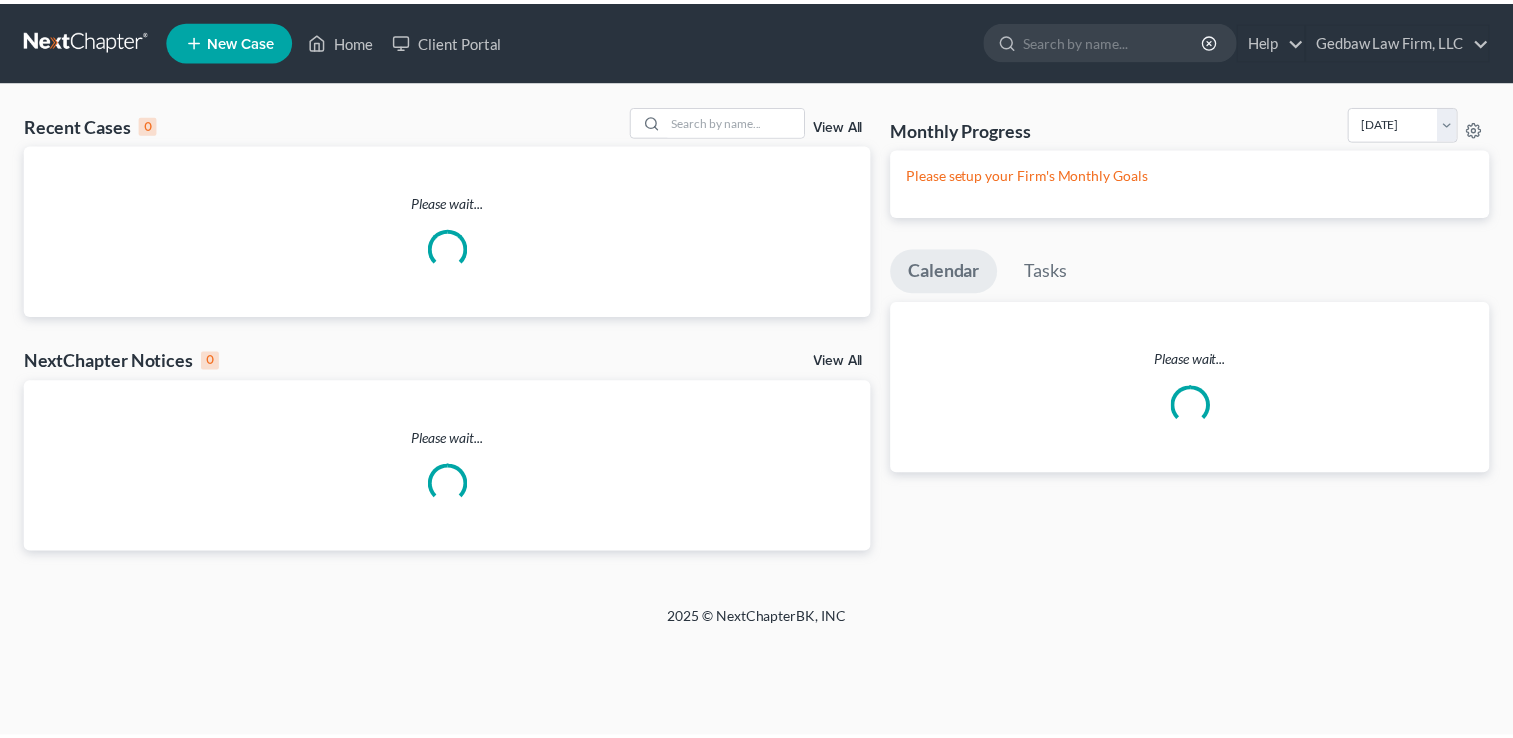 scroll, scrollTop: 0, scrollLeft: 0, axis: both 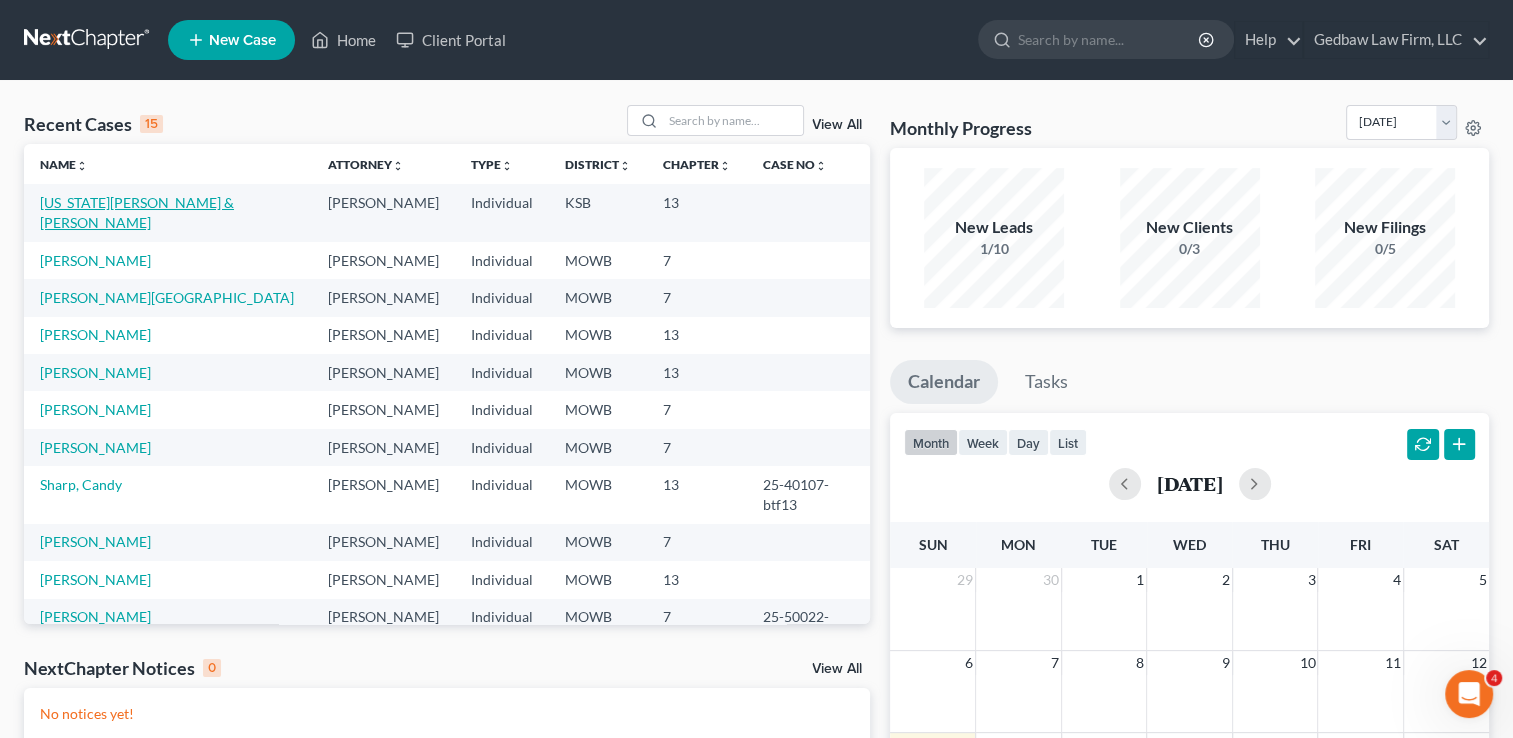 click on "[US_STATE][PERSON_NAME] & [PERSON_NAME]" at bounding box center (137, 212) 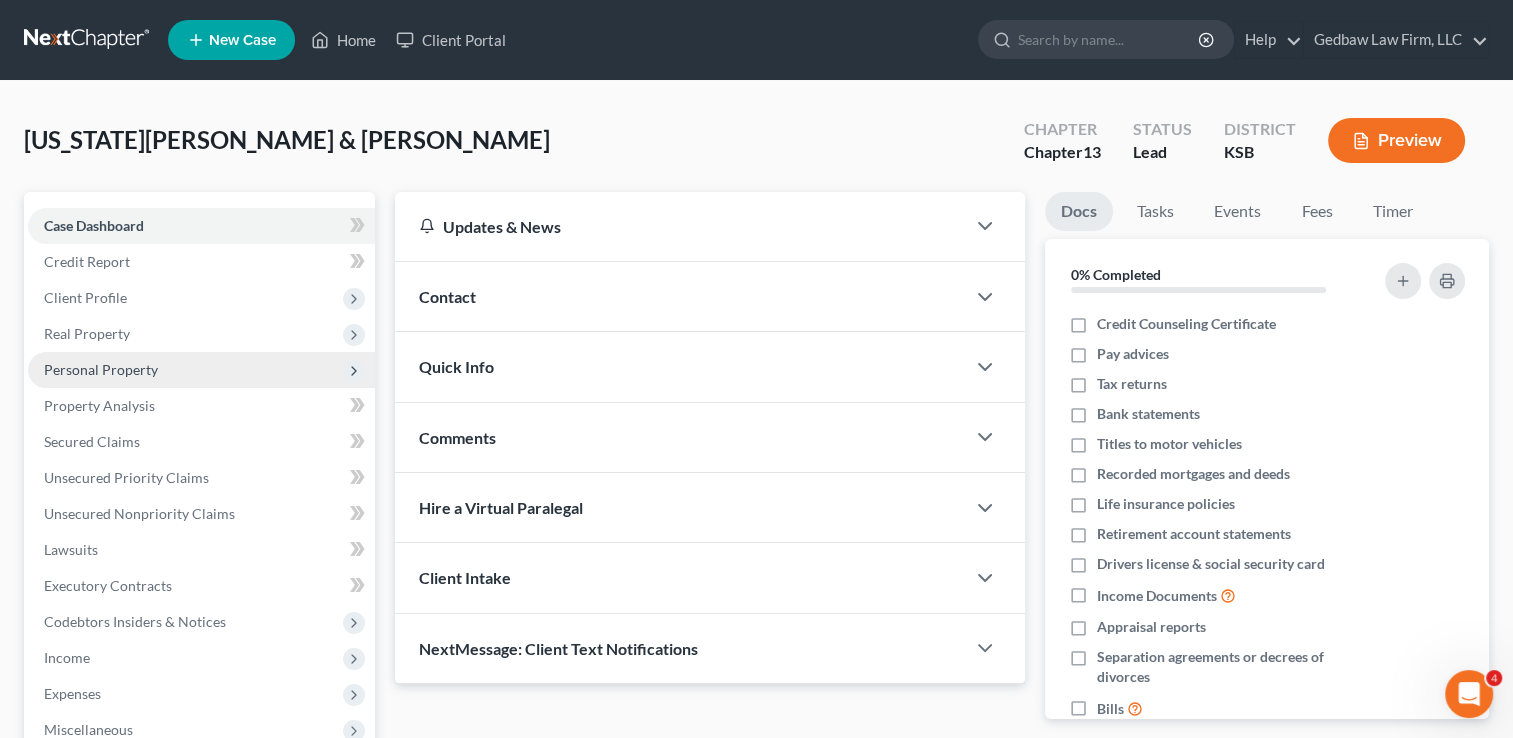 click on "Personal Property" at bounding box center [201, 370] 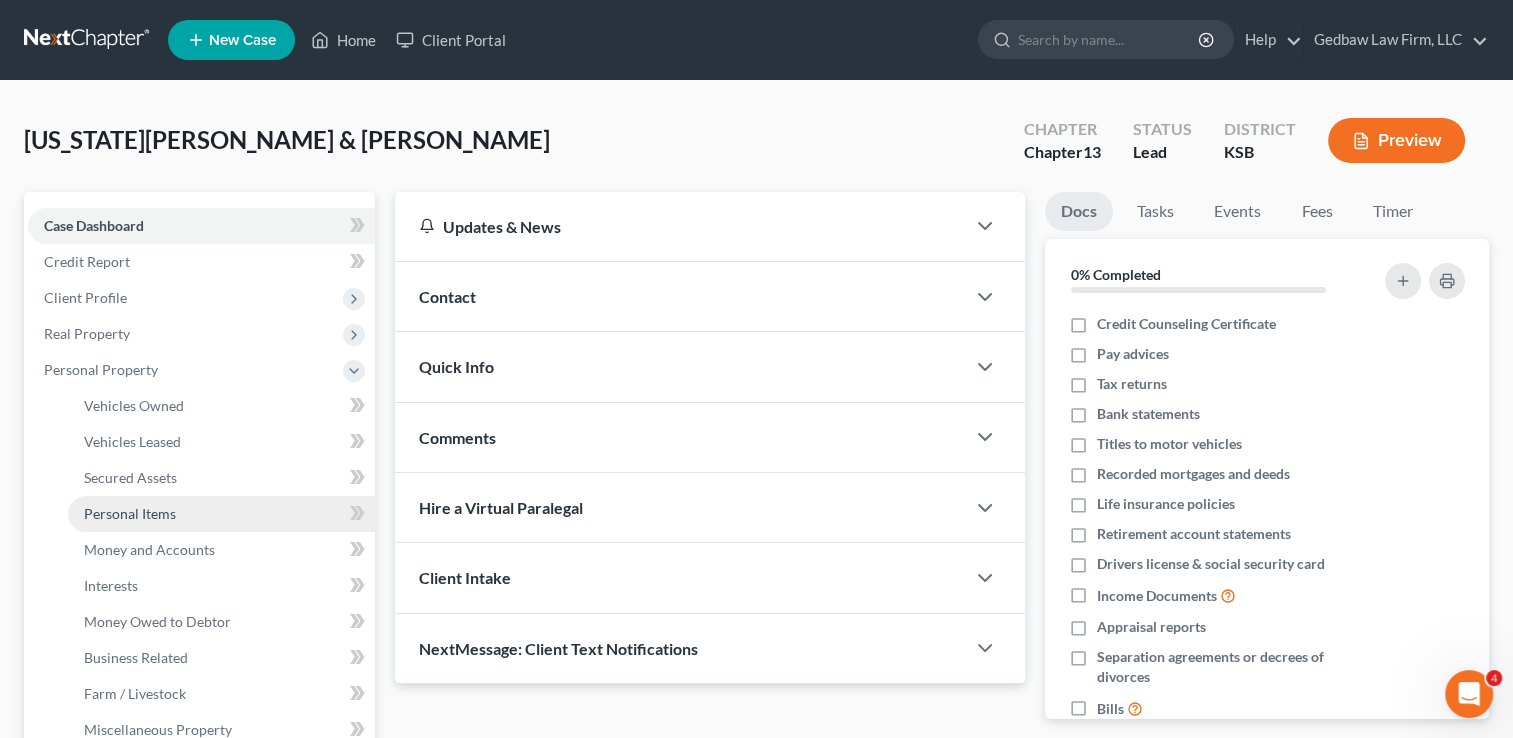 click on "Personal Items" at bounding box center (130, 513) 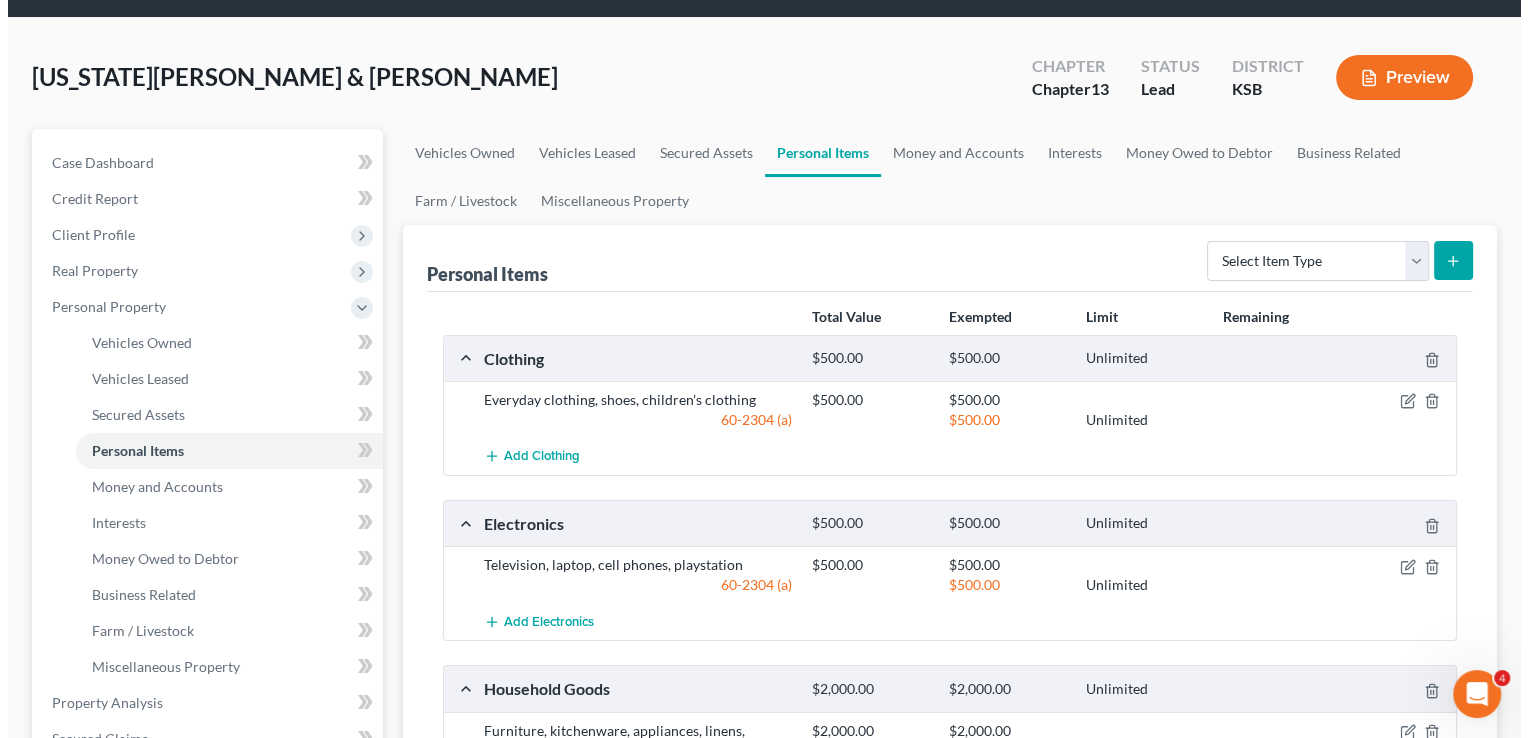 scroll, scrollTop: 100, scrollLeft: 0, axis: vertical 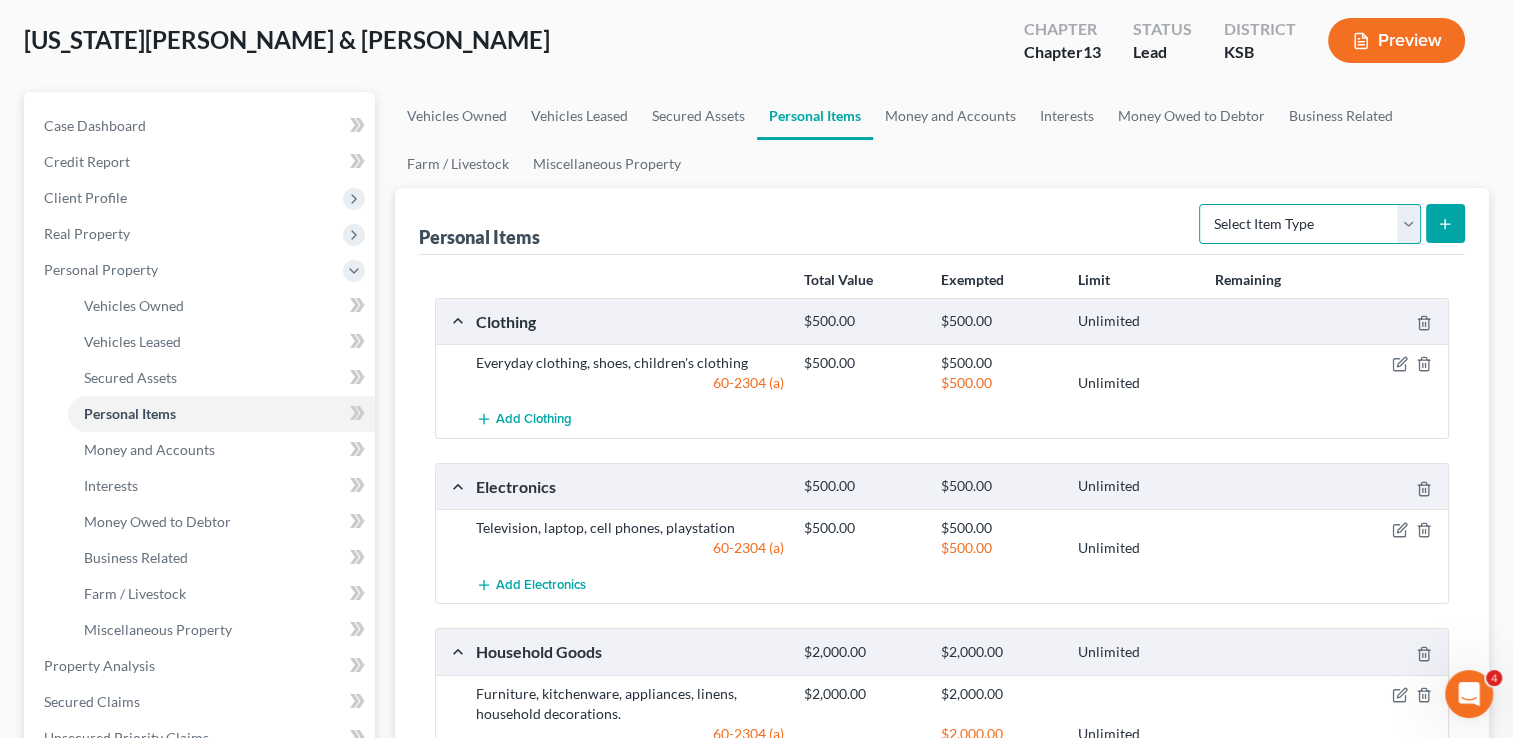 click on "Select Item Type Clothing Collectibles Of Value Electronics Firearms Household Goods Jewelry Other Pet(s) Sports & Hobby Equipment" at bounding box center (1310, 224) 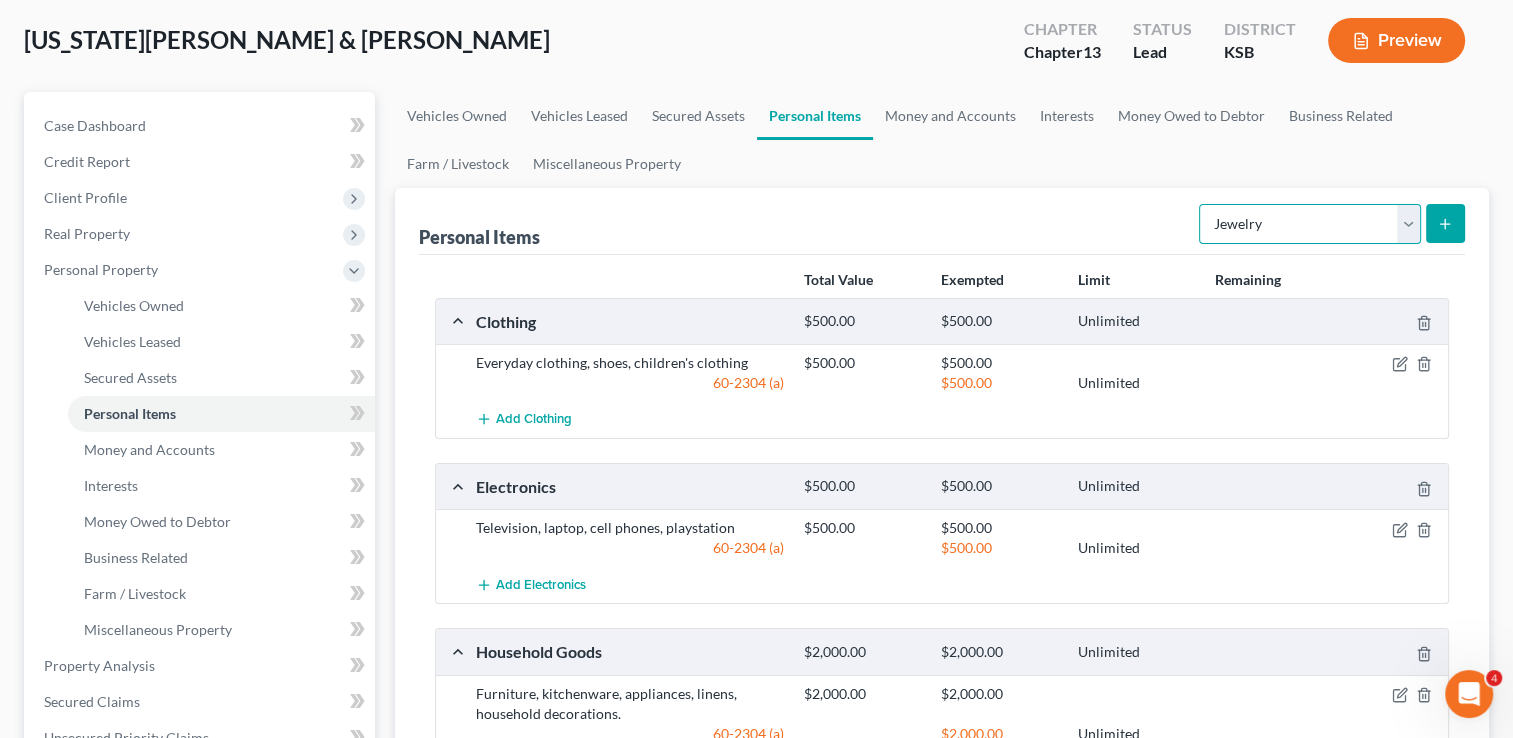 click on "Select Item Type Clothing Collectibles Of Value Electronics Firearms Household Goods Jewelry Other Pet(s) Sports & Hobby Equipment" at bounding box center (1310, 224) 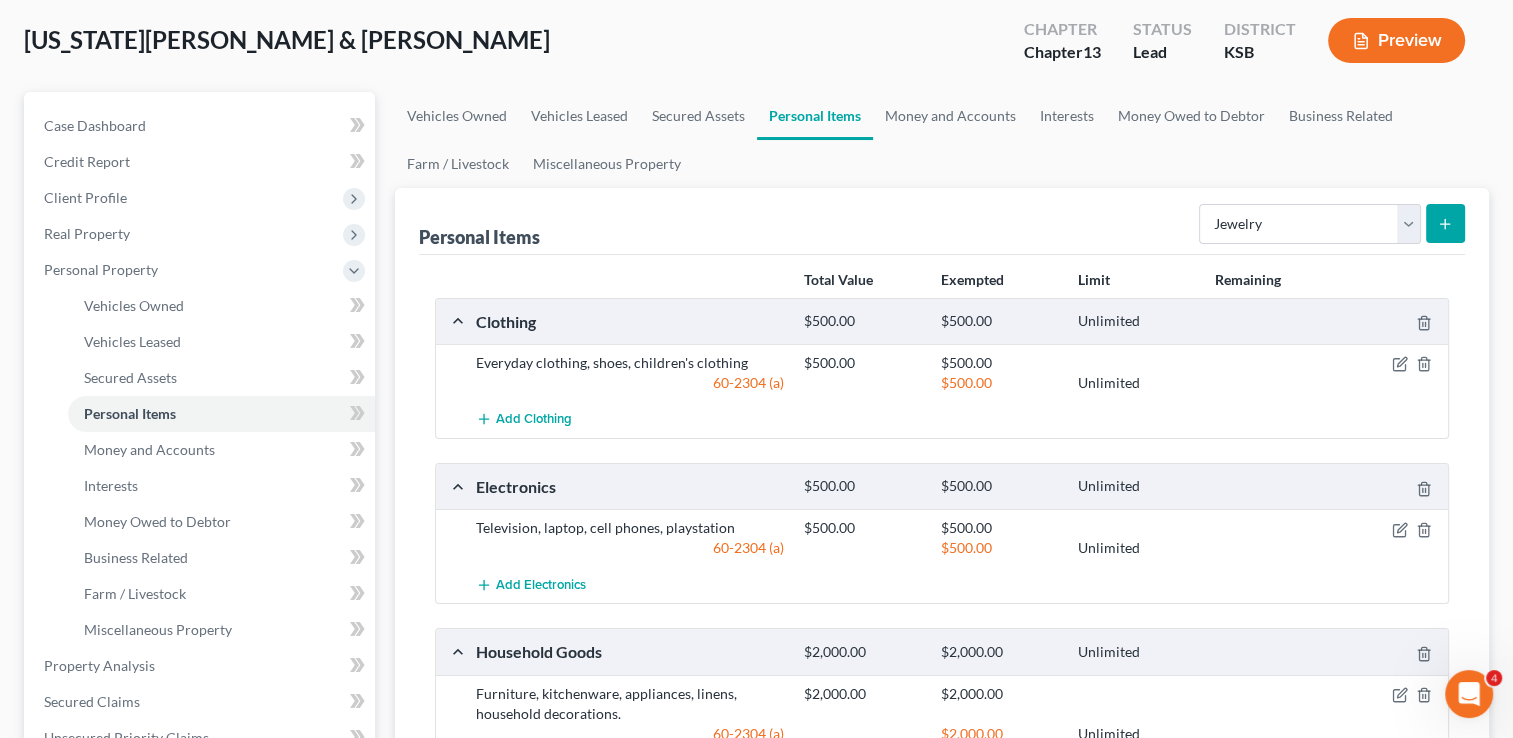 click at bounding box center (1445, 223) 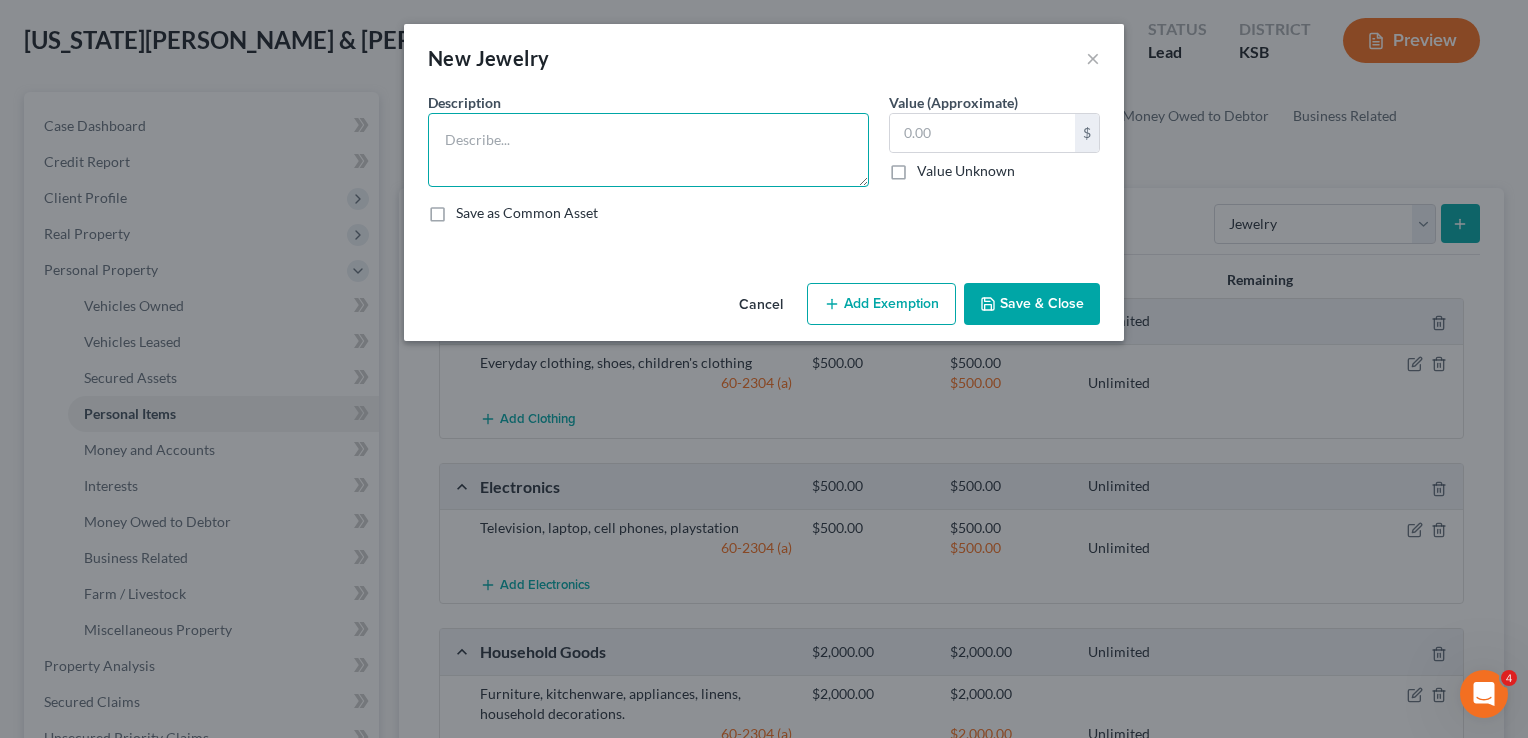 click at bounding box center [648, 150] 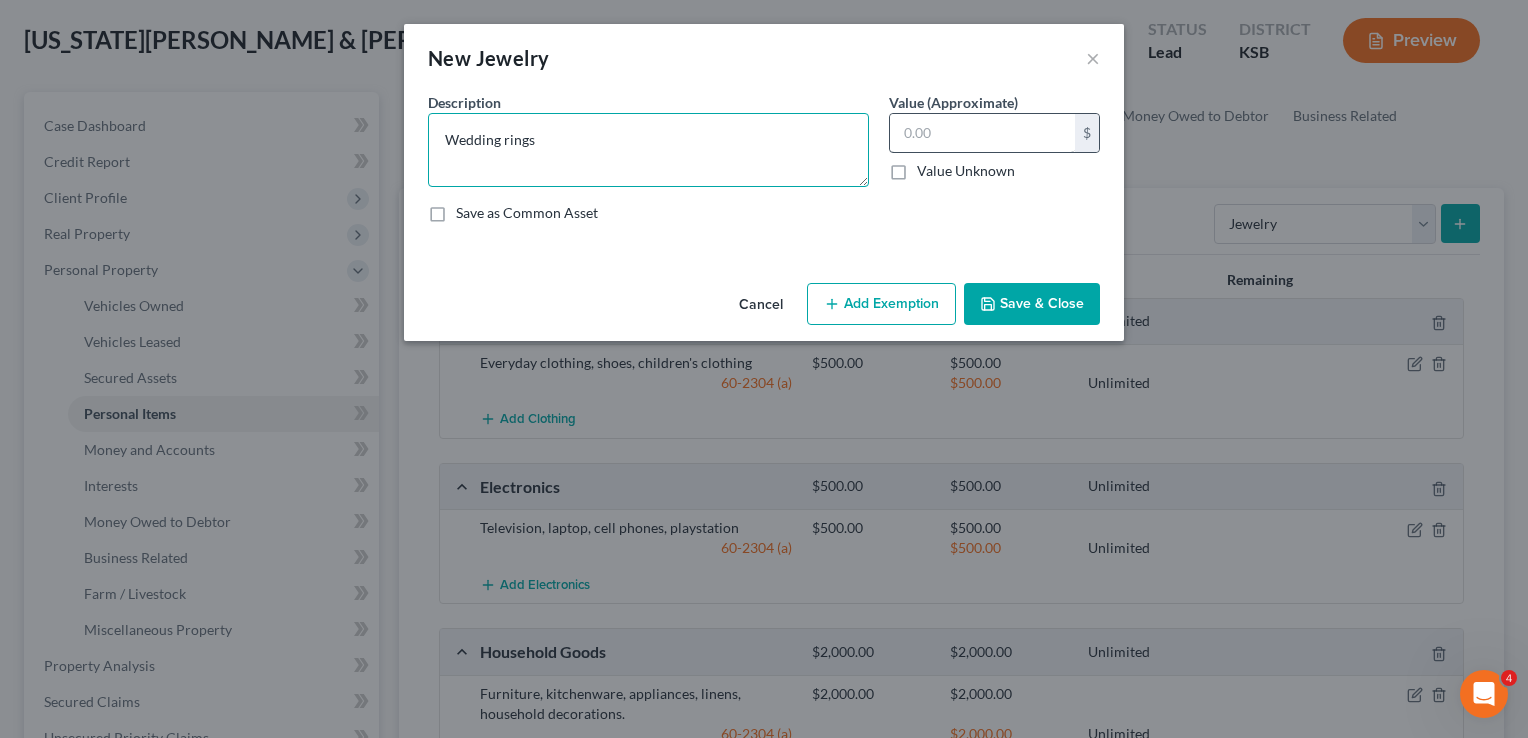type on "Wedding rings" 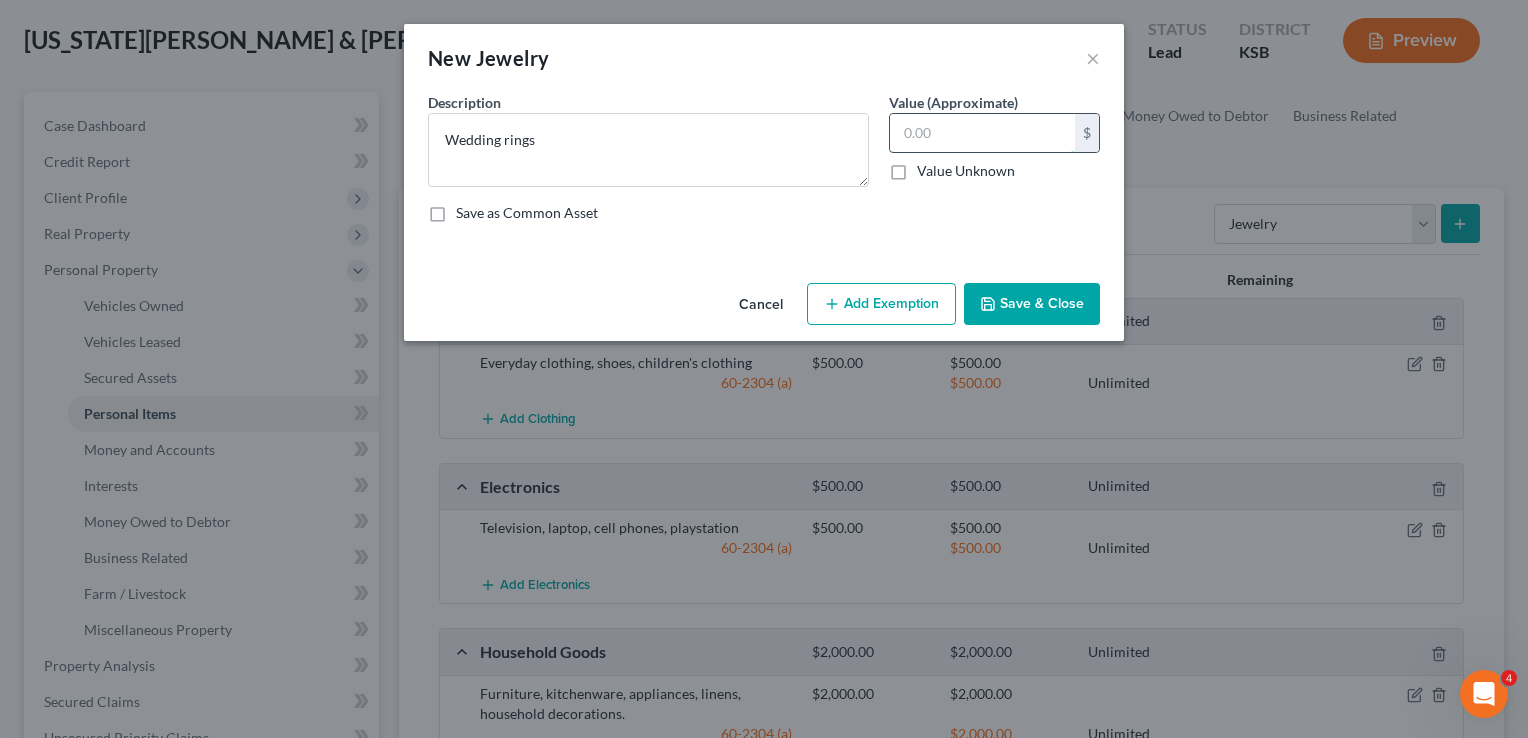 click at bounding box center [982, 133] 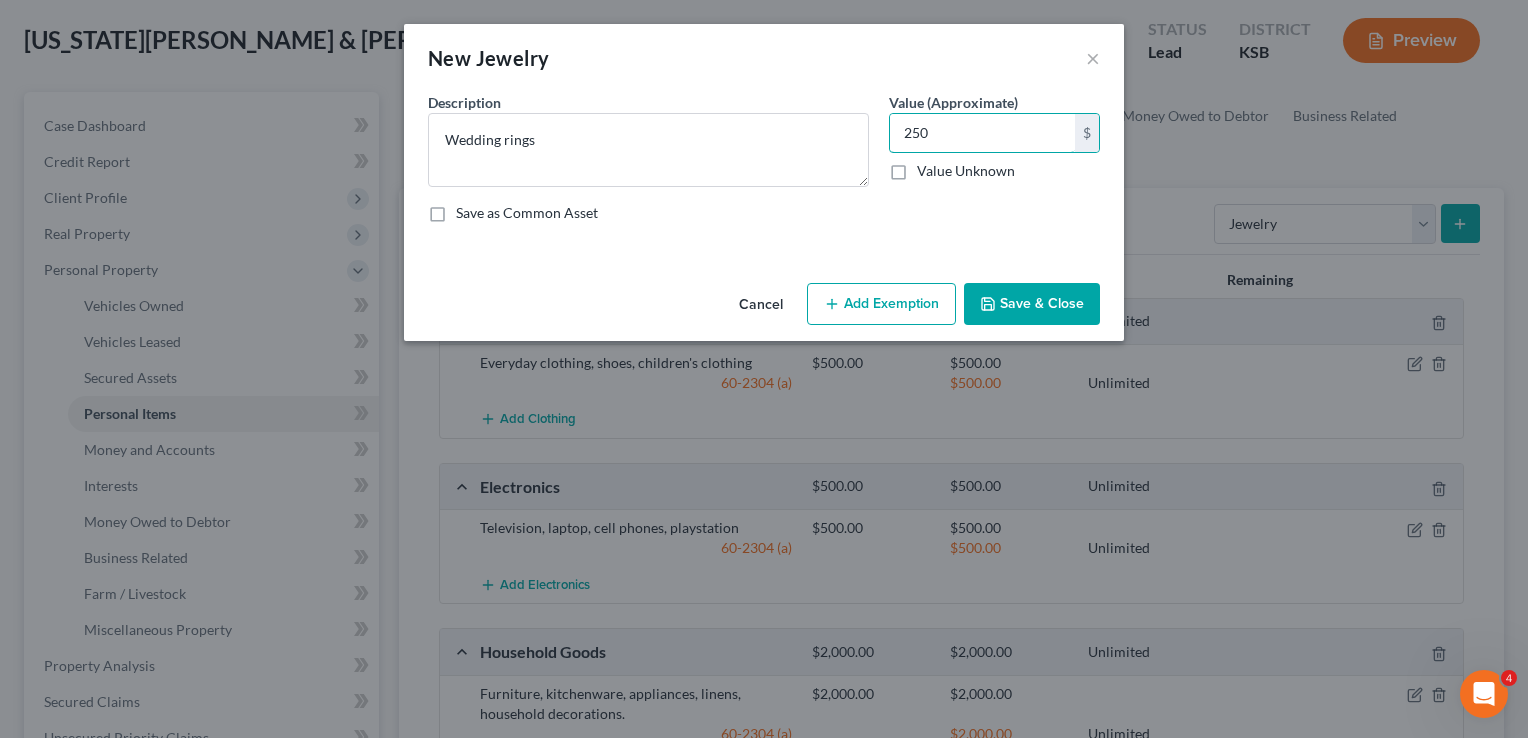 type on "250" 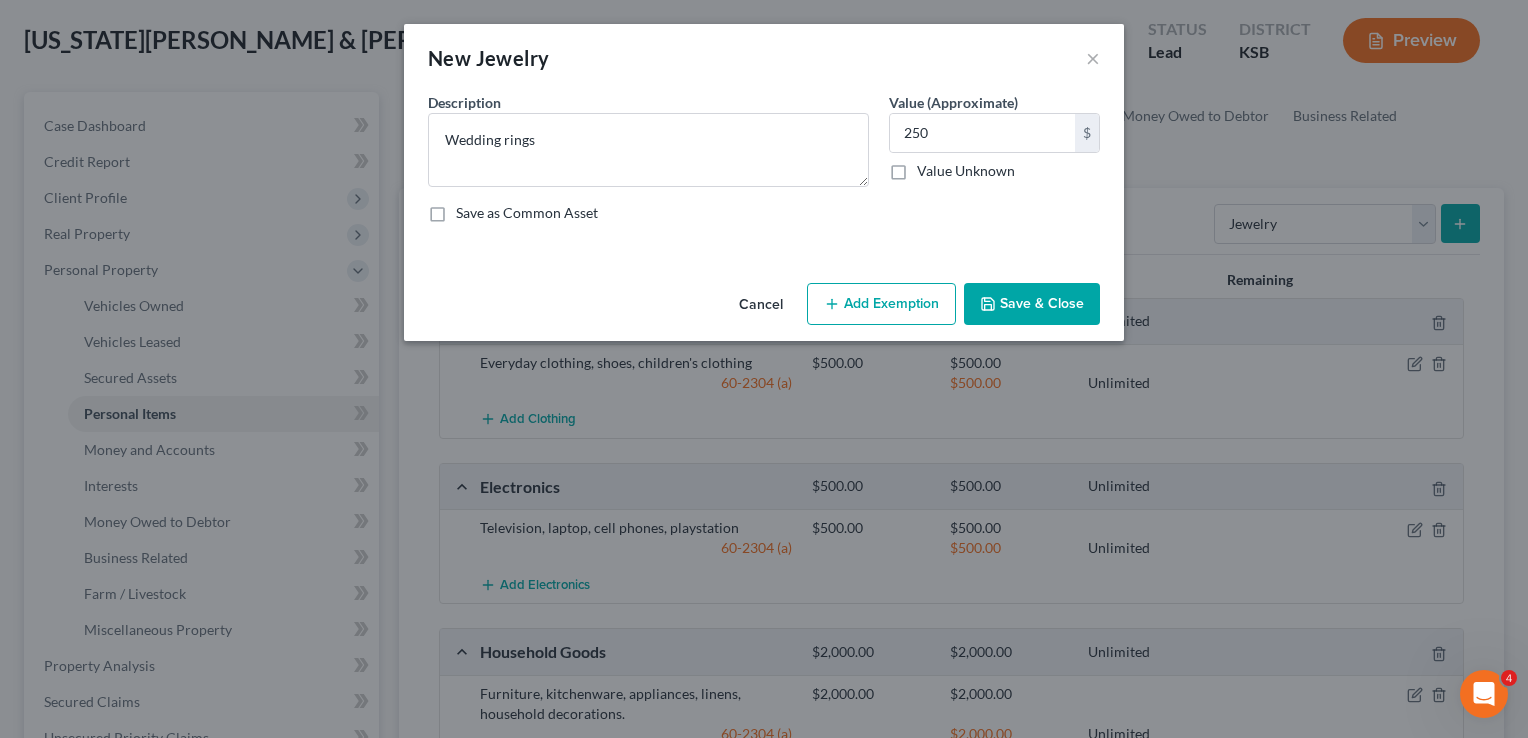 click on "Add Exemption" at bounding box center [881, 304] 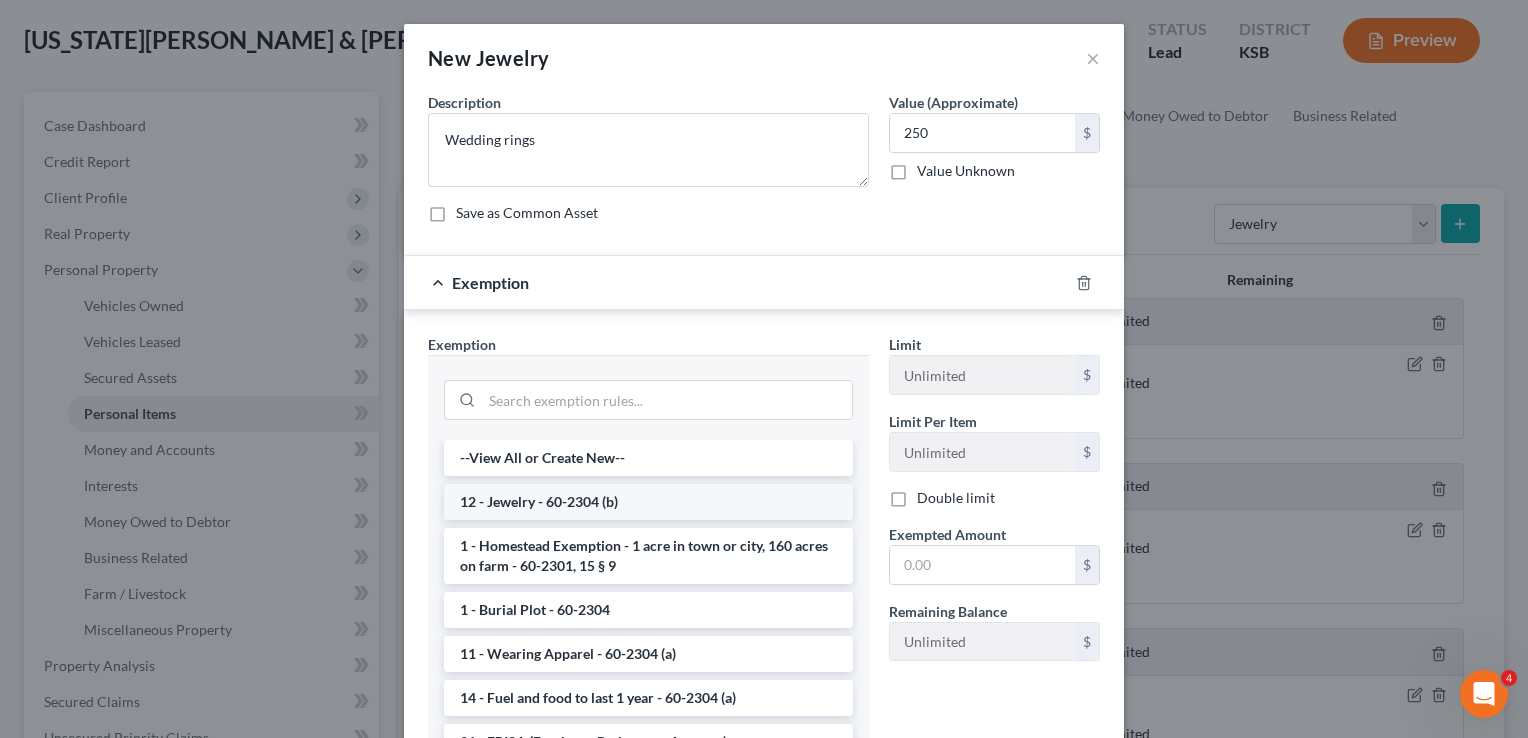 click on "12 - Jewelry - 60-2304 (b)" at bounding box center [648, 502] 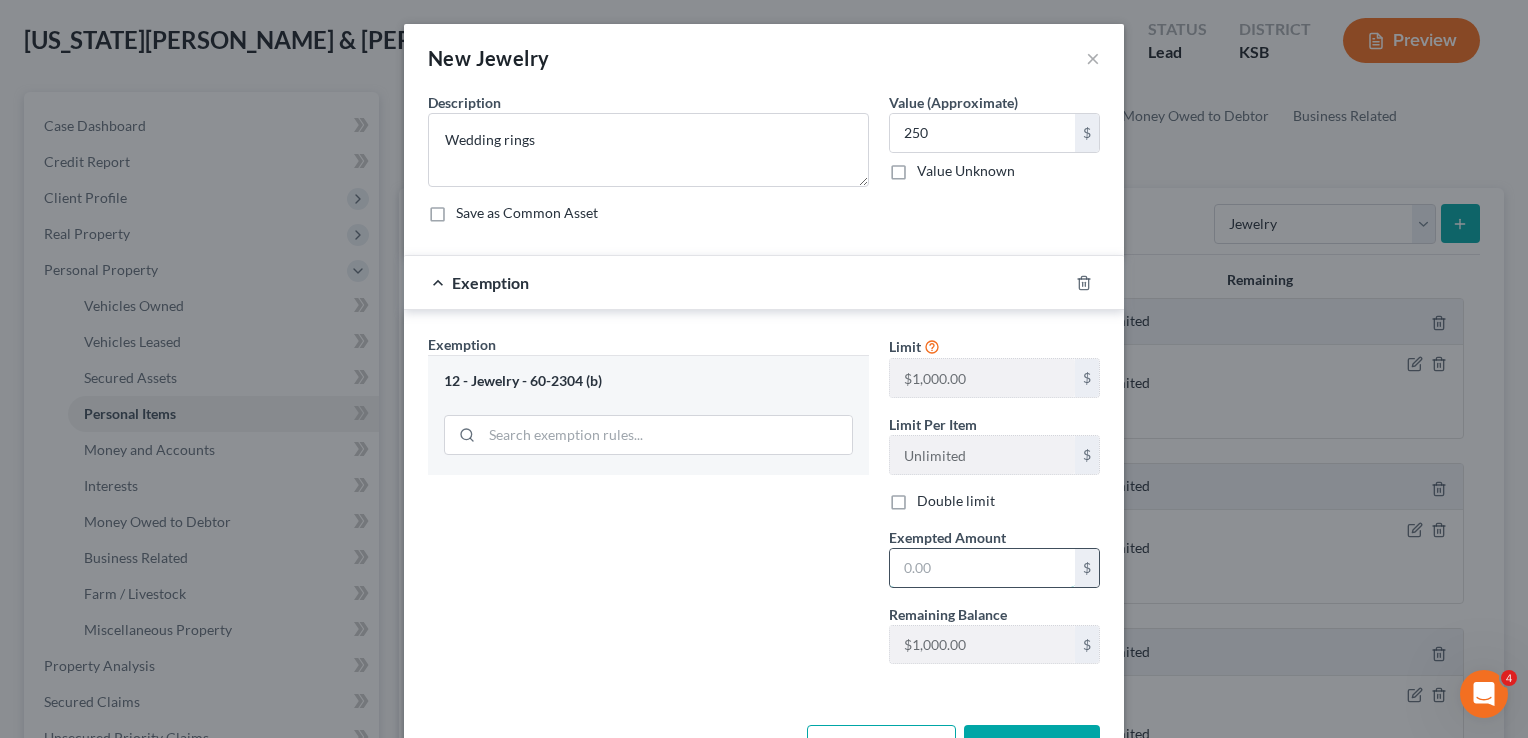 click at bounding box center [982, 568] 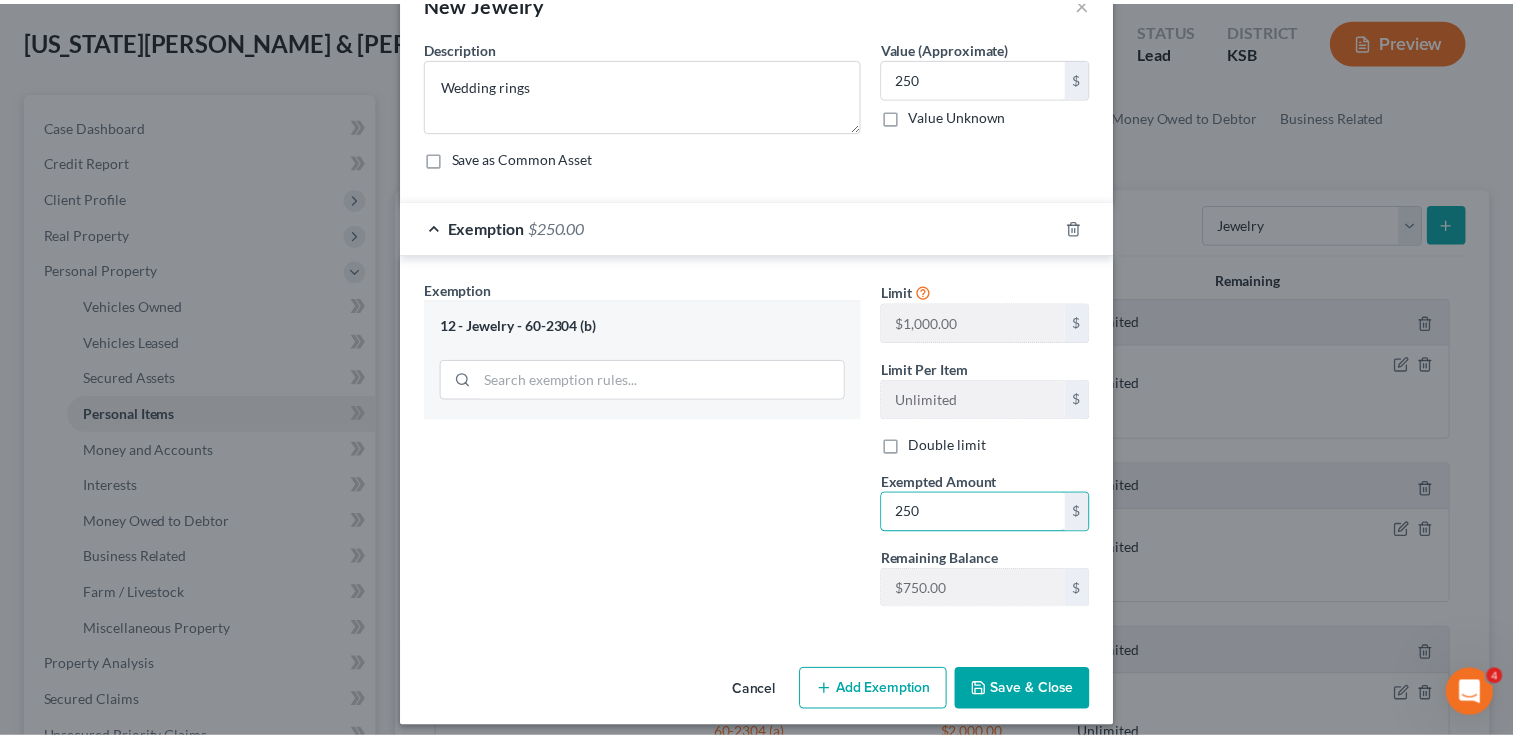 scroll, scrollTop: 66, scrollLeft: 0, axis: vertical 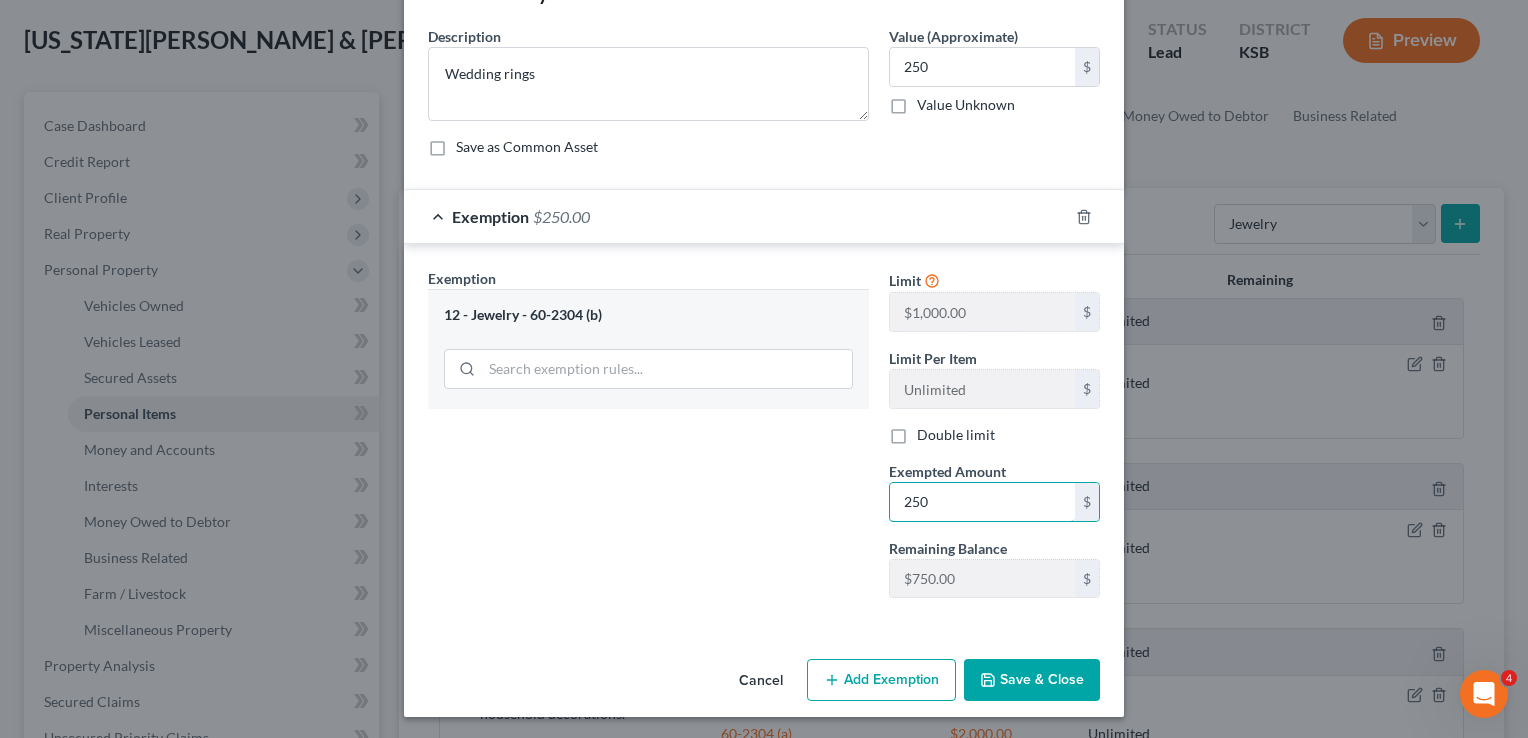 type on "250" 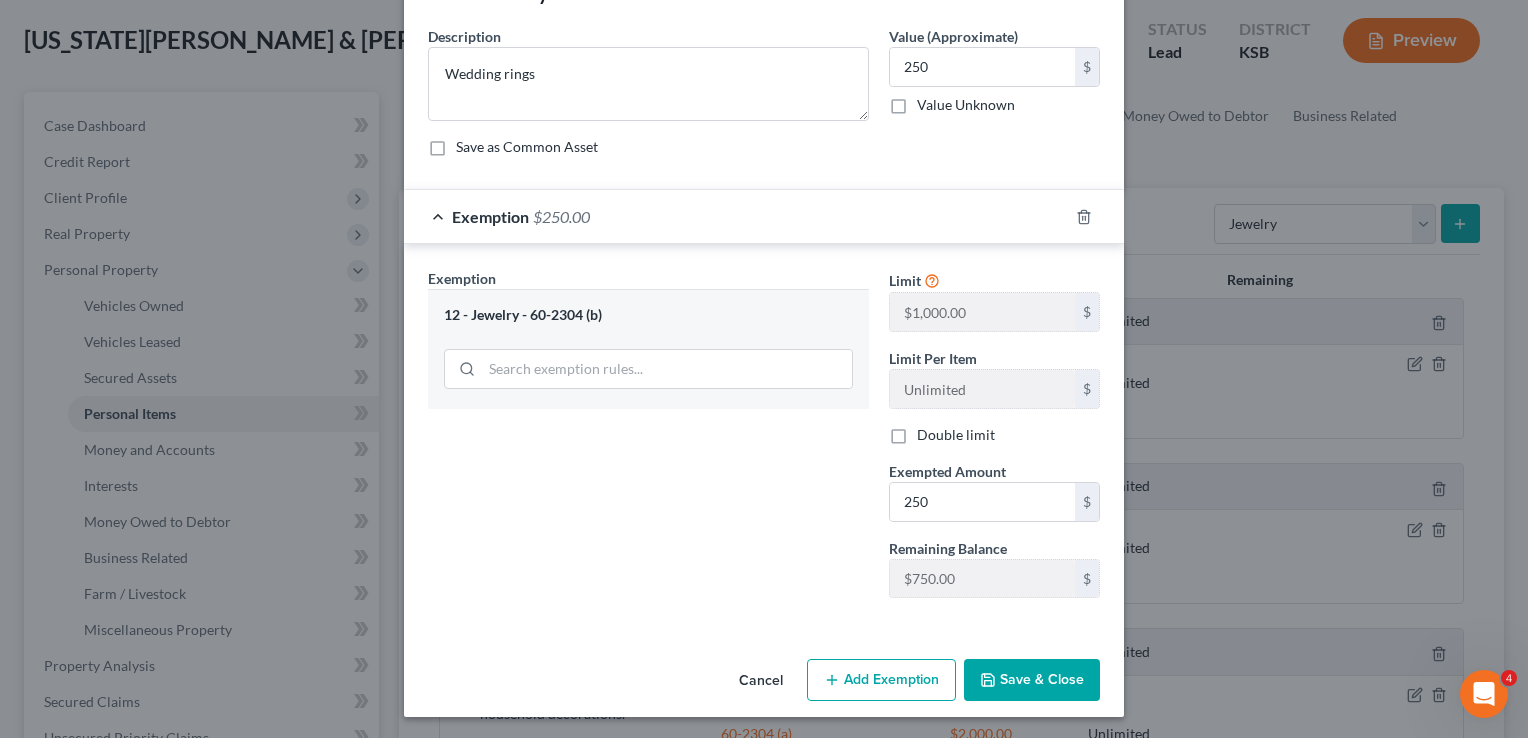 click on "Save & Close" at bounding box center [1032, 680] 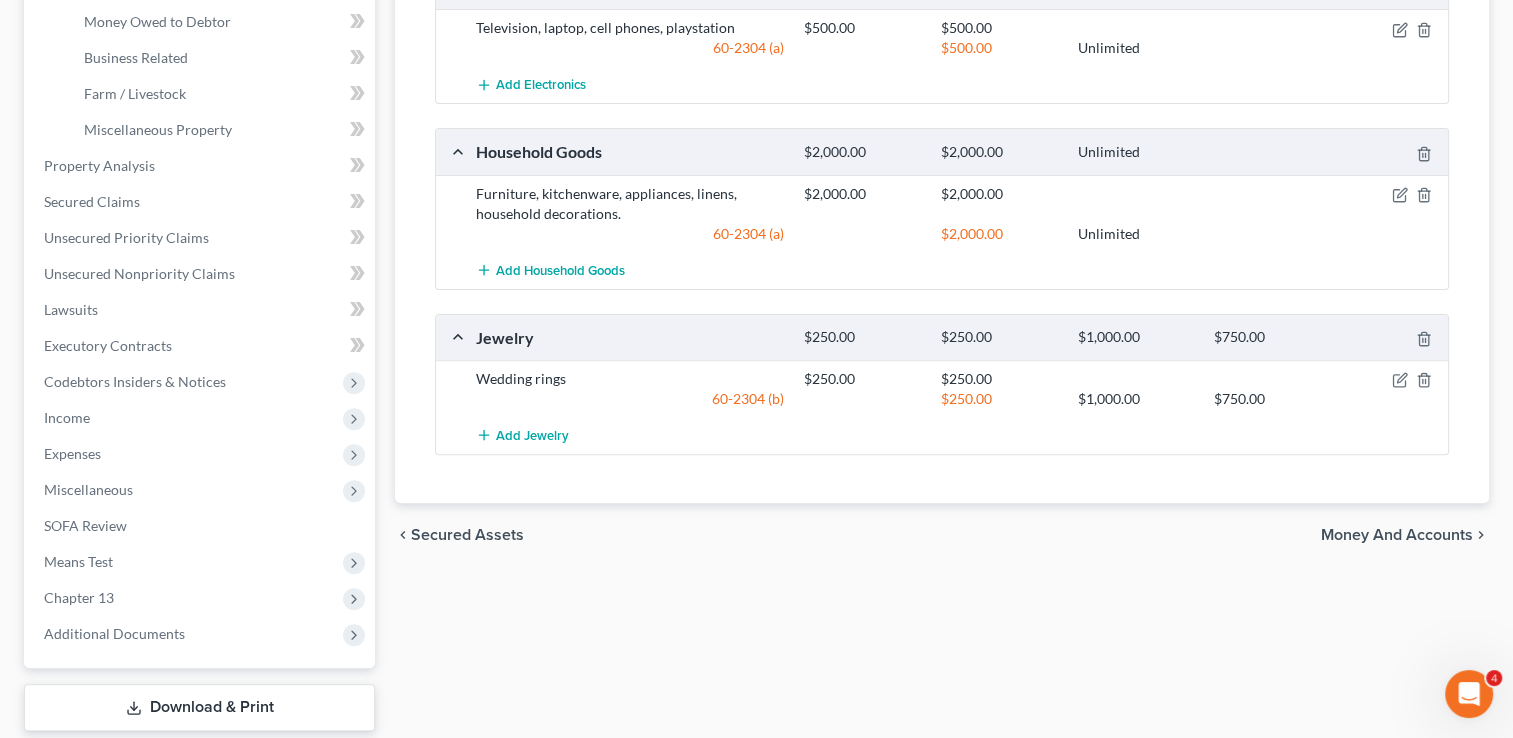 click on "Money and Accounts" at bounding box center [1397, 535] 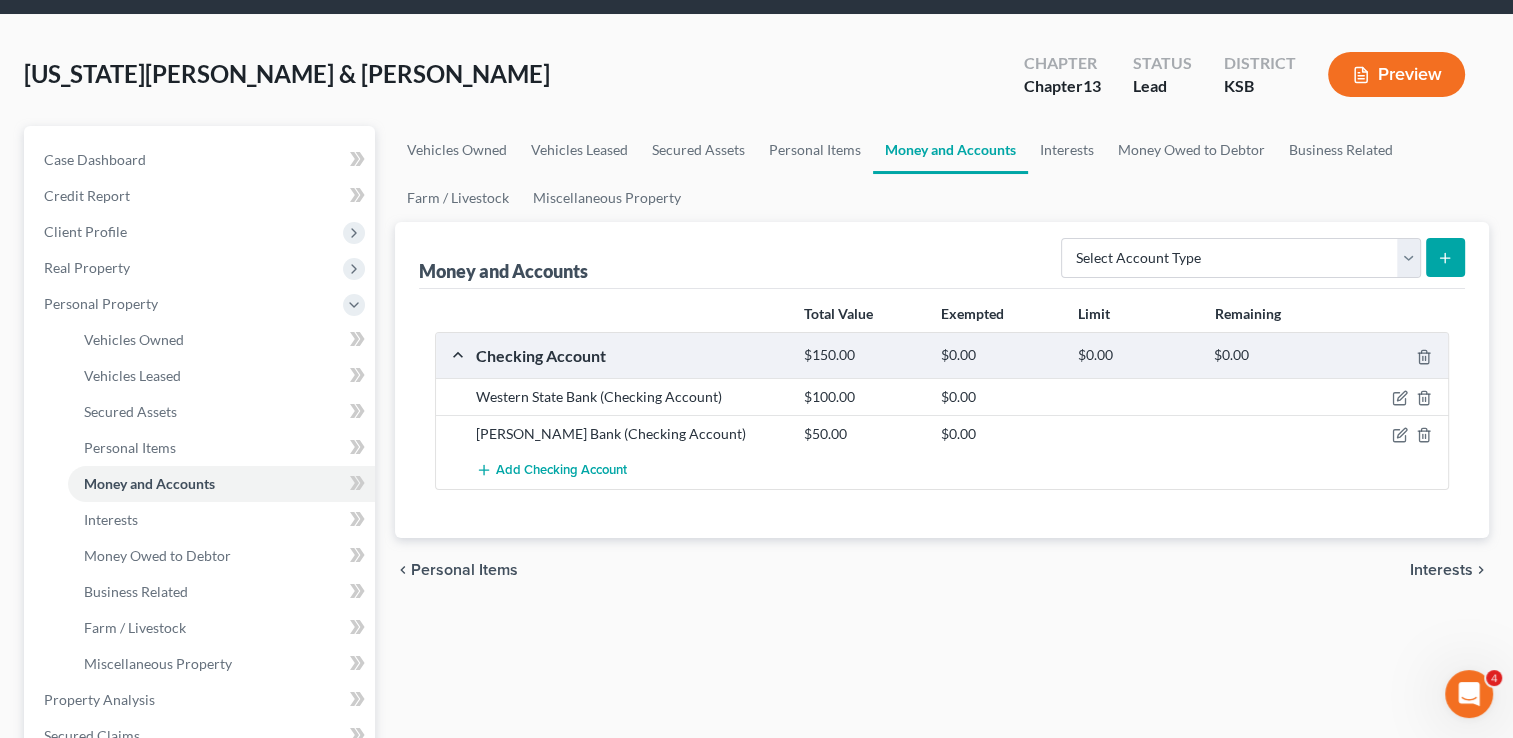 scroll, scrollTop: 0, scrollLeft: 0, axis: both 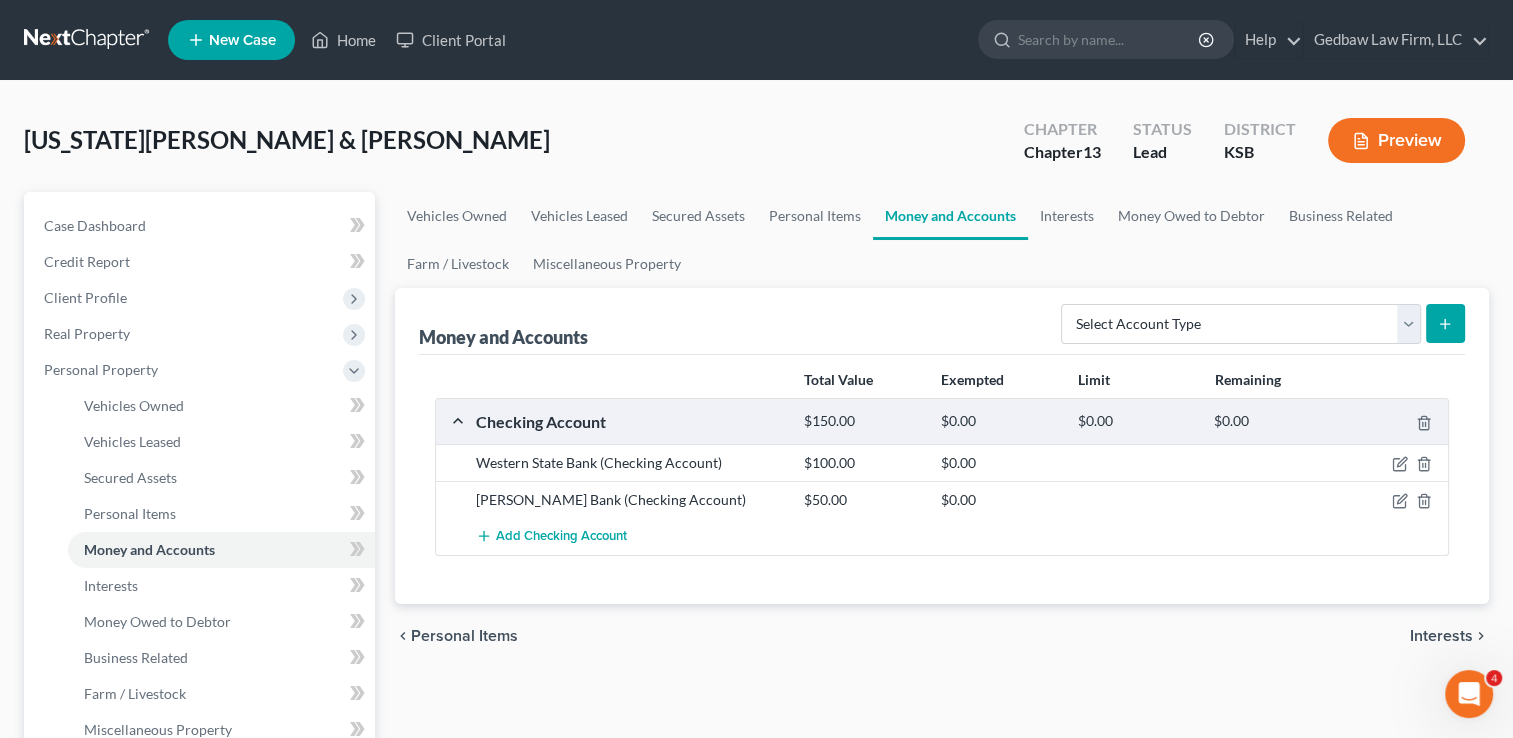 click on "Interests" at bounding box center (1441, 636) 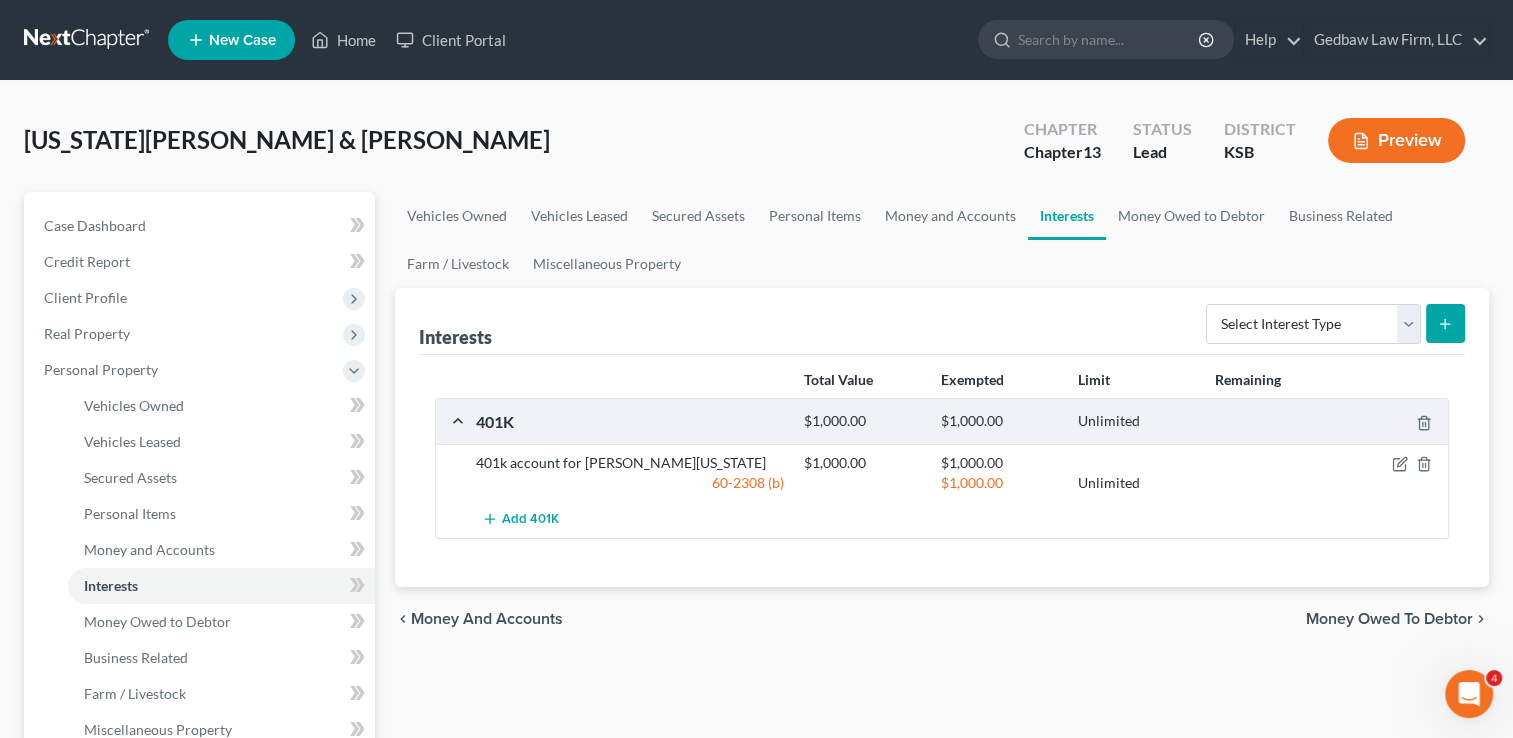 click on "Money Owed to Debtor" at bounding box center [1389, 619] 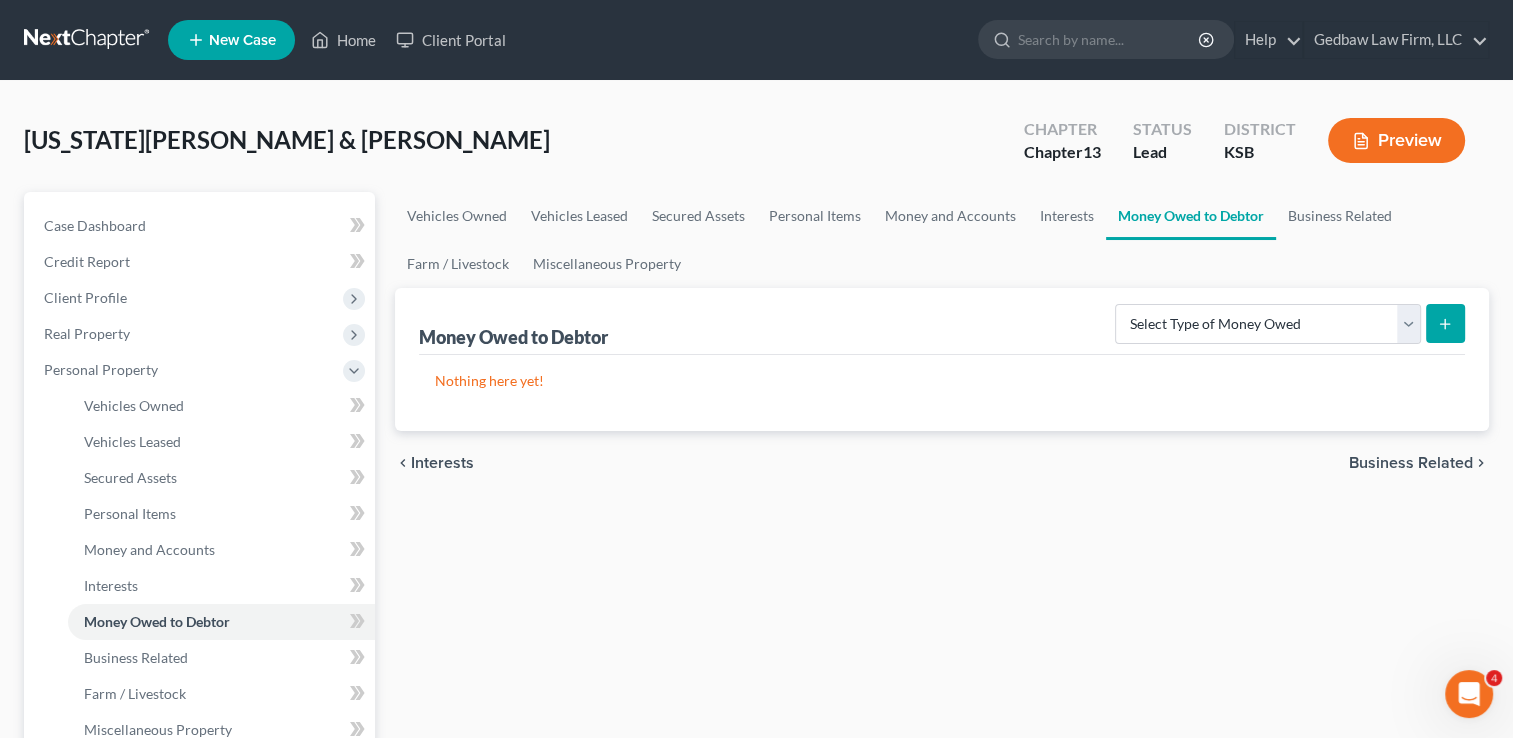 click on "Business Related" at bounding box center [1411, 463] 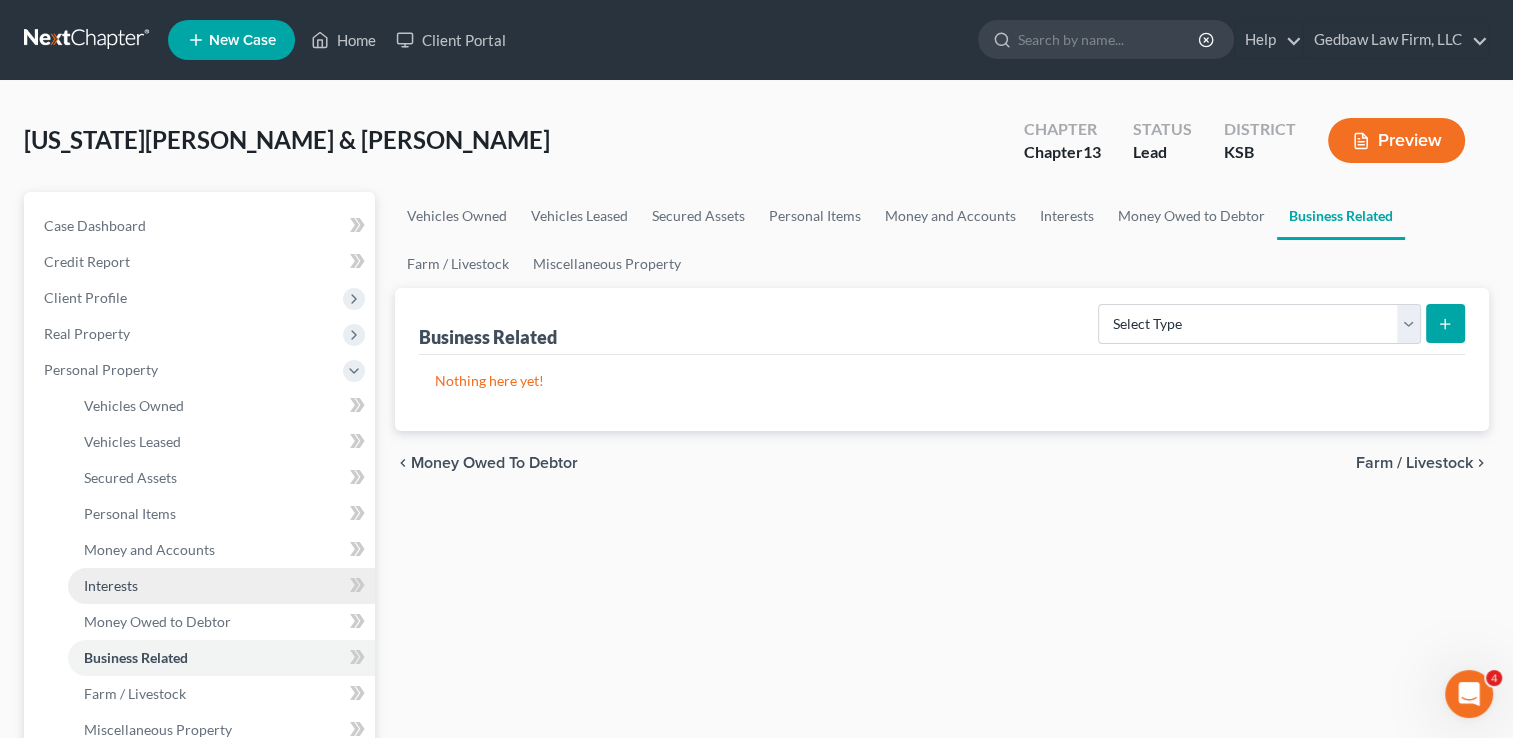 click on "Interests" at bounding box center (221, 586) 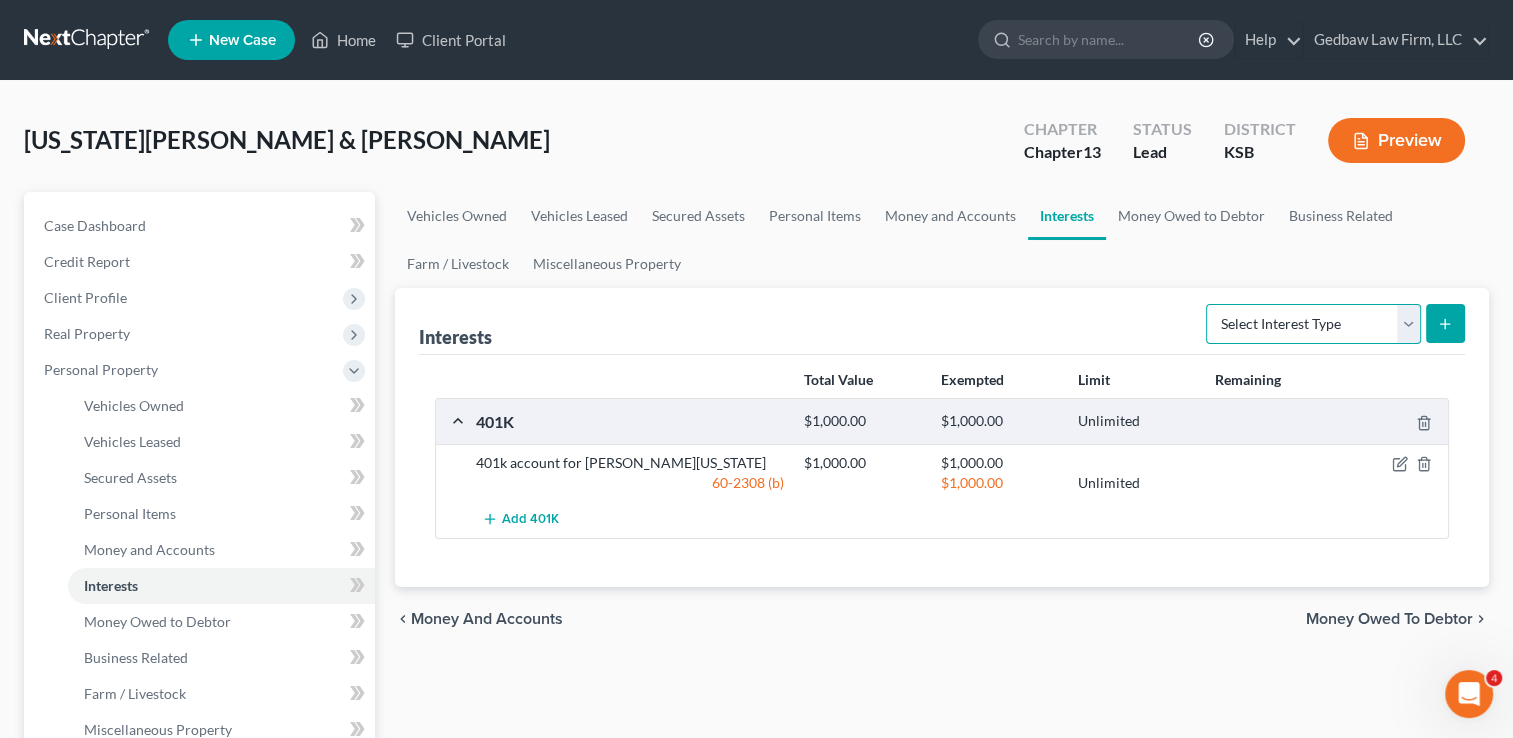 click on "Select Interest Type 401K Annuity Bond Education IRA Government Bond Government Pension Plan Incorporated Business IRA Joint Venture (Active) Joint Venture (Inactive) [PERSON_NAME] Mutual Fund Other Retirement Plan Partnership (Active) Partnership (Inactive) Pension Plan Stock Term Life Insurance Unincorporated Business Whole Life Insurance" at bounding box center (1313, 324) 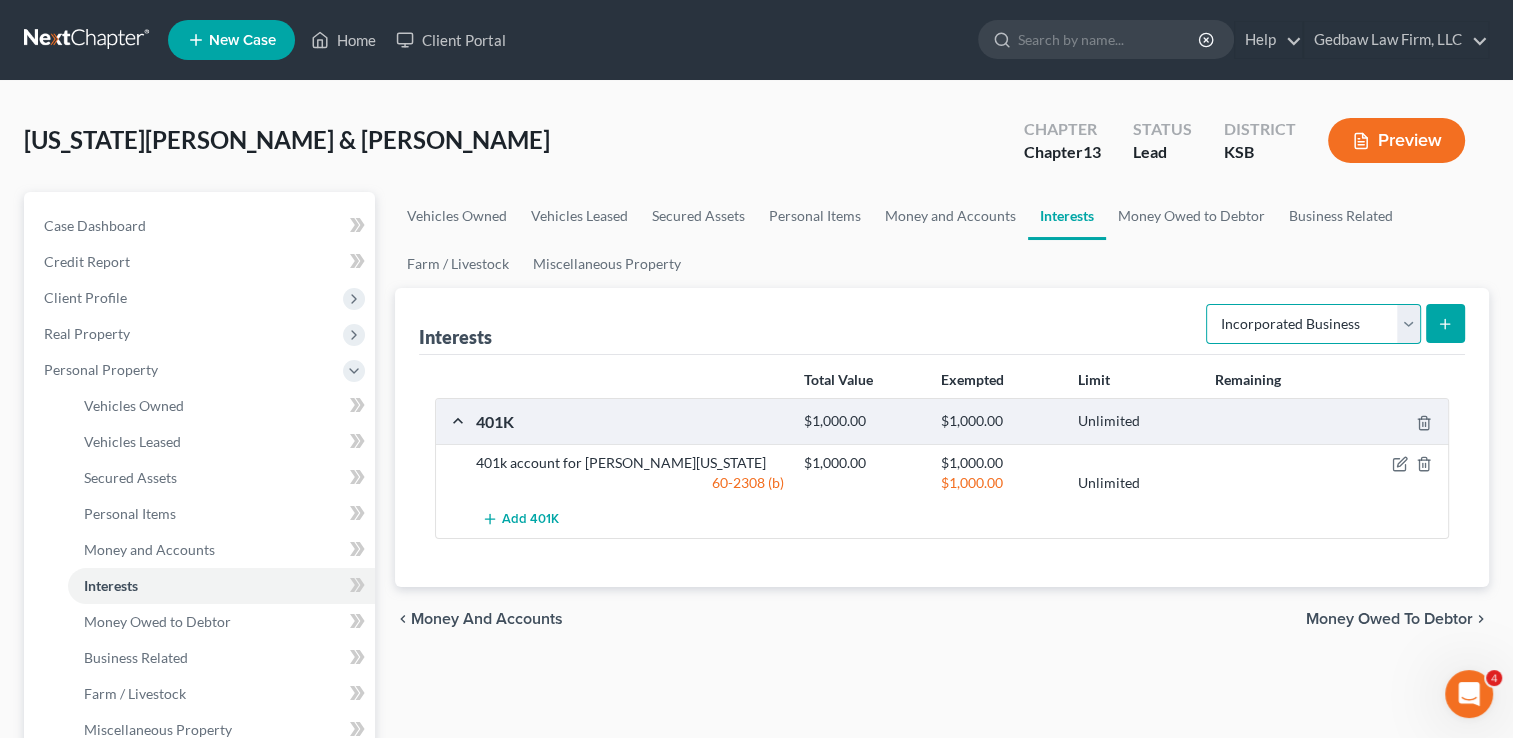 click on "Select Interest Type 401K Annuity Bond Education IRA Government Bond Government Pension Plan Incorporated Business IRA Joint Venture (Active) Joint Venture (Inactive) [PERSON_NAME] Mutual Fund Other Retirement Plan Partnership (Active) Partnership (Inactive) Pension Plan Stock Term Life Insurance Unincorporated Business Whole Life Insurance" at bounding box center [1313, 324] 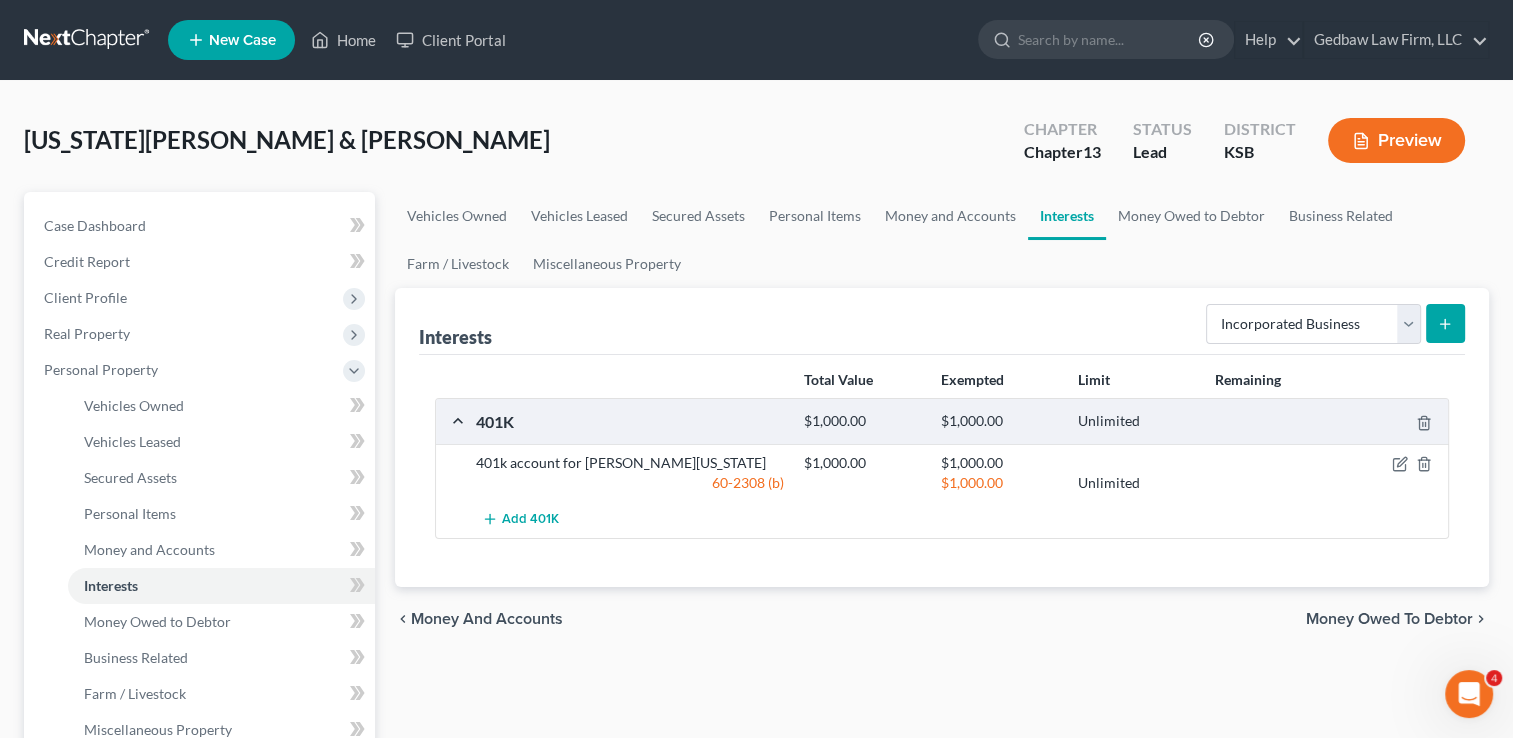 click 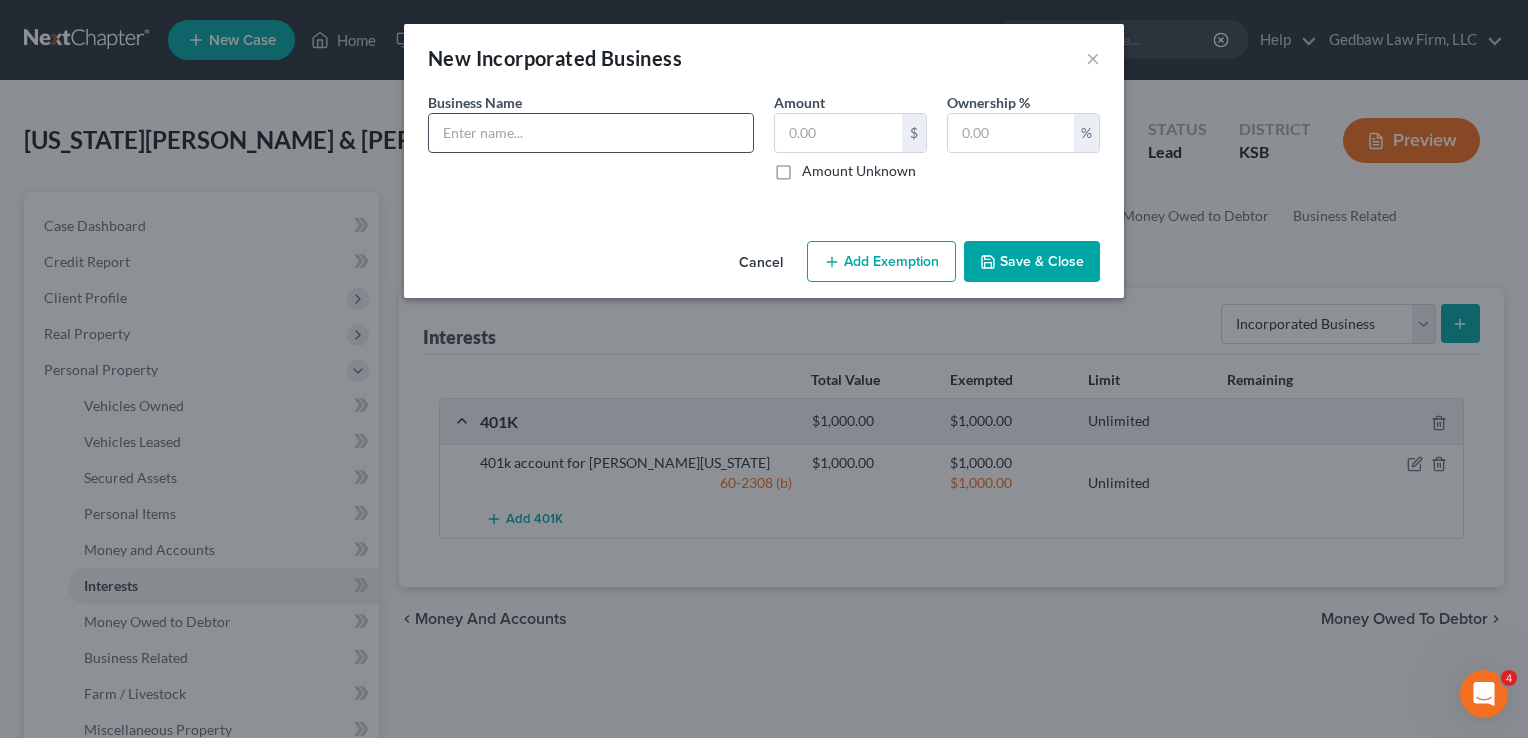 click at bounding box center (591, 133) 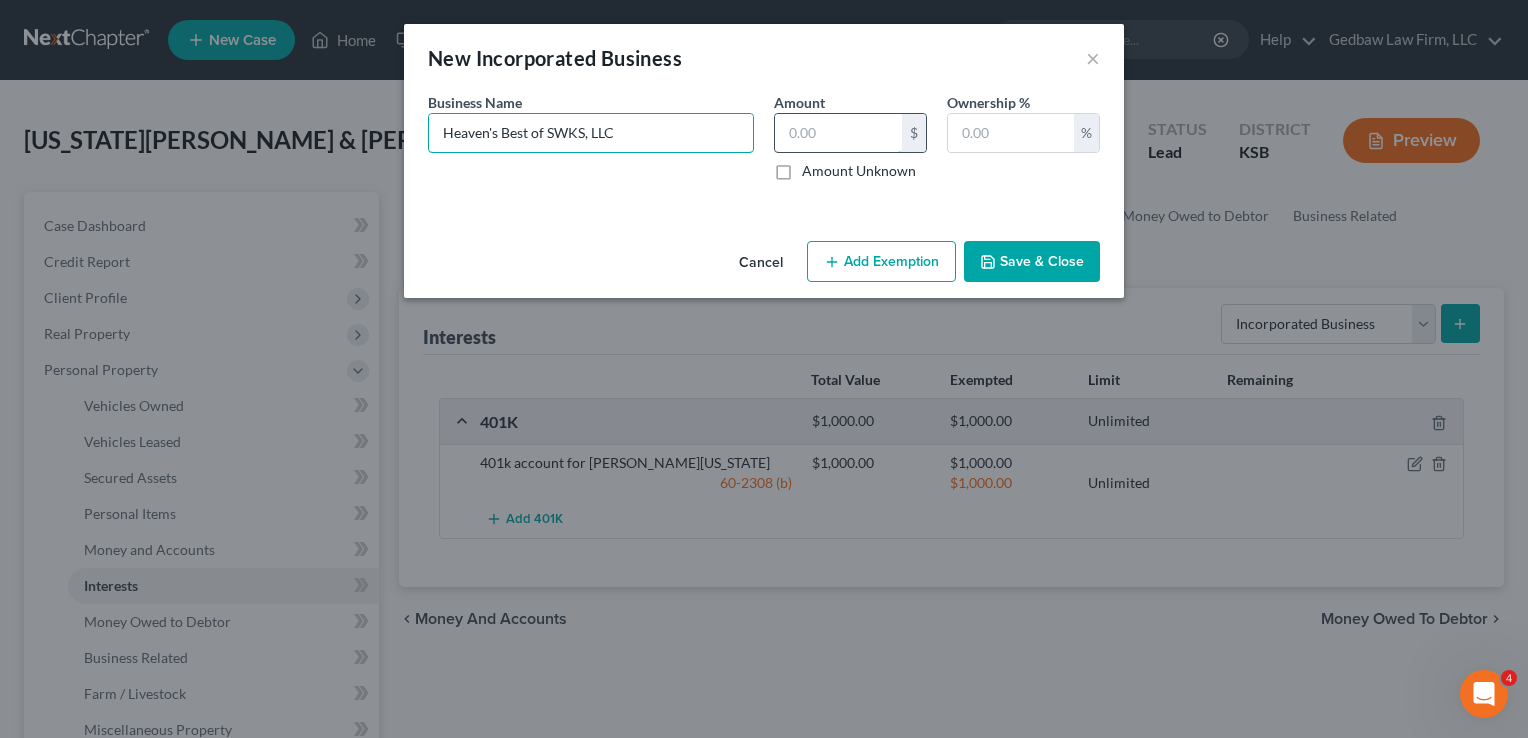 type on "Heaven's Best of SWKS, LLC" 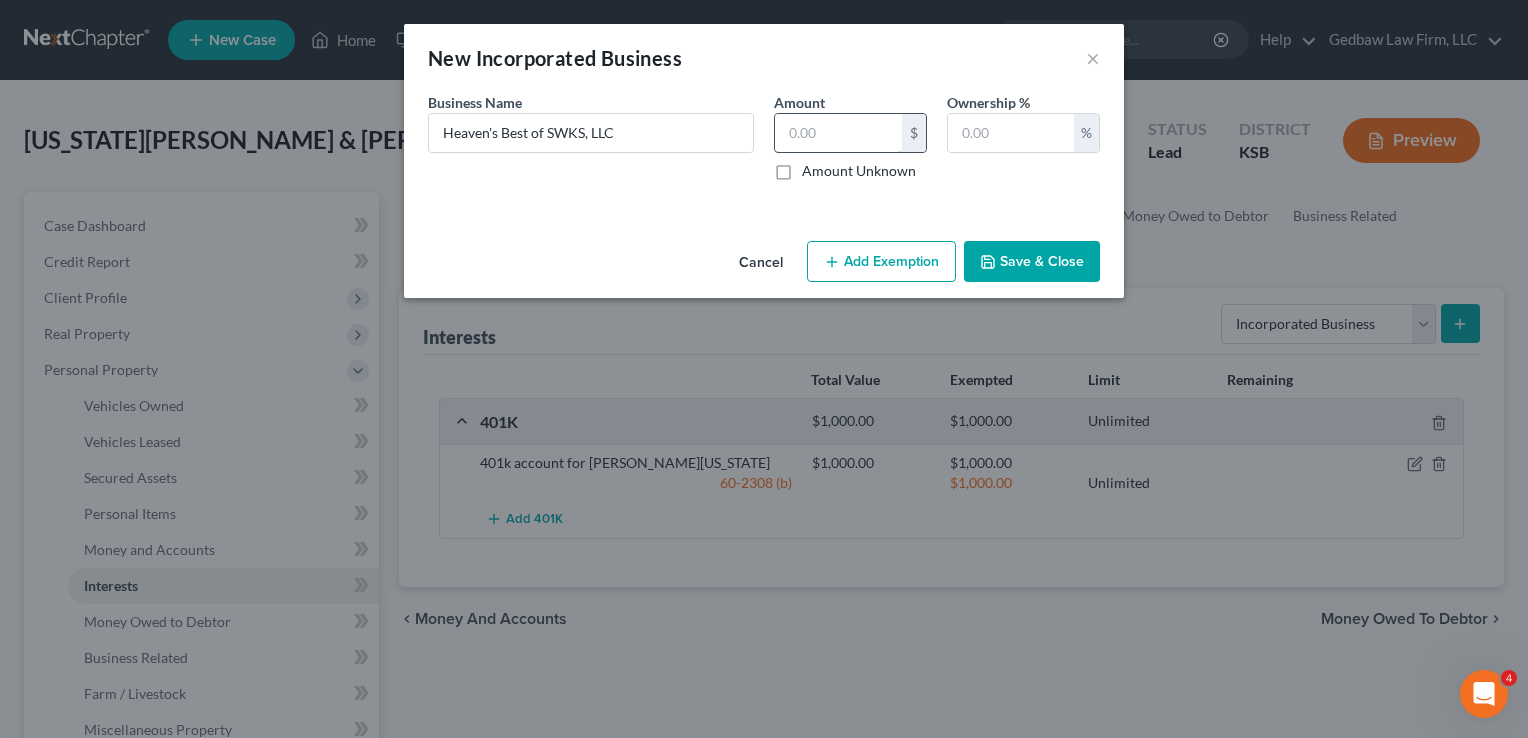 click at bounding box center [838, 133] 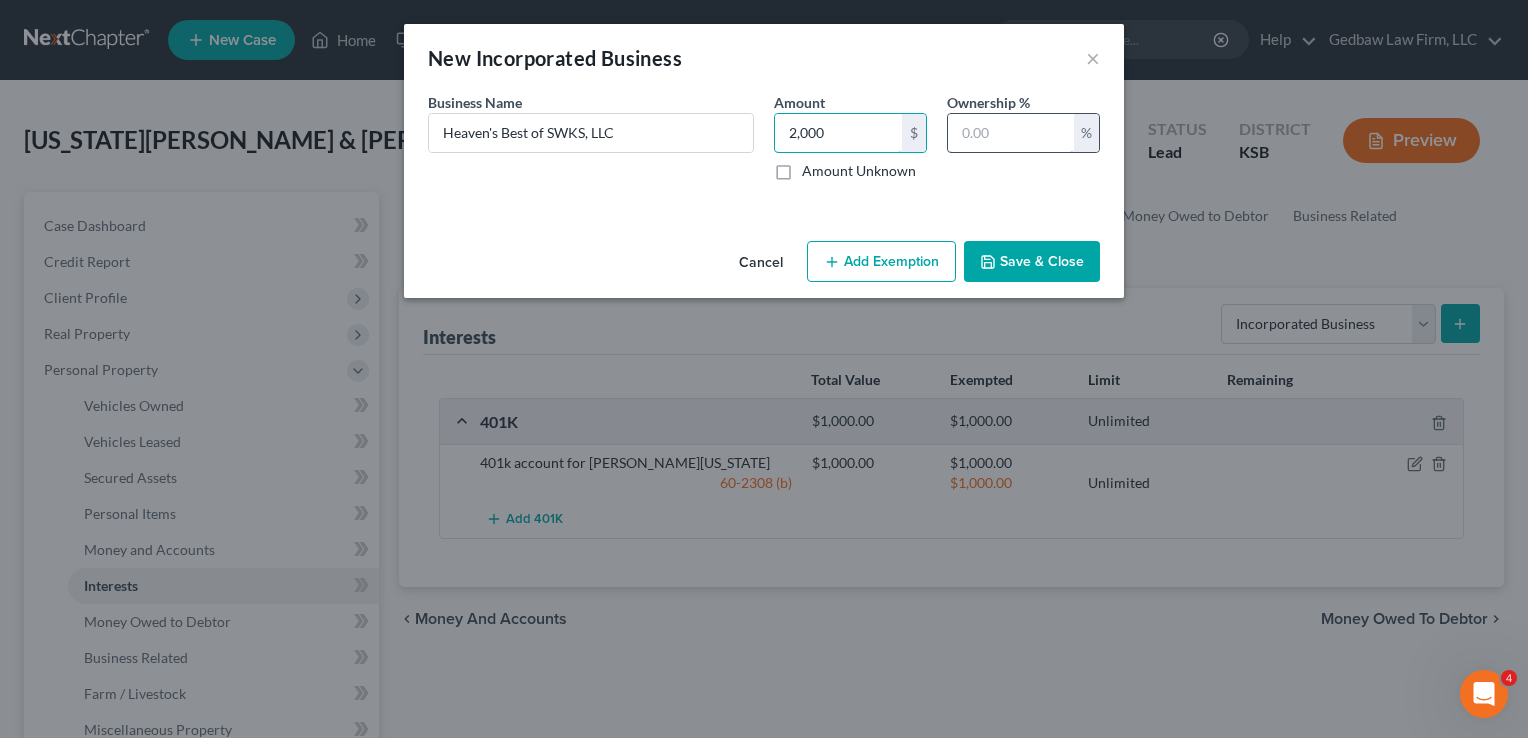 type on "2,000" 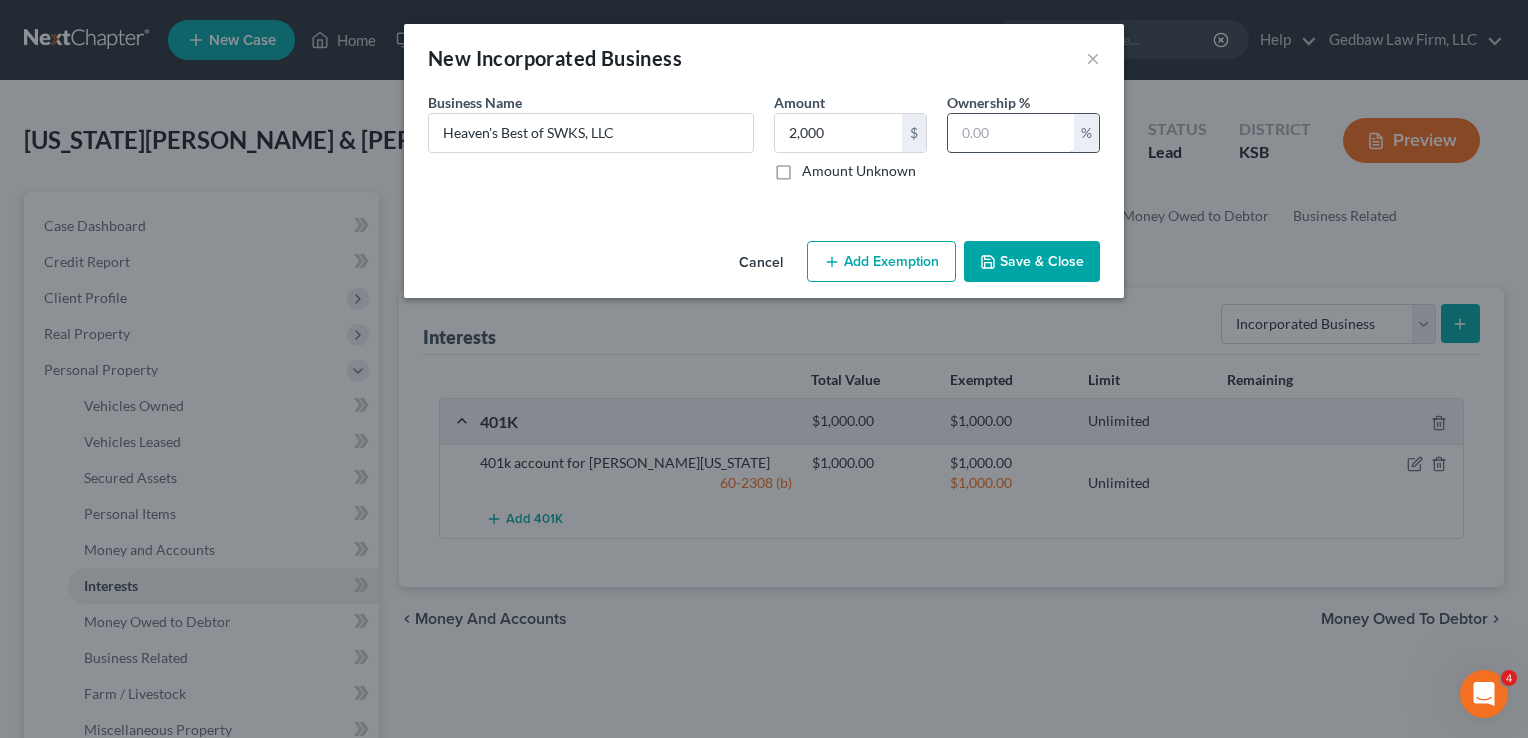 click at bounding box center (1011, 133) 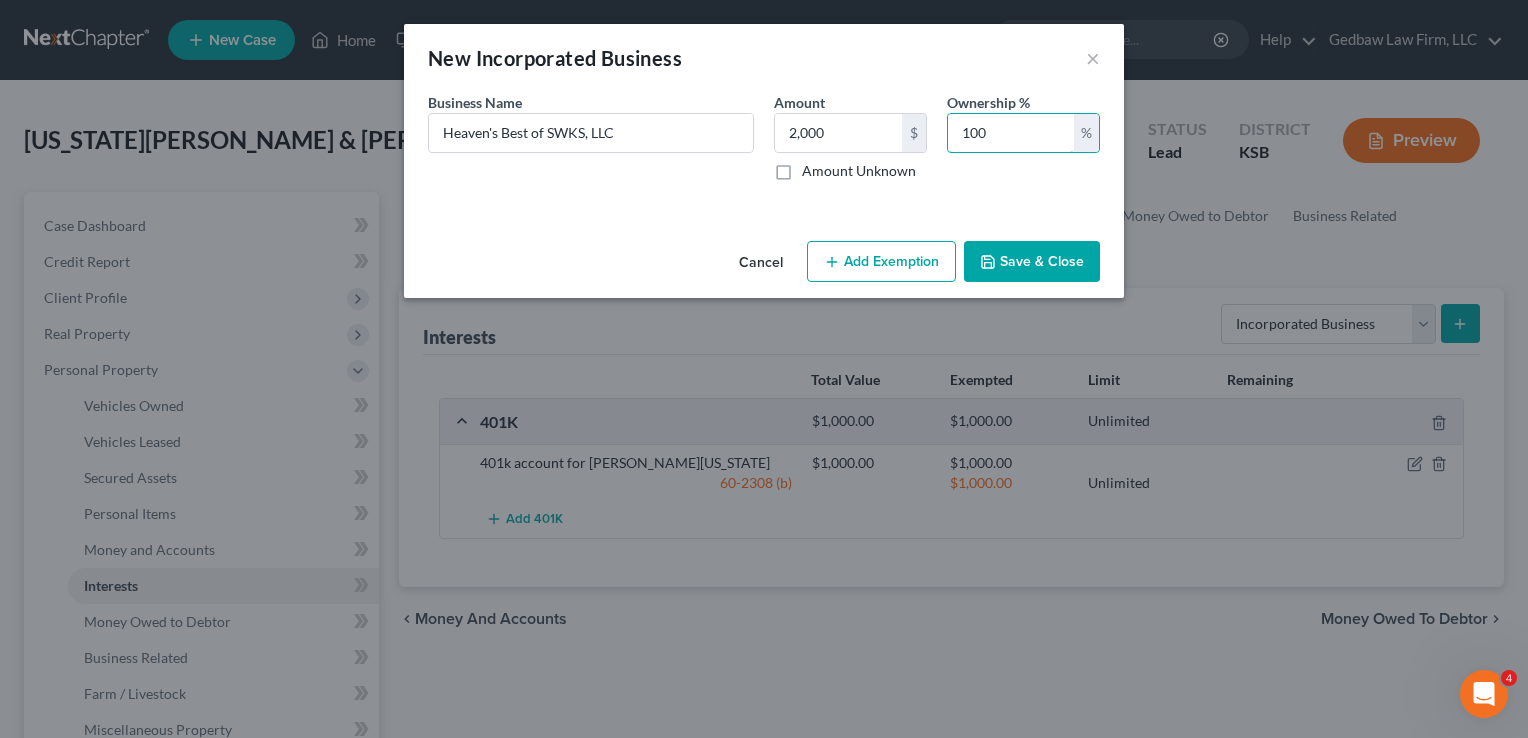 type on "100" 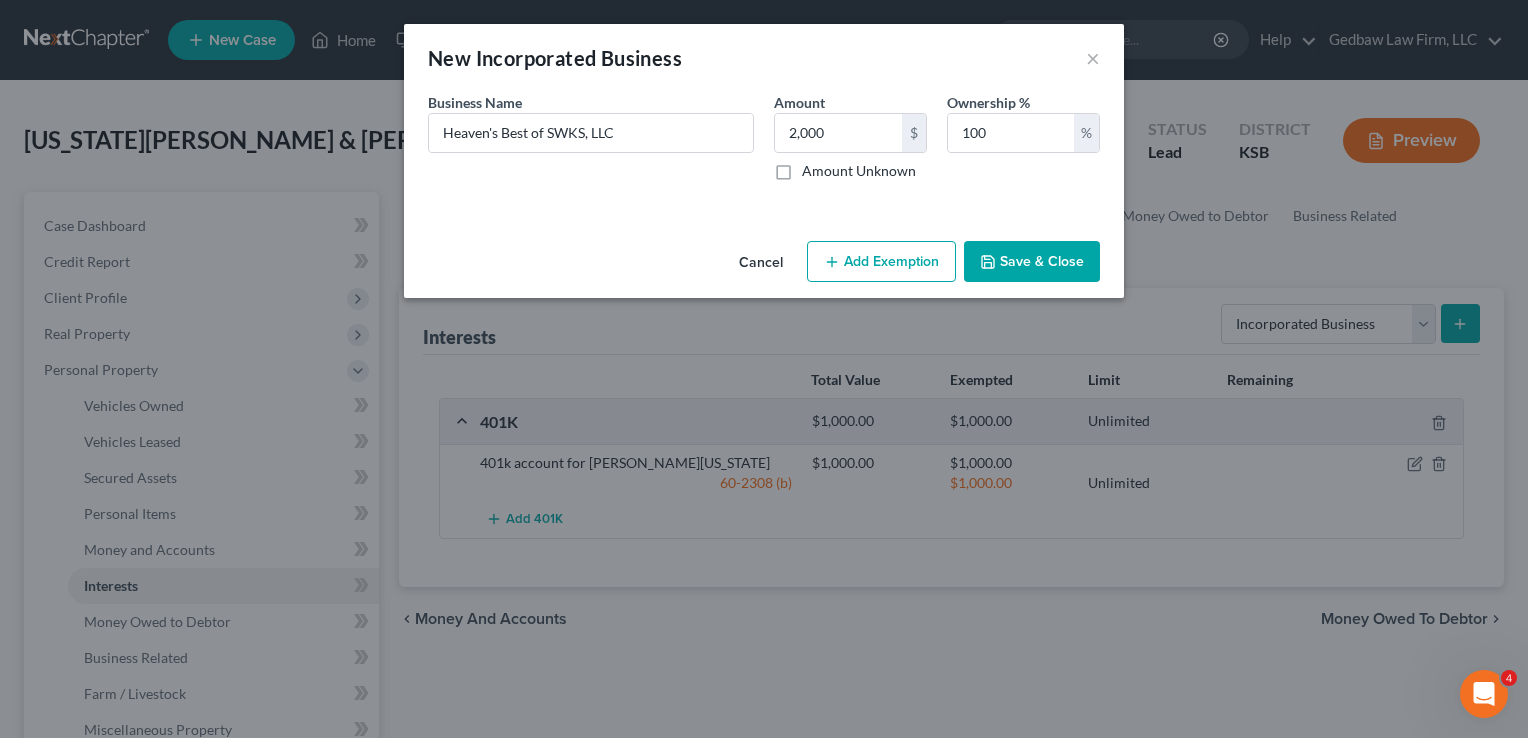 click on "Save & Close" at bounding box center (1032, 262) 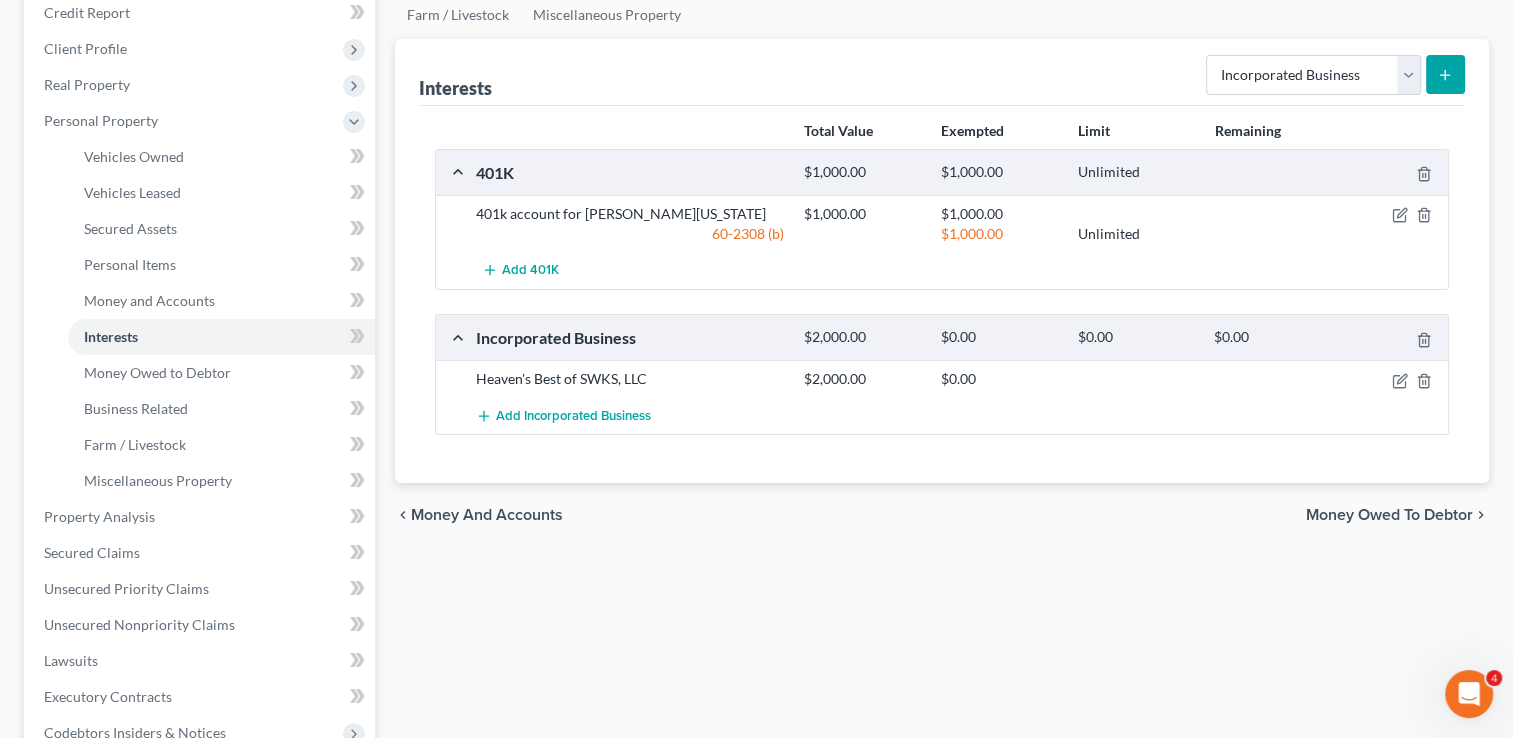 scroll, scrollTop: 250, scrollLeft: 0, axis: vertical 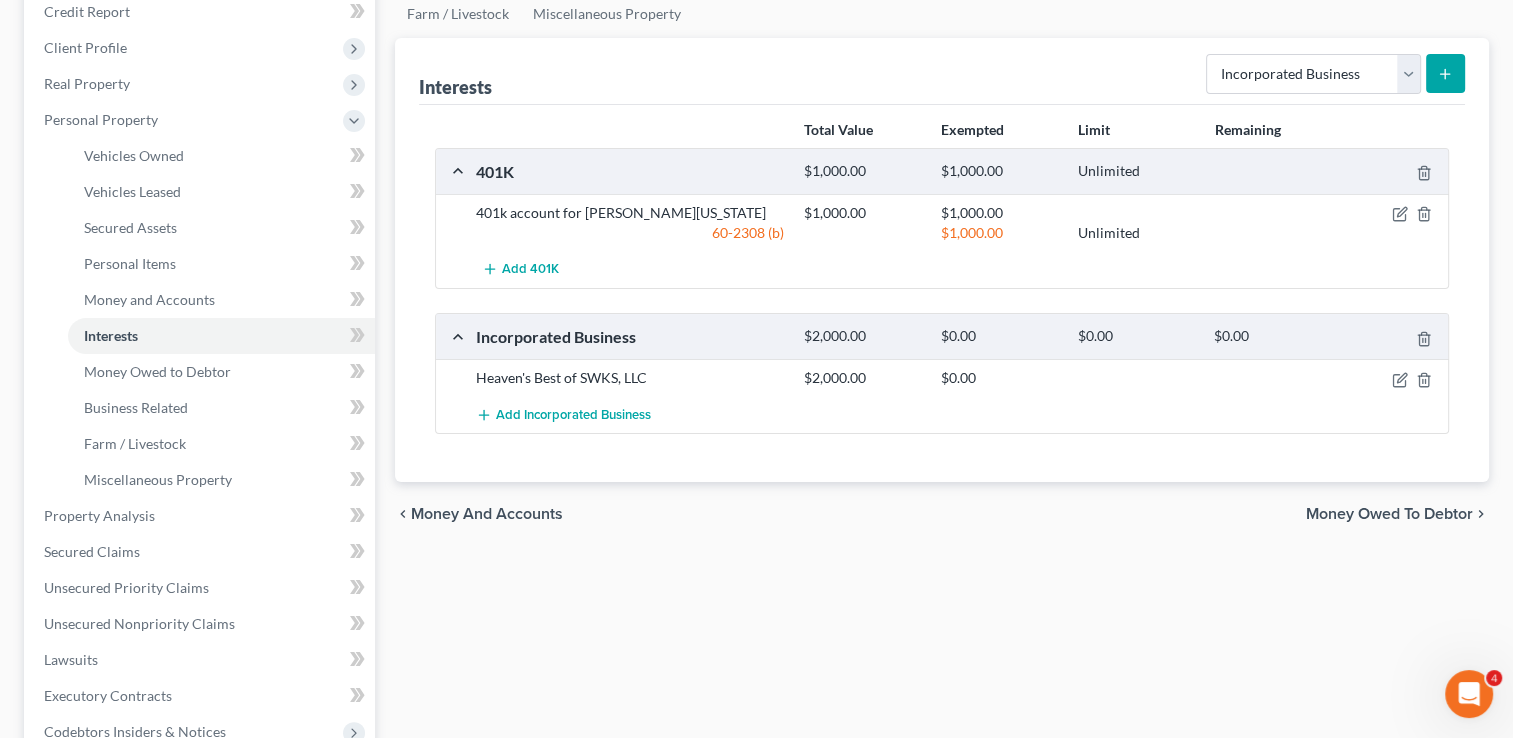 click on "Money Owed to Debtor" at bounding box center [1389, 514] 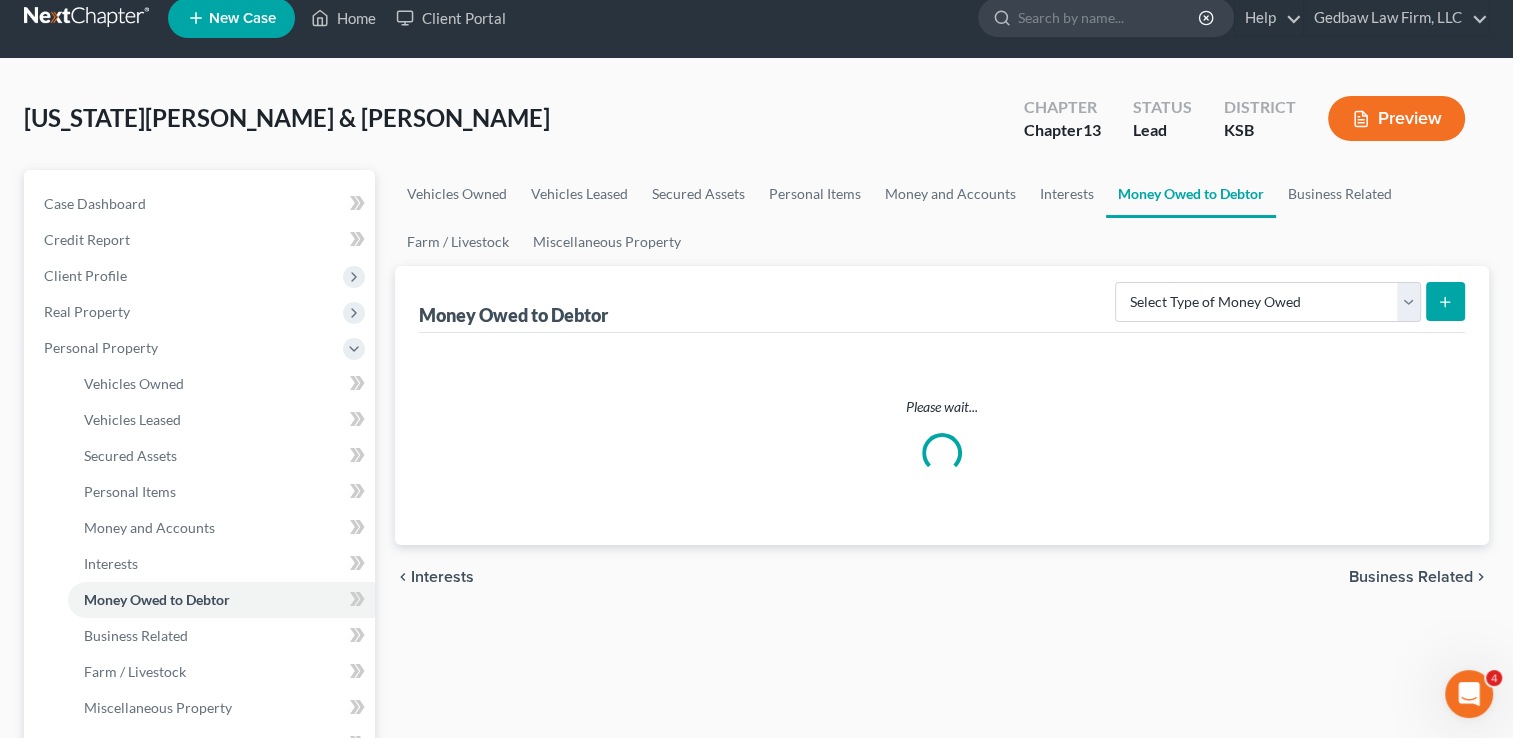 scroll, scrollTop: 0, scrollLeft: 0, axis: both 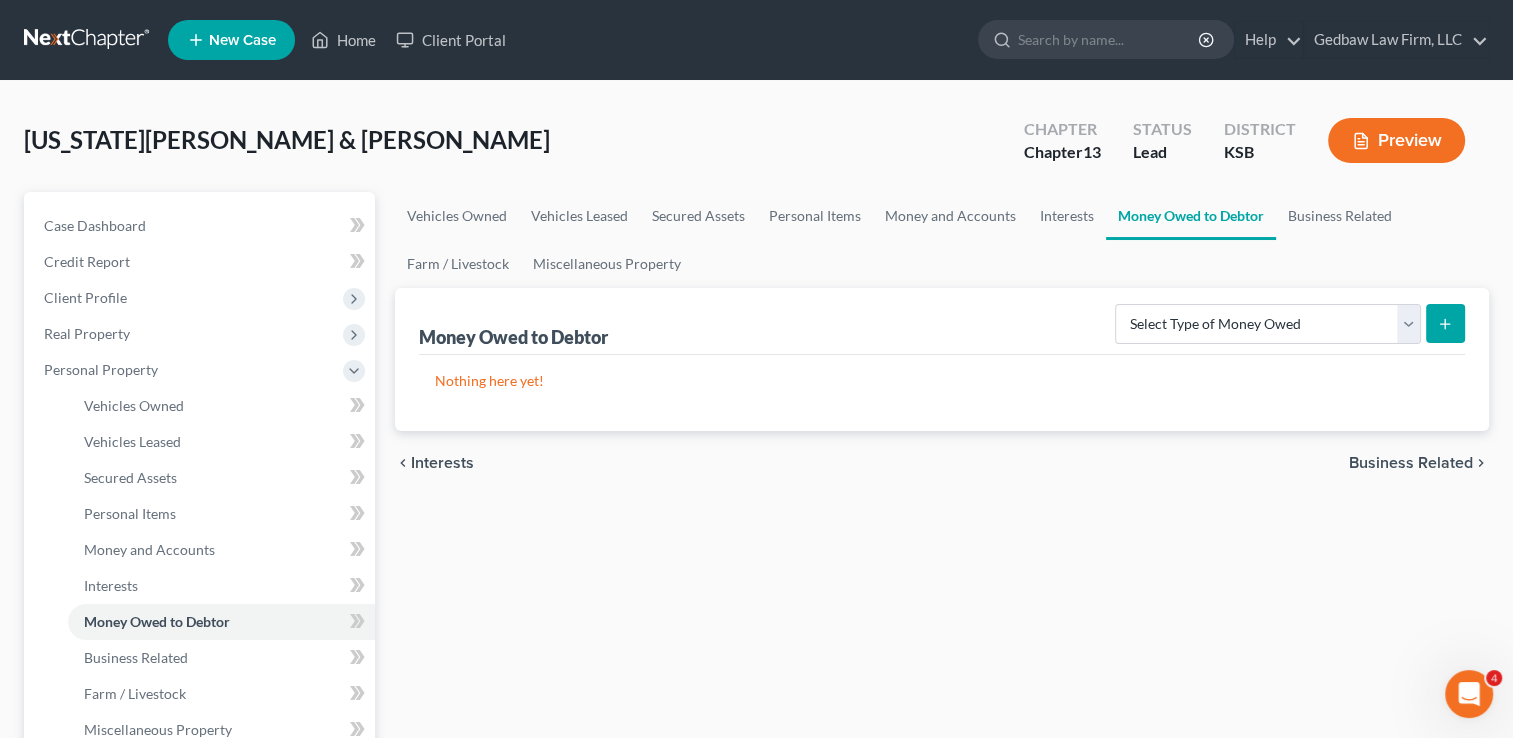 click on "Business Related" at bounding box center [1411, 463] 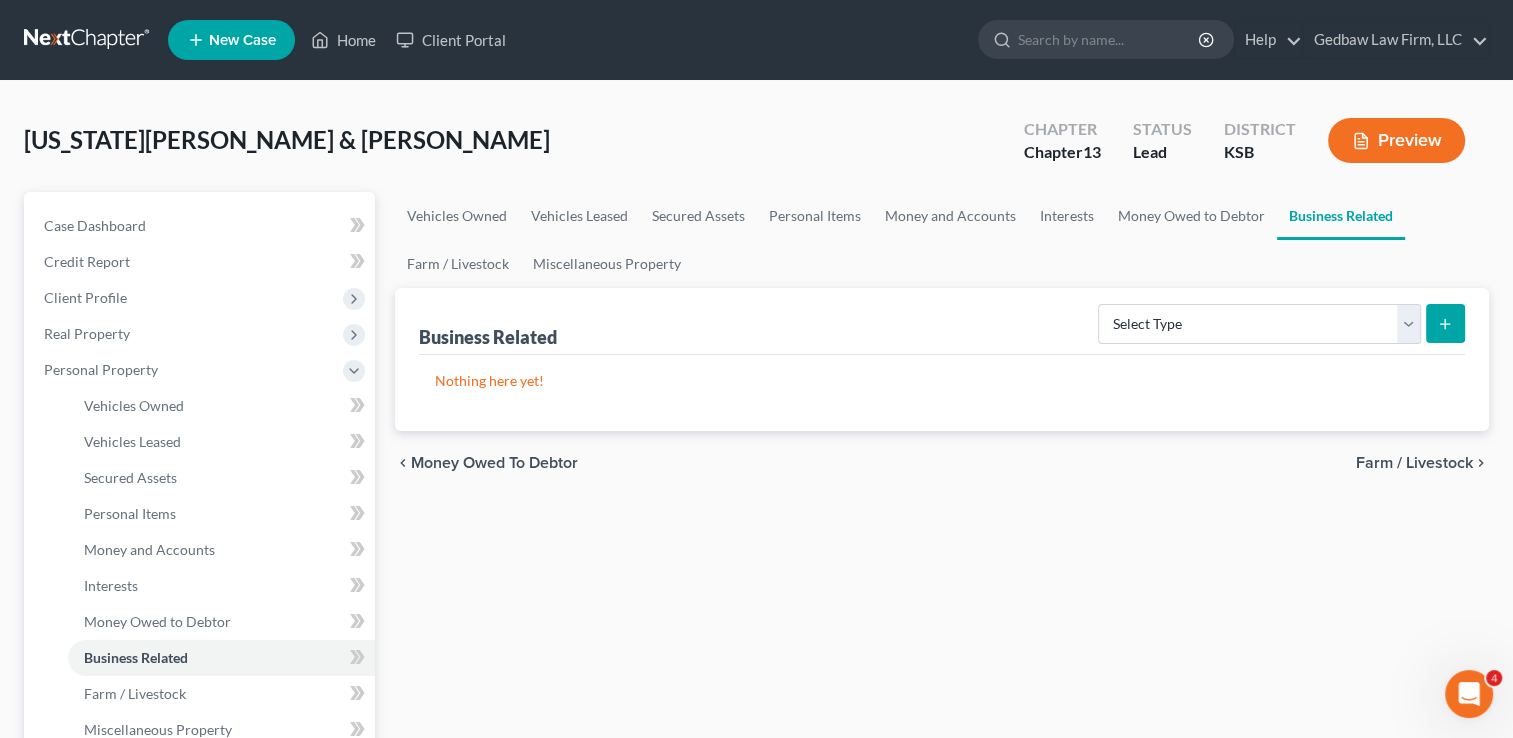 click on "Farm / Livestock" at bounding box center [1414, 463] 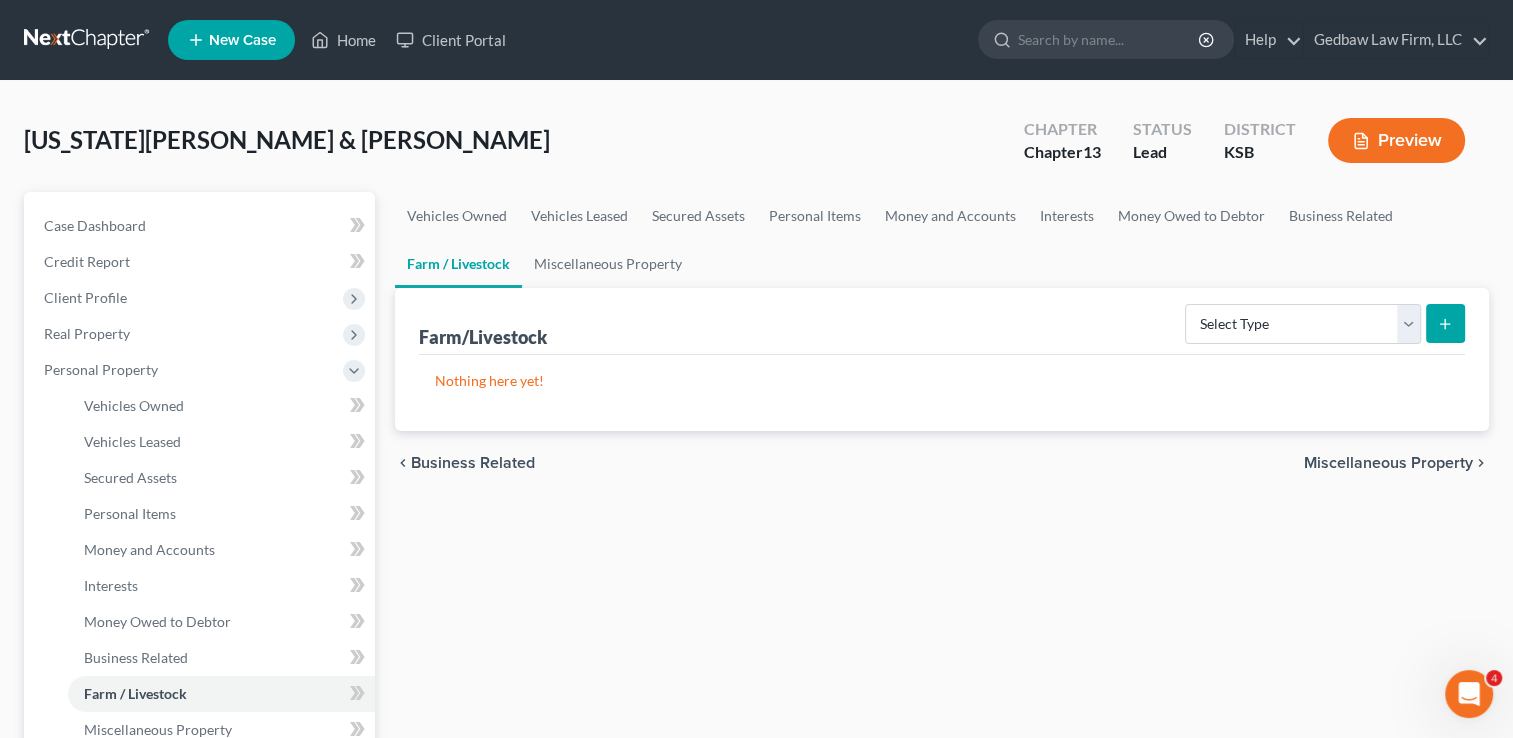 click on "Miscellaneous Property" at bounding box center [1388, 463] 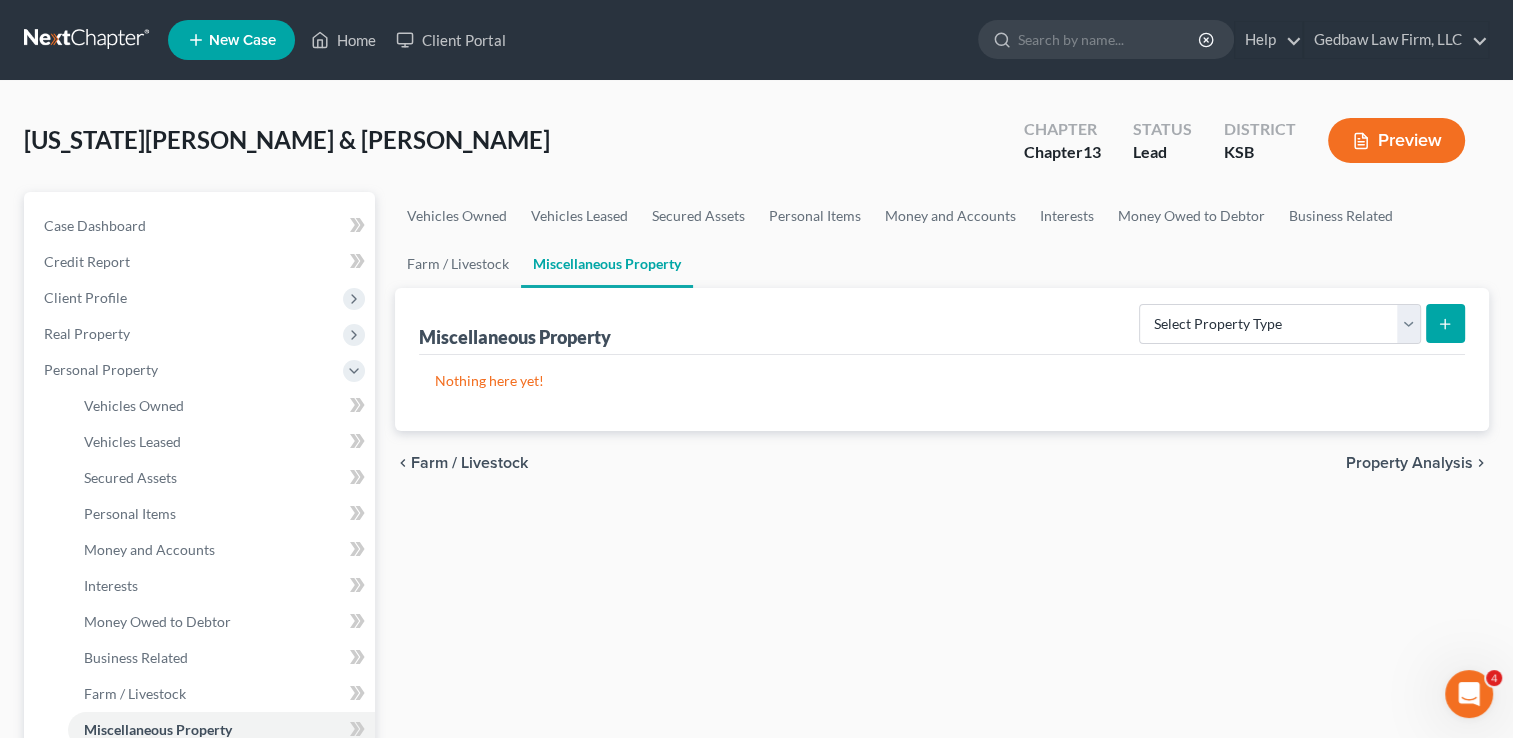 click on "Property Analysis" at bounding box center (1409, 463) 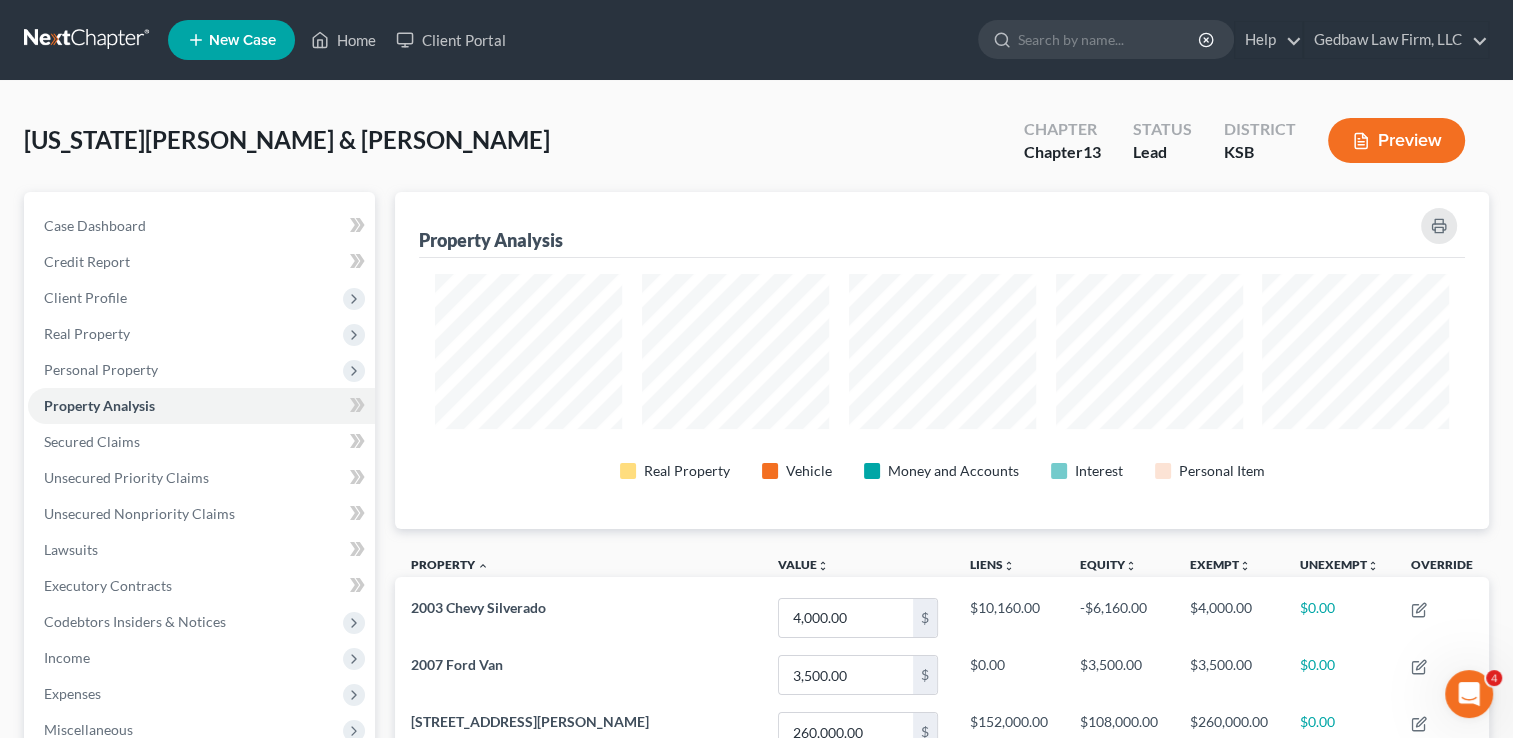 scroll, scrollTop: 999663, scrollLeft: 998906, axis: both 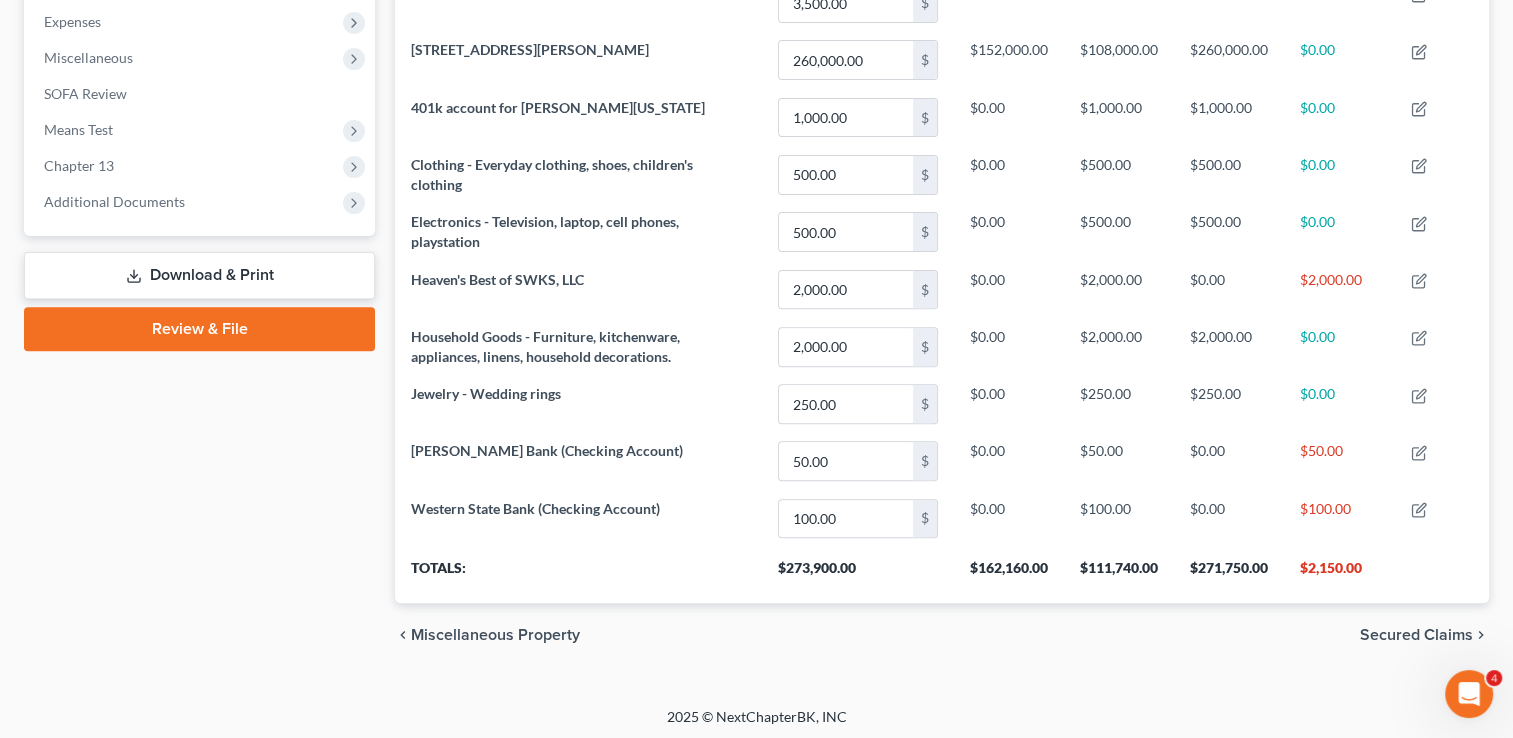 click on "Secured Claims" at bounding box center [1416, 635] 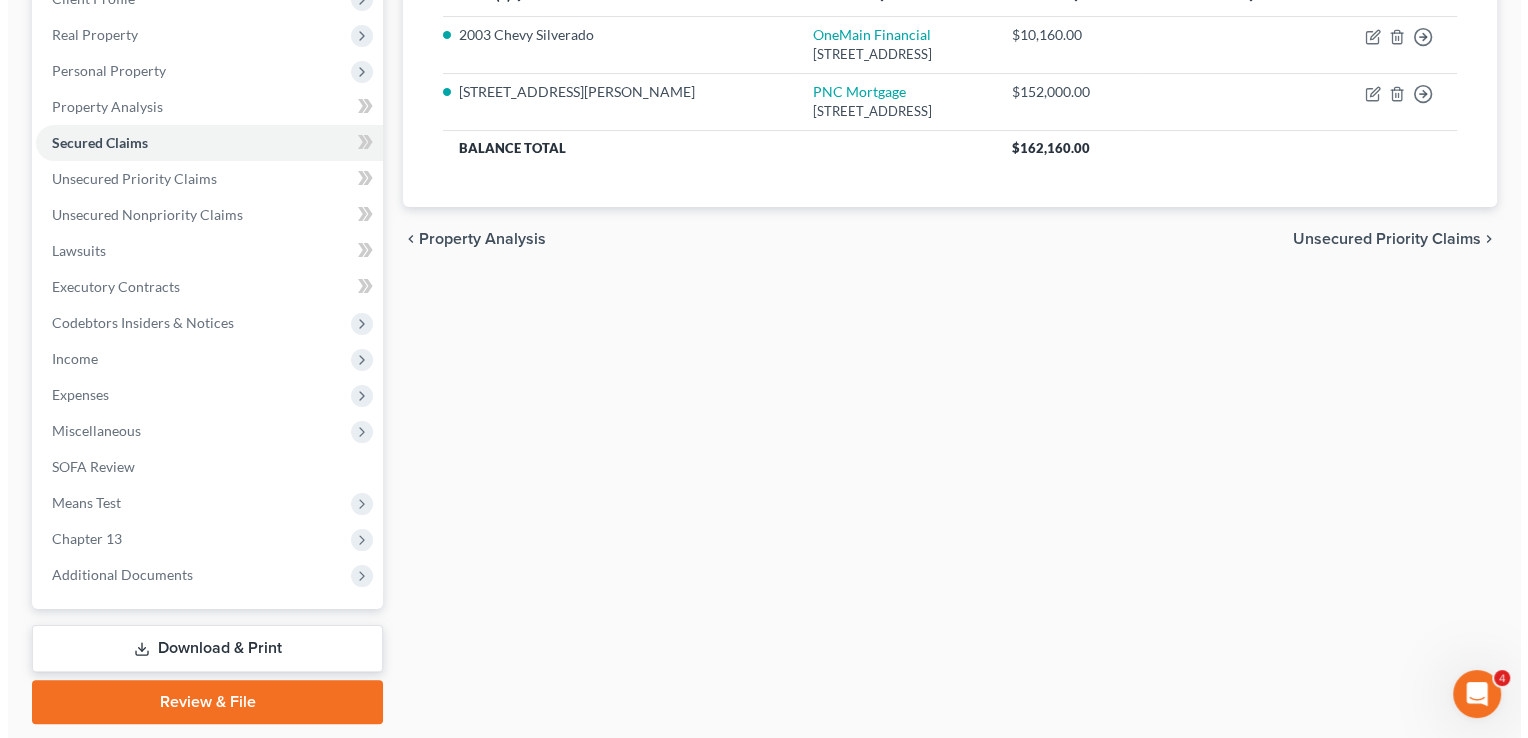 scroll, scrollTop: 0, scrollLeft: 0, axis: both 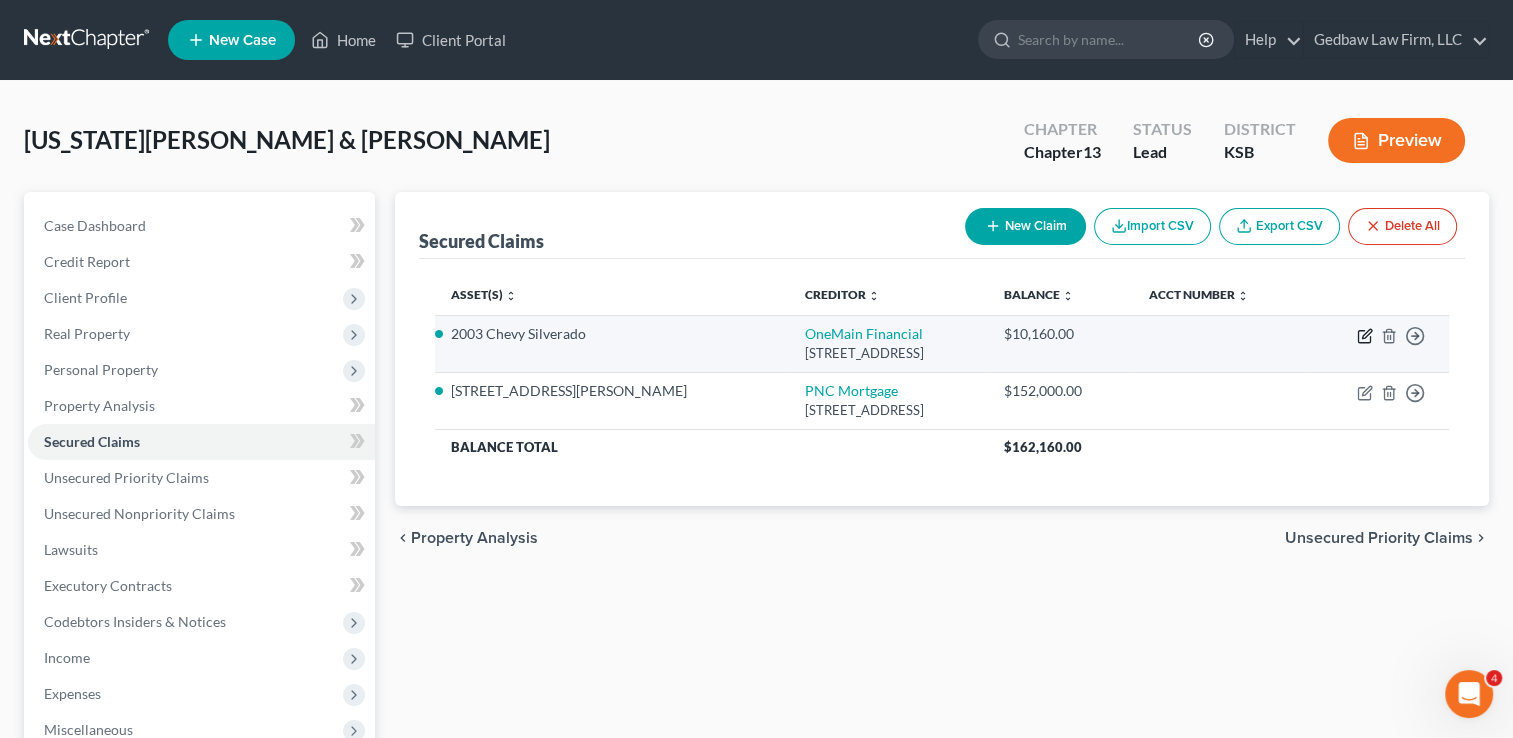 click 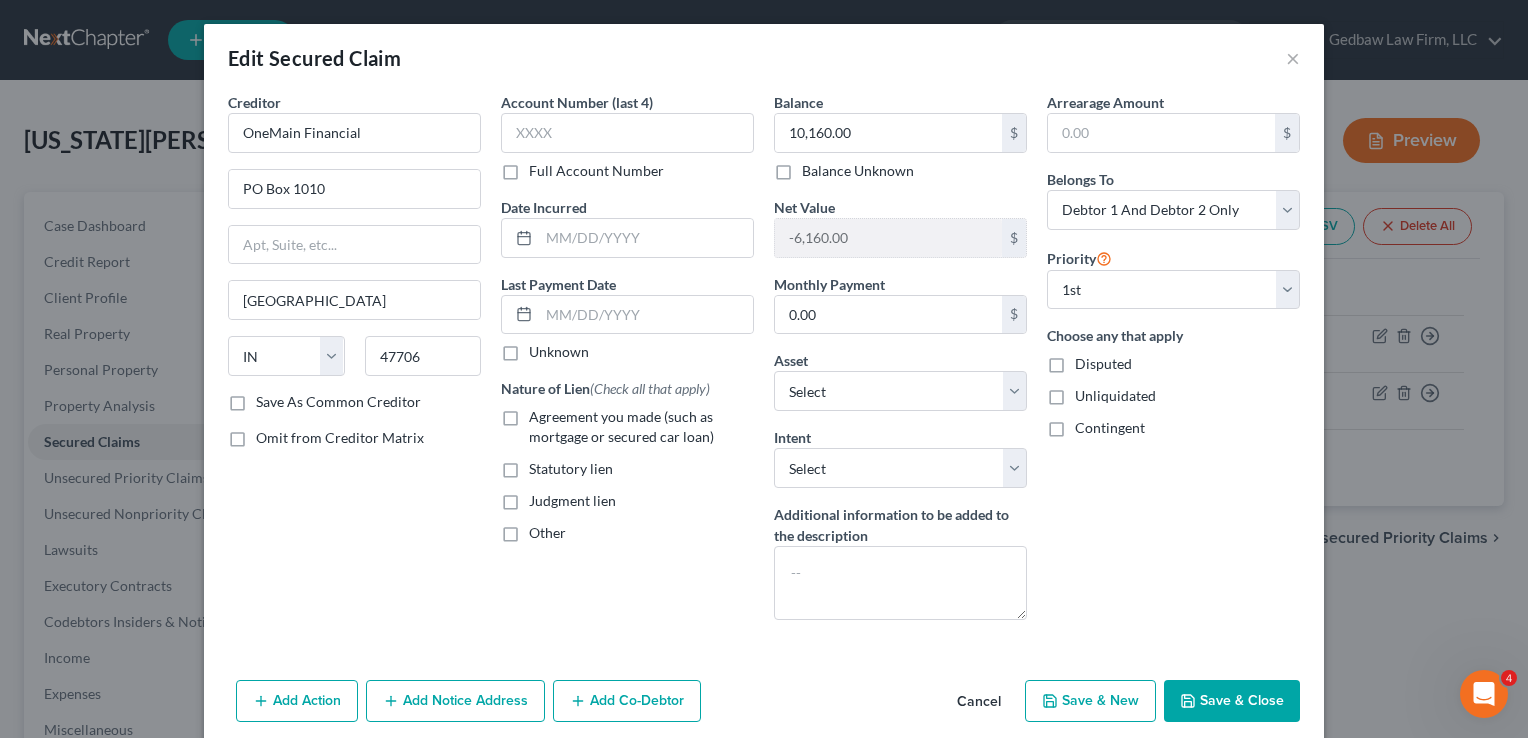 click on "Agreement you made (such as mortgage or secured car loan)" at bounding box center (641, 427) 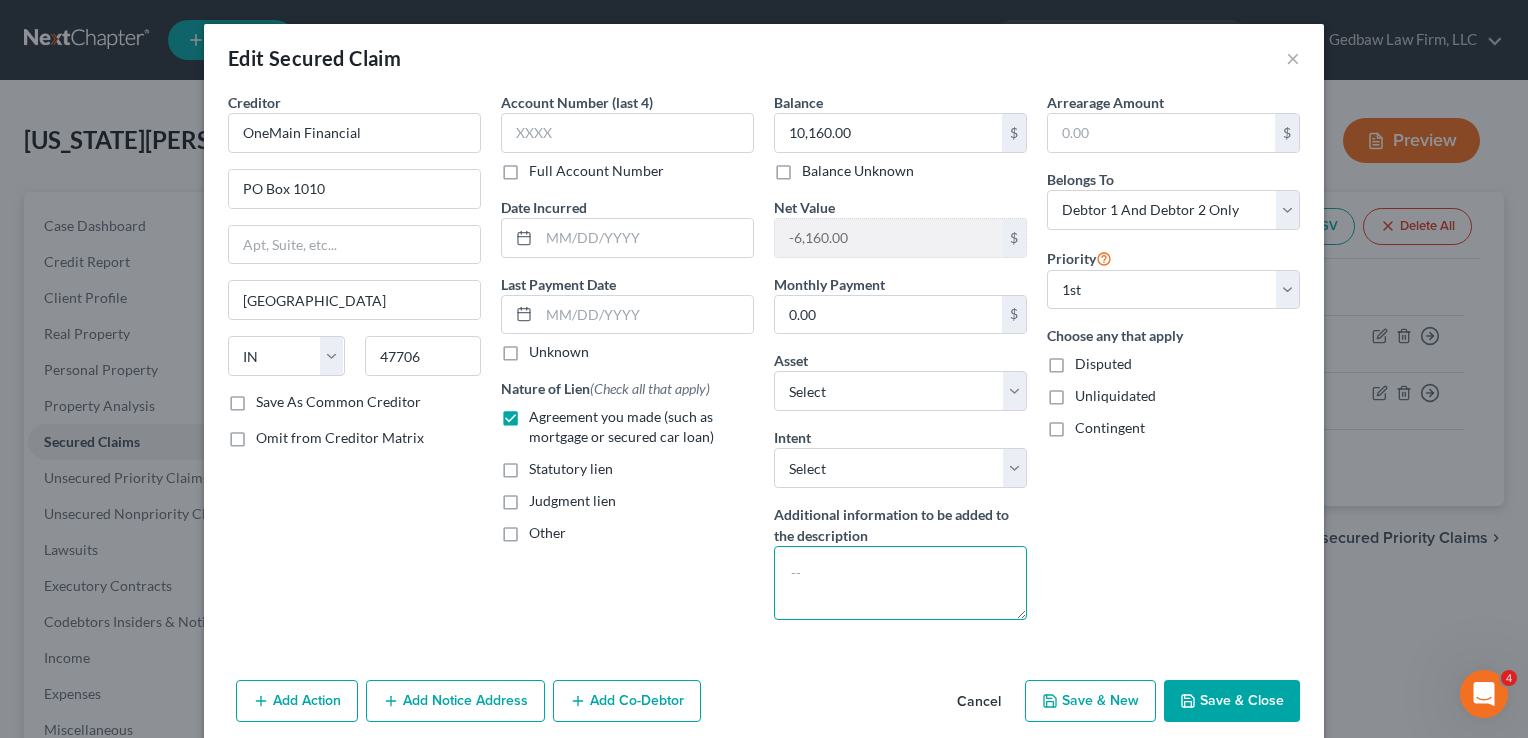 click at bounding box center (900, 583) 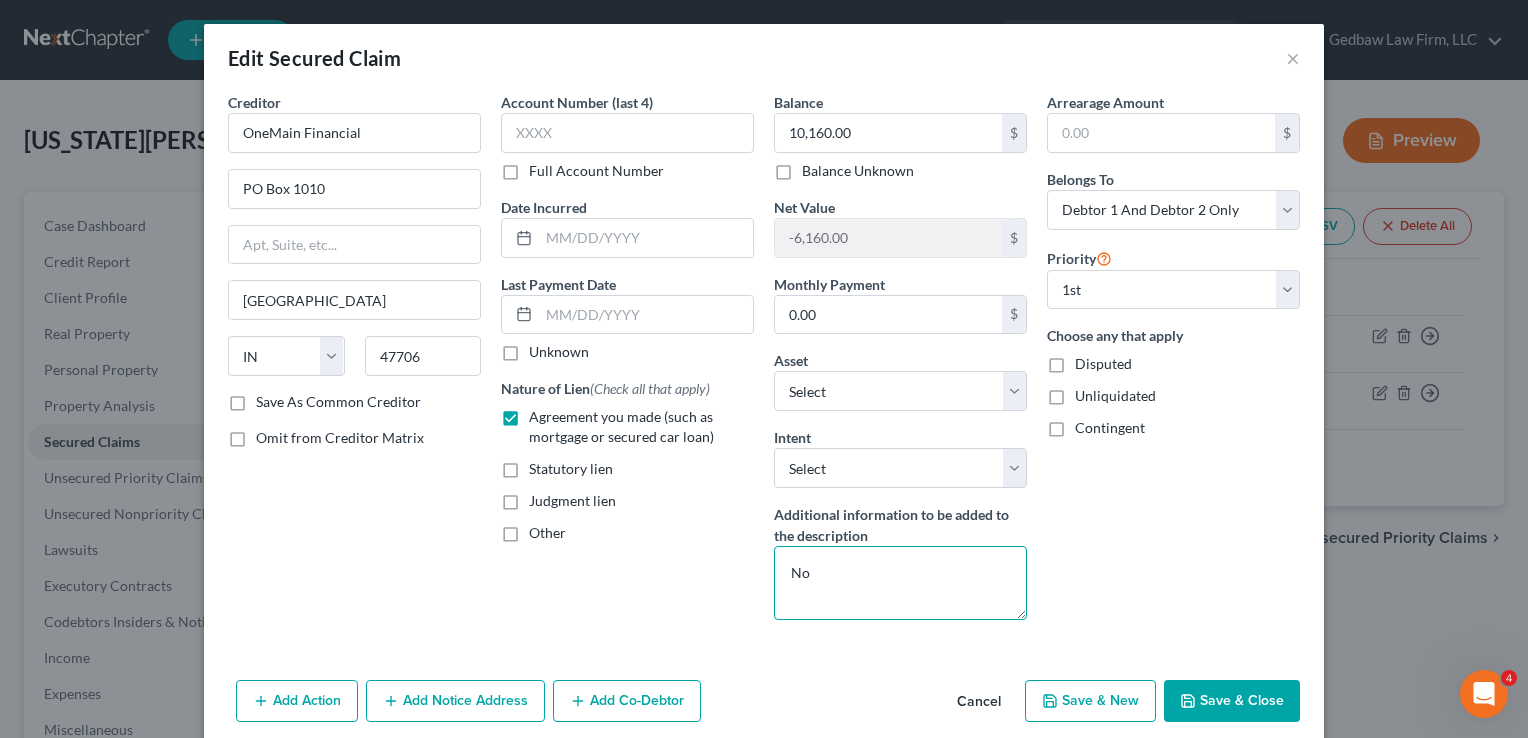 type on "N" 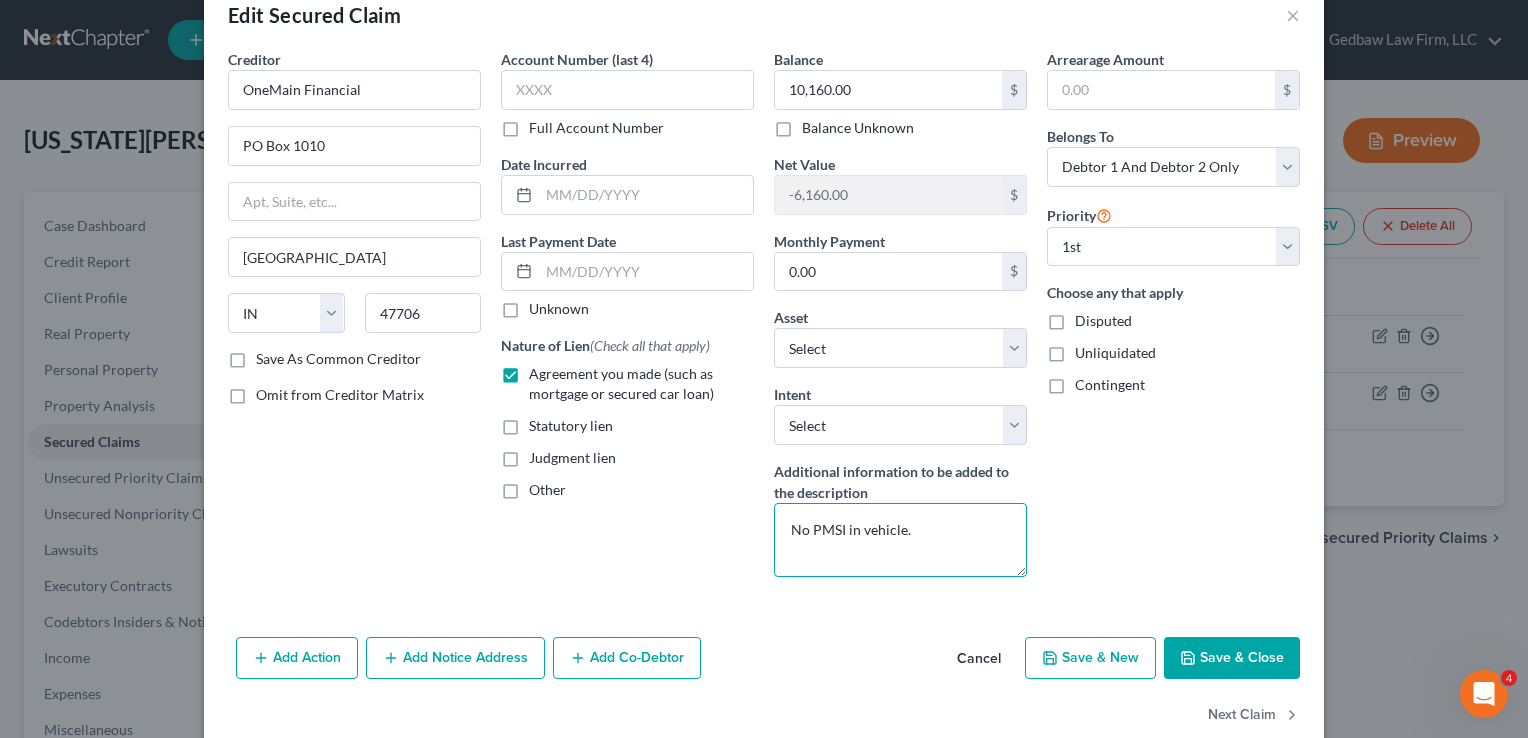scroll, scrollTop: 50, scrollLeft: 0, axis: vertical 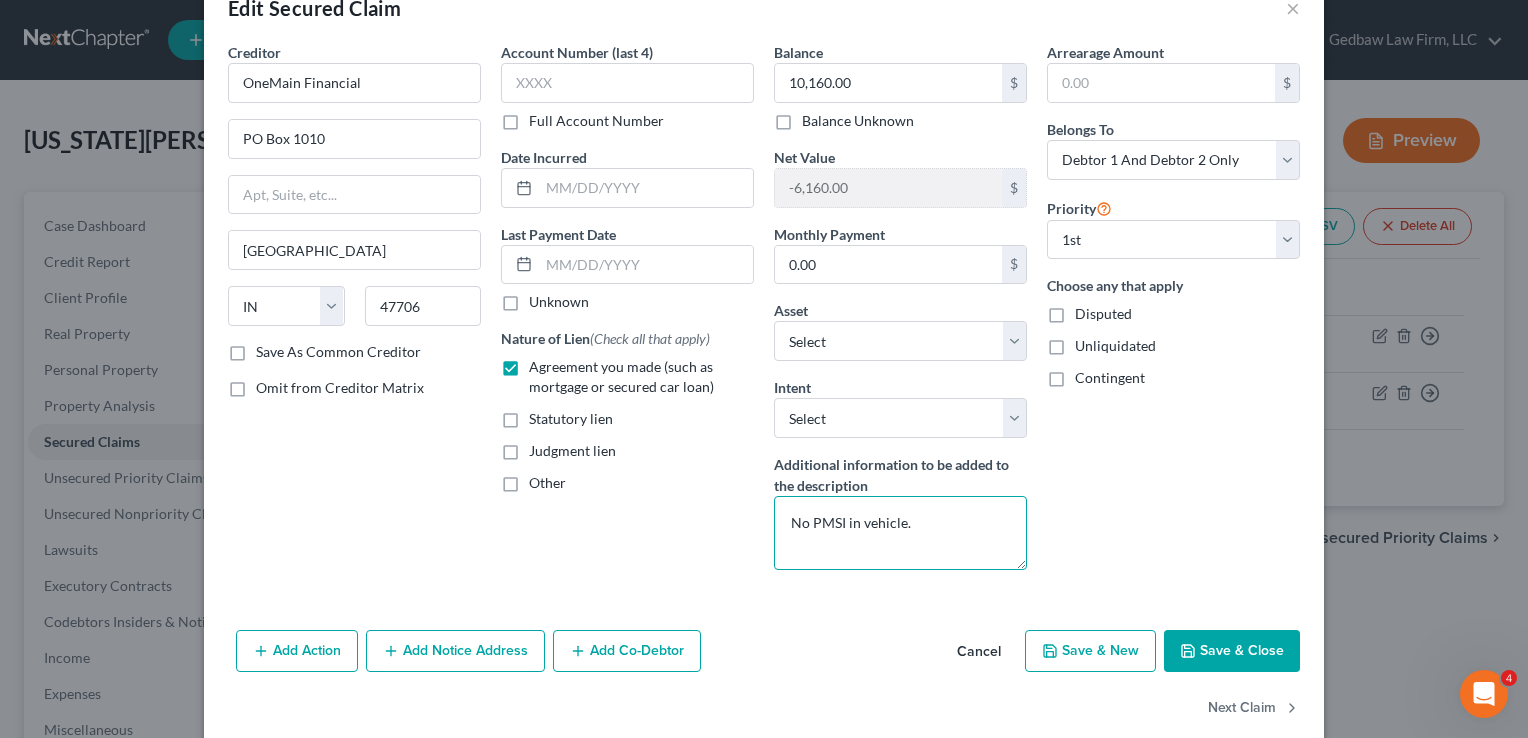type on "No PMSI in vehicle." 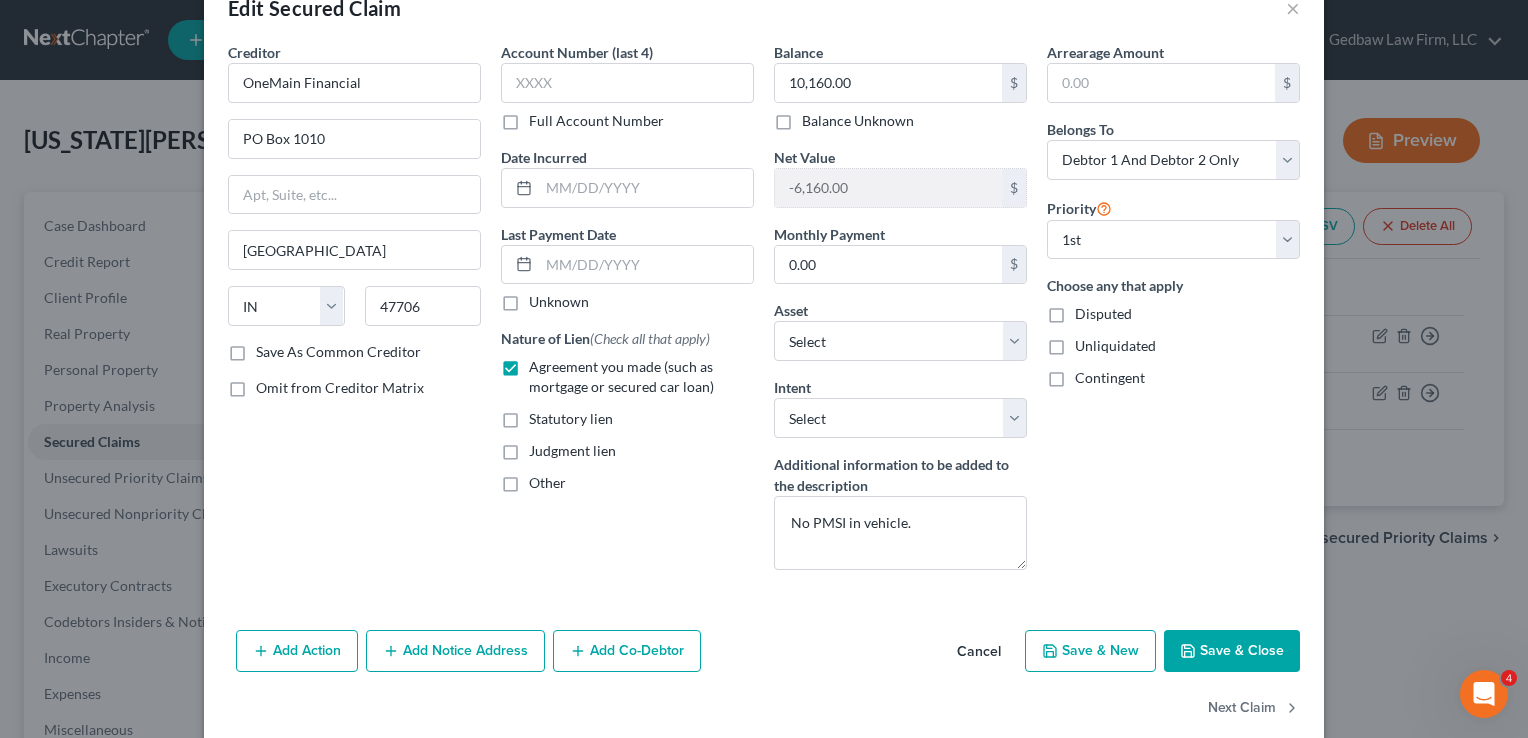 click on "Save & Close" at bounding box center [1232, 651] 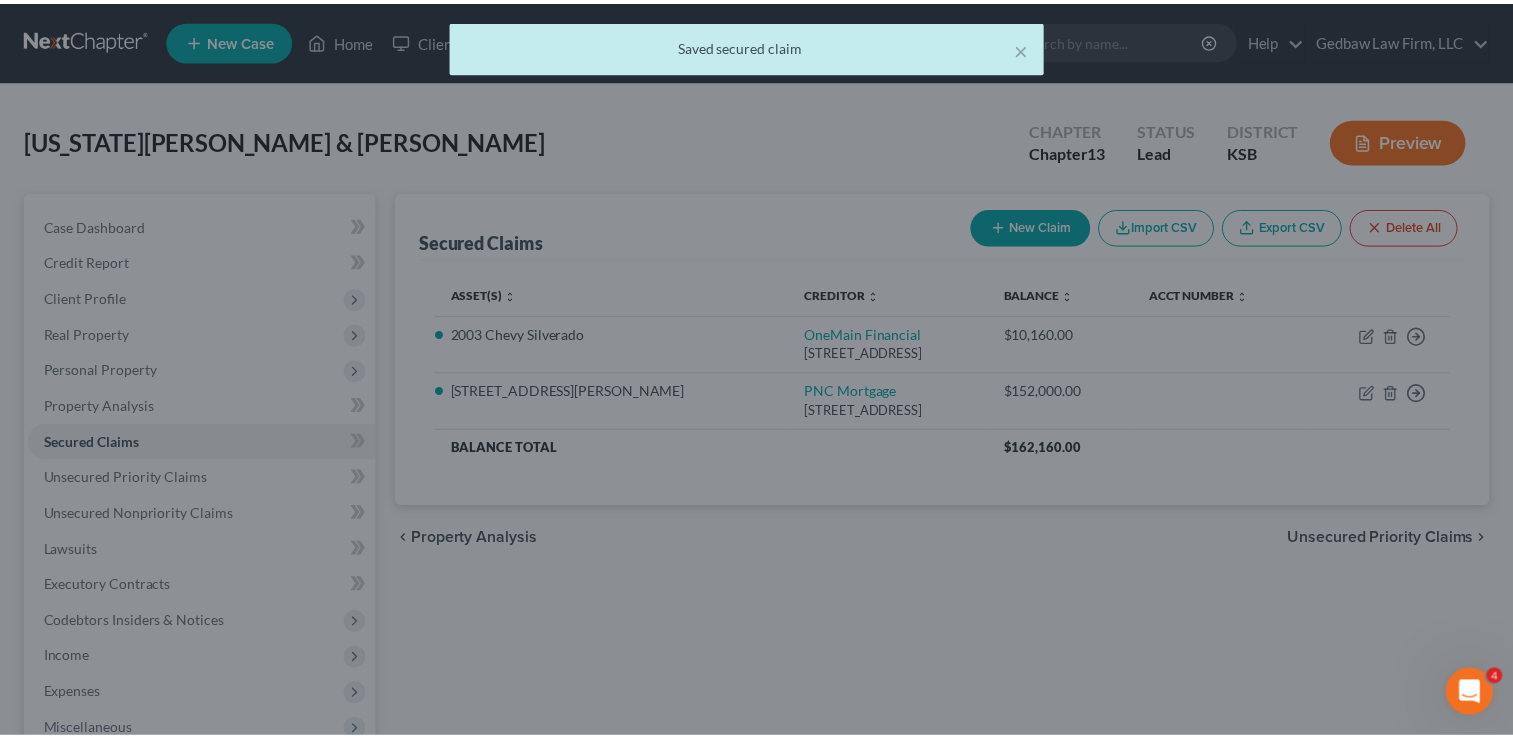 scroll, scrollTop: 0, scrollLeft: 0, axis: both 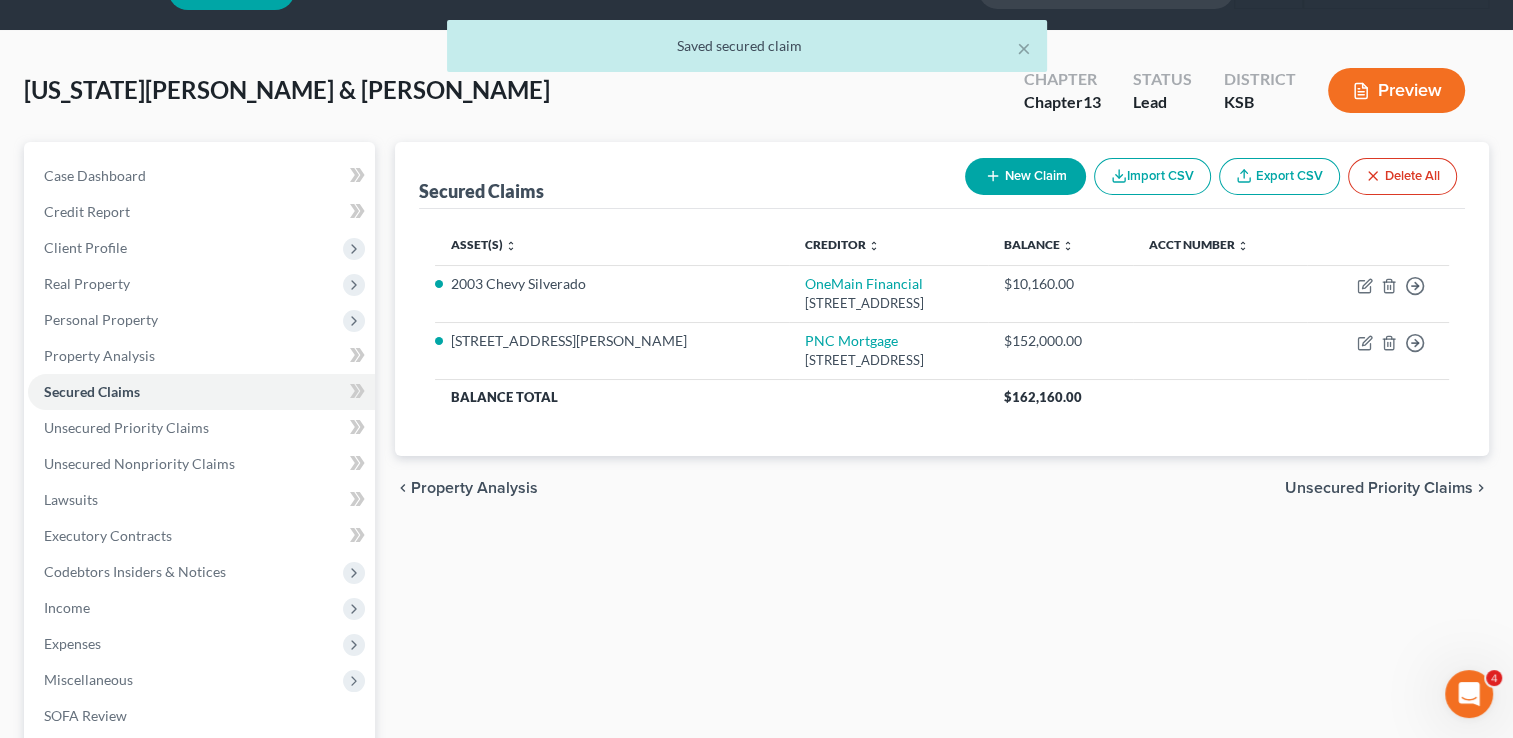 click on "Unsecured Priority Claims" at bounding box center (1379, 488) 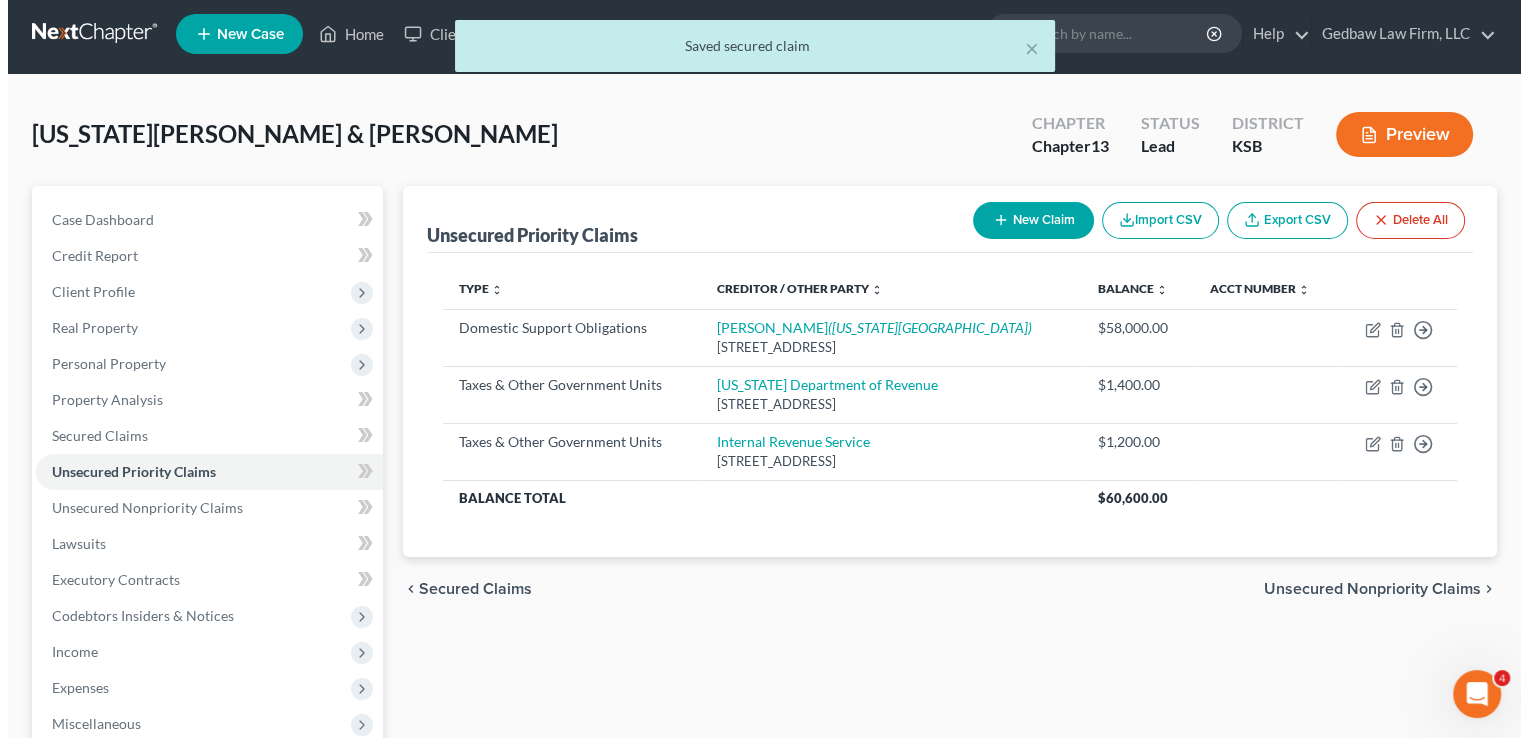 scroll, scrollTop: 0, scrollLeft: 0, axis: both 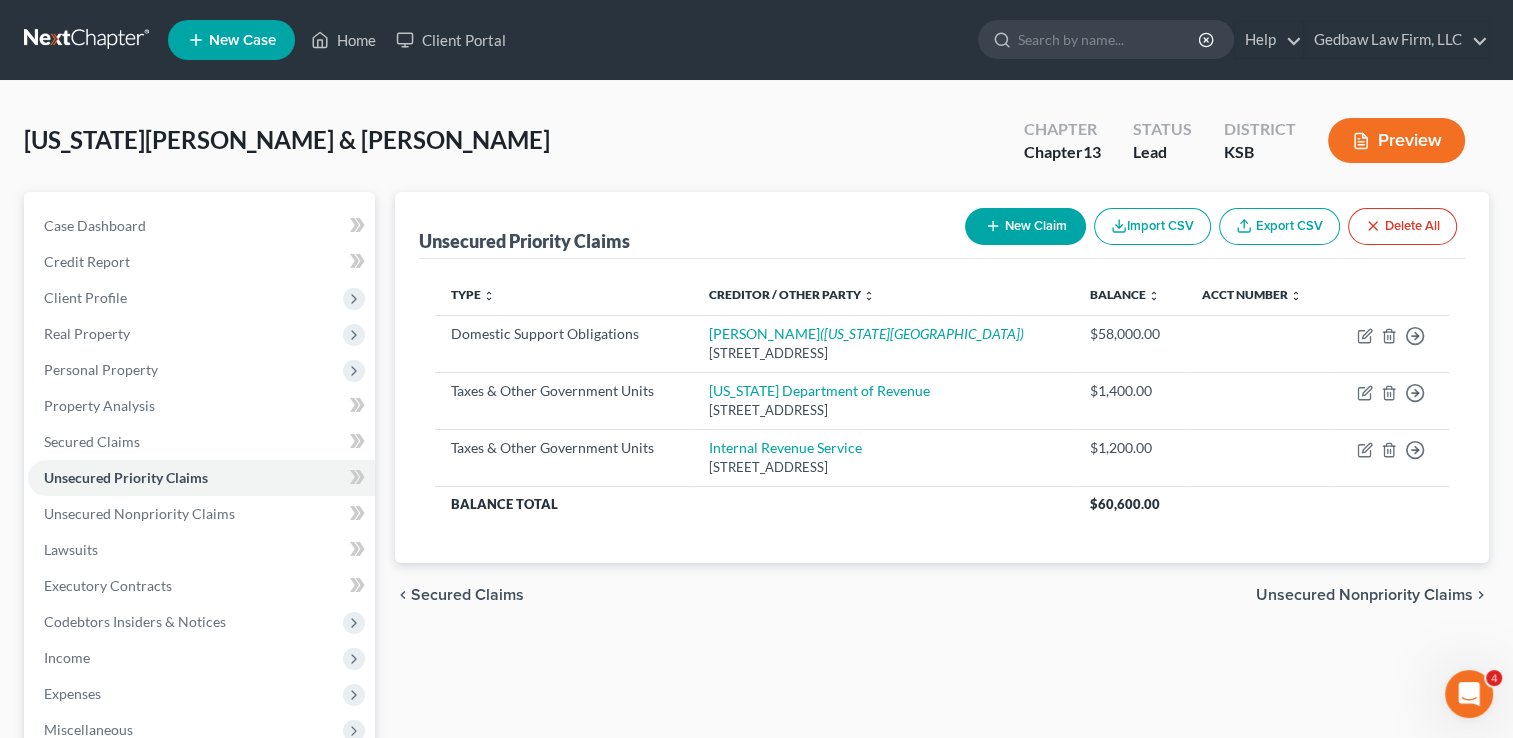 click on "Unsecured Nonpriority Claims" at bounding box center [1364, 595] 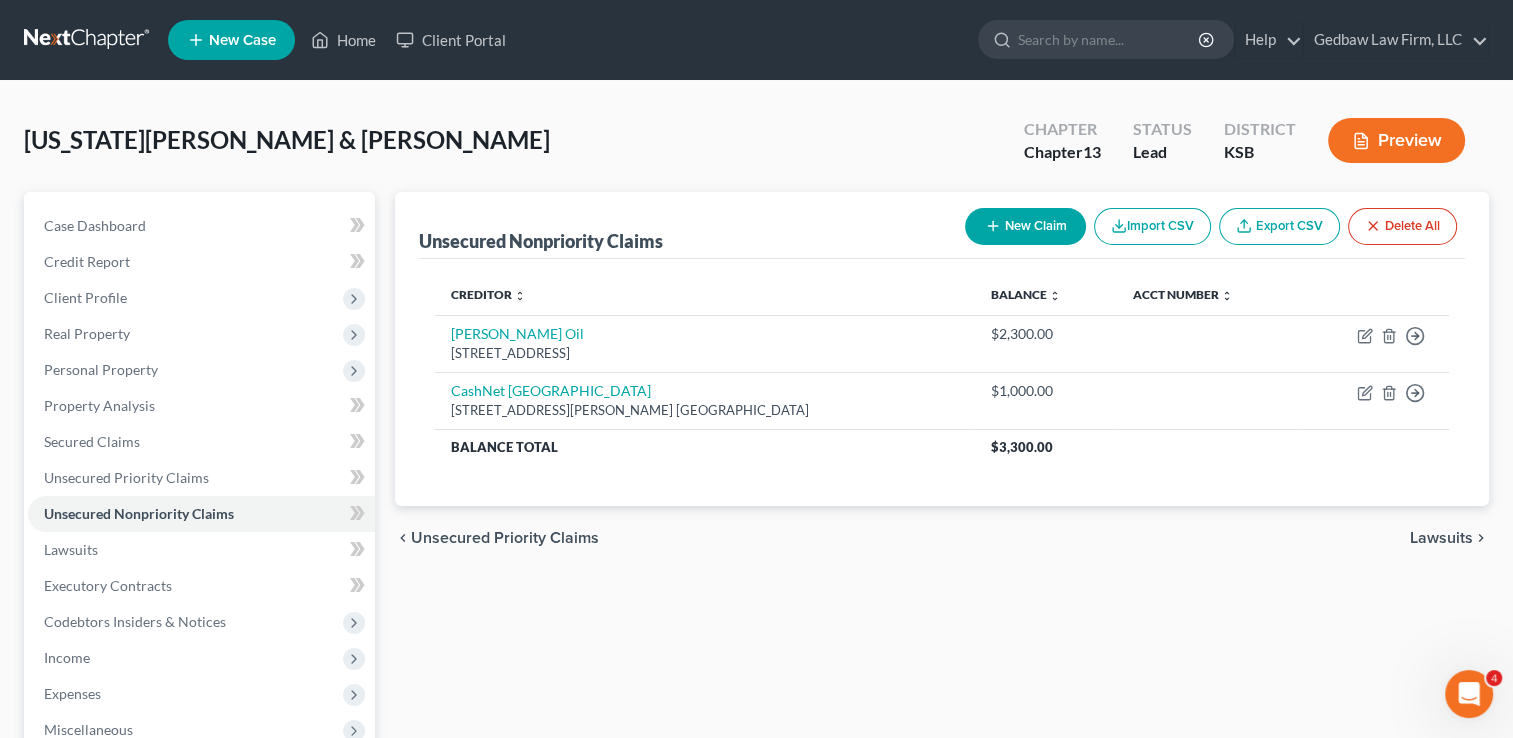click on "New Claim" at bounding box center [1025, 226] 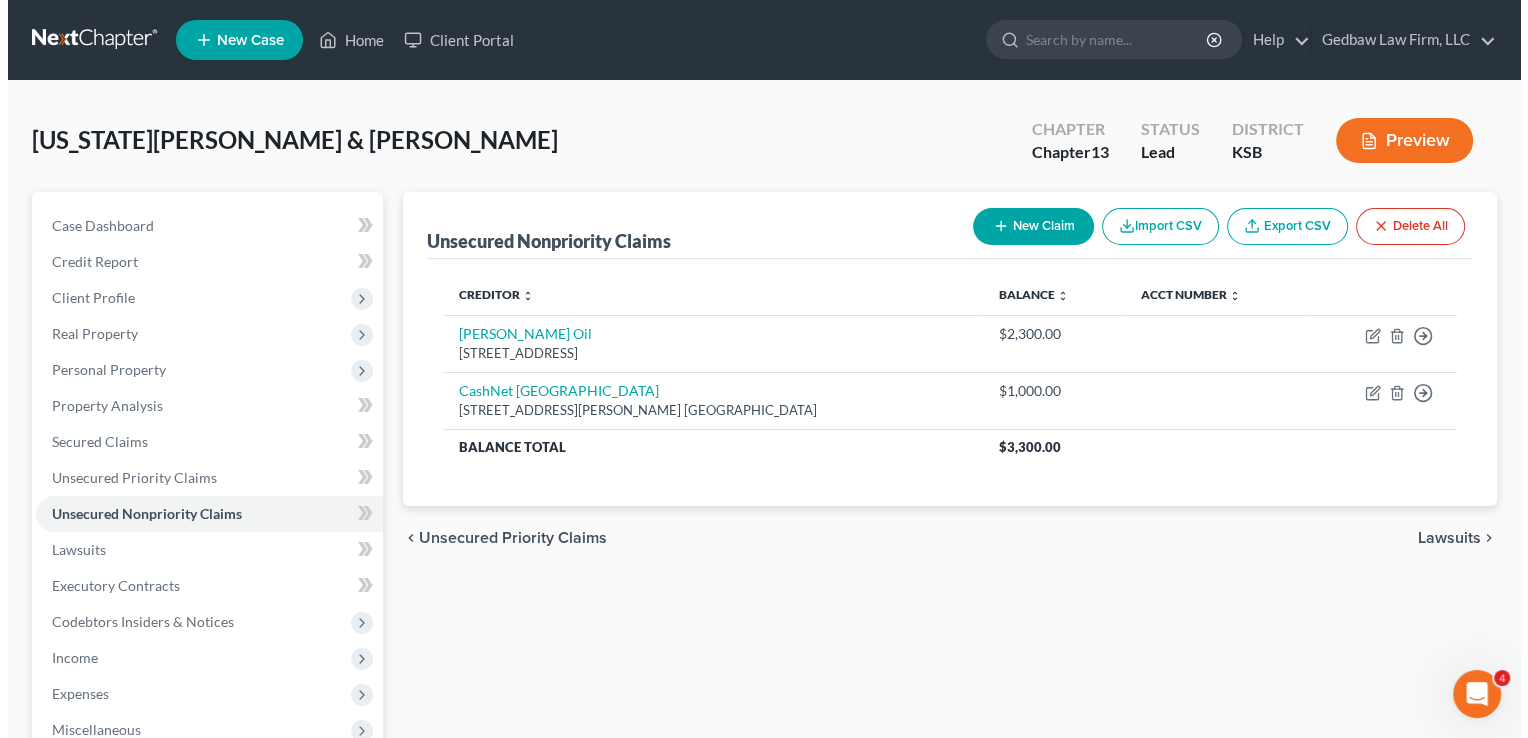 select on "2" 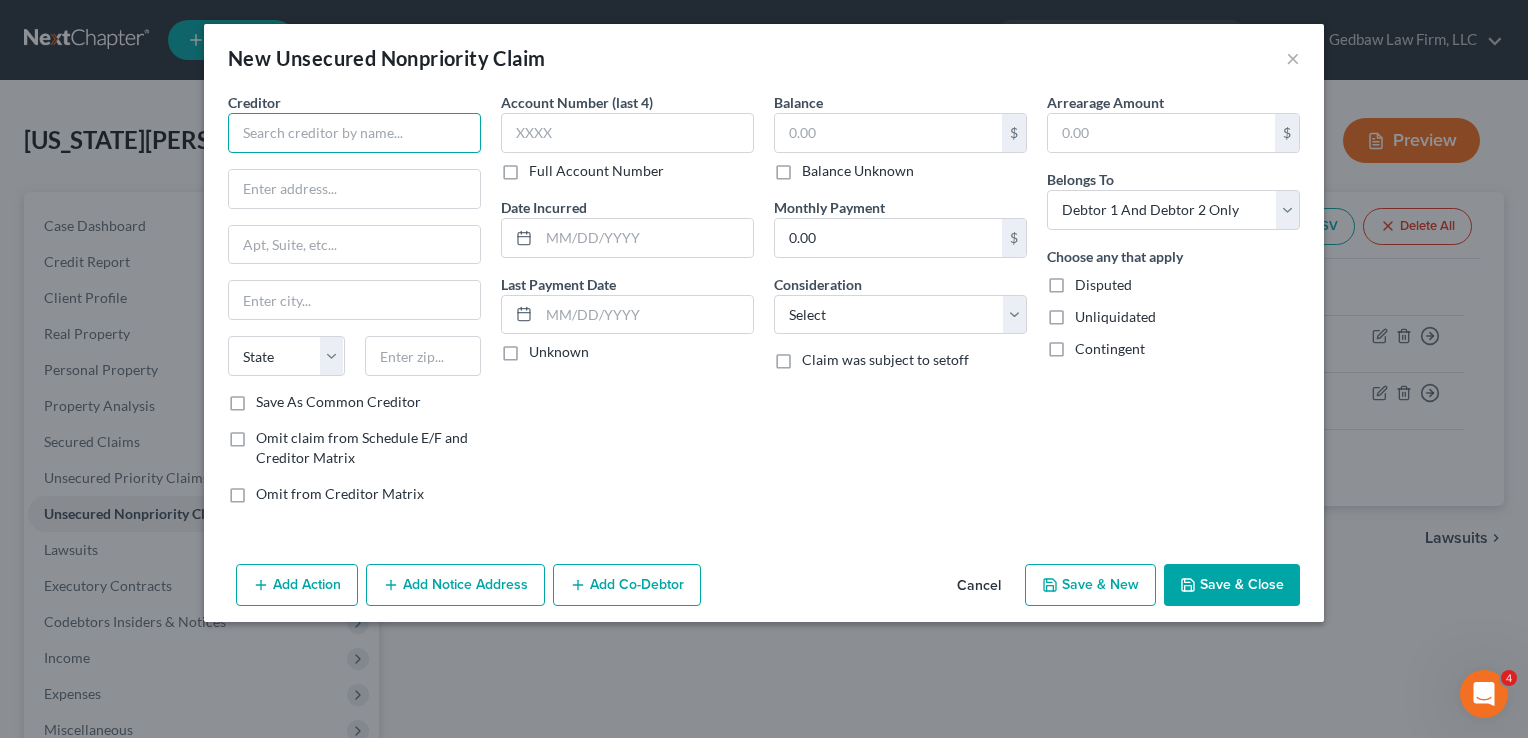 click at bounding box center (354, 133) 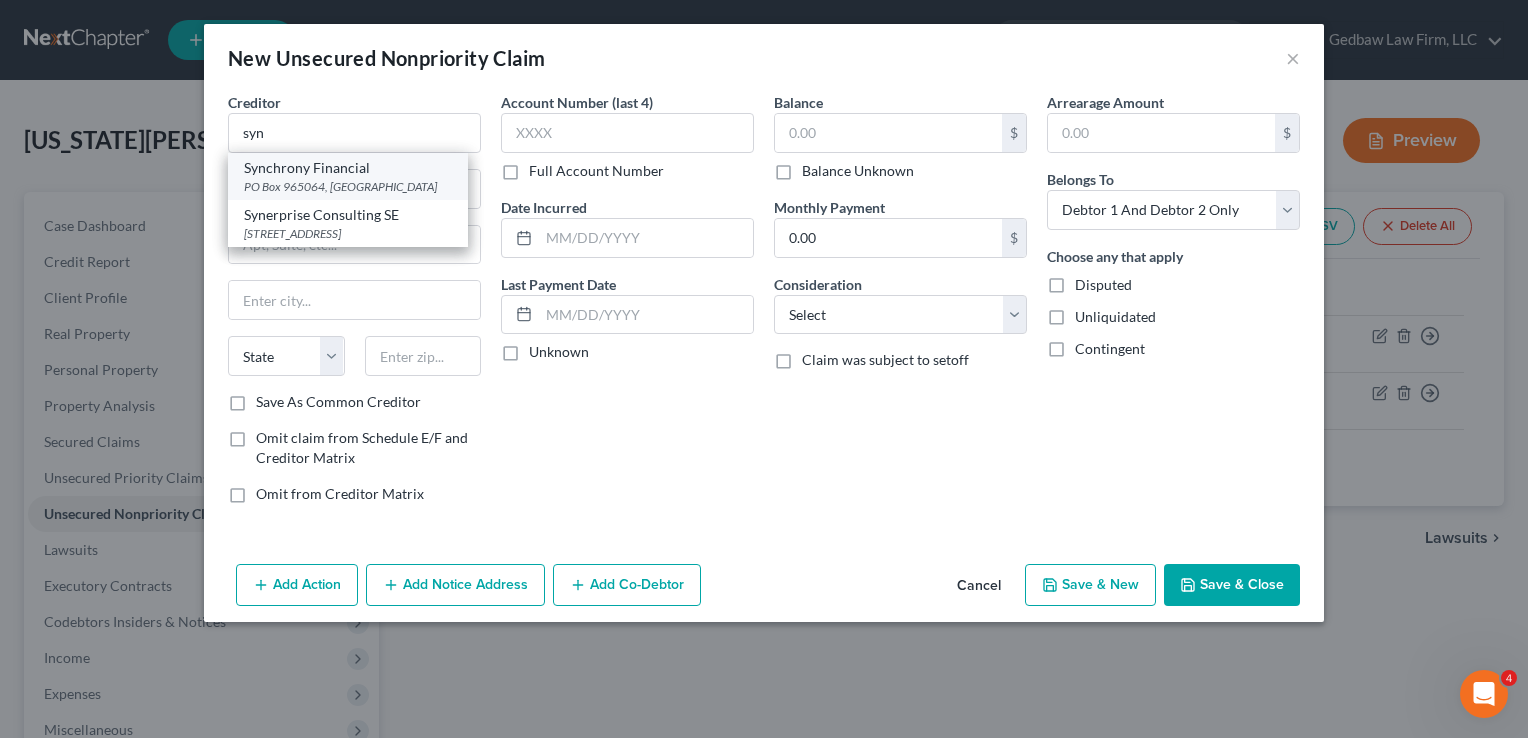 click on "PO Box 965064, [GEOGRAPHIC_DATA]" at bounding box center [348, 186] 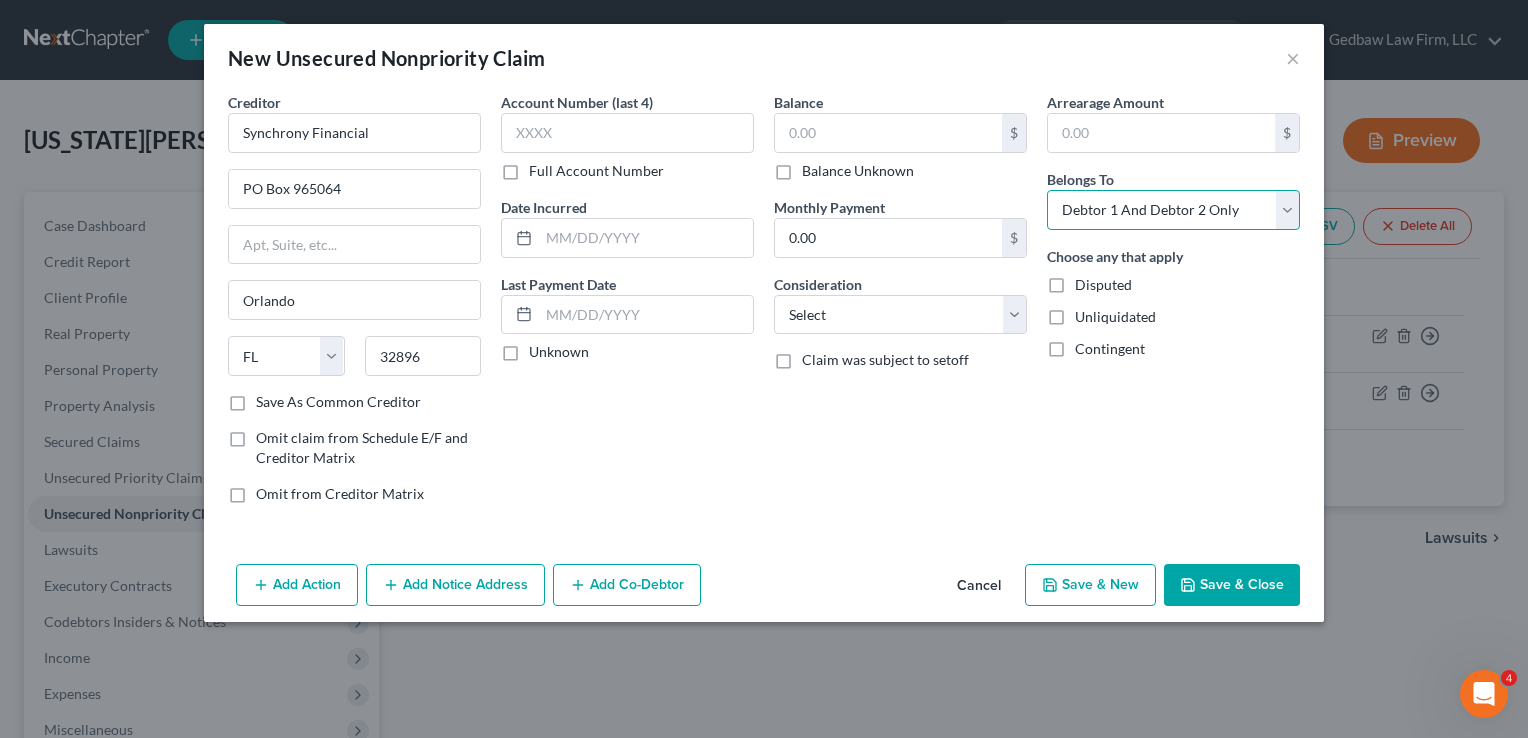 click on "Select Debtor 1 Only Debtor 2 Only Debtor 1 And Debtor 2 Only At Least One Of The Debtors And Another Community Property" at bounding box center (1173, 210) 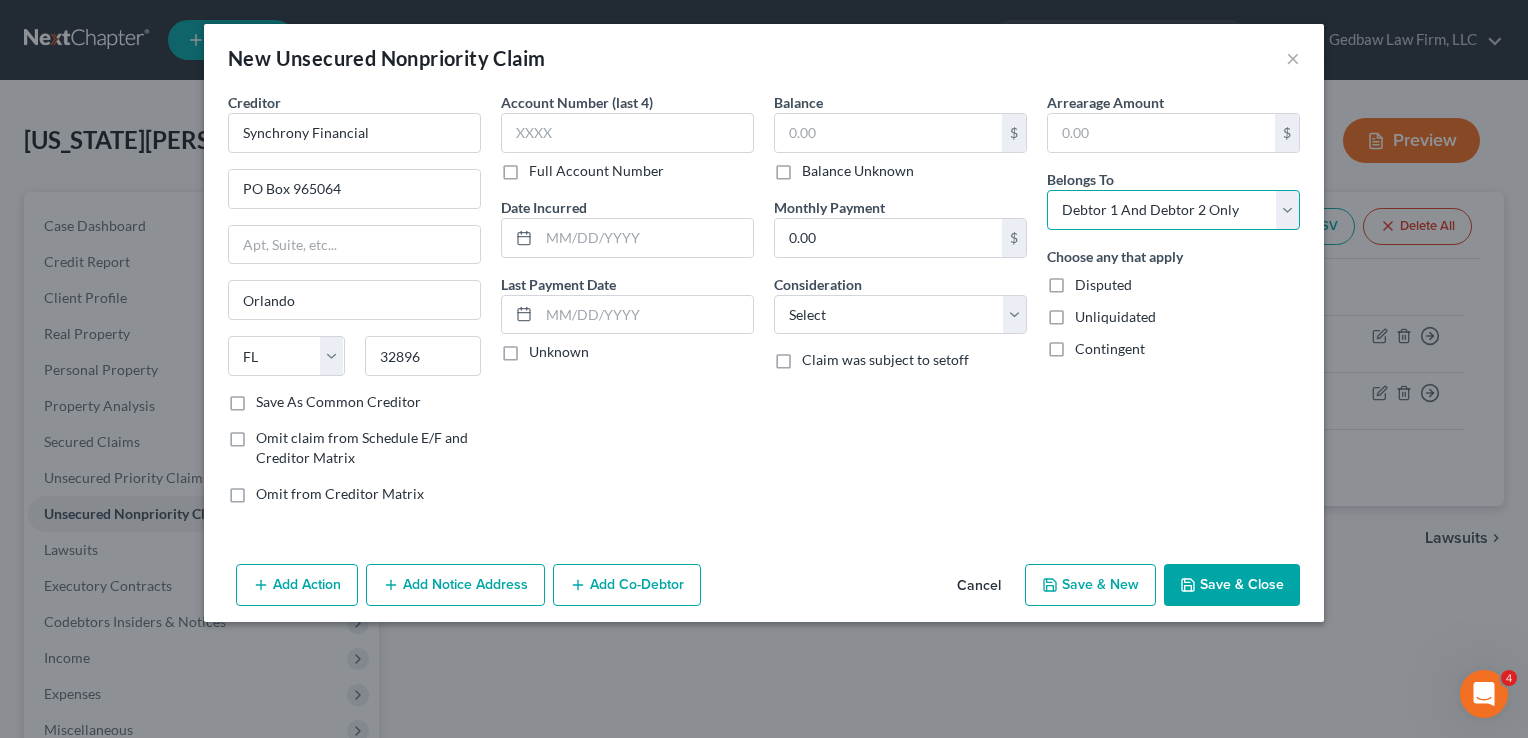 select on "0" 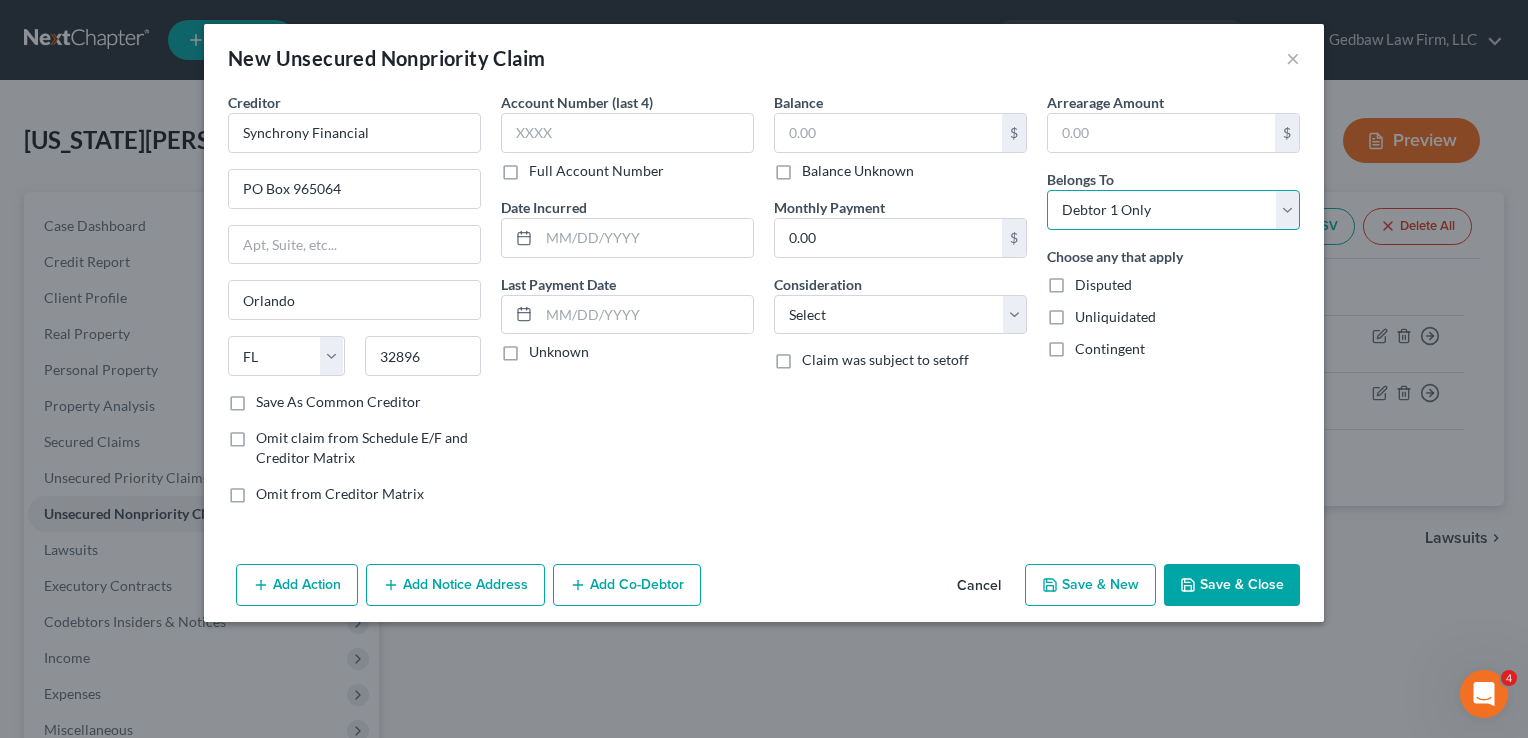click on "Select Debtor 1 Only Debtor 2 Only Debtor 1 And Debtor 2 Only At Least One Of The Debtors And Another Community Property" at bounding box center [1173, 210] 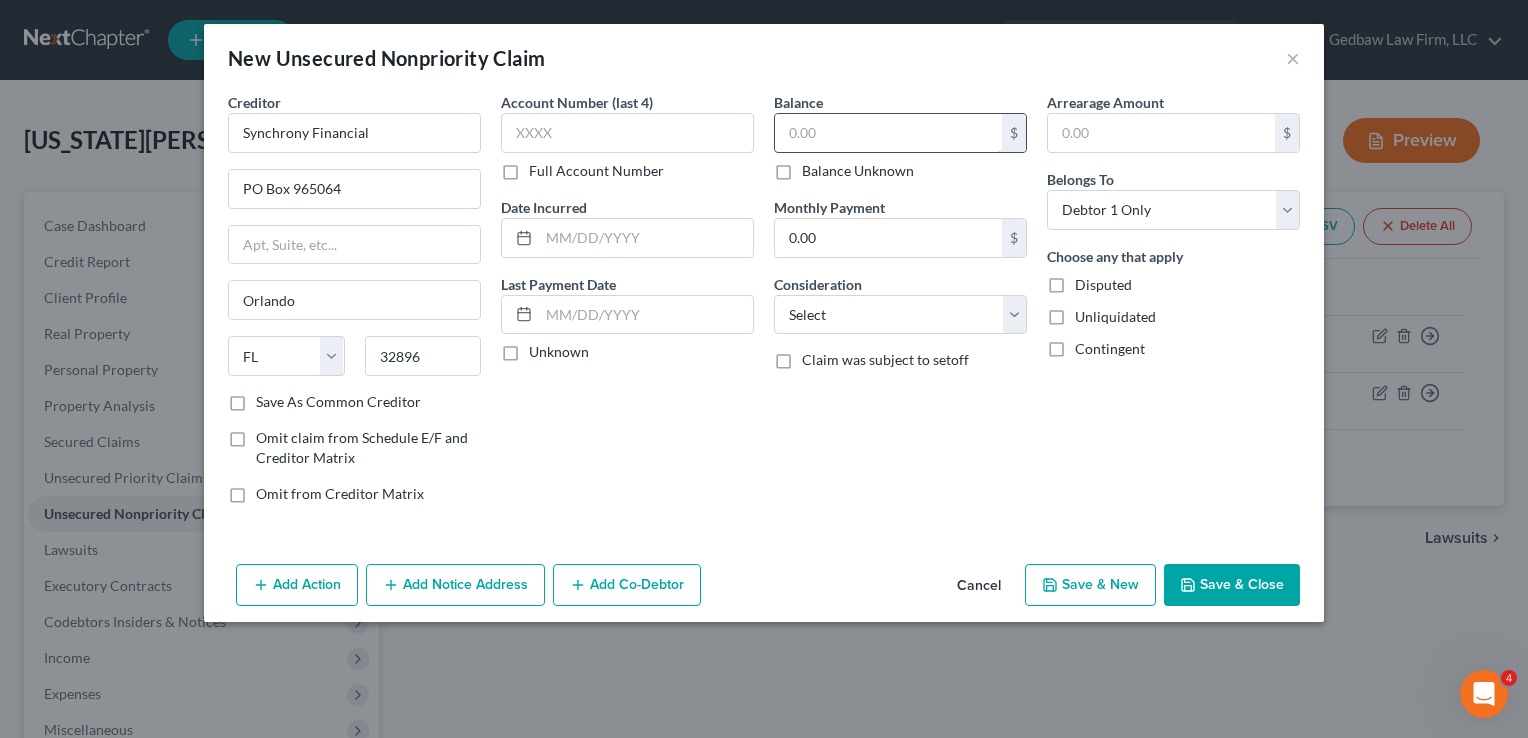 click at bounding box center [888, 133] 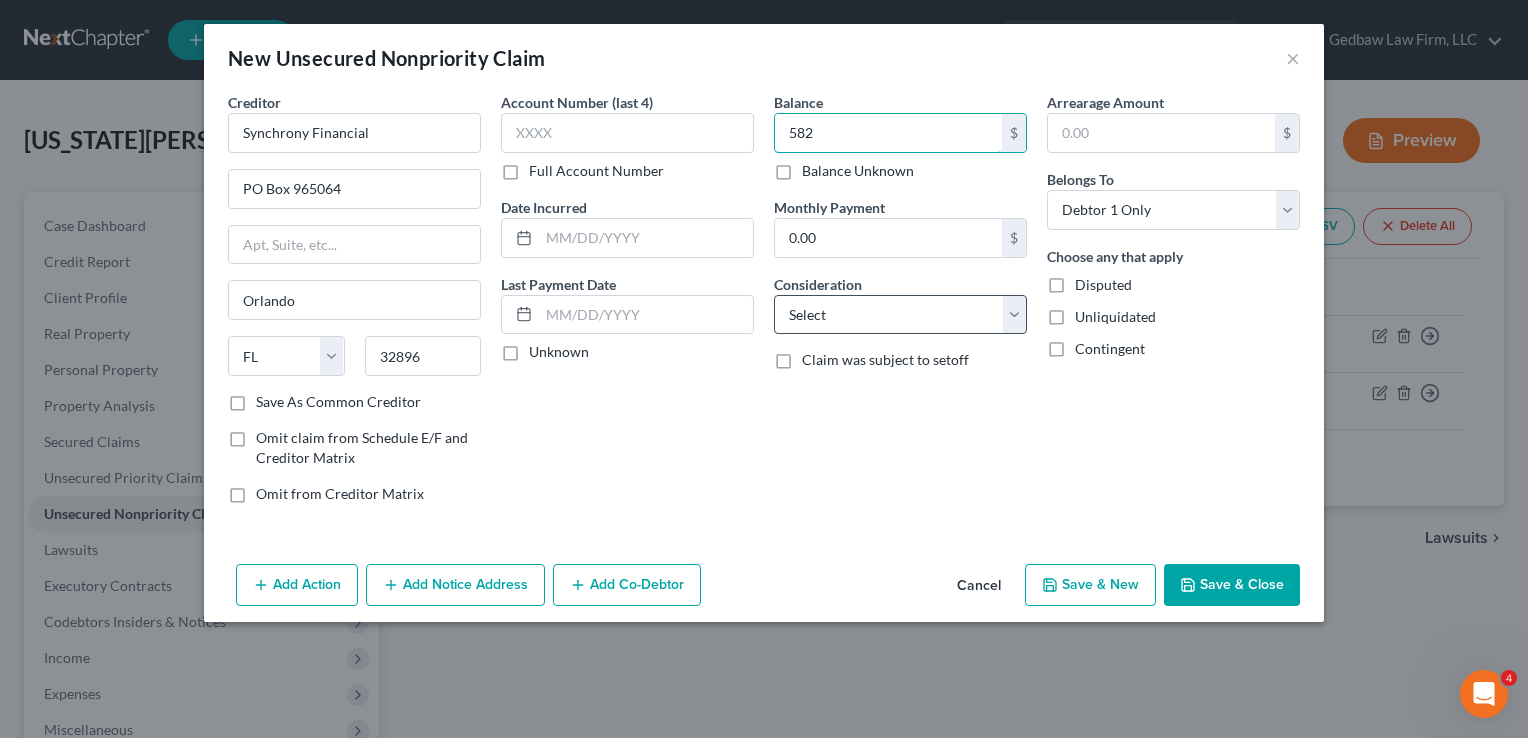 type on "582" 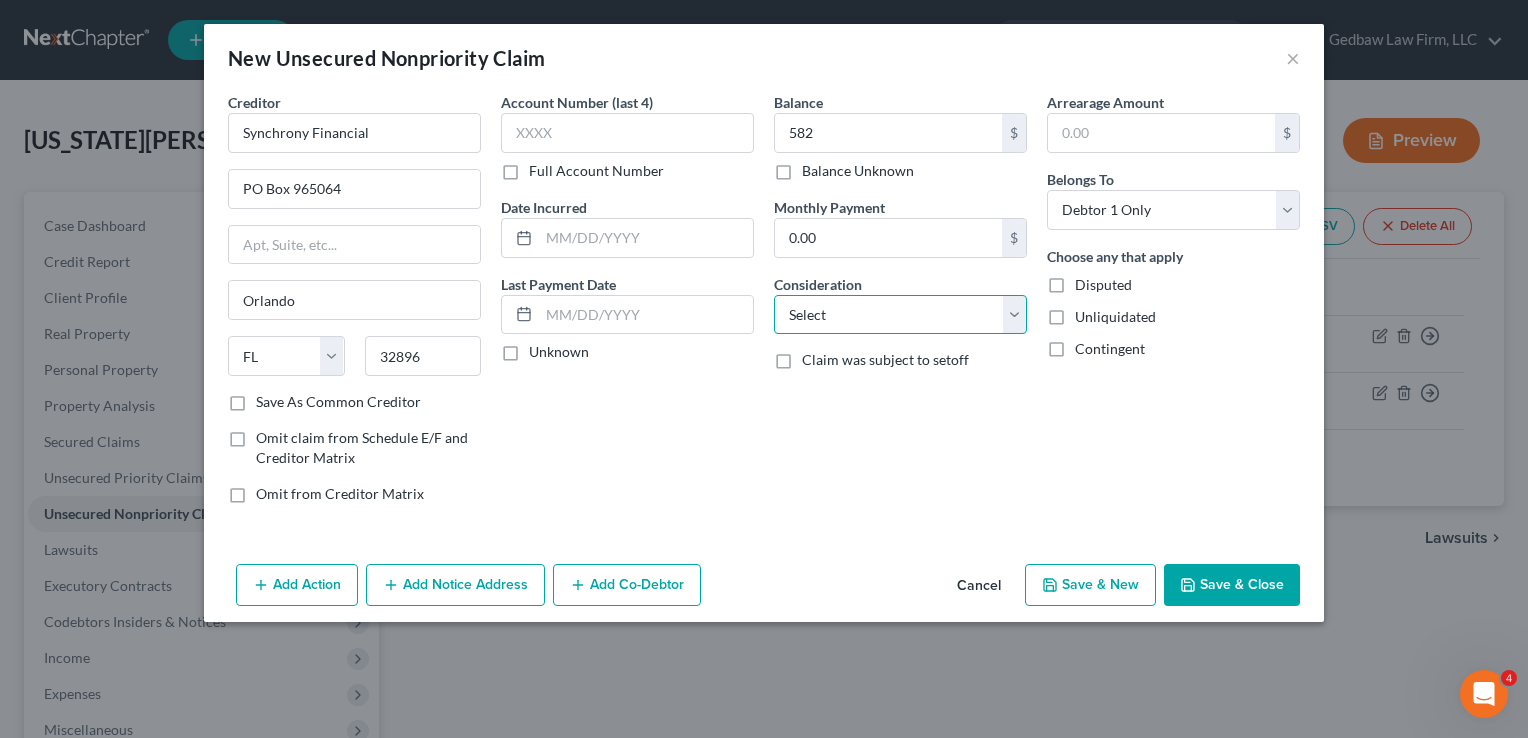 click on "Select Cable / Satellite Services Collection Agency Credit Card Debt Debt Counseling / Attorneys Deficiency Balance Domestic Support Obligations Home / Car Repairs Income Taxes Judgment Liens Medical Services Monies Loaned / Advanced Mortgage Obligation From Divorce Or Separation Obligation To Pensions Other Overdrawn Bank Account Promised To Help Pay Creditors Student Loans Suppliers And Vendors Telephone / Internet Services Utility Services" at bounding box center [900, 315] 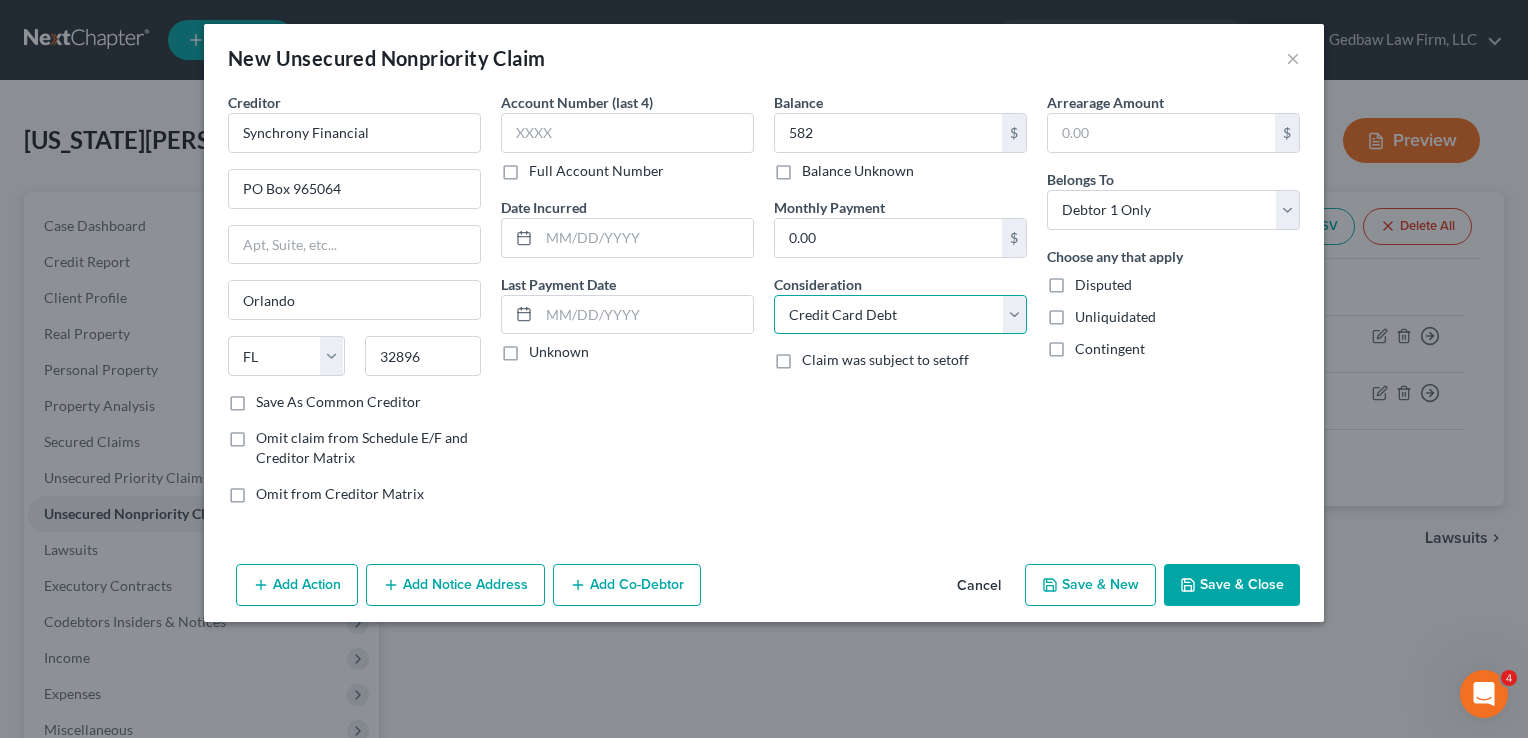 click on "Select Cable / Satellite Services Collection Agency Credit Card Debt Debt Counseling / Attorneys Deficiency Balance Domestic Support Obligations Home / Car Repairs Income Taxes Judgment Liens Medical Services Monies Loaned / Advanced Mortgage Obligation From Divorce Or Separation Obligation To Pensions Other Overdrawn Bank Account Promised To Help Pay Creditors Student Loans Suppliers And Vendors Telephone / Internet Services Utility Services" at bounding box center [900, 315] 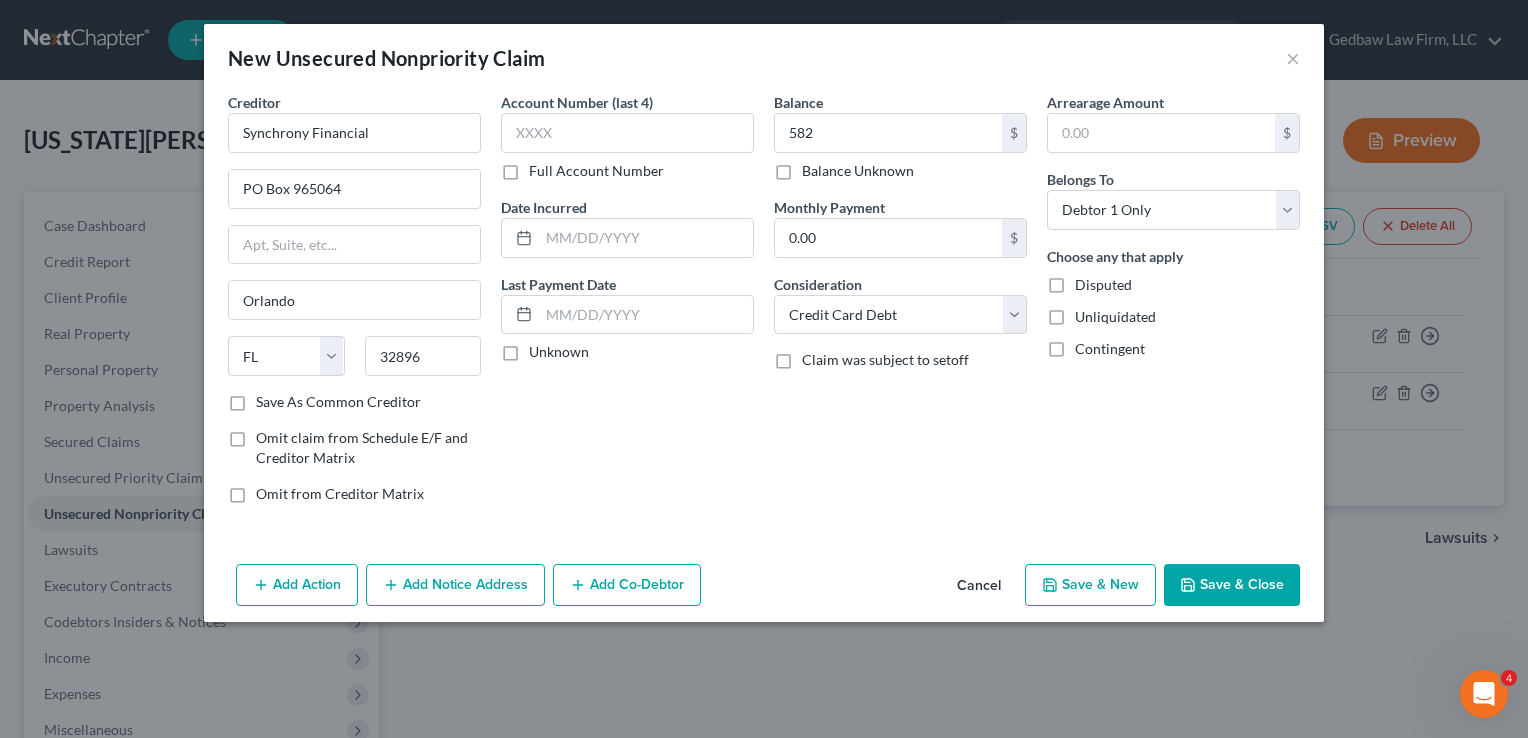 click on "Add Notice Address" at bounding box center [455, 585] 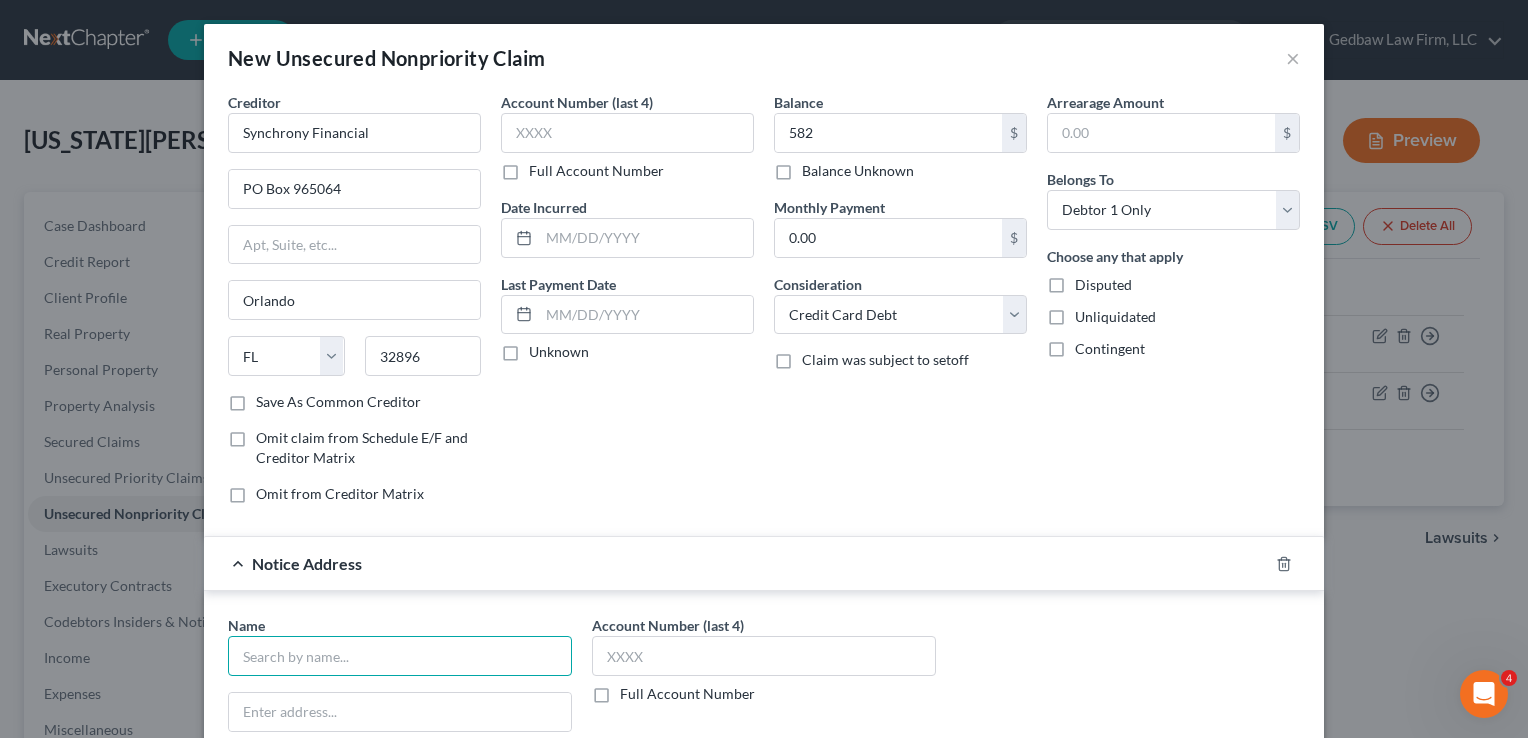 click at bounding box center [400, 656] 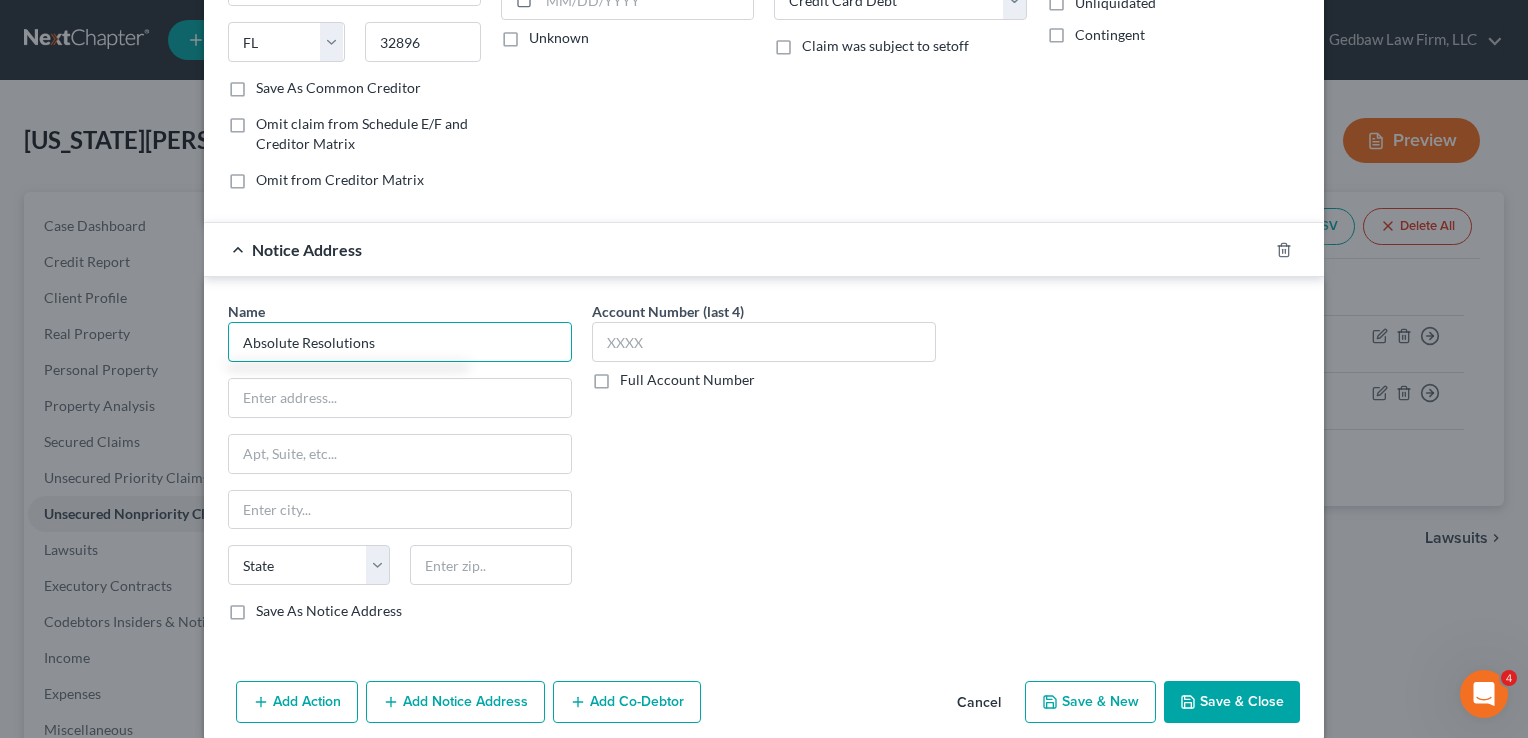 scroll, scrollTop: 324, scrollLeft: 0, axis: vertical 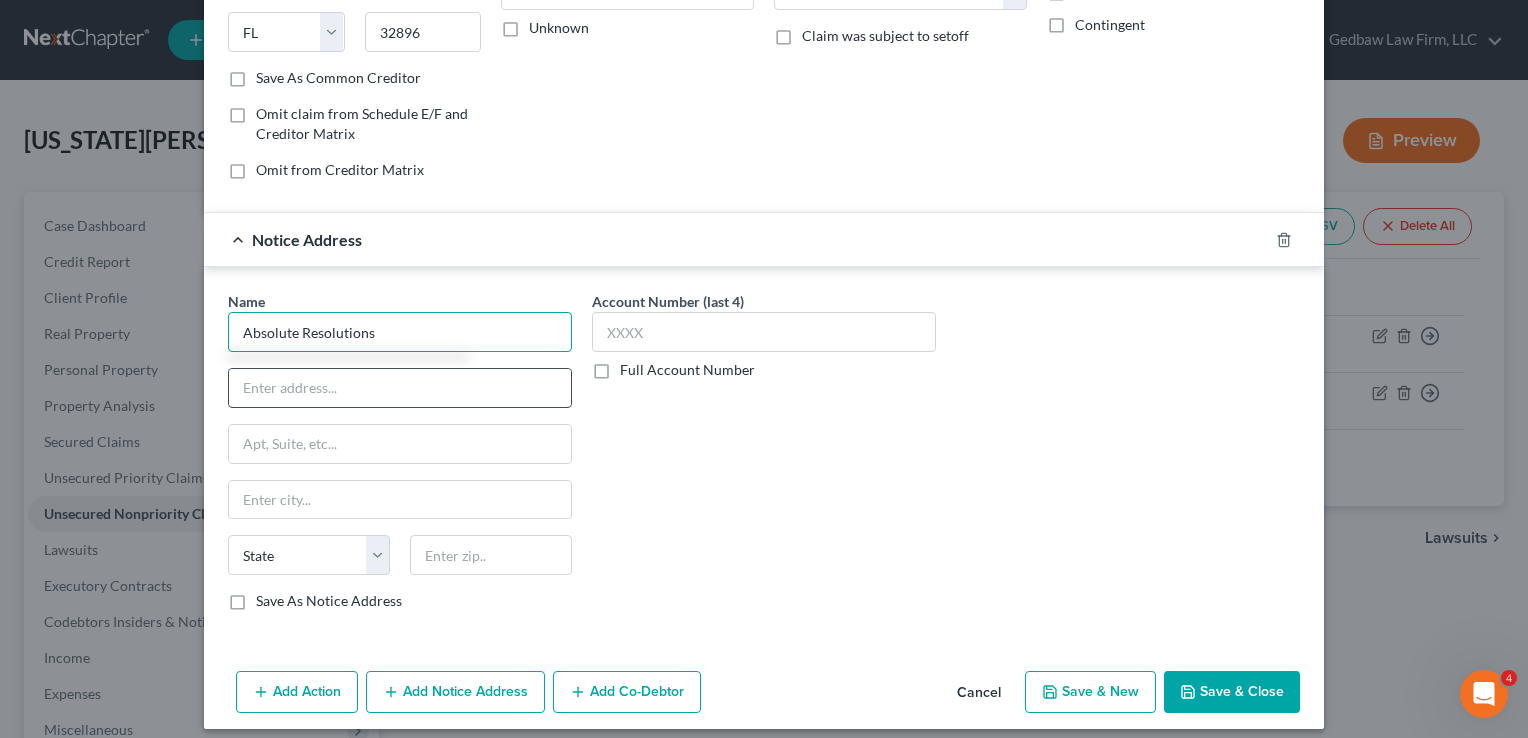 type on "Absolute Resolutions" 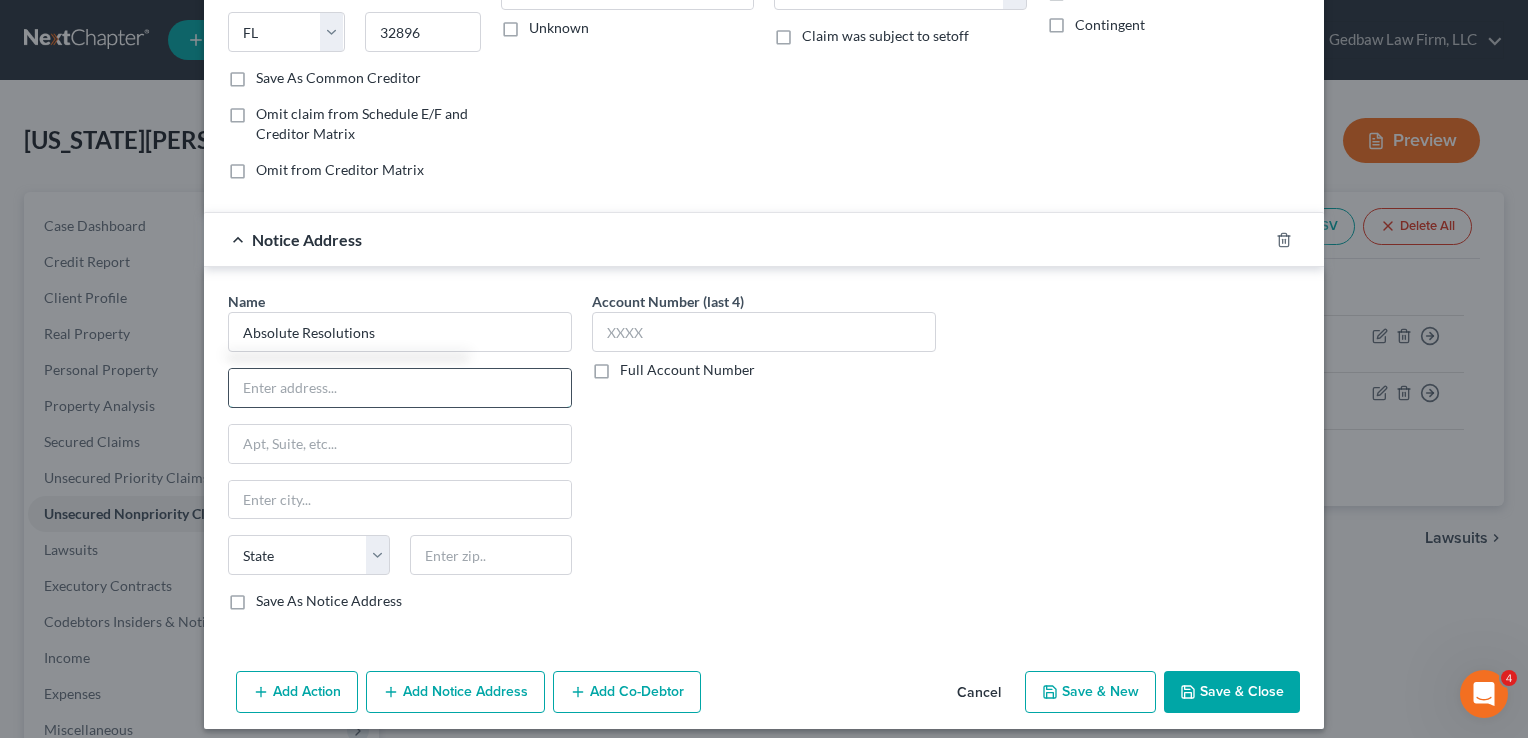 click at bounding box center [400, 388] 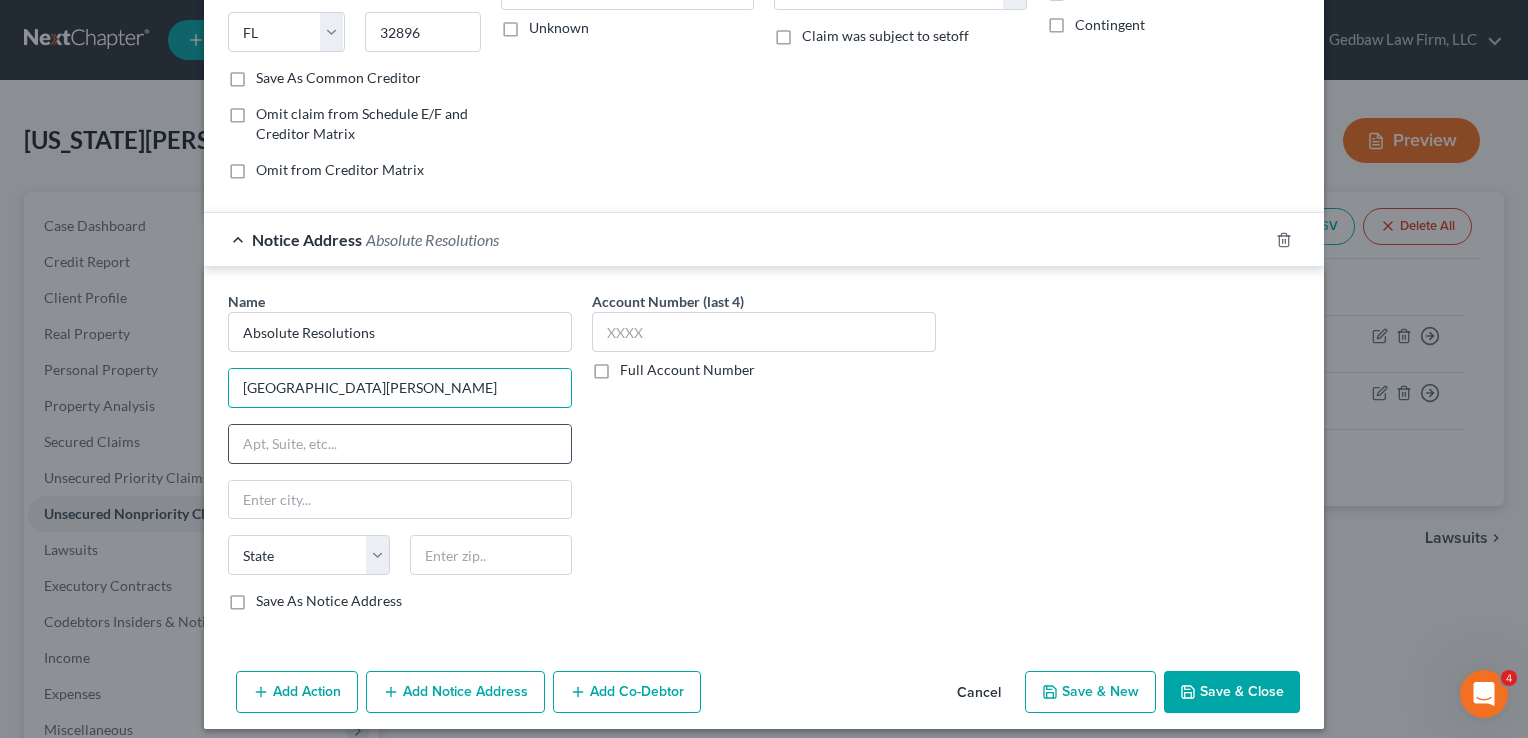 type on "[GEOGRAPHIC_DATA][PERSON_NAME]" 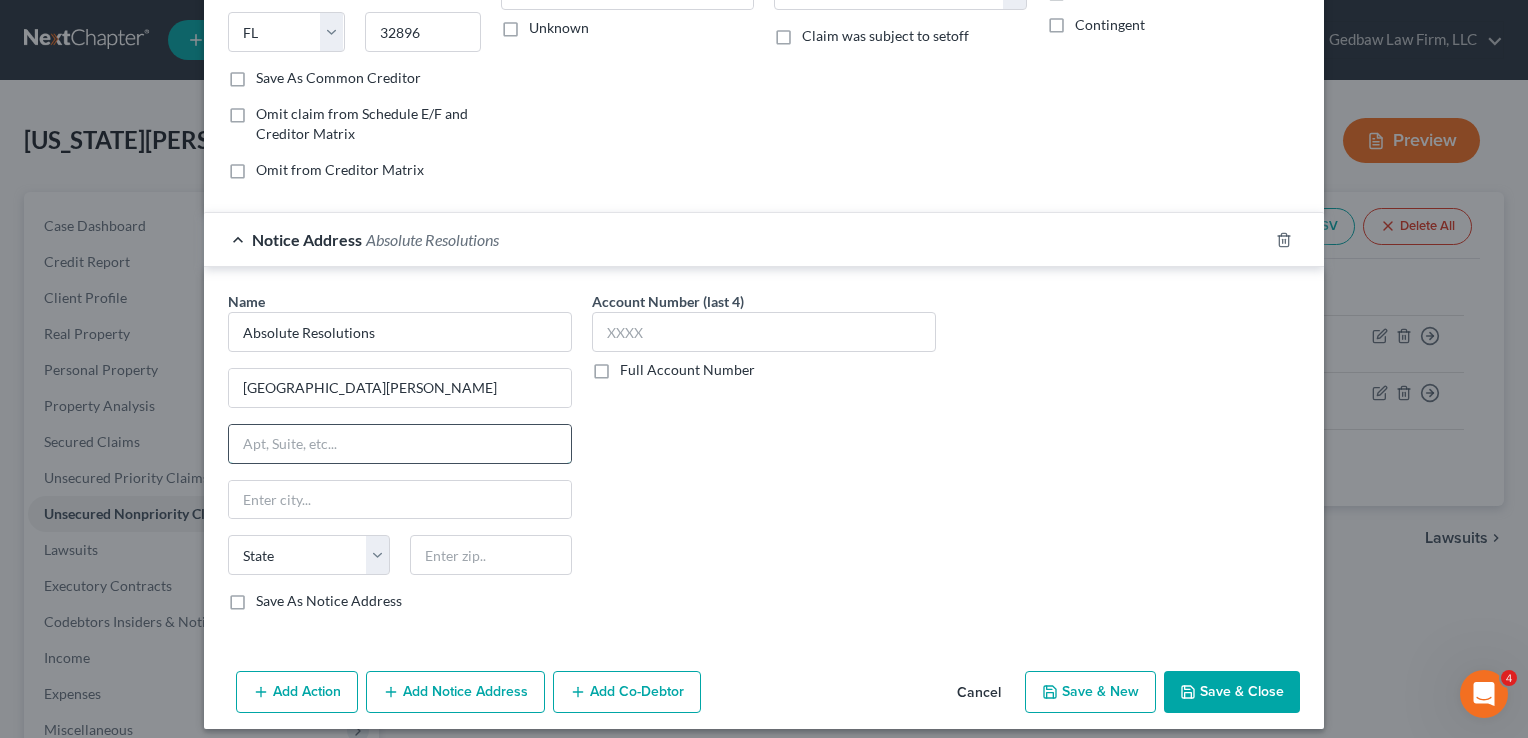 click at bounding box center (400, 444) 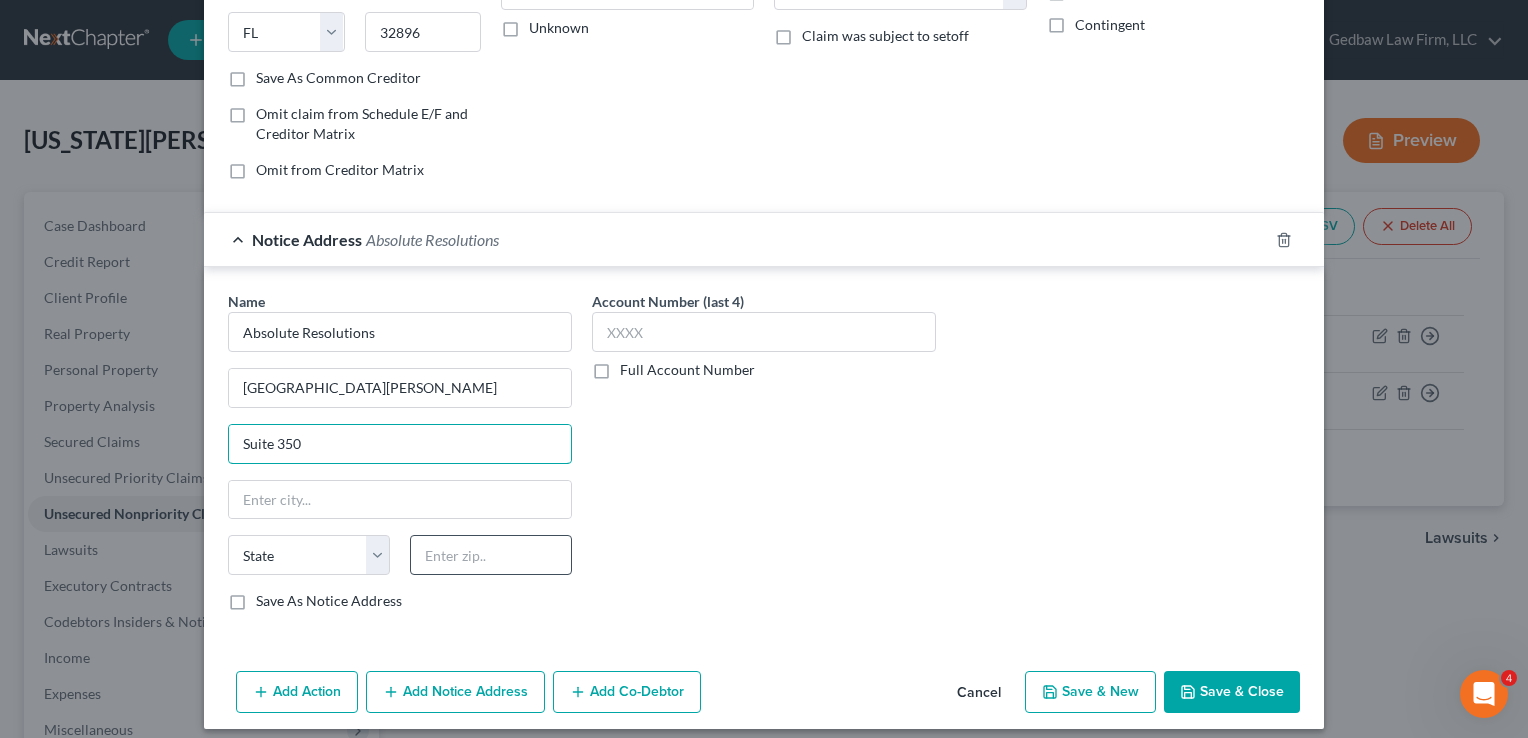 type on "Suite 350" 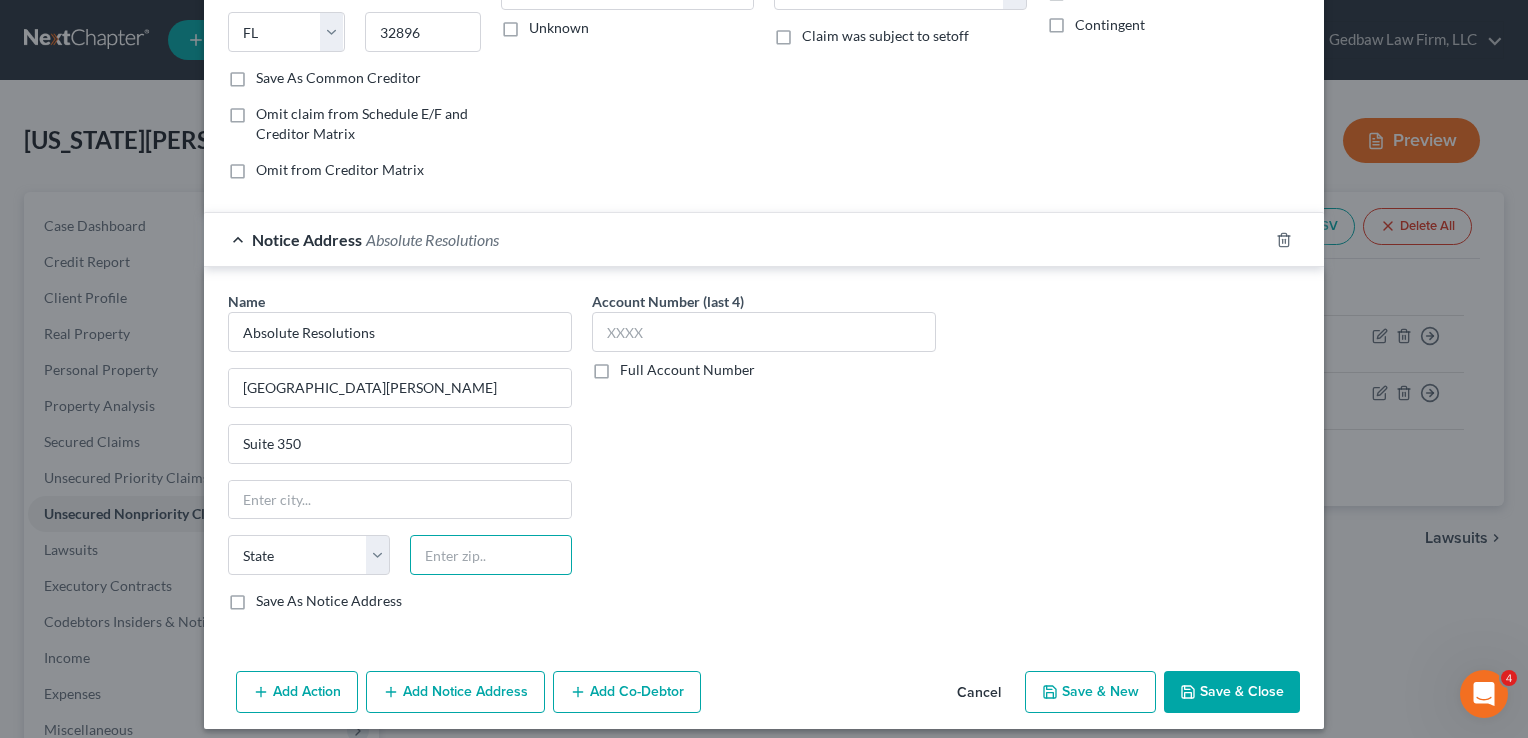click at bounding box center (491, 555) 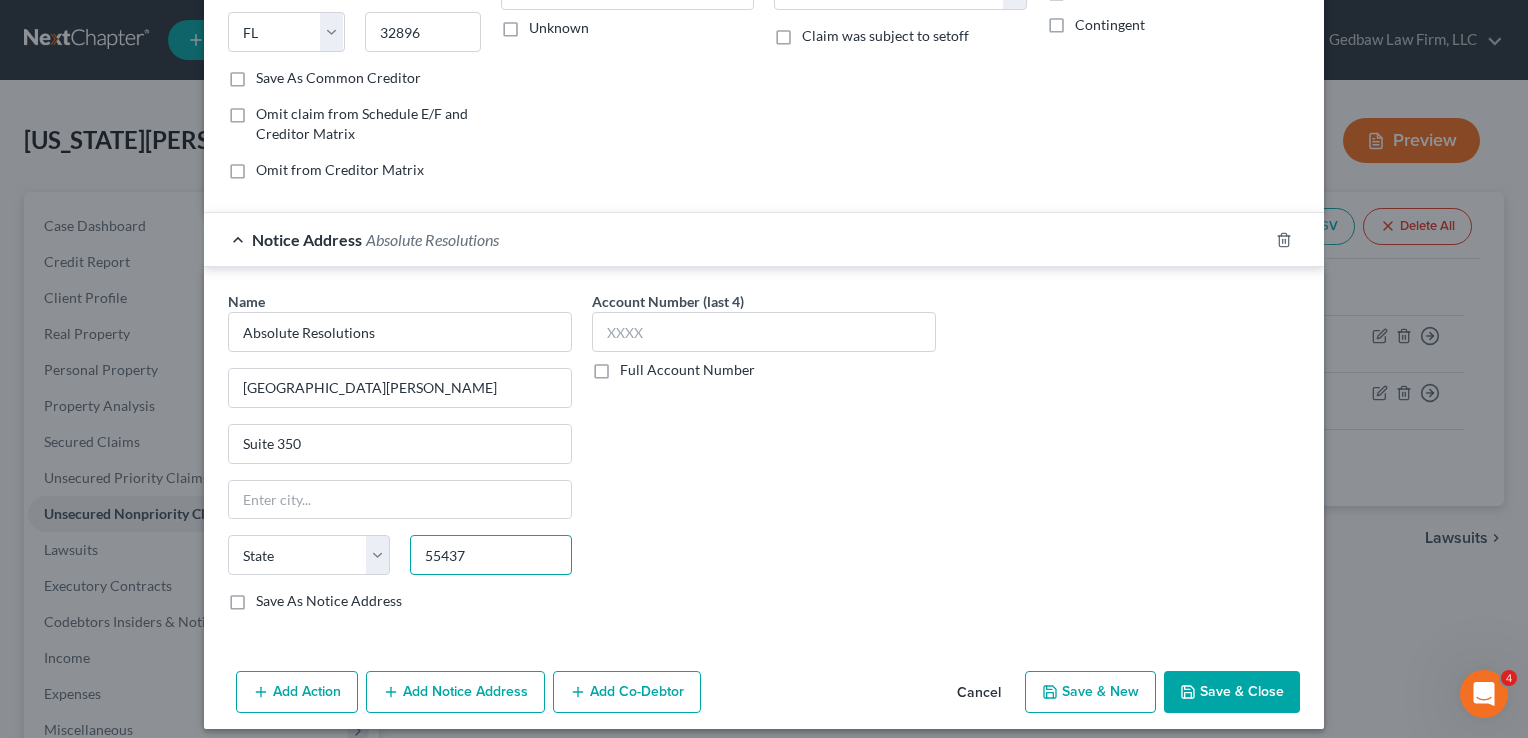 type on "55437" 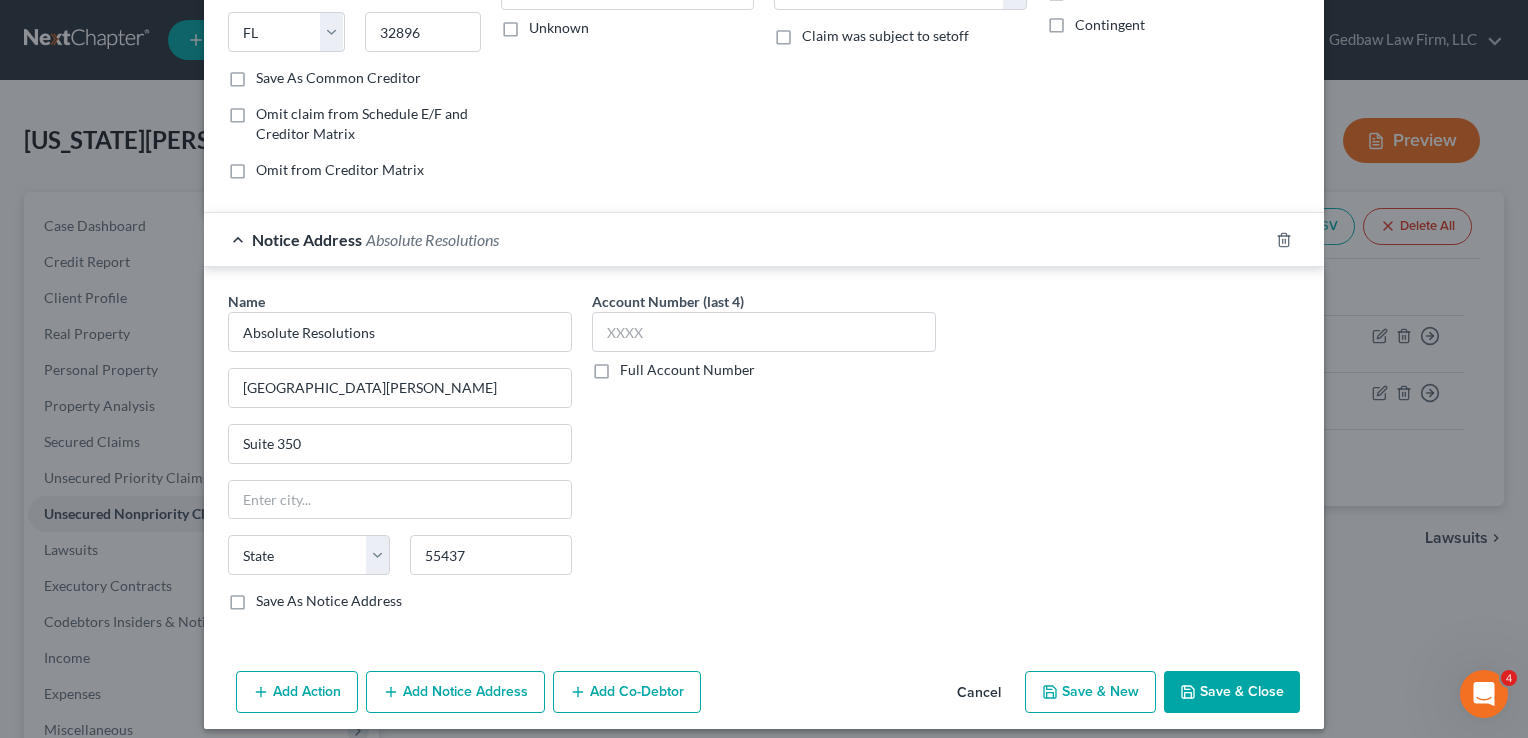 type on "[GEOGRAPHIC_DATA]" 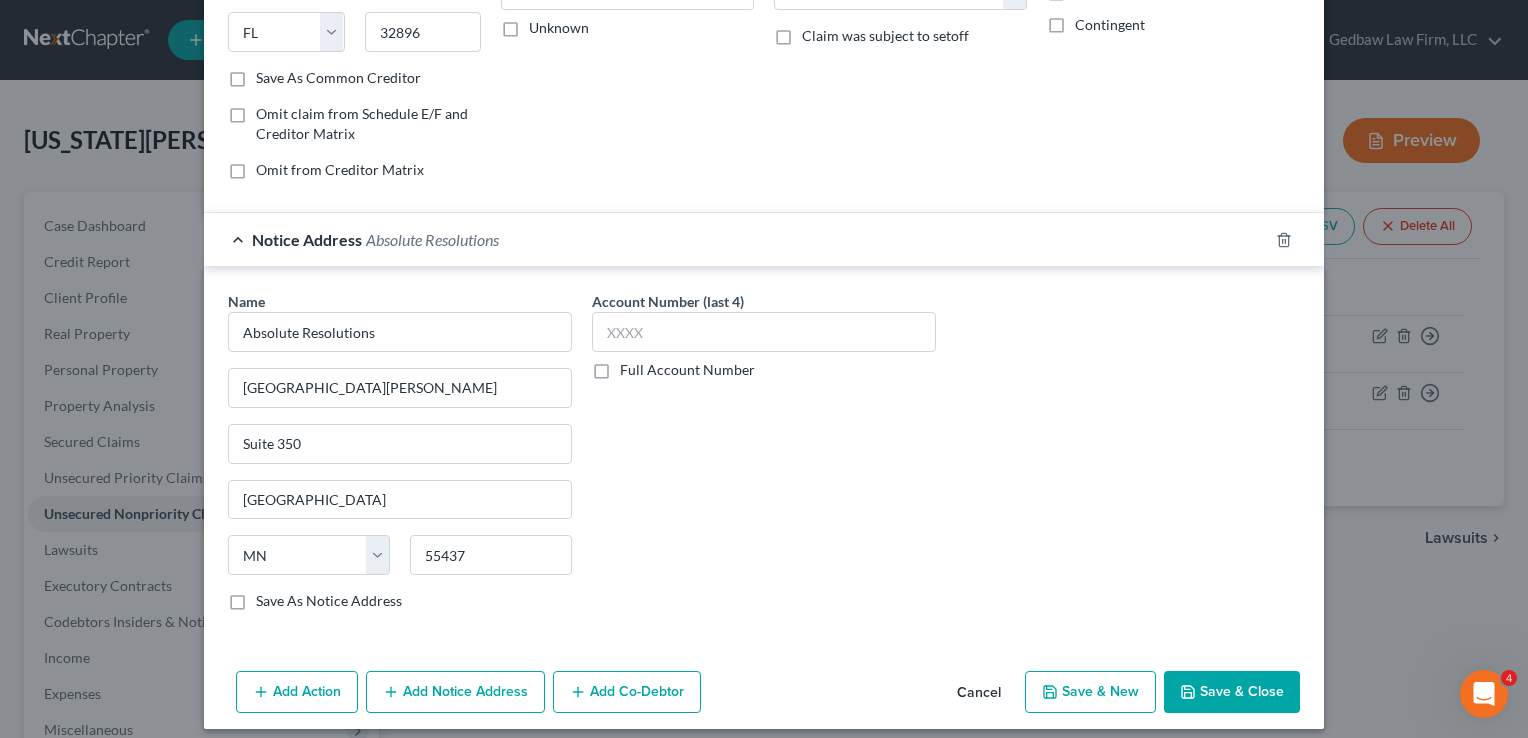 click on "Account Number (last 4)
Full Account Number" at bounding box center (764, 459) 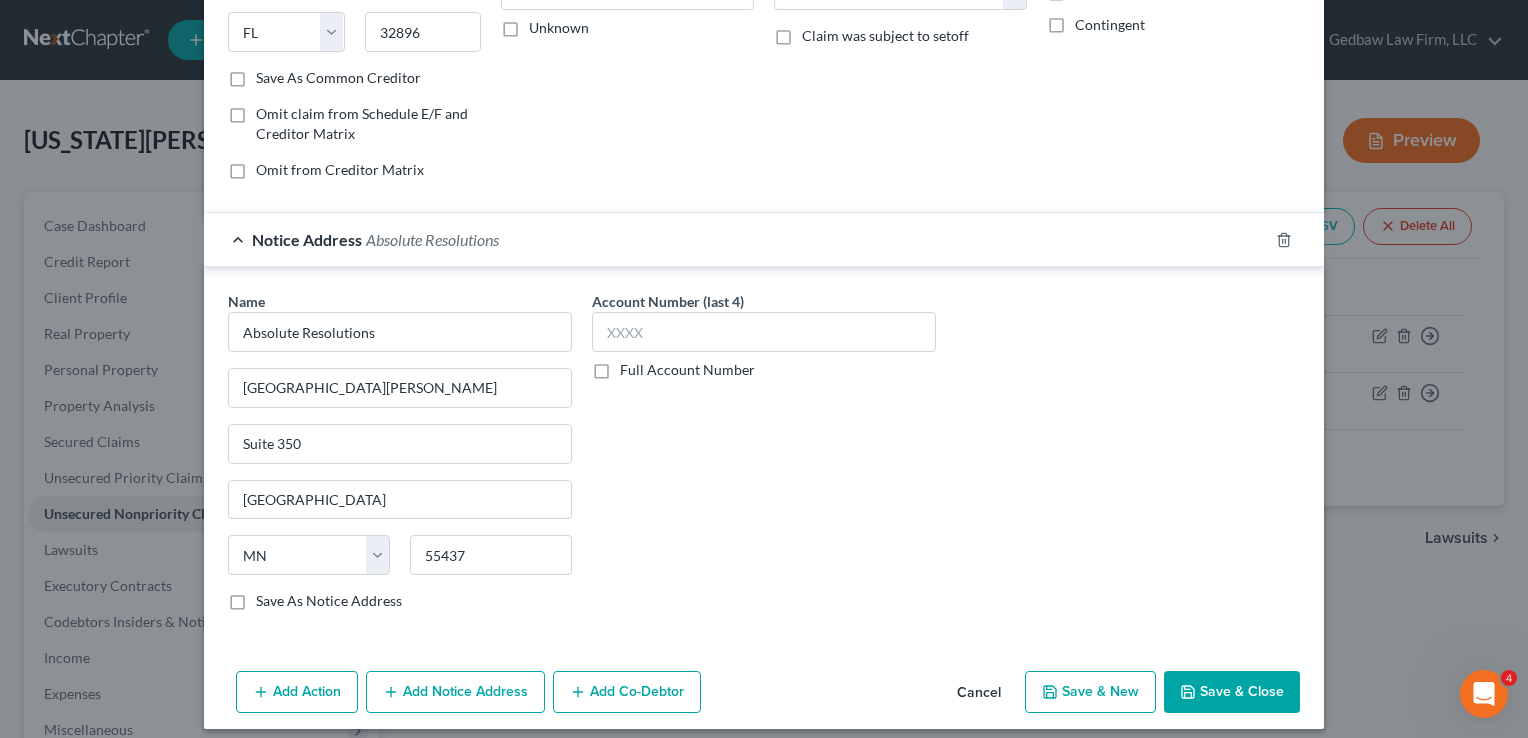 click on "Save As Notice Address" at bounding box center (329, 601) 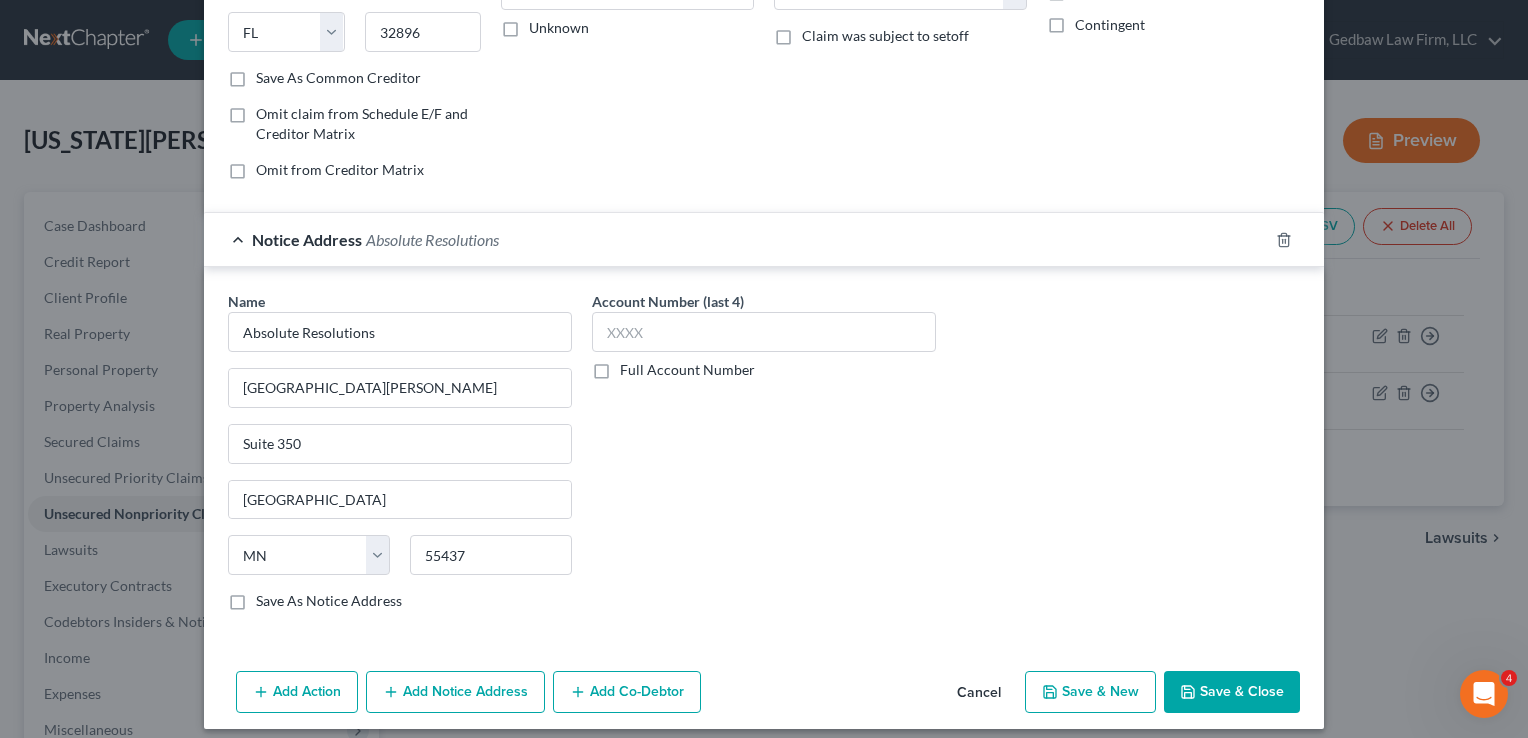 click on "Save As Notice Address" at bounding box center [270, 597] 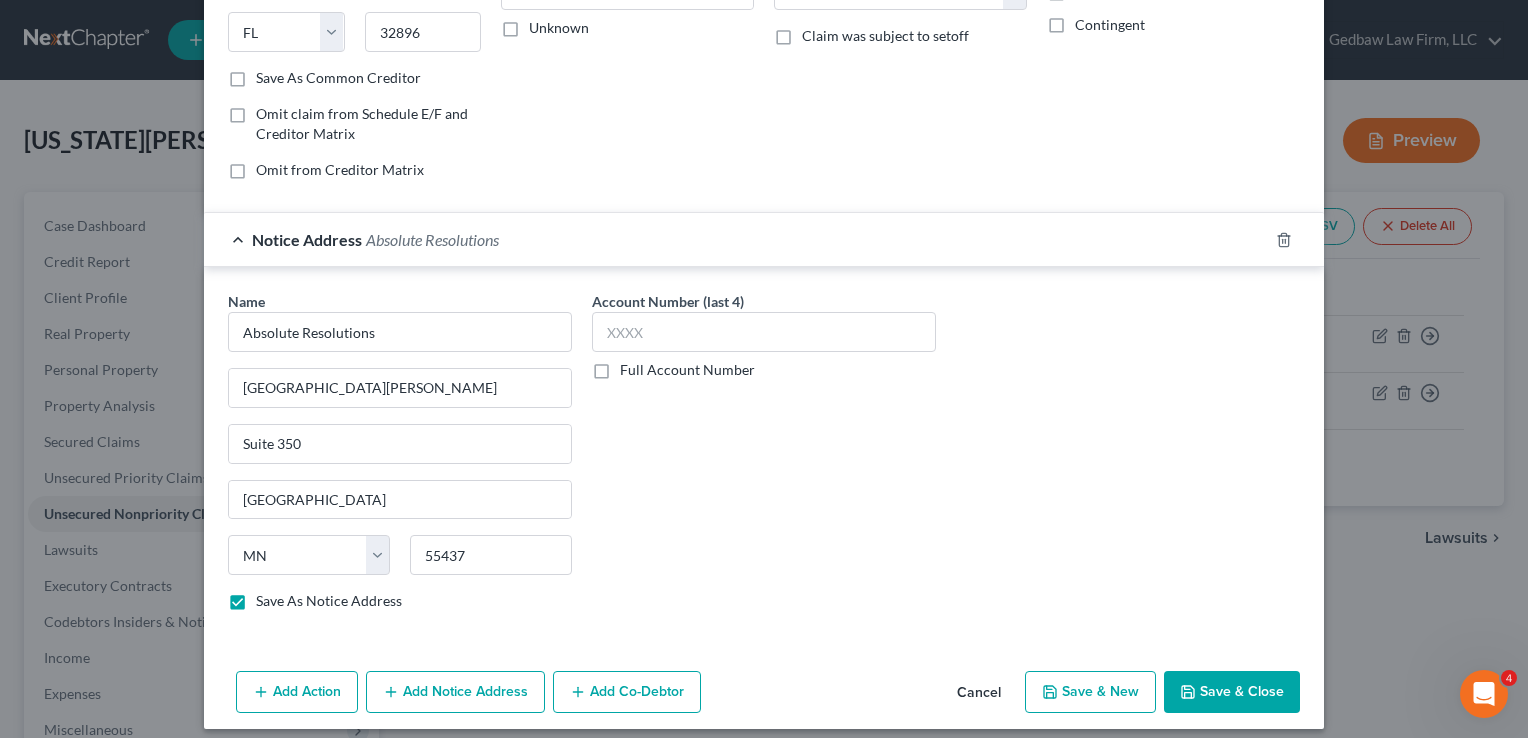 click on "Save & New" at bounding box center [1090, 692] 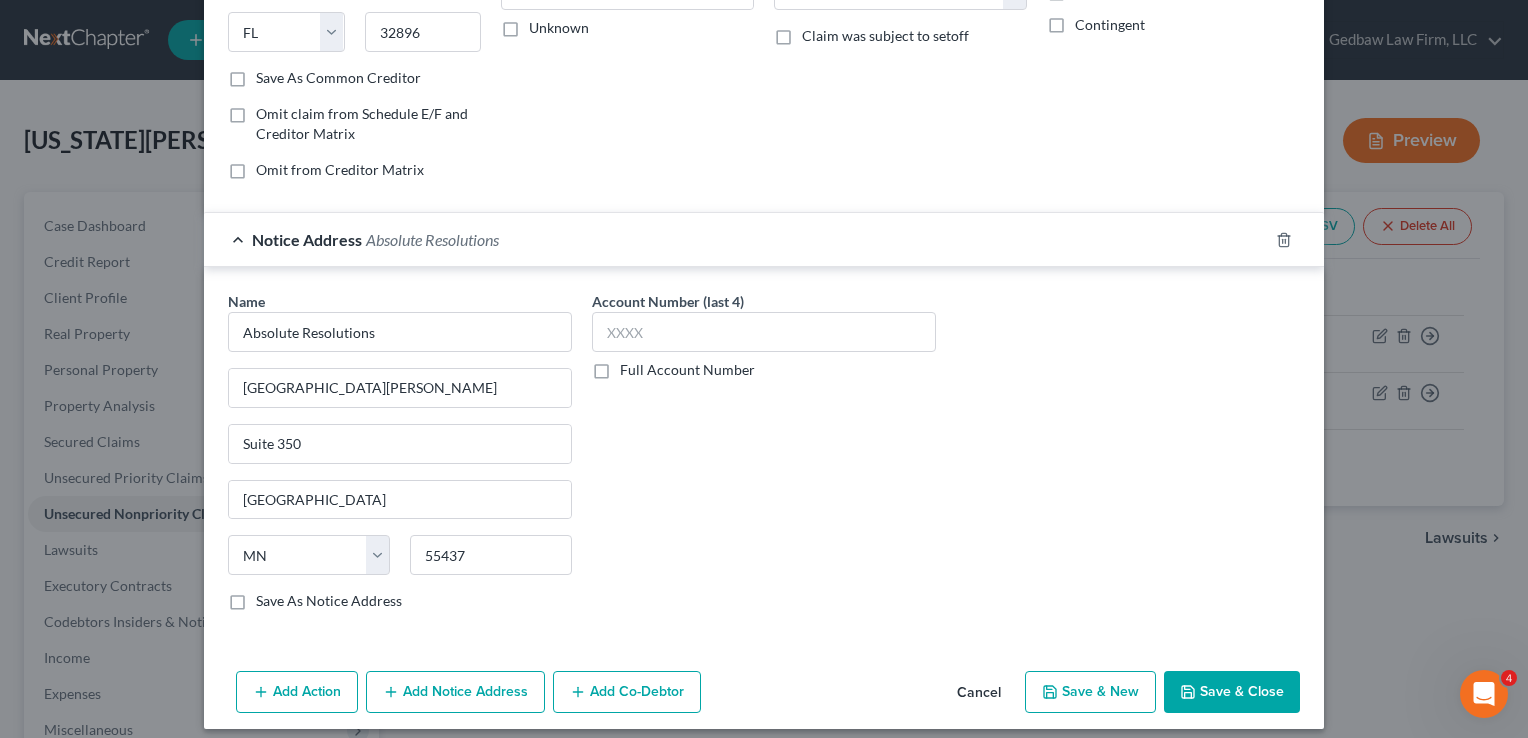 checkbox on "false" 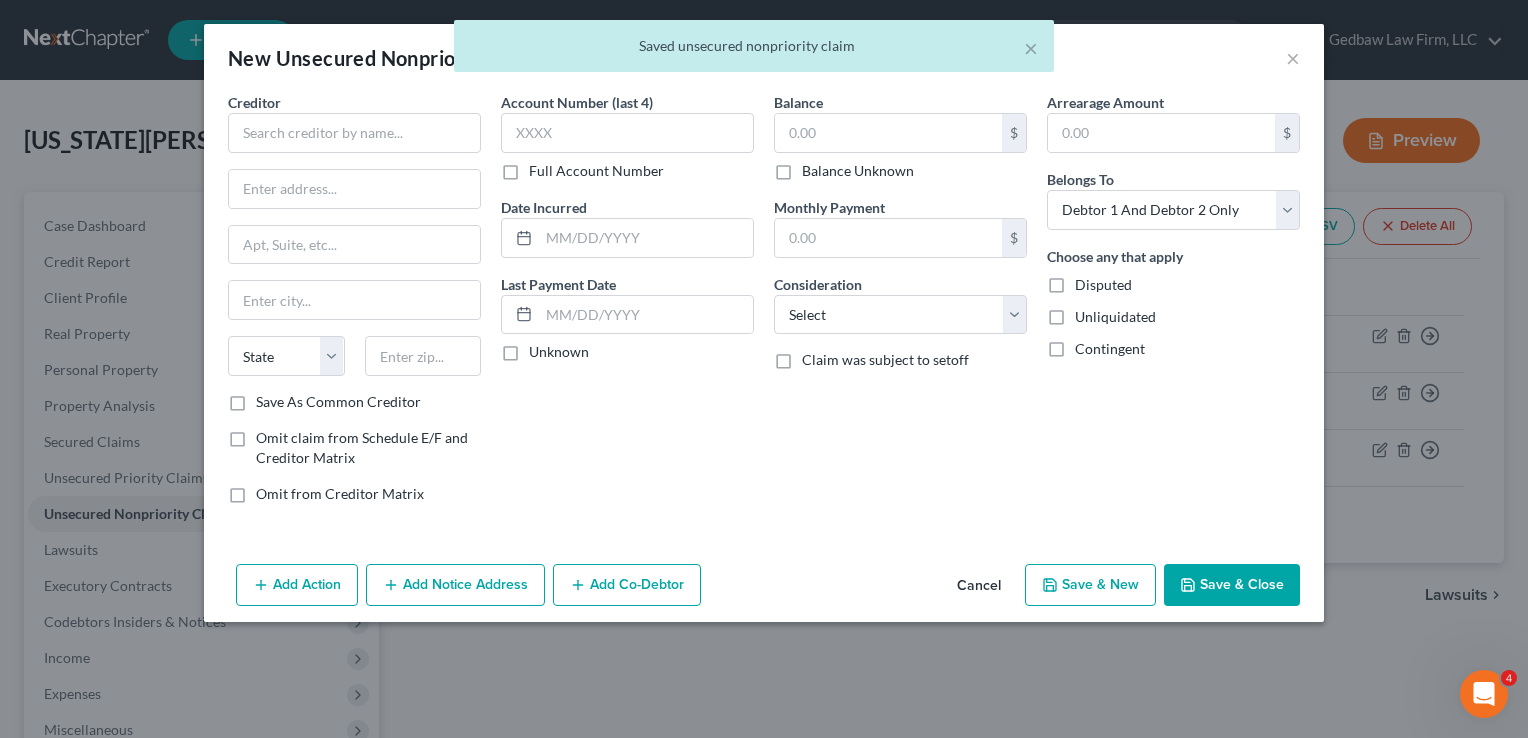 scroll, scrollTop: 17, scrollLeft: 0, axis: vertical 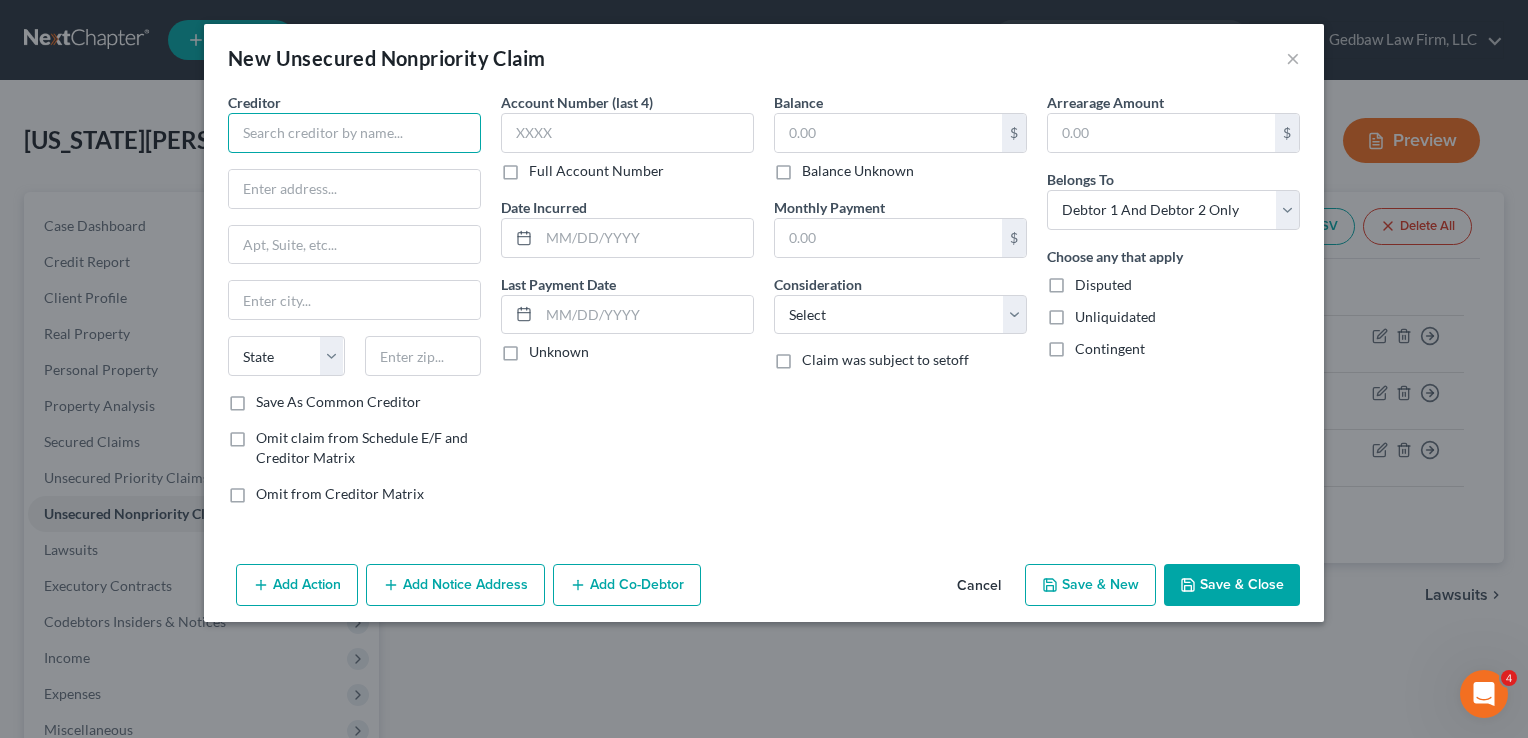 click at bounding box center (354, 133) 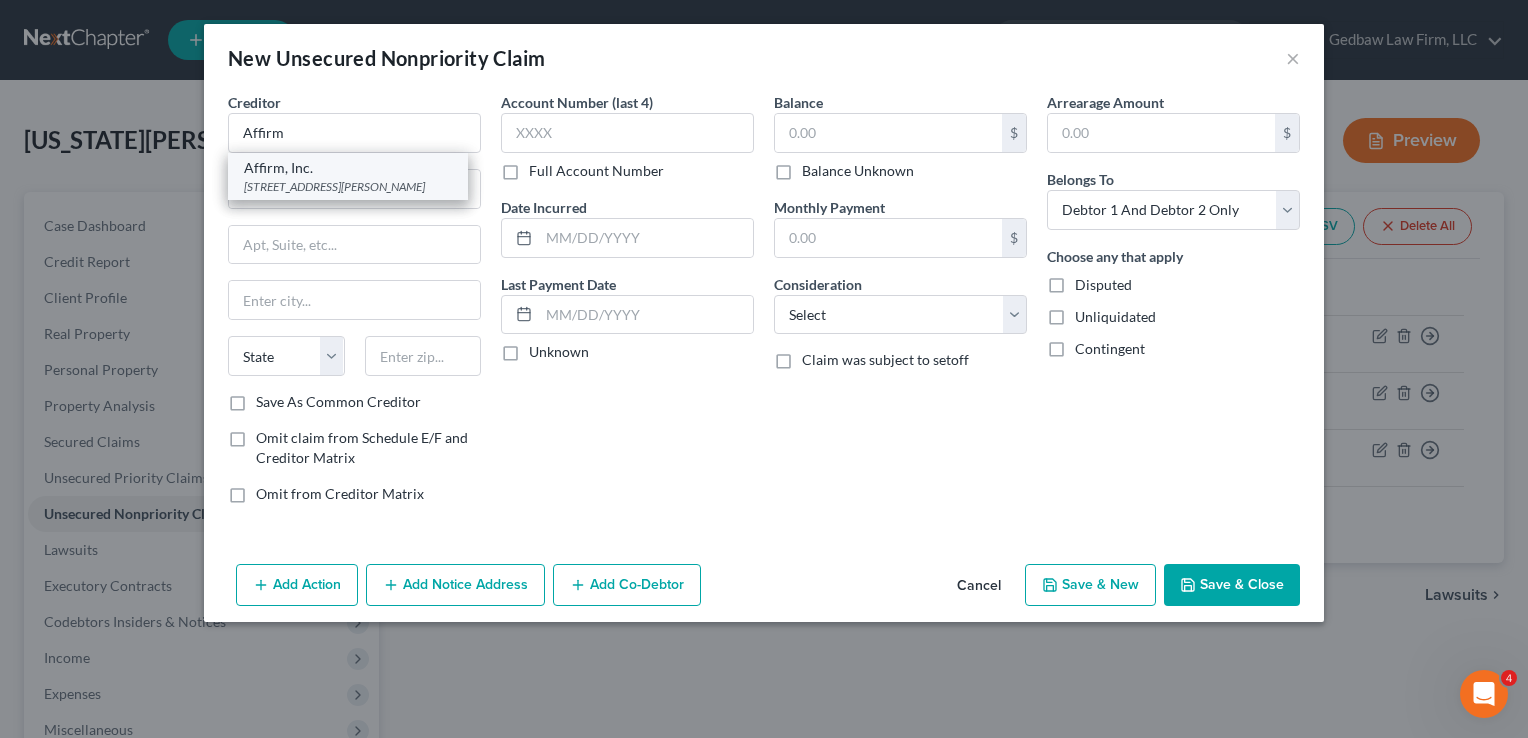 click on "Affirm, Inc." at bounding box center (348, 168) 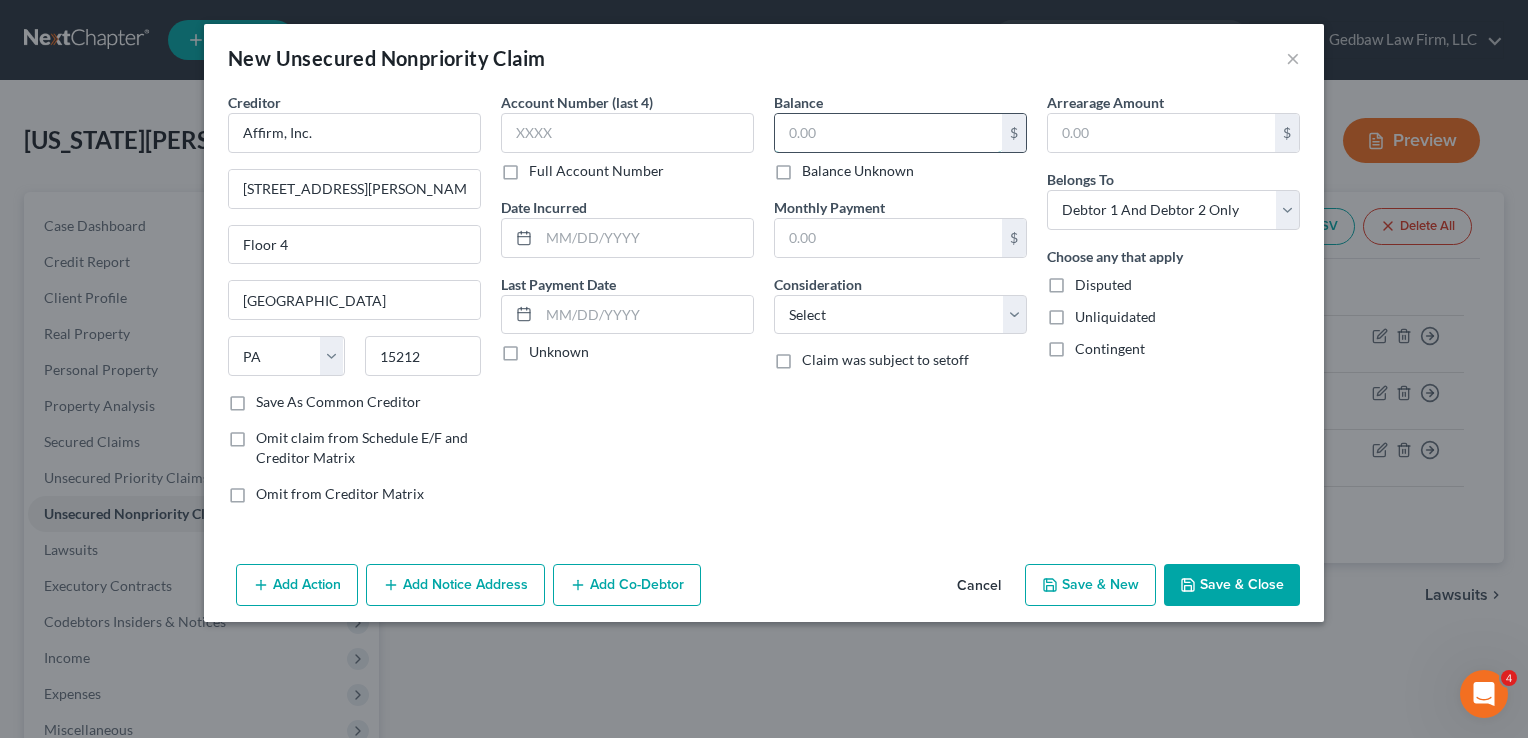 click at bounding box center [888, 133] 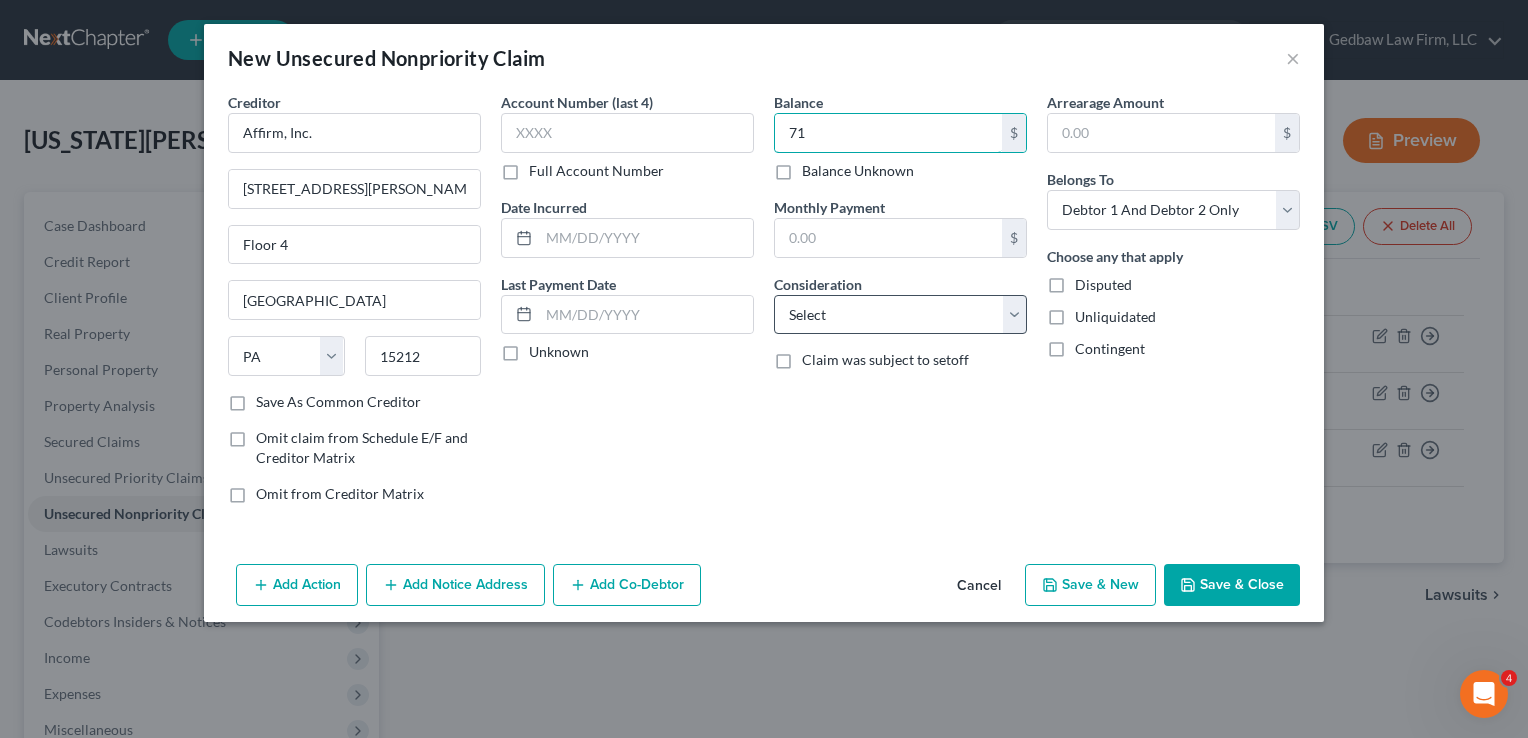 type on "71" 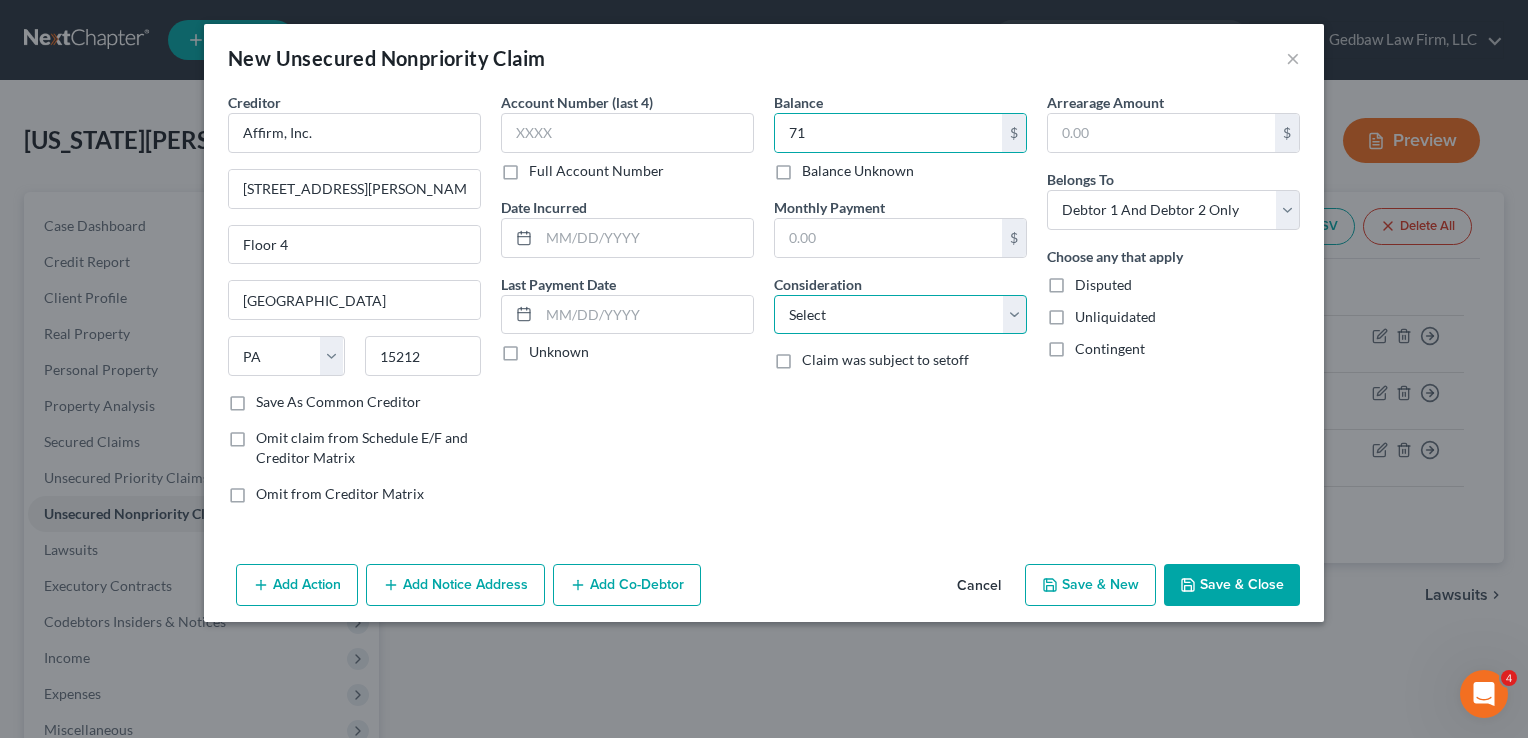 click on "Select Cable / Satellite Services Collection Agency Credit Card Debt Debt Counseling / Attorneys Deficiency Balance Domestic Support Obligations Home / Car Repairs Income Taxes Judgment Liens Medical Services Monies Loaned / Advanced Mortgage Obligation From Divorce Or Separation Obligation To Pensions Other Overdrawn Bank Account Promised To Help Pay Creditors Student Loans Suppliers And Vendors Telephone / Internet Services Utility Services" at bounding box center (900, 315) 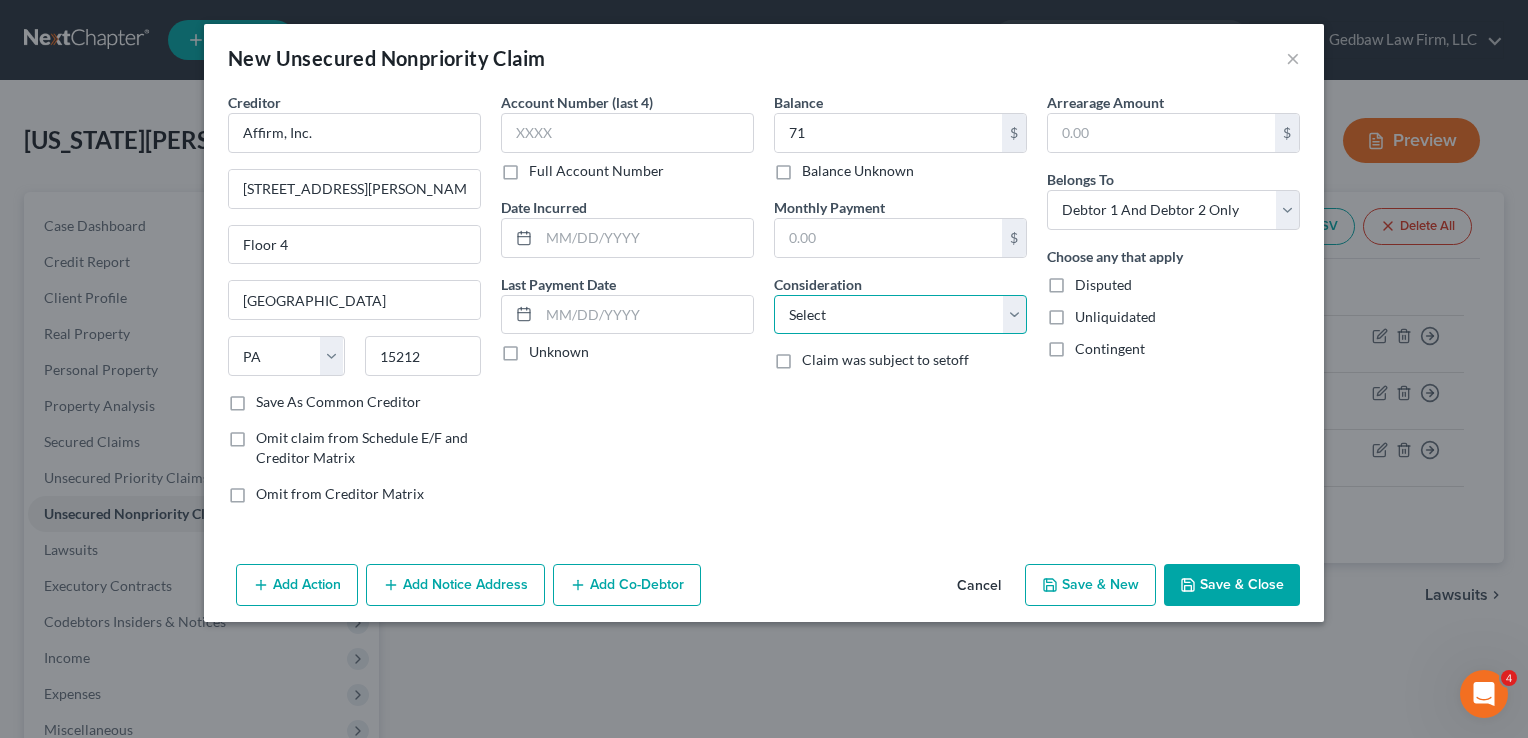 select on "10" 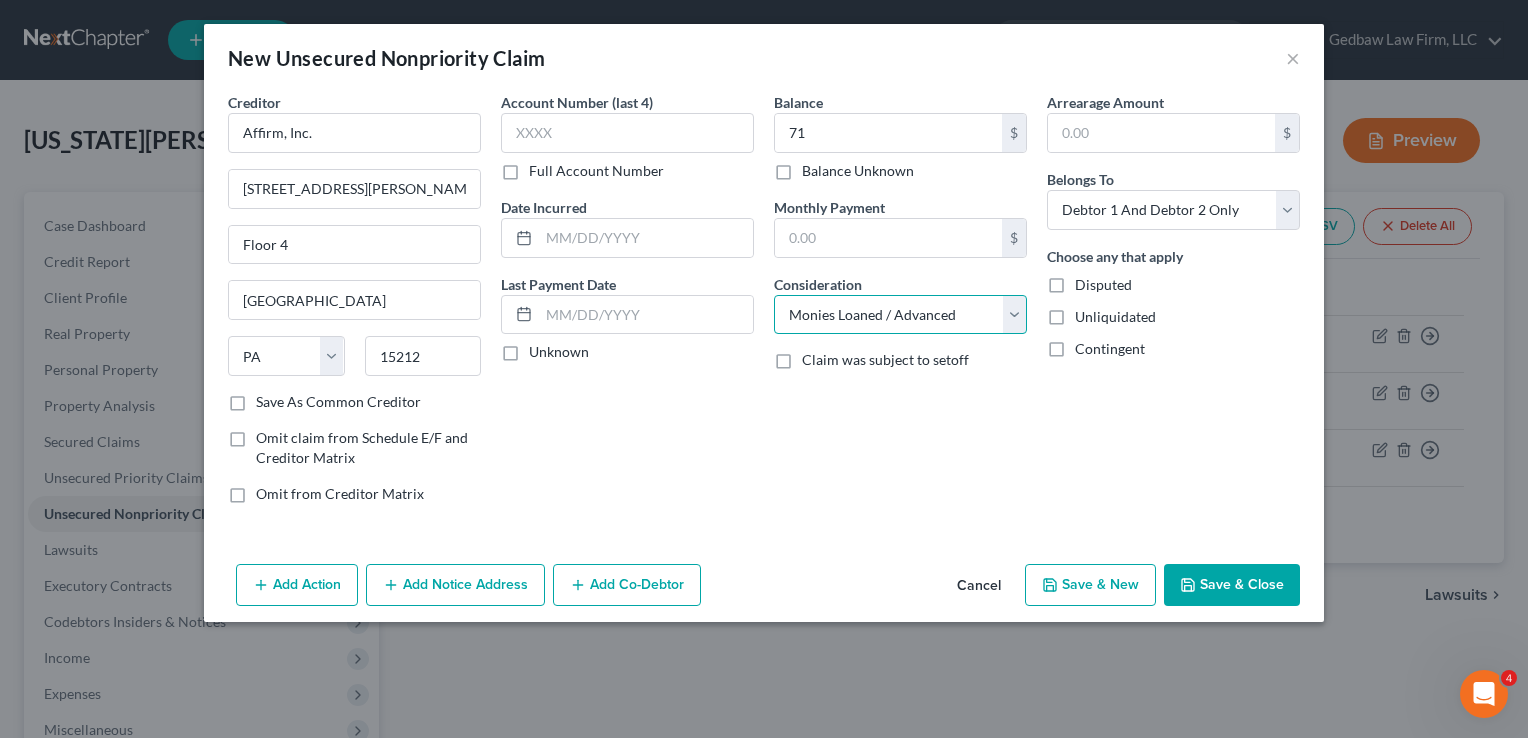 click on "Select Cable / Satellite Services Collection Agency Credit Card Debt Debt Counseling / Attorneys Deficiency Balance Domestic Support Obligations Home / Car Repairs Income Taxes Judgment Liens Medical Services Monies Loaned / Advanced Mortgage Obligation From Divorce Or Separation Obligation To Pensions Other Overdrawn Bank Account Promised To Help Pay Creditors Student Loans Suppliers And Vendors Telephone / Internet Services Utility Services" at bounding box center [900, 315] 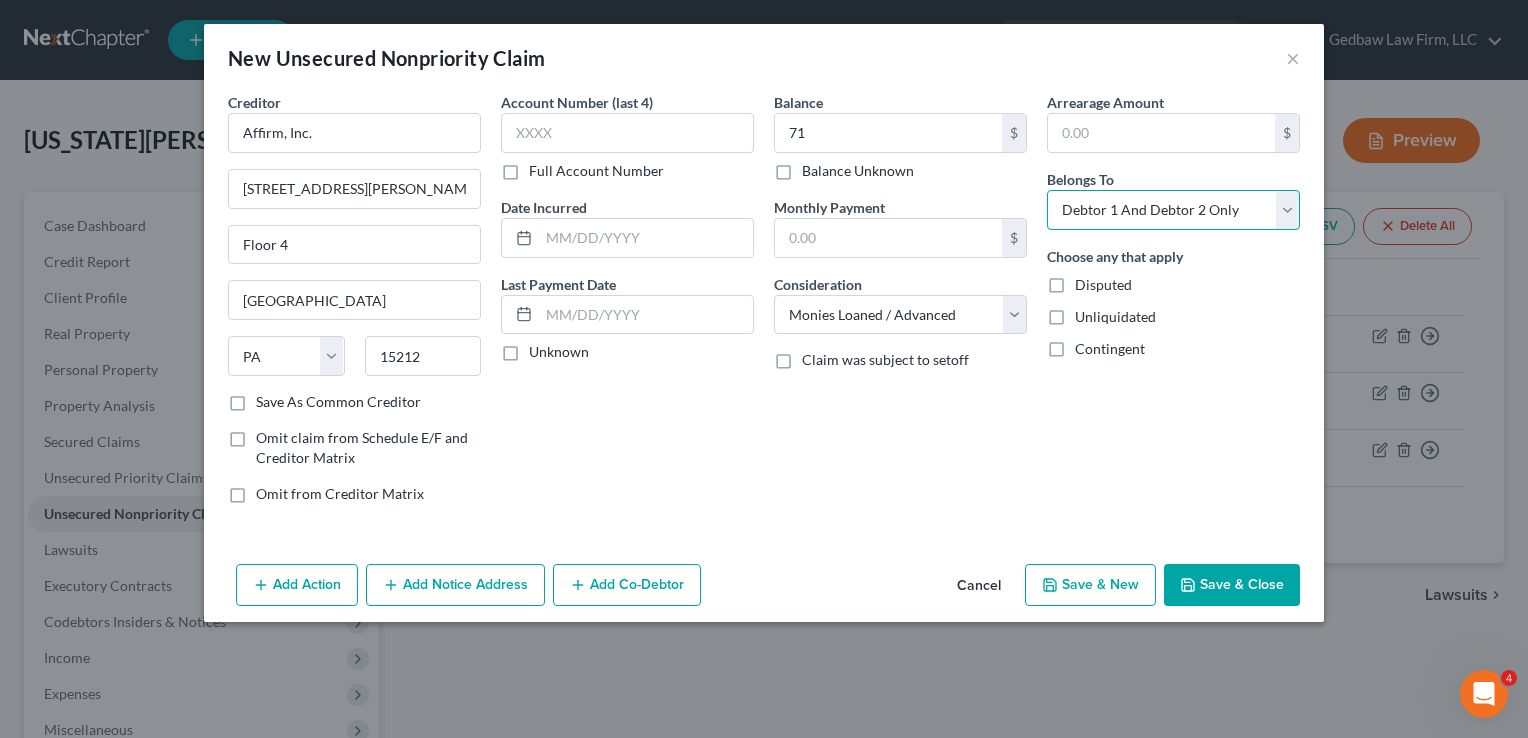 click on "Select Debtor 1 Only Debtor 2 Only Debtor 1 And Debtor 2 Only At Least One Of The Debtors And Another Community Property" at bounding box center (1173, 210) 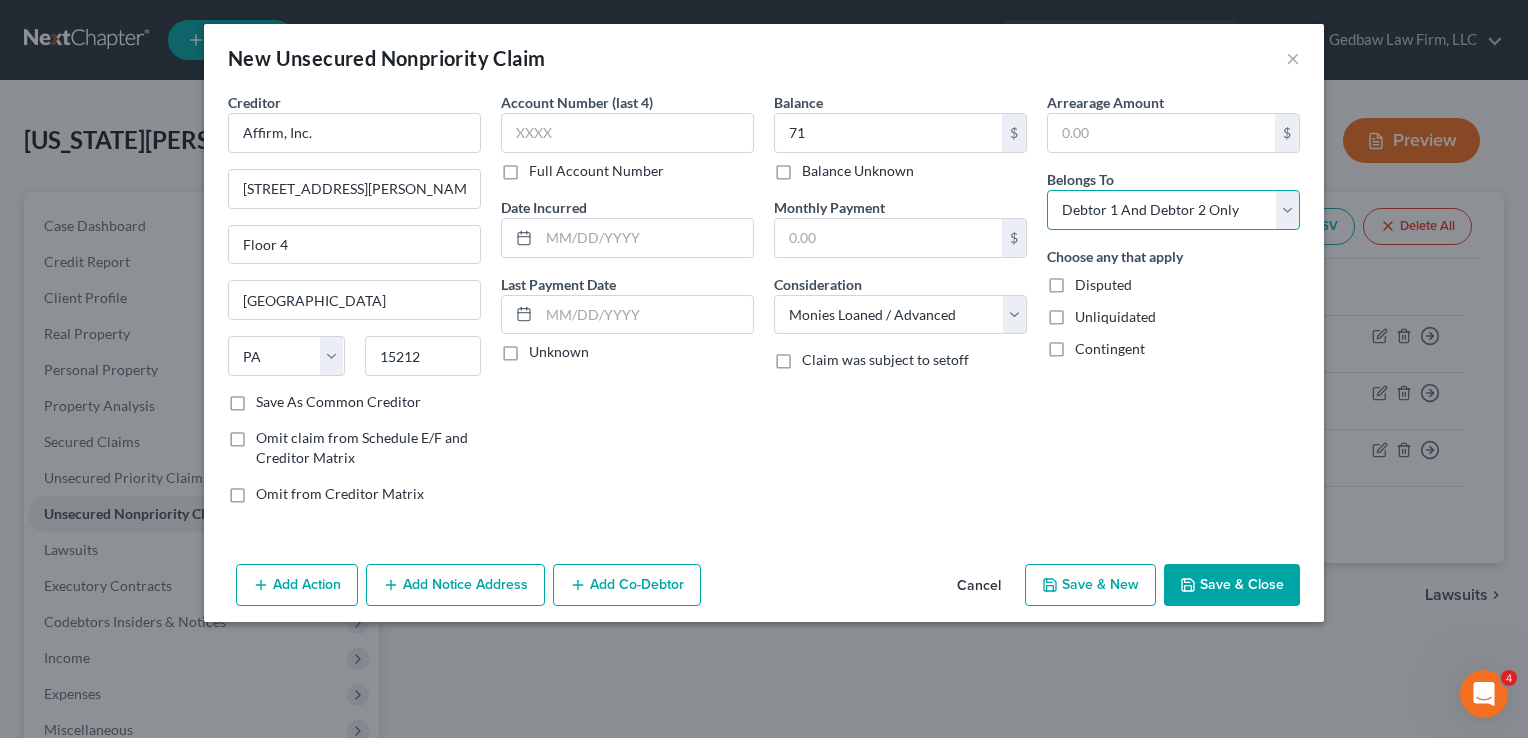 select on "0" 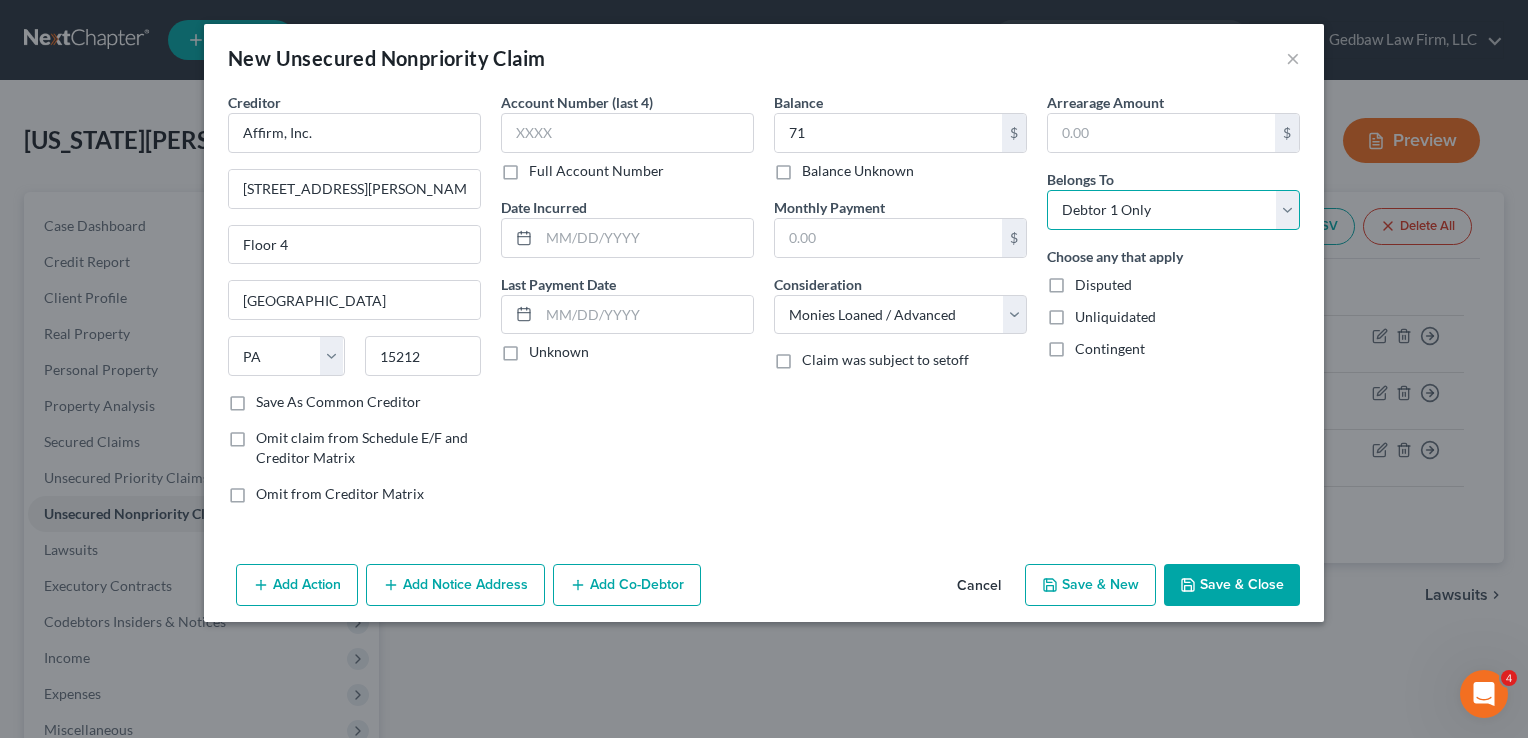 click on "Select Debtor 1 Only Debtor 2 Only Debtor 1 And Debtor 2 Only At Least One Of The Debtors And Another Community Property" at bounding box center [1173, 210] 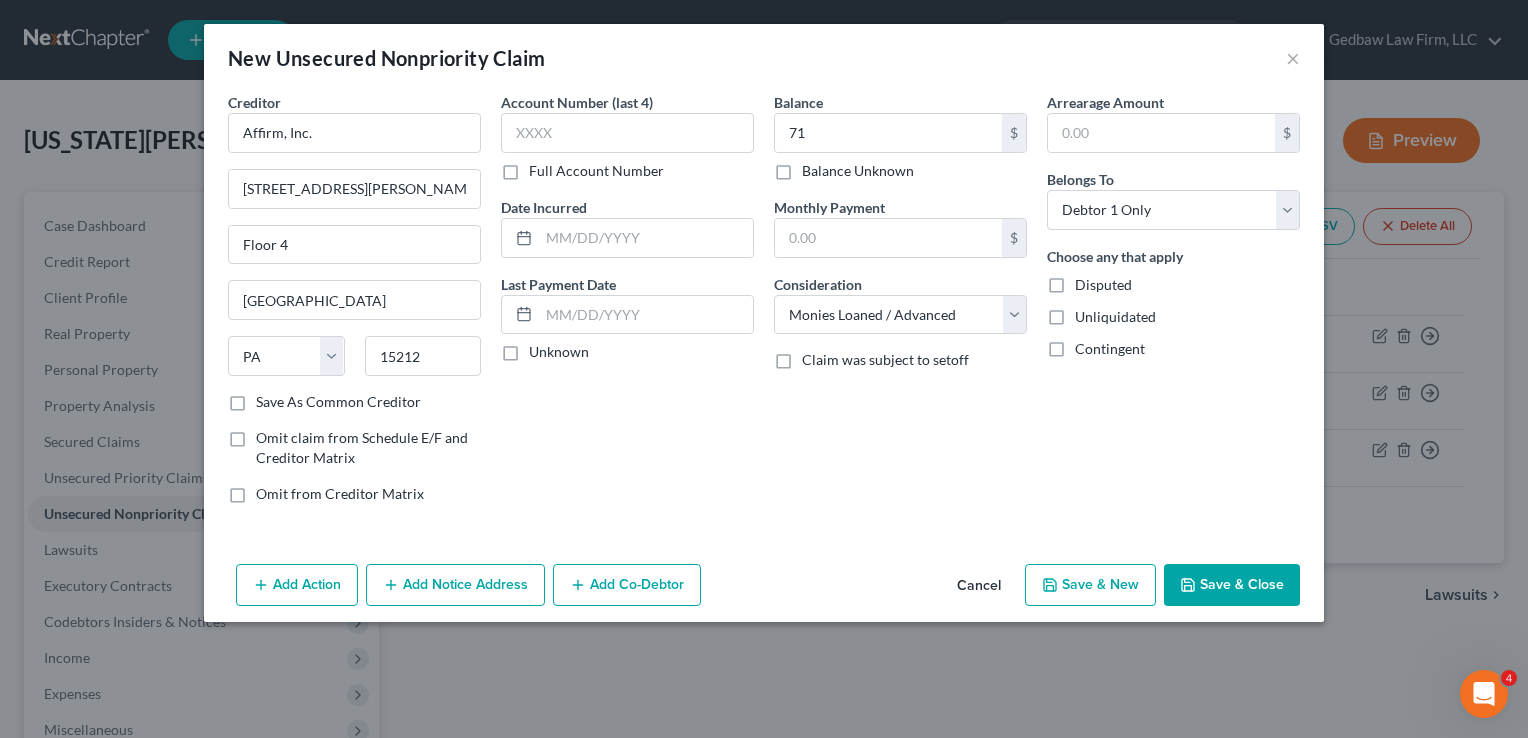 click on "Save & New" at bounding box center (1090, 585) 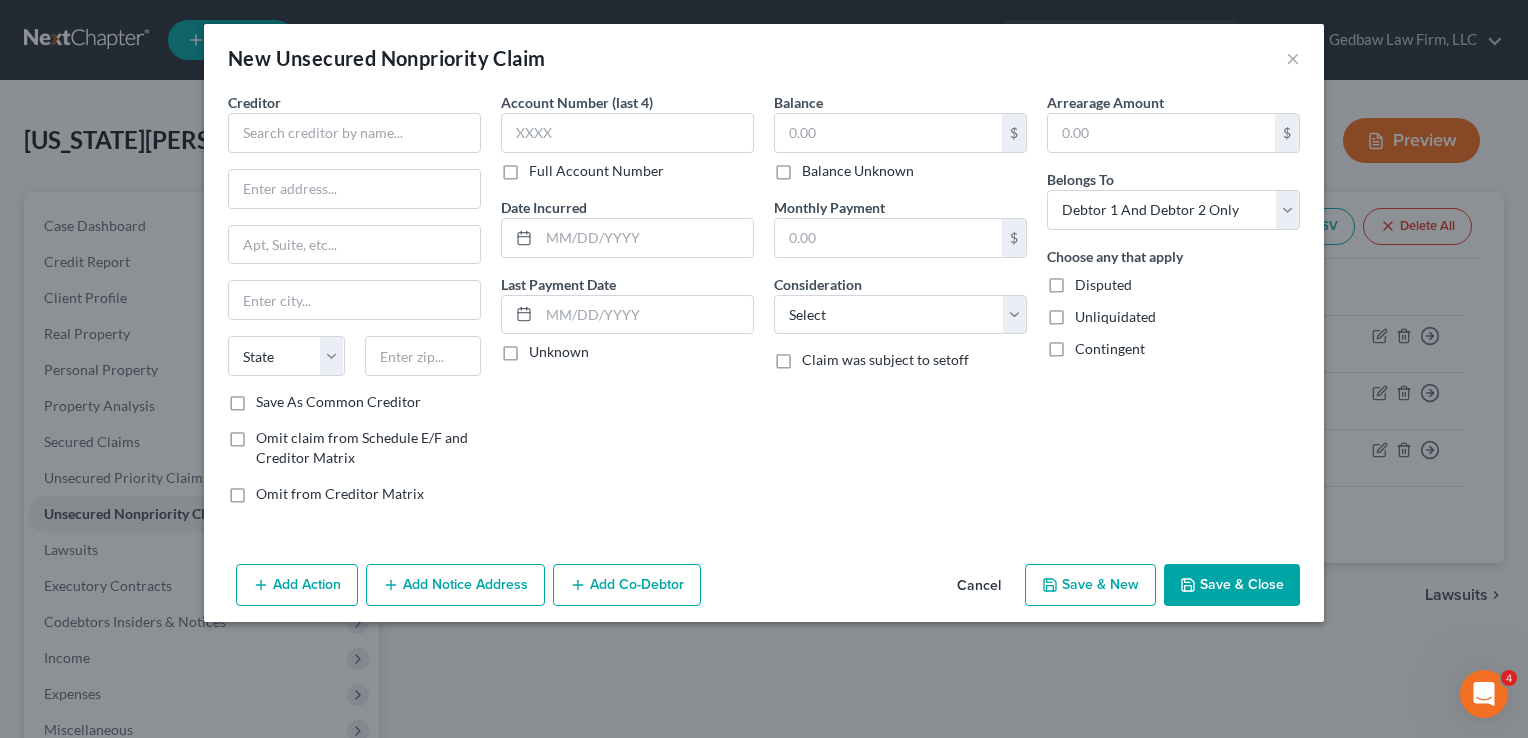 type on "71.00" 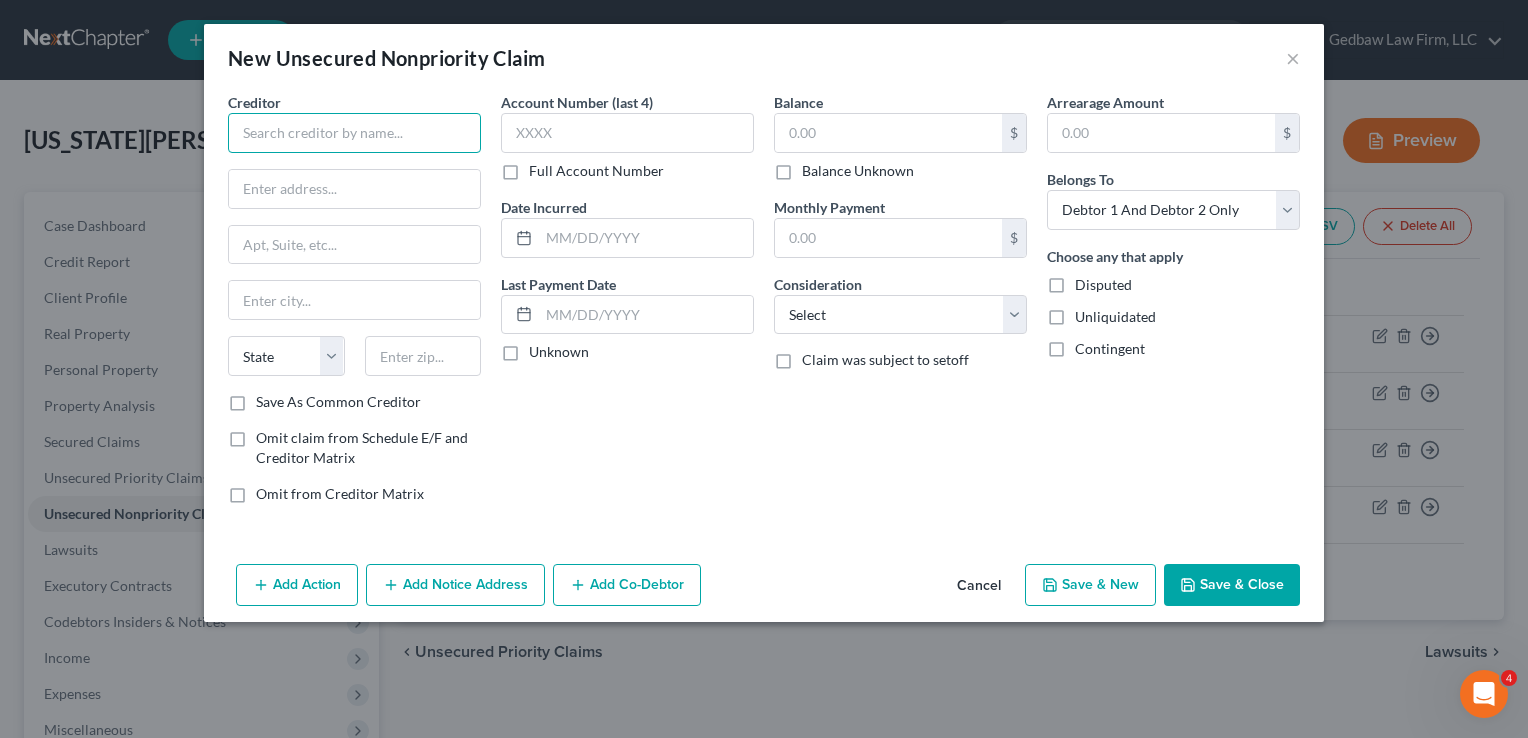 click at bounding box center [354, 133] 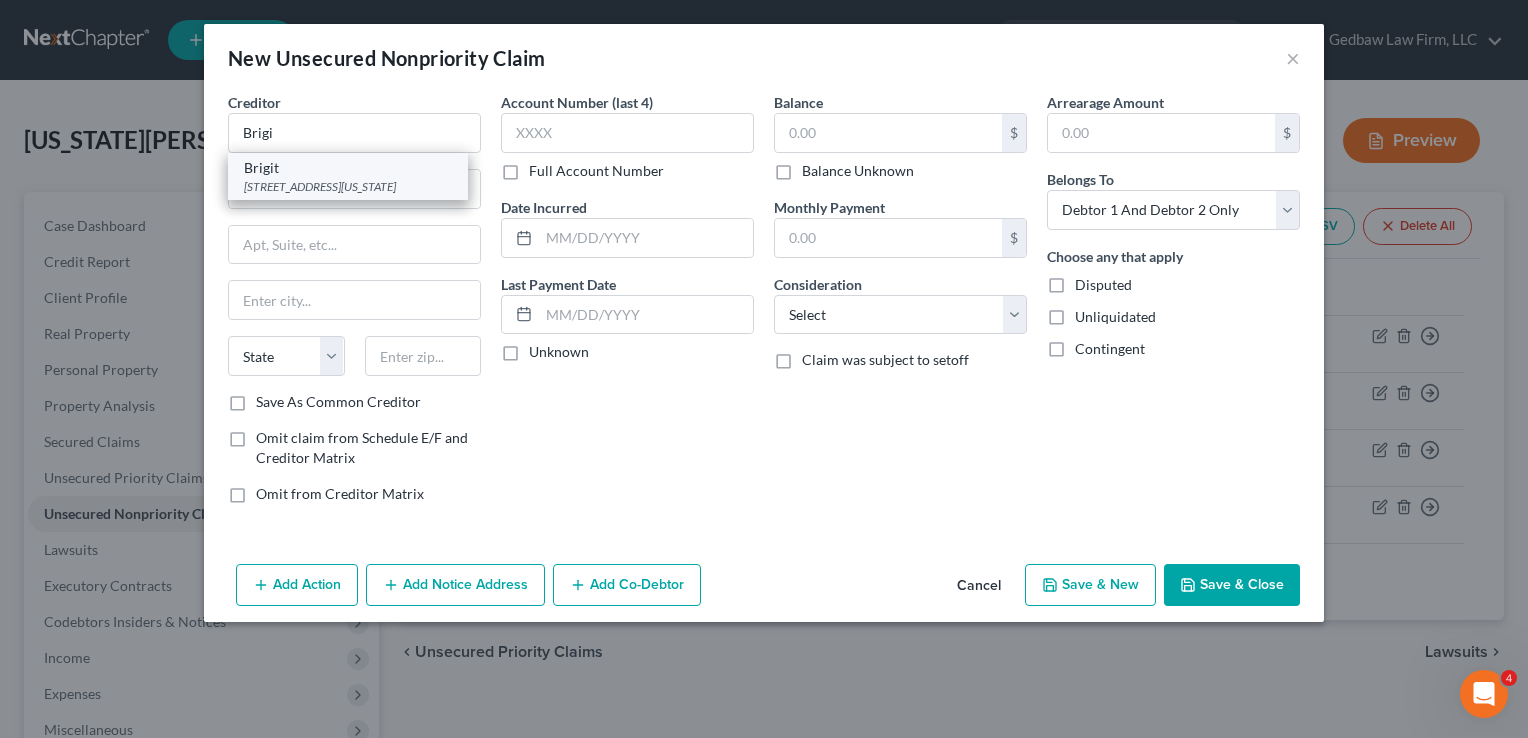 click on "[STREET_ADDRESS][US_STATE]" at bounding box center [348, 186] 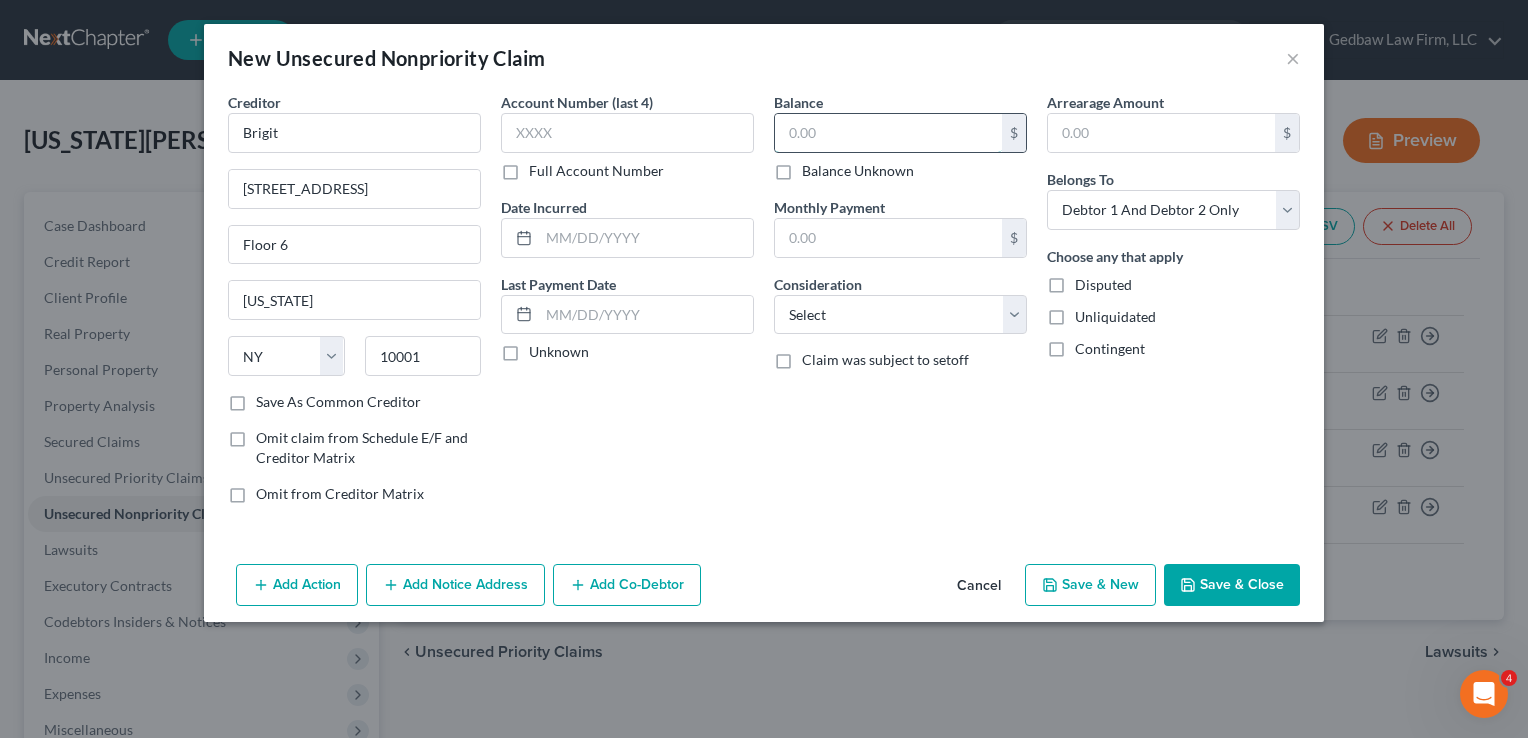 click at bounding box center [888, 133] 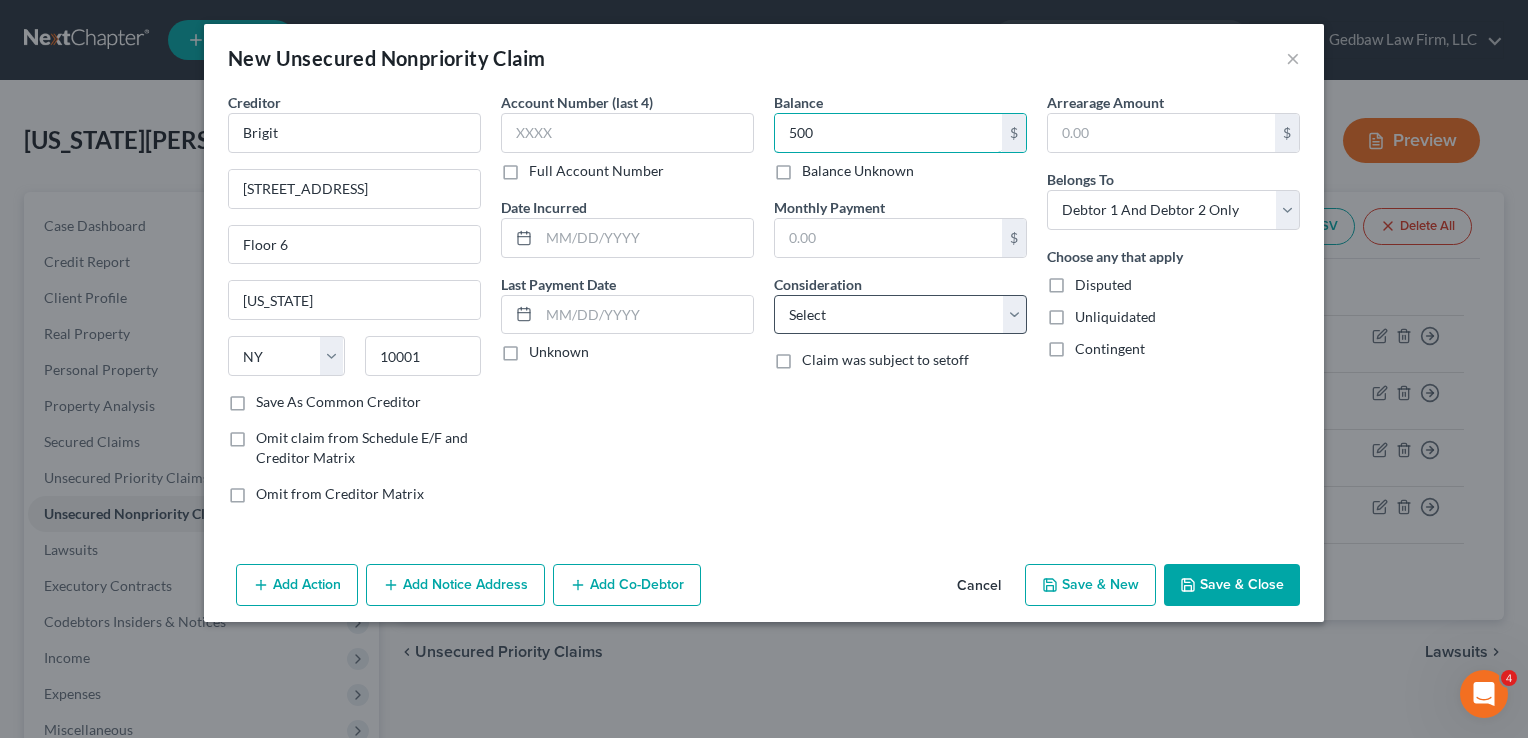 type on "500" 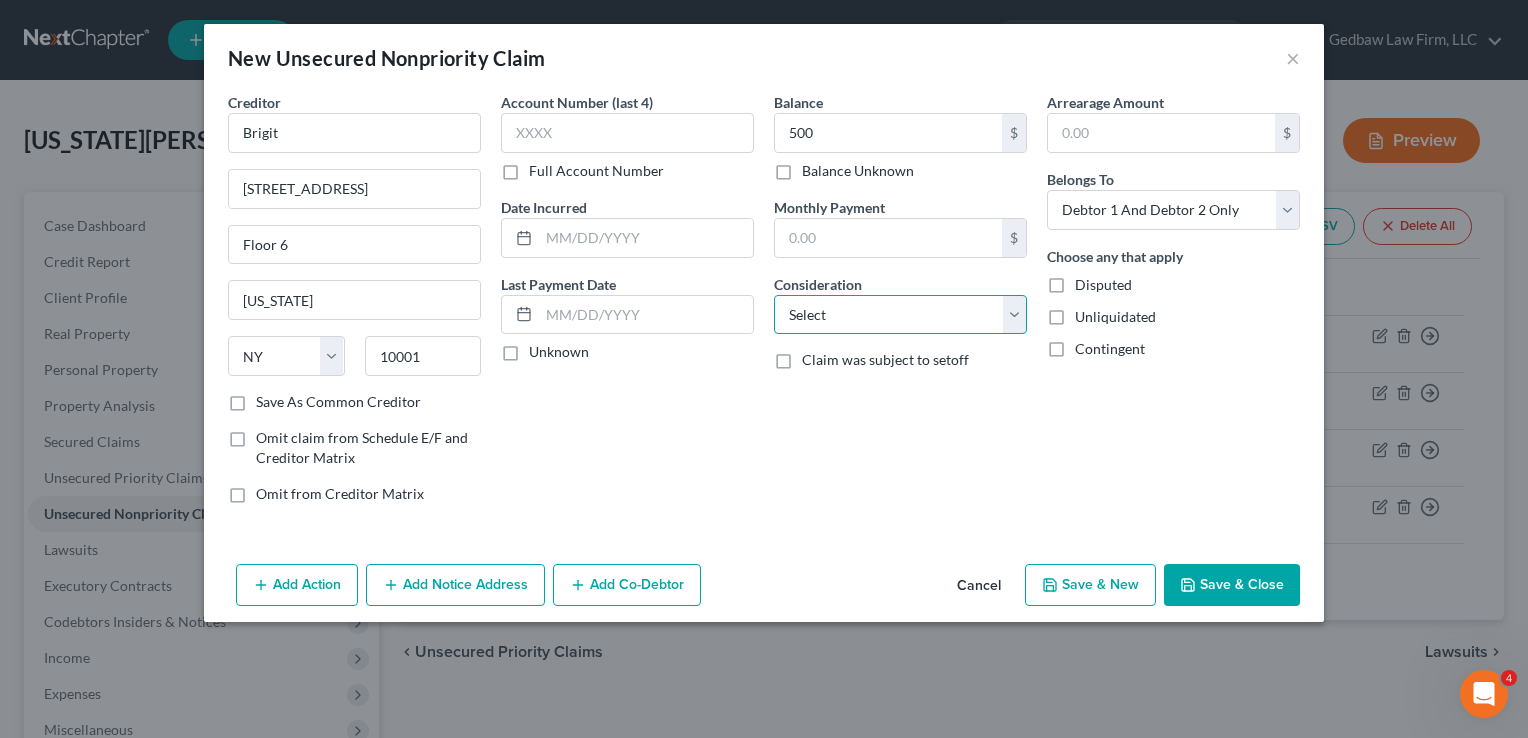 click on "Select Cable / Satellite Services Collection Agency Credit Card Debt Debt Counseling / Attorneys Deficiency Balance Domestic Support Obligations Home / Car Repairs Income Taxes Judgment Liens Medical Services Monies Loaned / Advanced Mortgage Obligation From Divorce Or Separation Obligation To Pensions Other Overdrawn Bank Account Promised To Help Pay Creditors Student Loans Suppliers And Vendors Telephone / Internet Services Utility Services" at bounding box center [900, 315] 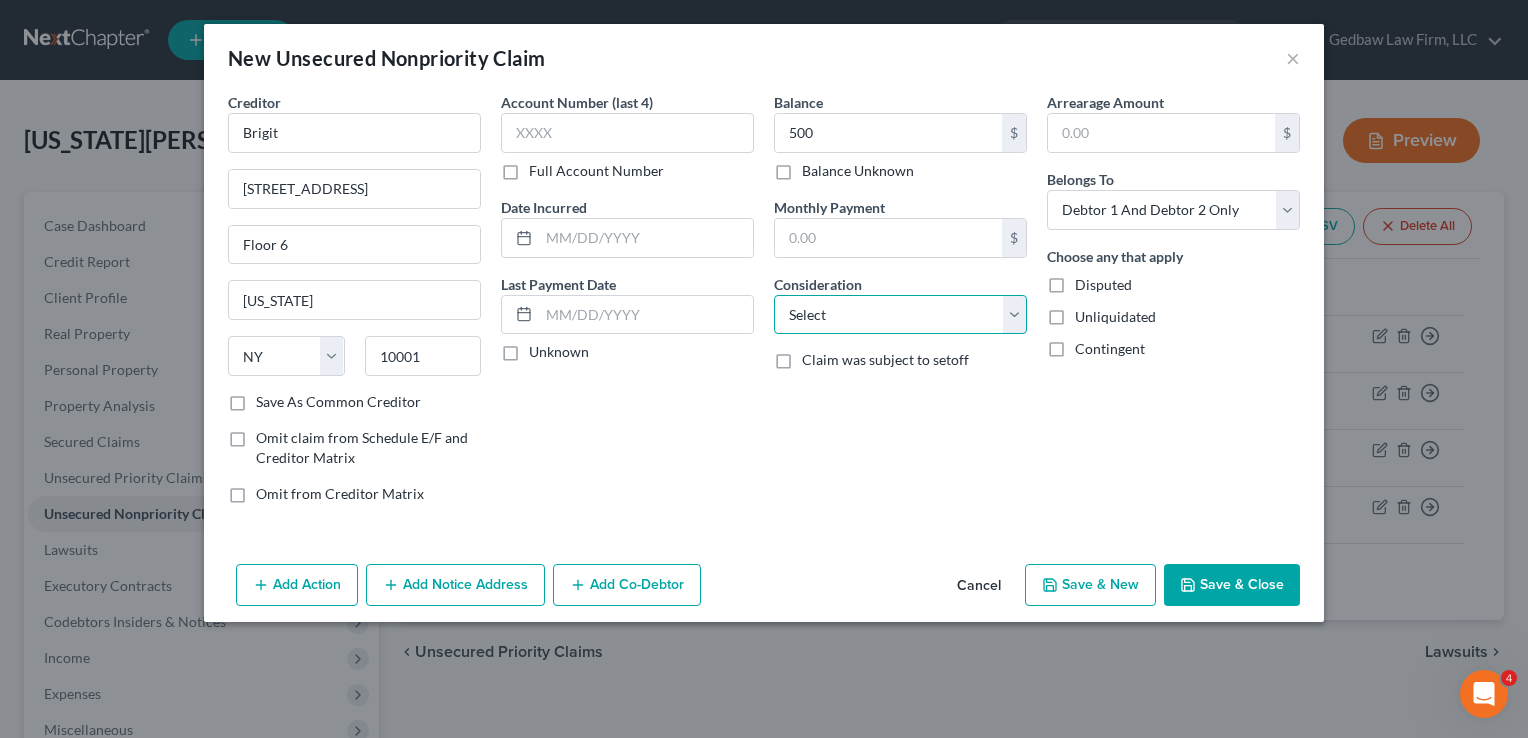 select on "10" 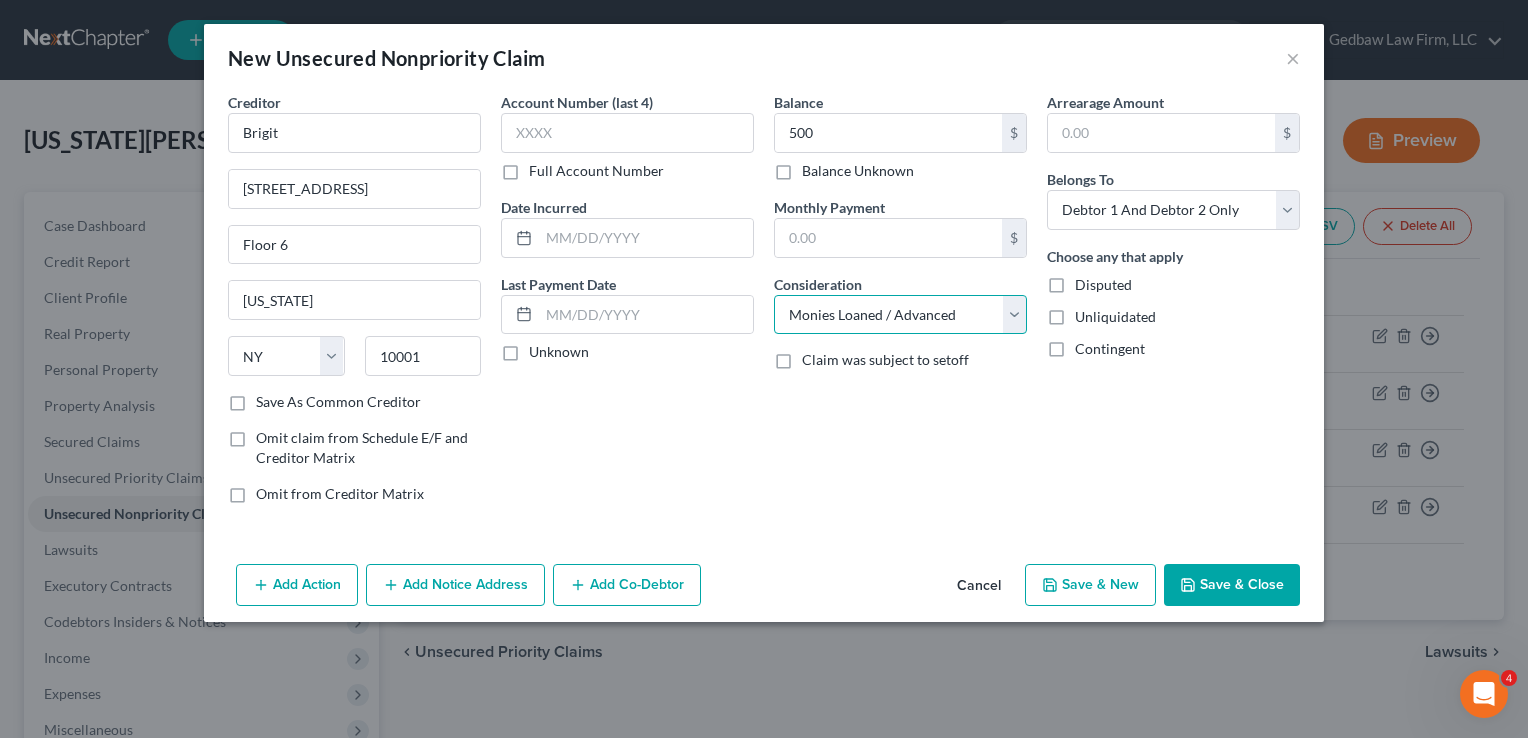 click on "Select Cable / Satellite Services Collection Agency Credit Card Debt Debt Counseling / Attorneys Deficiency Balance Domestic Support Obligations Home / Car Repairs Income Taxes Judgment Liens Medical Services Monies Loaned / Advanced Mortgage Obligation From Divorce Or Separation Obligation To Pensions Other Overdrawn Bank Account Promised To Help Pay Creditors Student Loans Suppliers And Vendors Telephone / Internet Services Utility Services" at bounding box center [900, 315] 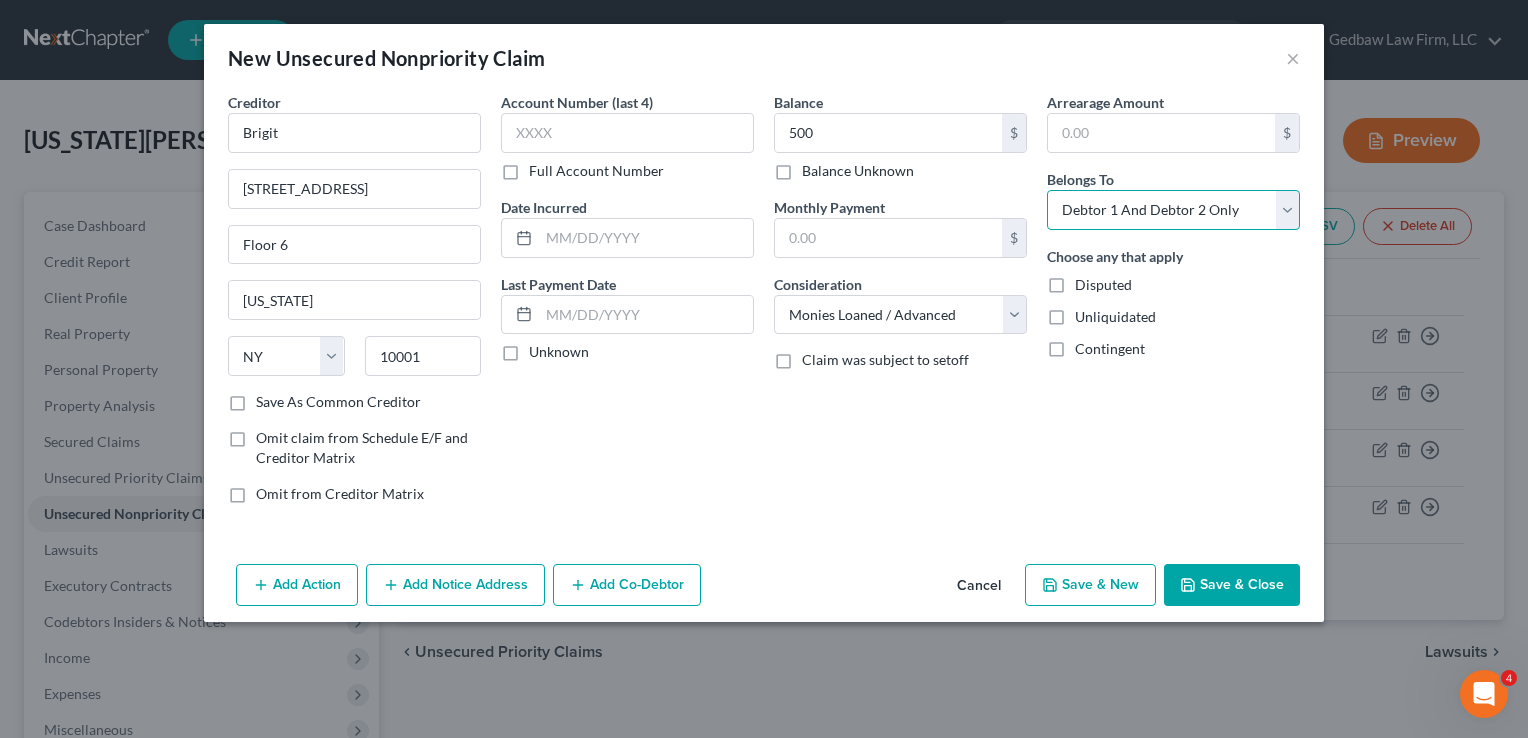 click on "Select Debtor 1 Only Debtor 2 Only Debtor 1 And Debtor 2 Only At Least One Of The Debtors And Another Community Property" at bounding box center (1173, 210) 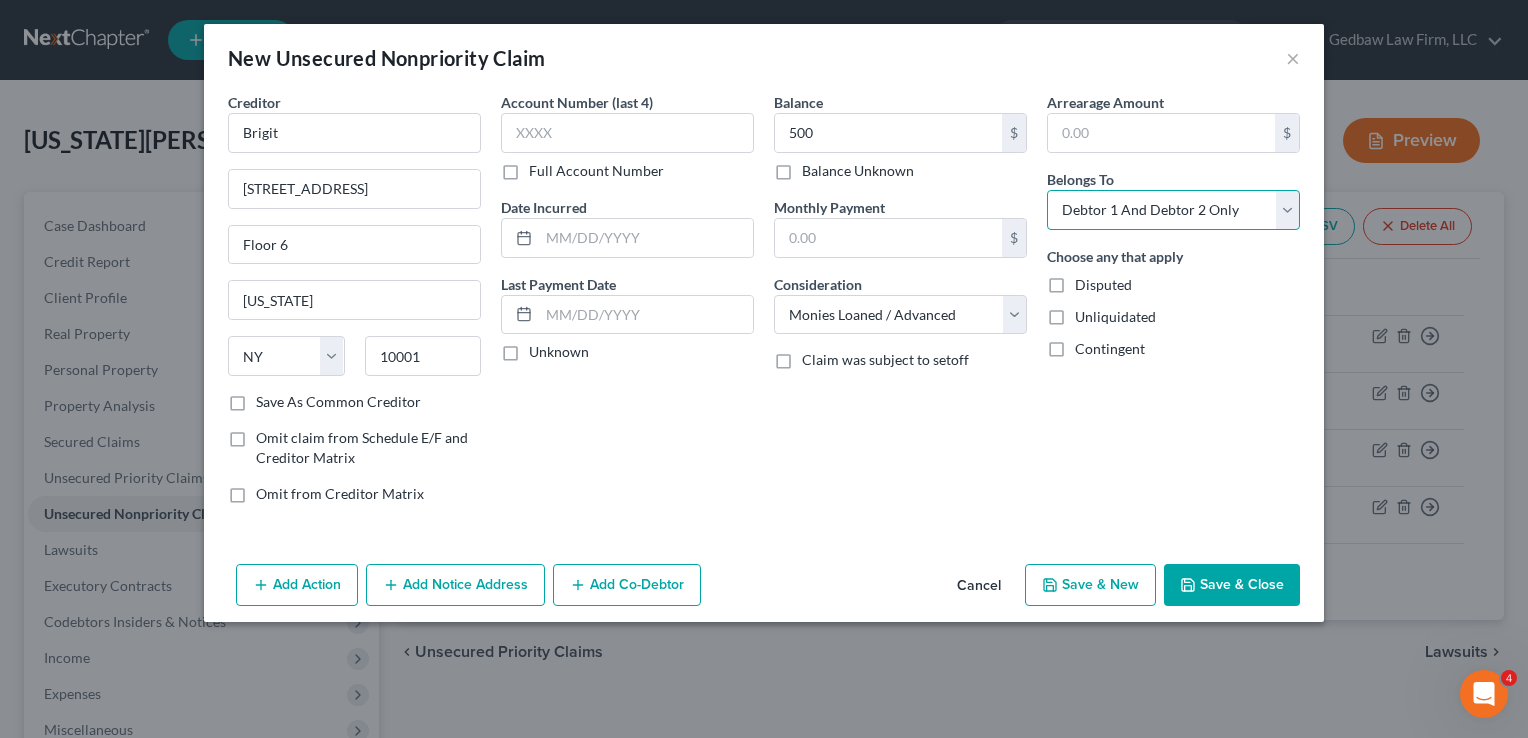 select on "0" 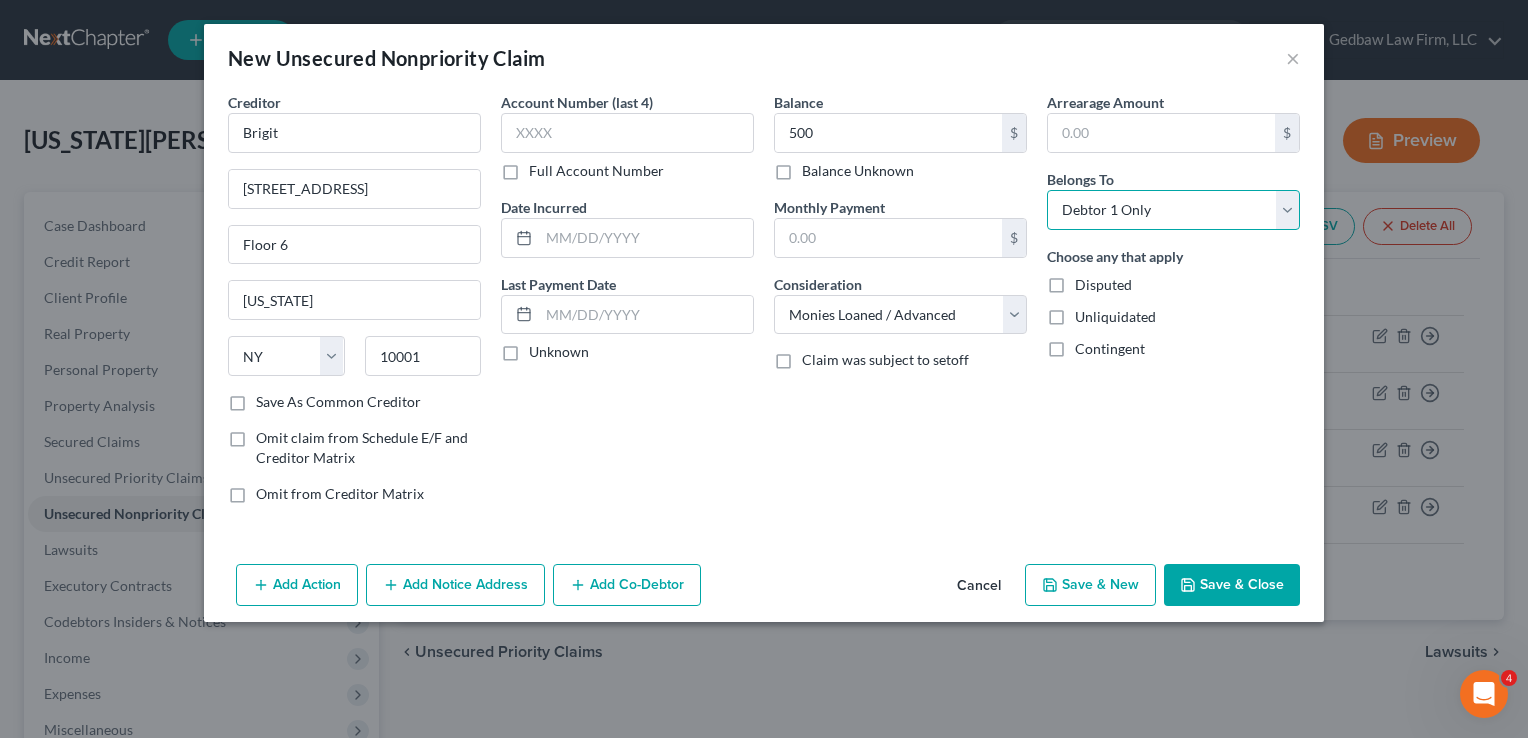 click on "Select Debtor 1 Only Debtor 2 Only Debtor 1 And Debtor 2 Only At Least One Of The Debtors And Another Community Property" at bounding box center [1173, 210] 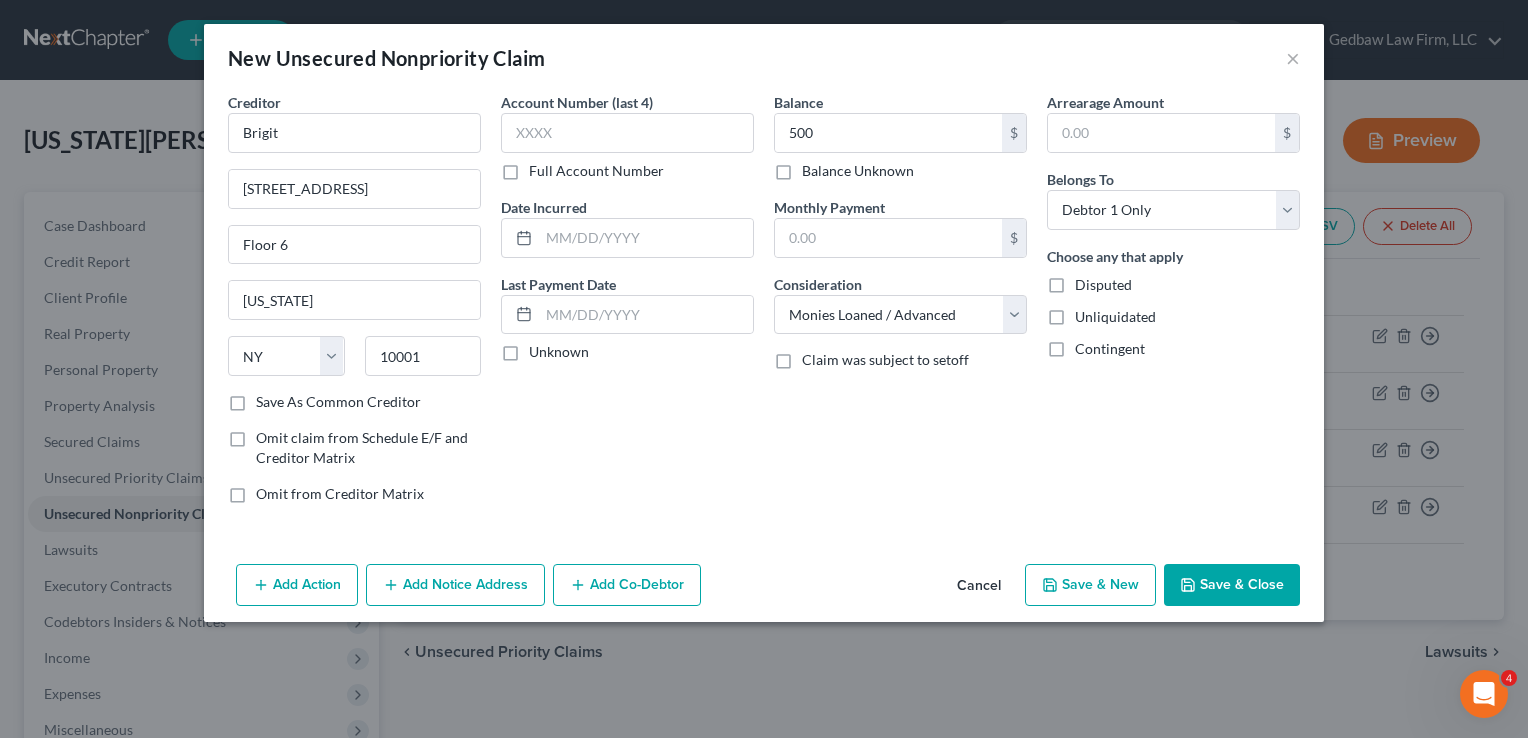 click on "Save & New" at bounding box center (1090, 585) 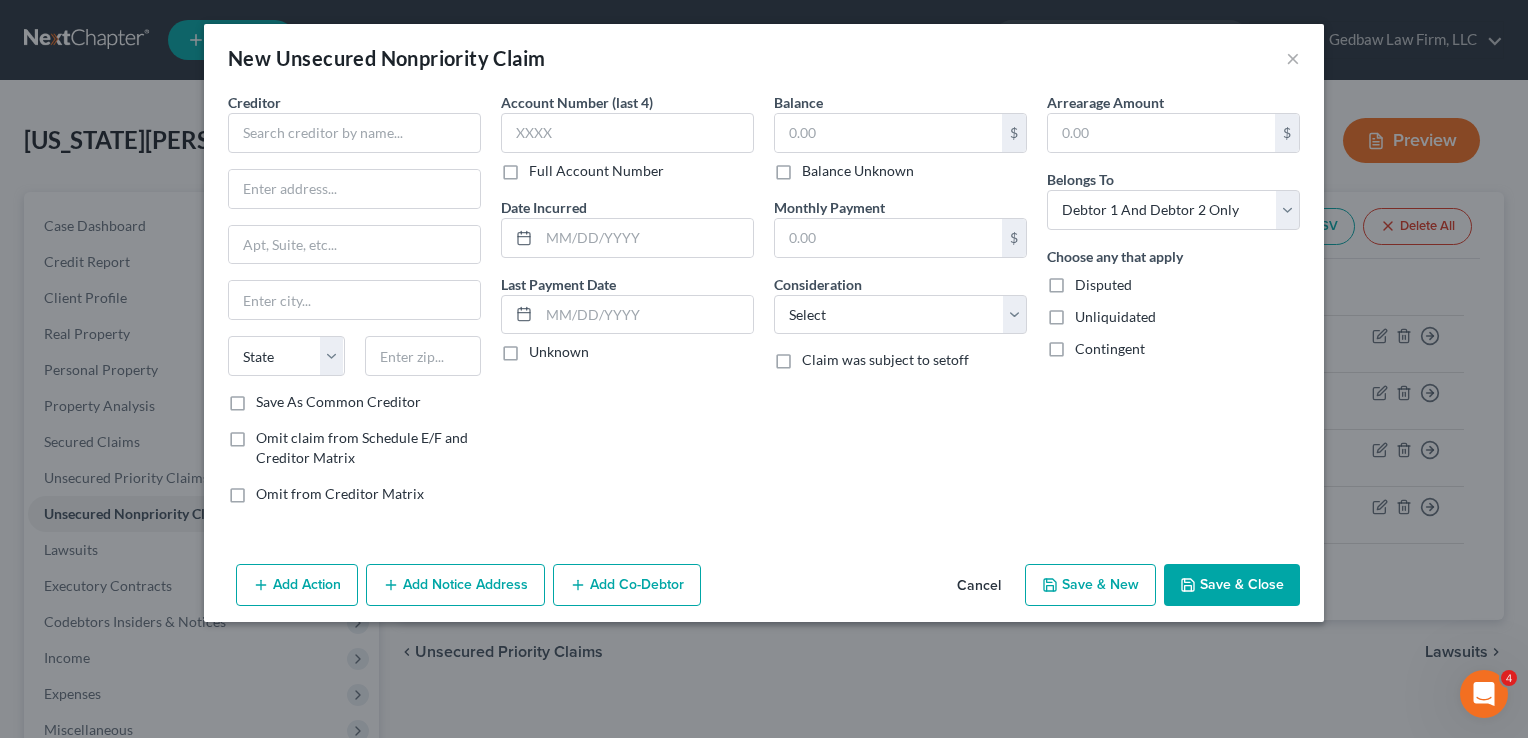 type on "500.00" 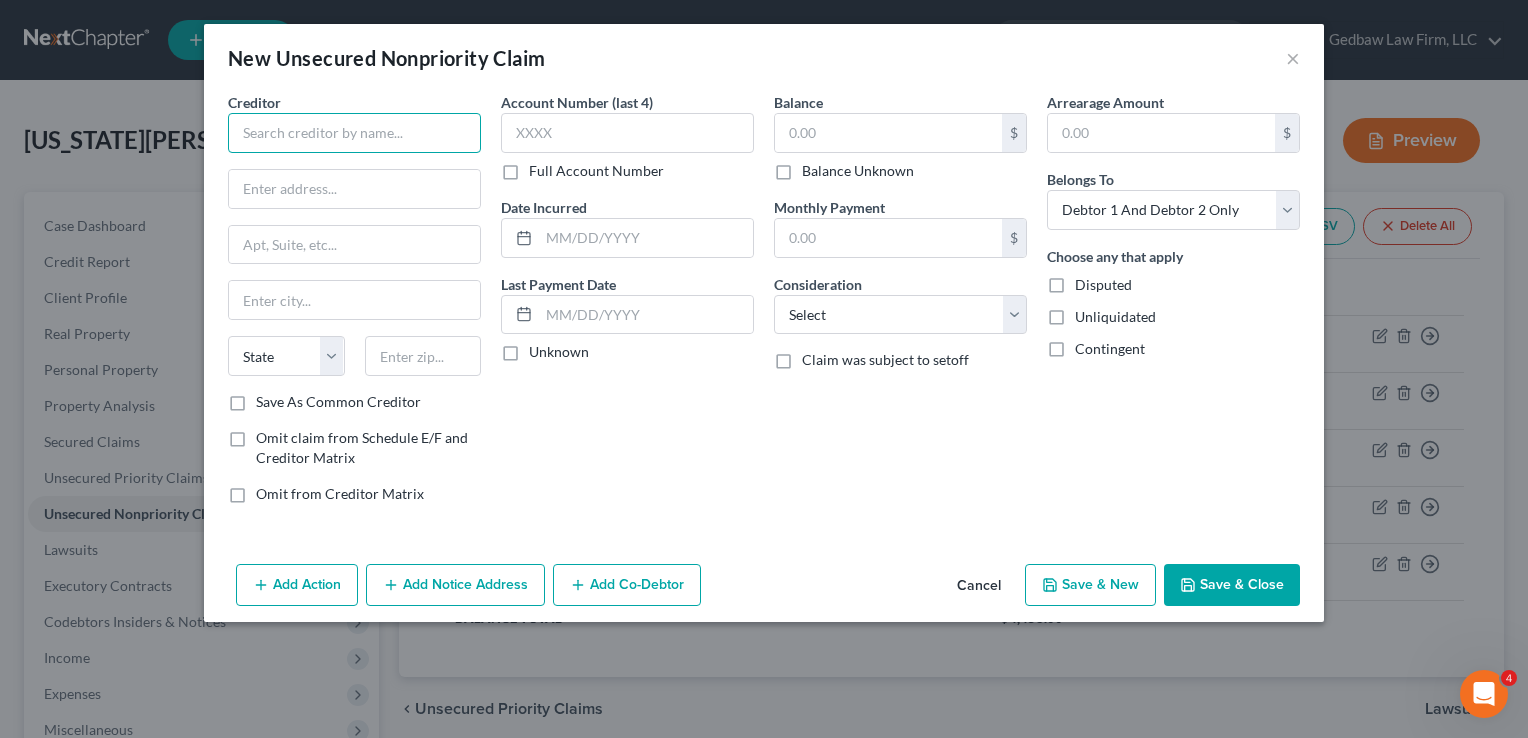 click at bounding box center [354, 133] 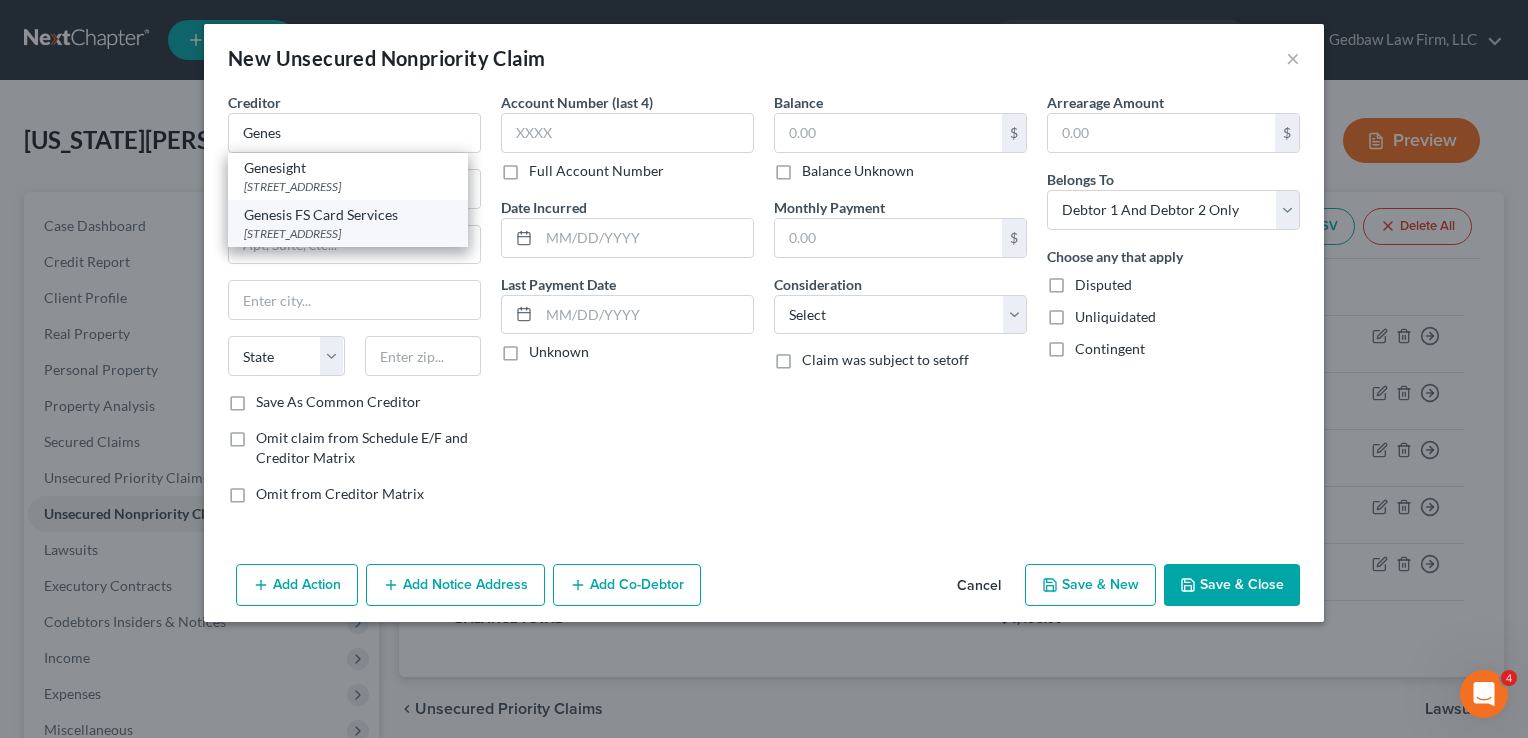 click on "[STREET_ADDRESS]" at bounding box center [348, 233] 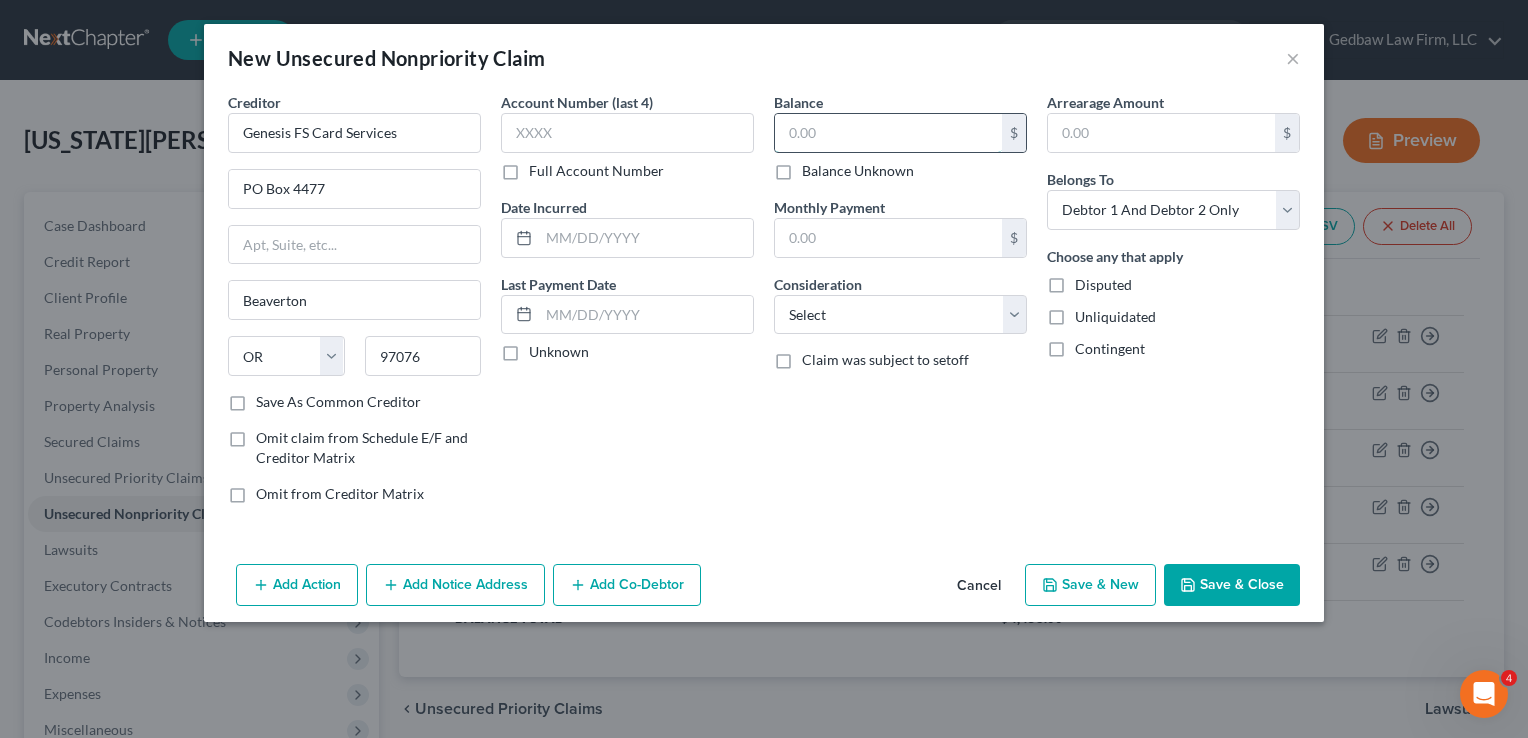 click at bounding box center [888, 133] 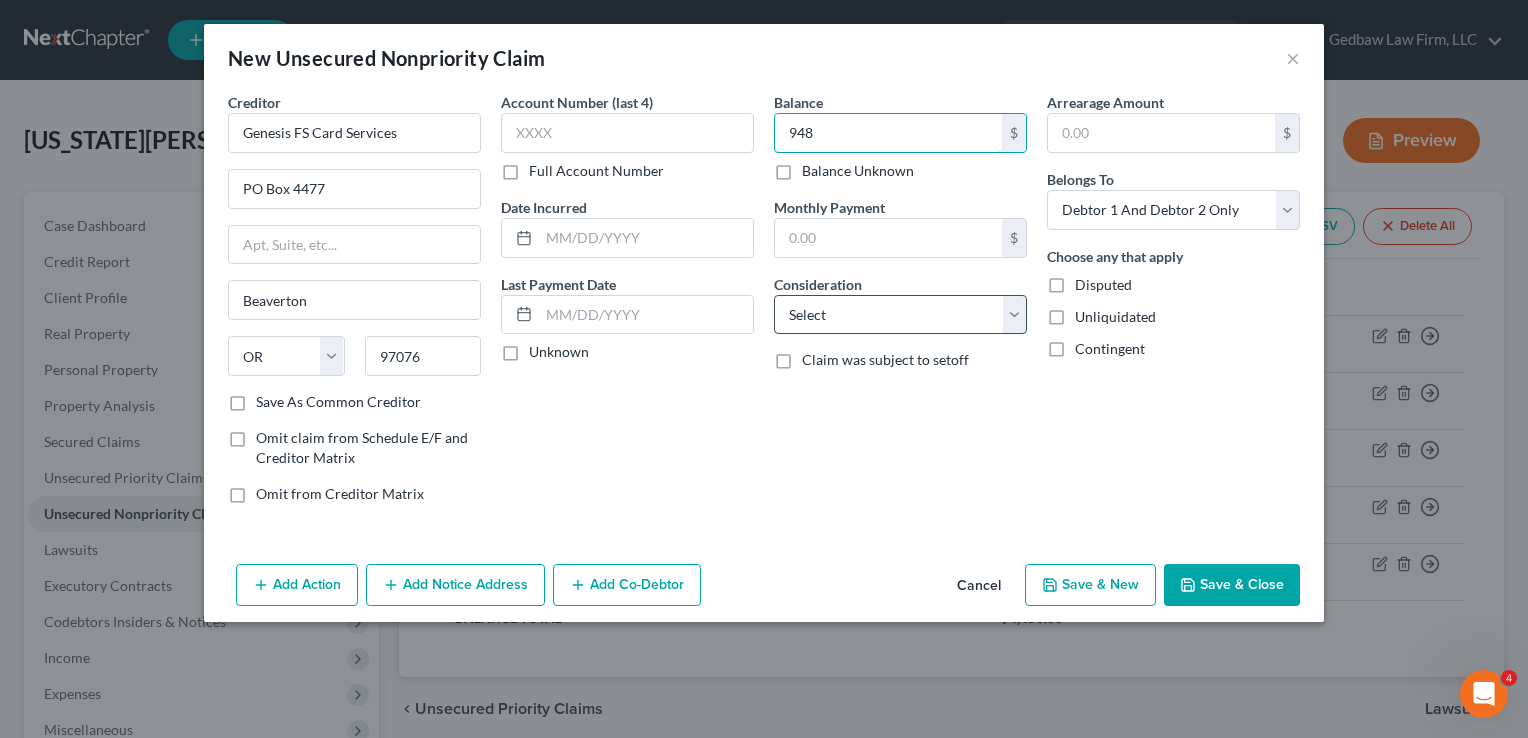 type on "948" 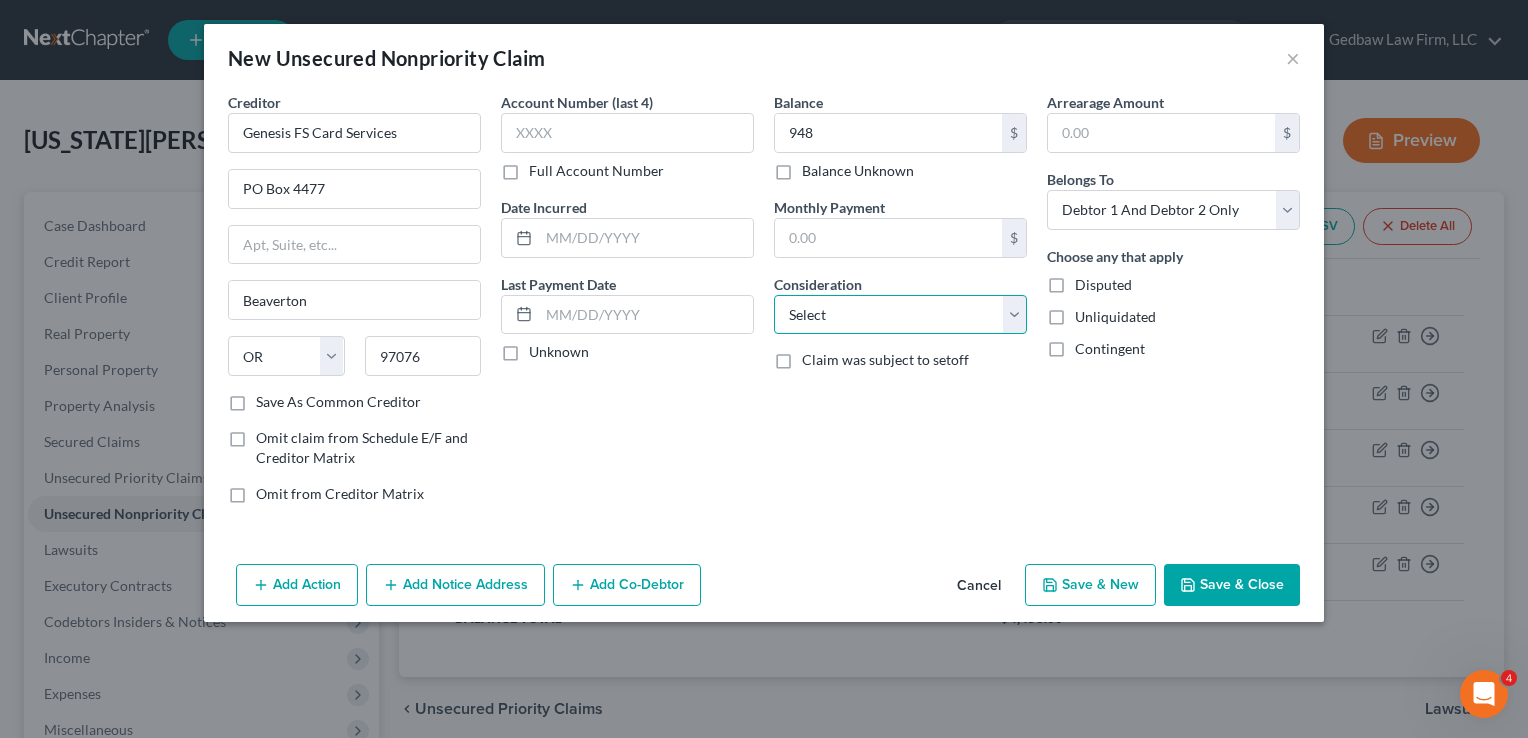 click on "Select Cable / Satellite Services Collection Agency Credit Card Debt Debt Counseling / Attorneys Deficiency Balance Domestic Support Obligations Home / Car Repairs Income Taxes Judgment Liens Medical Services Monies Loaned / Advanced Mortgage Obligation From Divorce Or Separation Obligation To Pensions Other Overdrawn Bank Account Promised To Help Pay Creditors Student Loans Suppliers And Vendors Telephone / Internet Services Utility Services" at bounding box center [900, 315] 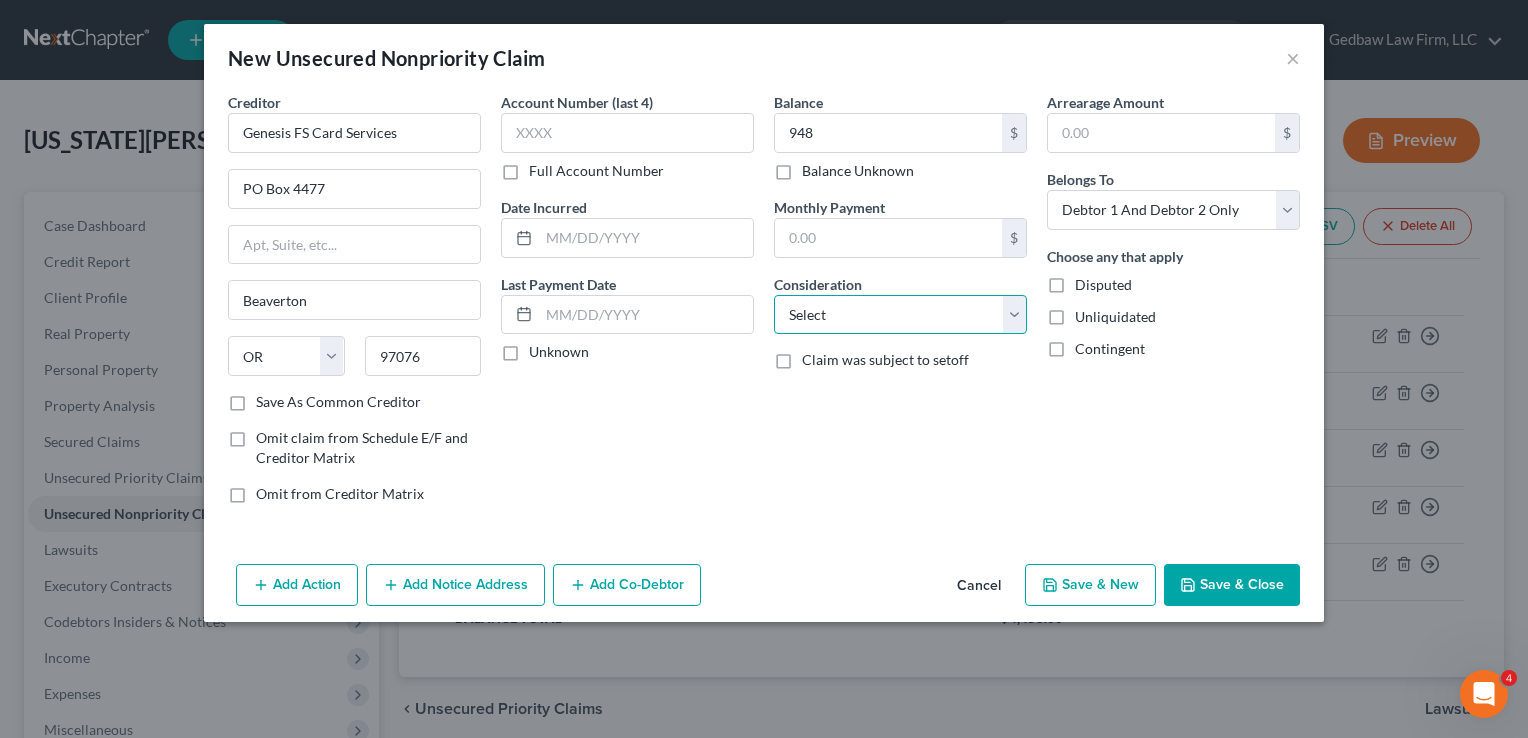 select on "2" 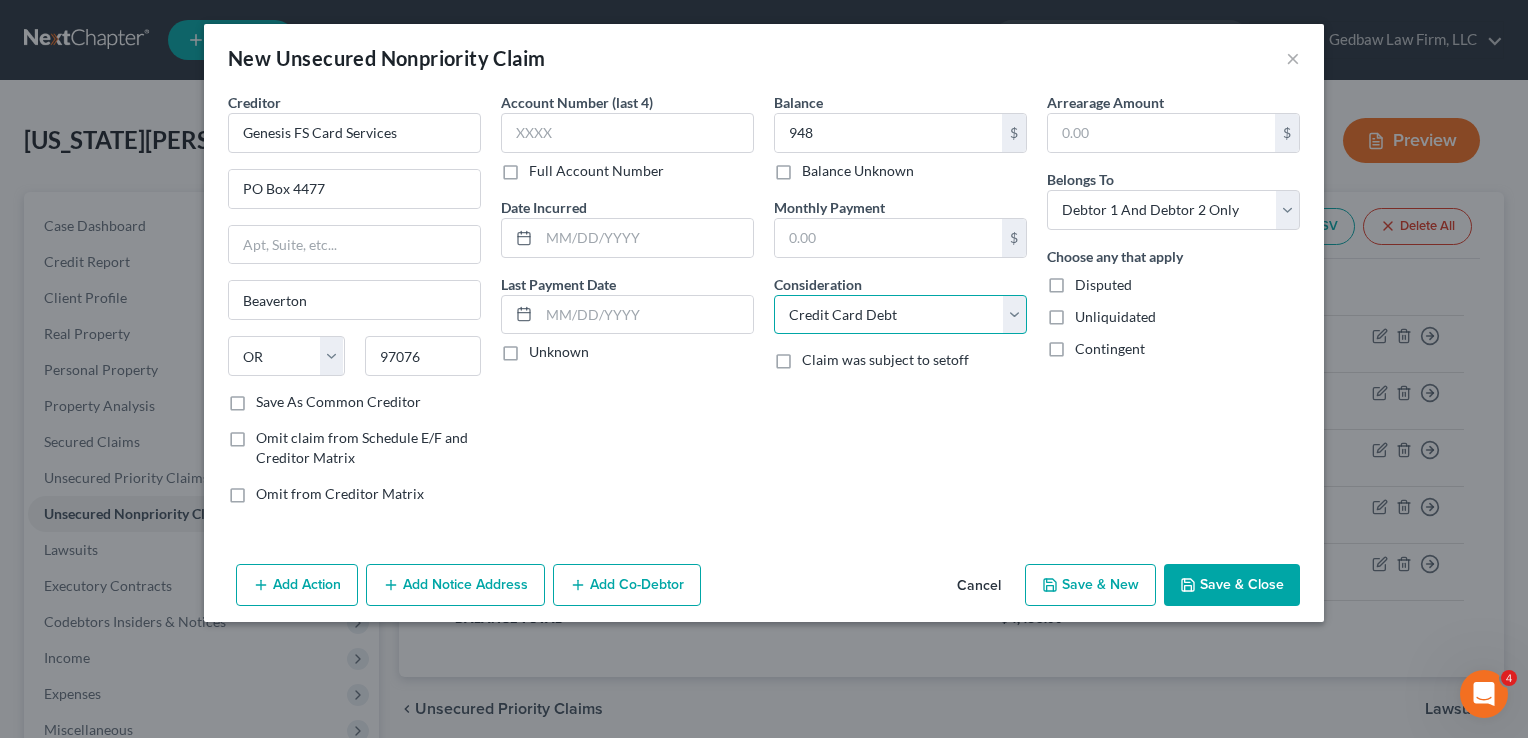 click on "Select Cable / Satellite Services Collection Agency Credit Card Debt Debt Counseling / Attorneys Deficiency Balance Domestic Support Obligations Home / Car Repairs Income Taxes Judgment Liens Medical Services Monies Loaned / Advanced Mortgage Obligation From Divorce Or Separation Obligation To Pensions Other Overdrawn Bank Account Promised To Help Pay Creditors Student Loans Suppliers And Vendors Telephone / Internet Services Utility Services" at bounding box center [900, 315] 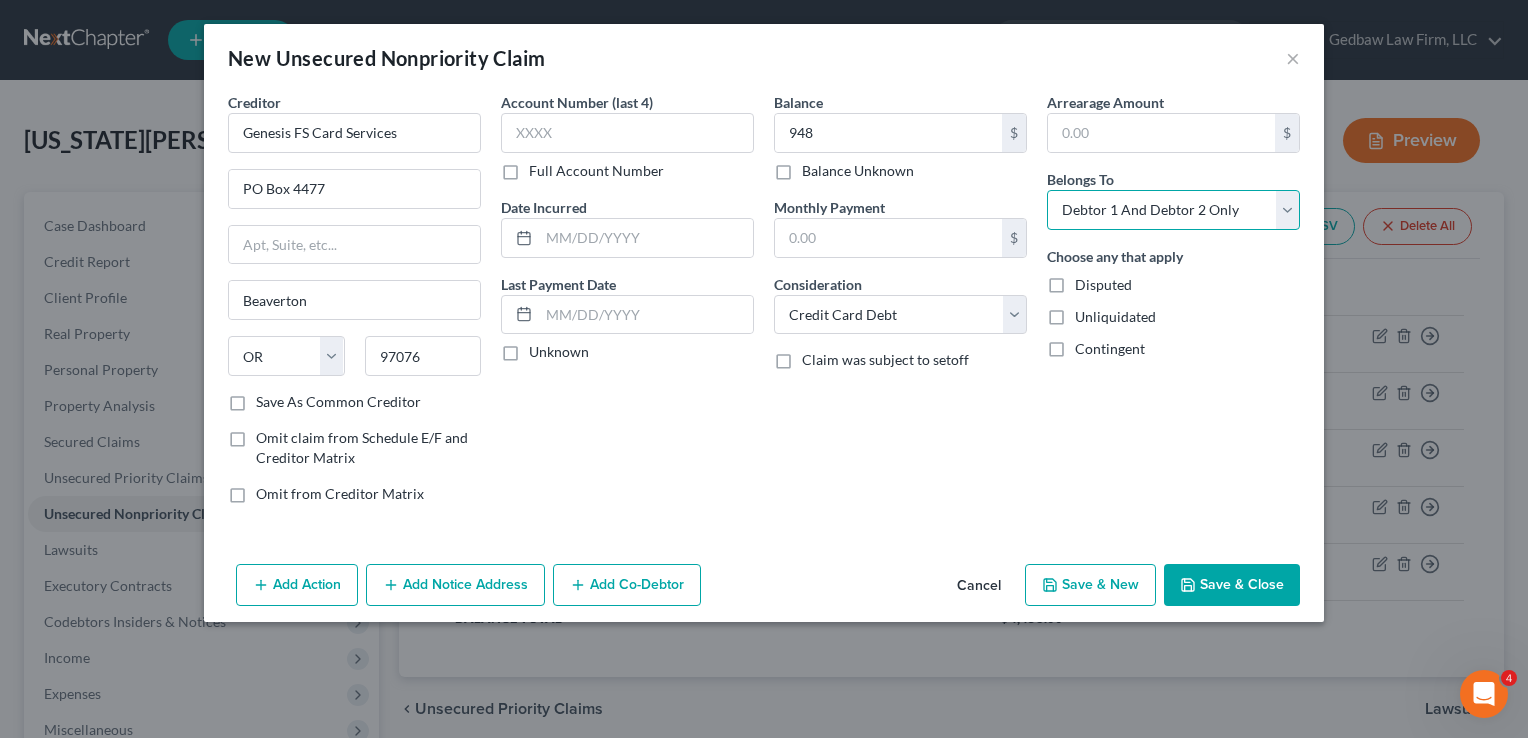 click on "Select Debtor 1 Only Debtor 2 Only Debtor 1 And Debtor 2 Only At Least One Of The Debtors And Another Community Property" at bounding box center (1173, 210) 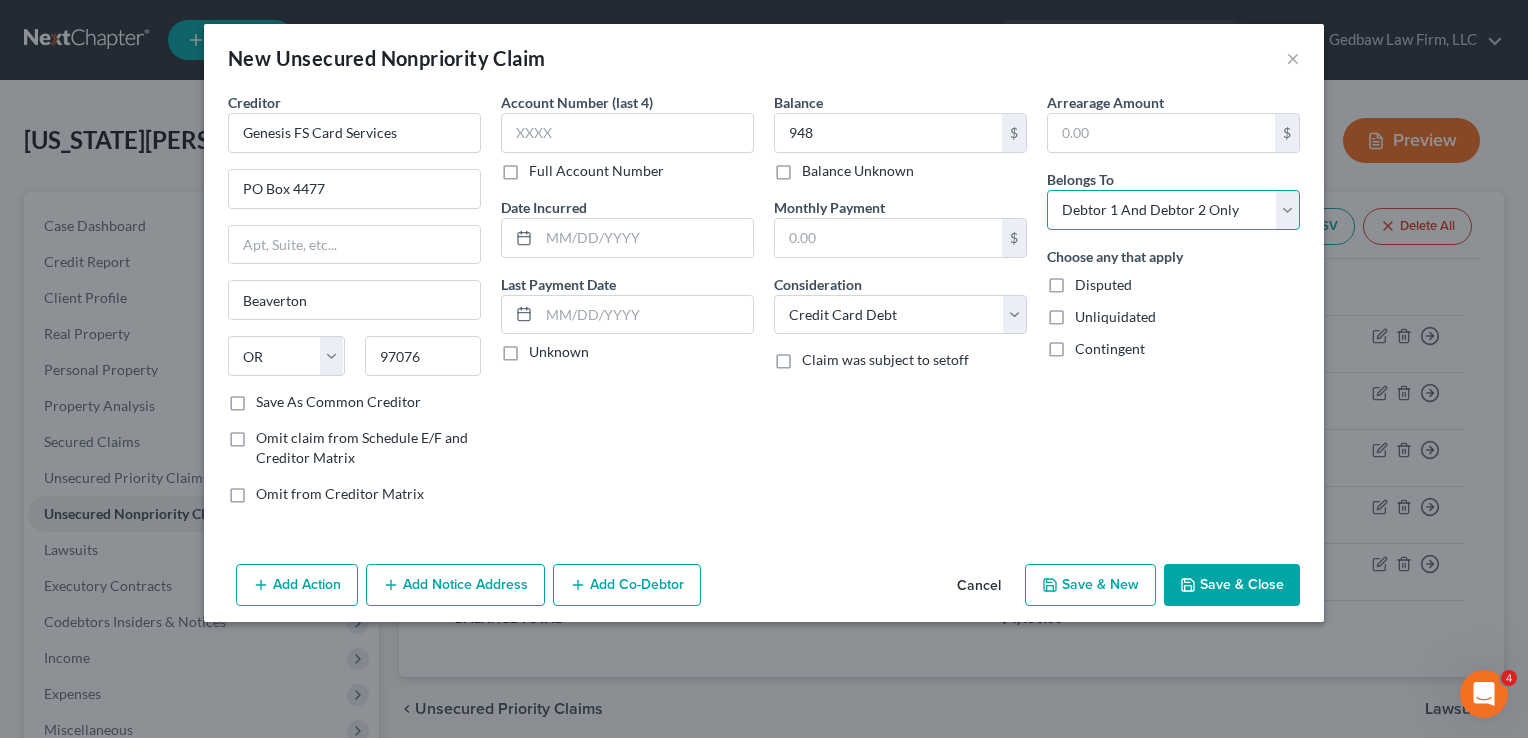 select on "0" 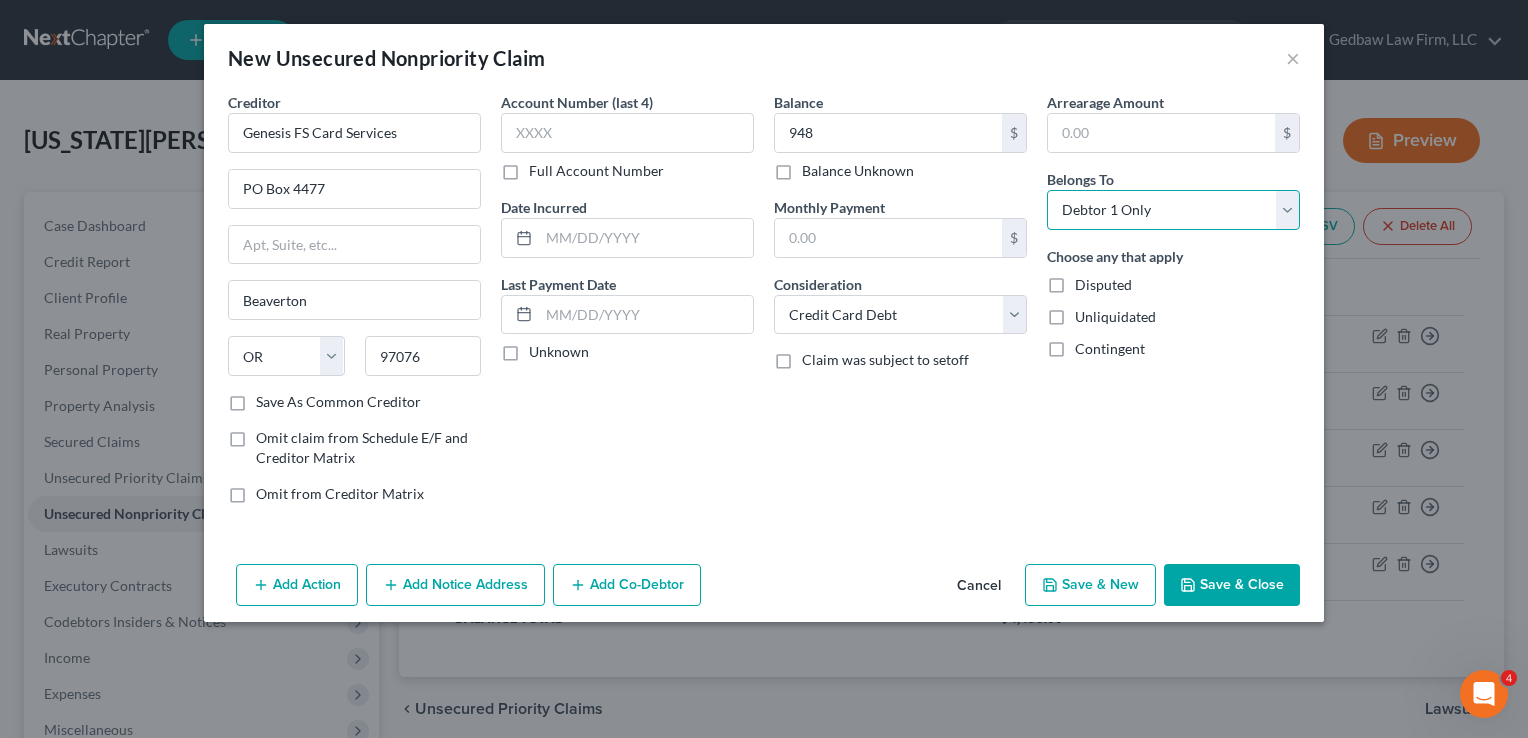 click on "Select Debtor 1 Only Debtor 2 Only Debtor 1 And Debtor 2 Only At Least One Of The Debtors And Another Community Property" at bounding box center [1173, 210] 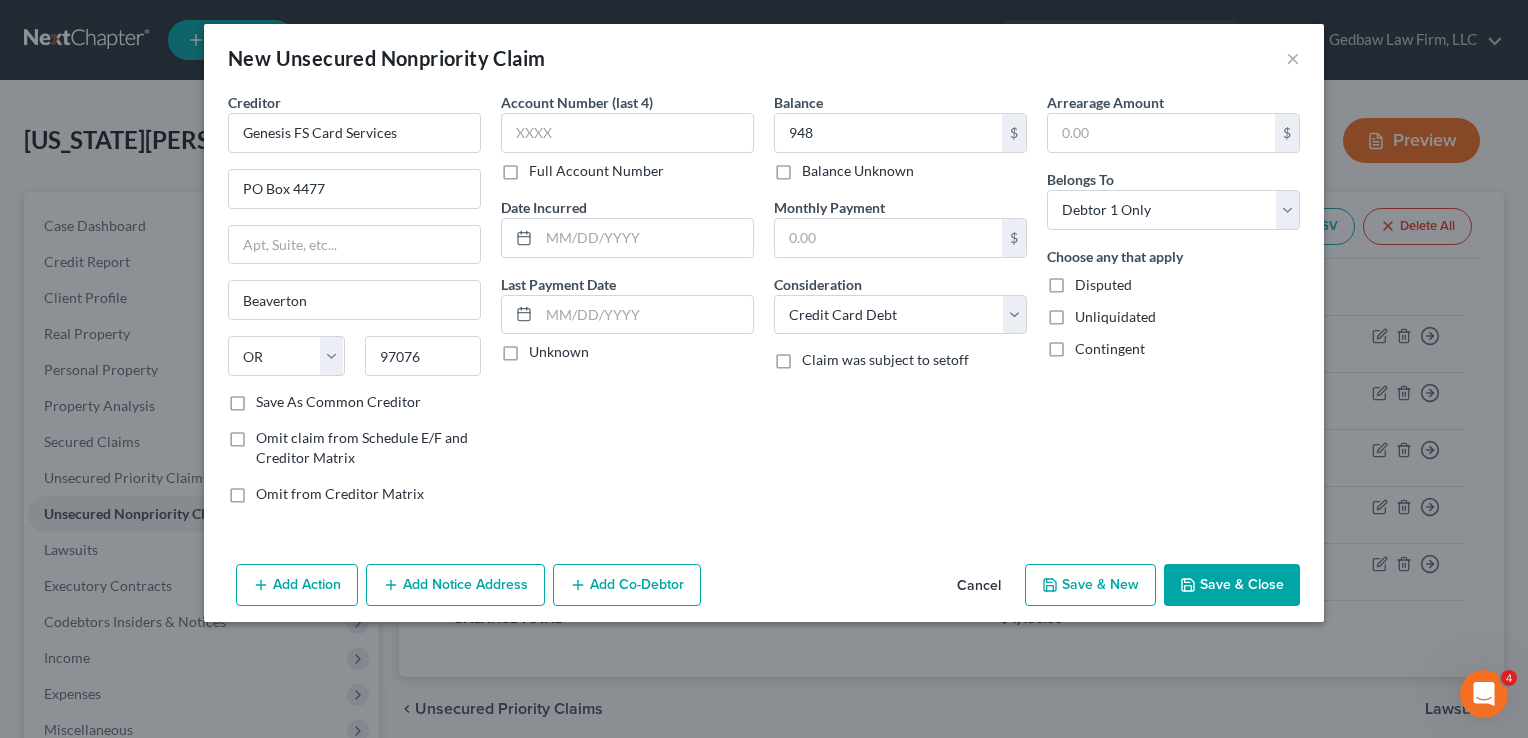 click on "Add Notice Address" at bounding box center (455, 585) 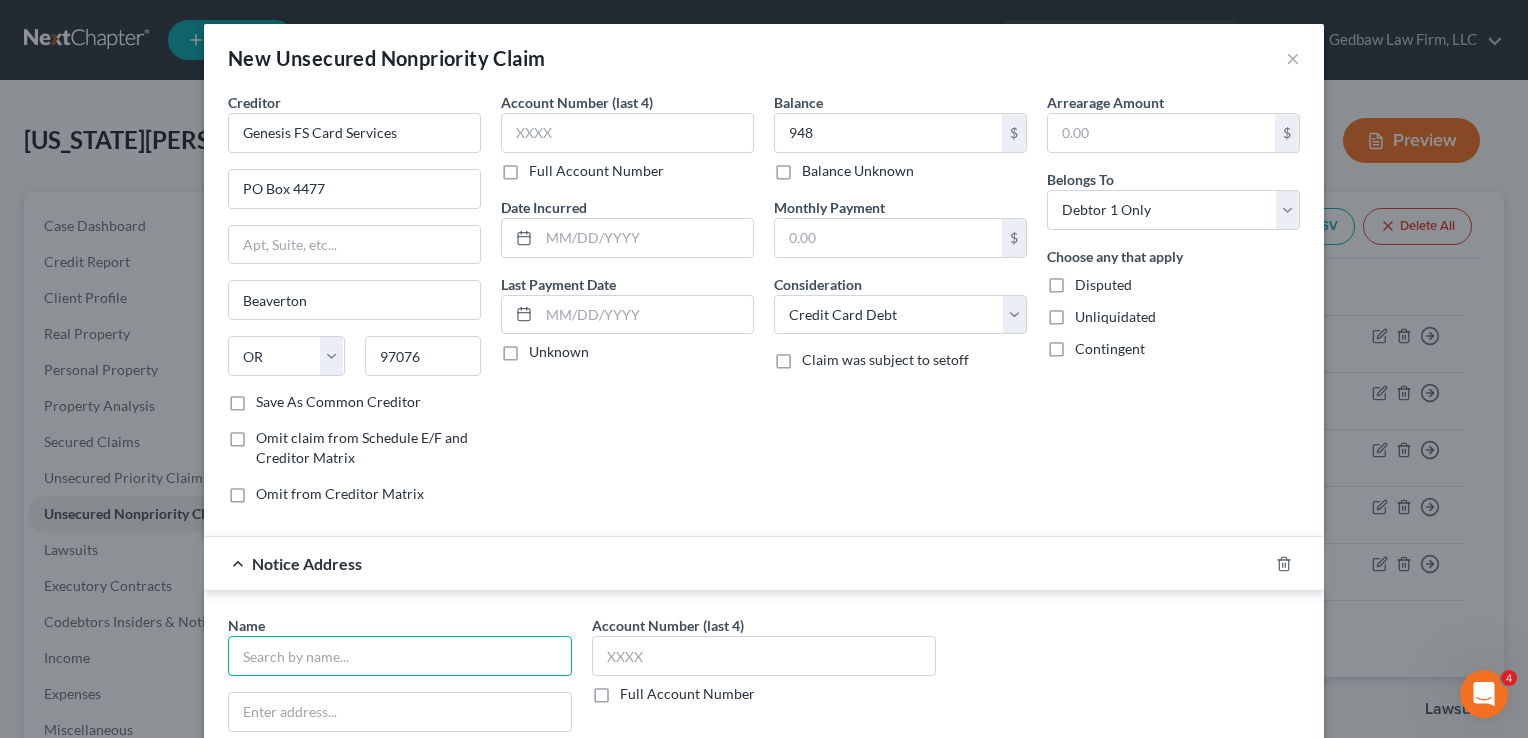 click at bounding box center (400, 656) 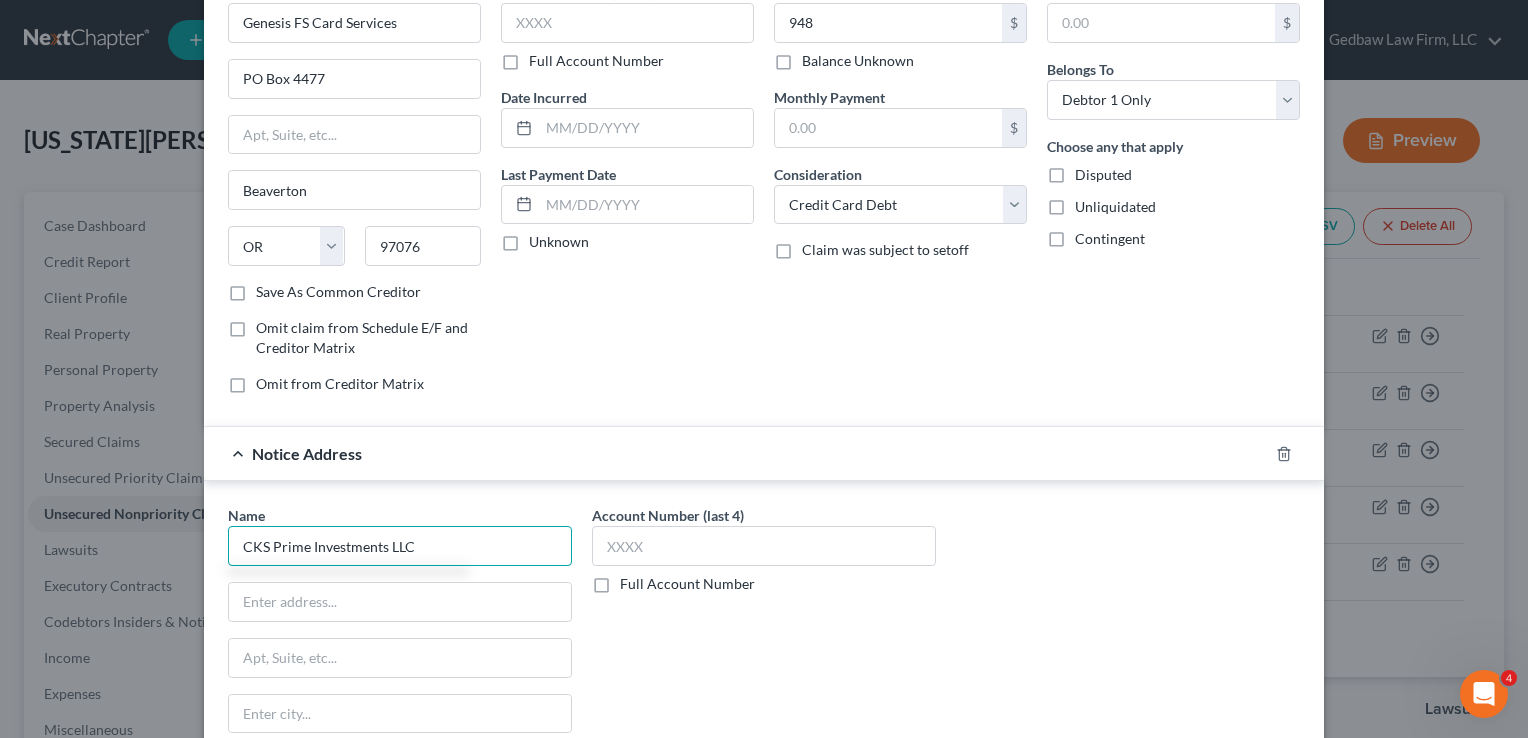 scroll, scrollTop: 175, scrollLeft: 0, axis: vertical 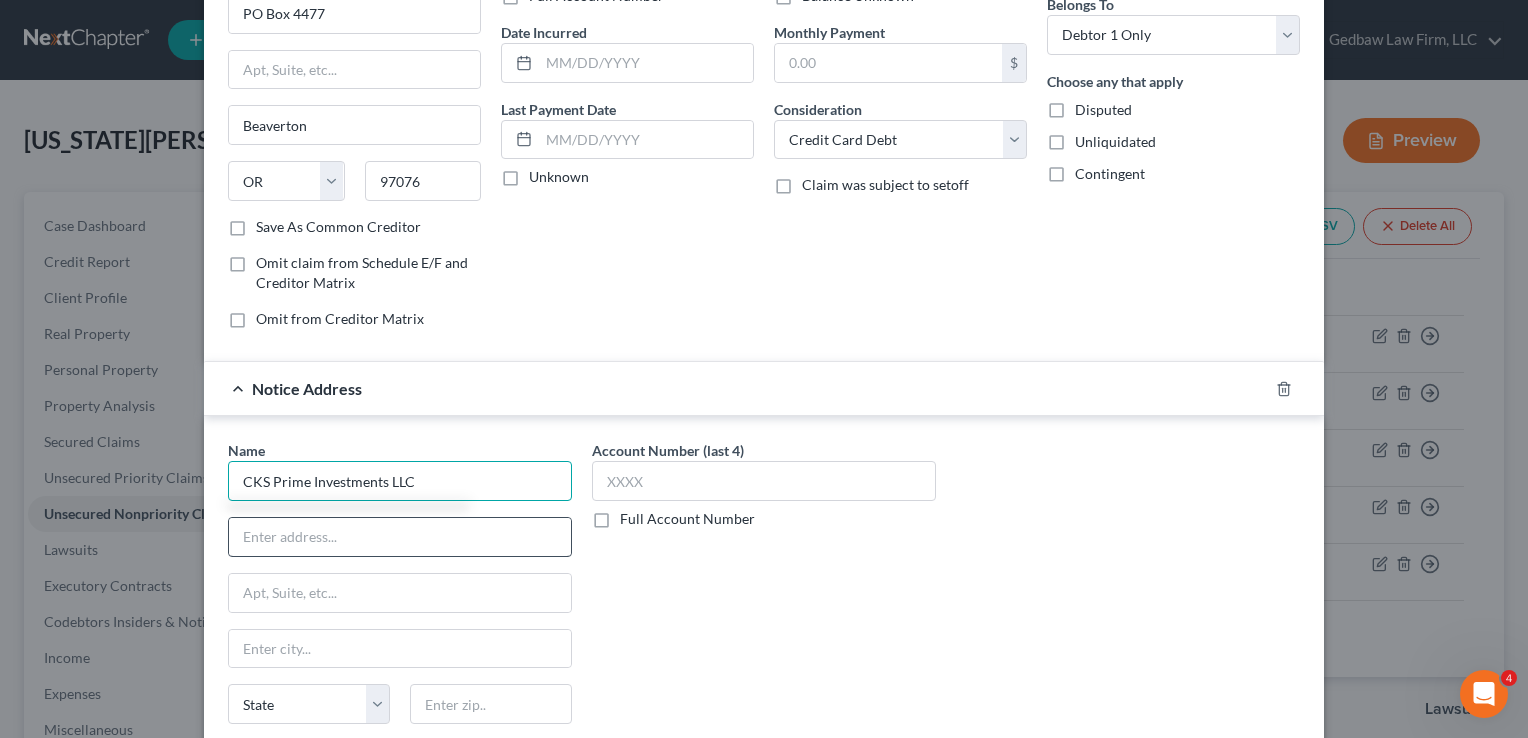 type on "CKS Prime Investments LLC" 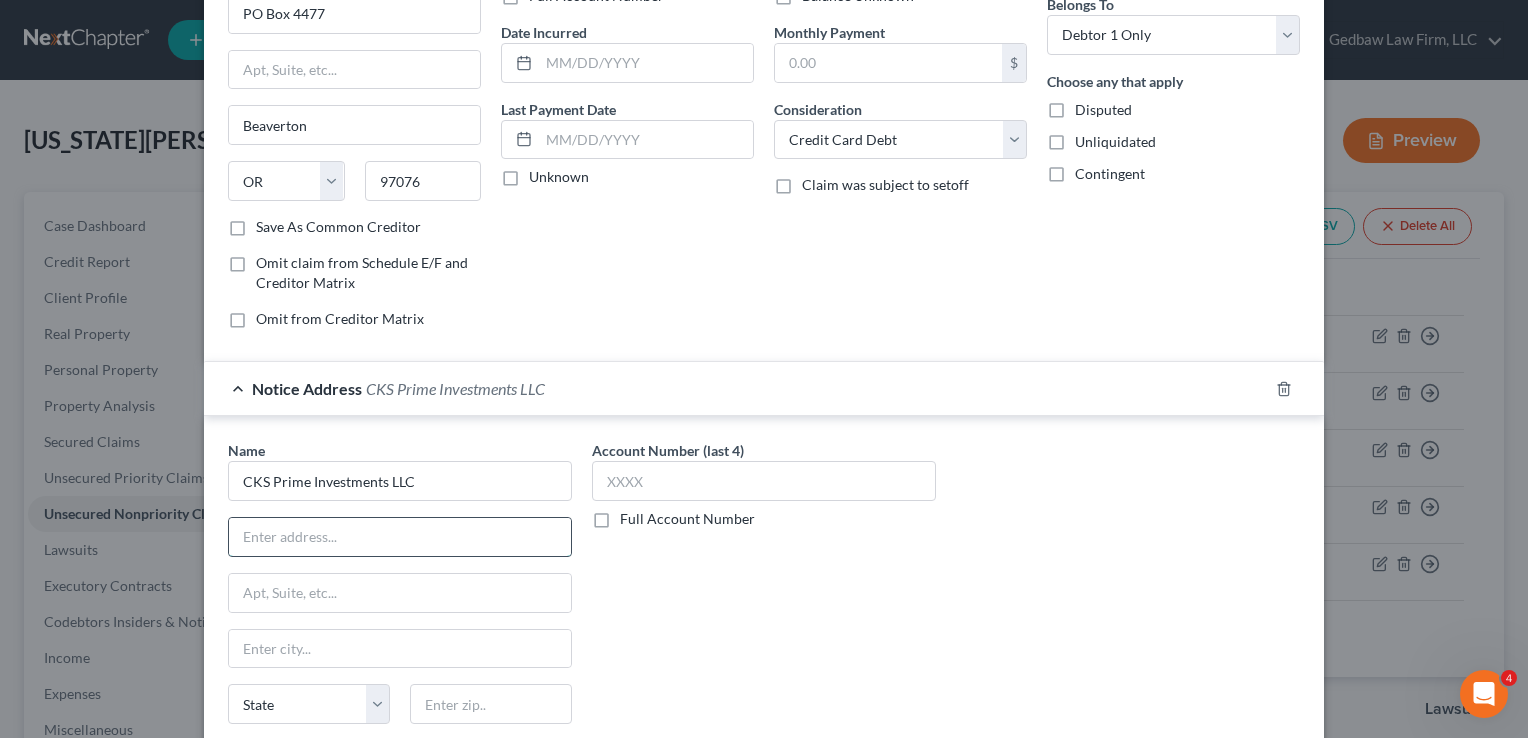 click at bounding box center (400, 537) 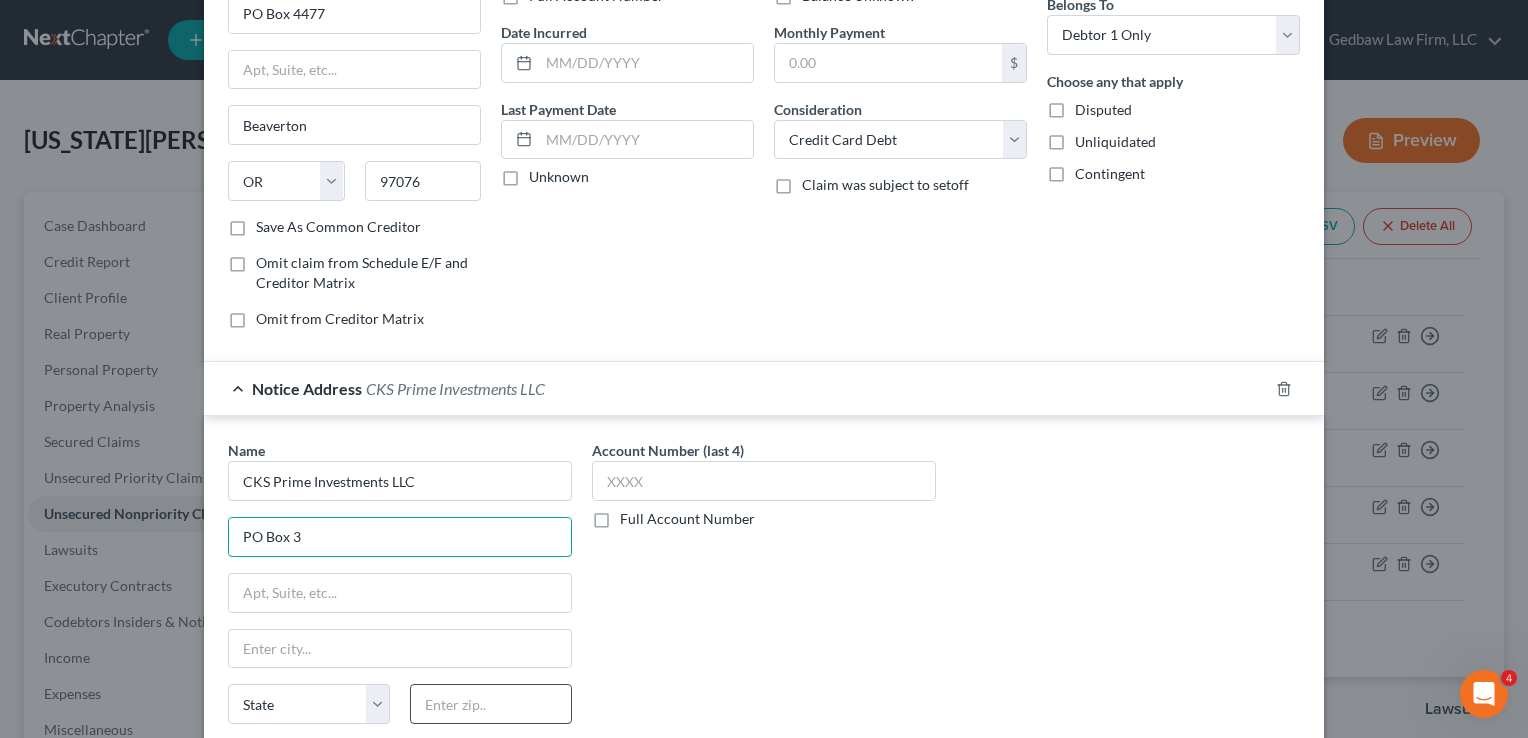 type on "PO Box 3" 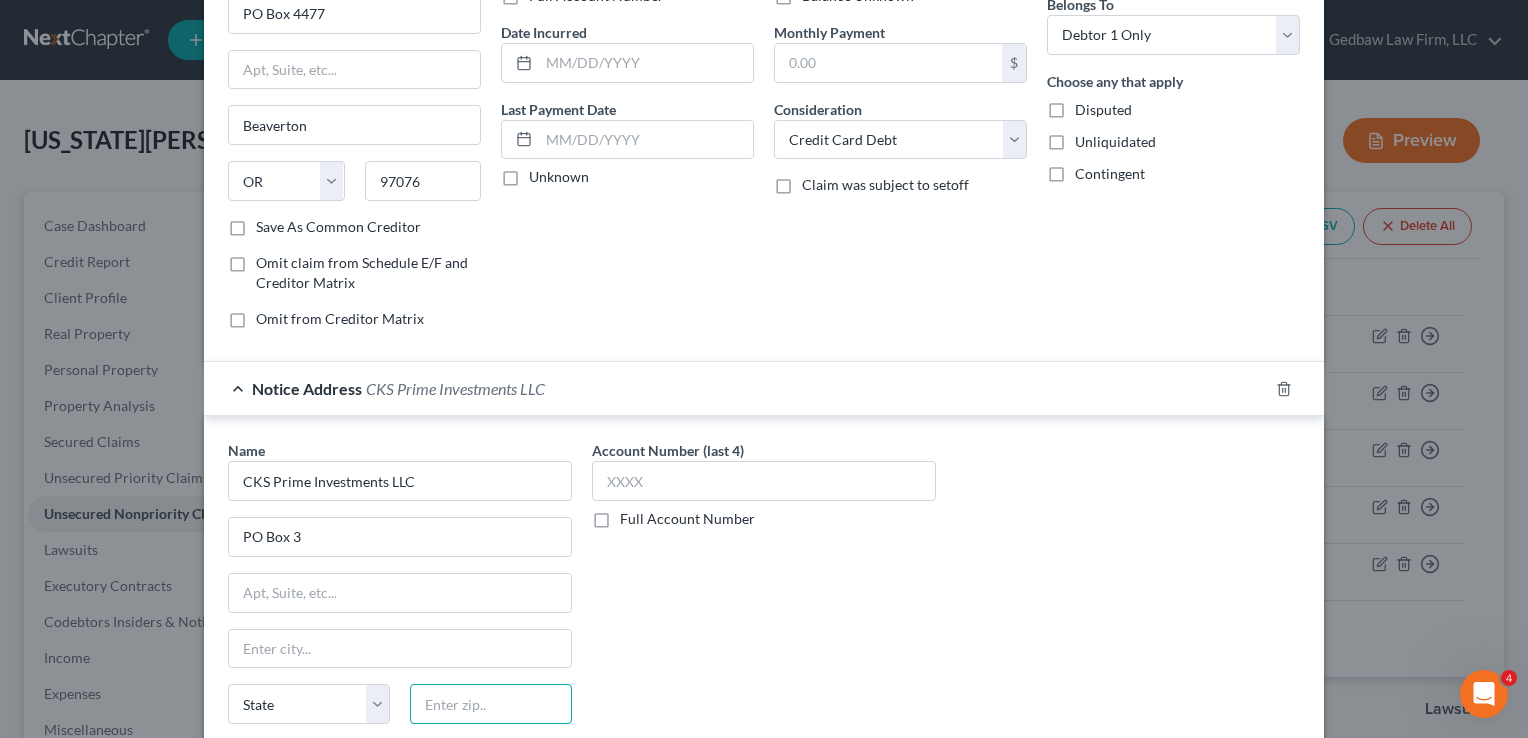 click at bounding box center (491, 704) 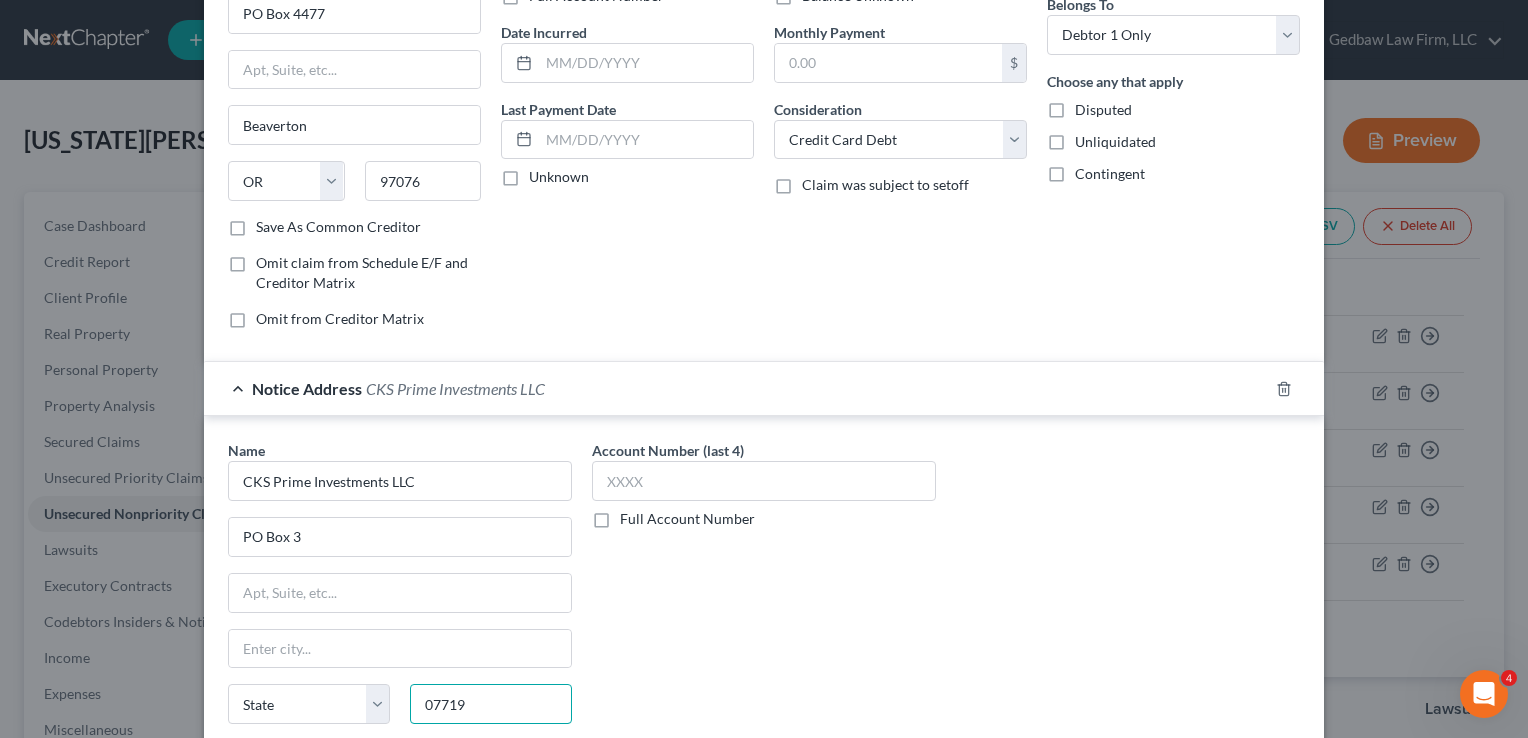 type on "07719" 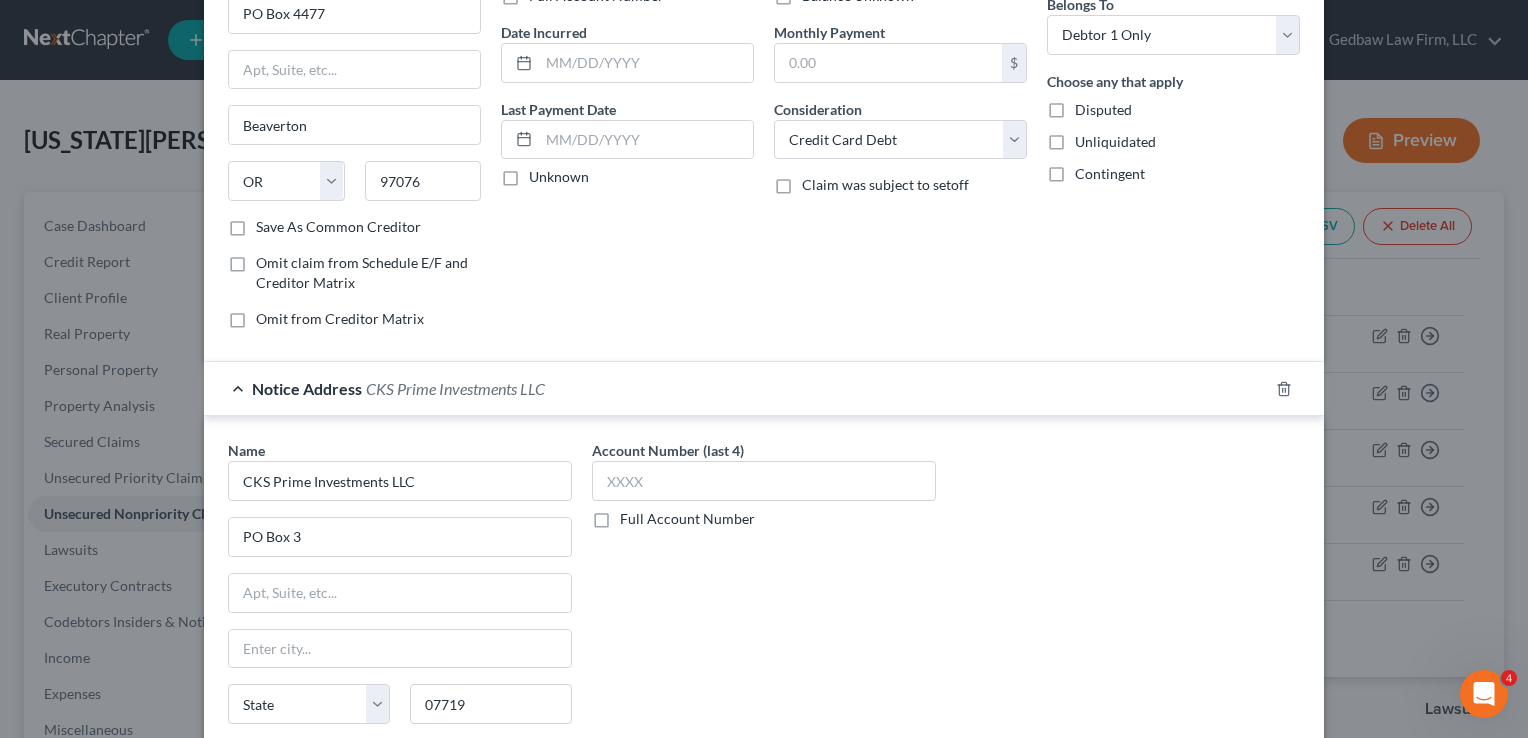 type on "Belmar" 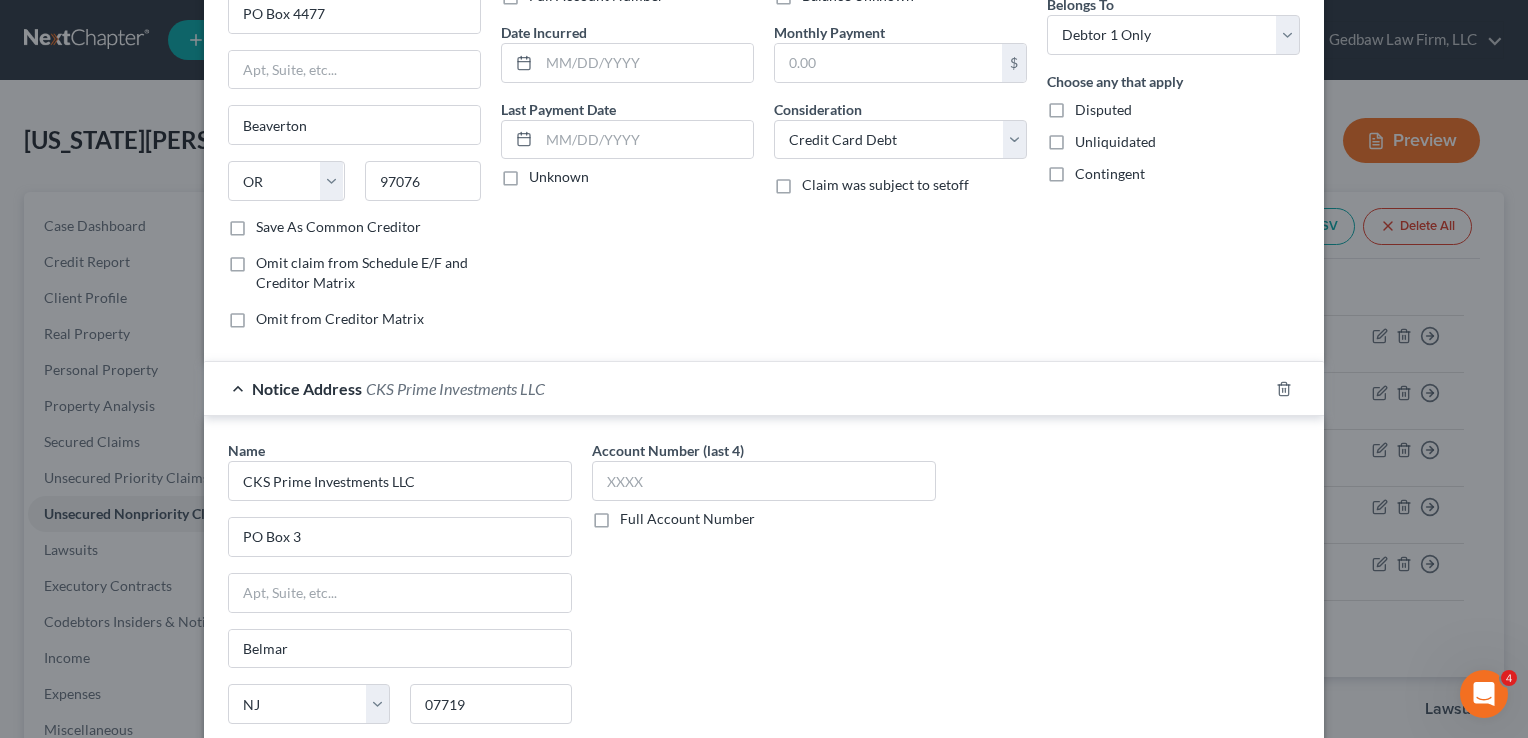 click on "Account Number (last 4)
Full Account Number" at bounding box center [764, 608] 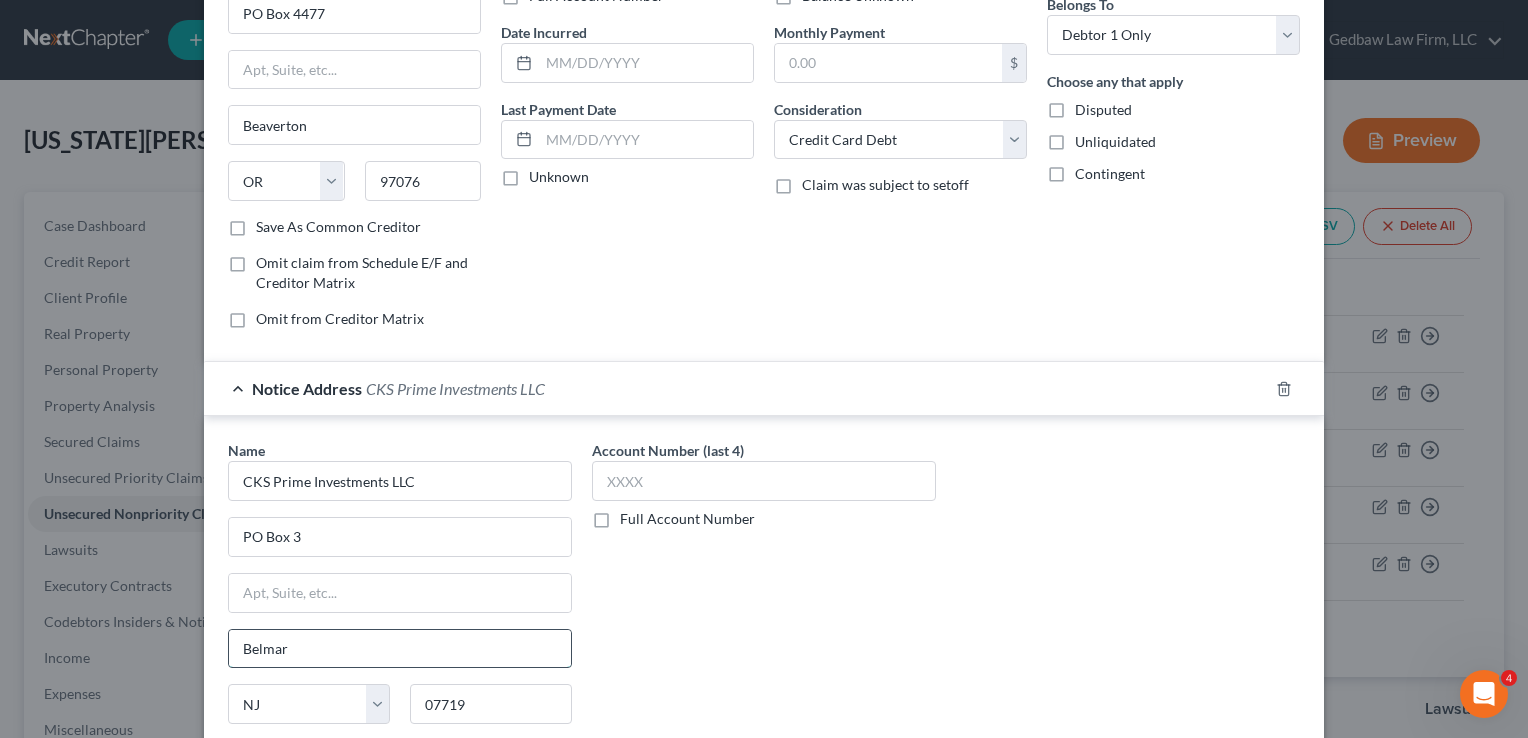 click on "Belmar" at bounding box center (400, 649) 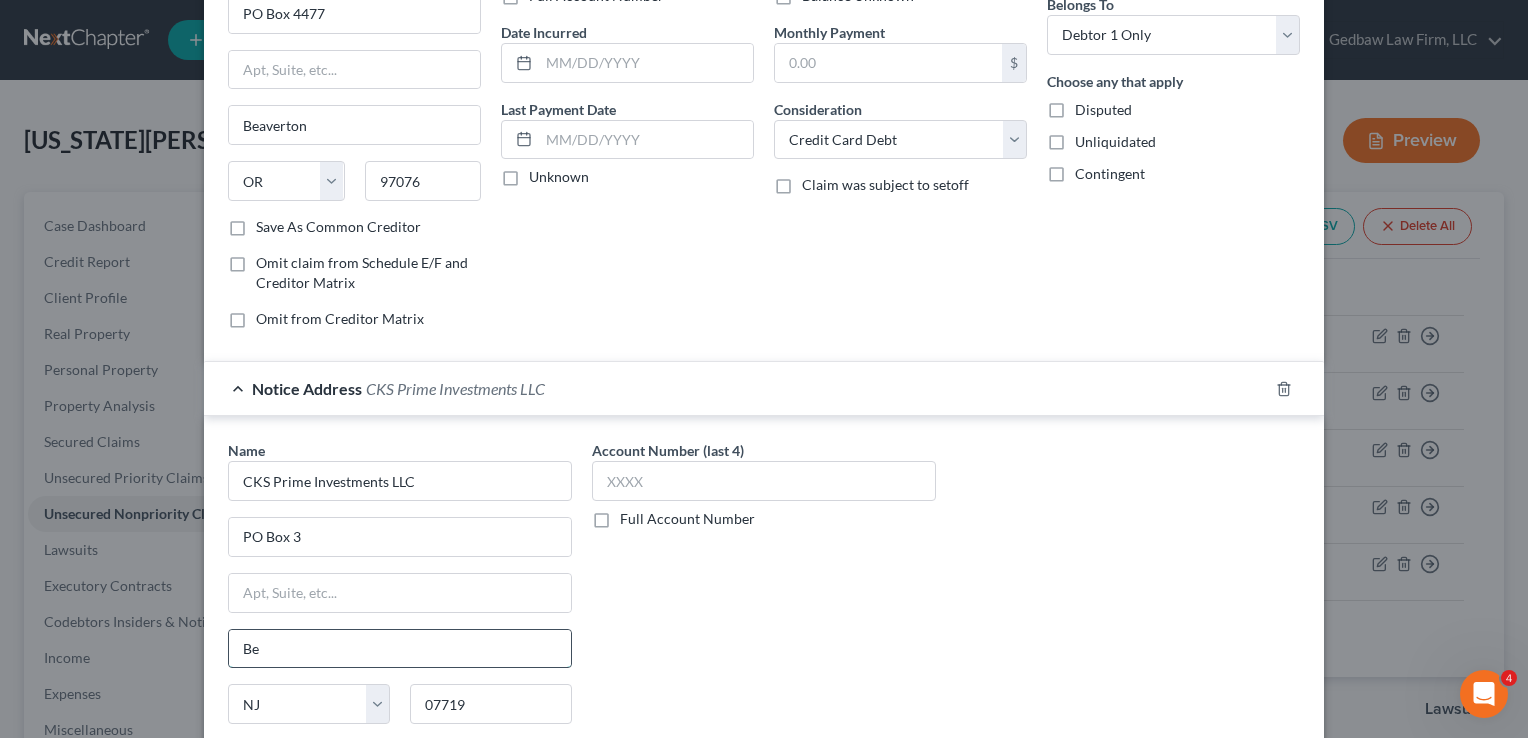 type on "B" 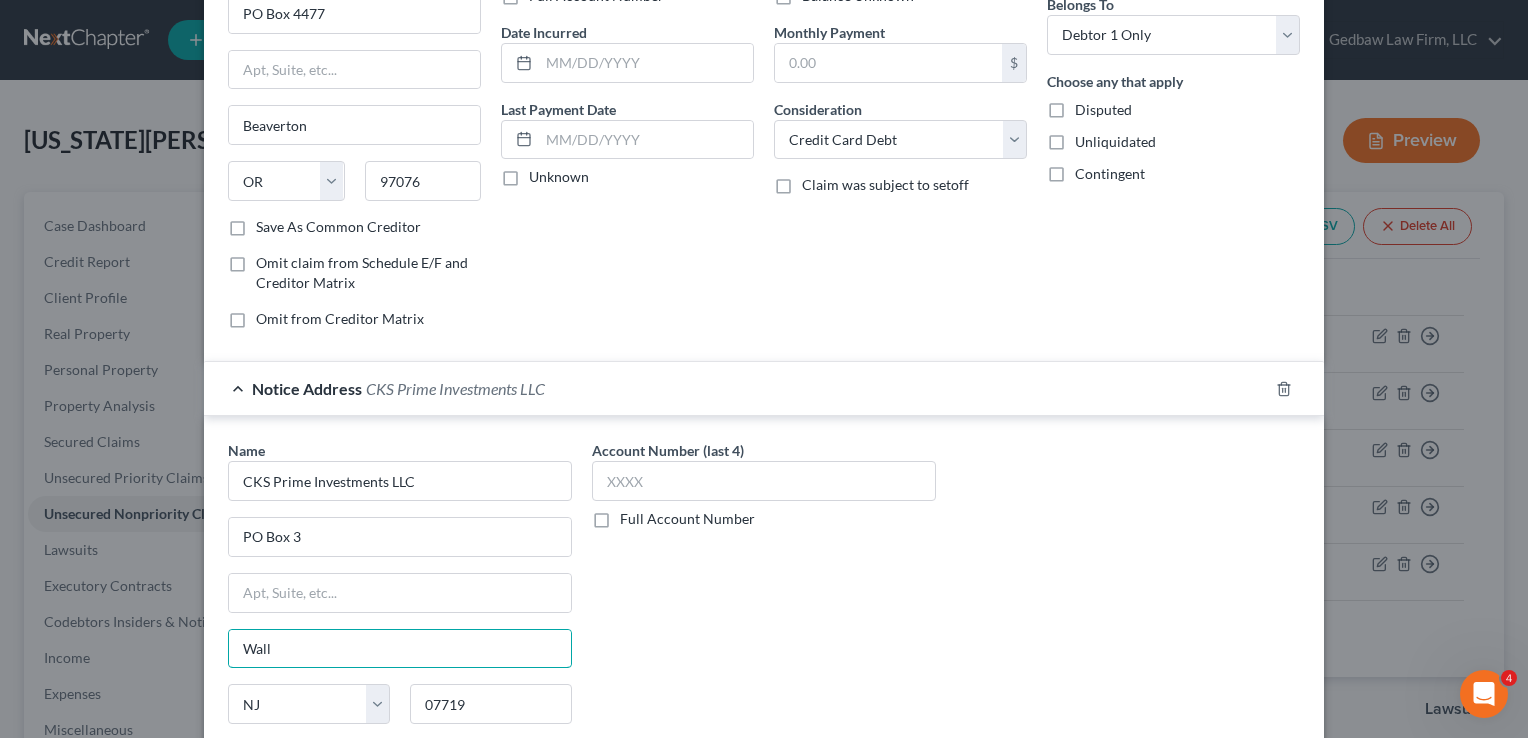 type on "Wall" 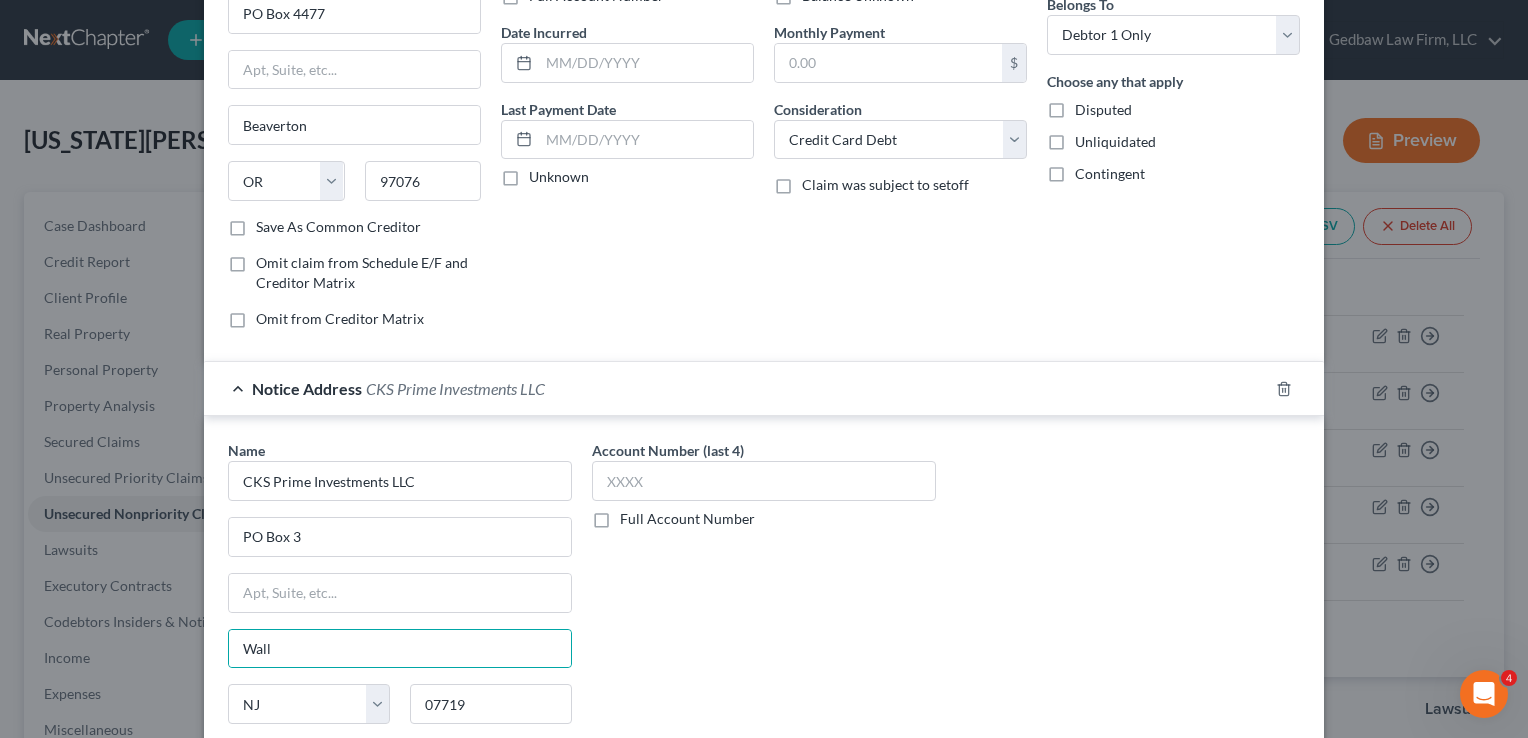 click on "Account Number (last 4)
Full Account Number" at bounding box center (764, 608) 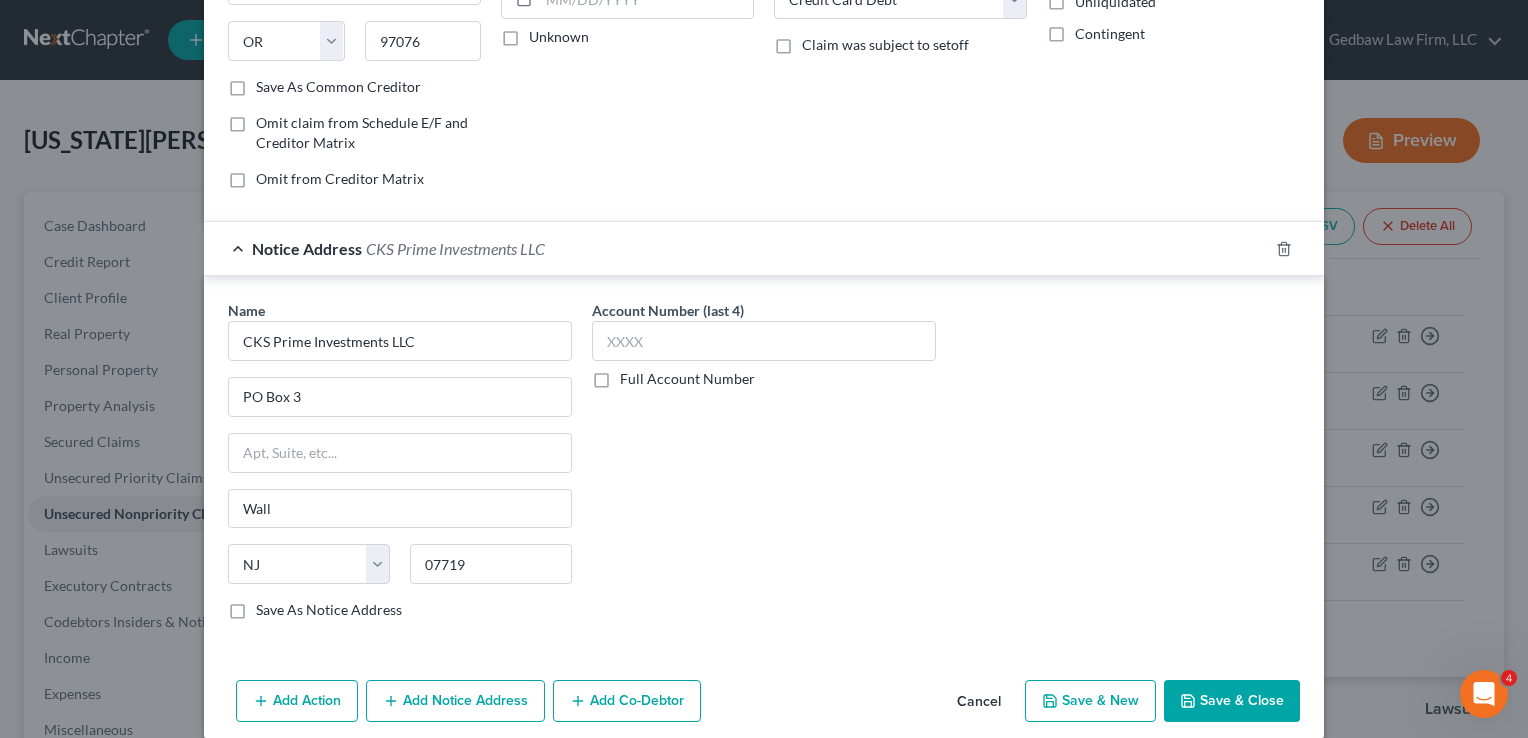 scroll, scrollTop: 334, scrollLeft: 0, axis: vertical 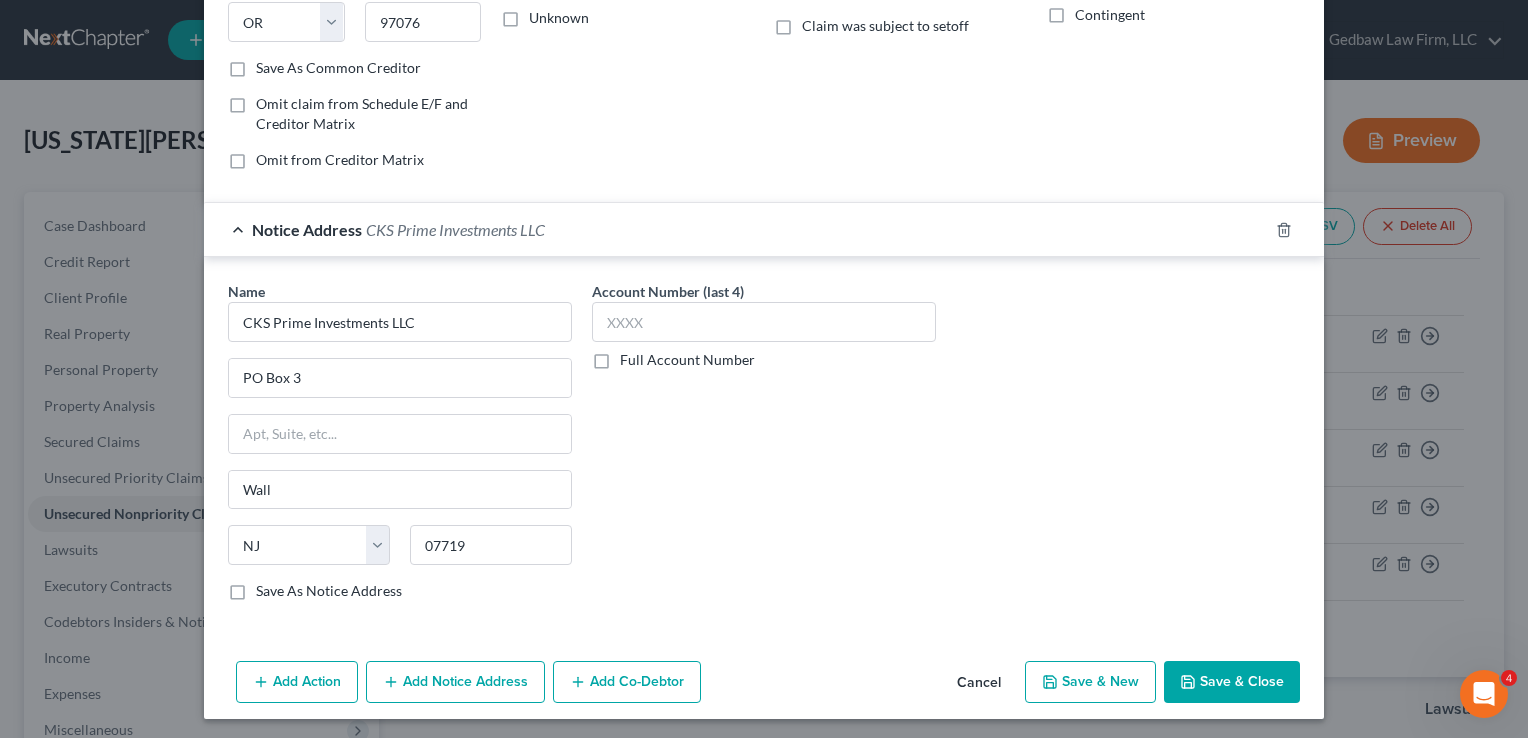click on "Save As Notice Address" at bounding box center [329, 591] 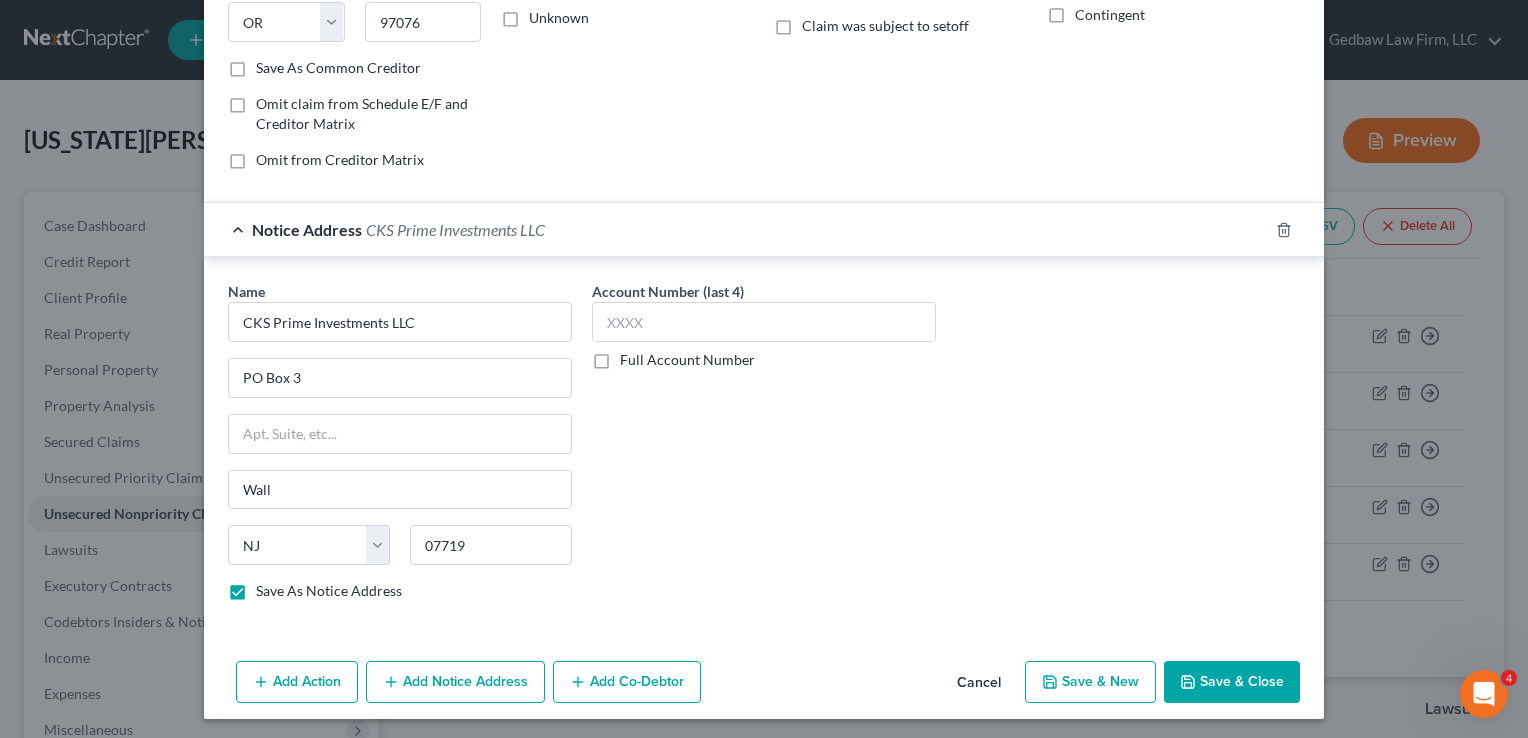 click on "Save & New" at bounding box center [1090, 682] 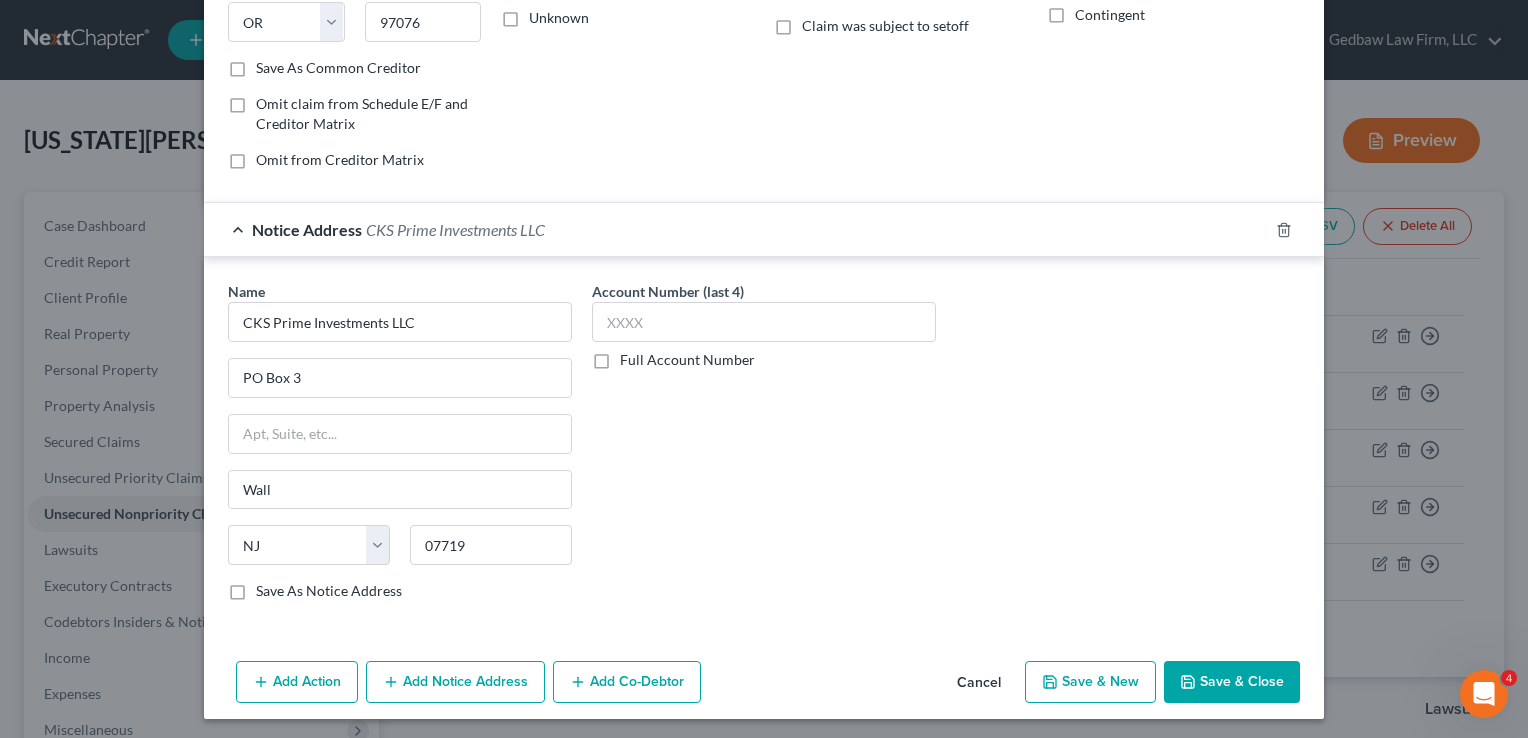checkbox on "false" 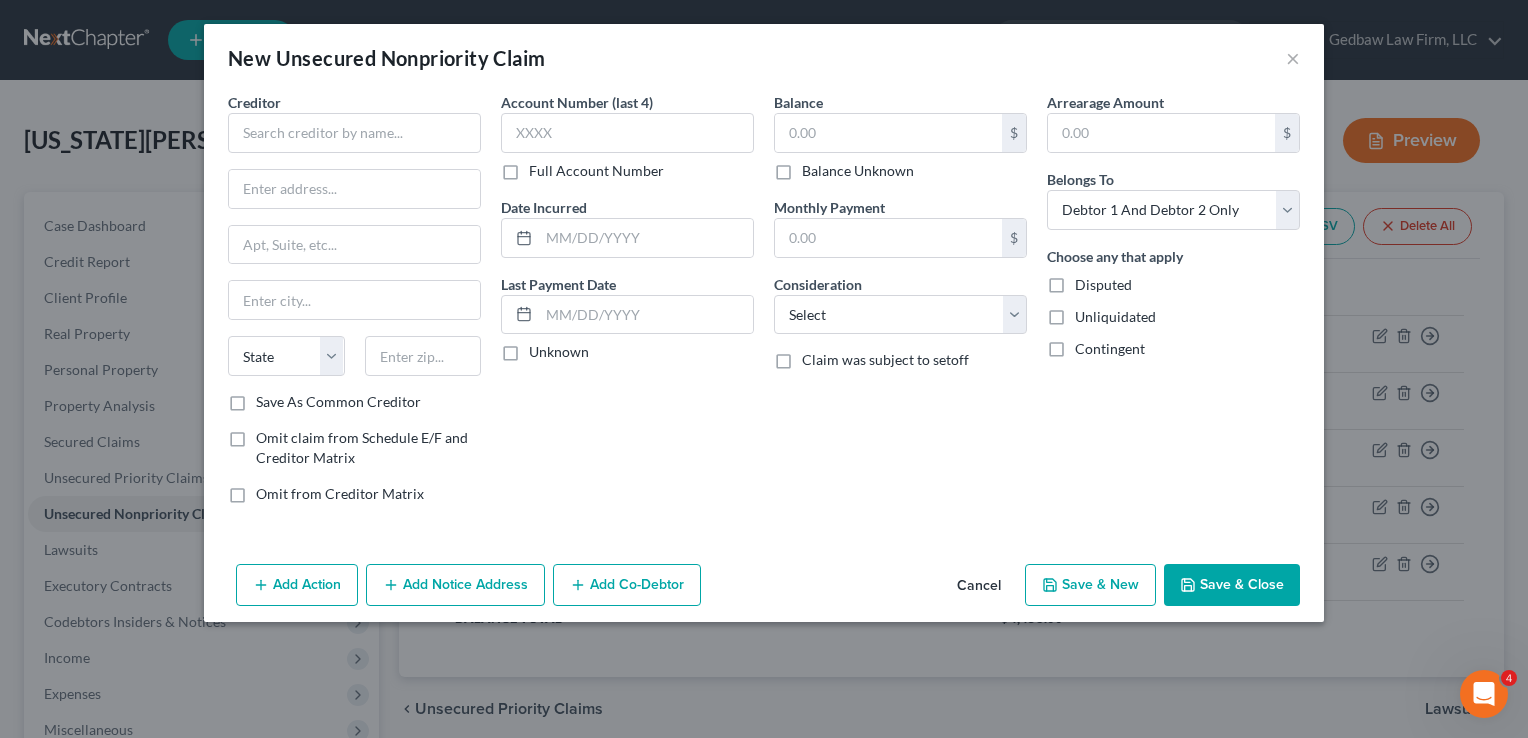 type on "948.00" 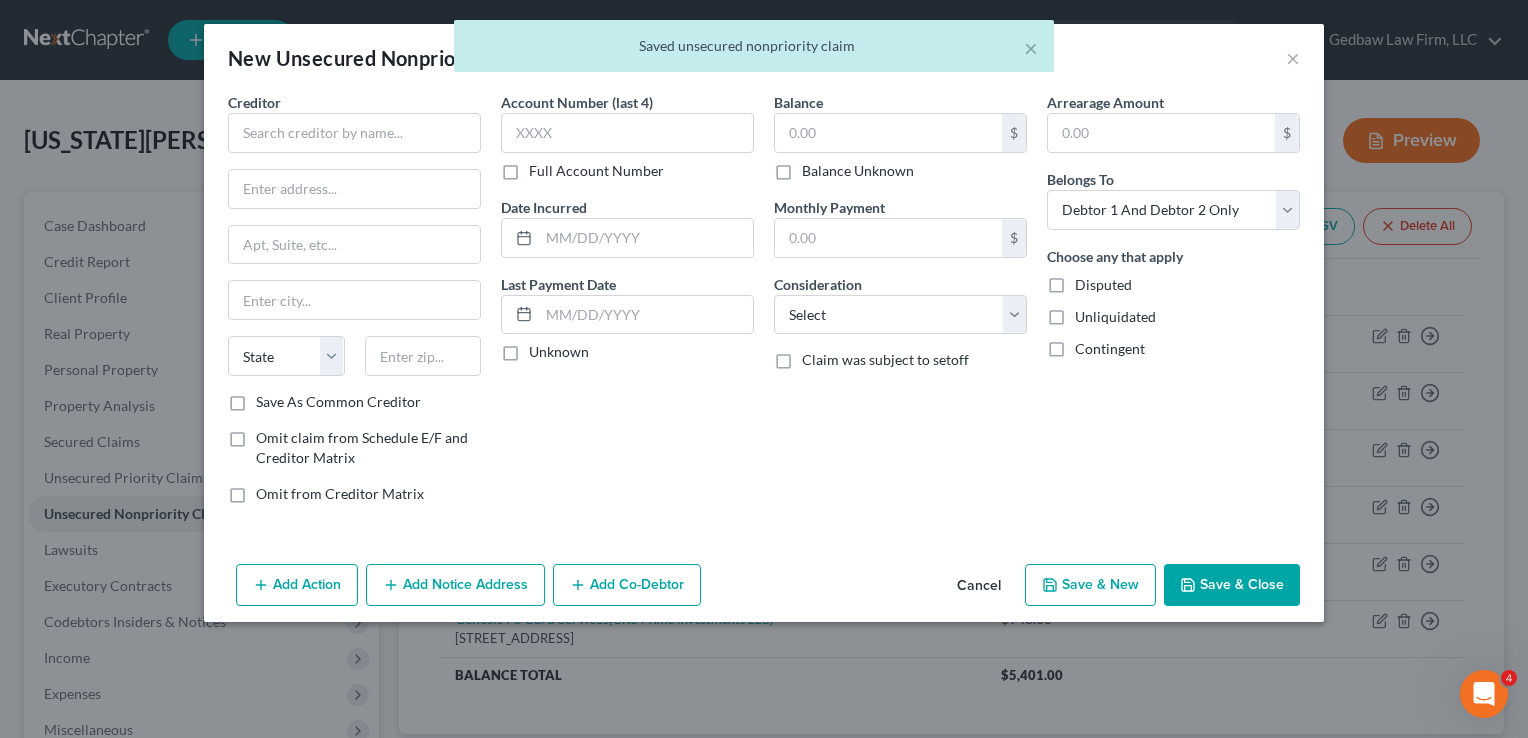 scroll, scrollTop: 0, scrollLeft: 0, axis: both 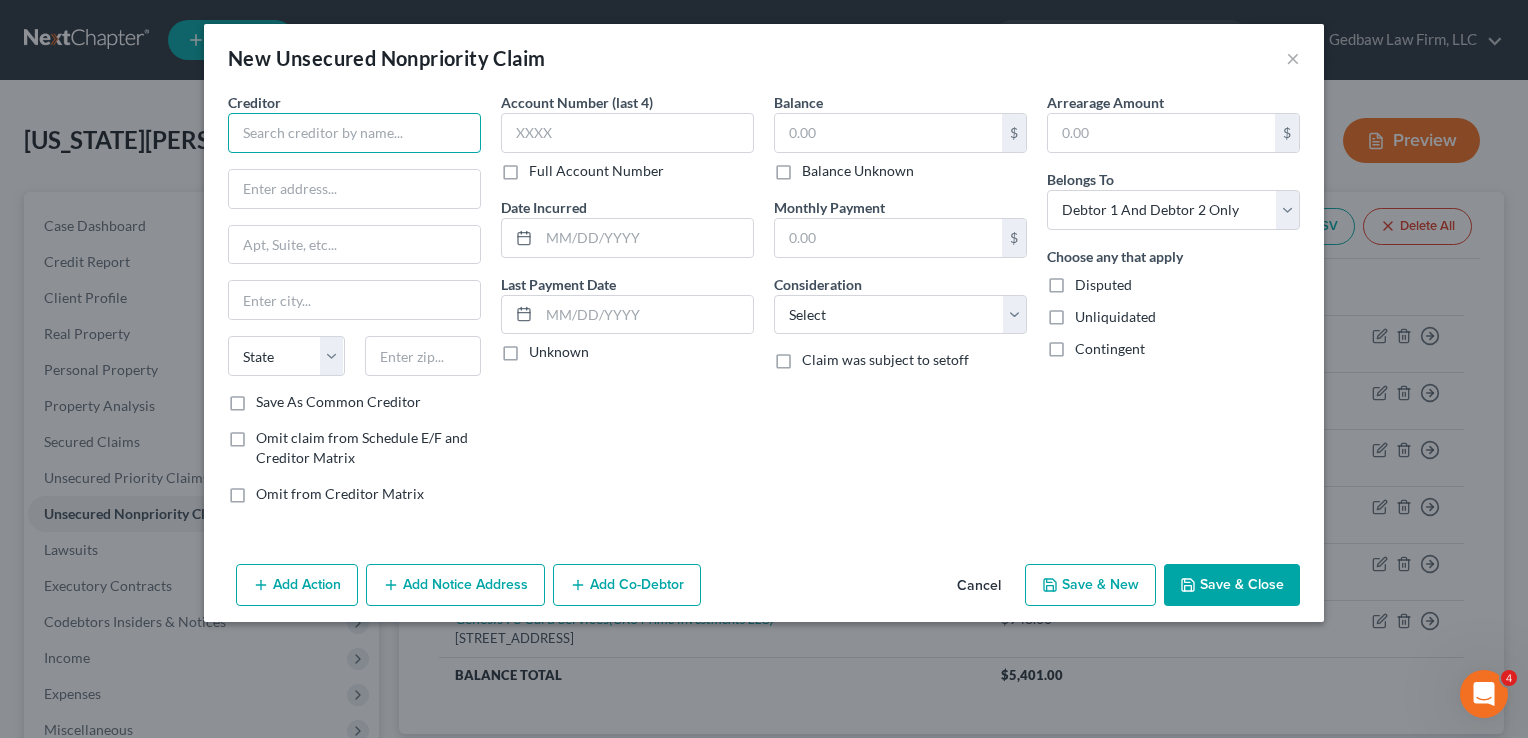 click at bounding box center (354, 133) 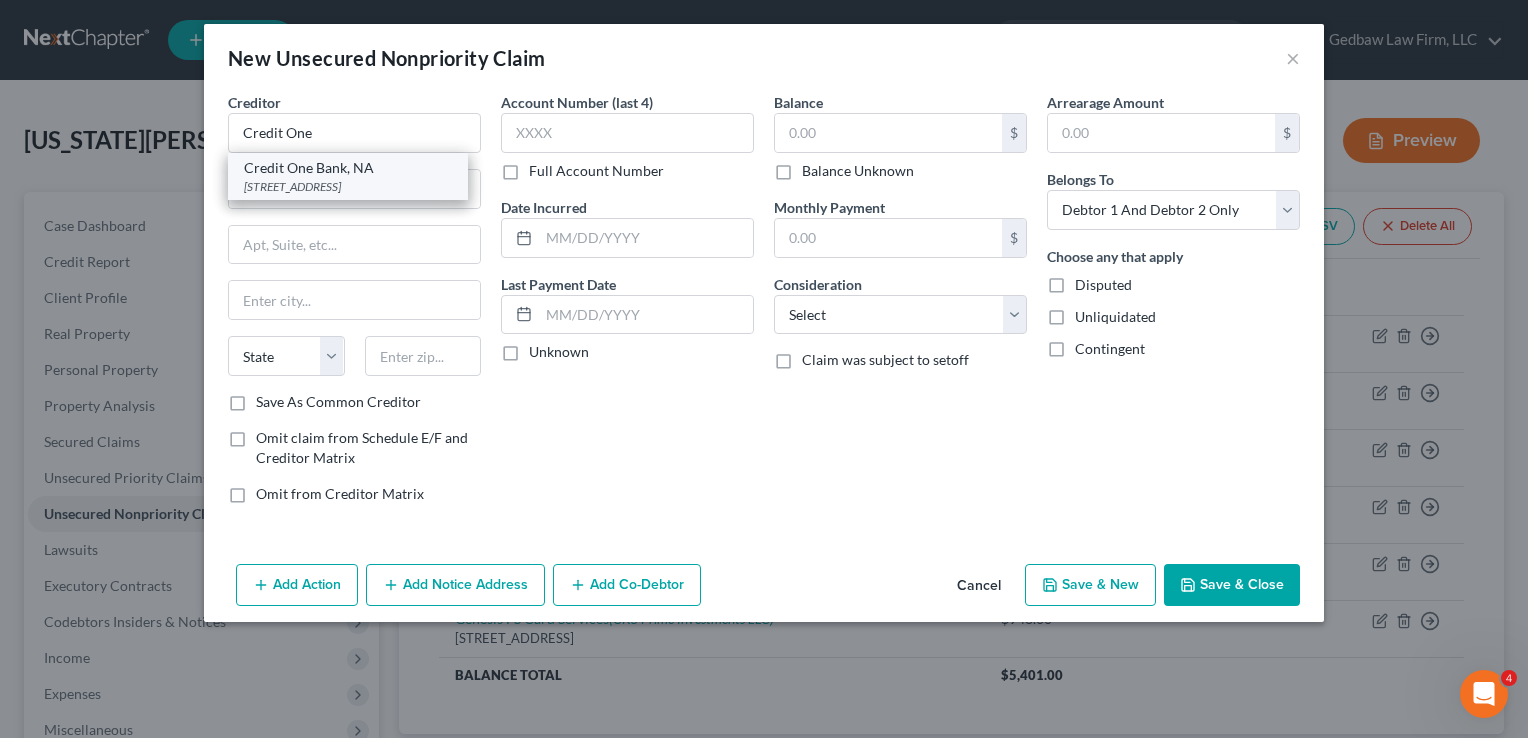 click on "[STREET_ADDRESS]" at bounding box center [348, 186] 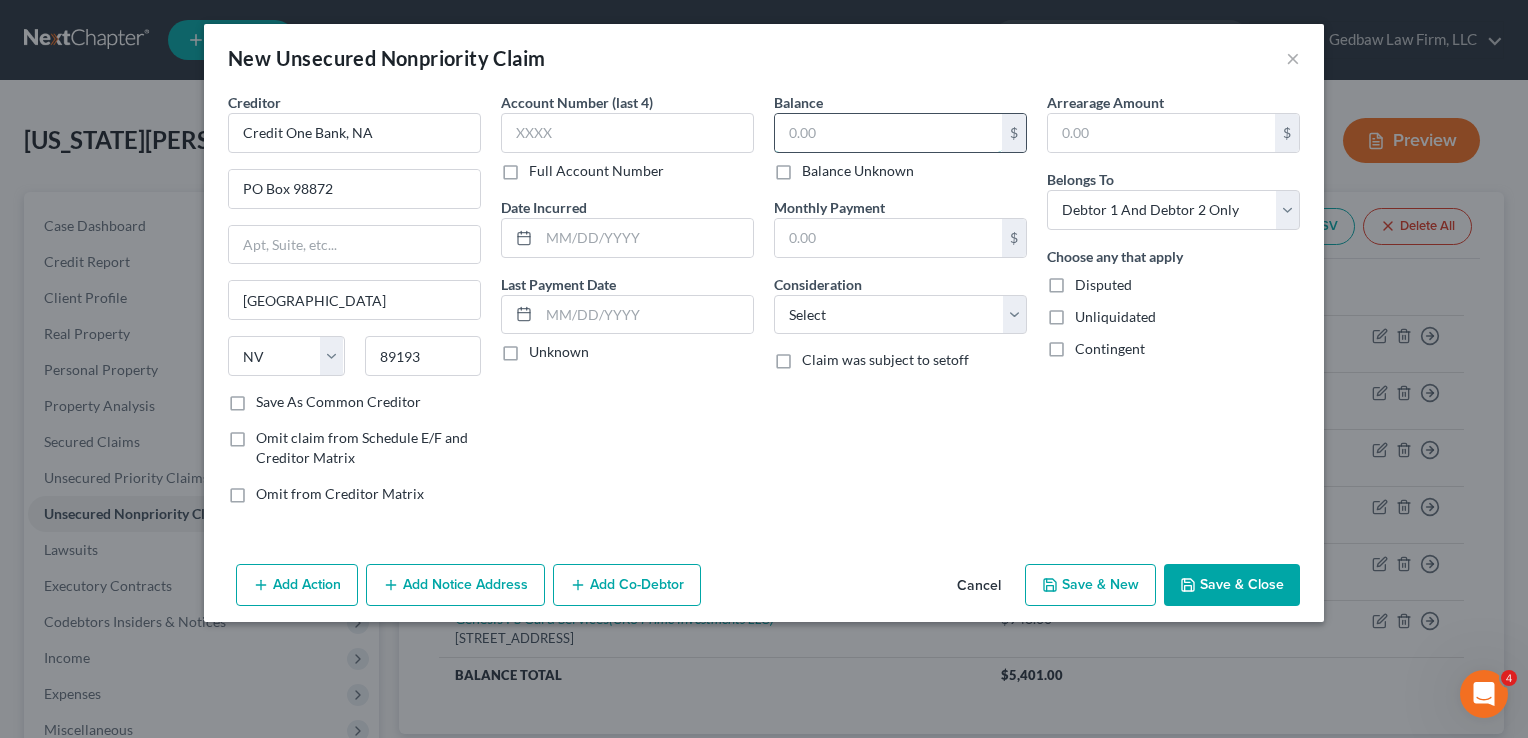 click at bounding box center [888, 133] 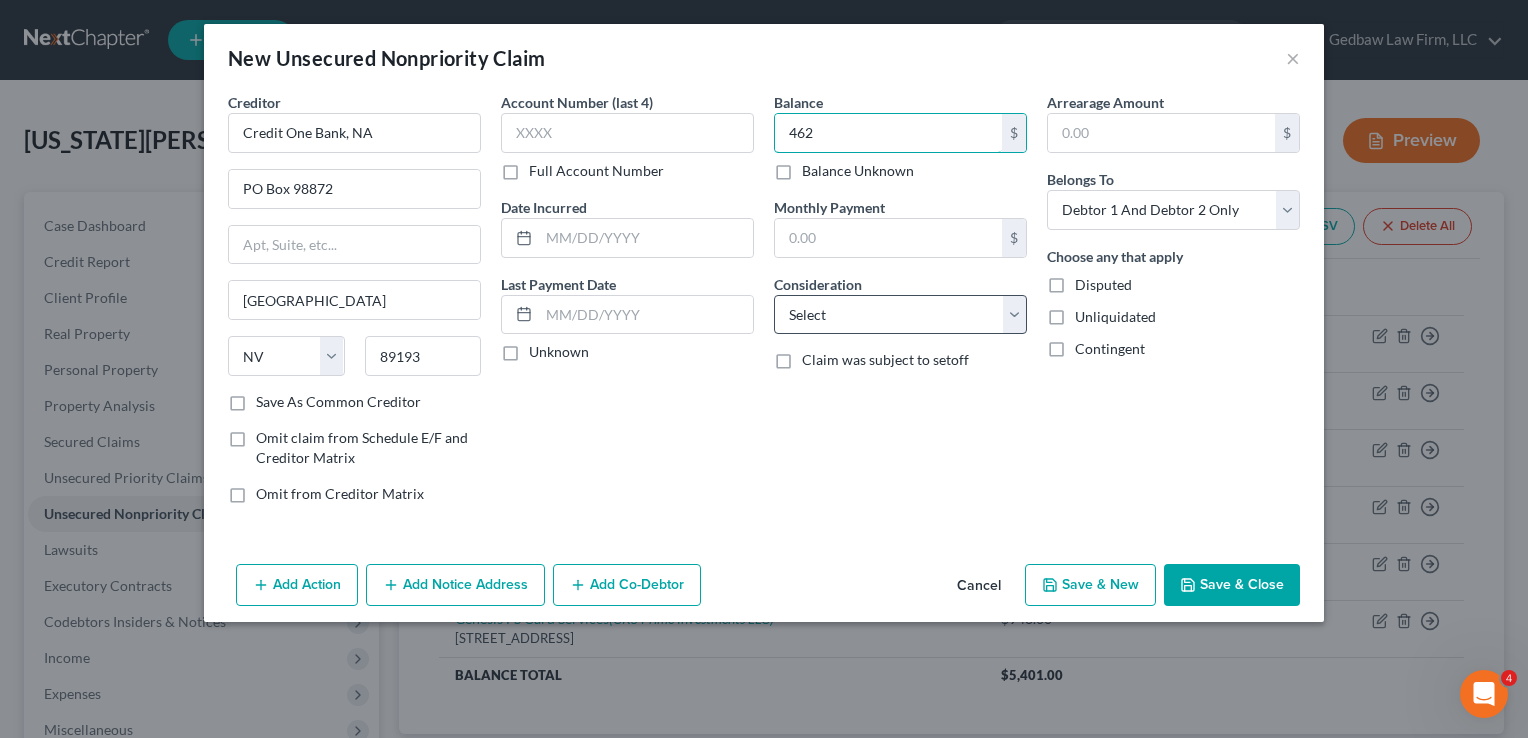 type on "462" 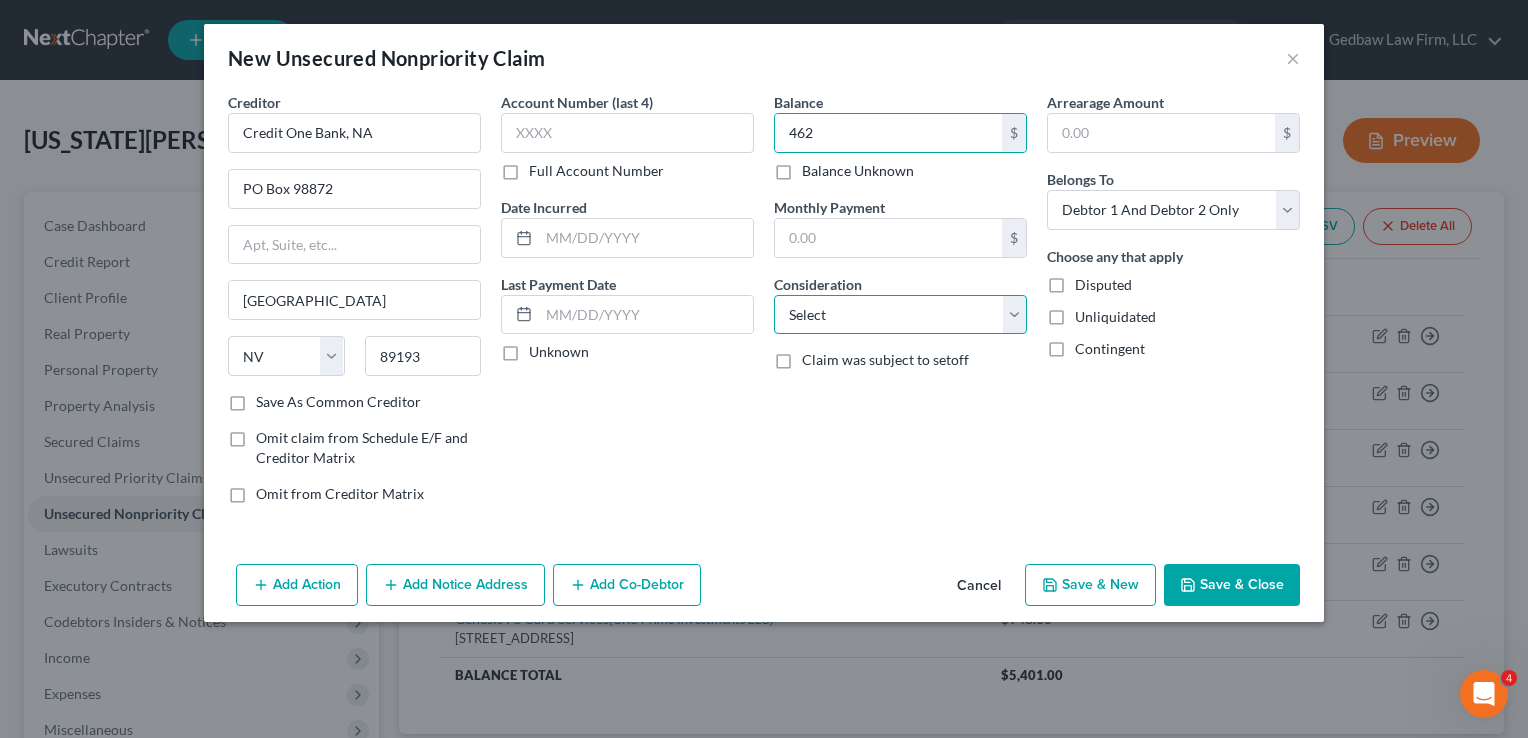 click on "Select Cable / Satellite Services Collection Agency Credit Card Debt Debt Counseling / Attorneys Deficiency Balance Domestic Support Obligations Home / Car Repairs Income Taxes Judgment Liens Medical Services Monies Loaned / Advanced Mortgage Obligation From Divorce Or Separation Obligation To Pensions Other Overdrawn Bank Account Promised To Help Pay Creditors Student Loans Suppliers And Vendors Telephone / Internet Services Utility Services" at bounding box center (900, 315) 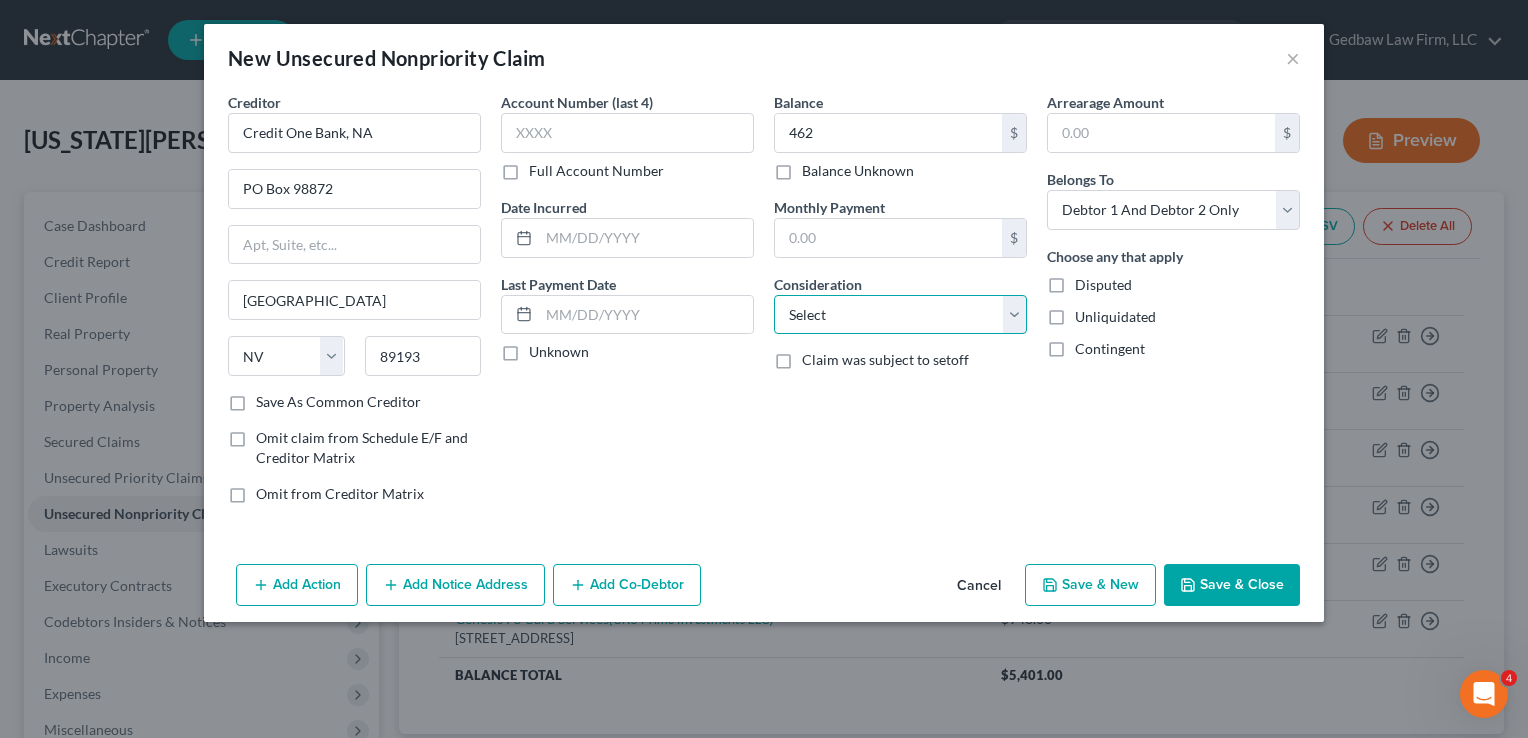 select on "2" 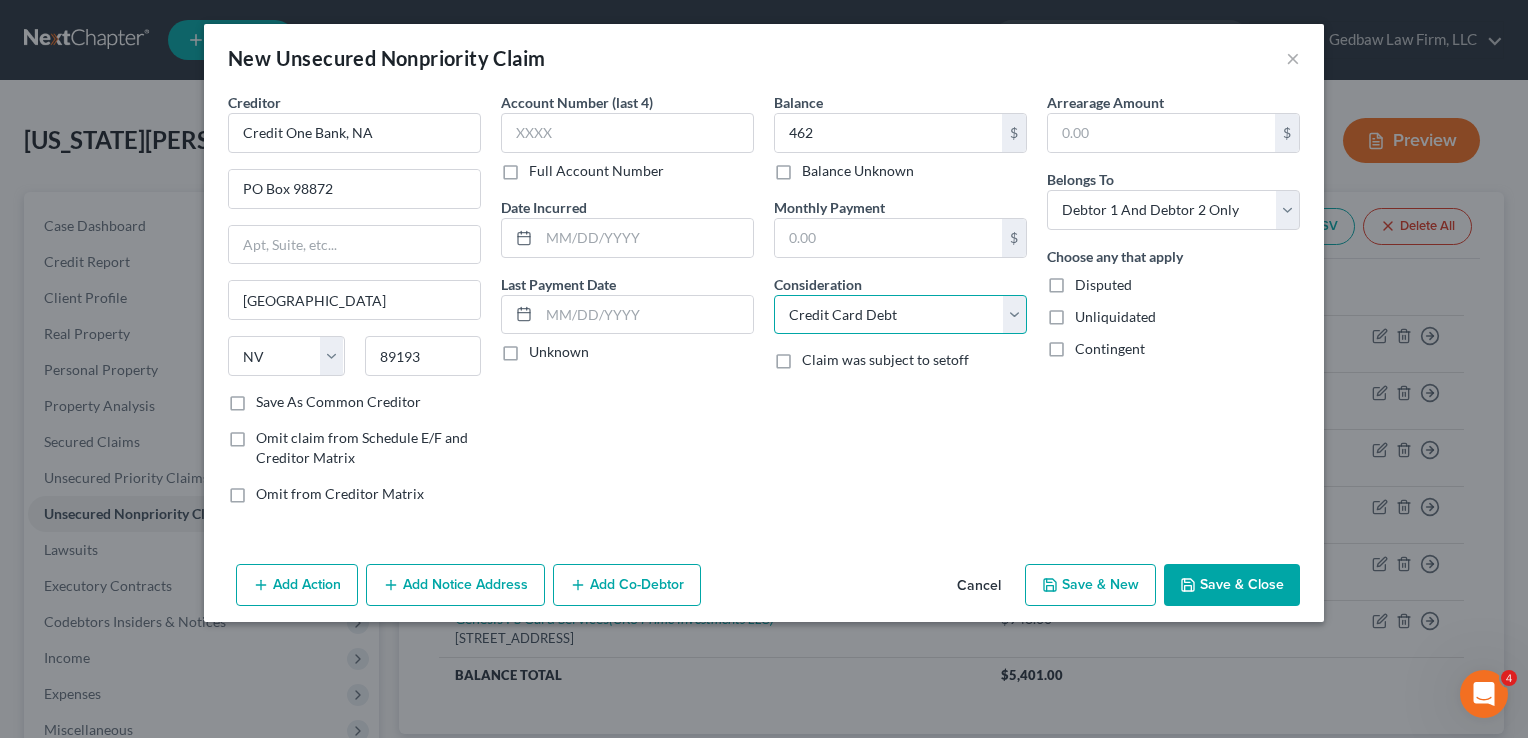 click on "Select Cable / Satellite Services Collection Agency Credit Card Debt Debt Counseling / Attorneys Deficiency Balance Domestic Support Obligations Home / Car Repairs Income Taxes Judgment Liens Medical Services Monies Loaned / Advanced Mortgage Obligation From Divorce Or Separation Obligation To Pensions Other Overdrawn Bank Account Promised To Help Pay Creditors Student Loans Suppliers And Vendors Telephone / Internet Services Utility Services" at bounding box center [900, 315] 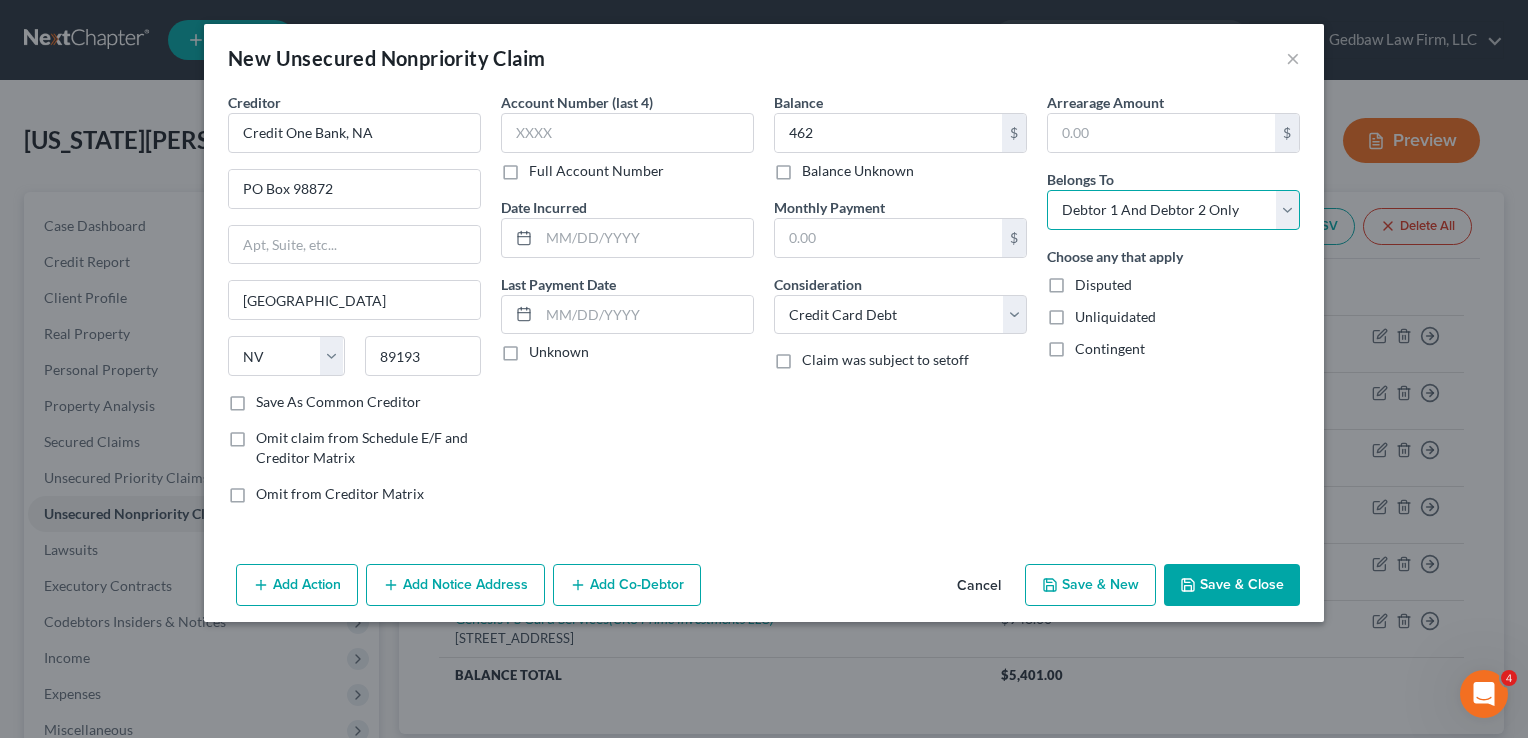 click on "Select Debtor 1 Only Debtor 2 Only Debtor 1 And Debtor 2 Only At Least One Of The Debtors And Another Community Property" at bounding box center (1173, 210) 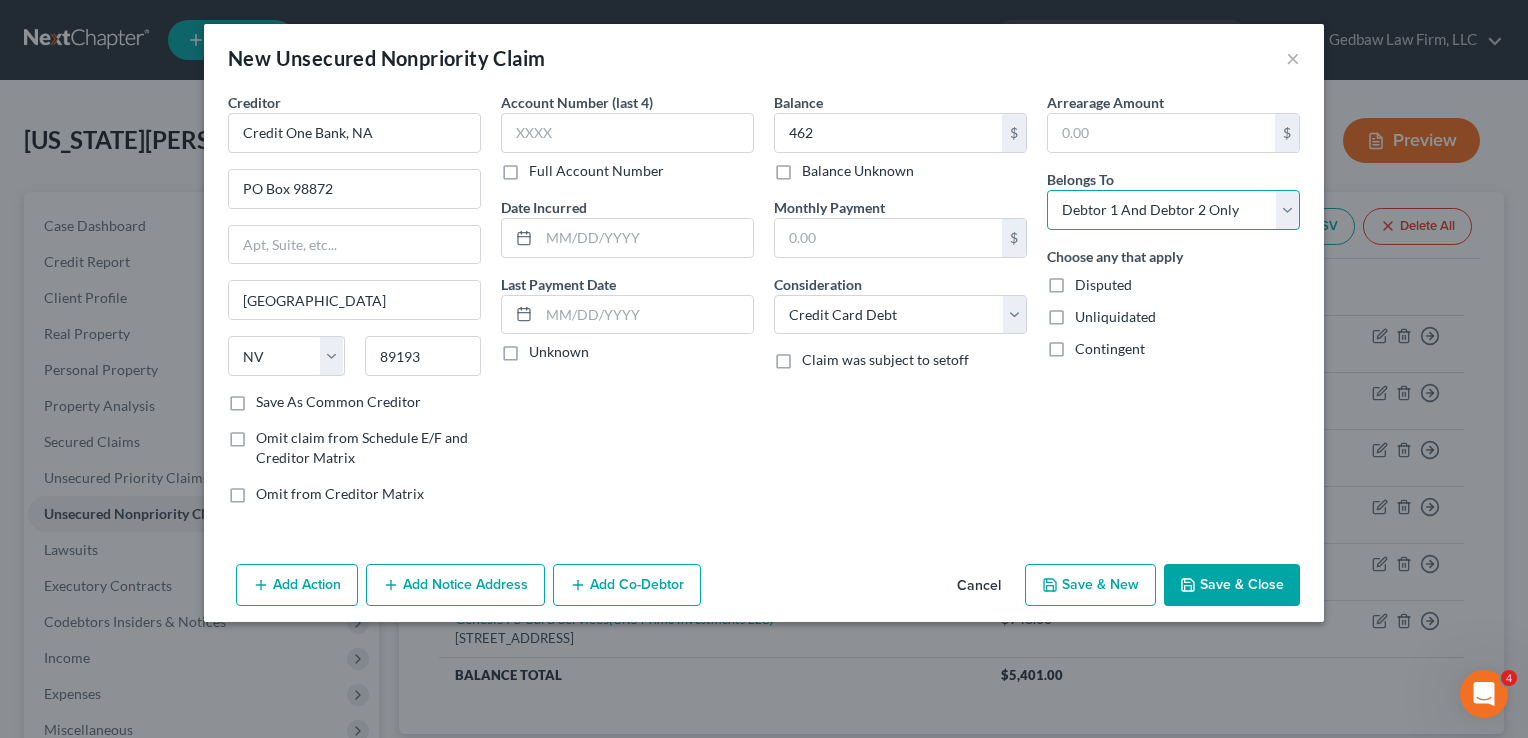 select on "0" 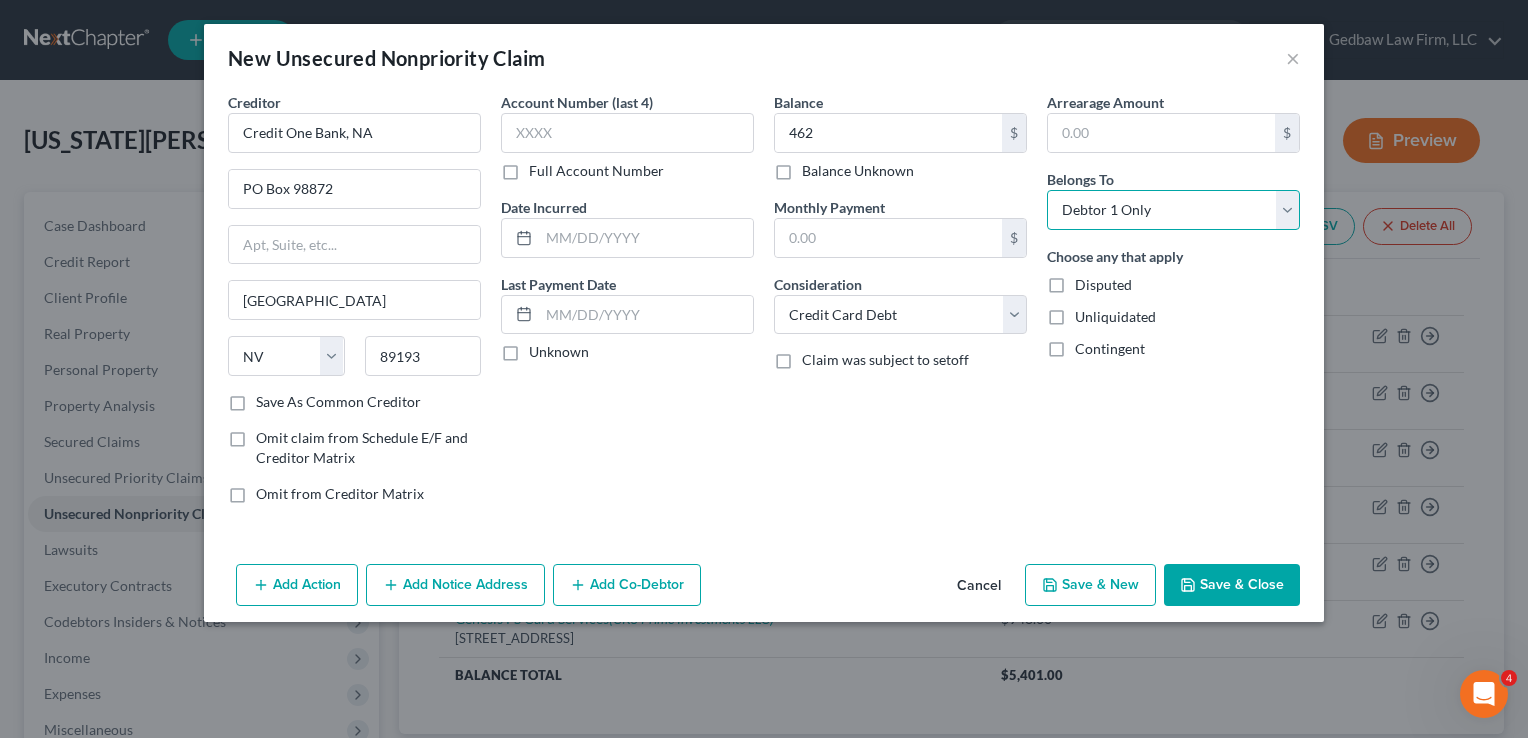 click on "Select Debtor 1 Only Debtor 2 Only Debtor 1 And Debtor 2 Only At Least One Of The Debtors And Another Community Property" at bounding box center [1173, 210] 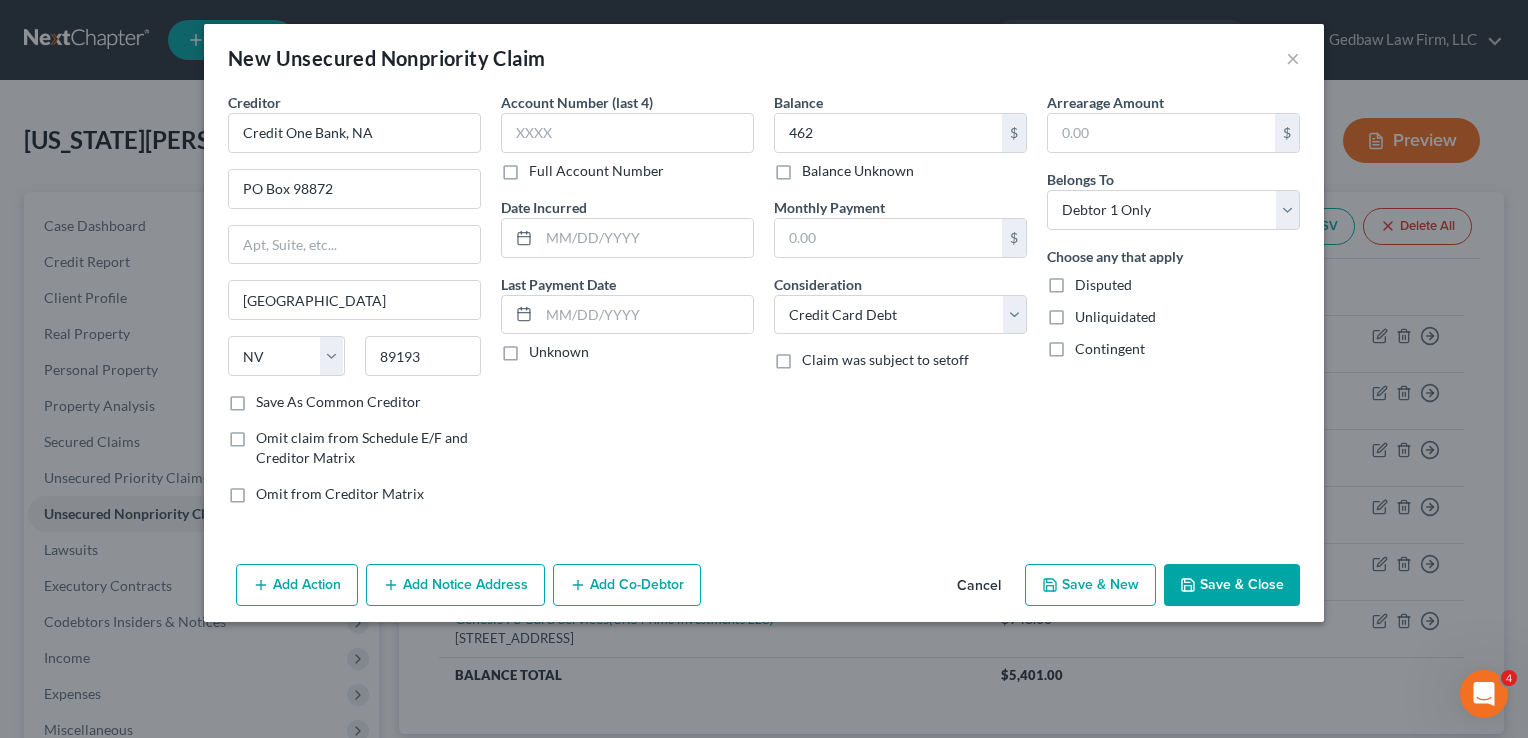 click on "Save & New" at bounding box center [1090, 585] 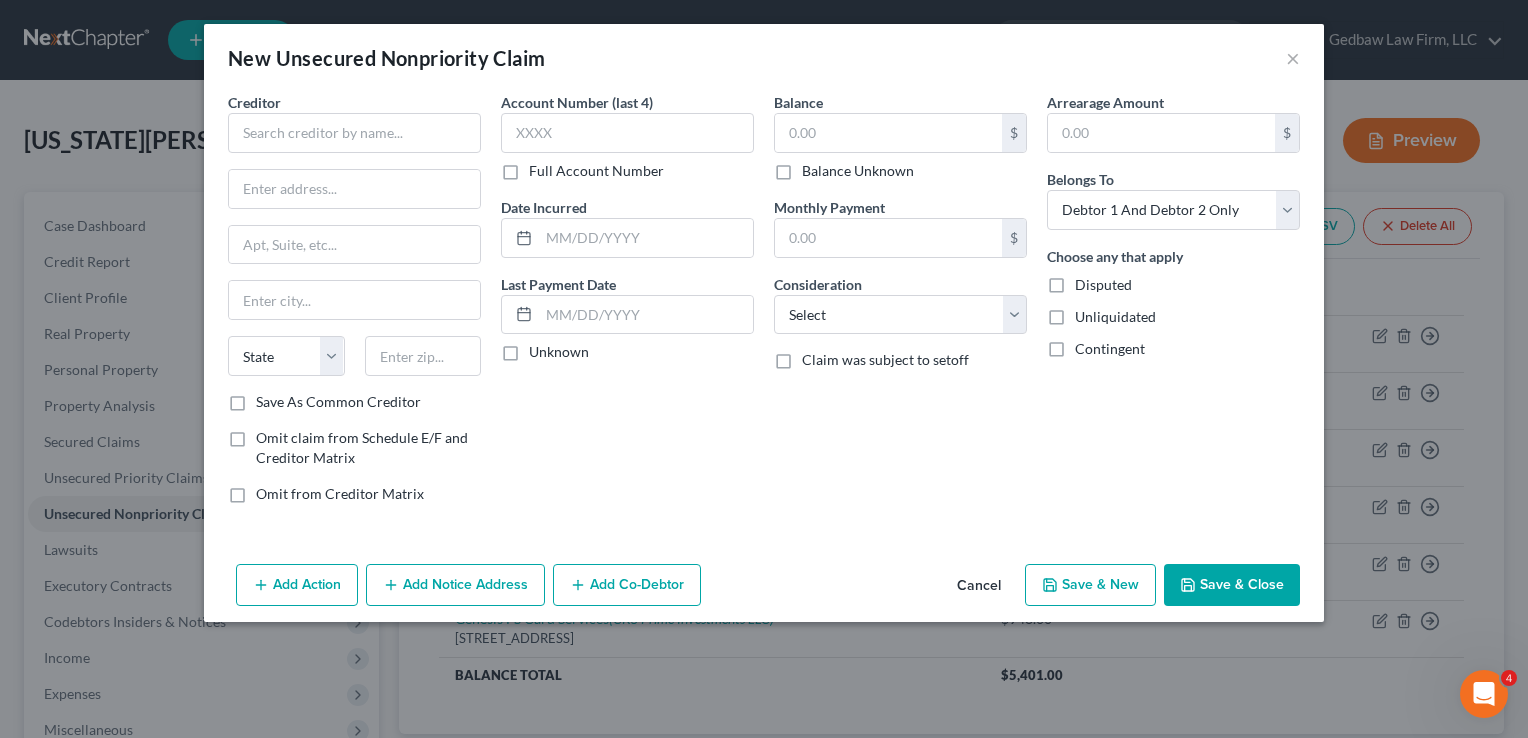 type on "462.00" 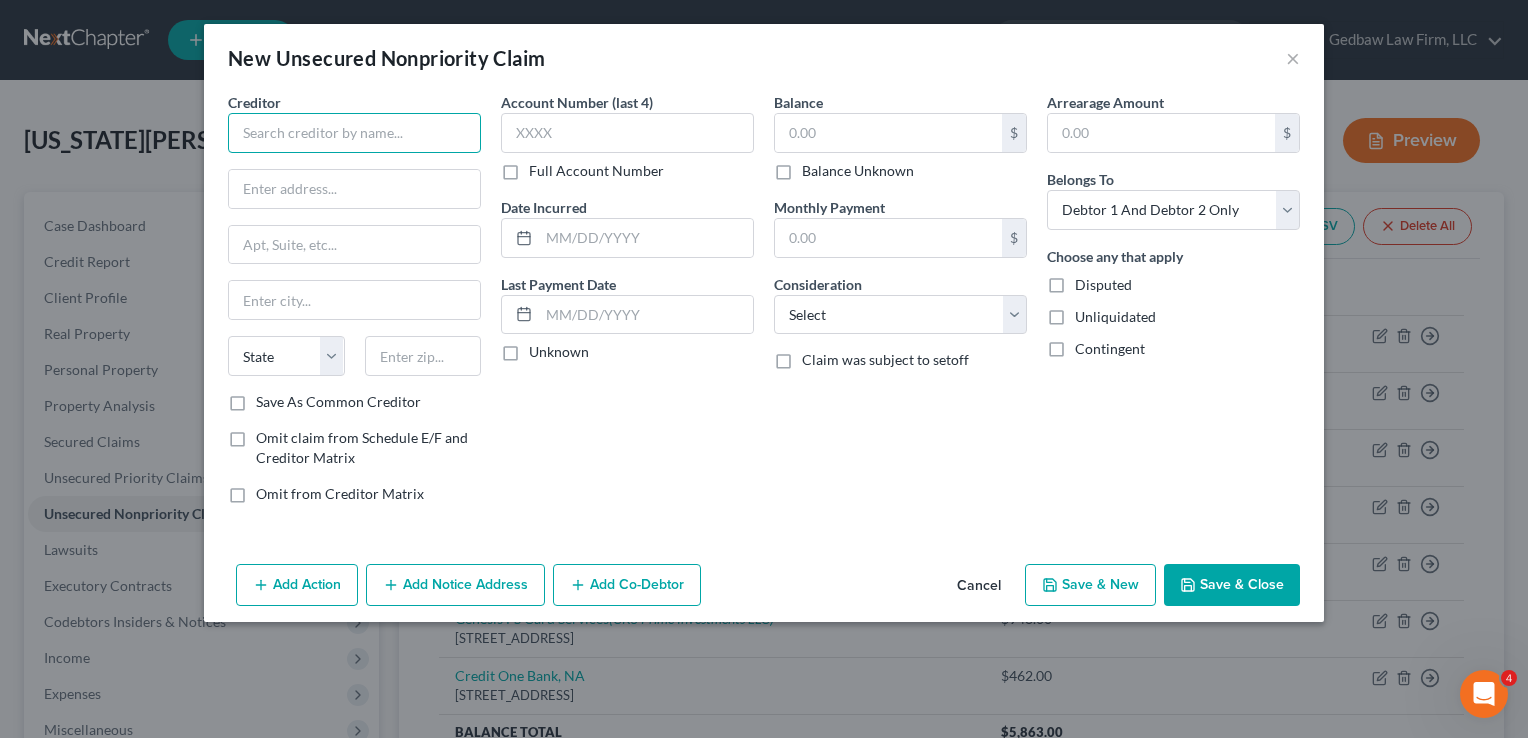 click at bounding box center (354, 133) 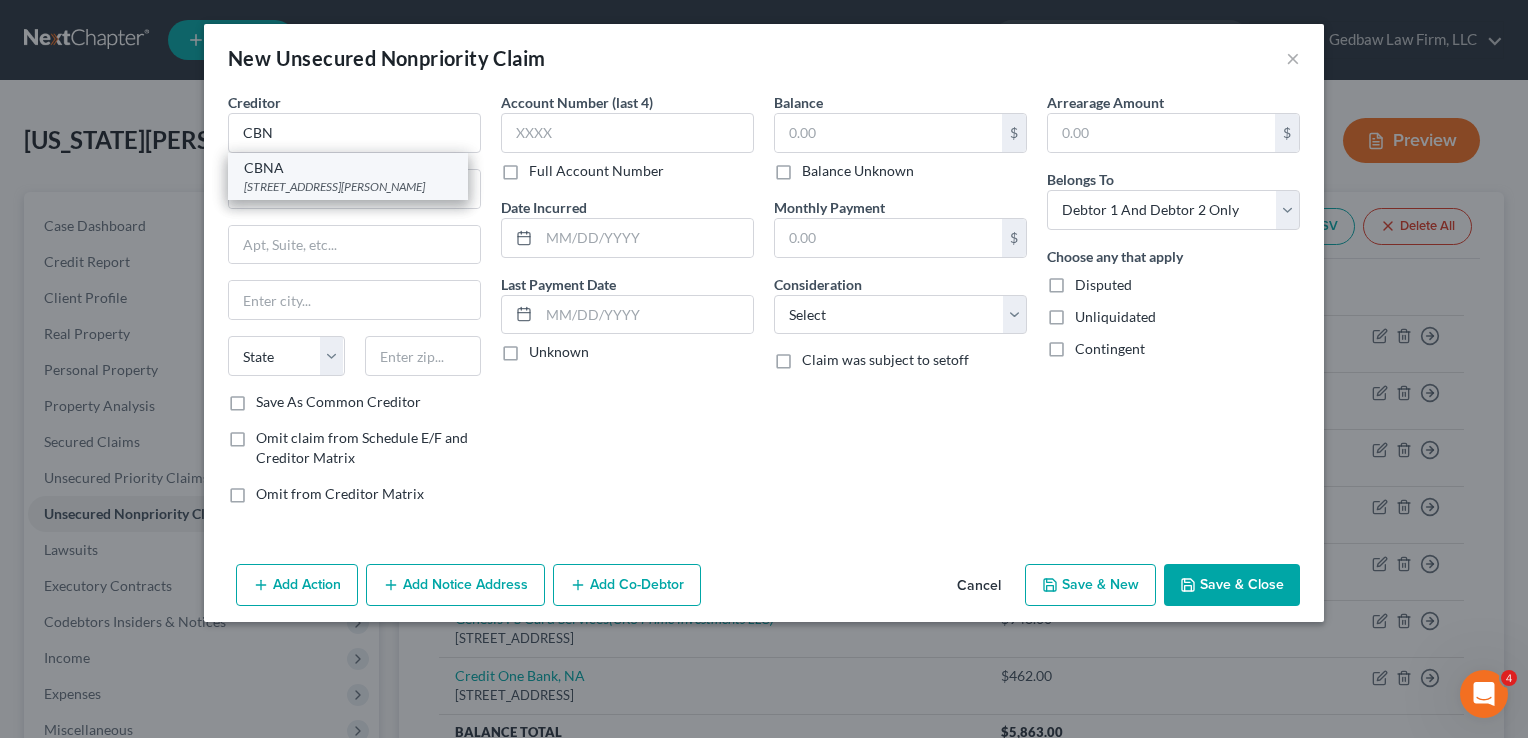 click on "[STREET_ADDRESS][PERSON_NAME]" at bounding box center (348, 186) 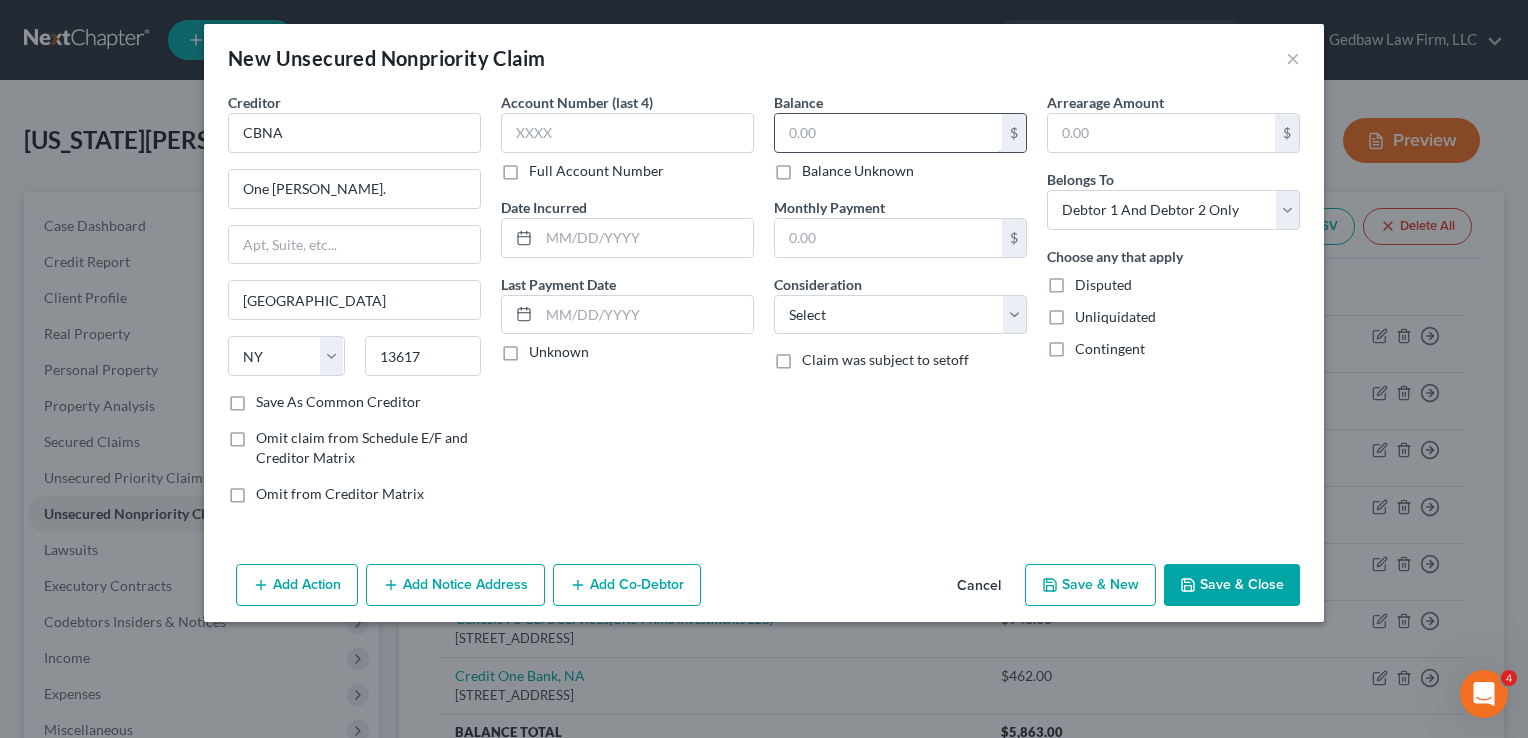click at bounding box center (888, 133) 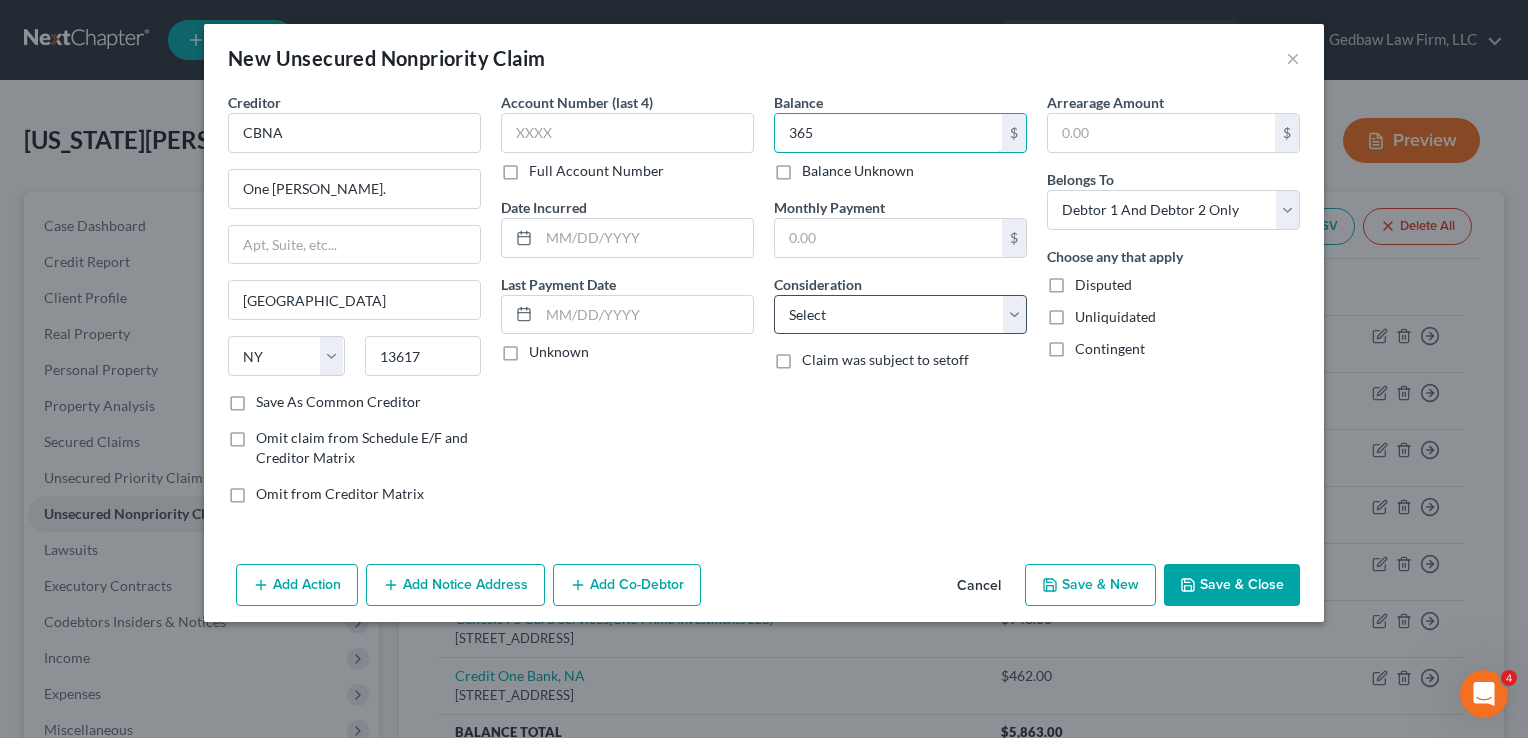 type on "365" 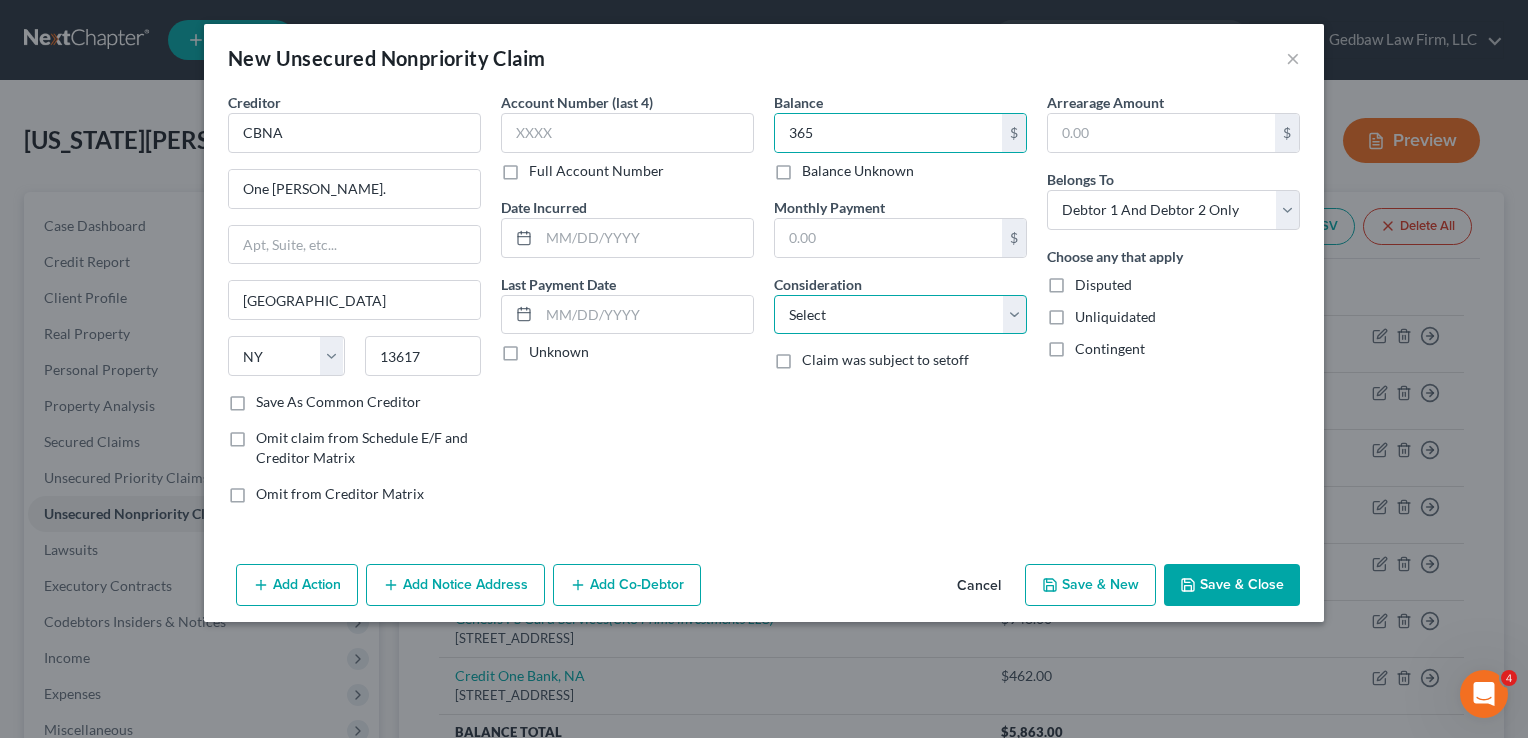 click on "Select Cable / Satellite Services Collection Agency Credit Card Debt Debt Counseling / Attorneys Deficiency Balance Domestic Support Obligations Home / Car Repairs Income Taxes Judgment Liens Medical Services Monies Loaned / Advanced Mortgage Obligation From Divorce Or Separation Obligation To Pensions Other Overdrawn Bank Account Promised To Help Pay Creditors Student Loans Suppliers And Vendors Telephone / Internet Services Utility Services" at bounding box center (900, 315) 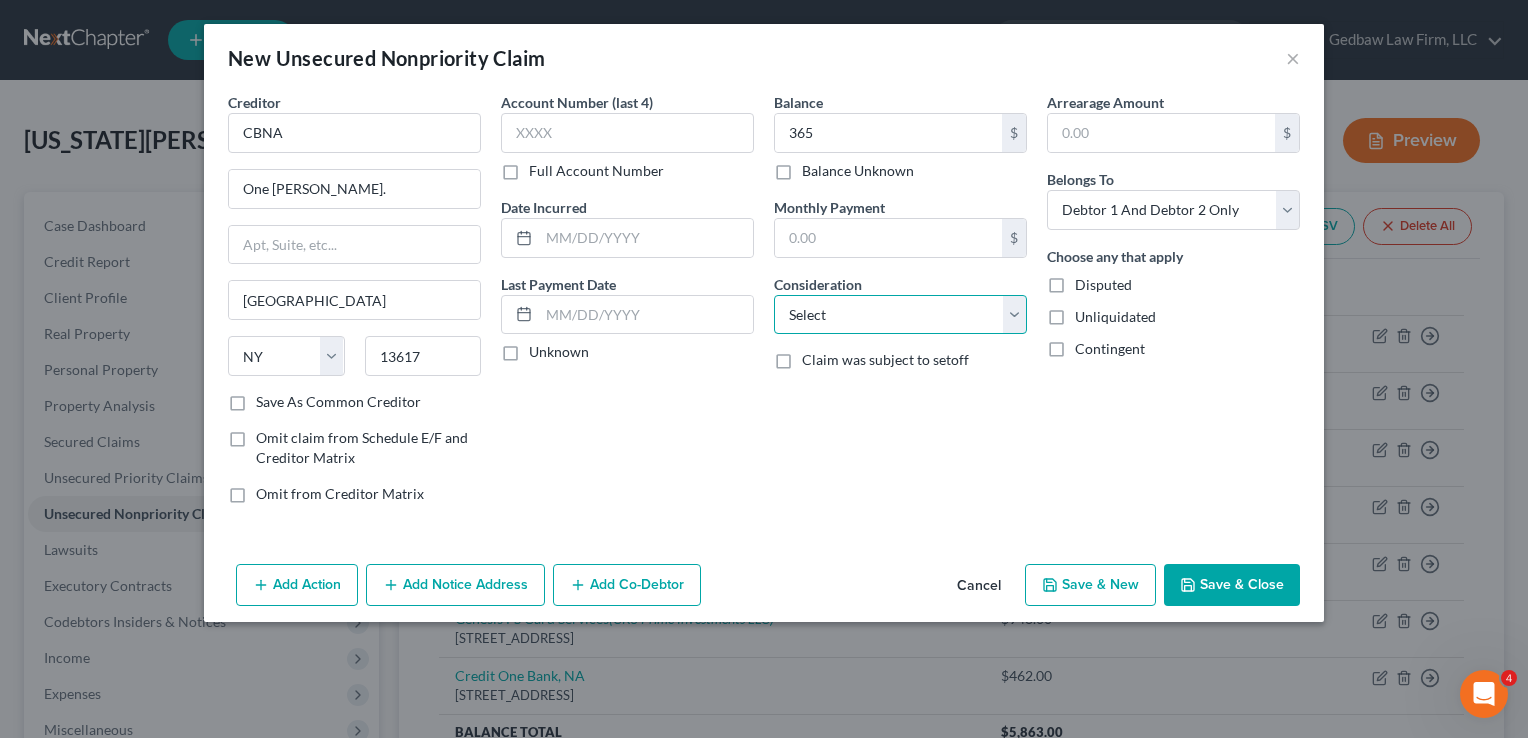 select on "2" 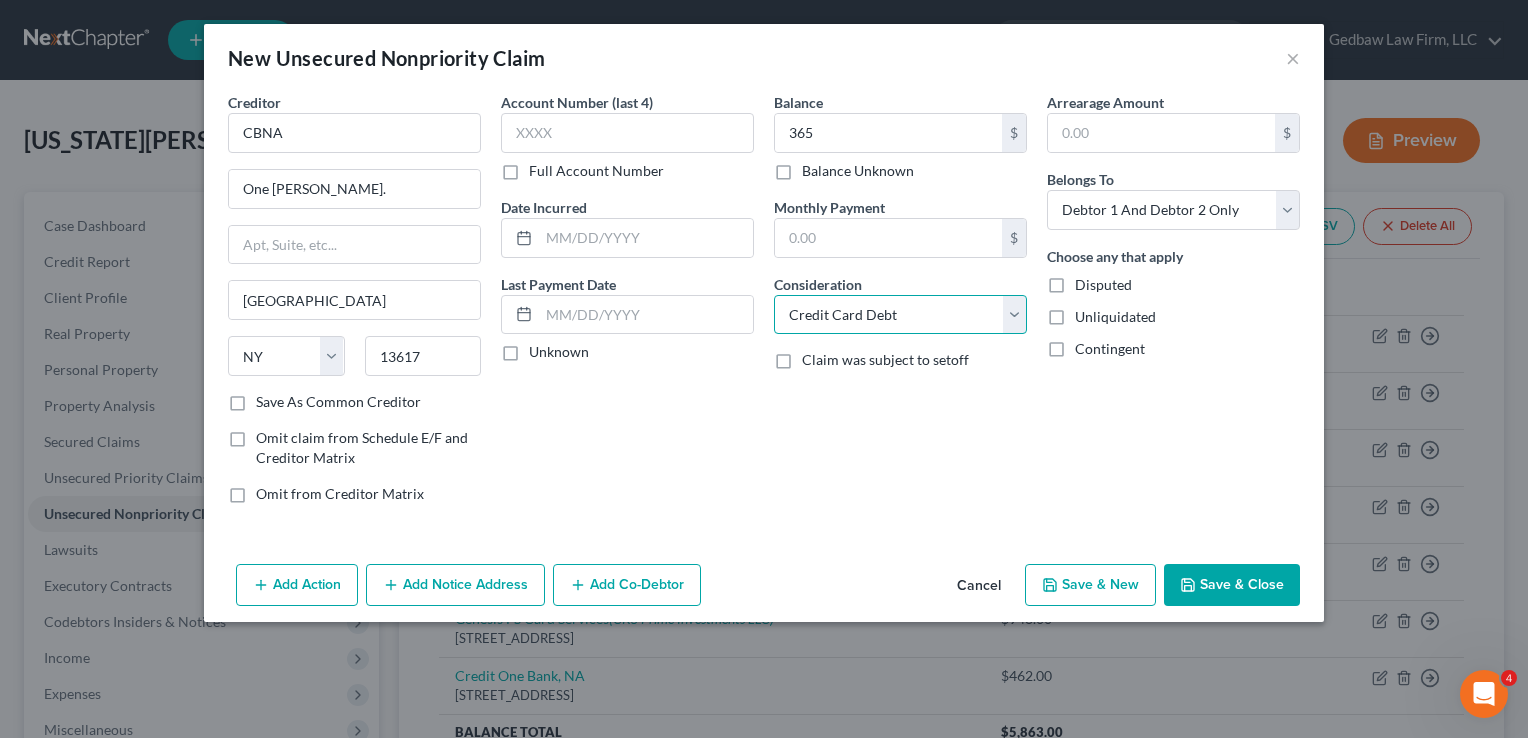 click on "Select Cable / Satellite Services Collection Agency Credit Card Debt Debt Counseling / Attorneys Deficiency Balance Domestic Support Obligations Home / Car Repairs Income Taxes Judgment Liens Medical Services Monies Loaned / Advanced Mortgage Obligation From Divorce Or Separation Obligation To Pensions Other Overdrawn Bank Account Promised To Help Pay Creditors Student Loans Suppliers And Vendors Telephone / Internet Services Utility Services" at bounding box center (900, 315) 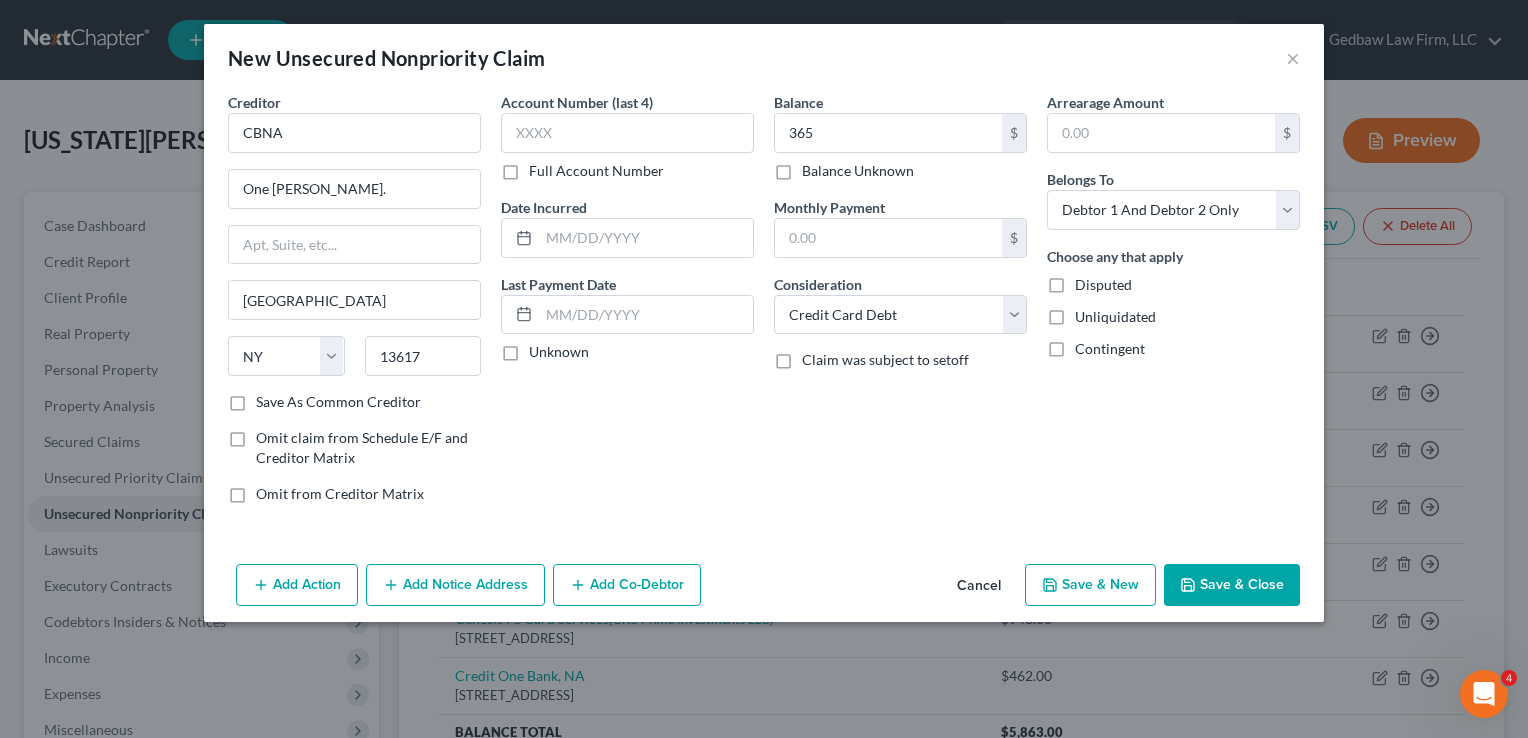 click on "Save & New" at bounding box center [1090, 585] 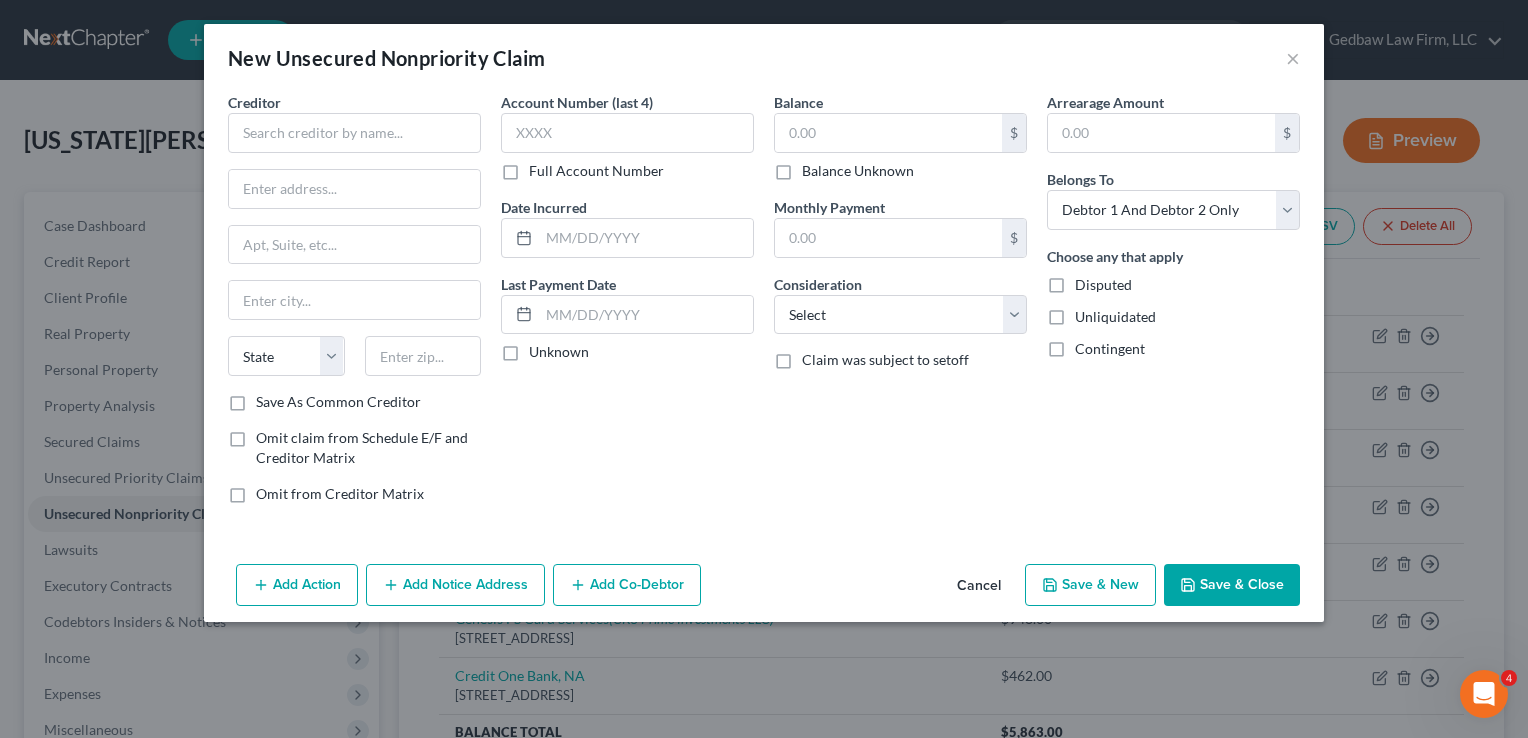 type on "365.00" 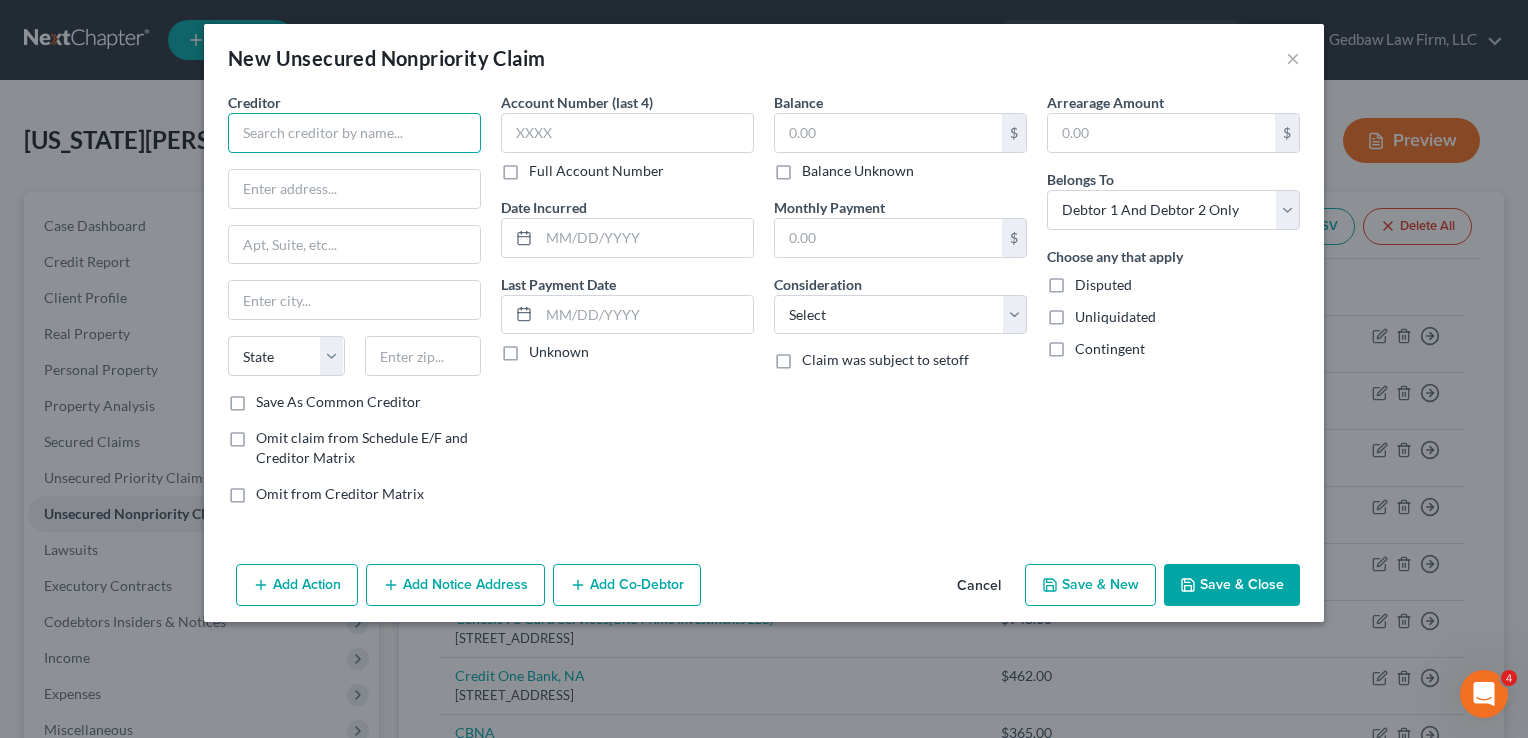click at bounding box center [354, 133] 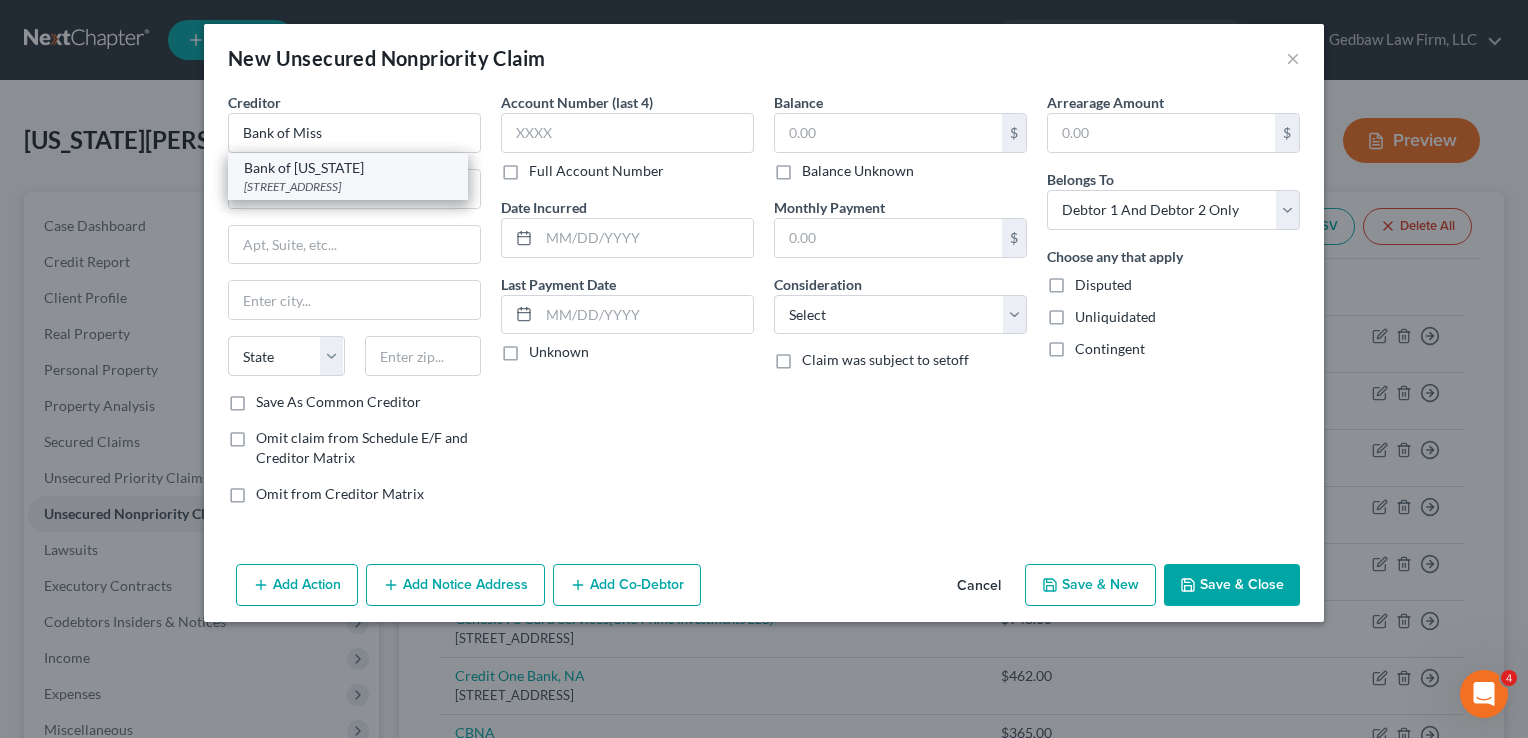 click on "[STREET_ADDRESS]" at bounding box center (348, 186) 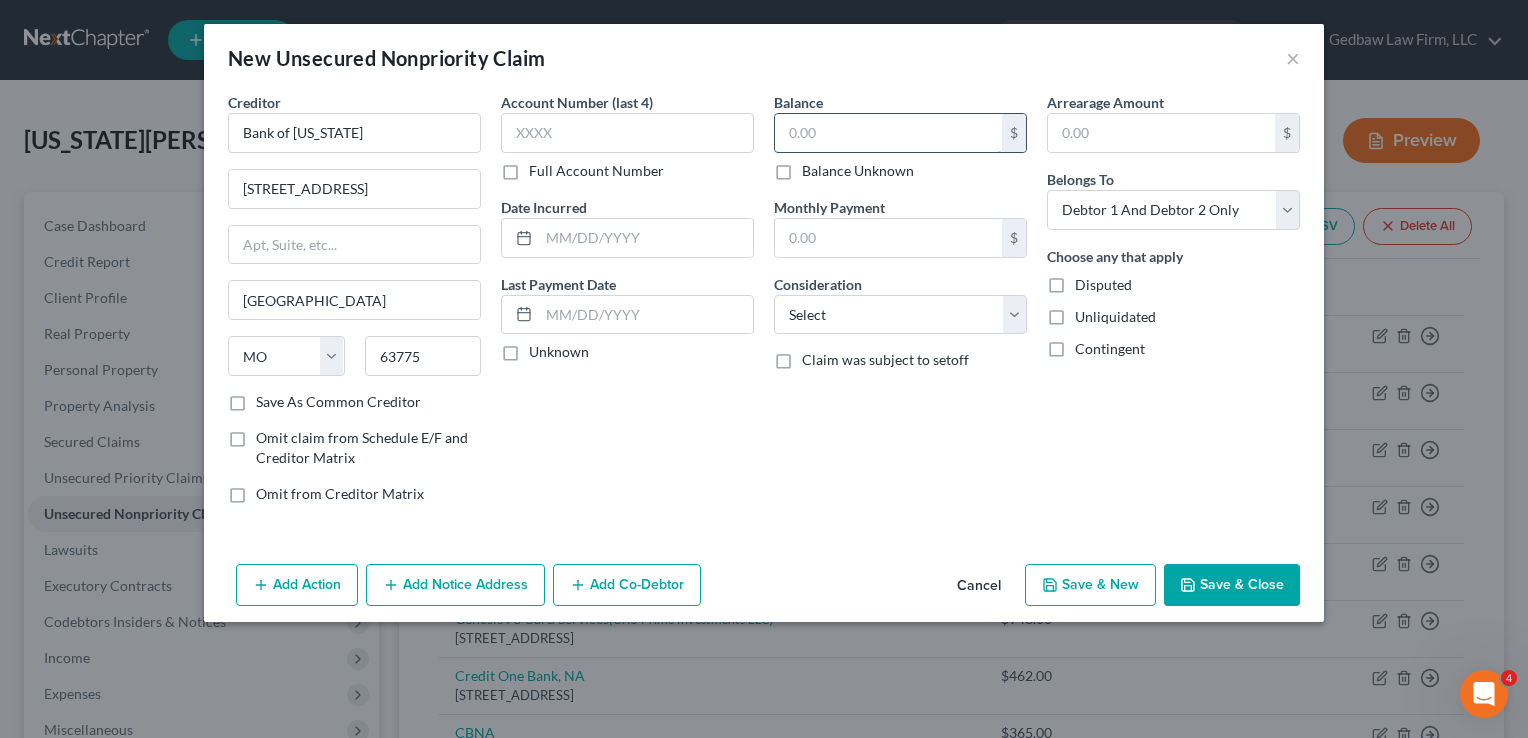 click at bounding box center (888, 133) 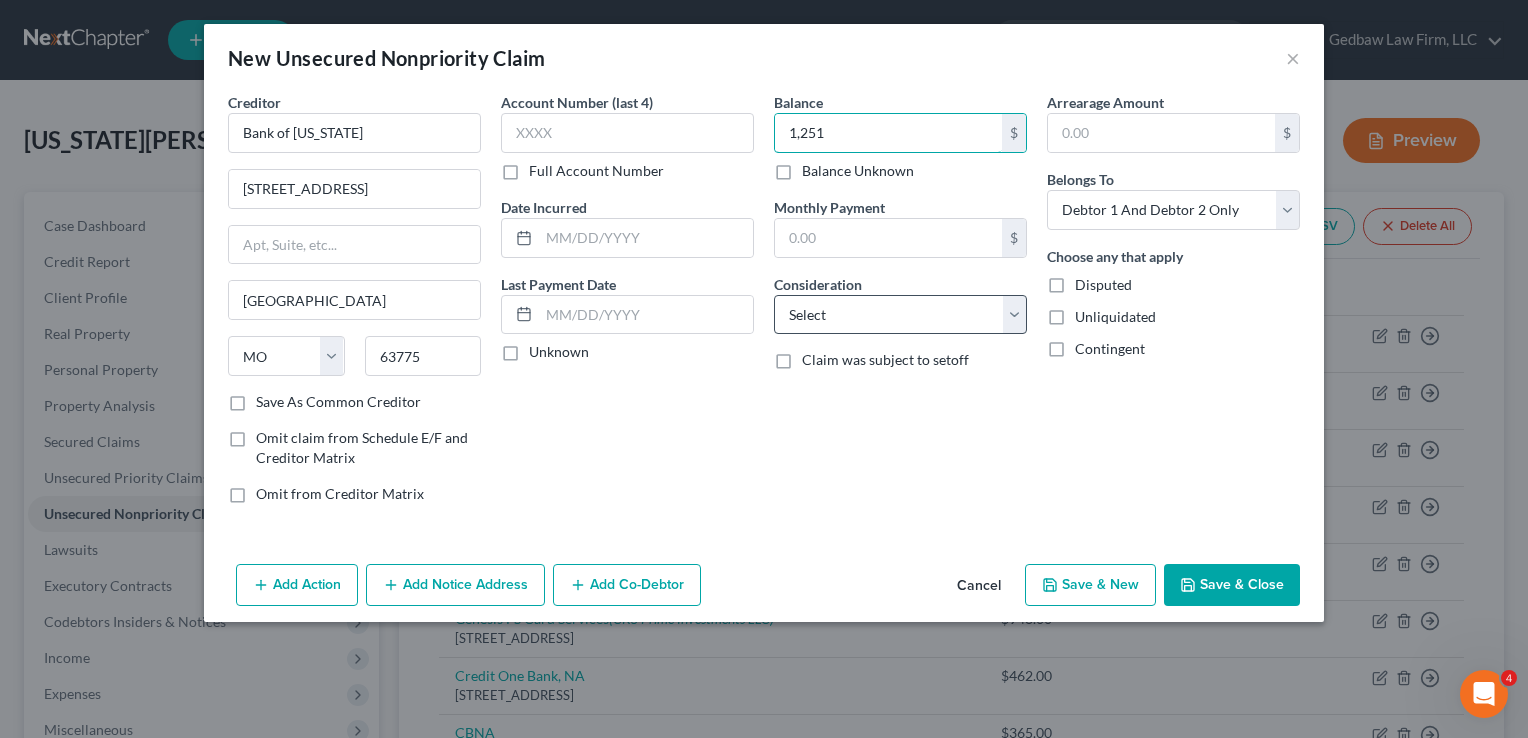 type on "1,251" 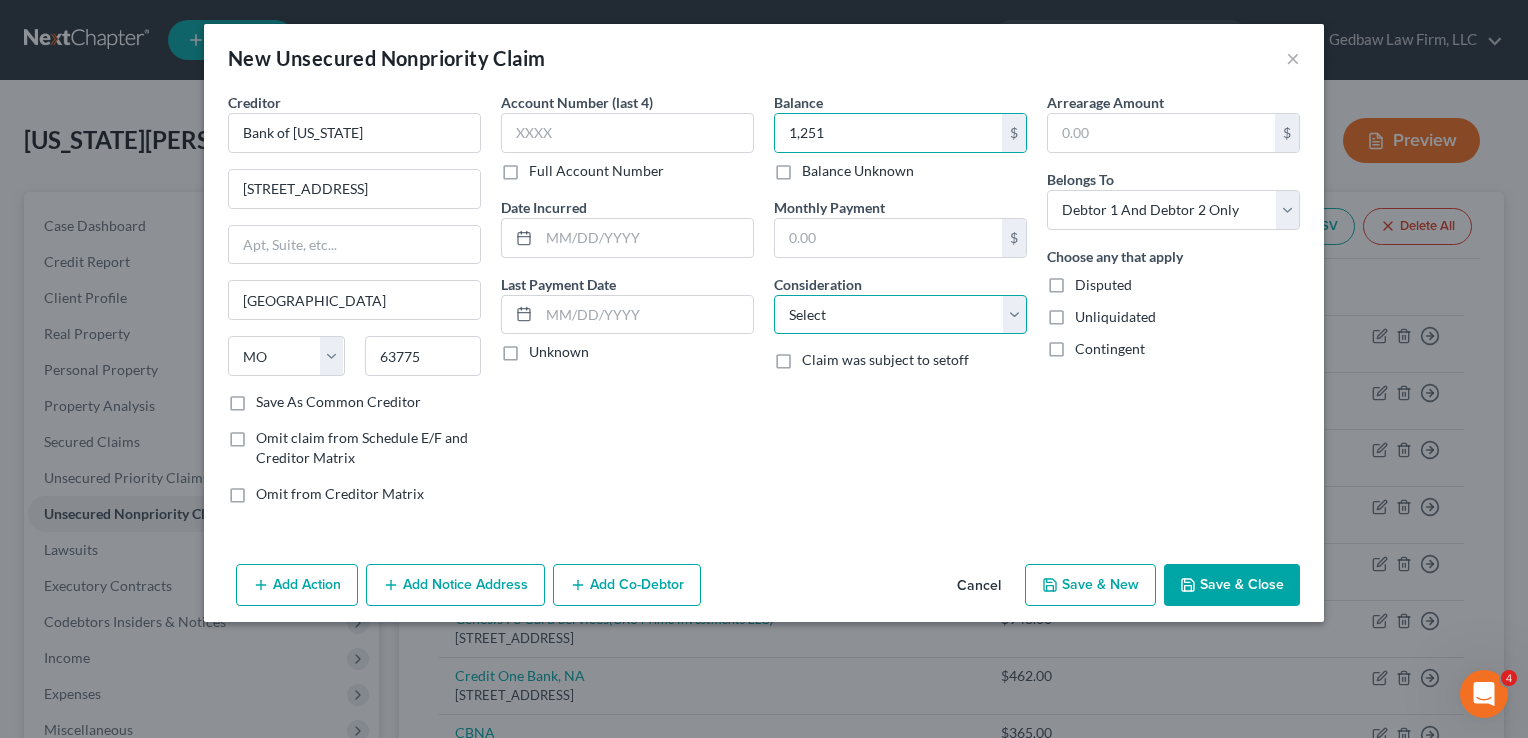 click on "Select Cable / Satellite Services Collection Agency Credit Card Debt Debt Counseling / Attorneys Deficiency Balance Domestic Support Obligations Home / Car Repairs Income Taxes Judgment Liens Medical Services Monies Loaned / Advanced Mortgage Obligation From Divorce Or Separation Obligation To Pensions Other Overdrawn Bank Account Promised To Help Pay Creditors Student Loans Suppliers And Vendors Telephone / Internet Services Utility Services" at bounding box center [900, 315] 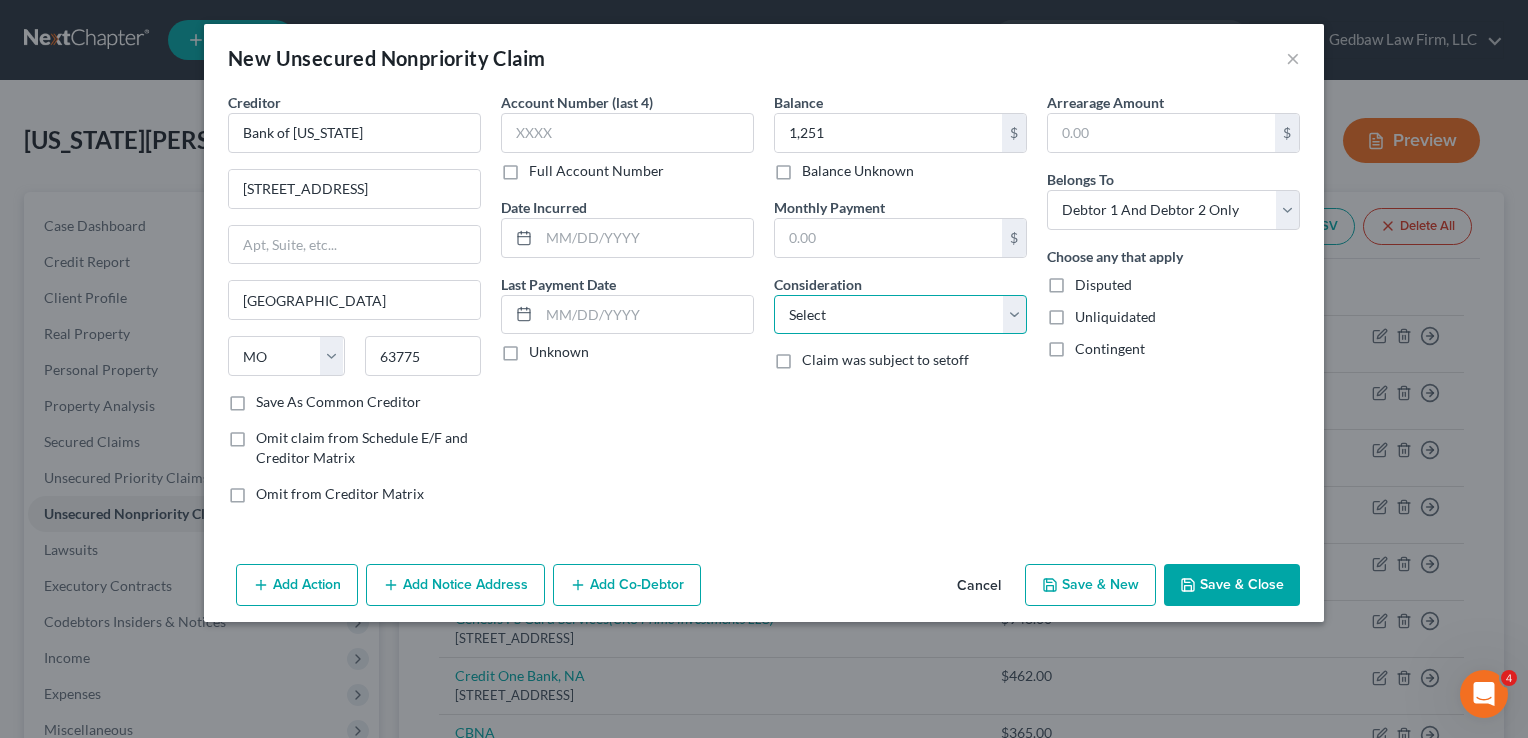 select on "2" 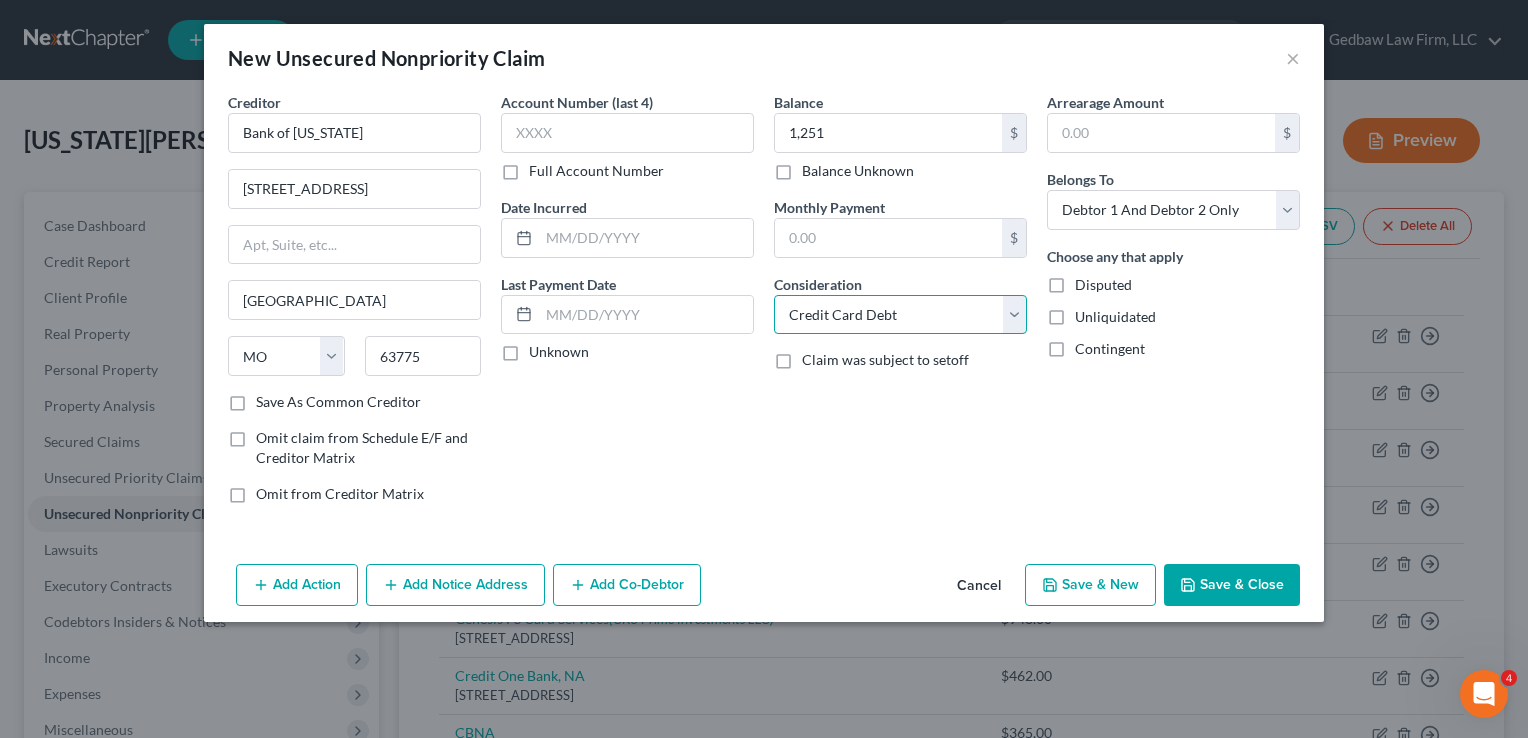 click on "Select Cable / Satellite Services Collection Agency Credit Card Debt Debt Counseling / Attorneys Deficiency Balance Domestic Support Obligations Home / Car Repairs Income Taxes Judgment Liens Medical Services Monies Loaned / Advanced Mortgage Obligation From Divorce Or Separation Obligation To Pensions Other Overdrawn Bank Account Promised To Help Pay Creditors Student Loans Suppliers And Vendors Telephone / Internet Services Utility Services" at bounding box center (900, 315) 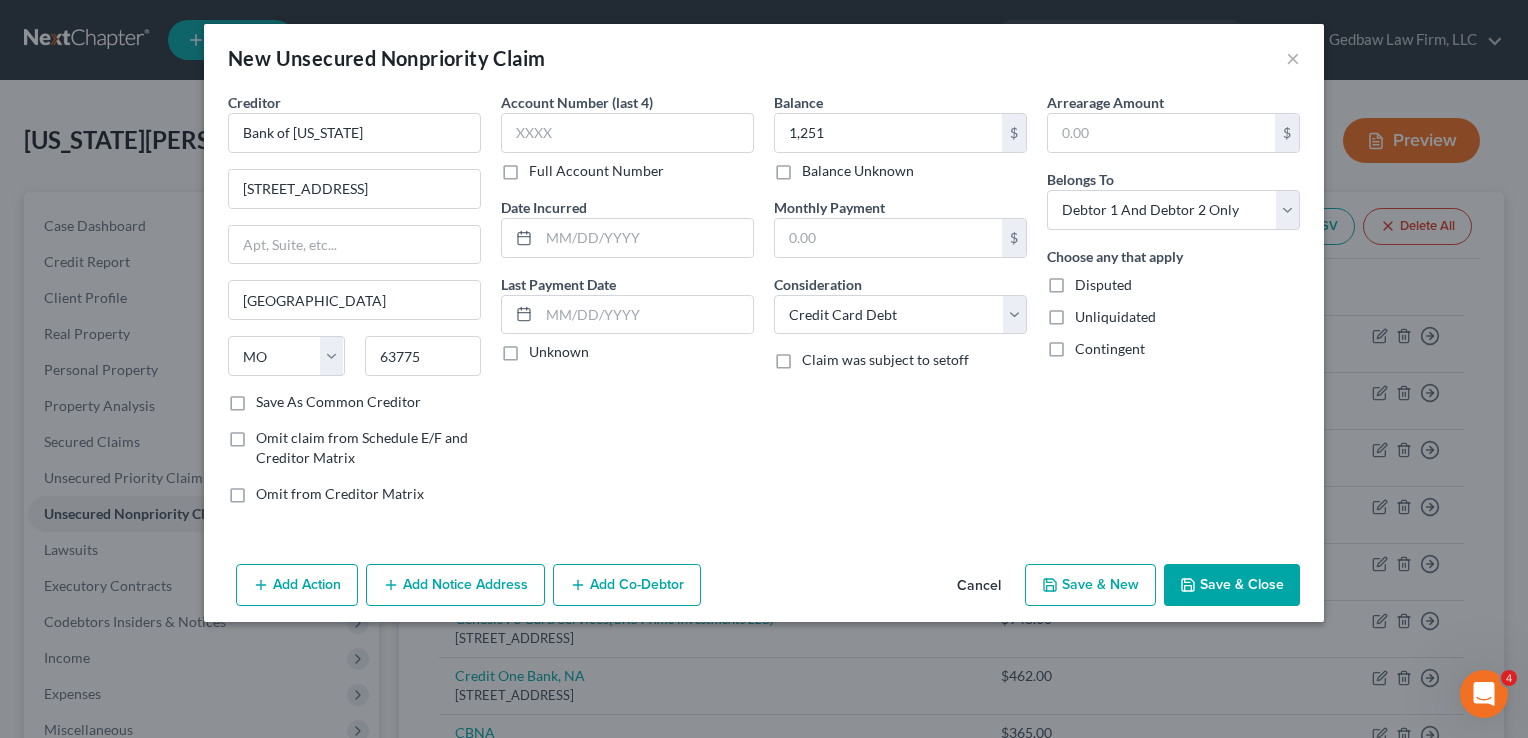 click on "Add Notice Address" at bounding box center [455, 585] 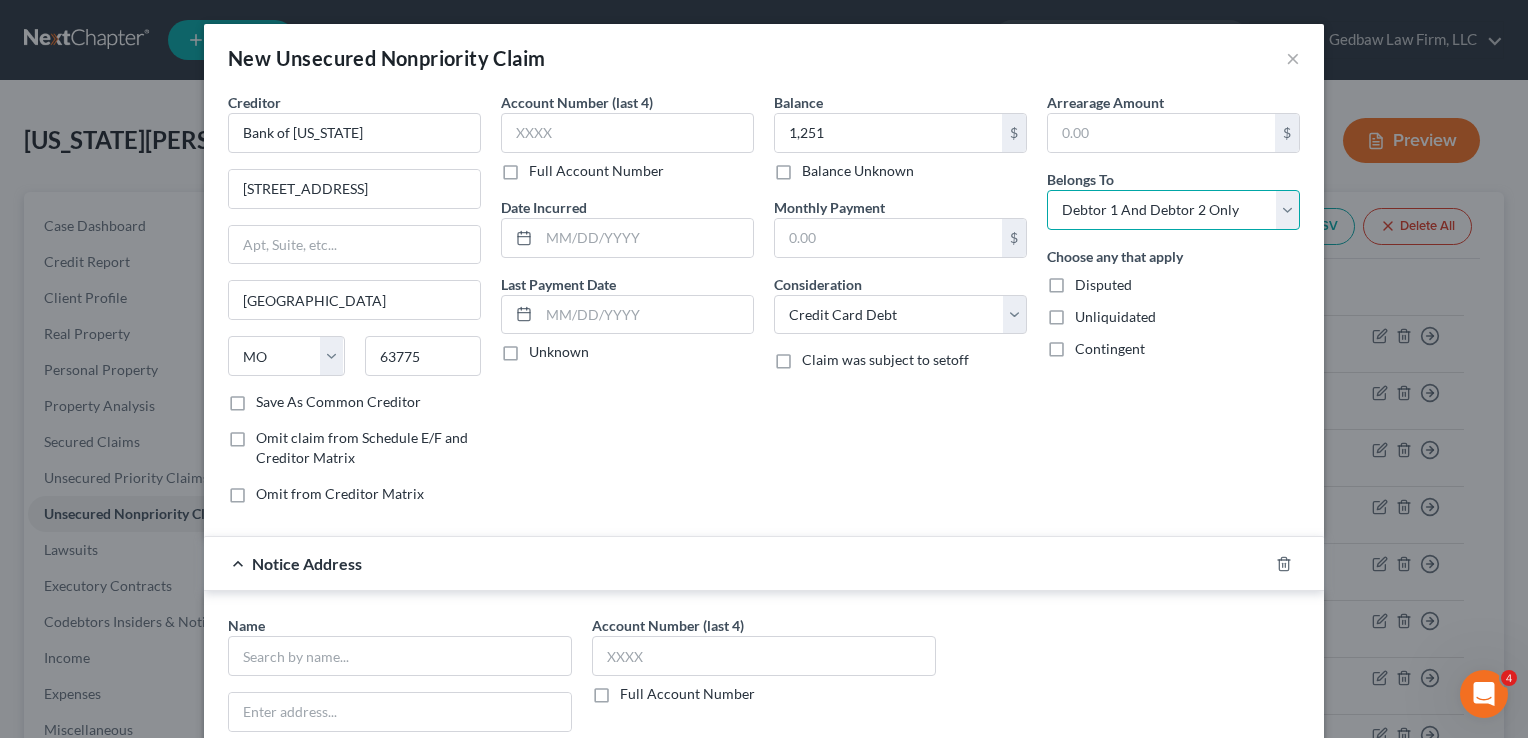 click on "Select Debtor 1 Only Debtor 2 Only Debtor 1 And Debtor 2 Only At Least One Of The Debtors And Another Community Property" at bounding box center [1173, 210] 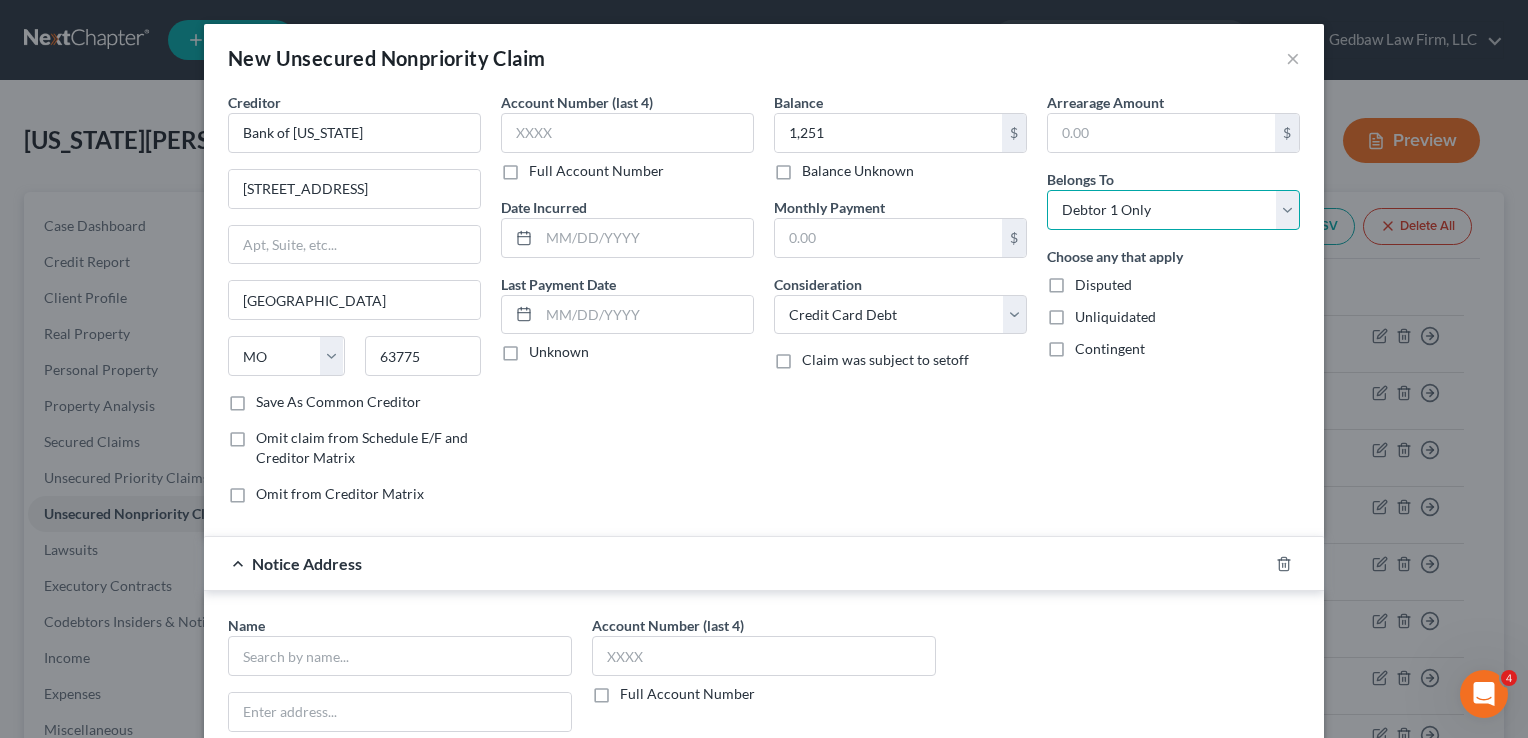 click on "Select Debtor 1 Only Debtor 2 Only Debtor 1 And Debtor 2 Only At Least One Of The Debtors And Another Community Property" at bounding box center [1173, 210] 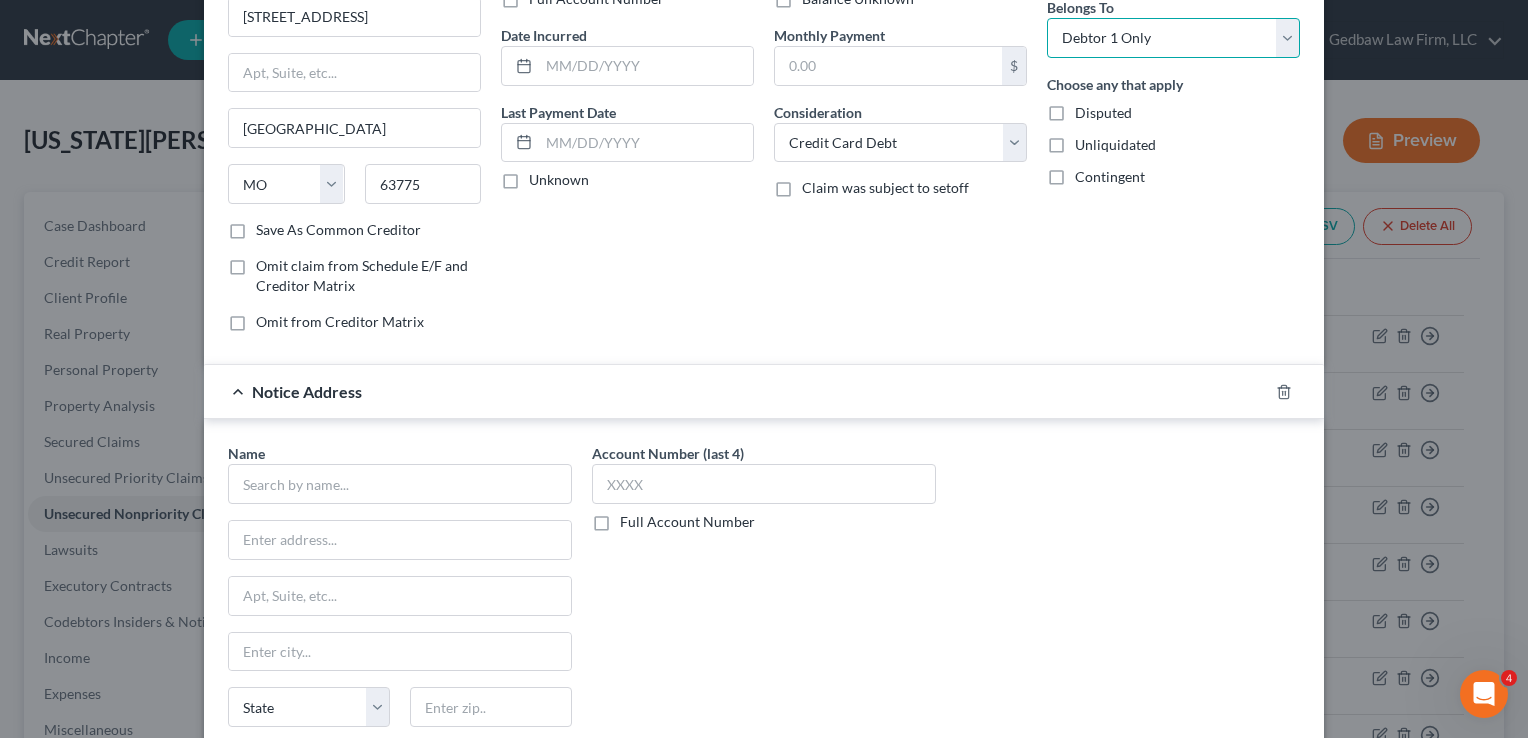 scroll, scrollTop: 175, scrollLeft: 0, axis: vertical 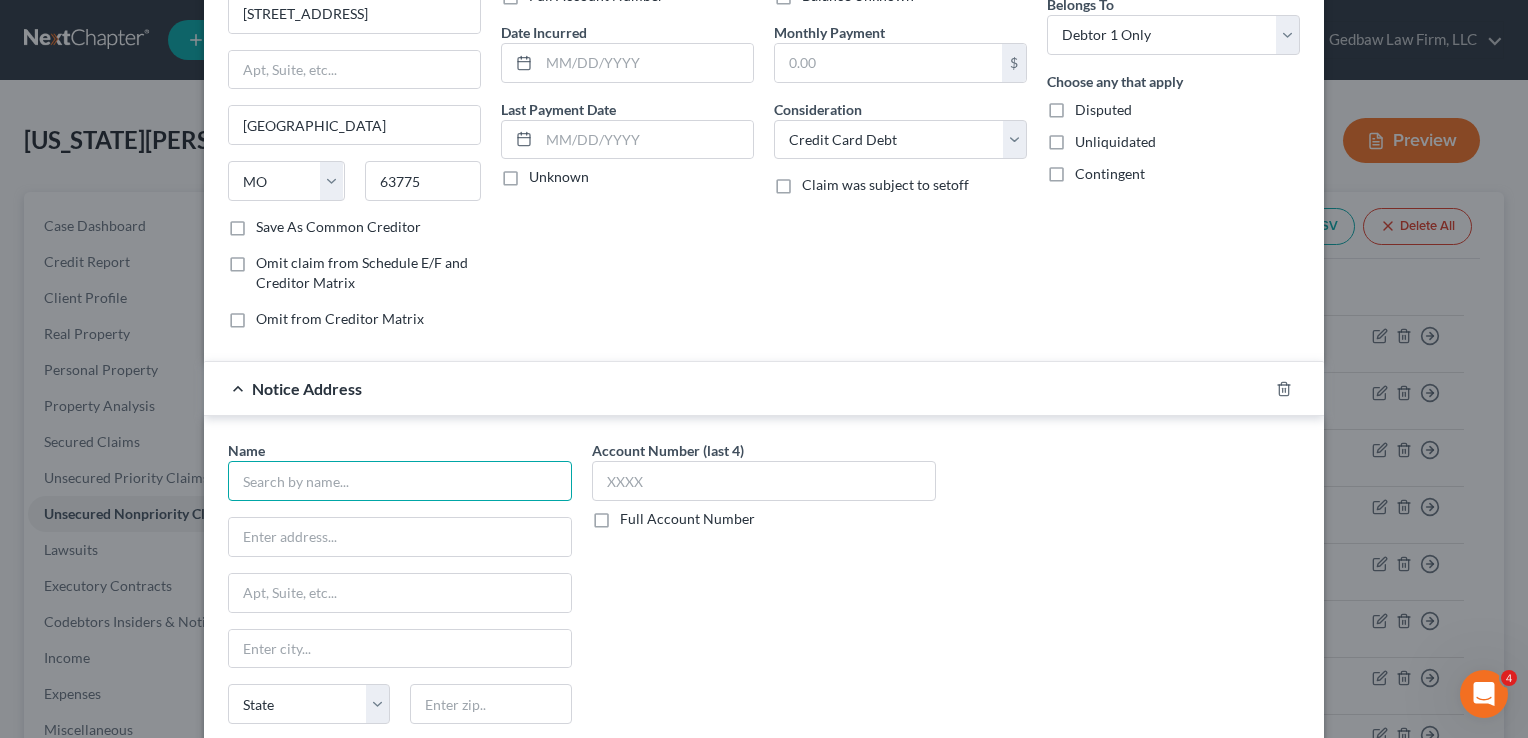 click at bounding box center [400, 481] 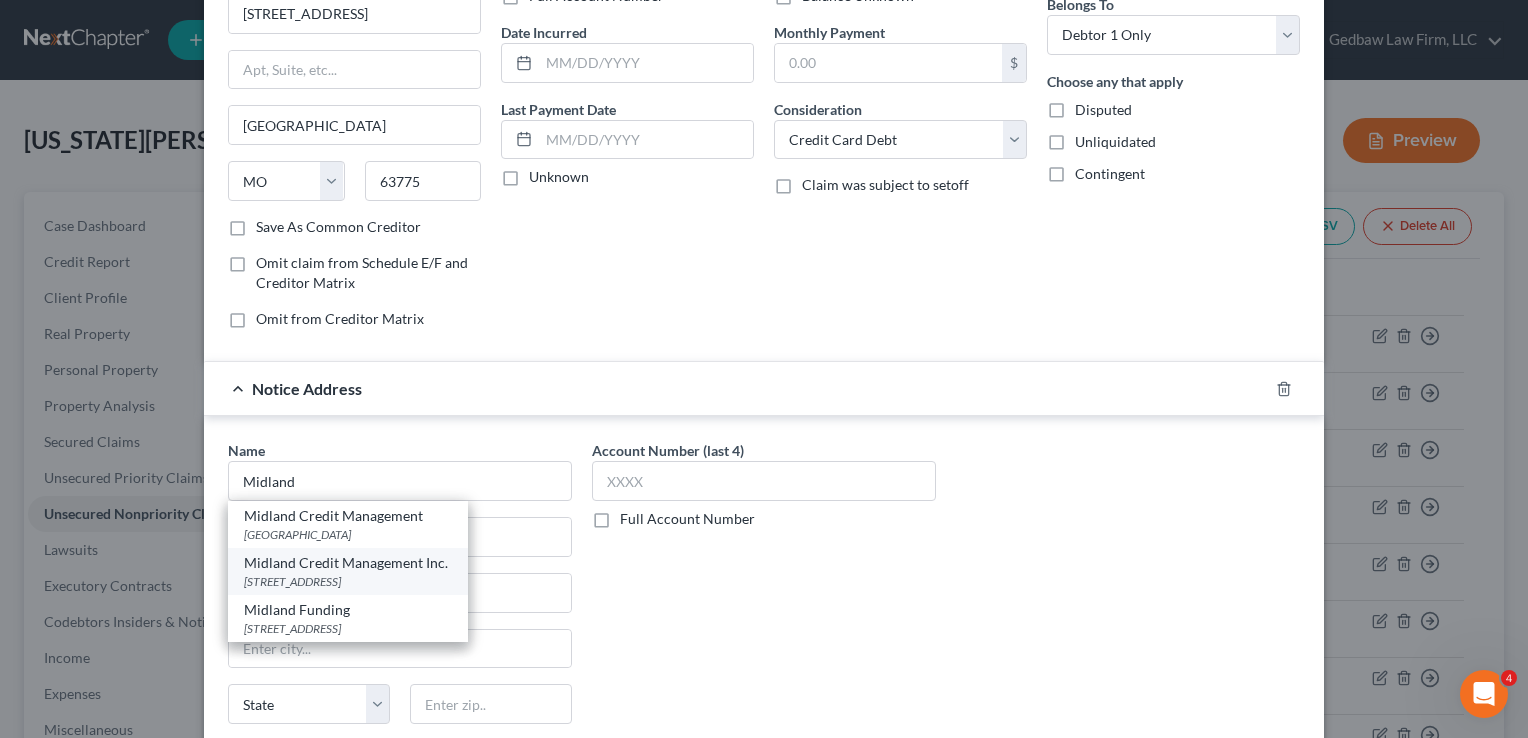 click on "[STREET_ADDRESS]" at bounding box center (348, 581) 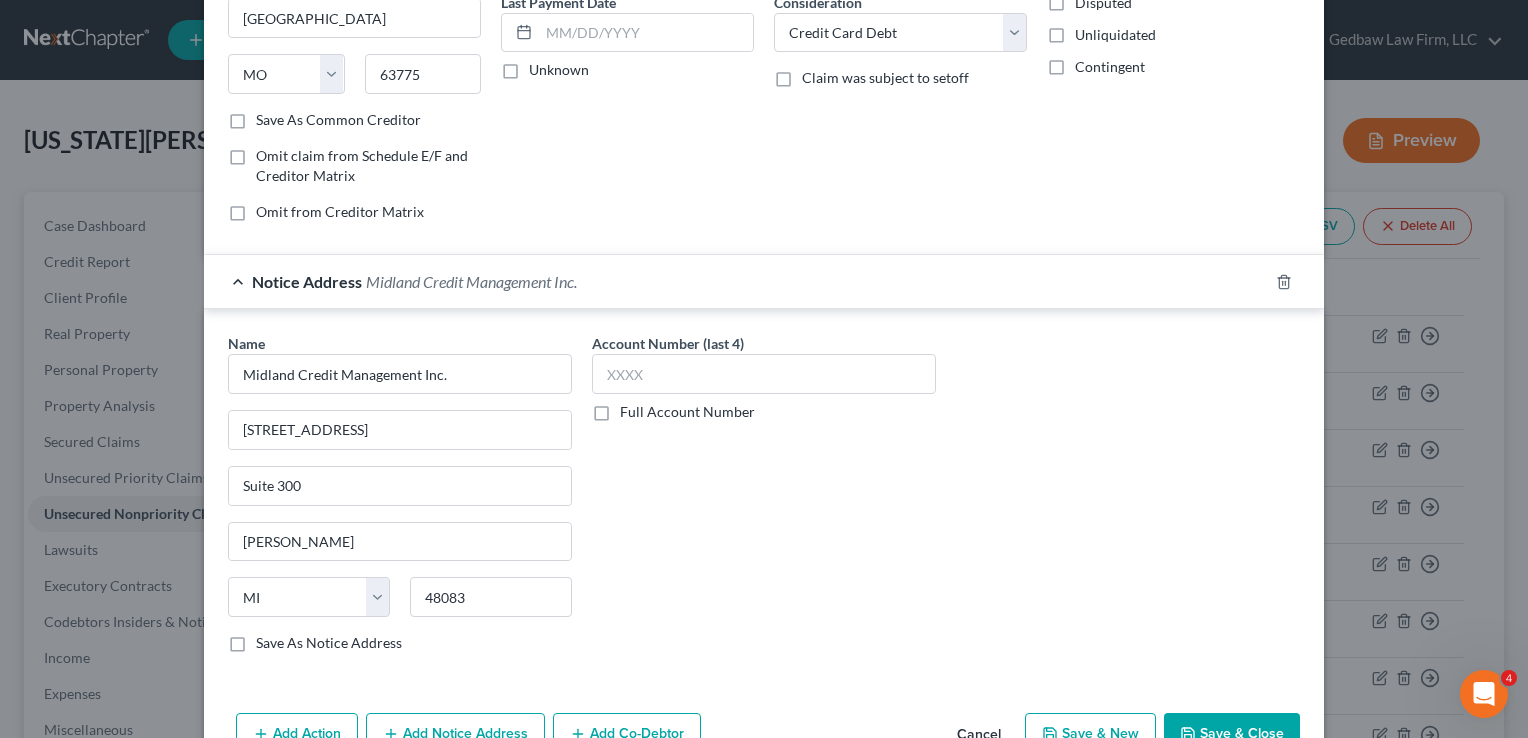scroll, scrollTop: 300, scrollLeft: 0, axis: vertical 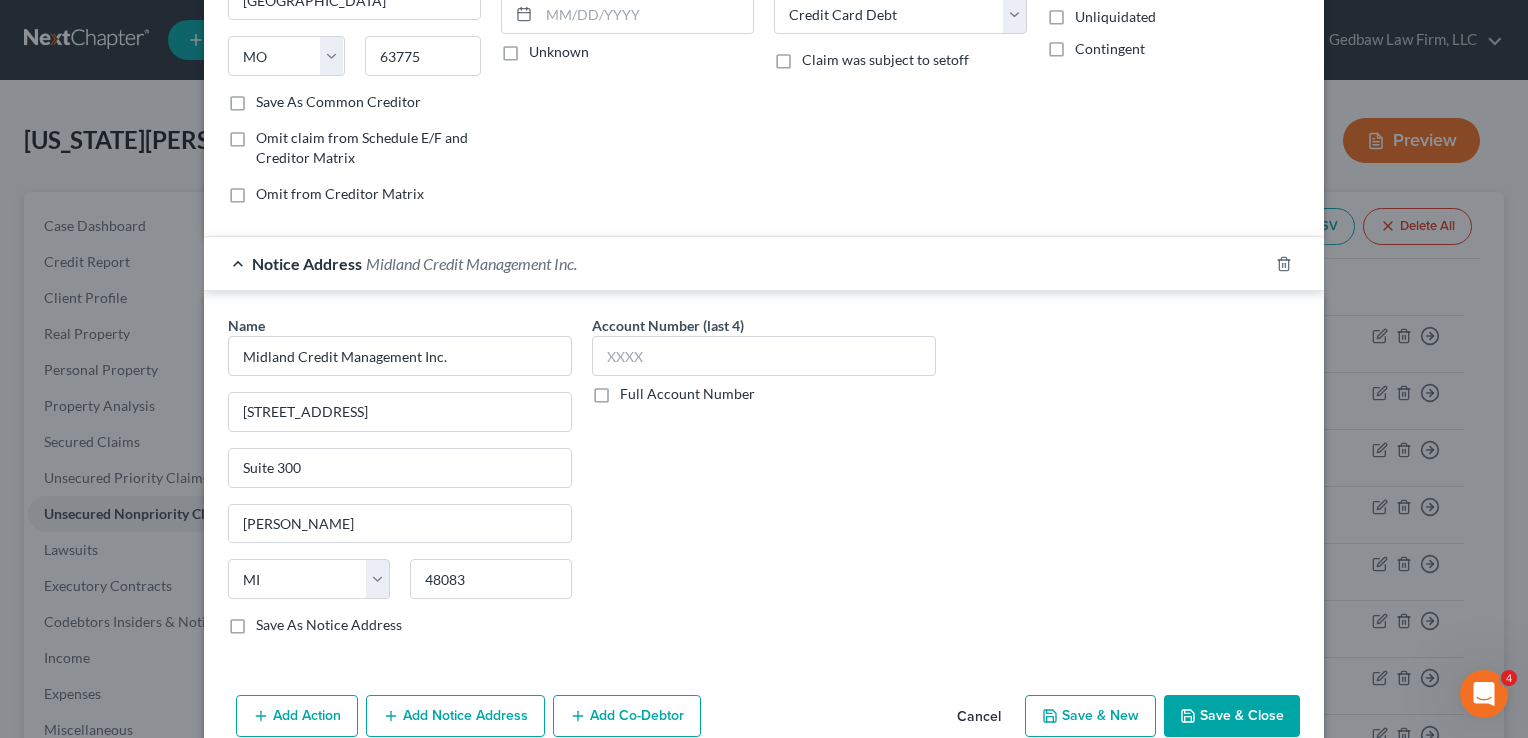 click on "Save & New" at bounding box center (1090, 716) 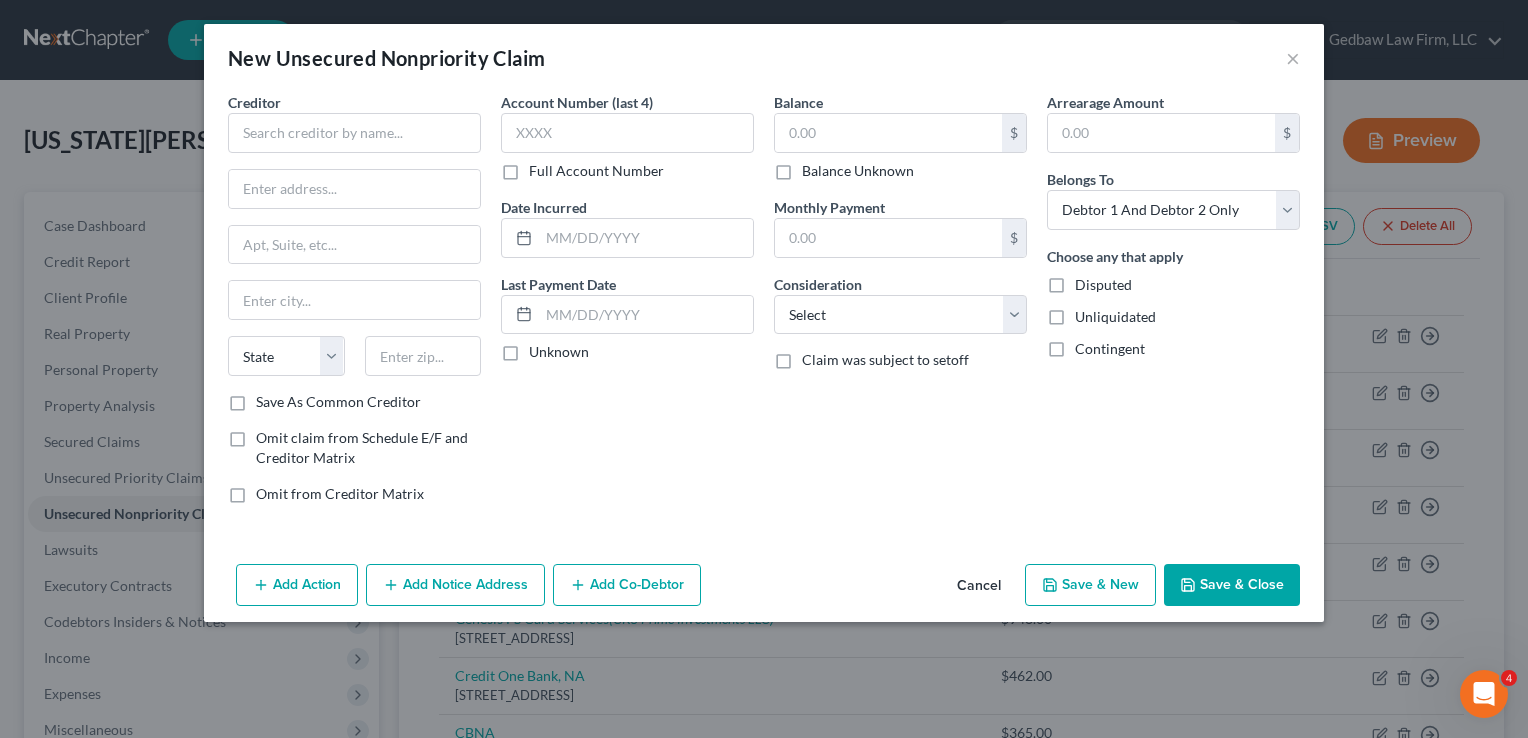 type on "1,251.00" 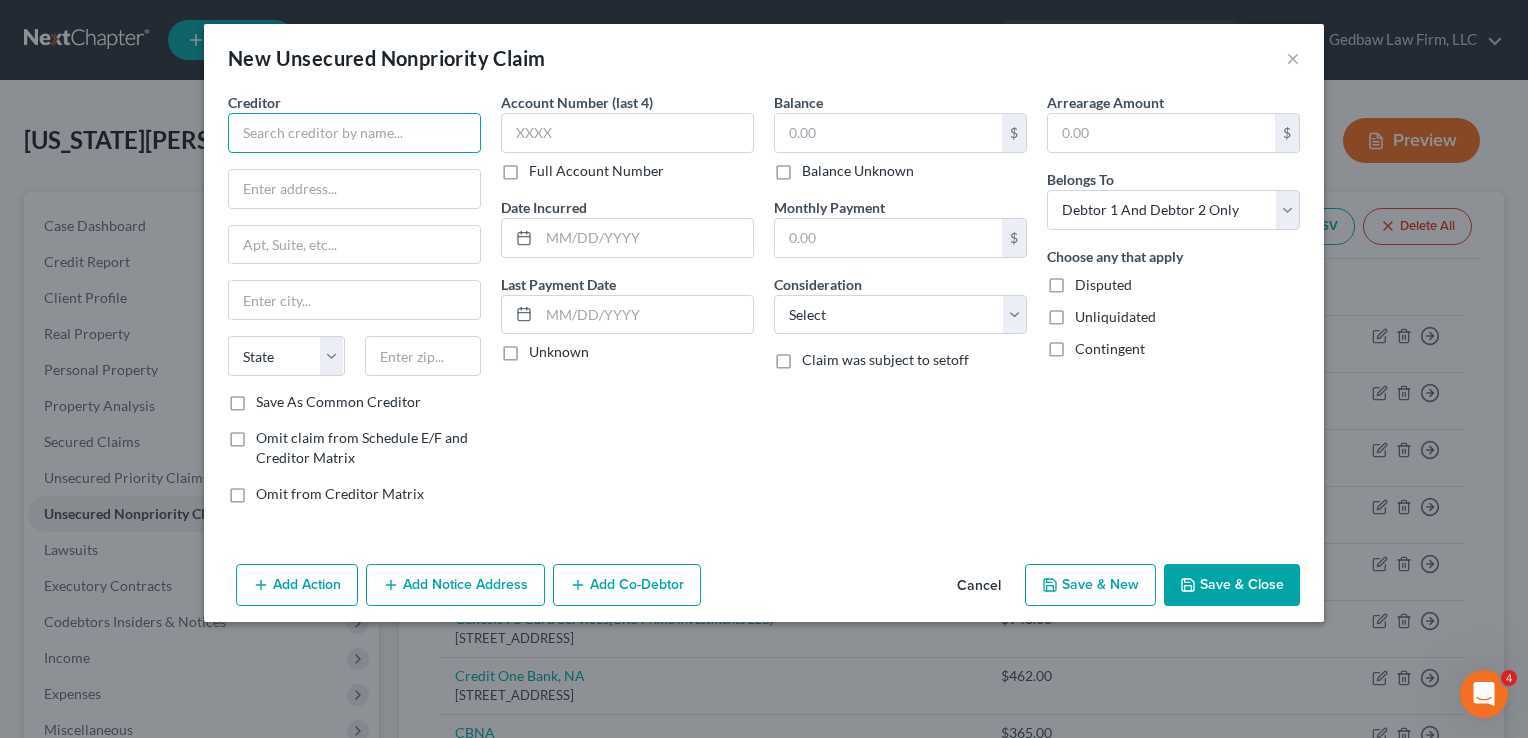 click at bounding box center [354, 133] 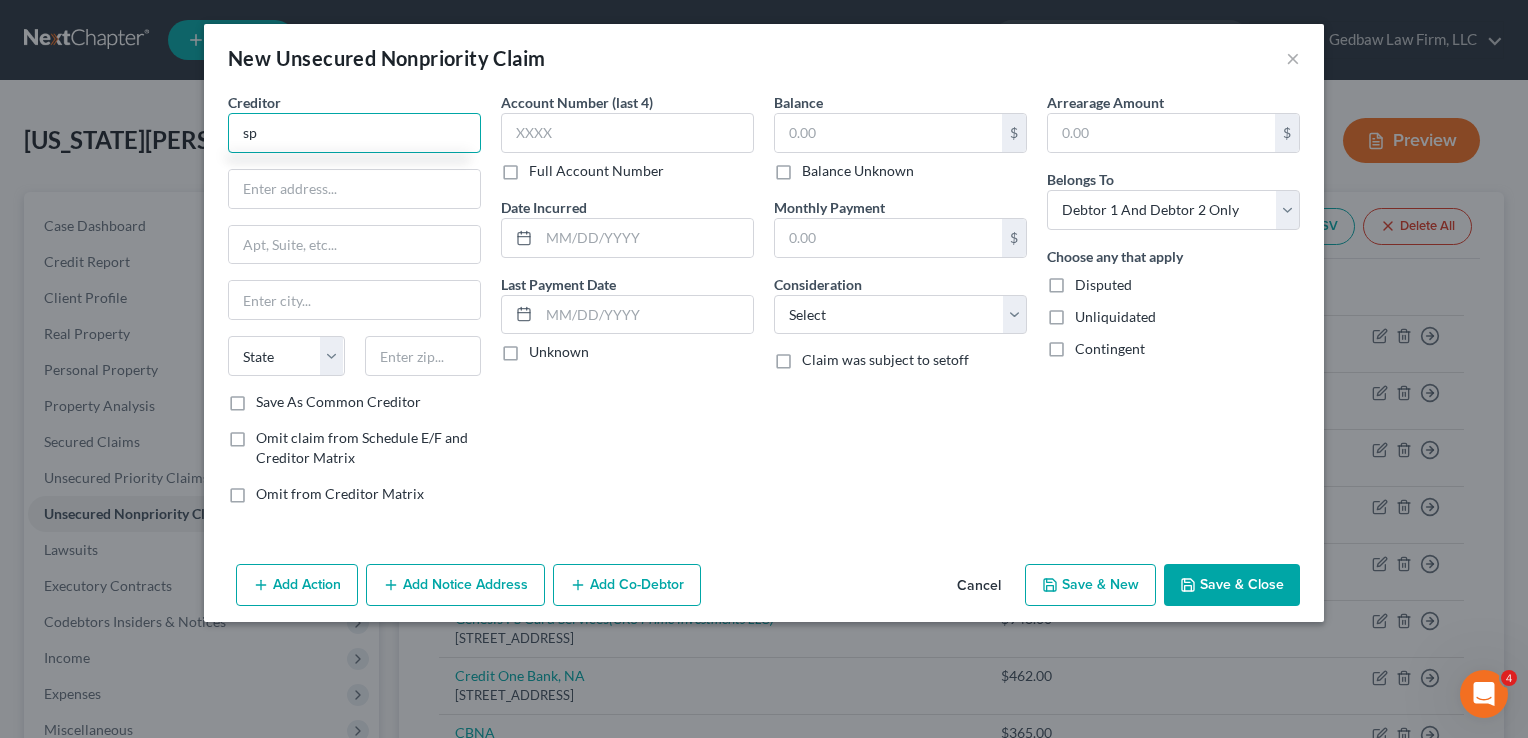 type on "s" 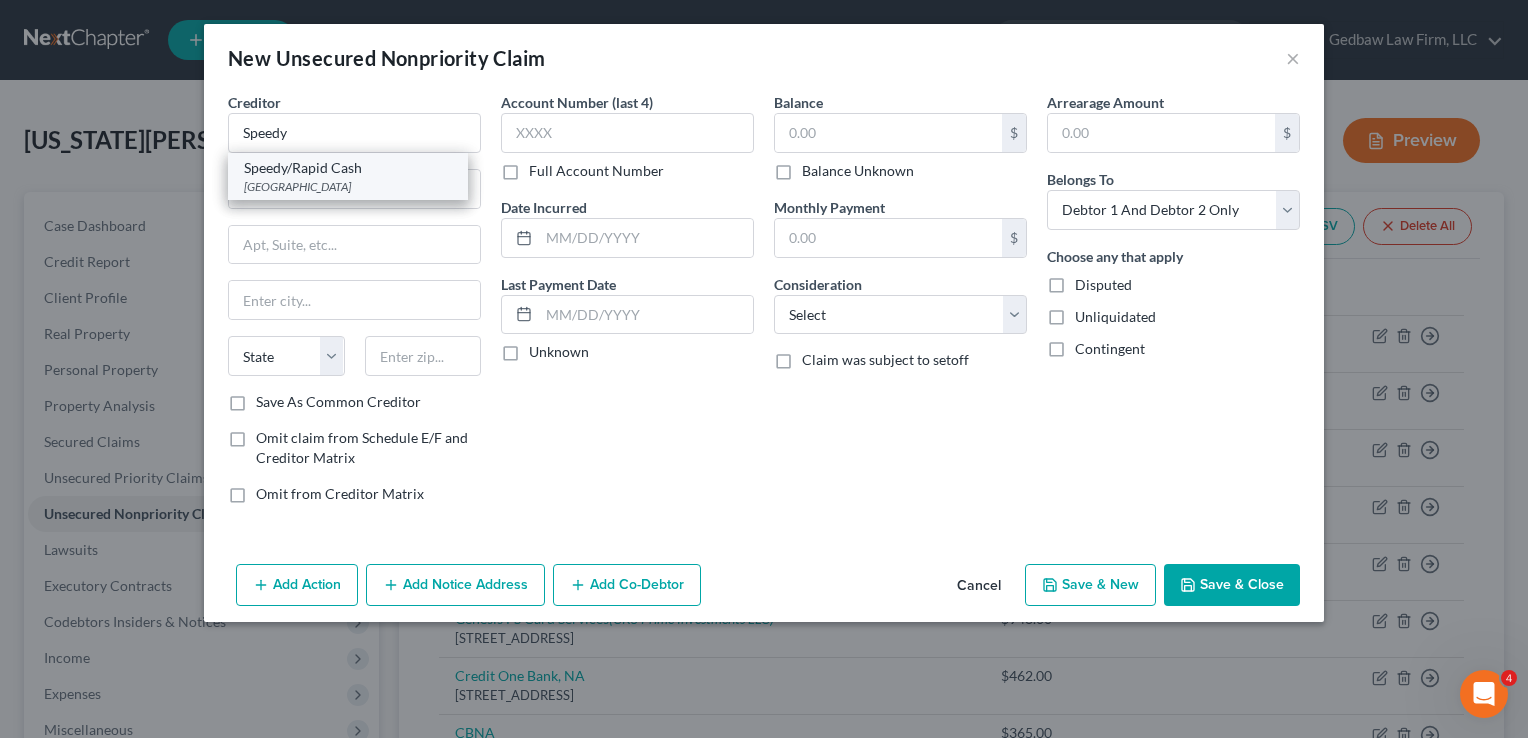 click on "[GEOGRAPHIC_DATA]" at bounding box center (348, 186) 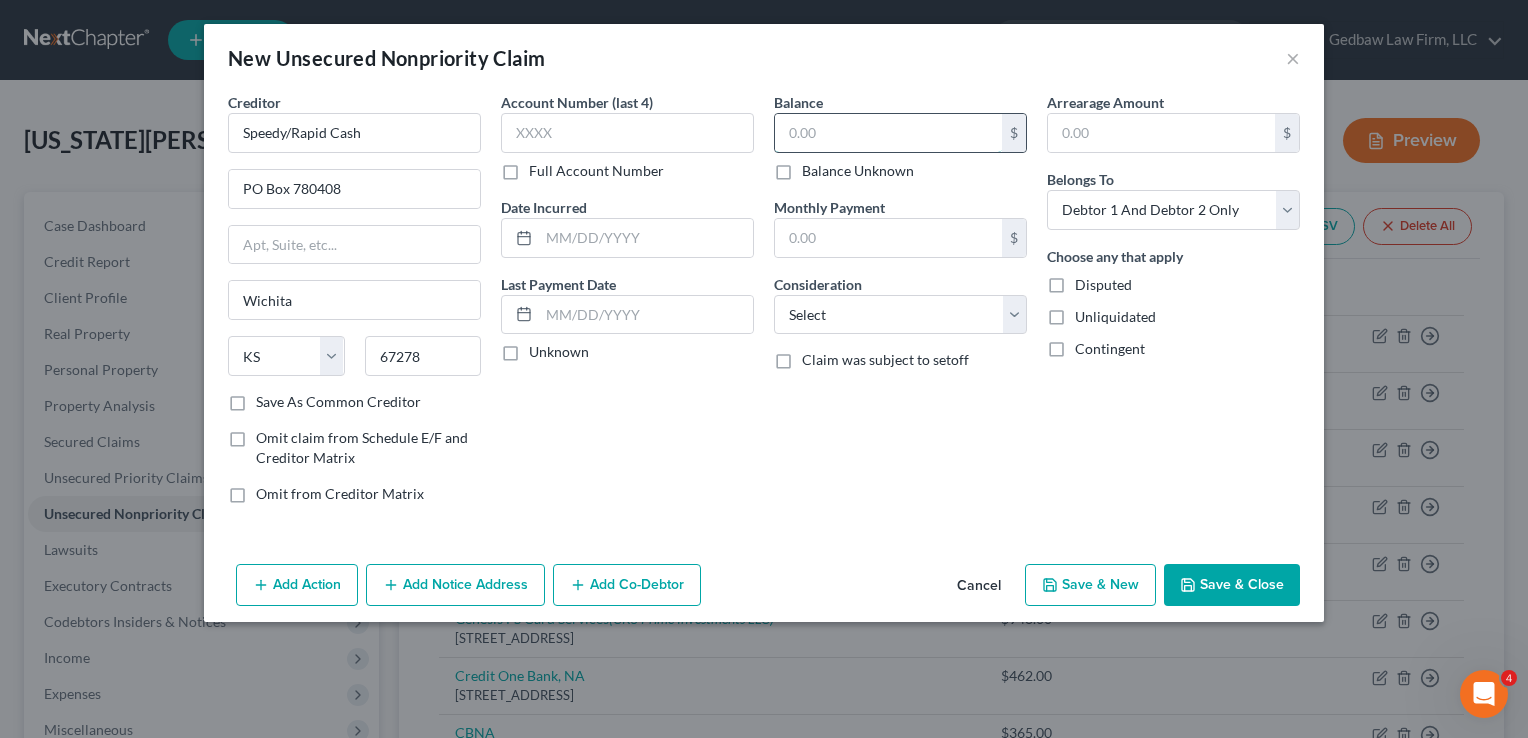 click at bounding box center (888, 133) 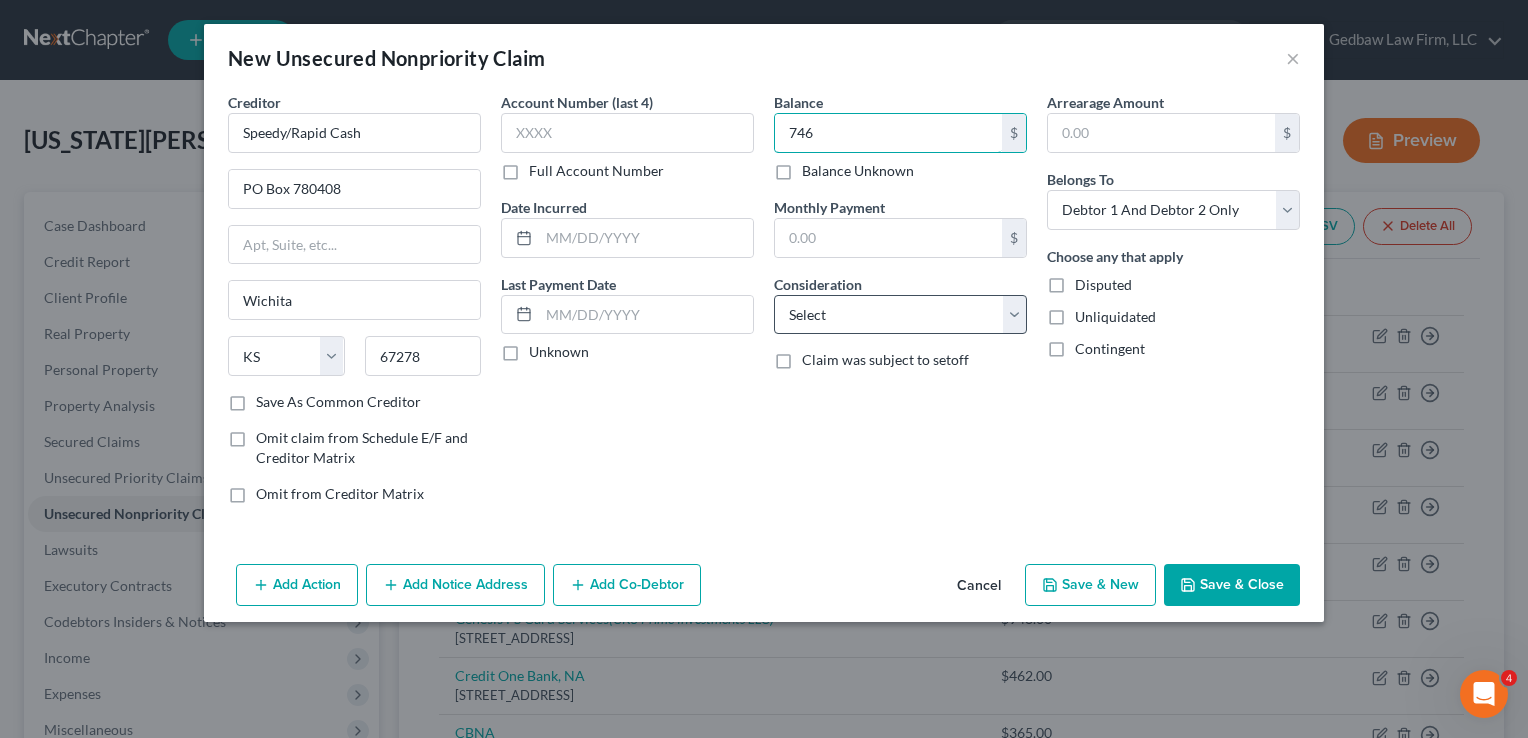 type on "746" 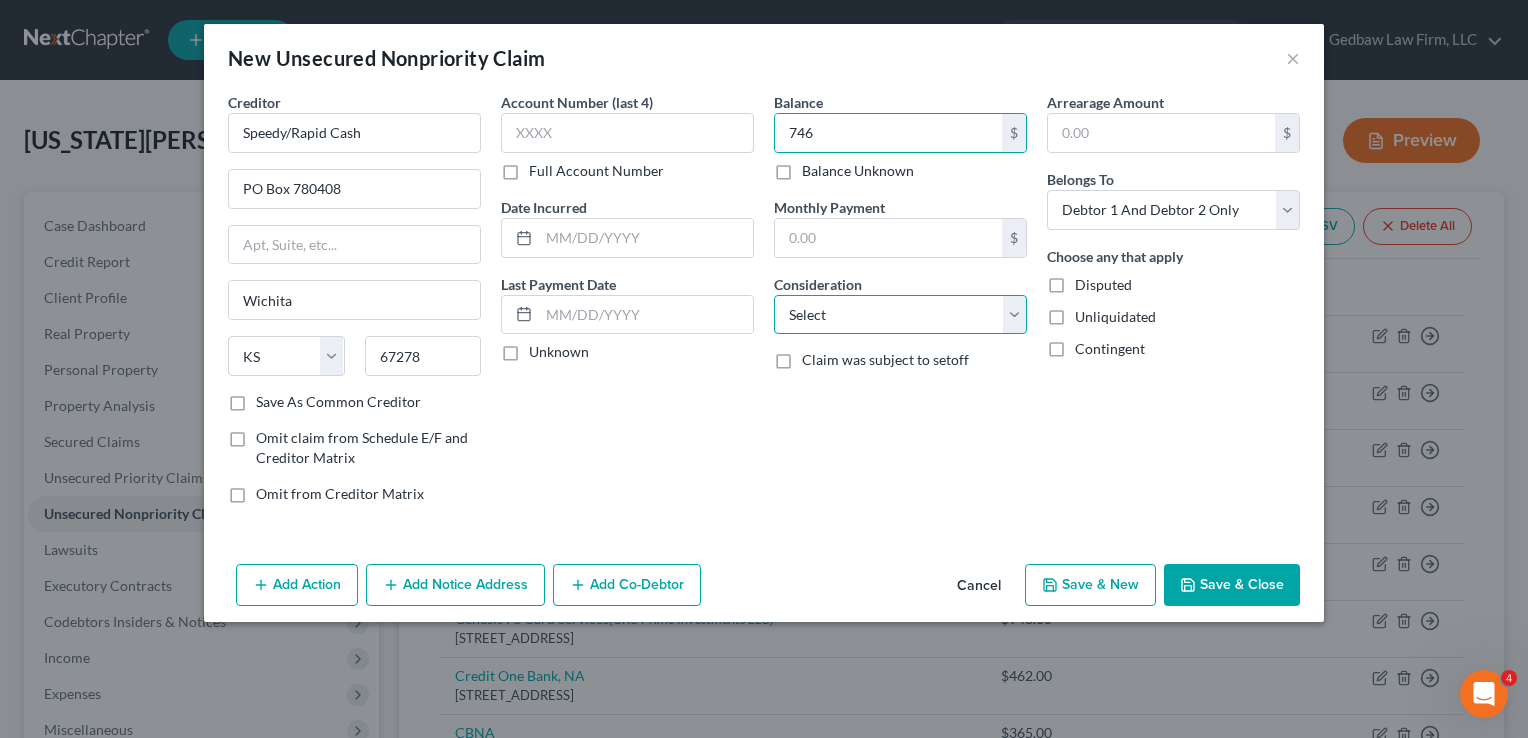click on "Select Cable / Satellite Services Collection Agency Credit Card Debt Debt Counseling / Attorneys Deficiency Balance Domestic Support Obligations Home / Car Repairs Income Taxes Judgment Liens Medical Services Monies Loaned / Advanced Mortgage Obligation From Divorce Or Separation Obligation To Pensions Other Overdrawn Bank Account Promised To Help Pay Creditors Student Loans Suppliers And Vendors Telephone / Internet Services Utility Services" at bounding box center [900, 315] 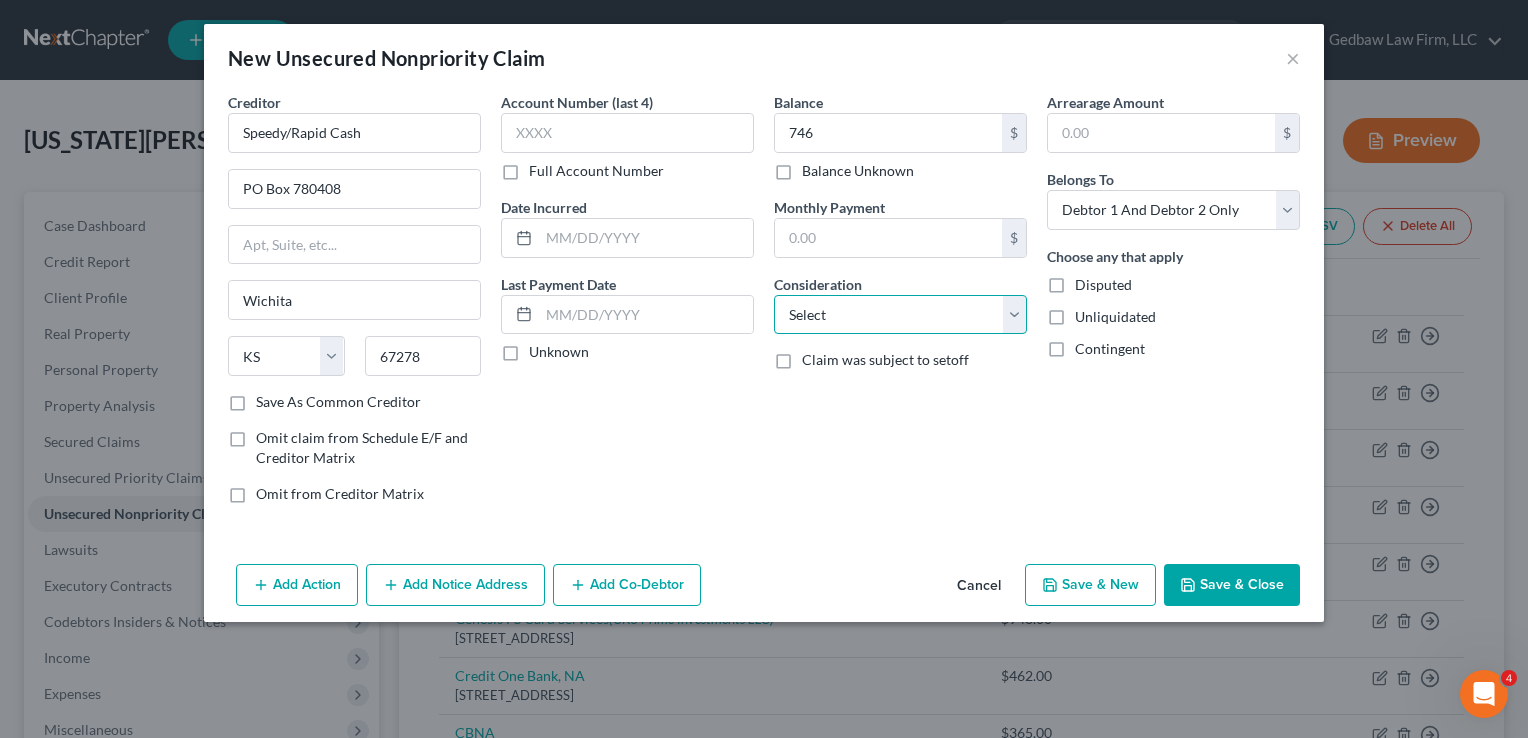 select on "10" 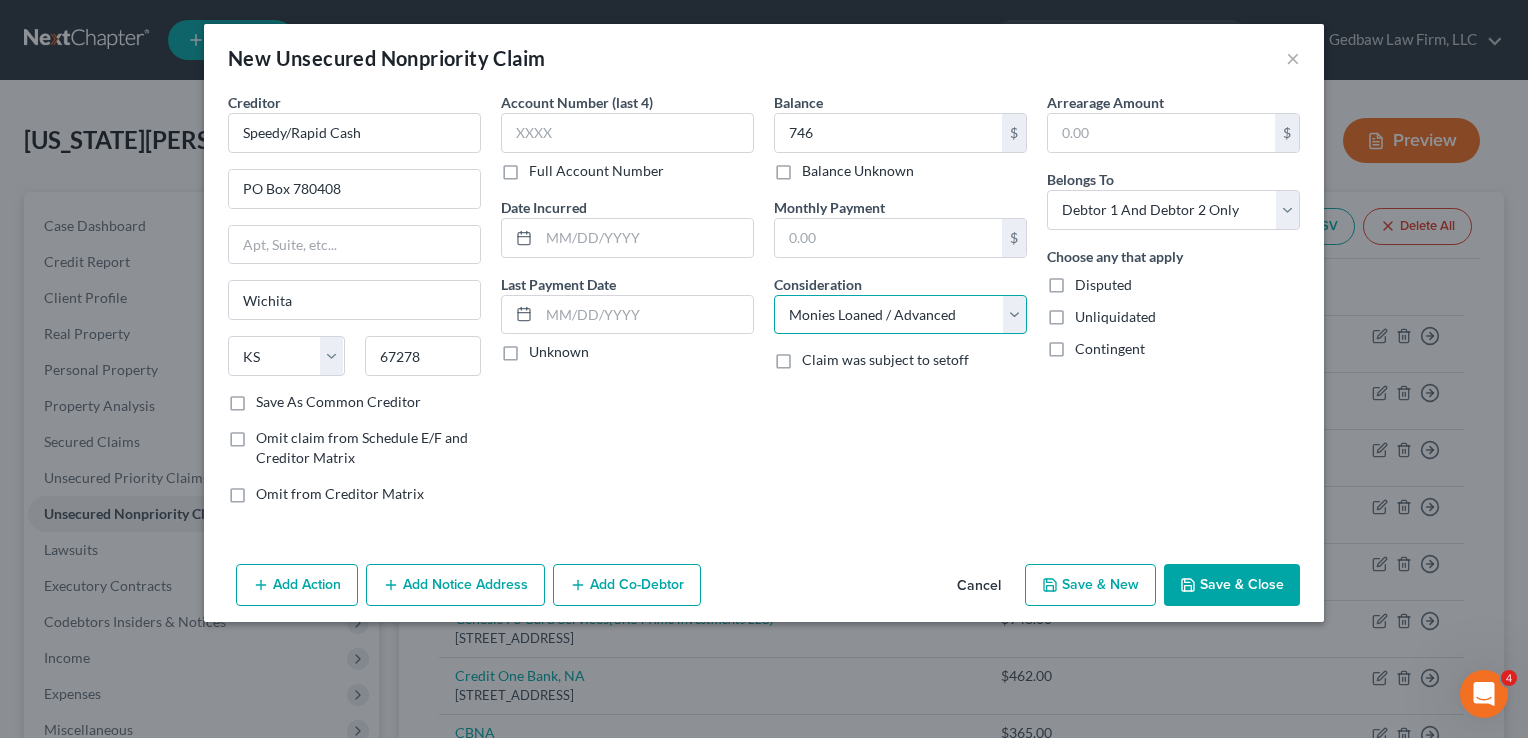 click on "Select Cable / Satellite Services Collection Agency Credit Card Debt Debt Counseling / Attorneys Deficiency Balance Domestic Support Obligations Home / Car Repairs Income Taxes Judgment Liens Medical Services Monies Loaned / Advanced Mortgage Obligation From Divorce Or Separation Obligation To Pensions Other Overdrawn Bank Account Promised To Help Pay Creditors Student Loans Suppliers And Vendors Telephone / Internet Services Utility Services" at bounding box center (900, 315) 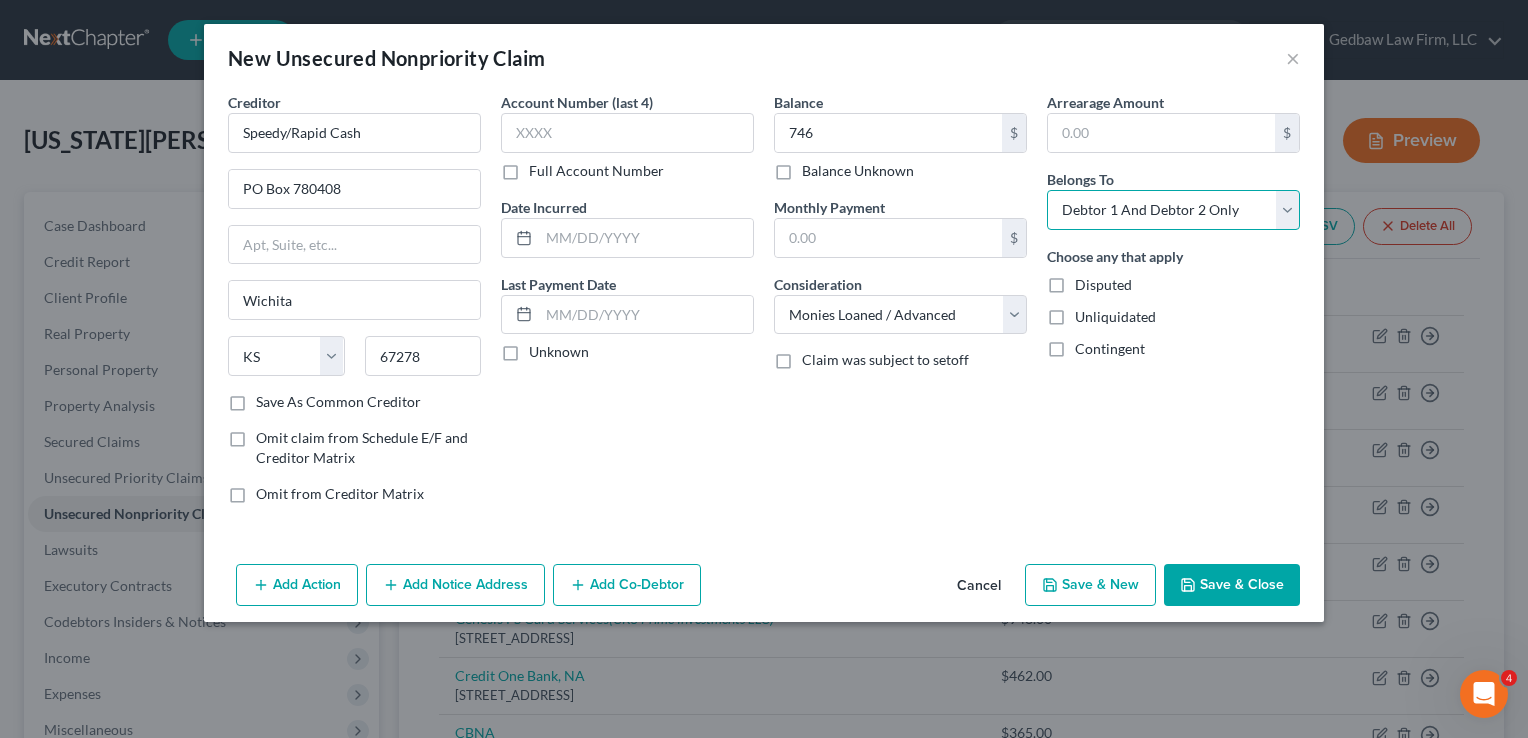 click on "Select Debtor 1 Only Debtor 2 Only Debtor 1 And Debtor 2 Only At Least One Of The Debtors And Another Community Property" at bounding box center [1173, 210] 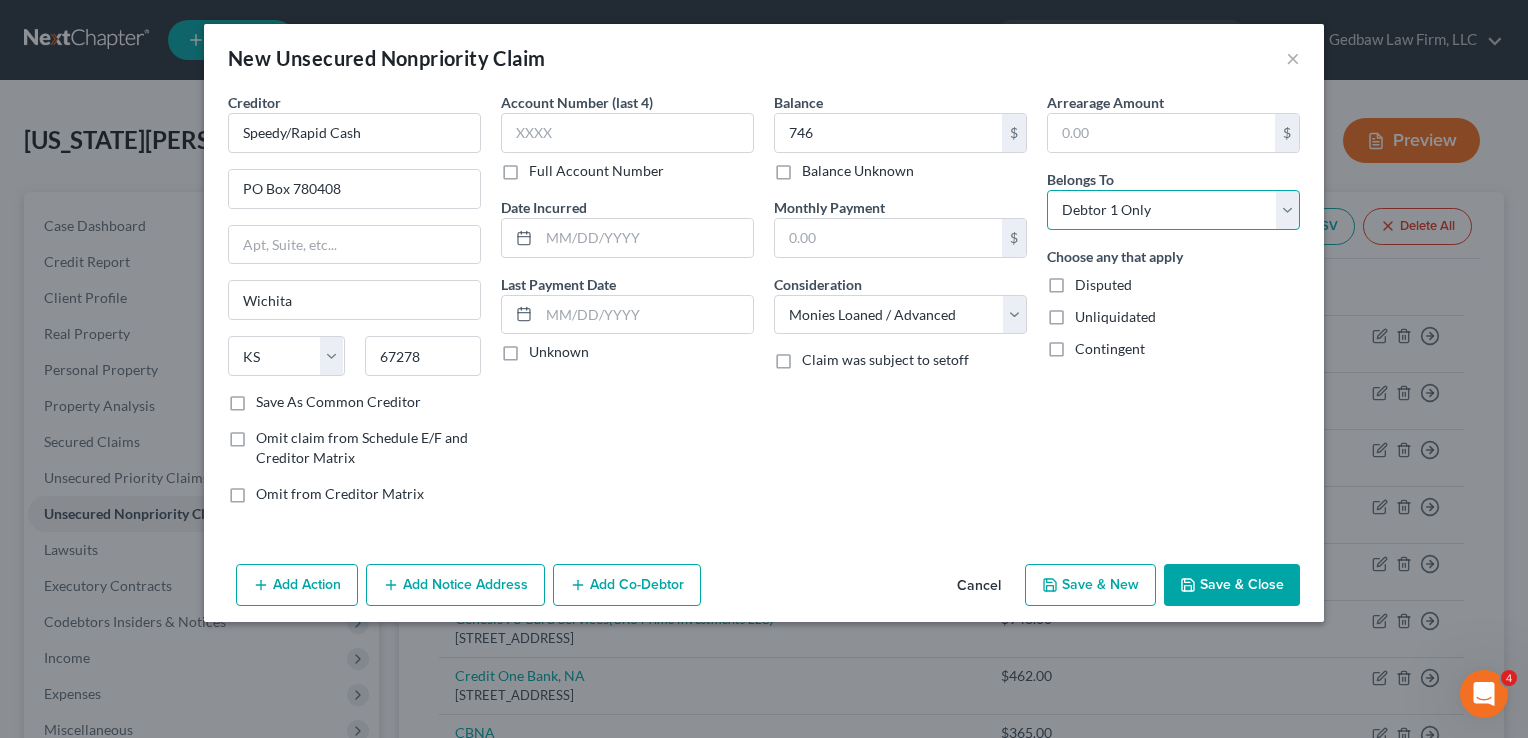 click on "Select Debtor 1 Only Debtor 2 Only Debtor 1 And Debtor 2 Only At Least One Of The Debtors And Another Community Property" at bounding box center [1173, 210] 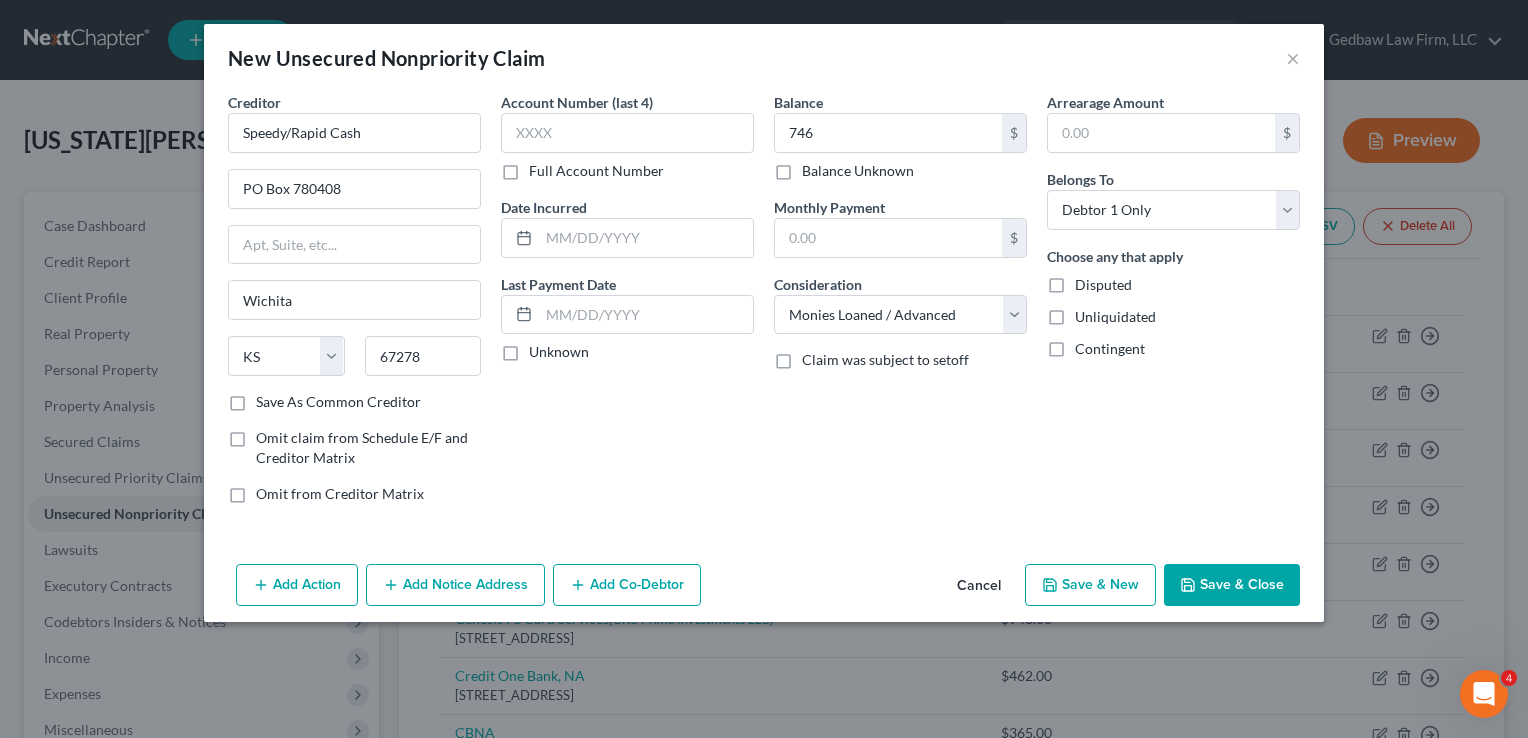 click on "Add Notice Address" at bounding box center (455, 585) 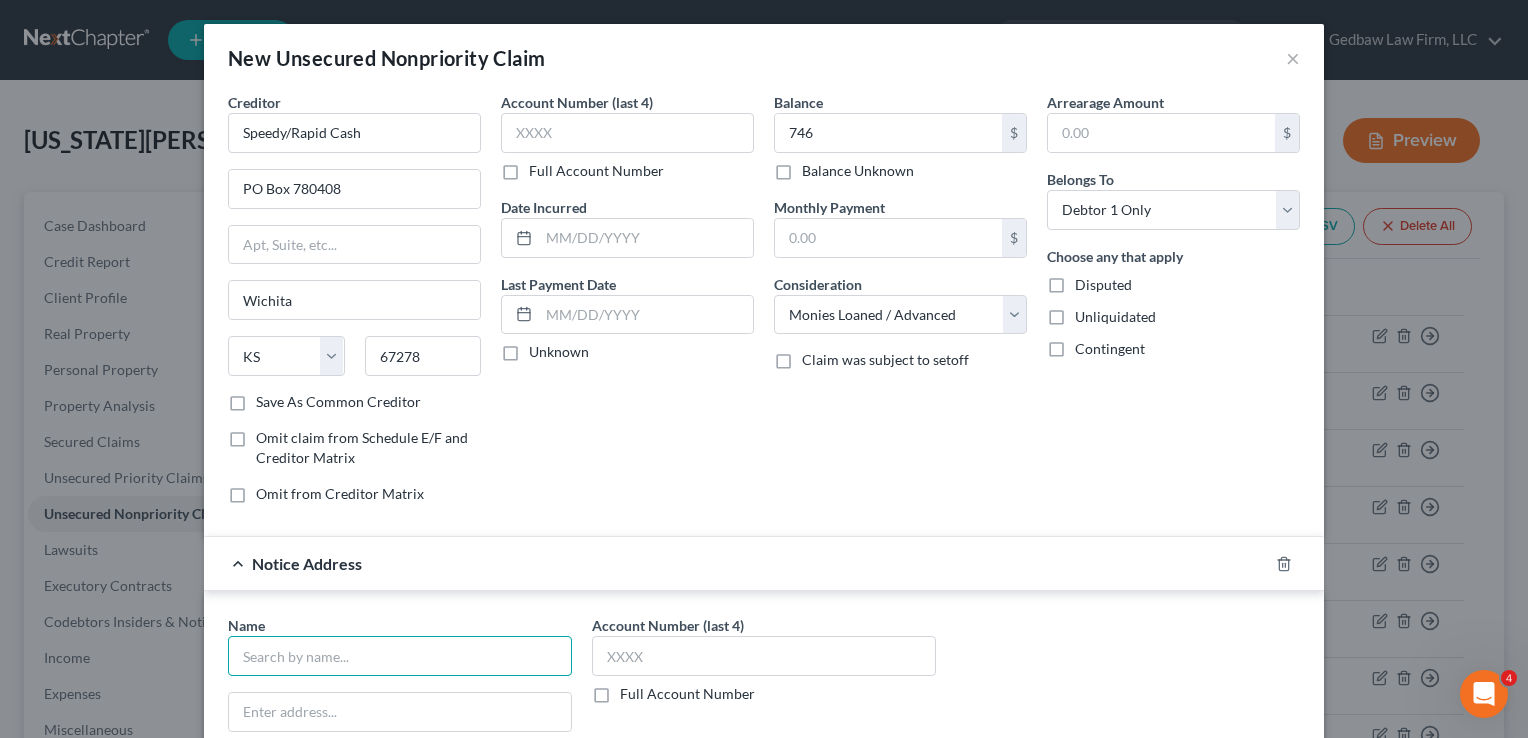 click at bounding box center (400, 656) 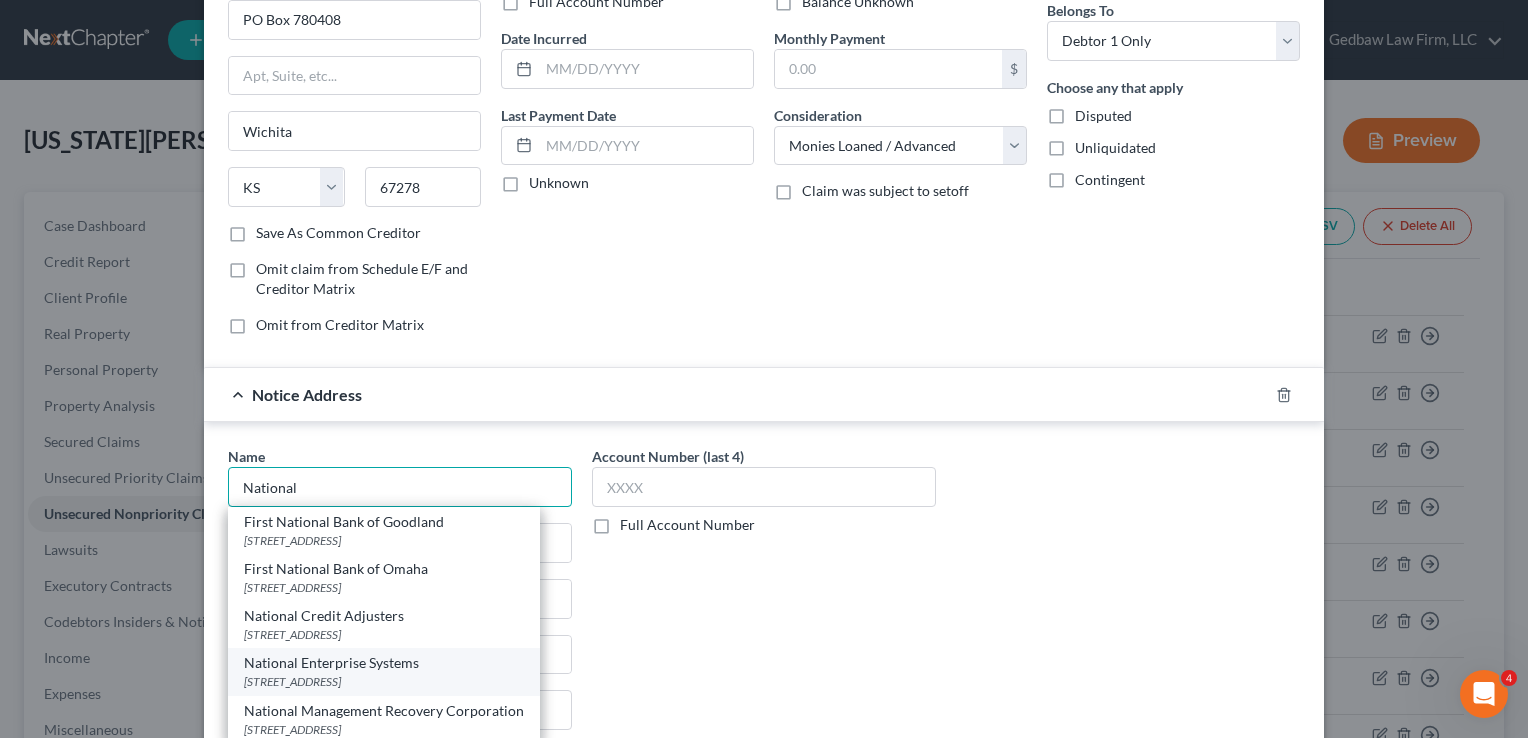 scroll, scrollTop: 175, scrollLeft: 0, axis: vertical 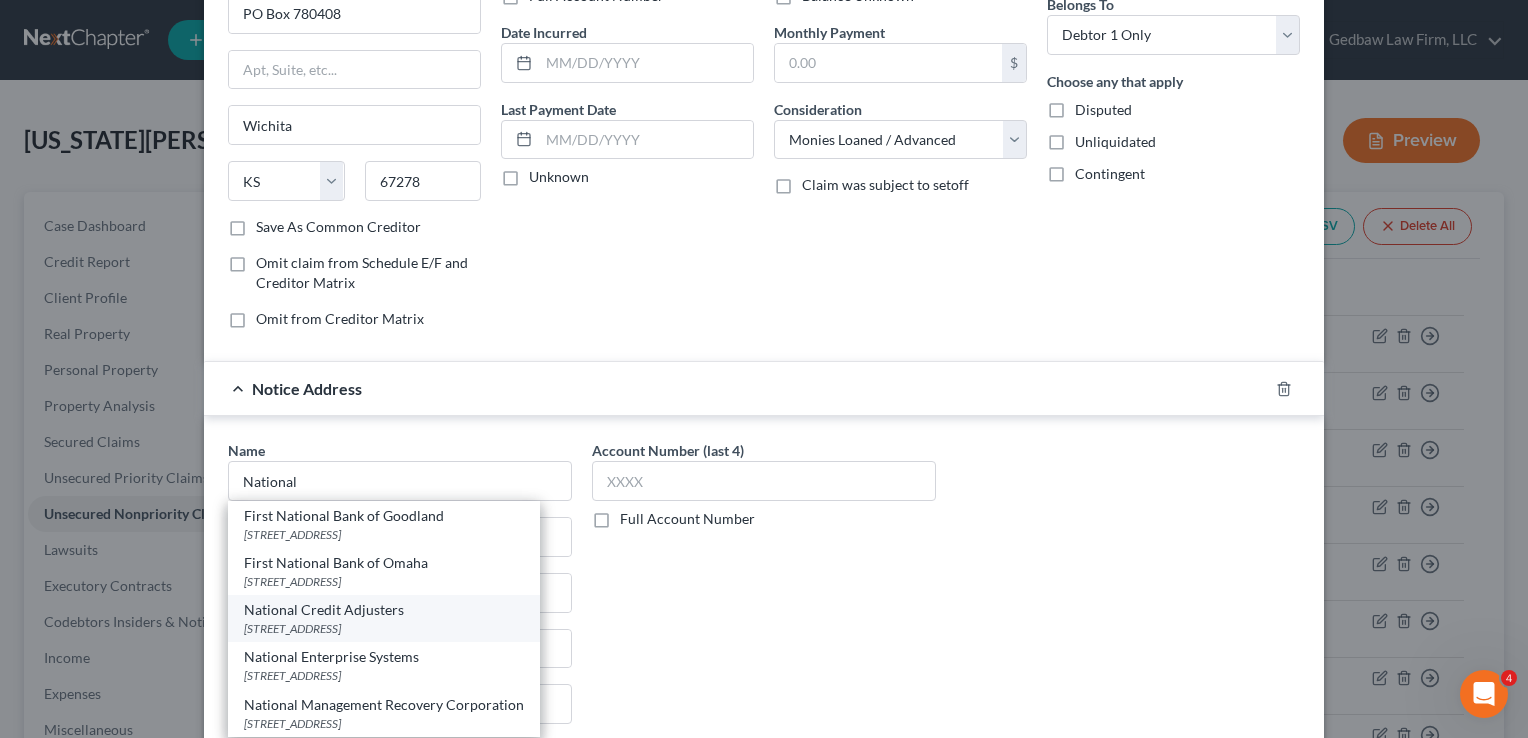 click on "[STREET_ADDRESS]" at bounding box center (384, 628) 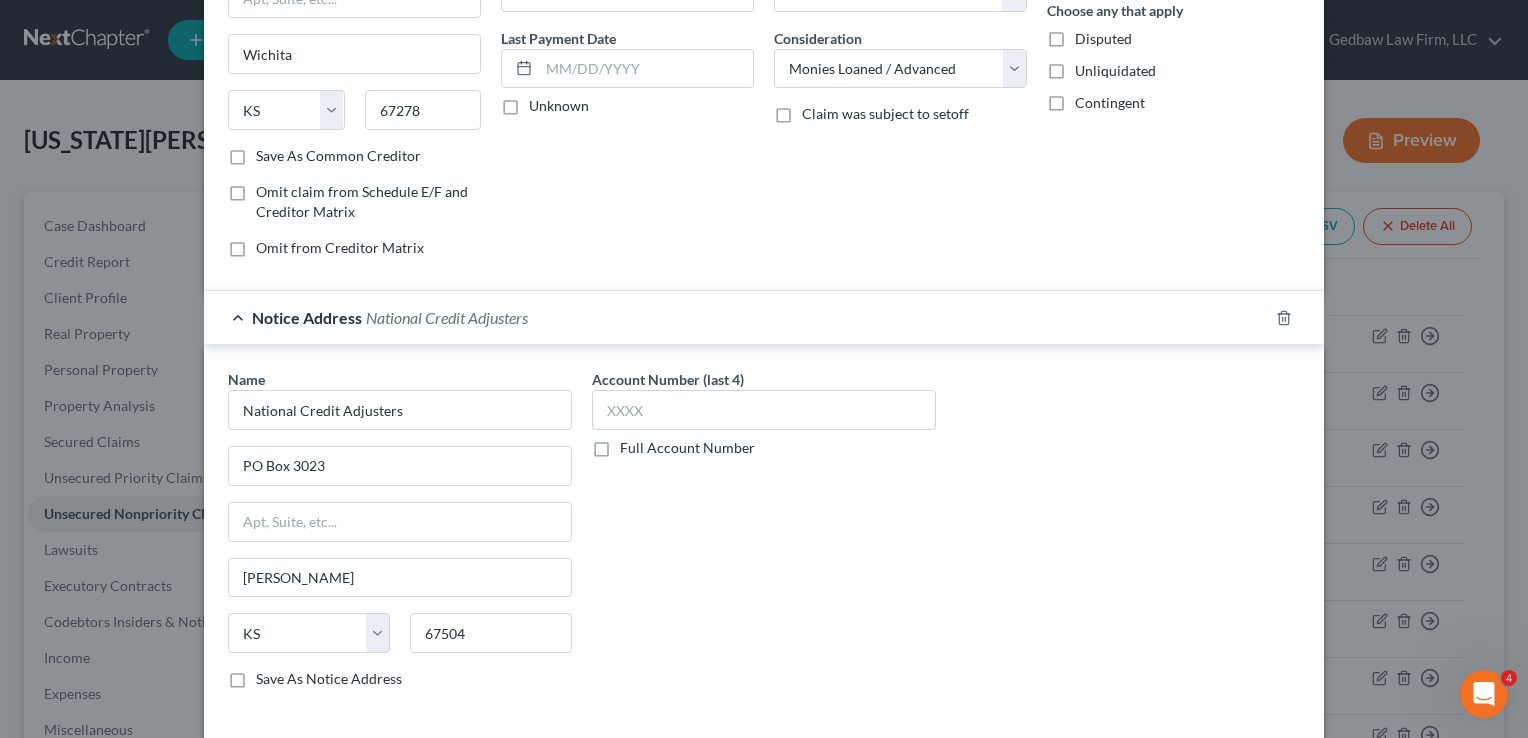 scroll, scrollTop: 300, scrollLeft: 0, axis: vertical 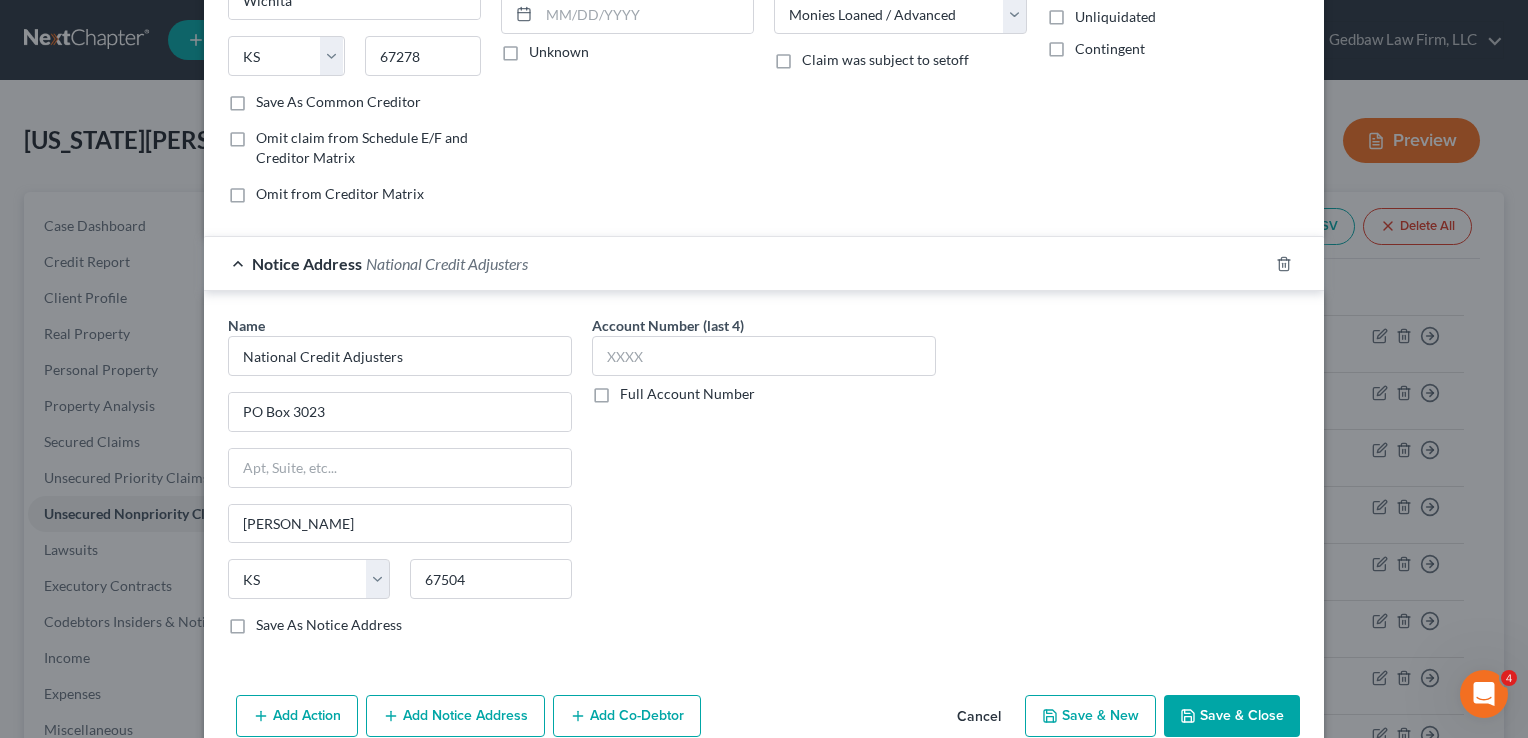 click on "Save & New" at bounding box center (1090, 716) 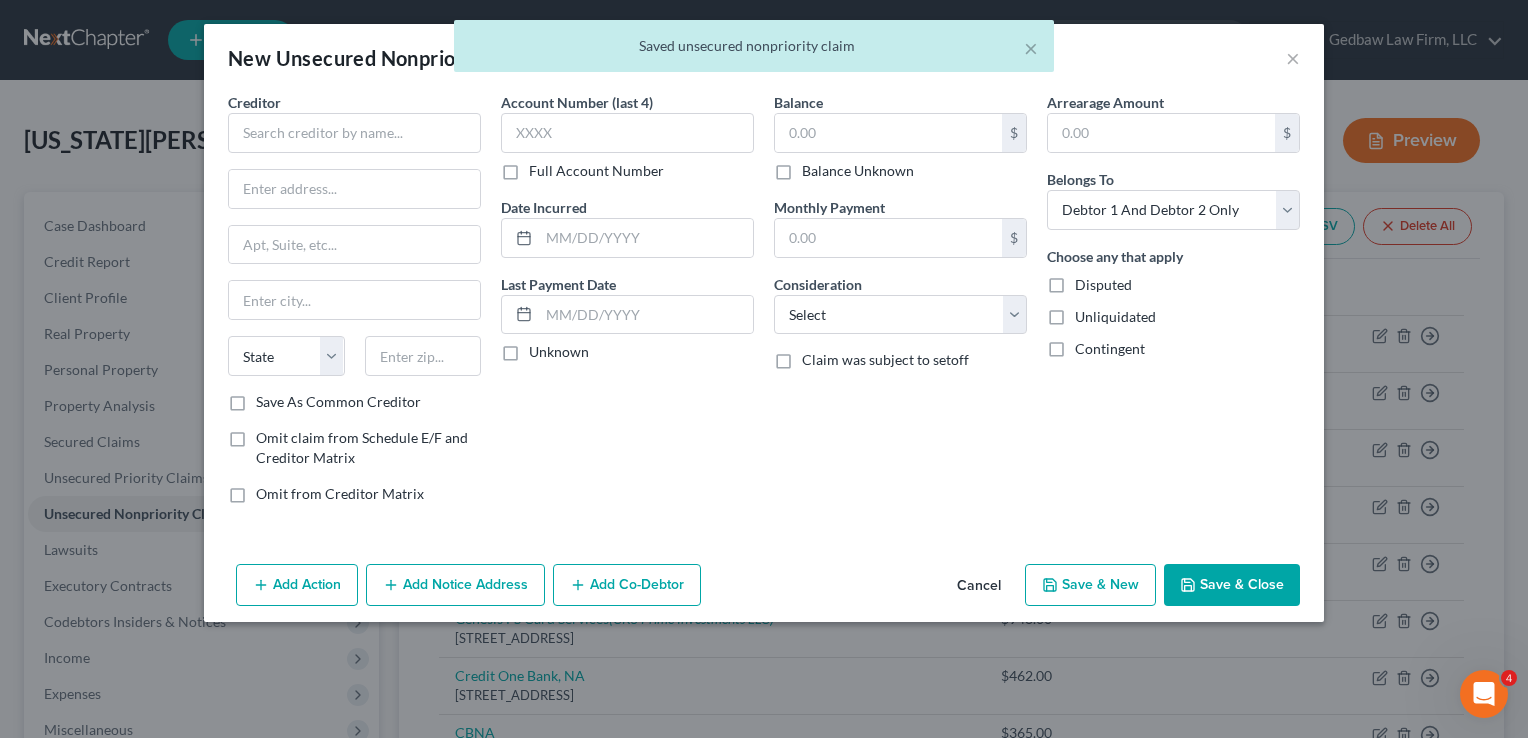 scroll, scrollTop: 0, scrollLeft: 0, axis: both 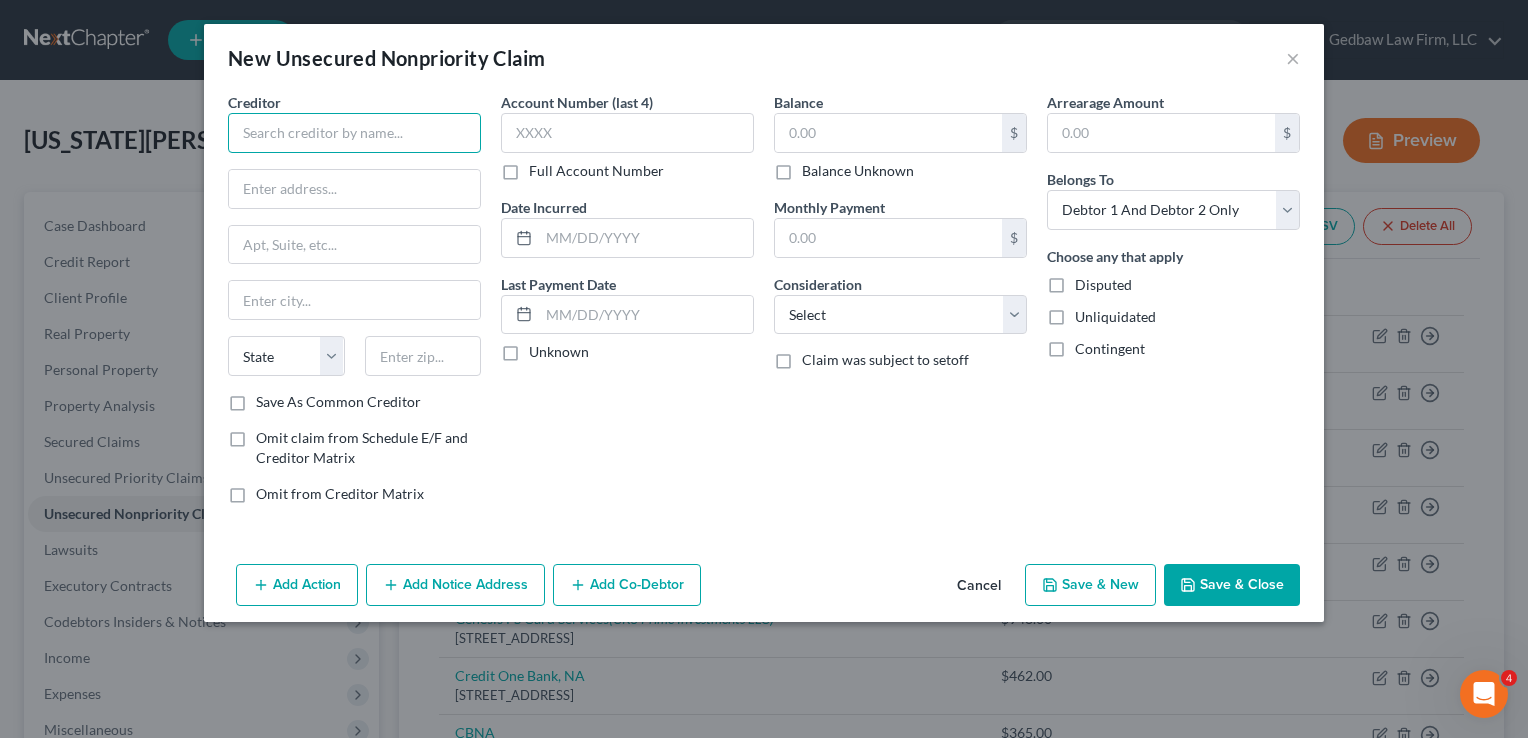 click at bounding box center [354, 133] 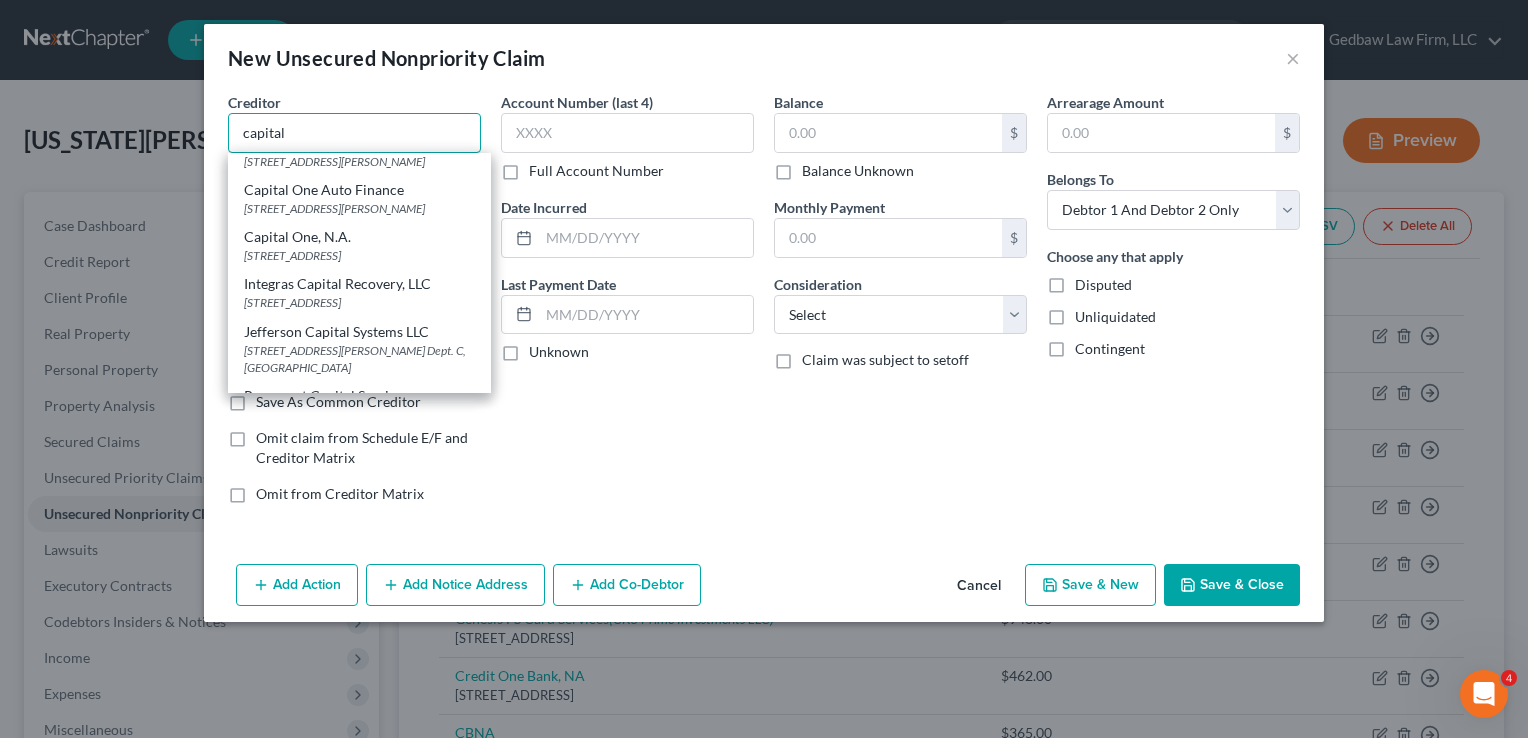 scroll, scrollTop: 124, scrollLeft: 0, axis: vertical 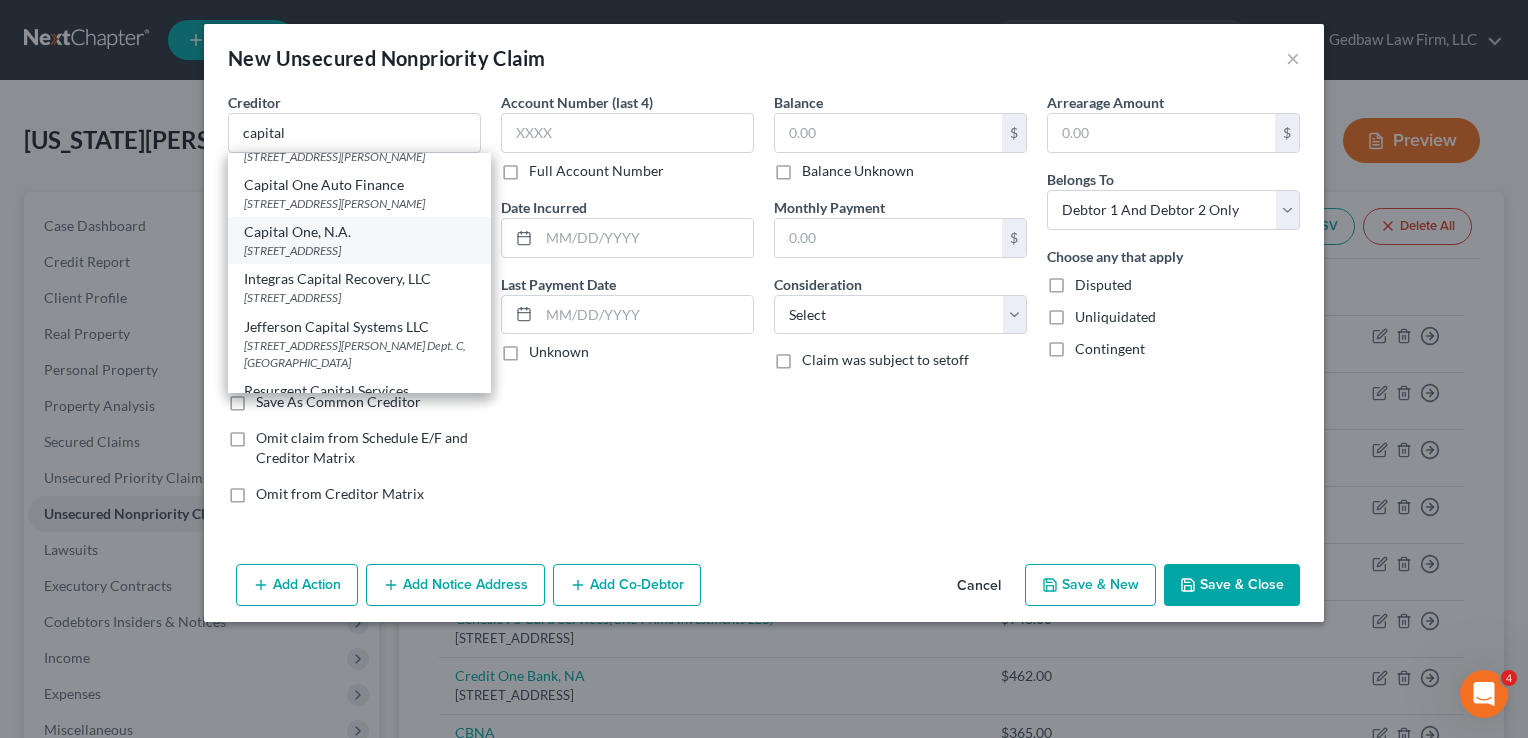 click on "Capital One, N.A." at bounding box center (359, 232) 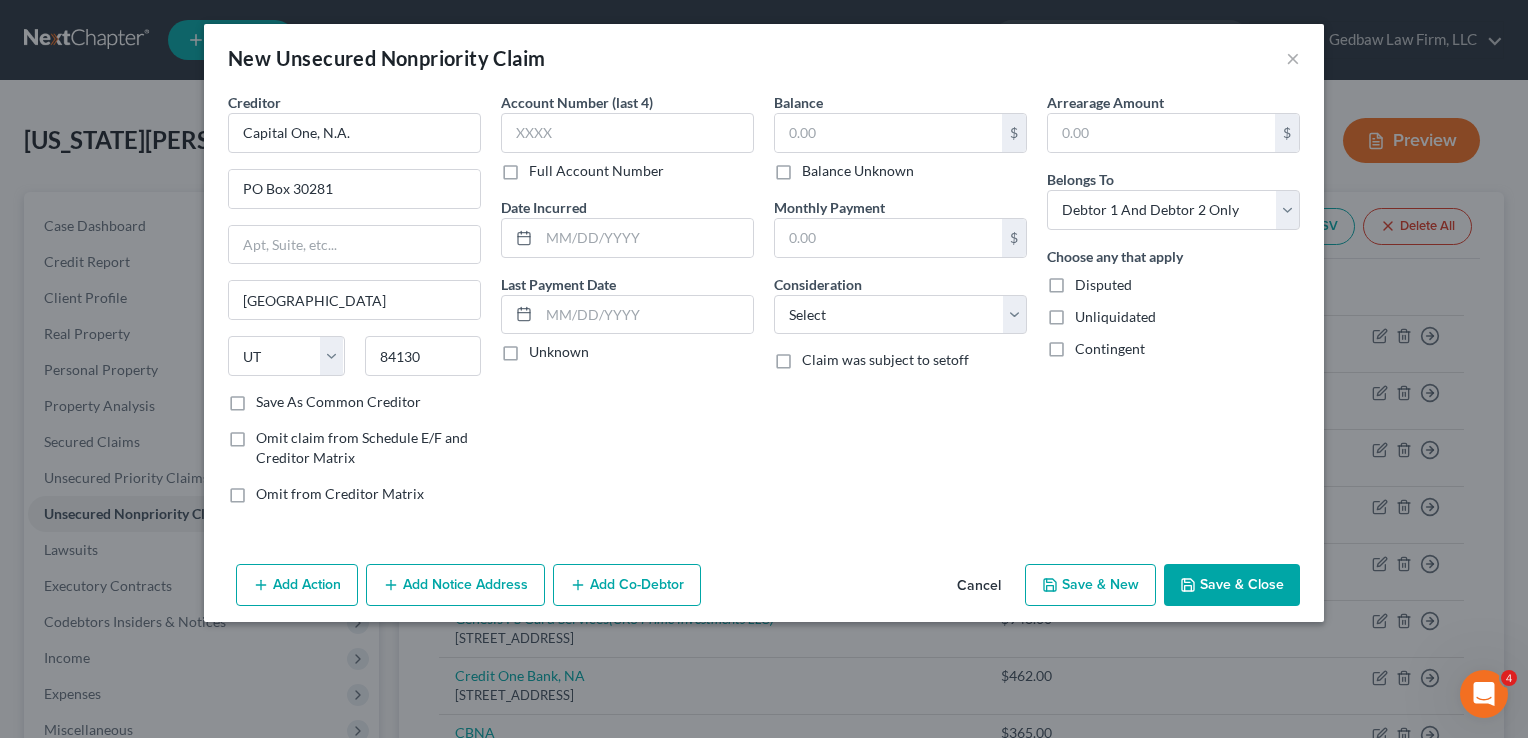 scroll, scrollTop: 0, scrollLeft: 0, axis: both 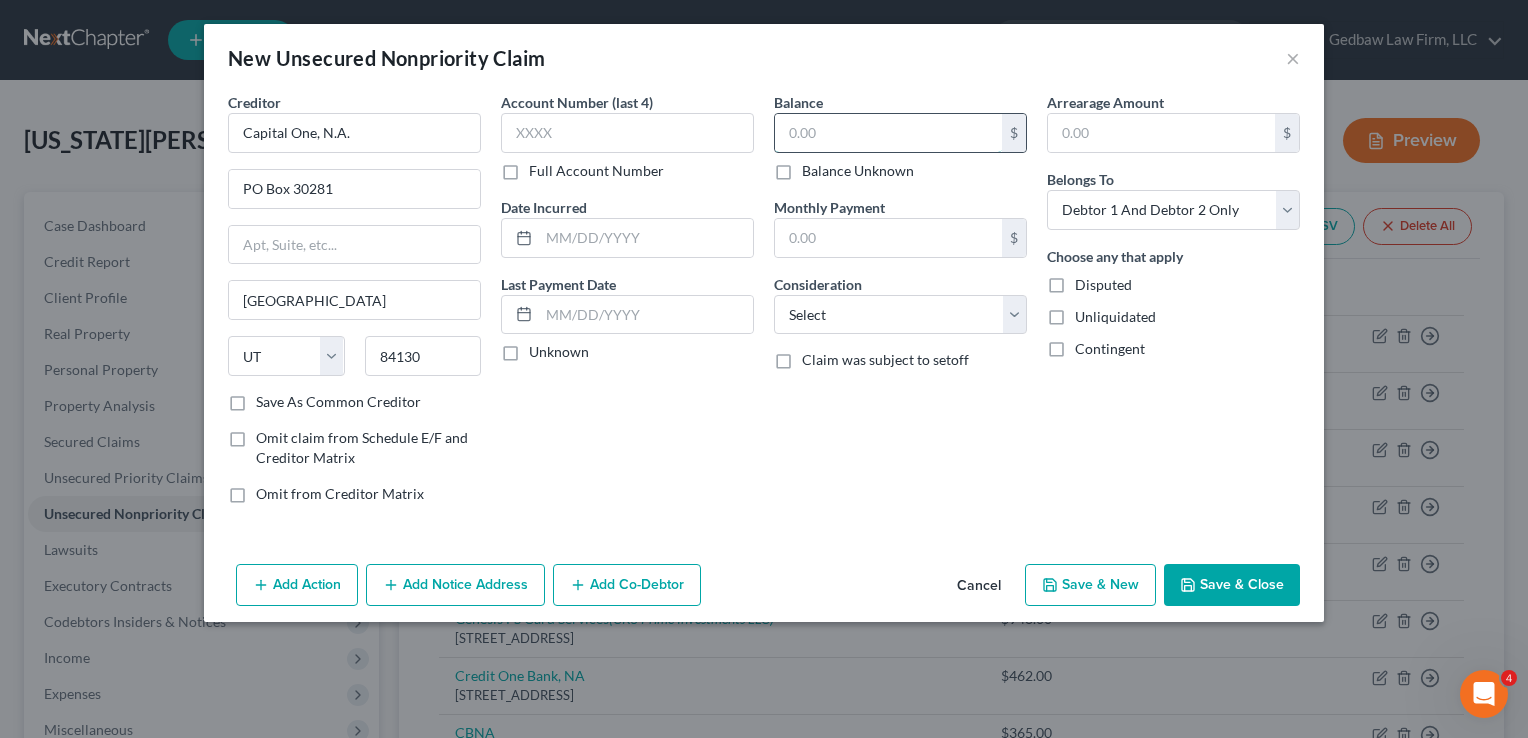 click at bounding box center [888, 133] 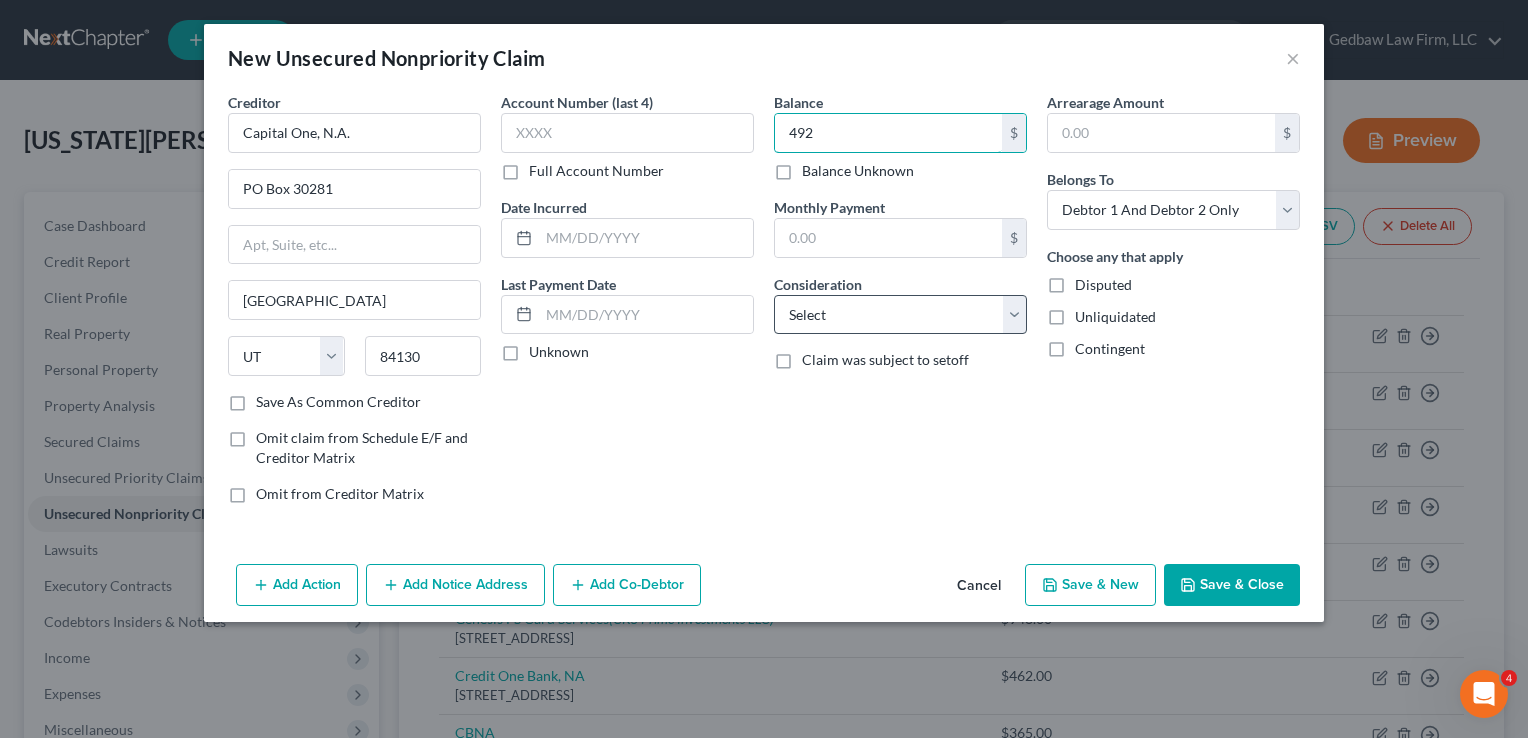 type on "492" 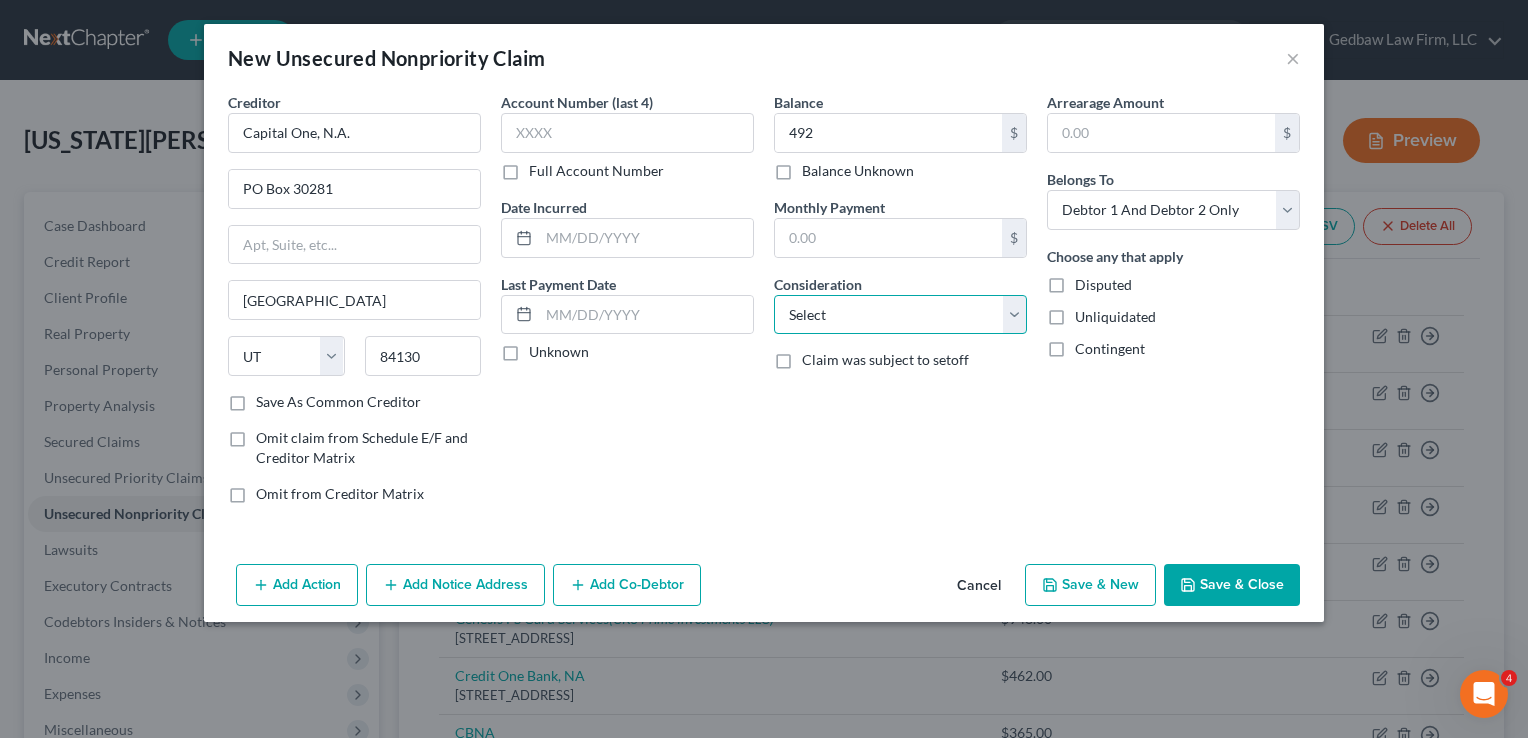 click on "Select Cable / Satellite Services Collection Agency Credit Card Debt Debt Counseling / Attorneys Deficiency Balance Domestic Support Obligations Home / Car Repairs Income Taxes Judgment Liens Medical Services Monies Loaned / Advanced Mortgage Obligation From Divorce Or Separation Obligation To Pensions Other Overdrawn Bank Account Promised To Help Pay Creditors Student Loans Suppliers And Vendors Telephone / Internet Services Utility Services" at bounding box center (900, 315) 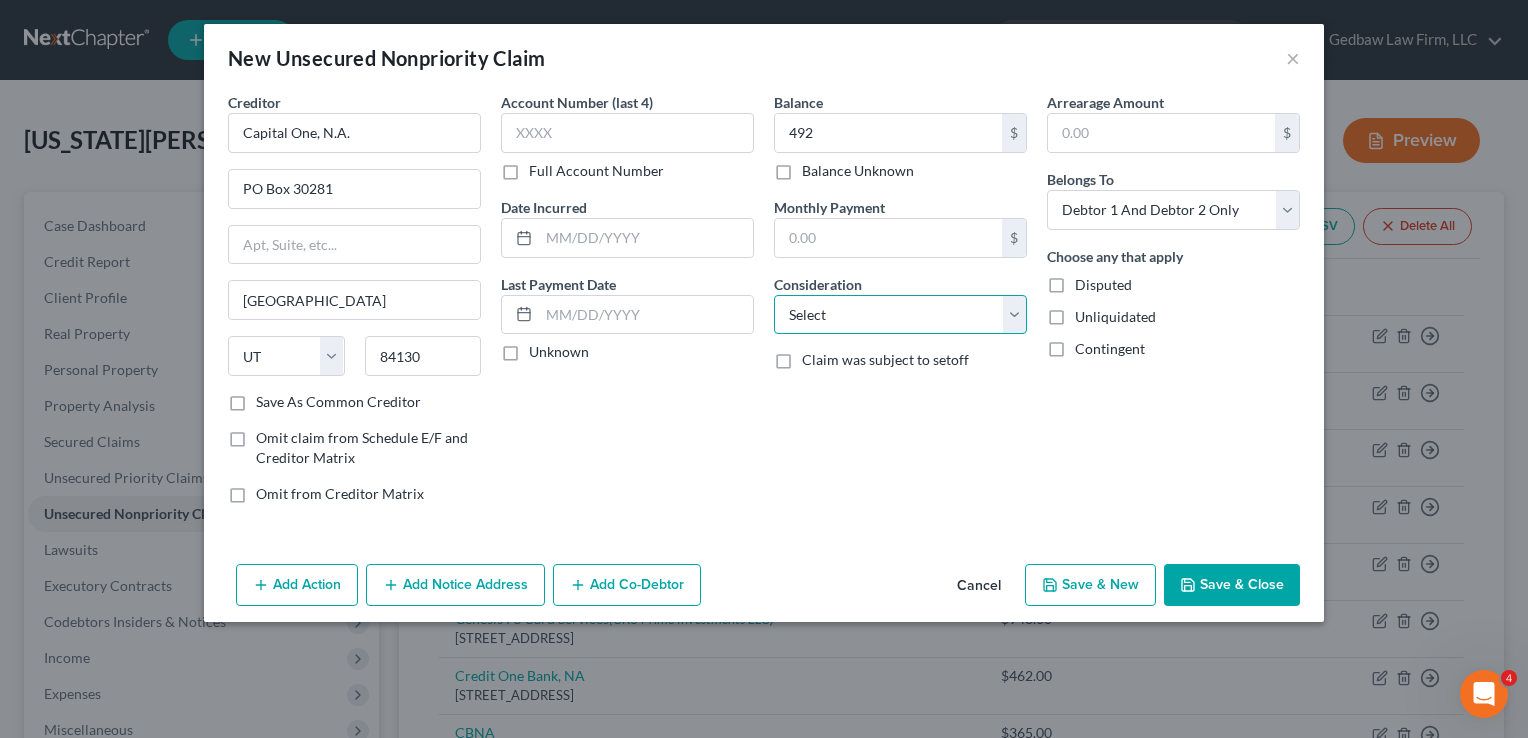 select on "2" 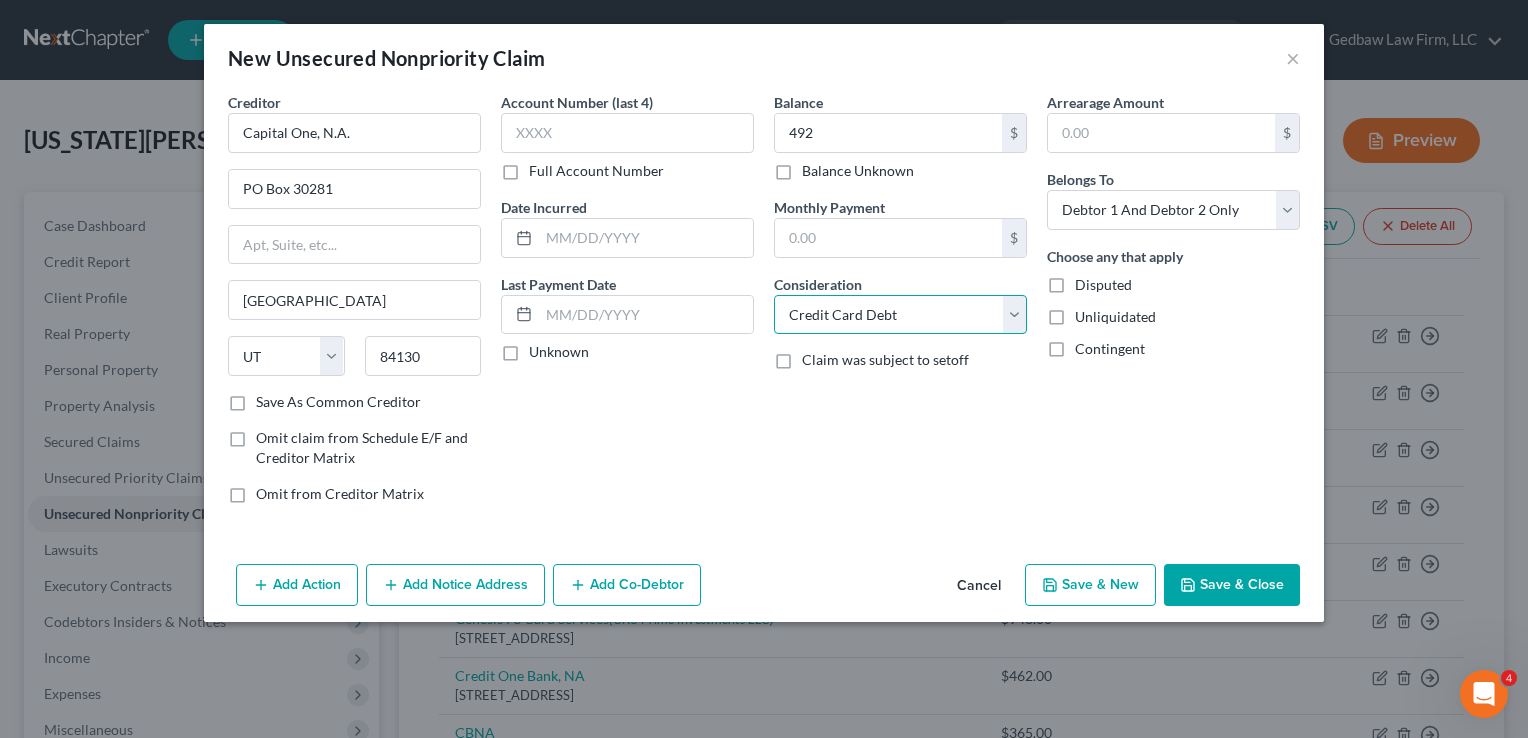 click on "Select Cable / Satellite Services Collection Agency Credit Card Debt Debt Counseling / Attorneys Deficiency Balance Domestic Support Obligations Home / Car Repairs Income Taxes Judgment Liens Medical Services Monies Loaned / Advanced Mortgage Obligation From Divorce Or Separation Obligation To Pensions Other Overdrawn Bank Account Promised To Help Pay Creditors Student Loans Suppliers And Vendors Telephone / Internet Services Utility Services" at bounding box center (900, 315) 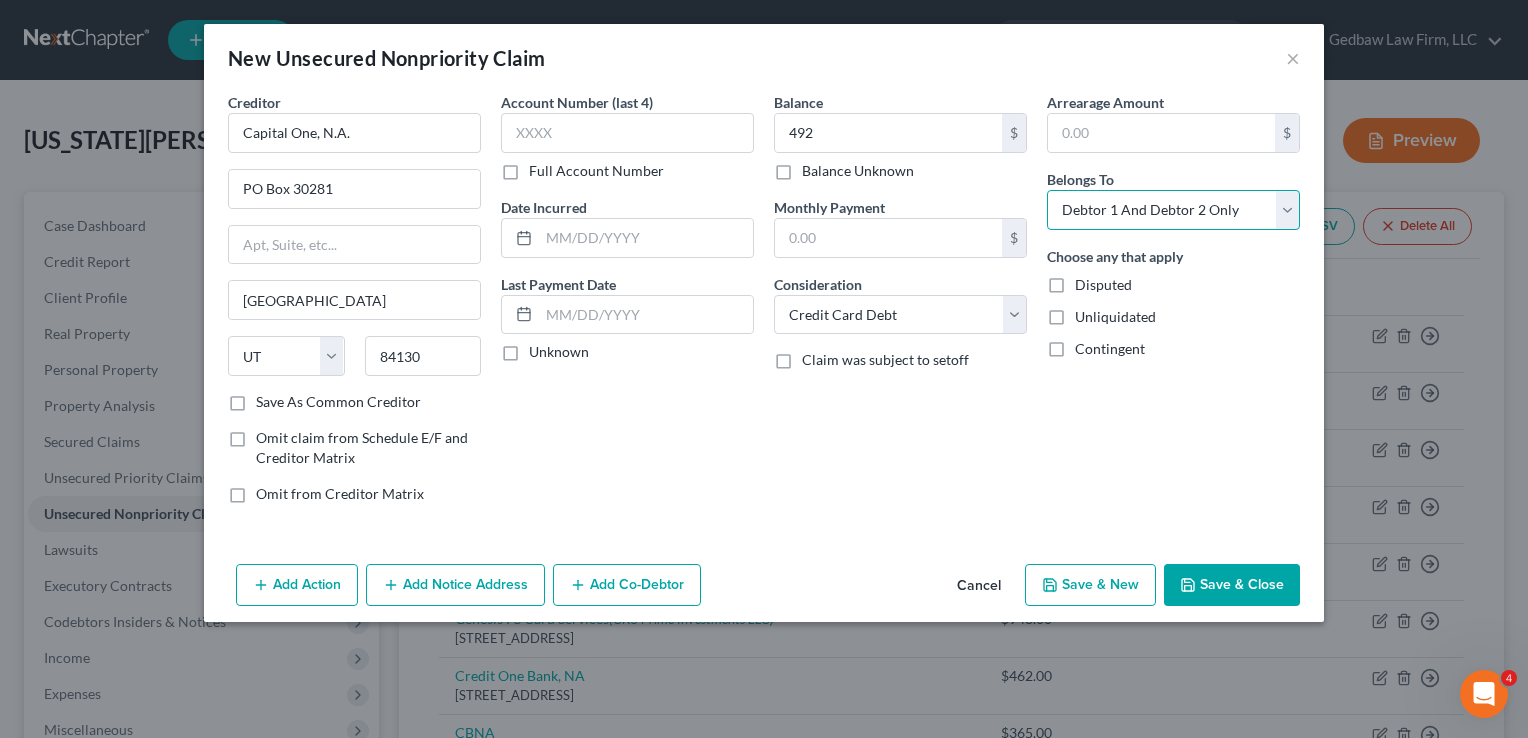 click on "Select Debtor 1 Only Debtor 2 Only Debtor 1 And Debtor 2 Only At Least One Of The Debtors And Another Community Property" at bounding box center [1173, 210] 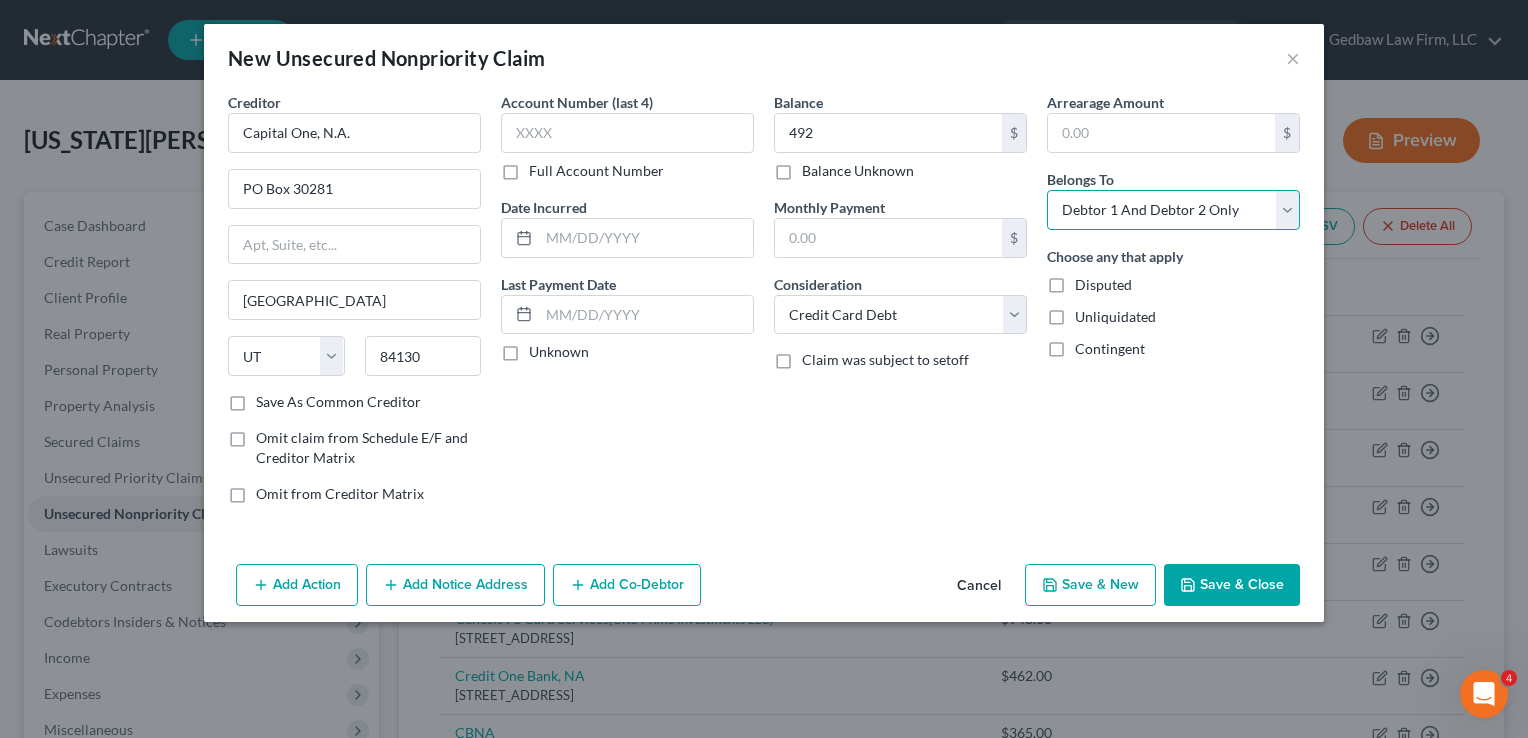 select on "0" 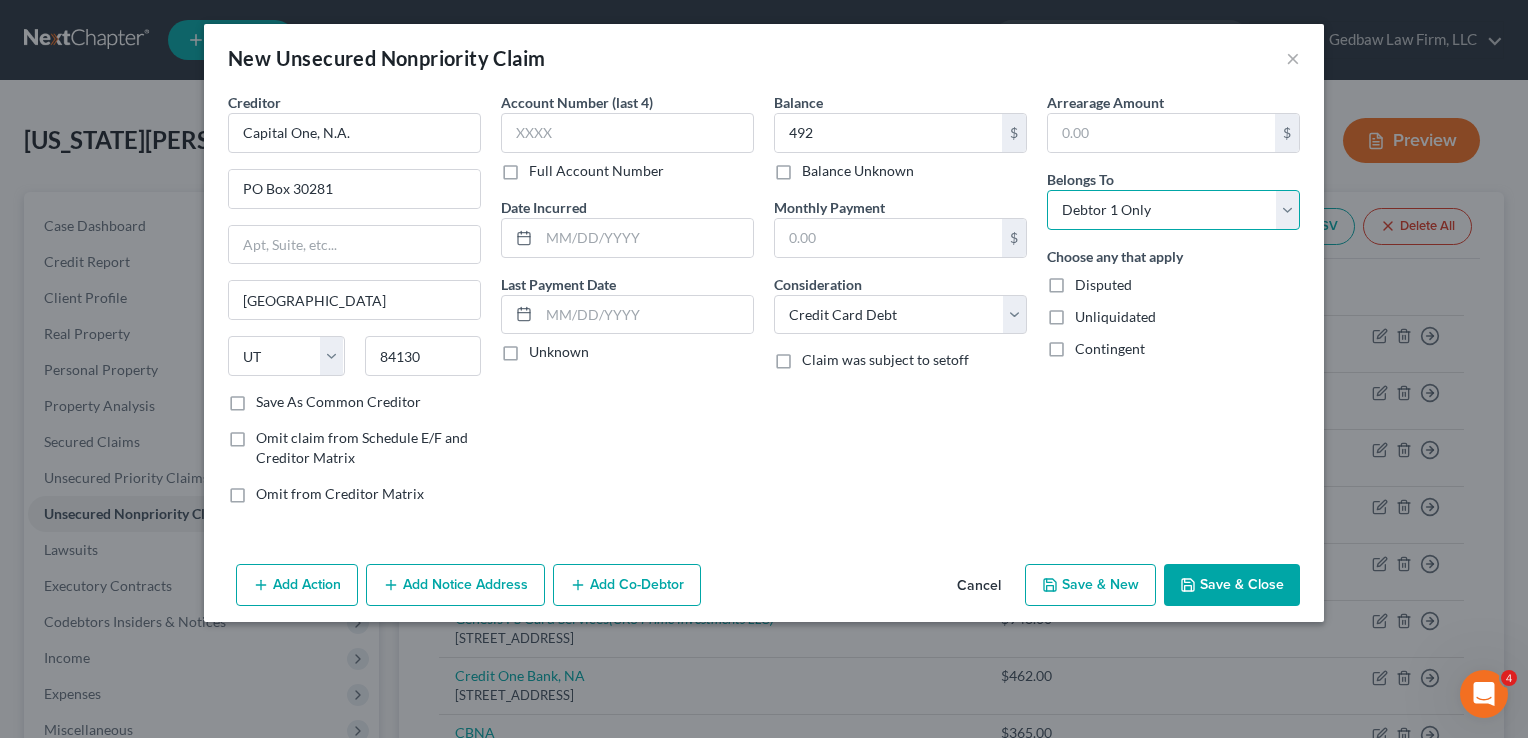 click on "Select Debtor 1 Only Debtor 2 Only Debtor 1 And Debtor 2 Only At Least One Of The Debtors And Another Community Property" at bounding box center (1173, 210) 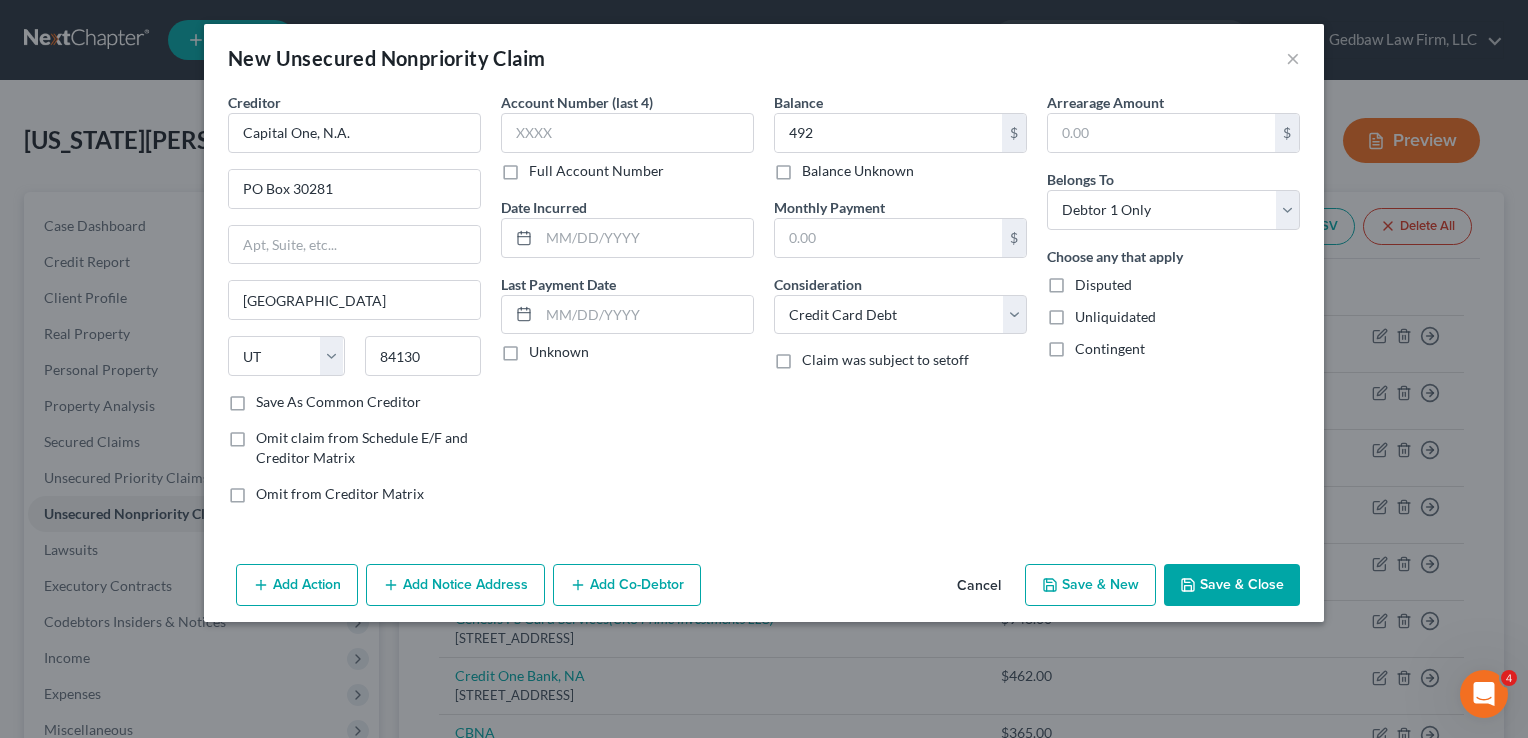 click on "Add Notice Address" at bounding box center [455, 585] 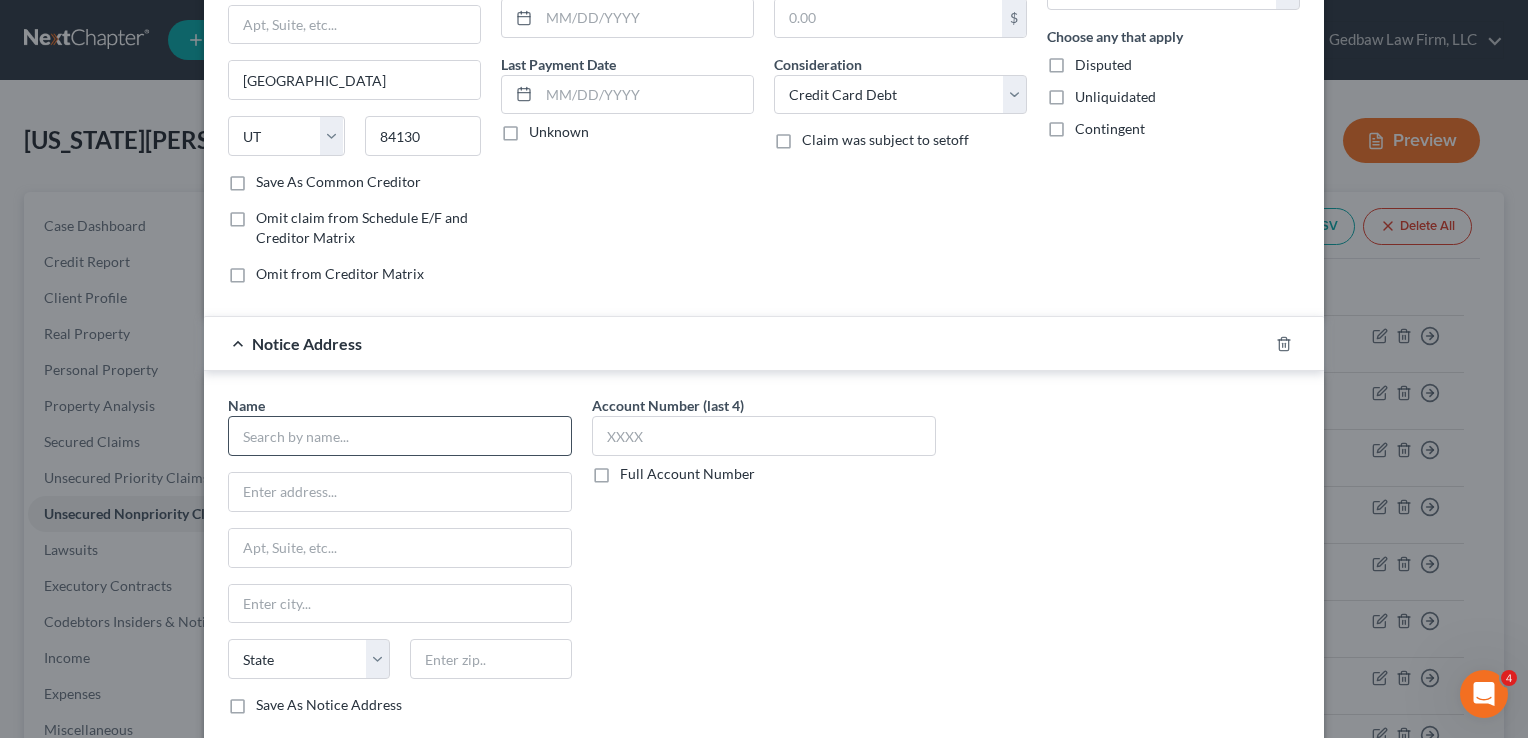 scroll, scrollTop: 250, scrollLeft: 0, axis: vertical 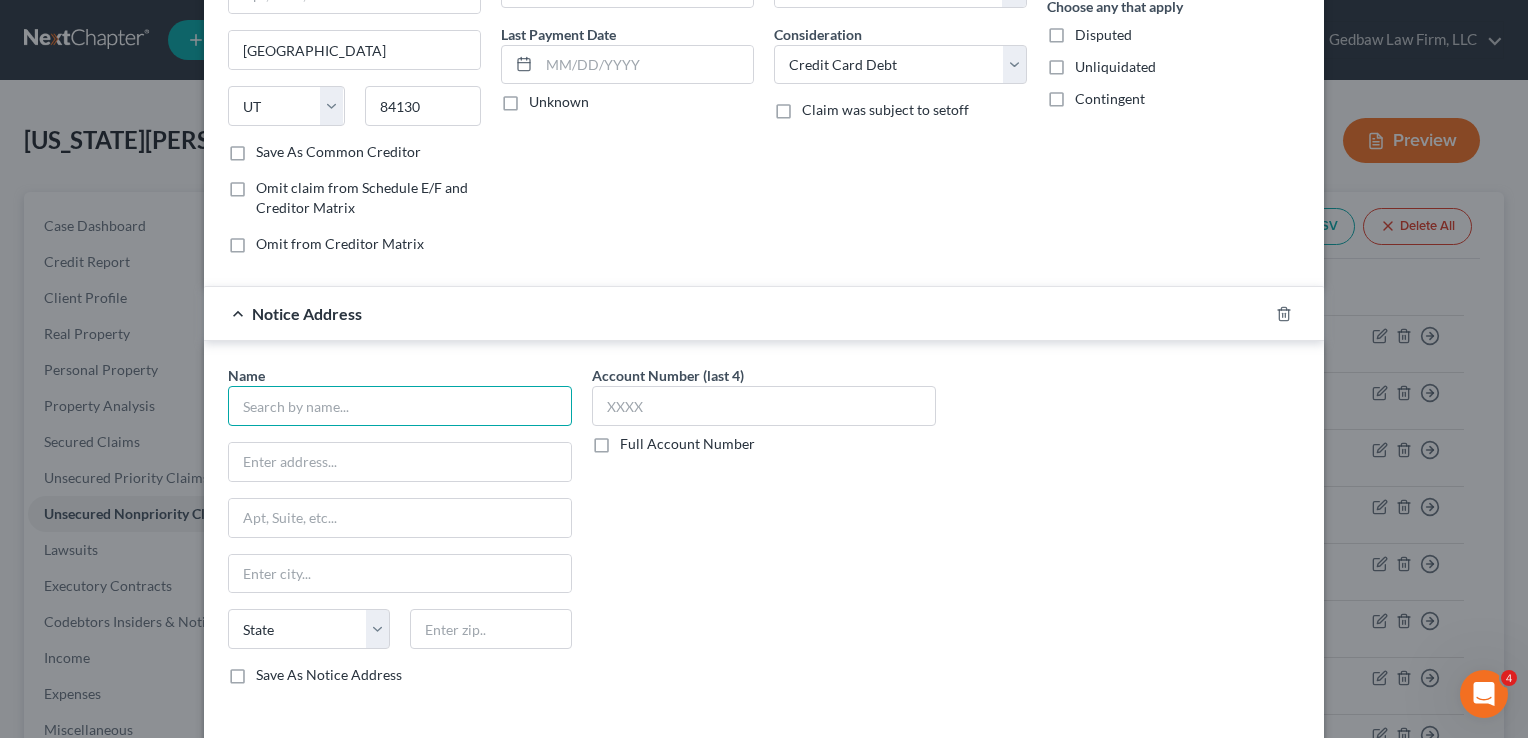 click at bounding box center [400, 406] 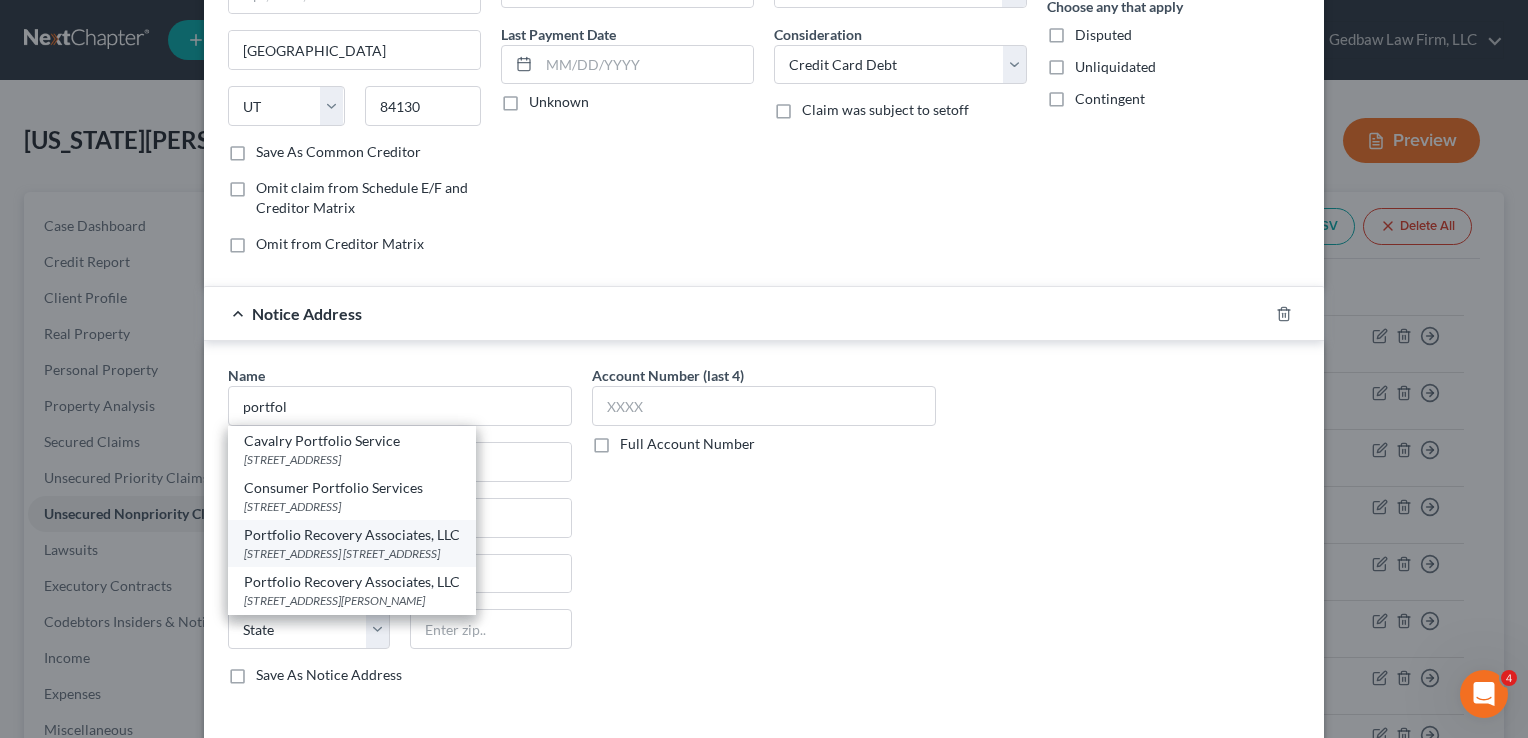click on "Portfolio Recovery Associates, LLC" at bounding box center [352, 535] 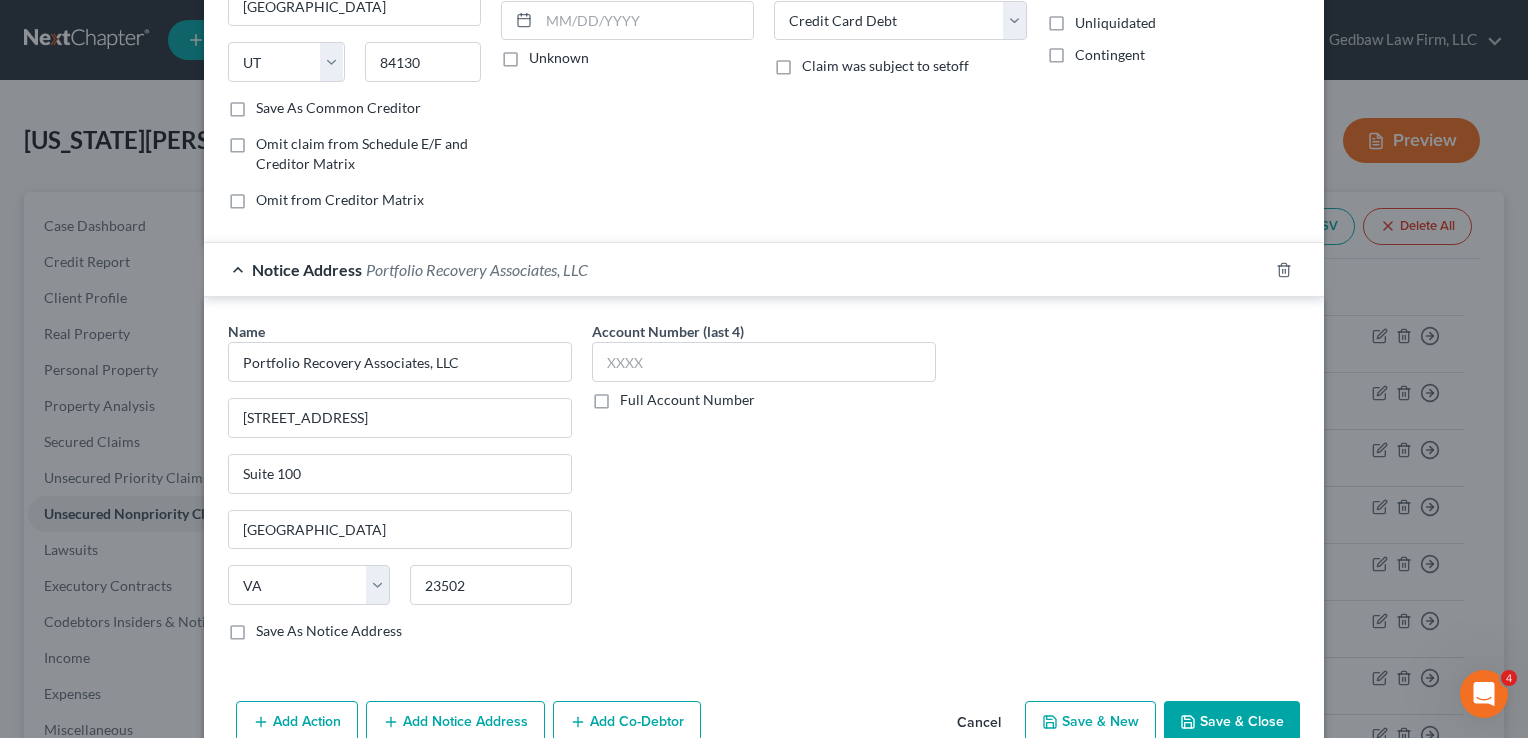 scroll, scrollTop: 334, scrollLeft: 0, axis: vertical 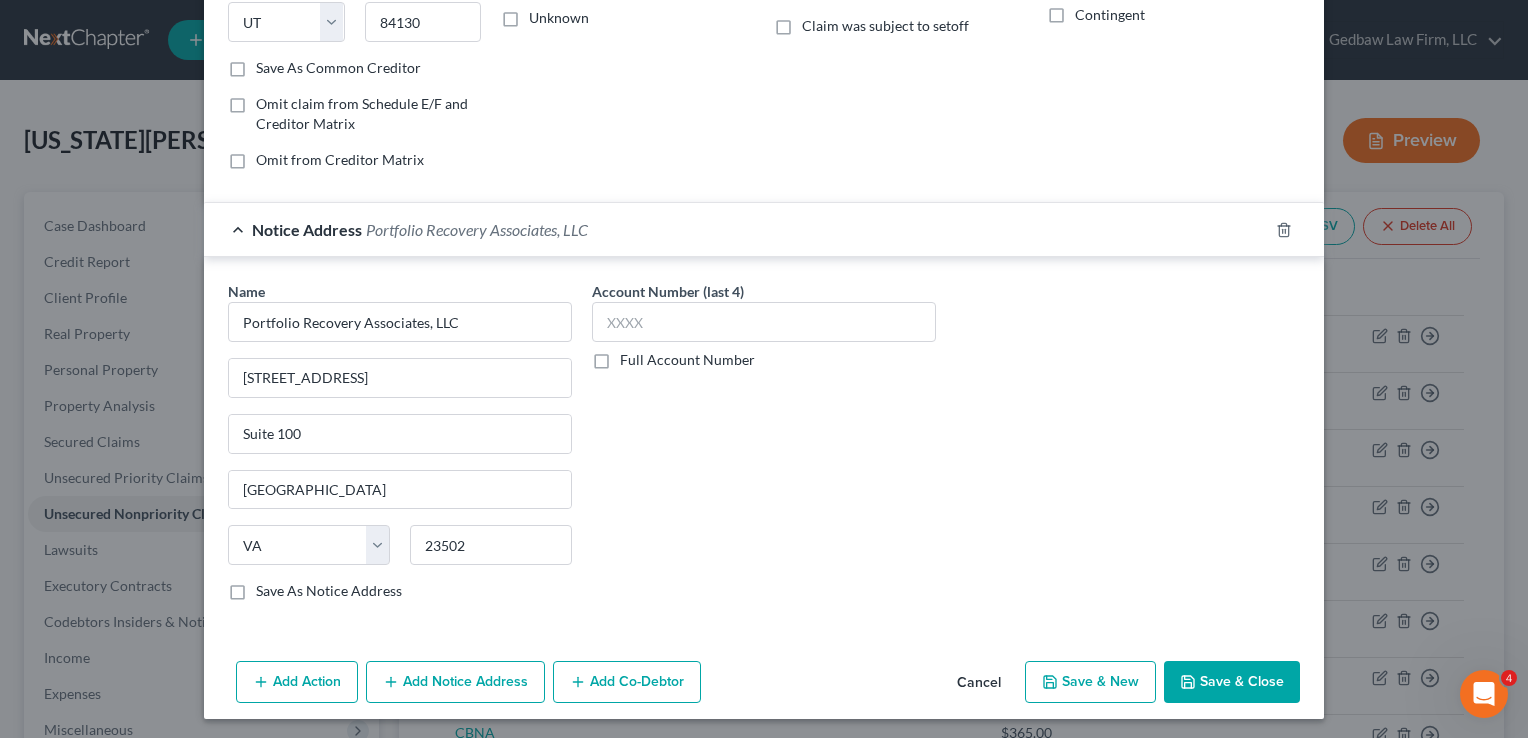 click on "Save & New" at bounding box center (1090, 682) 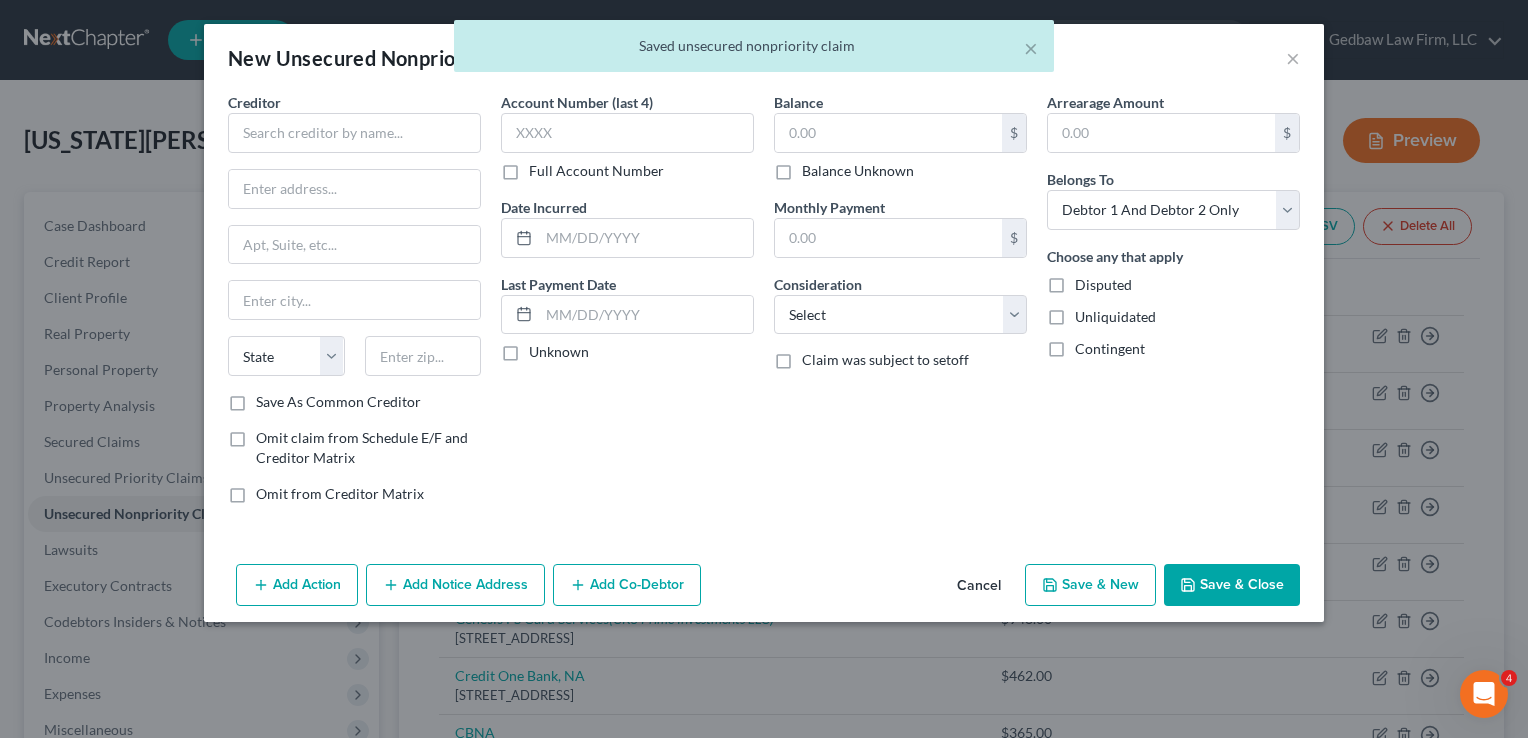scroll, scrollTop: 0, scrollLeft: 0, axis: both 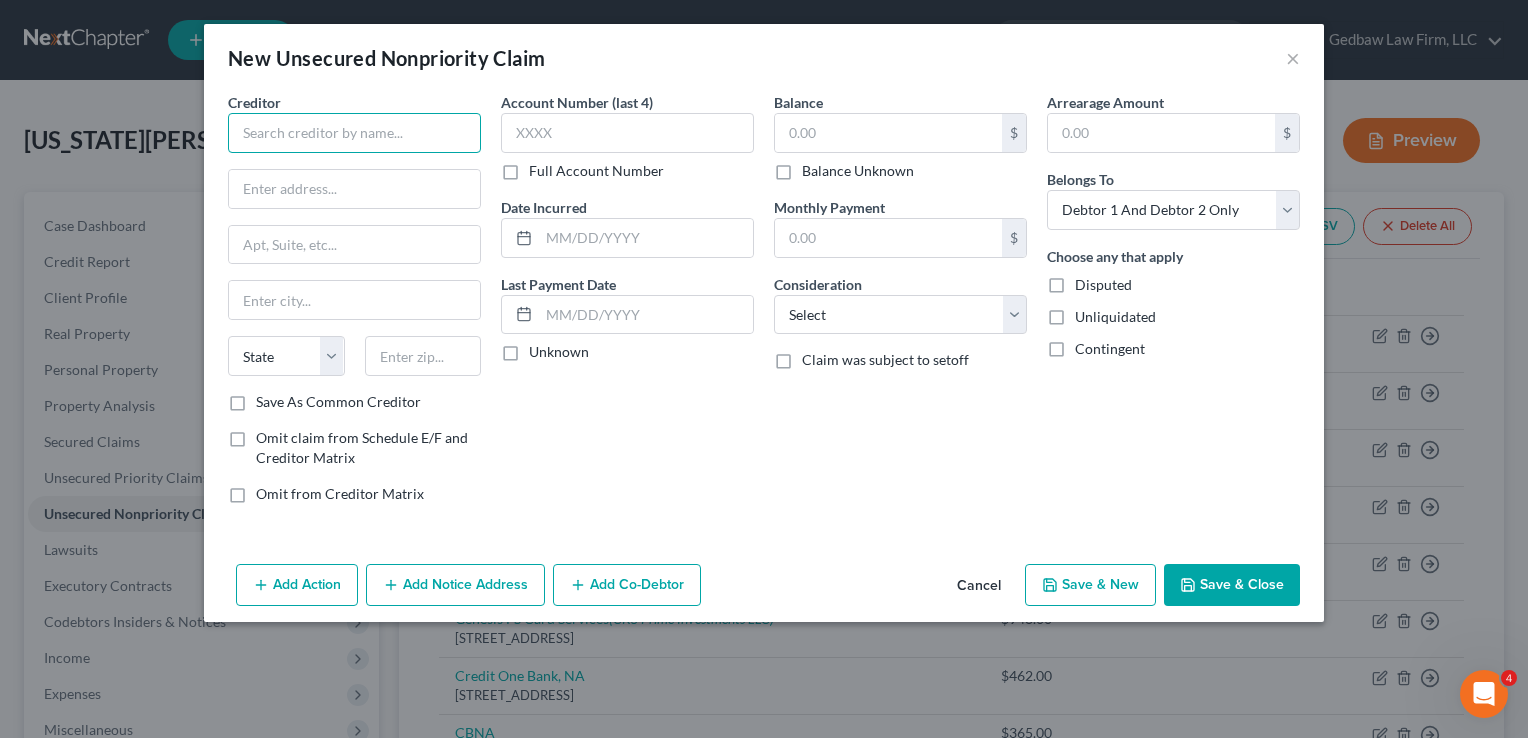 click at bounding box center [354, 133] 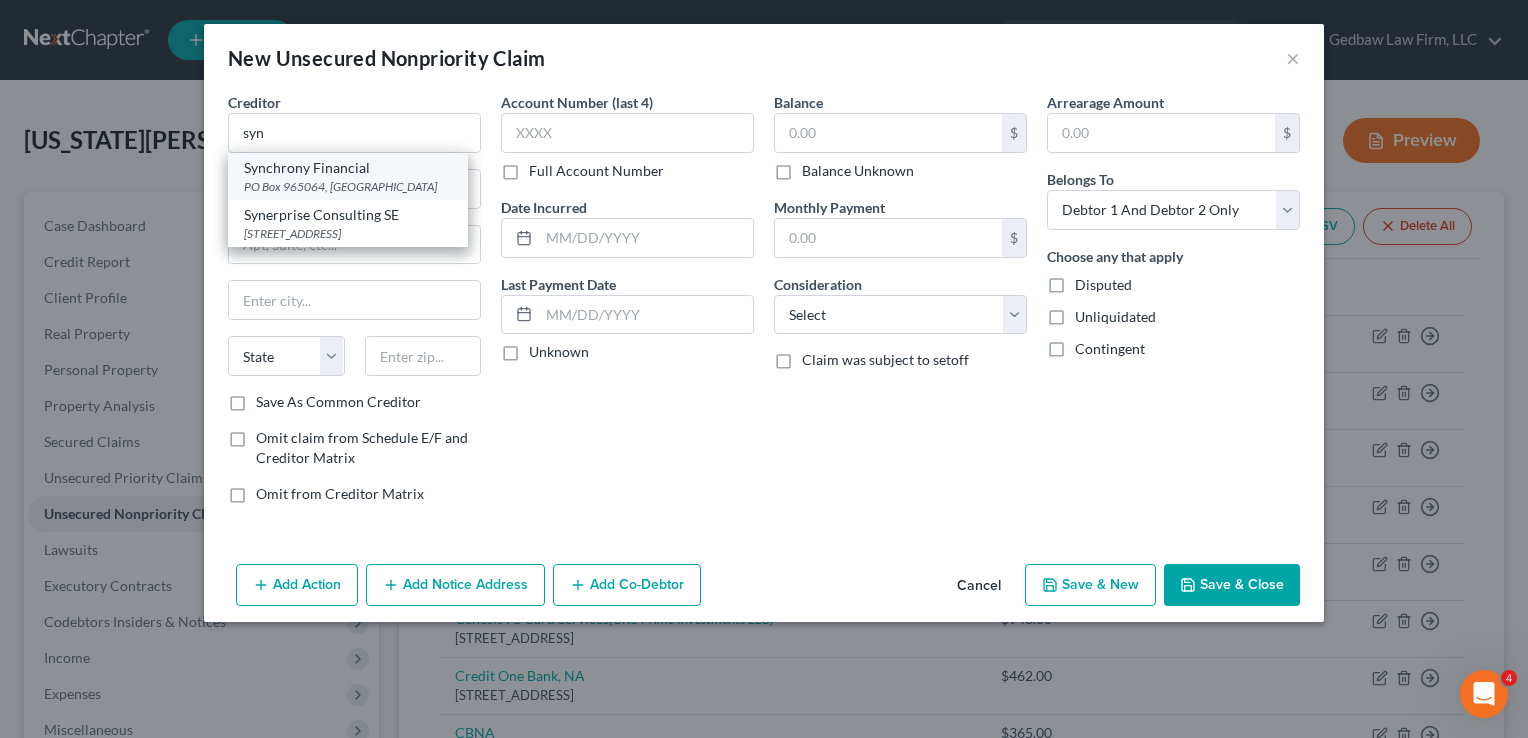 click on "PO Box 965064, [GEOGRAPHIC_DATA]" at bounding box center (348, 186) 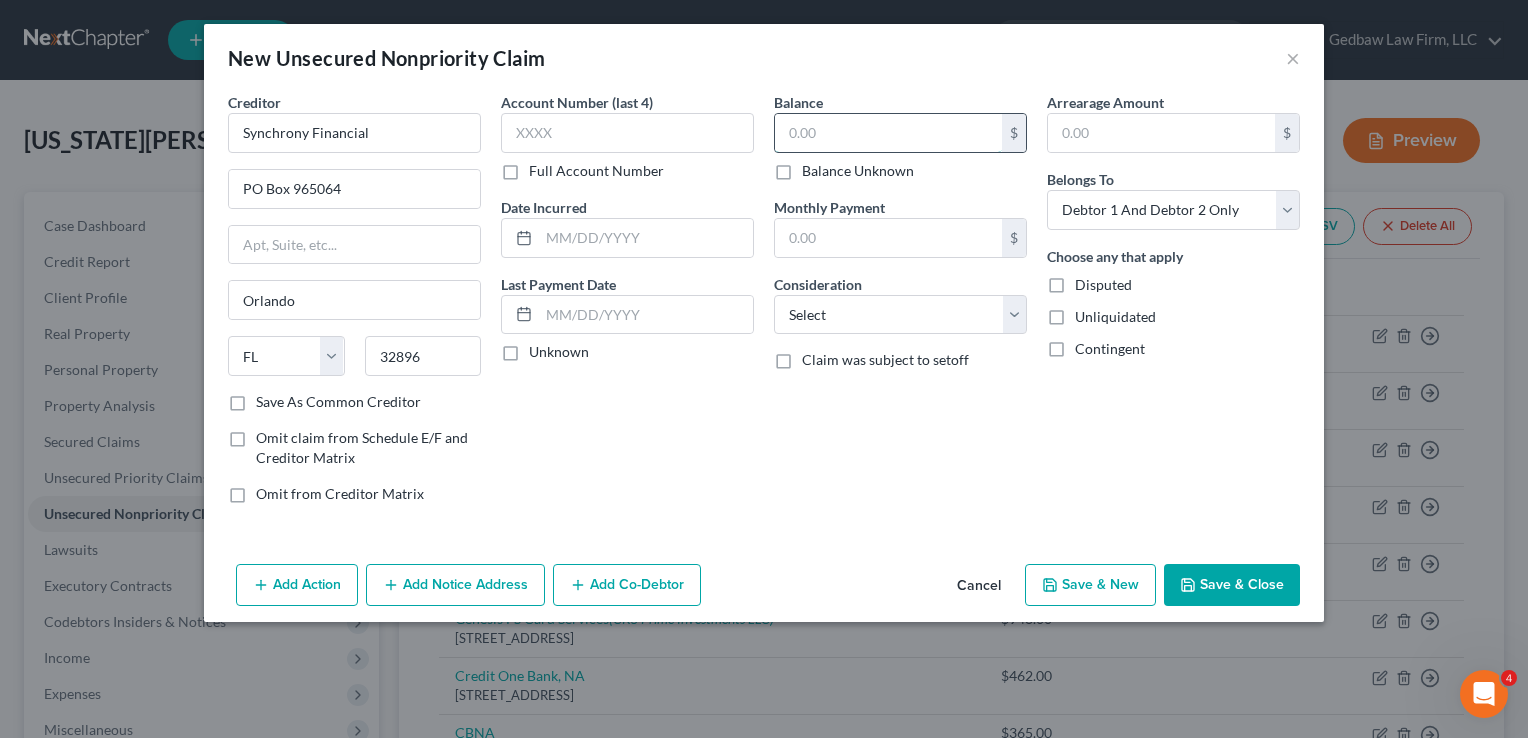 click at bounding box center [888, 133] 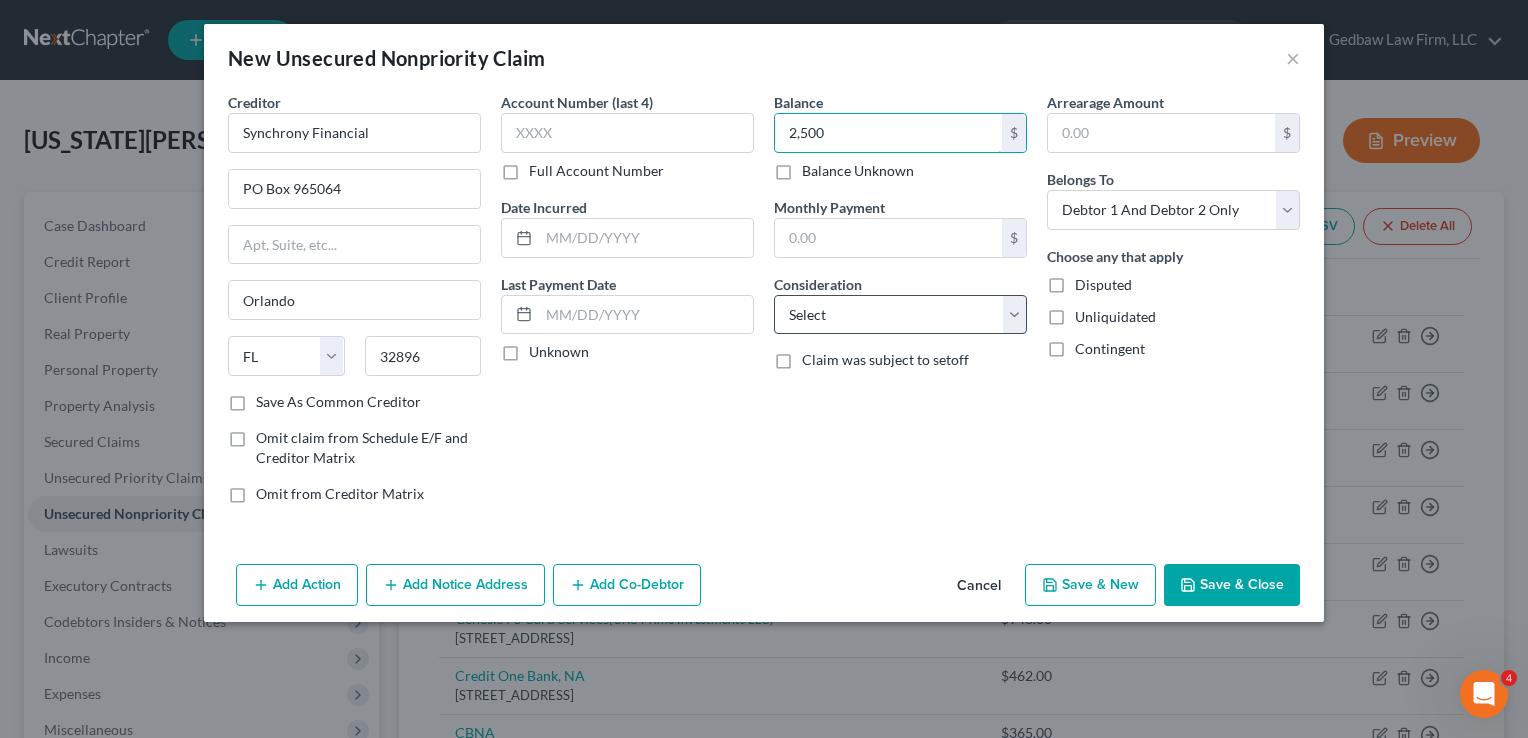 type on "2,500" 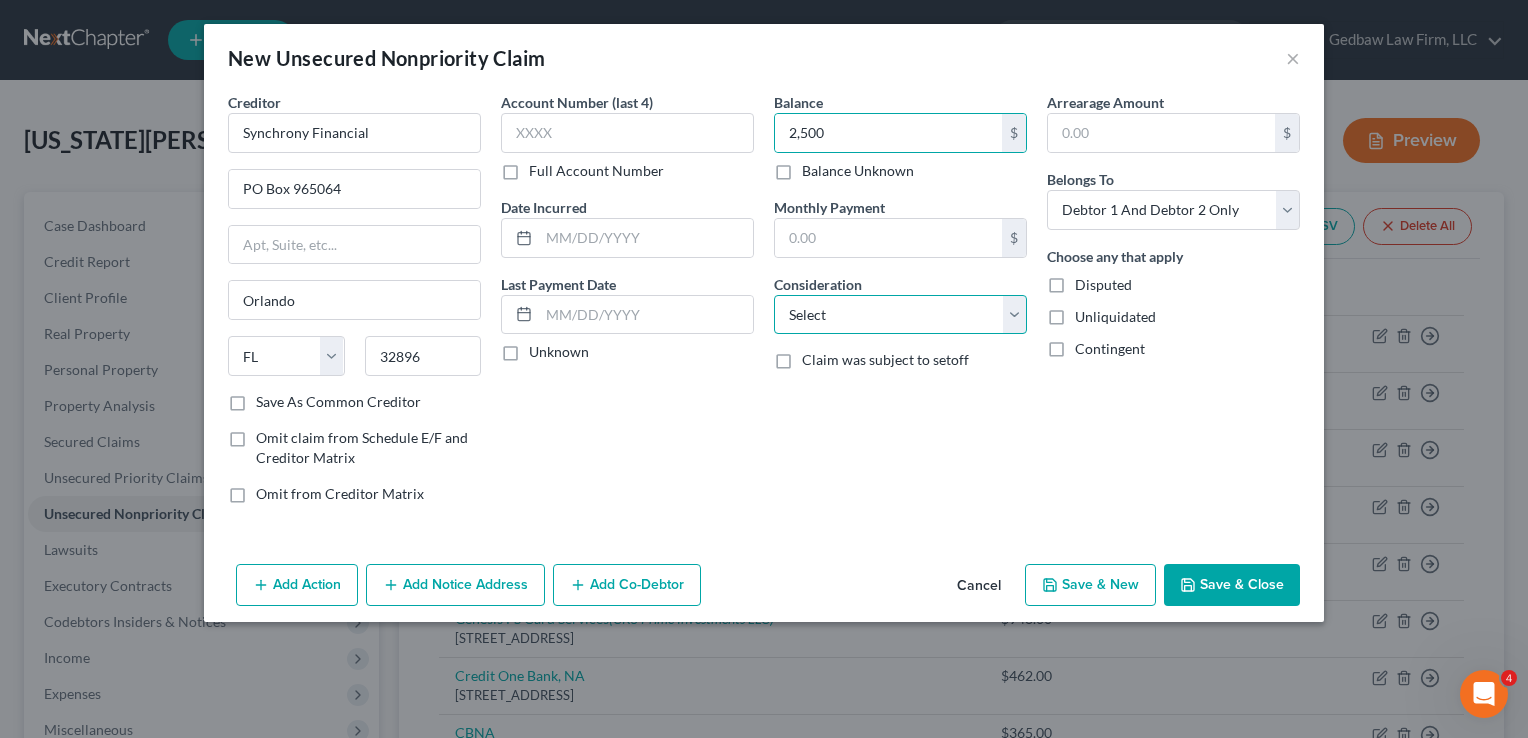 click on "Select Cable / Satellite Services Collection Agency Credit Card Debt Debt Counseling / Attorneys Deficiency Balance Domestic Support Obligations Home / Car Repairs Income Taxes Judgment Liens Medical Services Monies Loaned / Advanced Mortgage Obligation From Divorce Or Separation Obligation To Pensions Other Overdrawn Bank Account Promised To Help Pay Creditors Student Loans Suppliers And Vendors Telephone / Internet Services Utility Services" at bounding box center [900, 315] 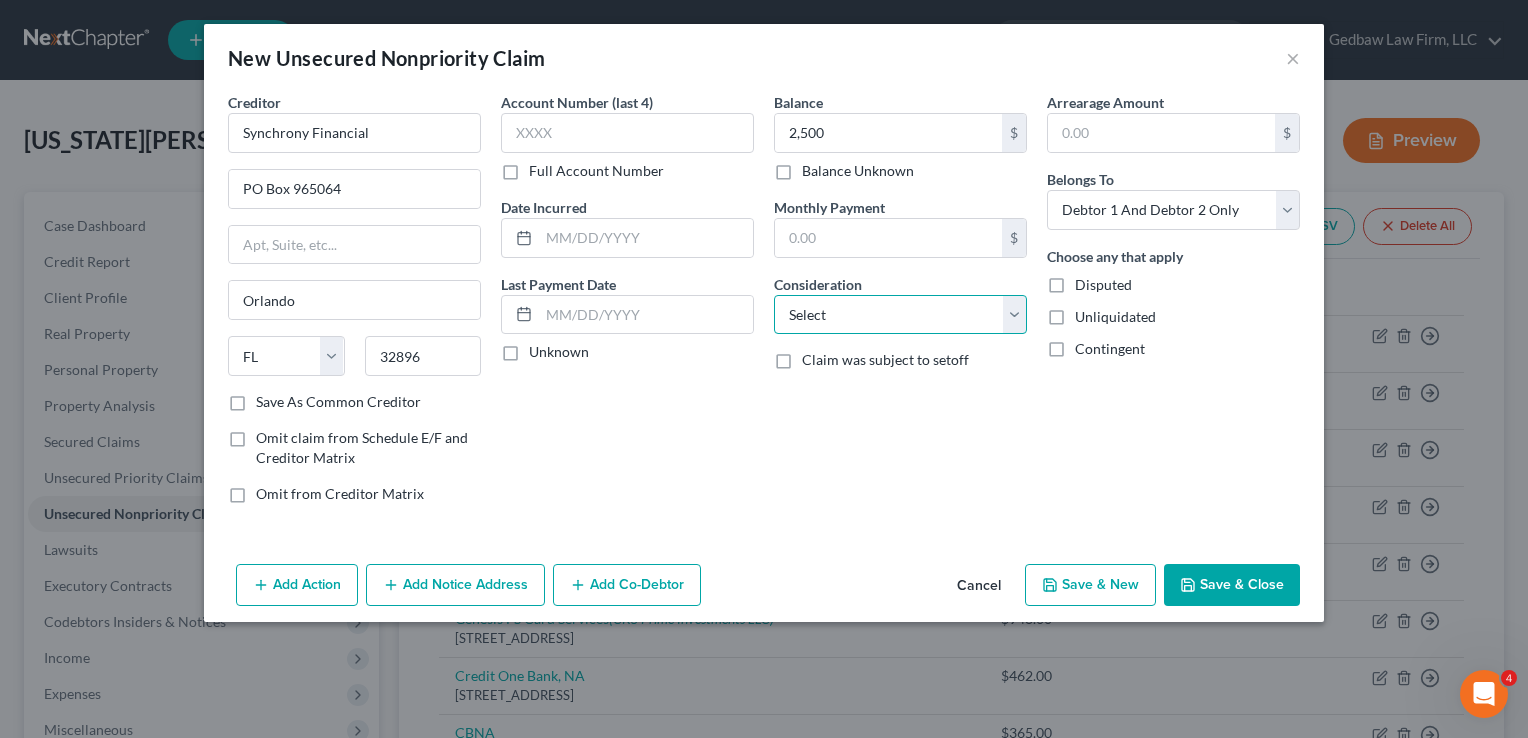 select on "2" 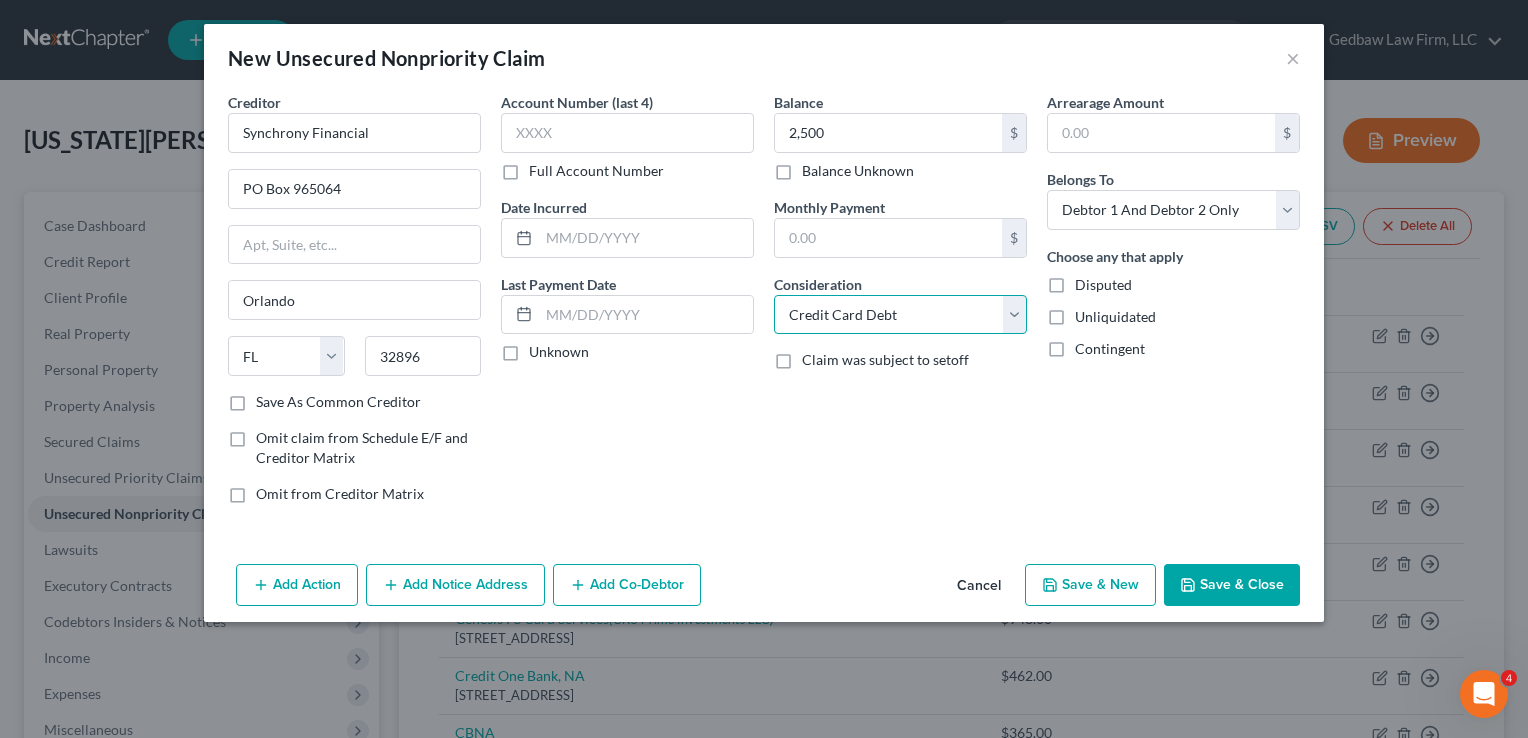 click on "Select Cable / Satellite Services Collection Agency Credit Card Debt Debt Counseling / Attorneys Deficiency Balance Domestic Support Obligations Home / Car Repairs Income Taxes Judgment Liens Medical Services Monies Loaned / Advanced Mortgage Obligation From Divorce Or Separation Obligation To Pensions Other Overdrawn Bank Account Promised To Help Pay Creditors Student Loans Suppliers And Vendors Telephone / Internet Services Utility Services" at bounding box center [900, 315] 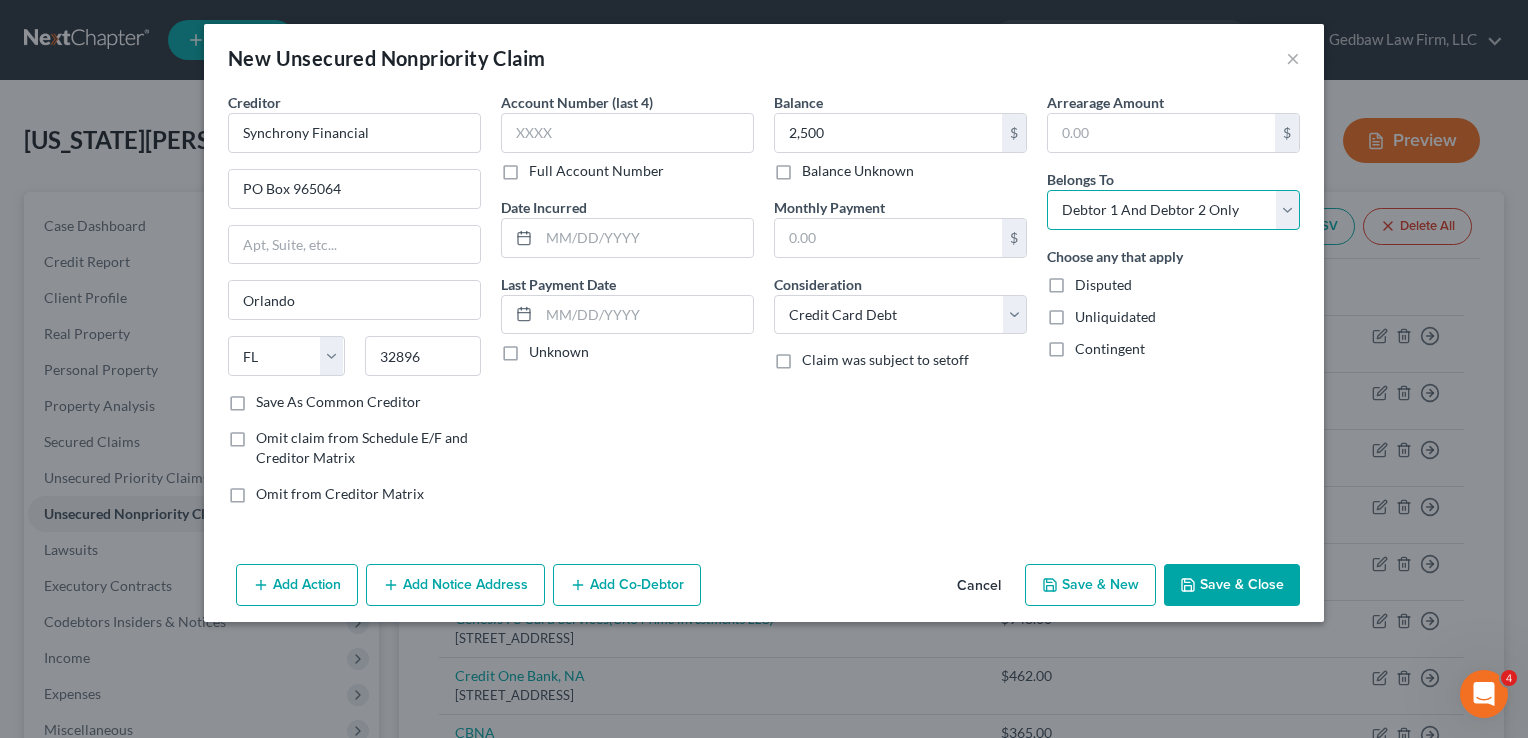 click on "Select Debtor 1 Only Debtor 2 Only Debtor 1 And Debtor 2 Only At Least One Of The Debtors And Another Community Property" at bounding box center [1173, 210] 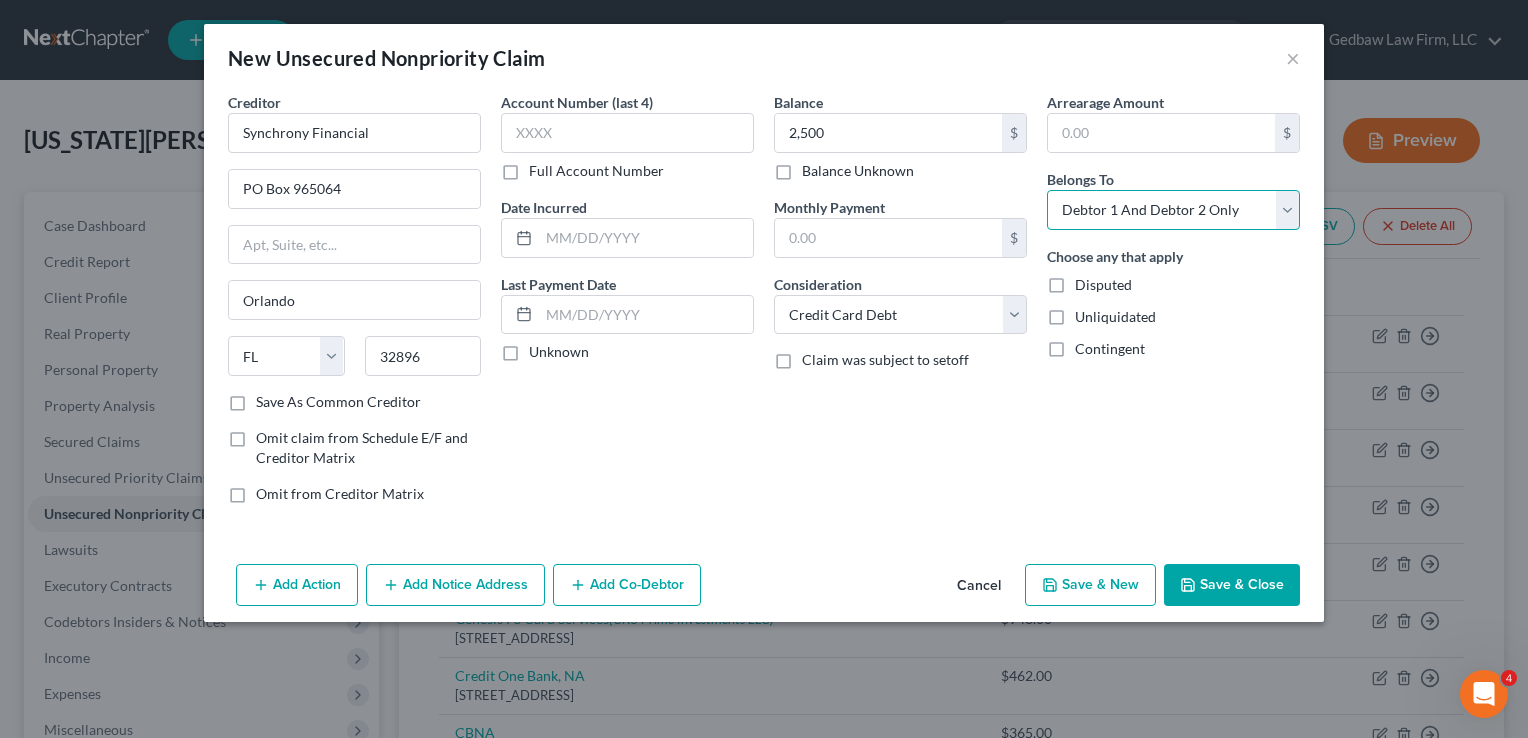 select on "0" 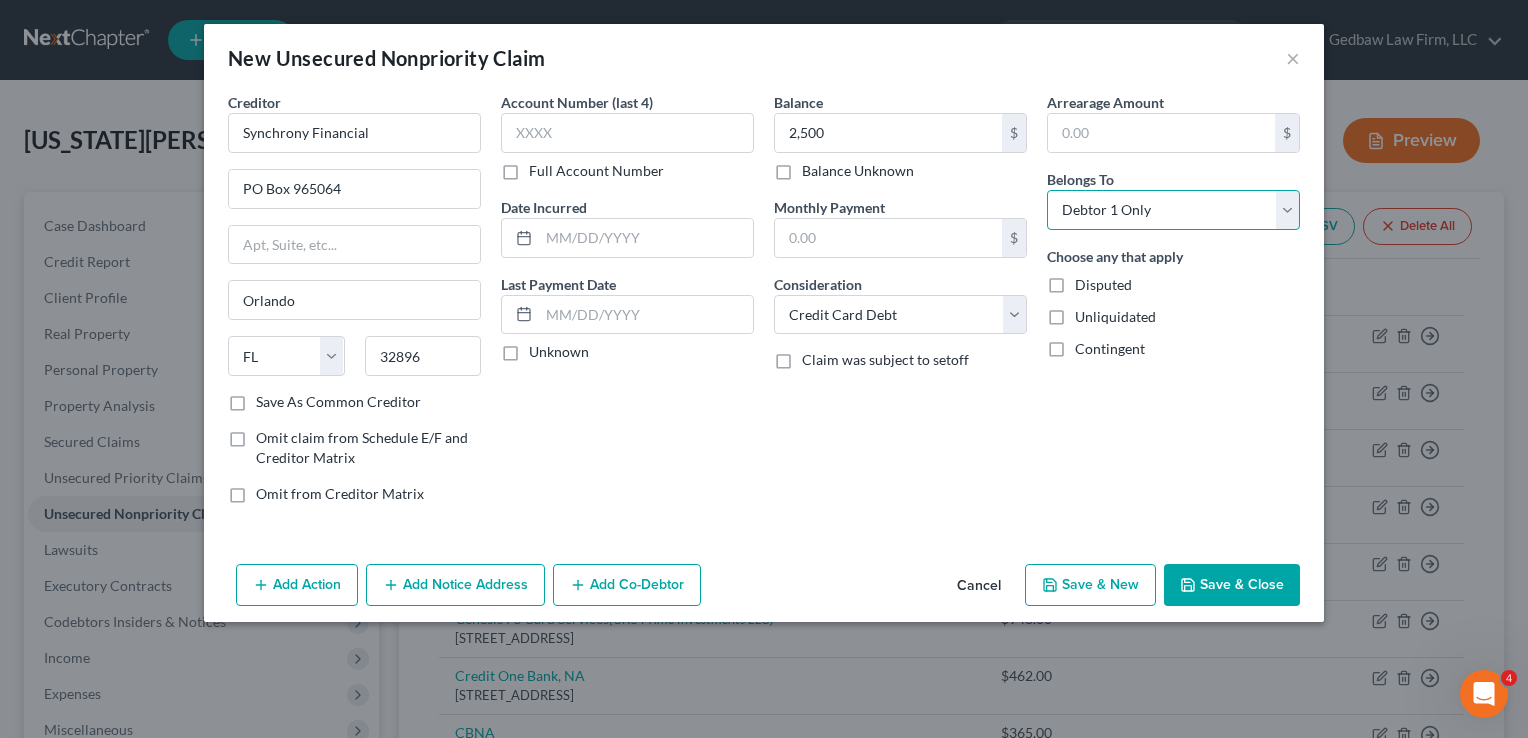 click on "Select Debtor 1 Only Debtor 2 Only Debtor 1 And Debtor 2 Only At Least One Of The Debtors And Another Community Property" at bounding box center [1173, 210] 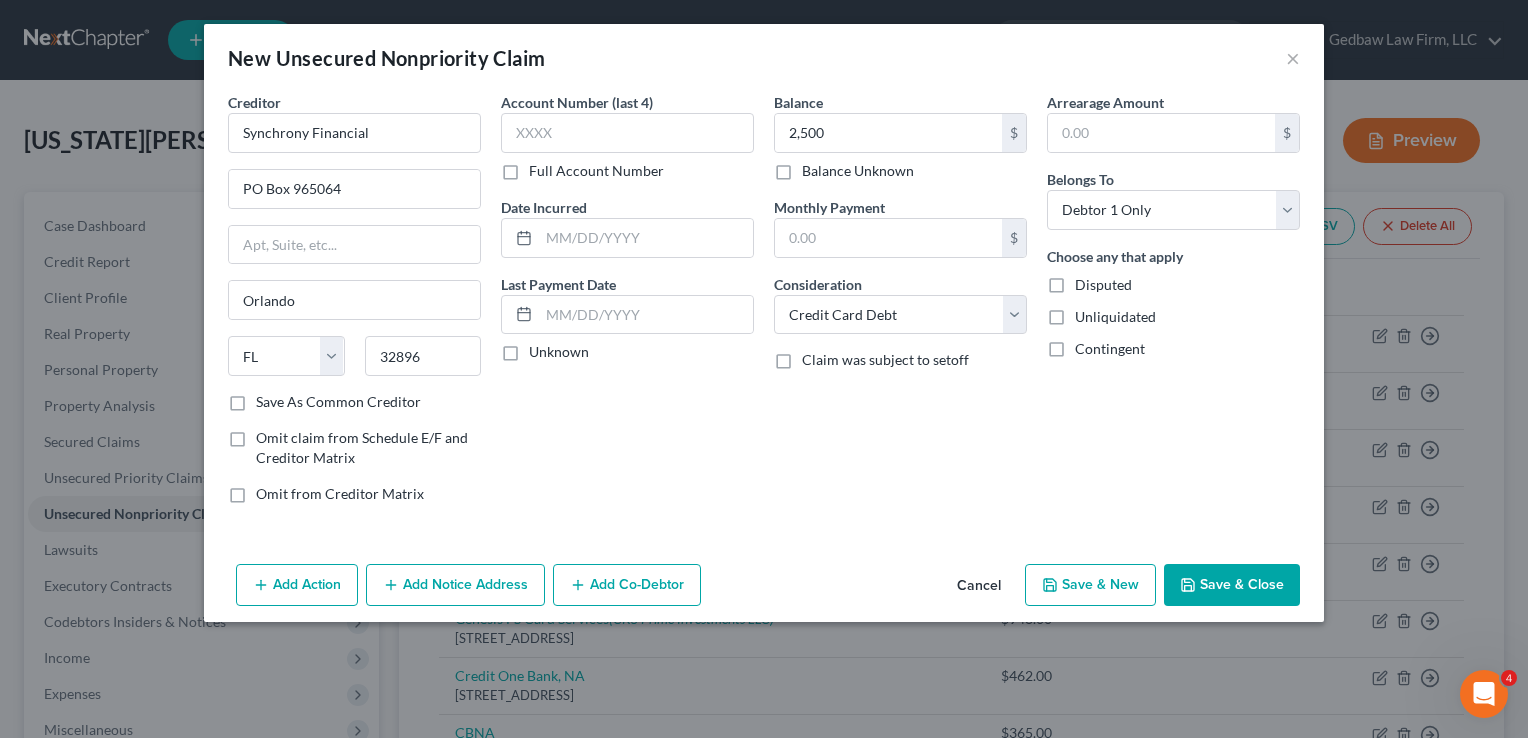 click on "Add Notice Address" at bounding box center (455, 585) 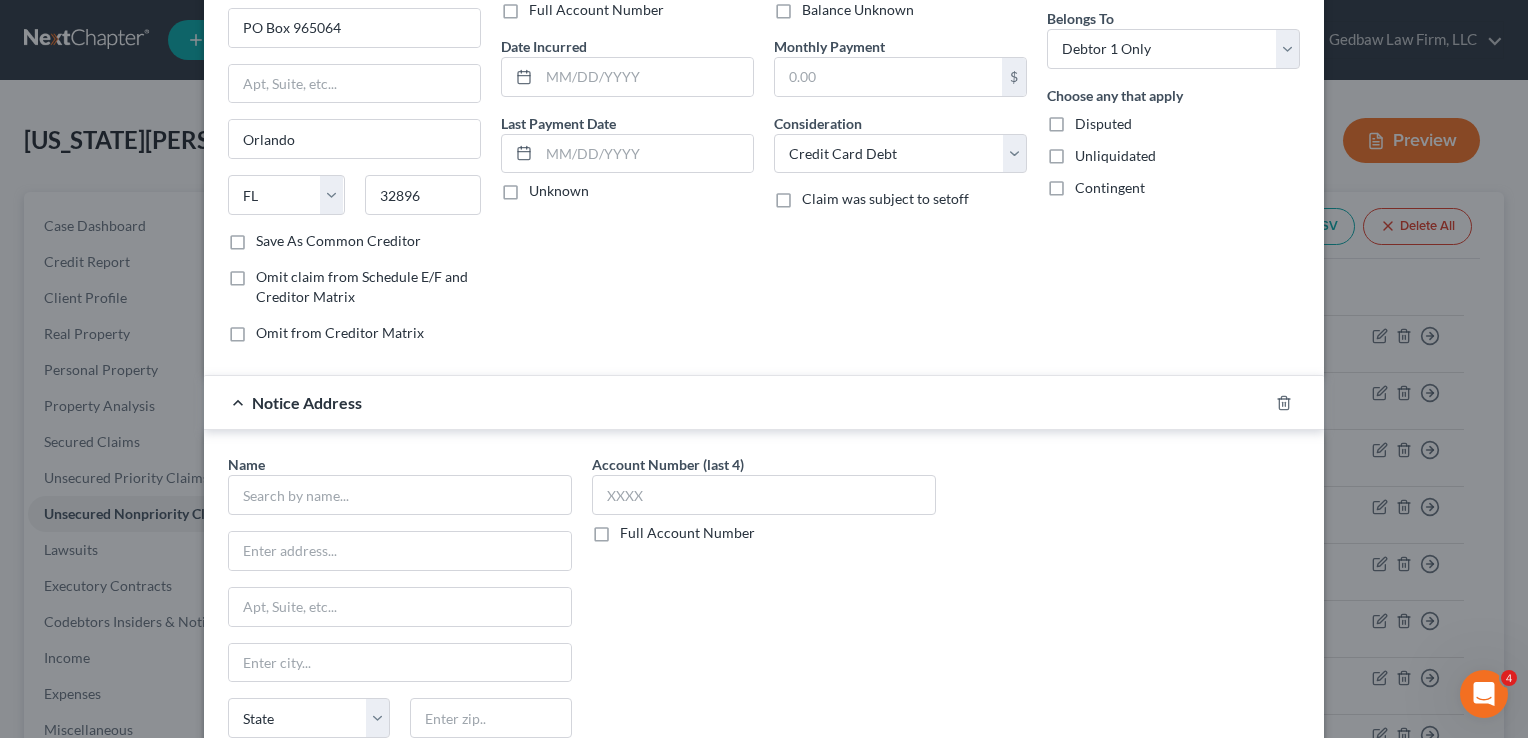 scroll, scrollTop: 224, scrollLeft: 0, axis: vertical 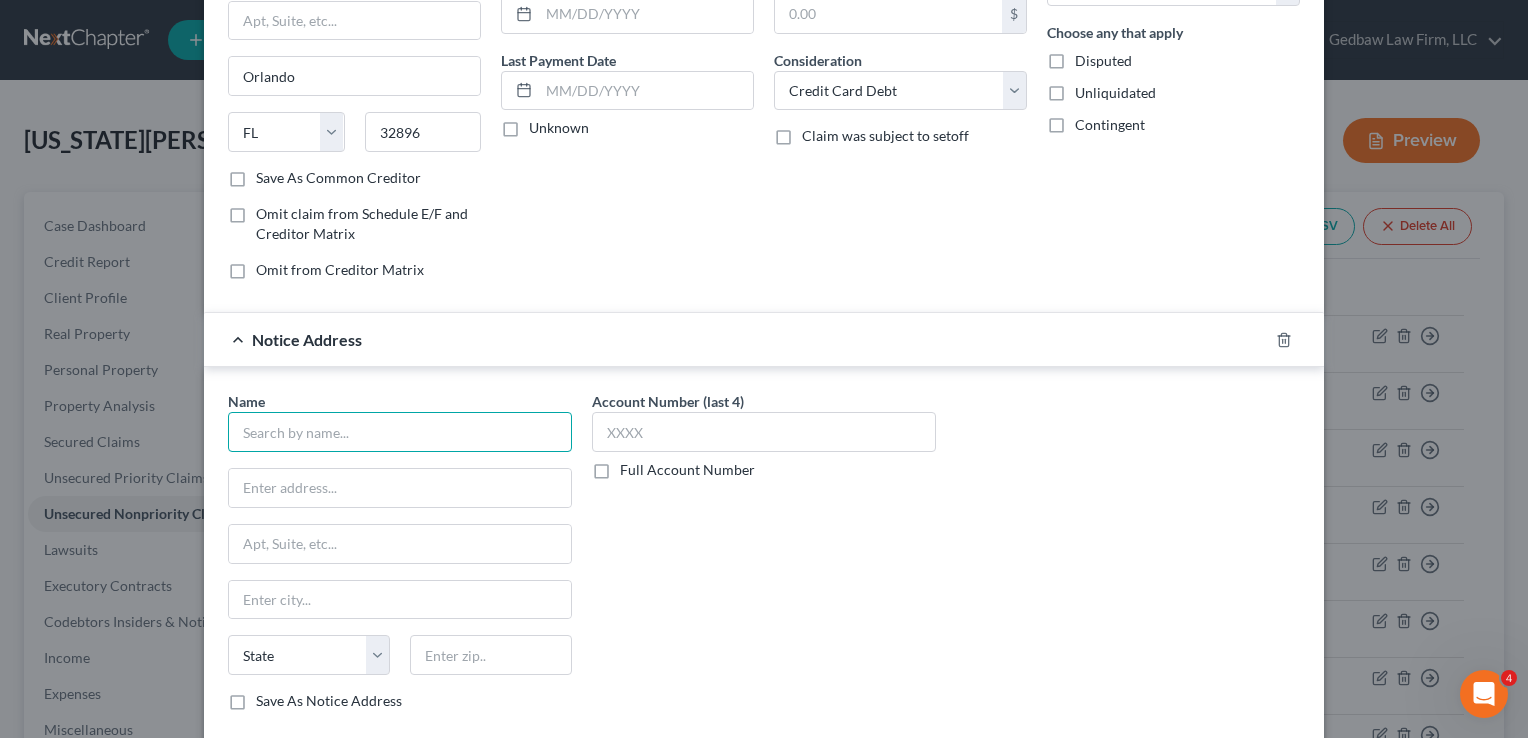click at bounding box center [400, 432] 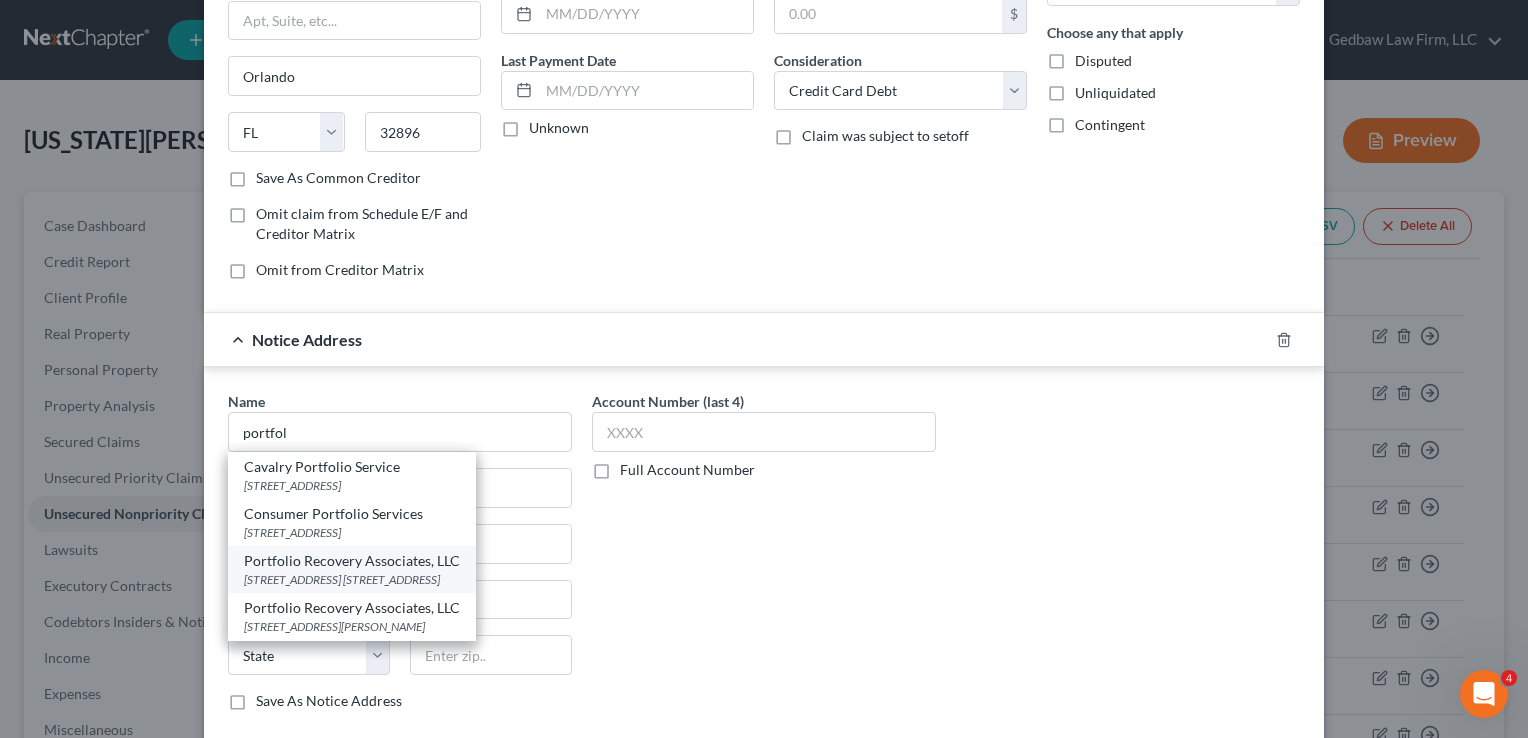 click on "[STREET_ADDRESS] [STREET_ADDRESS]" at bounding box center (352, 579) 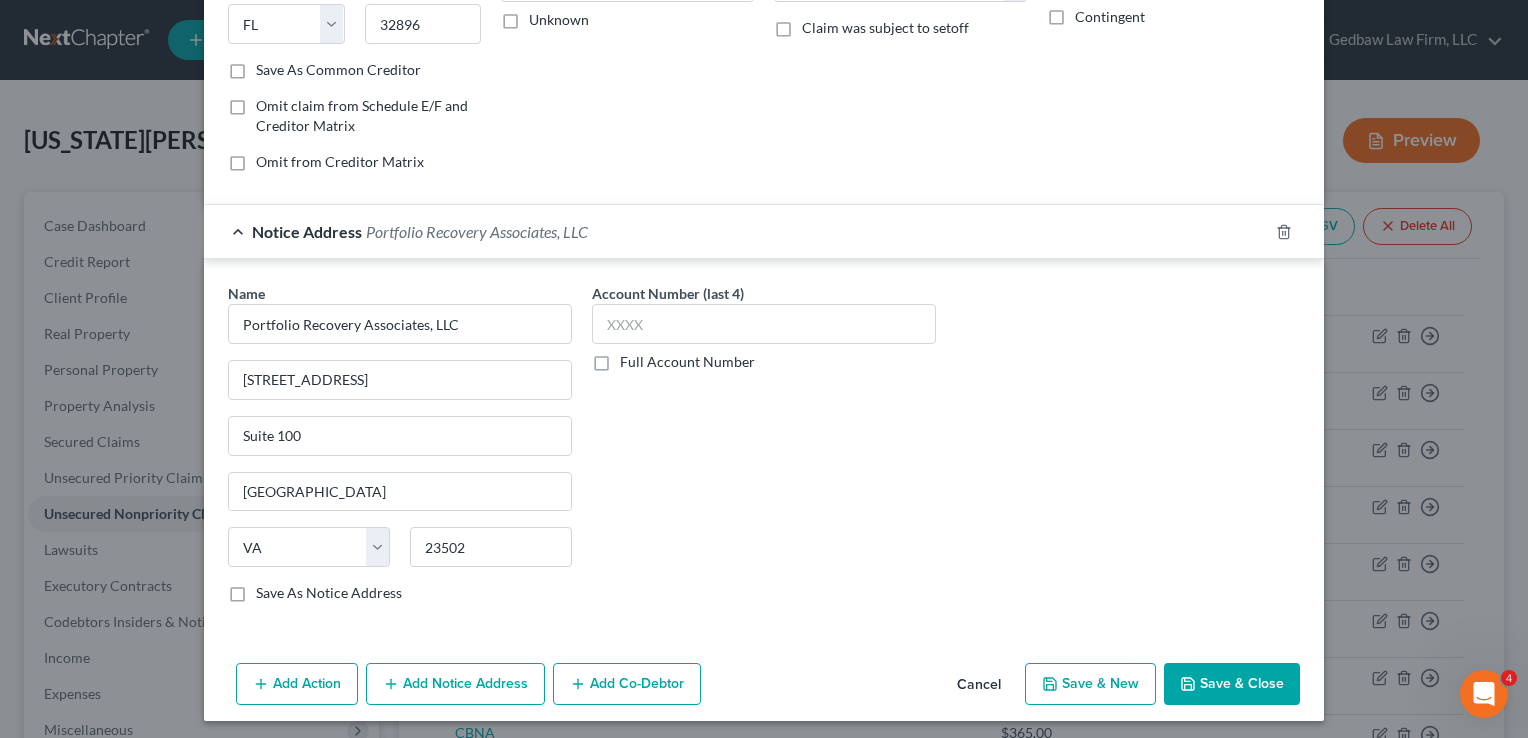 scroll, scrollTop: 334, scrollLeft: 0, axis: vertical 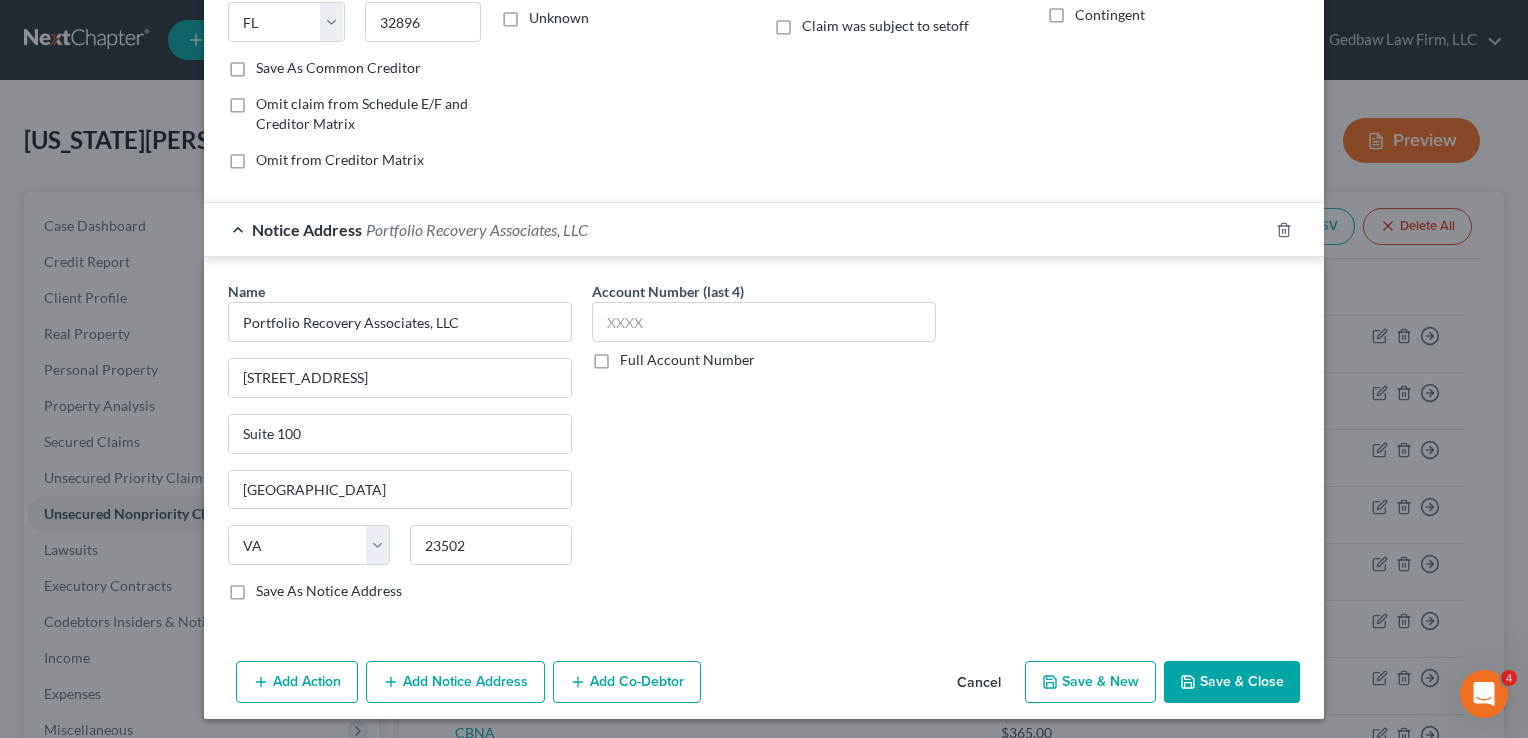 click on "Save & New" at bounding box center (1090, 682) 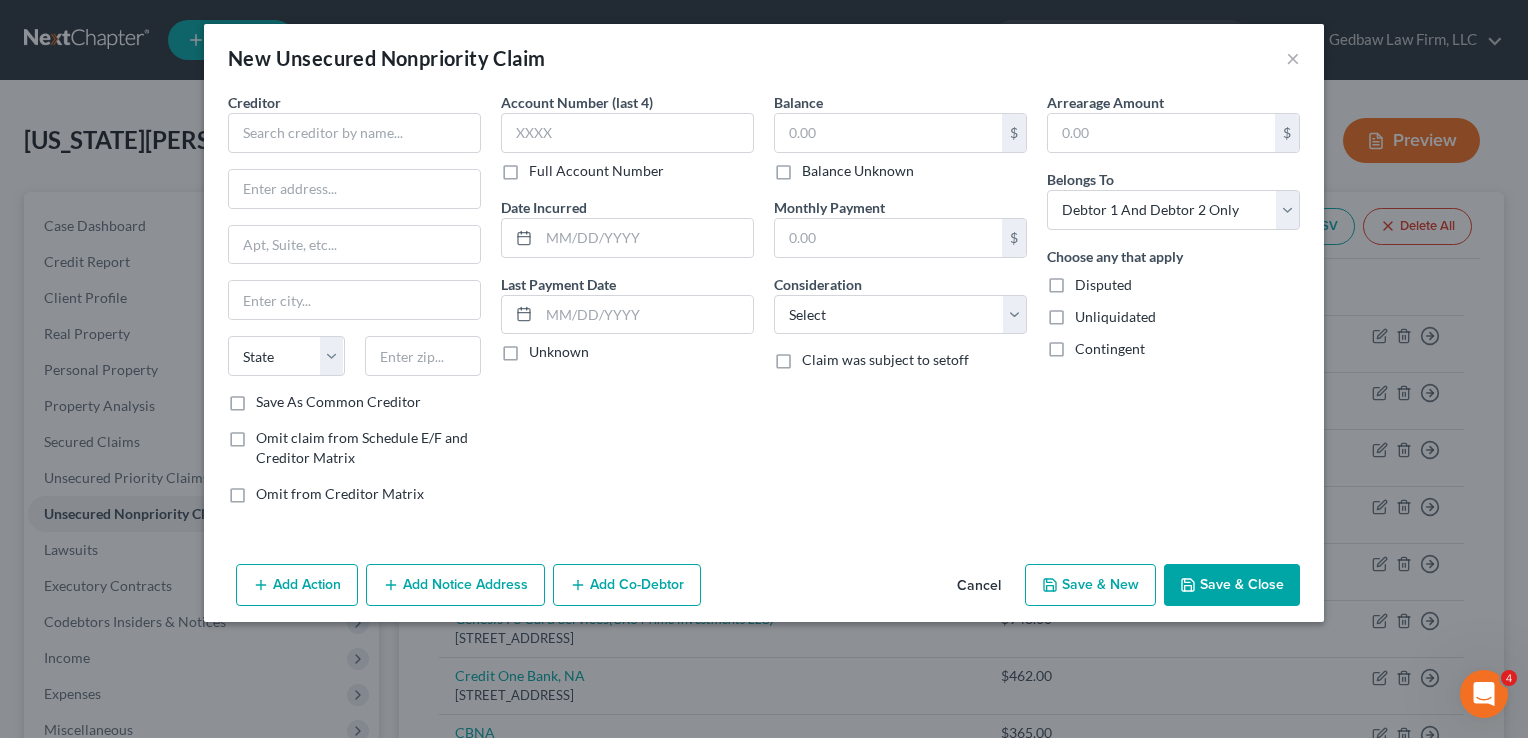 type on "2,500.00" 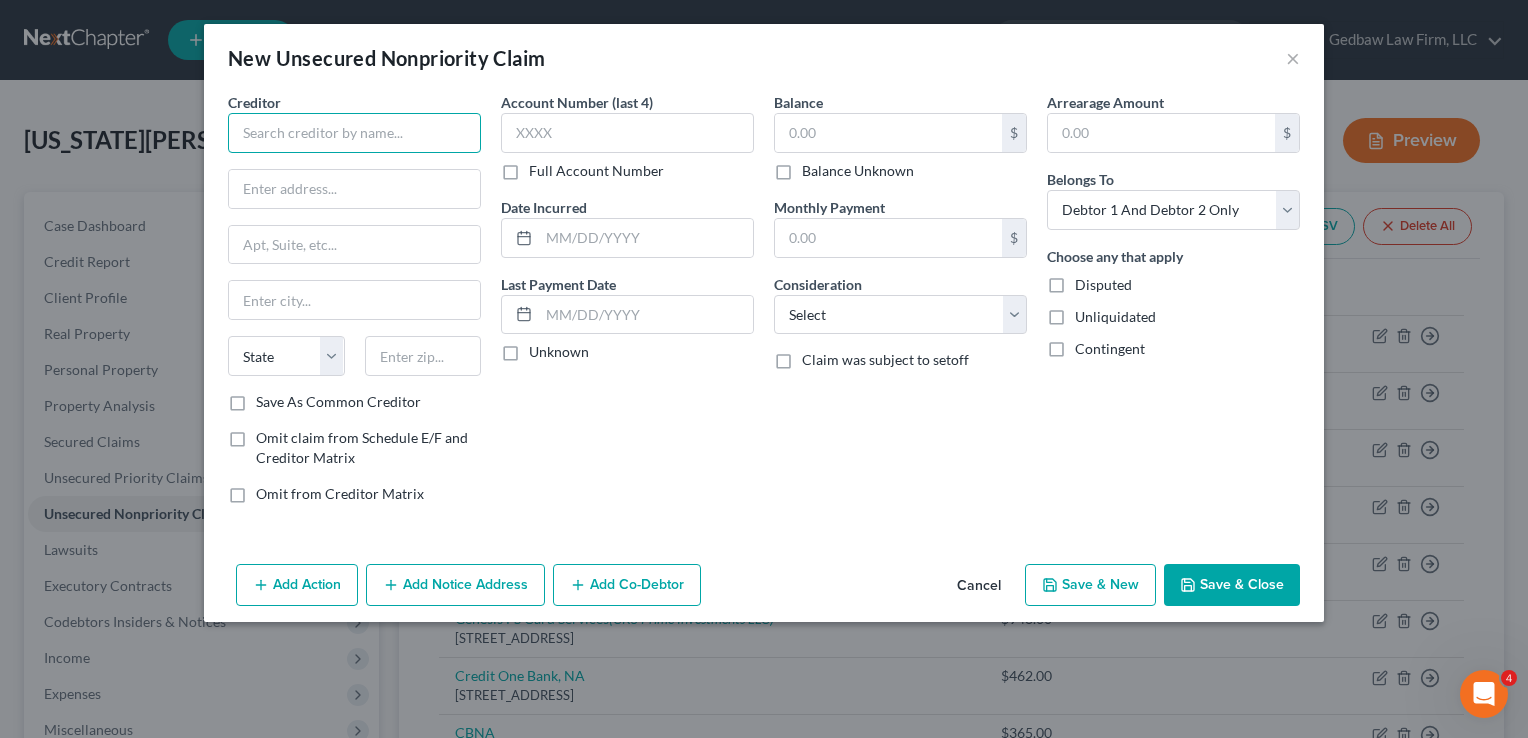 click at bounding box center [354, 133] 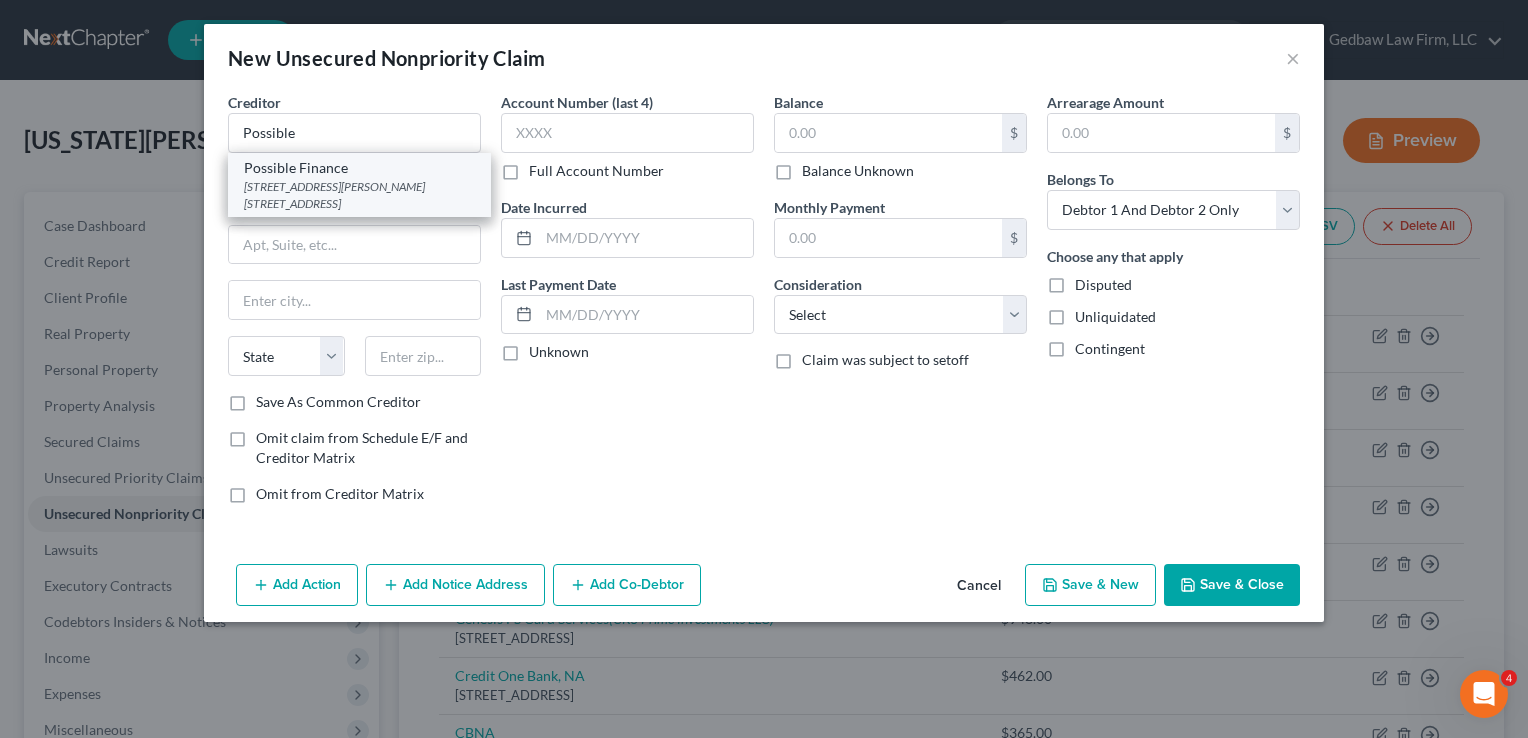 click on "[STREET_ADDRESS][PERSON_NAME] [STREET_ADDRESS]" at bounding box center [359, 195] 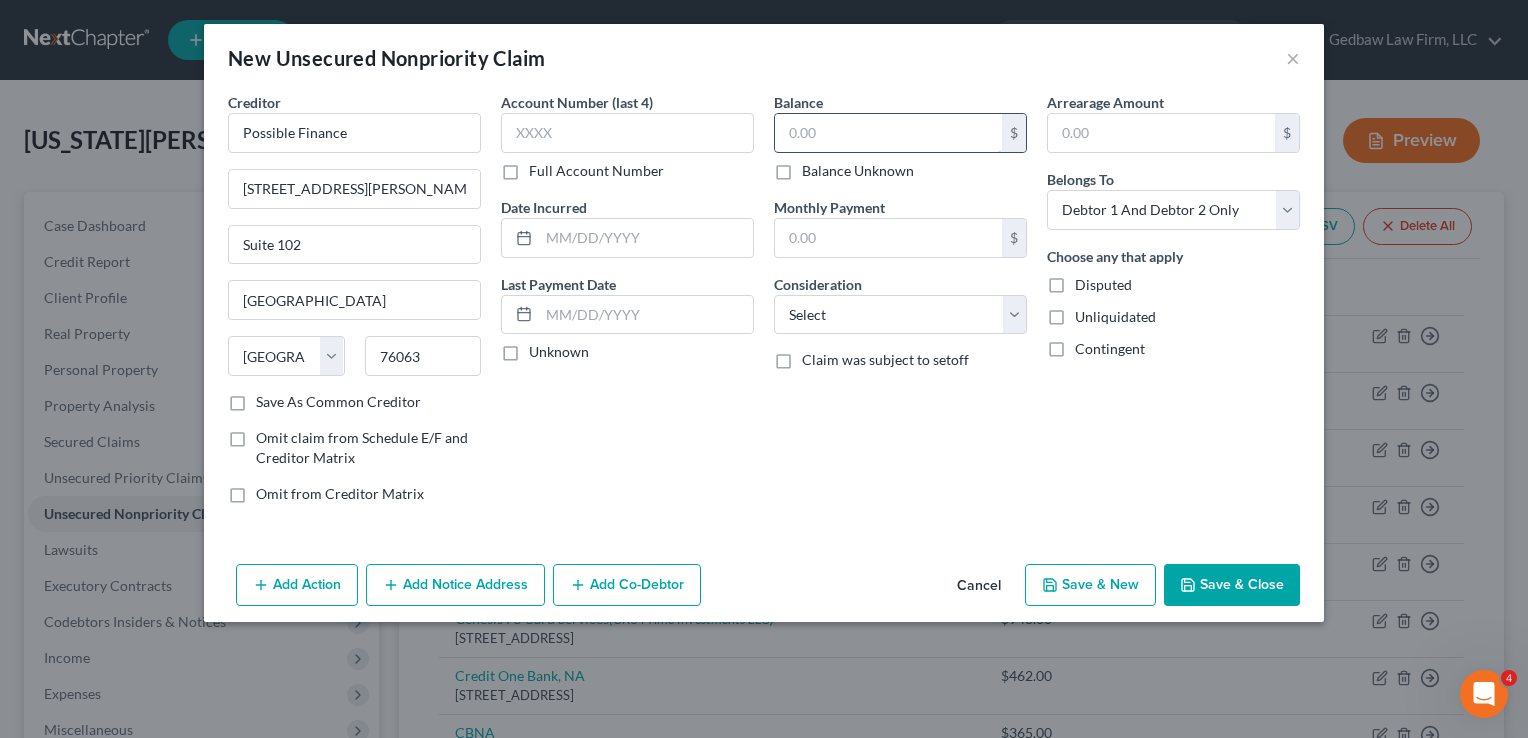 click at bounding box center (888, 133) 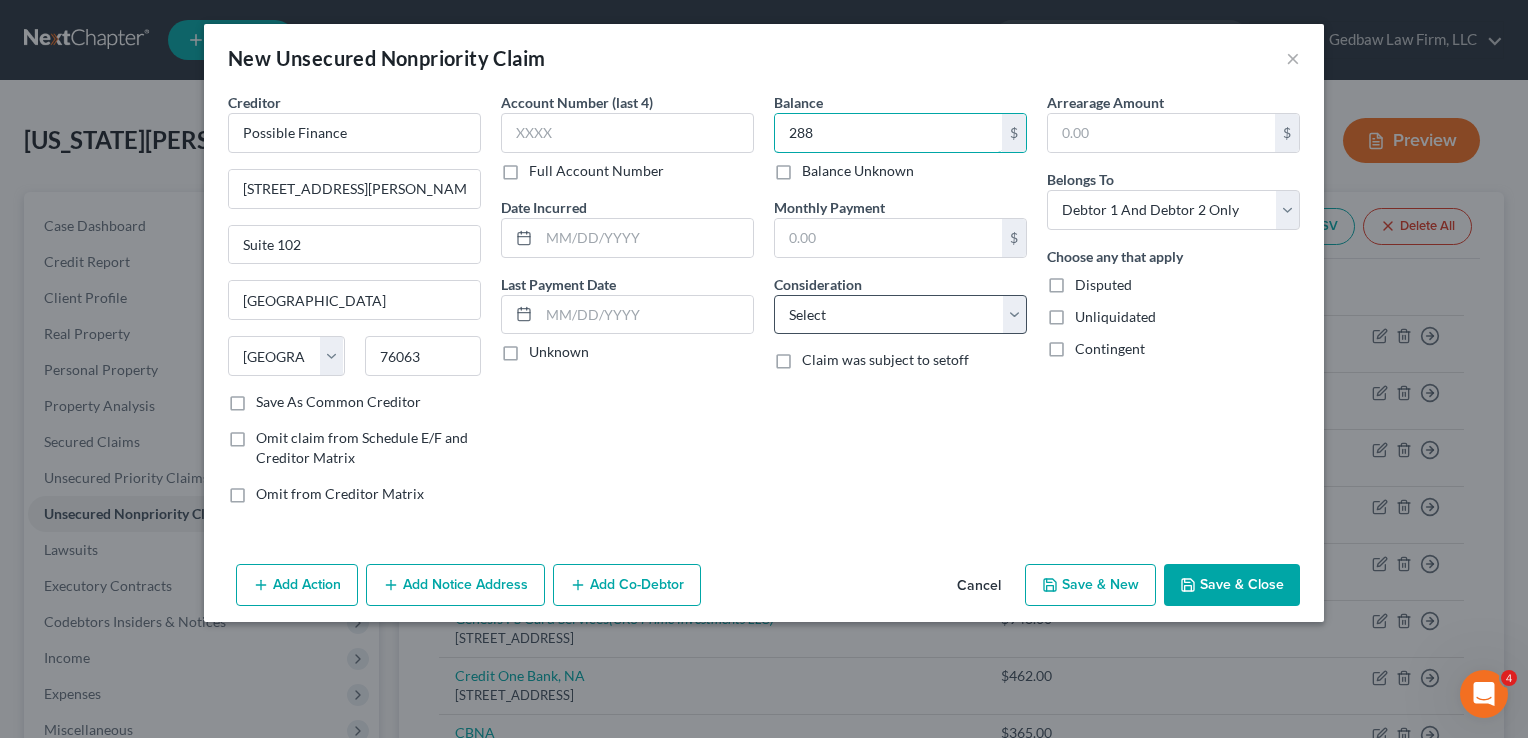 type on "288" 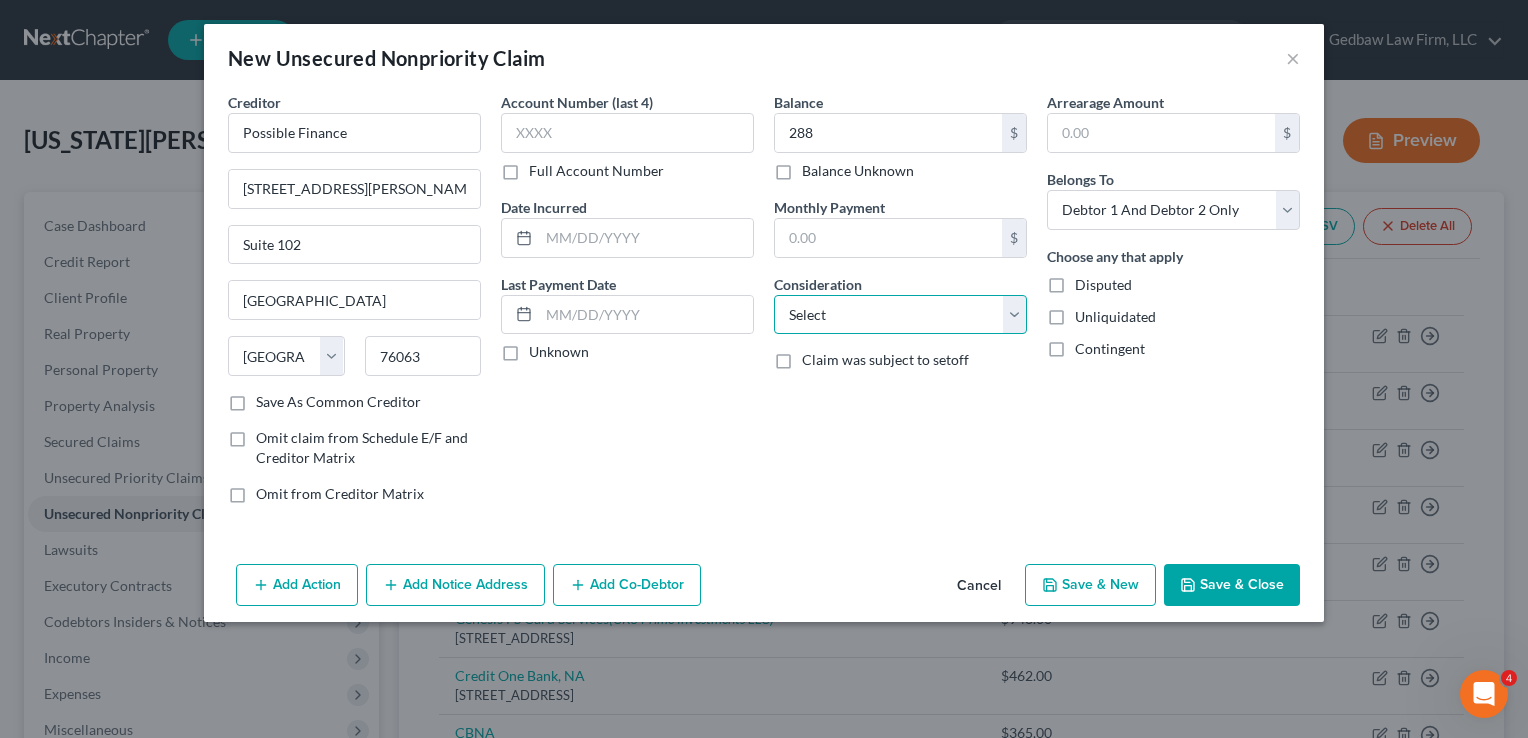 click on "Select Cable / Satellite Services Collection Agency Credit Card Debt Debt Counseling / Attorneys Deficiency Balance Domestic Support Obligations Home / Car Repairs Income Taxes Judgment Liens Medical Services Monies Loaned / Advanced Mortgage Obligation From Divorce Or Separation Obligation To Pensions Other Overdrawn Bank Account Promised To Help Pay Creditors Student Loans Suppliers And Vendors Telephone / Internet Services Utility Services" at bounding box center (900, 315) 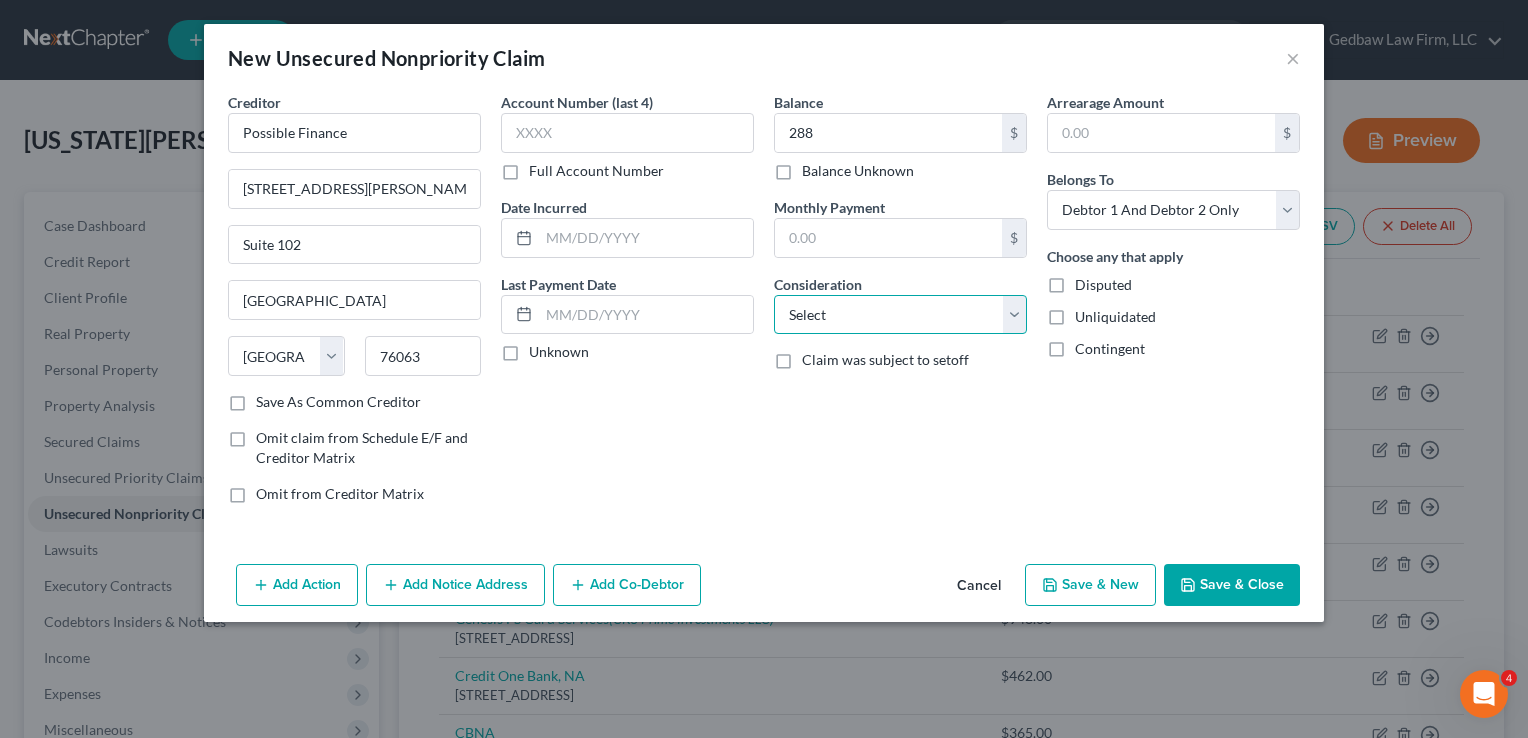 select on "10" 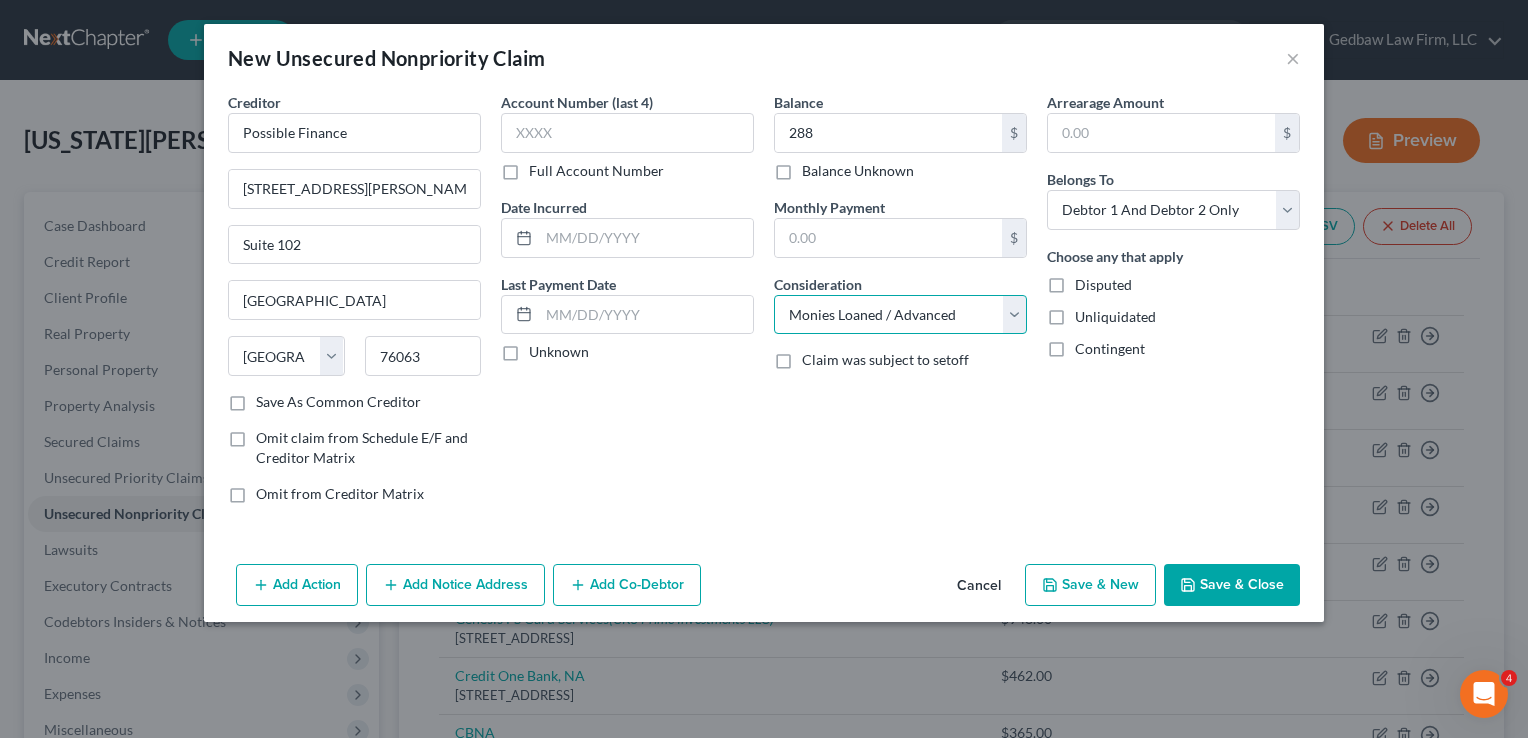 click on "Select Cable / Satellite Services Collection Agency Credit Card Debt Debt Counseling / Attorneys Deficiency Balance Domestic Support Obligations Home / Car Repairs Income Taxes Judgment Liens Medical Services Monies Loaned / Advanced Mortgage Obligation From Divorce Or Separation Obligation To Pensions Other Overdrawn Bank Account Promised To Help Pay Creditors Student Loans Suppliers And Vendors Telephone / Internet Services Utility Services" at bounding box center (900, 315) 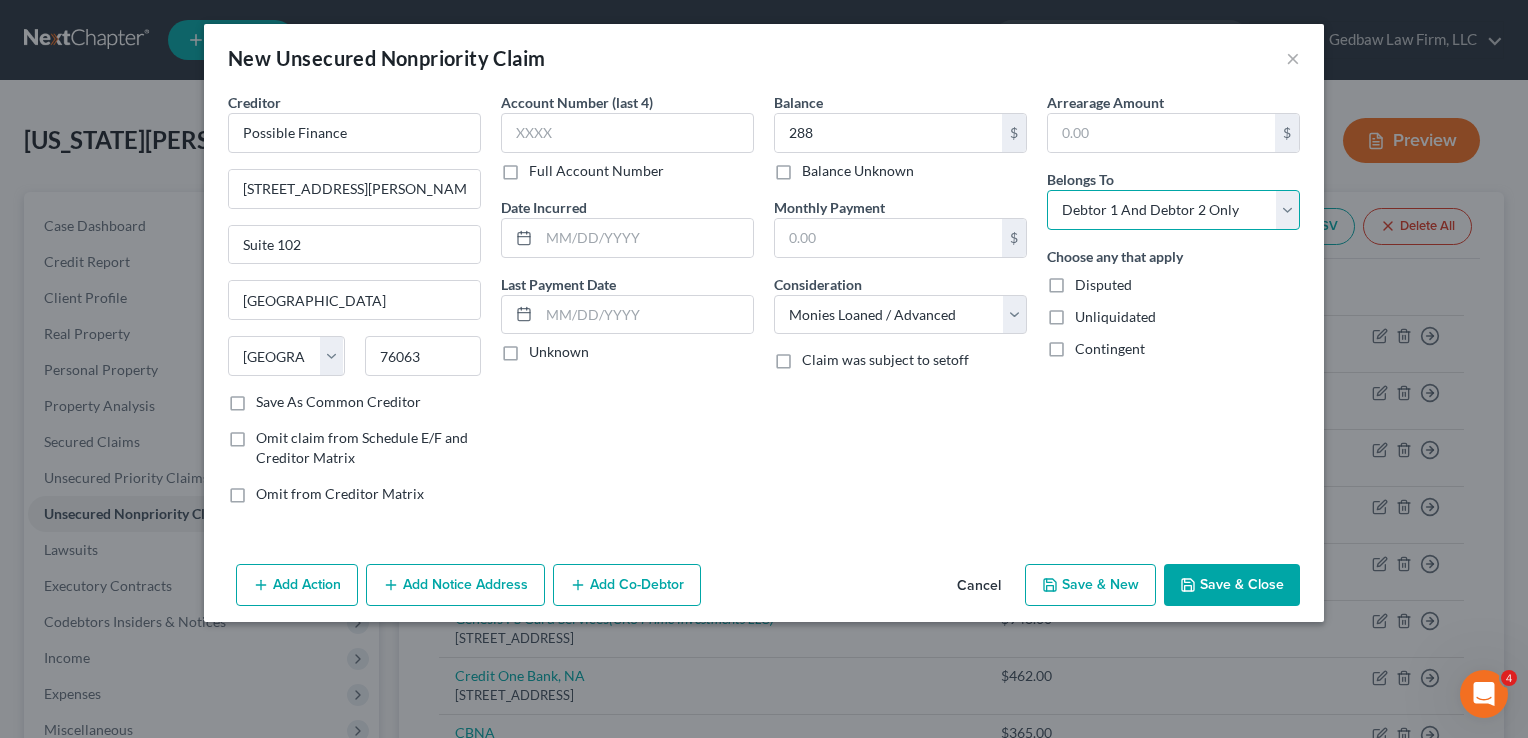 click on "Select Debtor 1 Only Debtor 2 Only Debtor 1 And Debtor 2 Only At Least One Of The Debtors And Another Community Property" at bounding box center [1173, 210] 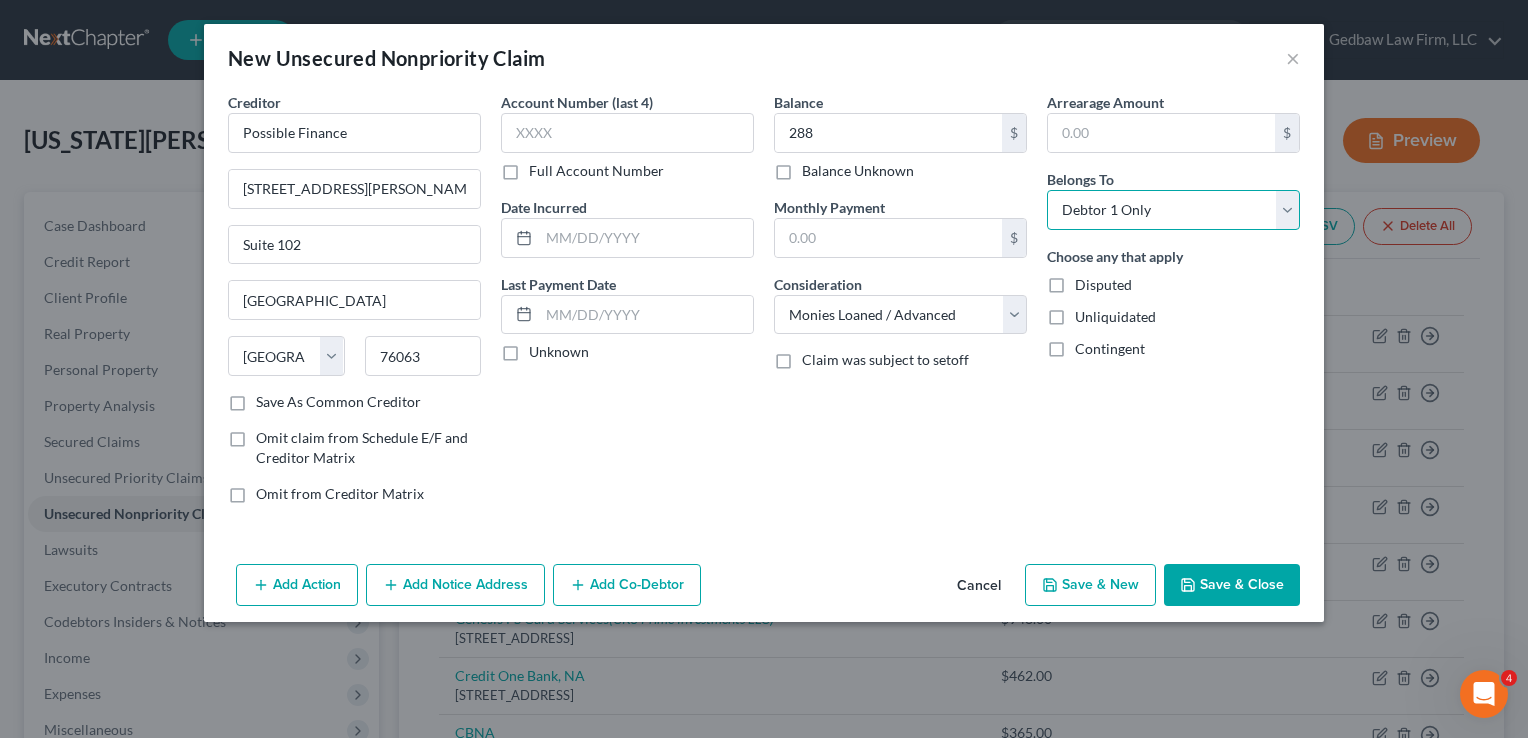 click on "Select Debtor 1 Only Debtor 2 Only Debtor 1 And Debtor 2 Only At Least One Of The Debtors And Another Community Property" at bounding box center (1173, 210) 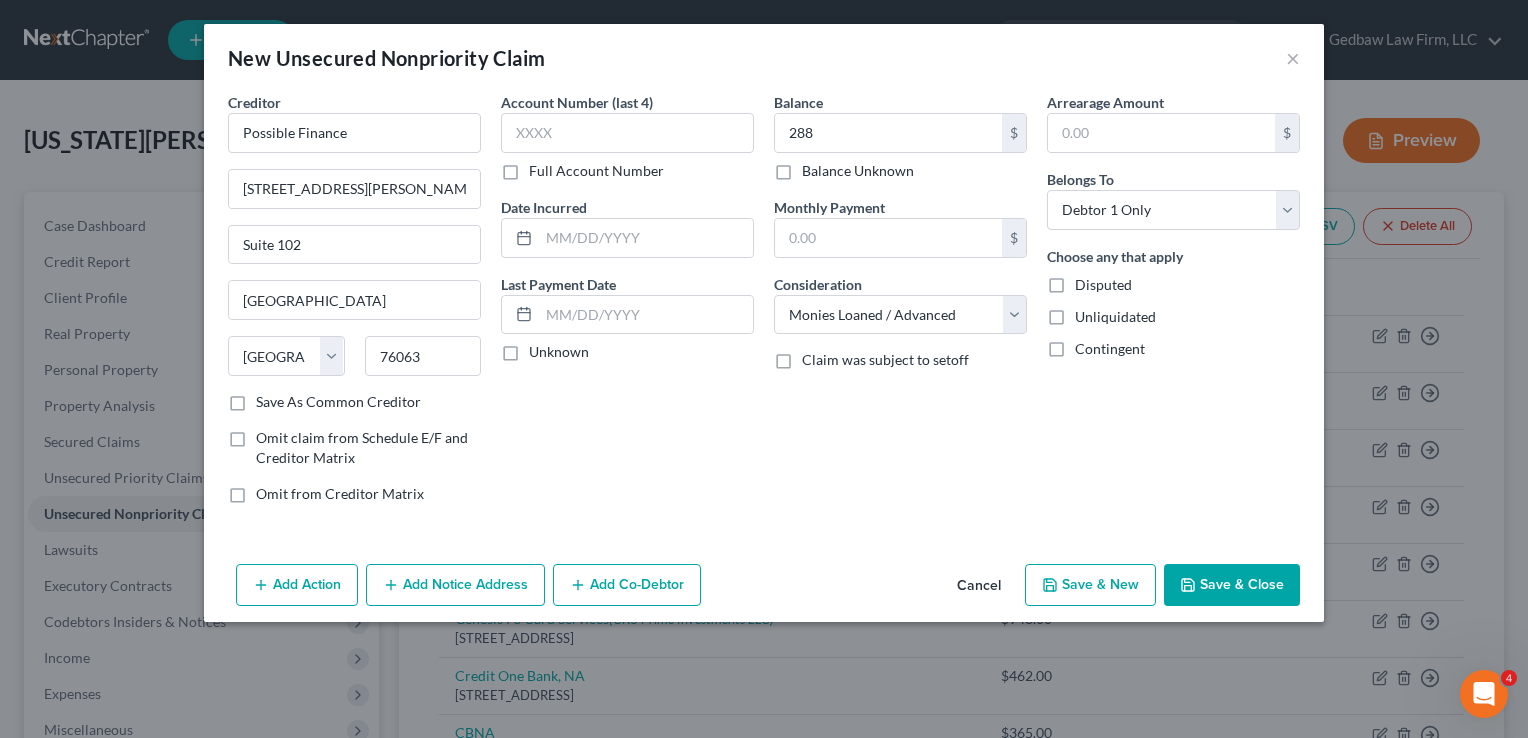 click on "Save & New" at bounding box center (1090, 585) 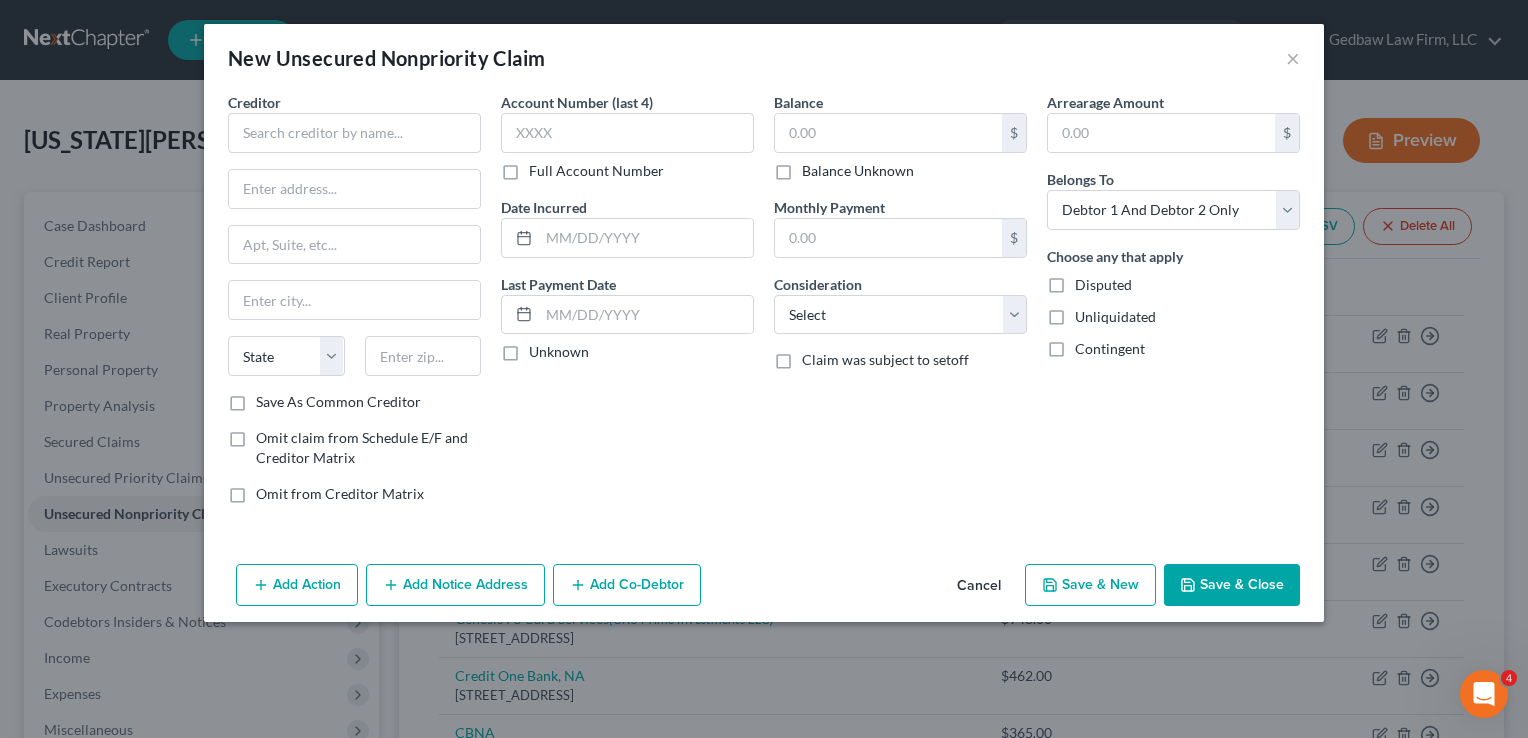 type on "288.00" 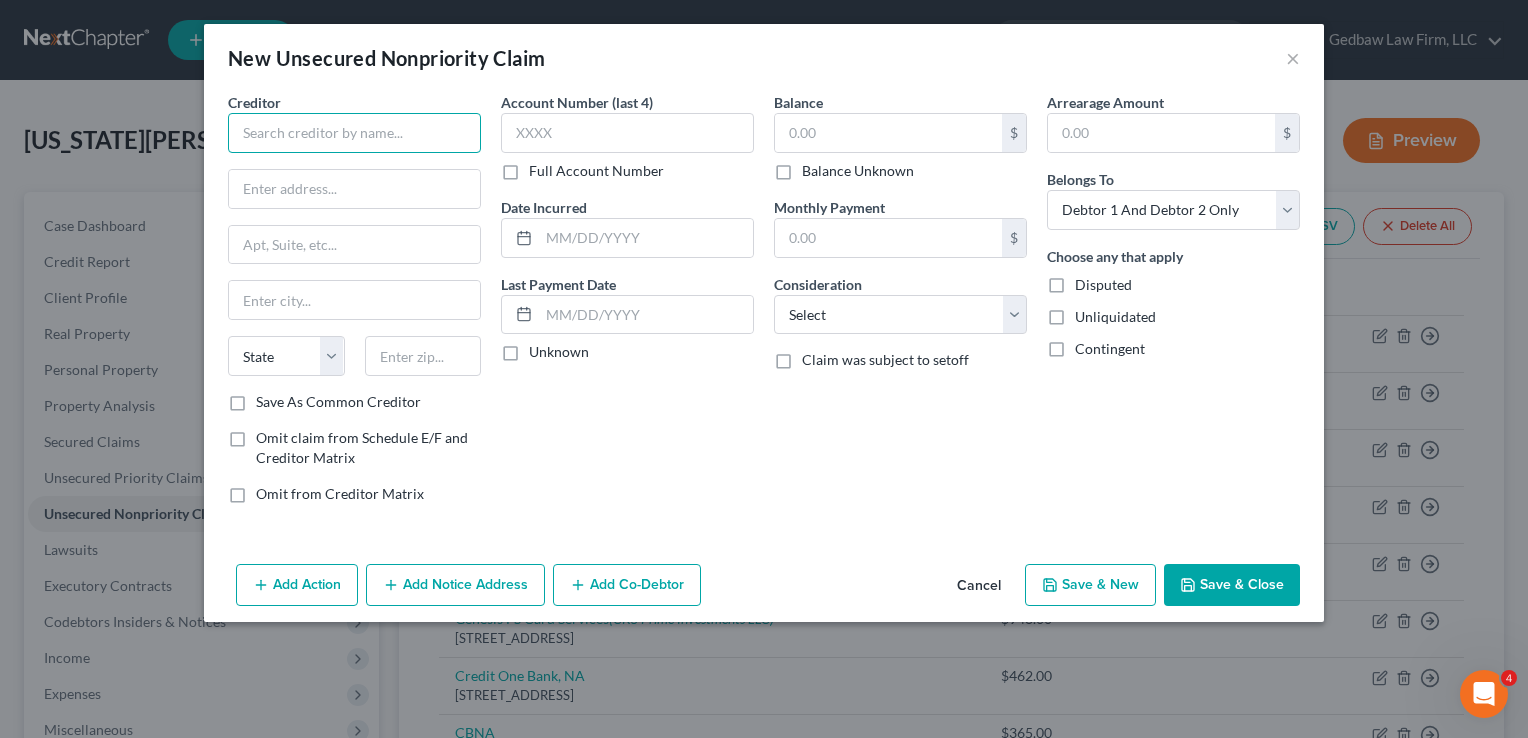 click at bounding box center [354, 133] 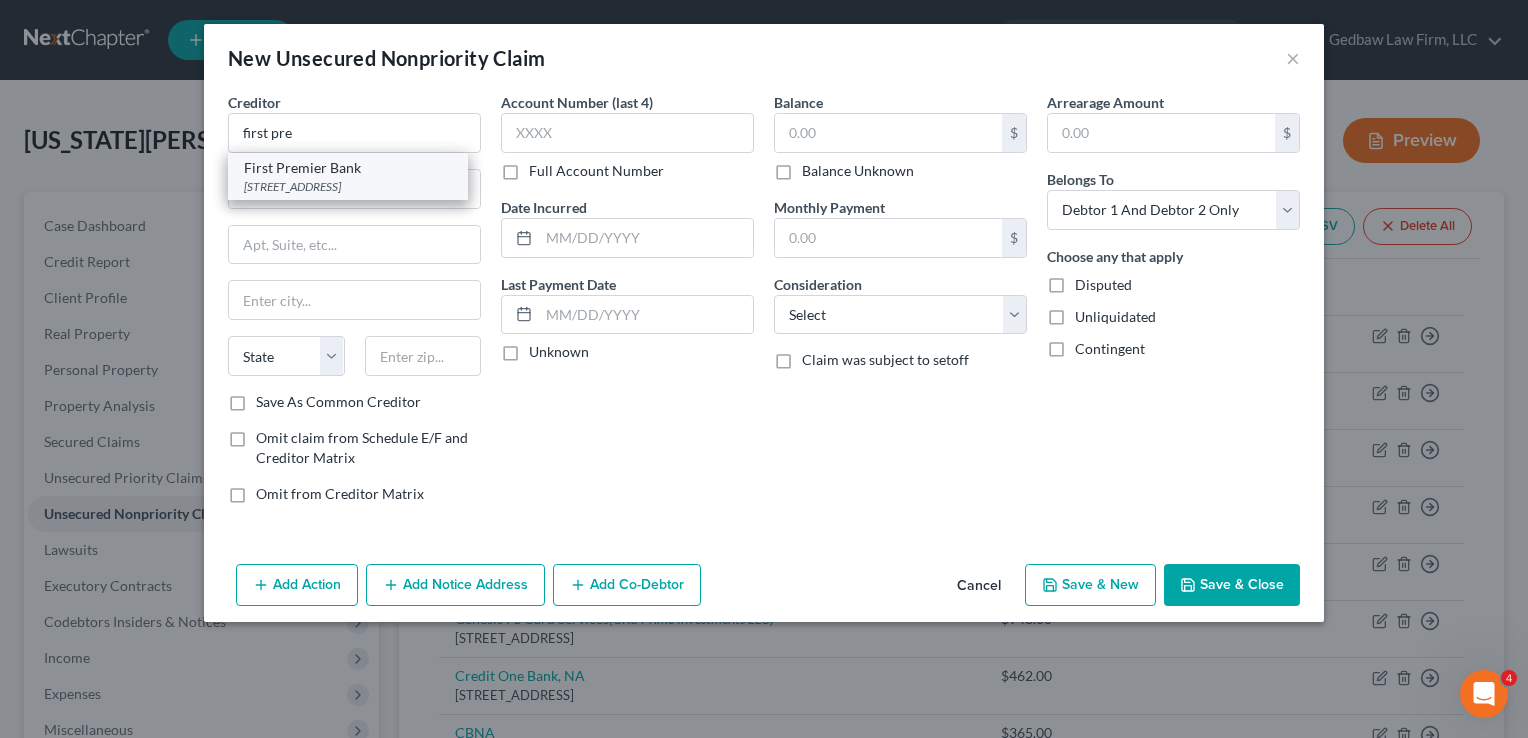 click on "First Premier Bank" at bounding box center (348, 168) 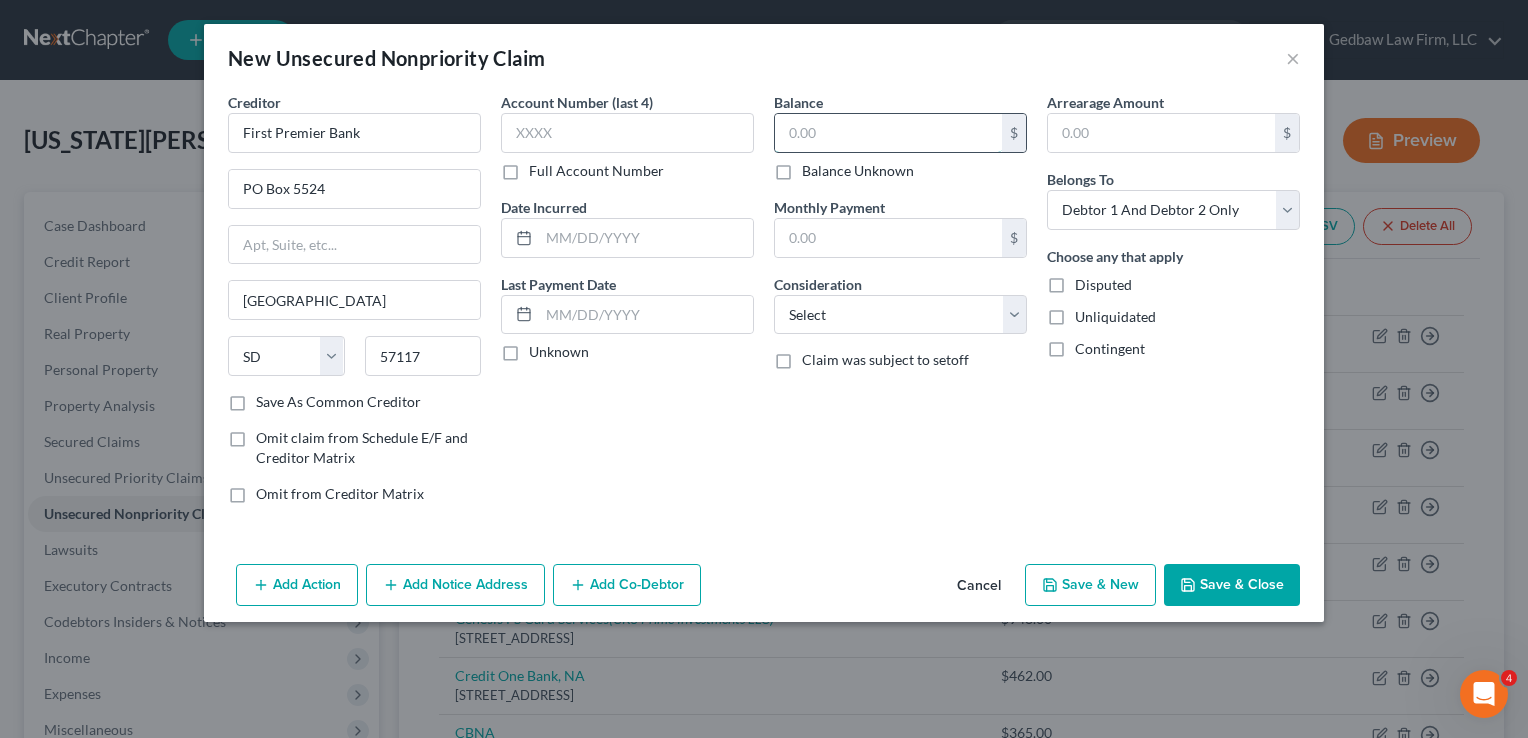 click at bounding box center (888, 133) 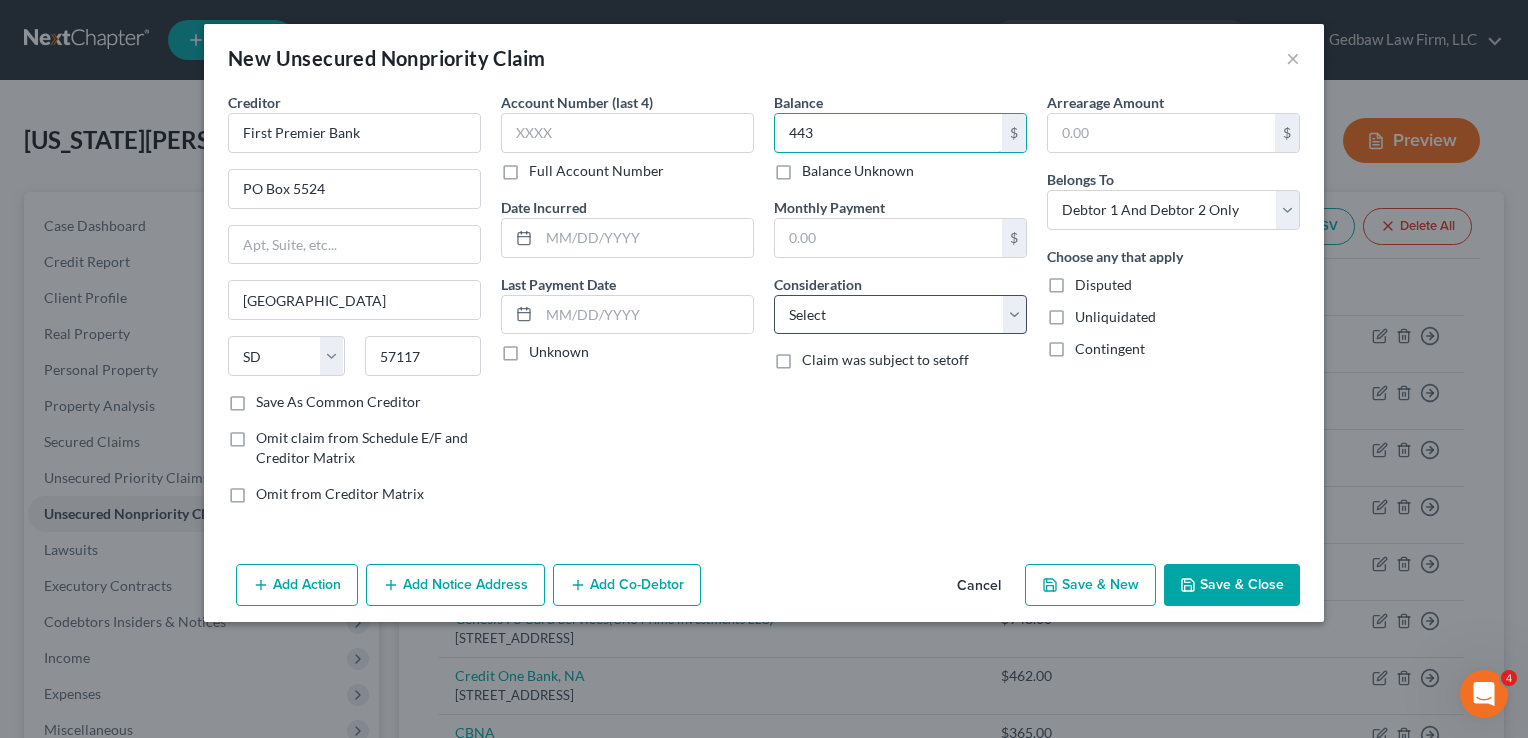 type on "443" 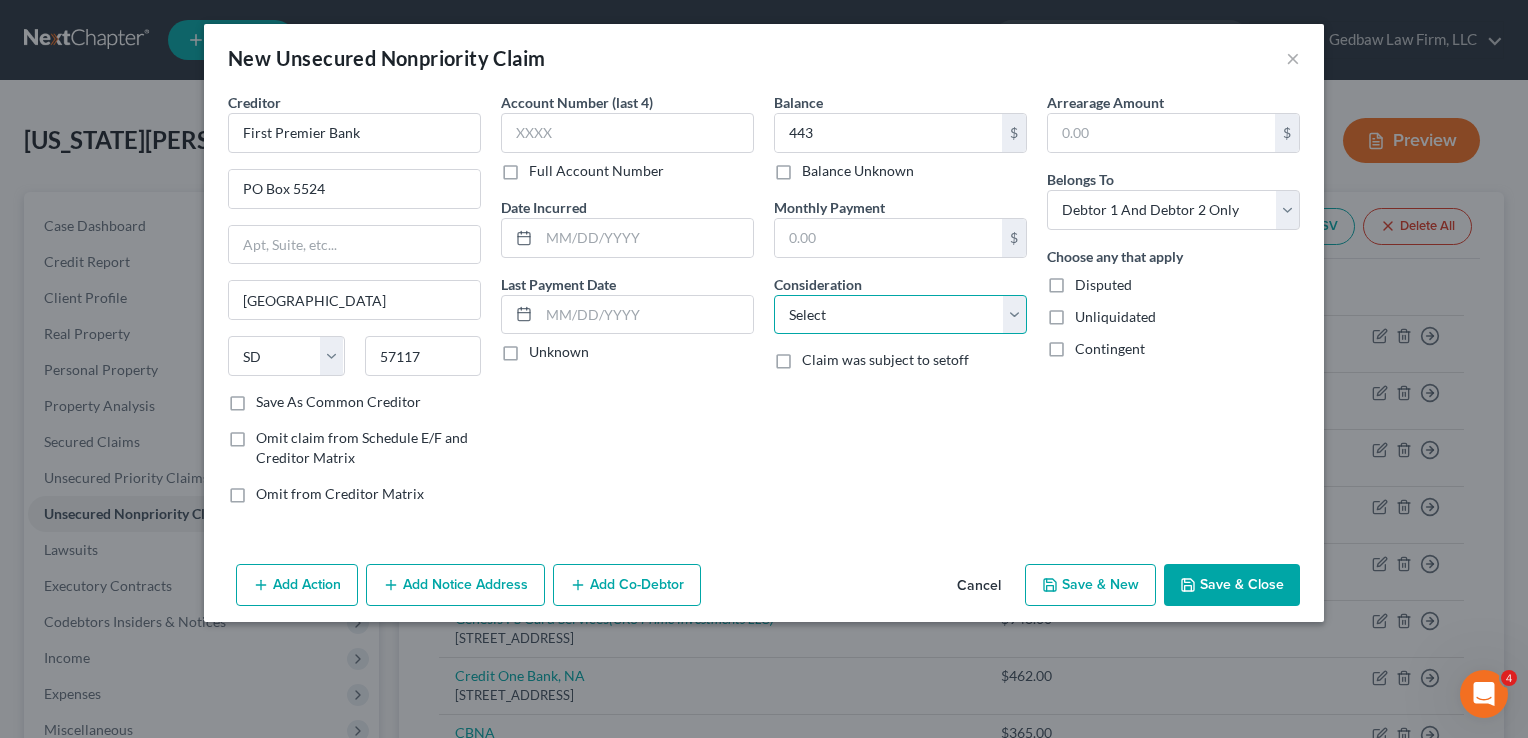 click on "Select Cable / Satellite Services Collection Agency Credit Card Debt Debt Counseling / Attorneys Deficiency Balance Domestic Support Obligations Home / Car Repairs Income Taxes Judgment Liens Medical Services Monies Loaned / Advanced Mortgage Obligation From Divorce Or Separation Obligation To Pensions Other Overdrawn Bank Account Promised To Help Pay Creditors Student Loans Suppliers And Vendors Telephone / Internet Services Utility Services" at bounding box center (900, 315) 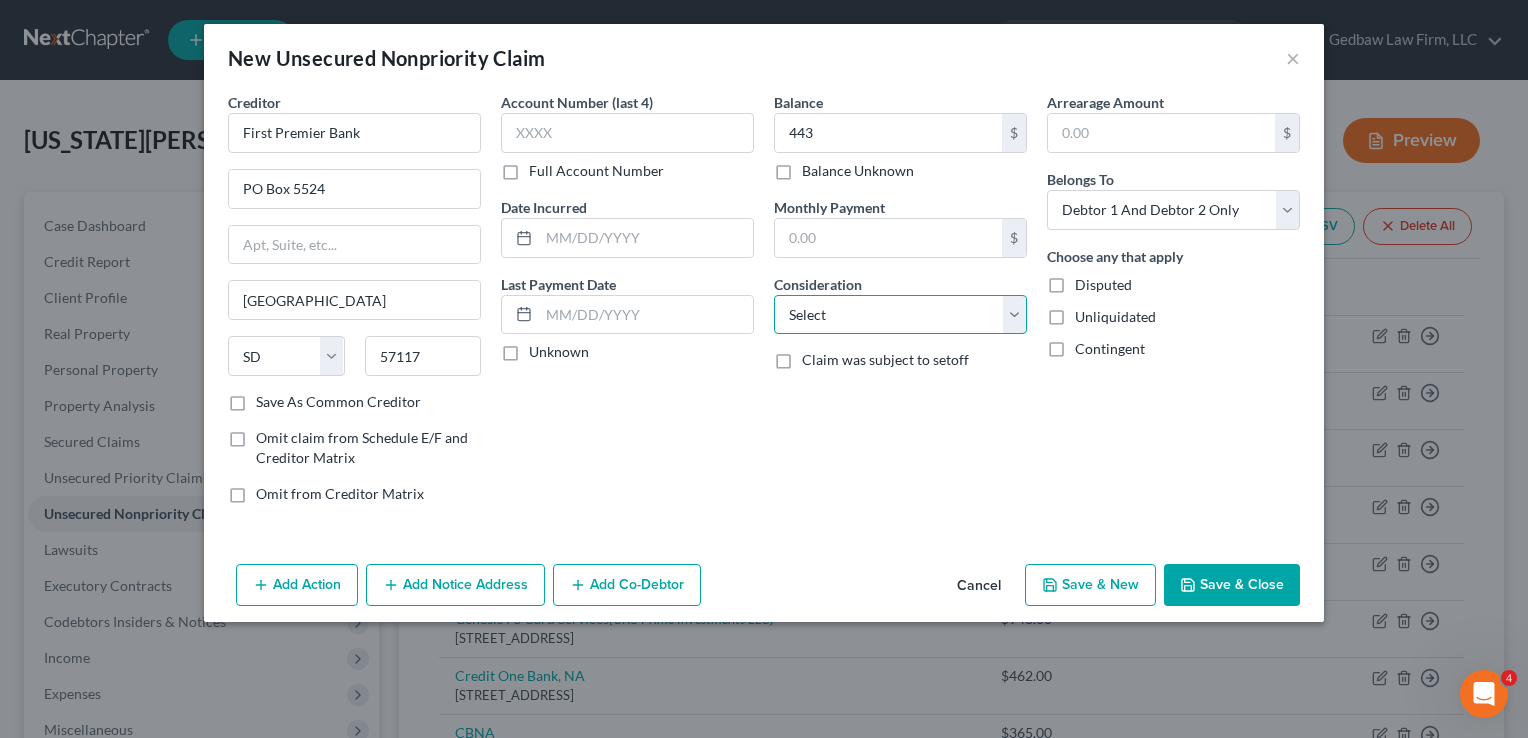 select on "2" 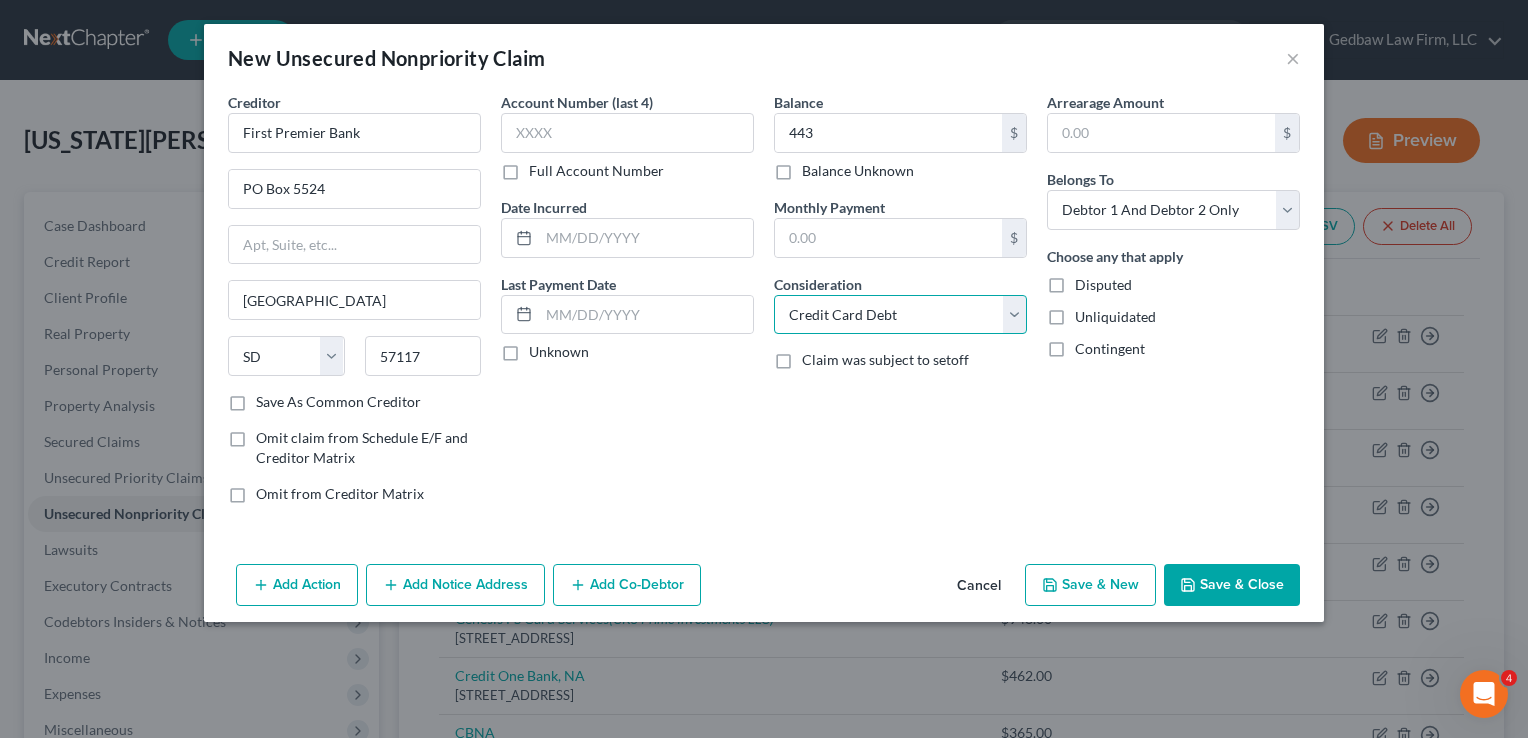 click on "Select Cable / Satellite Services Collection Agency Credit Card Debt Debt Counseling / Attorneys Deficiency Balance Domestic Support Obligations Home / Car Repairs Income Taxes Judgment Liens Medical Services Monies Loaned / Advanced Mortgage Obligation From Divorce Or Separation Obligation To Pensions Other Overdrawn Bank Account Promised To Help Pay Creditors Student Loans Suppliers And Vendors Telephone / Internet Services Utility Services" at bounding box center (900, 315) 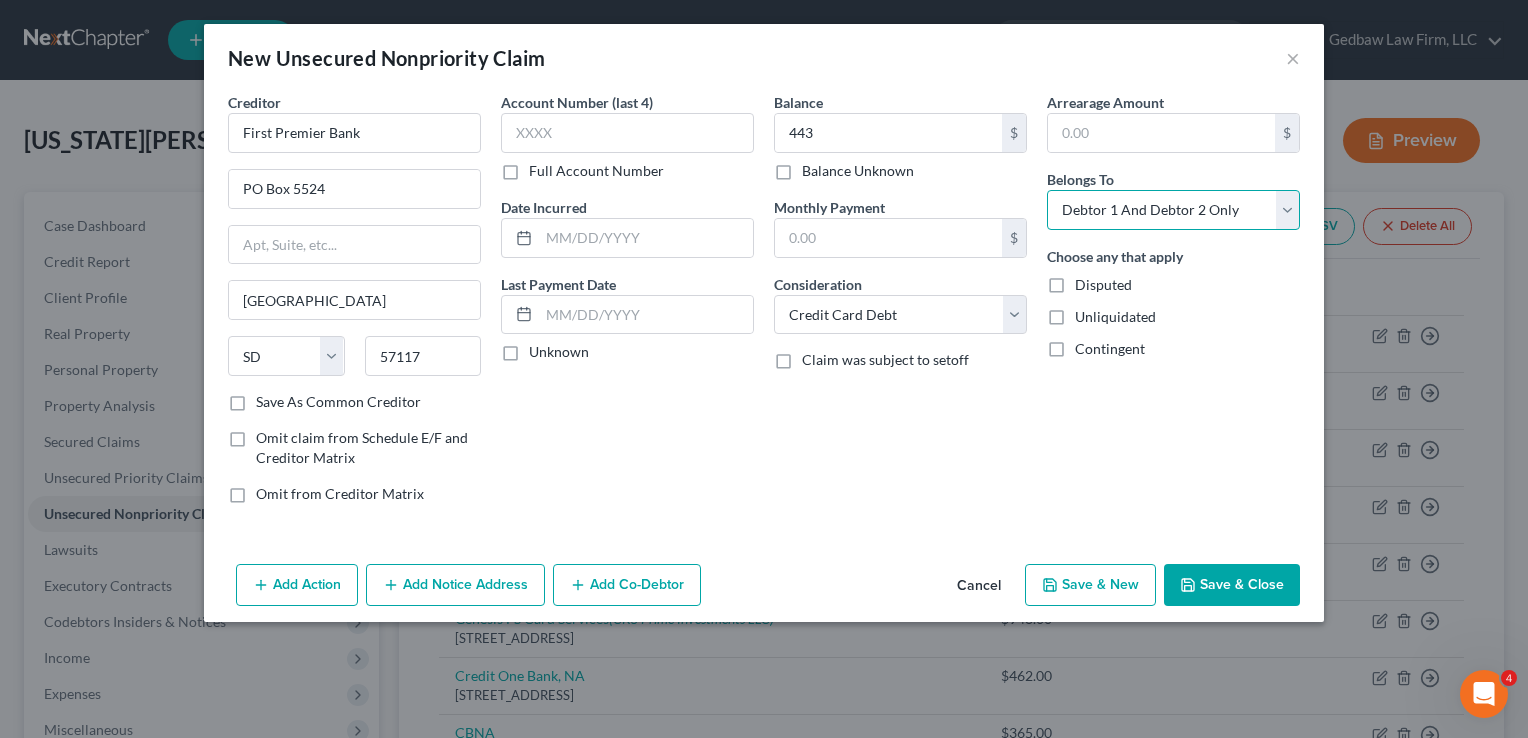click on "Select Debtor 1 Only Debtor 2 Only Debtor 1 And Debtor 2 Only At Least One Of The Debtors And Another Community Property" at bounding box center [1173, 210] 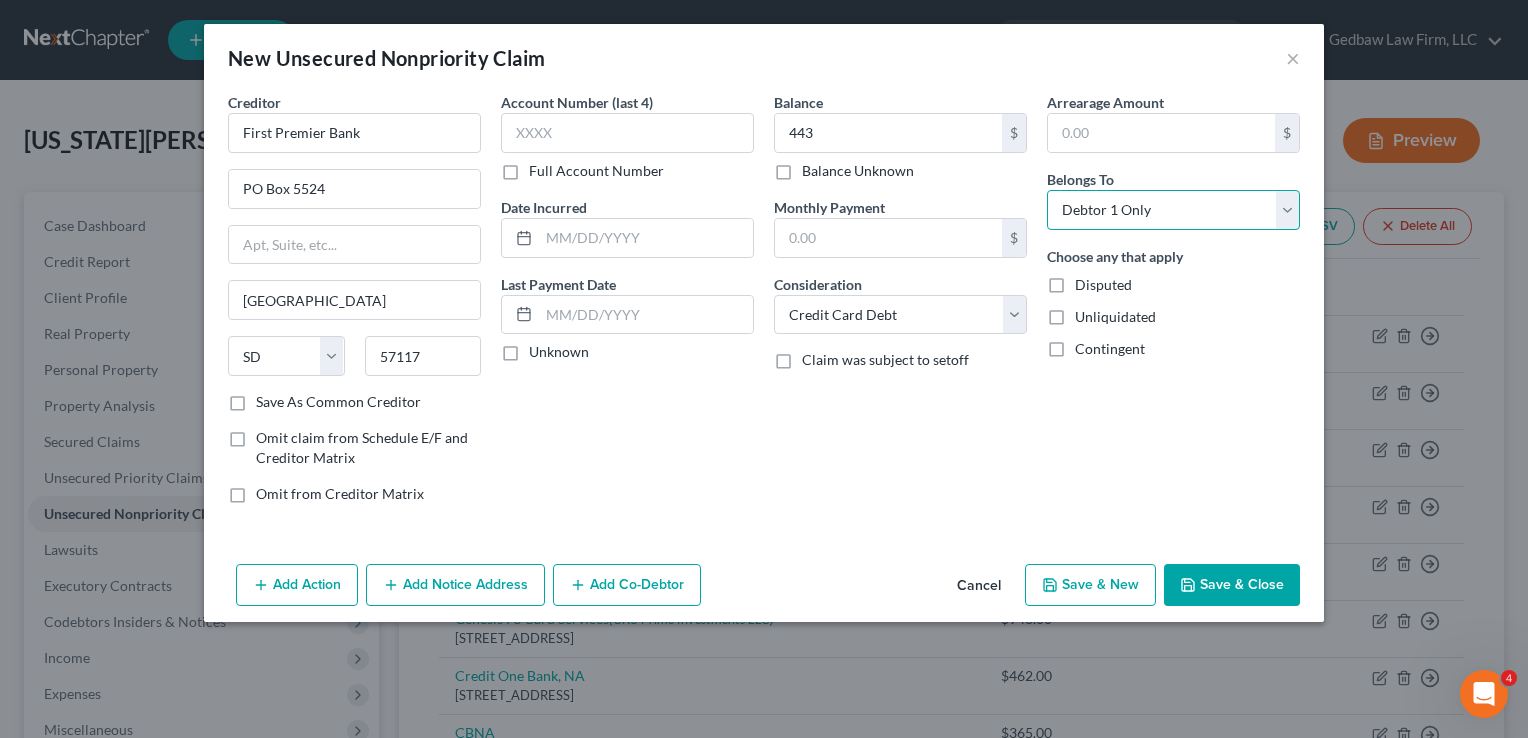 click on "Select Debtor 1 Only Debtor 2 Only Debtor 1 And Debtor 2 Only At Least One Of The Debtors And Another Community Property" at bounding box center [1173, 210] 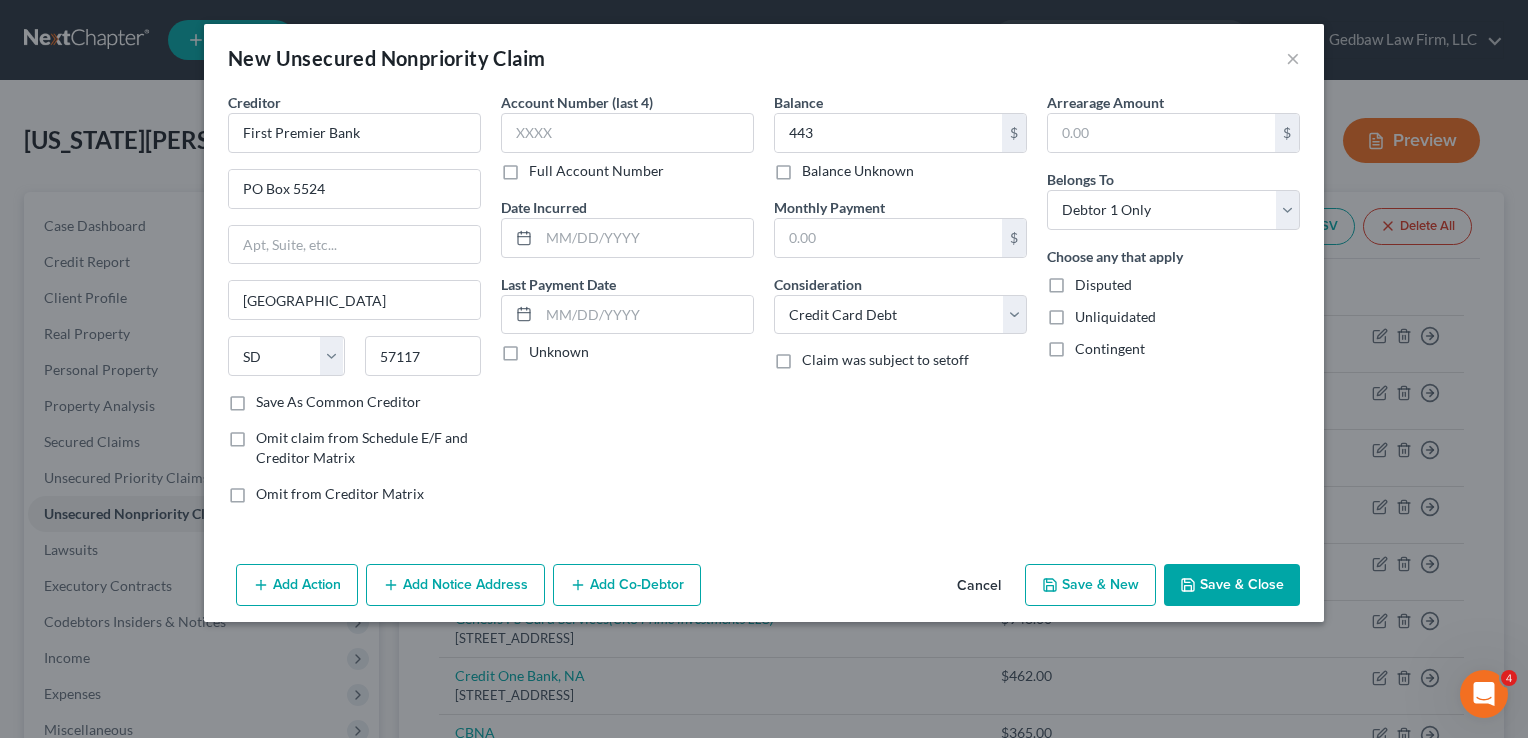 click on "Save & New" at bounding box center (1090, 585) 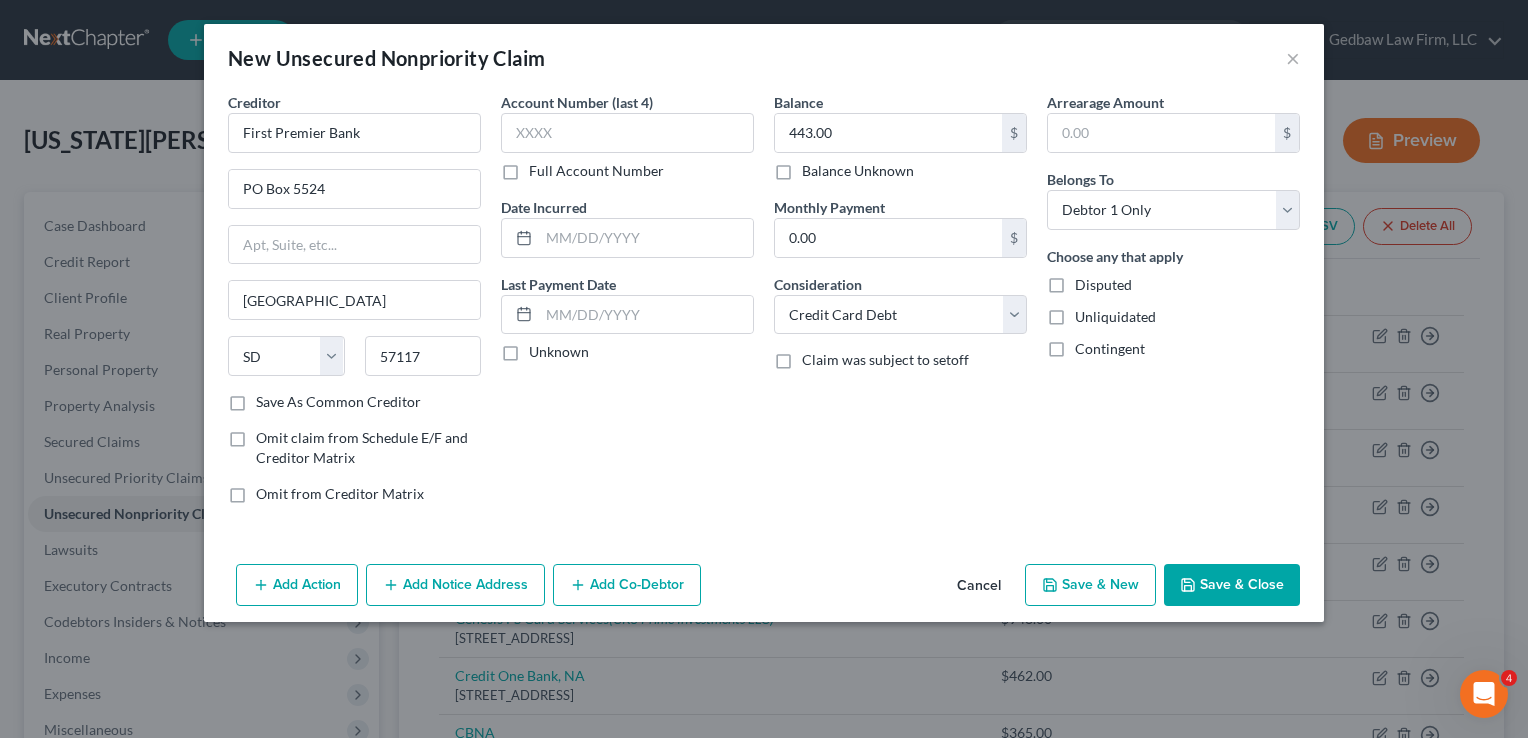 select on "2" 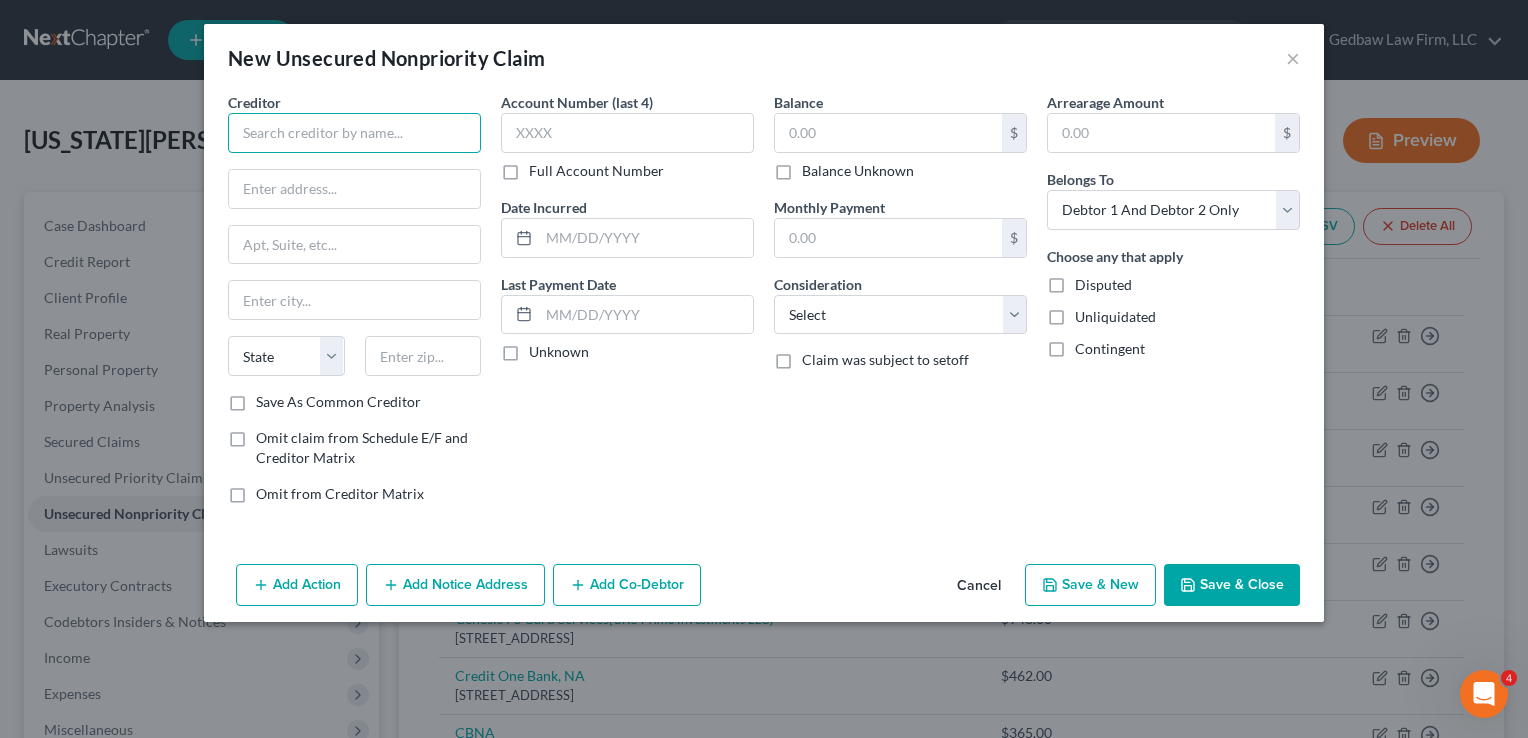 click at bounding box center [354, 133] 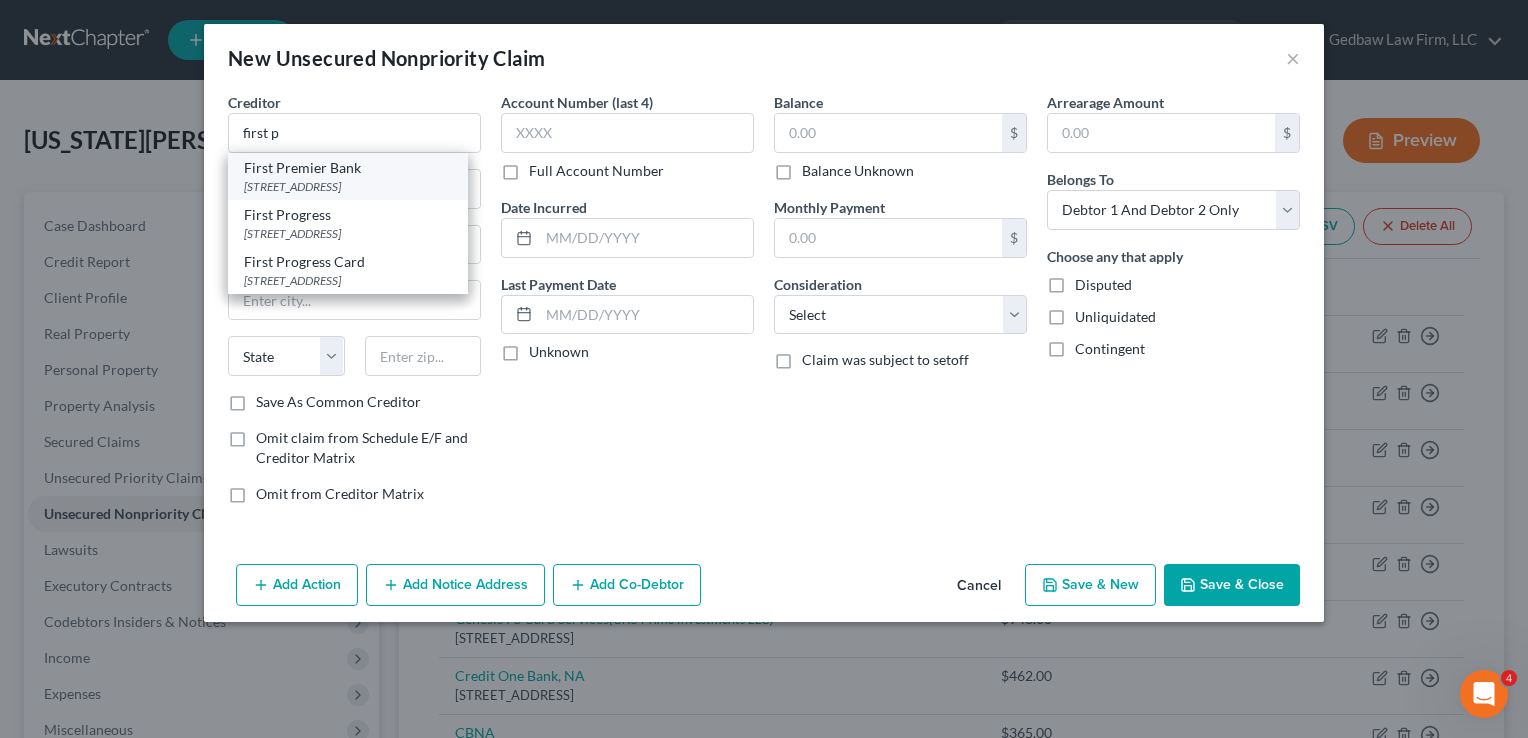 click on "[STREET_ADDRESS]" at bounding box center (348, 186) 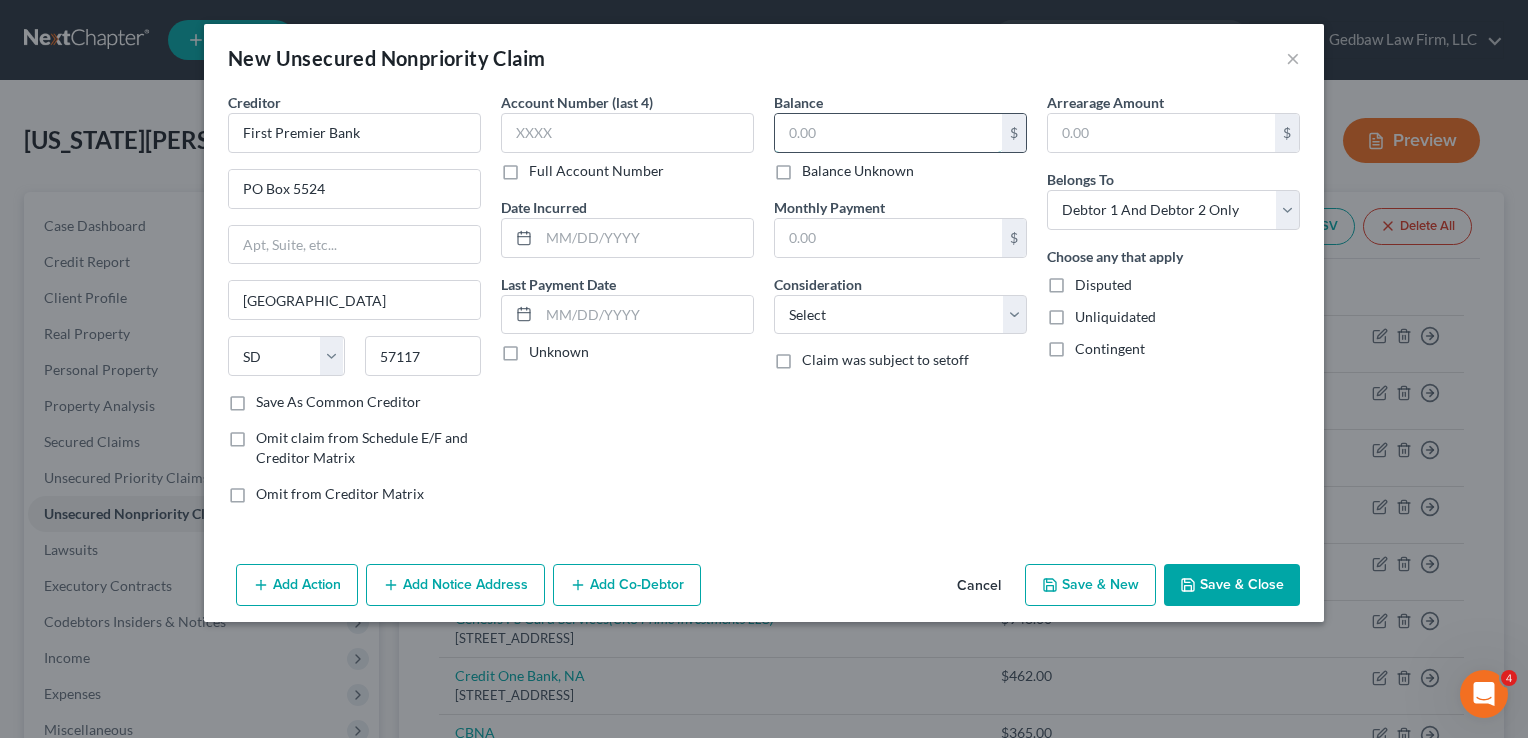 click at bounding box center (888, 133) 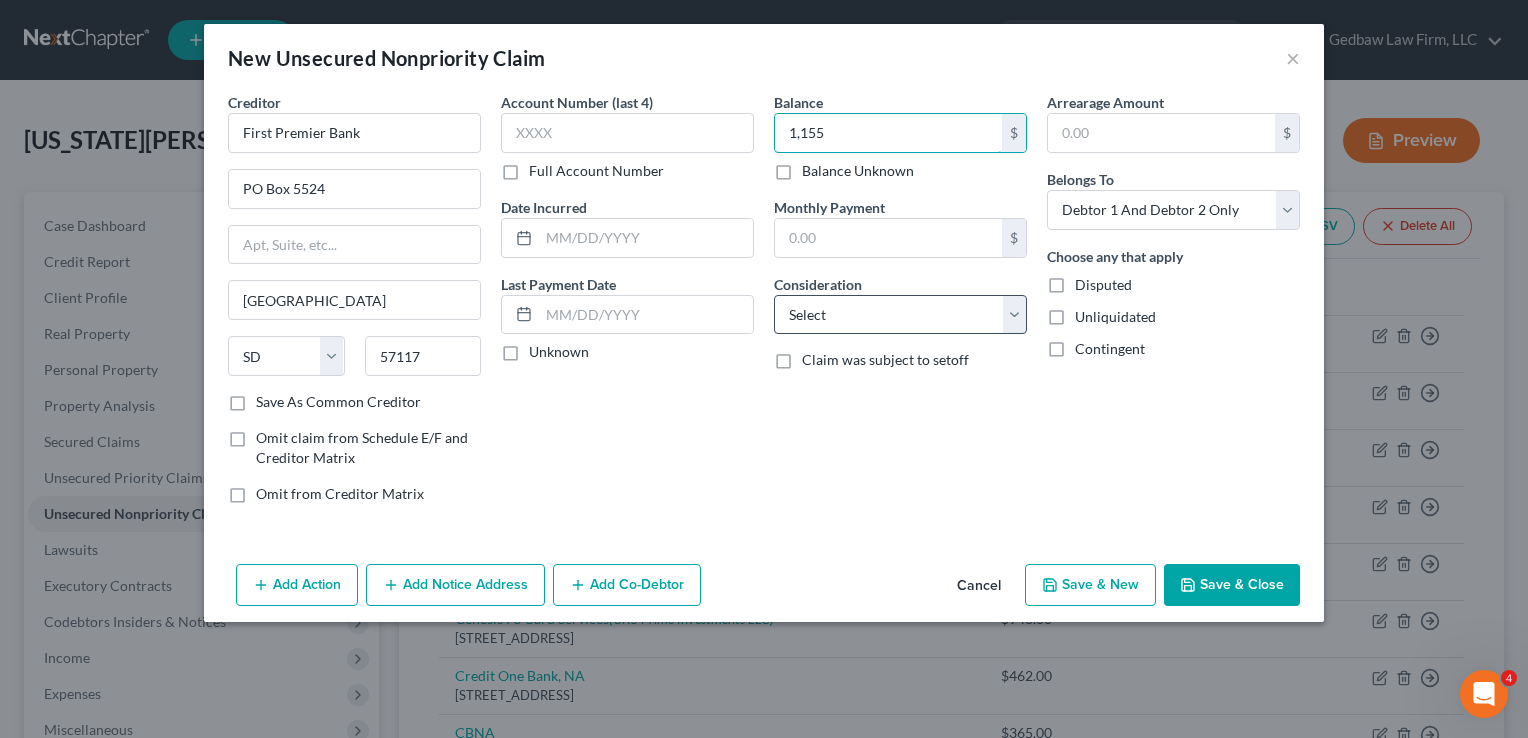 type on "1,155" 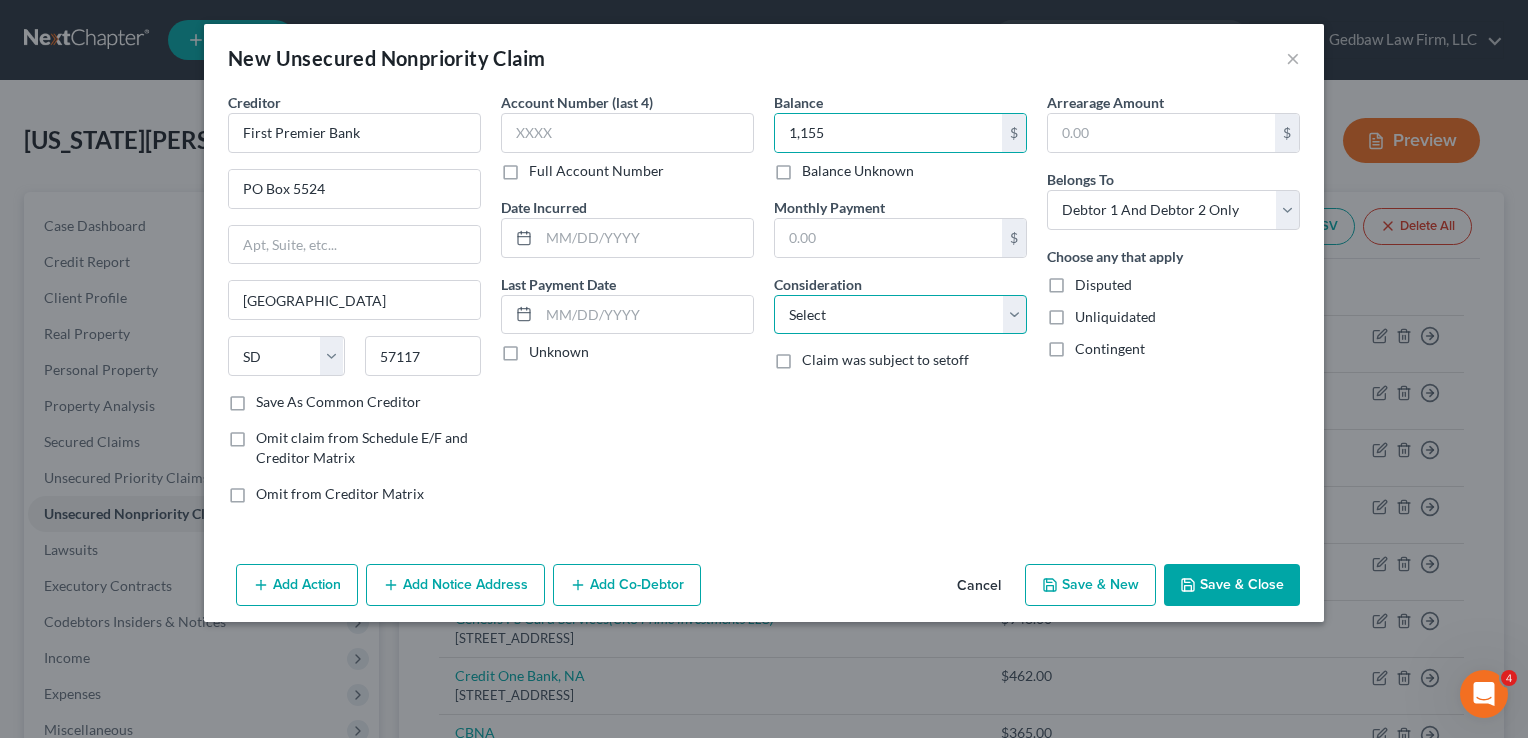 click on "Select Cable / Satellite Services Collection Agency Credit Card Debt Debt Counseling / Attorneys Deficiency Balance Domestic Support Obligations Home / Car Repairs Income Taxes Judgment Liens Medical Services Monies Loaned / Advanced Mortgage Obligation From Divorce Or Separation Obligation To Pensions Other Overdrawn Bank Account Promised To Help Pay Creditors Student Loans Suppliers And Vendors Telephone / Internet Services Utility Services" at bounding box center [900, 315] 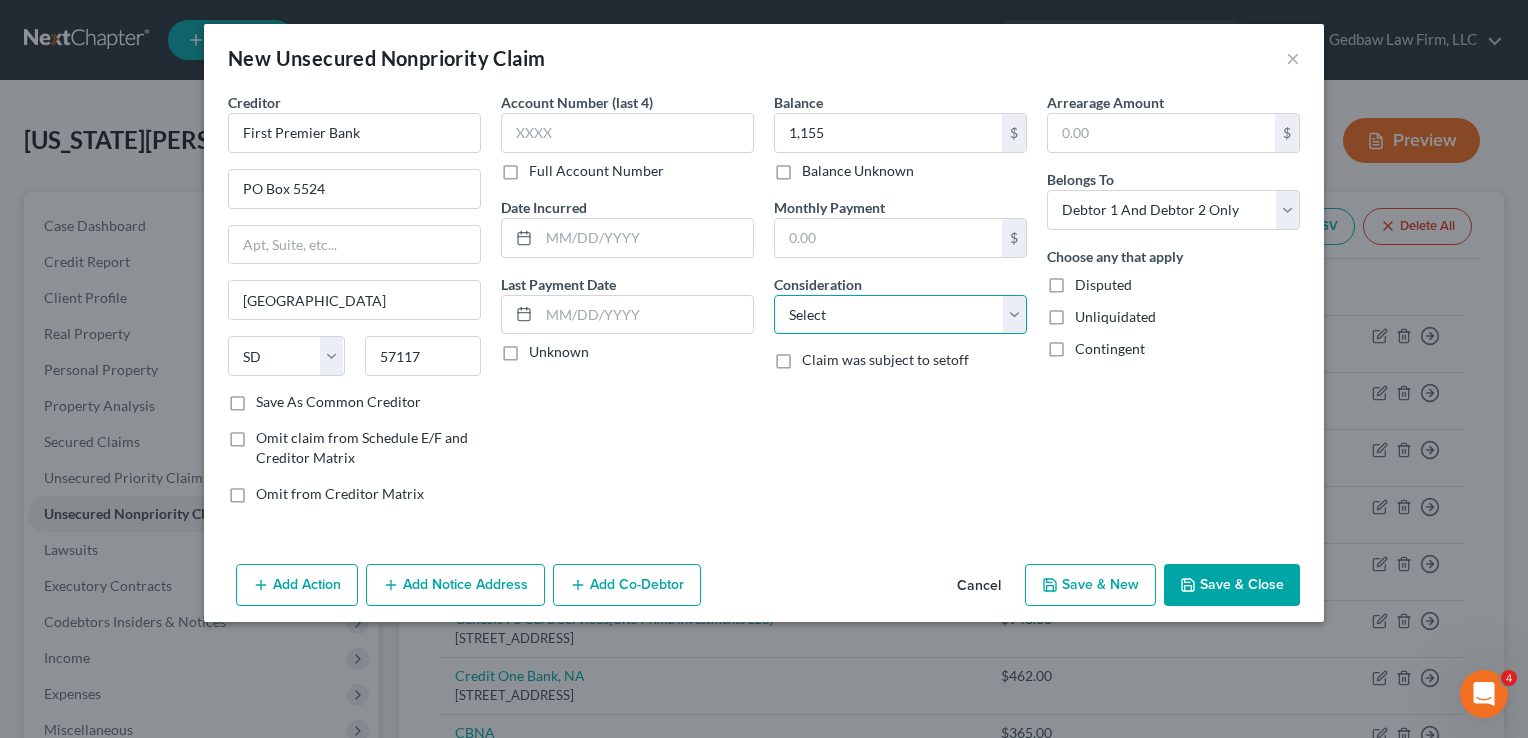 select on "2" 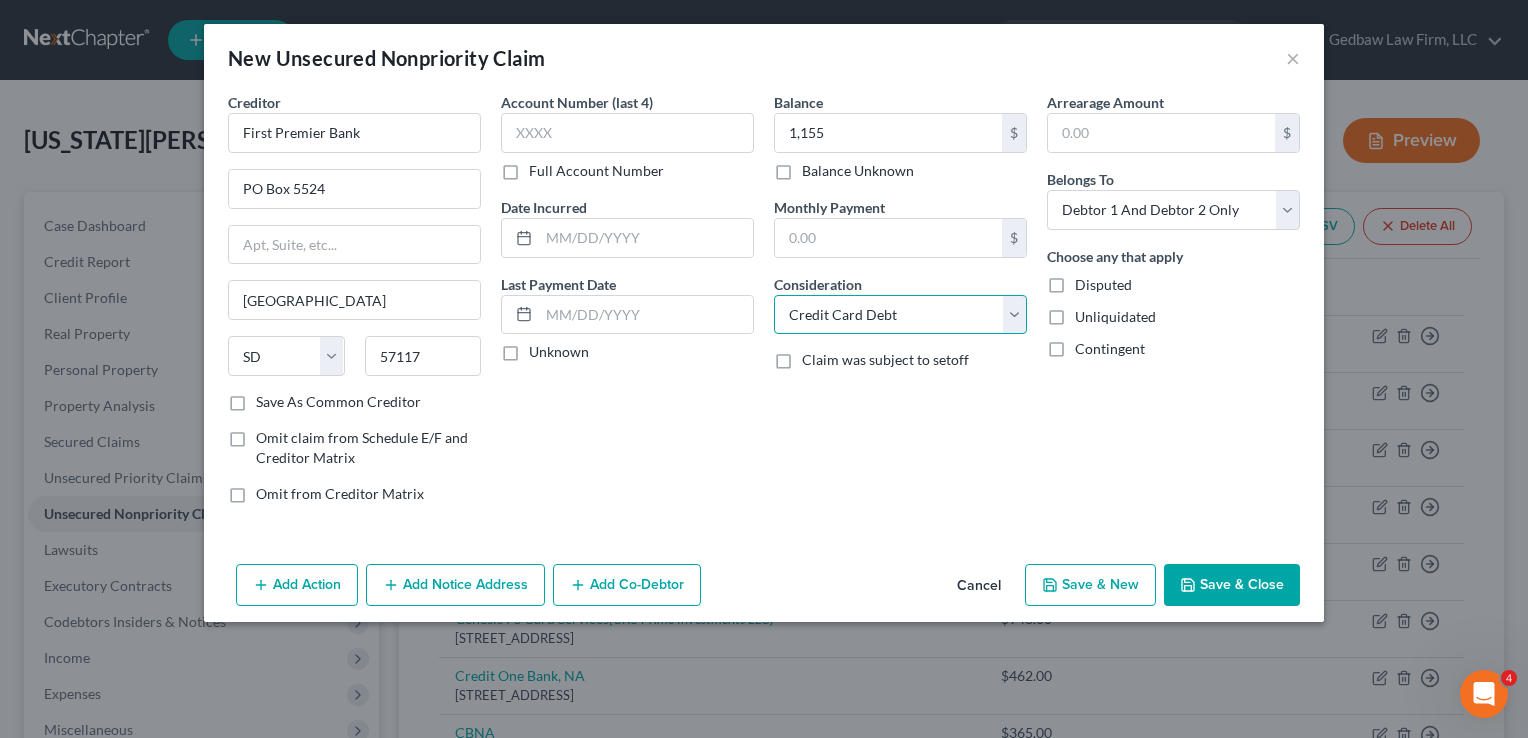 click on "Select Cable / Satellite Services Collection Agency Credit Card Debt Debt Counseling / Attorneys Deficiency Balance Domestic Support Obligations Home / Car Repairs Income Taxes Judgment Liens Medical Services Monies Loaned / Advanced Mortgage Obligation From Divorce Or Separation Obligation To Pensions Other Overdrawn Bank Account Promised To Help Pay Creditors Student Loans Suppliers And Vendors Telephone / Internet Services Utility Services" at bounding box center [900, 315] 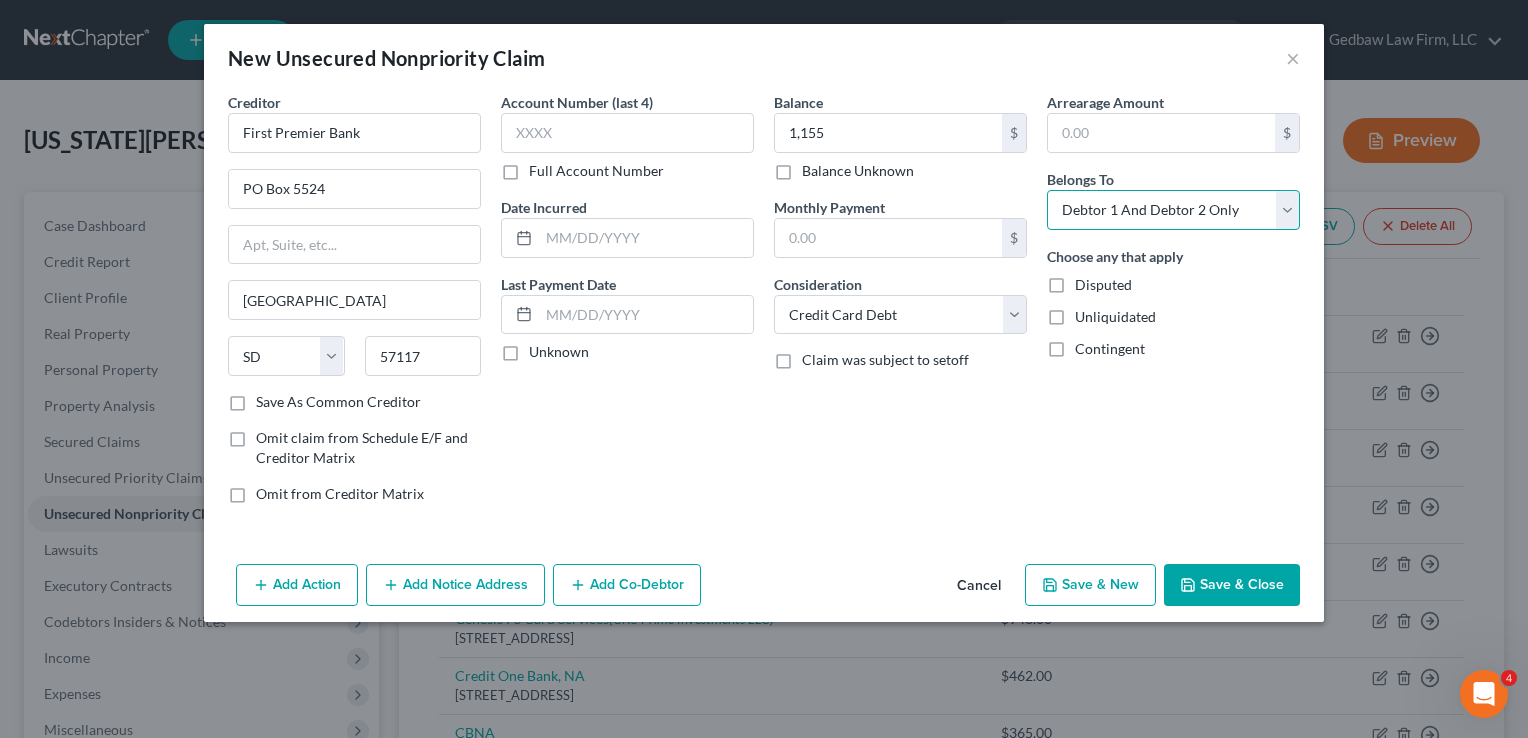 click on "Select Debtor 1 Only Debtor 2 Only Debtor 1 And Debtor 2 Only At Least One Of The Debtors And Another Community Property" at bounding box center [1173, 210] 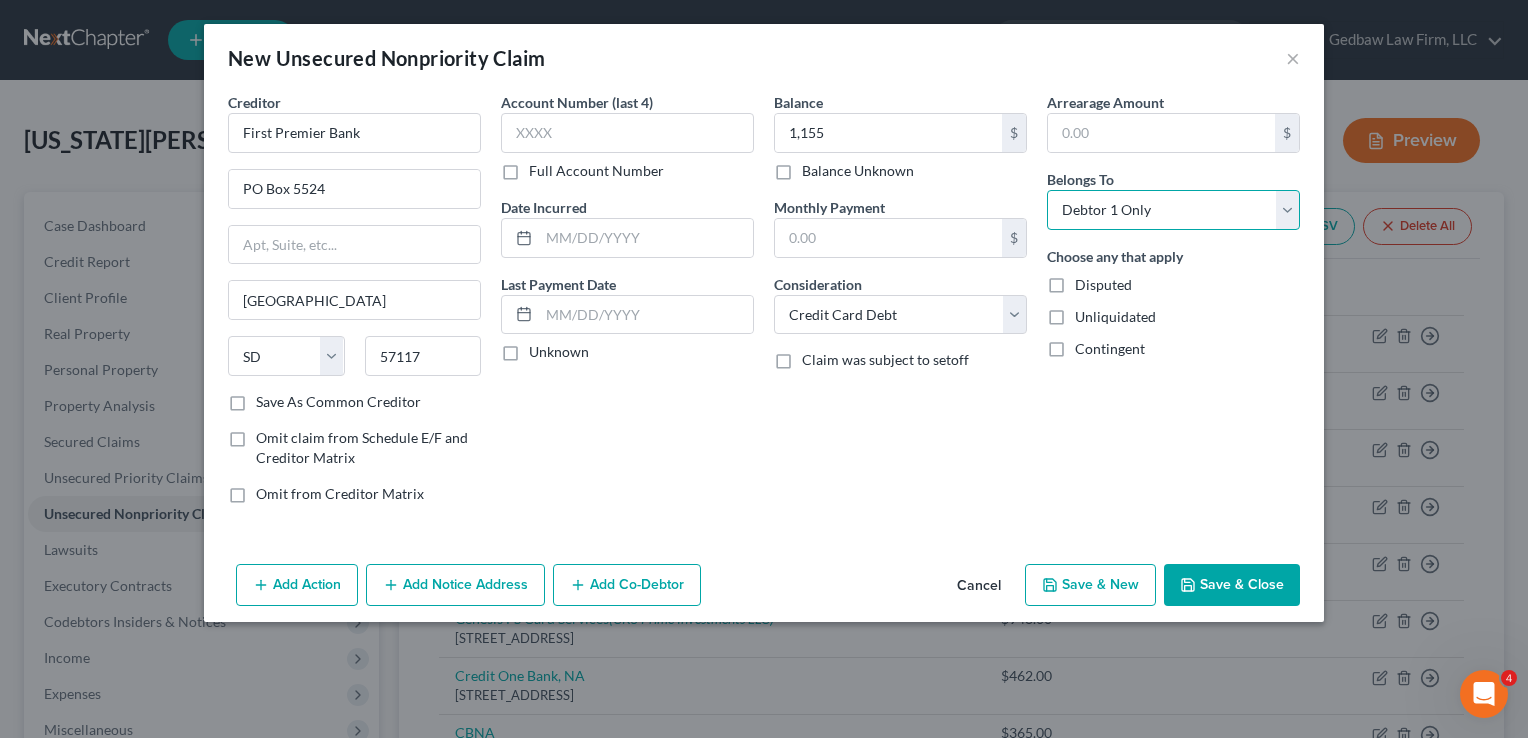 click on "Select Debtor 1 Only Debtor 2 Only Debtor 1 And Debtor 2 Only At Least One Of The Debtors And Another Community Property" at bounding box center (1173, 210) 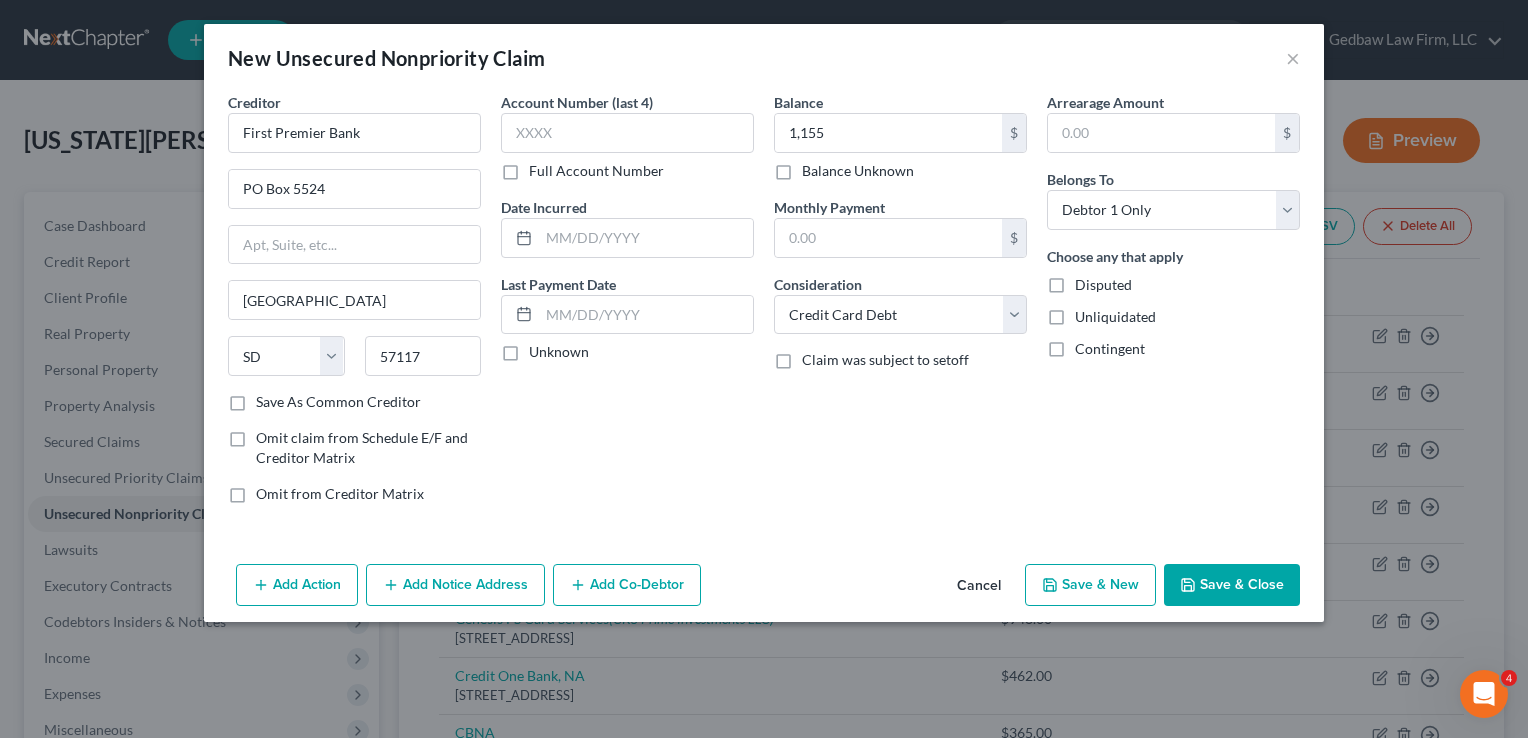 click on "Save & New" at bounding box center (1090, 585) 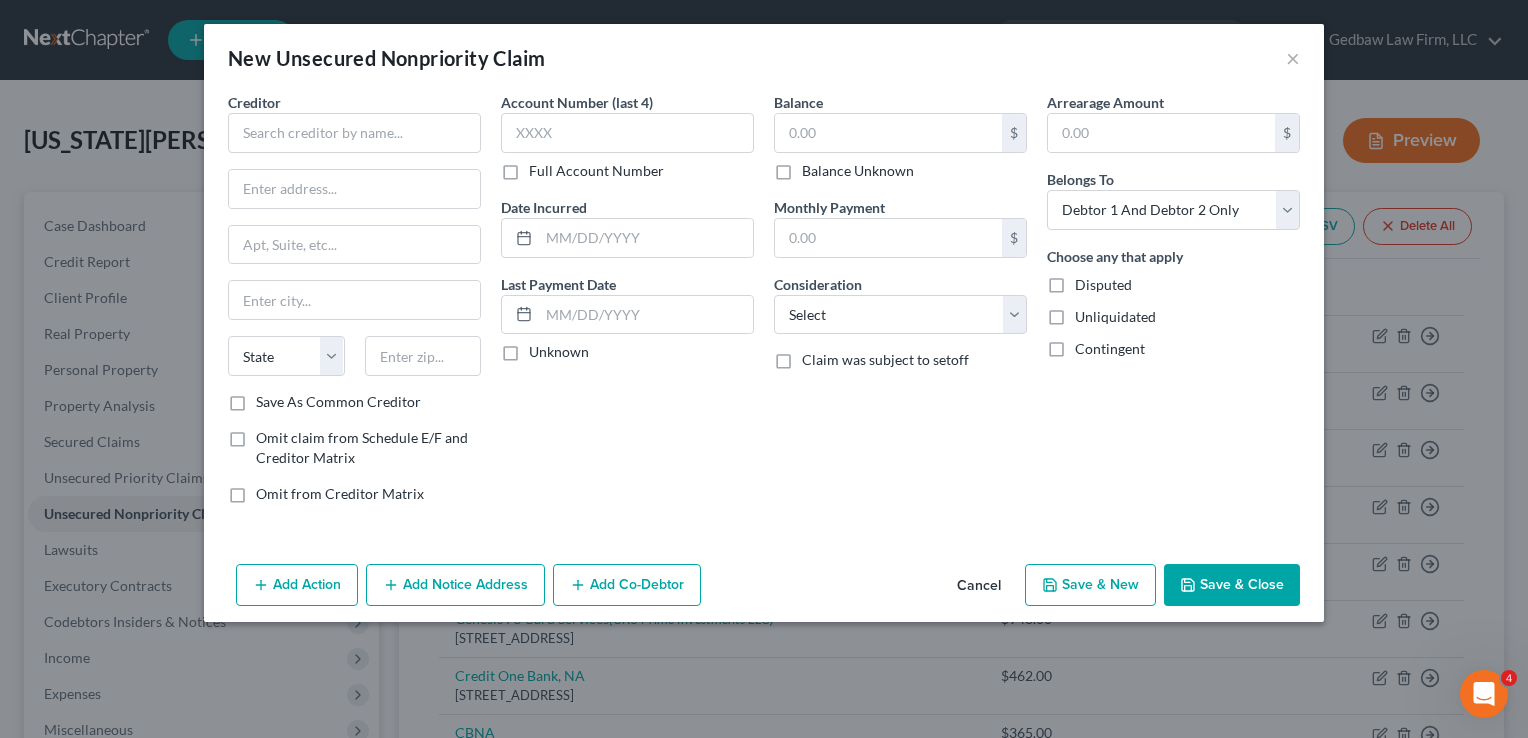 type on "1,155.00" 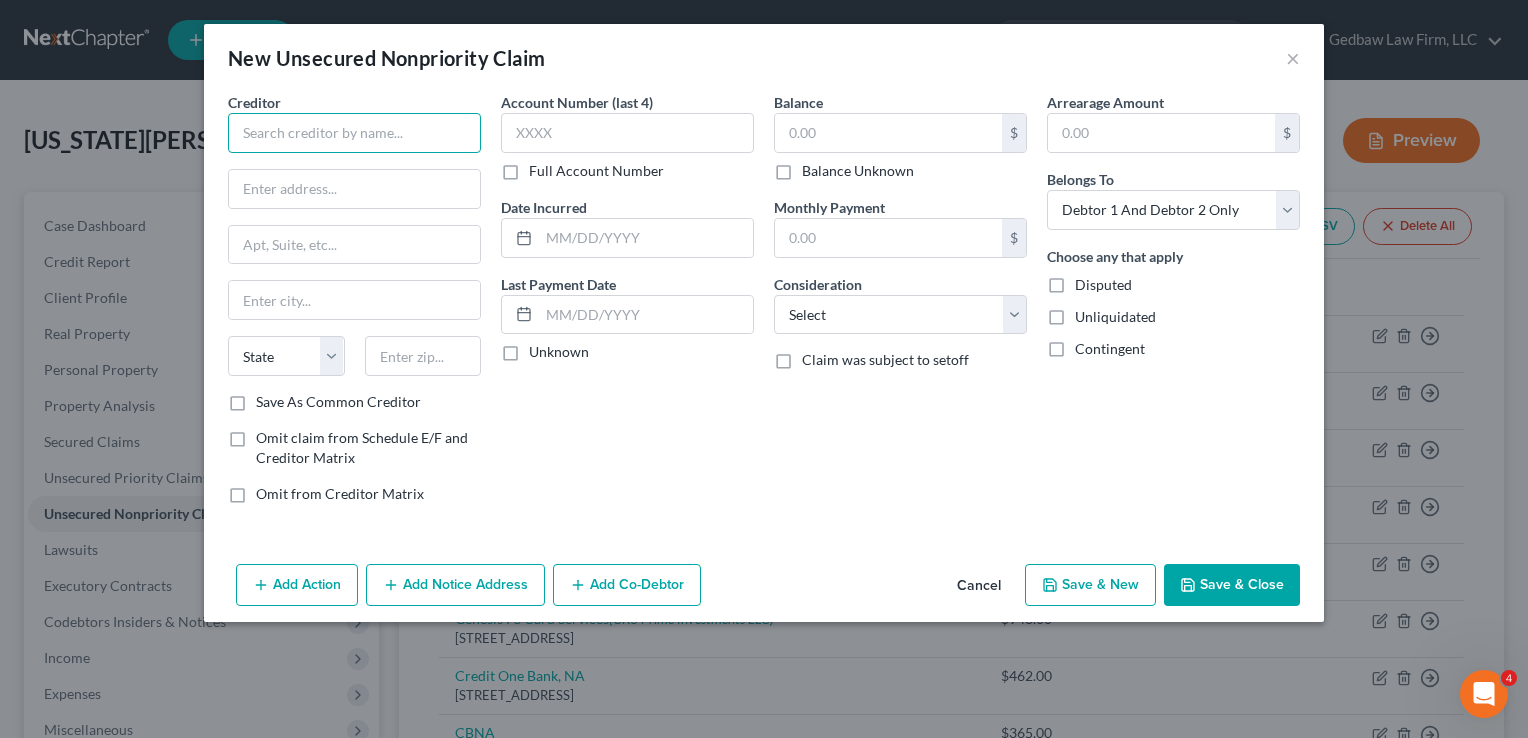 click at bounding box center (354, 133) 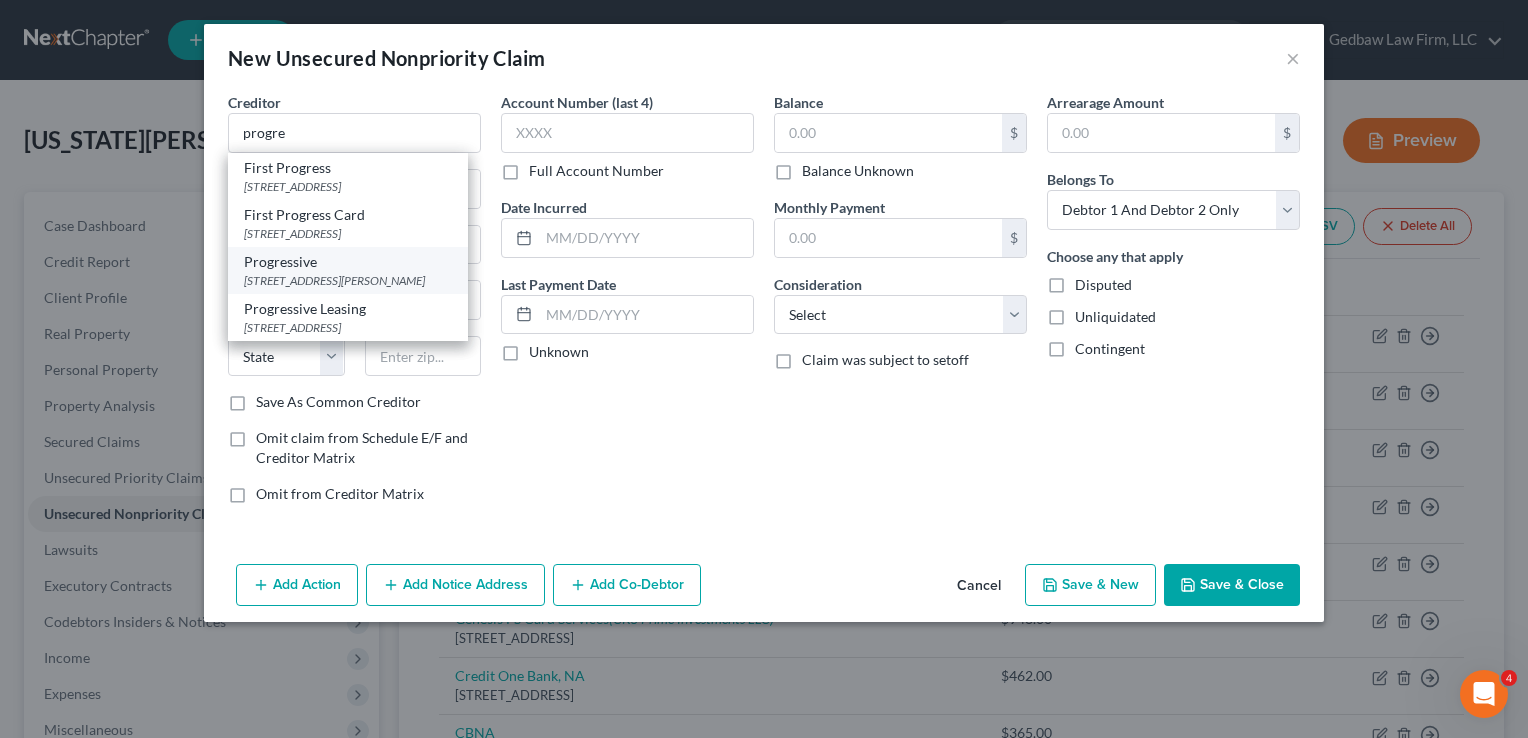 click on "[STREET_ADDRESS][PERSON_NAME]" at bounding box center [348, 280] 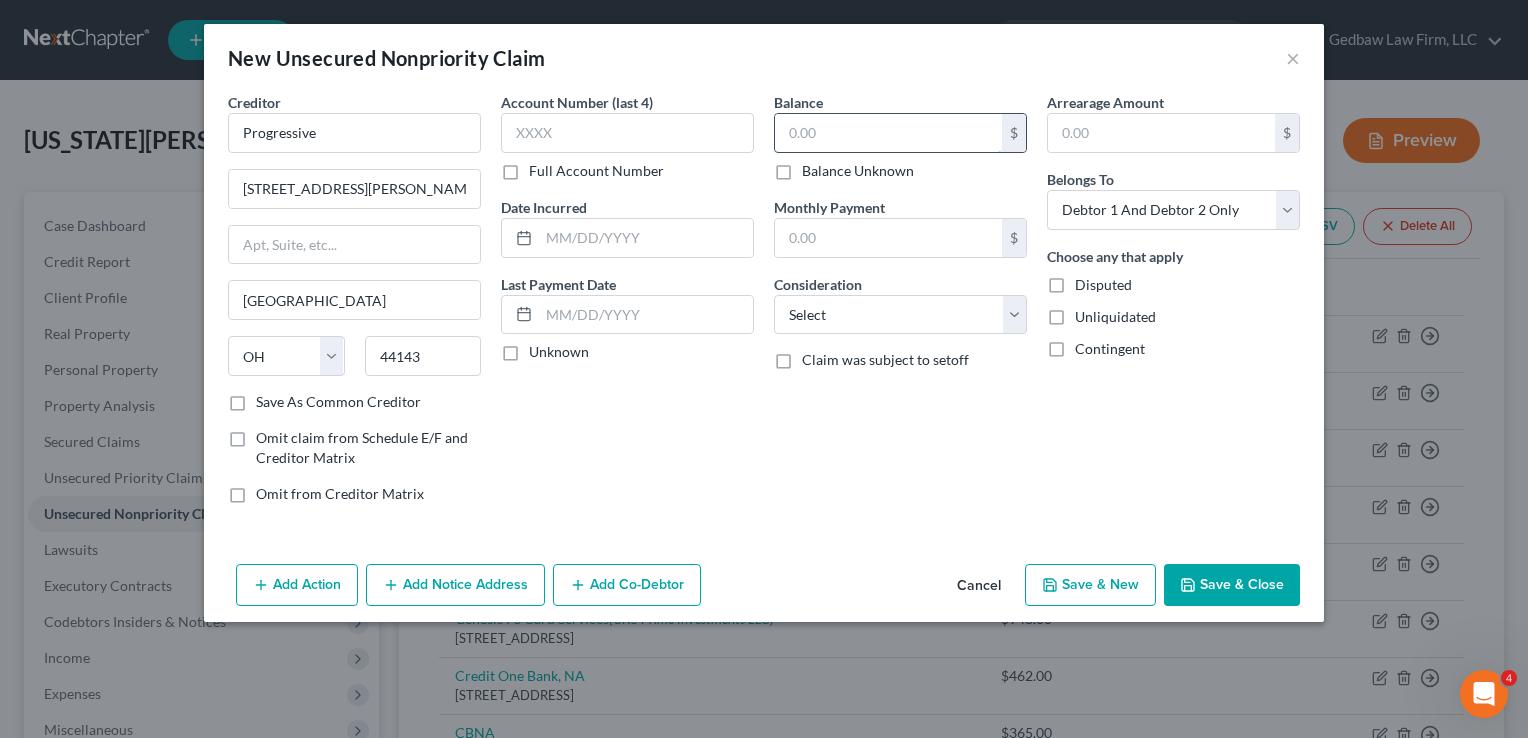 click at bounding box center (888, 133) 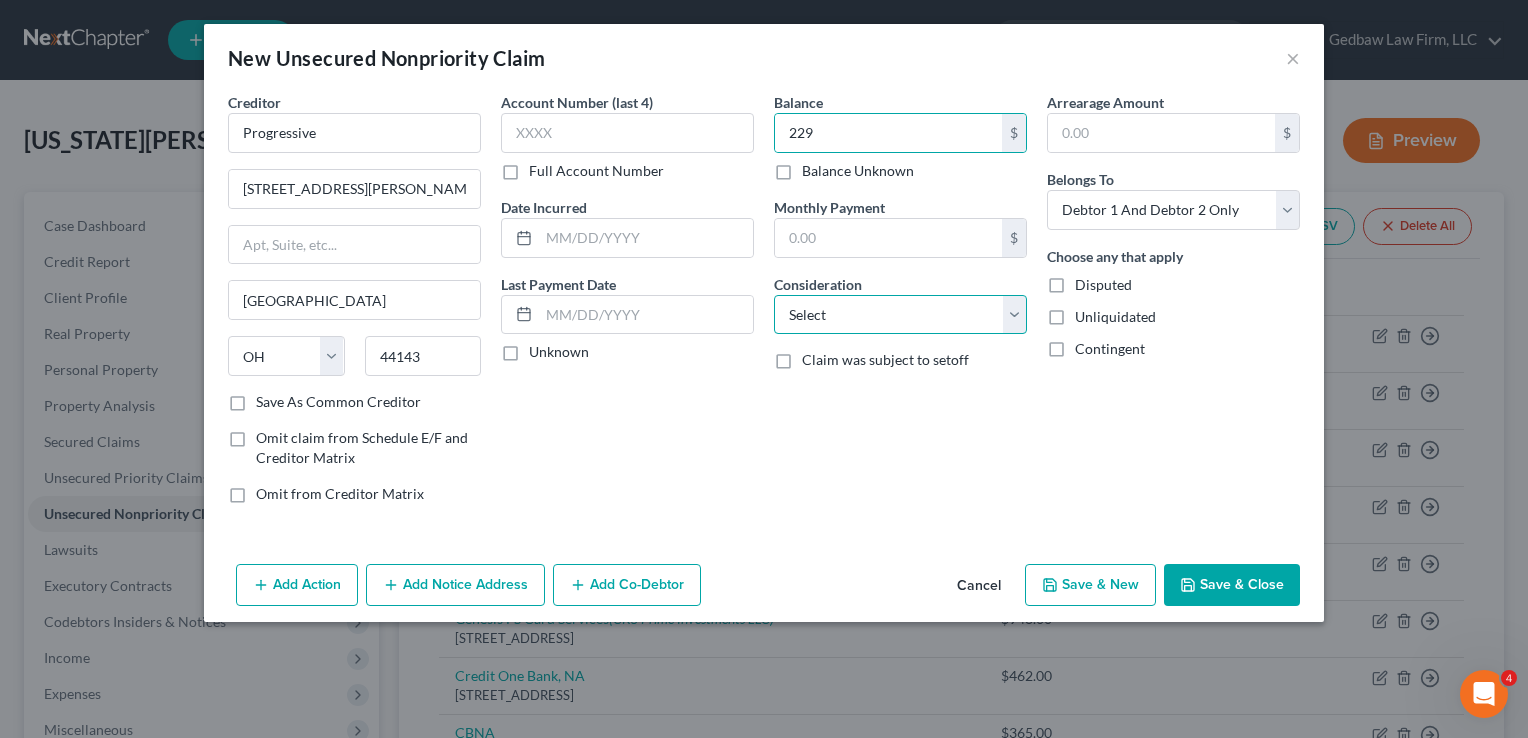 click on "Select Cable / Satellite Services Collection Agency Credit Card Debt Debt Counseling / Attorneys Deficiency Balance Domestic Support Obligations Home / Car Repairs Income Taxes Judgment Liens Medical Services Monies Loaned / Advanced Mortgage Obligation From Divorce Or Separation Obligation To Pensions Other Overdrawn Bank Account Promised To Help Pay Creditors Student Loans Suppliers And Vendors Telephone / Internet Services Utility Services" at bounding box center (900, 315) 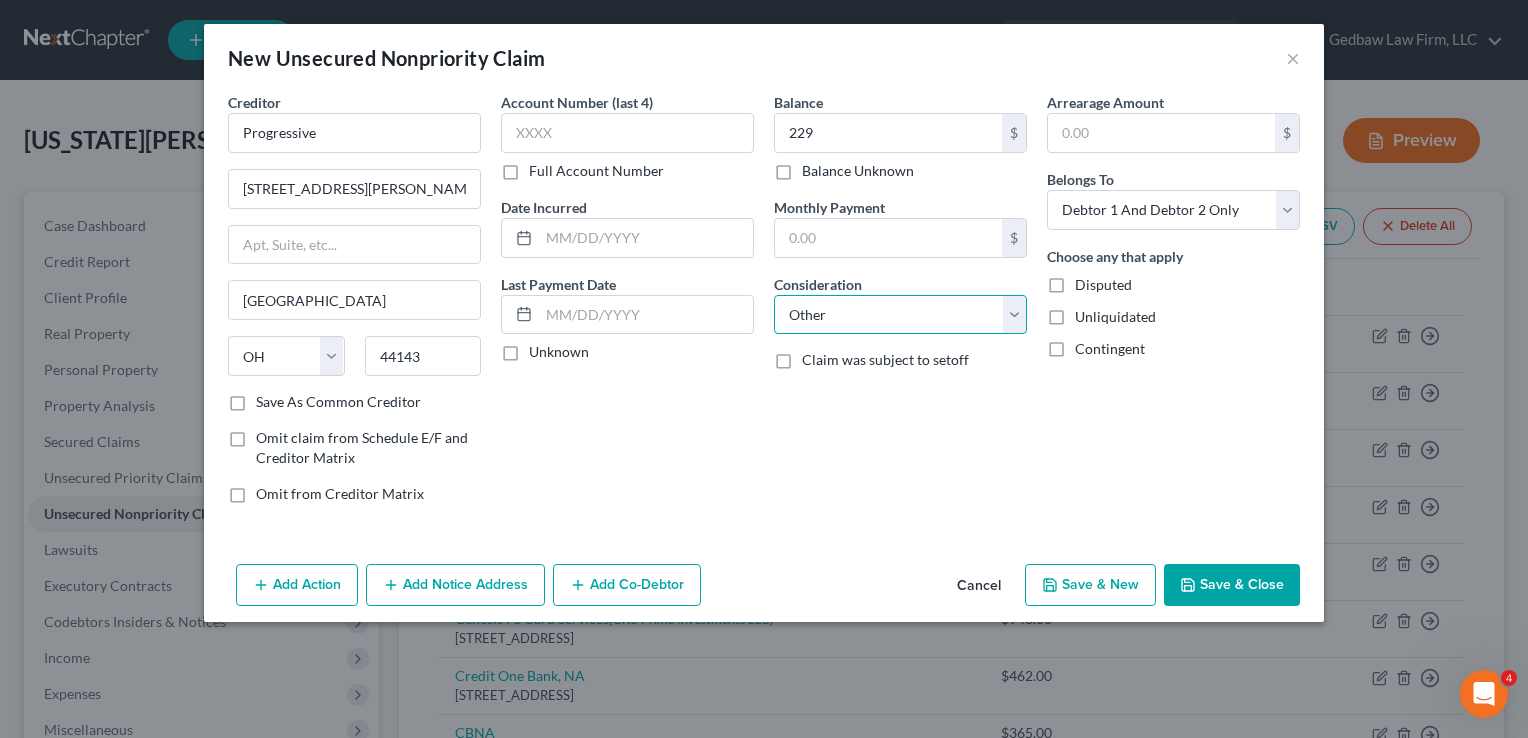 click on "Select Cable / Satellite Services Collection Agency Credit Card Debt Debt Counseling / Attorneys Deficiency Balance Domestic Support Obligations Home / Car Repairs Income Taxes Judgment Liens Medical Services Monies Loaned / Advanced Mortgage Obligation From Divorce Or Separation Obligation To Pensions Other Overdrawn Bank Account Promised To Help Pay Creditors Student Loans Suppliers And Vendors Telephone / Internet Services Utility Services" at bounding box center (900, 315) 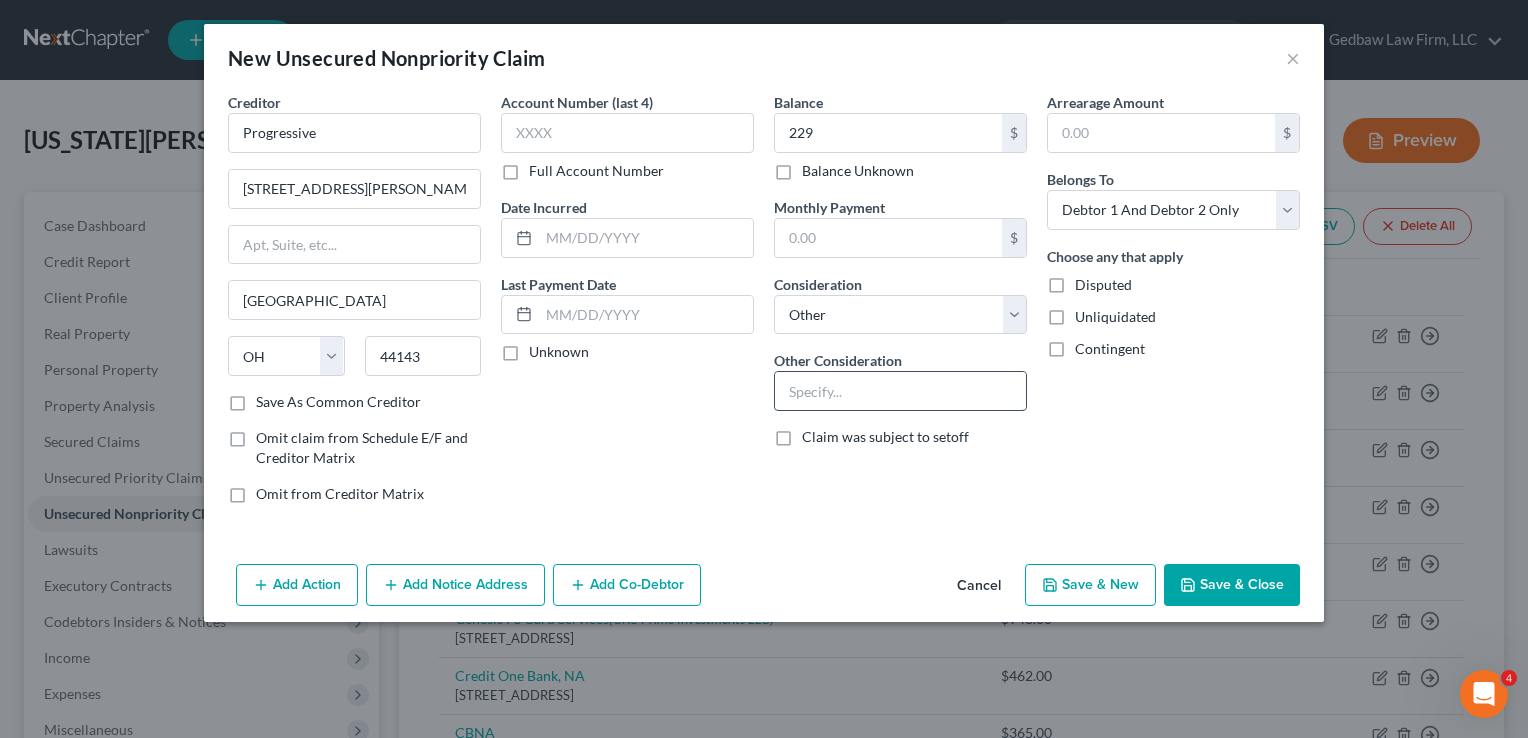 click at bounding box center [900, 391] 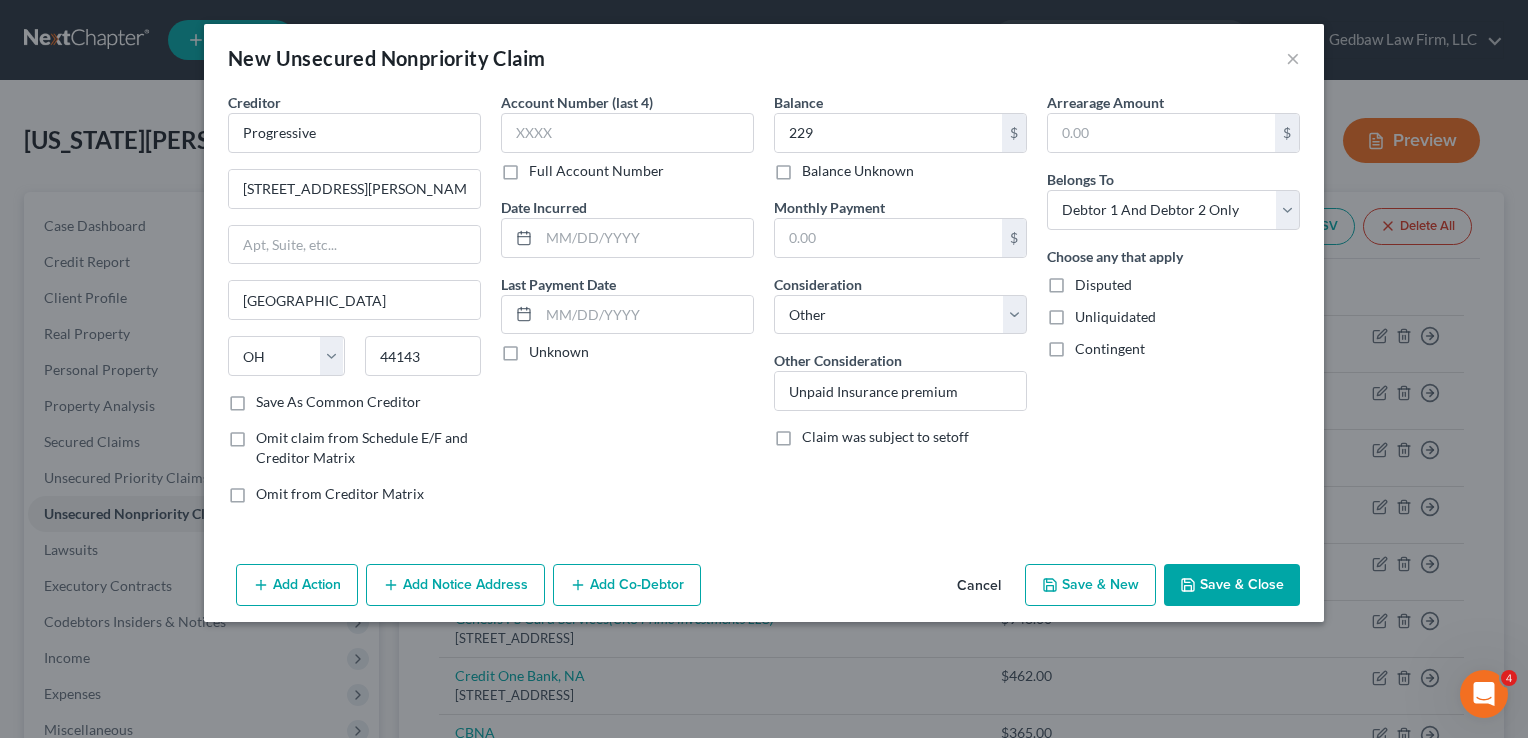 click on "Add Notice Address" at bounding box center (455, 585) 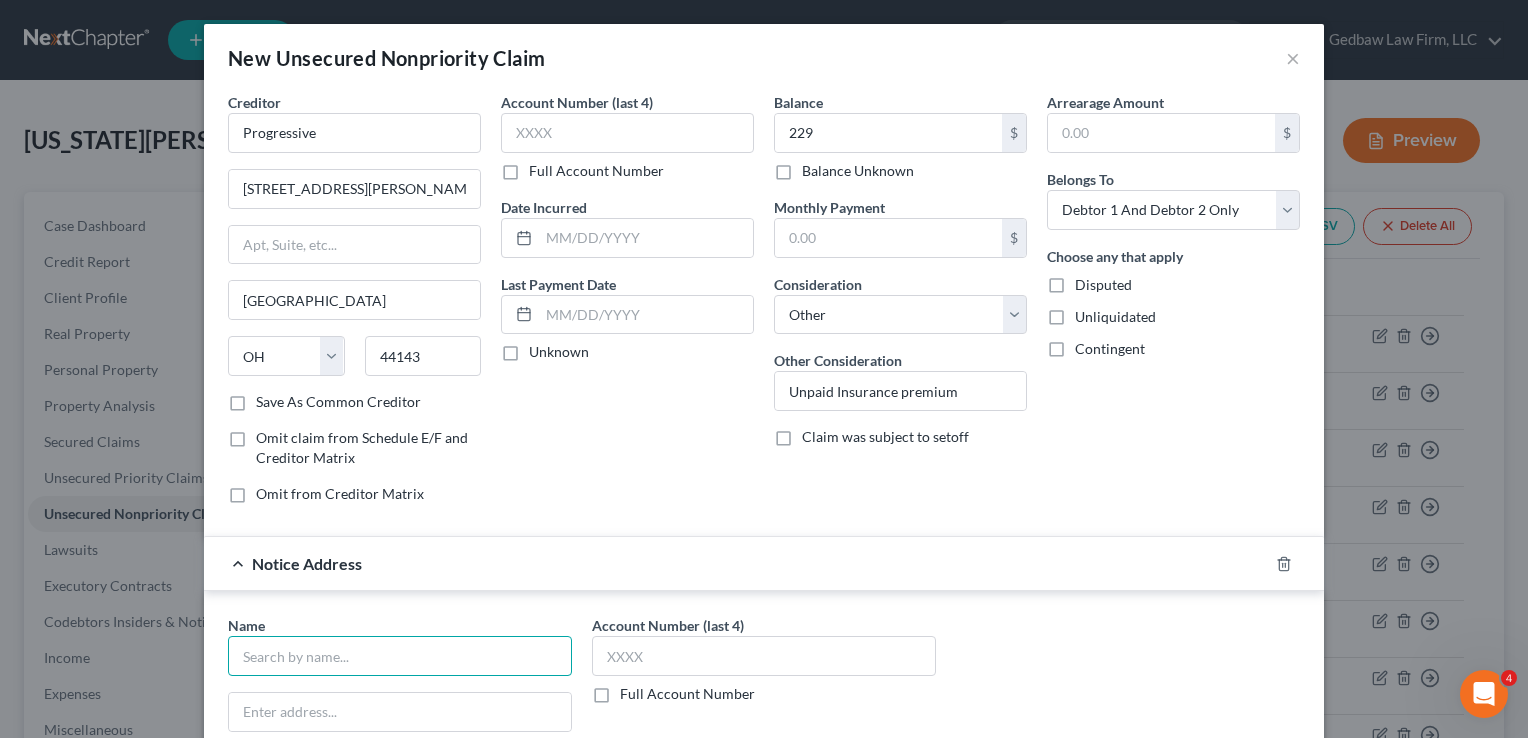 click at bounding box center (400, 656) 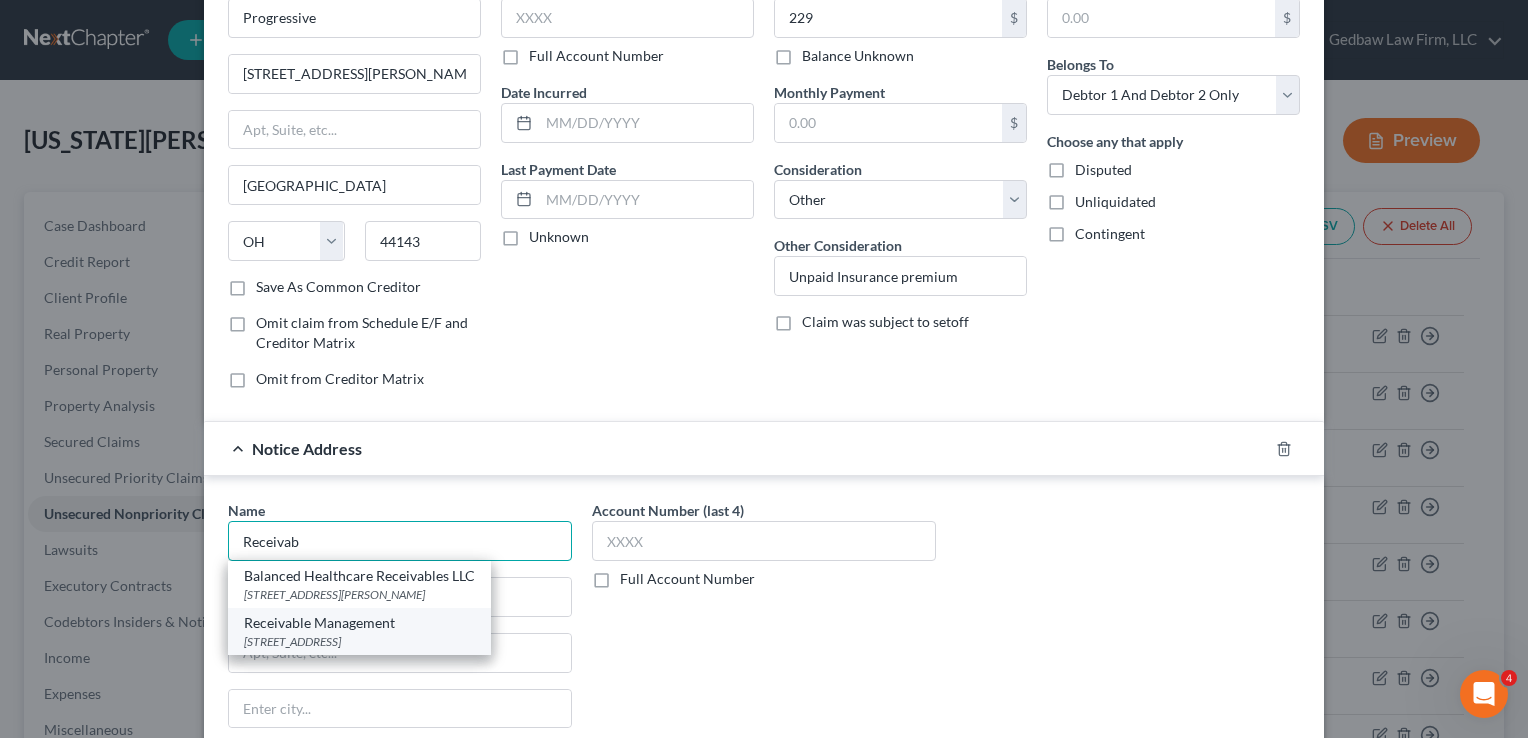 scroll, scrollTop: 124, scrollLeft: 0, axis: vertical 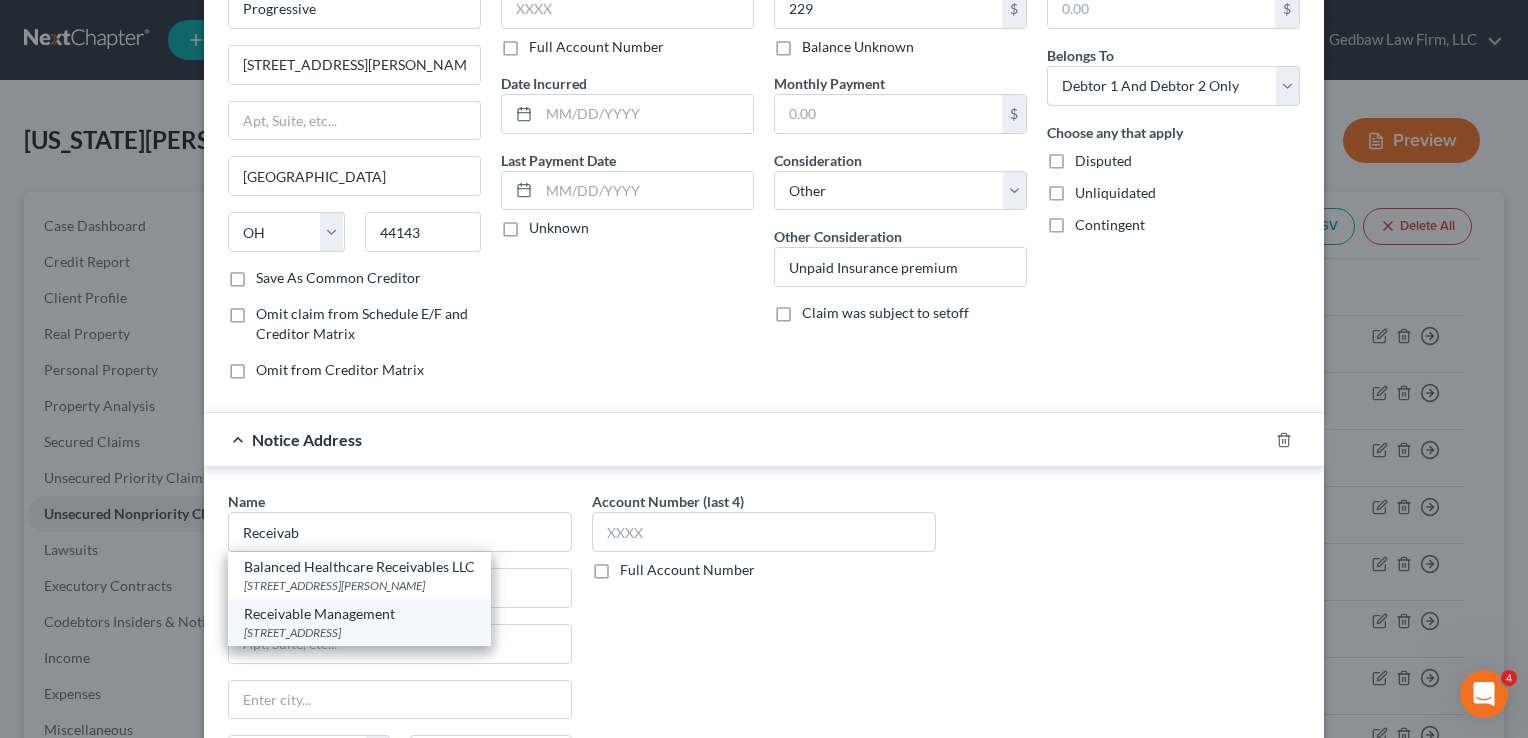 click on "Receivable Management" at bounding box center (359, 614) 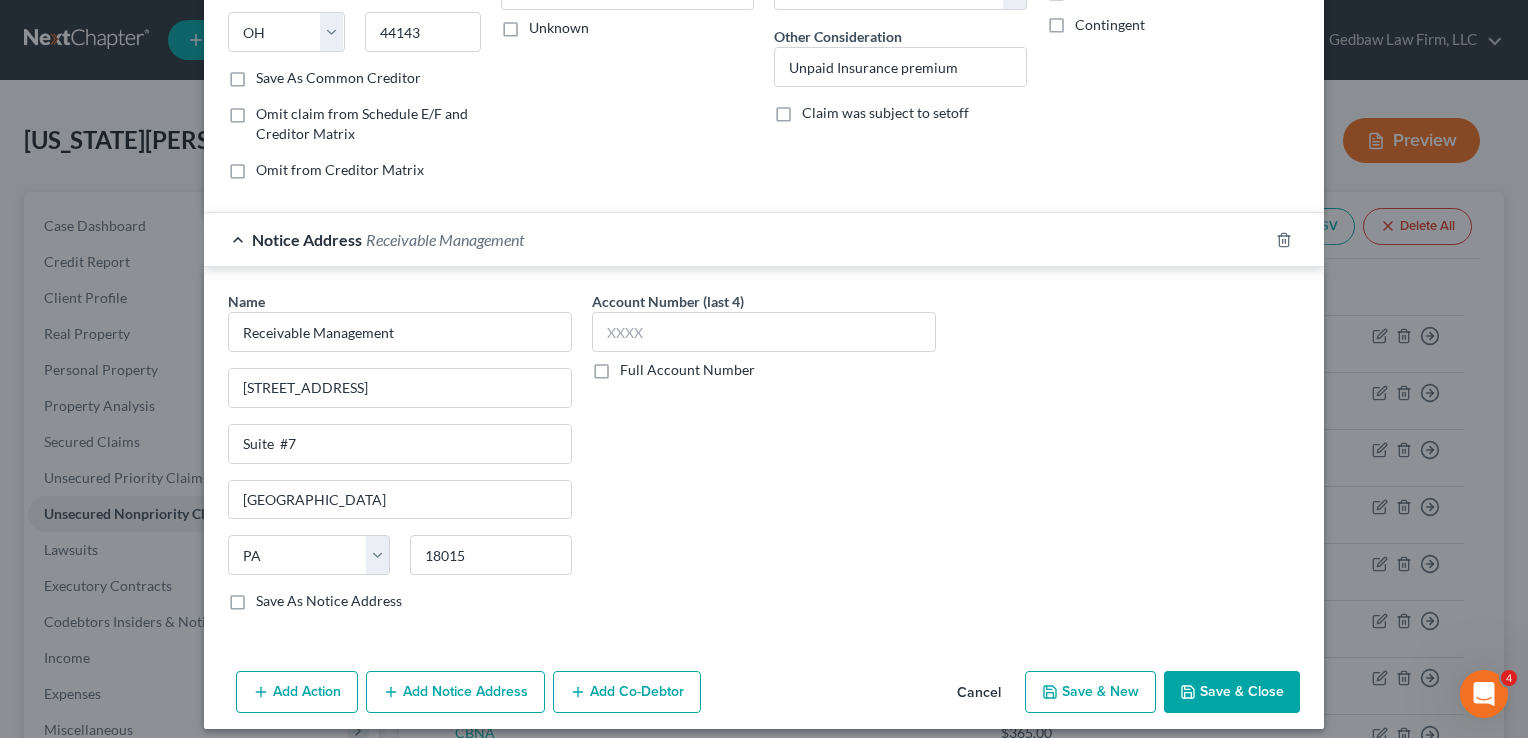 scroll, scrollTop: 334, scrollLeft: 0, axis: vertical 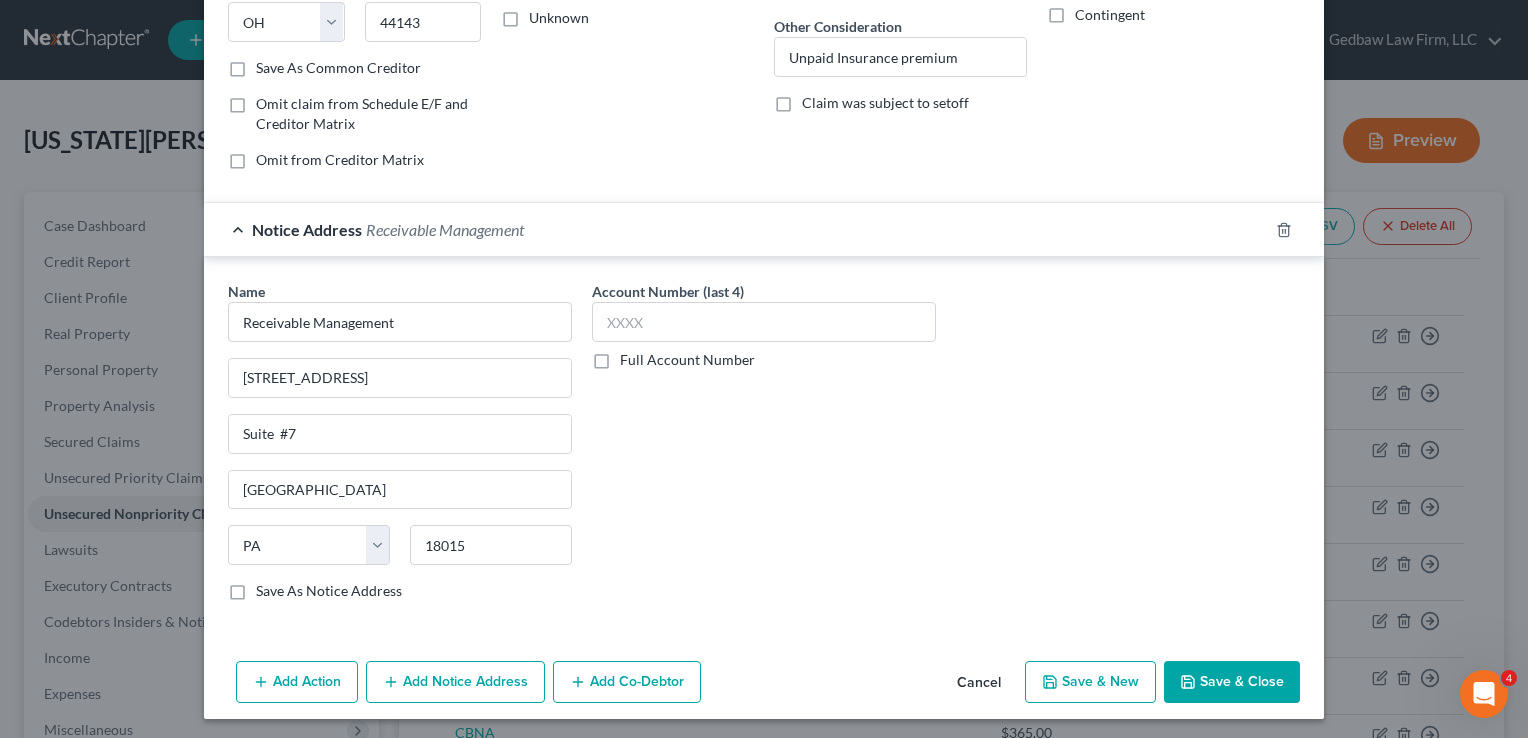 click on "Save & New" at bounding box center (1090, 682) 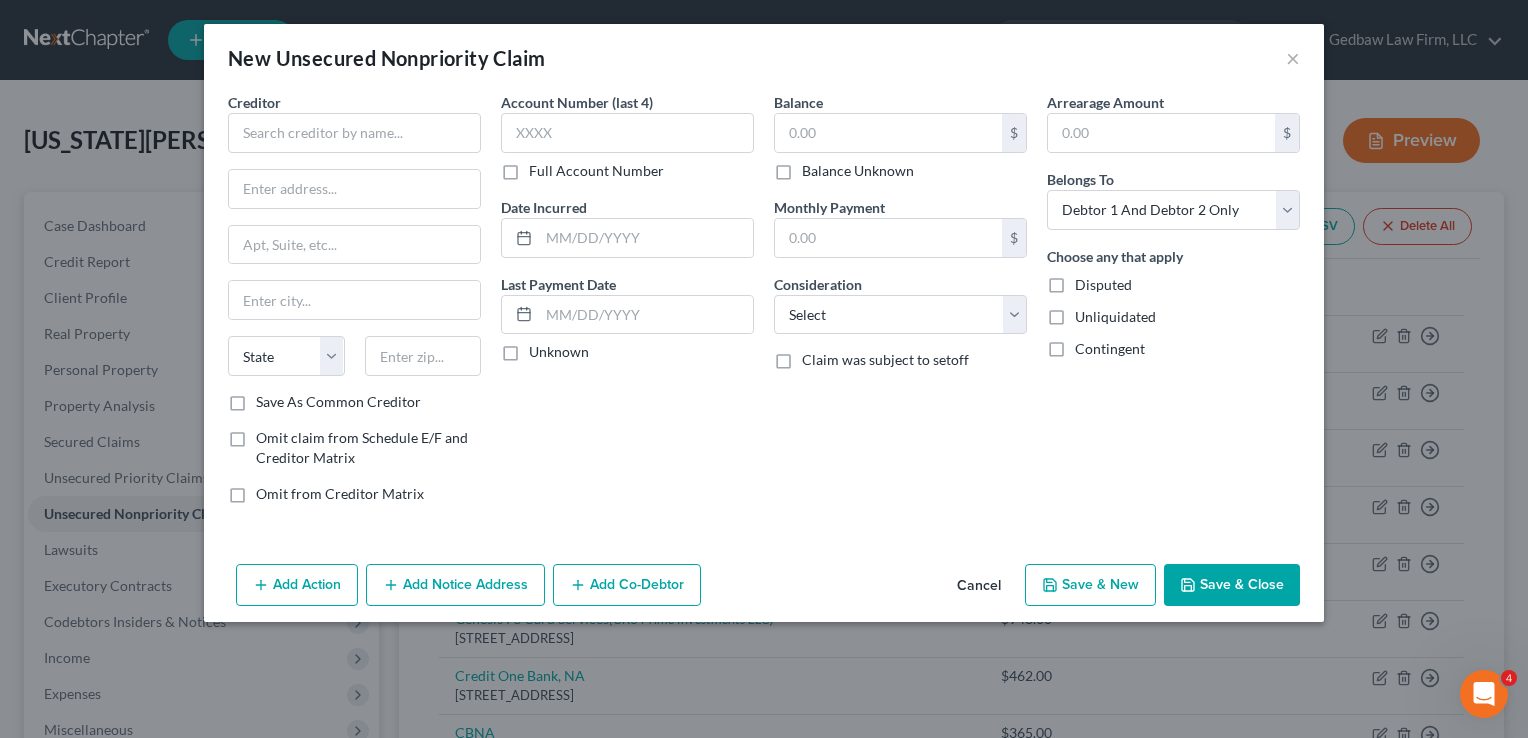 scroll, scrollTop: 17, scrollLeft: 0, axis: vertical 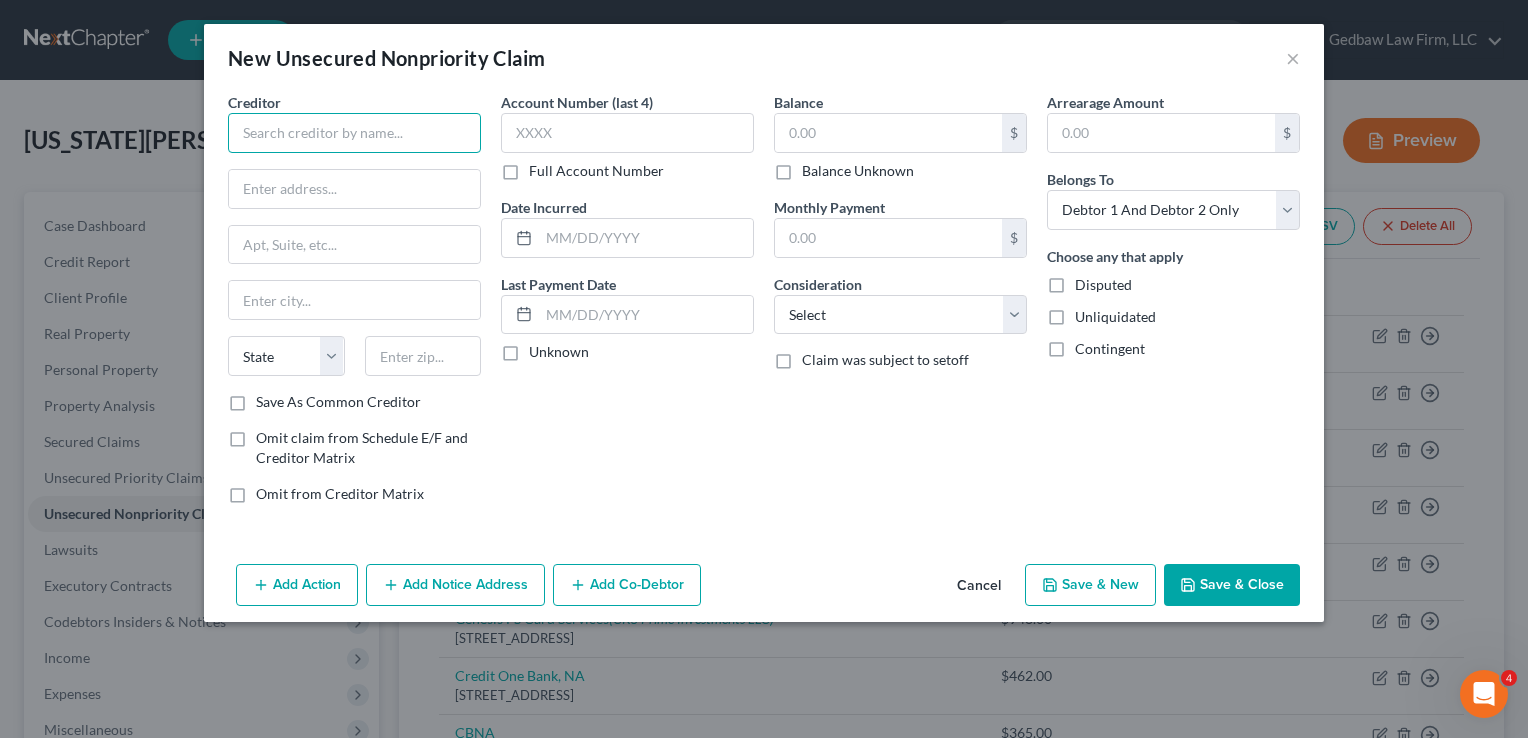 click at bounding box center [354, 133] 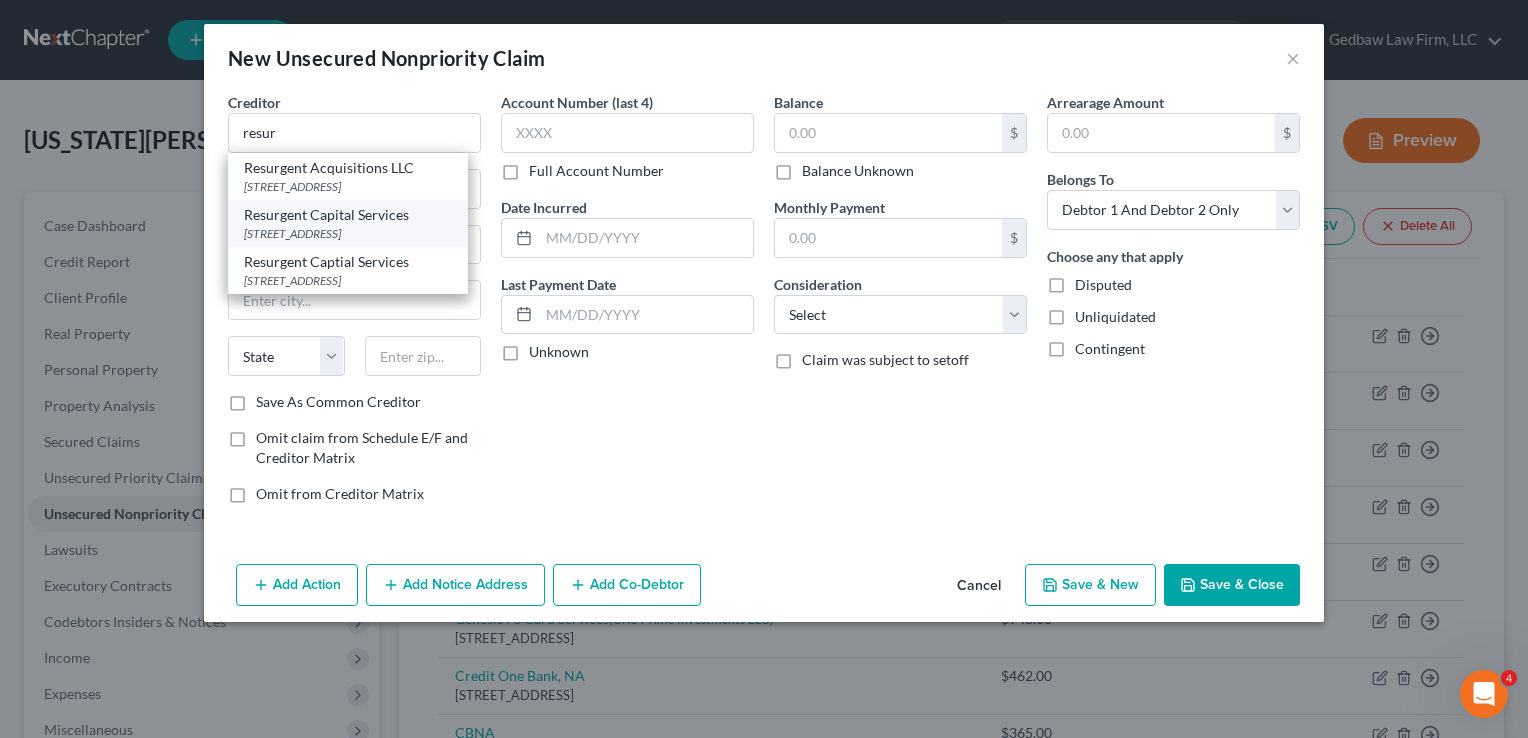 click on "Resurgent Capital Services" at bounding box center (348, 215) 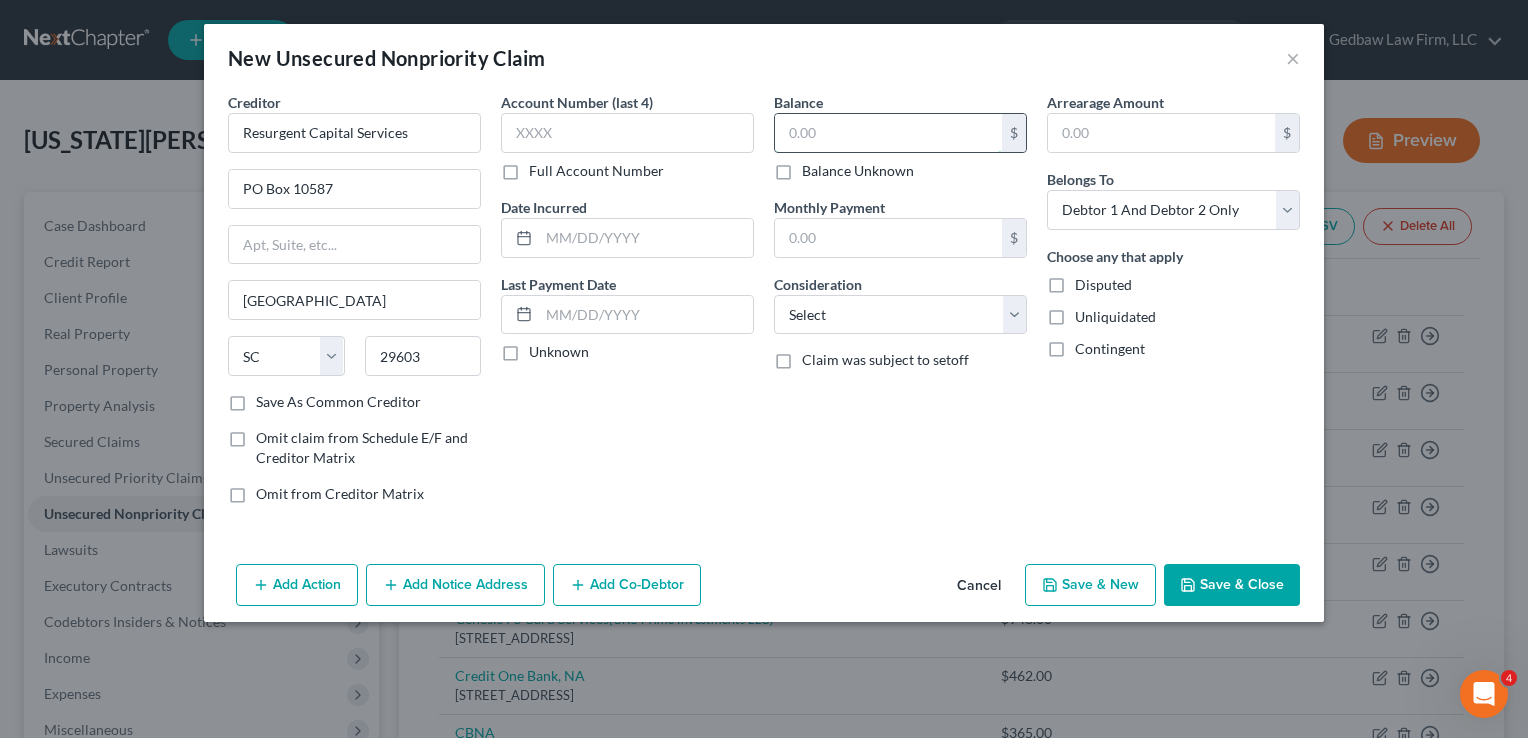 click at bounding box center (888, 133) 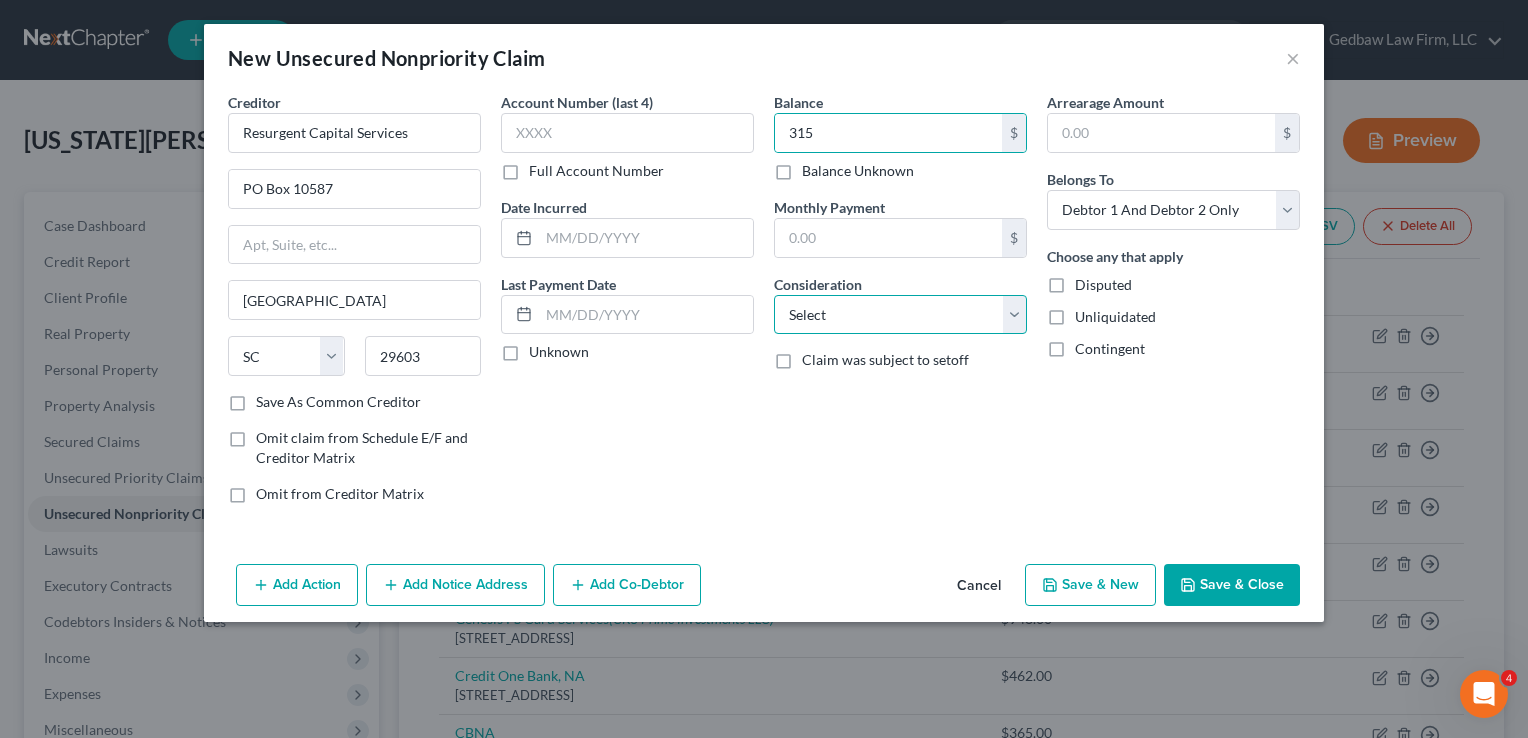 click on "Select Cable / Satellite Services Collection Agency Credit Card Debt Debt Counseling / Attorneys Deficiency Balance Domestic Support Obligations Home / Car Repairs Income Taxes Judgment Liens Medical Services Monies Loaned / Advanced Mortgage Obligation From Divorce Or Separation Obligation To Pensions Other Overdrawn Bank Account Promised To Help Pay Creditors Student Loans Suppliers And Vendors Telephone / Internet Services Utility Services" at bounding box center (900, 315) 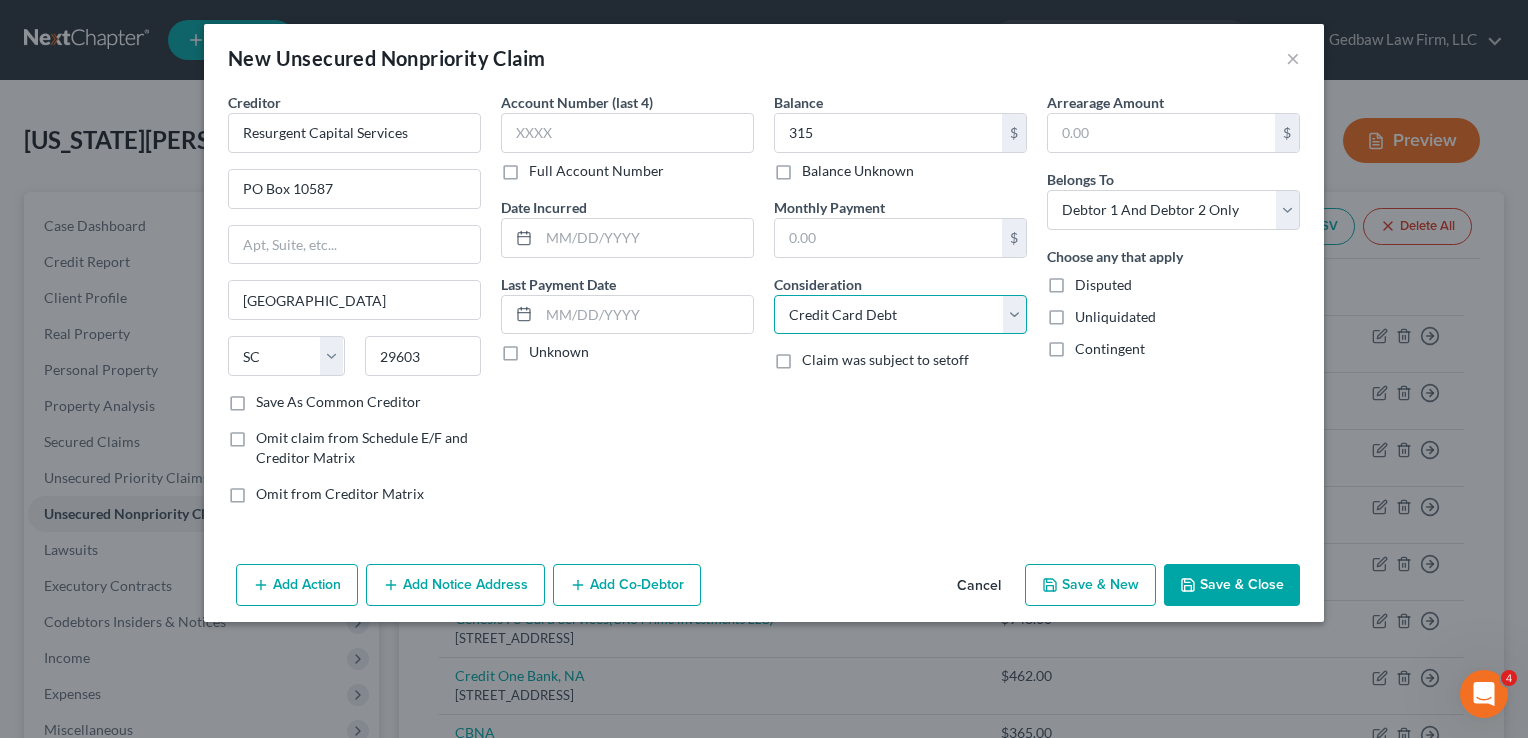 click on "Select Cable / Satellite Services Collection Agency Credit Card Debt Debt Counseling / Attorneys Deficiency Balance Domestic Support Obligations Home / Car Repairs Income Taxes Judgment Liens Medical Services Monies Loaned / Advanced Mortgage Obligation From Divorce Or Separation Obligation To Pensions Other Overdrawn Bank Account Promised To Help Pay Creditors Student Loans Suppliers And Vendors Telephone / Internet Services Utility Services" at bounding box center [900, 315] 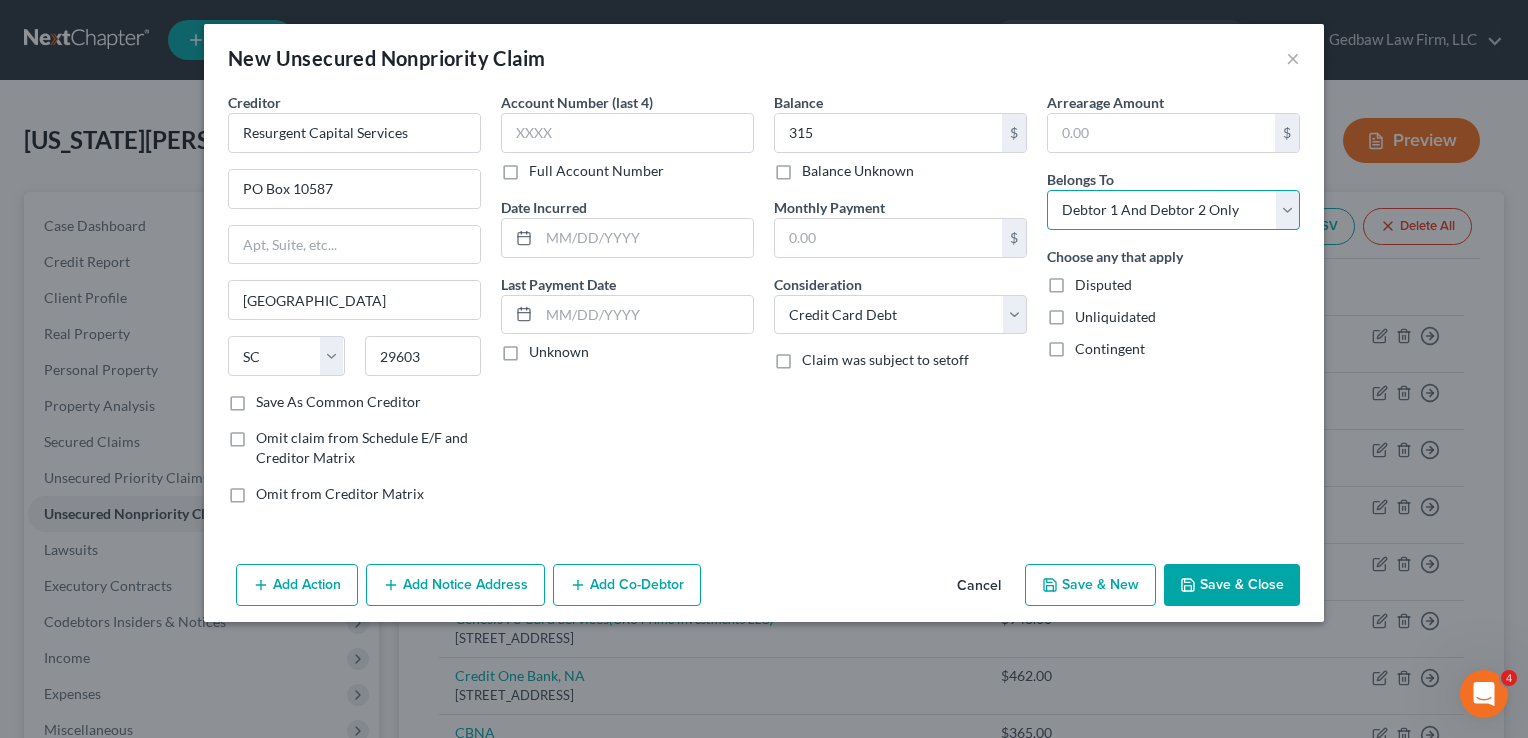 click on "Select Debtor 1 Only Debtor 2 Only Debtor 1 And Debtor 2 Only At Least One Of The Debtors And Another Community Property" at bounding box center [1173, 210] 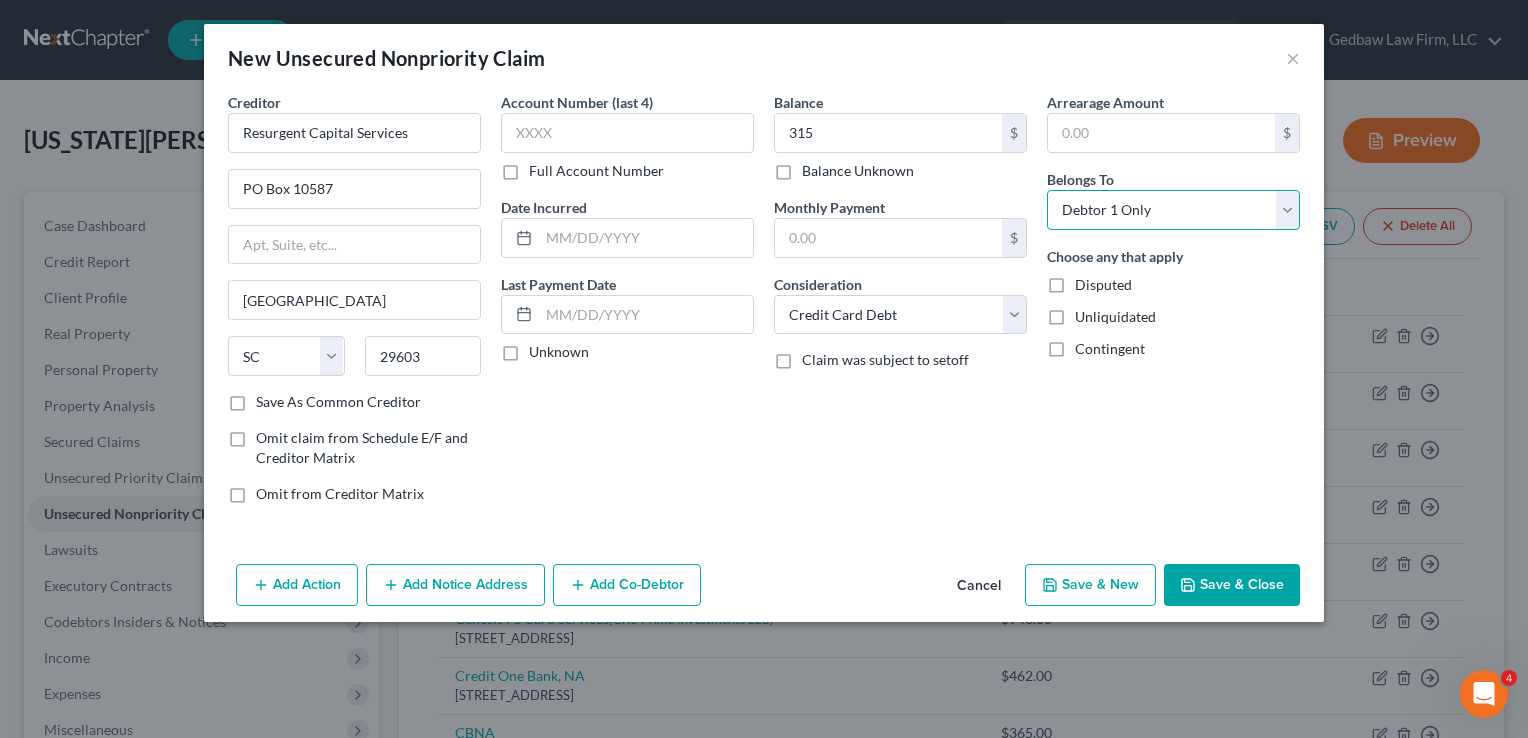 click on "Select Debtor 1 Only Debtor 2 Only Debtor 1 And Debtor 2 Only At Least One Of The Debtors And Another Community Property" at bounding box center [1173, 210] 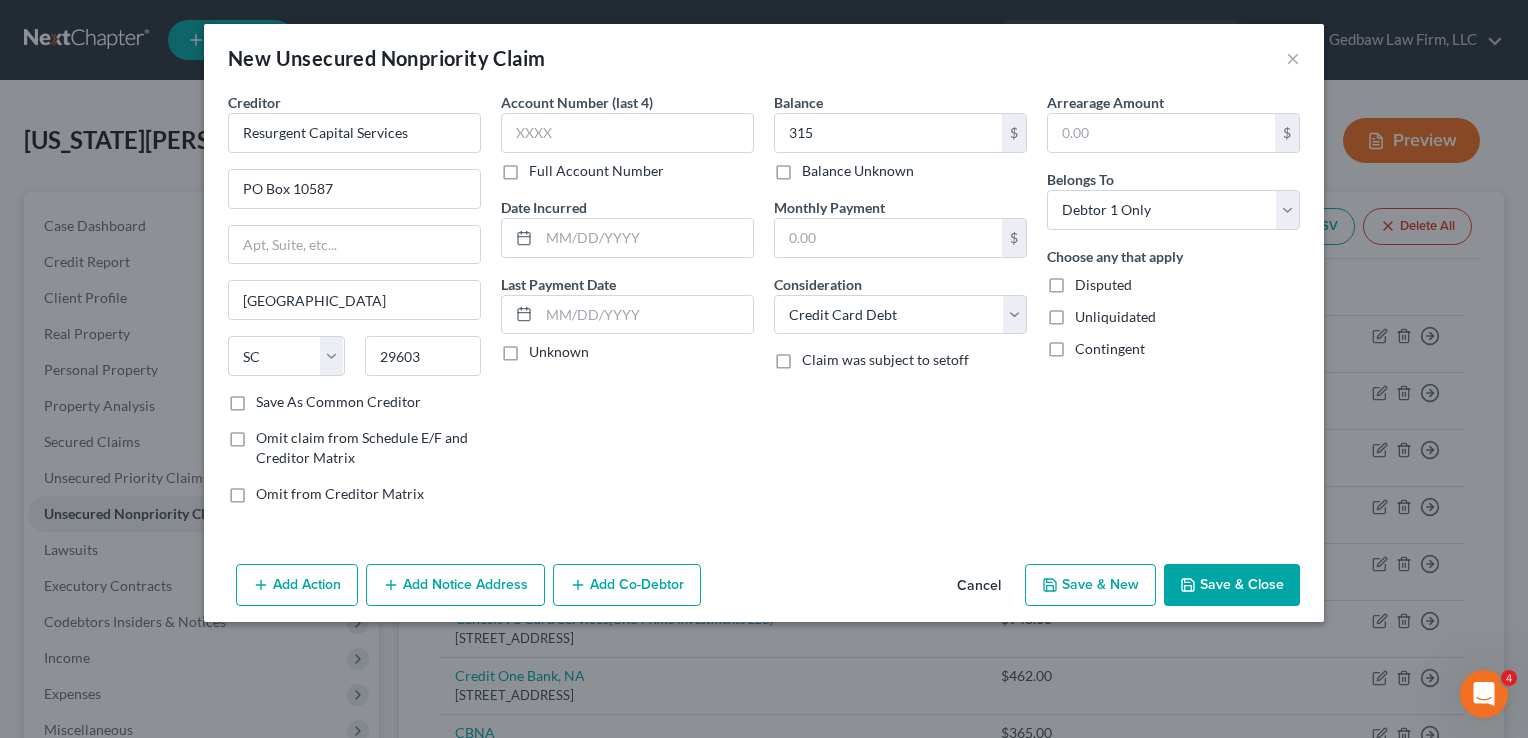 click on "Save & New" at bounding box center [1090, 585] 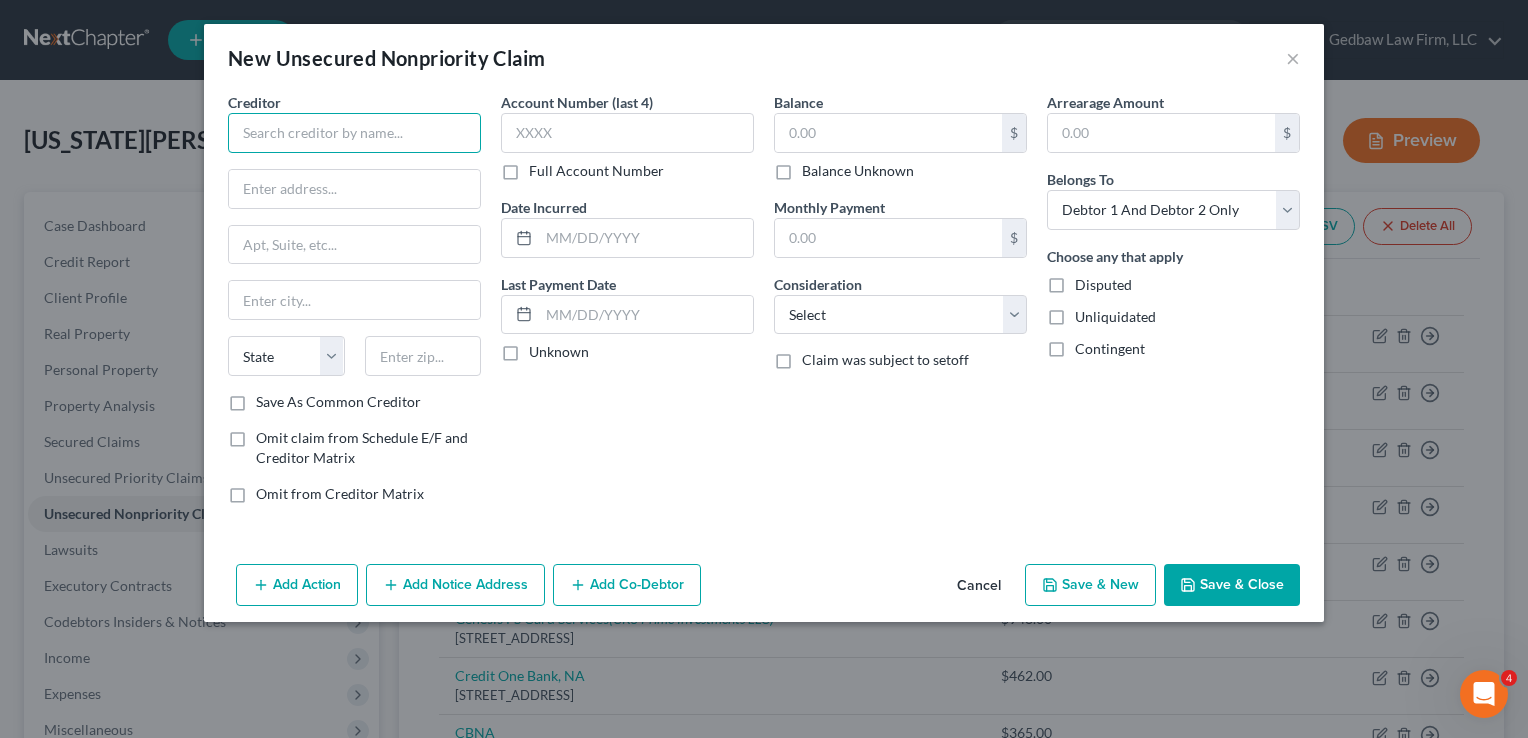 click at bounding box center [354, 133] 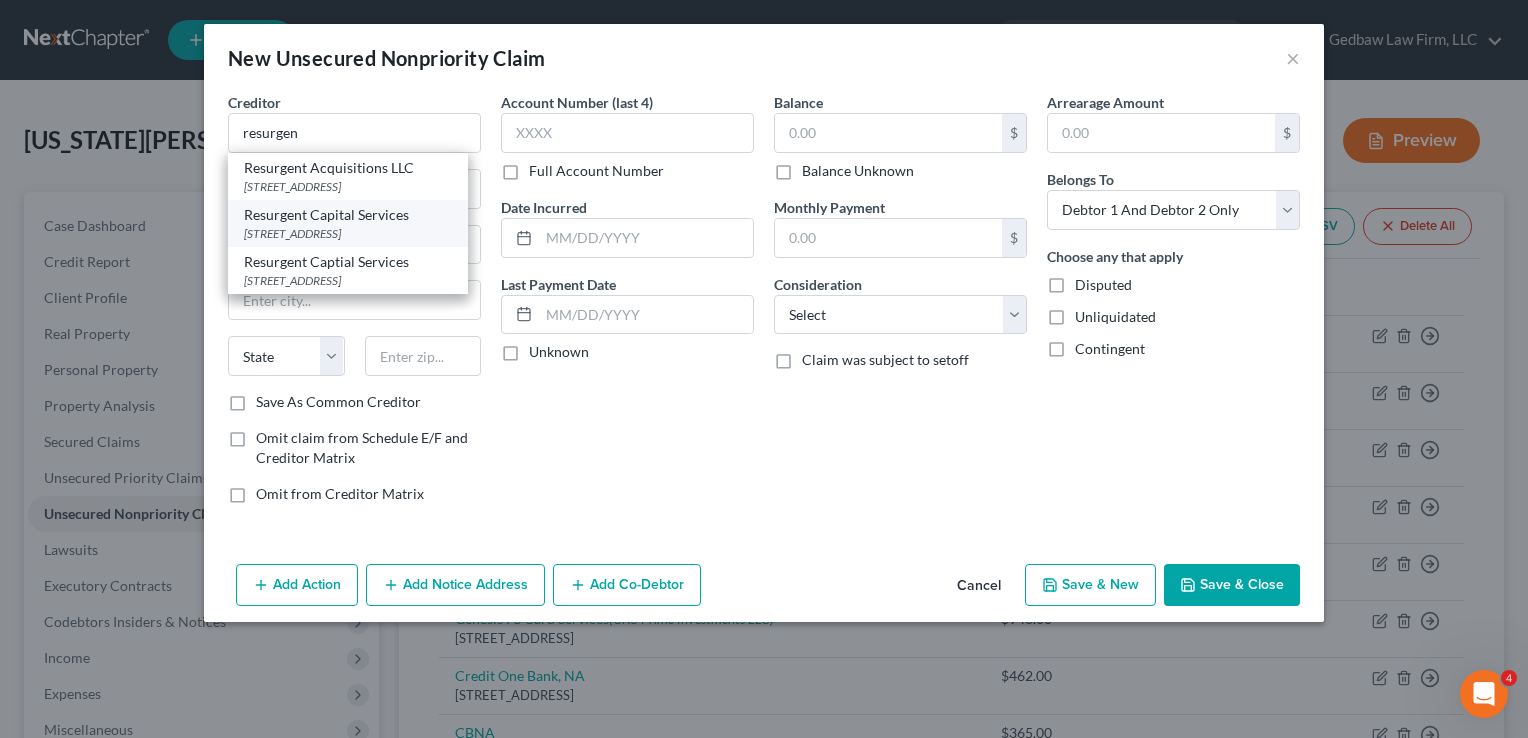 click on "Resurgent Capital Services" at bounding box center [348, 215] 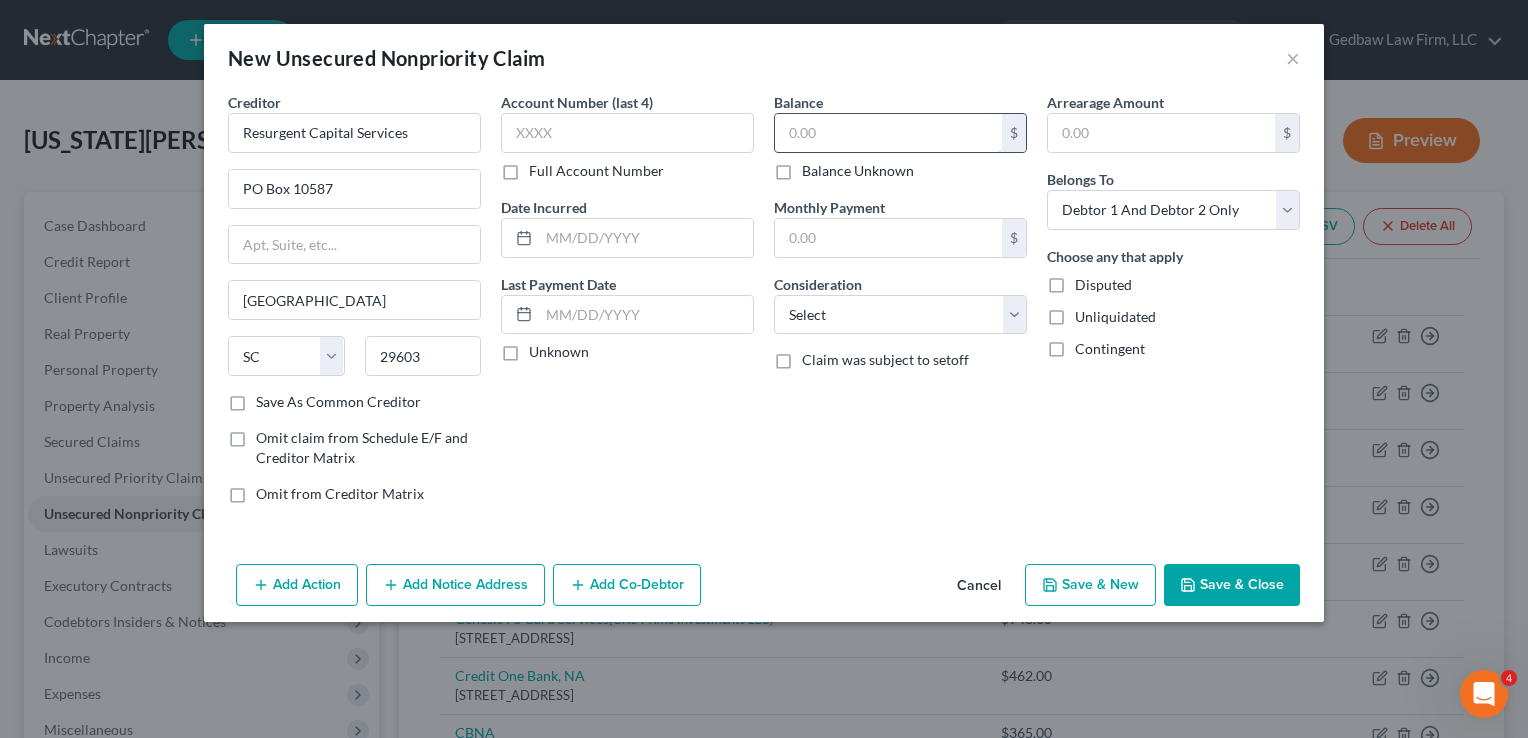 click at bounding box center [888, 133] 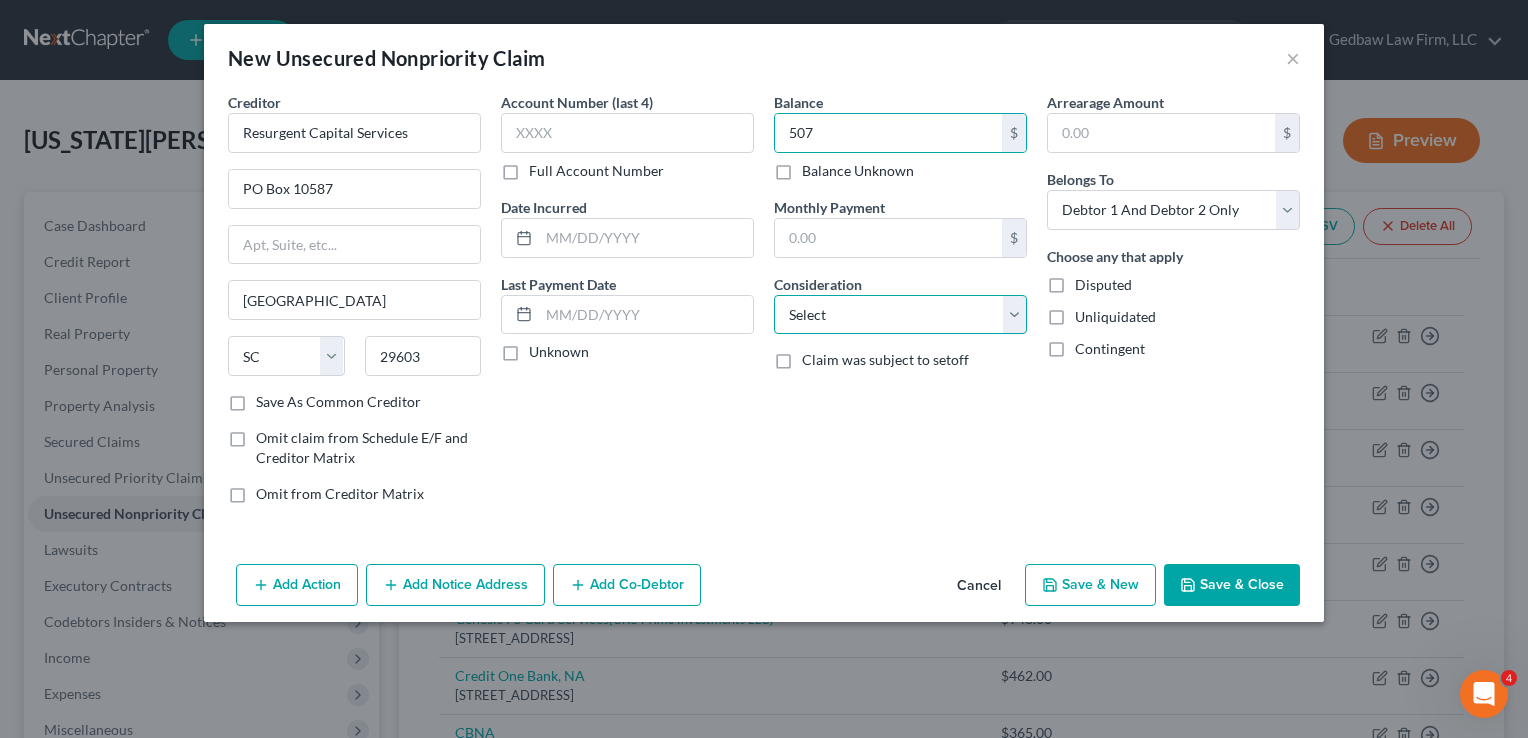 click on "Select Cable / Satellite Services Collection Agency Credit Card Debt Debt Counseling / Attorneys Deficiency Balance Domestic Support Obligations Home / Car Repairs Income Taxes Judgment Liens Medical Services Monies Loaned / Advanced Mortgage Obligation From Divorce Or Separation Obligation To Pensions Other Overdrawn Bank Account Promised To Help Pay Creditors Student Loans Suppliers And Vendors Telephone / Internet Services Utility Services" at bounding box center [900, 315] 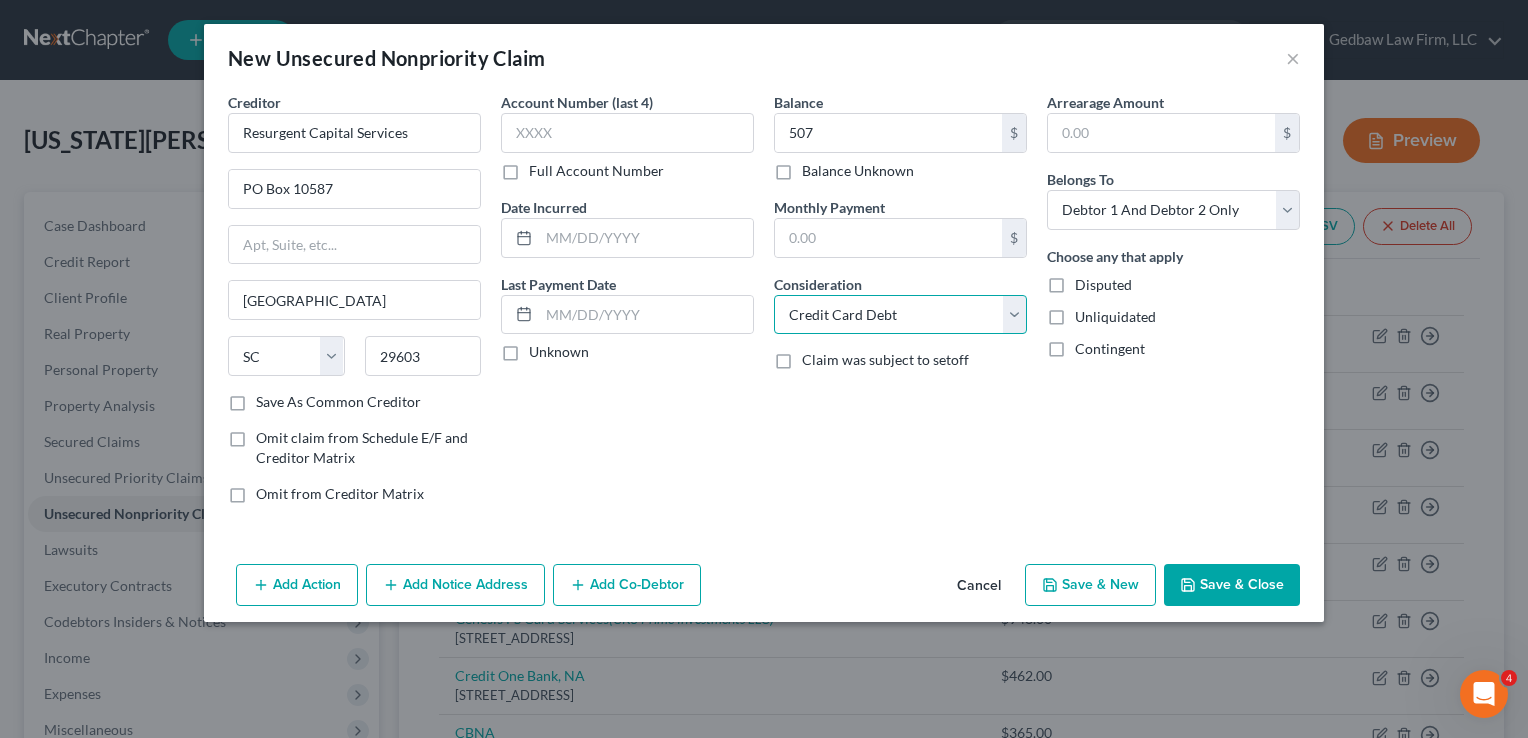 click on "Select Cable / Satellite Services Collection Agency Credit Card Debt Debt Counseling / Attorneys Deficiency Balance Domestic Support Obligations Home / Car Repairs Income Taxes Judgment Liens Medical Services Monies Loaned / Advanced Mortgage Obligation From Divorce Or Separation Obligation To Pensions Other Overdrawn Bank Account Promised To Help Pay Creditors Student Loans Suppliers And Vendors Telephone / Internet Services Utility Services" at bounding box center (900, 315) 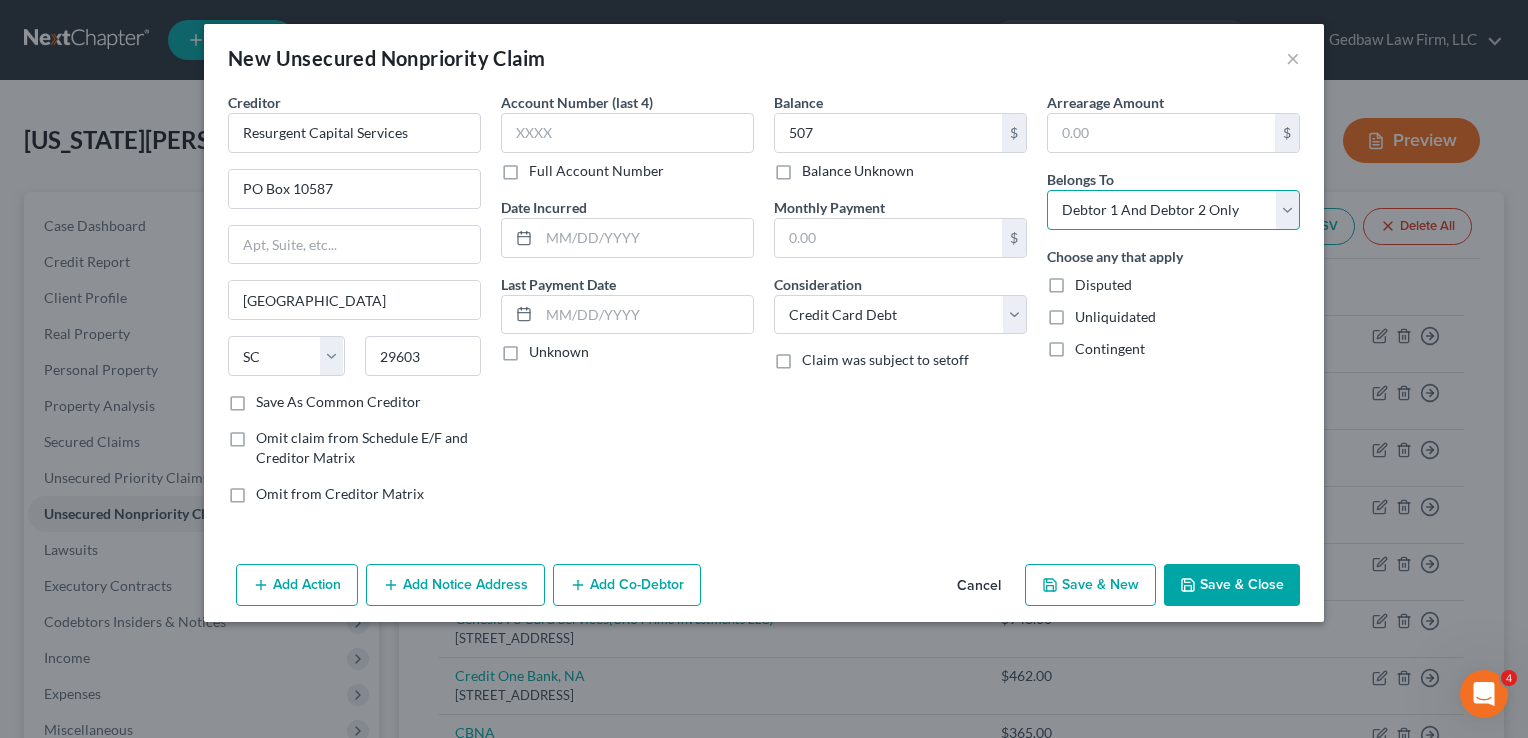 click on "Select Debtor 1 Only Debtor 2 Only Debtor 1 And Debtor 2 Only At Least One Of The Debtors And Another Community Property" at bounding box center (1173, 210) 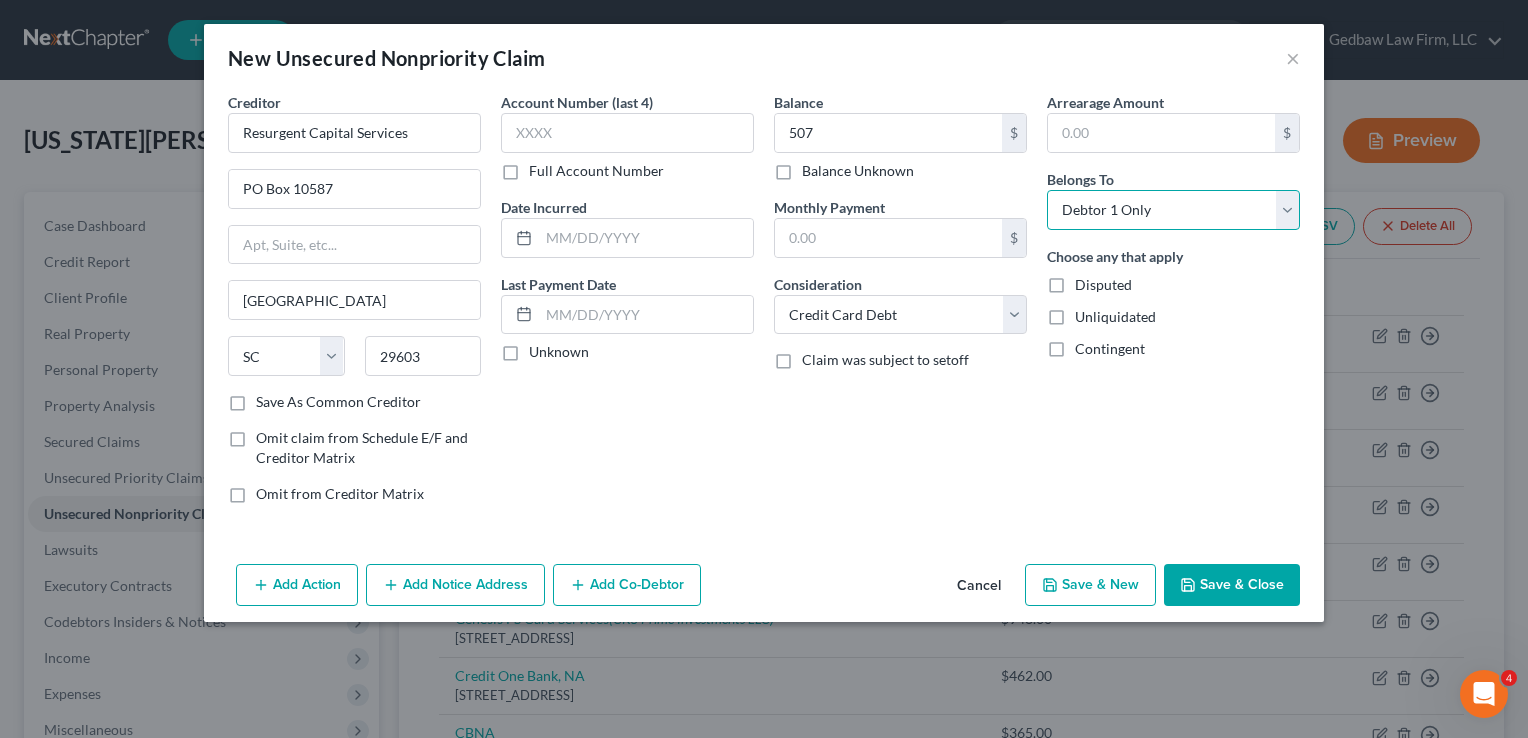click on "Select Debtor 1 Only Debtor 2 Only Debtor 1 And Debtor 2 Only At Least One Of The Debtors And Another Community Property" at bounding box center (1173, 210) 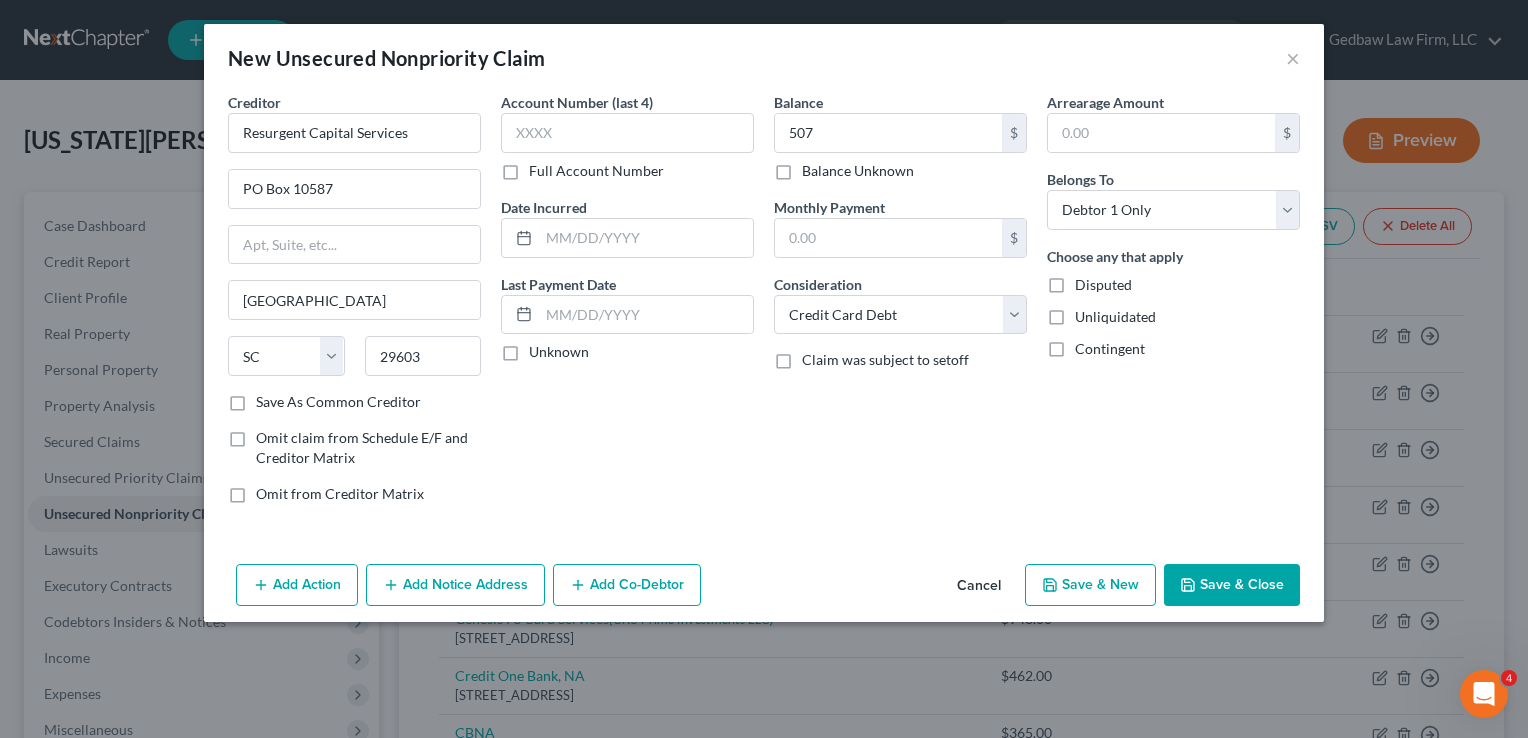 click on "Save & New" at bounding box center (1090, 585) 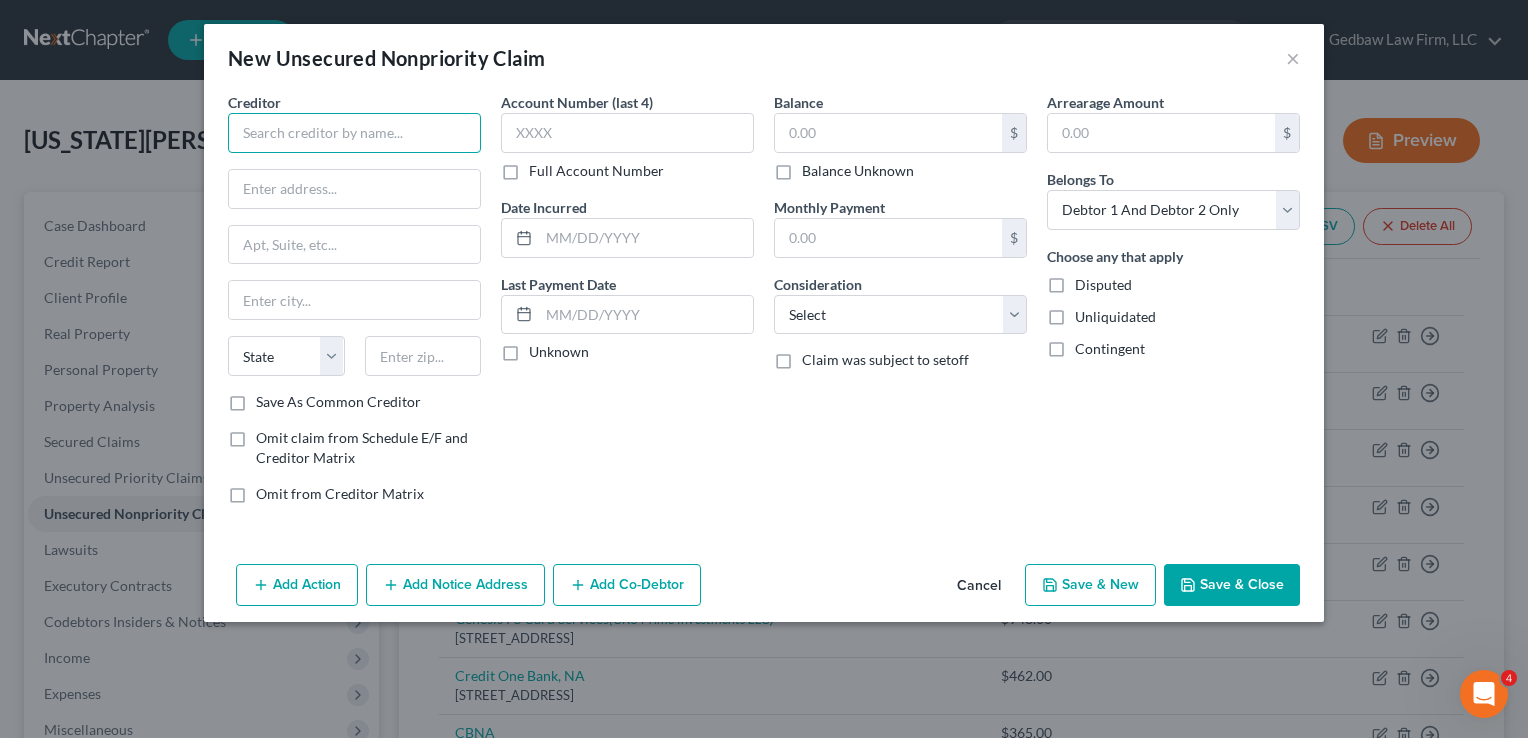 click at bounding box center [354, 133] 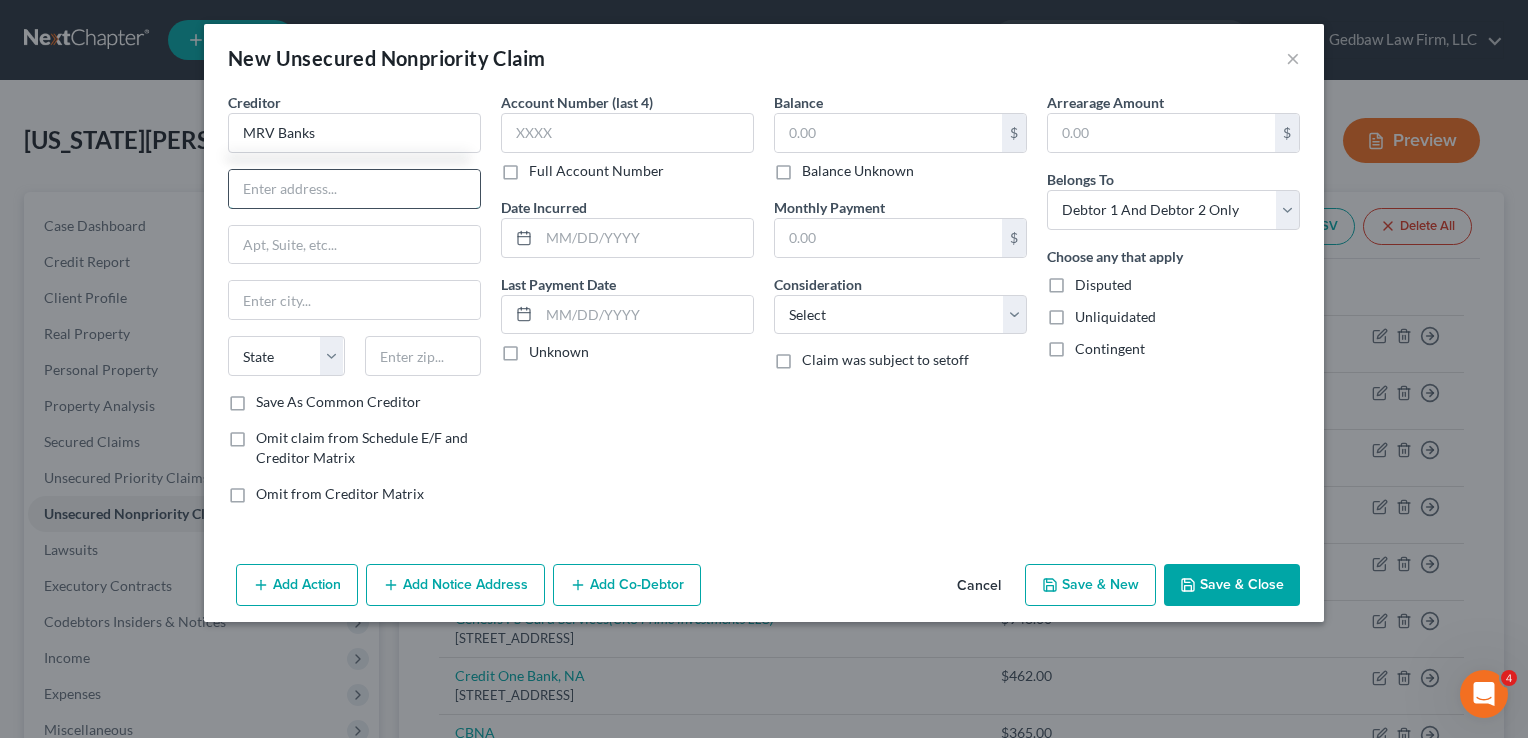 click at bounding box center [354, 189] 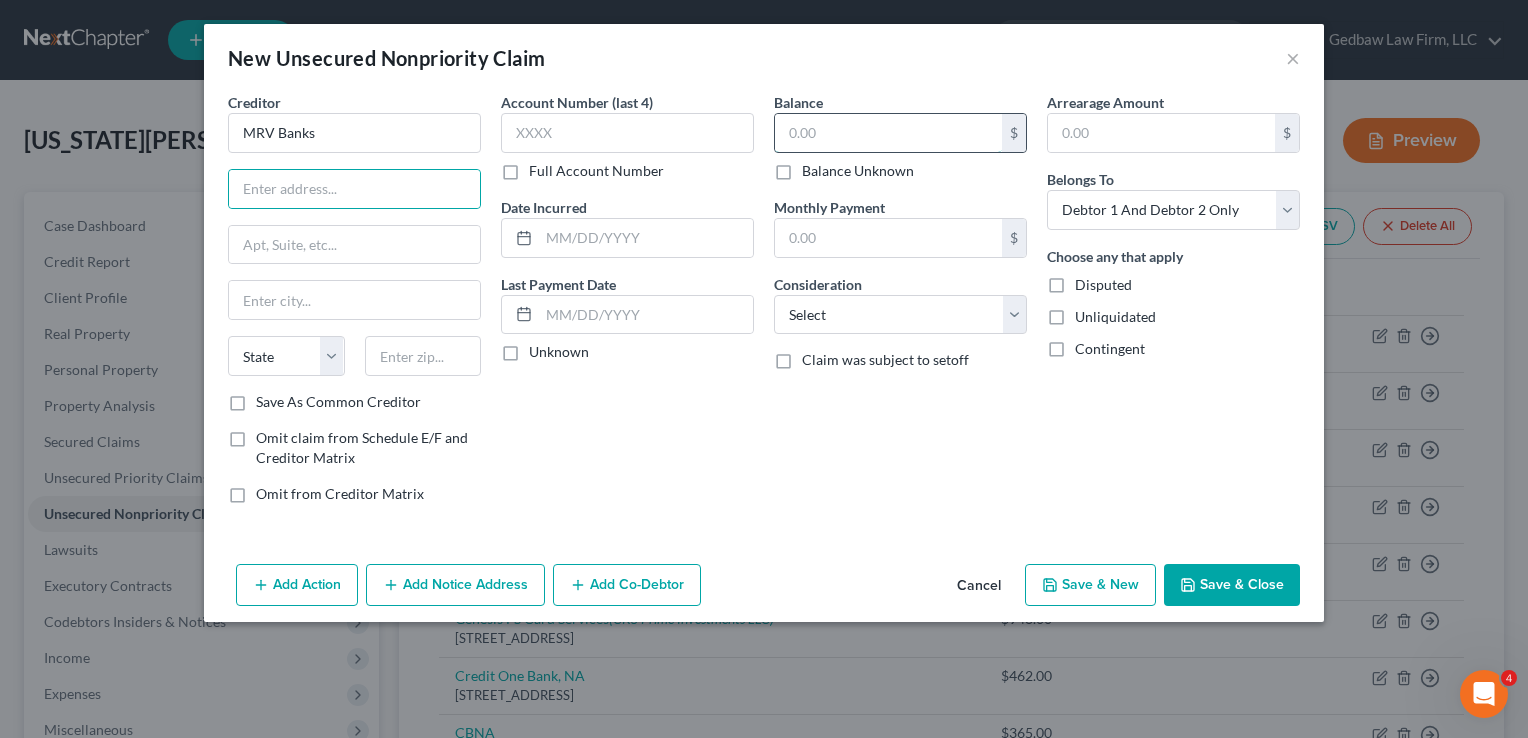click at bounding box center (888, 133) 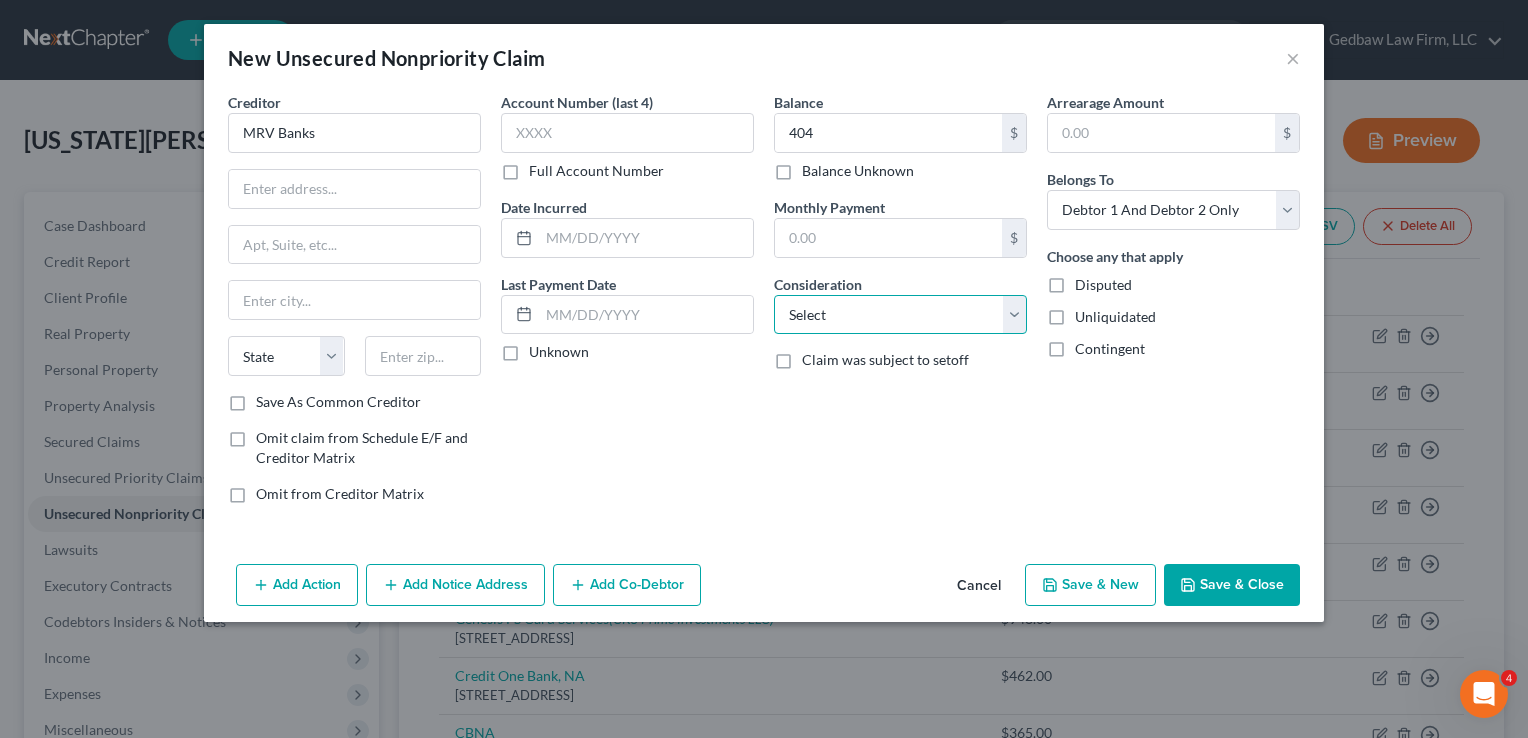 click on "Select Cable / Satellite Services Collection Agency Credit Card Debt Debt Counseling / Attorneys Deficiency Balance Domestic Support Obligations Home / Car Repairs Income Taxes Judgment Liens Medical Services Monies Loaned / Advanced Mortgage Obligation From Divorce Or Separation Obligation To Pensions Other Overdrawn Bank Account Promised To Help Pay Creditors Student Loans Suppliers And Vendors Telephone / Internet Services Utility Services" at bounding box center [900, 315] 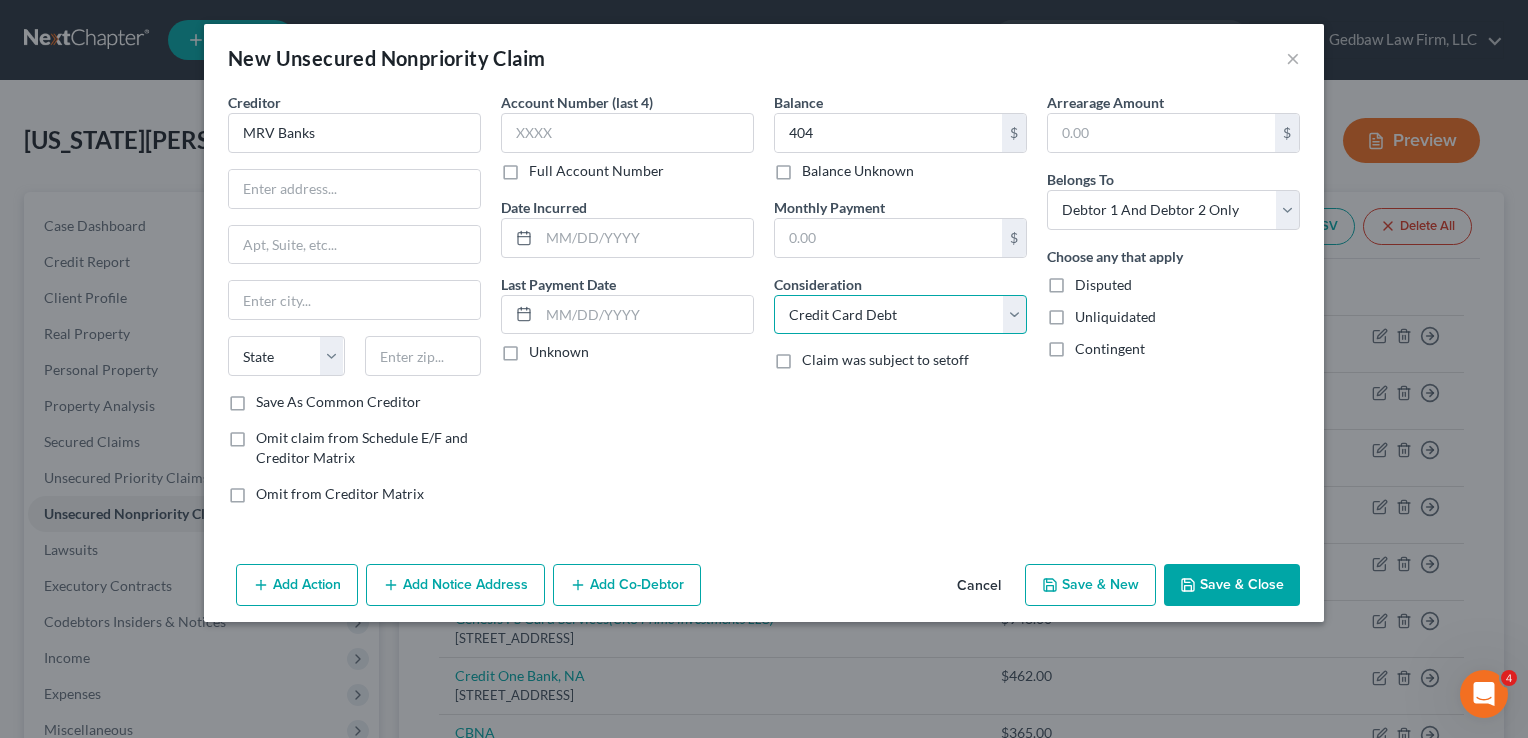 click on "Select Cable / Satellite Services Collection Agency Credit Card Debt Debt Counseling / Attorneys Deficiency Balance Domestic Support Obligations Home / Car Repairs Income Taxes Judgment Liens Medical Services Monies Loaned / Advanced Mortgage Obligation From Divorce Or Separation Obligation To Pensions Other Overdrawn Bank Account Promised To Help Pay Creditors Student Loans Suppliers And Vendors Telephone / Internet Services Utility Services" at bounding box center (900, 315) 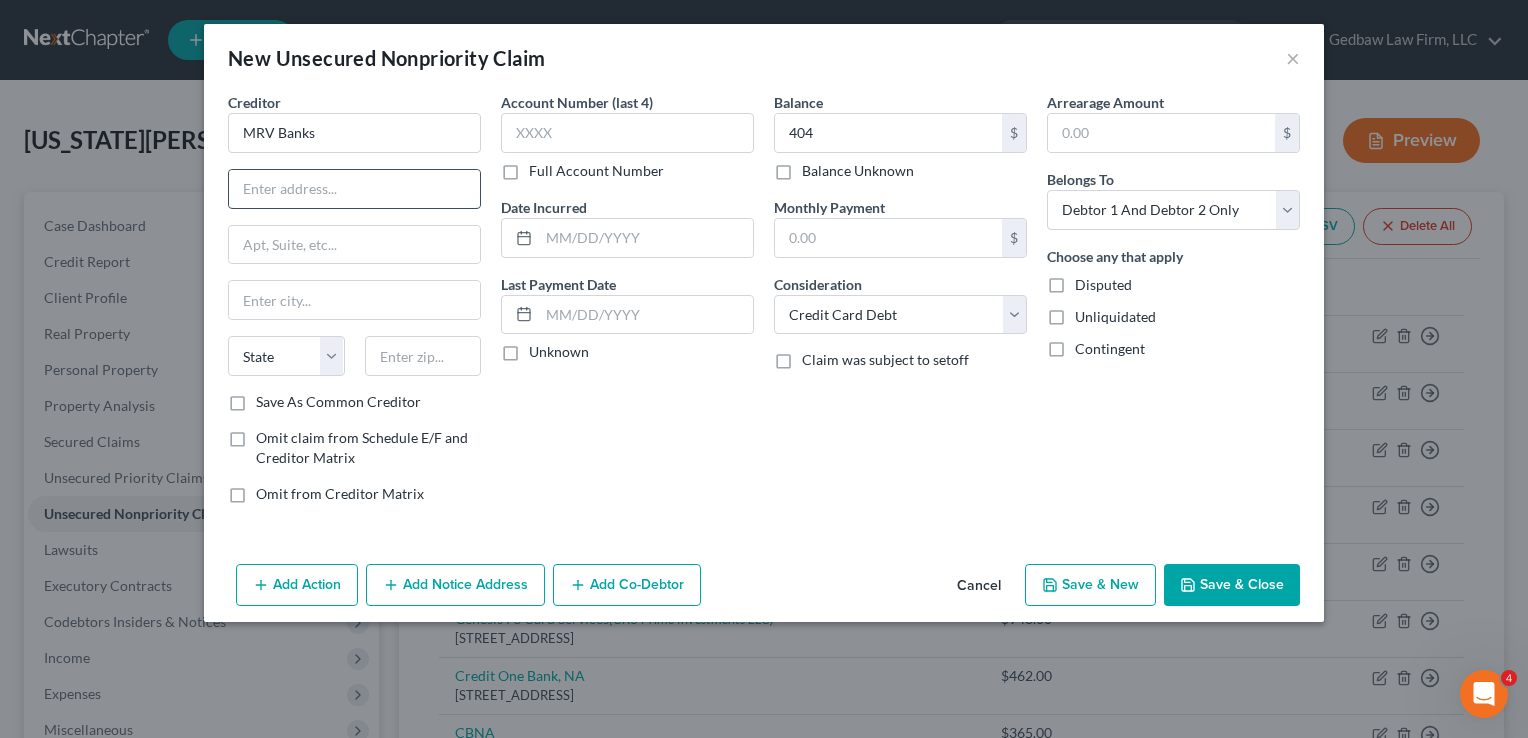 click at bounding box center (354, 189) 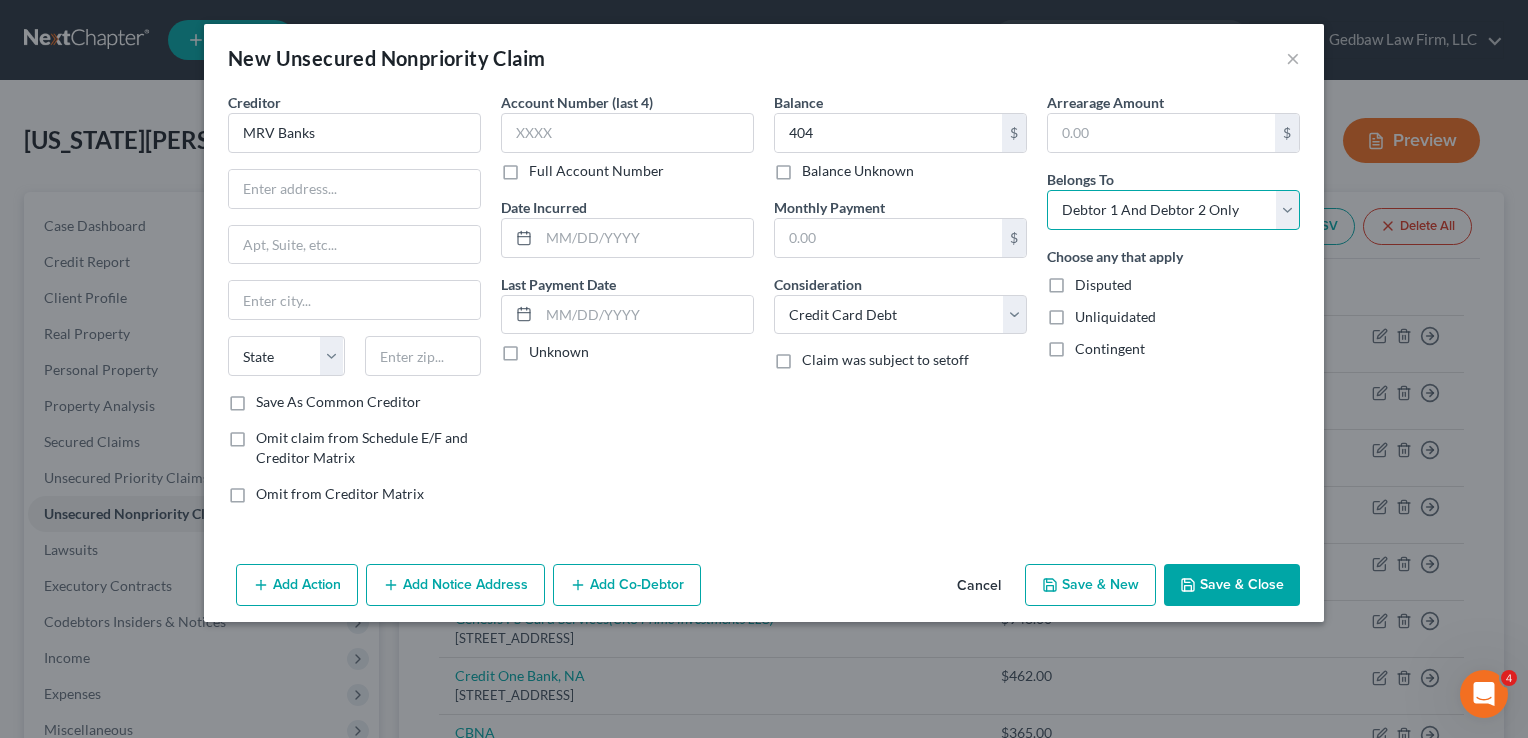 click on "Select Debtor 1 Only Debtor 2 Only Debtor 1 And Debtor 2 Only At Least One Of The Debtors And Another Community Property" at bounding box center (1173, 210) 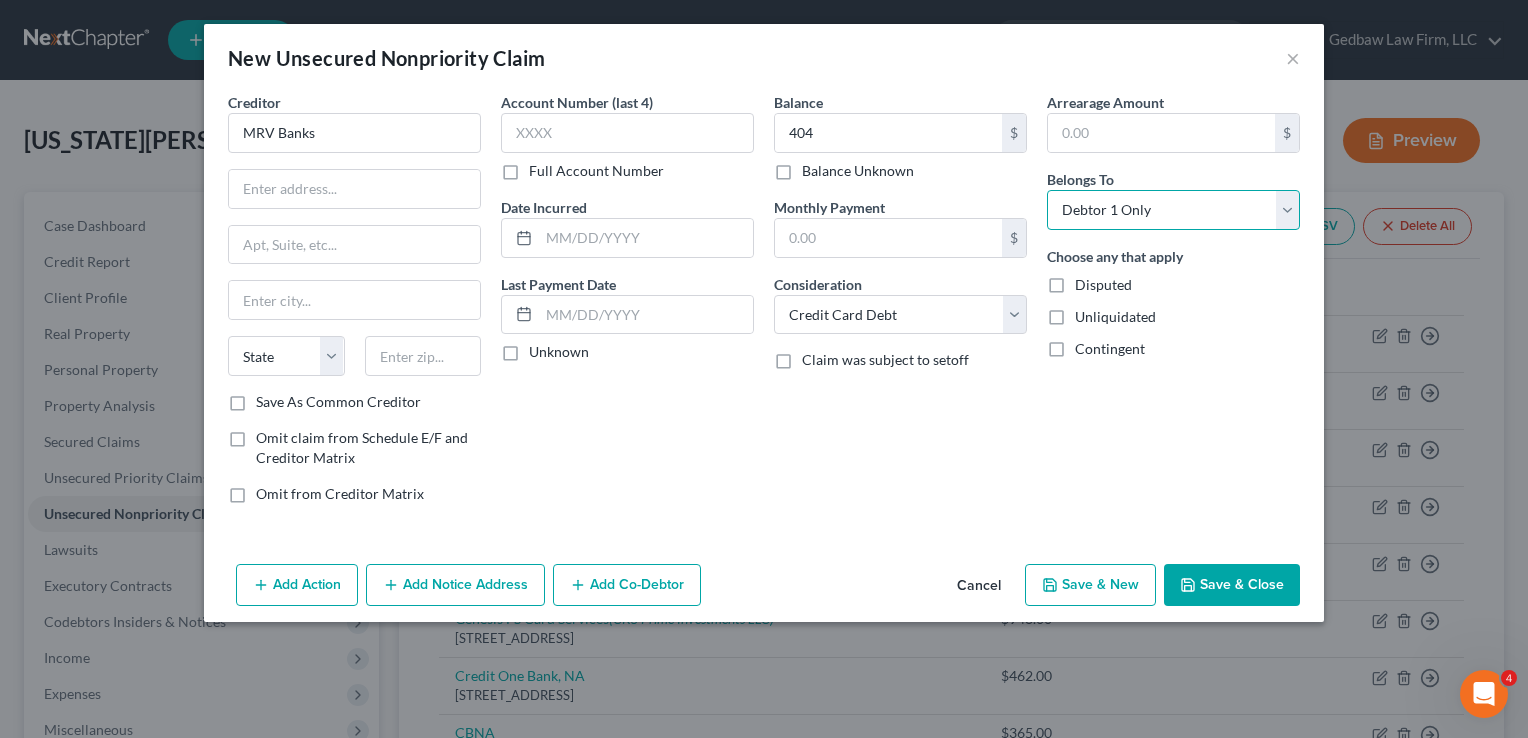 click on "Select Debtor 1 Only Debtor 2 Only Debtor 1 And Debtor 2 Only At Least One Of The Debtors And Another Community Property" at bounding box center [1173, 210] 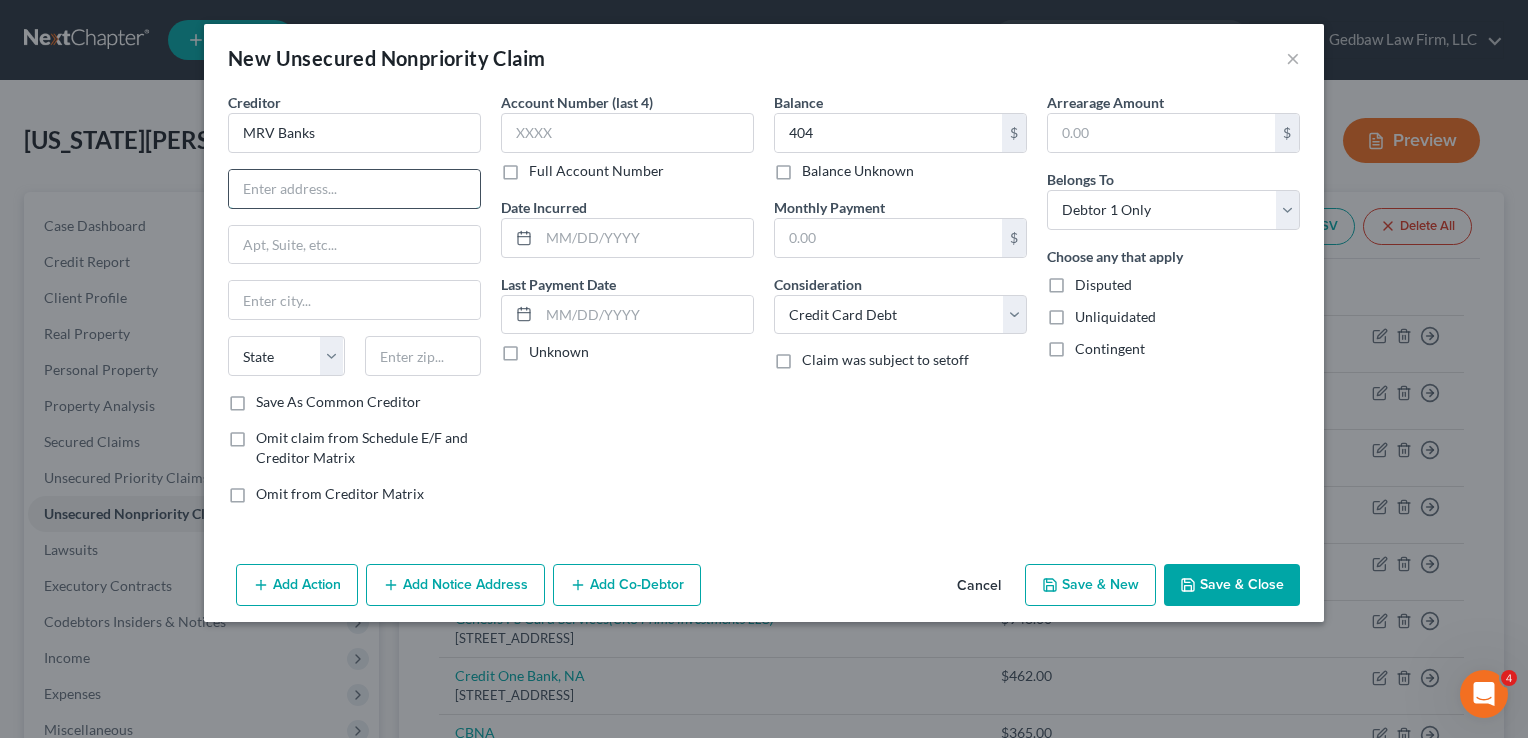 click at bounding box center [354, 189] 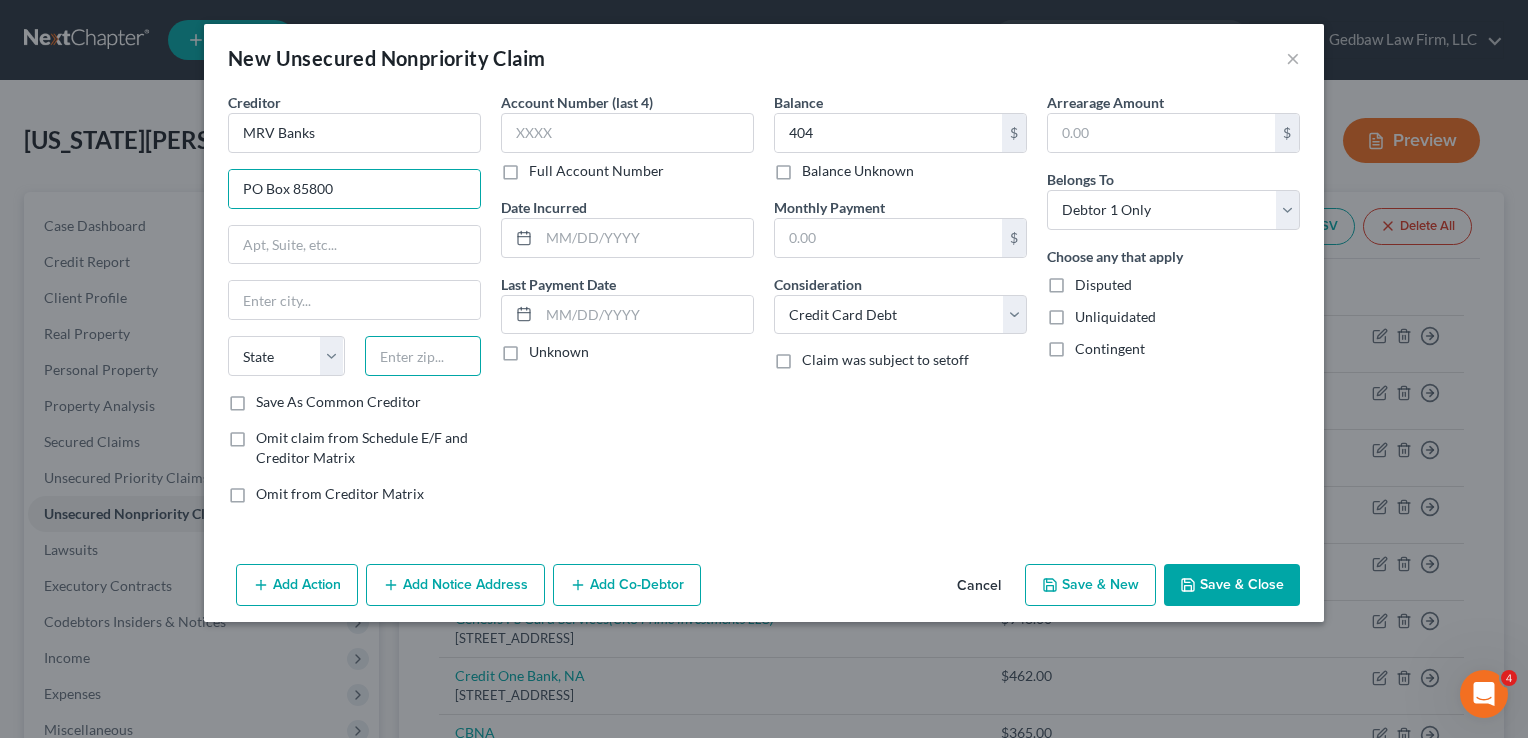 click at bounding box center [423, 356] 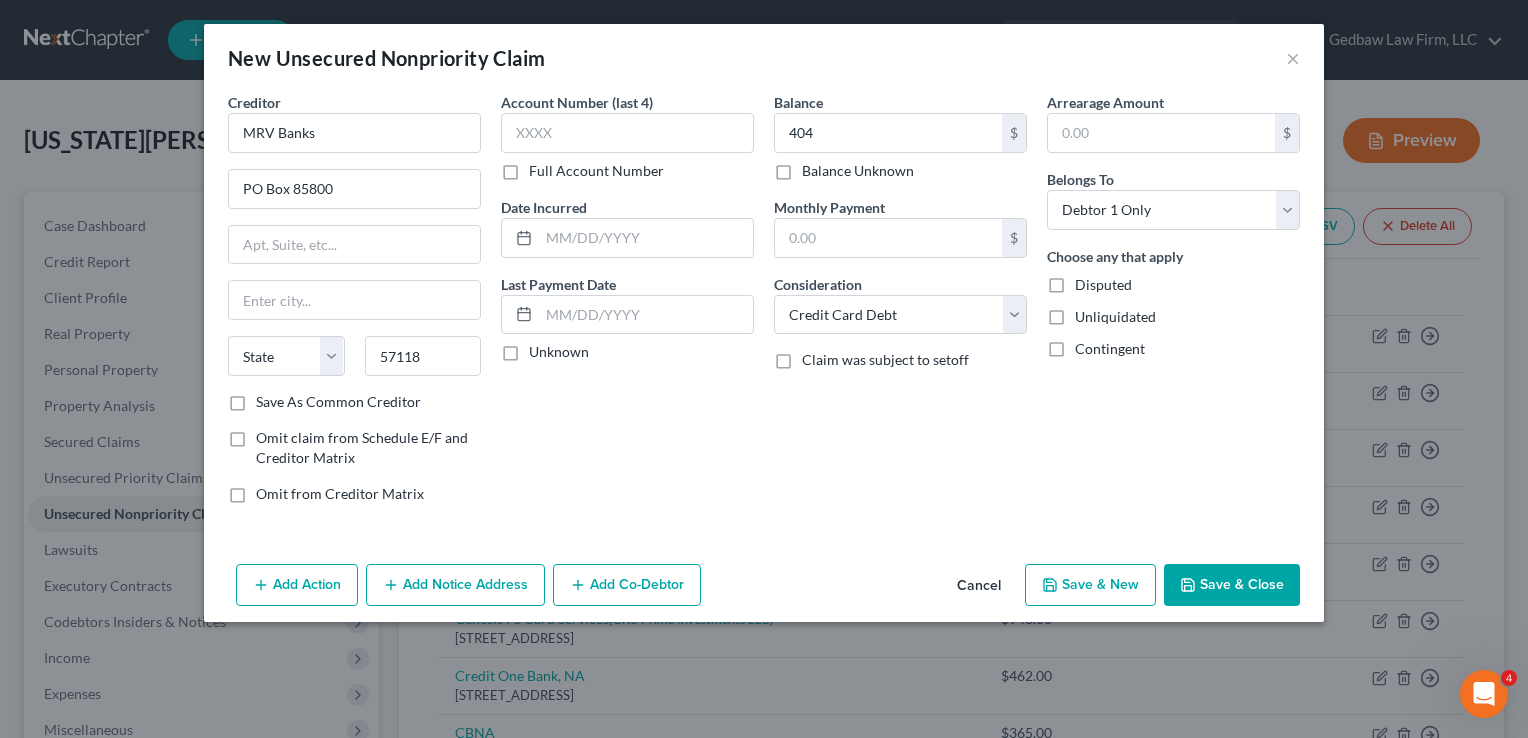 click on "Account Number (last 4)
Full Account Number
Date Incurred         Last Payment Date         Unknown" at bounding box center [627, 306] 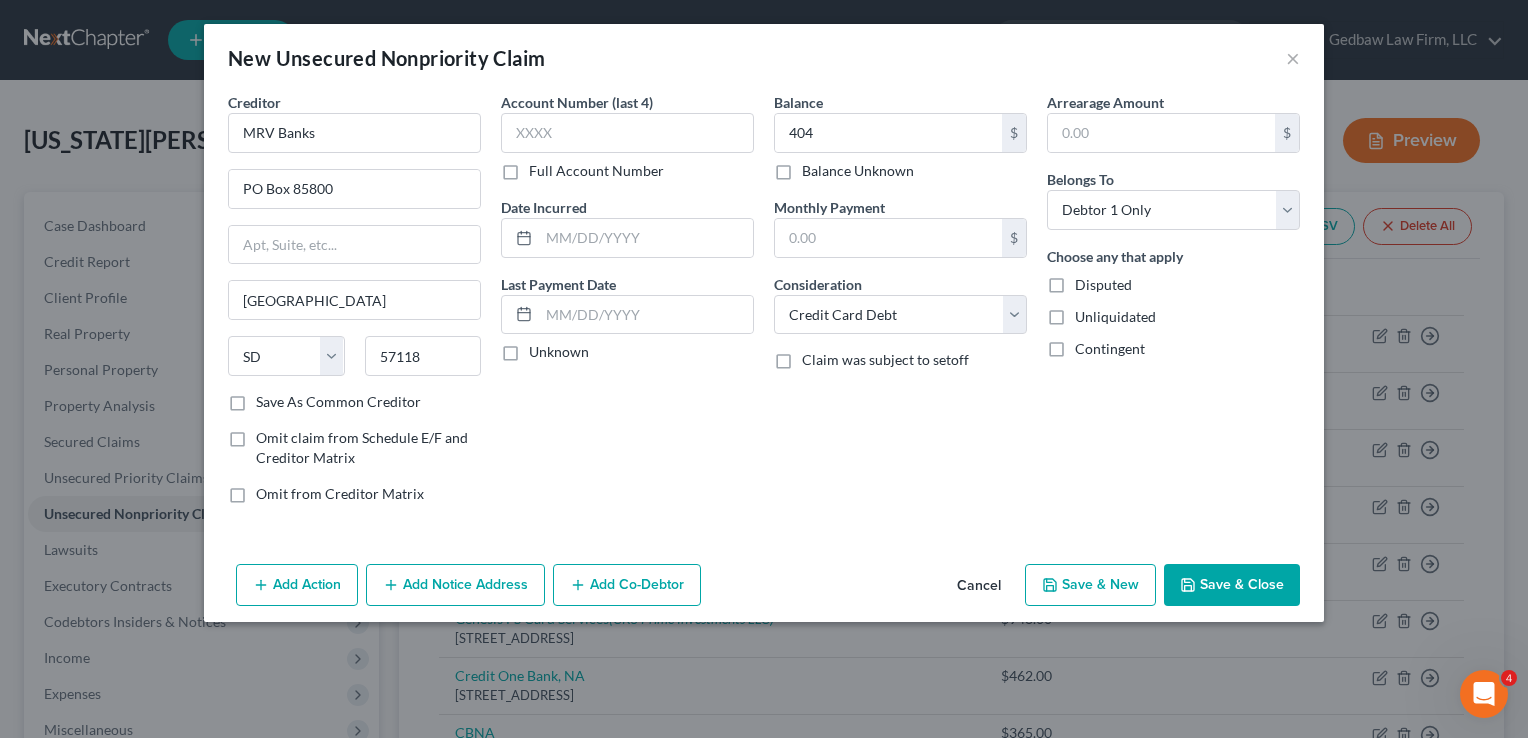 click on "Save As Common Creditor" at bounding box center [338, 402] 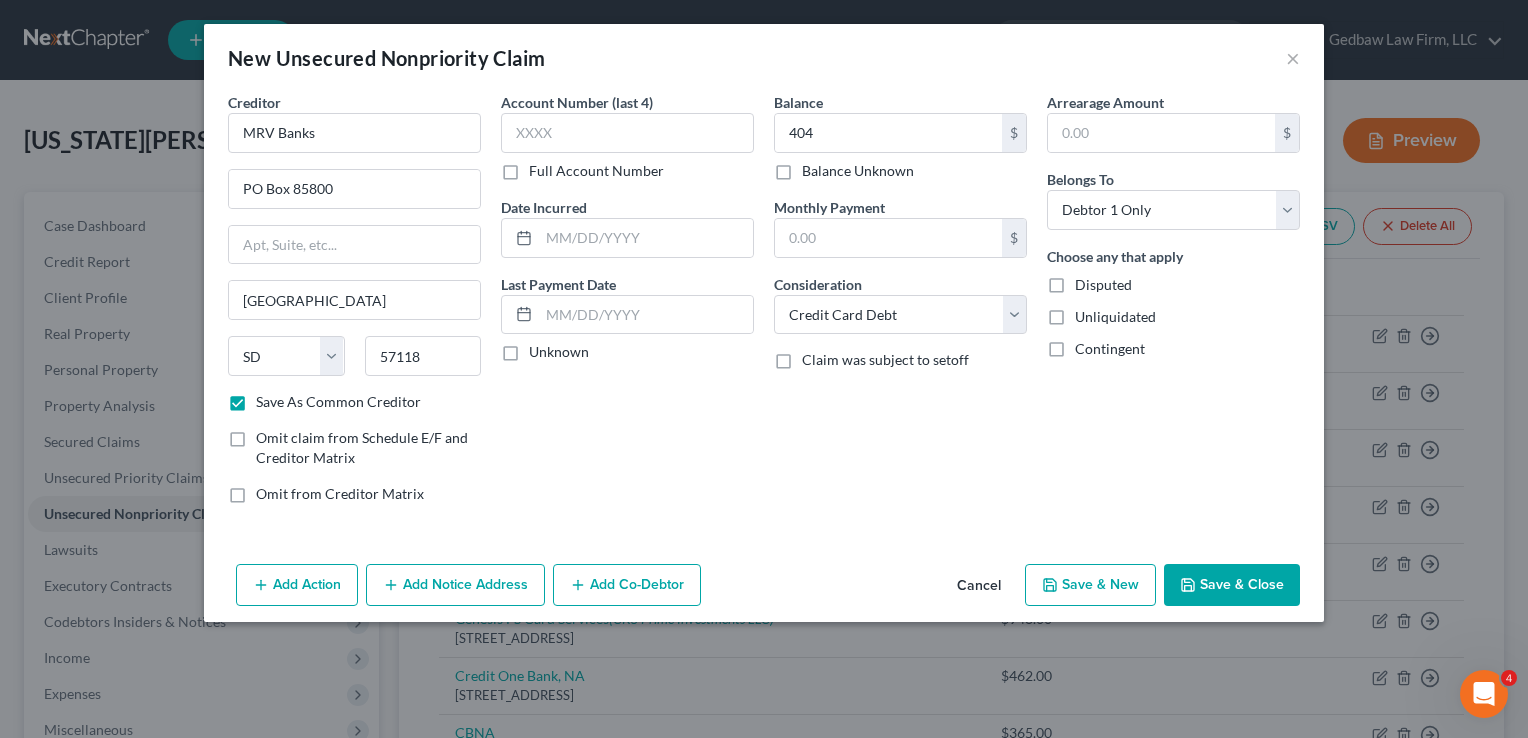 click on "Save & New" at bounding box center (1090, 585) 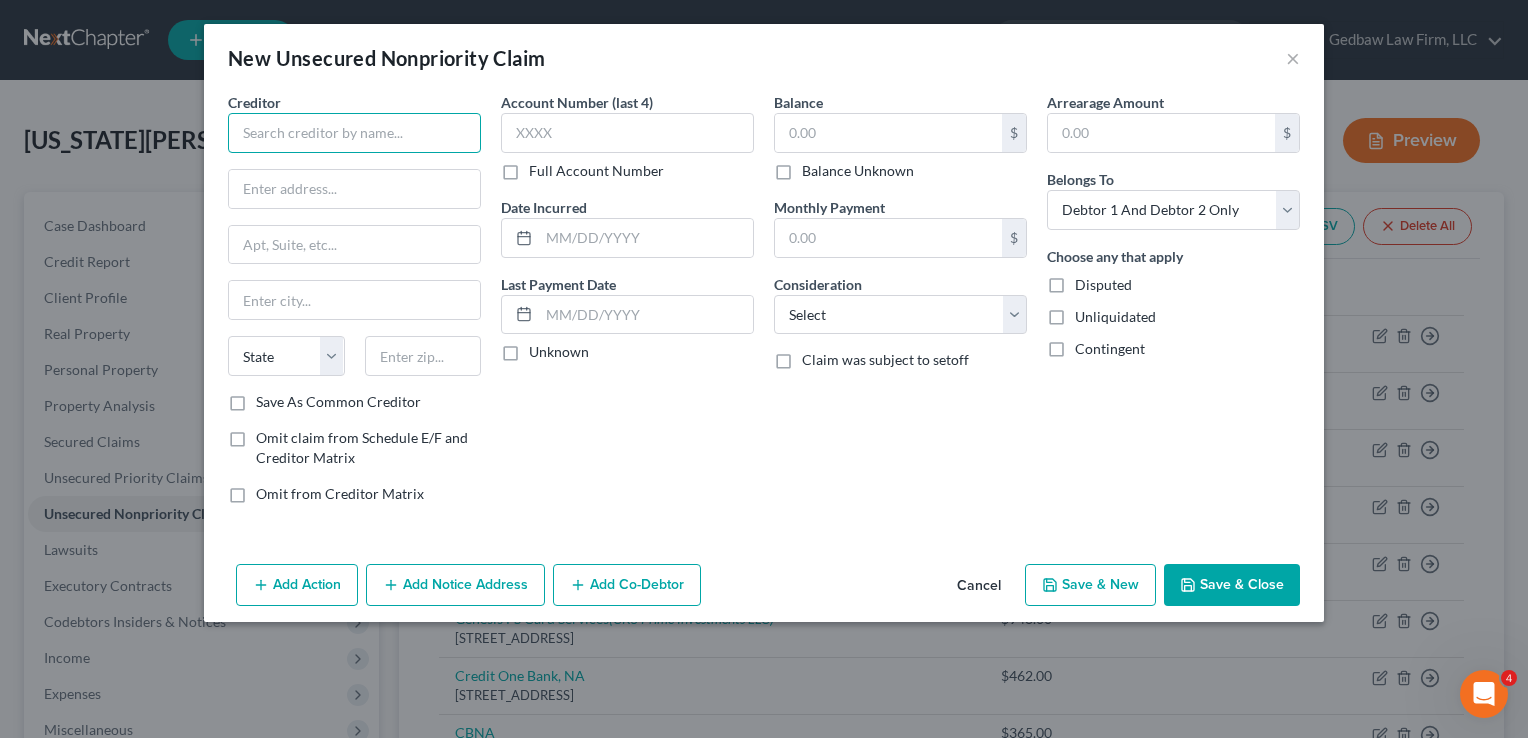 click at bounding box center (354, 133) 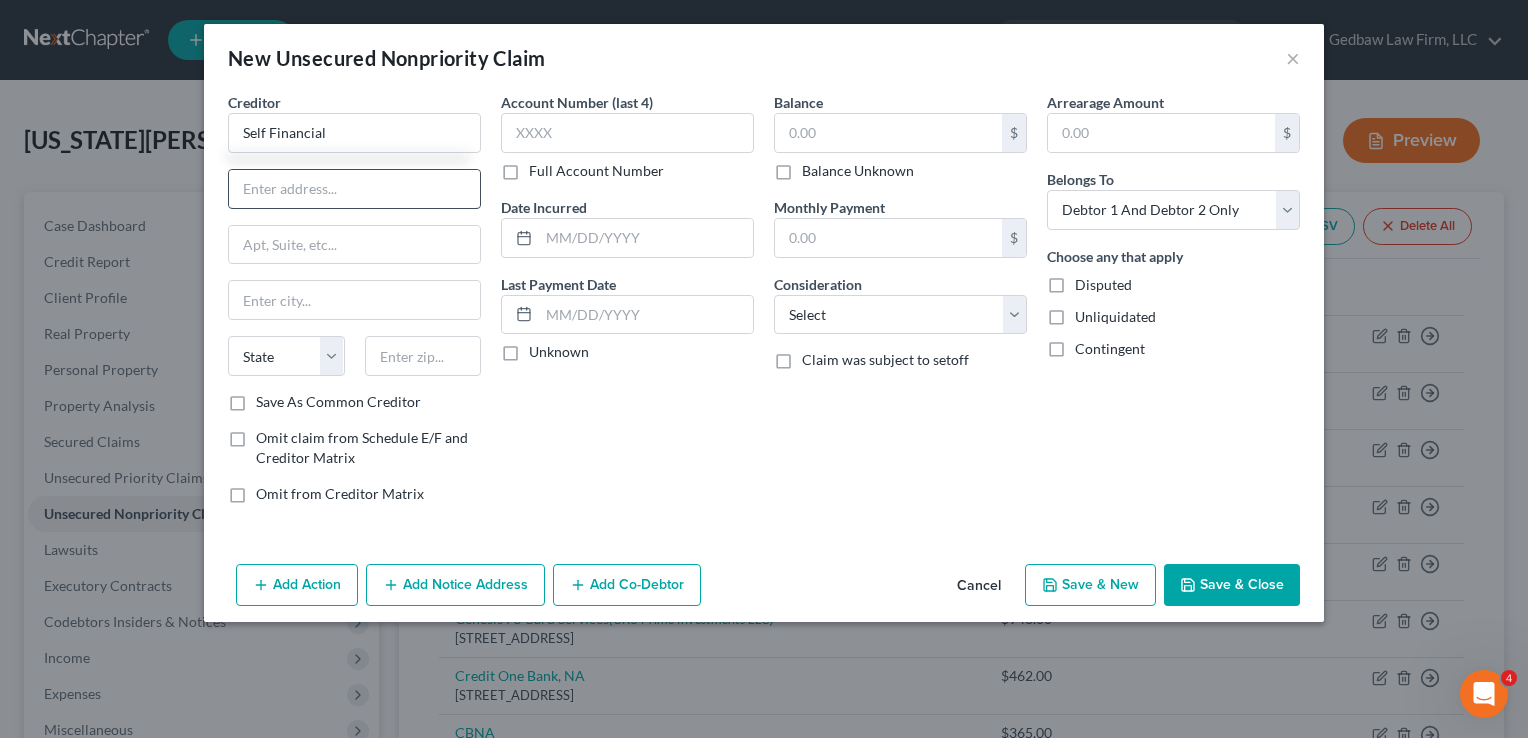 click at bounding box center (354, 189) 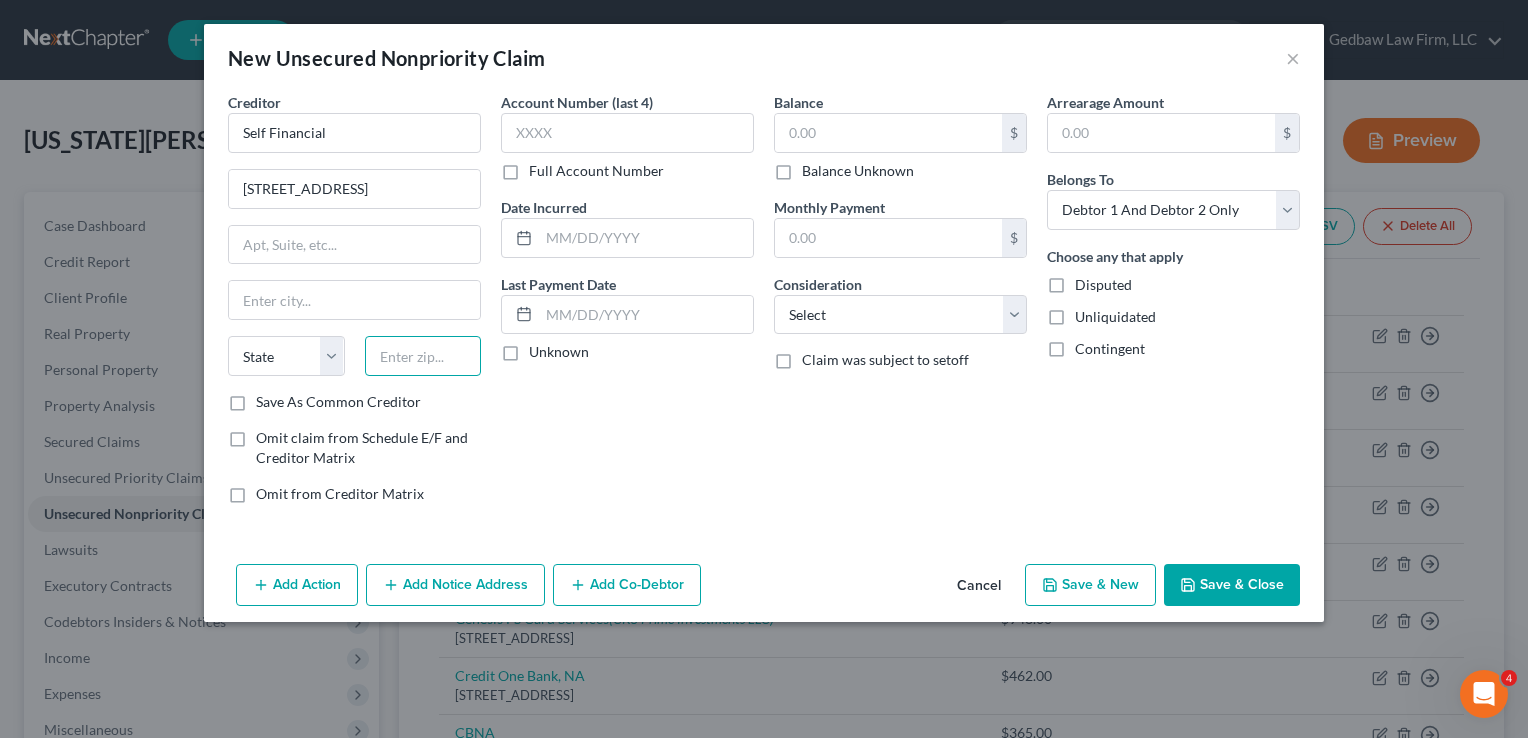 click at bounding box center (423, 356) 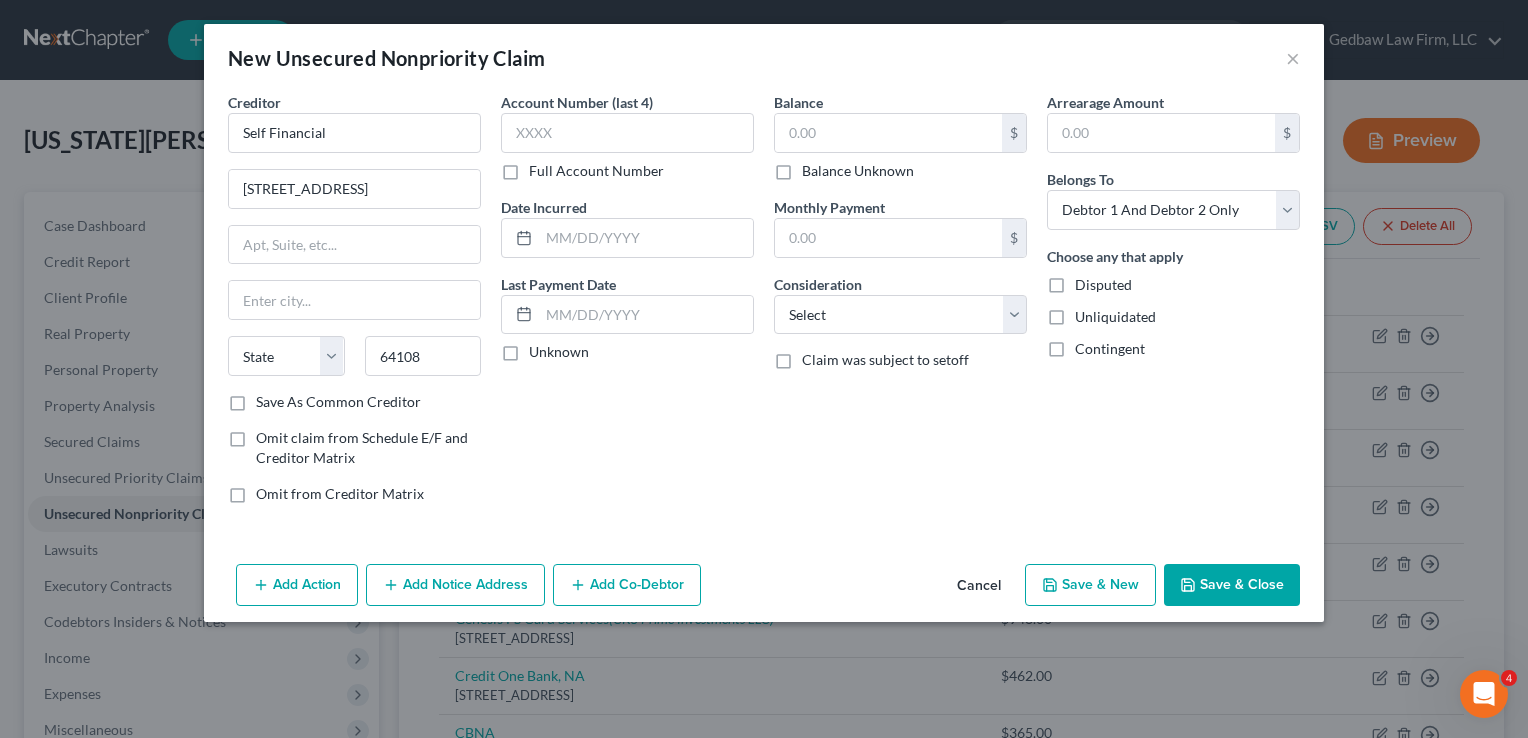 click on "Account Number (last 4)
Full Account Number
Date Incurred         Last Payment Date         Unknown" at bounding box center (627, 306) 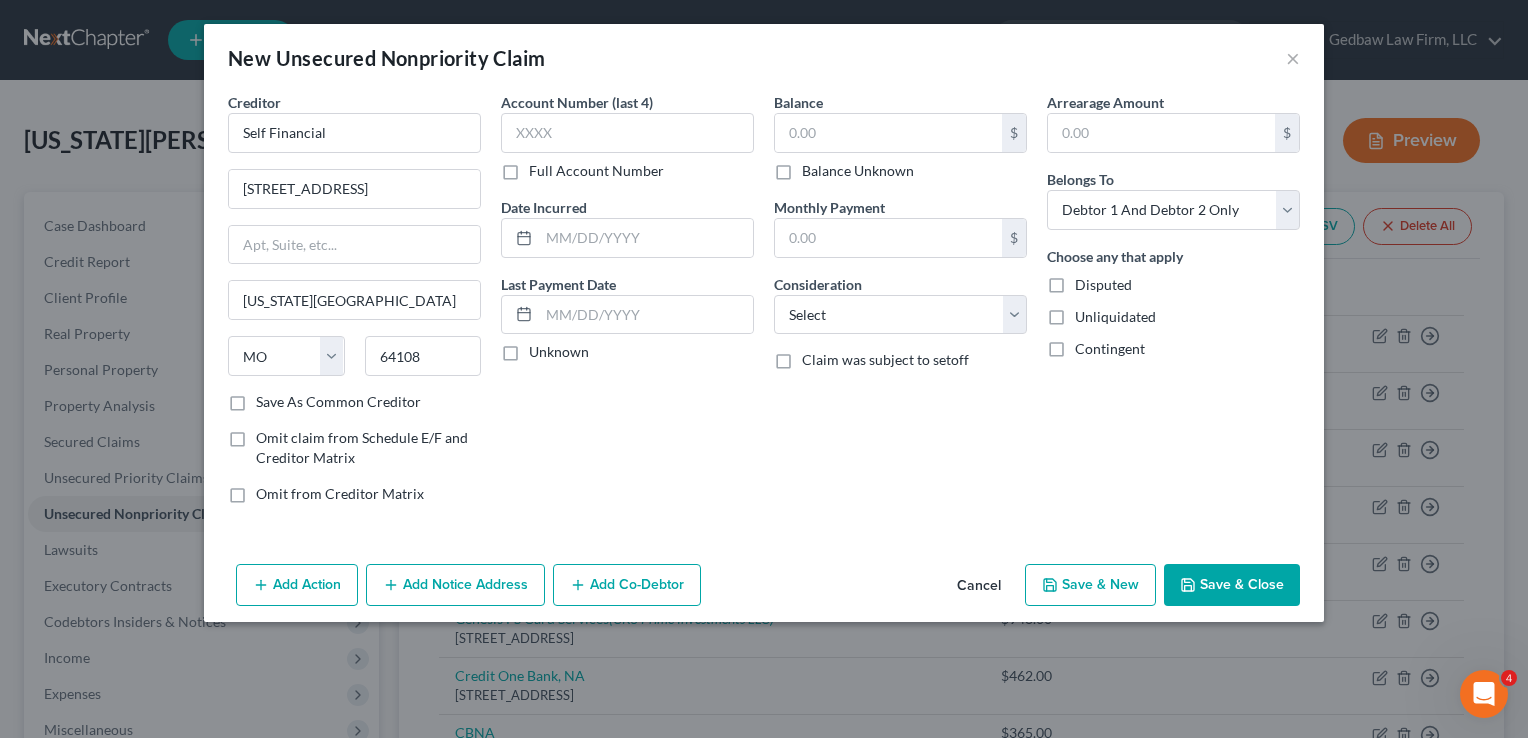 click on "Save As Common Creditor" at bounding box center (338, 402) 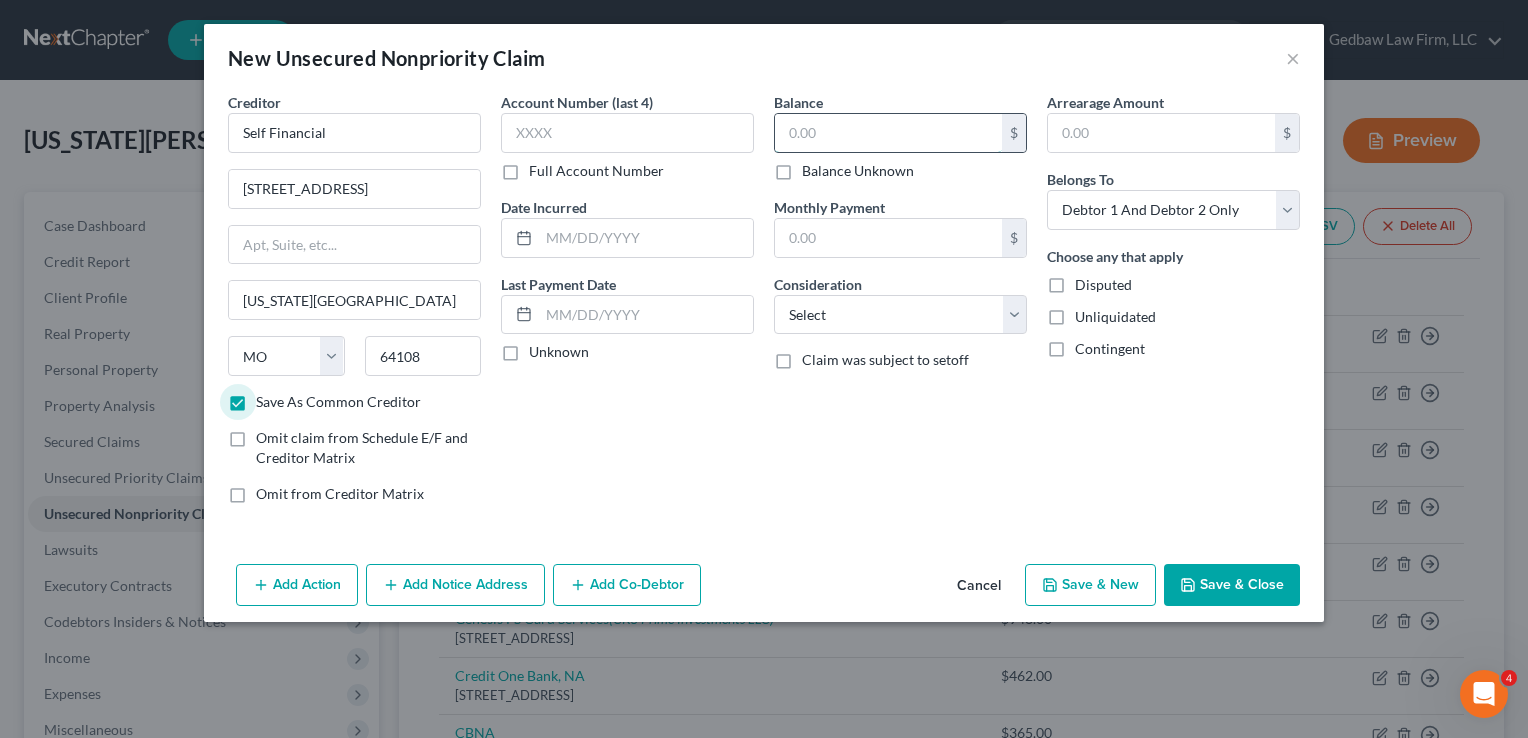 click at bounding box center (888, 133) 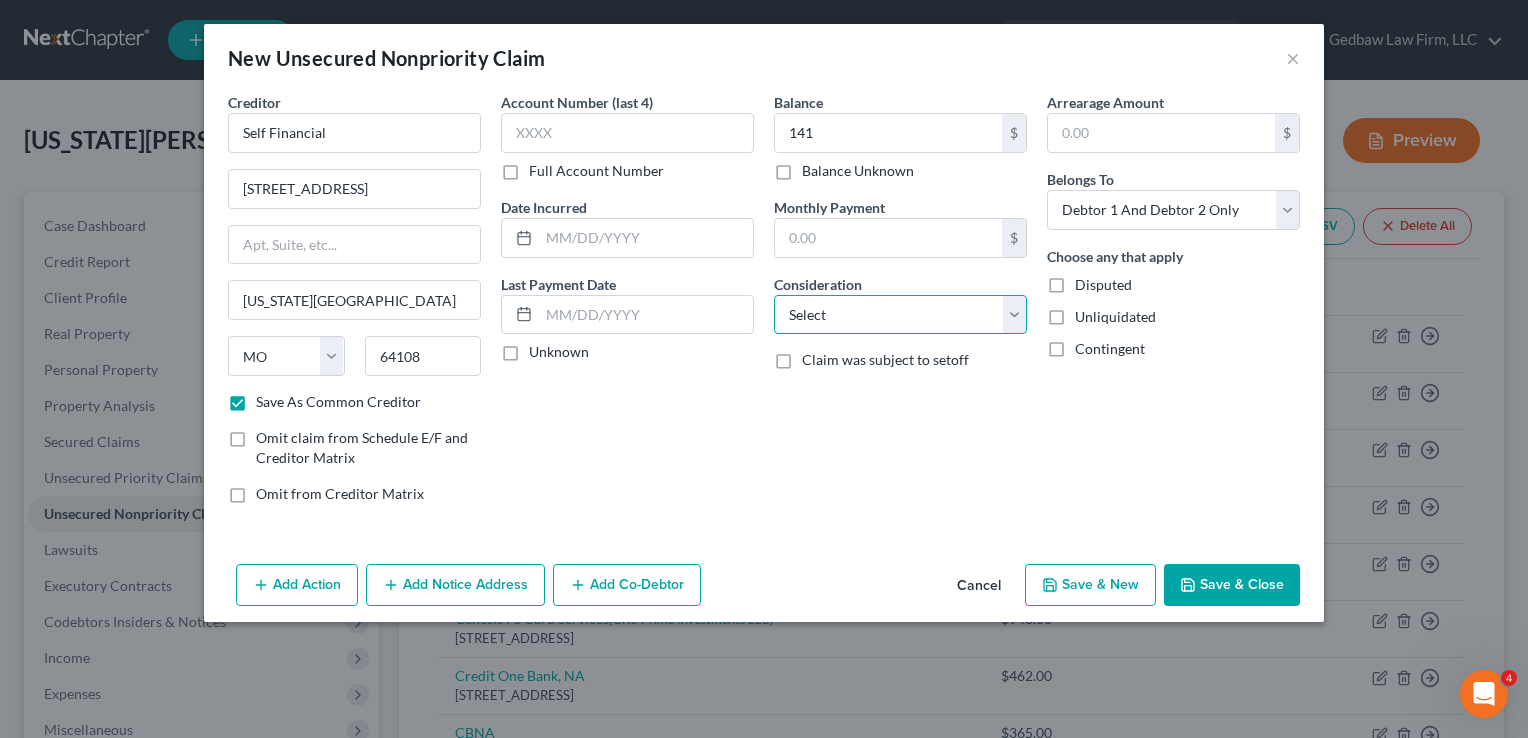 click on "Select Cable / Satellite Services Collection Agency Credit Card Debt Debt Counseling / Attorneys Deficiency Balance Domestic Support Obligations Home / Car Repairs Income Taxes Judgment Liens Medical Services Monies Loaned / Advanced Mortgage Obligation From Divorce Or Separation Obligation To Pensions Other Overdrawn Bank Account Promised To Help Pay Creditors Student Loans Suppliers And Vendors Telephone / Internet Services Utility Services" at bounding box center (900, 315) 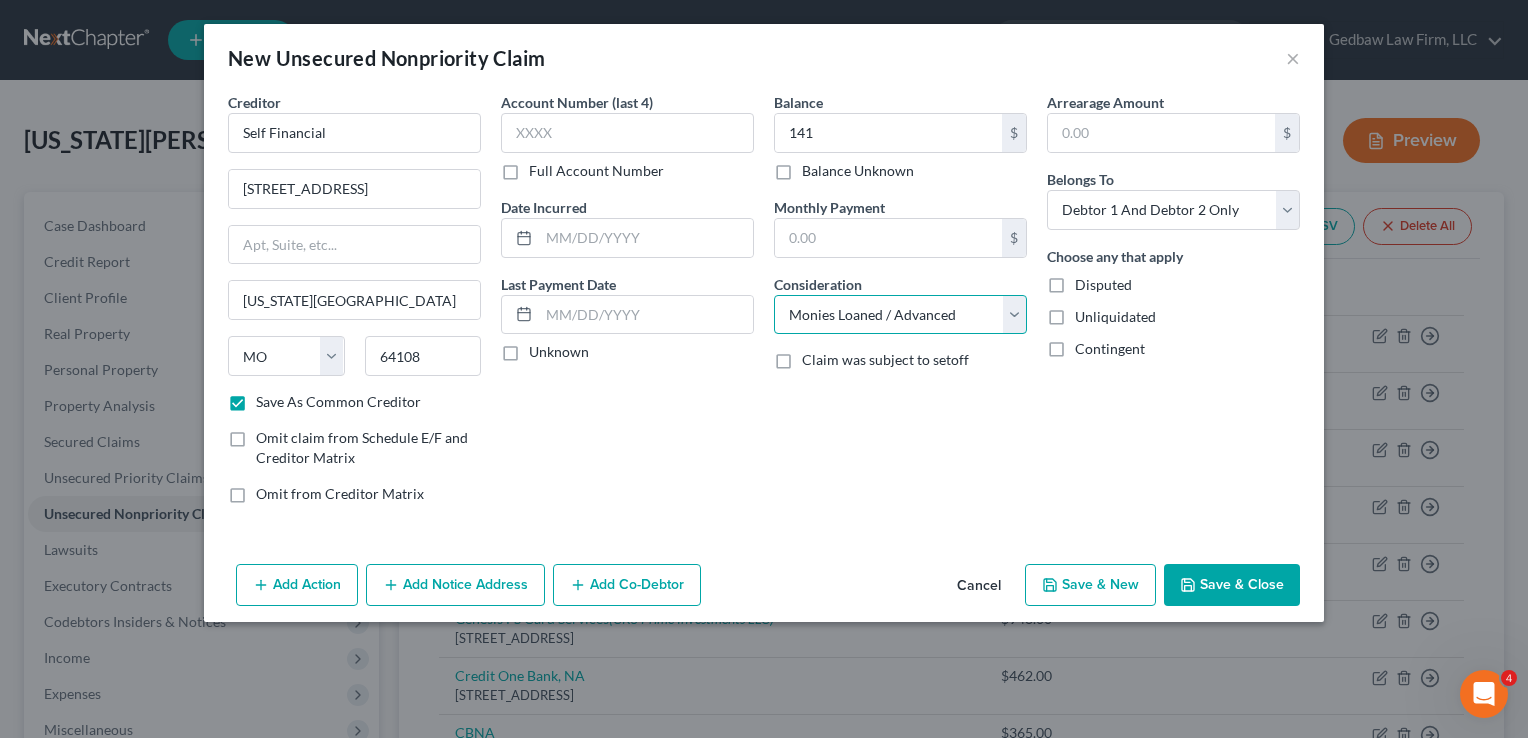 click on "Select Cable / Satellite Services Collection Agency Credit Card Debt Debt Counseling / Attorneys Deficiency Balance Domestic Support Obligations Home / Car Repairs Income Taxes Judgment Liens Medical Services Monies Loaned / Advanced Mortgage Obligation From Divorce Or Separation Obligation To Pensions Other Overdrawn Bank Account Promised To Help Pay Creditors Student Loans Suppliers And Vendors Telephone / Internet Services Utility Services" at bounding box center [900, 315] 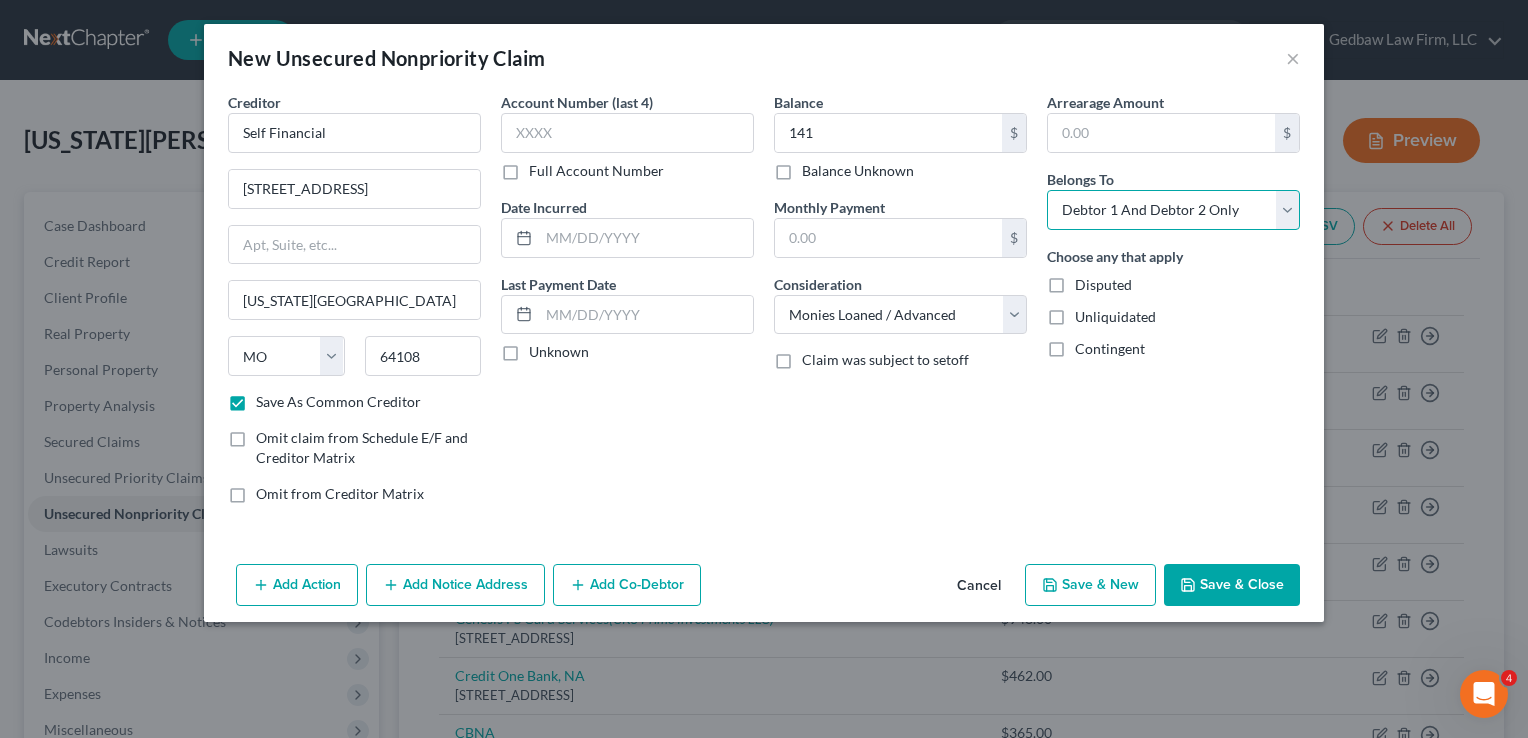 click on "Select Debtor 1 Only Debtor 2 Only Debtor 1 And Debtor 2 Only At Least One Of The Debtors And Another Community Property" at bounding box center (1173, 210) 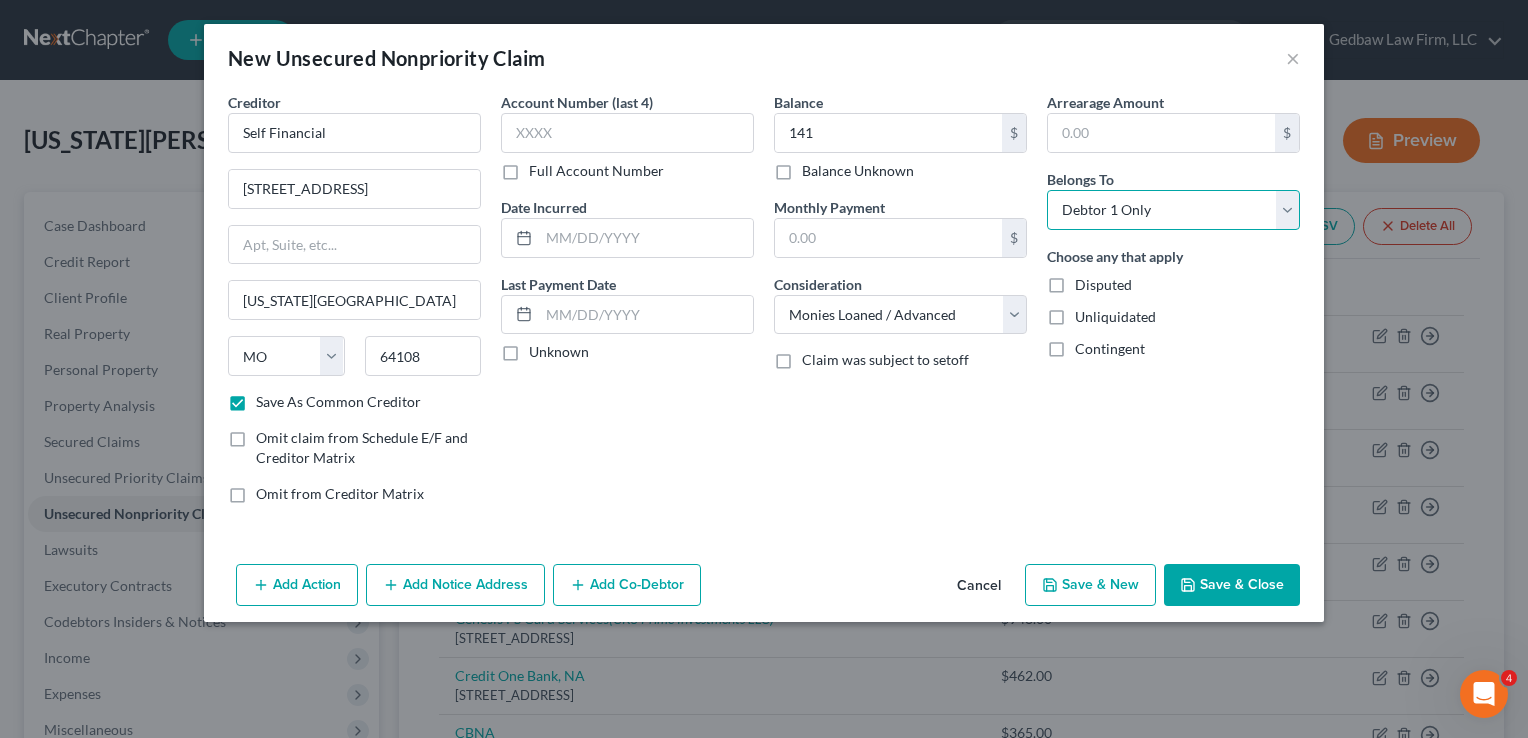 click on "Select Debtor 1 Only Debtor 2 Only Debtor 1 And Debtor 2 Only At Least One Of The Debtors And Another Community Property" at bounding box center [1173, 210] 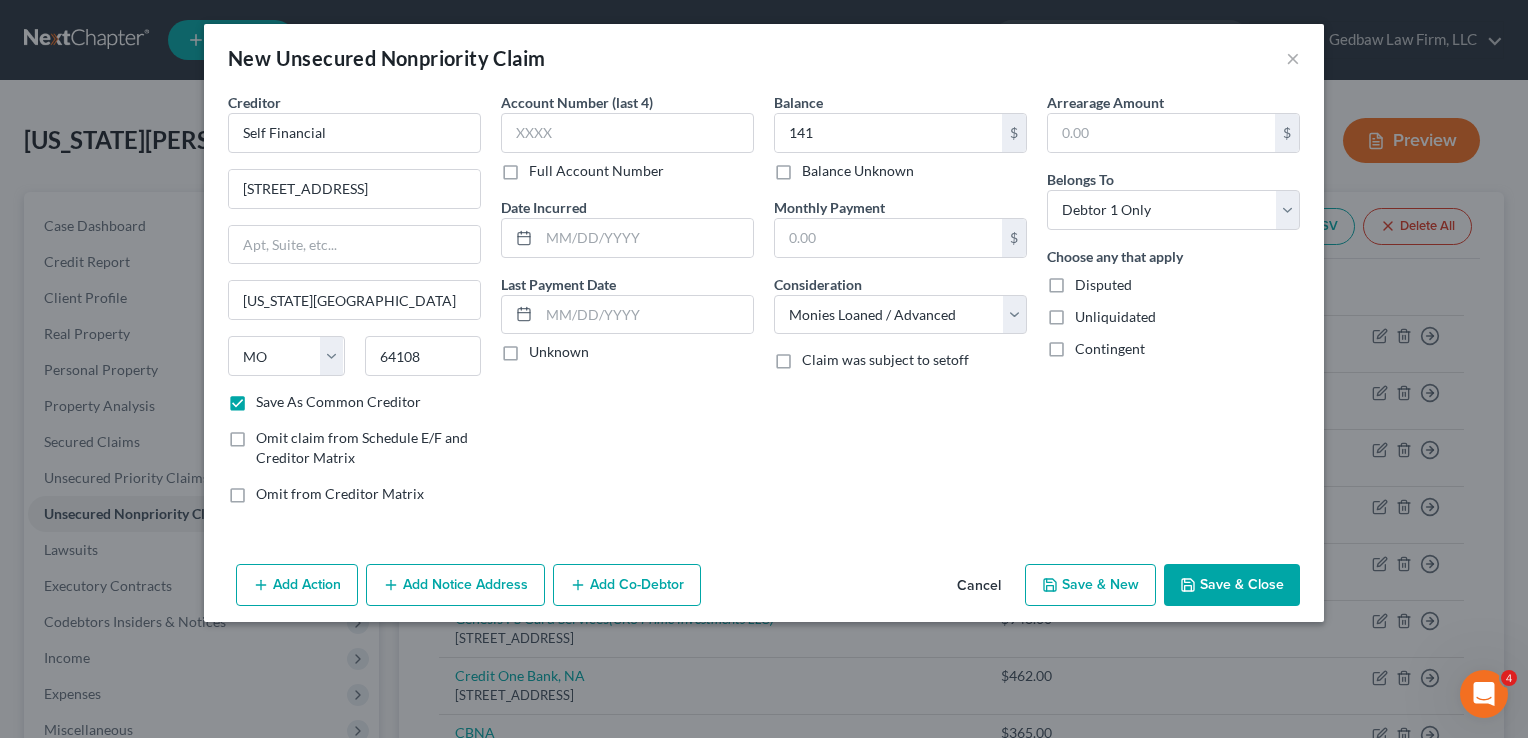 click on "Save & New" at bounding box center (1090, 585) 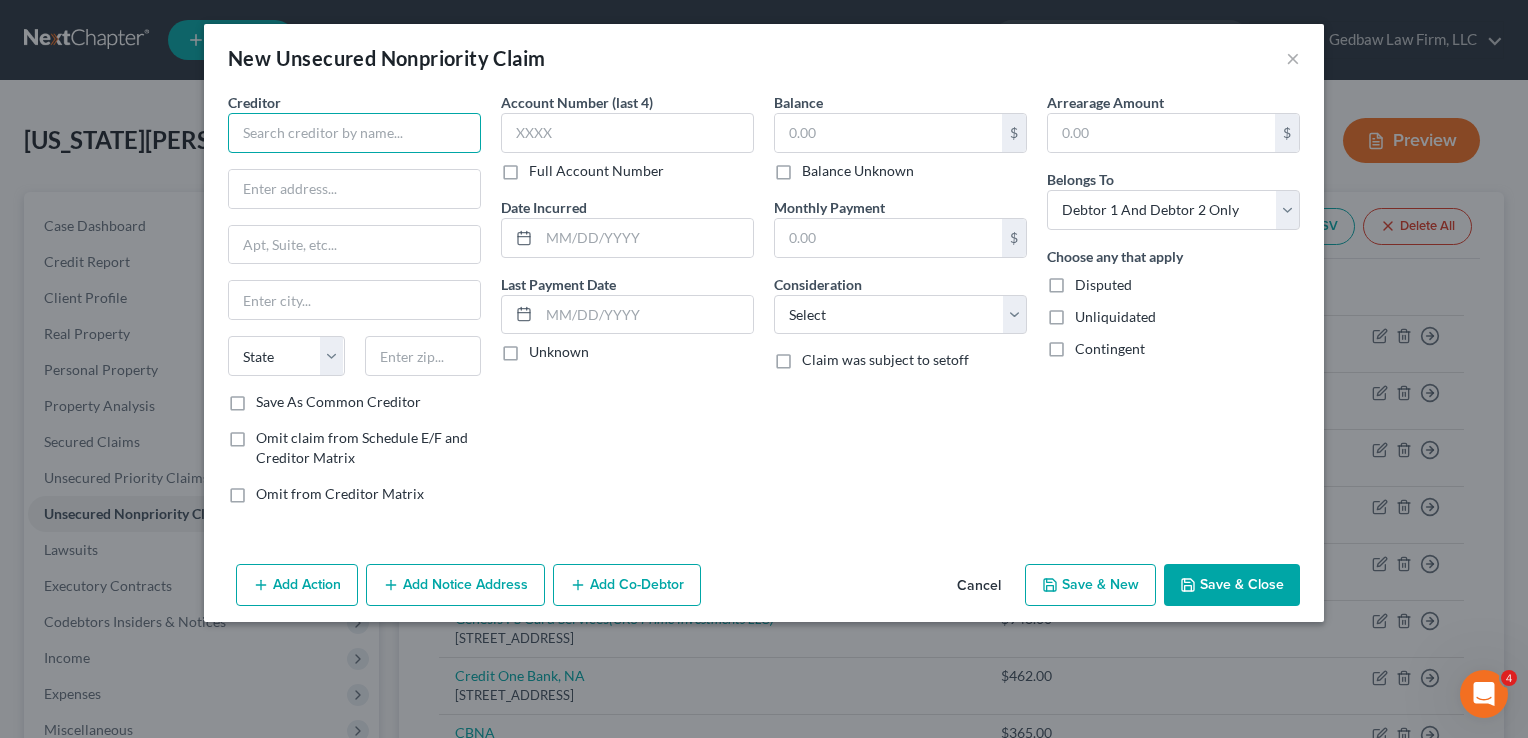 click at bounding box center (354, 133) 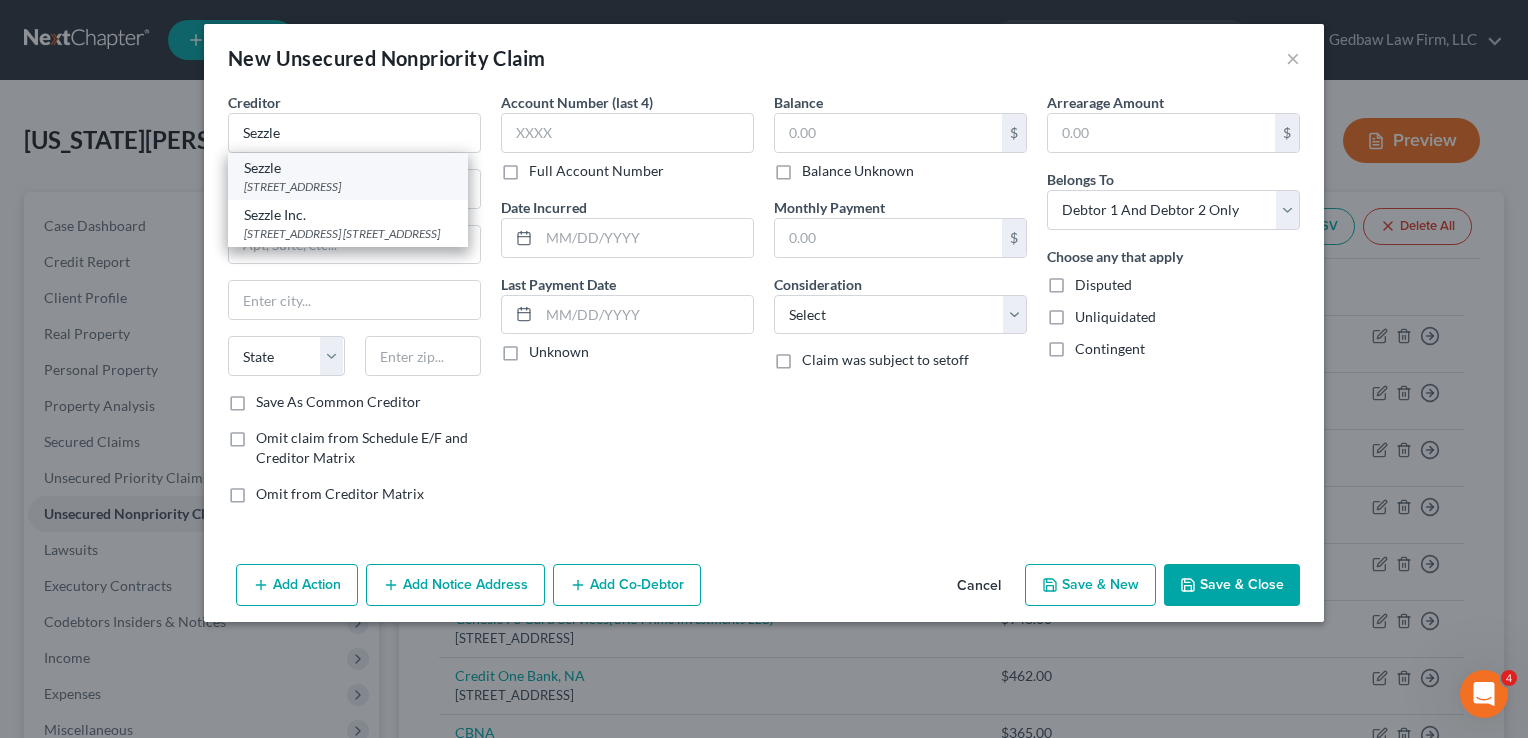 click on "[STREET_ADDRESS]" at bounding box center (348, 186) 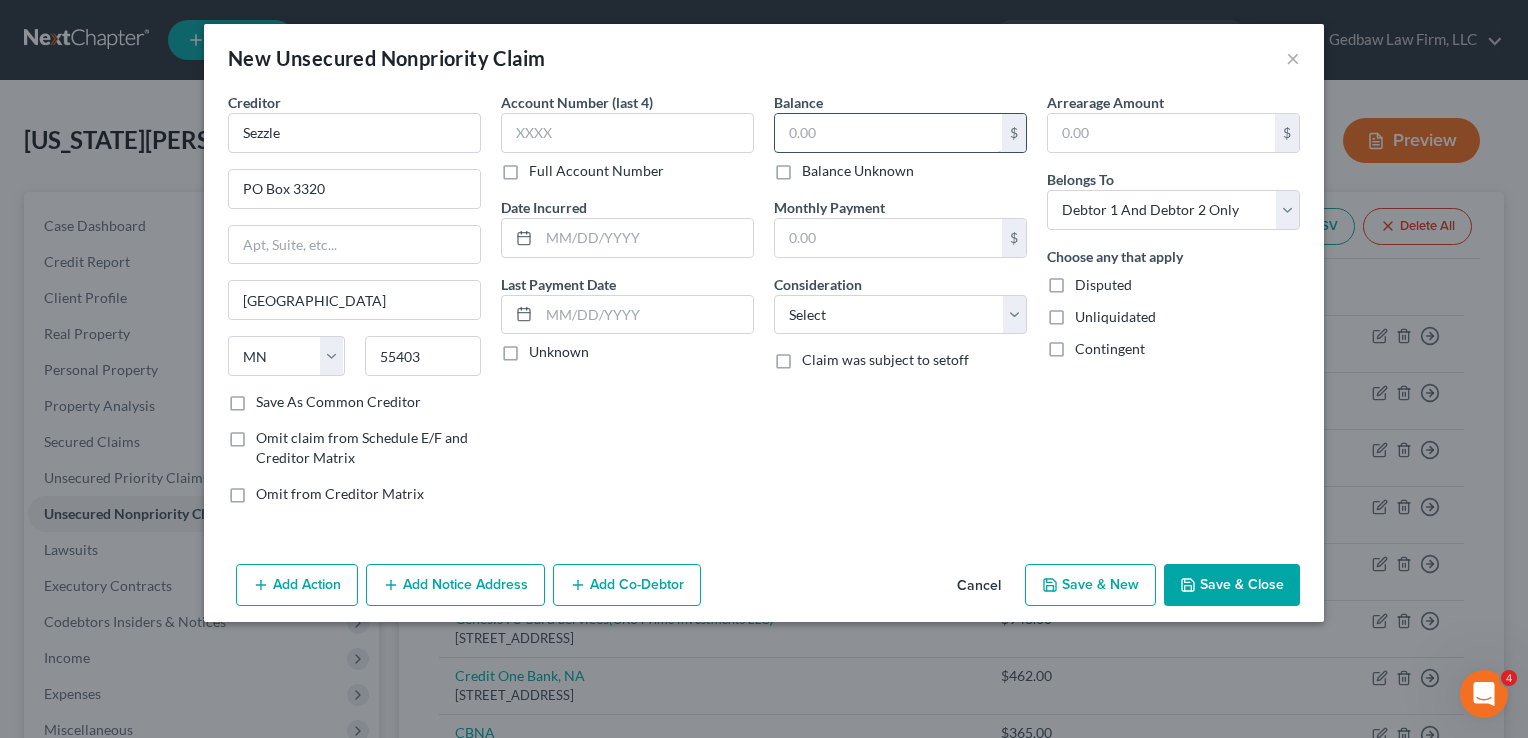click at bounding box center [888, 133] 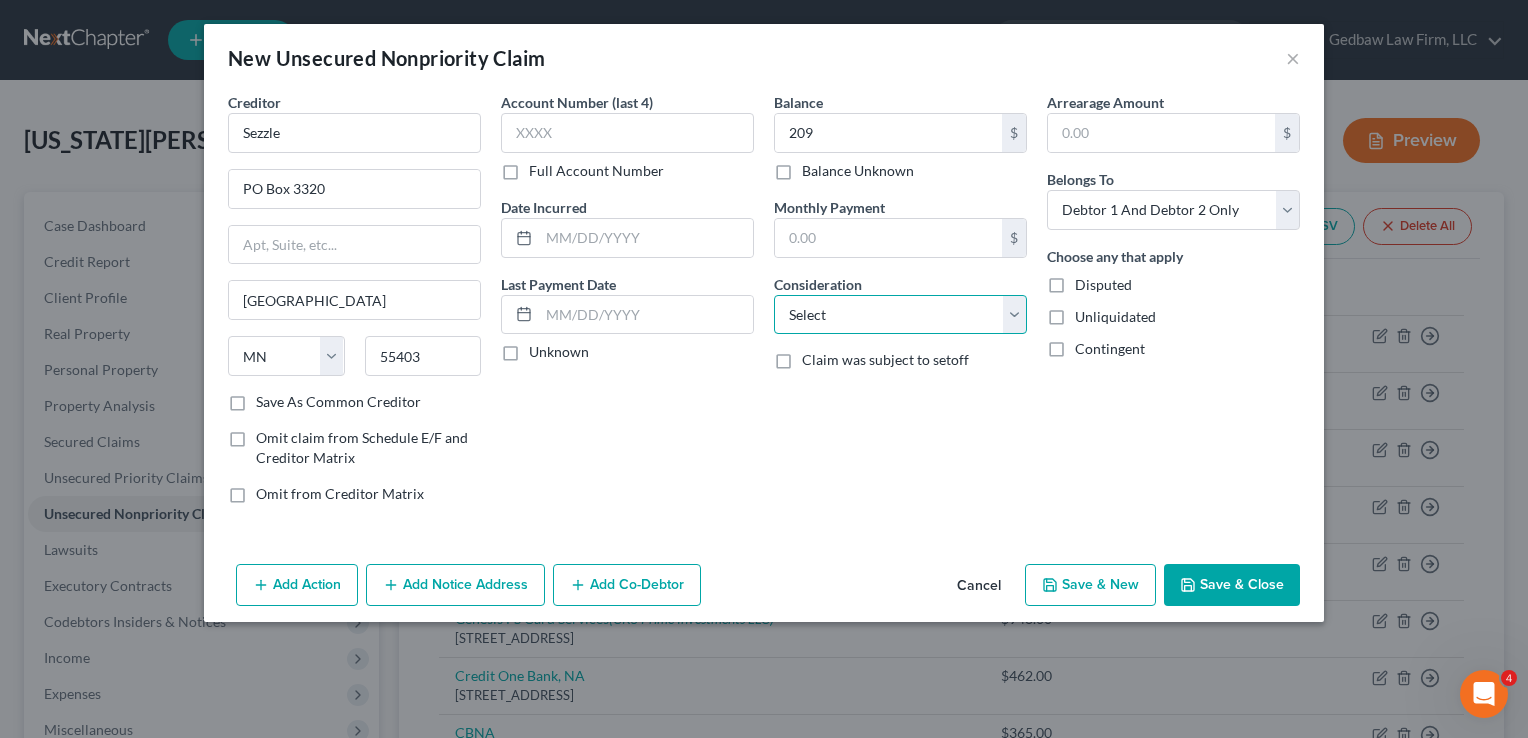 click on "Select Cable / Satellite Services Collection Agency Credit Card Debt Debt Counseling / Attorneys Deficiency Balance Domestic Support Obligations Home / Car Repairs Income Taxes Judgment Liens Medical Services Monies Loaned / Advanced Mortgage Obligation From Divorce Or Separation Obligation To Pensions Other Overdrawn Bank Account Promised To Help Pay Creditors Student Loans Suppliers And Vendors Telephone / Internet Services Utility Services" at bounding box center (900, 315) 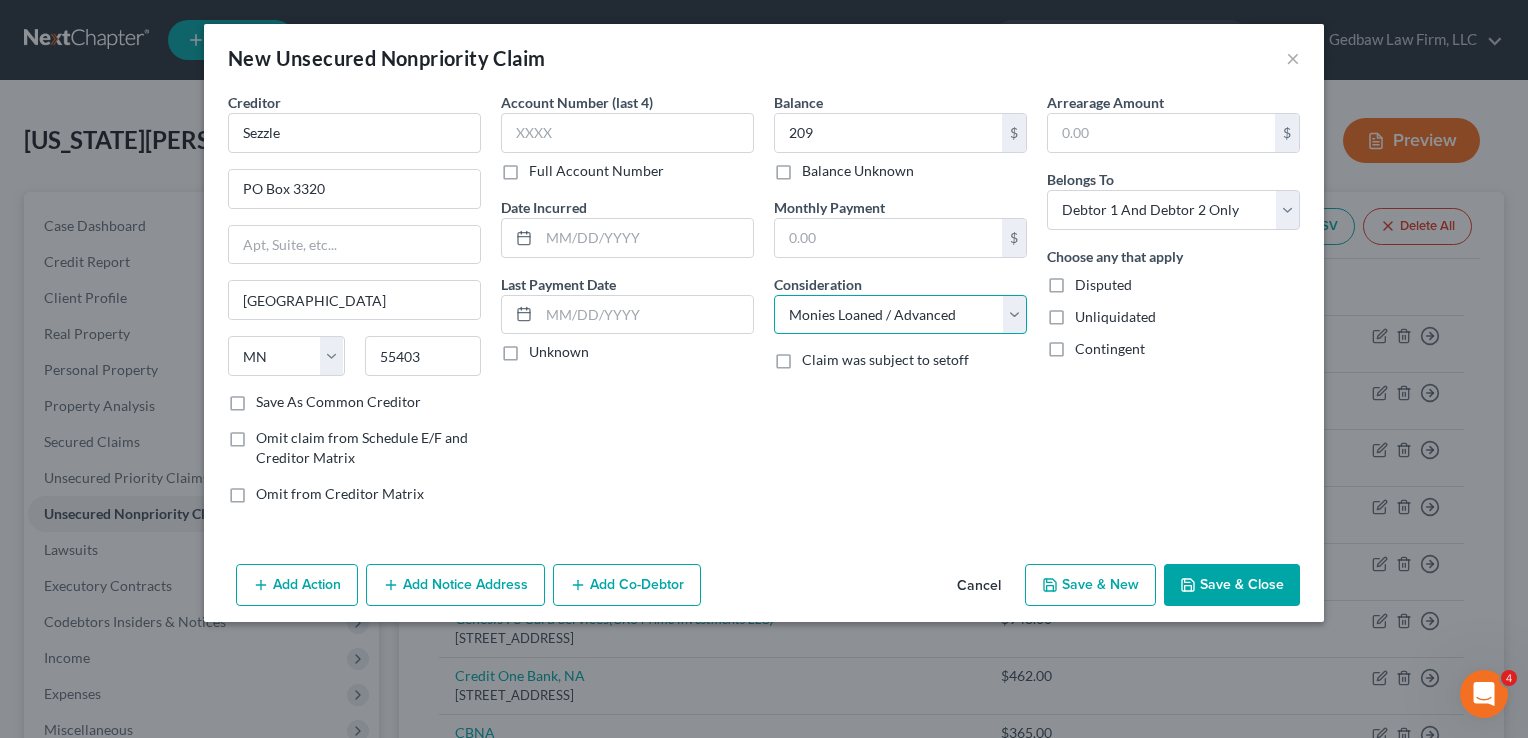 click on "Select Cable / Satellite Services Collection Agency Credit Card Debt Debt Counseling / Attorneys Deficiency Balance Domestic Support Obligations Home / Car Repairs Income Taxes Judgment Liens Medical Services Monies Loaned / Advanced Mortgage Obligation From Divorce Or Separation Obligation To Pensions Other Overdrawn Bank Account Promised To Help Pay Creditors Student Loans Suppliers And Vendors Telephone / Internet Services Utility Services" at bounding box center (900, 315) 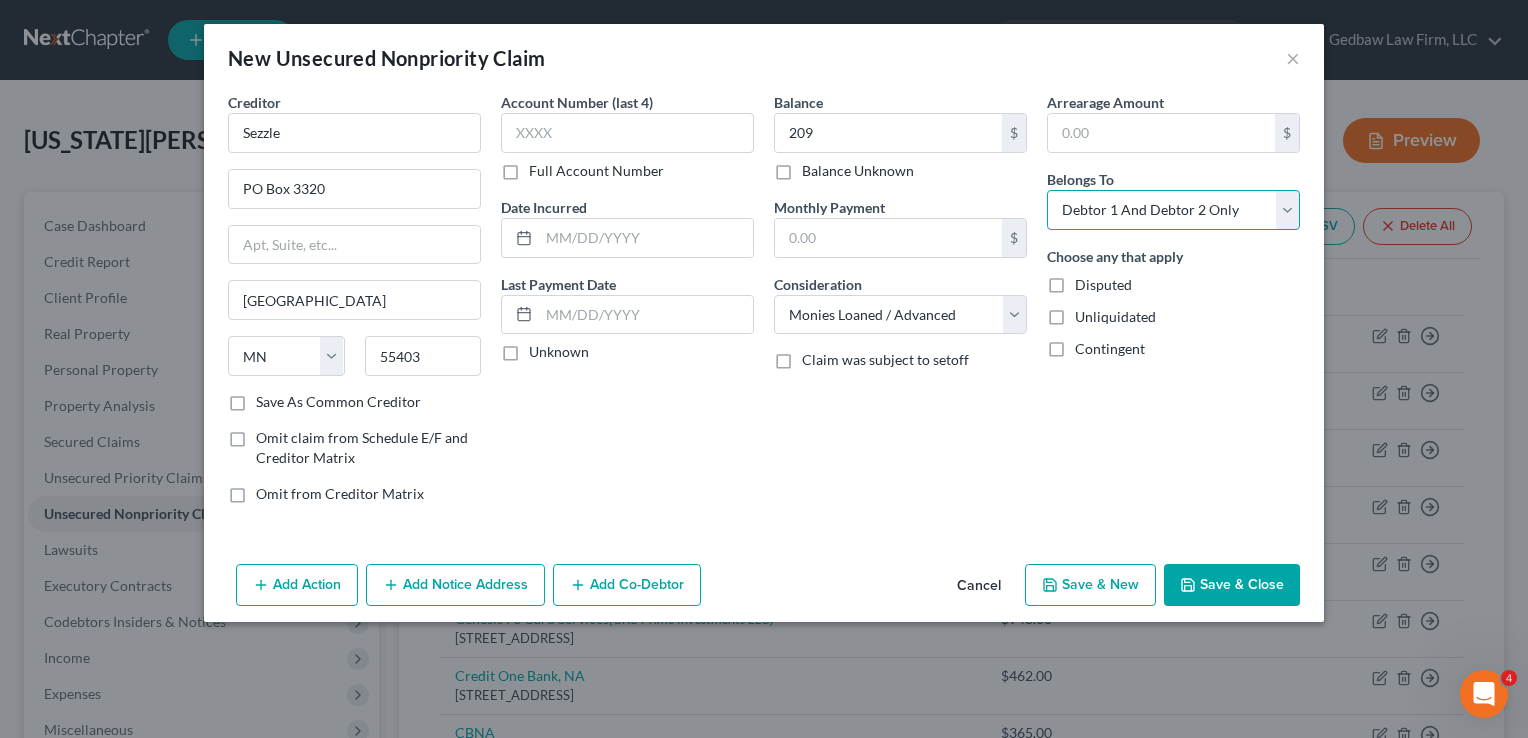 click on "Select Debtor 1 Only Debtor 2 Only Debtor 1 And Debtor 2 Only At Least One Of The Debtors And Another Community Property" at bounding box center (1173, 210) 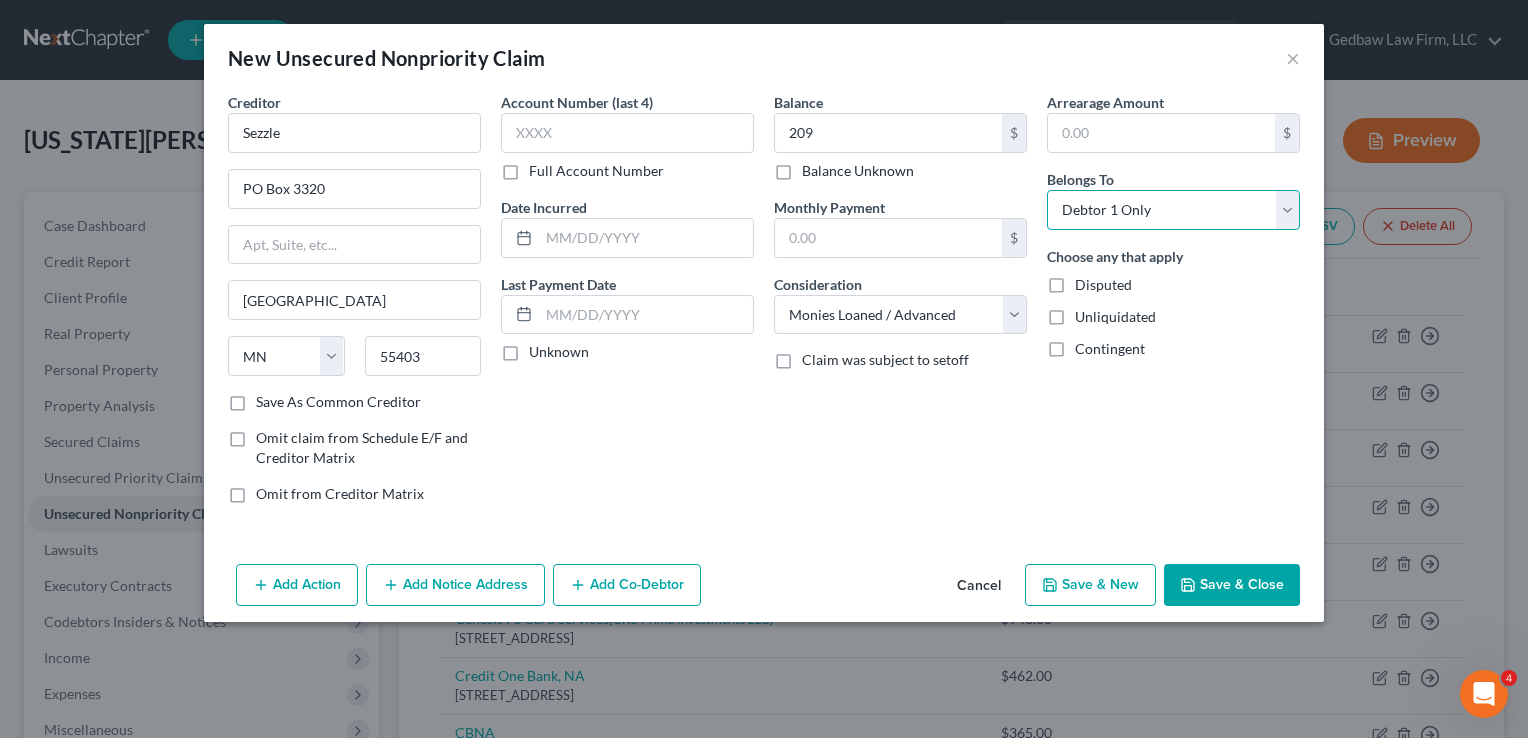 click on "Select Debtor 1 Only Debtor 2 Only Debtor 1 And Debtor 2 Only At Least One Of The Debtors And Another Community Property" at bounding box center [1173, 210] 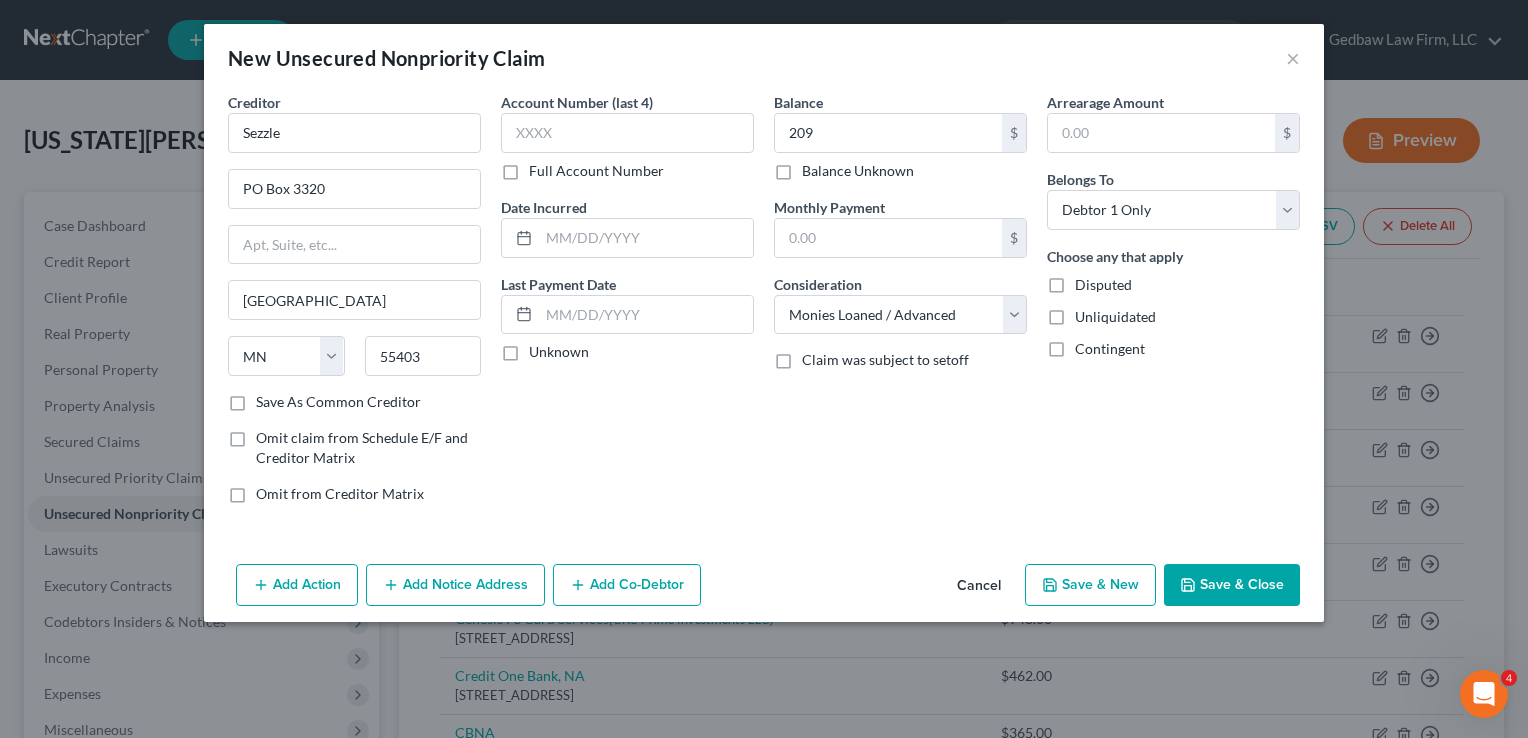click on "Save & New" at bounding box center [1090, 585] 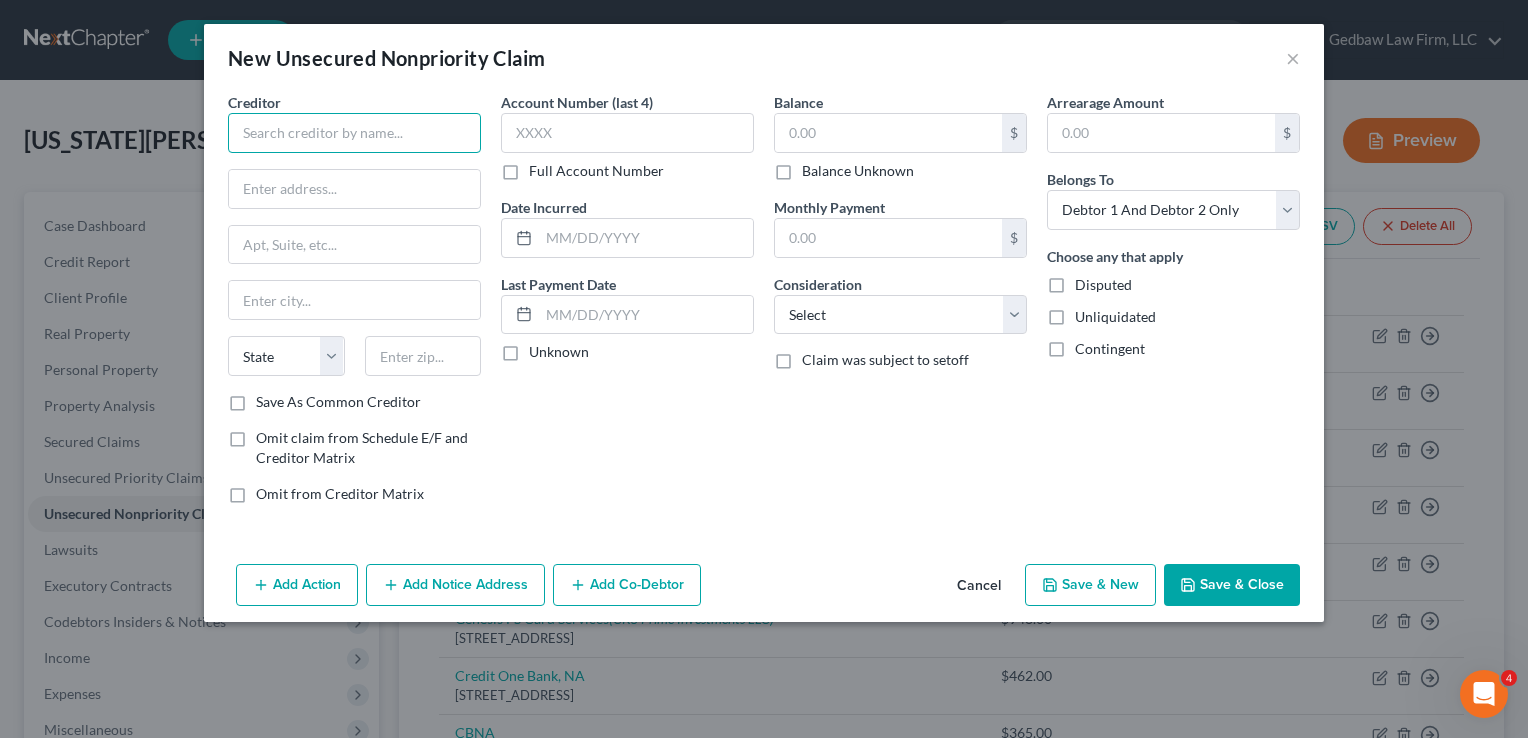 click at bounding box center (354, 133) 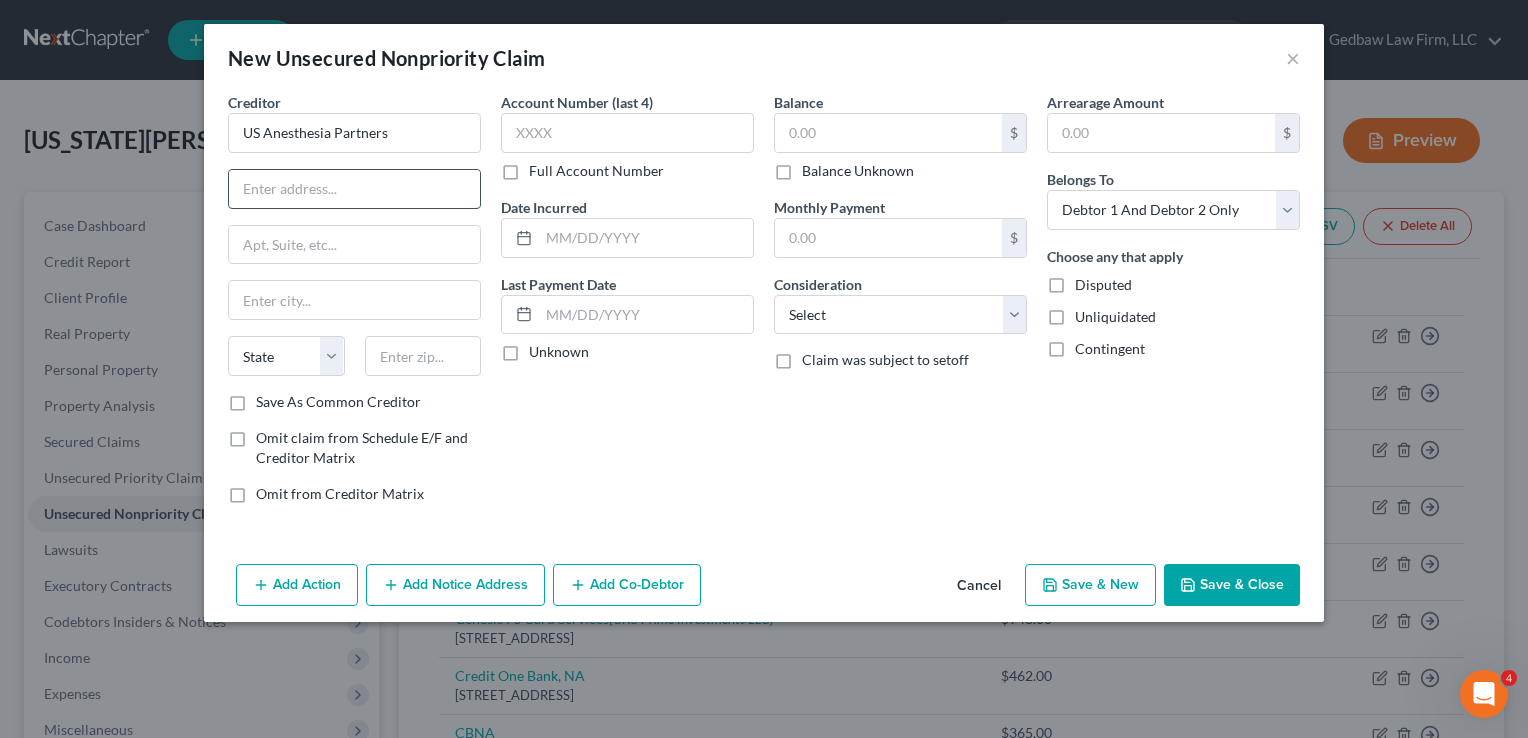click at bounding box center (354, 189) 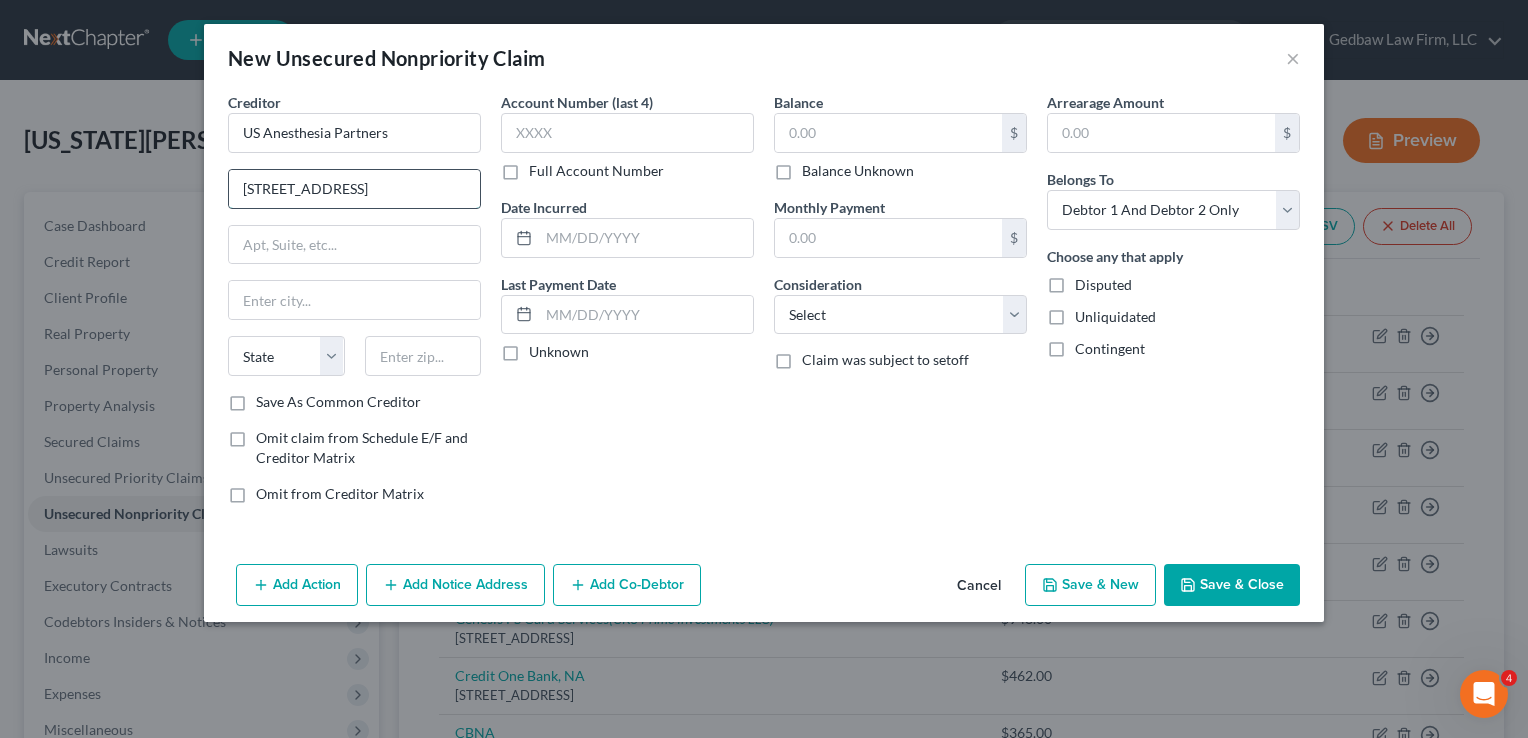drag, startPoint x: 384, startPoint y: 194, endPoint x: 231, endPoint y: 194, distance: 153 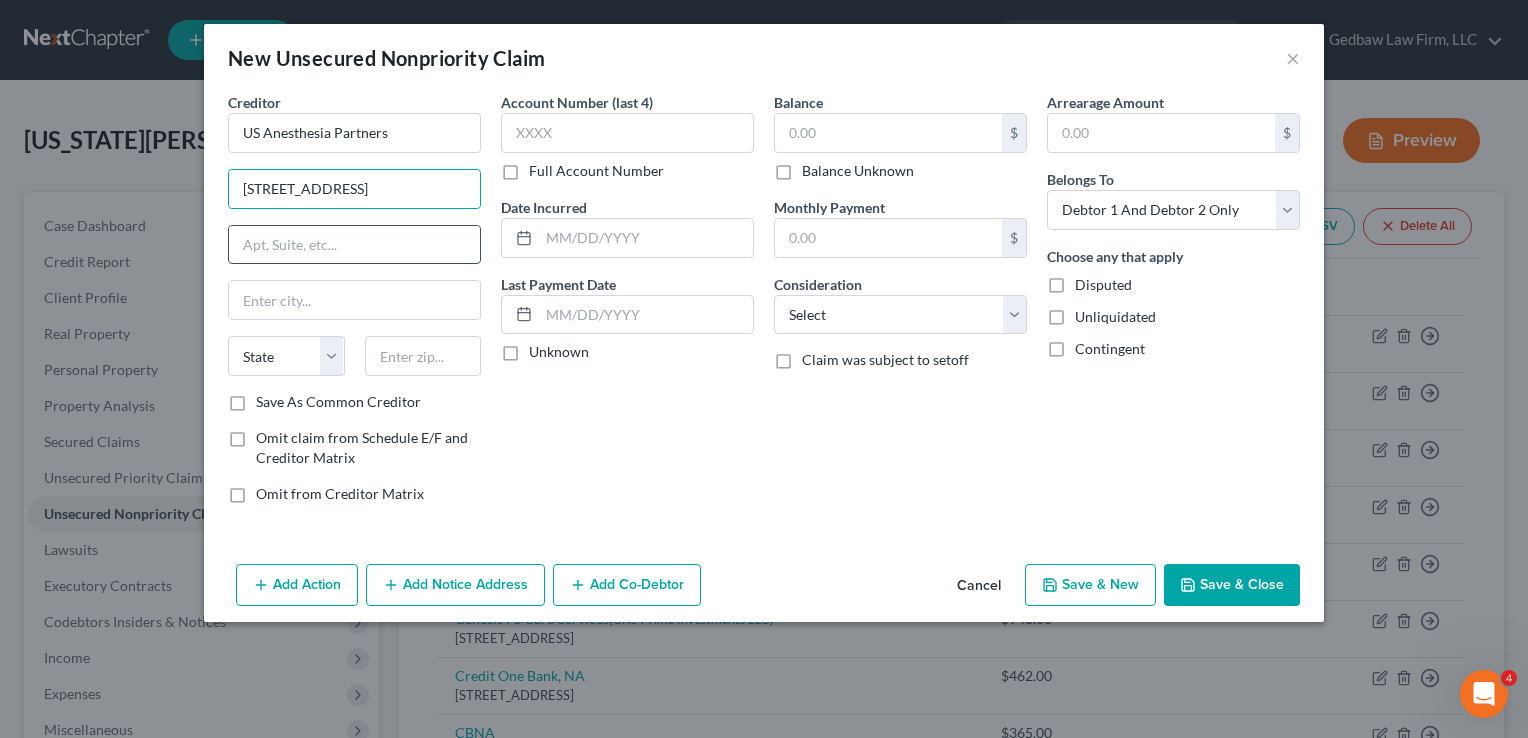 click at bounding box center (354, 245) 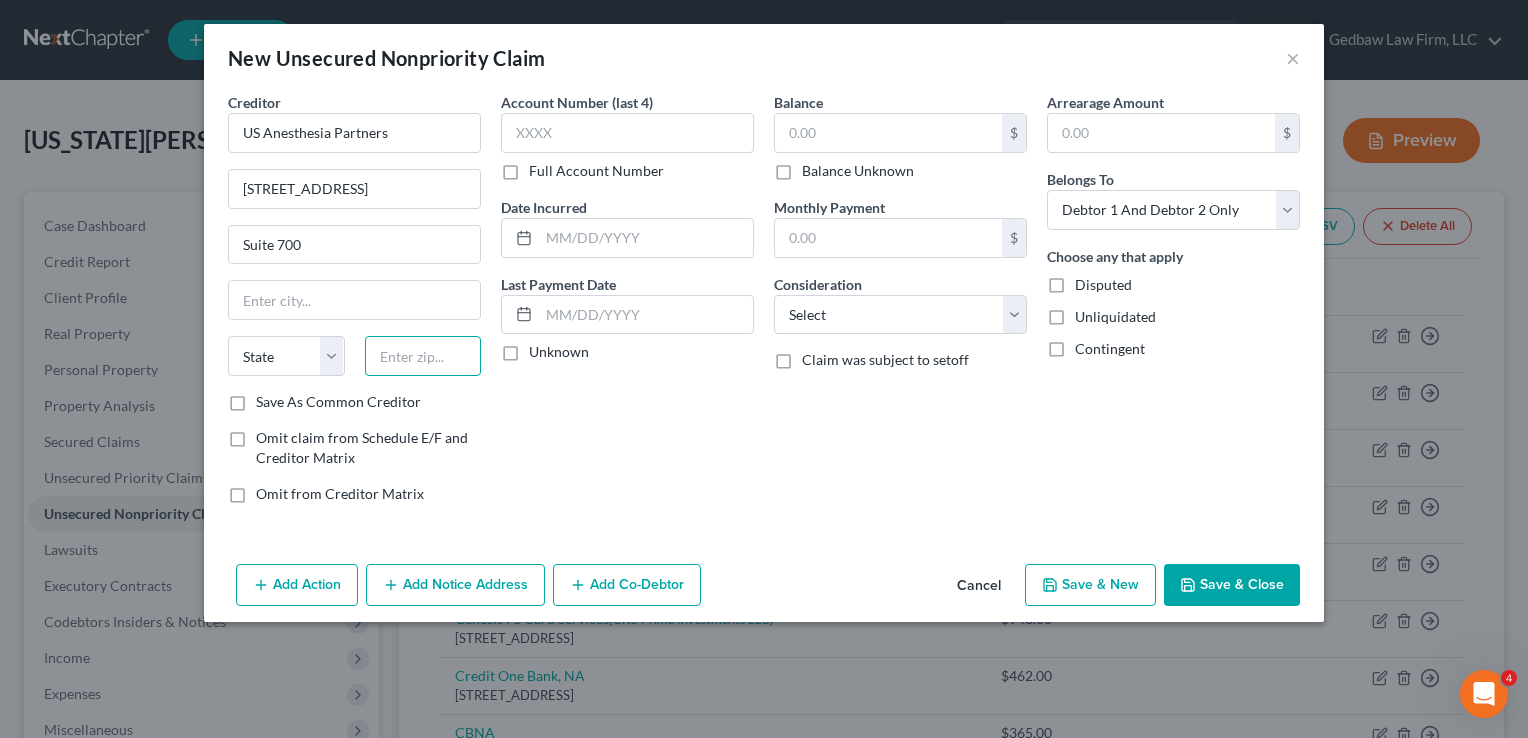 click at bounding box center (423, 356) 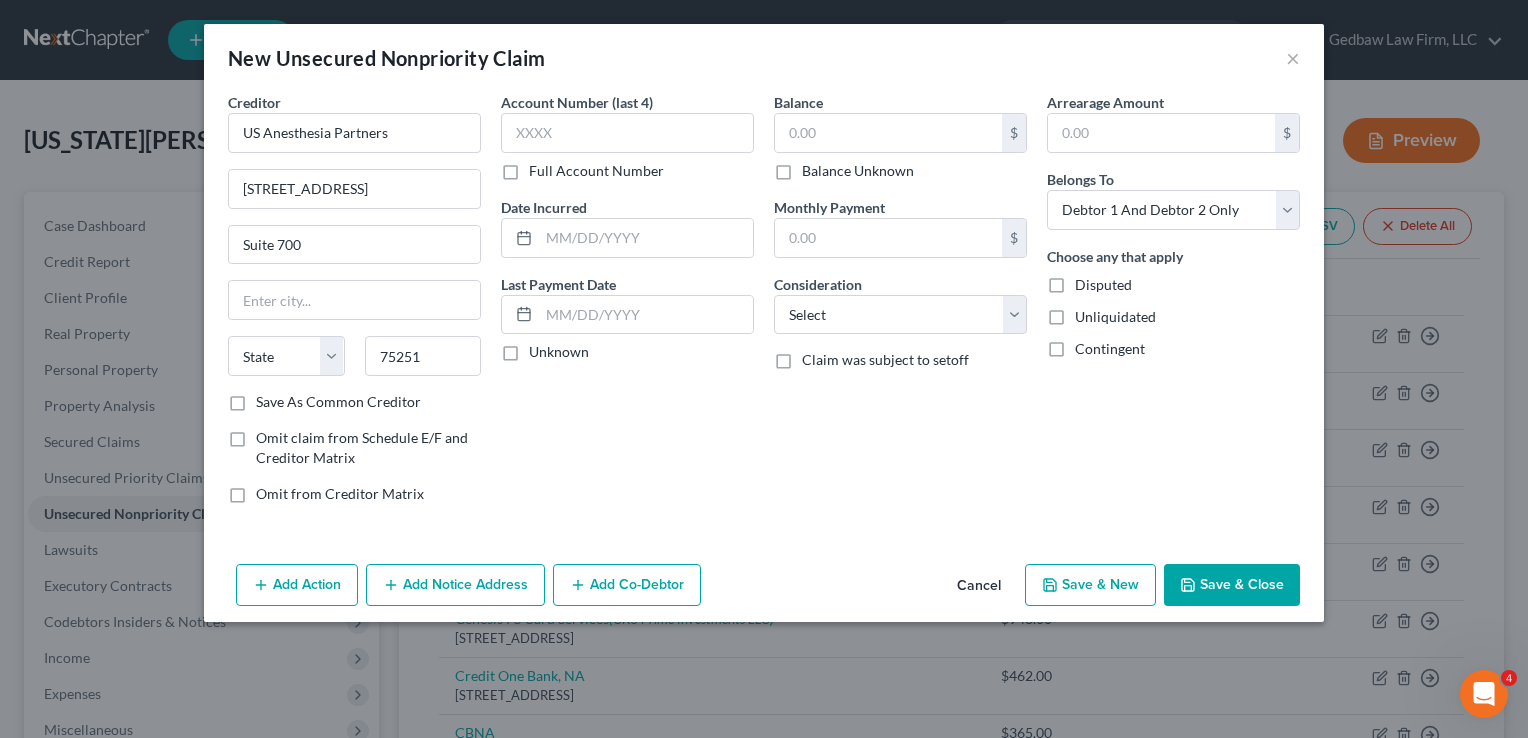 click on "Account Number (last 4)
Full Account Number
Date Incurred         Last Payment Date         Unknown" at bounding box center [627, 306] 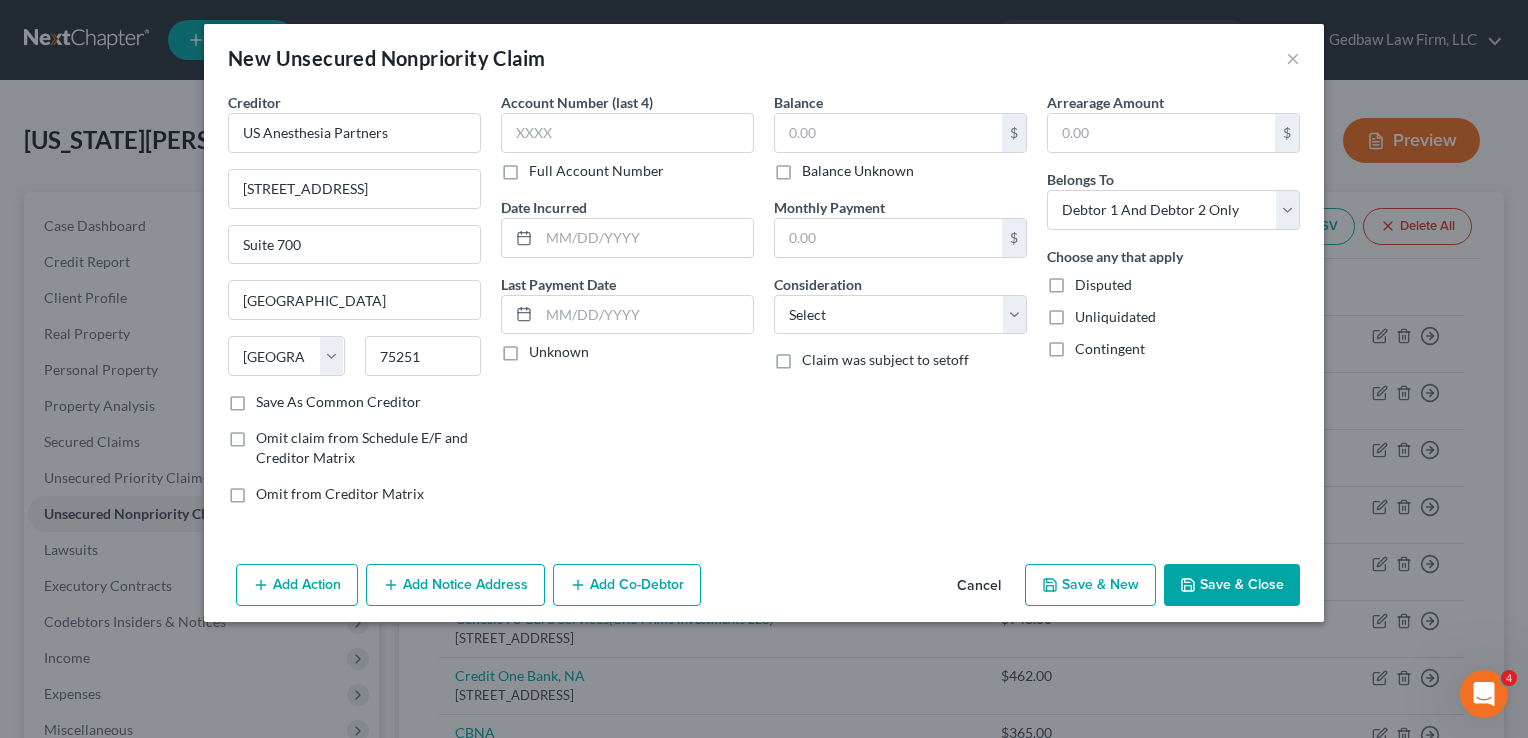 click on "Save As Common Creditor" at bounding box center (338, 402) 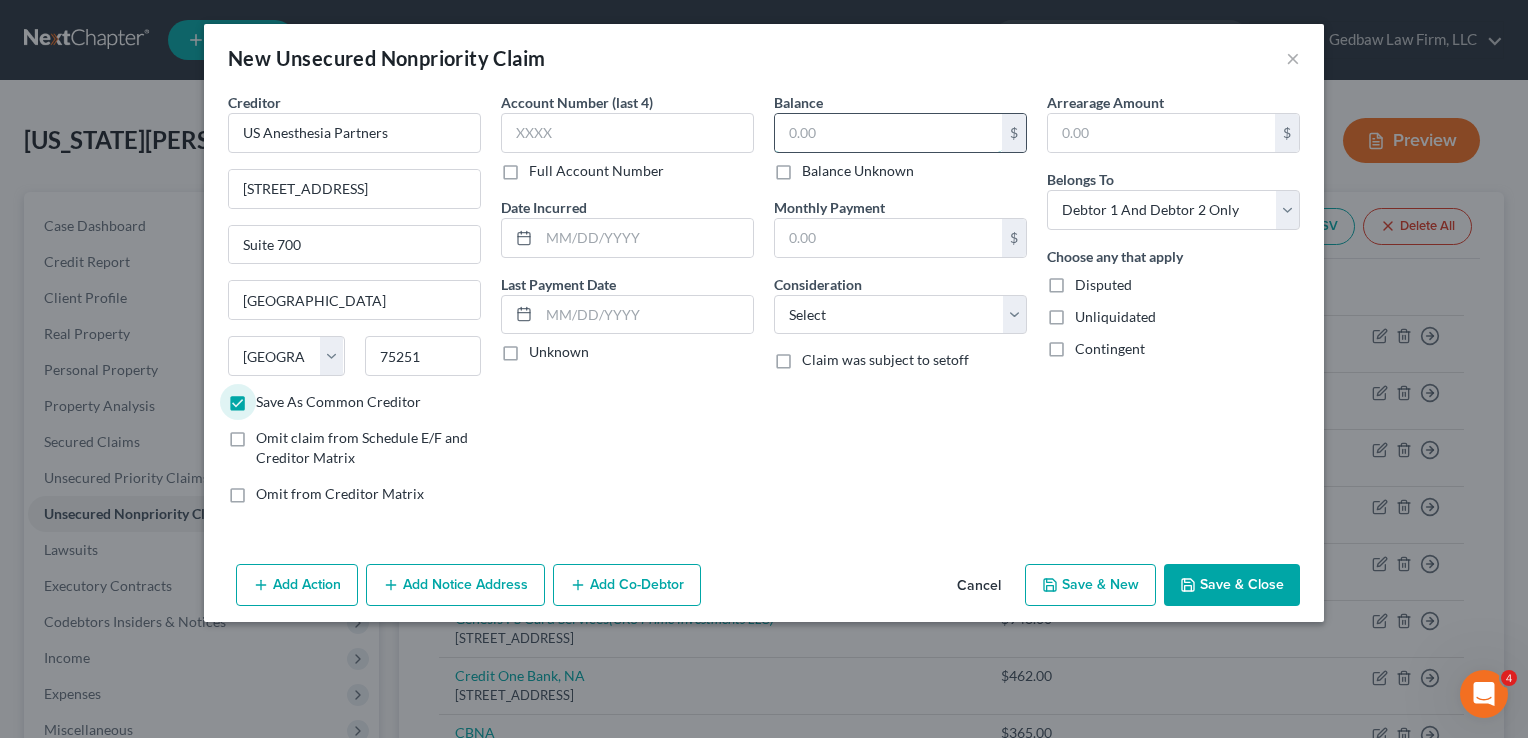 click at bounding box center (888, 133) 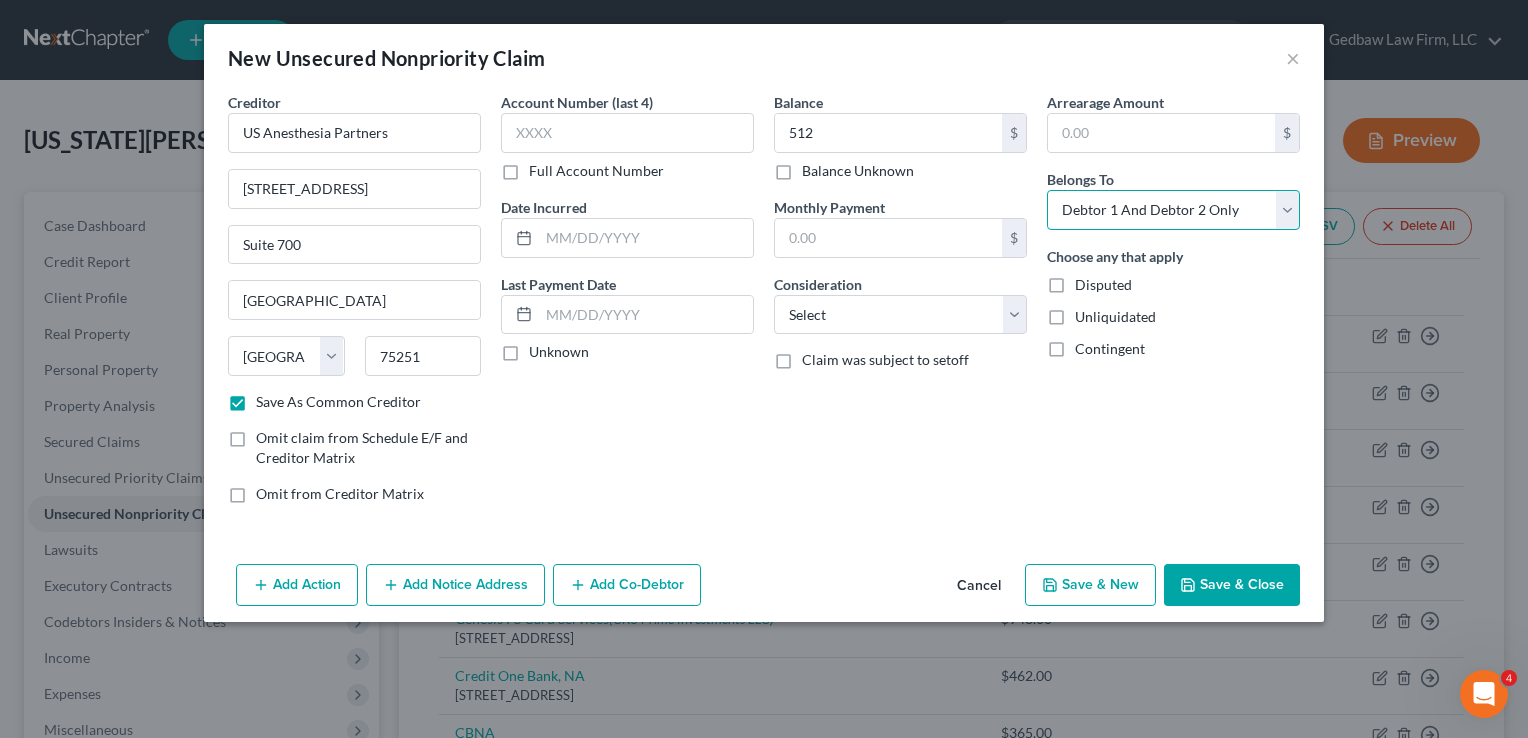 click on "Select Debtor 1 Only Debtor 2 Only Debtor 1 And Debtor 2 Only At Least One Of The Debtors And Another Community Property" at bounding box center [1173, 210] 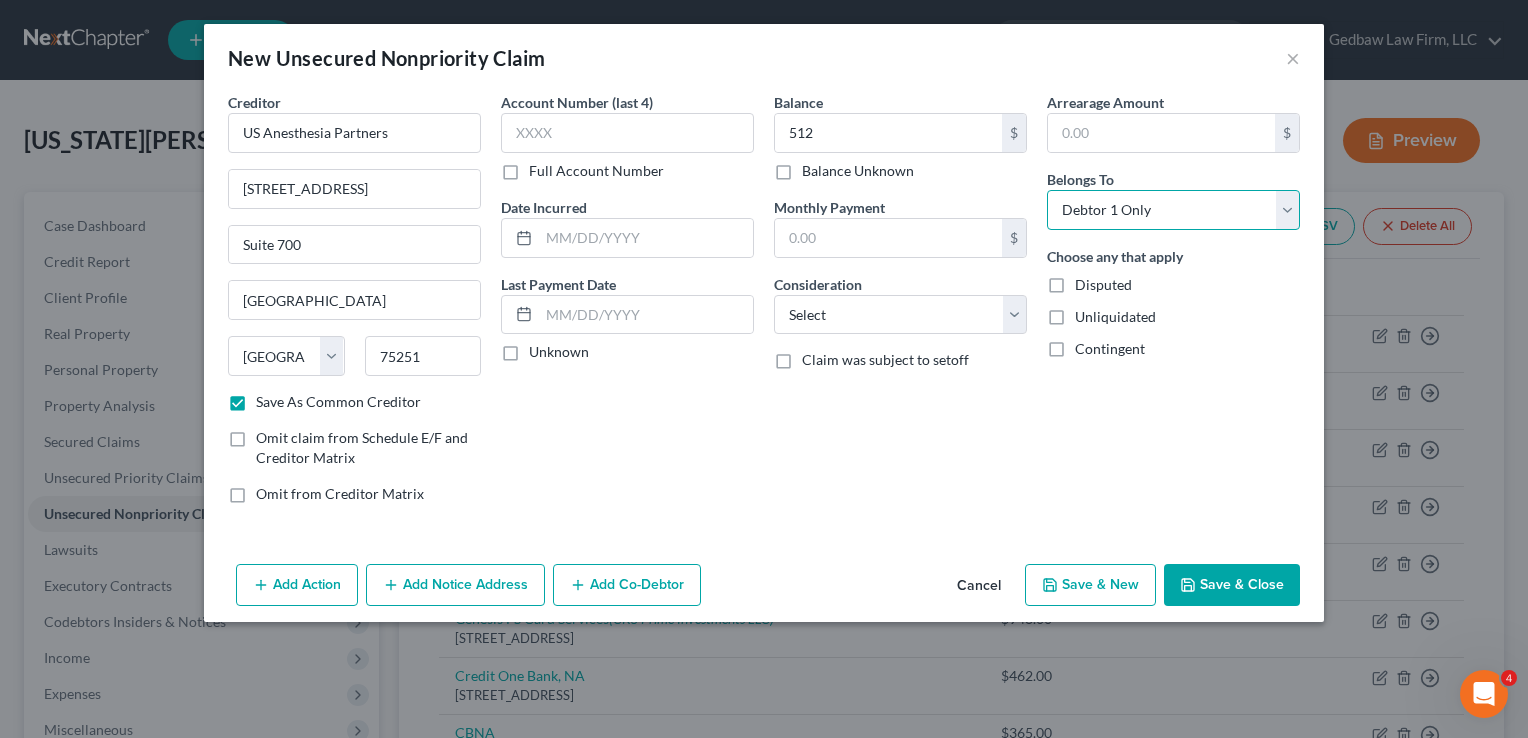 click on "Select Debtor 1 Only Debtor 2 Only Debtor 1 And Debtor 2 Only At Least One Of The Debtors And Another Community Property" at bounding box center [1173, 210] 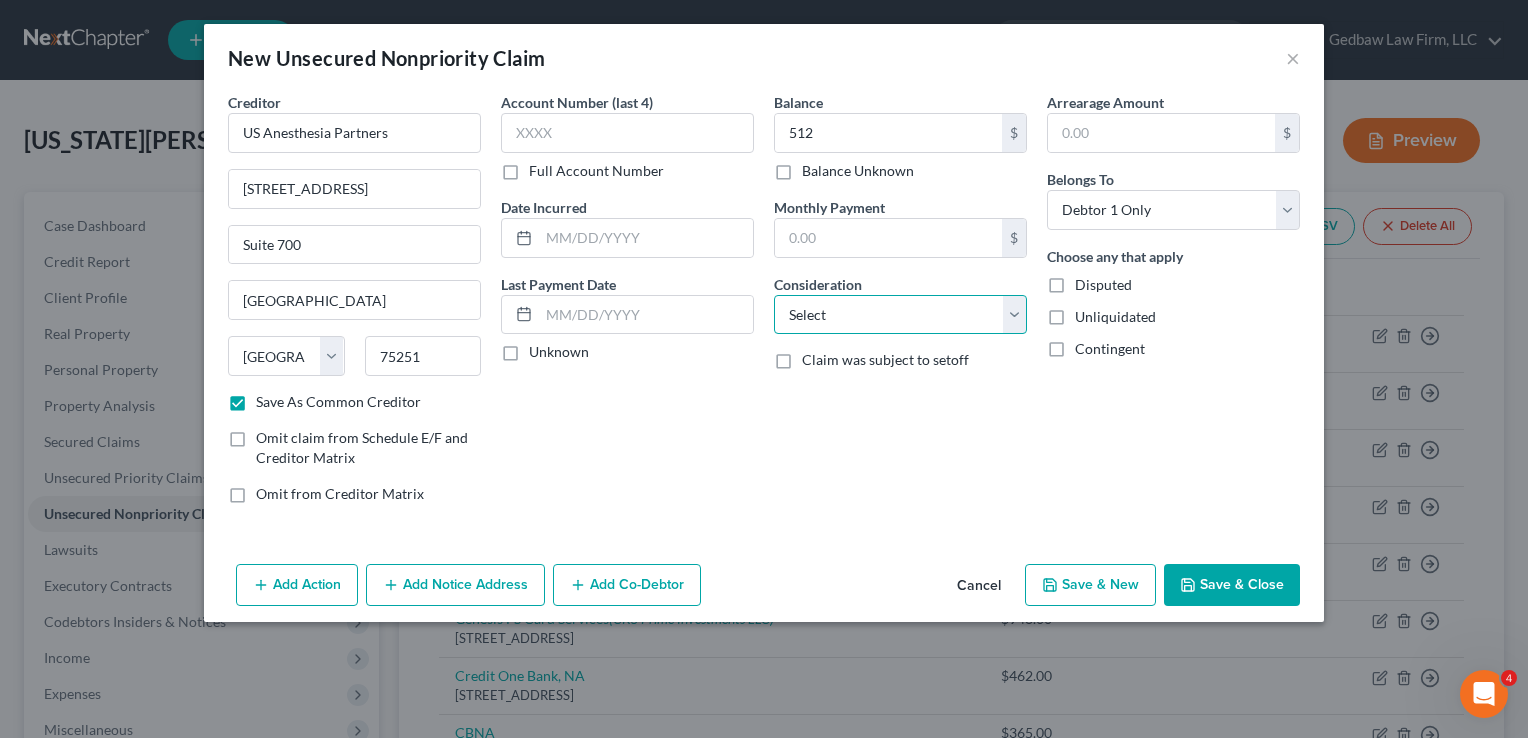 click on "Select Cable / Satellite Services Collection Agency Credit Card Debt Debt Counseling / Attorneys Deficiency Balance Domestic Support Obligations Home / Car Repairs Income Taxes Judgment Liens Medical Services Monies Loaned / Advanced Mortgage Obligation From Divorce Or Separation Obligation To Pensions Other Overdrawn Bank Account Promised To Help Pay Creditors Student Loans Suppliers And Vendors Telephone / Internet Services Utility Services" at bounding box center (900, 315) 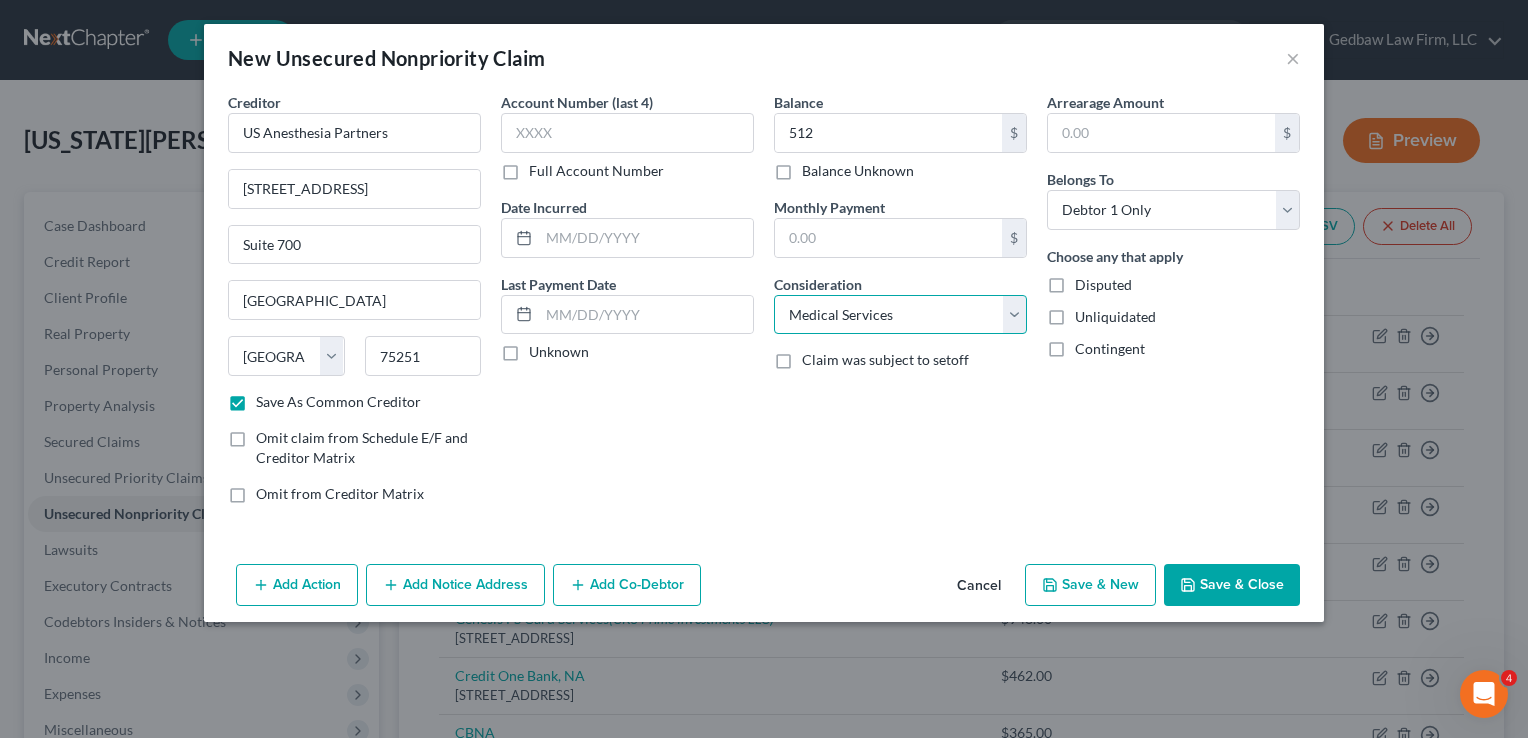click on "Select Cable / Satellite Services Collection Agency Credit Card Debt Debt Counseling / Attorneys Deficiency Balance Domestic Support Obligations Home / Car Repairs Income Taxes Judgment Liens Medical Services Monies Loaned / Advanced Mortgage Obligation From Divorce Or Separation Obligation To Pensions Other Overdrawn Bank Account Promised To Help Pay Creditors Student Loans Suppliers And Vendors Telephone / Internet Services Utility Services" at bounding box center [900, 315] 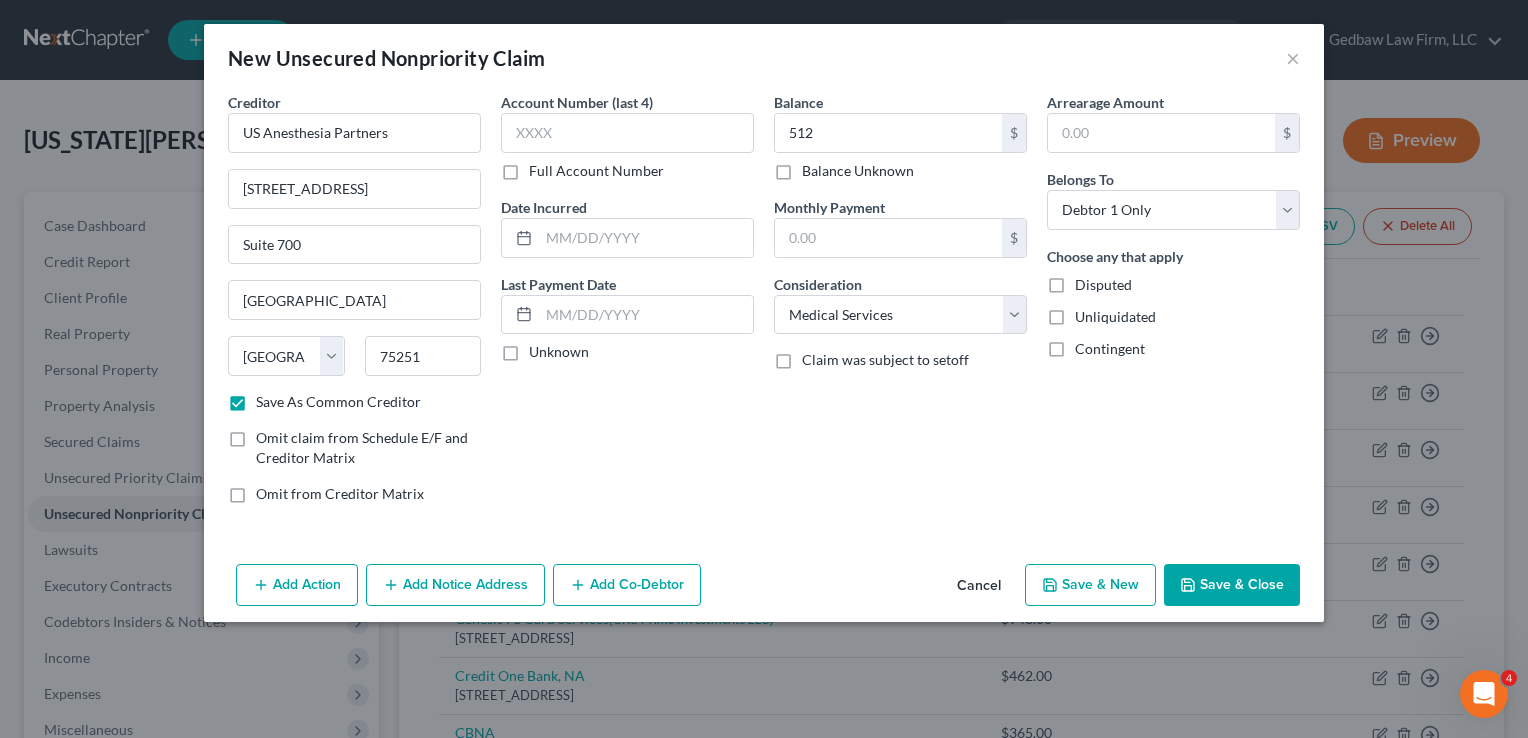 click on "Add Notice Address" at bounding box center [455, 585] 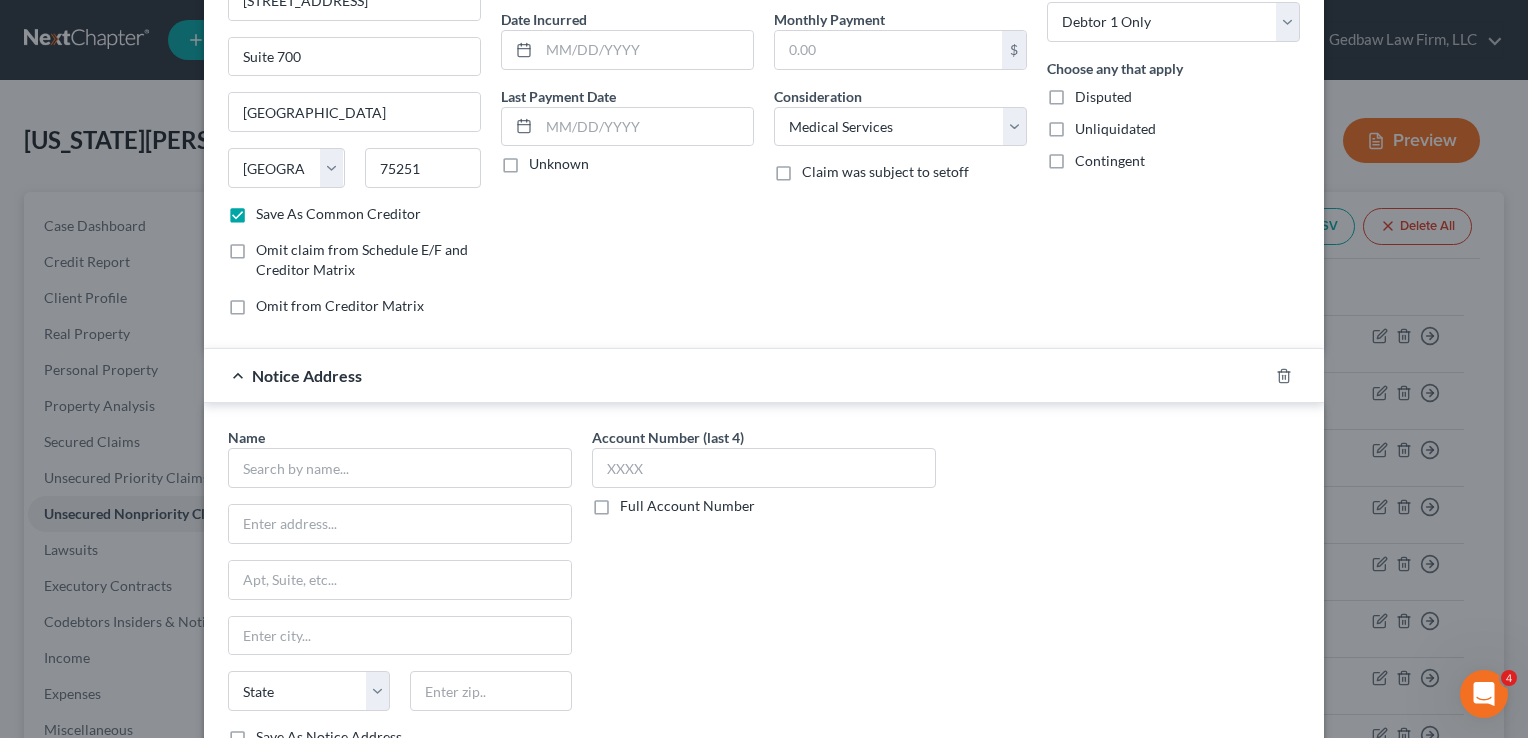 scroll, scrollTop: 200, scrollLeft: 0, axis: vertical 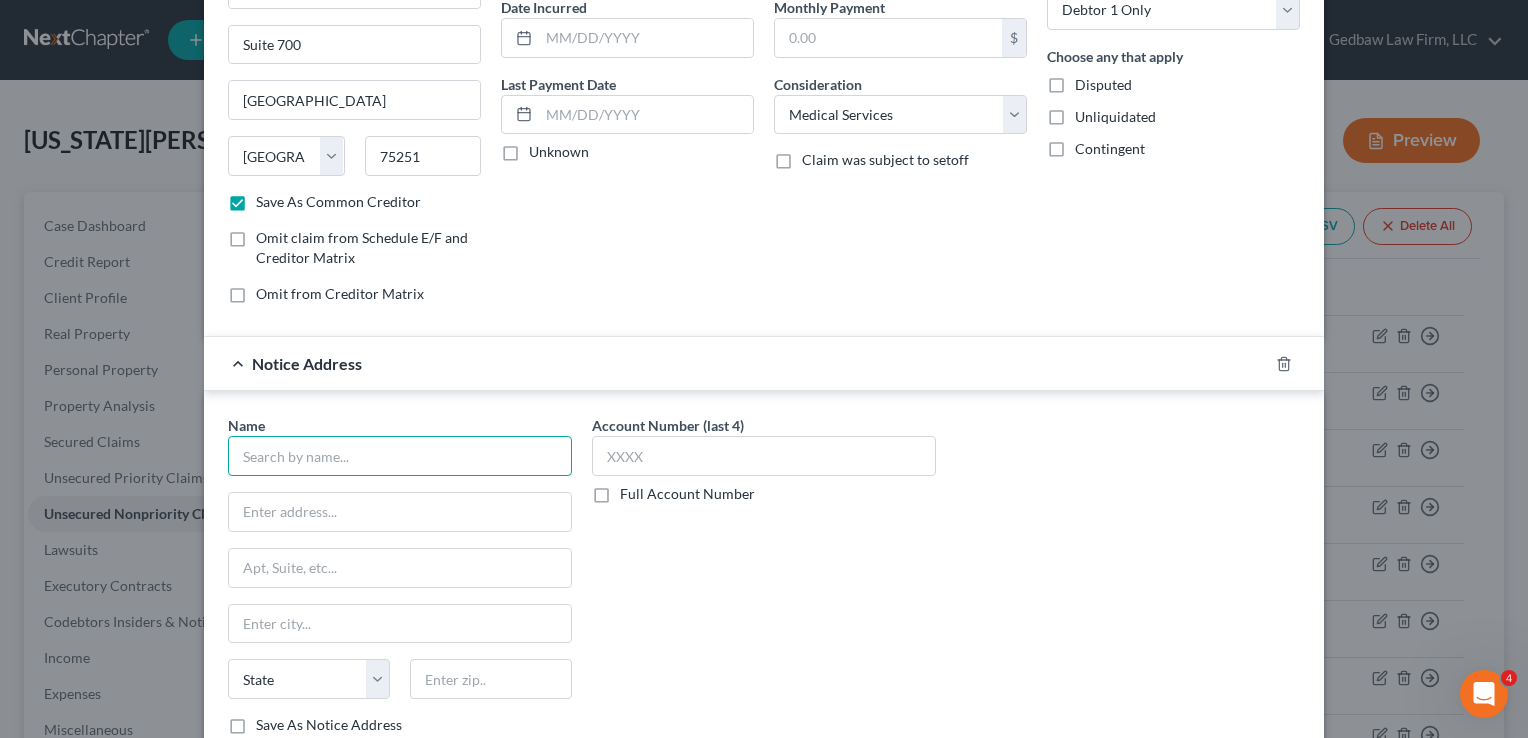 click at bounding box center (400, 456) 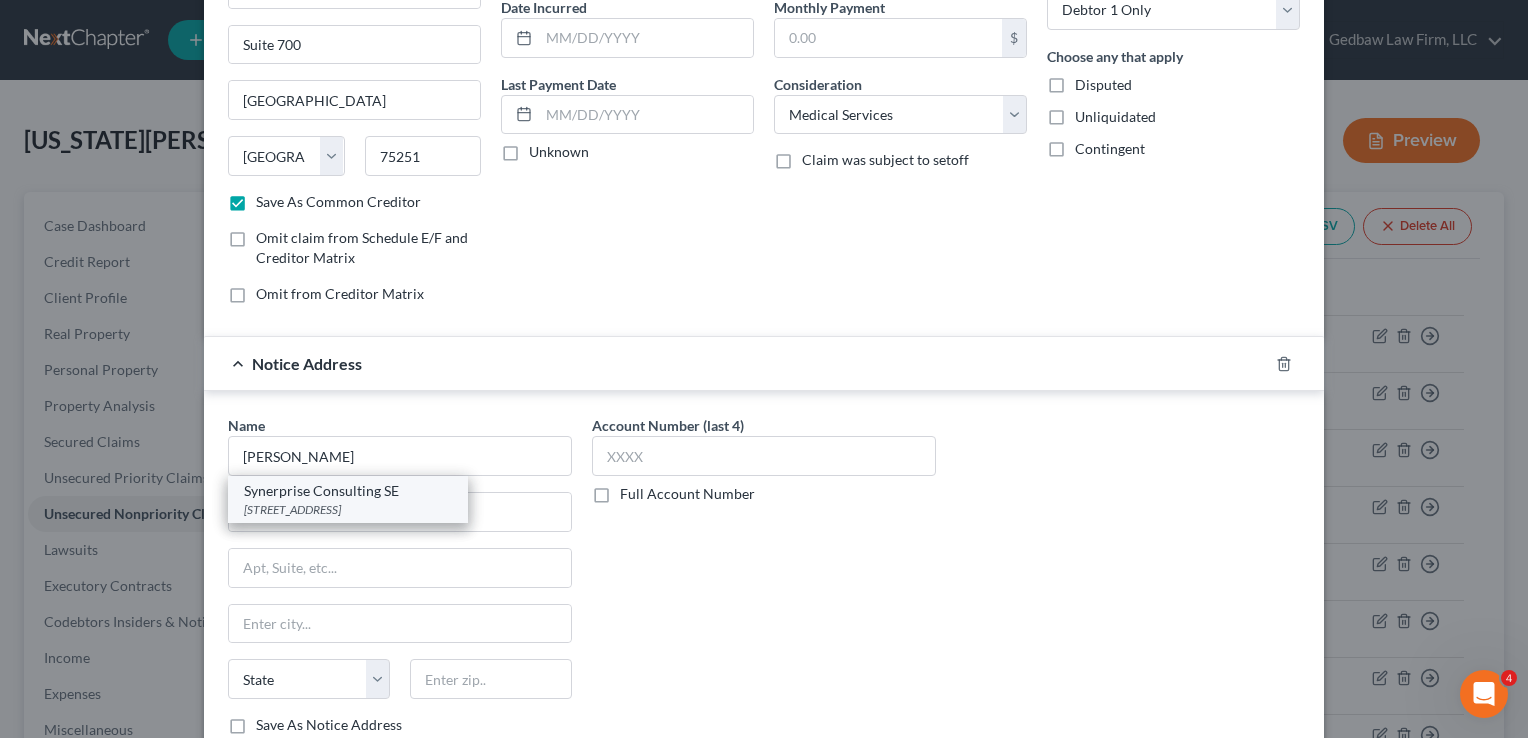 click on "[STREET_ADDRESS]" at bounding box center [348, 509] 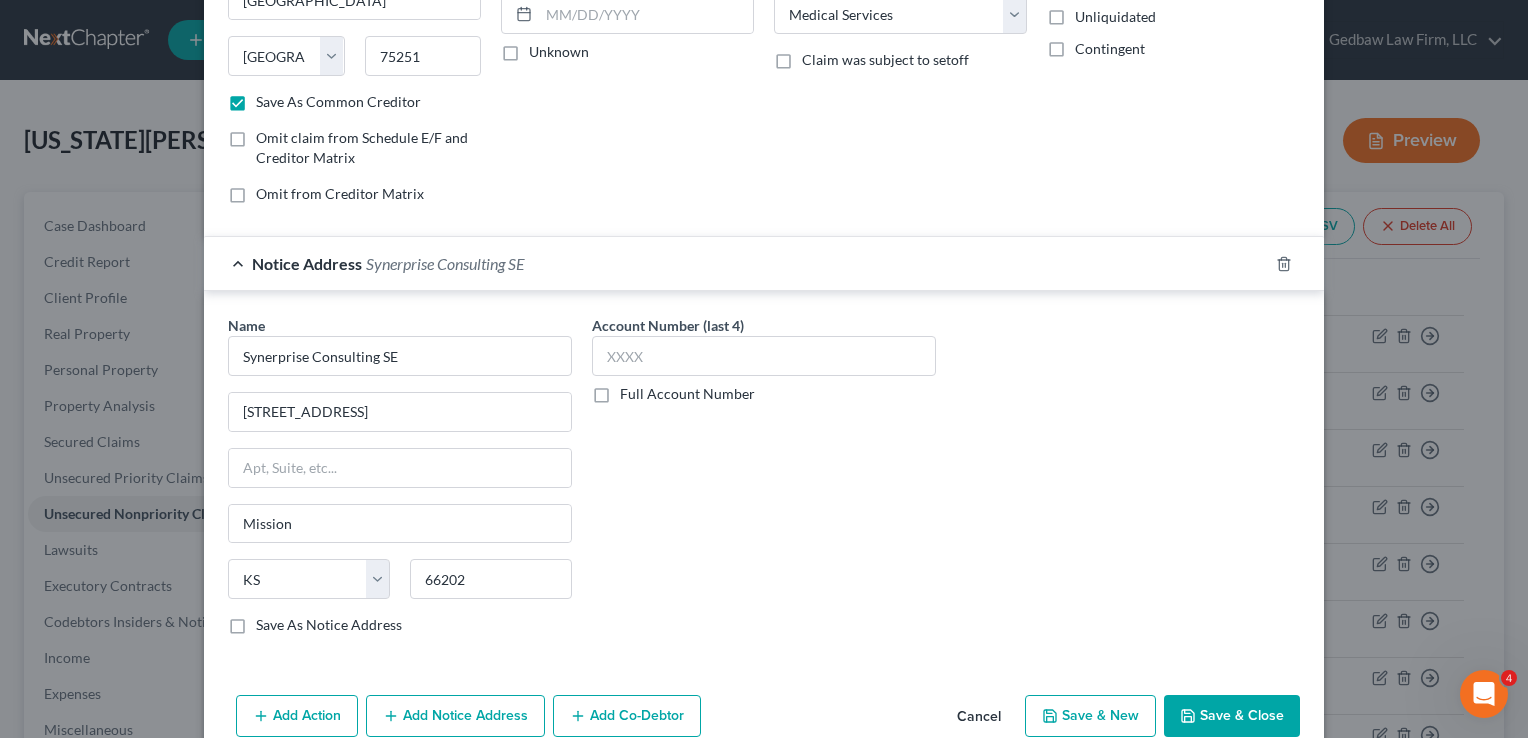 scroll, scrollTop: 334, scrollLeft: 0, axis: vertical 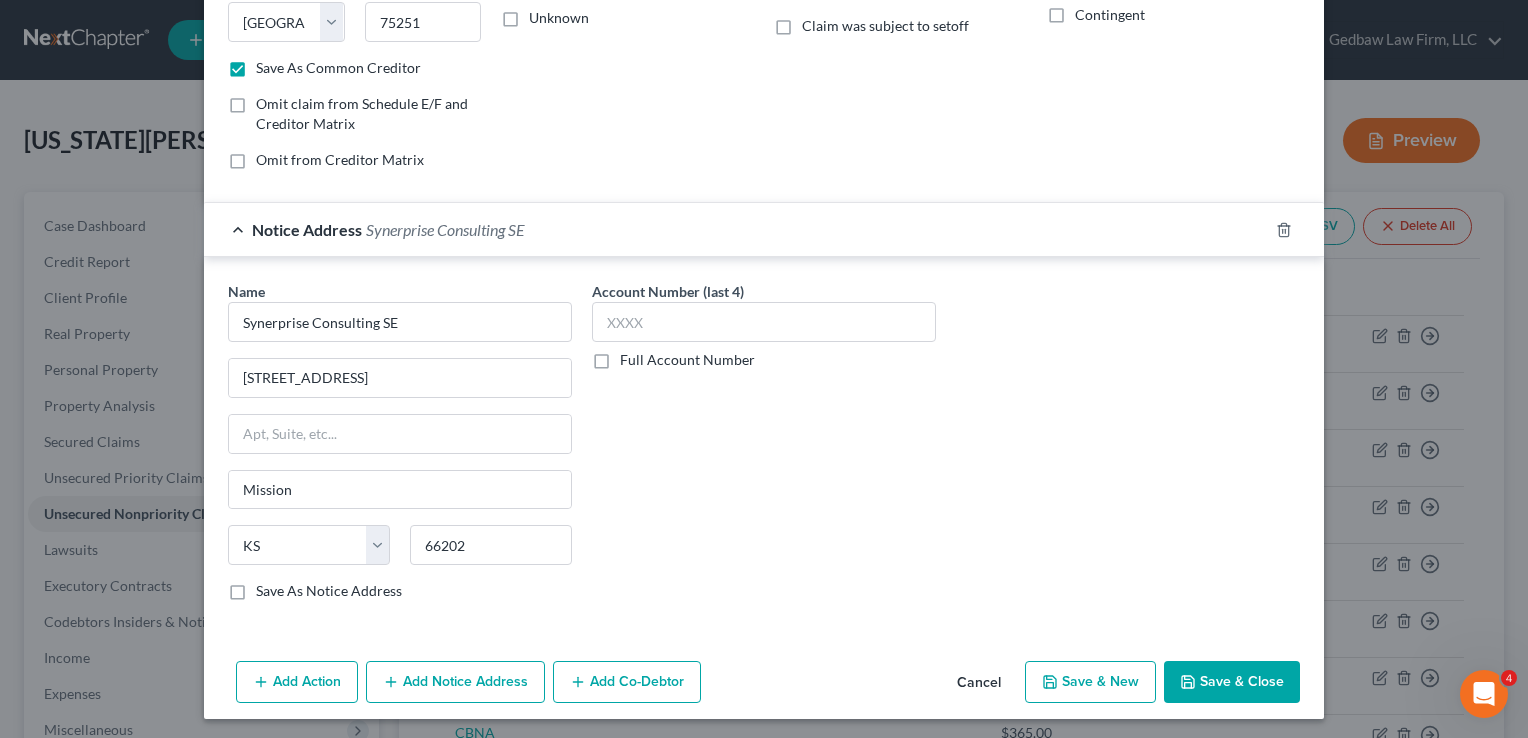 click on "Save & New" at bounding box center [1090, 682] 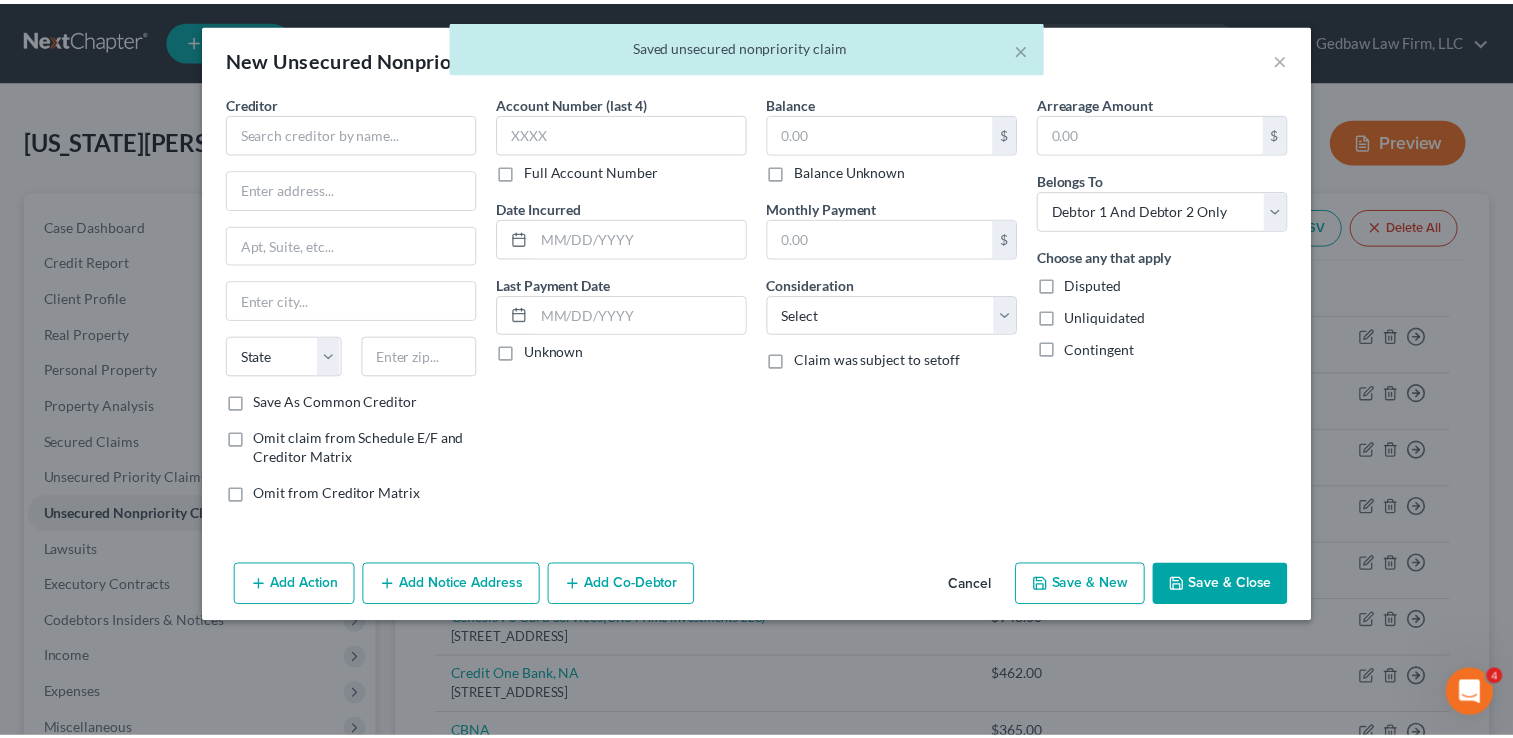 scroll, scrollTop: 0, scrollLeft: 0, axis: both 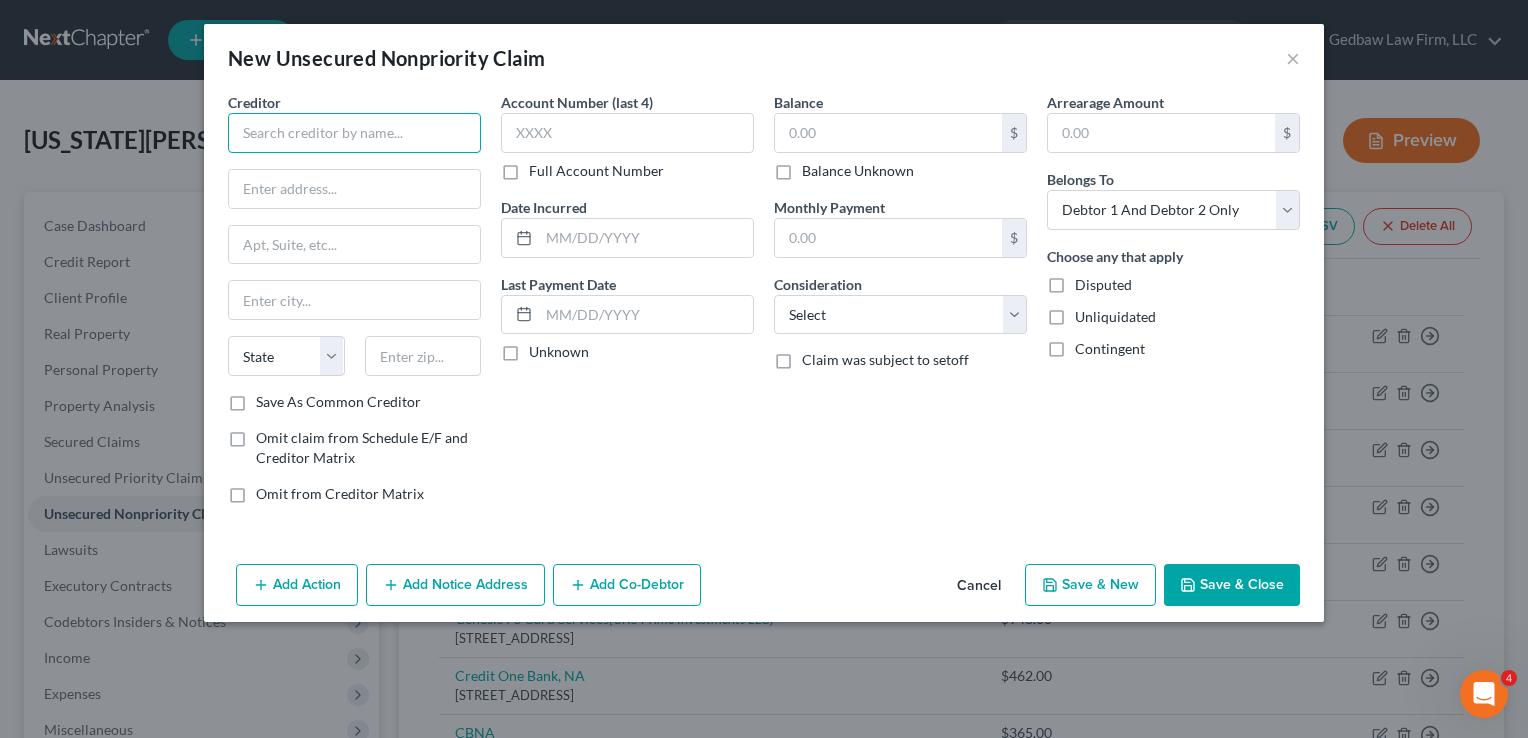 click at bounding box center (354, 133) 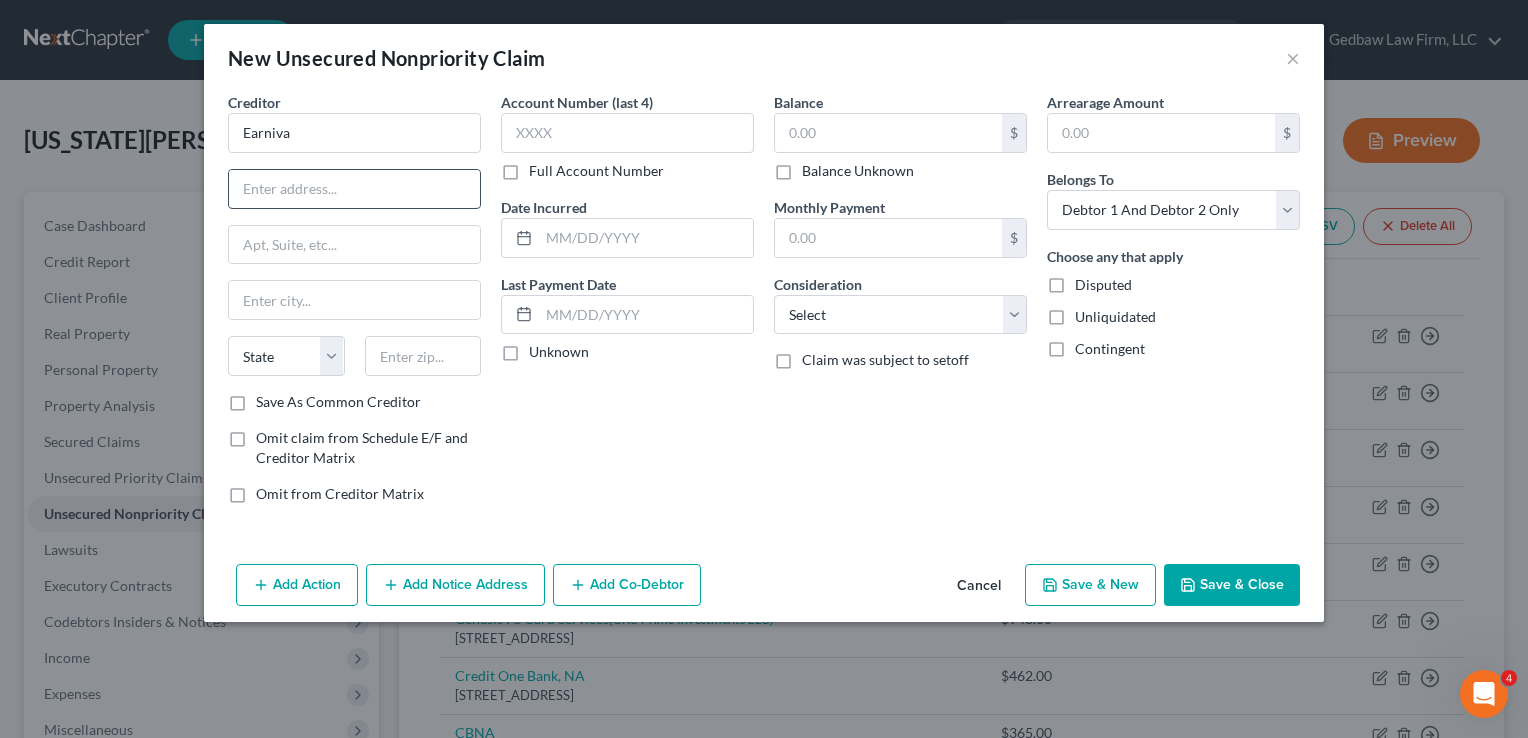 click at bounding box center (354, 189) 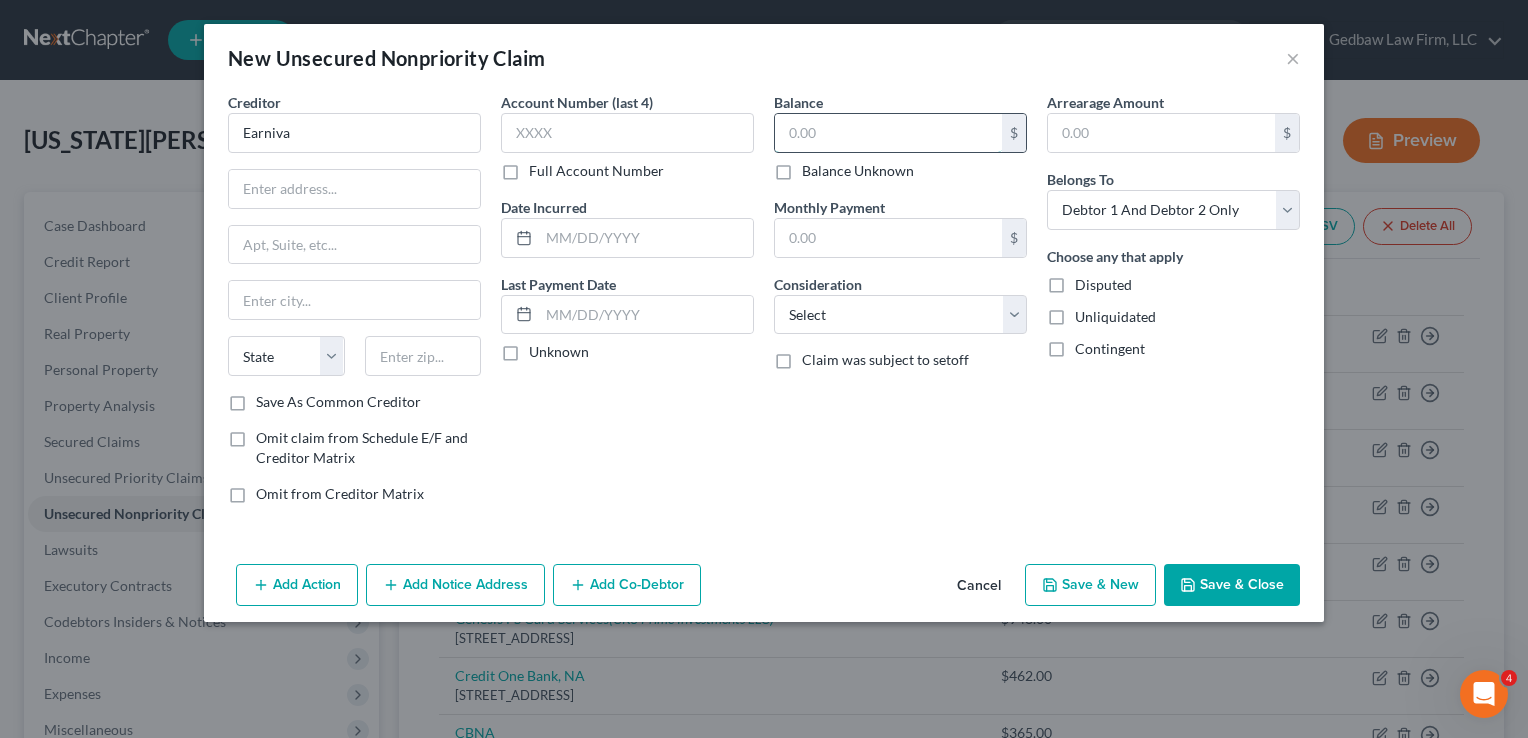 click at bounding box center [888, 133] 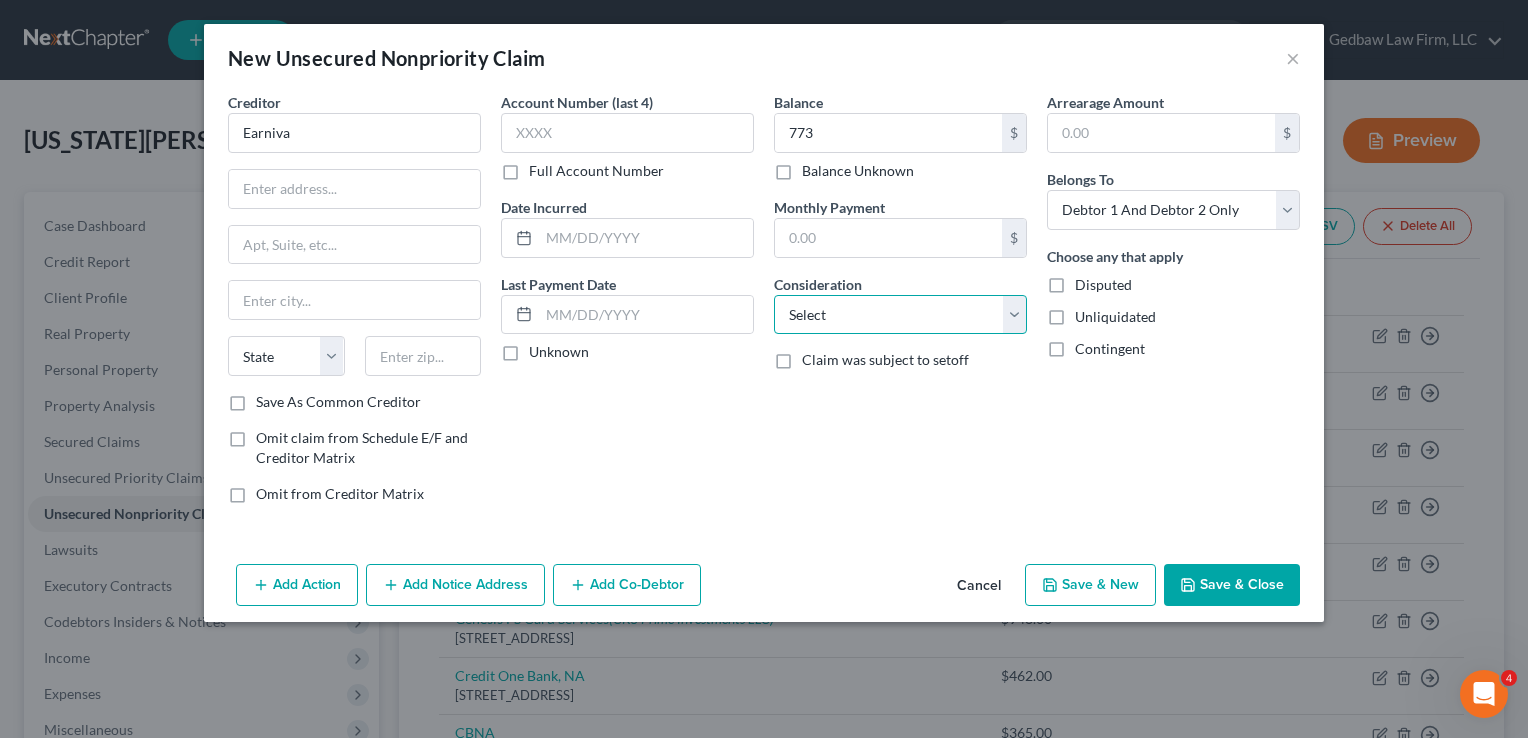 click on "Select Cable / Satellite Services Collection Agency Credit Card Debt Debt Counseling / Attorneys Deficiency Balance Domestic Support Obligations Home / Car Repairs Income Taxes Judgment Liens Medical Services Monies Loaned / Advanced Mortgage Obligation From Divorce Or Separation Obligation To Pensions Other Overdrawn Bank Account Promised To Help Pay Creditors Student Loans Suppliers And Vendors Telephone / Internet Services Utility Services" at bounding box center [900, 315] 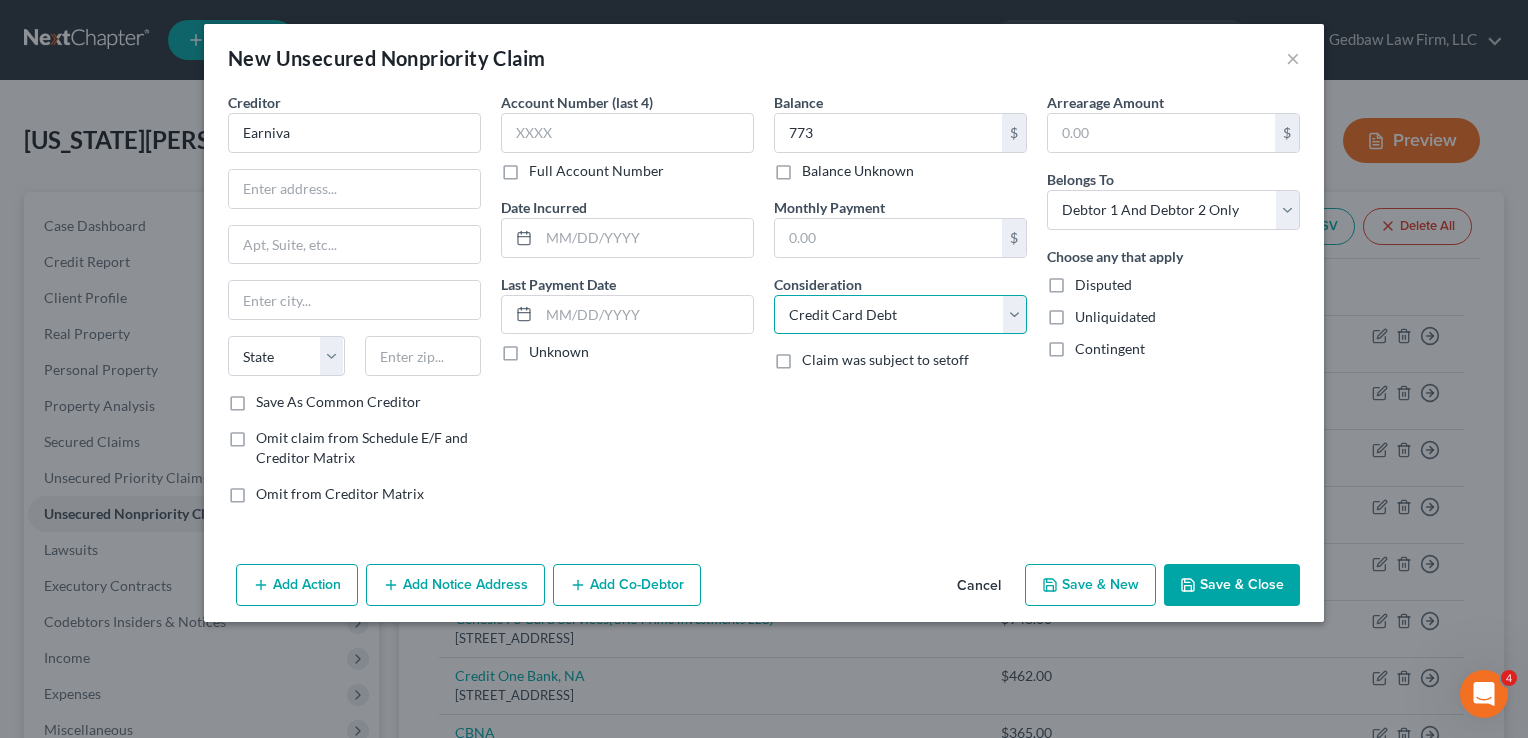 click on "Select Cable / Satellite Services Collection Agency Credit Card Debt Debt Counseling / Attorneys Deficiency Balance Domestic Support Obligations Home / Car Repairs Income Taxes Judgment Liens Medical Services Monies Loaned / Advanced Mortgage Obligation From Divorce Or Separation Obligation To Pensions Other Overdrawn Bank Account Promised To Help Pay Creditors Student Loans Suppliers And Vendors Telephone / Internet Services Utility Services" at bounding box center [900, 315] 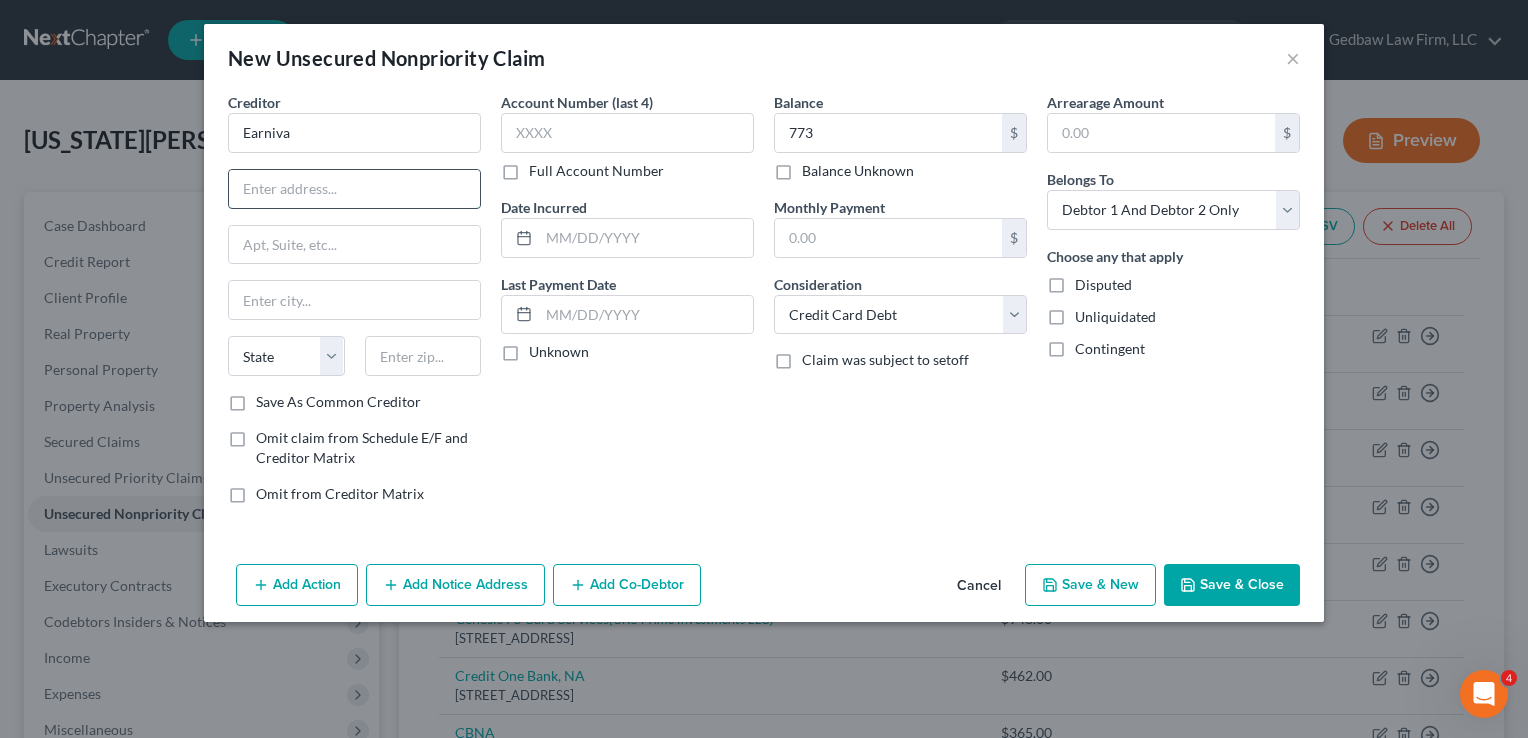 click at bounding box center [354, 189] 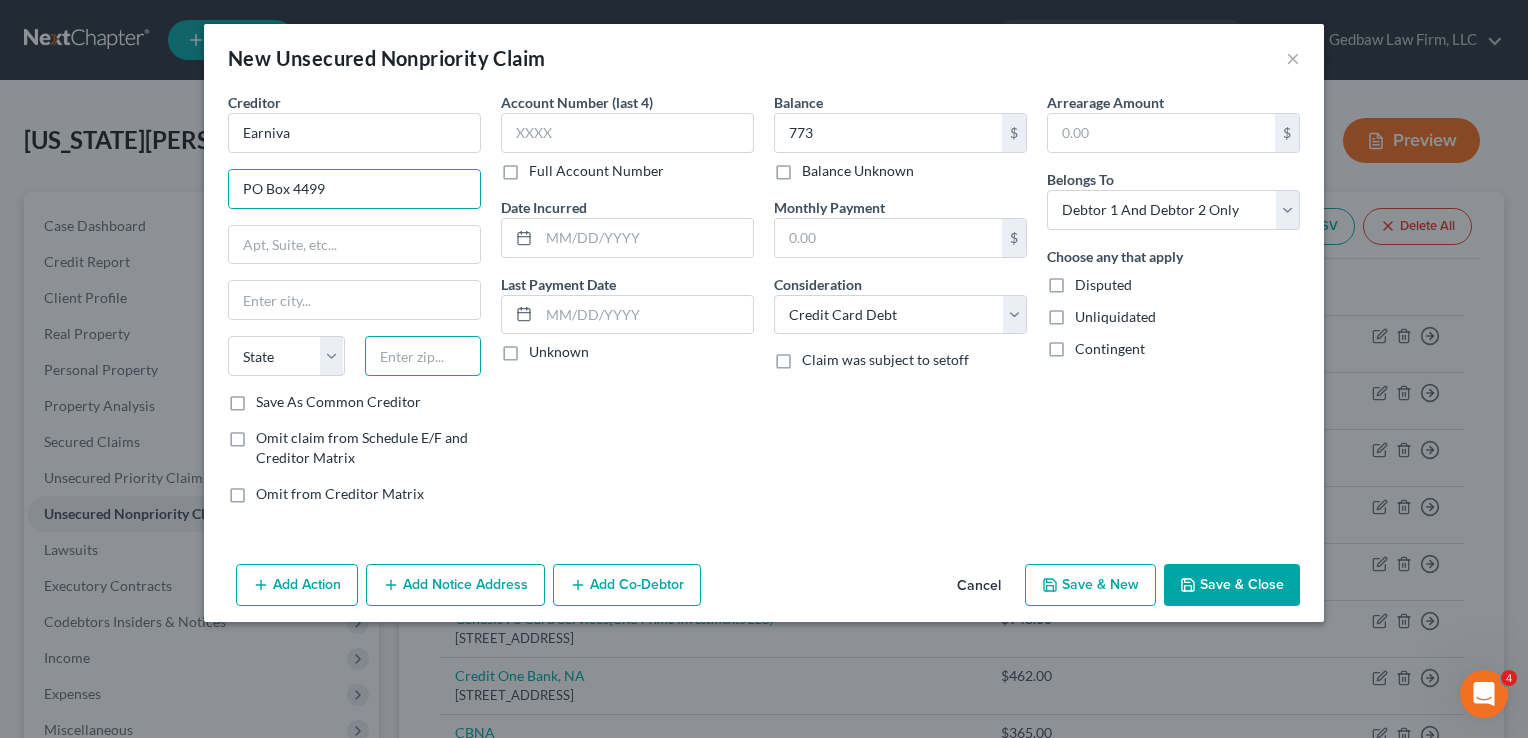 click at bounding box center [423, 356] 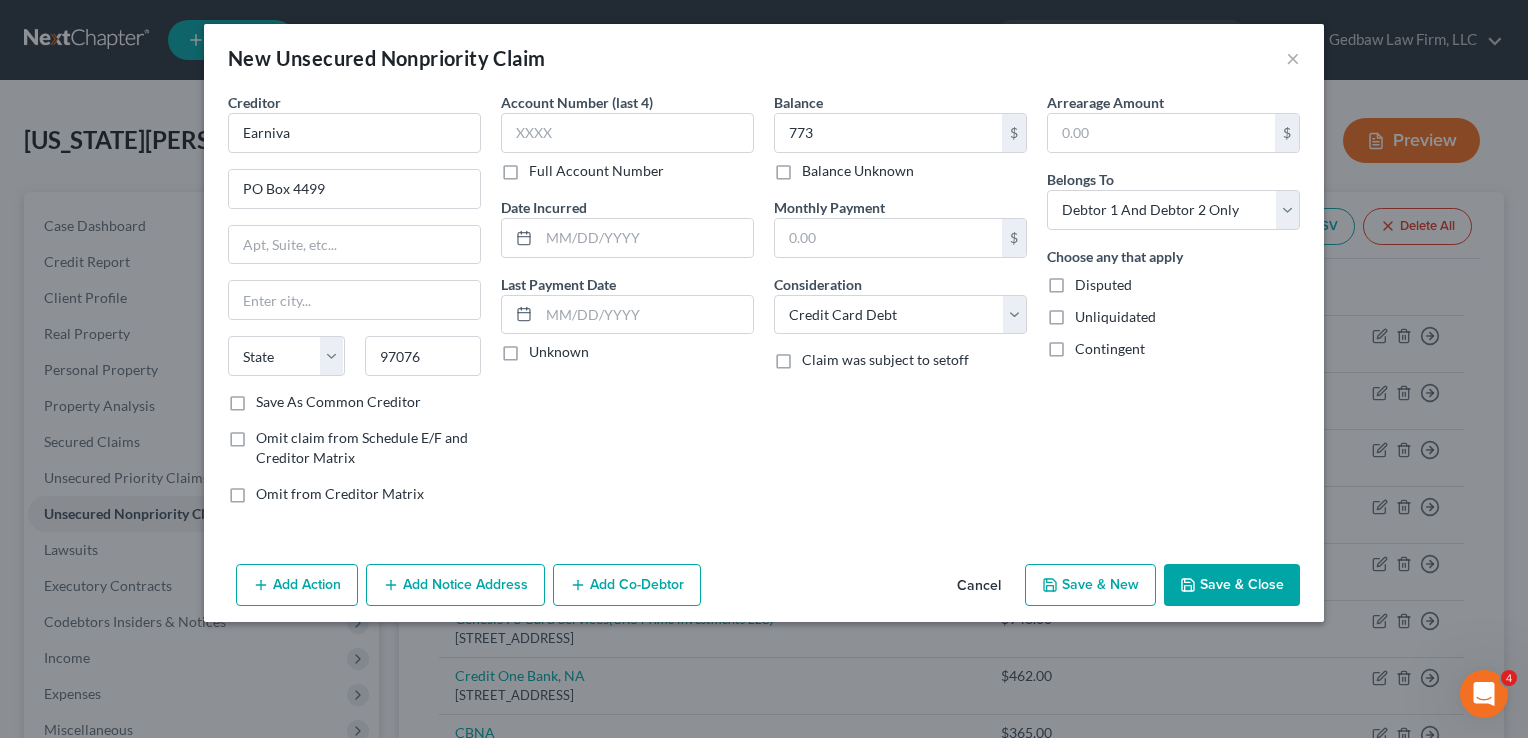 click on "Account Number (last 4)
Full Account Number
Date Incurred         Last Payment Date         Unknown" at bounding box center [627, 306] 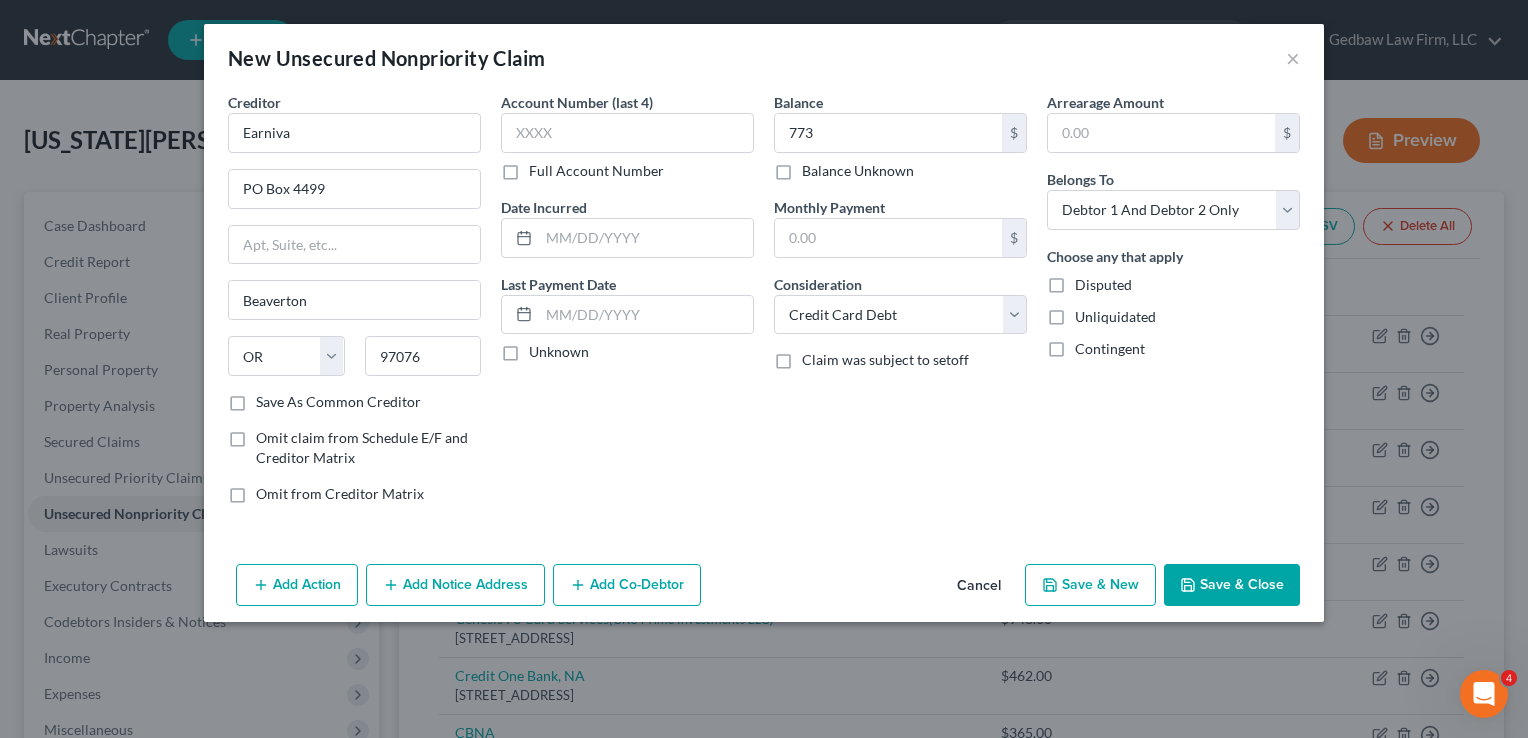 click on "Save As Common Creditor" at bounding box center [338, 402] 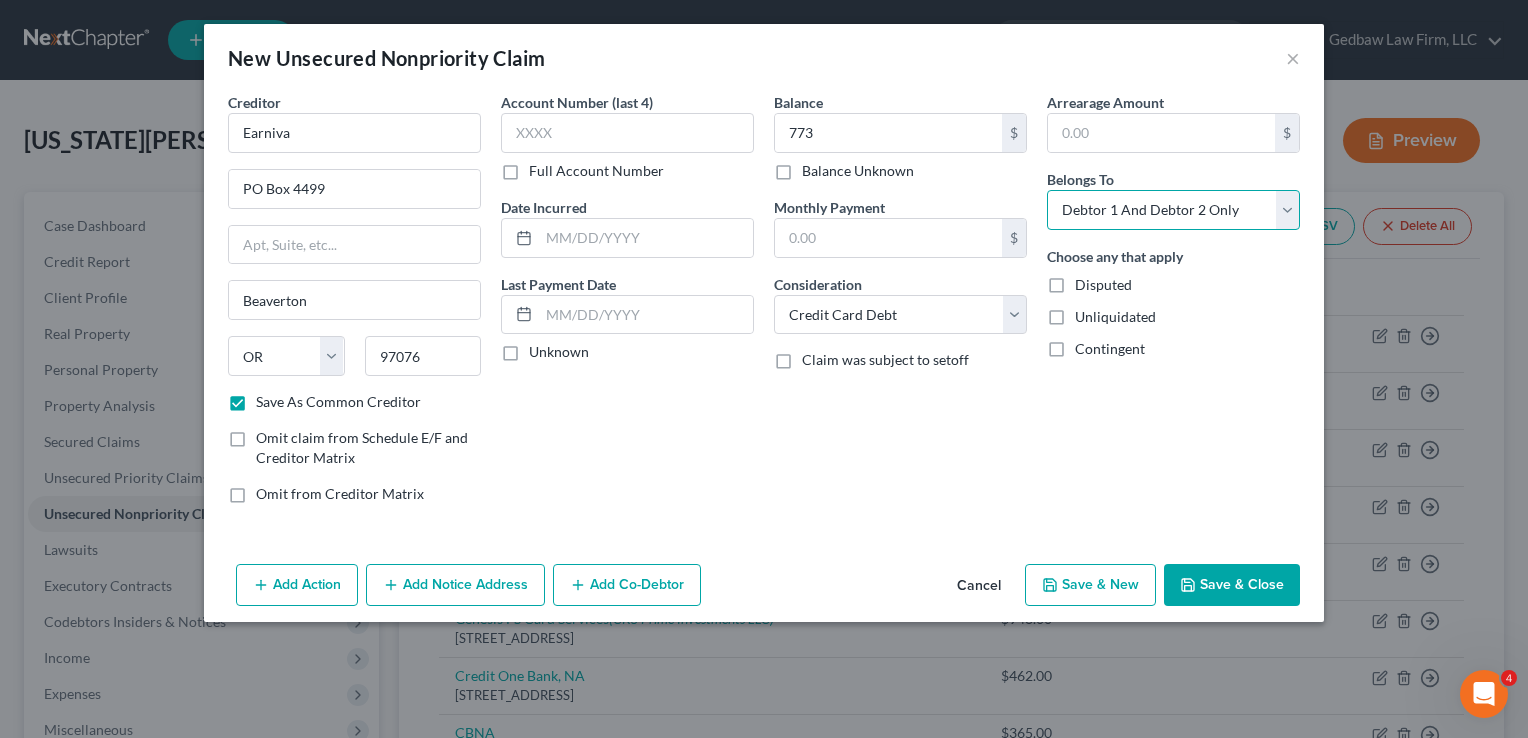 click on "Select Debtor 1 Only Debtor 2 Only Debtor 1 And Debtor 2 Only At Least One Of The Debtors And Another Community Property" at bounding box center (1173, 210) 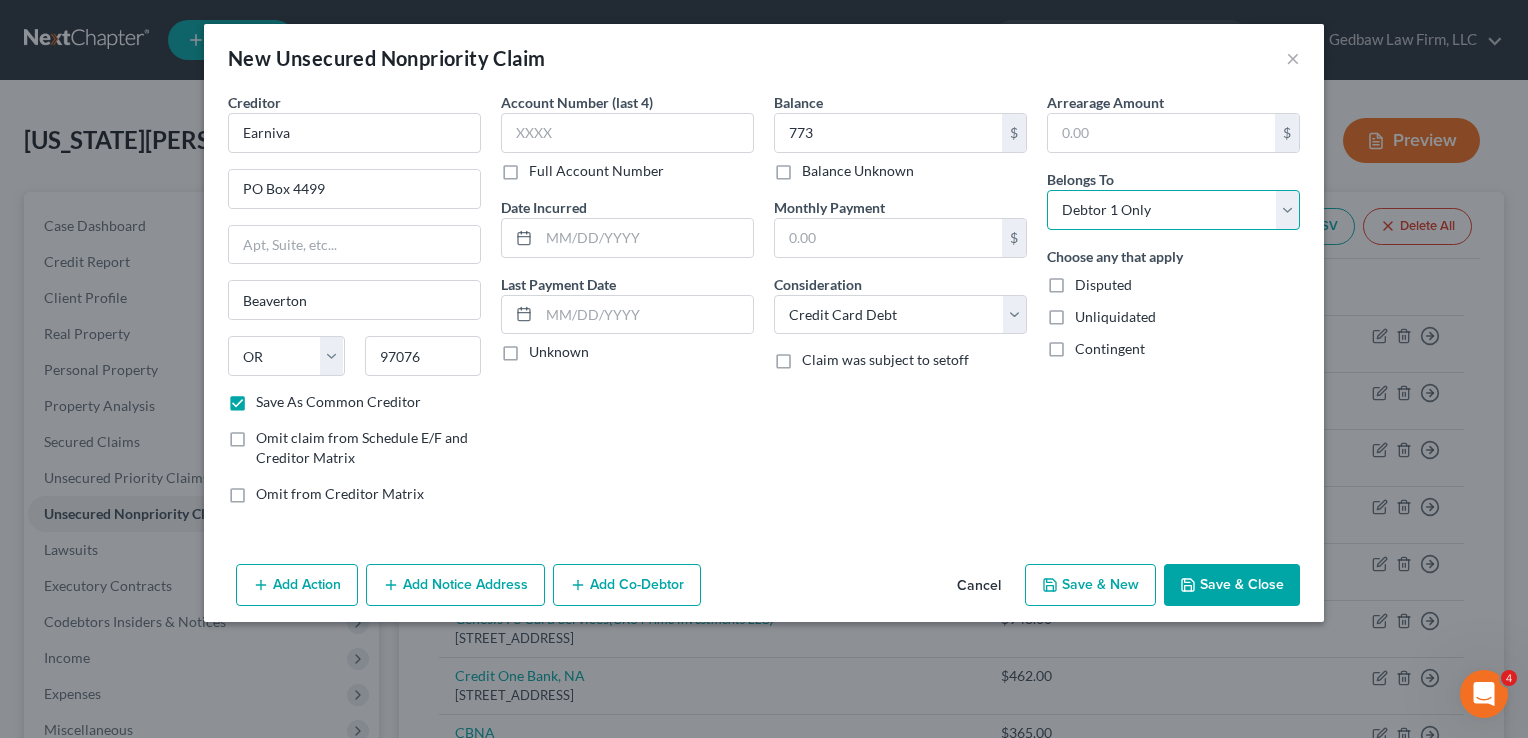 click on "Select Debtor 1 Only Debtor 2 Only Debtor 1 And Debtor 2 Only At Least One Of The Debtors And Another Community Property" at bounding box center [1173, 210] 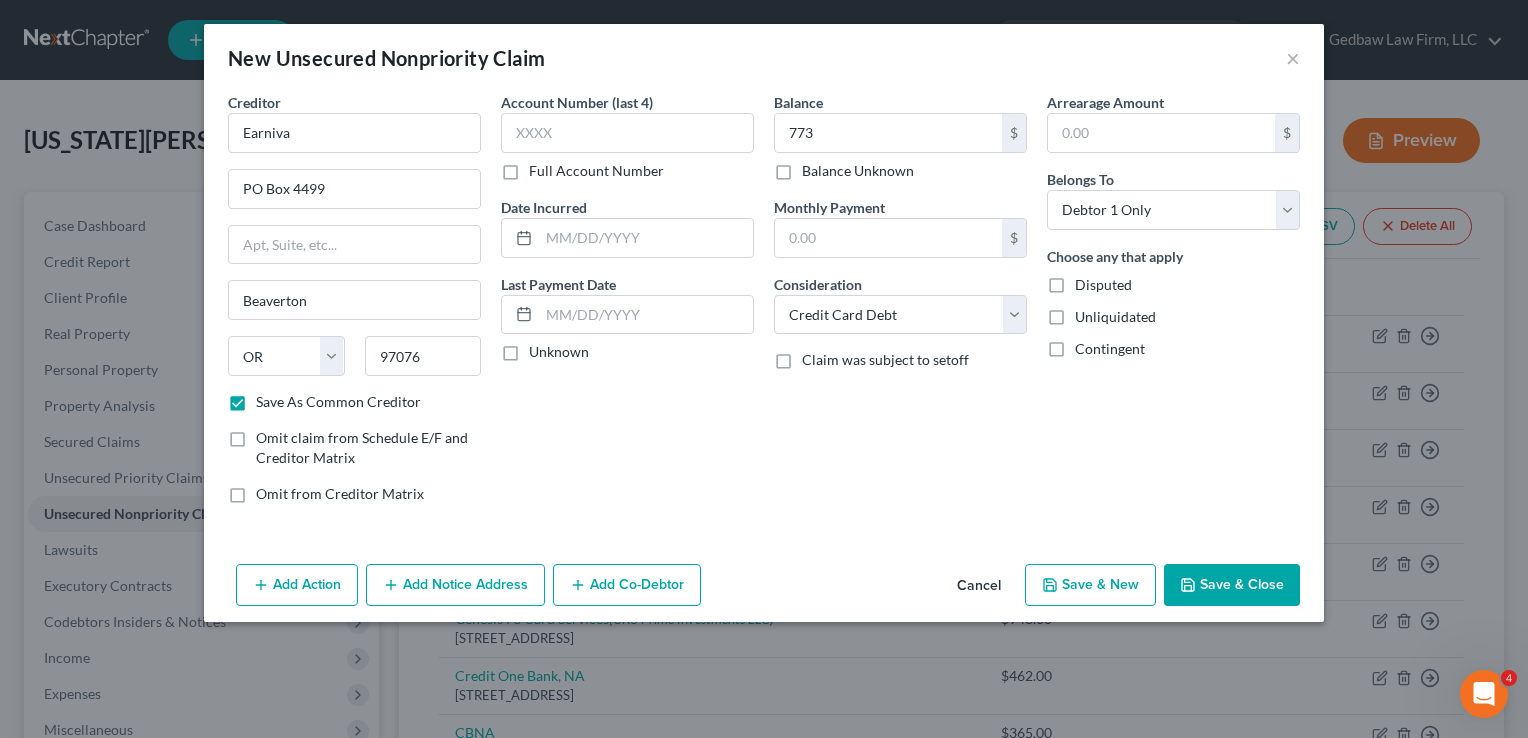 click on "Save & New" at bounding box center [1090, 585] 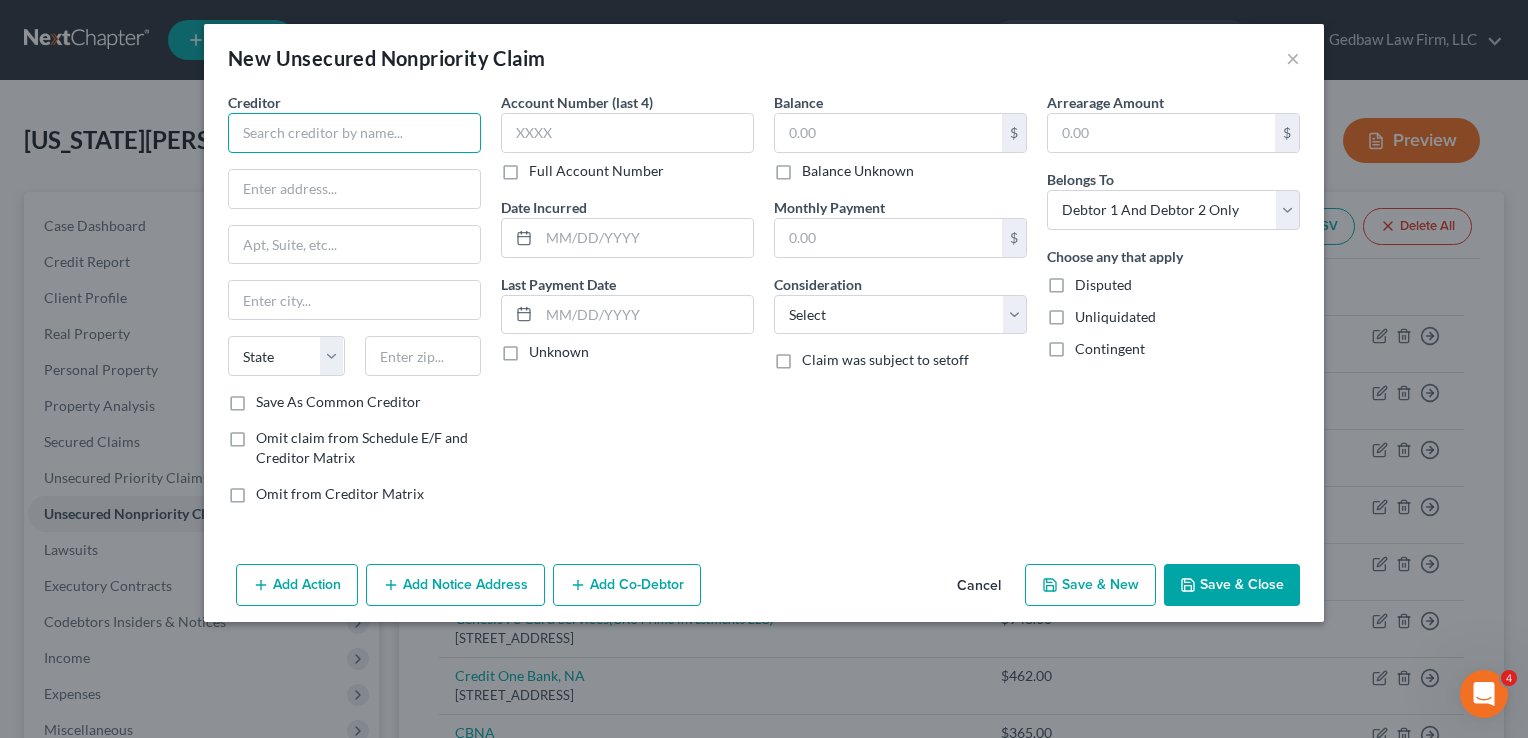click at bounding box center [354, 133] 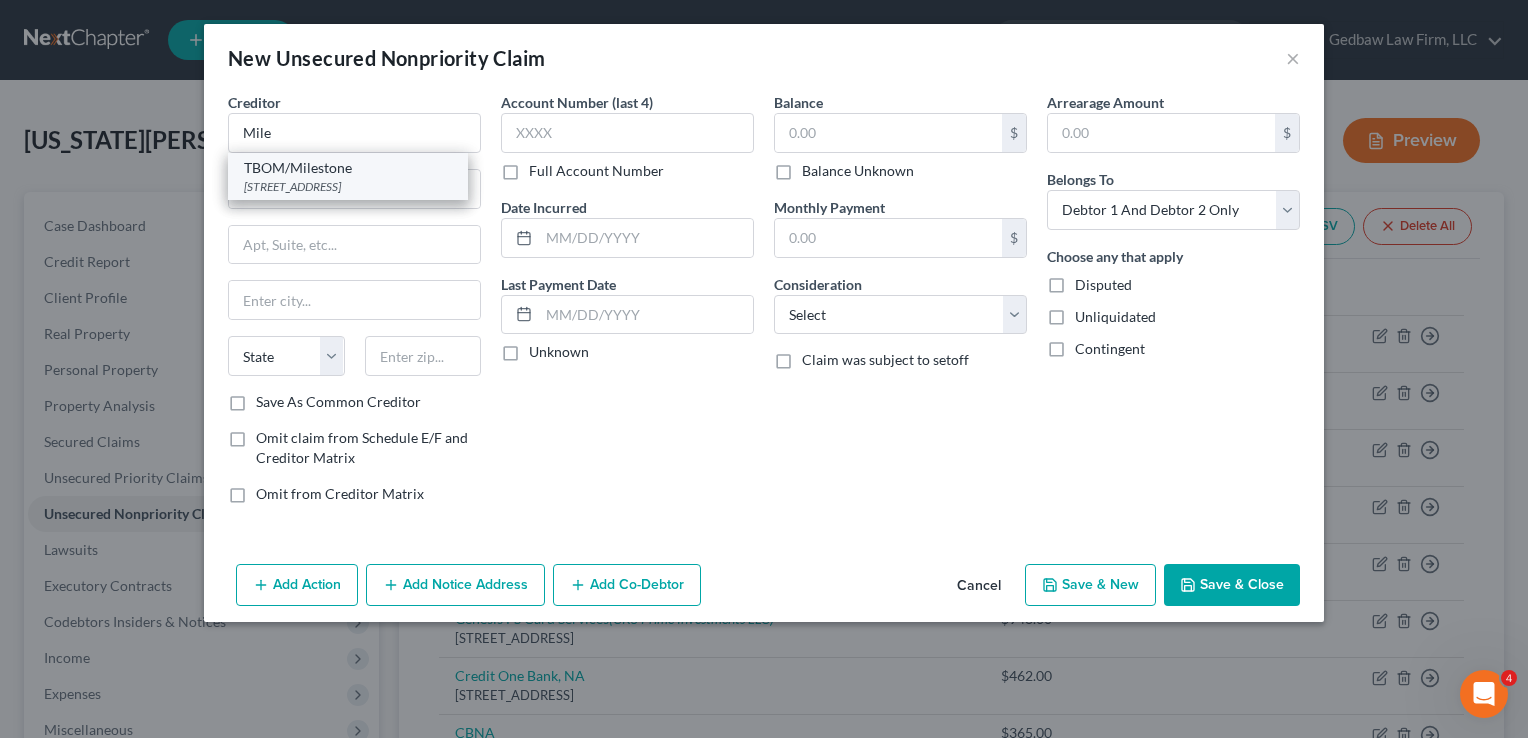click on "[STREET_ADDRESS]" at bounding box center [348, 186] 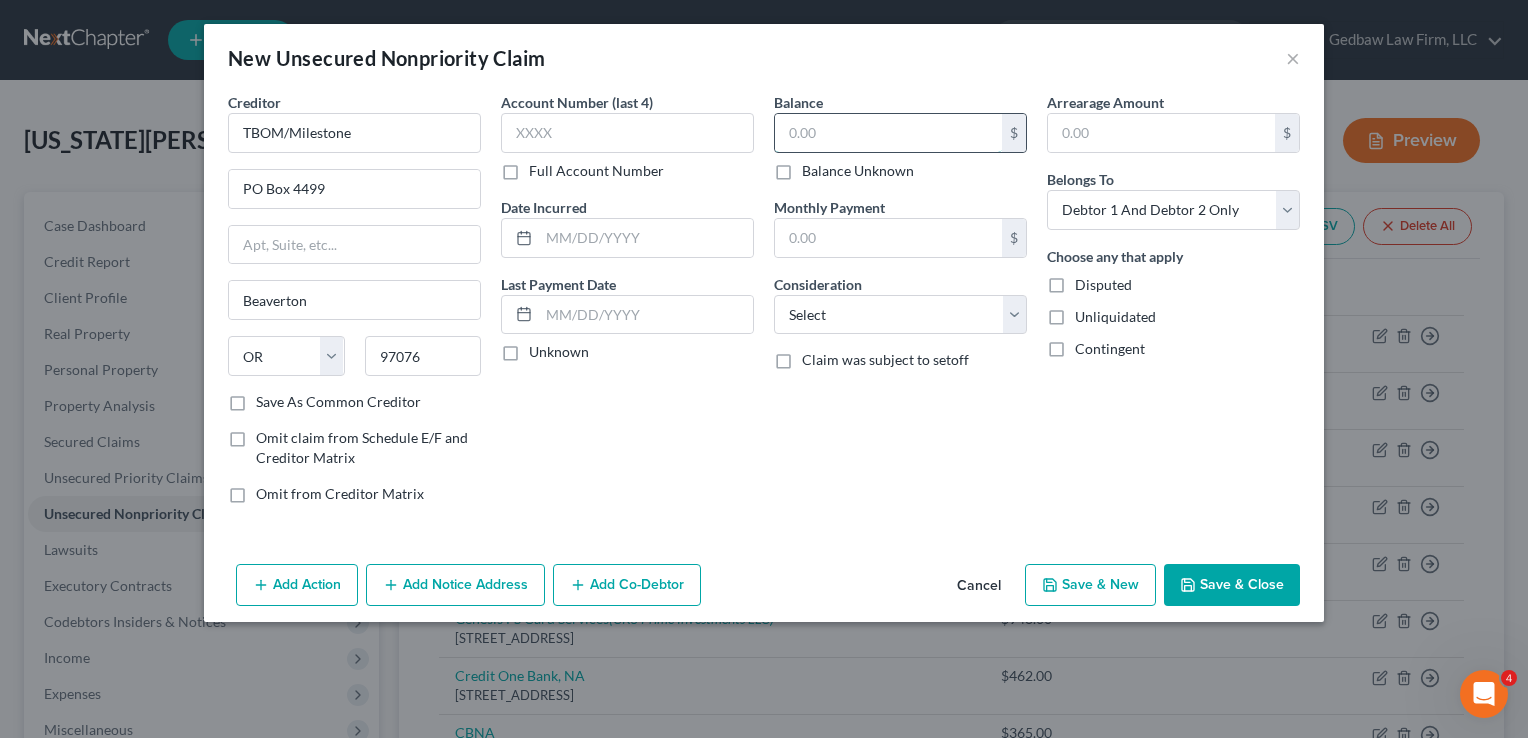 click at bounding box center [888, 133] 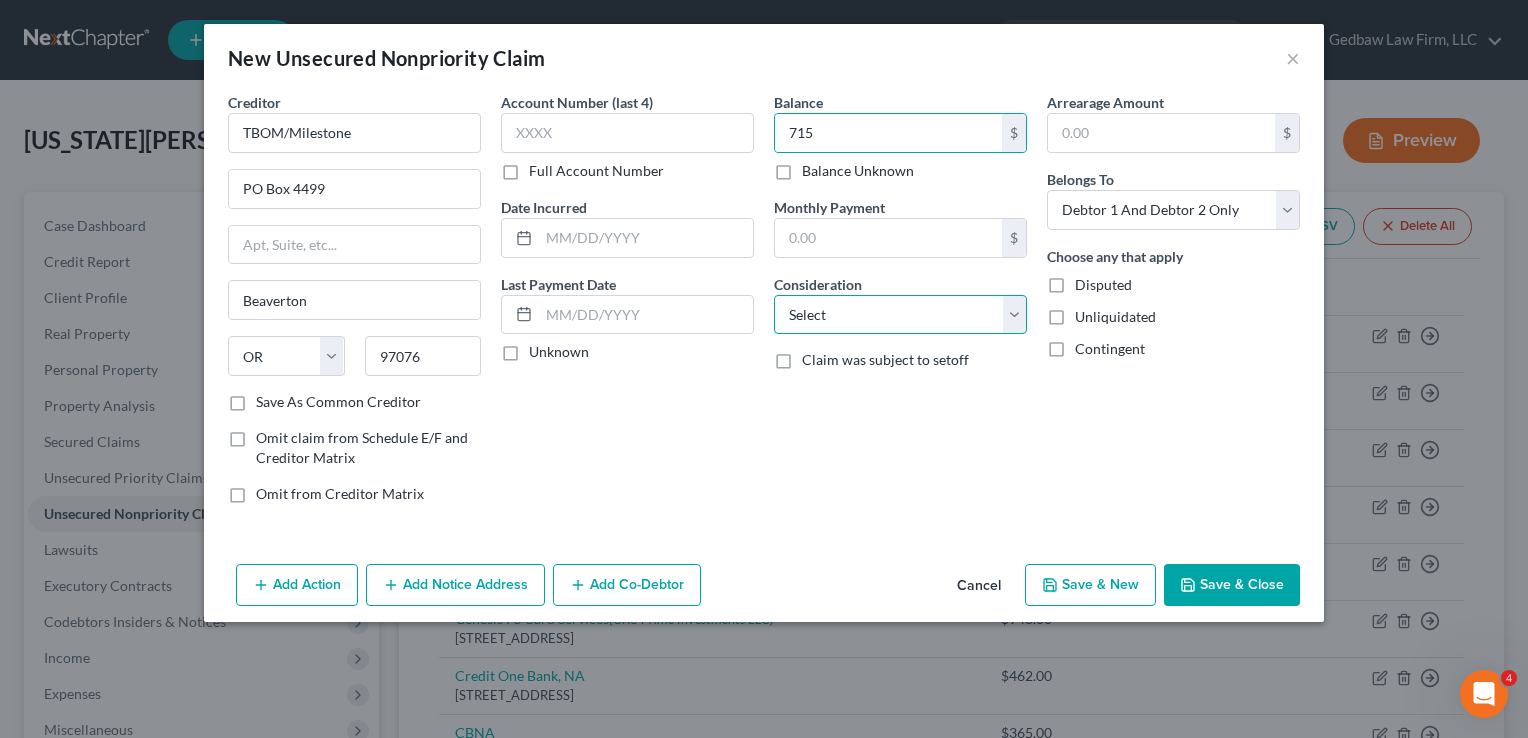 click on "Select Cable / Satellite Services Collection Agency Credit Card Debt Debt Counseling / Attorneys Deficiency Balance Domestic Support Obligations Home / Car Repairs Income Taxes Judgment Liens Medical Services Monies Loaned / Advanced Mortgage Obligation From Divorce Or Separation Obligation To Pensions Other Overdrawn Bank Account Promised To Help Pay Creditors Student Loans Suppliers And Vendors Telephone / Internet Services Utility Services" at bounding box center (900, 315) 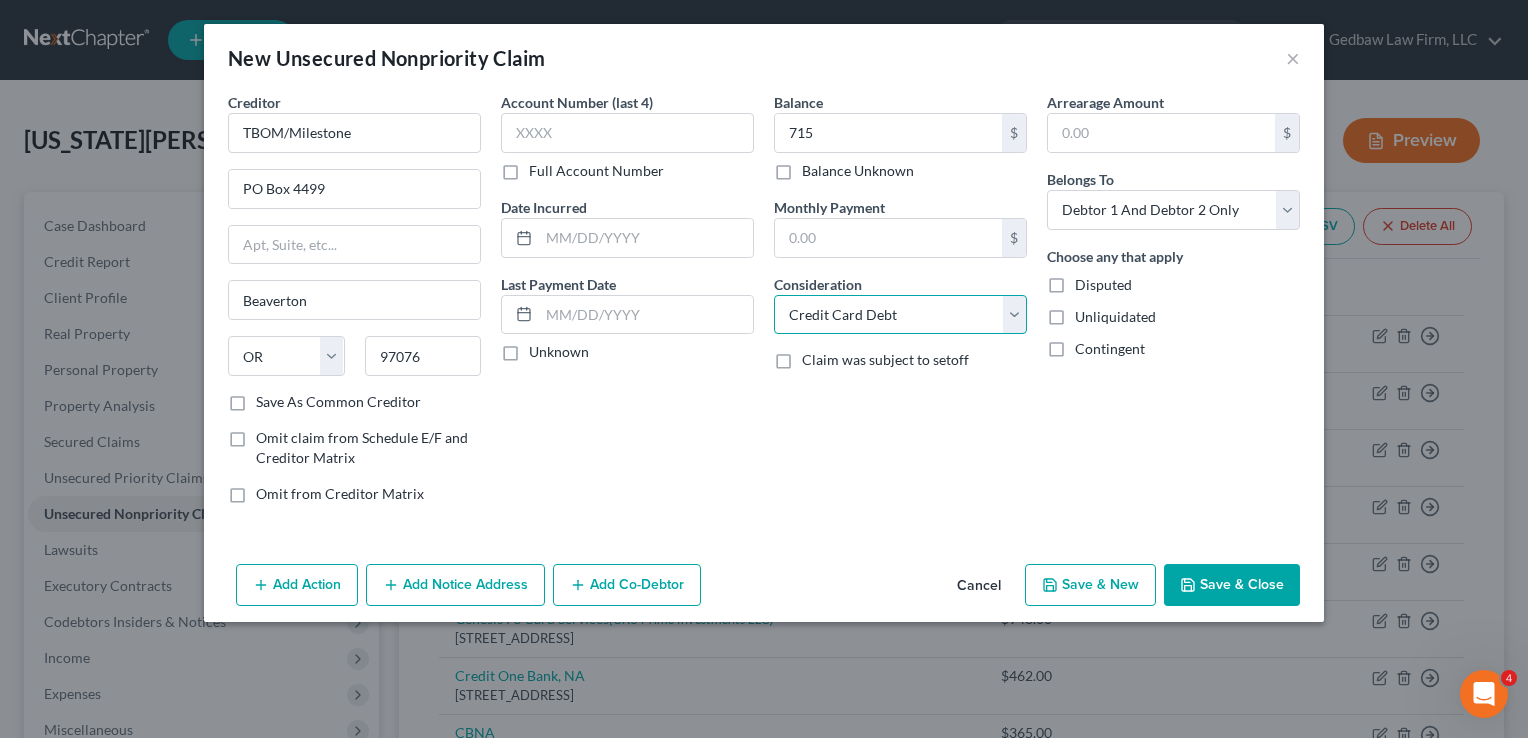 click on "Select Cable / Satellite Services Collection Agency Credit Card Debt Debt Counseling / Attorneys Deficiency Balance Domestic Support Obligations Home / Car Repairs Income Taxes Judgment Liens Medical Services Monies Loaned / Advanced Mortgage Obligation From Divorce Or Separation Obligation To Pensions Other Overdrawn Bank Account Promised To Help Pay Creditors Student Loans Suppliers And Vendors Telephone / Internet Services Utility Services" at bounding box center (900, 315) 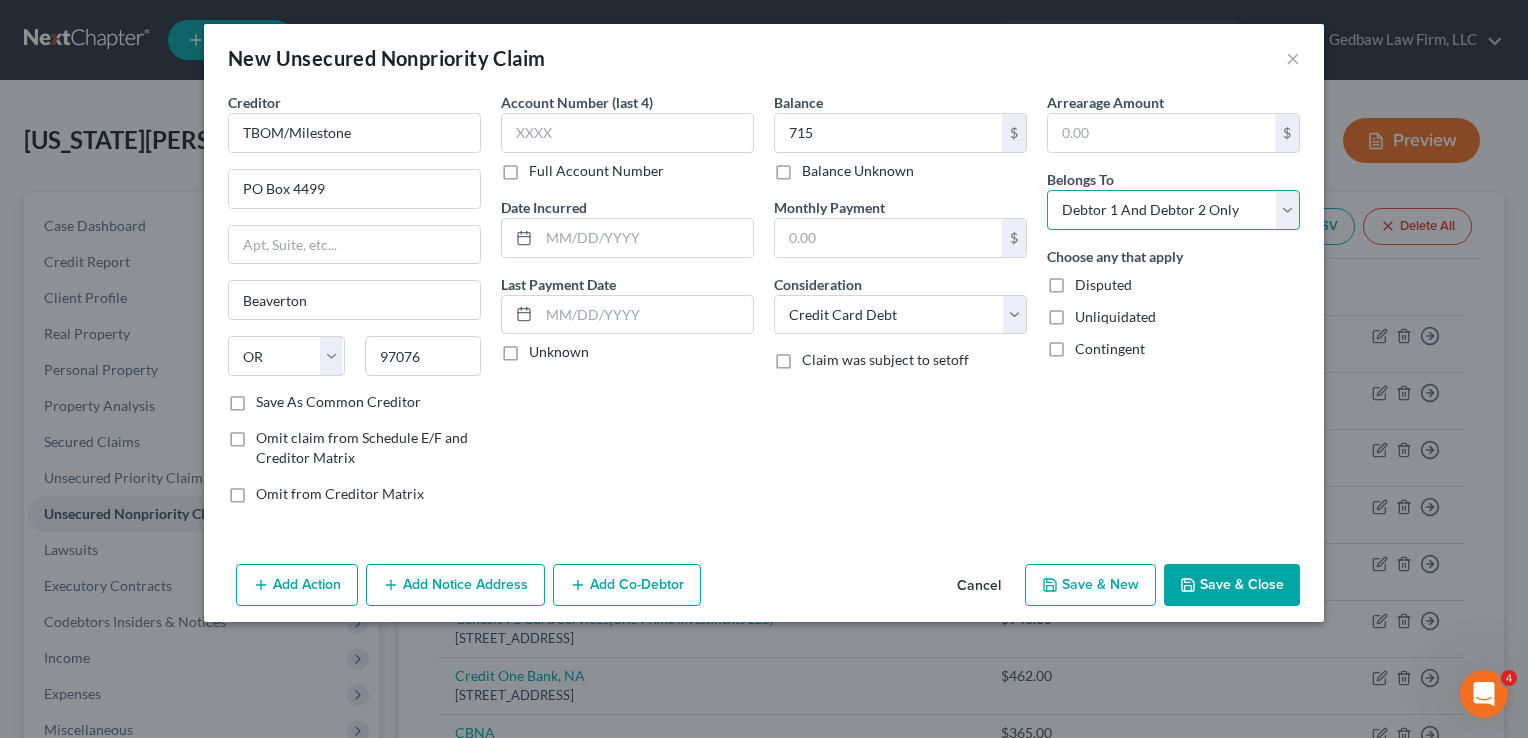 click on "Select Debtor 1 Only Debtor 2 Only Debtor 1 And Debtor 2 Only At Least One Of The Debtors And Another Community Property" at bounding box center (1173, 210) 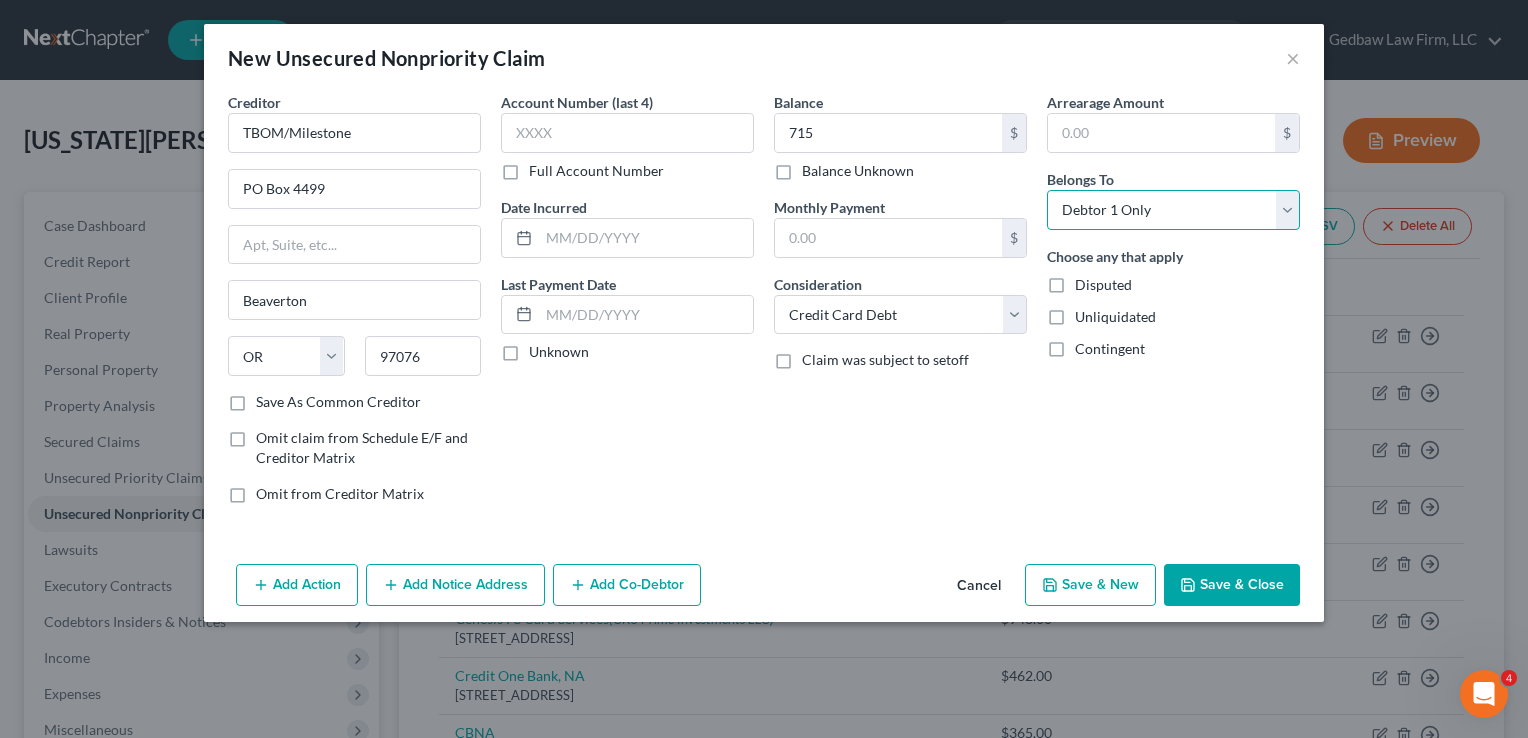 click on "Select Debtor 1 Only Debtor 2 Only Debtor 1 And Debtor 2 Only At Least One Of The Debtors And Another Community Property" at bounding box center (1173, 210) 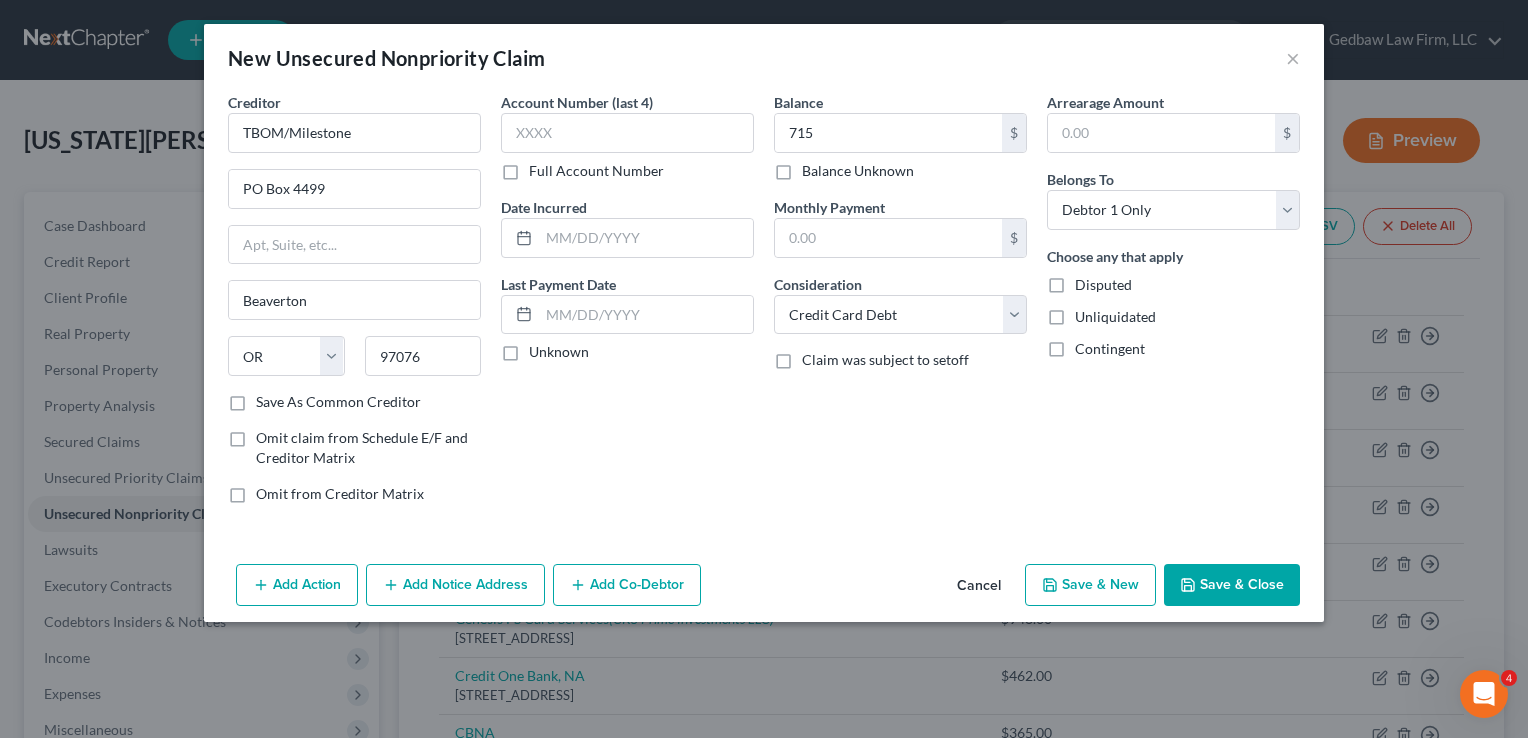 click on "Save & New" at bounding box center (1090, 585) 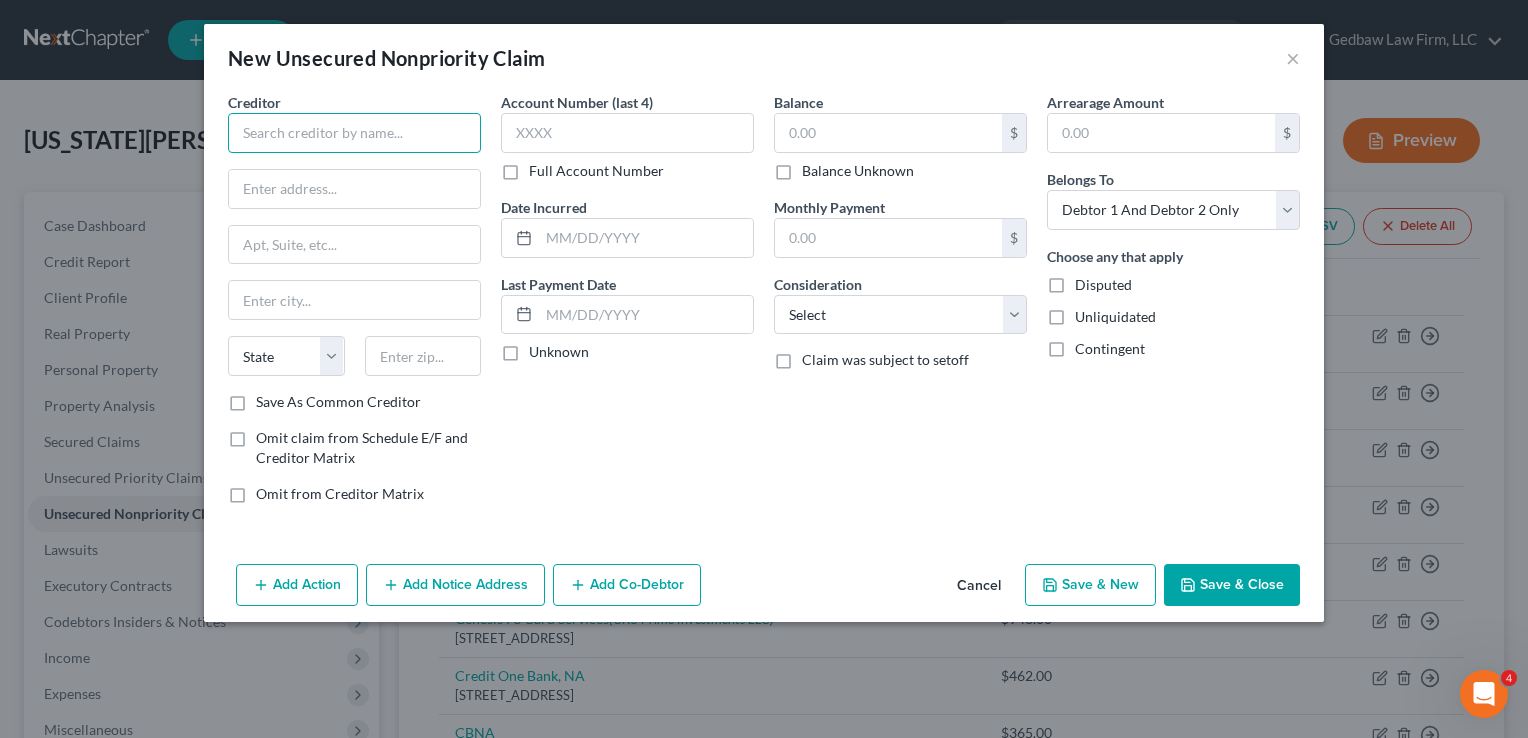 click at bounding box center [354, 133] 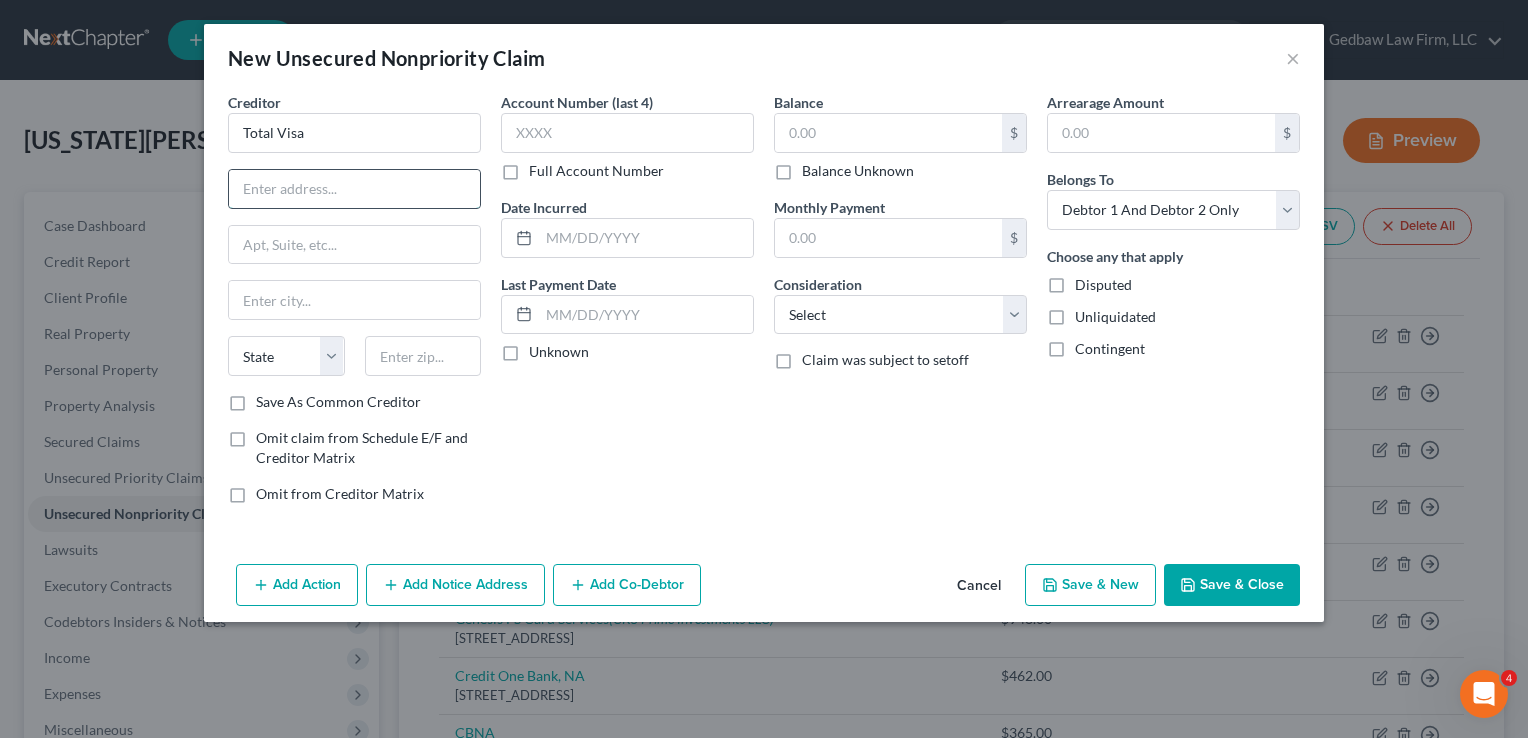 click at bounding box center (354, 189) 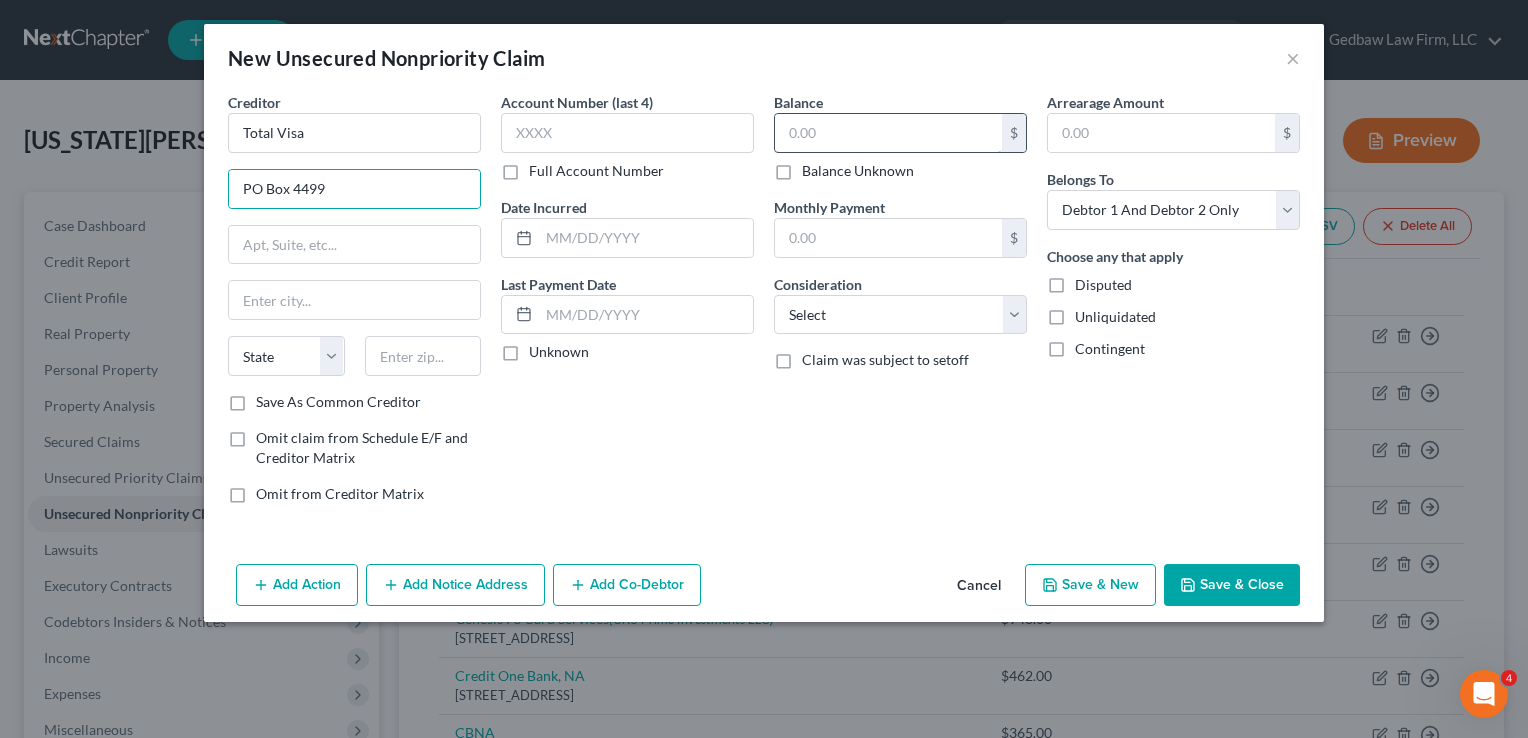 click at bounding box center (888, 133) 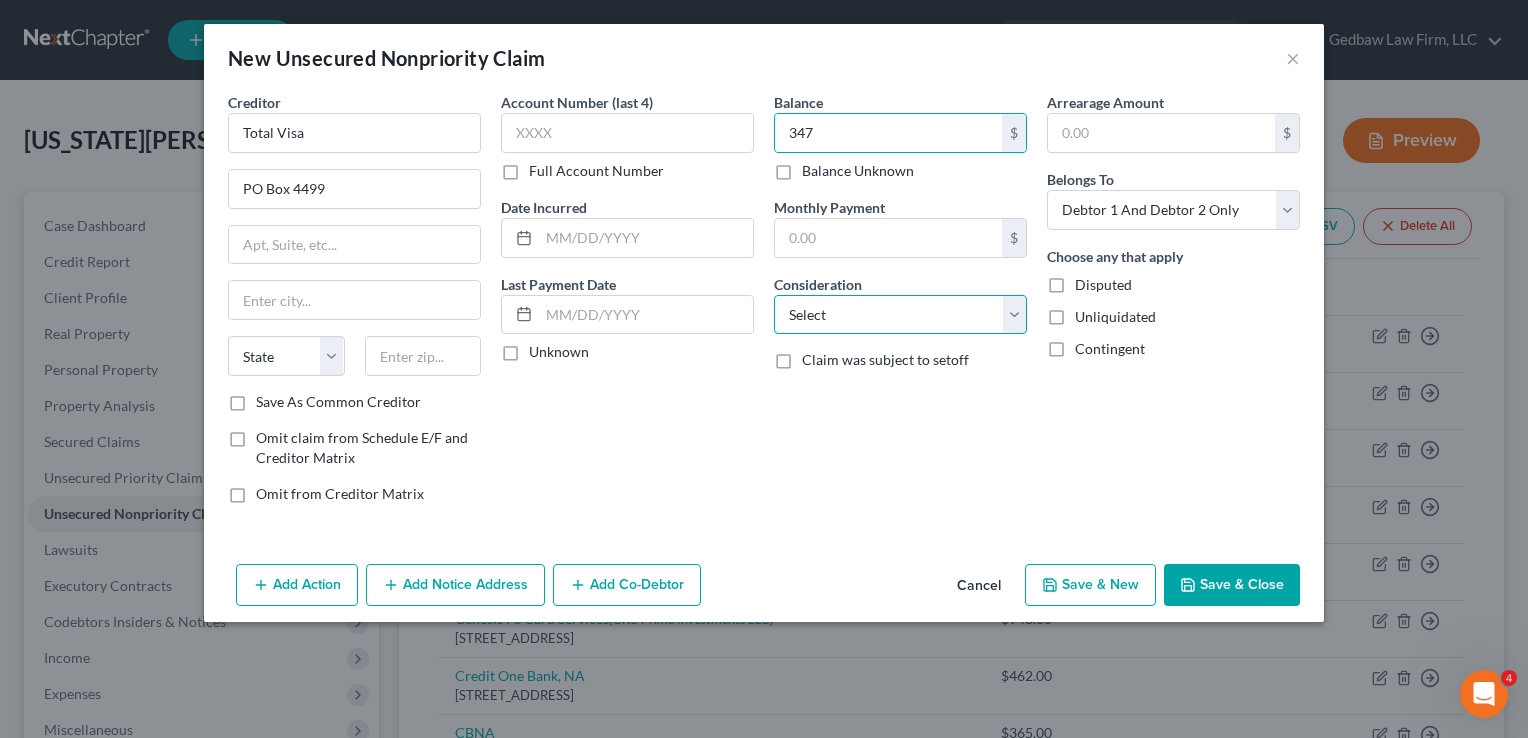 click on "Select Cable / Satellite Services Collection Agency Credit Card Debt Debt Counseling / Attorneys Deficiency Balance Domestic Support Obligations Home / Car Repairs Income Taxes Judgment Liens Medical Services Monies Loaned / Advanced Mortgage Obligation From Divorce Or Separation Obligation To Pensions Other Overdrawn Bank Account Promised To Help Pay Creditors Student Loans Suppliers And Vendors Telephone / Internet Services Utility Services" at bounding box center (900, 315) 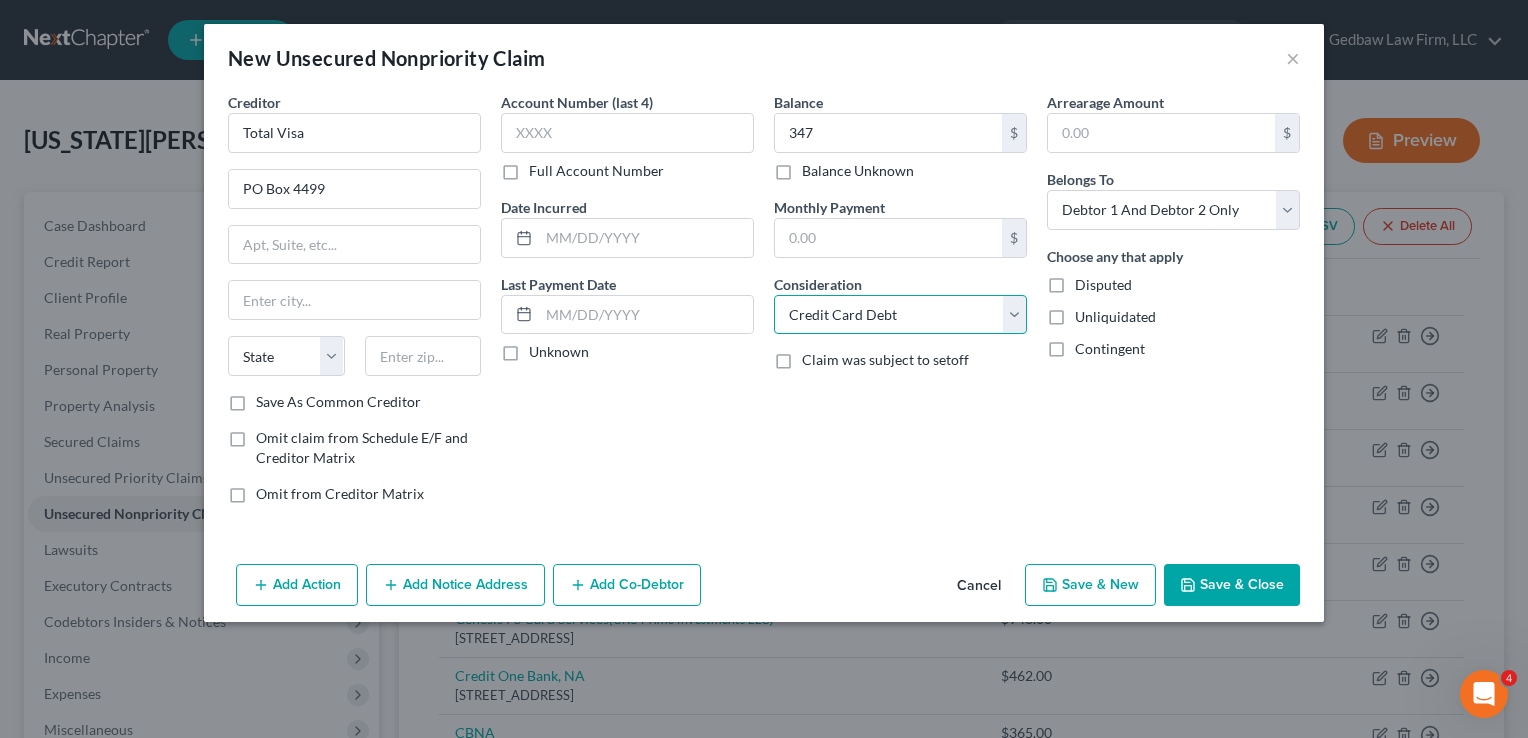 click on "Select Cable / Satellite Services Collection Agency Credit Card Debt Debt Counseling / Attorneys Deficiency Balance Domestic Support Obligations Home / Car Repairs Income Taxes Judgment Liens Medical Services Monies Loaned / Advanced Mortgage Obligation From Divorce Or Separation Obligation To Pensions Other Overdrawn Bank Account Promised To Help Pay Creditors Student Loans Suppliers And Vendors Telephone / Internet Services Utility Services" at bounding box center [900, 315] 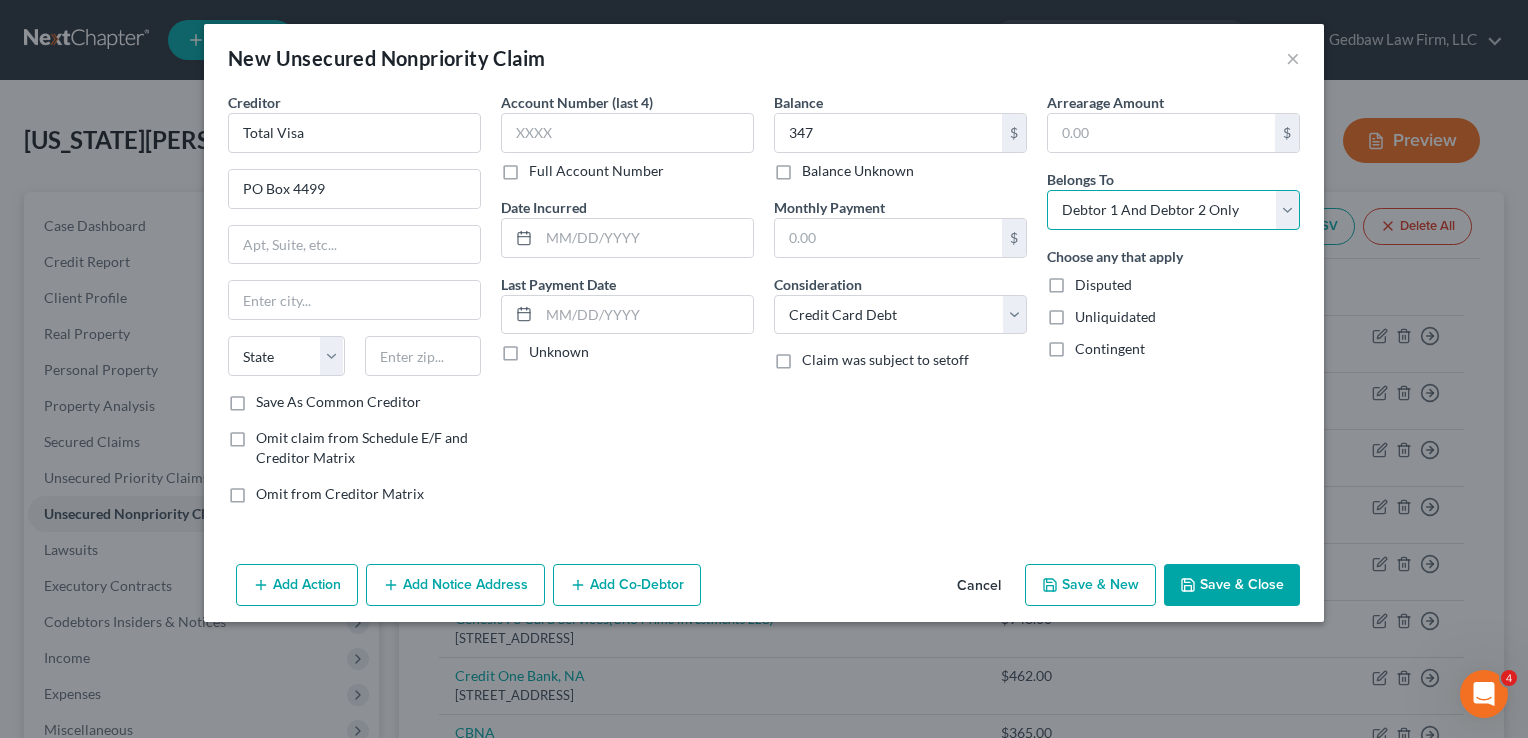 click on "Select Debtor 1 Only Debtor 2 Only Debtor 1 And Debtor 2 Only At Least One Of The Debtors And Another Community Property" at bounding box center [1173, 210] 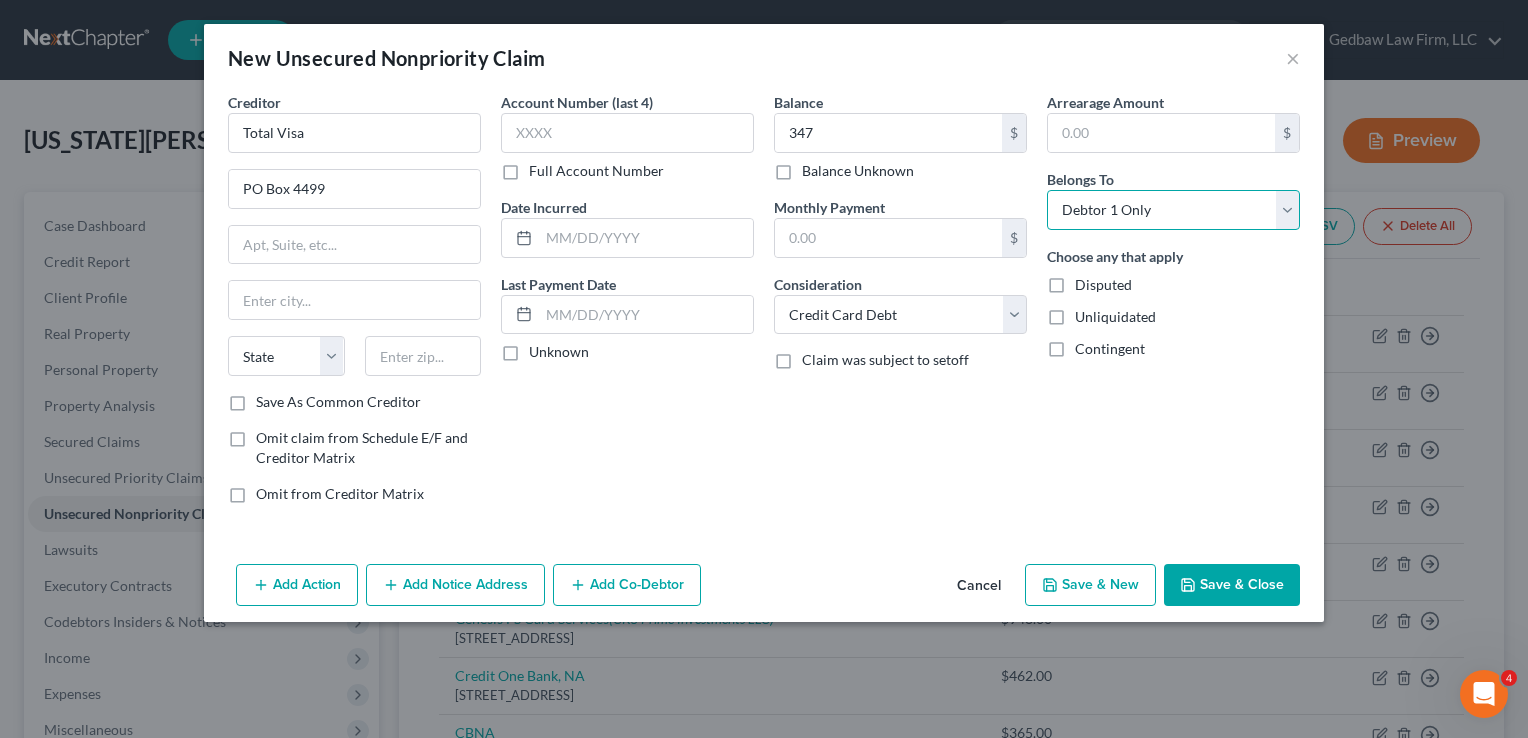 click on "Select Debtor 1 Only Debtor 2 Only Debtor 1 And Debtor 2 Only At Least One Of The Debtors And Another Community Property" at bounding box center [1173, 210] 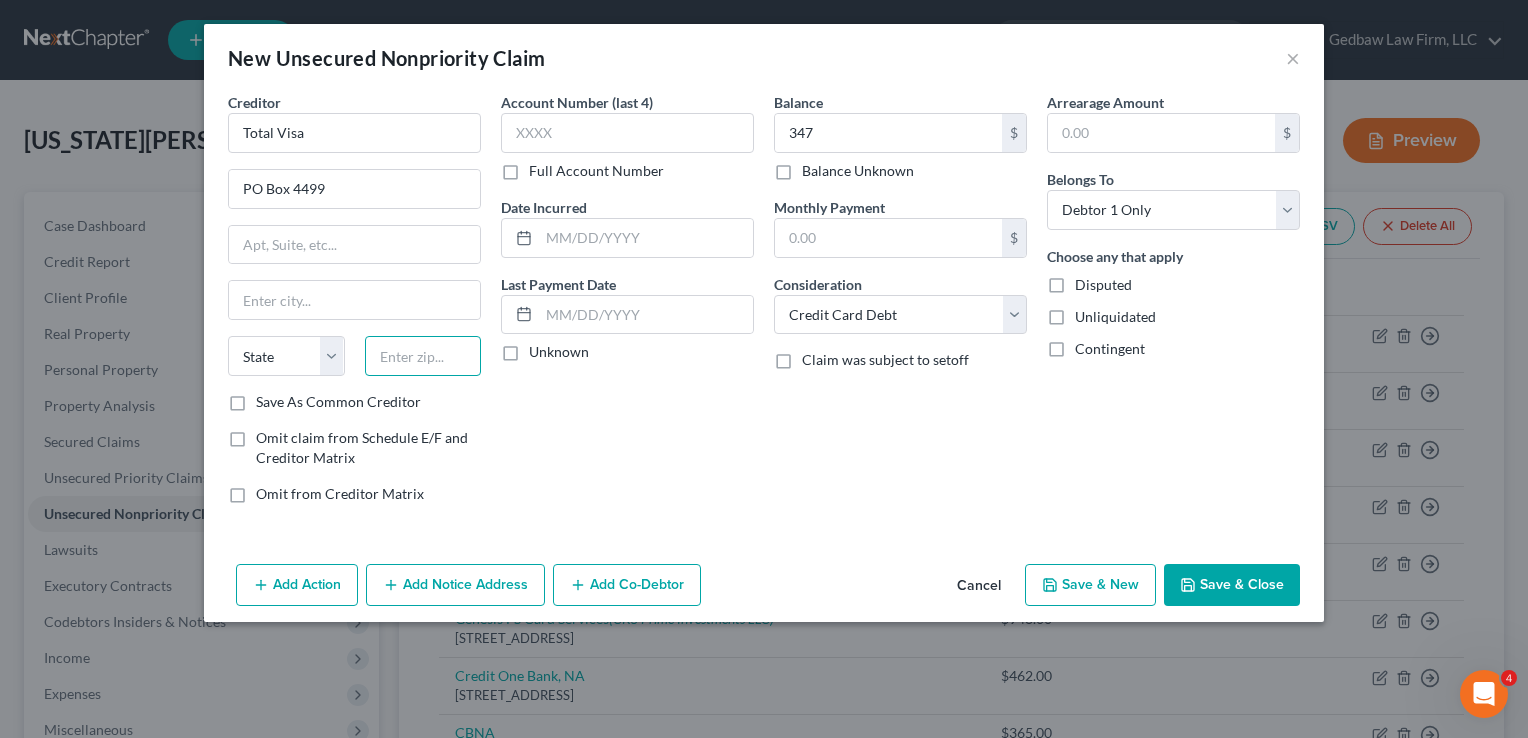click at bounding box center [423, 356] 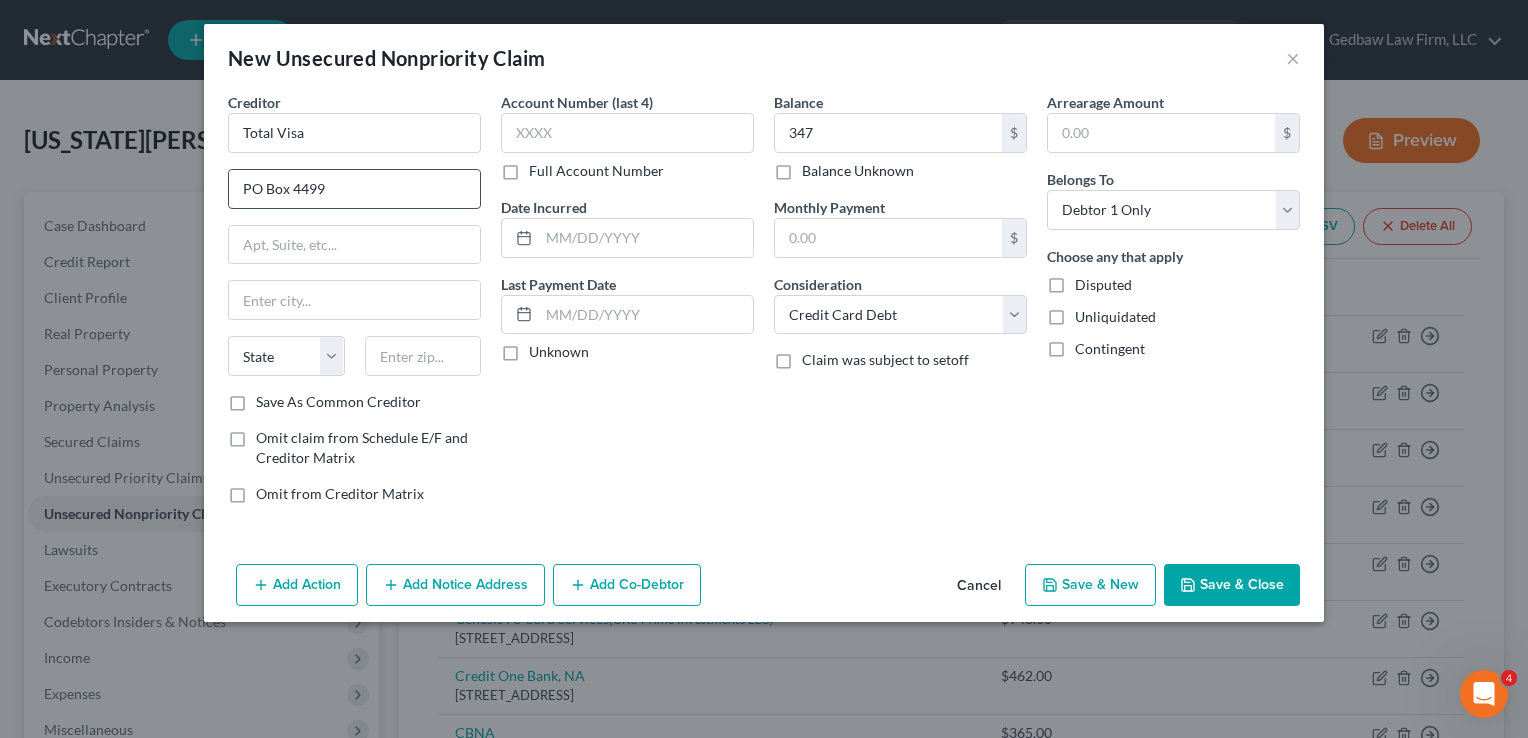 click on "PO Box 4499" at bounding box center (354, 189) 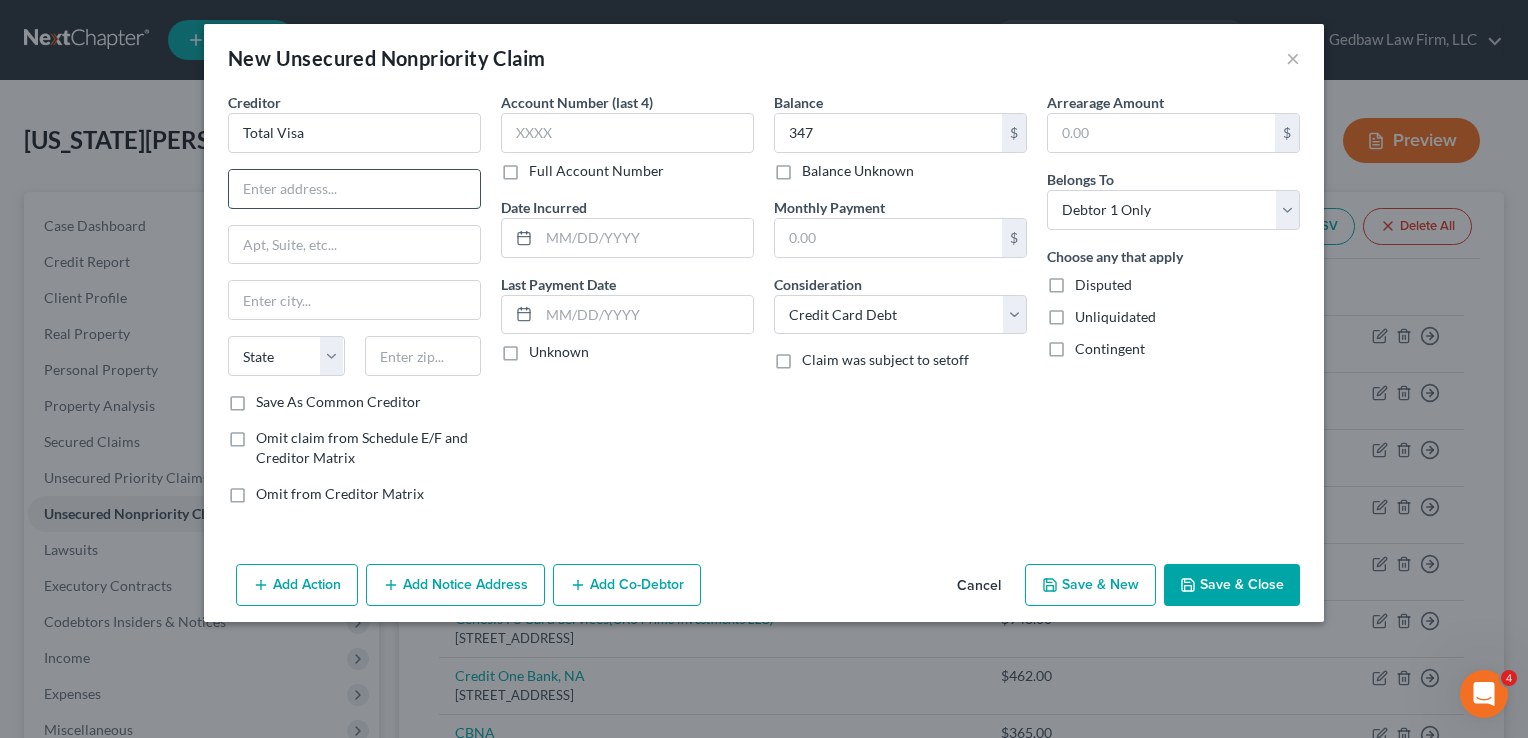 paste on "10182 TELESIS CT" 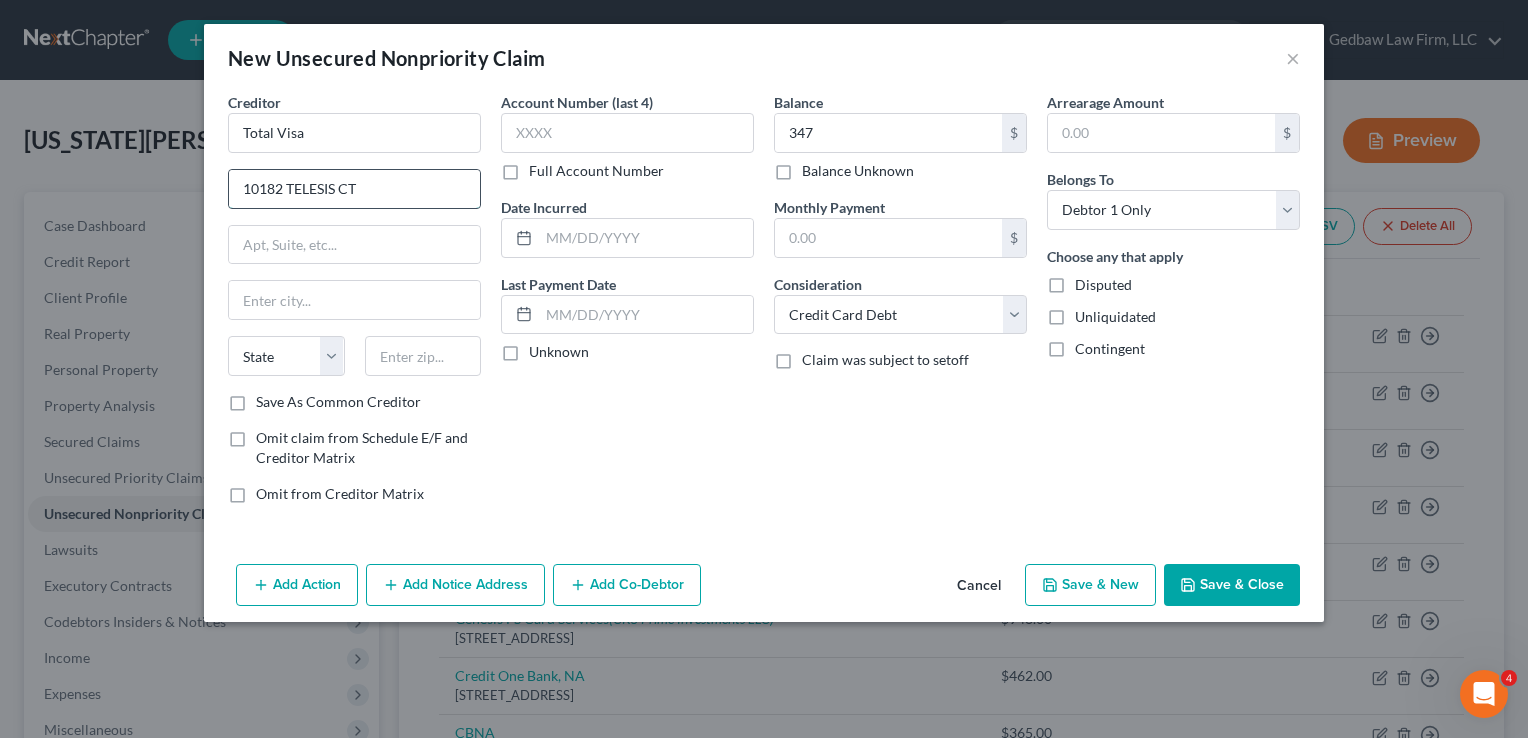 click on "10182 TELESIS CT" at bounding box center [354, 189] 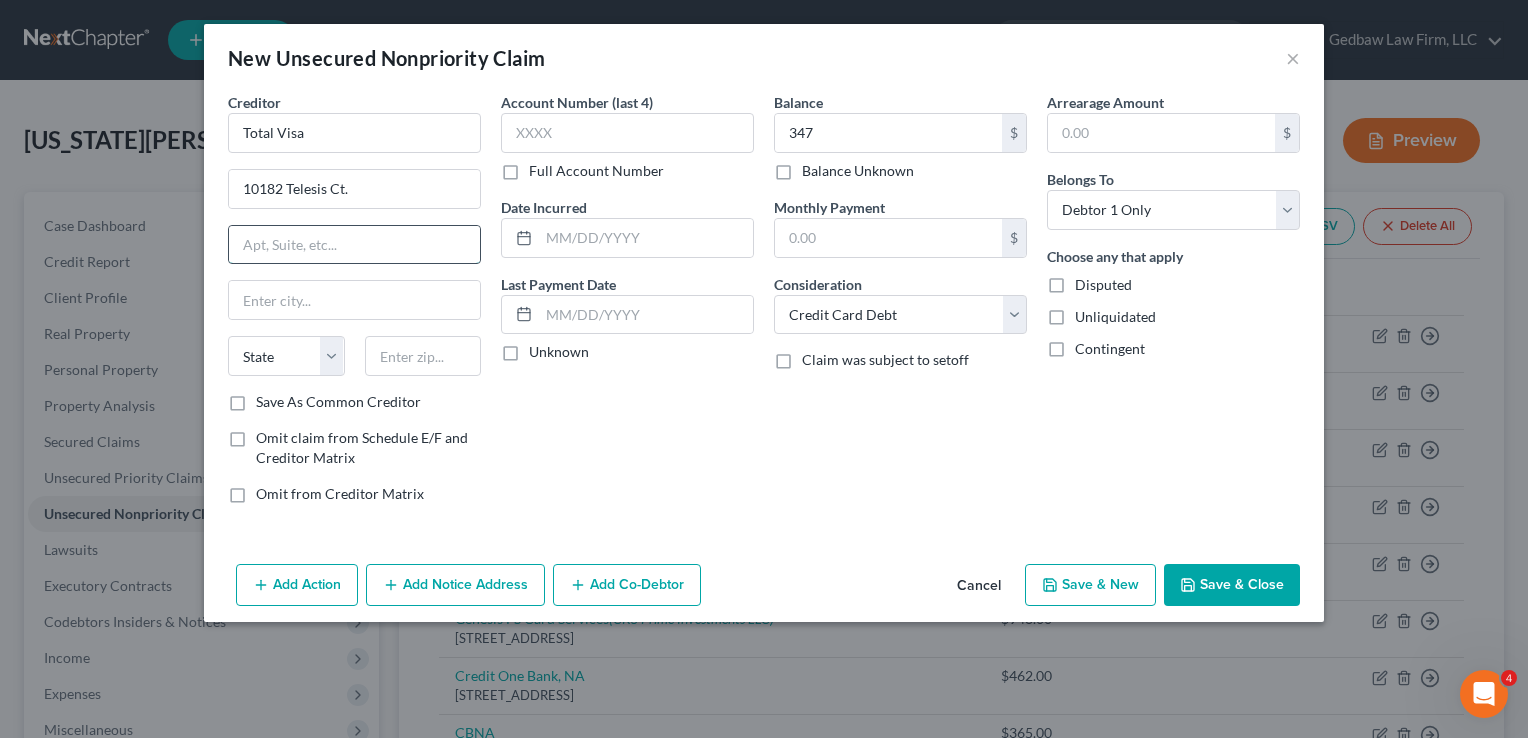 click at bounding box center (354, 245) 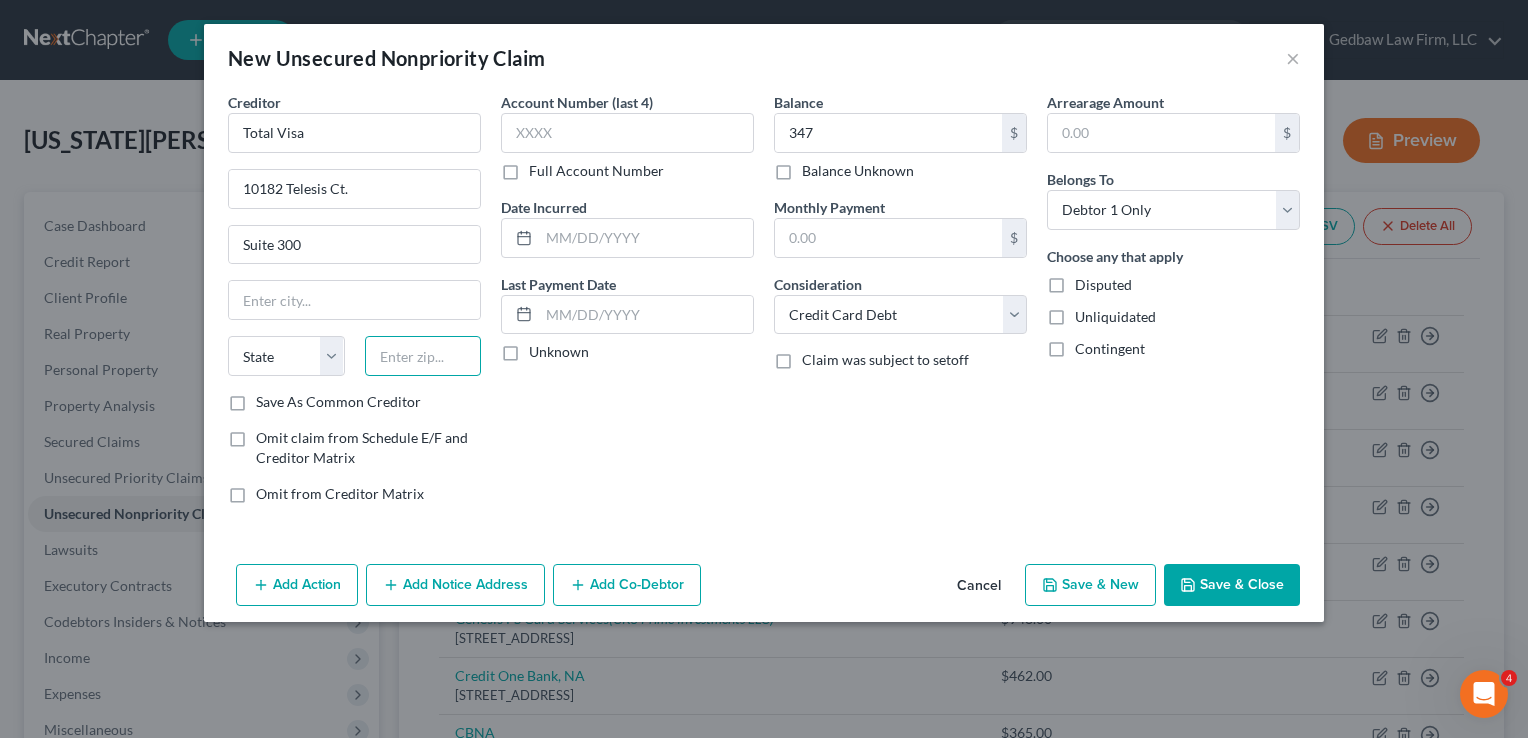 click at bounding box center (423, 356) 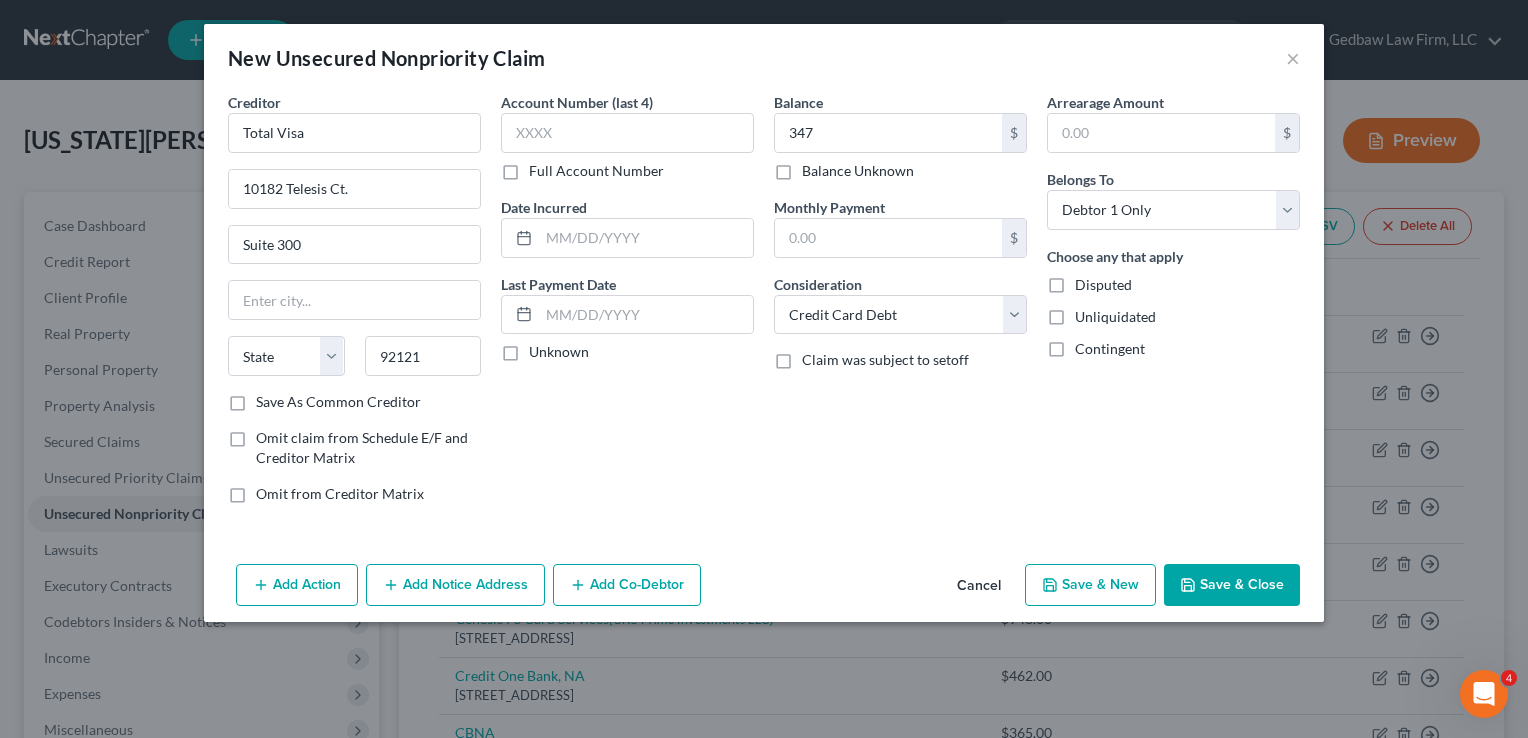 click on "Account Number (last 4)
Full Account Number
Date Incurred         Last Payment Date         Unknown" at bounding box center [627, 306] 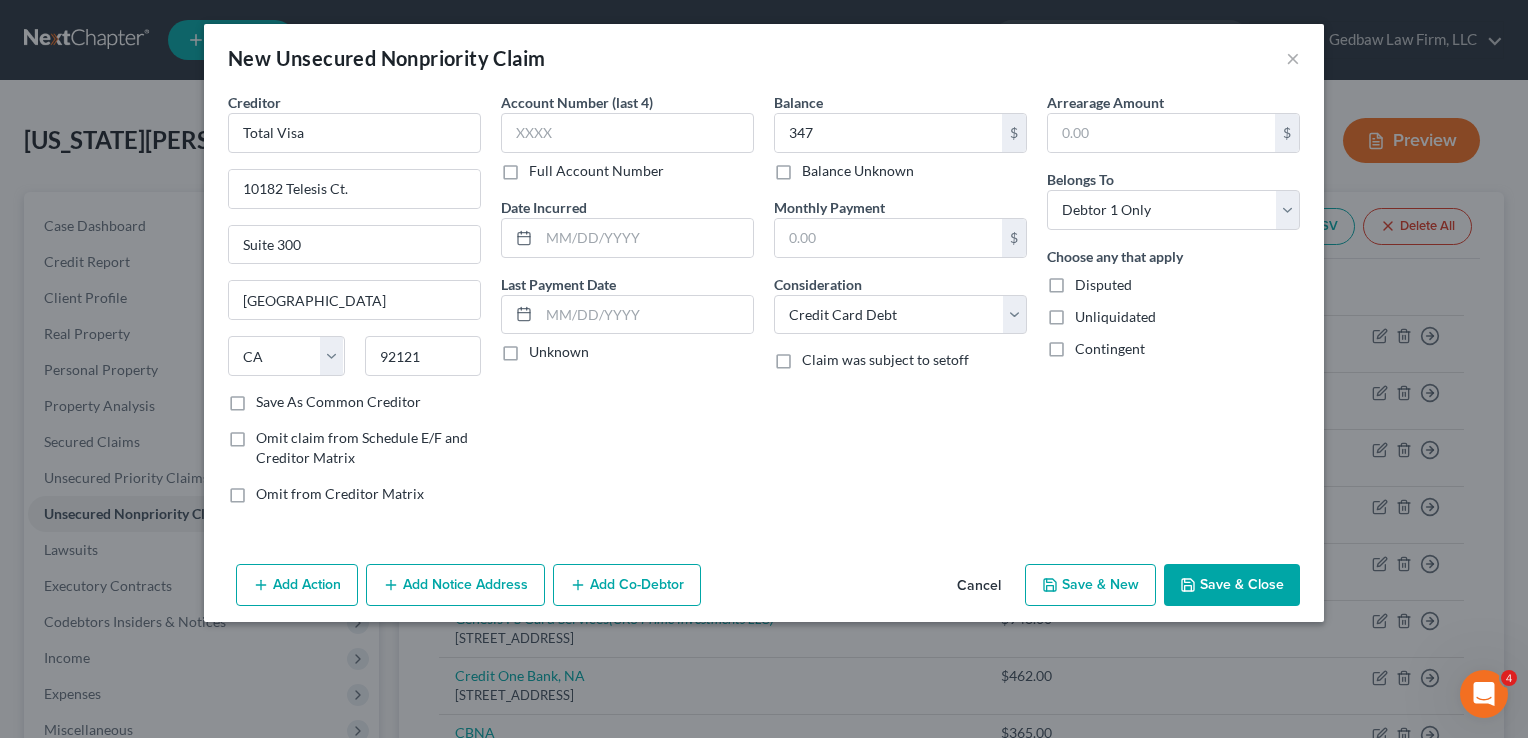 click on "Save & New" at bounding box center [1090, 585] 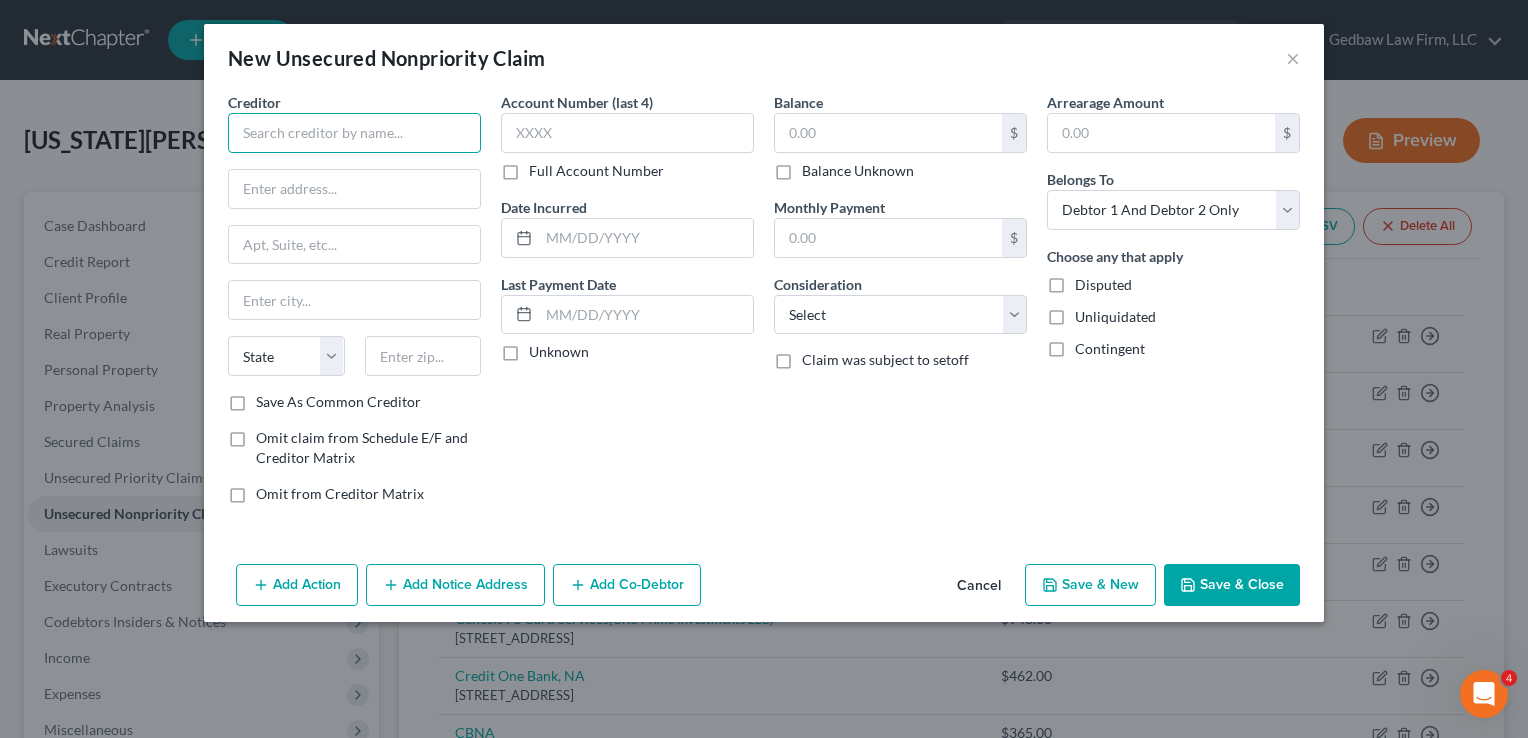 click at bounding box center [354, 133] 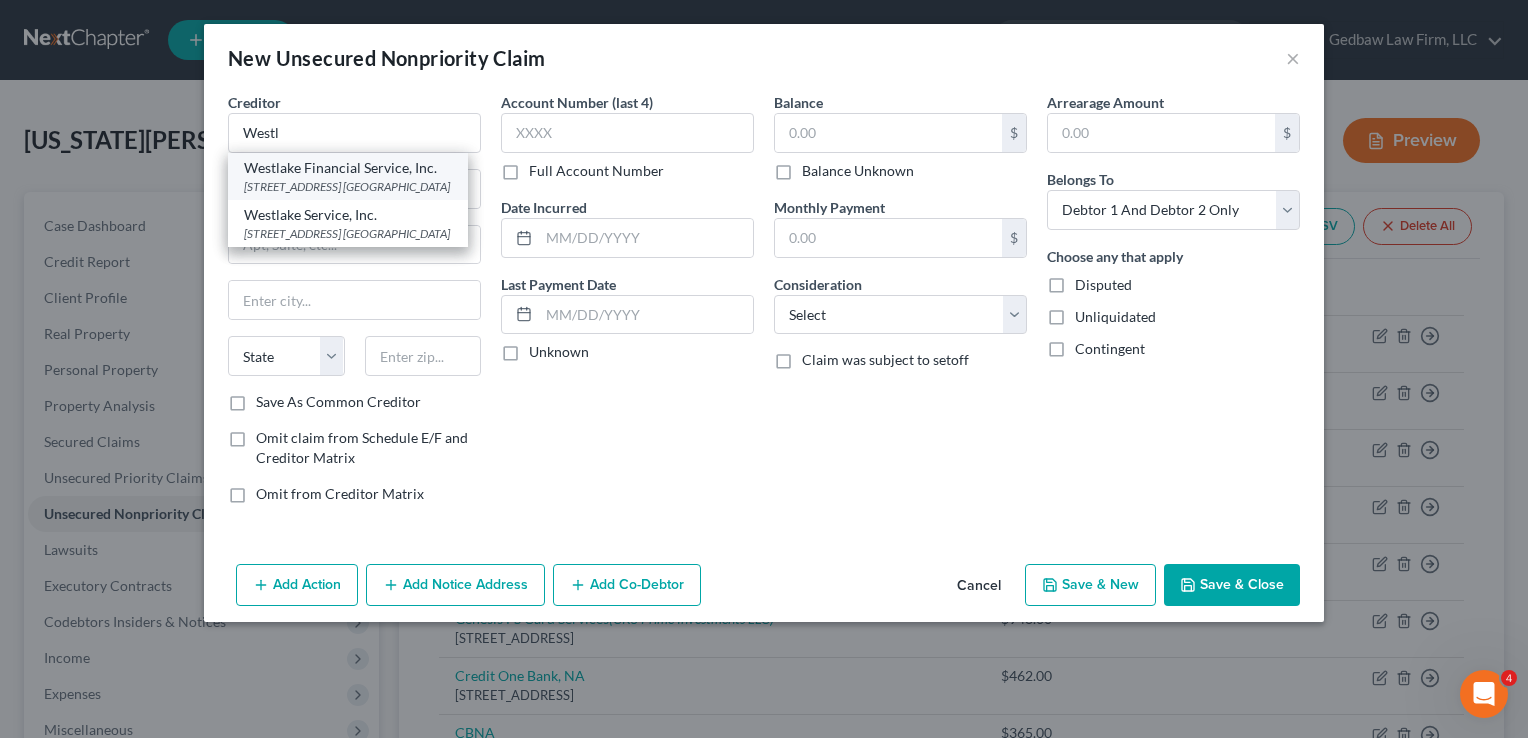 click on "Westlake Financial Service, Inc." at bounding box center (348, 168) 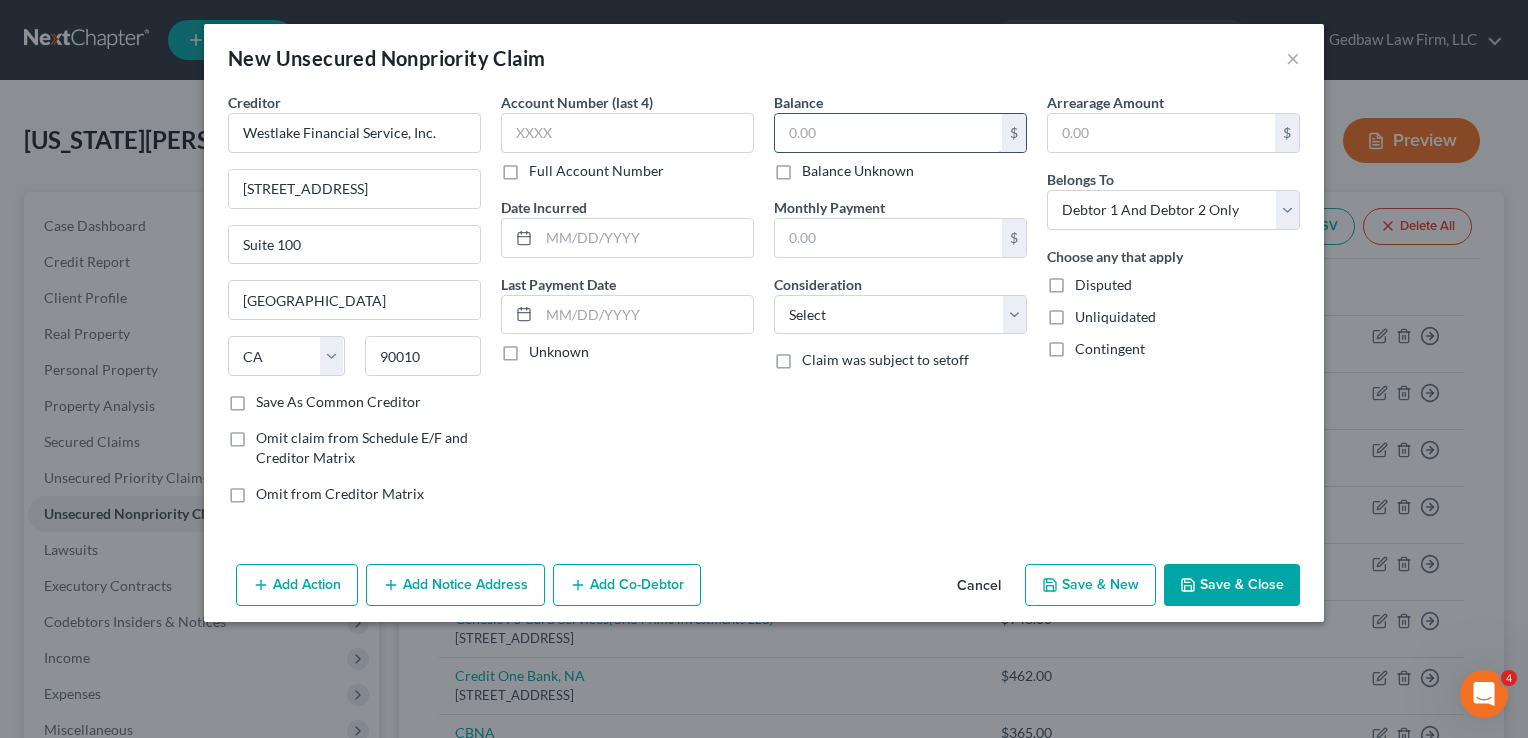 click at bounding box center (888, 133) 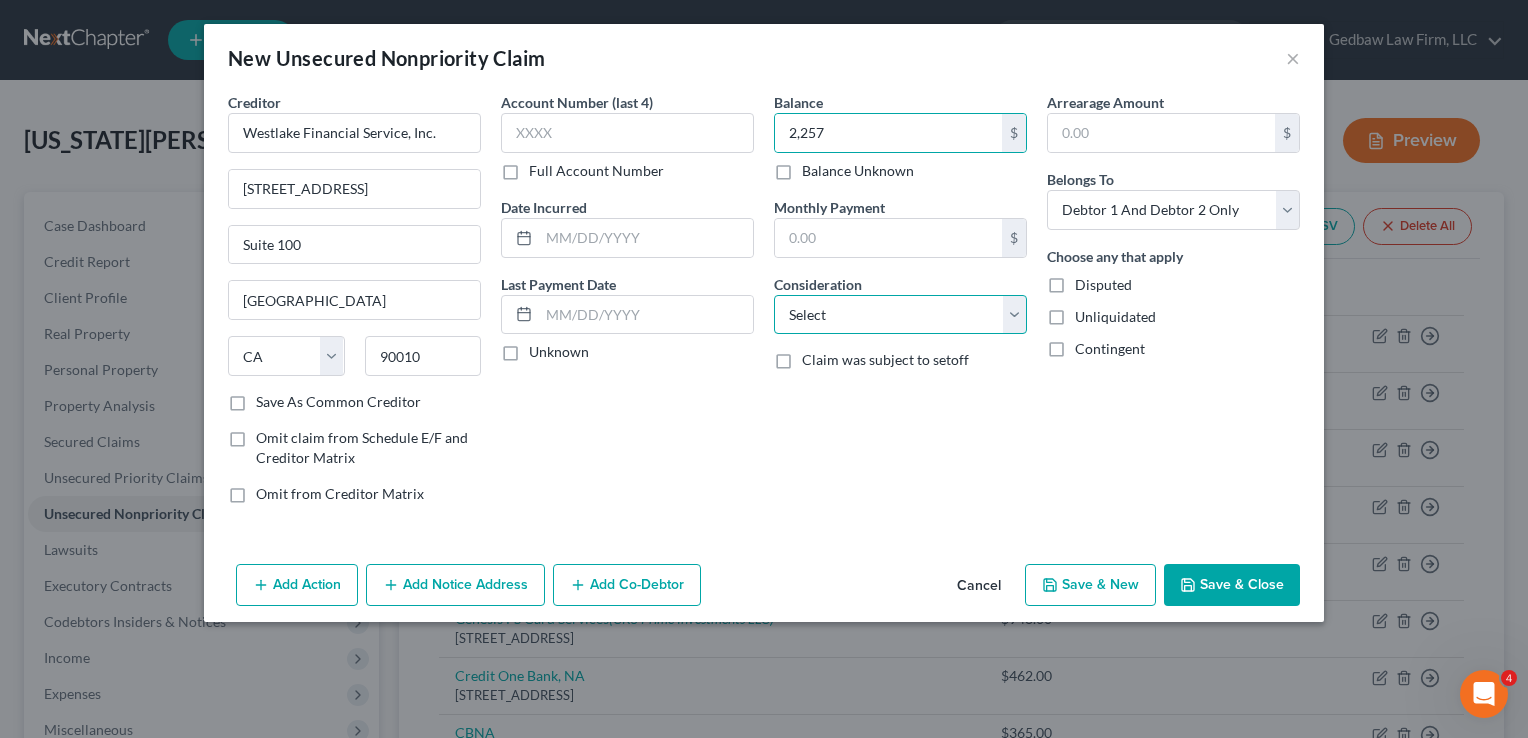 click on "Select Cable / Satellite Services Collection Agency Credit Card Debt Debt Counseling / Attorneys Deficiency Balance Domestic Support Obligations Home / Car Repairs Income Taxes Judgment Liens Medical Services Monies Loaned / Advanced Mortgage Obligation From Divorce Or Separation Obligation To Pensions Other Overdrawn Bank Account Promised To Help Pay Creditors Student Loans Suppliers And Vendors Telephone / Internet Services Utility Services" at bounding box center (900, 315) 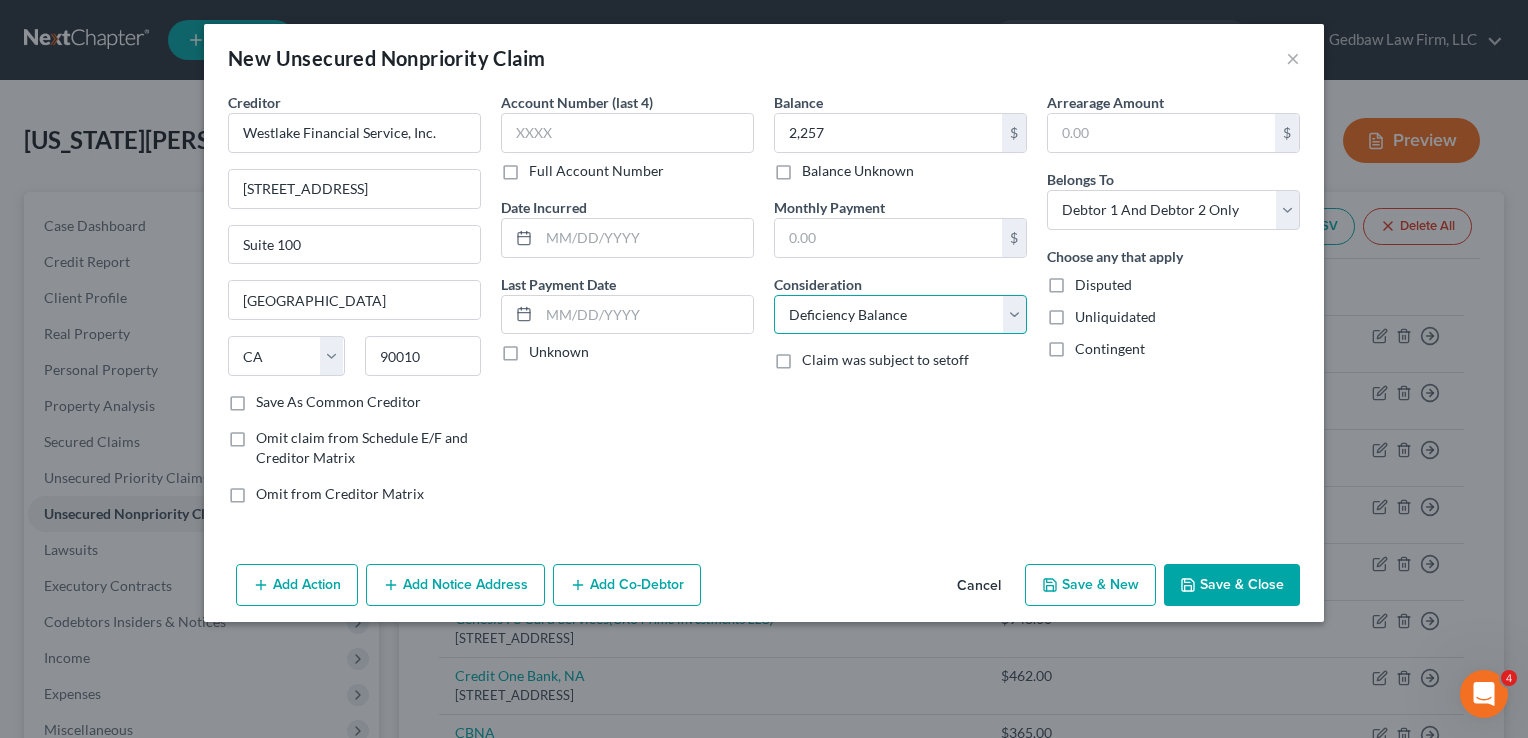 click on "Select Cable / Satellite Services Collection Agency Credit Card Debt Debt Counseling / Attorneys Deficiency Balance Domestic Support Obligations Home / Car Repairs Income Taxes Judgment Liens Medical Services Monies Loaned / Advanced Mortgage Obligation From Divorce Or Separation Obligation To Pensions Other Overdrawn Bank Account Promised To Help Pay Creditors Student Loans Suppliers And Vendors Telephone / Internet Services Utility Services" at bounding box center (900, 315) 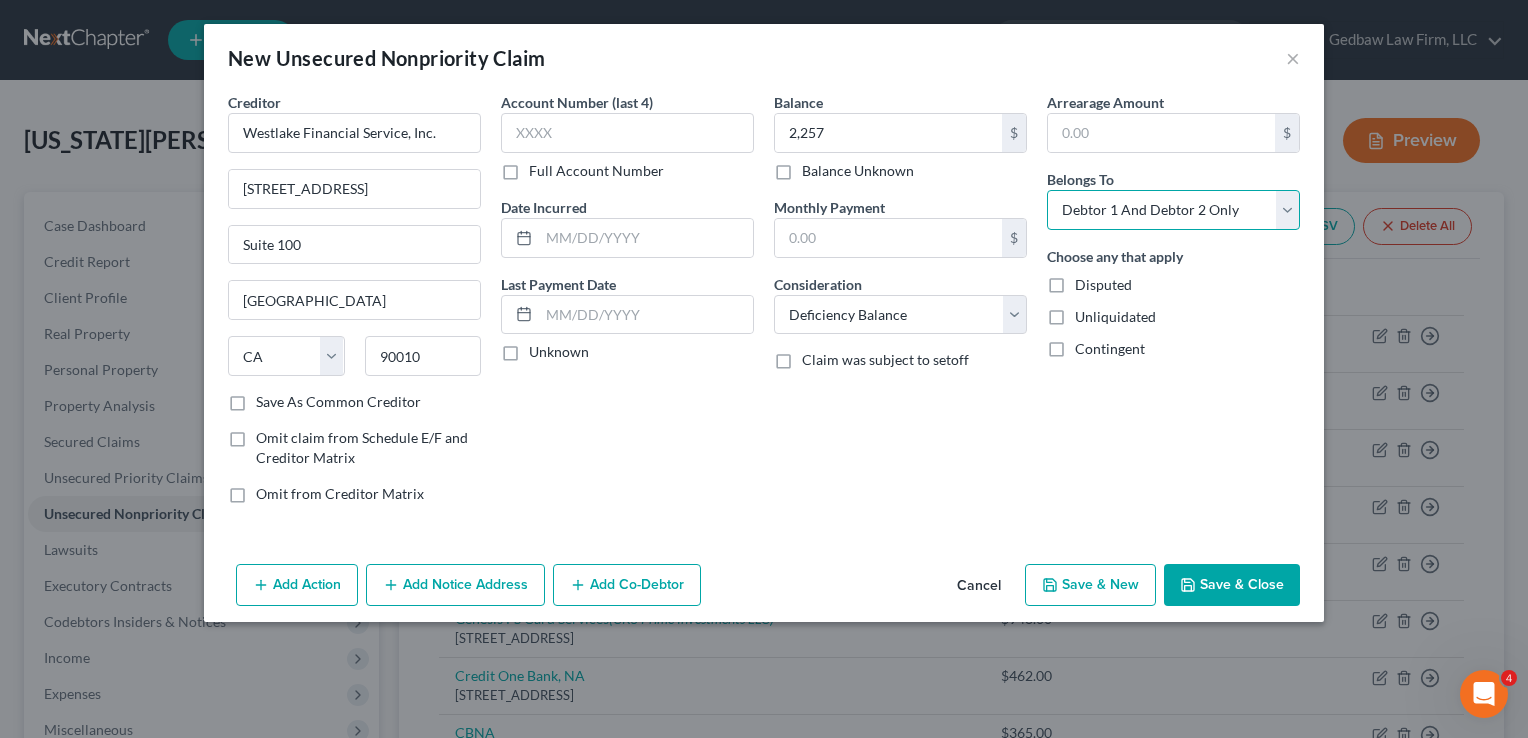 click on "Select Debtor 1 Only Debtor 2 Only Debtor 1 And Debtor 2 Only At Least One Of The Debtors And Another Community Property" at bounding box center [1173, 210] 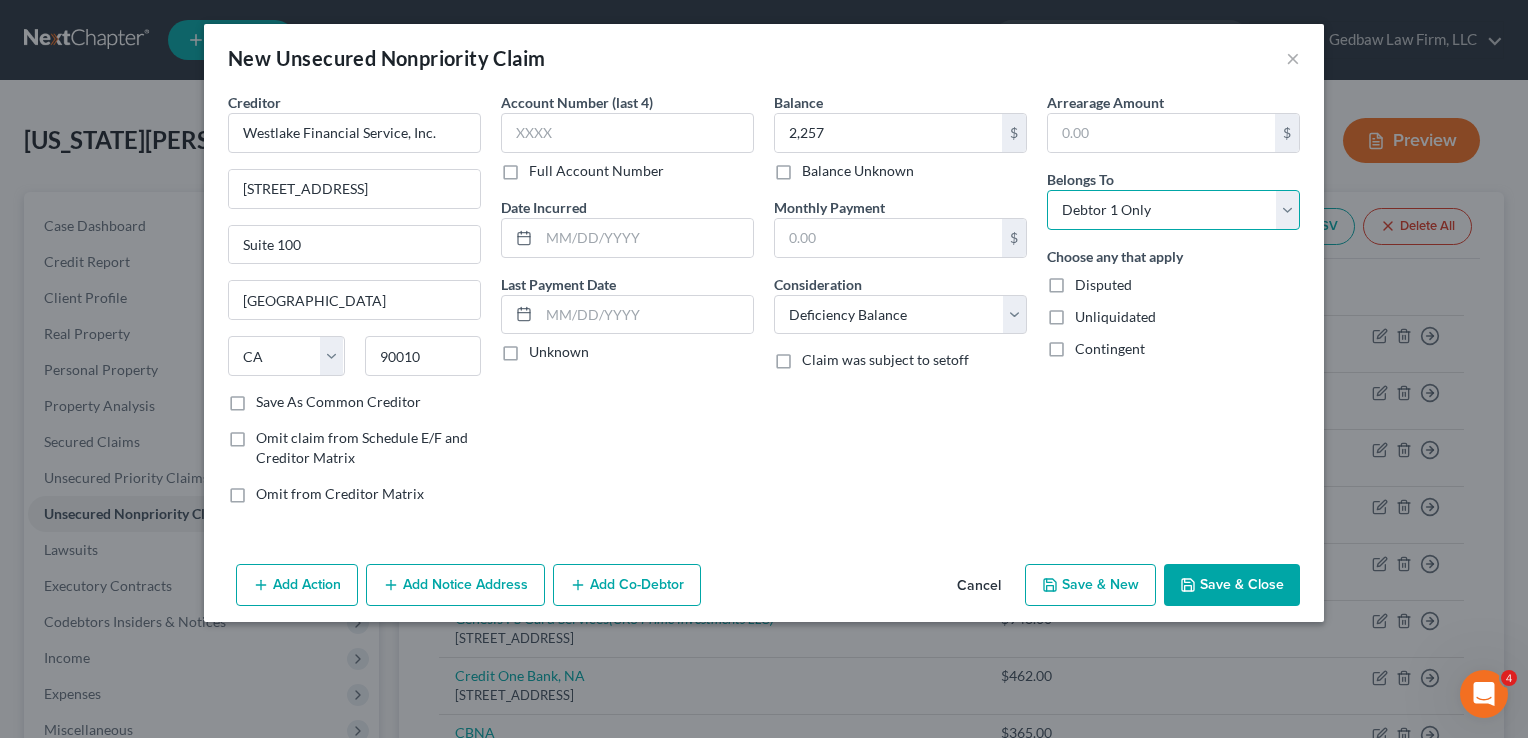 click on "Select Debtor 1 Only Debtor 2 Only Debtor 1 And Debtor 2 Only At Least One Of The Debtors And Another Community Property" at bounding box center (1173, 210) 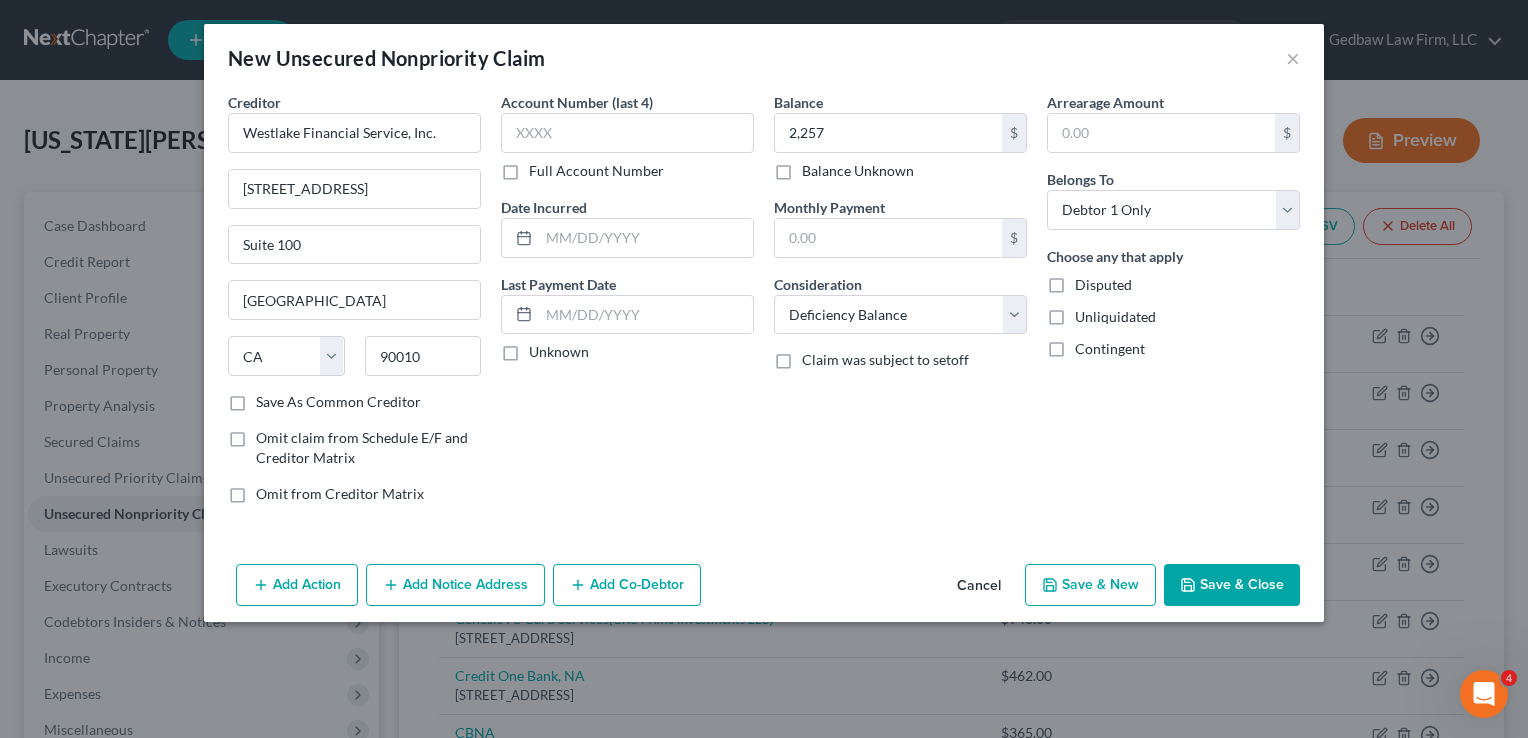 click on "Save & New" at bounding box center [1090, 585] 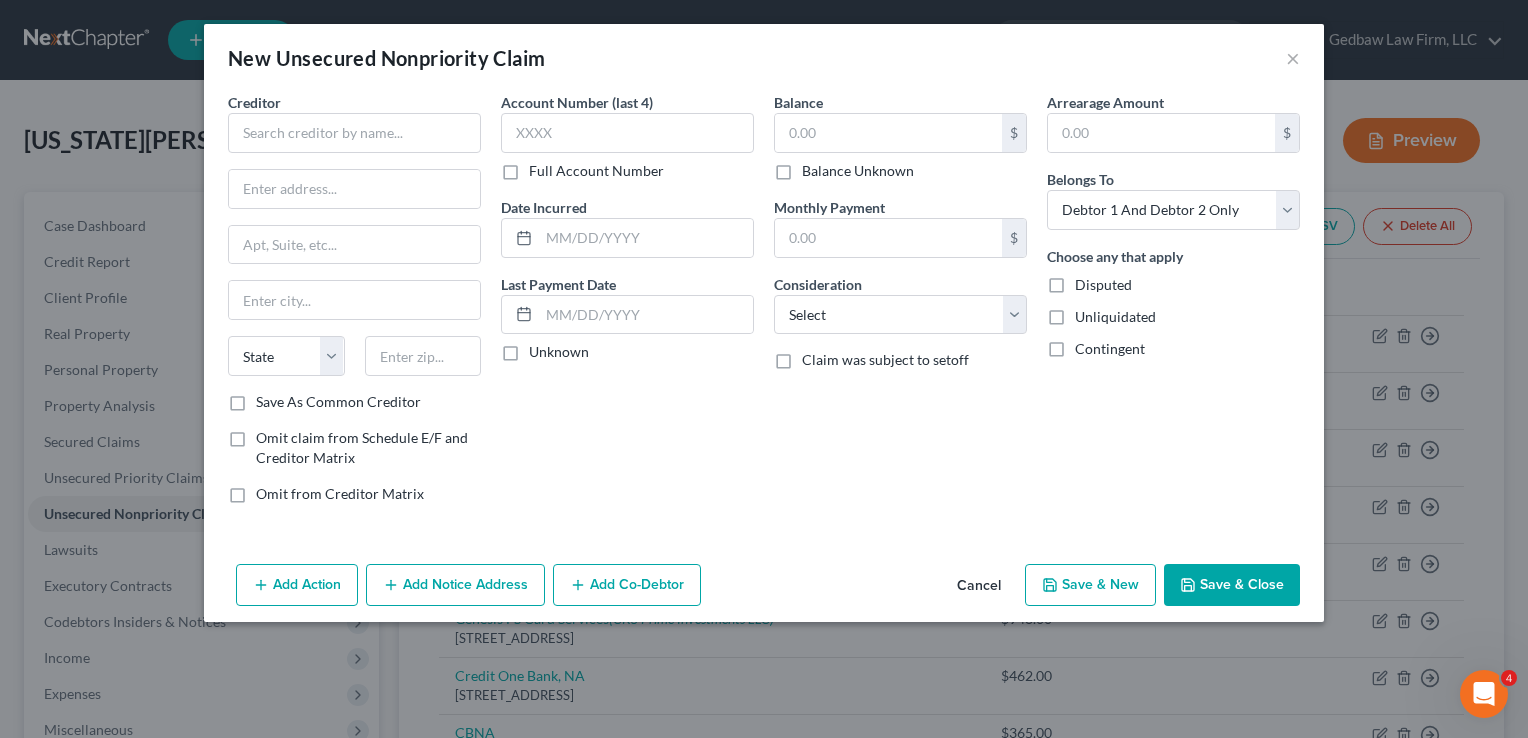 click on "Cancel" at bounding box center (979, 586) 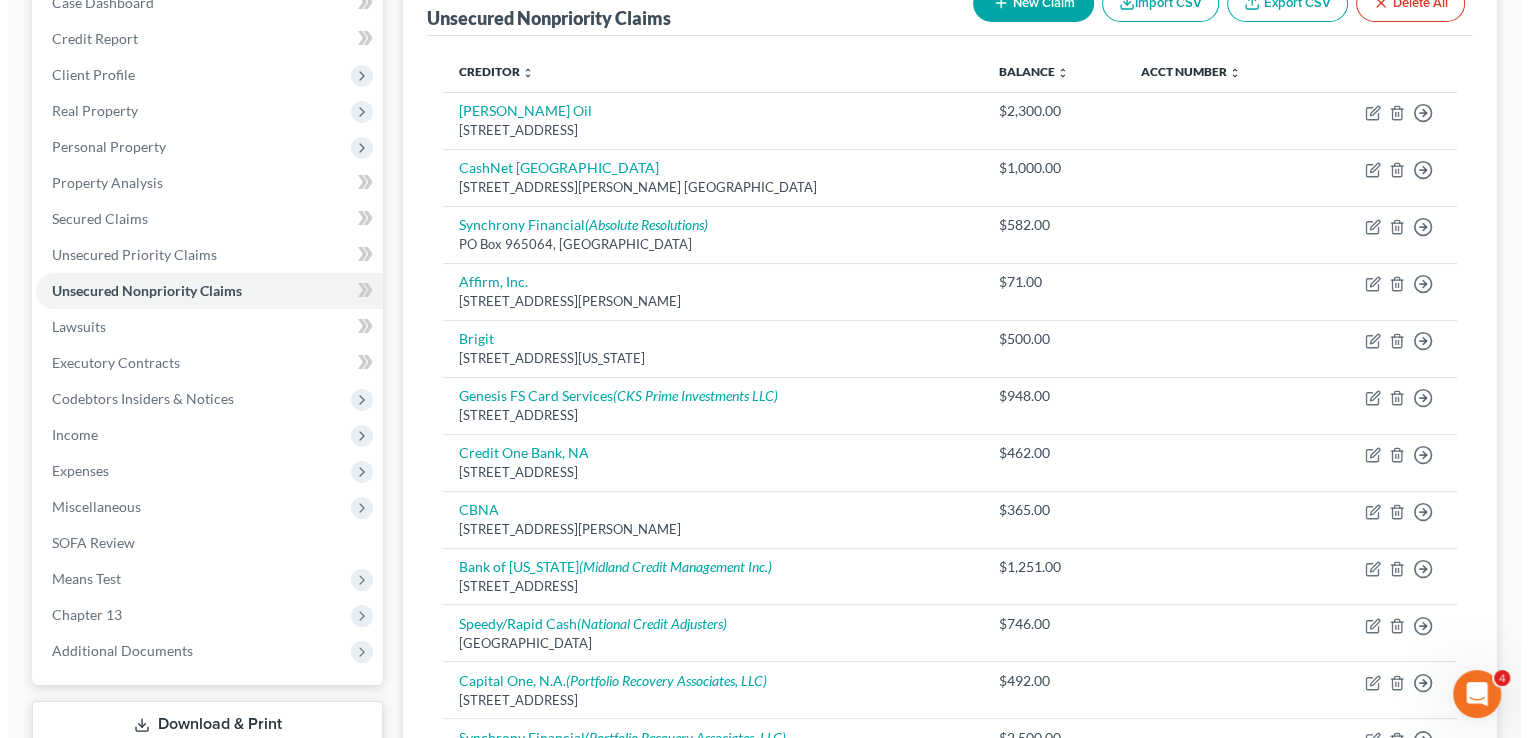 scroll, scrollTop: 0, scrollLeft: 0, axis: both 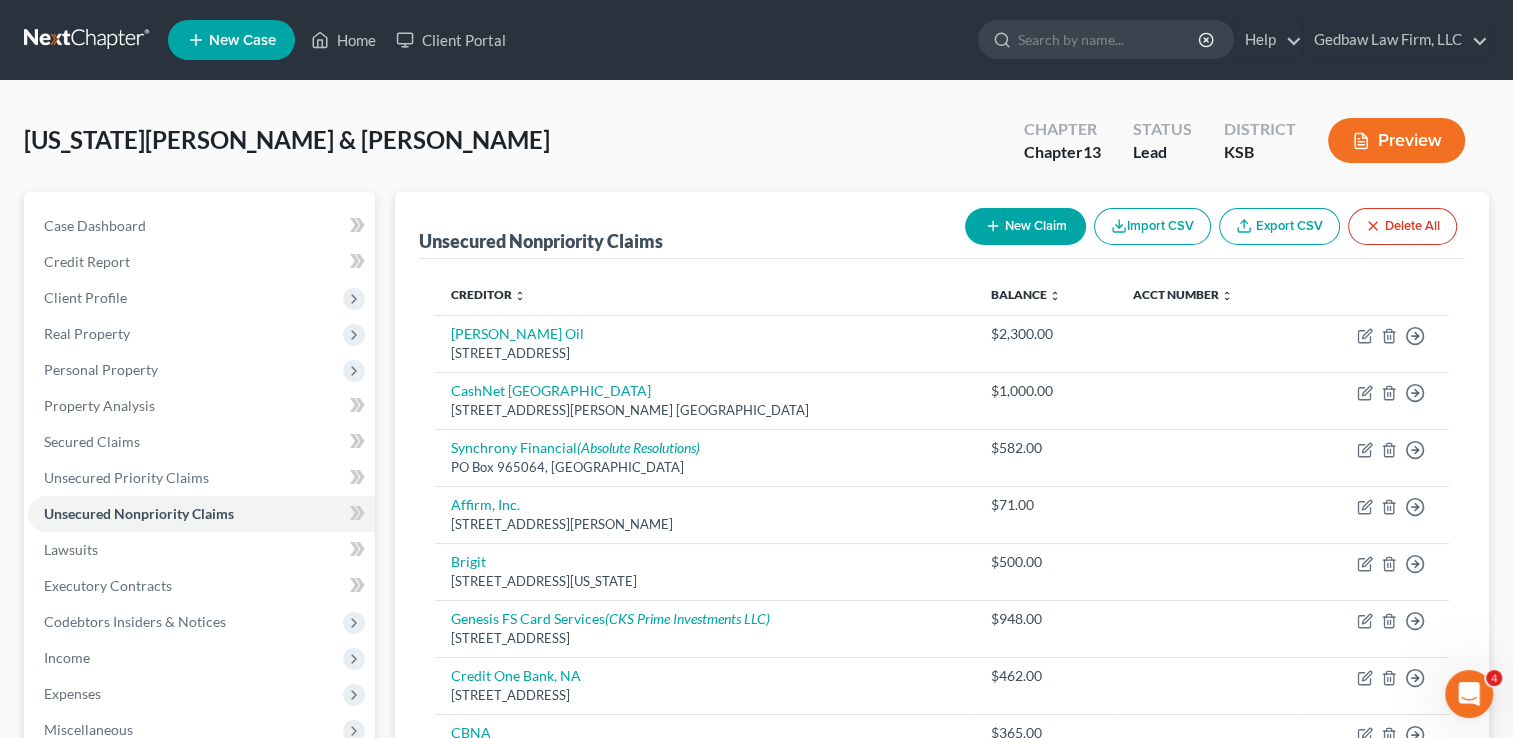 click on "New Claim" at bounding box center [1025, 226] 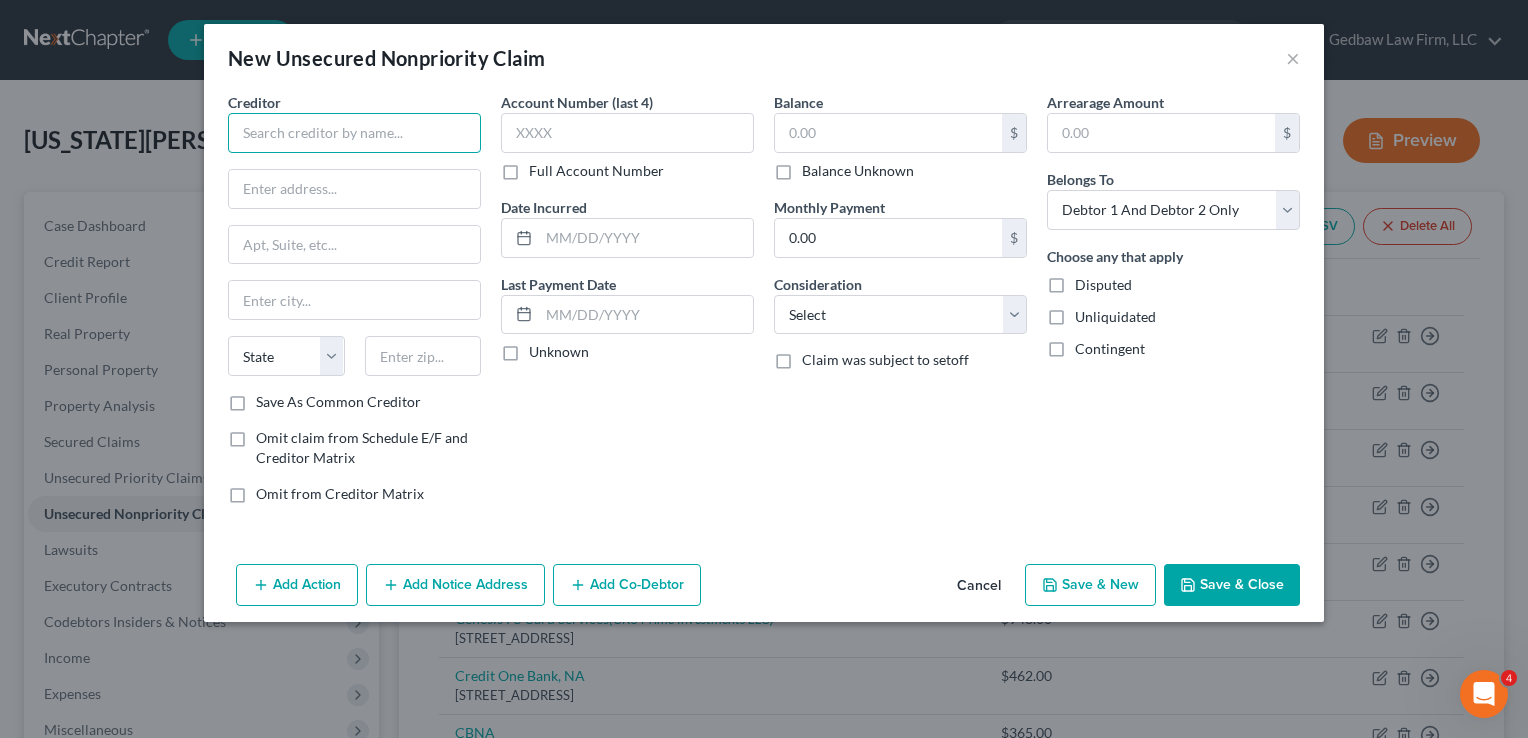 click at bounding box center (354, 133) 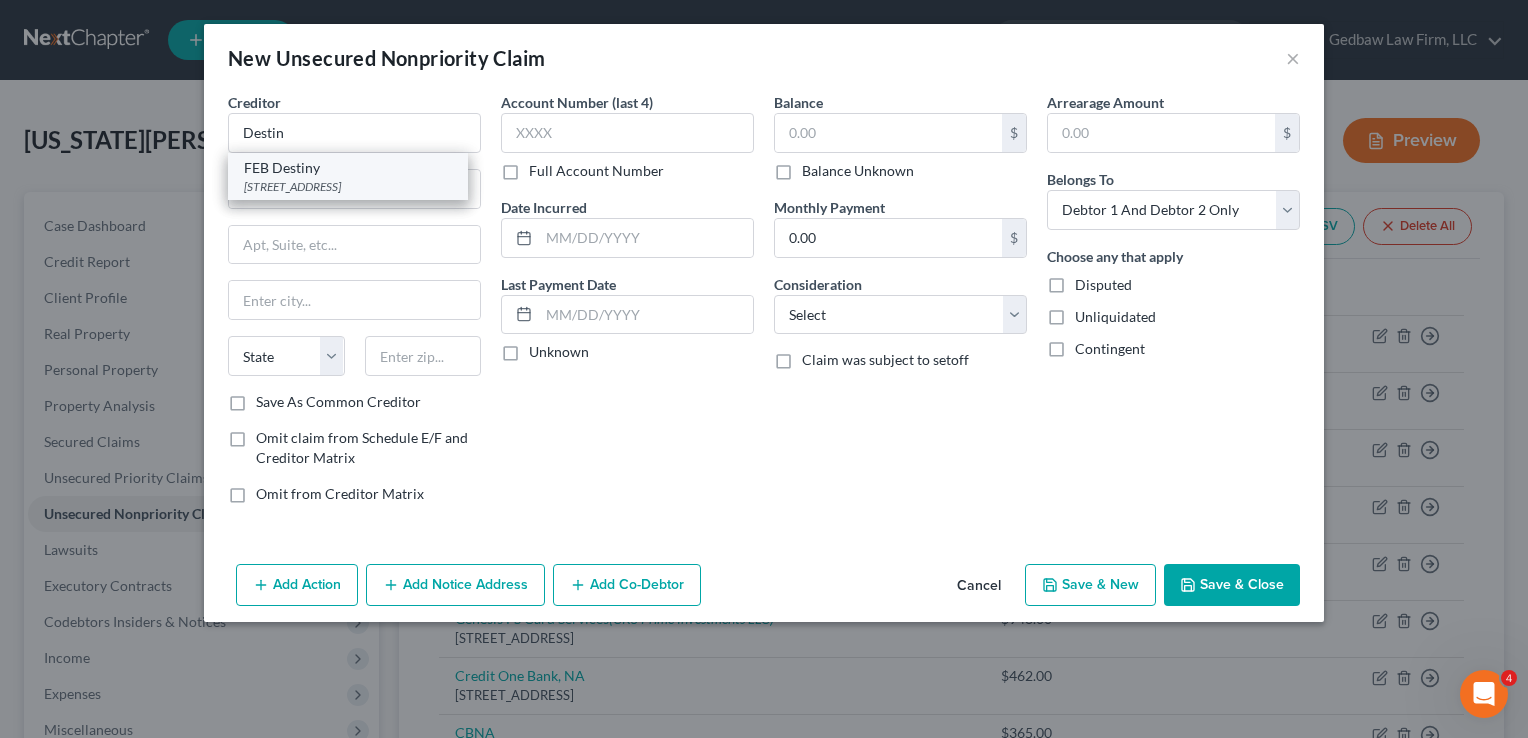 click on "[STREET_ADDRESS]" at bounding box center [348, 186] 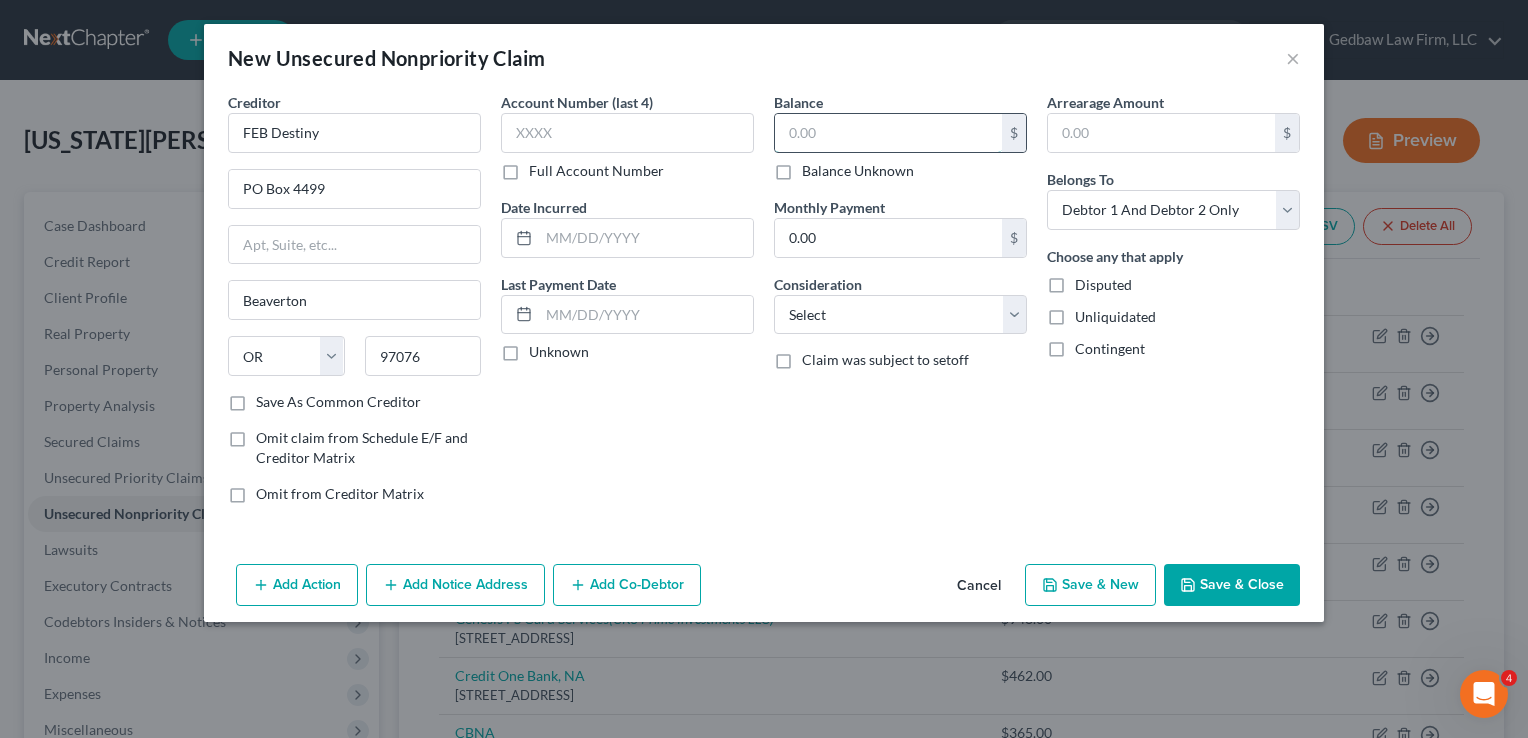 click at bounding box center (888, 133) 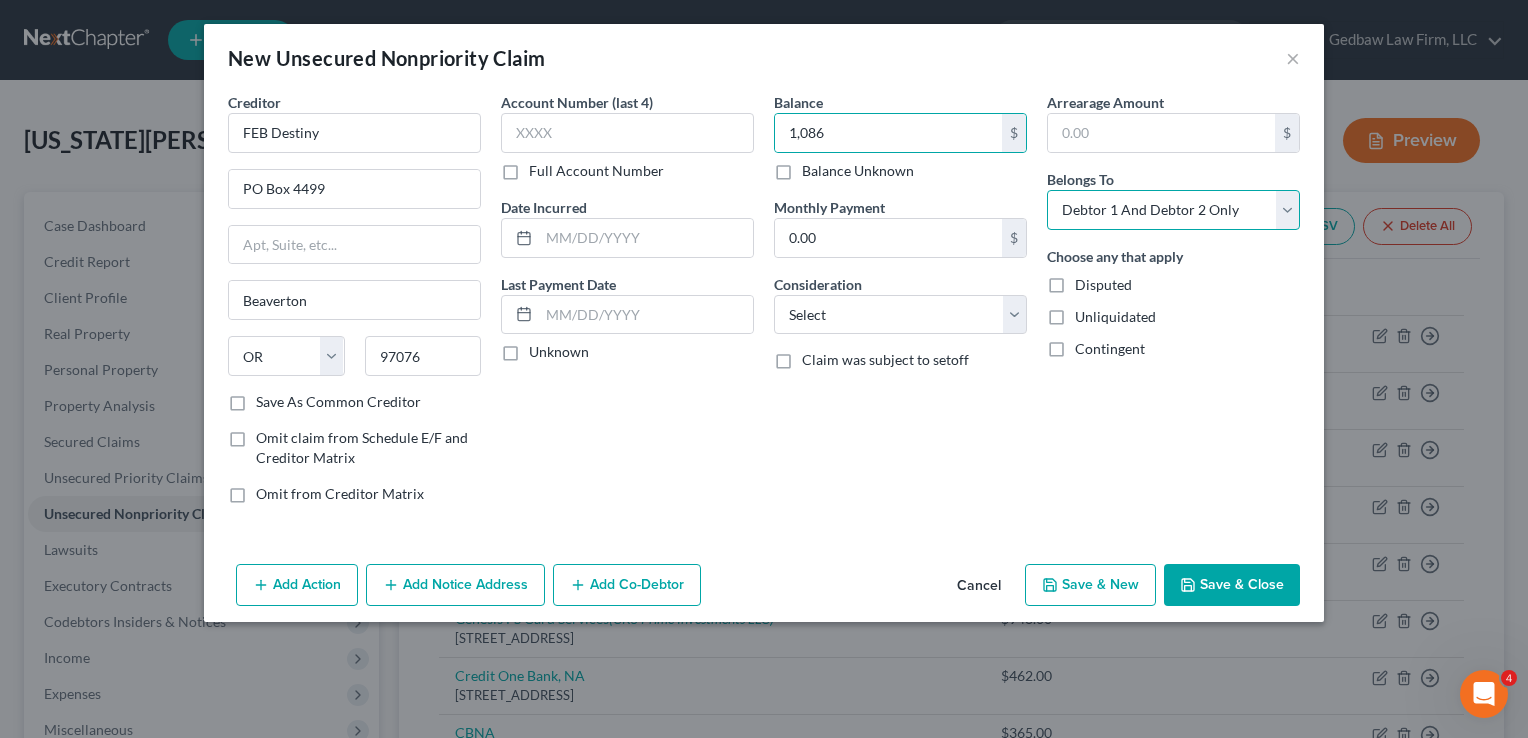 click on "Select Debtor 1 Only Debtor 2 Only Debtor 1 And Debtor 2 Only At Least One Of The Debtors And Another Community Property" at bounding box center (1173, 210) 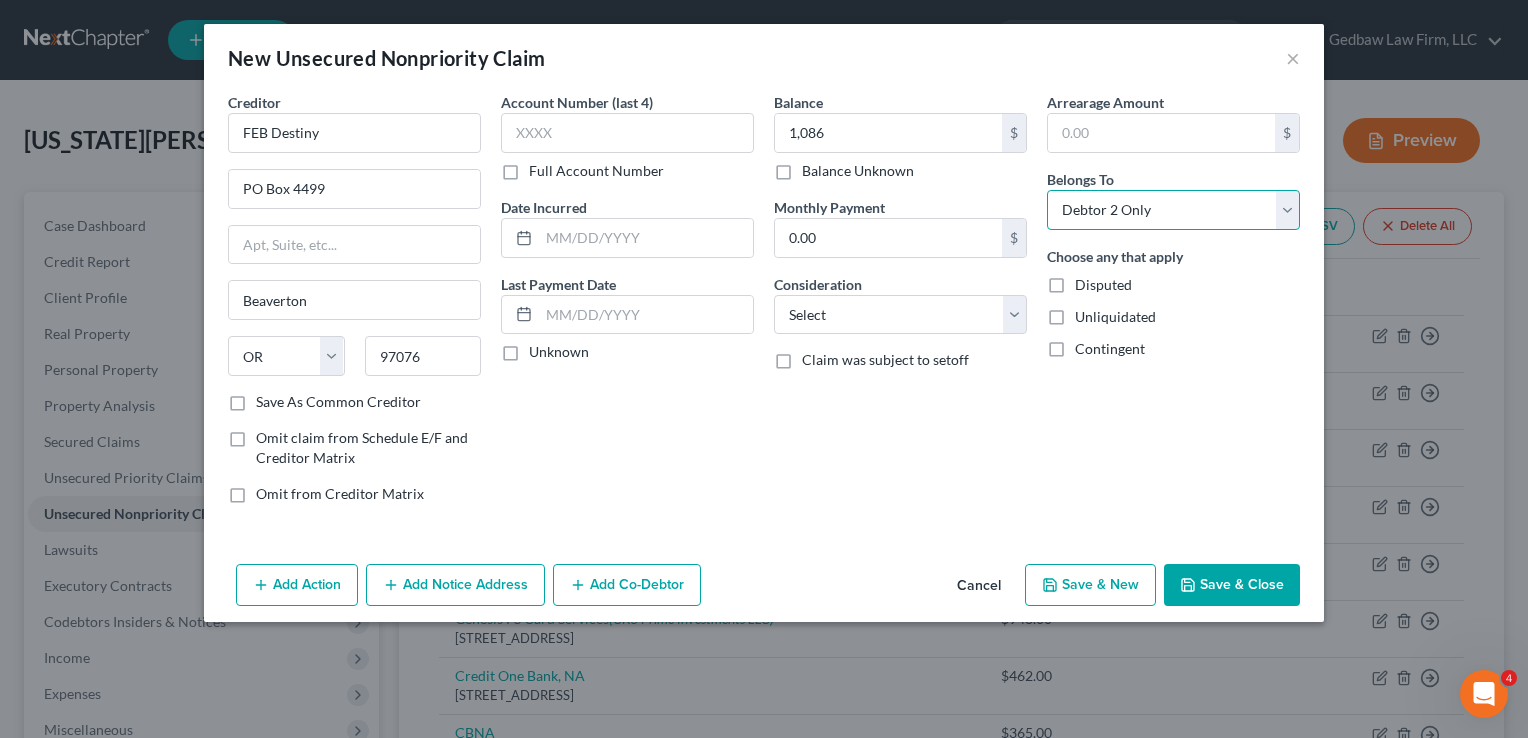 click on "Select Debtor 1 Only Debtor 2 Only Debtor 1 And Debtor 2 Only At Least One Of The Debtors And Another Community Property" at bounding box center (1173, 210) 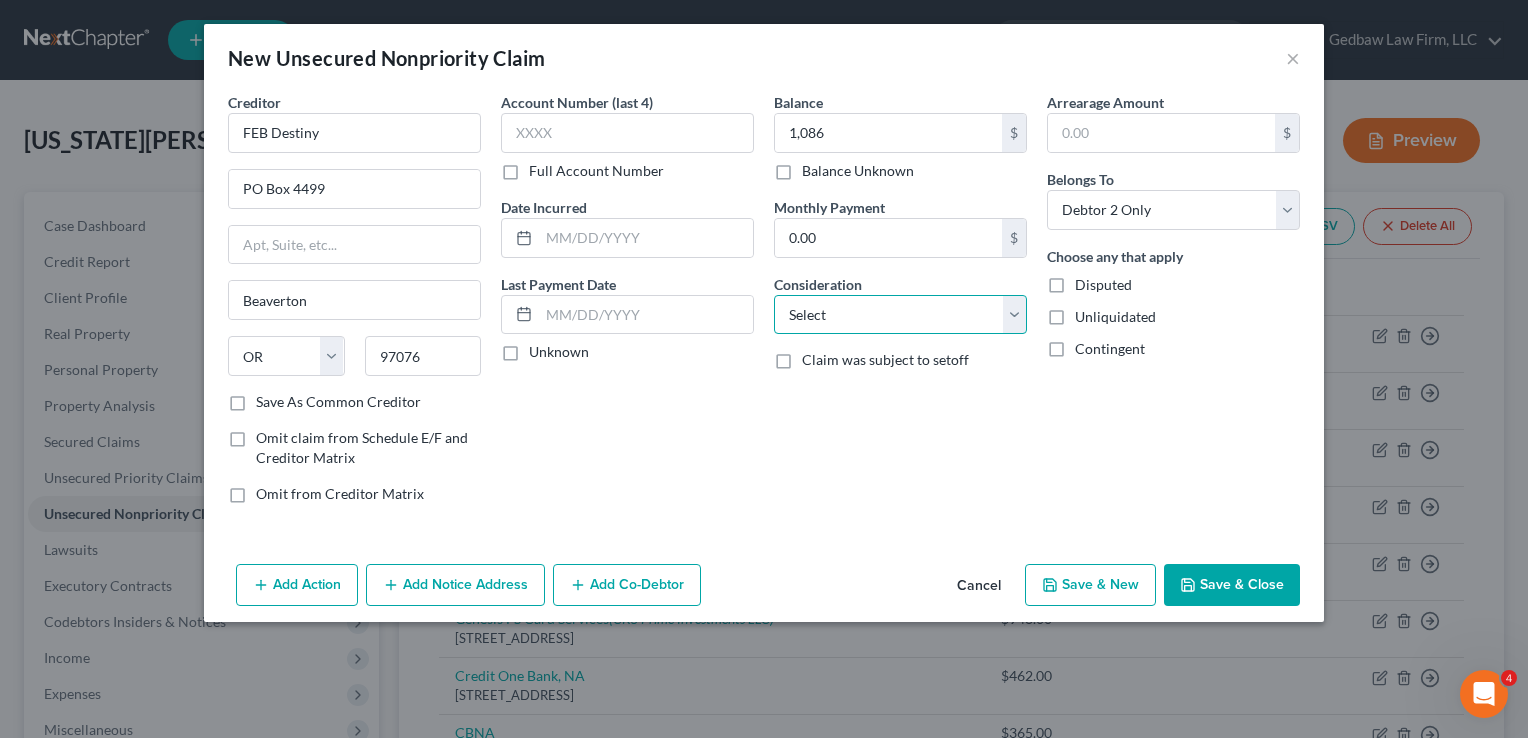 click on "Select Cable / Satellite Services Collection Agency Credit Card Debt Debt Counseling / Attorneys Deficiency Balance Domestic Support Obligations Home / Car Repairs Income Taxes Judgment Liens Medical Services Monies Loaned / Advanced Mortgage Obligation From Divorce Or Separation Obligation To Pensions Other Overdrawn Bank Account Promised To Help Pay Creditors Student Loans Suppliers And Vendors Telephone / Internet Services Utility Services" at bounding box center [900, 315] 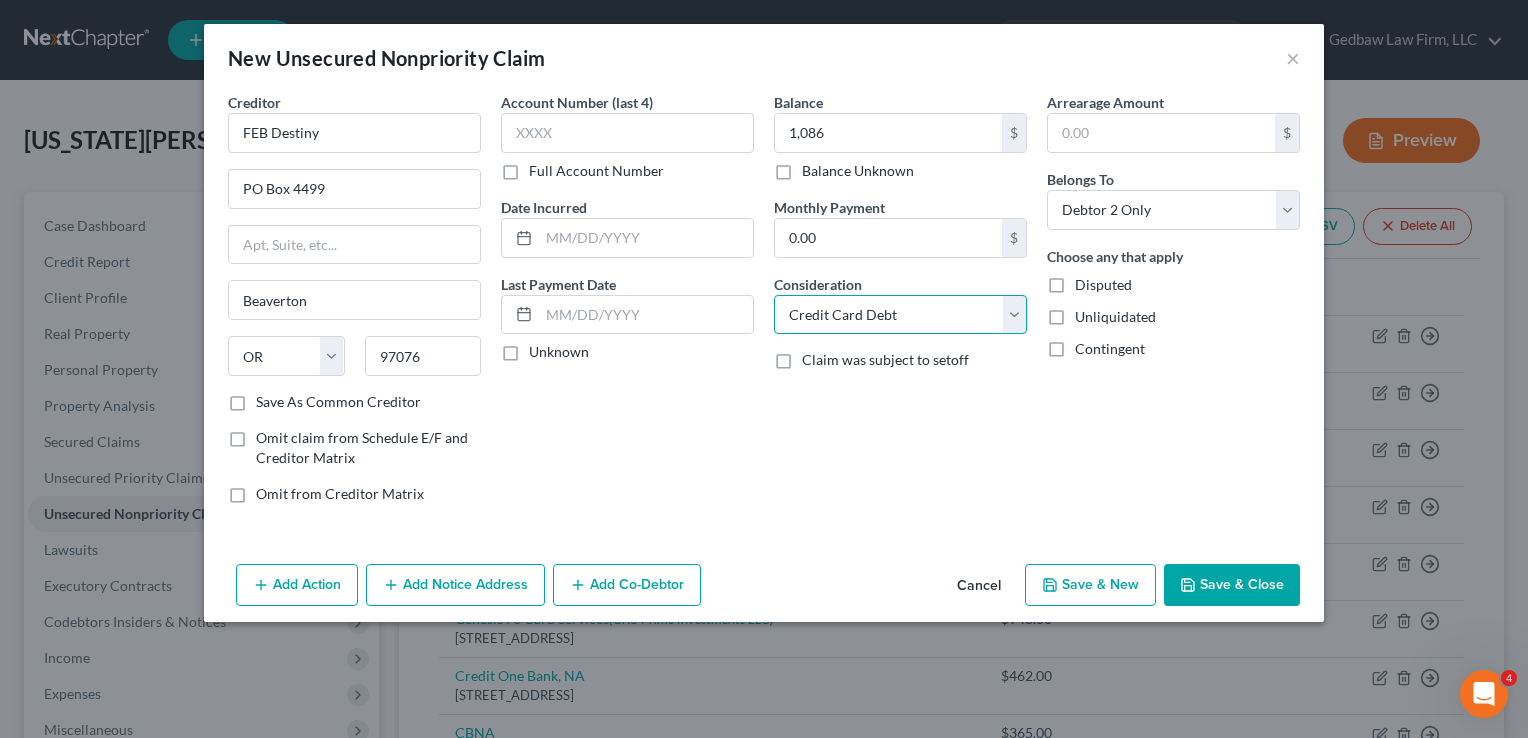 click on "Select Cable / Satellite Services Collection Agency Credit Card Debt Debt Counseling / Attorneys Deficiency Balance Domestic Support Obligations Home / Car Repairs Income Taxes Judgment Liens Medical Services Monies Loaned / Advanced Mortgage Obligation From Divorce Or Separation Obligation To Pensions Other Overdrawn Bank Account Promised To Help Pay Creditors Student Loans Suppliers And Vendors Telephone / Internet Services Utility Services" at bounding box center (900, 315) 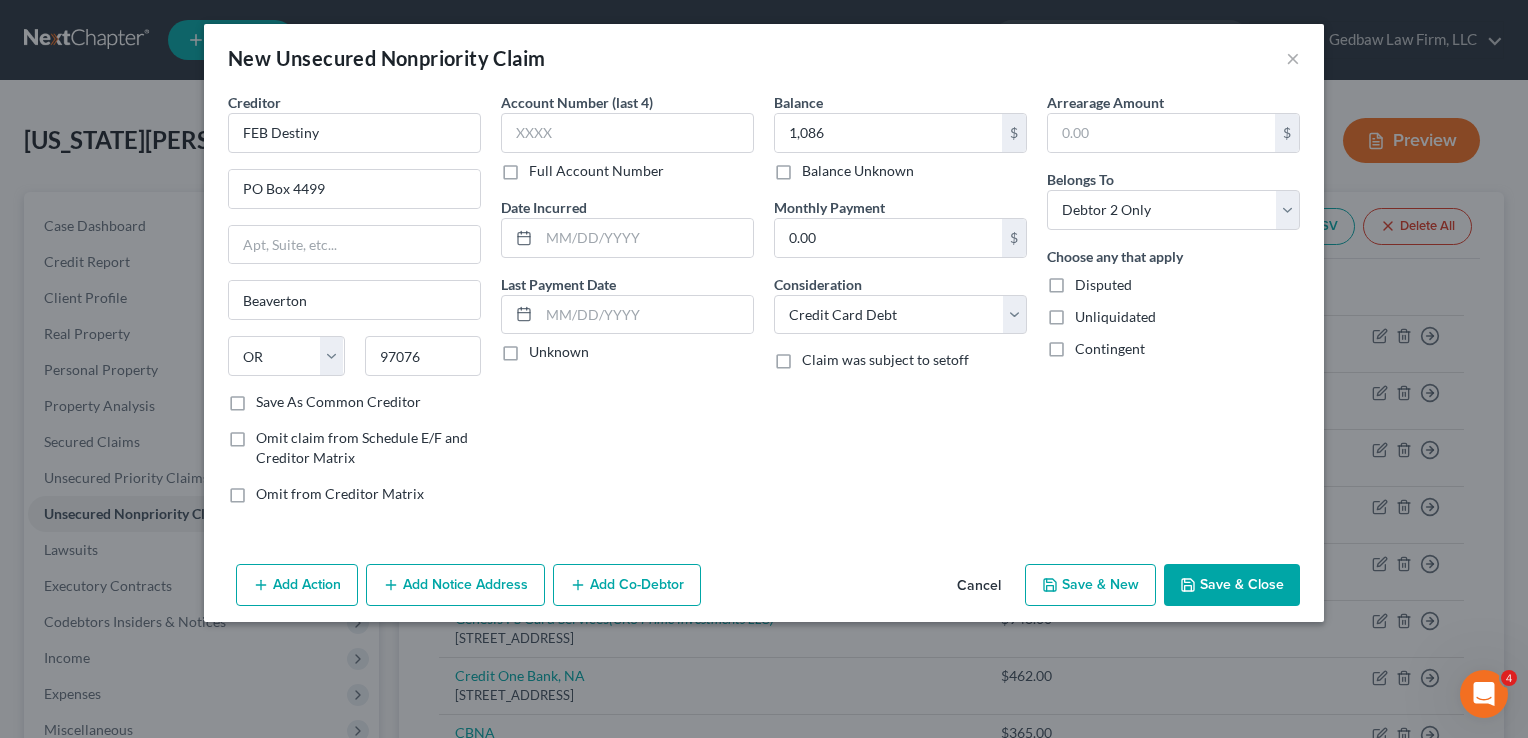 click on "Save & New" at bounding box center [1090, 585] 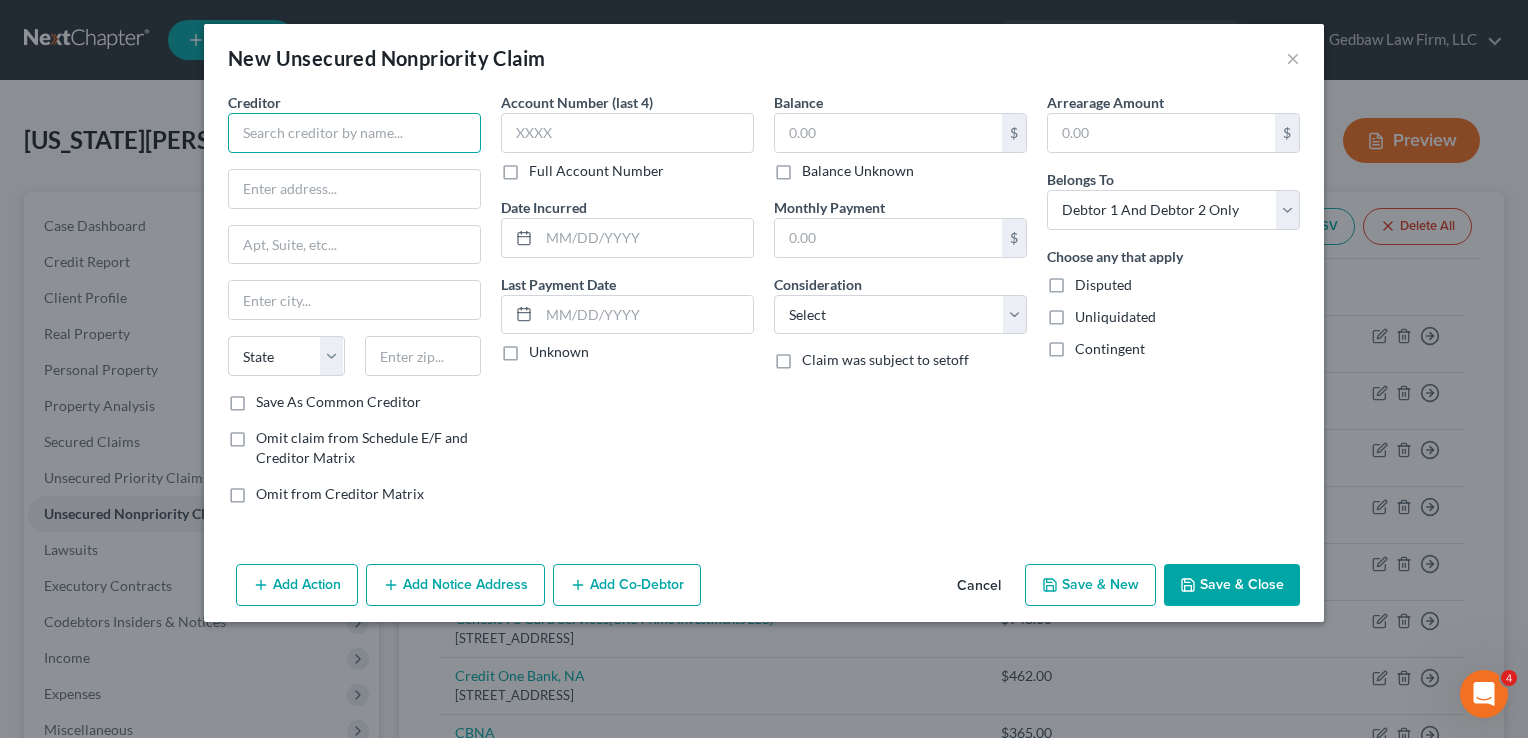 click at bounding box center [354, 133] 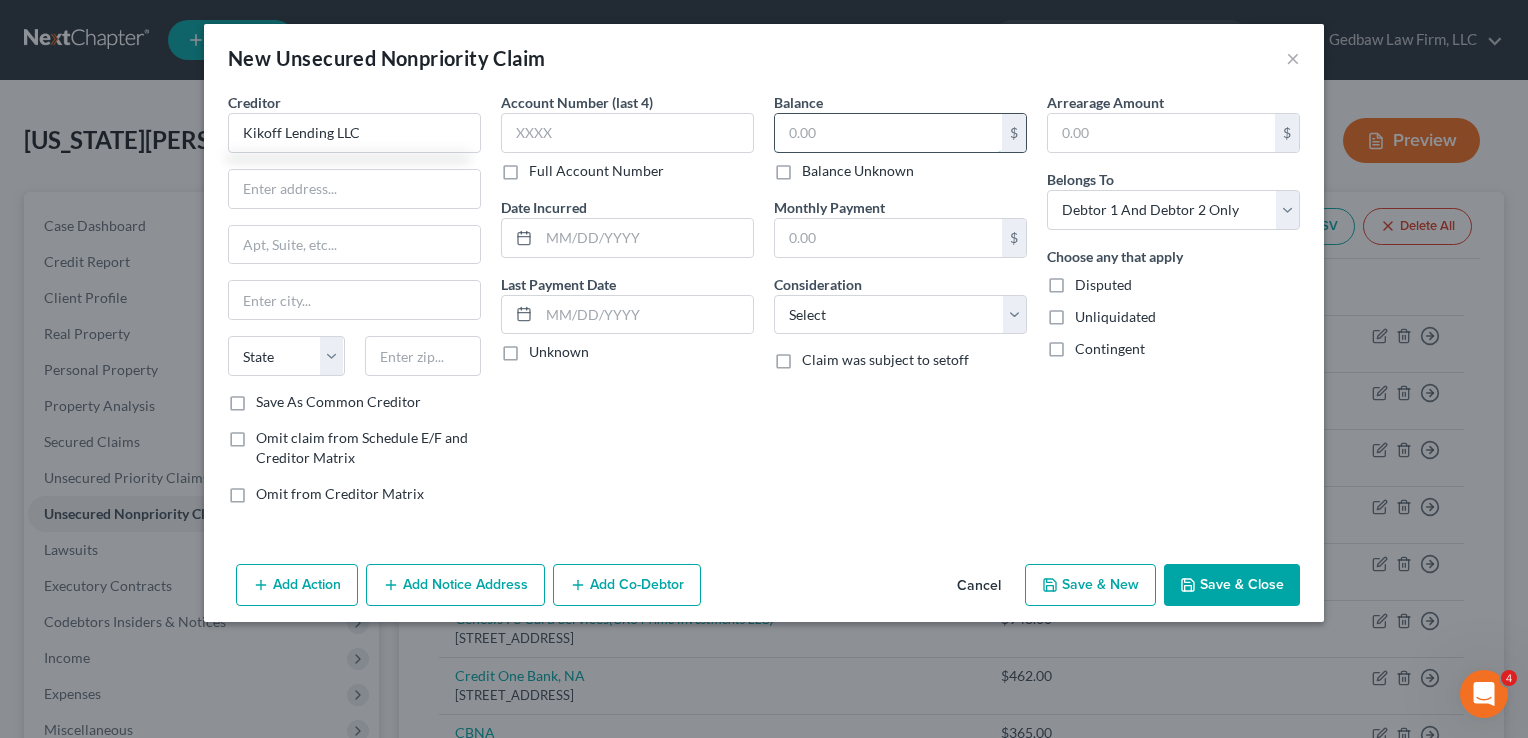 click at bounding box center [888, 133] 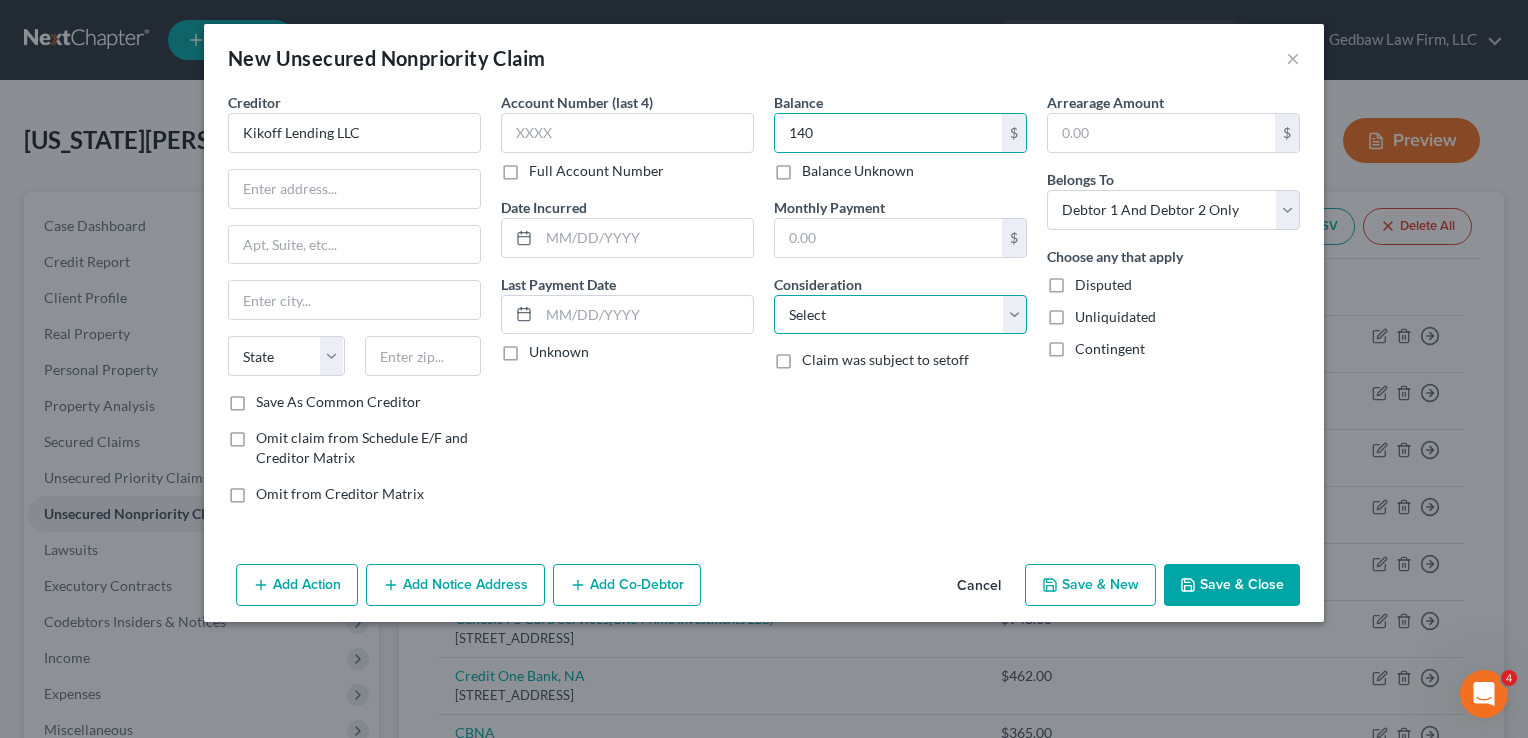 click on "Select Cable / Satellite Services Collection Agency Credit Card Debt Debt Counseling / Attorneys Deficiency Balance Domestic Support Obligations Home / Car Repairs Income Taxes Judgment Liens Medical Services Monies Loaned / Advanced Mortgage Obligation From Divorce Or Separation Obligation To Pensions Other Overdrawn Bank Account Promised To Help Pay Creditors Student Loans Suppliers And Vendors Telephone / Internet Services Utility Services" at bounding box center (900, 315) 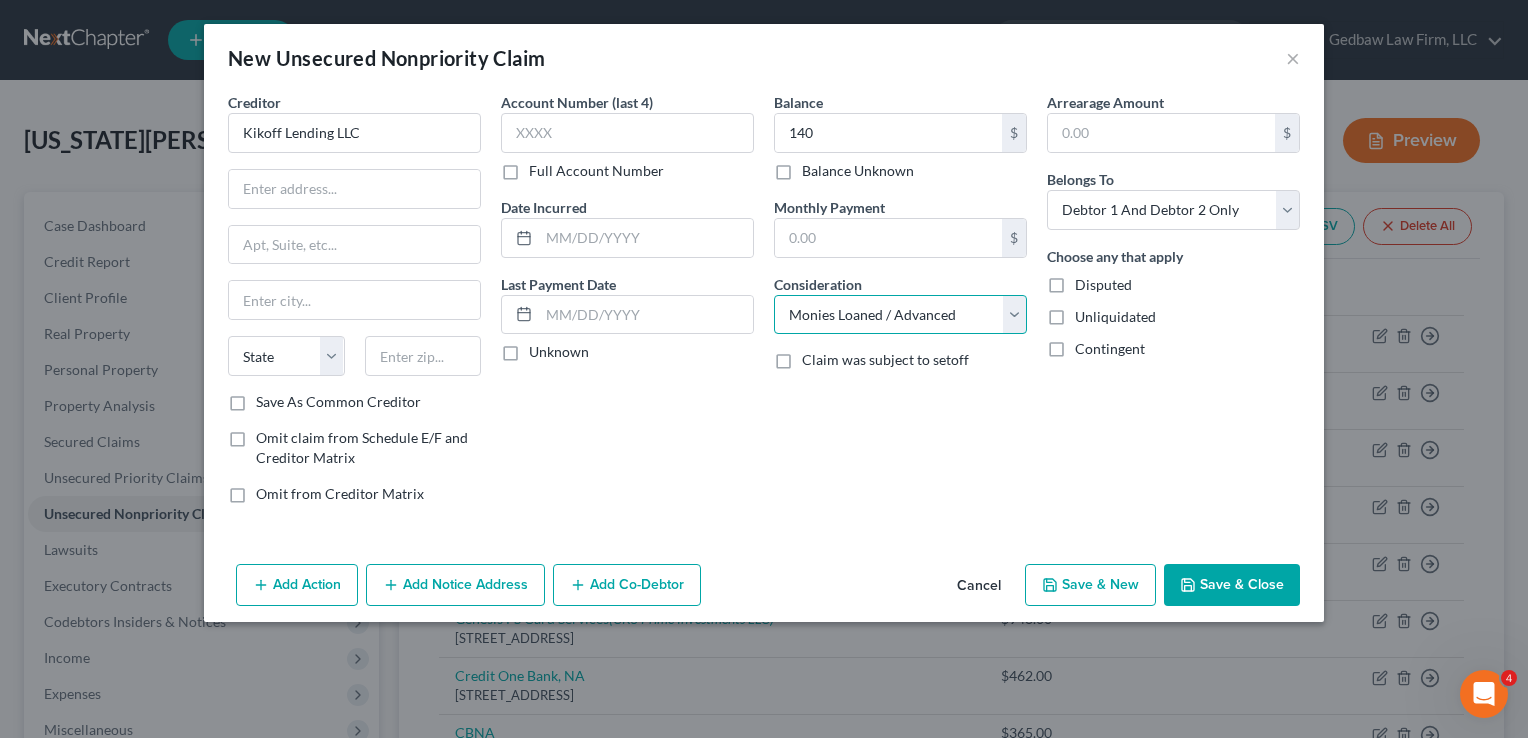 click on "Select Cable / Satellite Services Collection Agency Credit Card Debt Debt Counseling / Attorneys Deficiency Balance Domestic Support Obligations Home / Car Repairs Income Taxes Judgment Liens Medical Services Monies Loaned / Advanced Mortgage Obligation From Divorce Or Separation Obligation To Pensions Other Overdrawn Bank Account Promised To Help Pay Creditors Student Loans Suppliers And Vendors Telephone / Internet Services Utility Services" at bounding box center (900, 315) 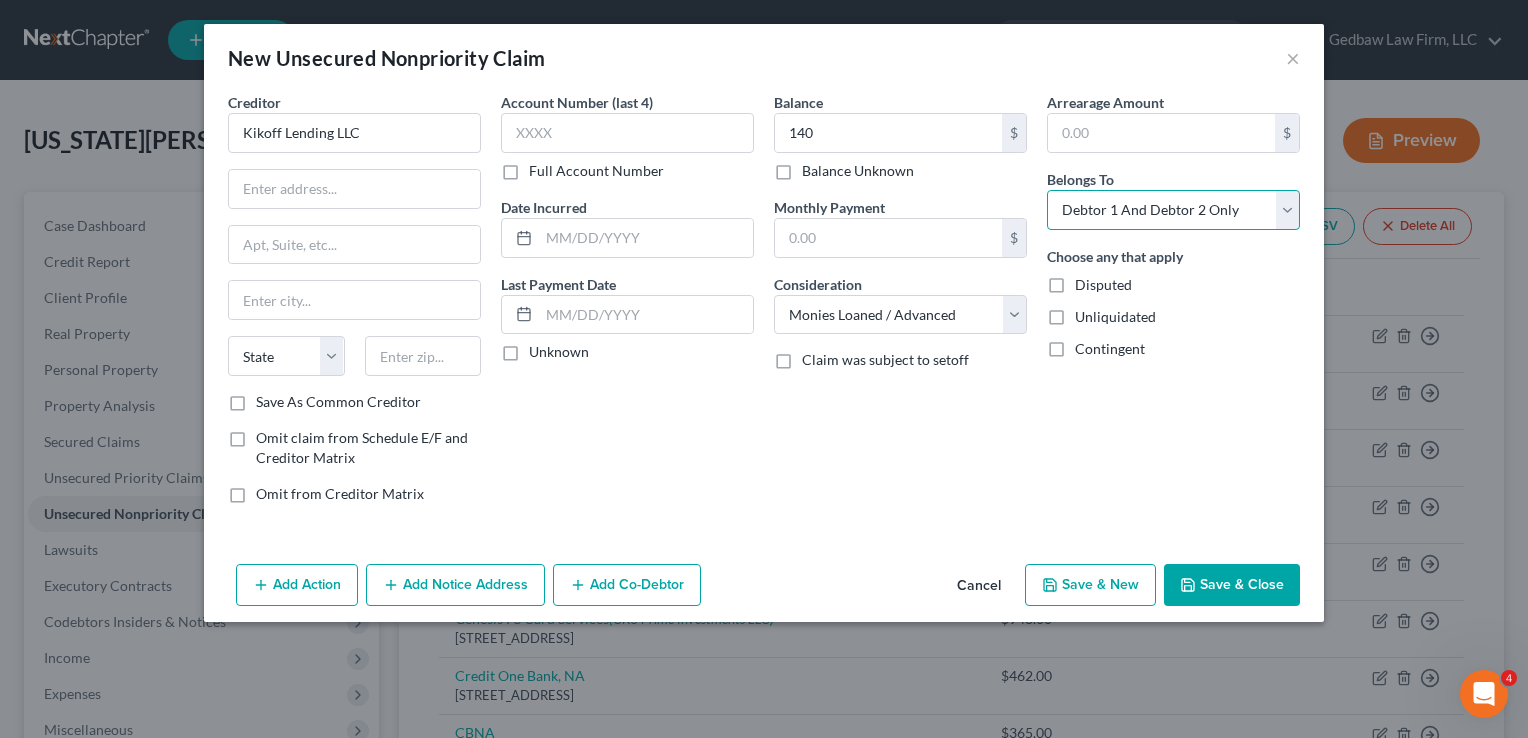 click on "Select Debtor 1 Only Debtor 2 Only Debtor 1 And Debtor 2 Only At Least One Of The Debtors And Another Community Property" at bounding box center [1173, 210] 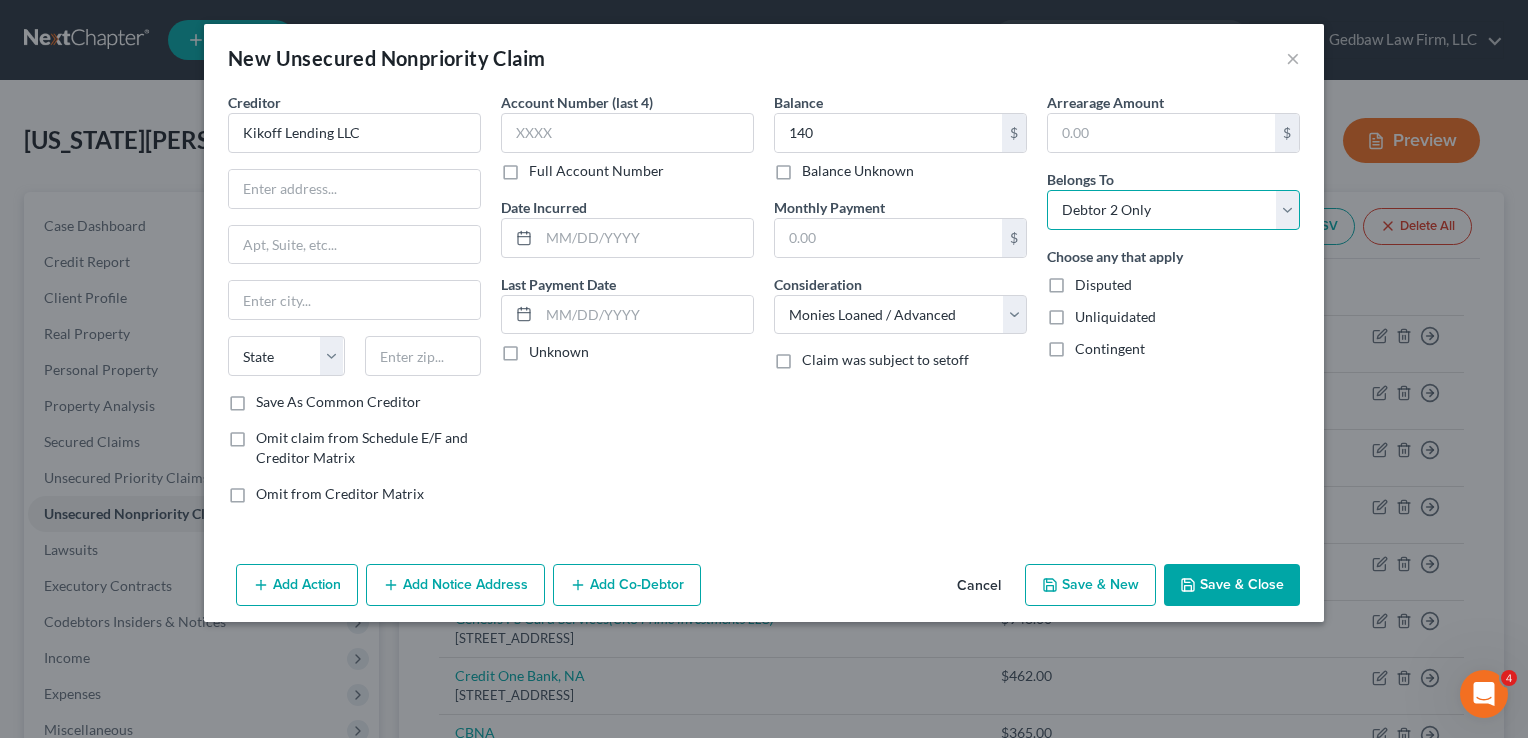 click on "Select Debtor 1 Only Debtor 2 Only Debtor 1 And Debtor 2 Only At Least One Of The Debtors And Another Community Property" at bounding box center (1173, 210) 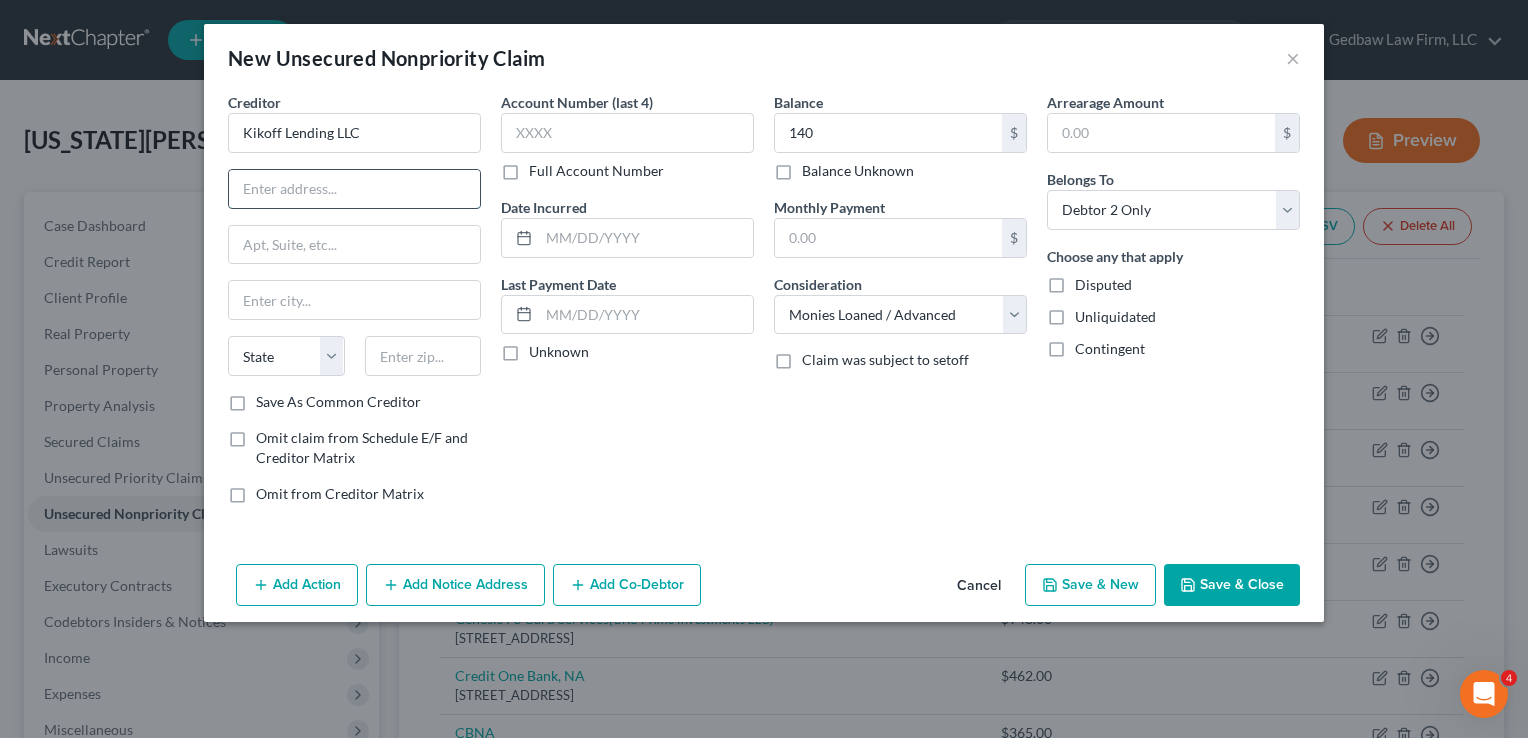 click at bounding box center (354, 189) 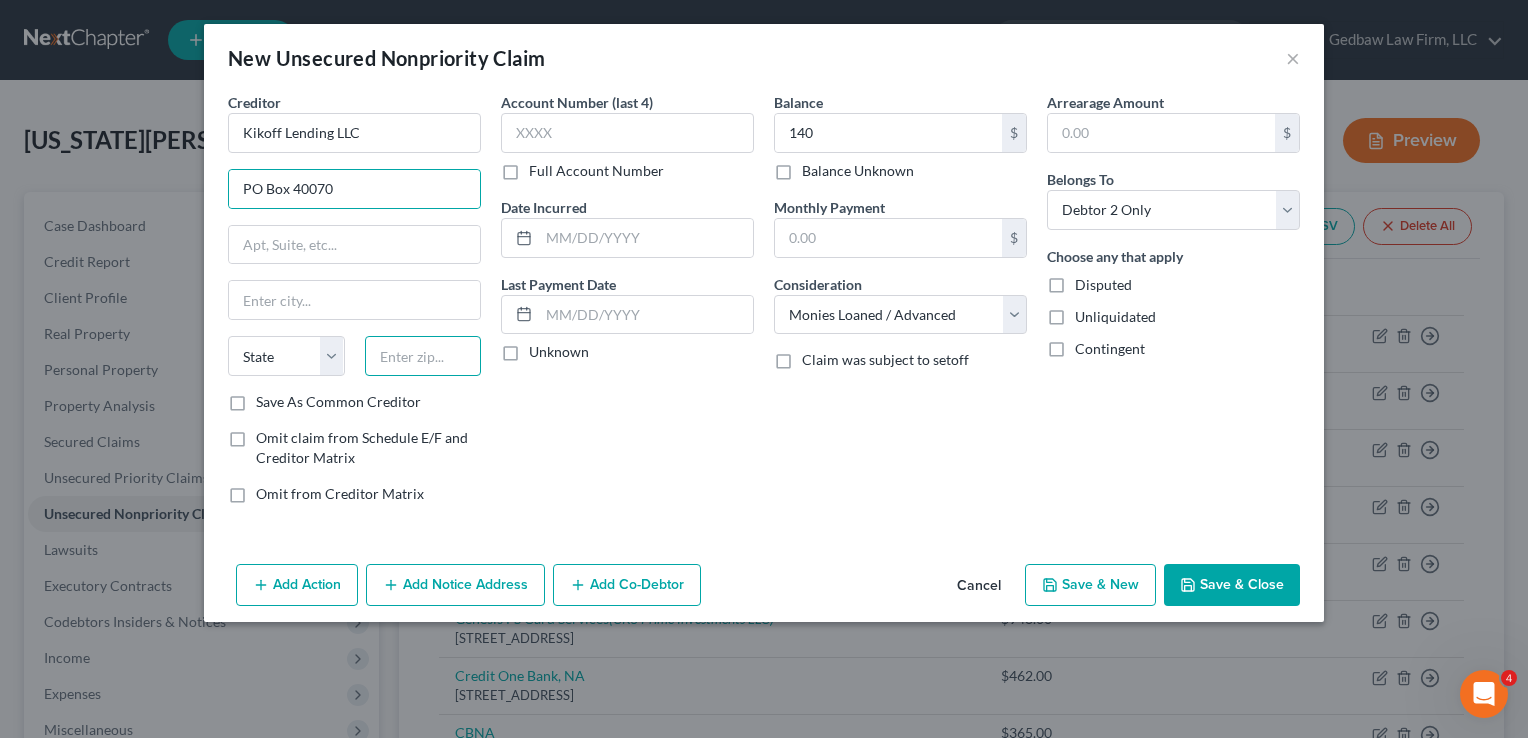 click at bounding box center (423, 356) 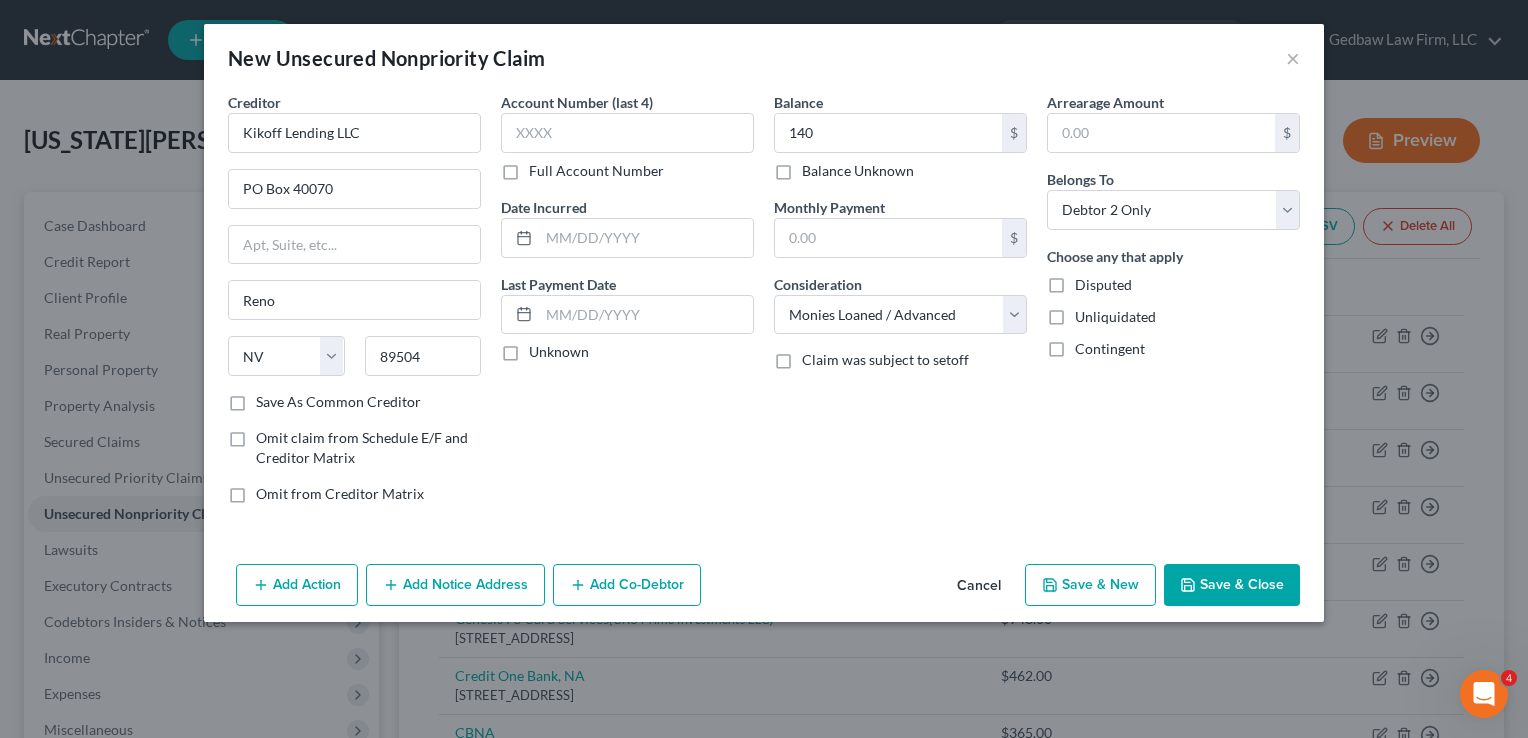click on "Account Number (last 4)
Full Account Number
Date Incurred         Last Payment Date         Unknown" at bounding box center (627, 306) 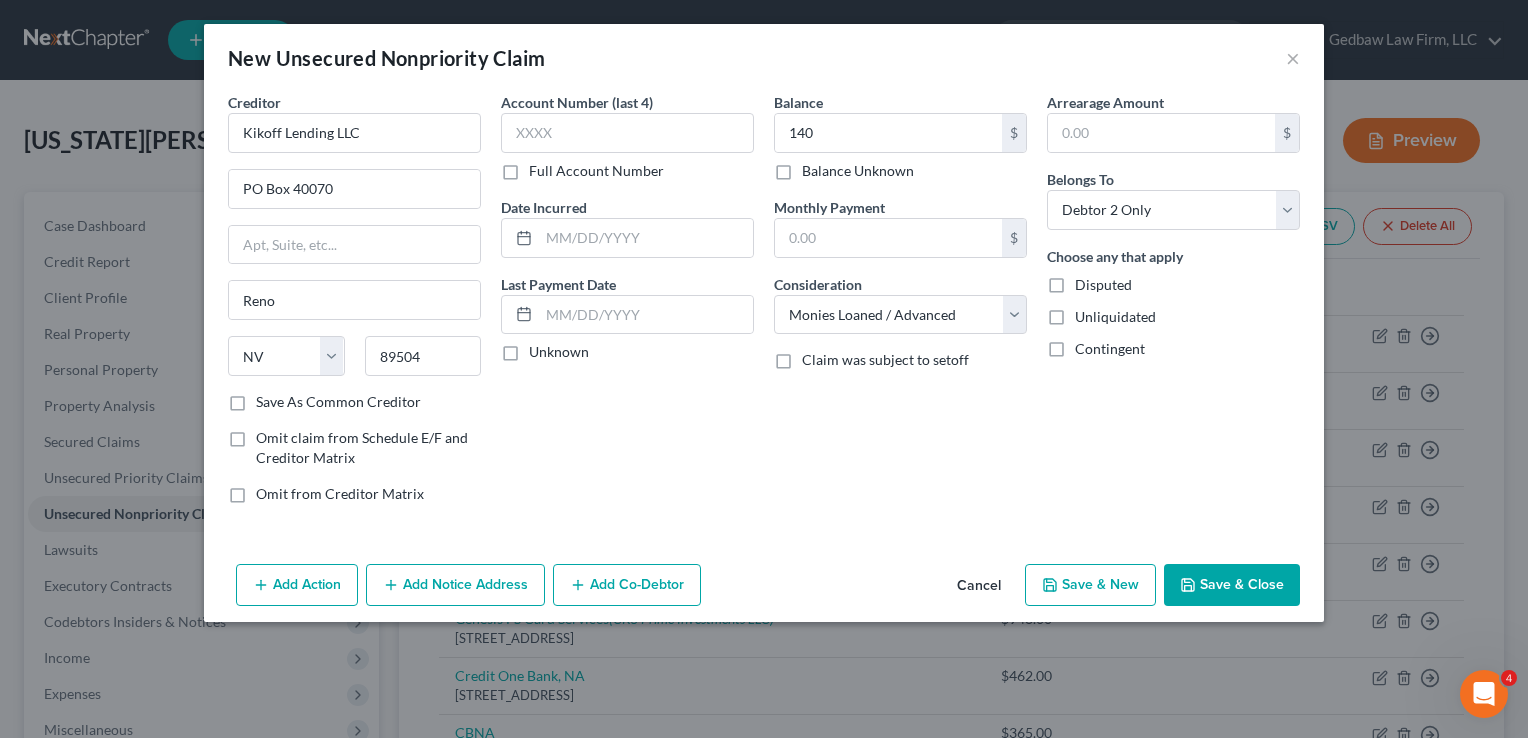 click on "Save As Common Creditor" at bounding box center (338, 402) 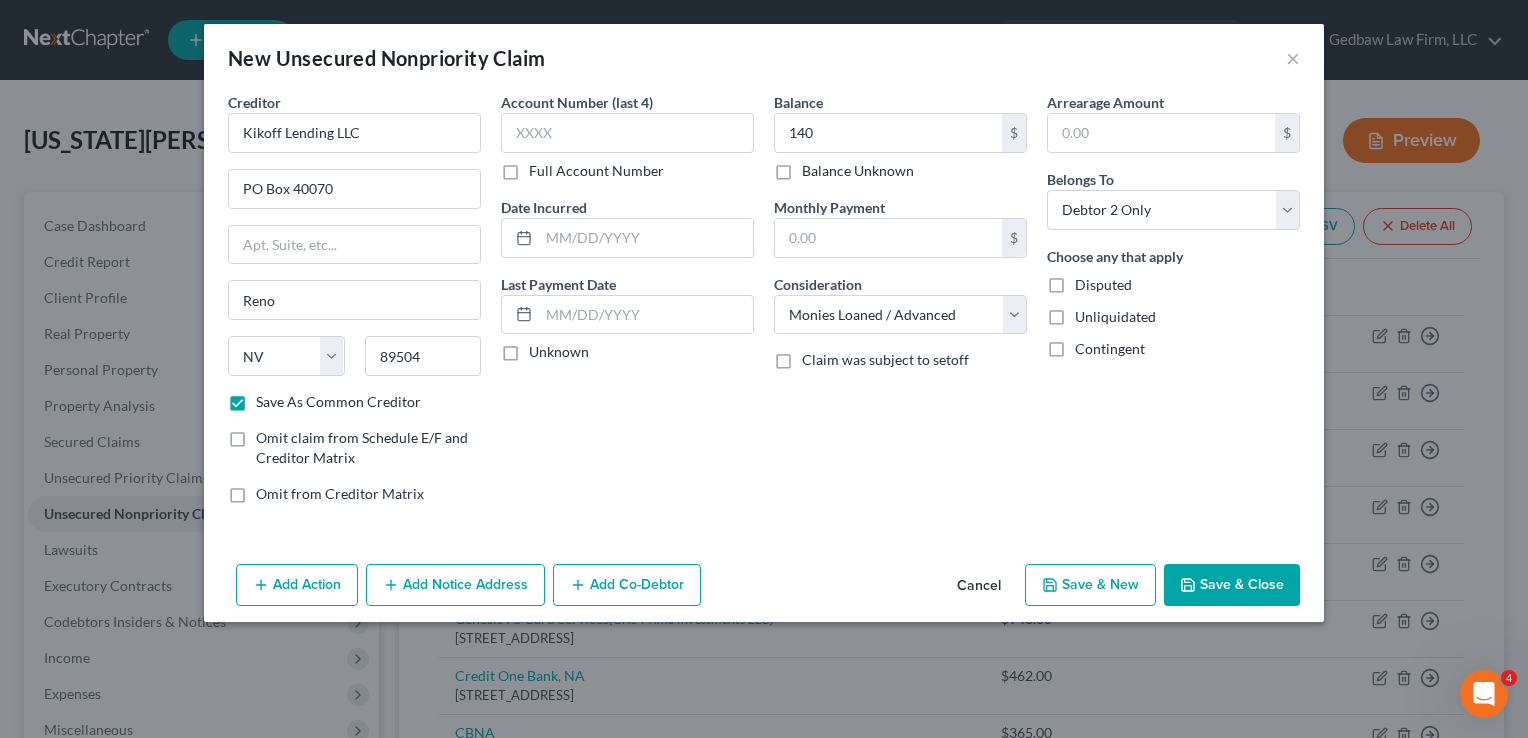 click on "Save & New" at bounding box center (1090, 585) 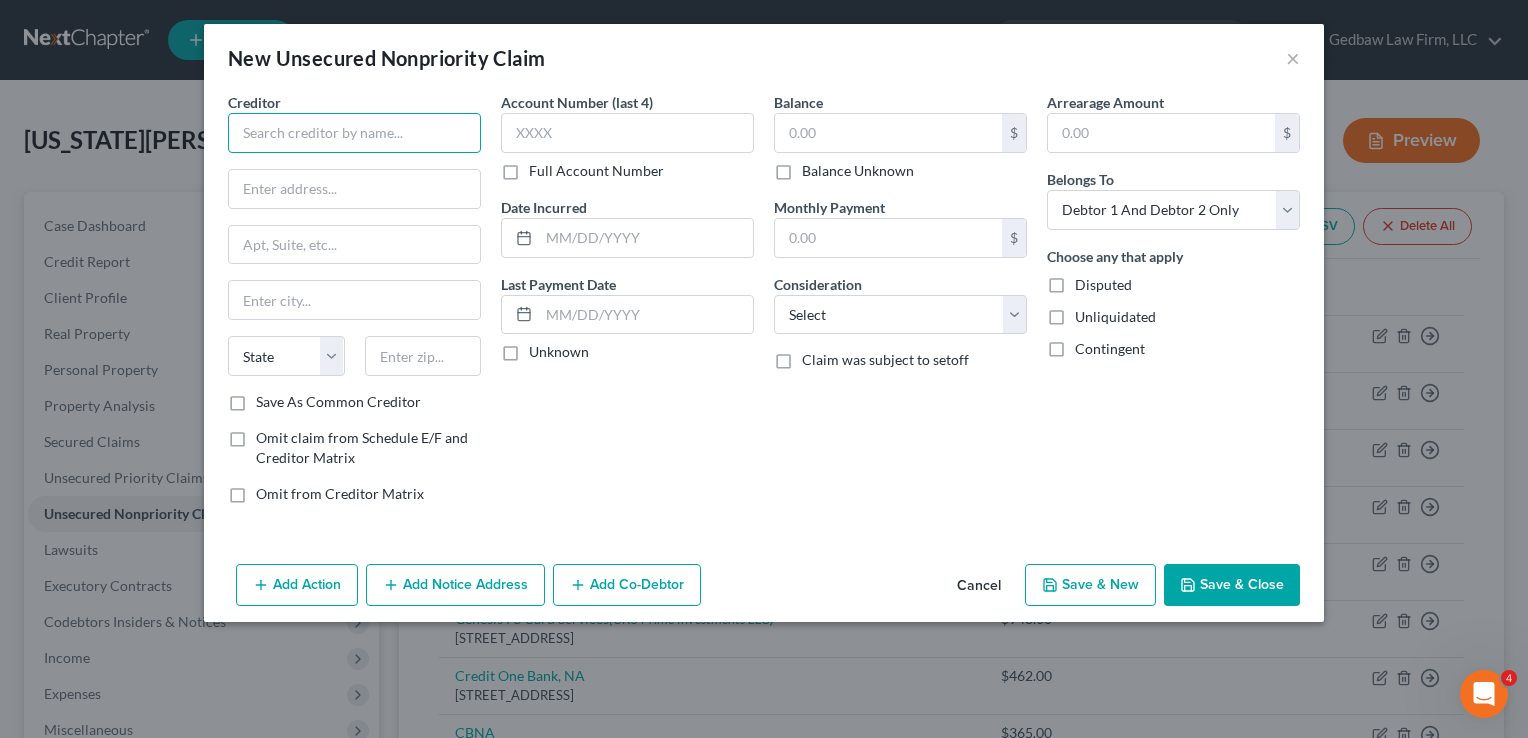 click at bounding box center [354, 133] 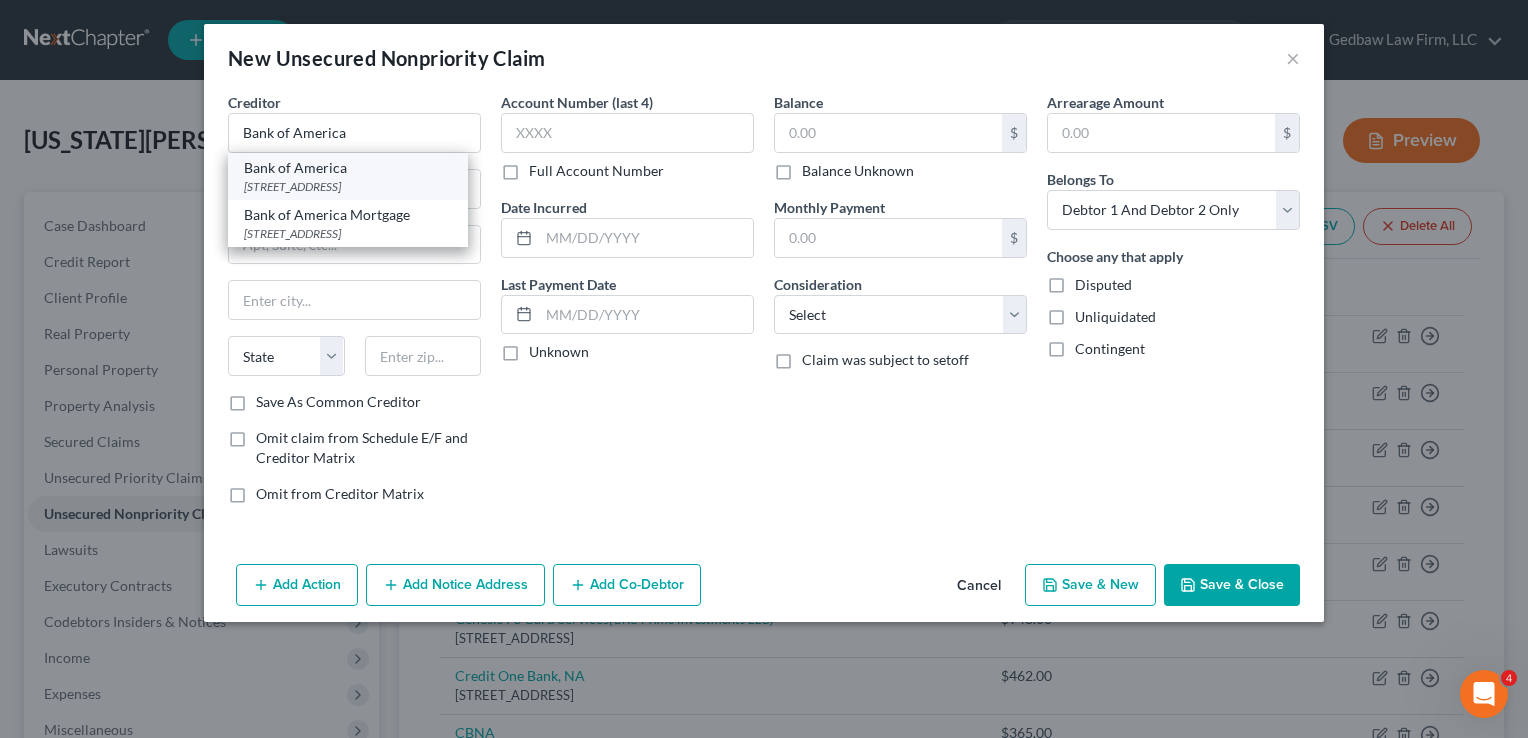click on "[STREET_ADDRESS]" at bounding box center [348, 186] 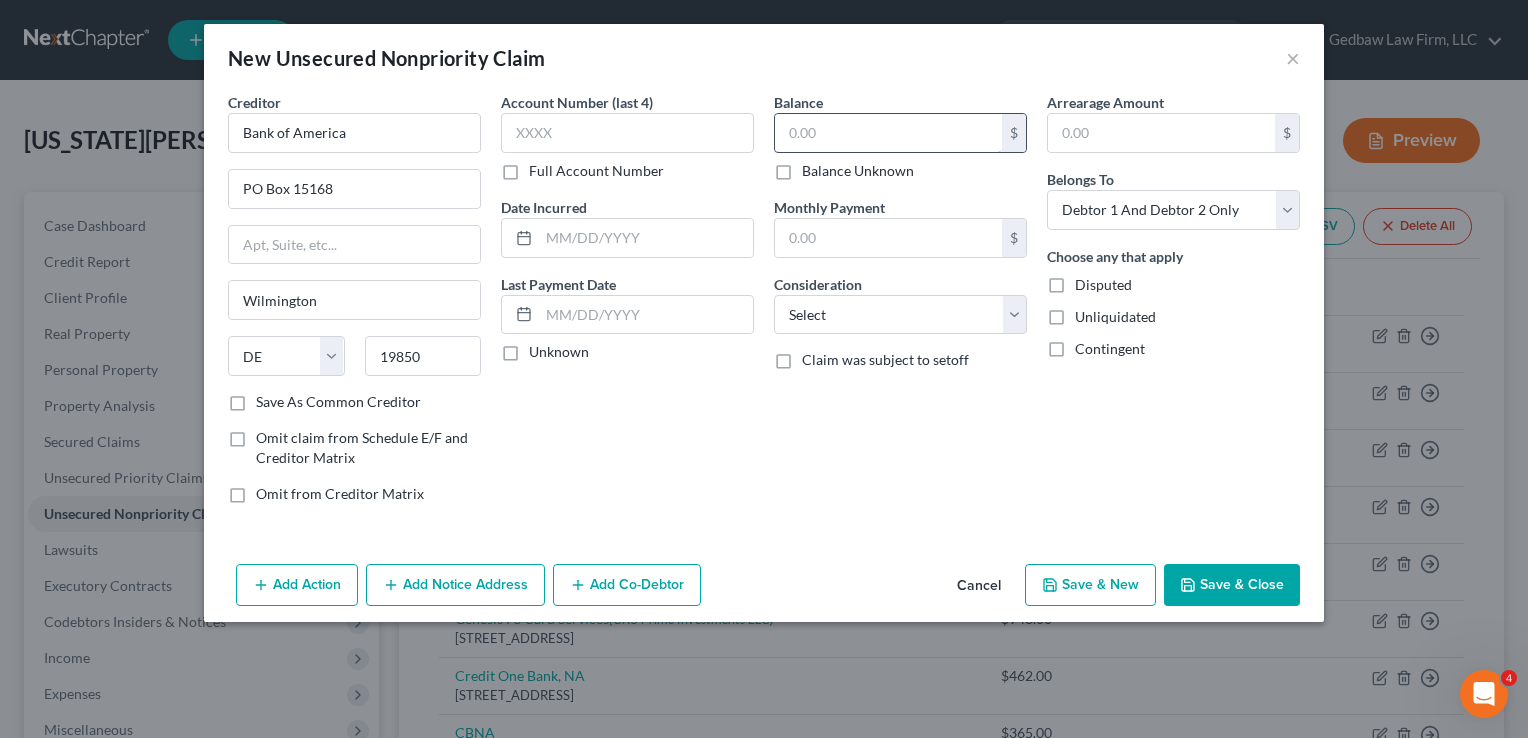 click at bounding box center (888, 133) 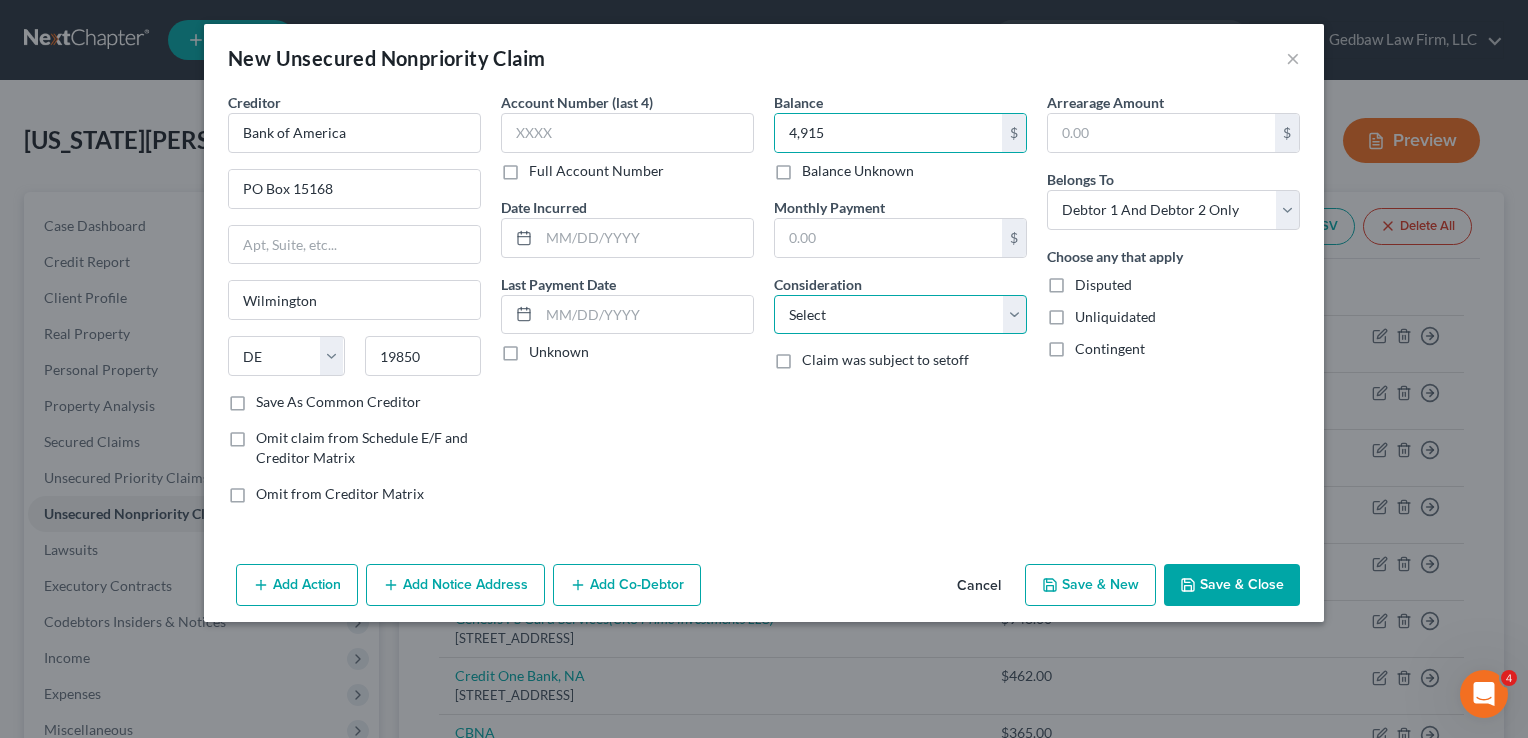 click on "Select Cable / Satellite Services Collection Agency Credit Card Debt Debt Counseling / Attorneys Deficiency Balance Domestic Support Obligations Home / Car Repairs Income Taxes Judgment Liens Medical Services Monies Loaned / Advanced Mortgage Obligation From Divorce Or Separation Obligation To Pensions Other Overdrawn Bank Account Promised To Help Pay Creditors Student Loans Suppliers And Vendors Telephone / Internet Services Utility Services" at bounding box center [900, 315] 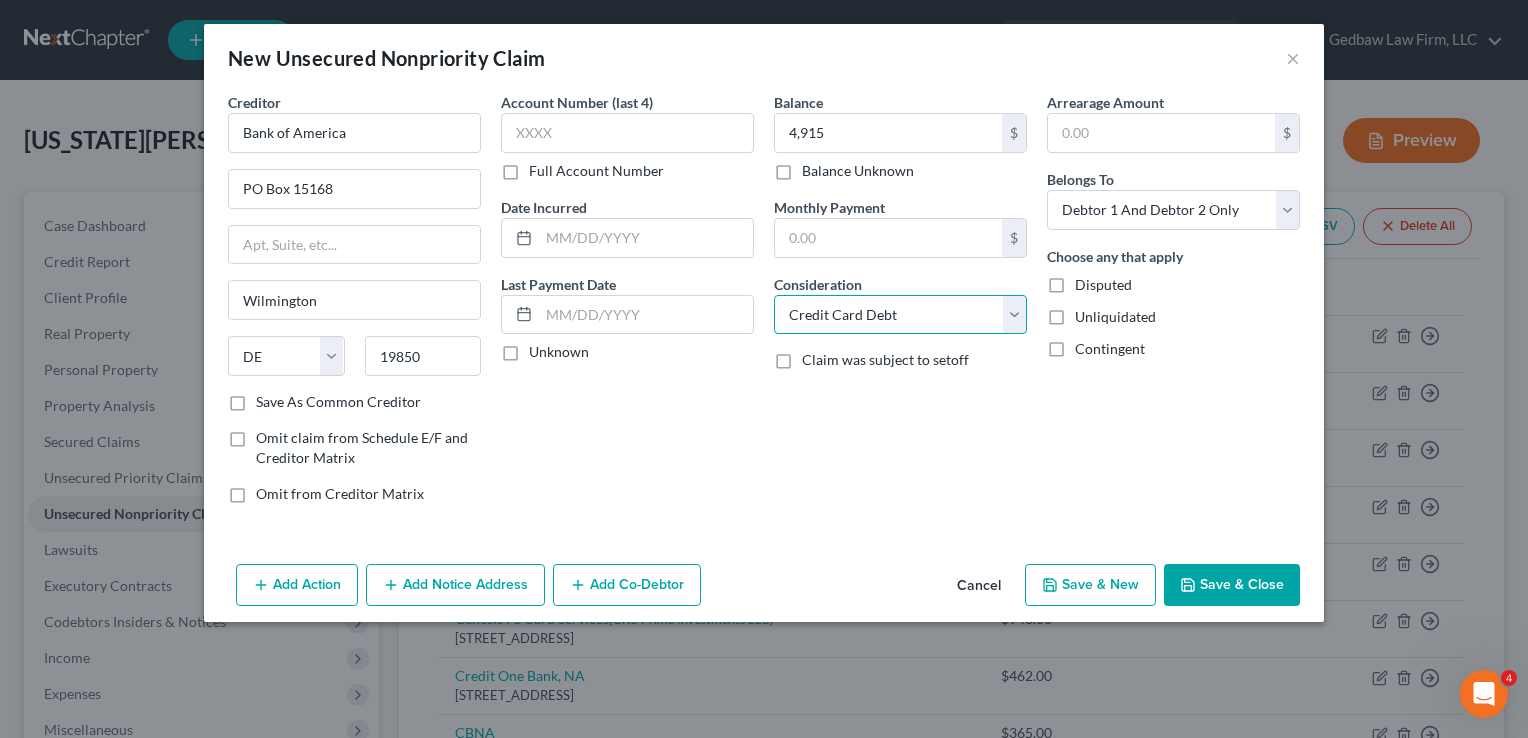 click on "Select Cable / Satellite Services Collection Agency Credit Card Debt Debt Counseling / Attorneys Deficiency Balance Domestic Support Obligations Home / Car Repairs Income Taxes Judgment Liens Medical Services Monies Loaned / Advanced Mortgage Obligation From Divorce Or Separation Obligation To Pensions Other Overdrawn Bank Account Promised To Help Pay Creditors Student Loans Suppliers And Vendors Telephone / Internet Services Utility Services" at bounding box center [900, 315] 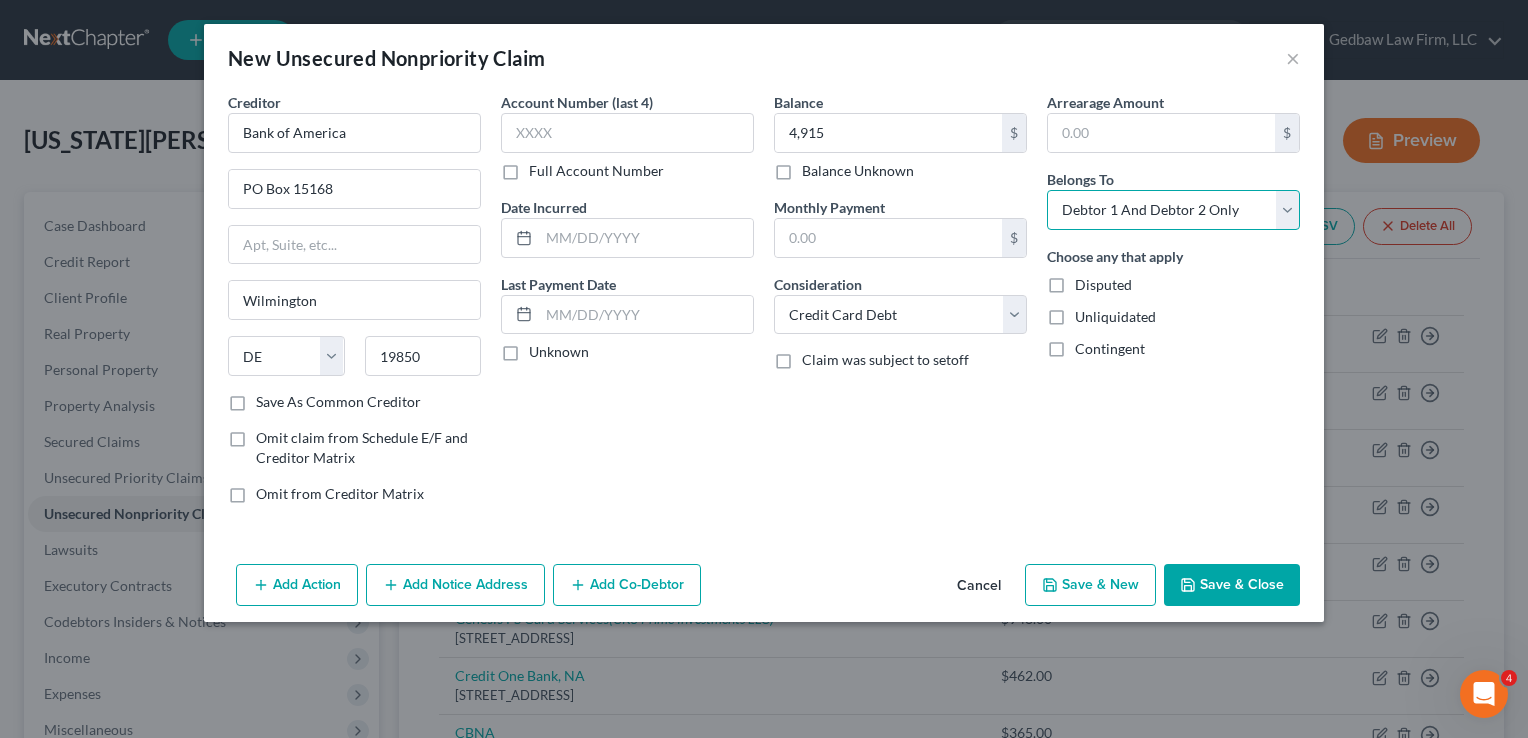click on "Select Debtor 1 Only Debtor 2 Only Debtor 1 And Debtor 2 Only At Least One Of The Debtors And Another Community Property" at bounding box center [1173, 210] 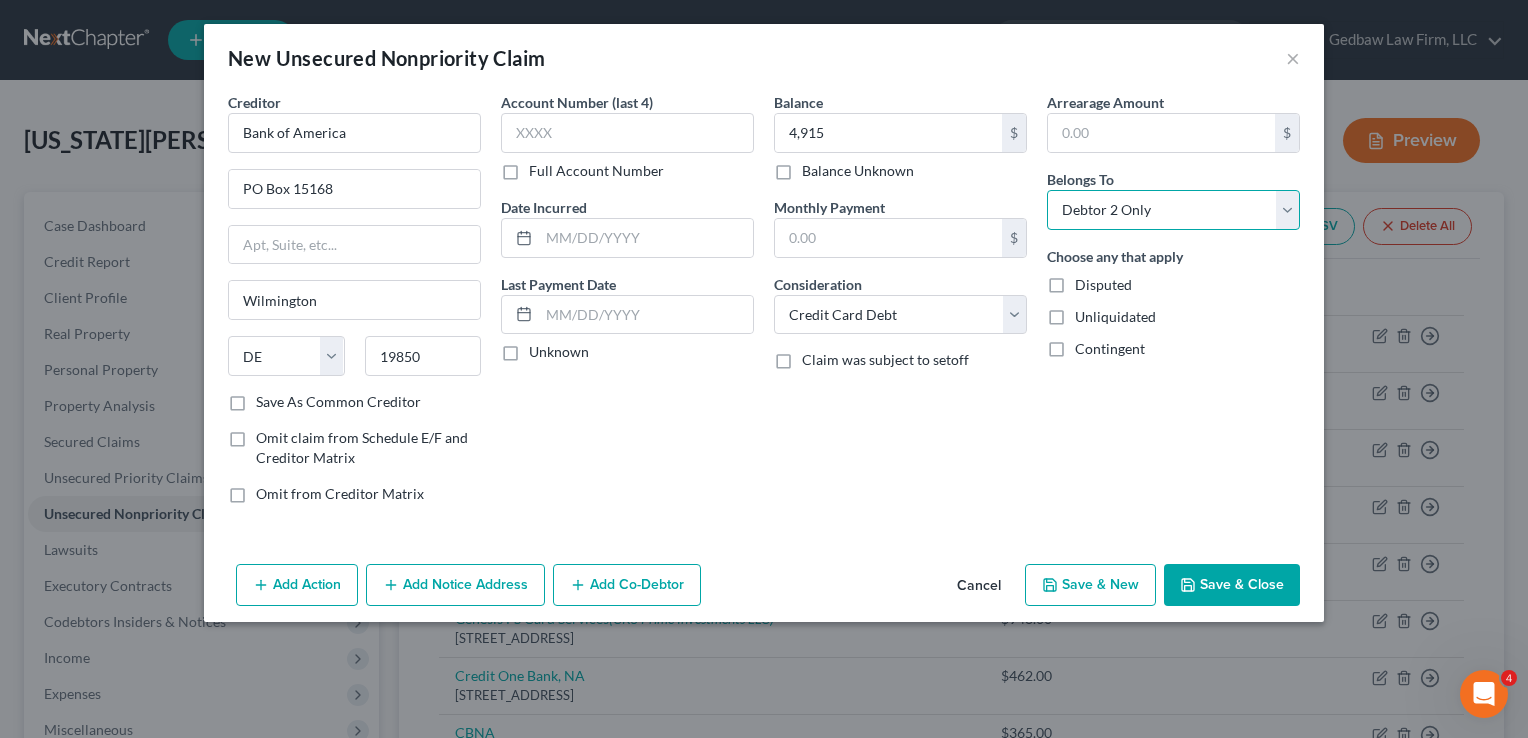 click on "Select Debtor 1 Only Debtor 2 Only Debtor 1 And Debtor 2 Only At Least One Of The Debtors And Another Community Property" at bounding box center [1173, 210] 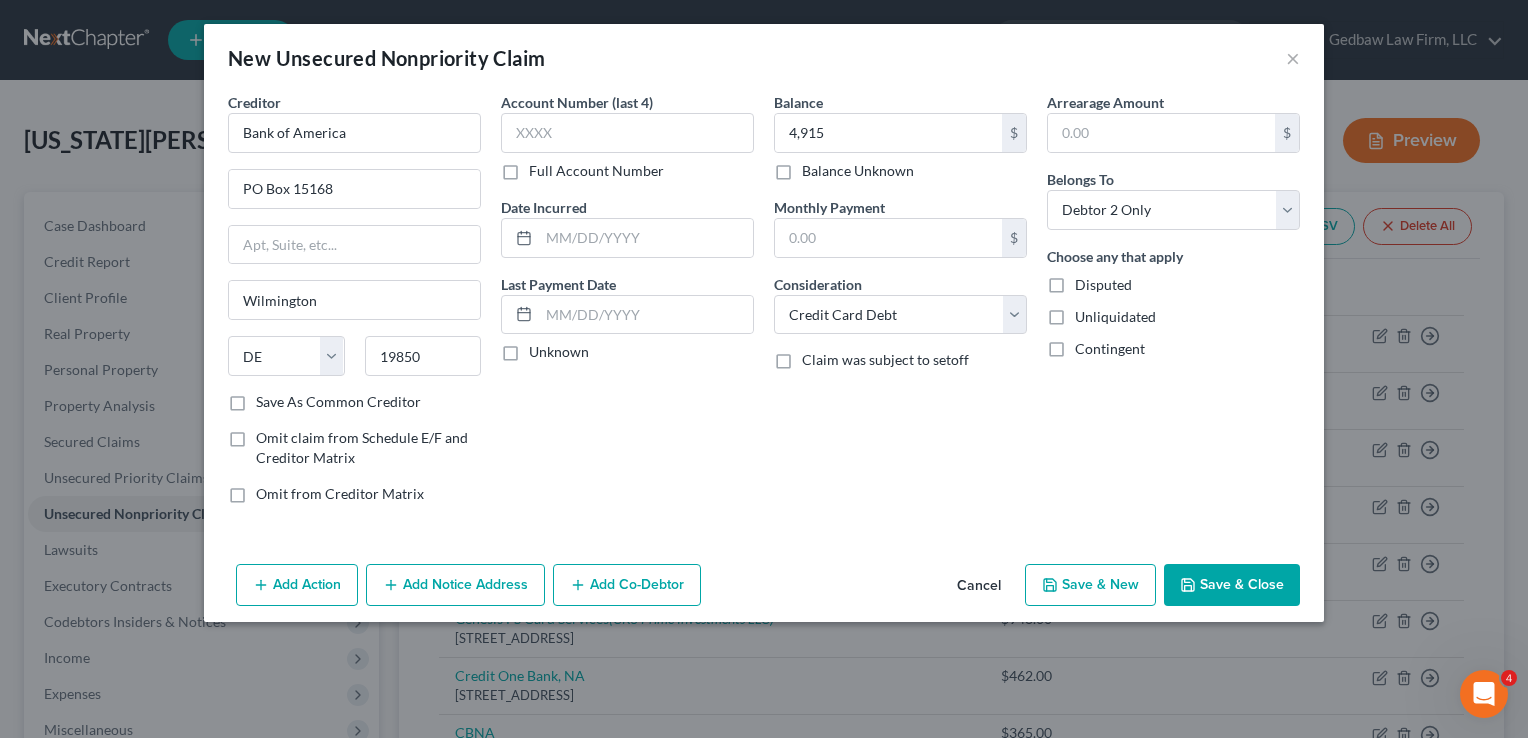 click on "Save & New" at bounding box center (1090, 585) 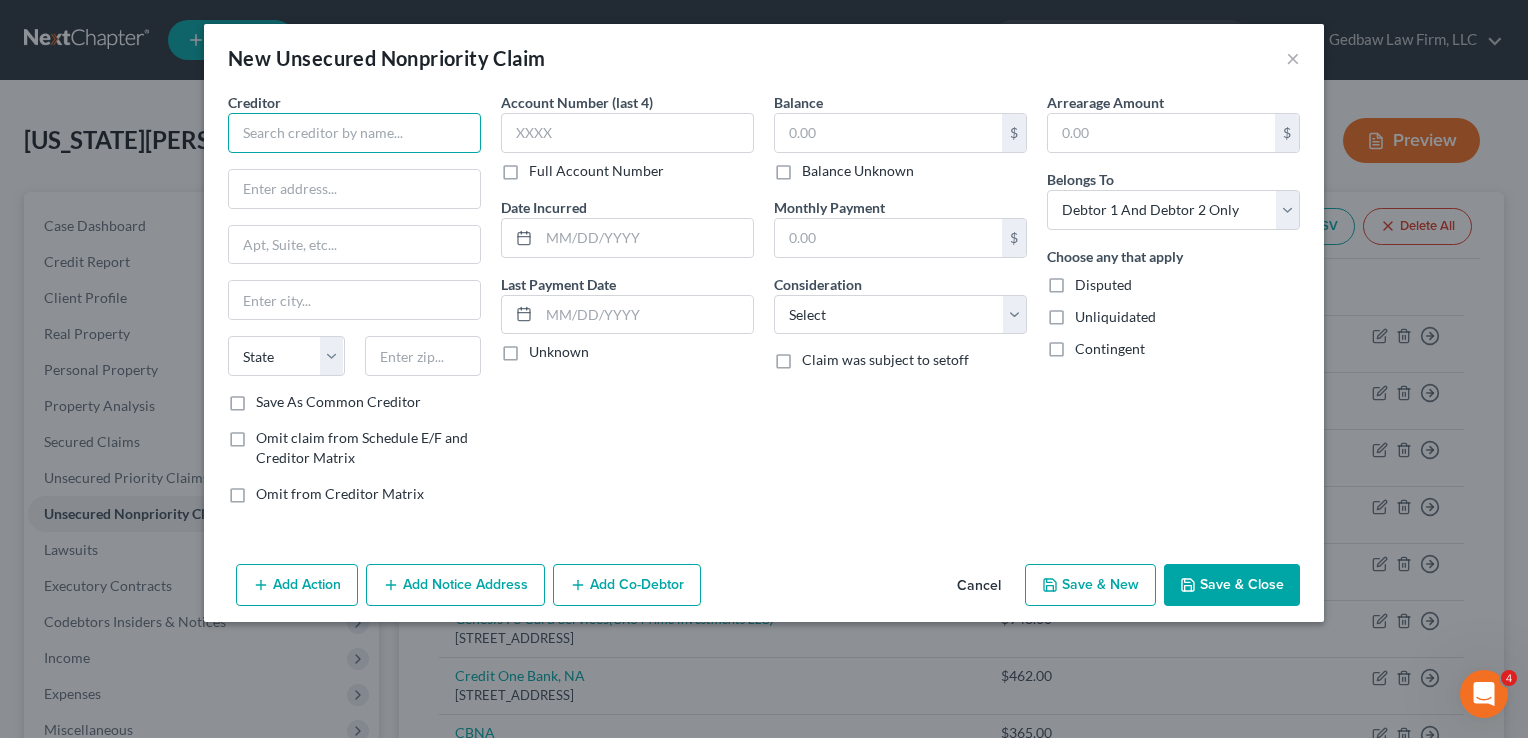 click at bounding box center [354, 133] 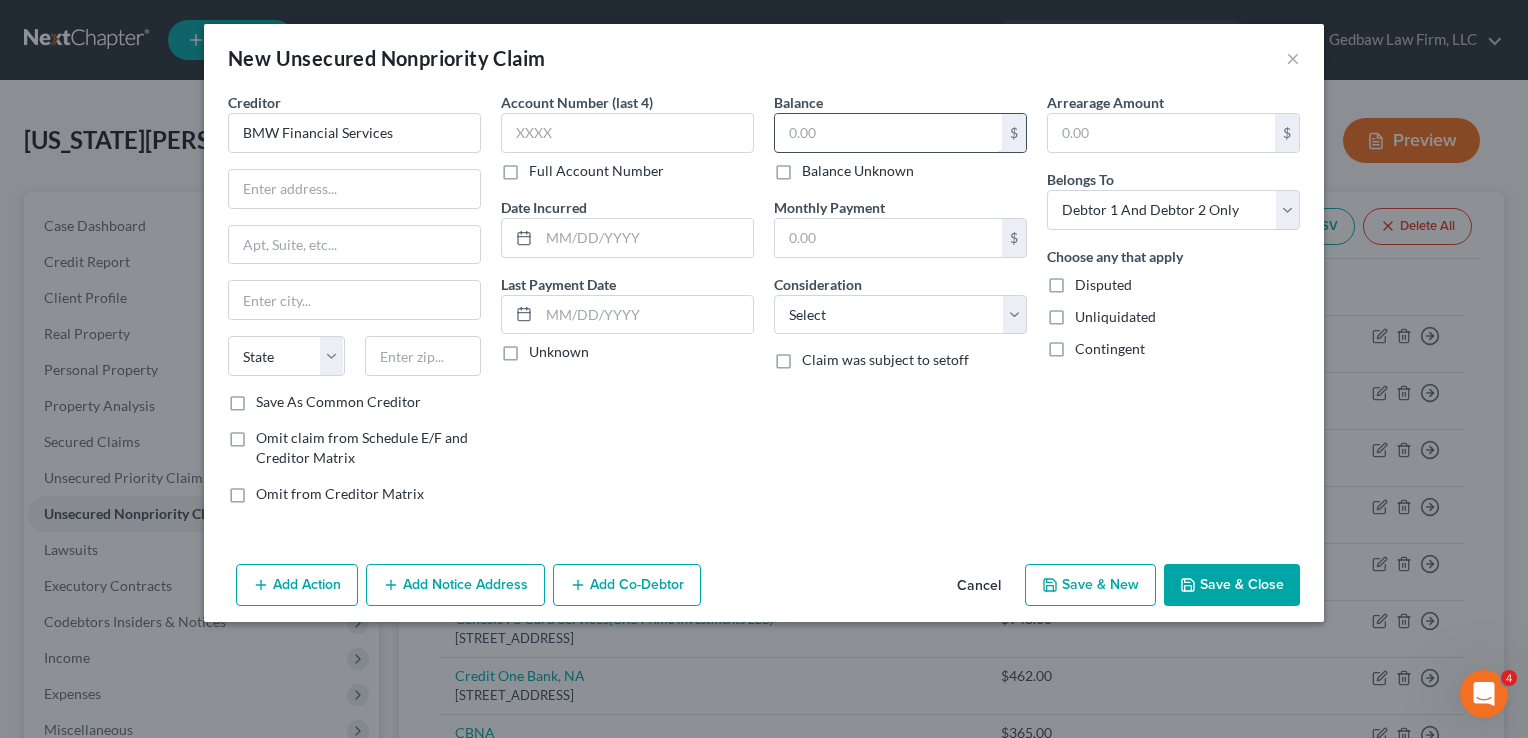 click at bounding box center (888, 133) 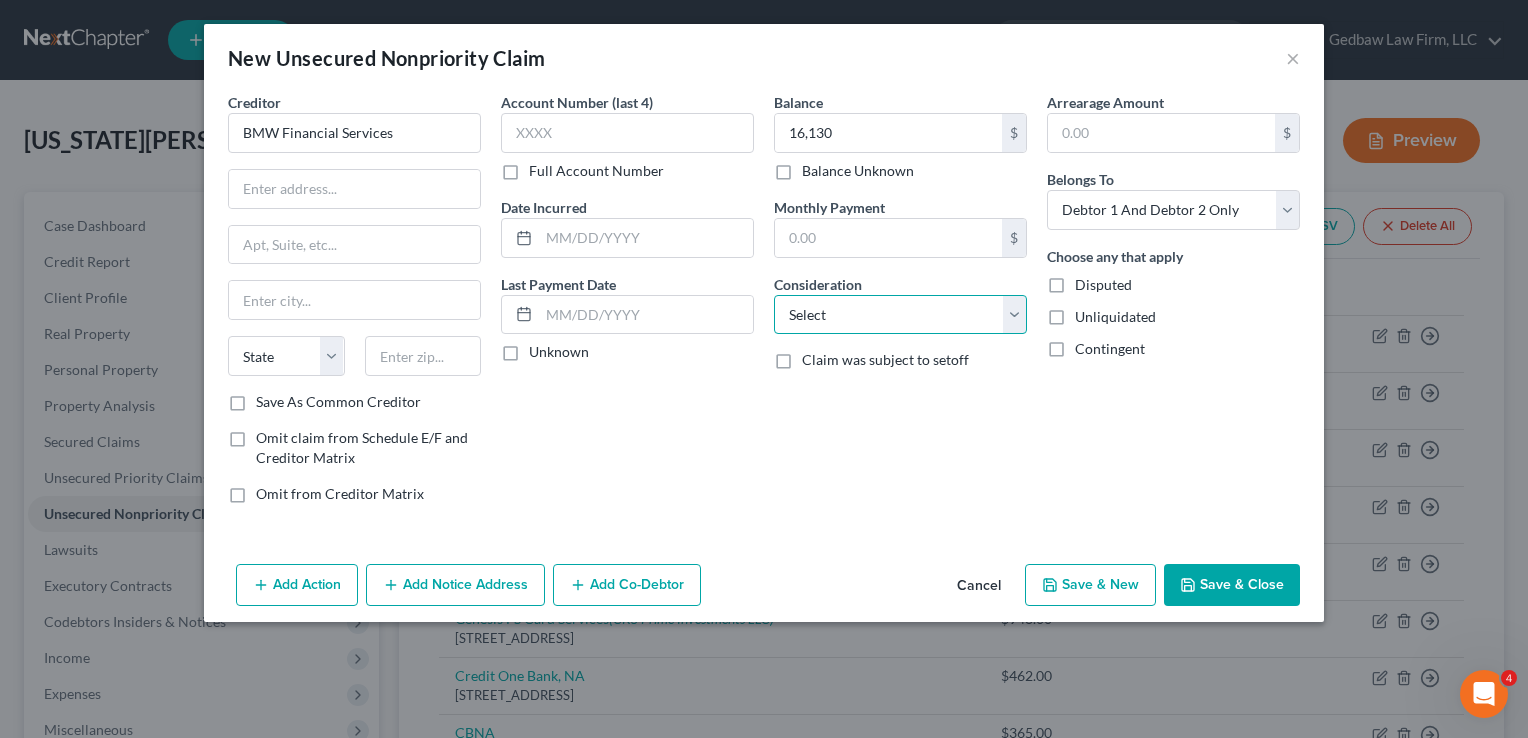 click on "Select Cable / Satellite Services Collection Agency Credit Card Debt Debt Counseling / Attorneys Deficiency Balance Domestic Support Obligations Home / Car Repairs Income Taxes Judgment Liens Medical Services Monies Loaned / Advanced Mortgage Obligation From Divorce Or Separation Obligation To Pensions Other Overdrawn Bank Account Promised To Help Pay Creditors Student Loans Suppliers And Vendors Telephone / Internet Services Utility Services" at bounding box center [900, 315] 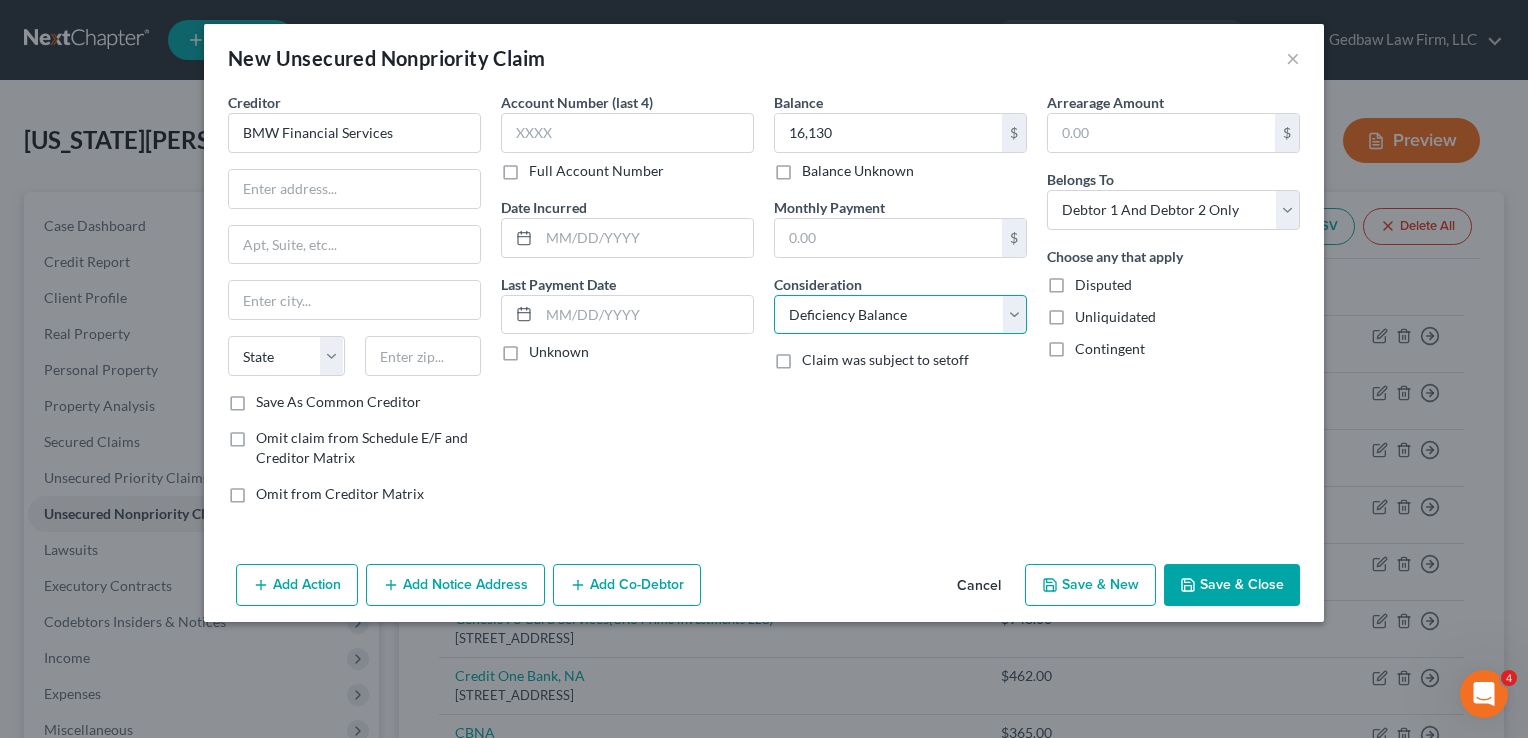 click on "Select Cable / Satellite Services Collection Agency Credit Card Debt Debt Counseling / Attorneys Deficiency Balance Domestic Support Obligations Home / Car Repairs Income Taxes Judgment Liens Medical Services Monies Loaned / Advanced Mortgage Obligation From Divorce Or Separation Obligation To Pensions Other Overdrawn Bank Account Promised To Help Pay Creditors Student Loans Suppliers And Vendors Telephone / Internet Services Utility Services" at bounding box center [900, 315] 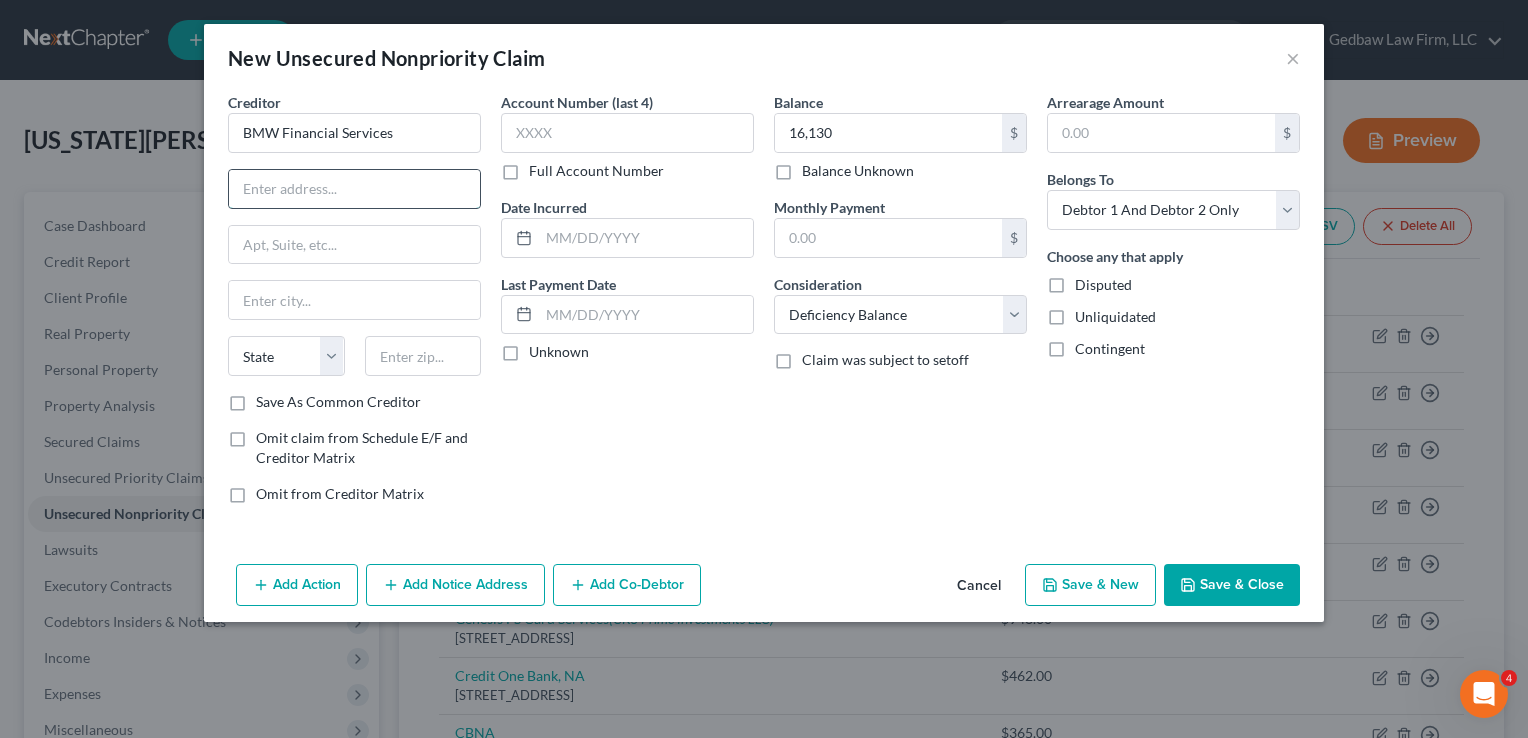 click at bounding box center [354, 189] 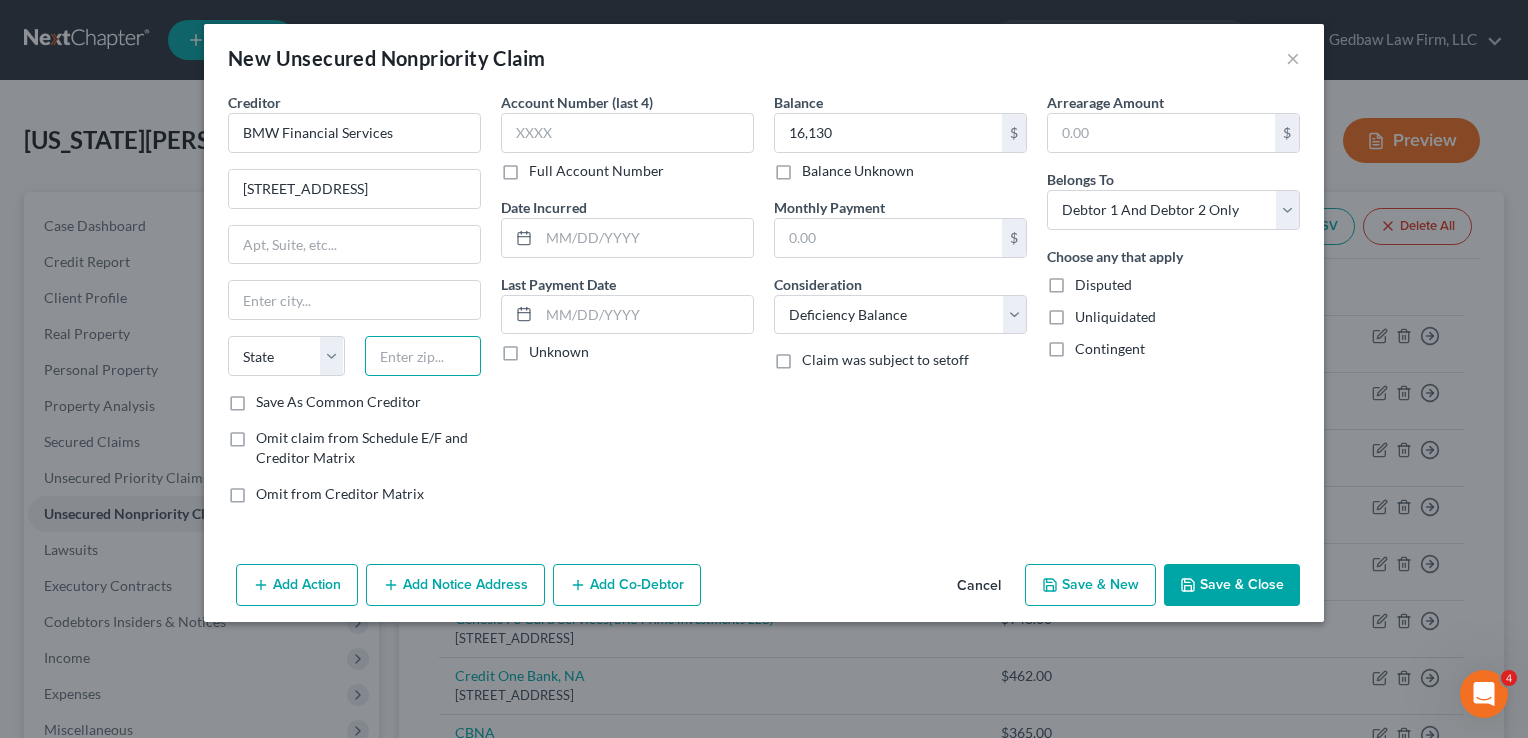 click at bounding box center (423, 356) 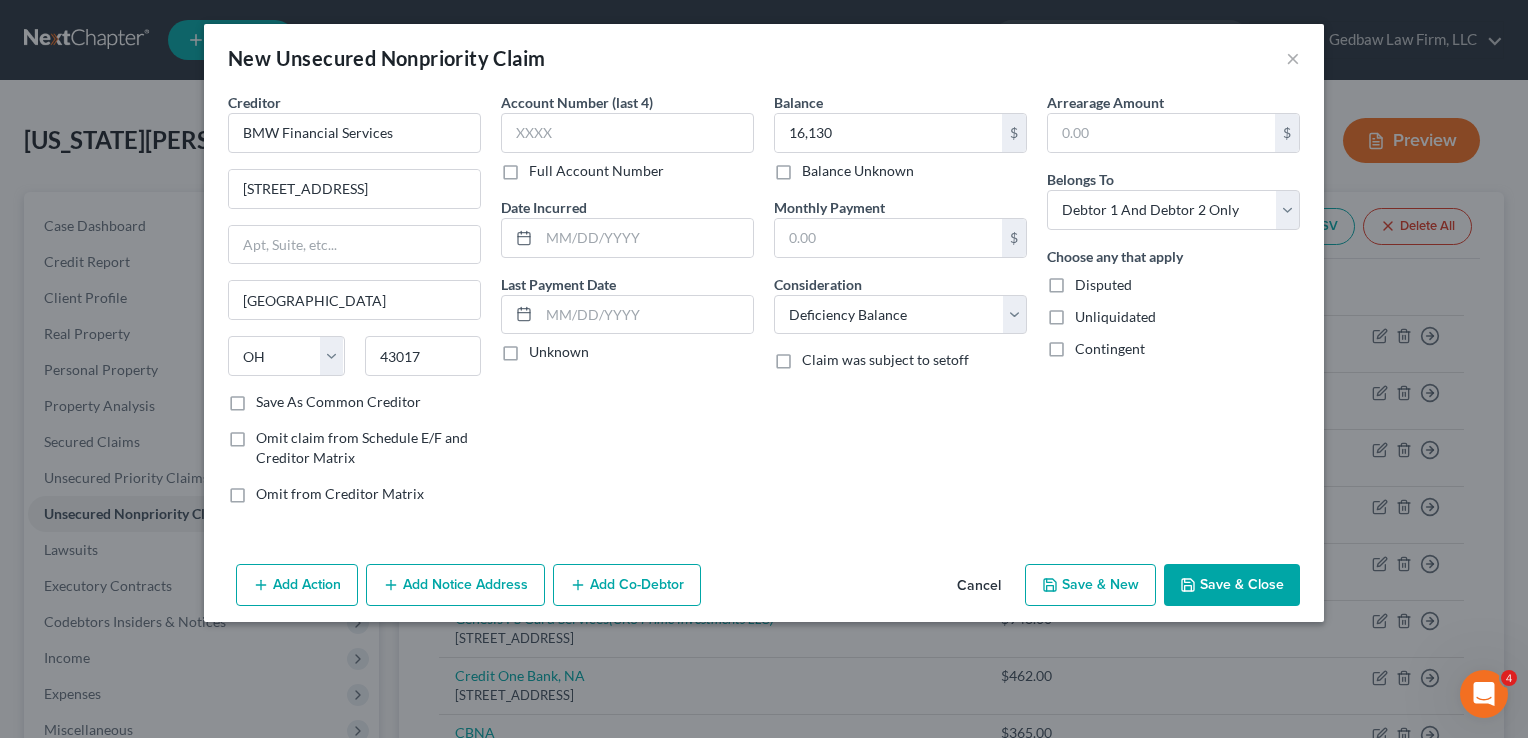 click on "Account Number (last 4)
Full Account Number
Date Incurred         Last Payment Date         Unknown" at bounding box center [627, 306] 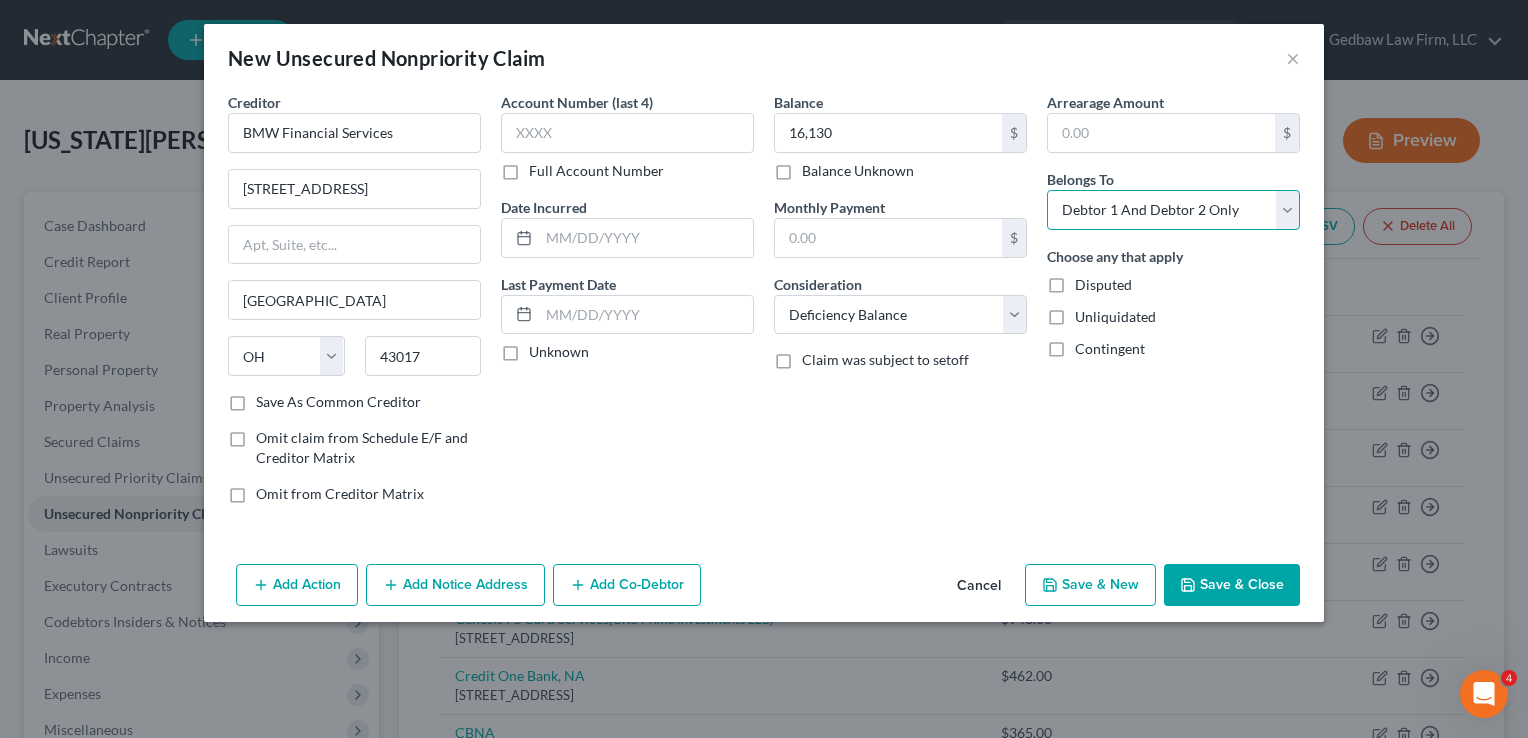 click on "Select Debtor 1 Only Debtor 2 Only Debtor 1 And Debtor 2 Only At Least One Of The Debtors And Another Community Property" at bounding box center [1173, 210] 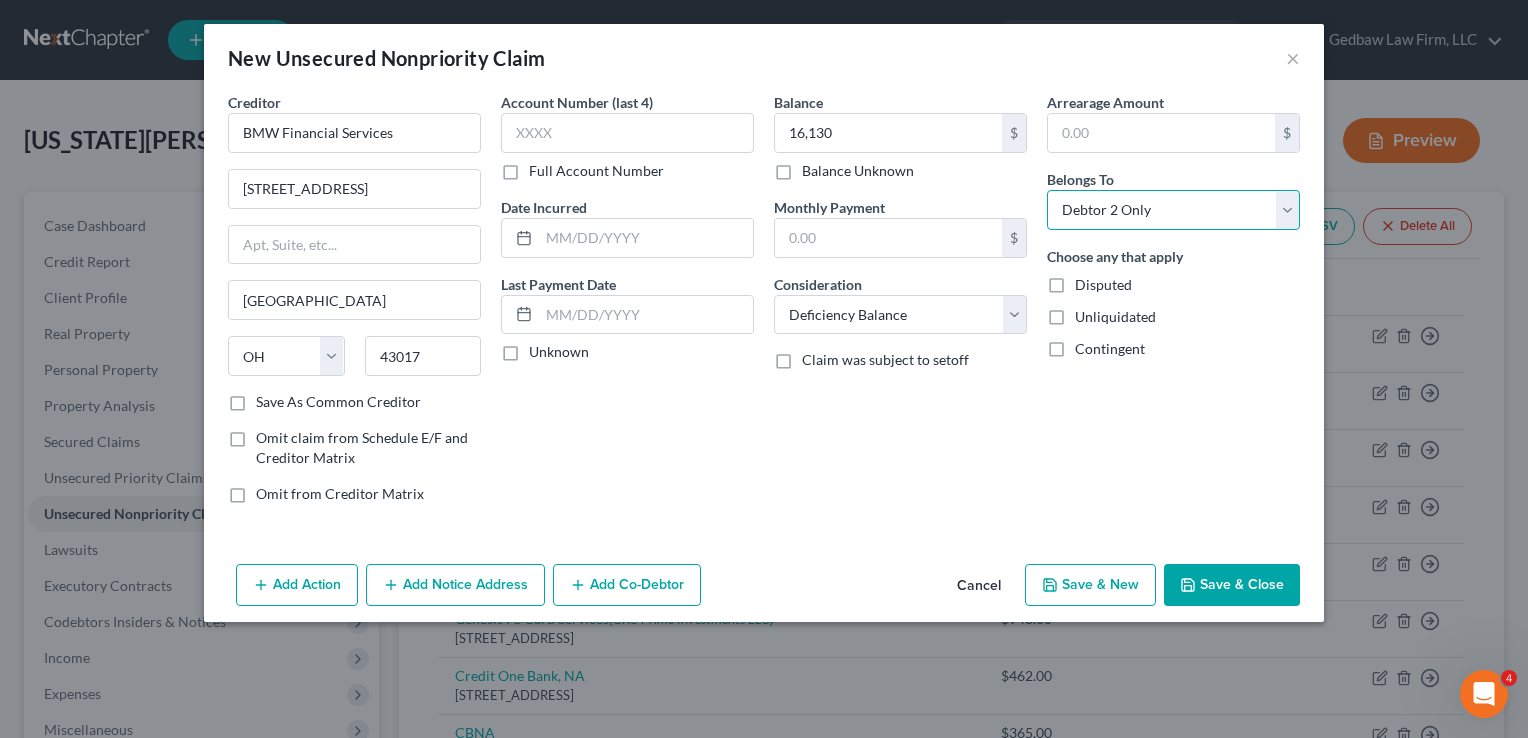click on "Select Debtor 1 Only Debtor 2 Only Debtor 1 And Debtor 2 Only At Least One Of The Debtors And Another Community Property" at bounding box center [1173, 210] 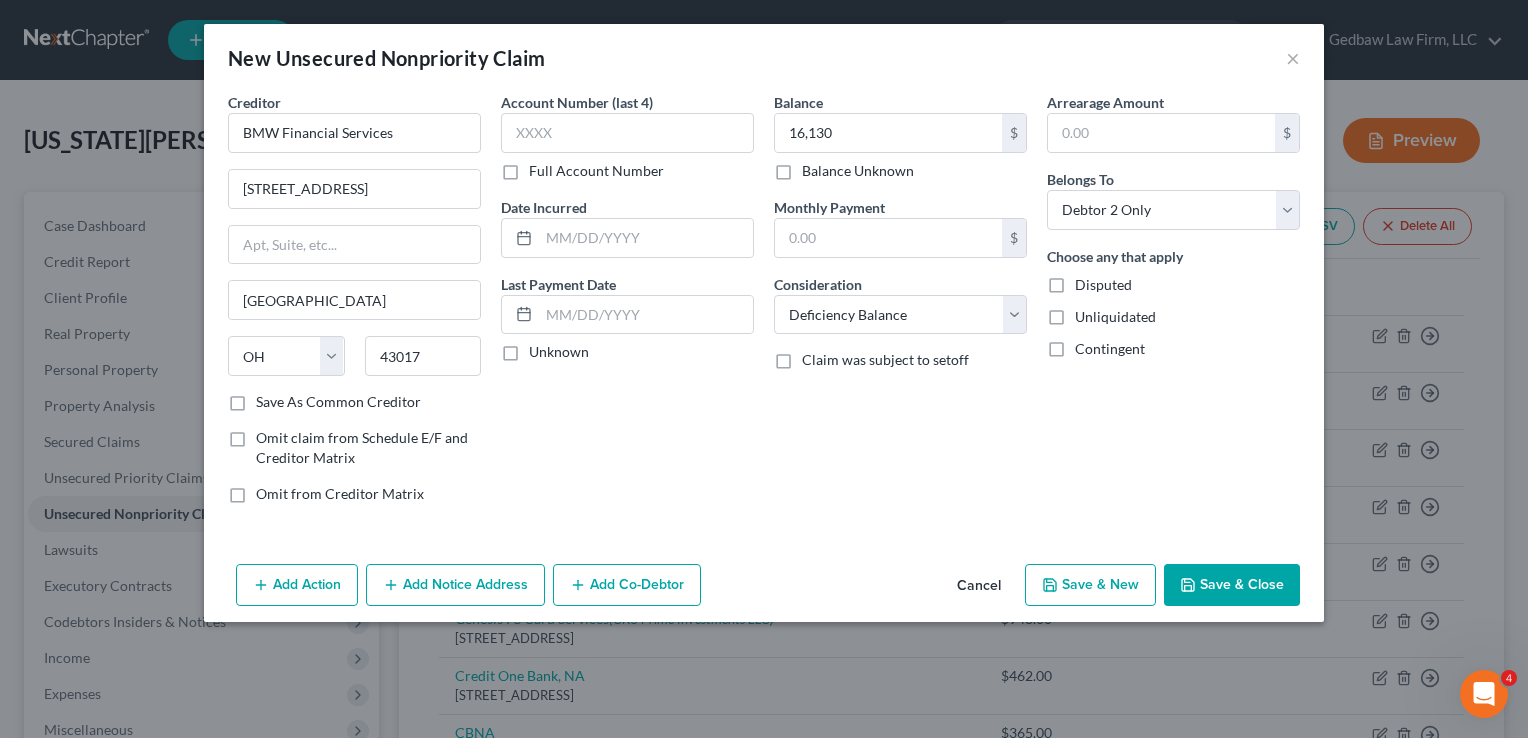 click on "Save & New" at bounding box center [1090, 585] 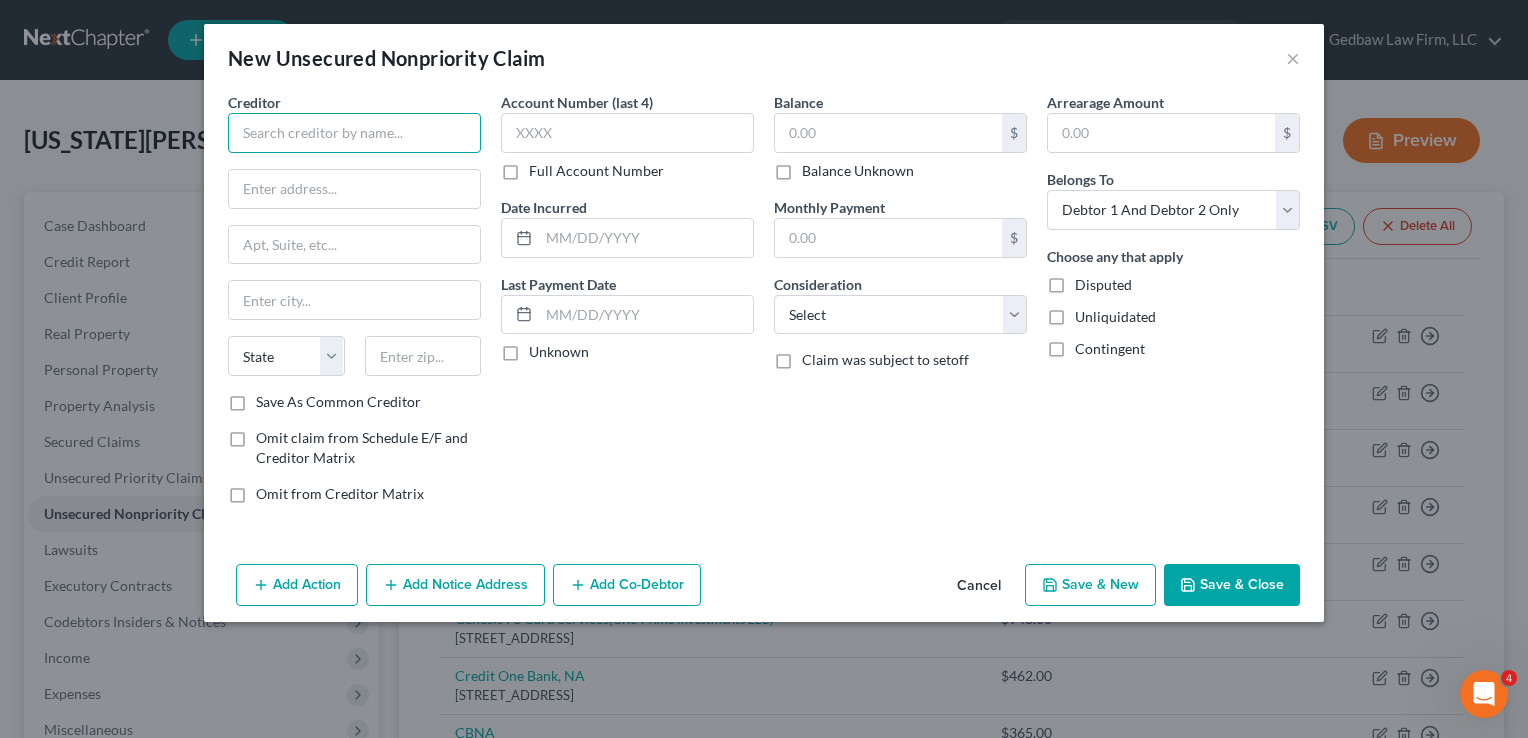 click at bounding box center [354, 133] 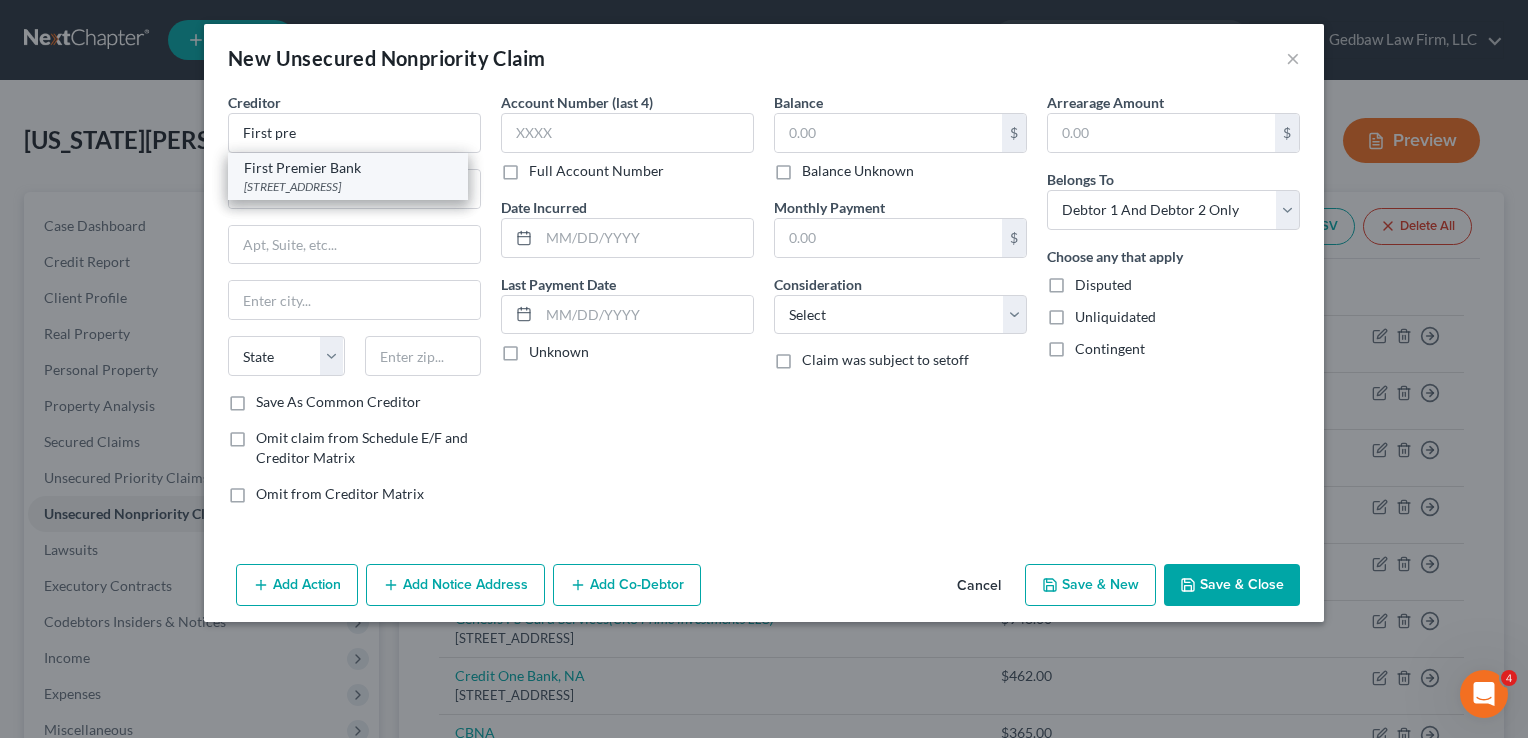 click on "First Premier Bank" at bounding box center [348, 168] 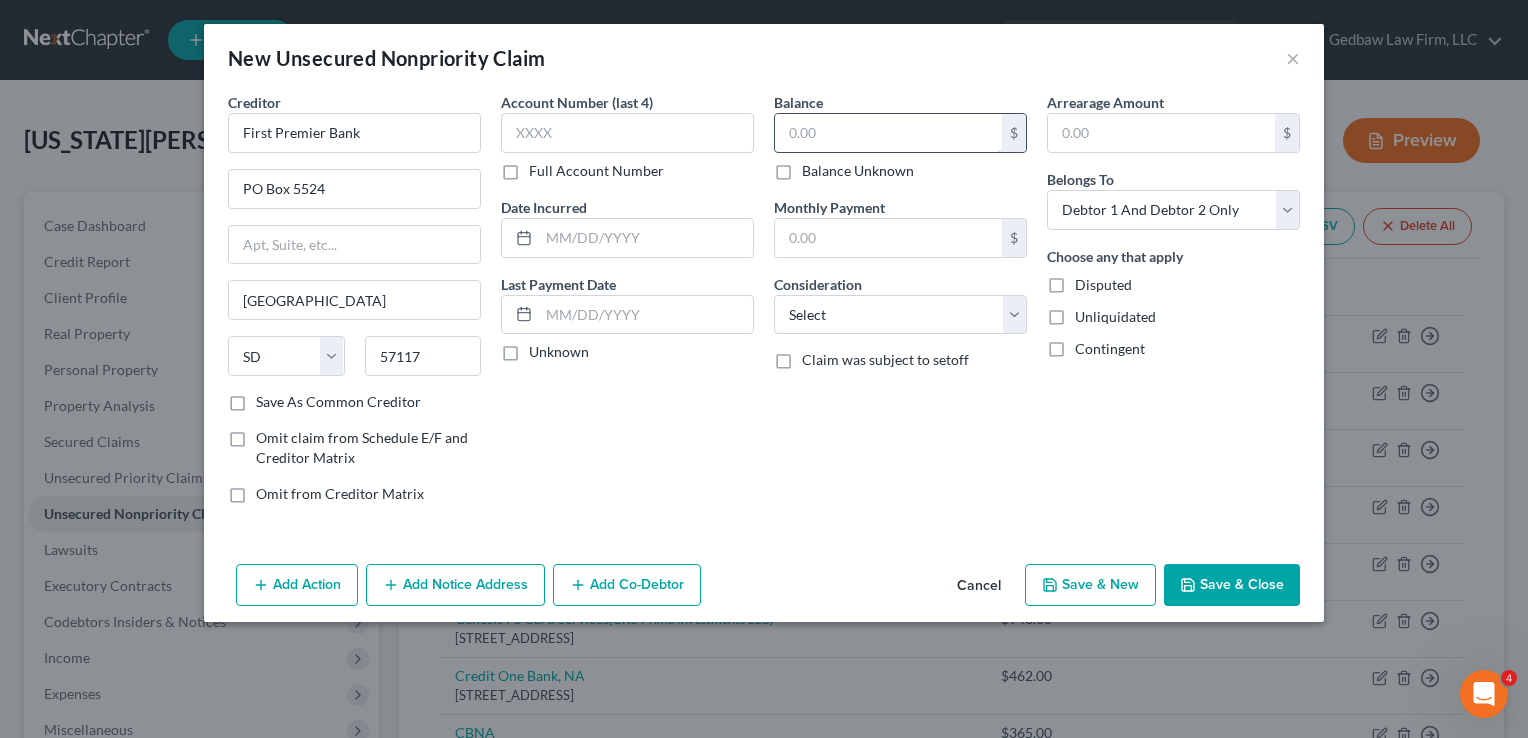 click at bounding box center [888, 133] 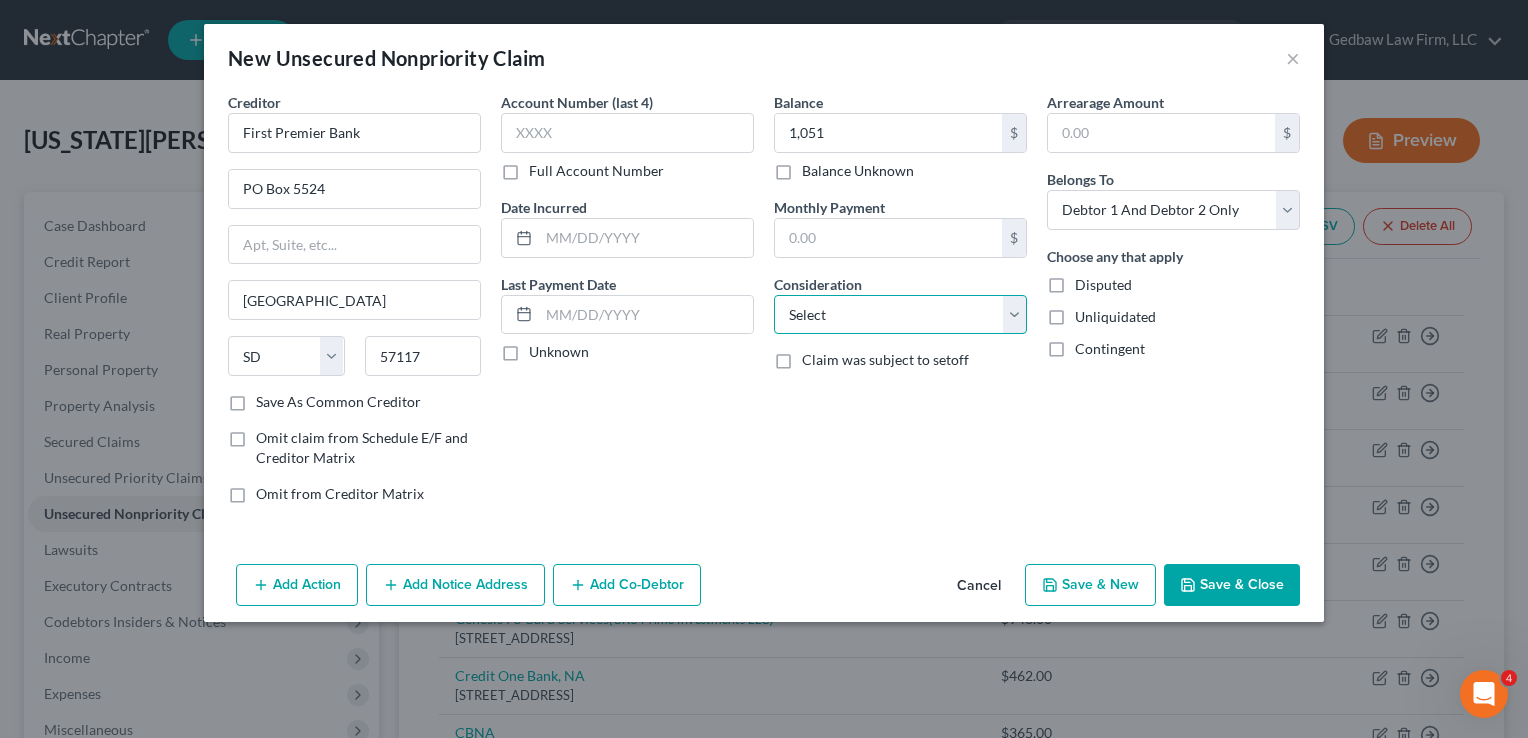 click on "Select Cable / Satellite Services Collection Agency Credit Card Debt Debt Counseling / Attorneys Deficiency Balance Domestic Support Obligations Home / Car Repairs Income Taxes Judgment Liens Medical Services Monies Loaned / Advanced Mortgage Obligation From Divorce Or Separation Obligation To Pensions Other Overdrawn Bank Account Promised To Help Pay Creditors Student Loans Suppliers And Vendors Telephone / Internet Services Utility Services" at bounding box center [900, 315] 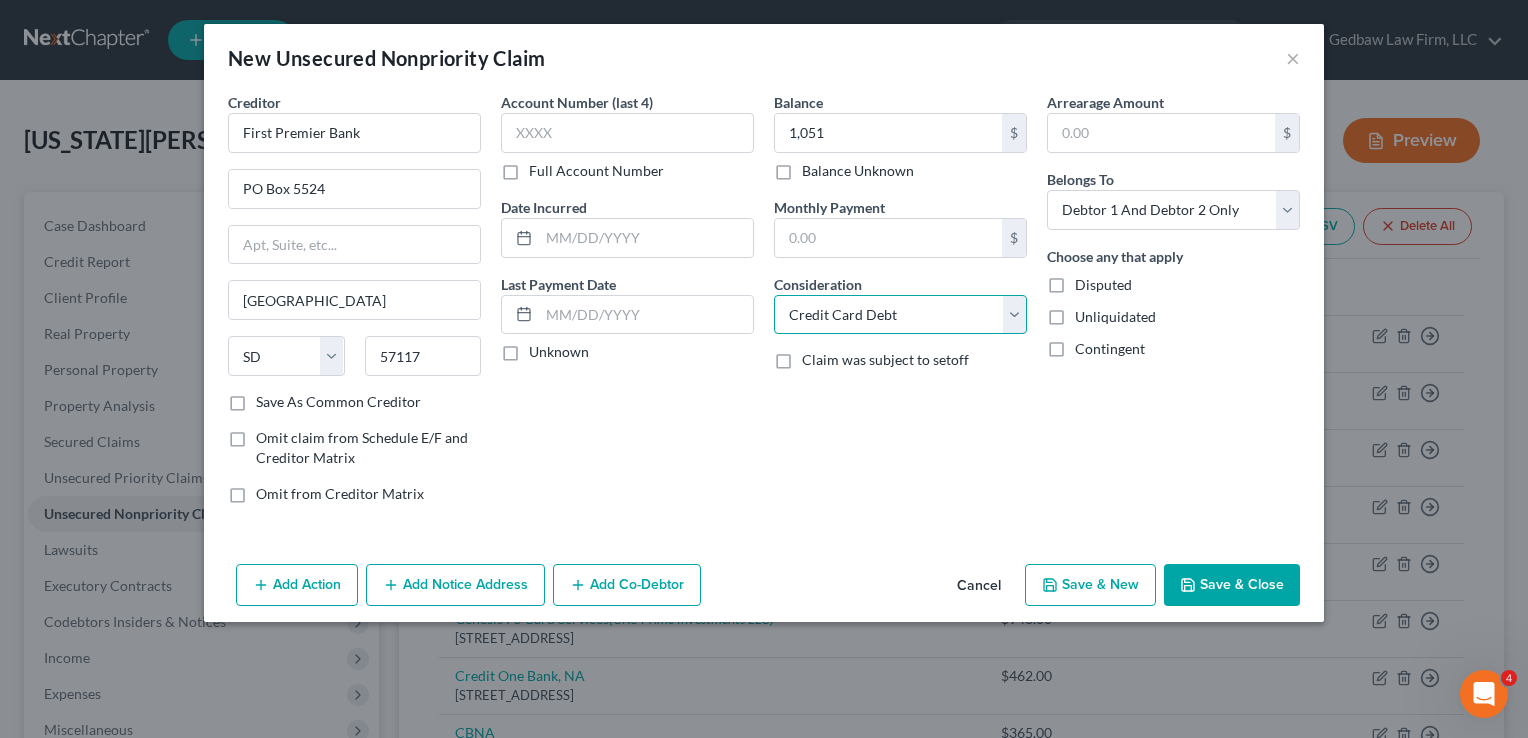click on "Select Cable / Satellite Services Collection Agency Credit Card Debt Debt Counseling / Attorneys Deficiency Balance Domestic Support Obligations Home / Car Repairs Income Taxes Judgment Liens Medical Services Monies Loaned / Advanced Mortgage Obligation From Divorce Or Separation Obligation To Pensions Other Overdrawn Bank Account Promised To Help Pay Creditors Student Loans Suppliers And Vendors Telephone / Internet Services Utility Services" at bounding box center (900, 315) 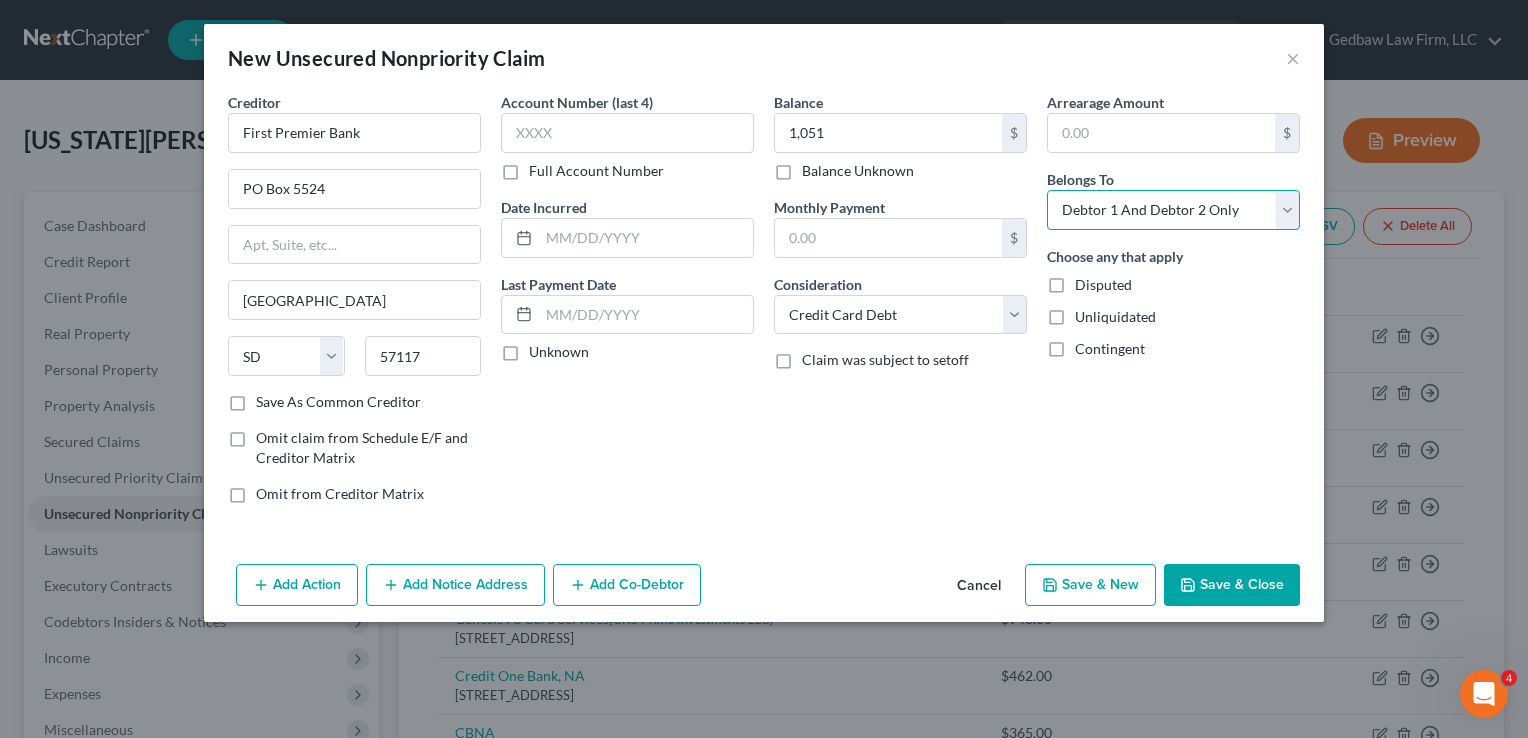 click on "Select Debtor 1 Only Debtor 2 Only Debtor 1 And Debtor 2 Only At Least One Of The Debtors And Another Community Property" at bounding box center [1173, 210] 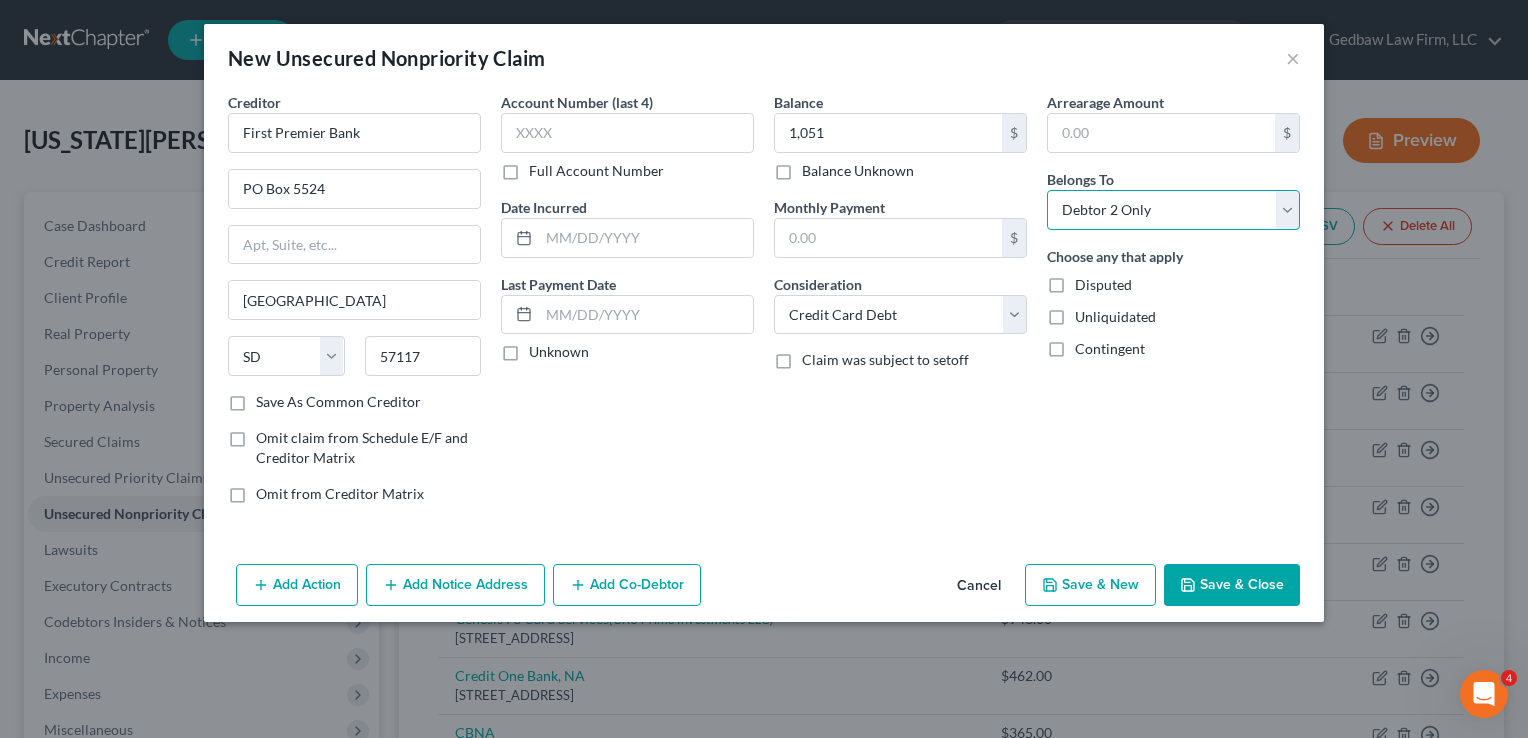 click on "Select Debtor 1 Only Debtor 2 Only Debtor 1 And Debtor 2 Only At Least One Of The Debtors And Another Community Property" at bounding box center (1173, 210) 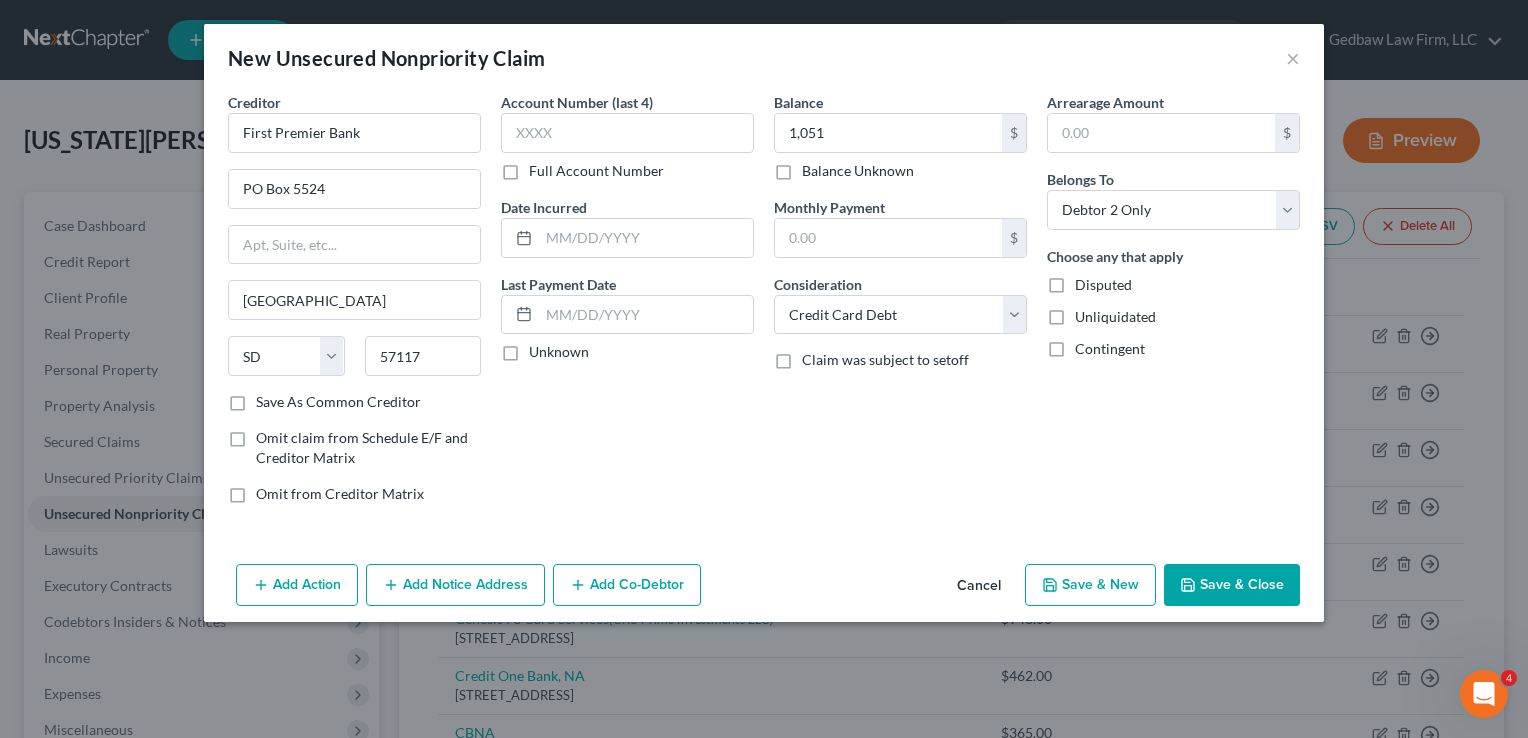 click on "Save & New" at bounding box center (1090, 585) 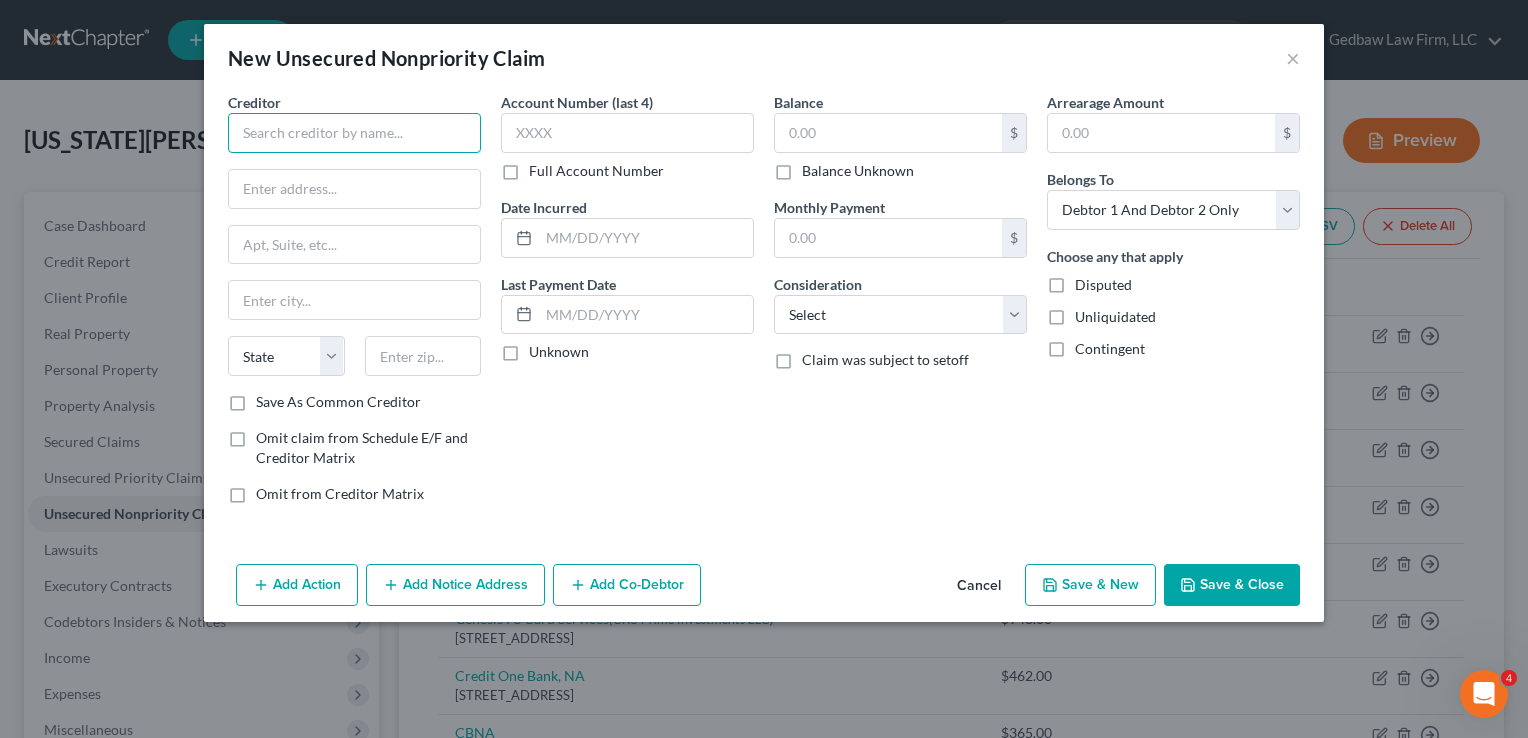 click at bounding box center [354, 133] 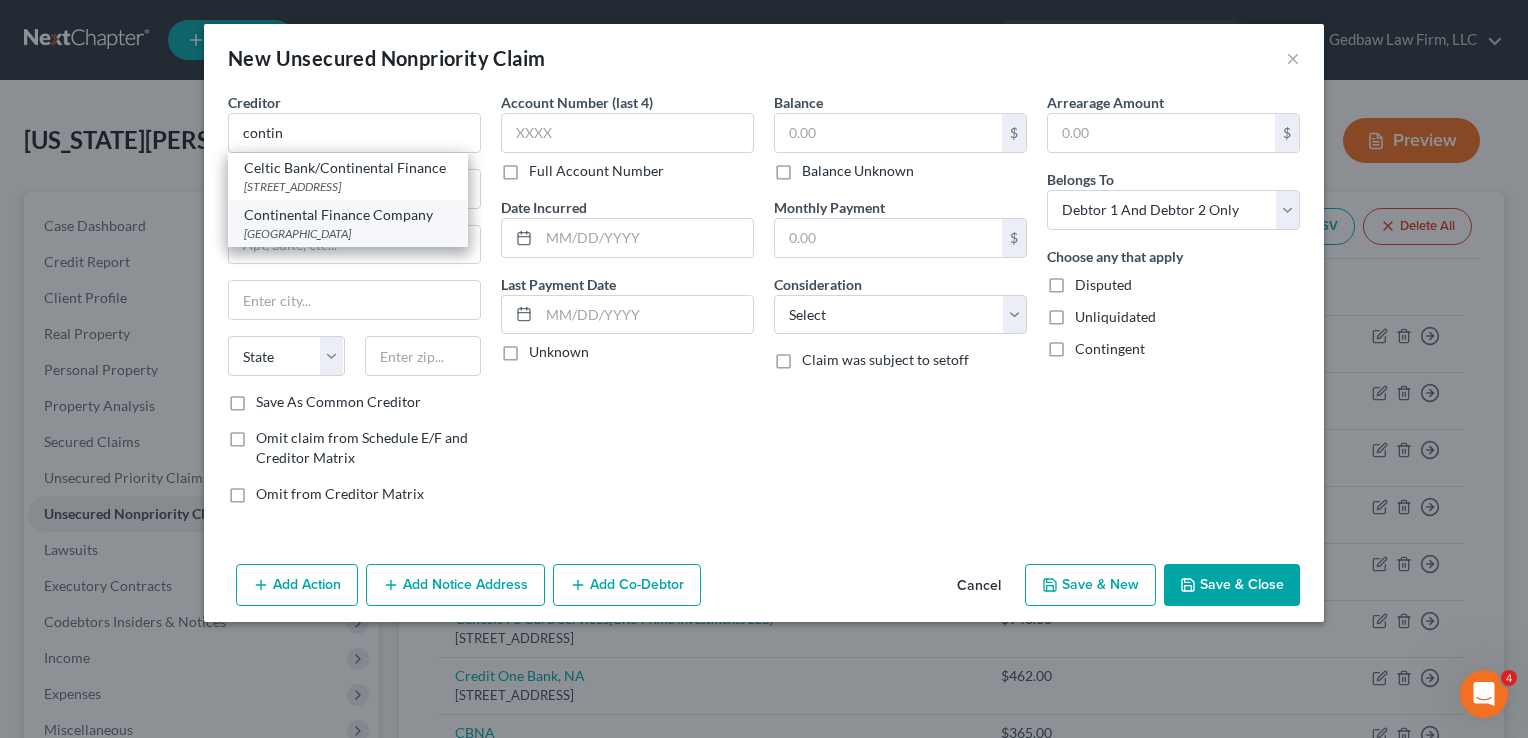 click on "Continental Finance Company" at bounding box center (348, 215) 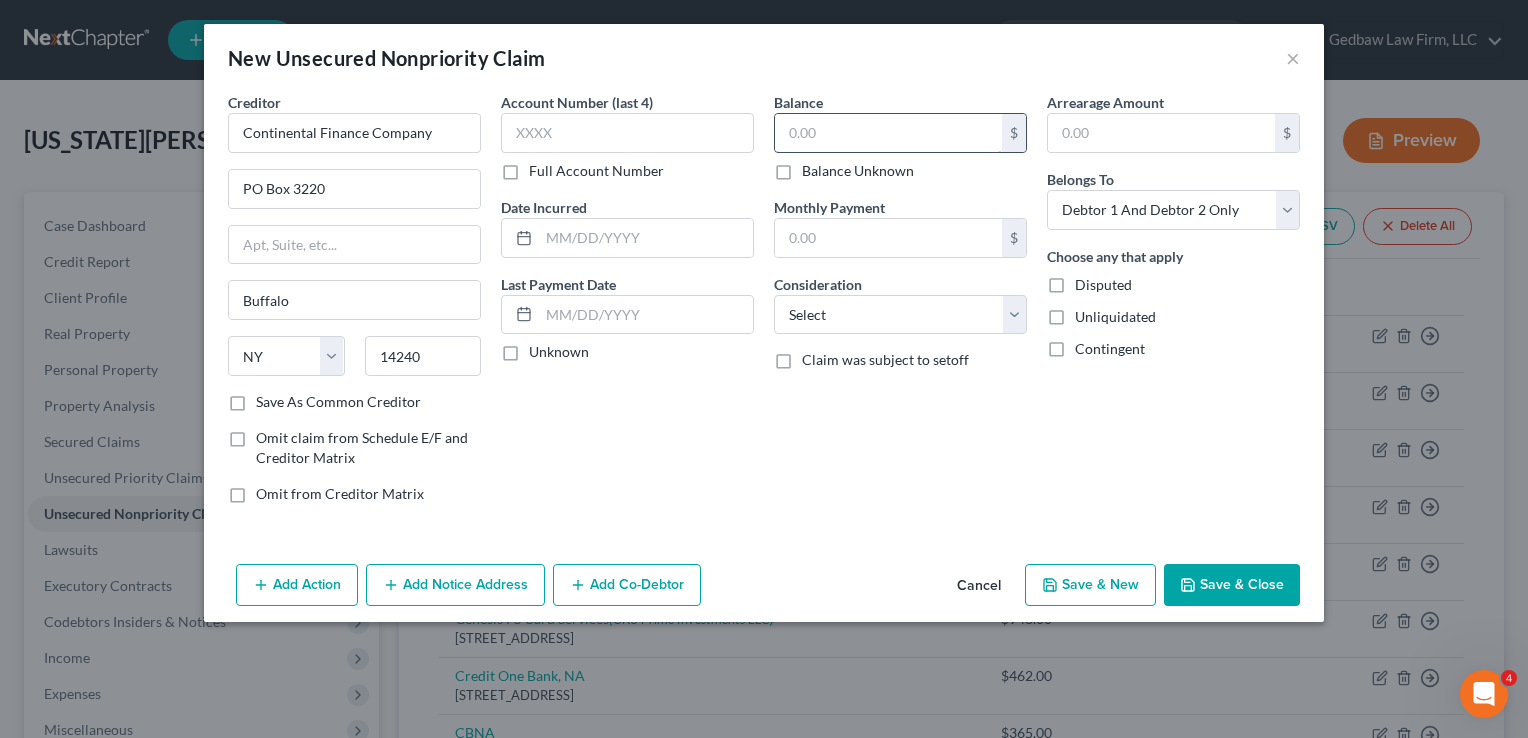 click at bounding box center [888, 133] 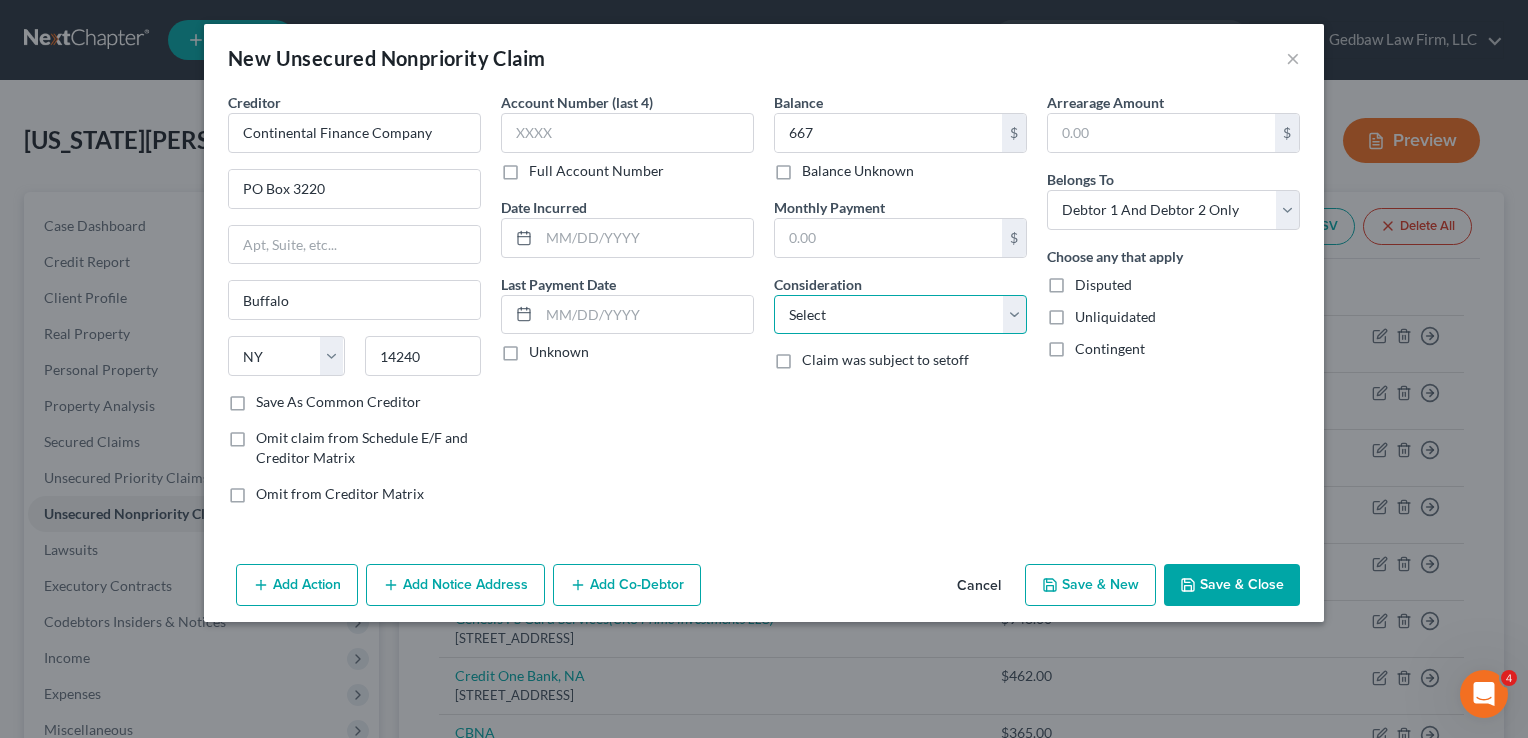 click on "Select Cable / Satellite Services Collection Agency Credit Card Debt Debt Counseling / Attorneys Deficiency Balance Domestic Support Obligations Home / Car Repairs Income Taxes Judgment Liens Medical Services Monies Loaned / Advanced Mortgage Obligation From Divorce Or Separation Obligation To Pensions Other Overdrawn Bank Account Promised To Help Pay Creditors Student Loans Suppliers And Vendors Telephone / Internet Services Utility Services" at bounding box center [900, 315] 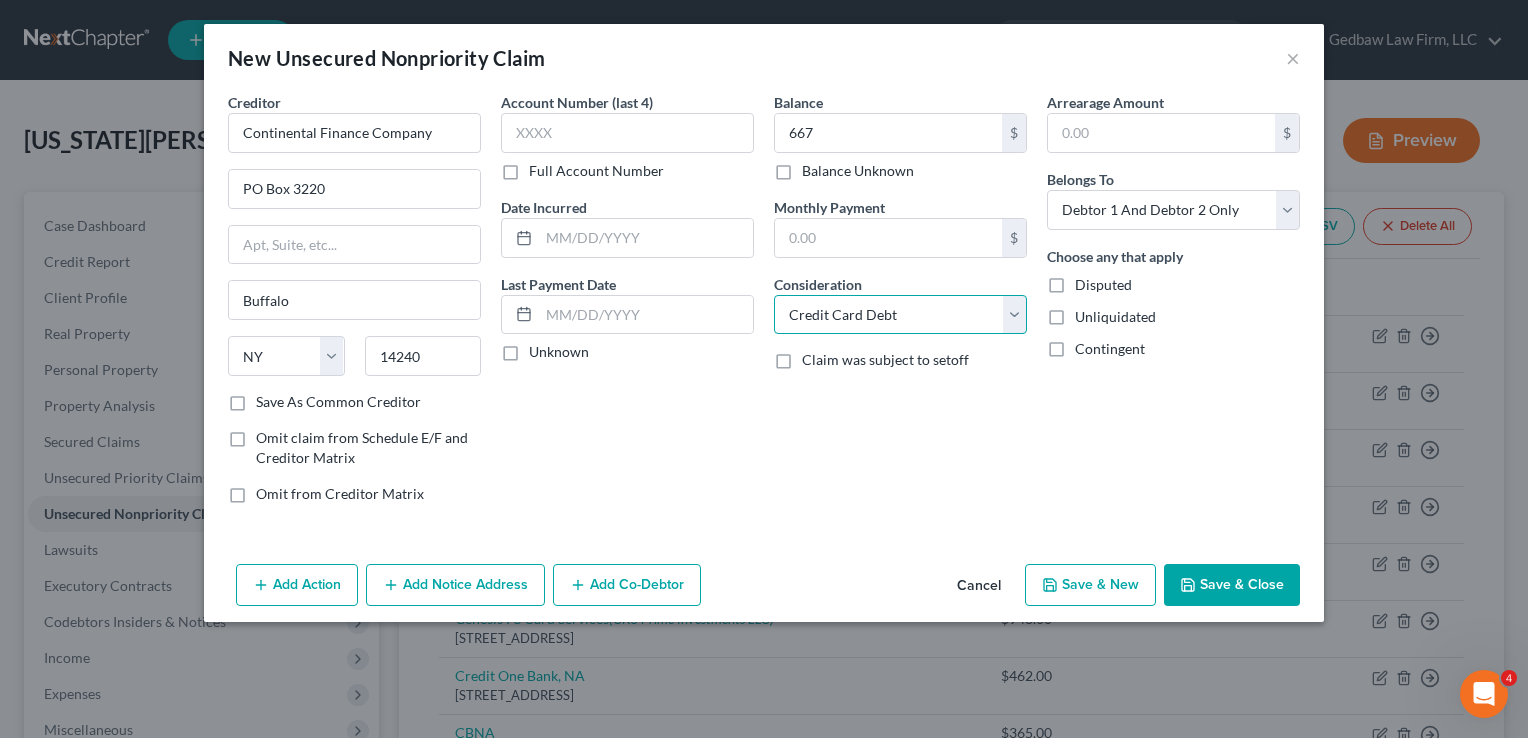 click on "Select Cable / Satellite Services Collection Agency Credit Card Debt Debt Counseling / Attorneys Deficiency Balance Domestic Support Obligations Home / Car Repairs Income Taxes Judgment Liens Medical Services Monies Loaned / Advanced Mortgage Obligation From Divorce Or Separation Obligation To Pensions Other Overdrawn Bank Account Promised To Help Pay Creditors Student Loans Suppliers And Vendors Telephone / Internet Services Utility Services" at bounding box center (900, 315) 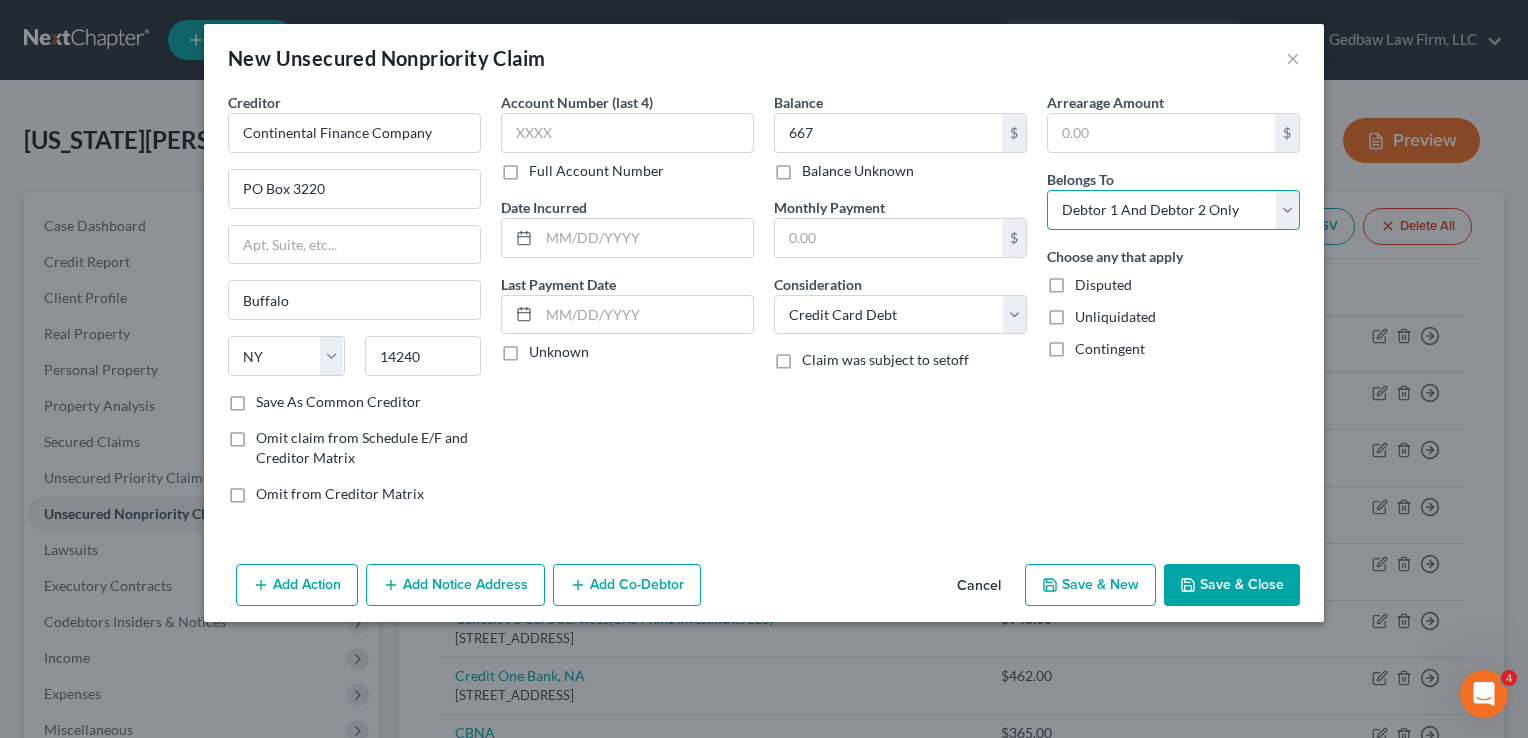 click on "Select Debtor 1 Only Debtor 2 Only Debtor 1 And Debtor 2 Only At Least One Of The Debtors And Another Community Property" at bounding box center (1173, 210) 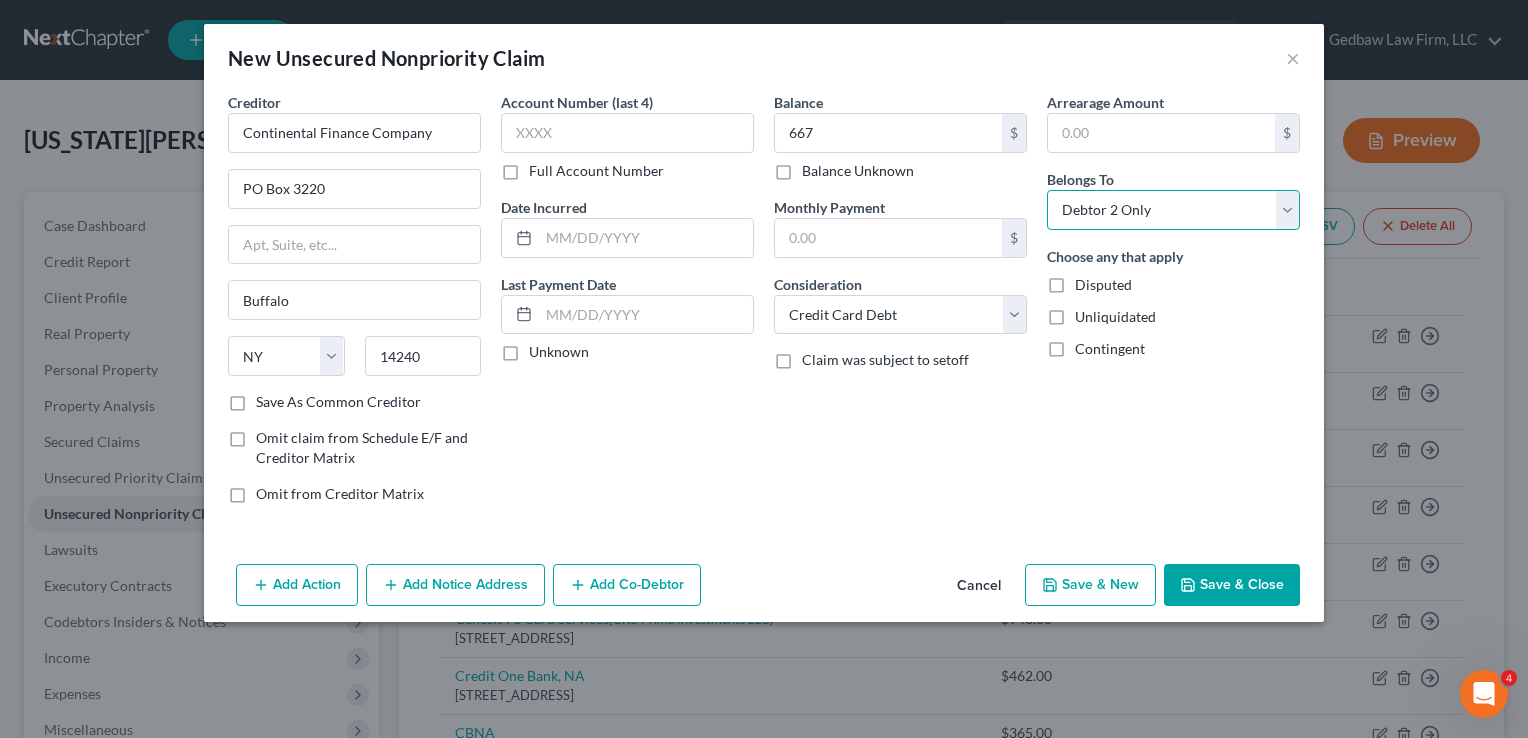 click on "Select Debtor 1 Only Debtor 2 Only Debtor 1 And Debtor 2 Only At Least One Of The Debtors And Another Community Property" at bounding box center (1173, 210) 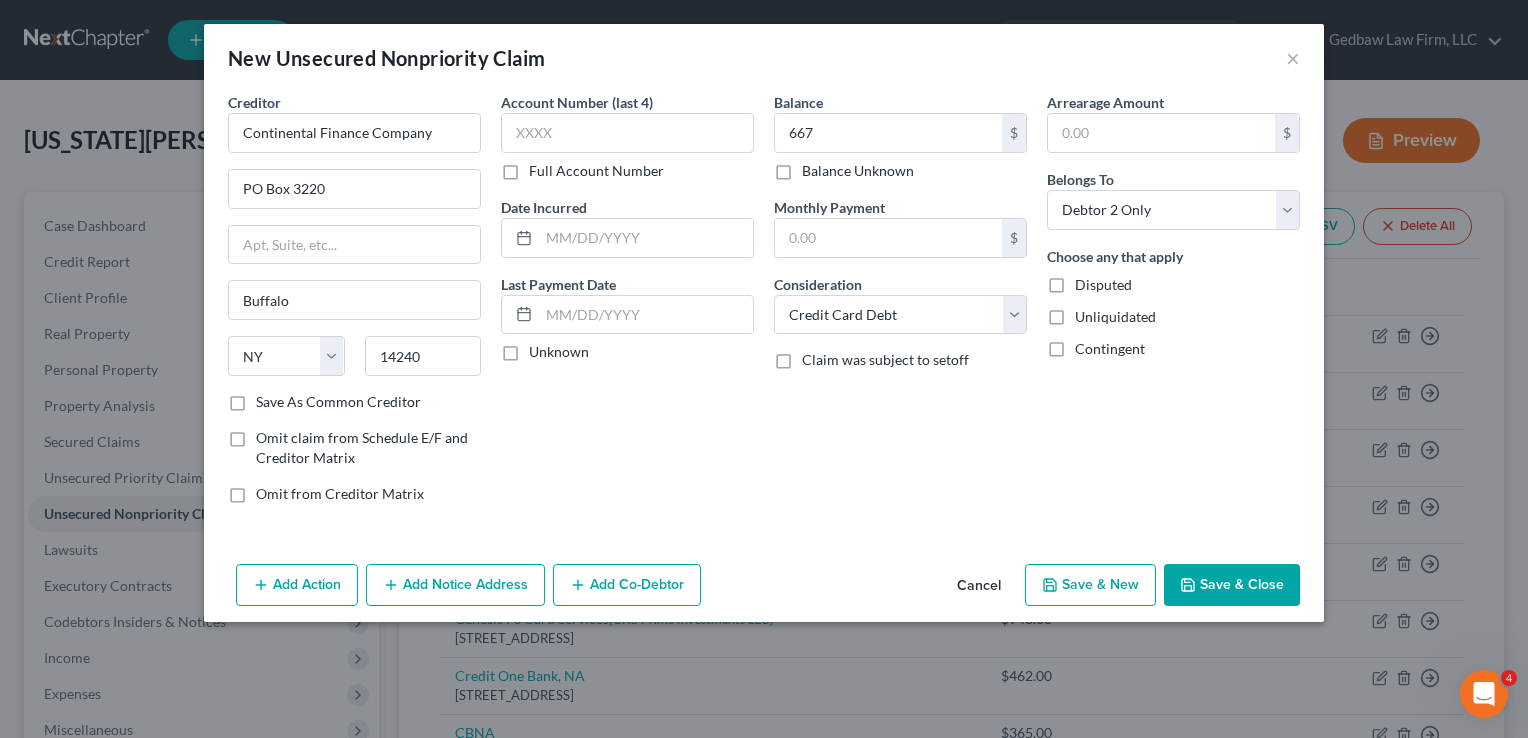 click on "Save & New" at bounding box center [1090, 585] 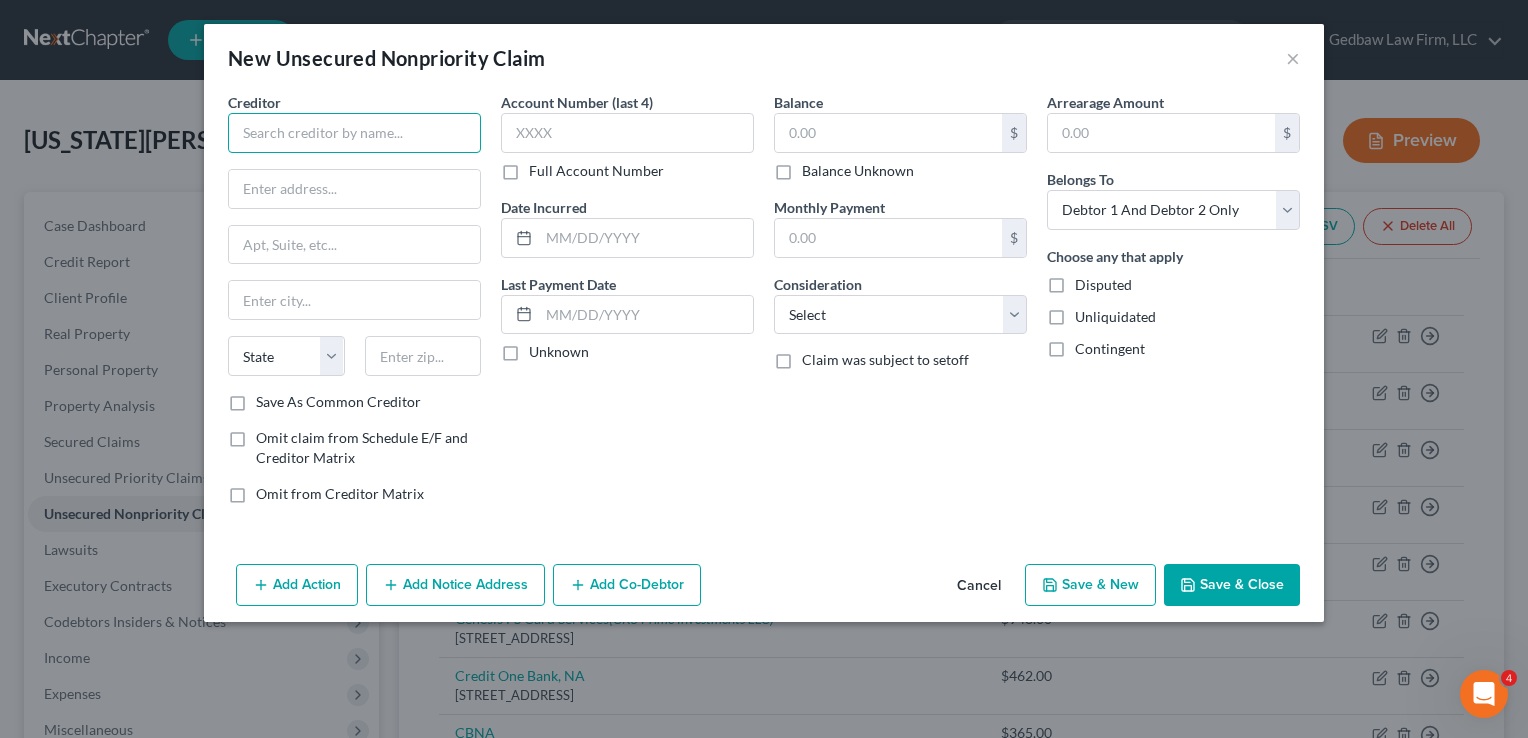 click at bounding box center (354, 133) 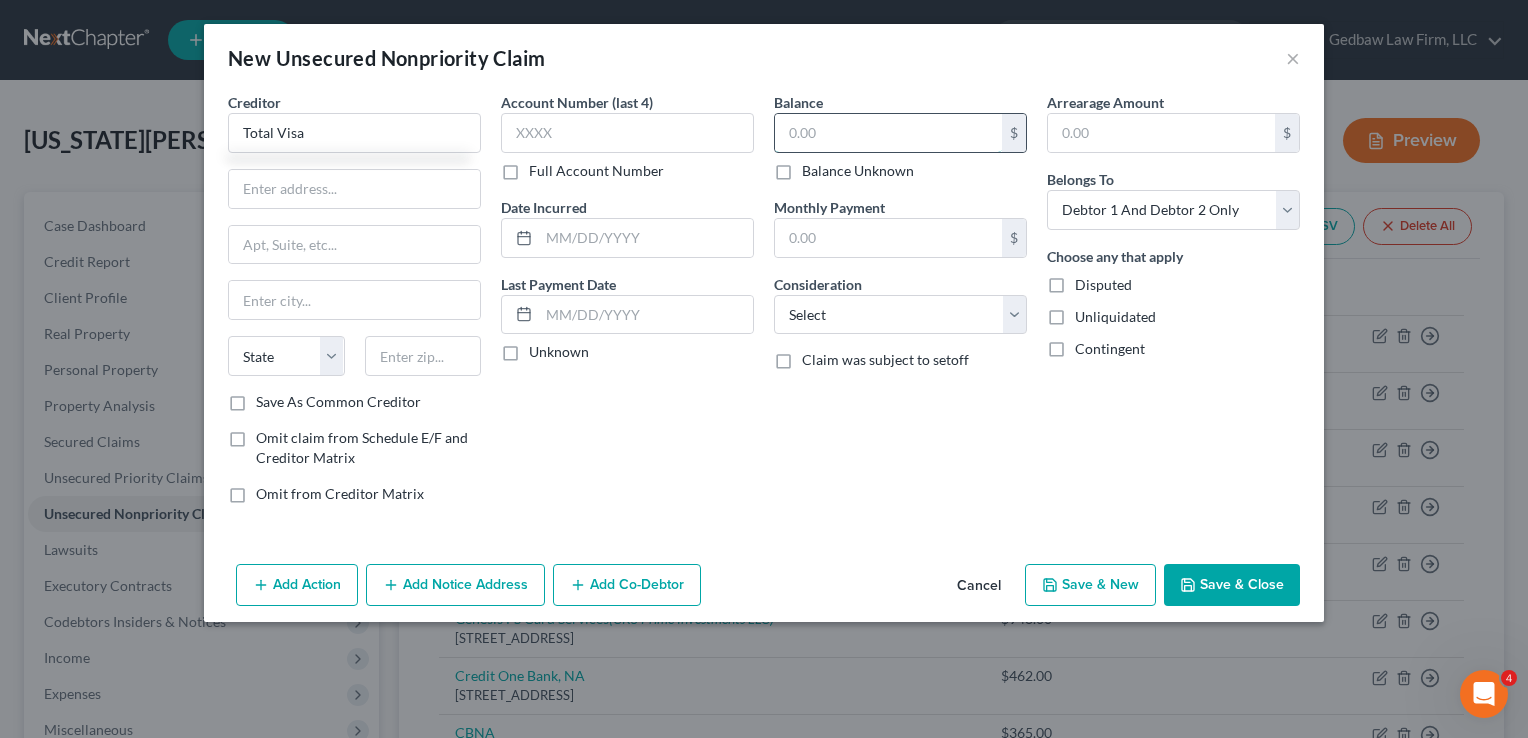 click at bounding box center [888, 133] 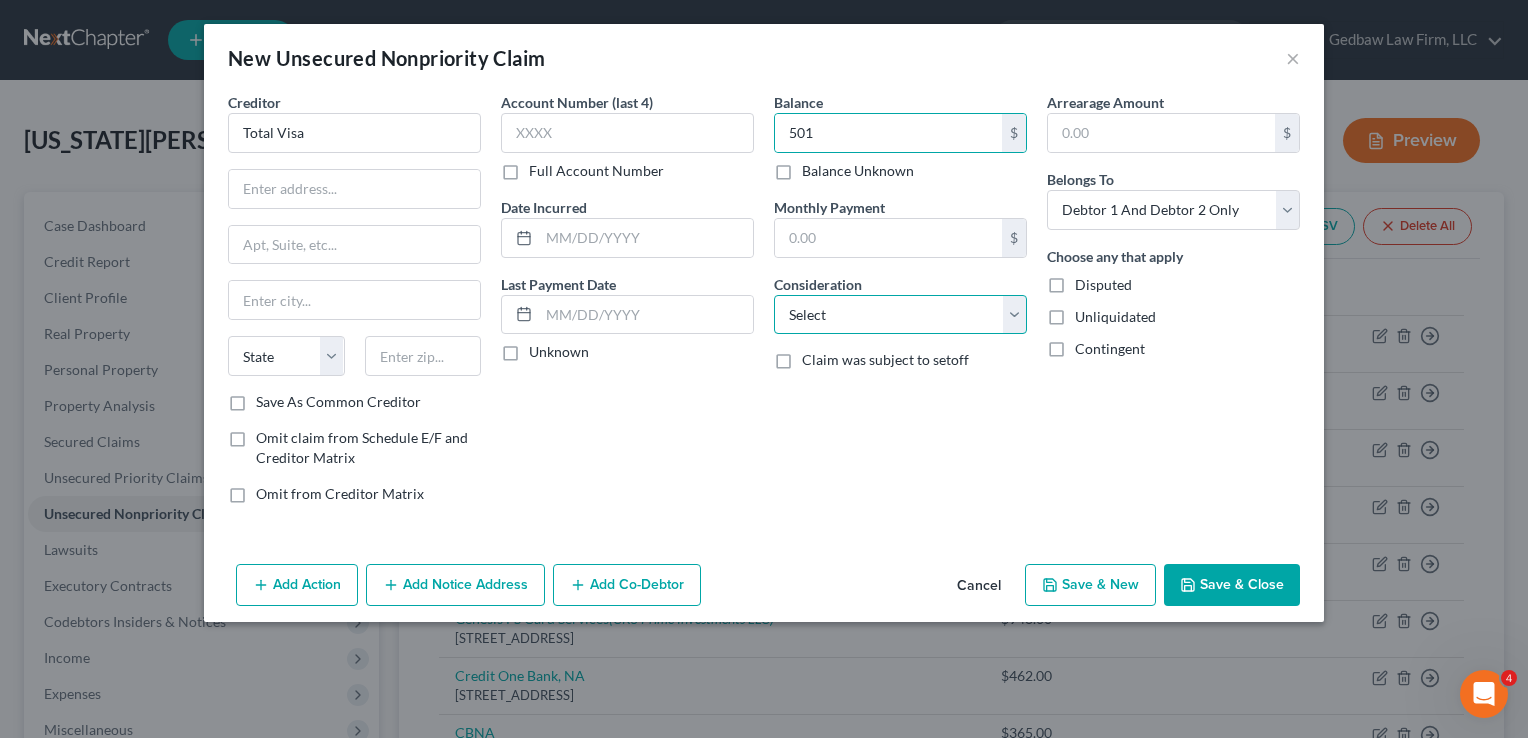 click on "Select Cable / Satellite Services Collection Agency Credit Card Debt Debt Counseling / Attorneys Deficiency Balance Domestic Support Obligations Home / Car Repairs Income Taxes Judgment Liens Medical Services Monies Loaned / Advanced Mortgage Obligation From Divorce Or Separation Obligation To Pensions Other Overdrawn Bank Account Promised To Help Pay Creditors Student Loans Suppliers And Vendors Telephone / Internet Services Utility Services" at bounding box center (900, 315) 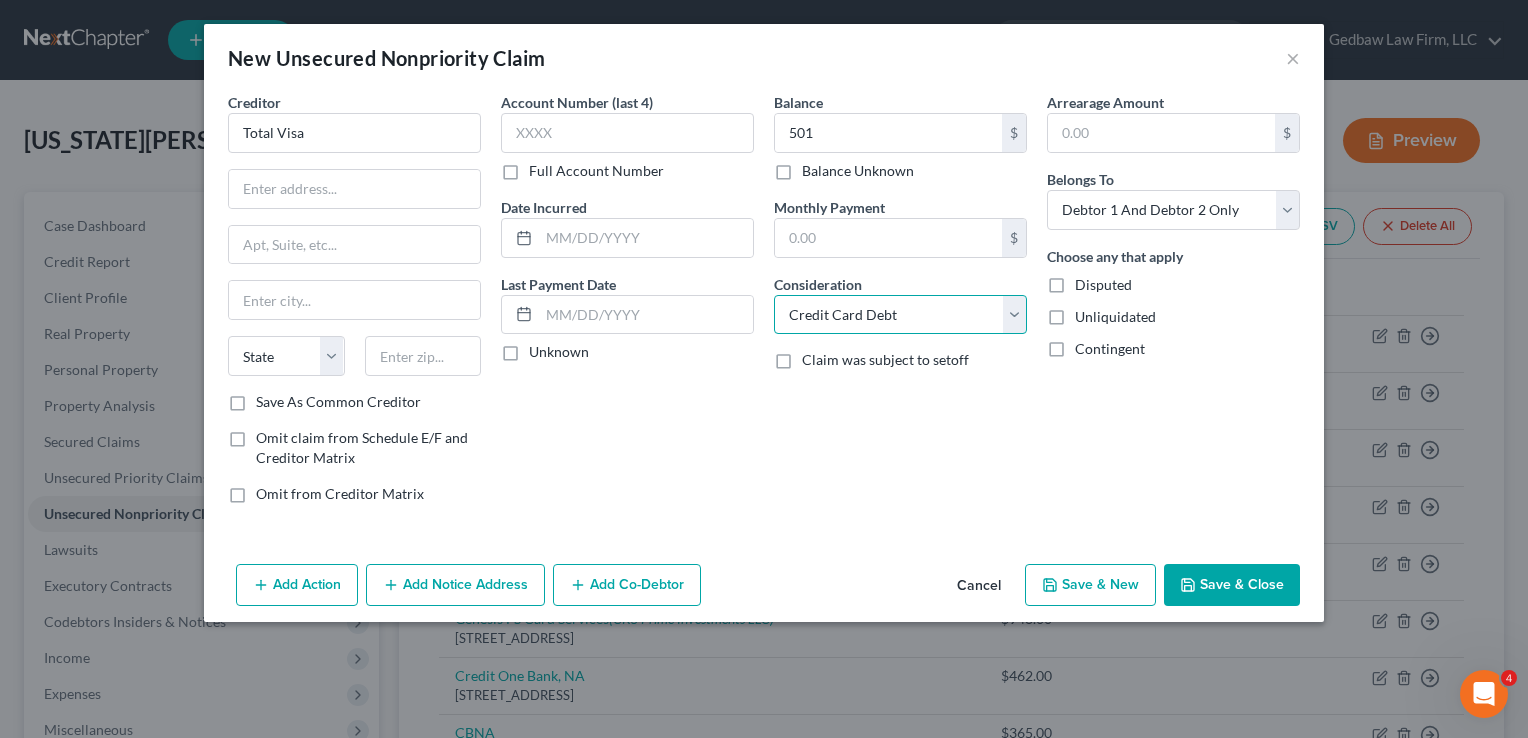 click on "Select Cable / Satellite Services Collection Agency Credit Card Debt Debt Counseling / Attorneys Deficiency Balance Domestic Support Obligations Home / Car Repairs Income Taxes Judgment Liens Medical Services Monies Loaned / Advanced Mortgage Obligation From Divorce Or Separation Obligation To Pensions Other Overdrawn Bank Account Promised To Help Pay Creditors Student Loans Suppliers And Vendors Telephone / Internet Services Utility Services" at bounding box center [900, 315] 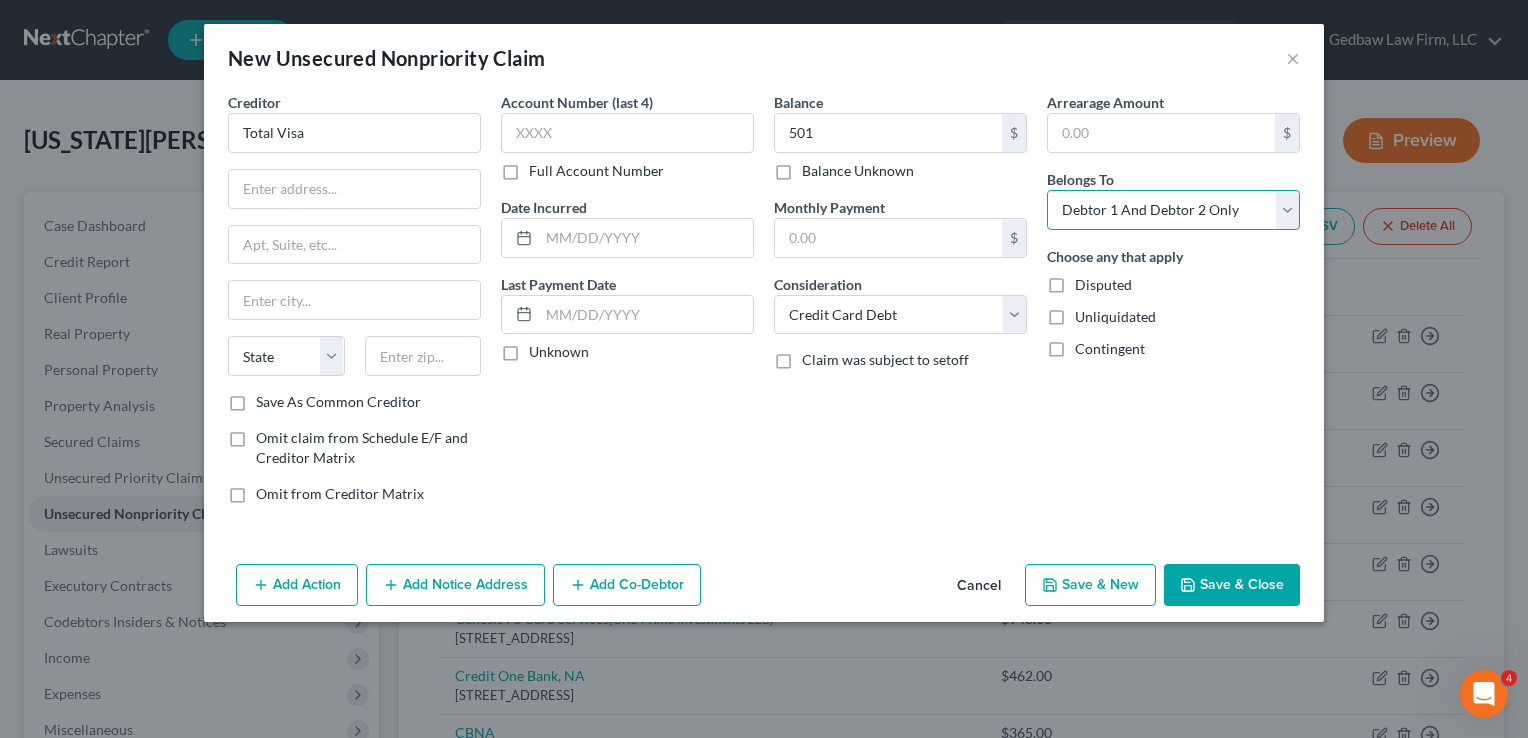 click on "Select Debtor 1 Only Debtor 2 Only Debtor 1 And Debtor 2 Only At Least One Of The Debtors And Another Community Property" at bounding box center (1173, 210) 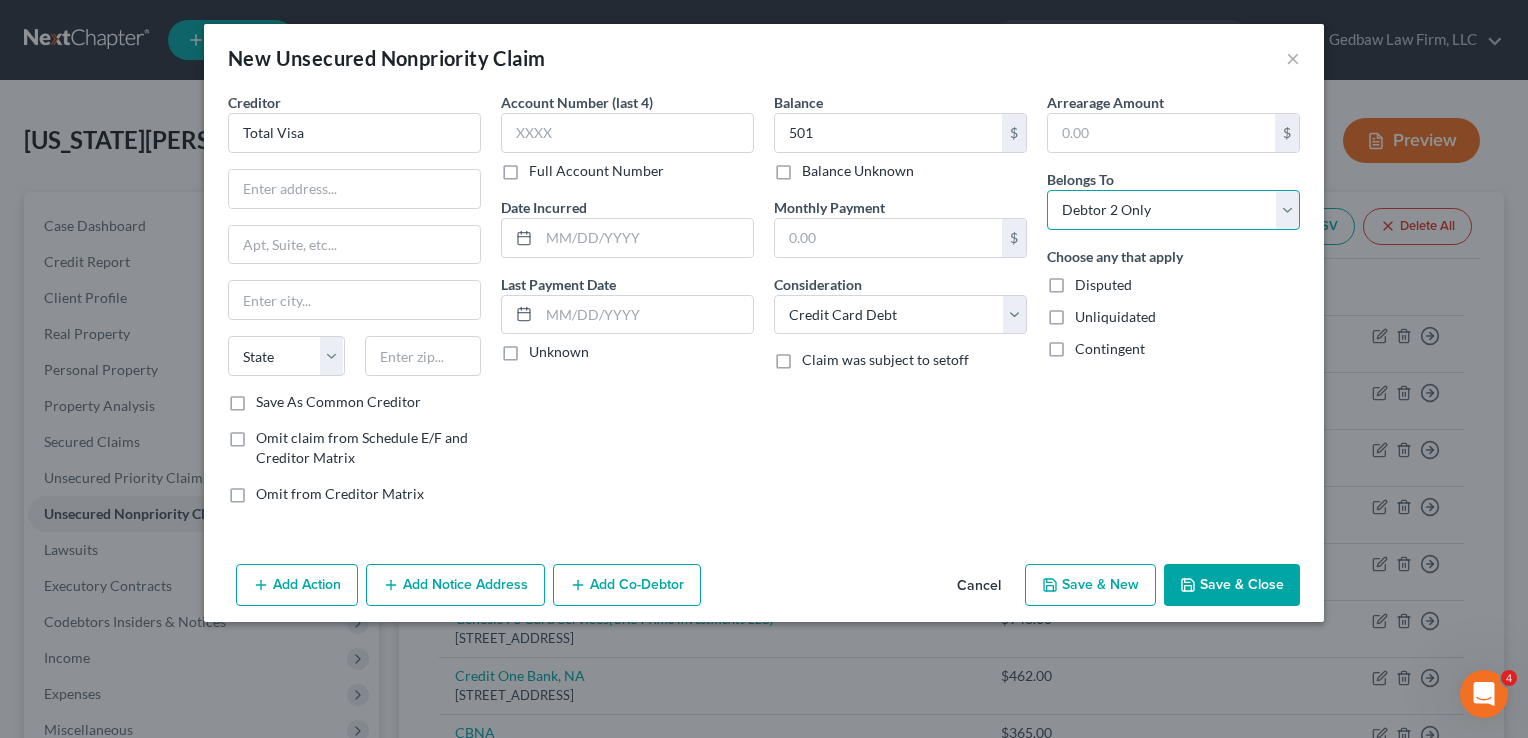 click on "Select Debtor 1 Only Debtor 2 Only Debtor 1 And Debtor 2 Only At Least One Of The Debtors And Another Community Property" at bounding box center (1173, 210) 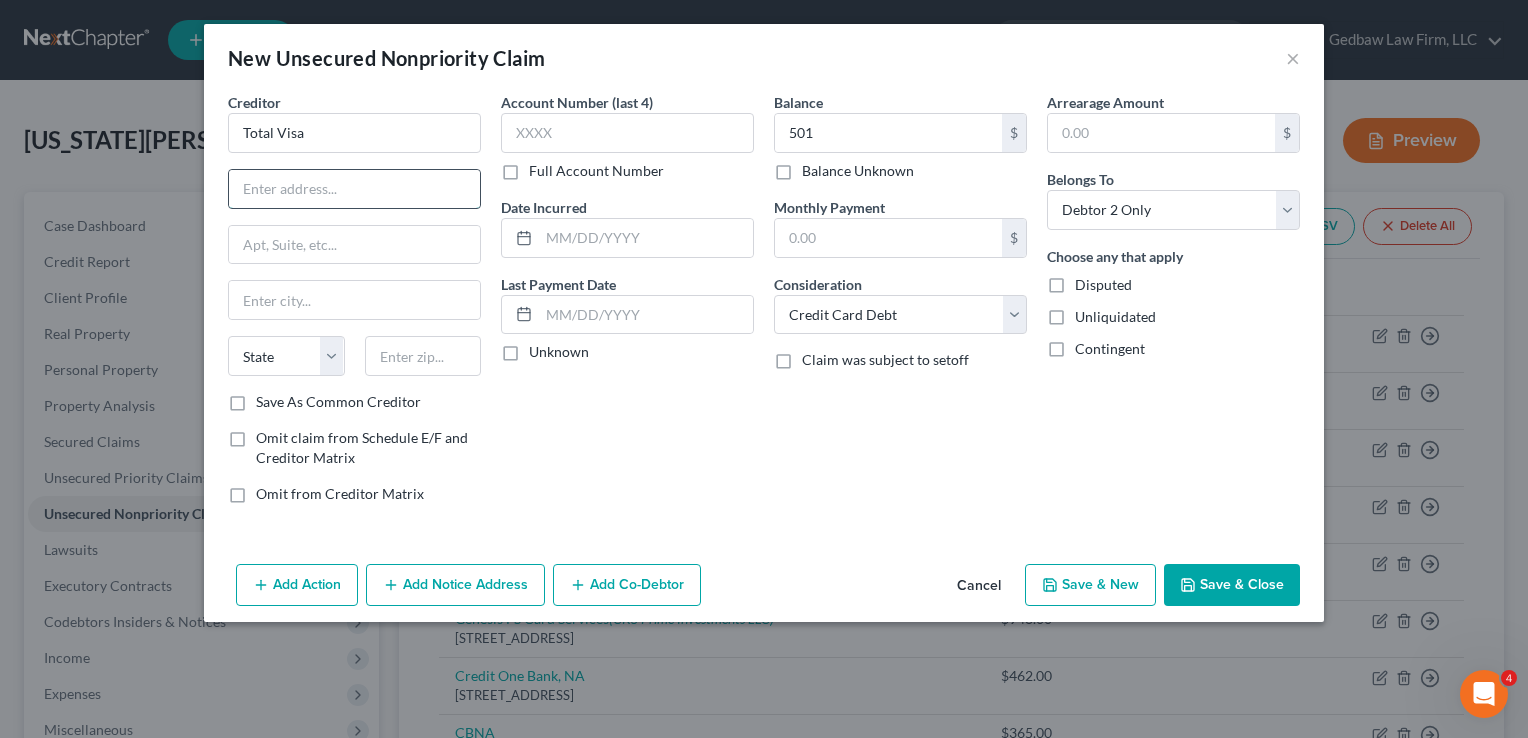 click at bounding box center (354, 189) 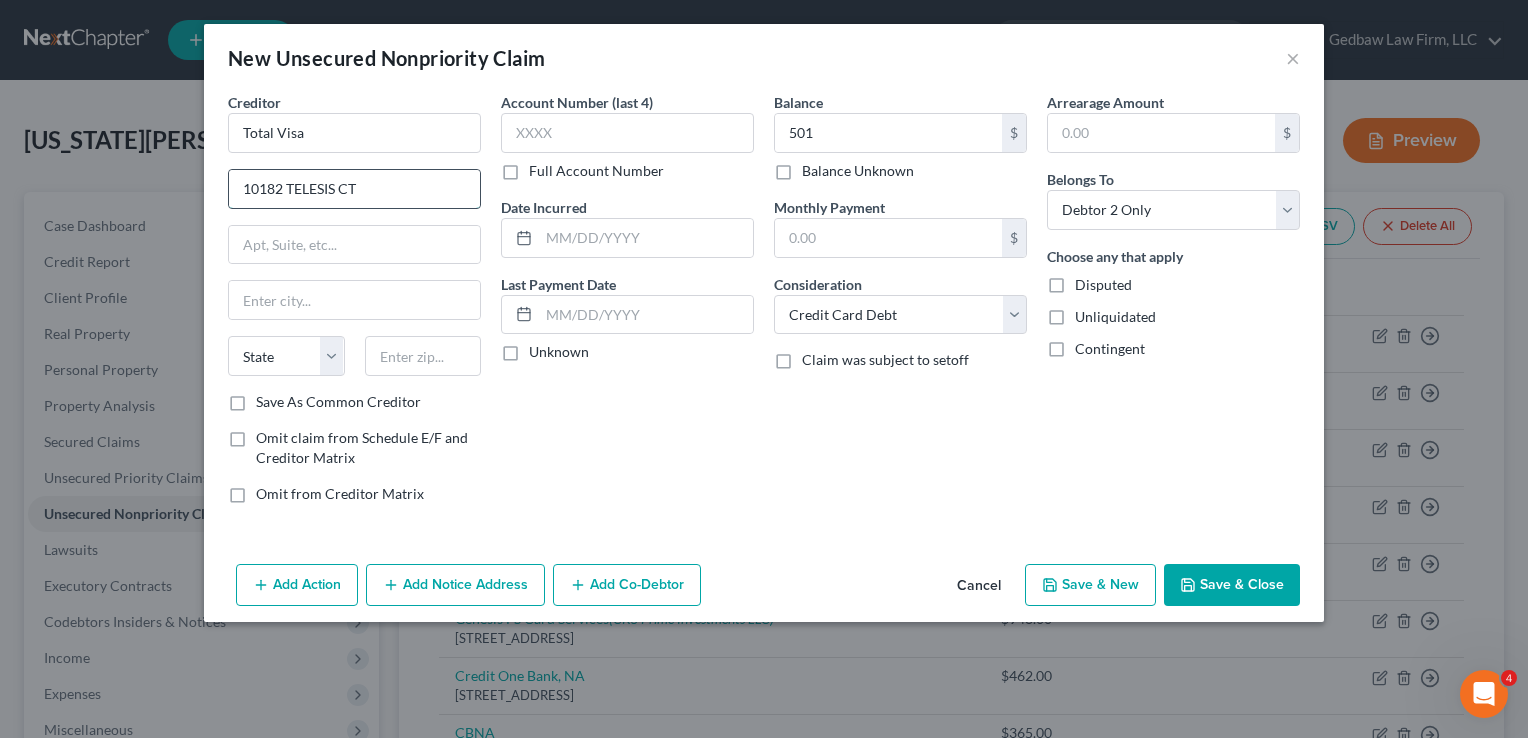 click on "10182 TELESIS CT" at bounding box center (354, 189) 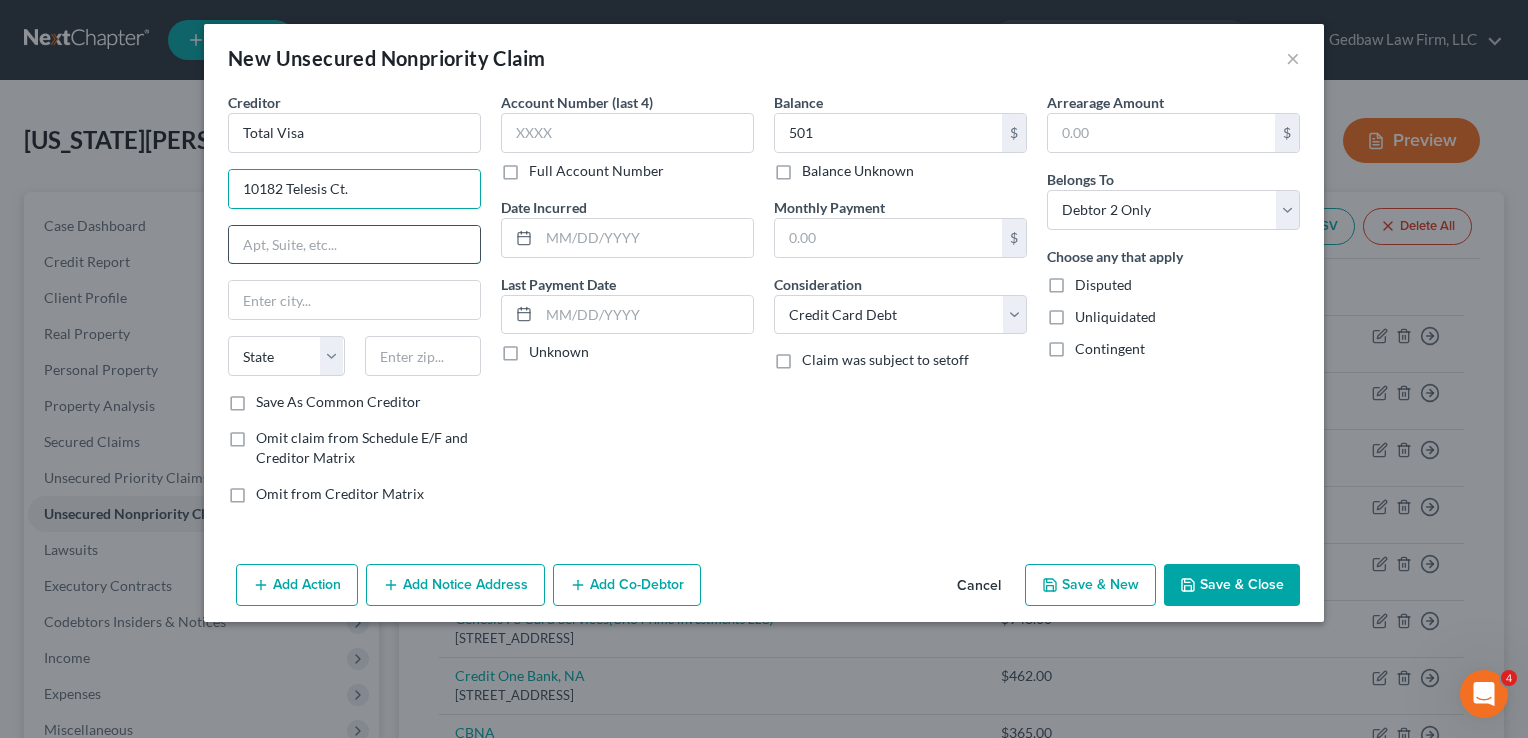 click at bounding box center [354, 245] 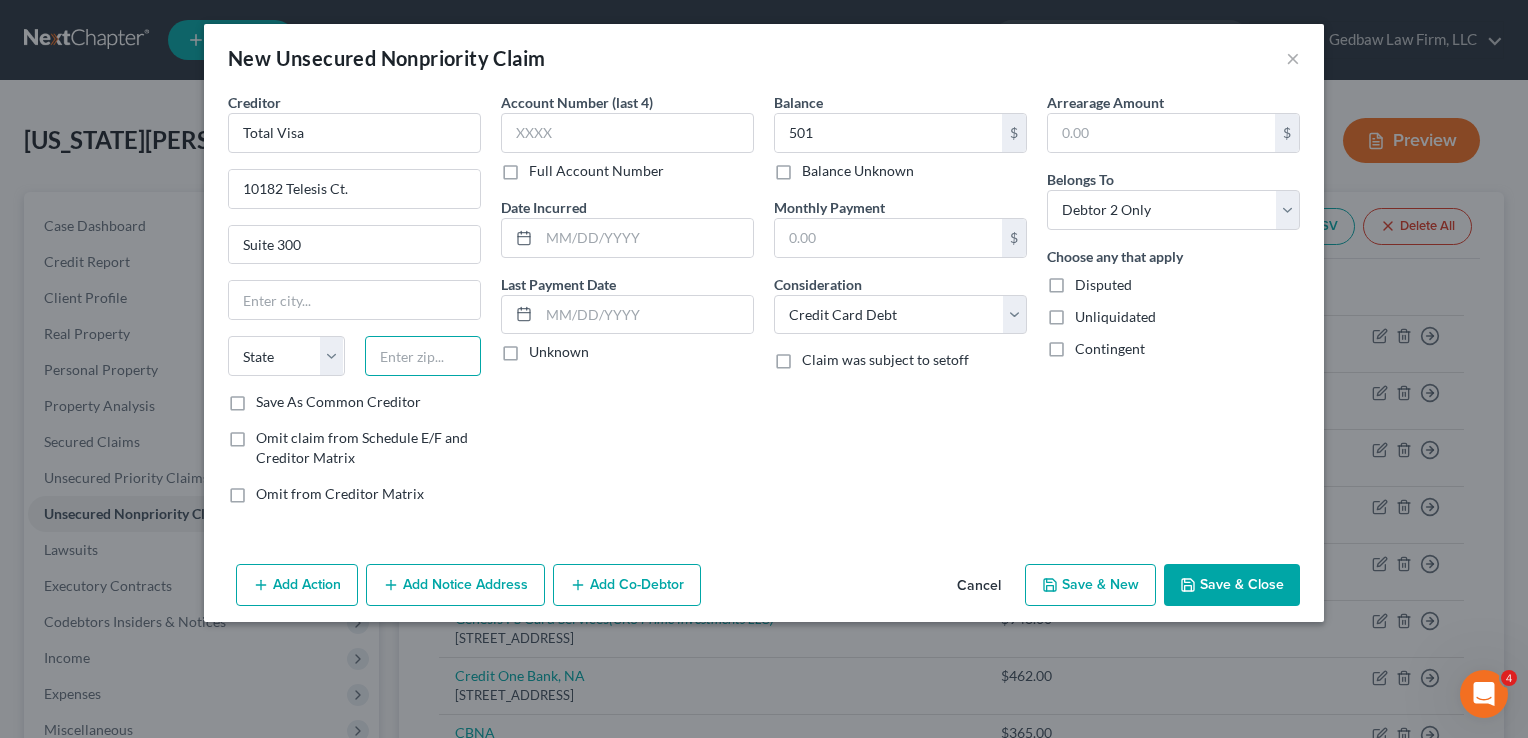 click at bounding box center [423, 356] 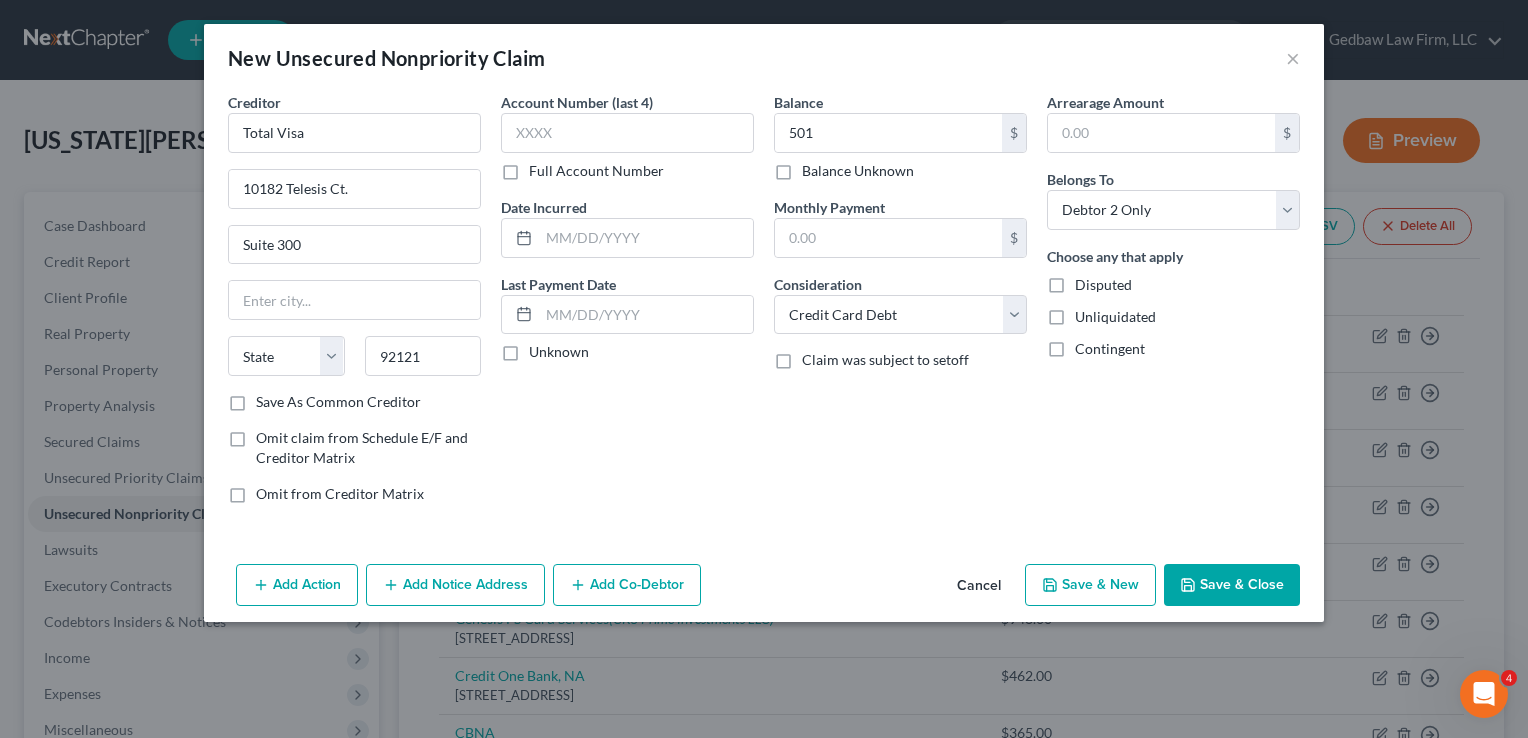 click on "Account Number (last 4)
Full Account Number
Date Incurred         Last Payment Date         Unknown" at bounding box center [627, 306] 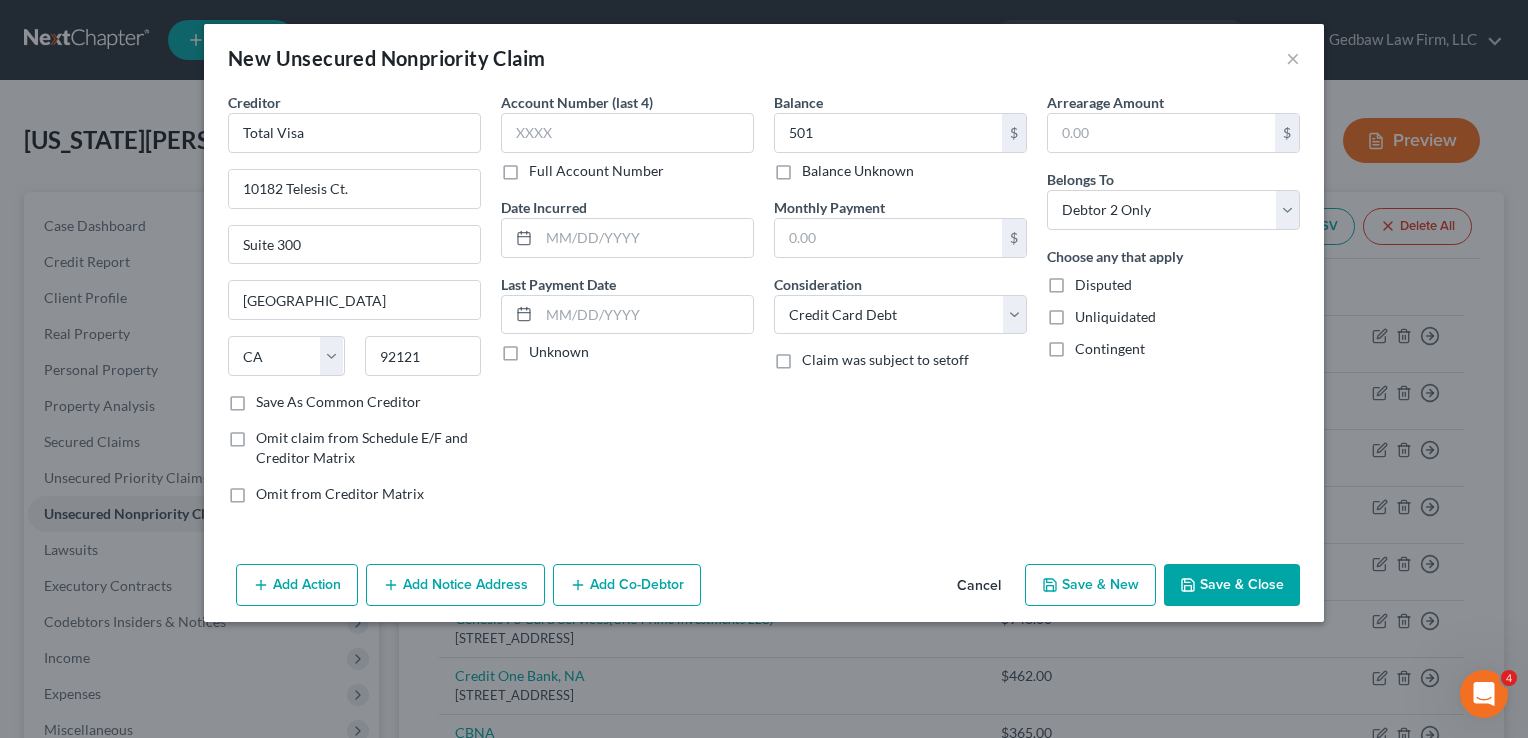 click on "Save As Common Creditor" at bounding box center [338, 402] 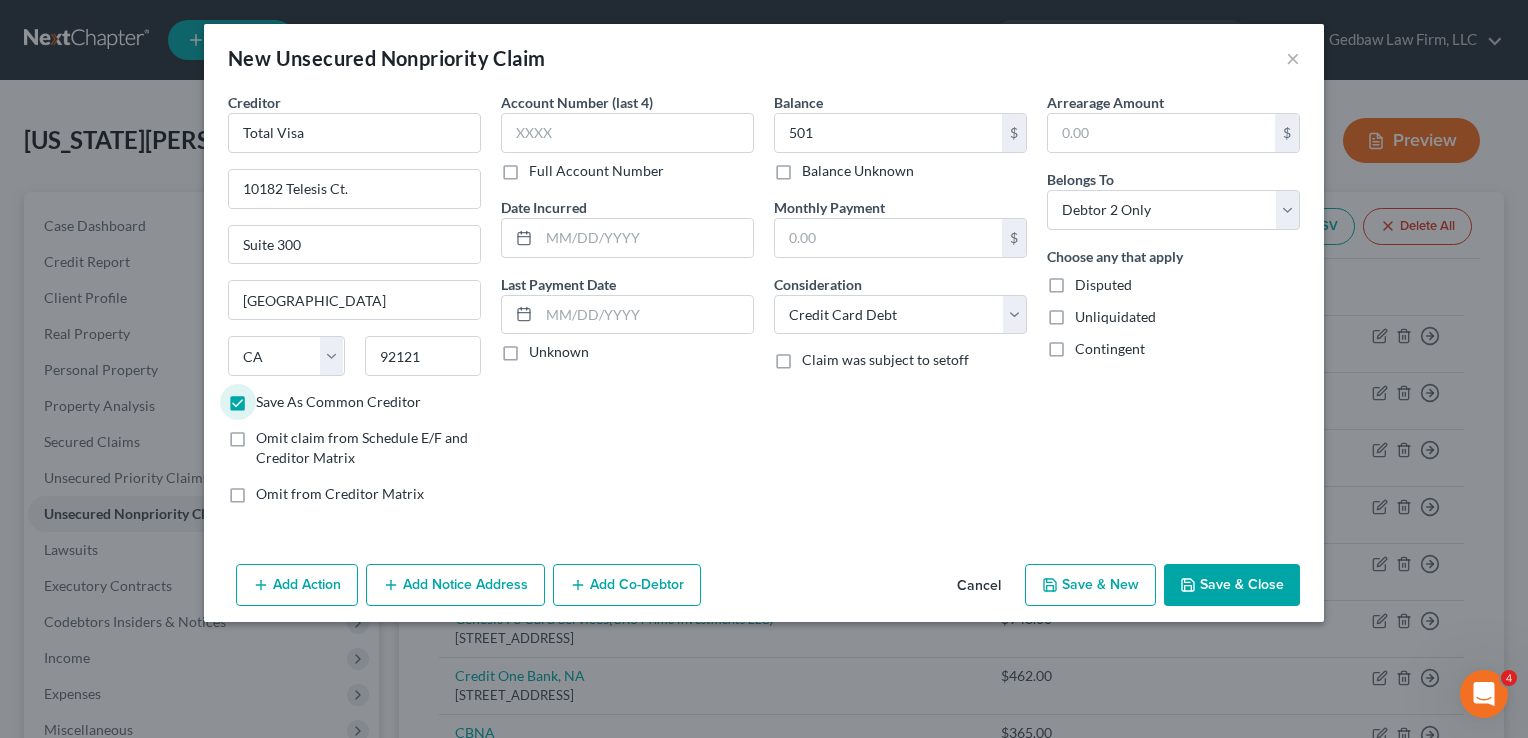 click on "Add Notice Address" at bounding box center (455, 585) 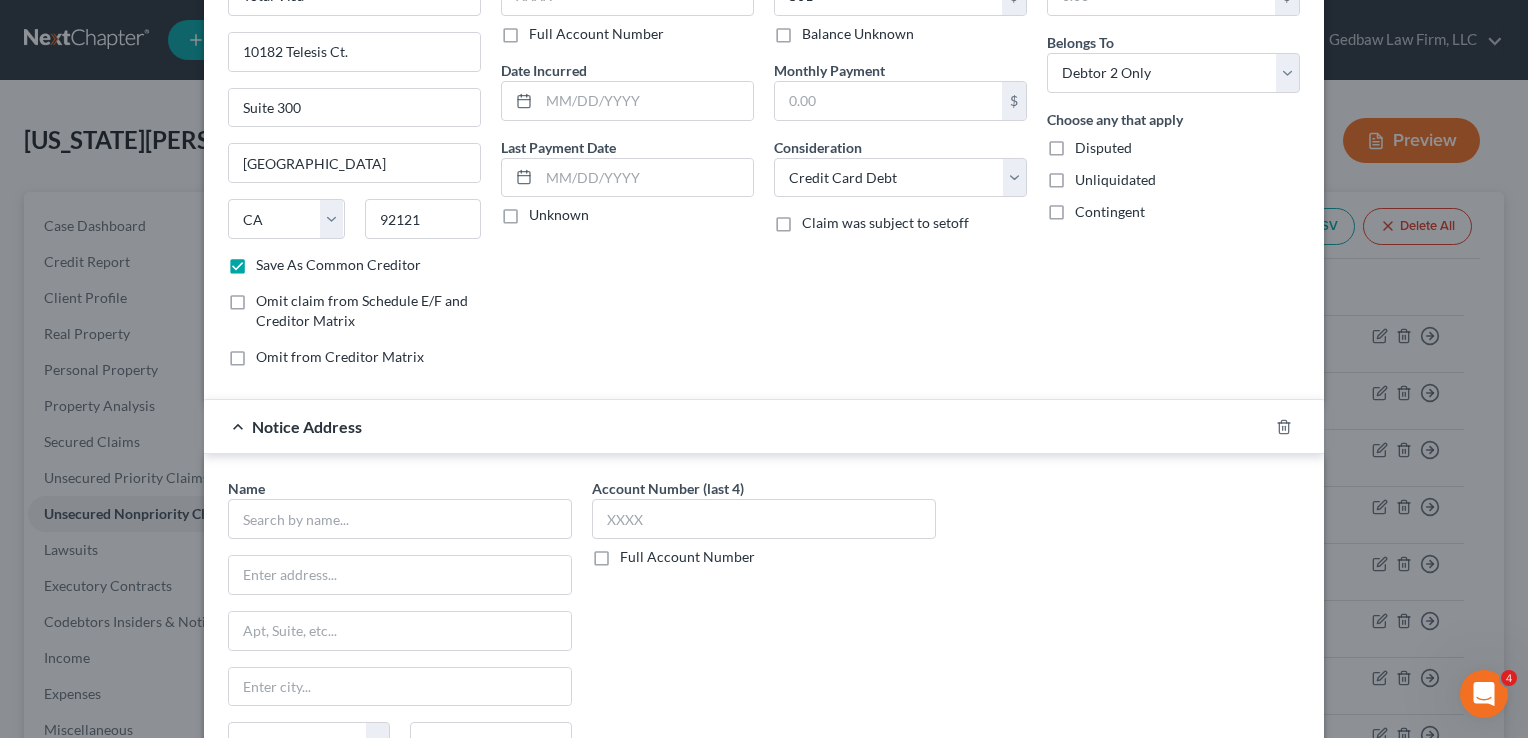 scroll, scrollTop: 150, scrollLeft: 0, axis: vertical 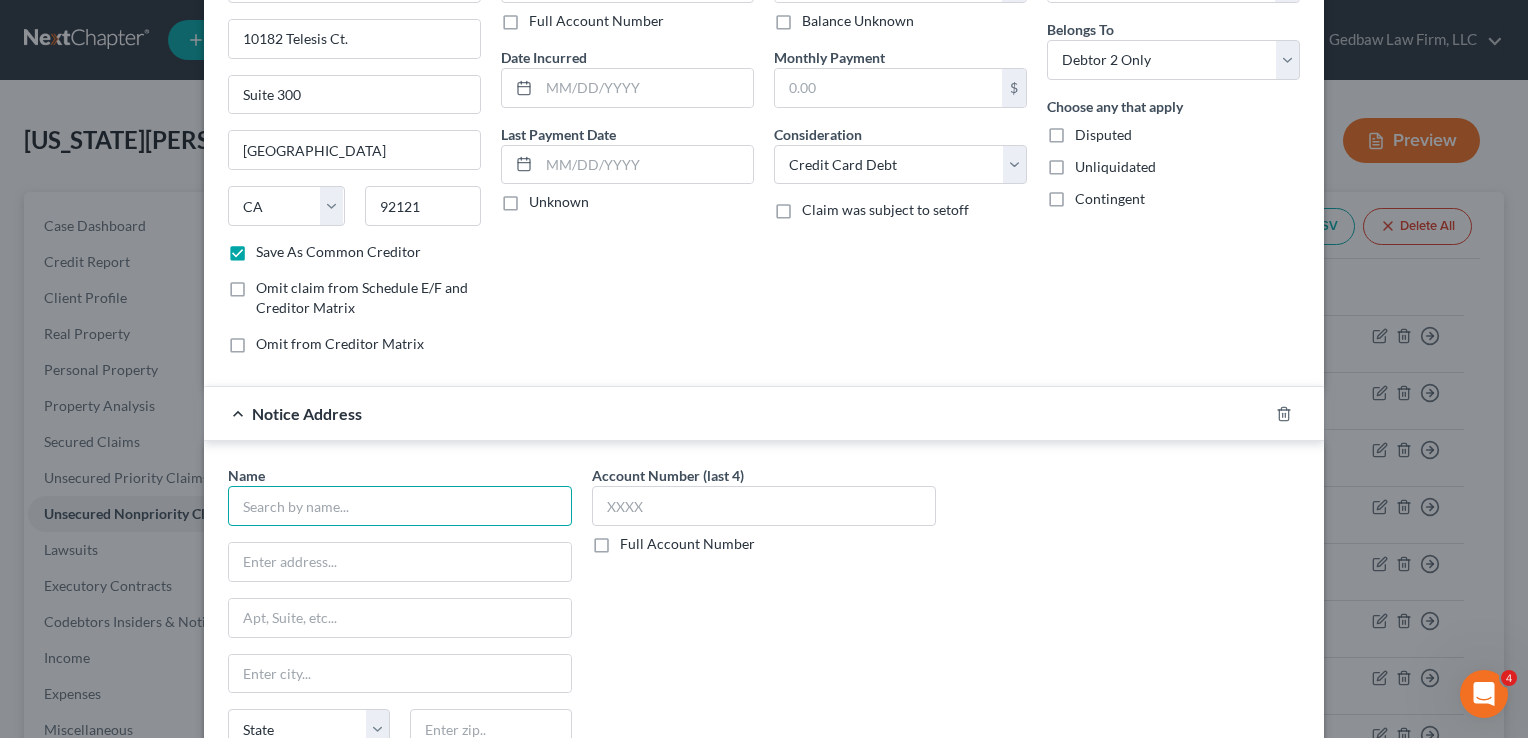 click at bounding box center [400, 506] 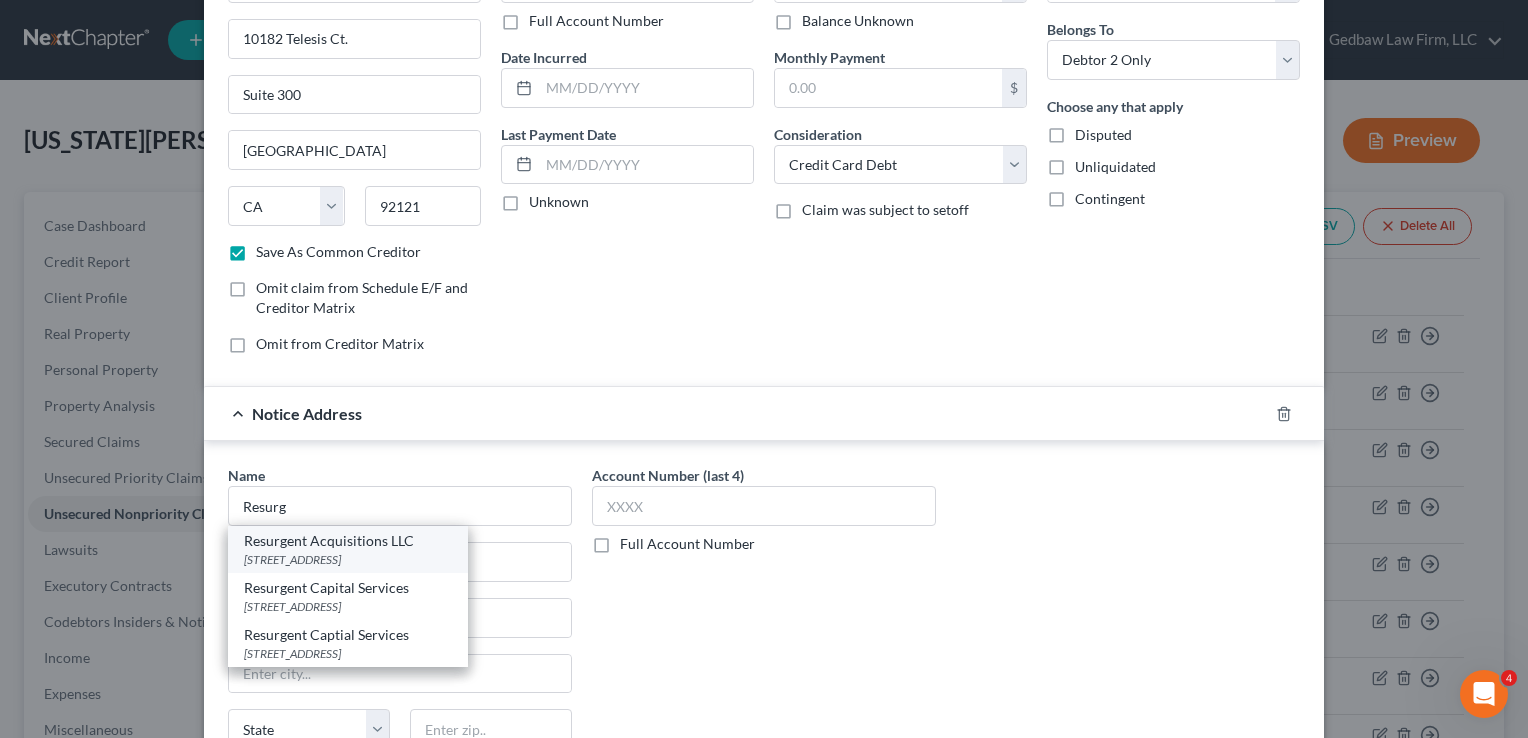 click on "Resurgent Acquisitions LLC" at bounding box center [348, 541] 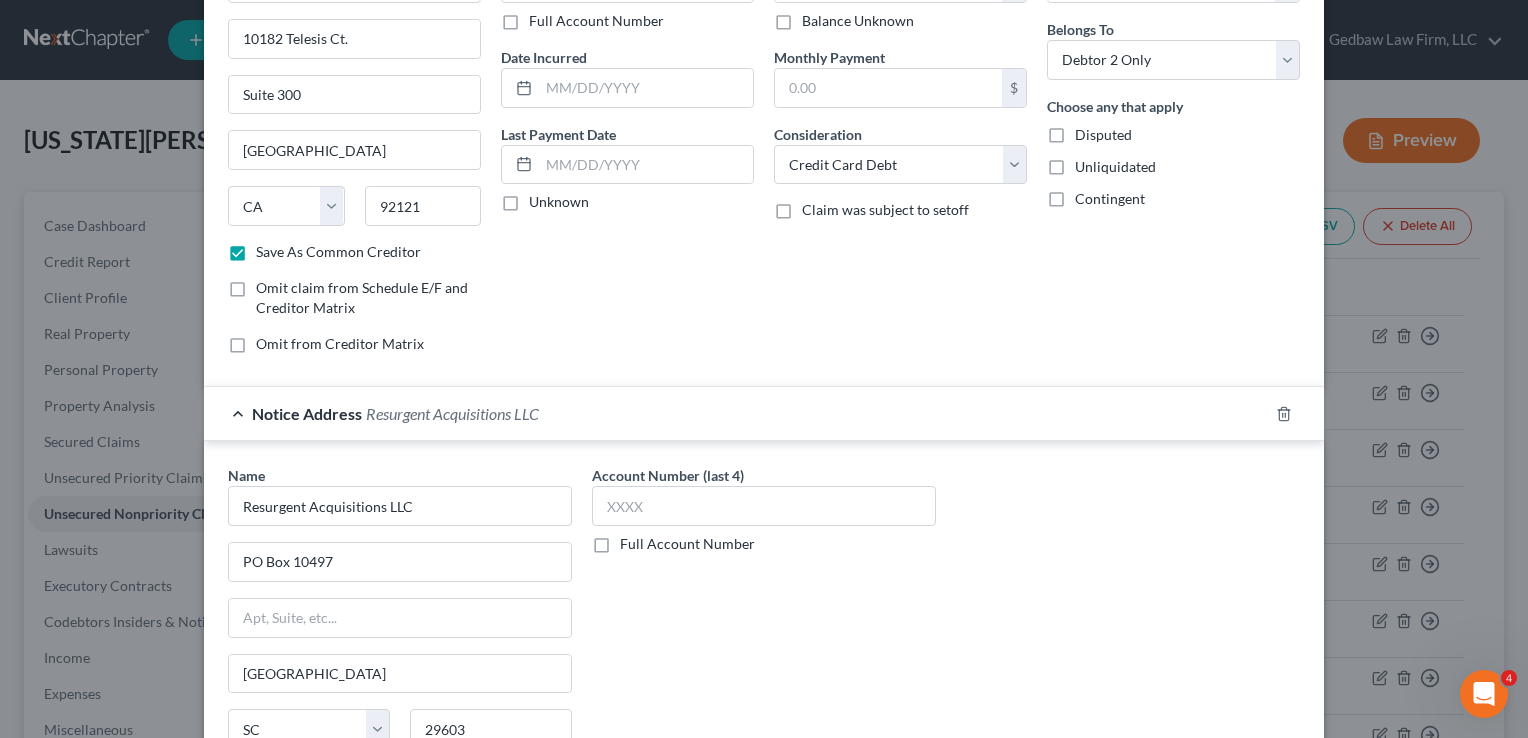 scroll, scrollTop: 334, scrollLeft: 0, axis: vertical 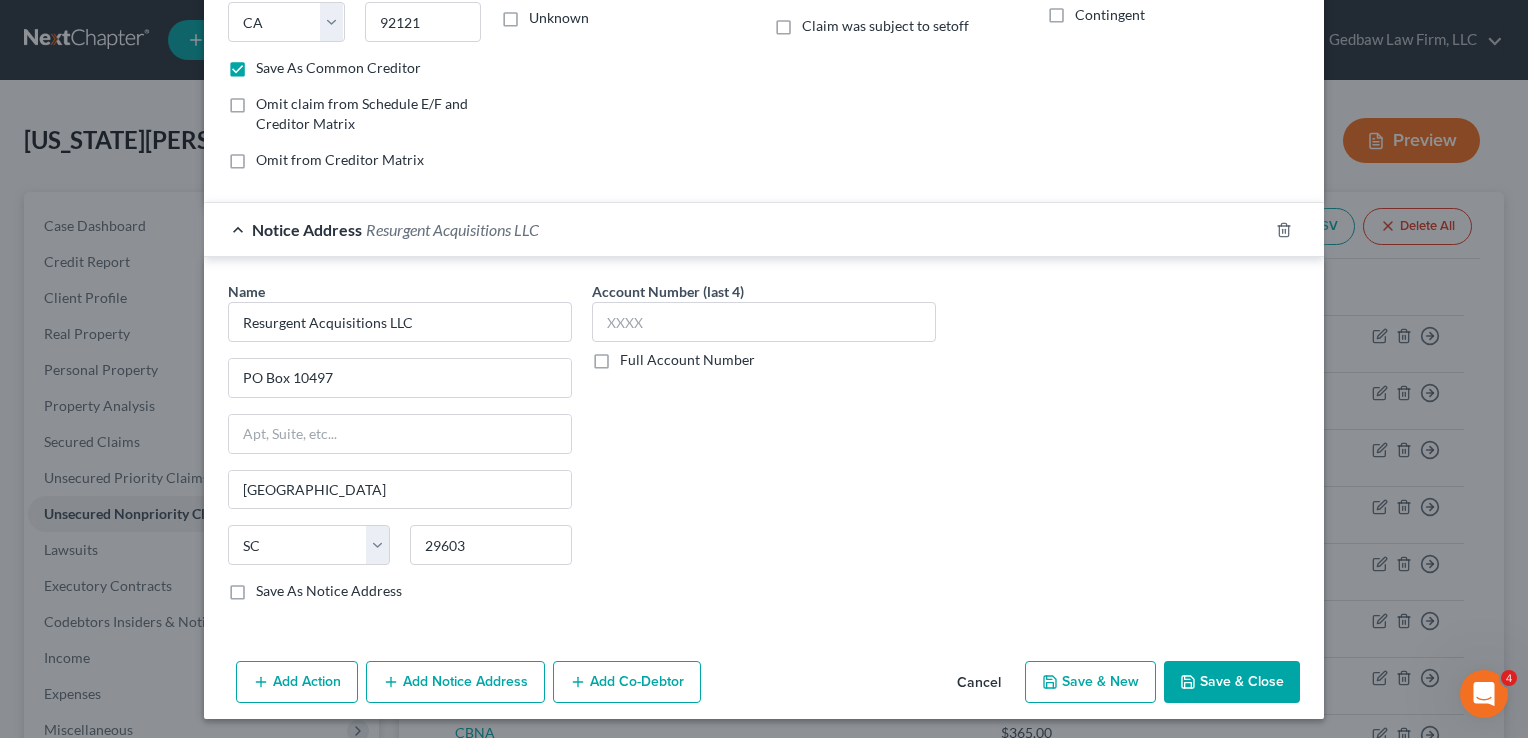 click on "Save & New" at bounding box center [1090, 682] 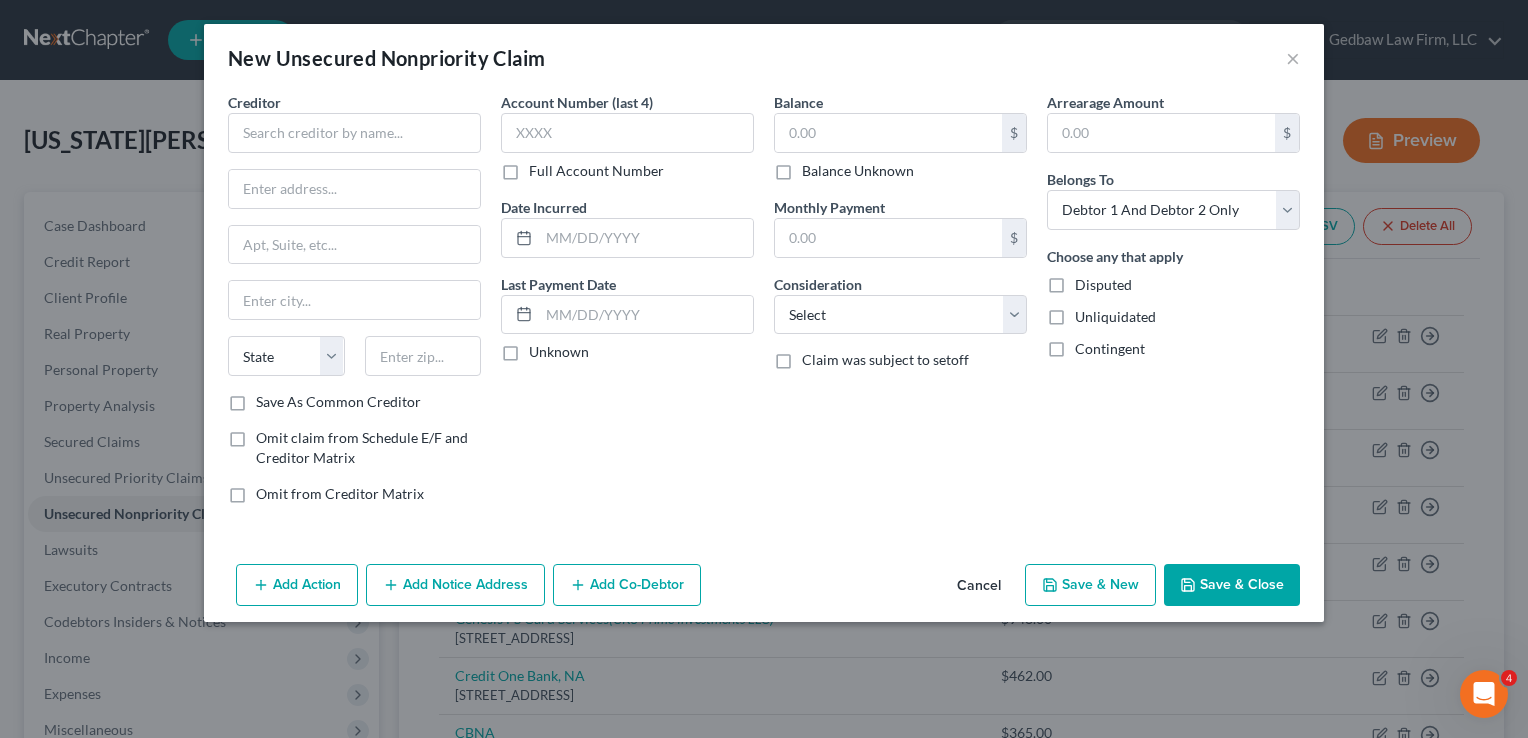 scroll, scrollTop: 0, scrollLeft: 0, axis: both 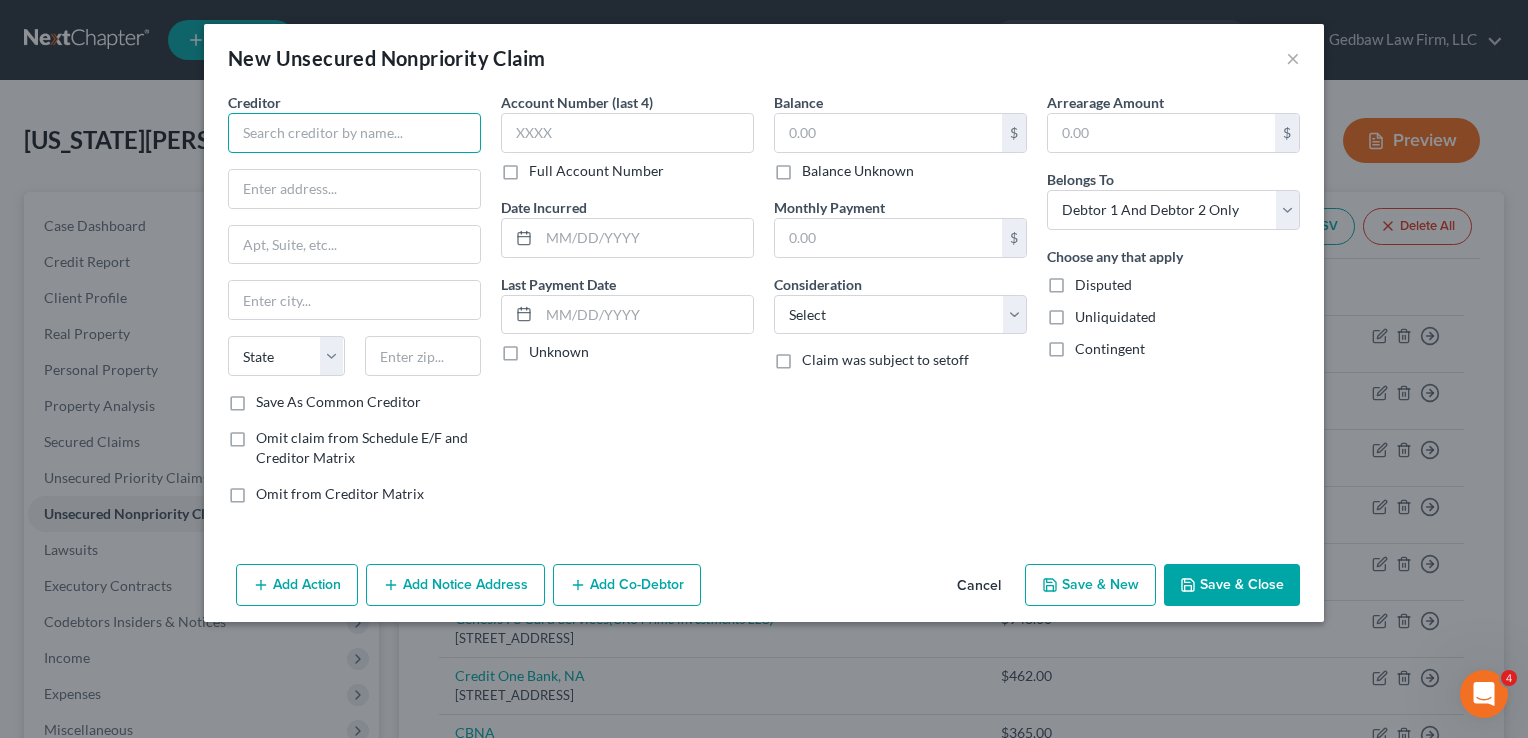 click at bounding box center (354, 133) 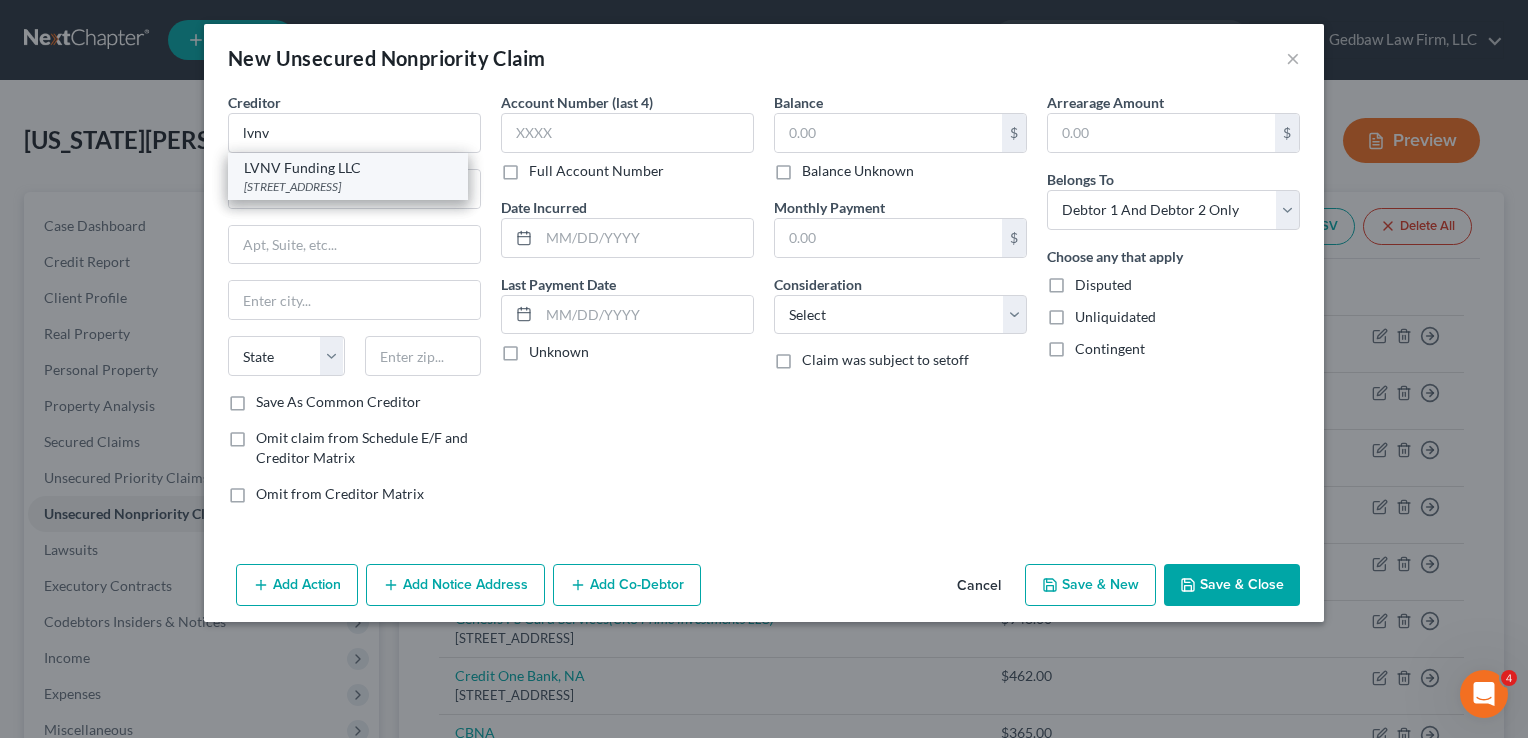 click on "[STREET_ADDRESS]" at bounding box center [348, 186] 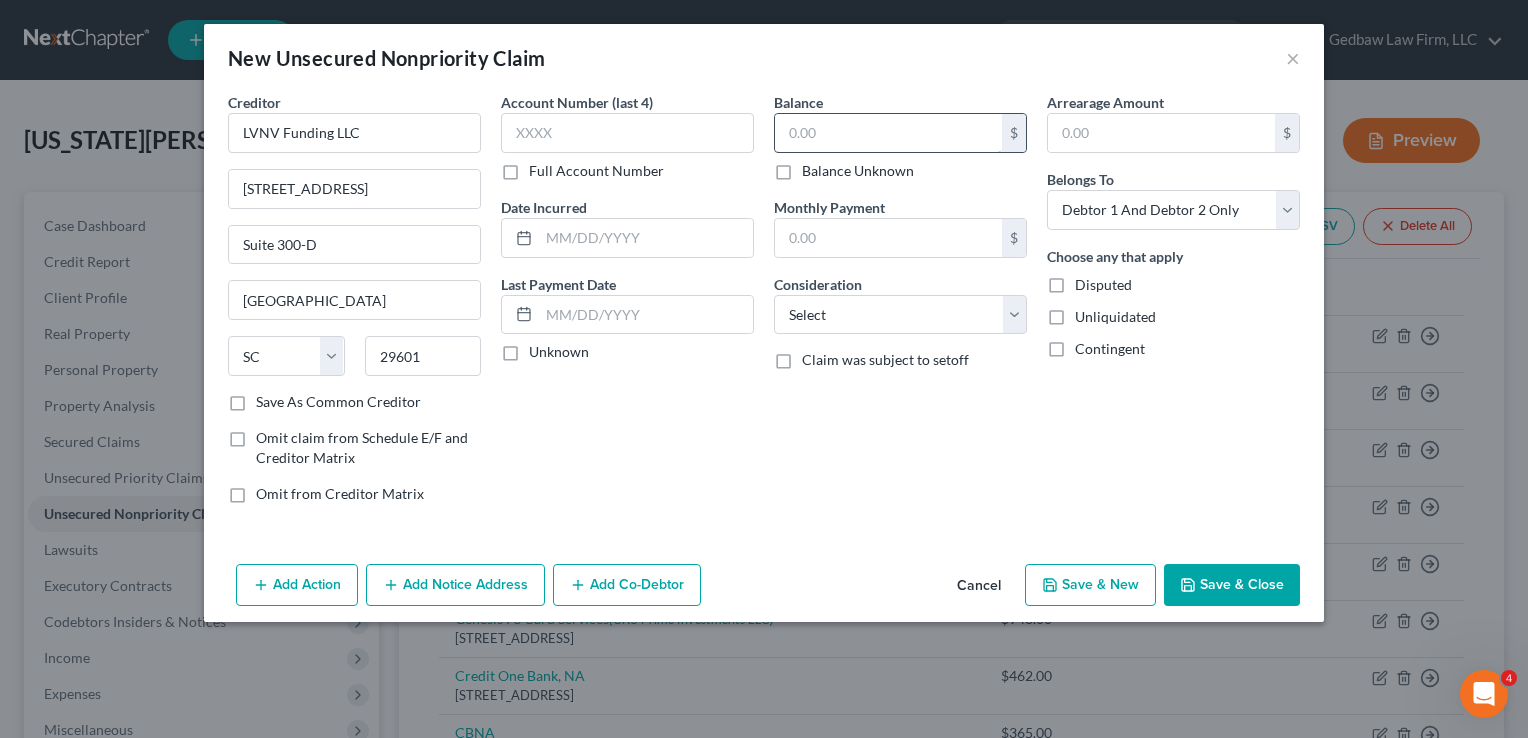 click at bounding box center (888, 133) 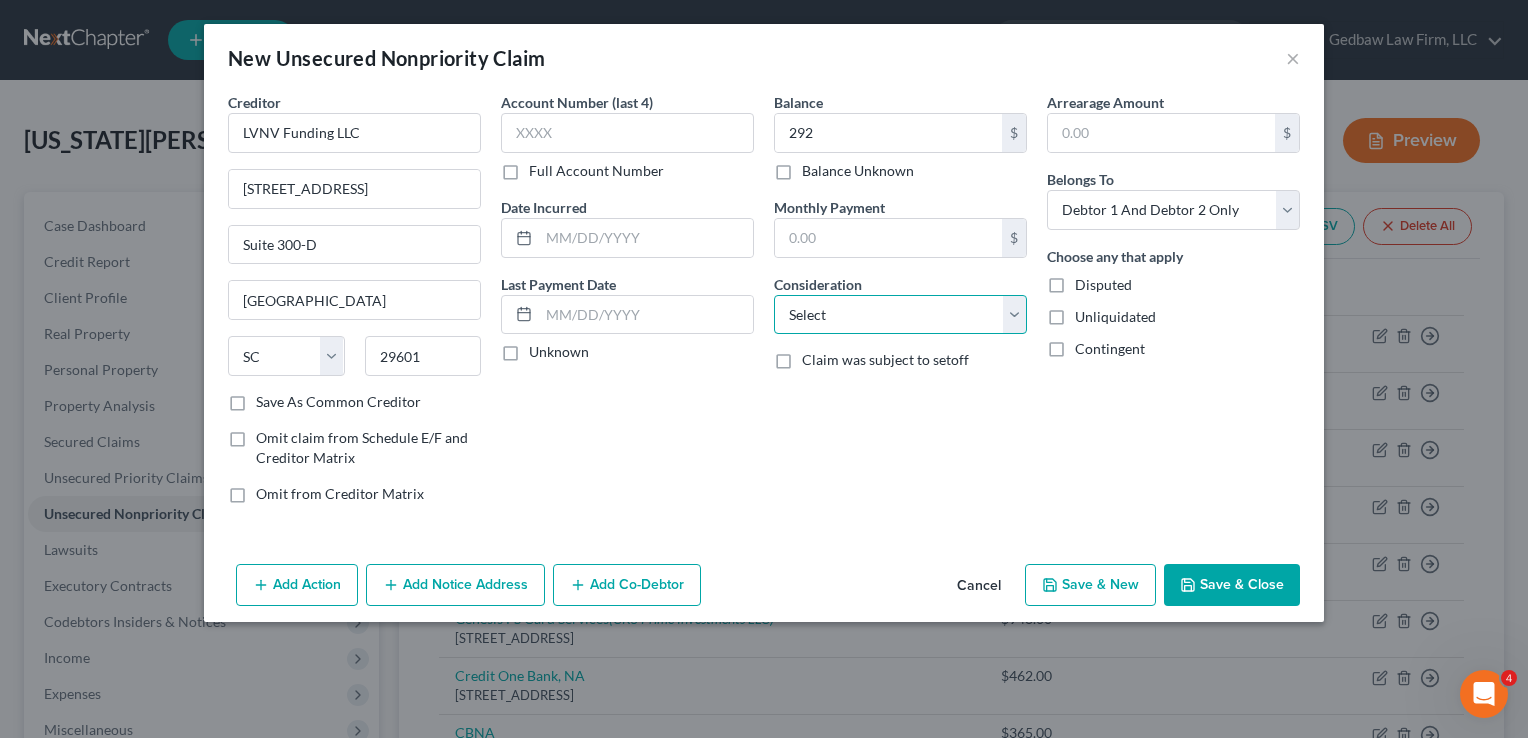 click on "Select Cable / Satellite Services Collection Agency Credit Card Debt Debt Counseling / Attorneys Deficiency Balance Domestic Support Obligations Home / Car Repairs Income Taxes Judgment Liens Medical Services Monies Loaned / Advanced Mortgage Obligation From Divorce Or Separation Obligation To Pensions Other Overdrawn Bank Account Promised To Help Pay Creditors Student Loans Suppliers And Vendors Telephone / Internet Services Utility Services" at bounding box center (900, 315) 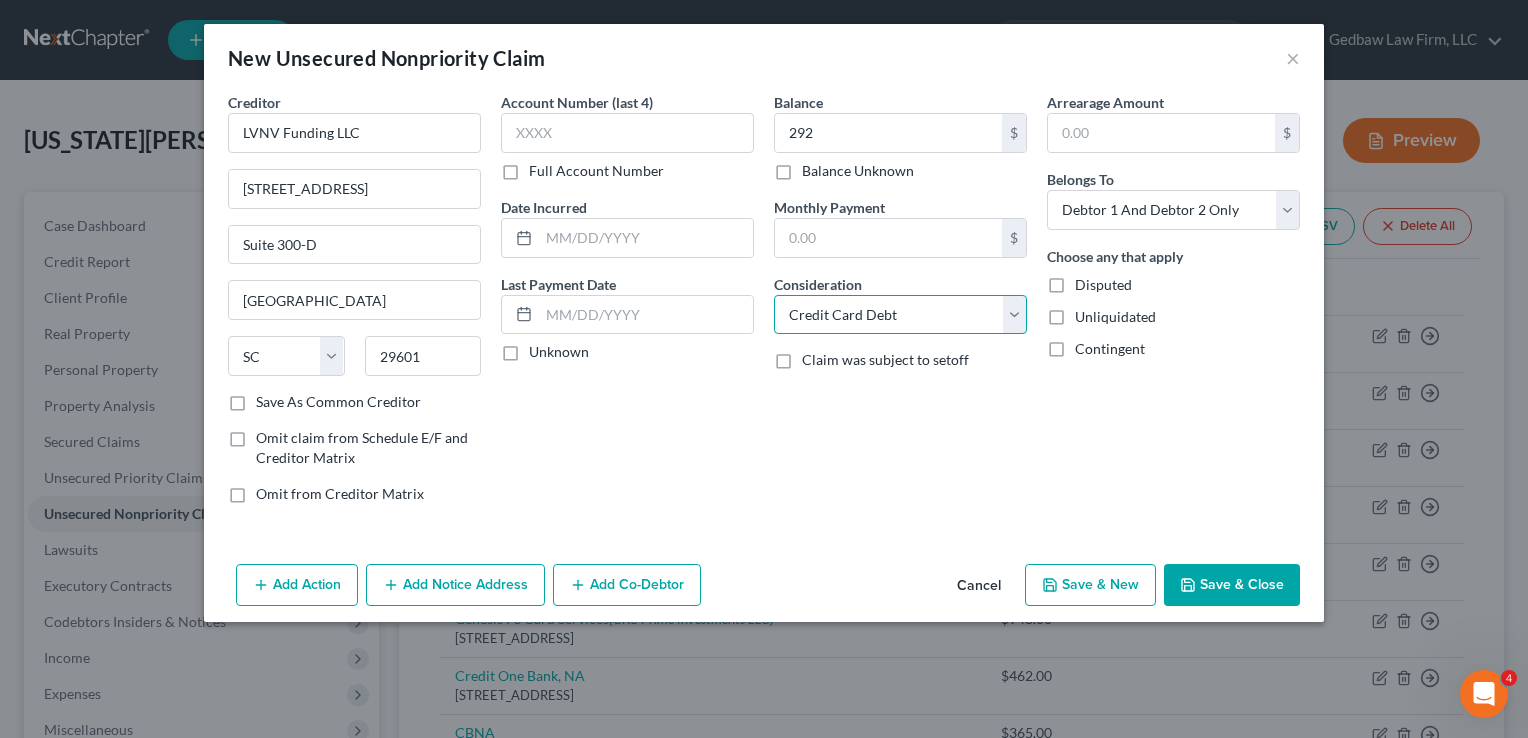 click on "Select Cable / Satellite Services Collection Agency Credit Card Debt Debt Counseling / Attorneys Deficiency Balance Domestic Support Obligations Home / Car Repairs Income Taxes Judgment Liens Medical Services Monies Loaned / Advanced Mortgage Obligation From Divorce Or Separation Obligation To Pensions Other Overdrawn Bank Account Promised To Help Pay Creditors Student Loans Suppliers And Vendors Telephone / Internet Services Utility Services" at bounding box center [900, 315] 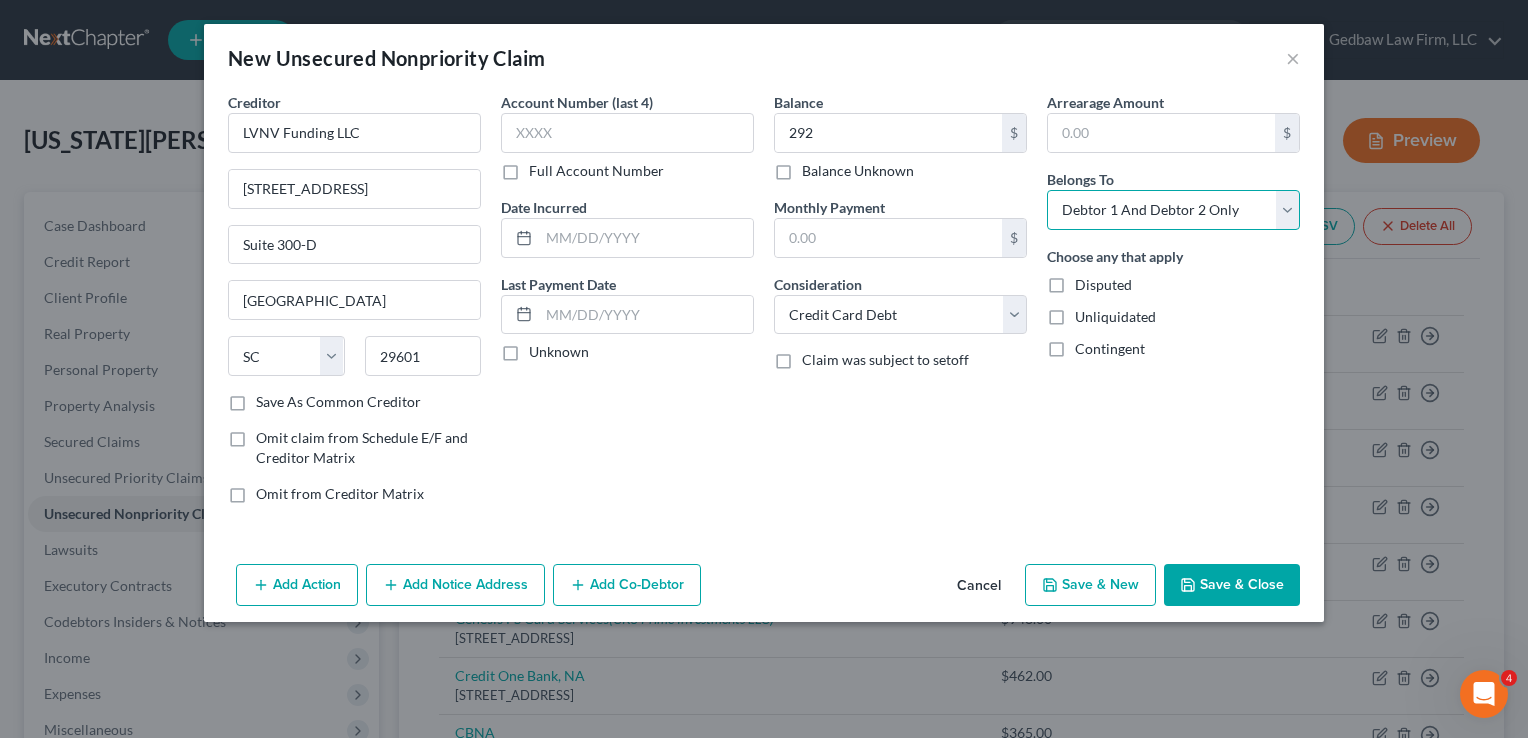 click on "Select Debtor 1 Only Debtor 2 Only Debtor 1 And Debtor 2 Only At Least One Of The Debtors And Another Community Property" at bounding box center [1173, 210] 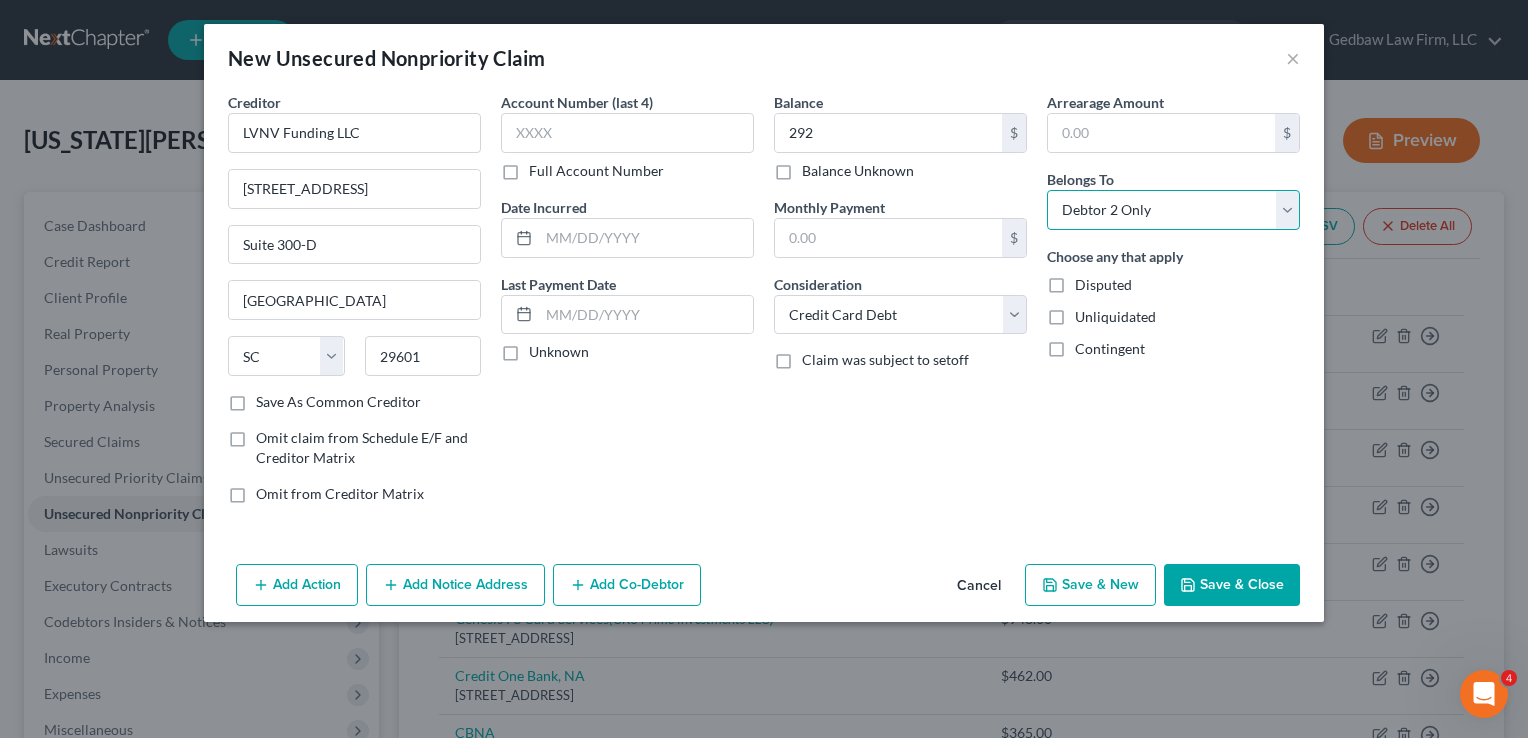 click on "Select Debtor 1 Only Debtor 2 Only Debtor 1 And Debtor 2 Only At Least One Of The Debtors And Another Community Property" at bounding box center (1173, 210) 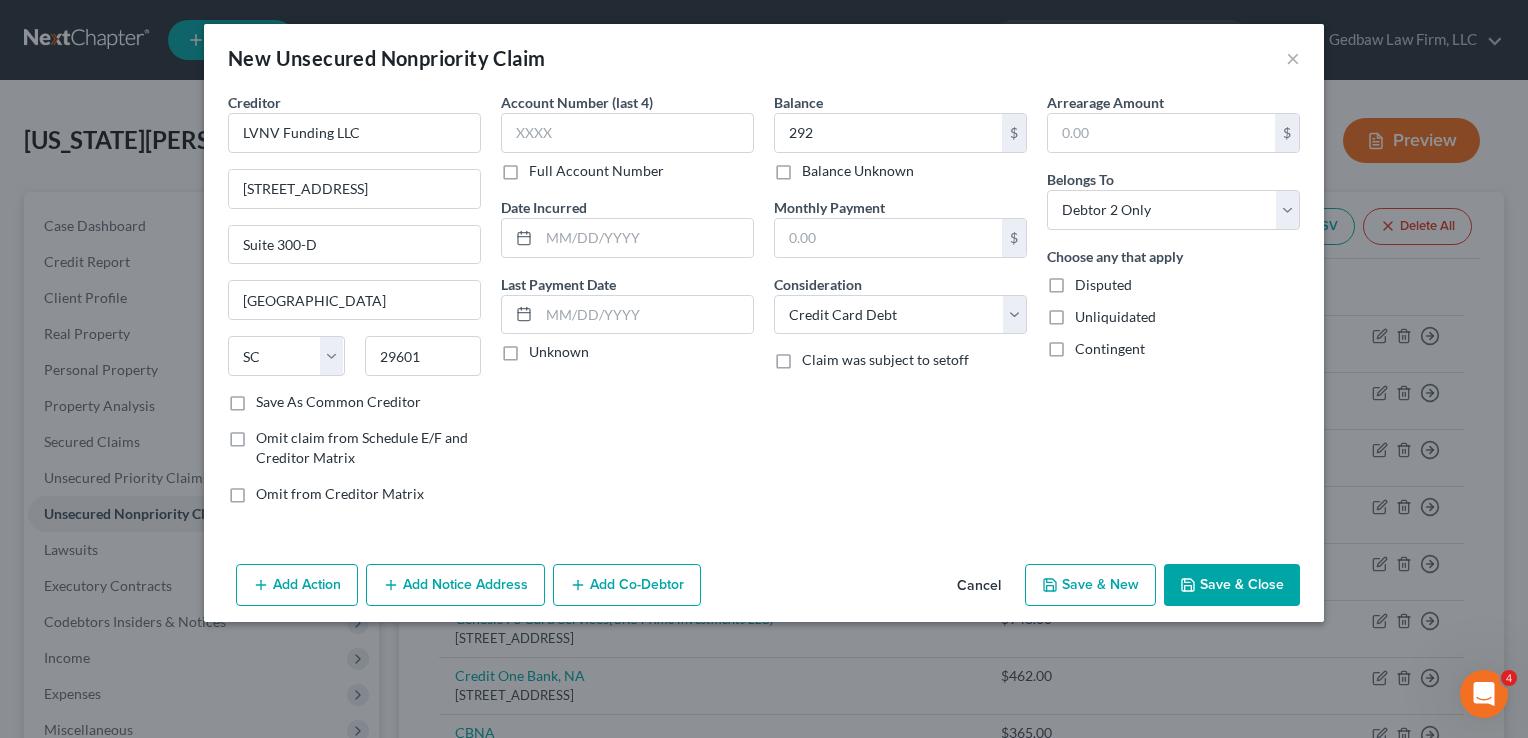 click on "Save & New" at bounding box center [1090, 585] 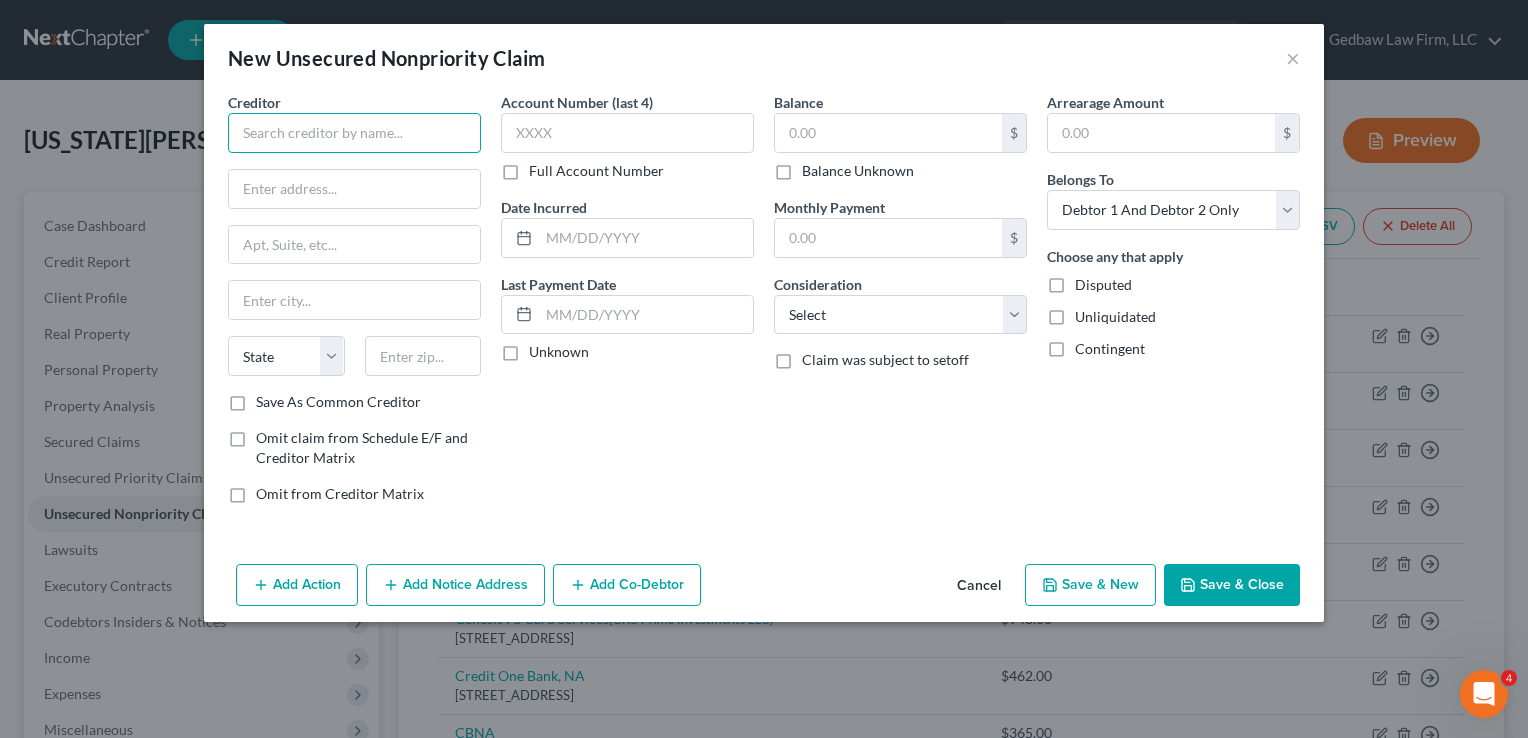 click at bounding box center [354, 133] 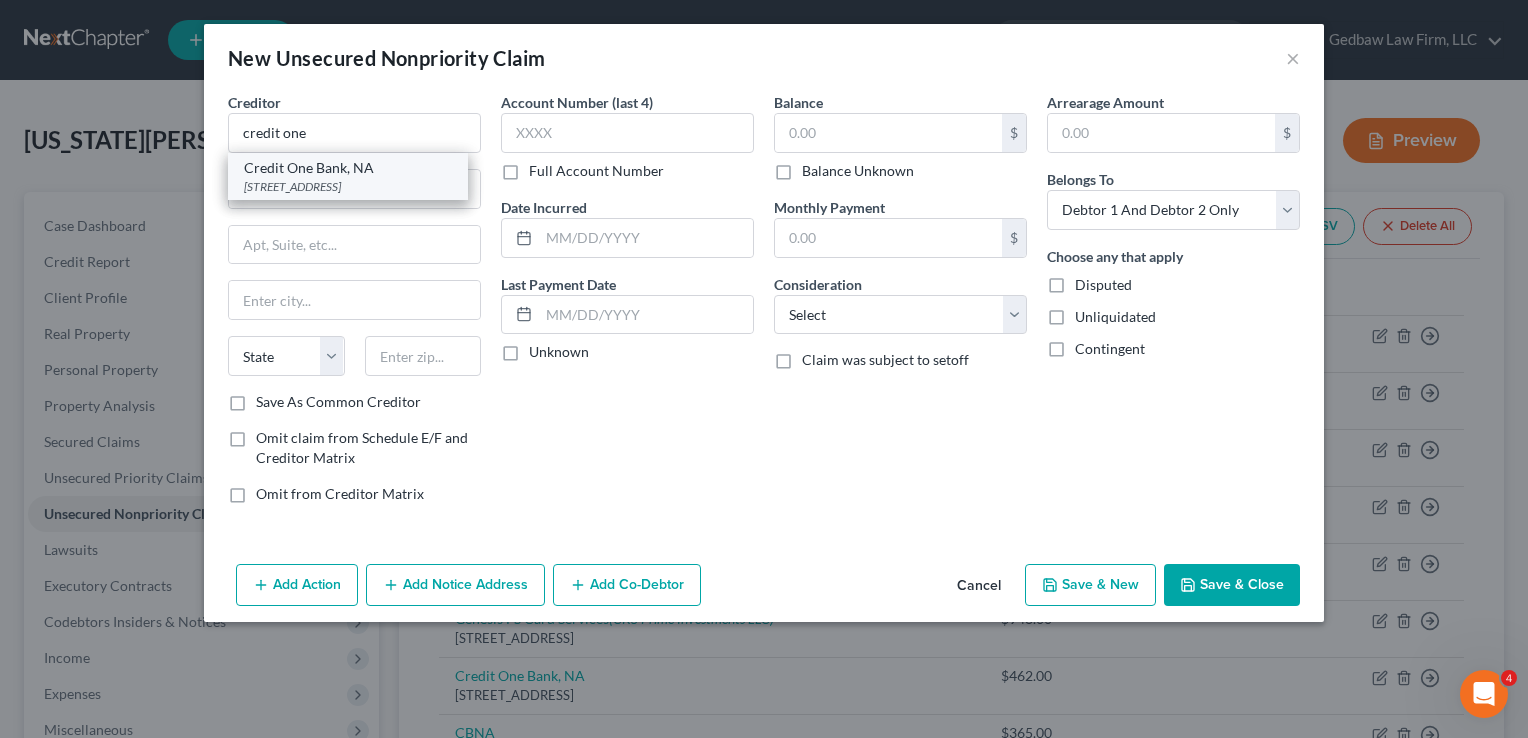 click on "[STREET_ADDRESS]" at bounding box center [348, 186] 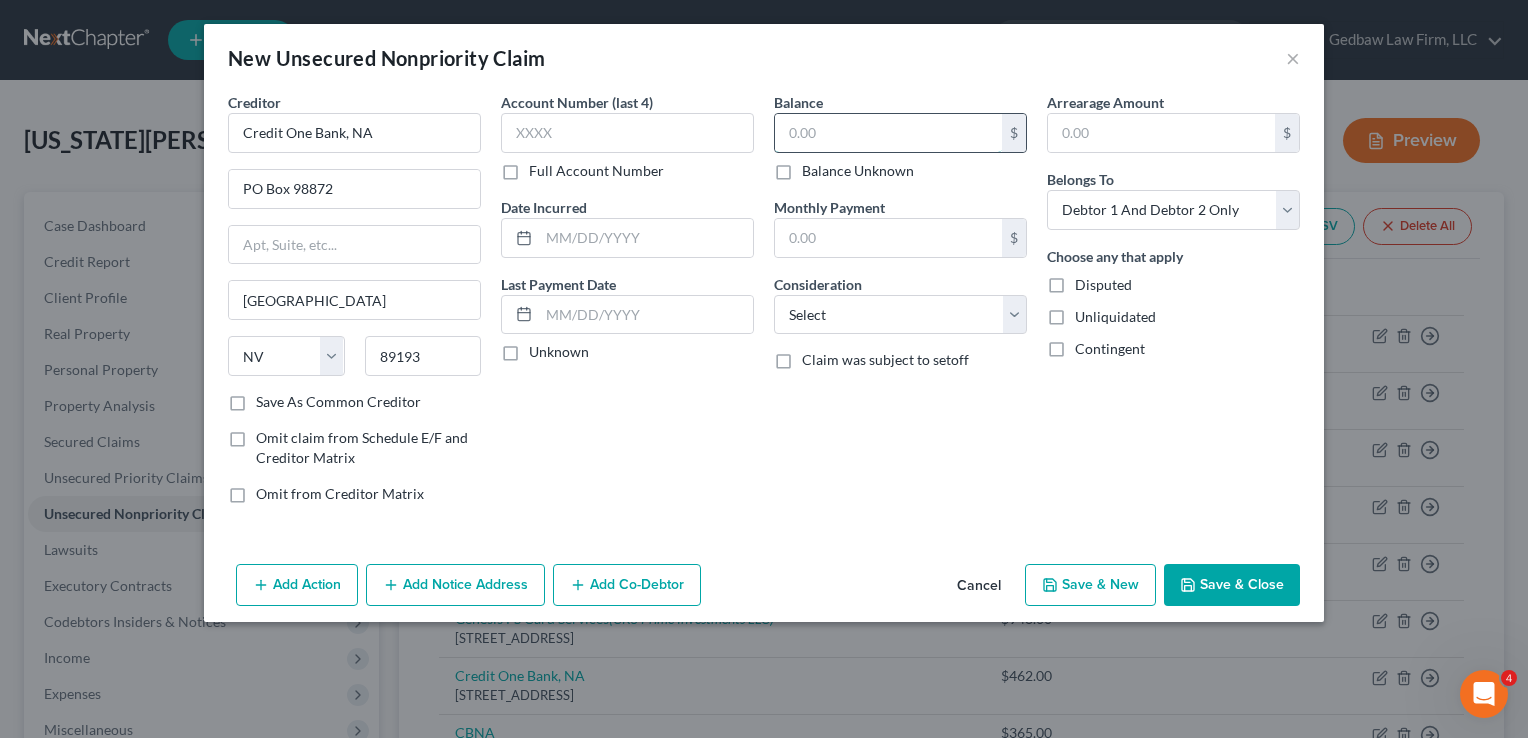 click at bounding box center (888, 133) 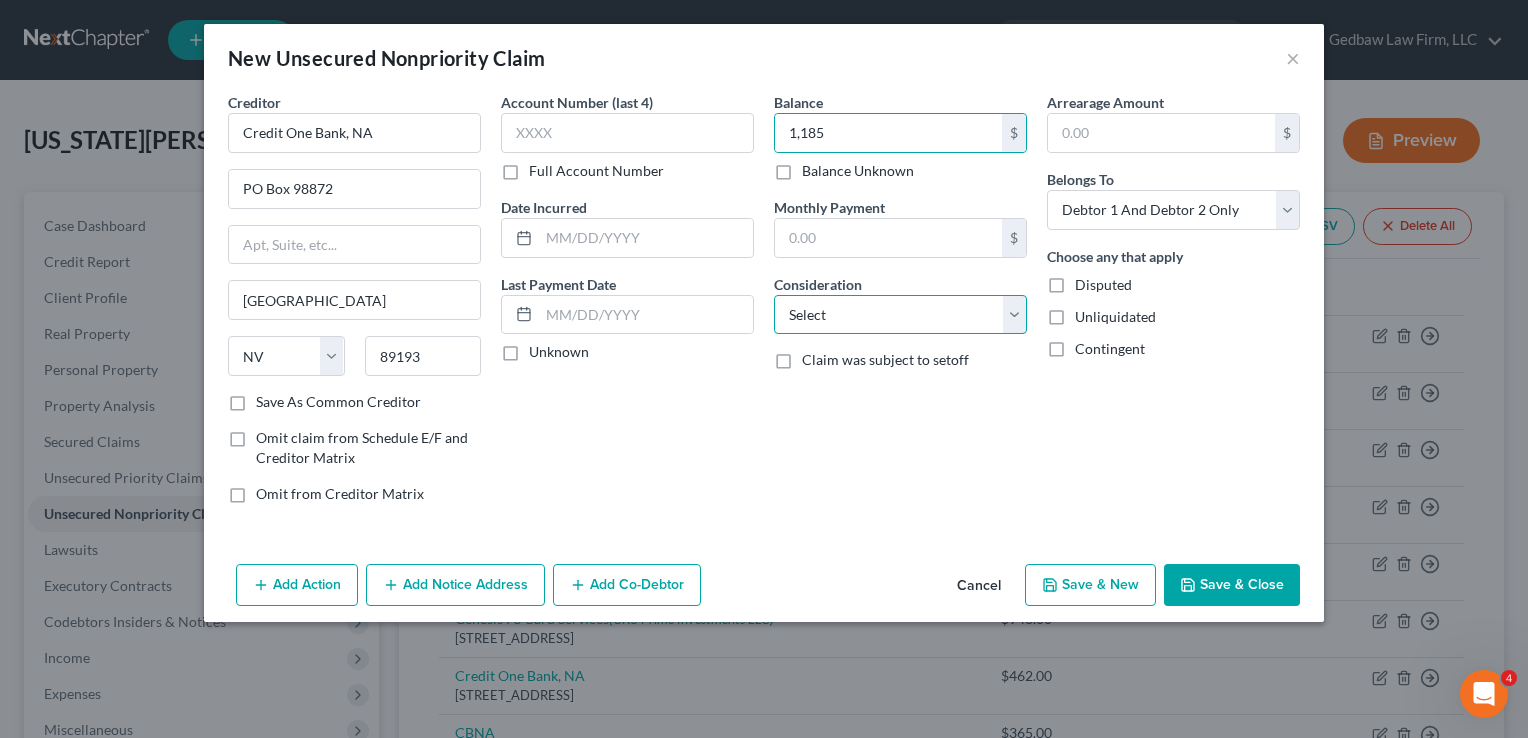 click on "Select Cable / Satellite Services Collection Agency Credit Card Debt Debt Counseling / Attorneys Deficiency Balance Domestic Support Obligations Home / Car Repairs Income Taxes Judgment Liens Medical Services Monies Loaned / Advanced Mortgage Obligation From Divorce Or Separation Obligation To Pensions Other Overdrawn Bank Account Promised To Help Pay Creditors Student Loans Suppliers And Vendors Telephone / Internet Services Utility Services" at bounding box center [900, 315] 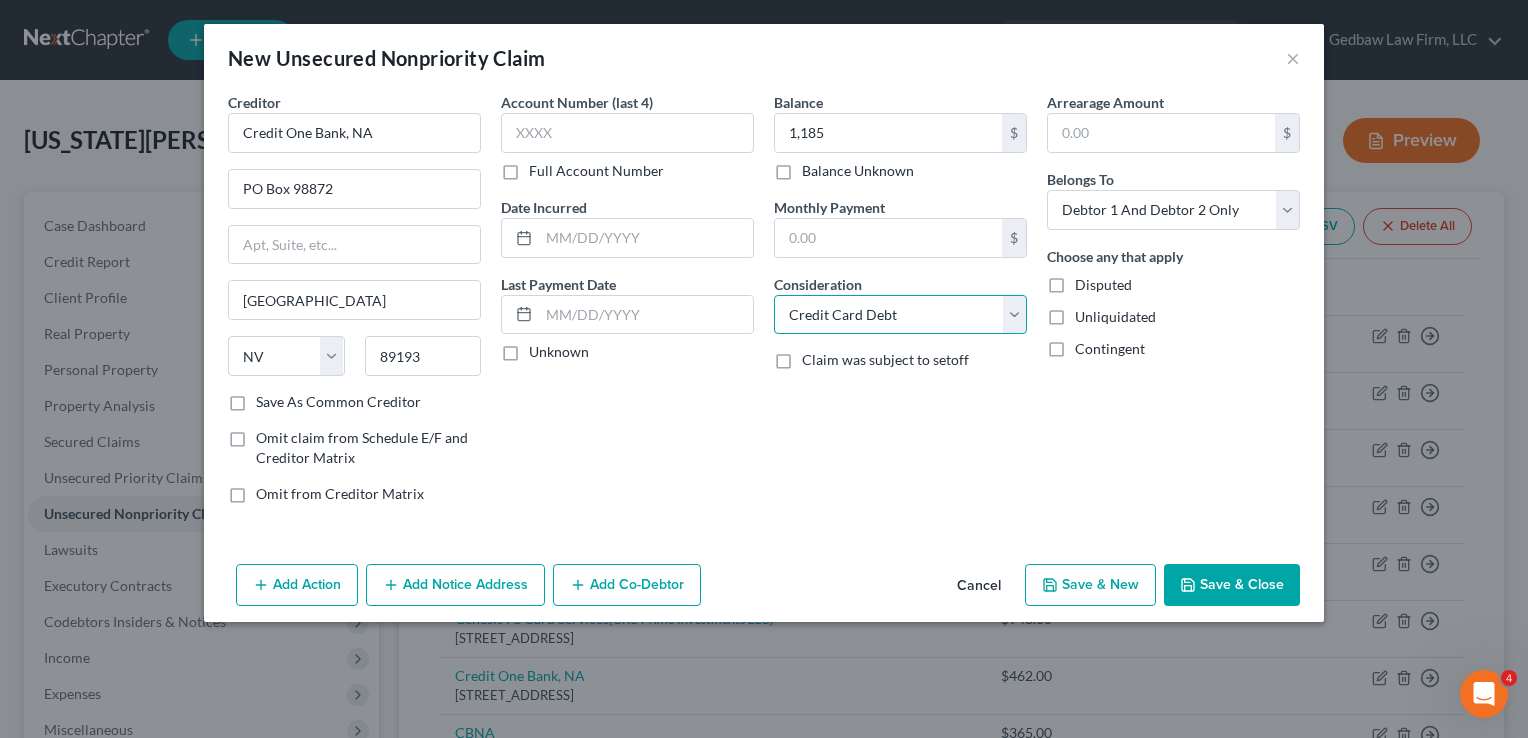 click on "Select Cable / Satellite Services Collection Agency Credit Card Debt Debt Counseling / Attorneys Deficiency Balance Domestic Support Obligations Home / Car Repairs Income Taxes Judgment Liens Medical Services Monies Loaned / Advanced Mortgage Obligation From Divorce Or Separation Obligation To Pensions Other Overdrawn Bank Account Promised To Help Pay Creditors Student Loans Suppliers And Vendors Telephone / Internet Services Utility Services" at bounding box center [900, 315] 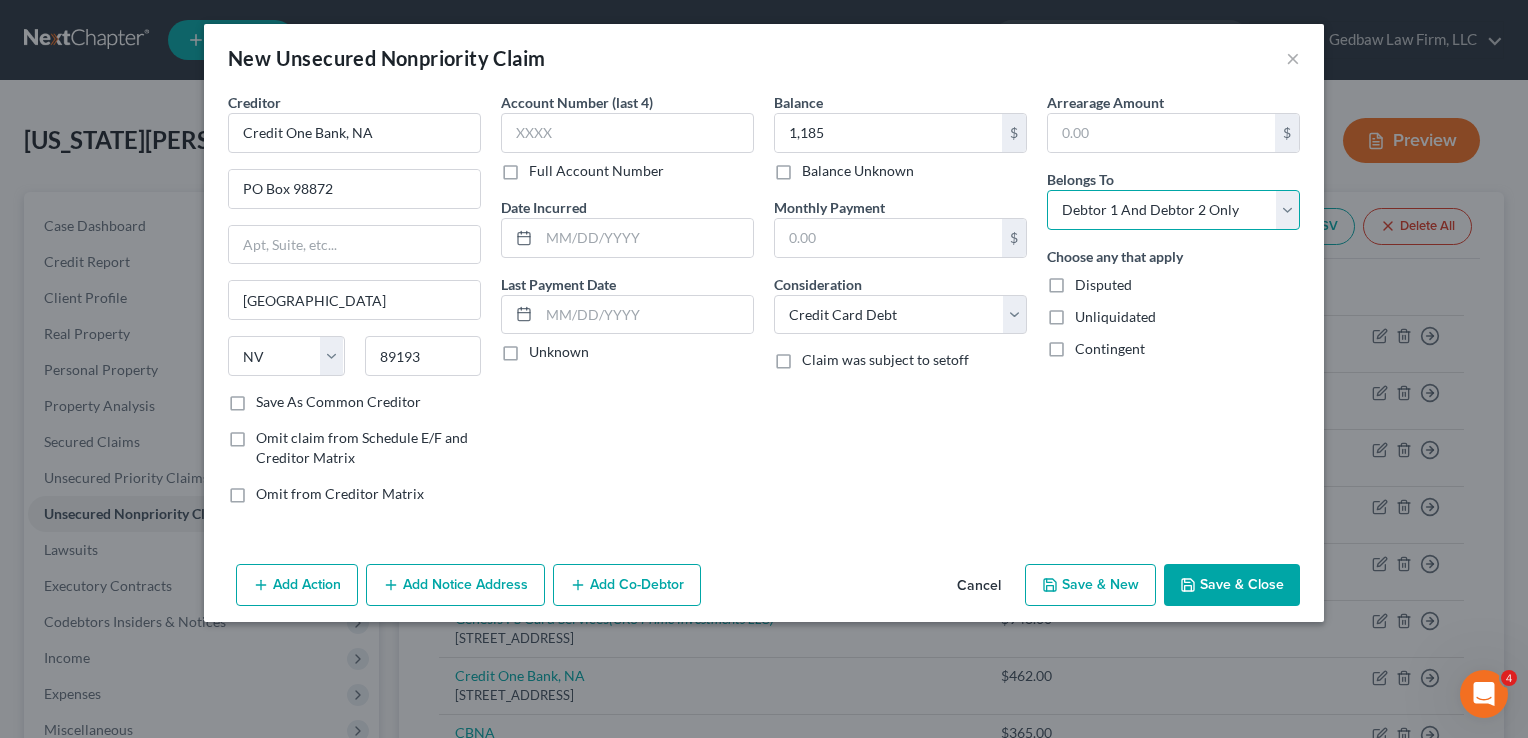 click on "Select Debtor 1 Only Debtor 2 Only Debtor 1 And Debtor 2 Only At Least One Of The Debtors And Another Community Property" at bounding box center (1173, 210) 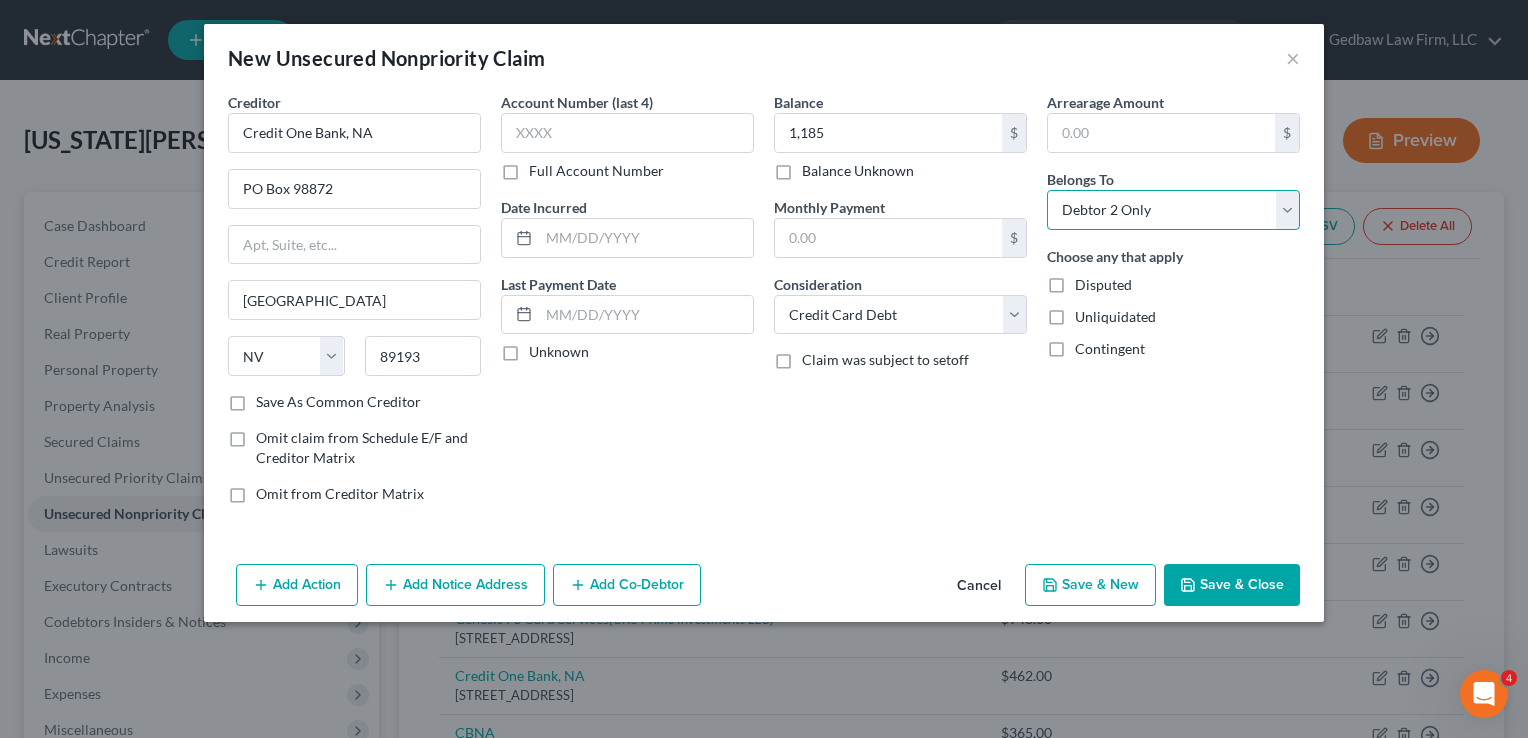 click on "Select Debtor 1 Only Debtor 2 Only Debtor 1 And Debtor 2 Only At Least One Of The Debtors And Another Community Property" at bounding box center [1173, 210] 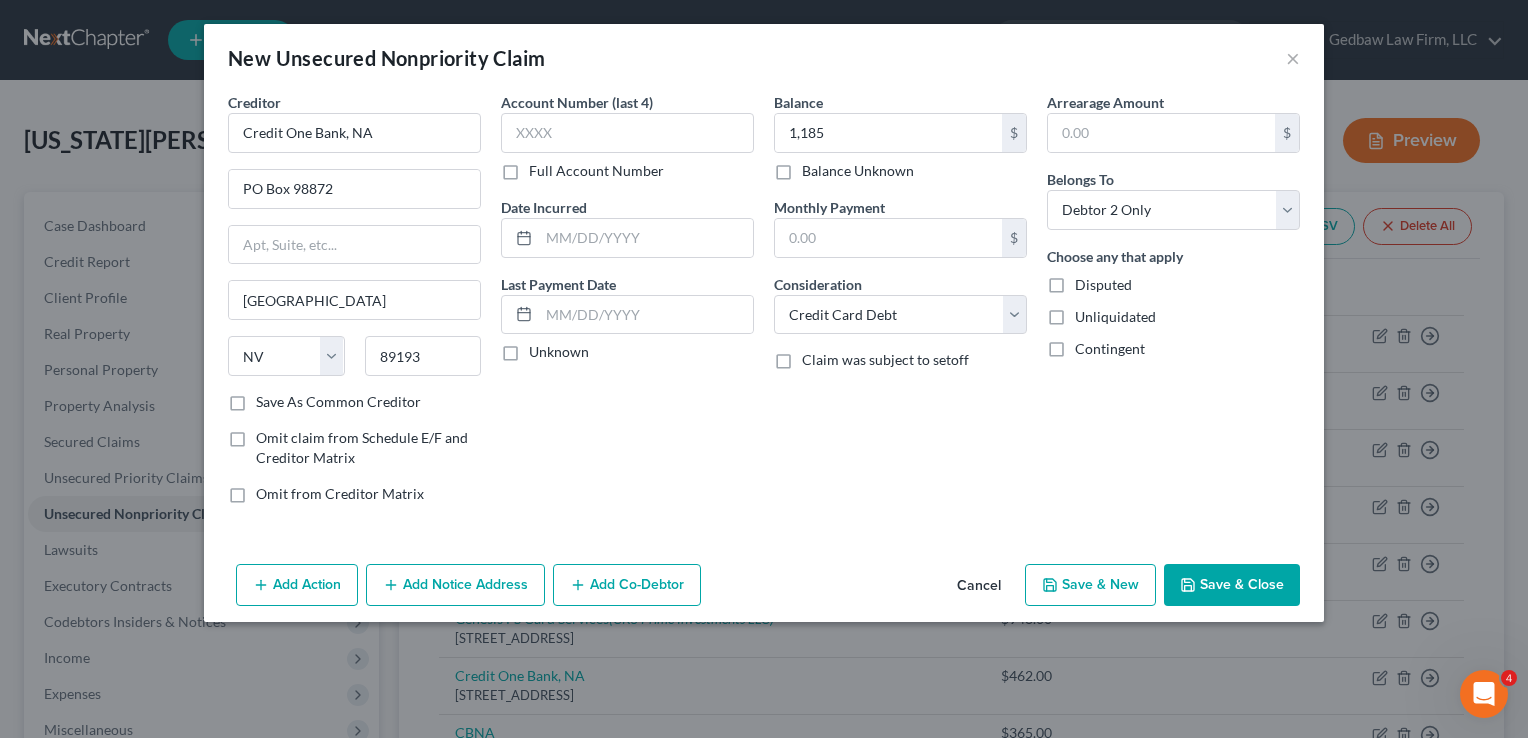 click on "Add Notice Address" at bounding box center [455, 585] 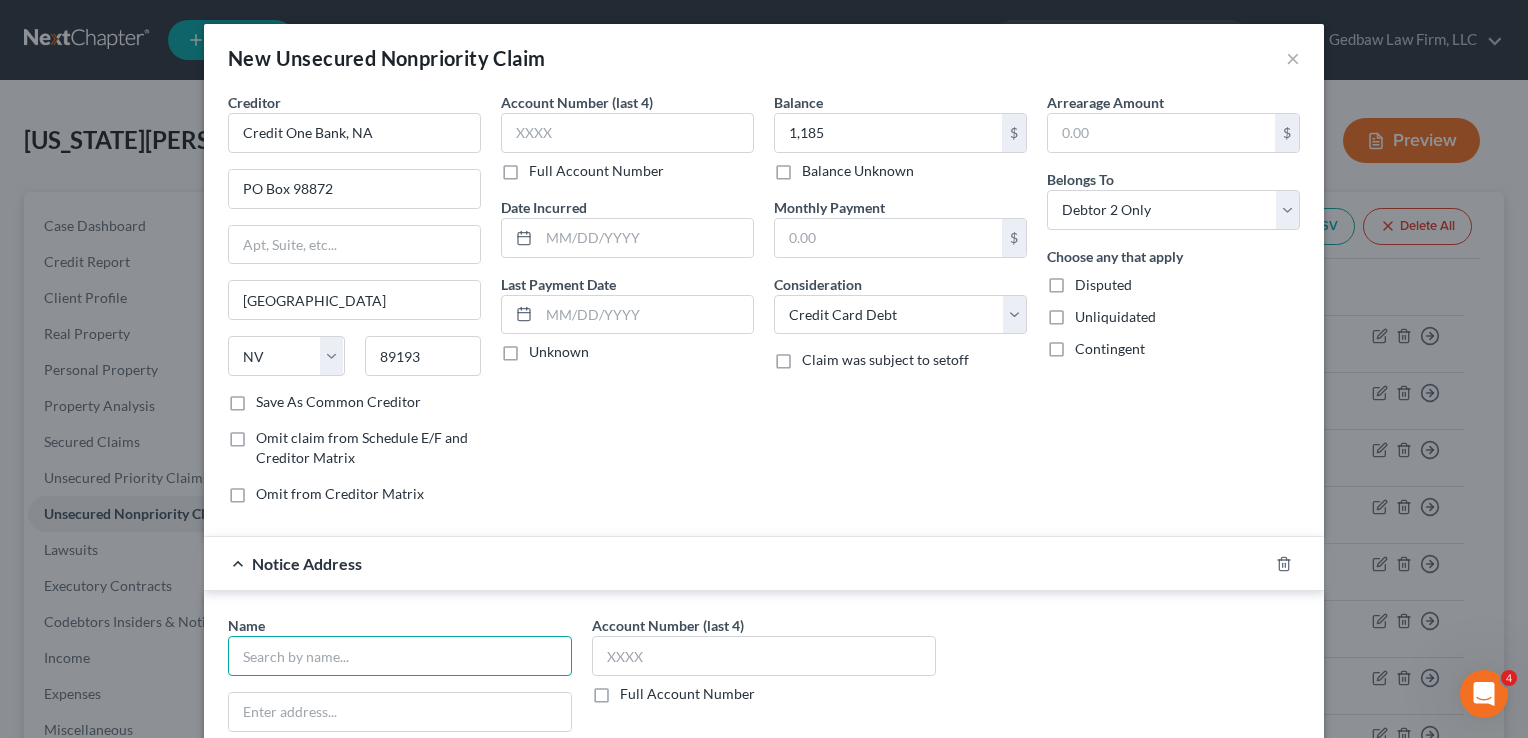 click at bounding box center (400, 656) 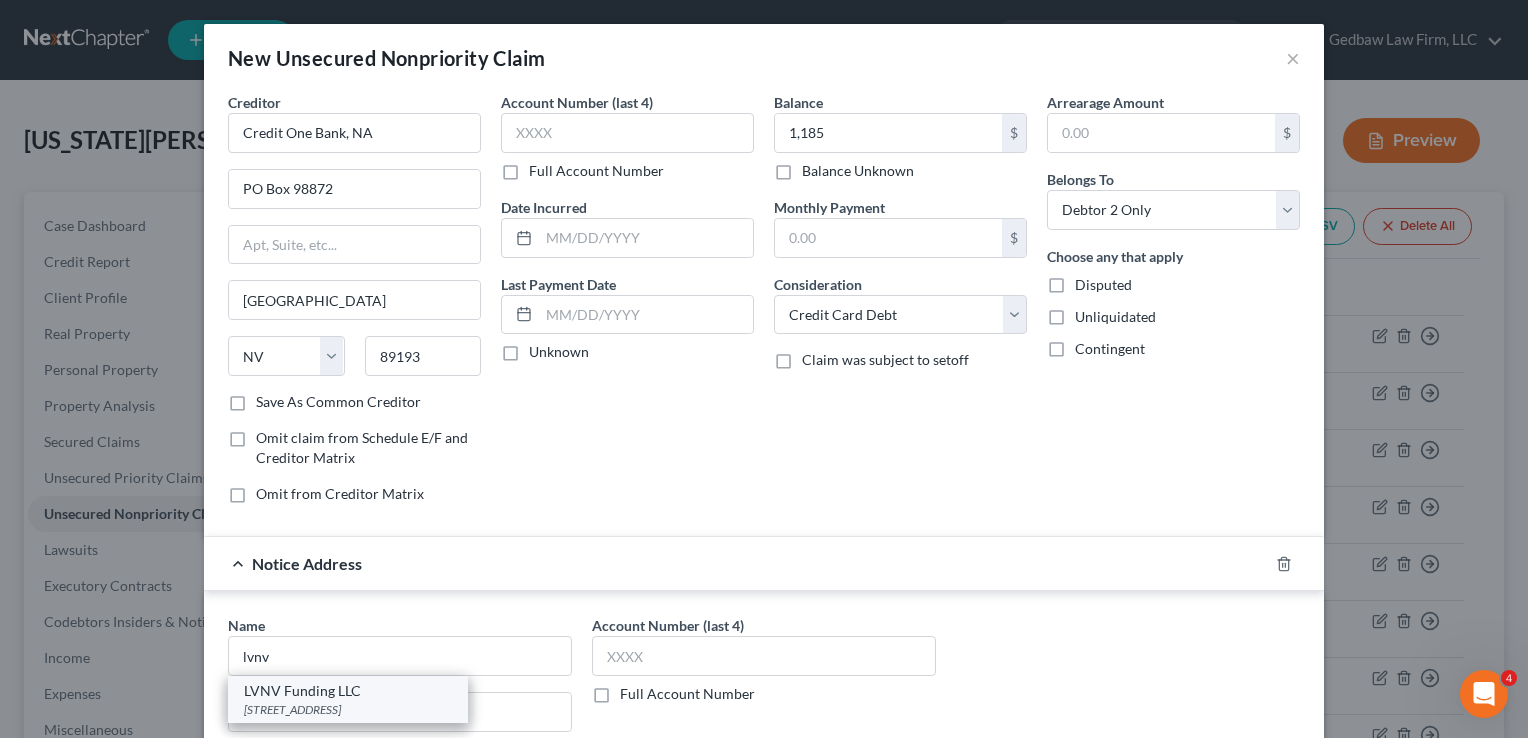 click on "[STREET_ADDRESS]" at bounding box center (348, 709) 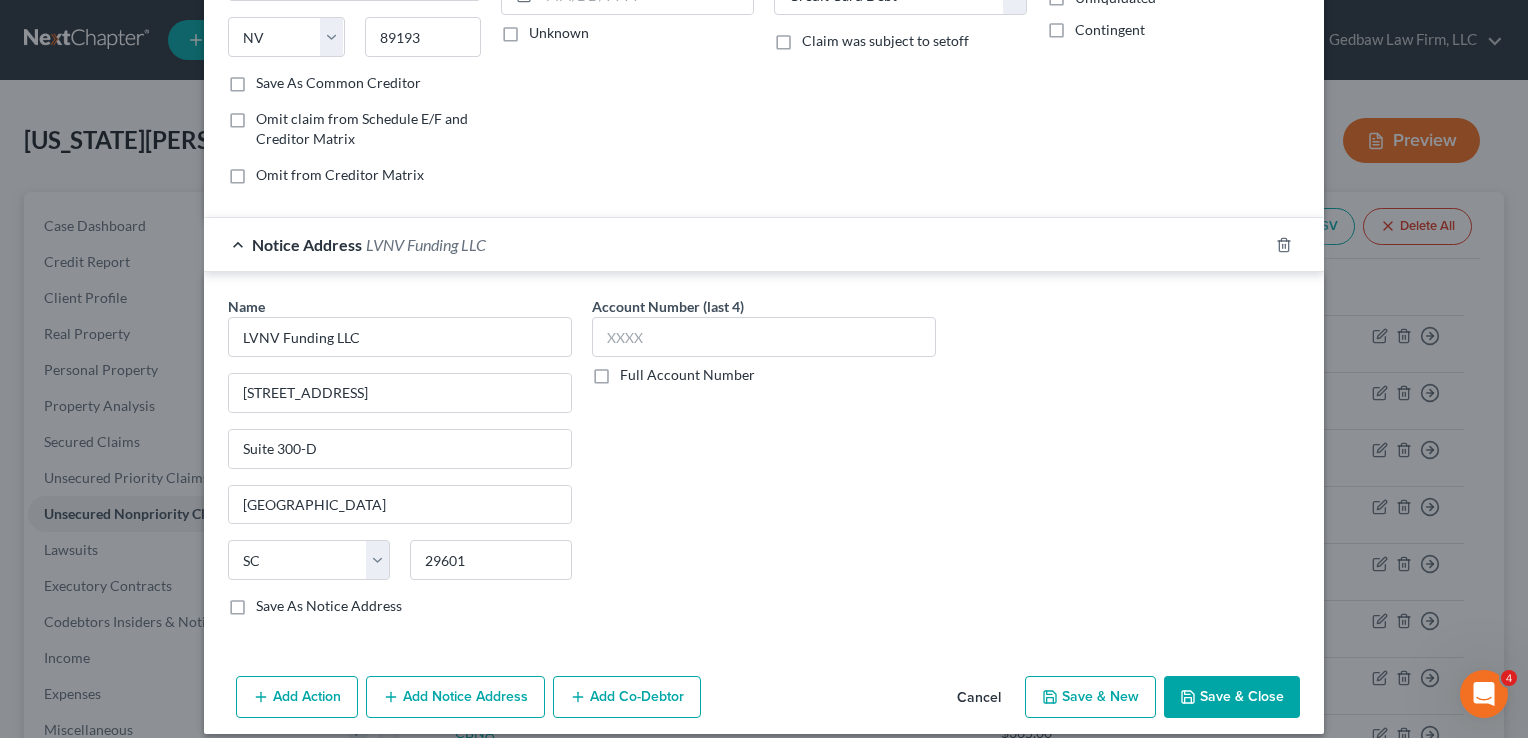 scroll, scrollTop: 334, scrollLeft: 0, axis: vertical 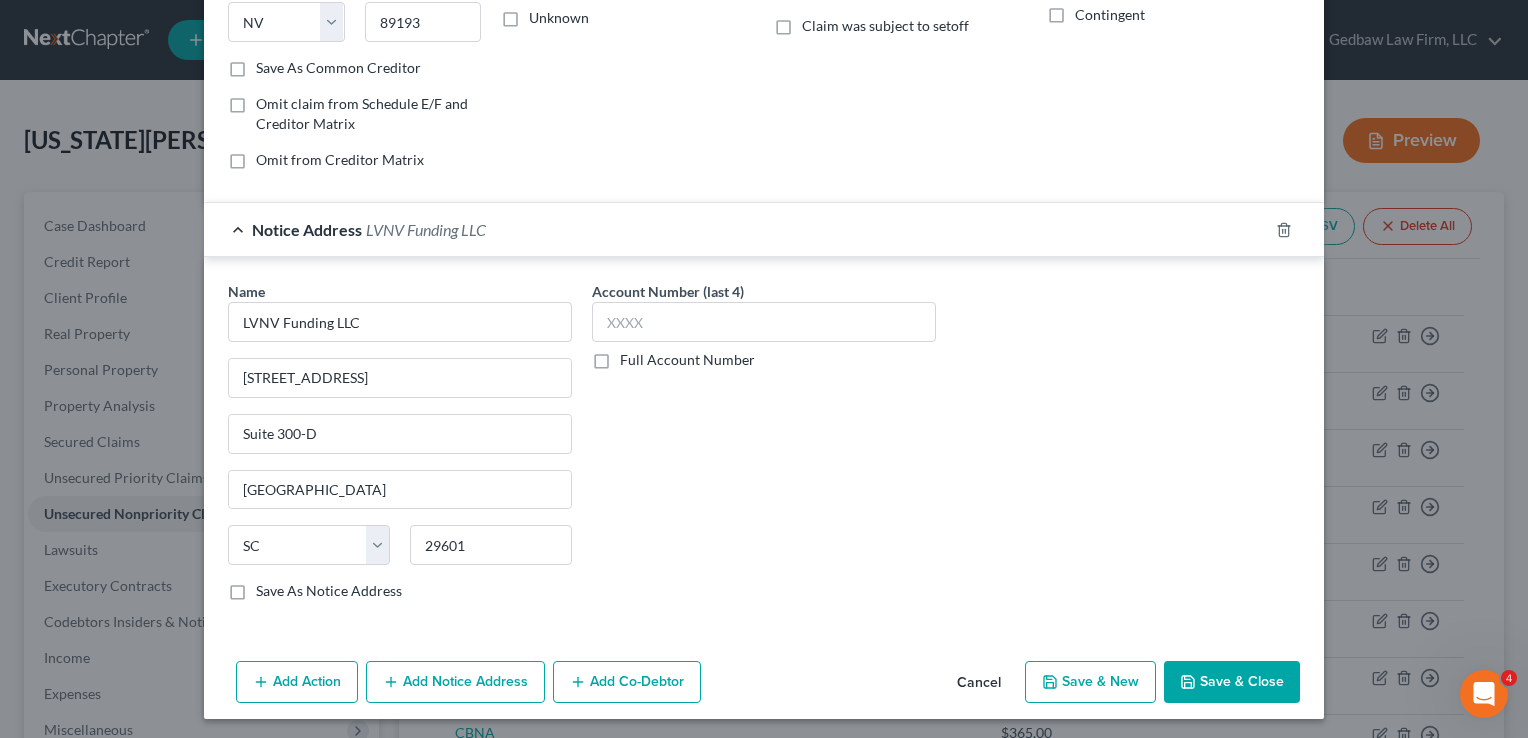 click on "Save & New" at bounding box center [1090, 682] 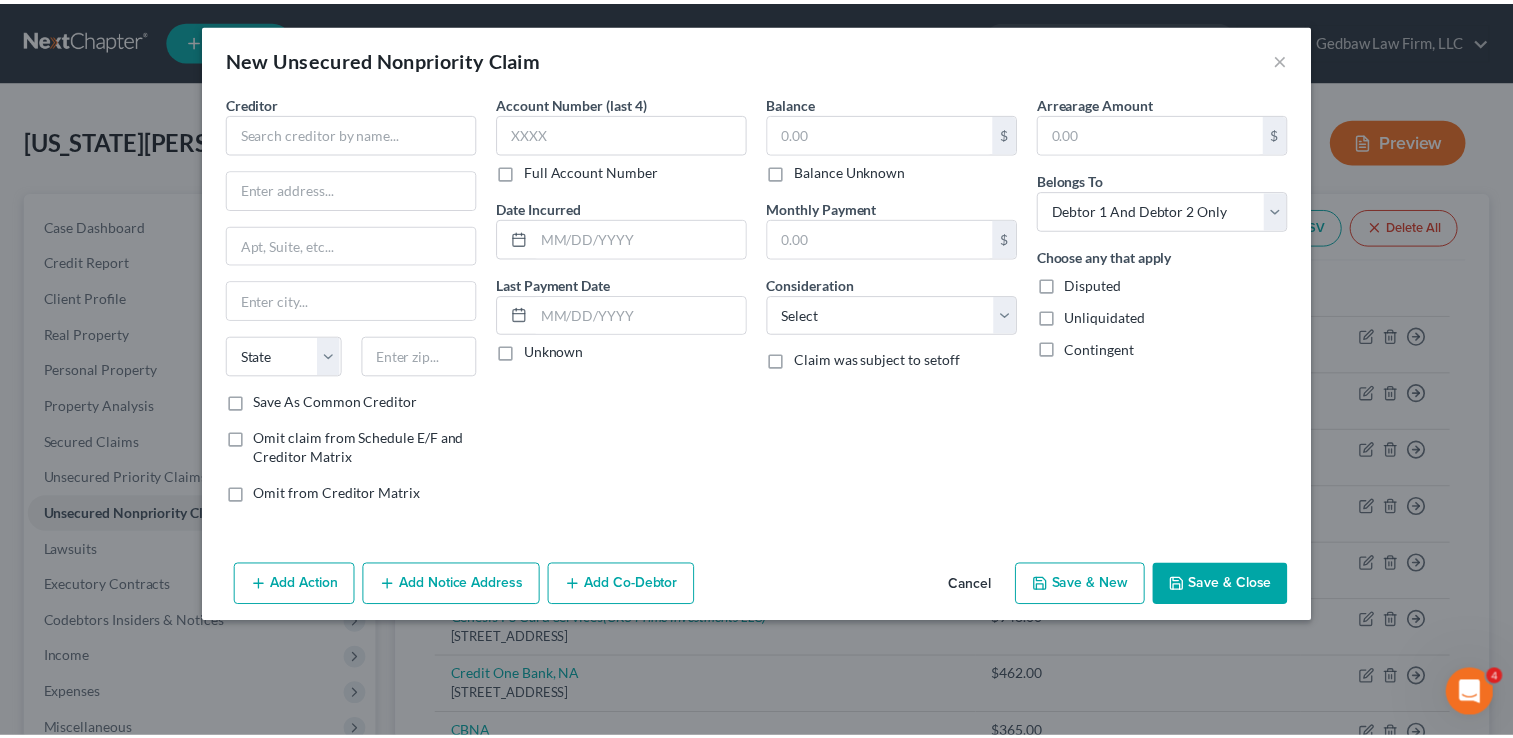 scroll, scrollTop: 0, scrollLeft: 0, axis: both 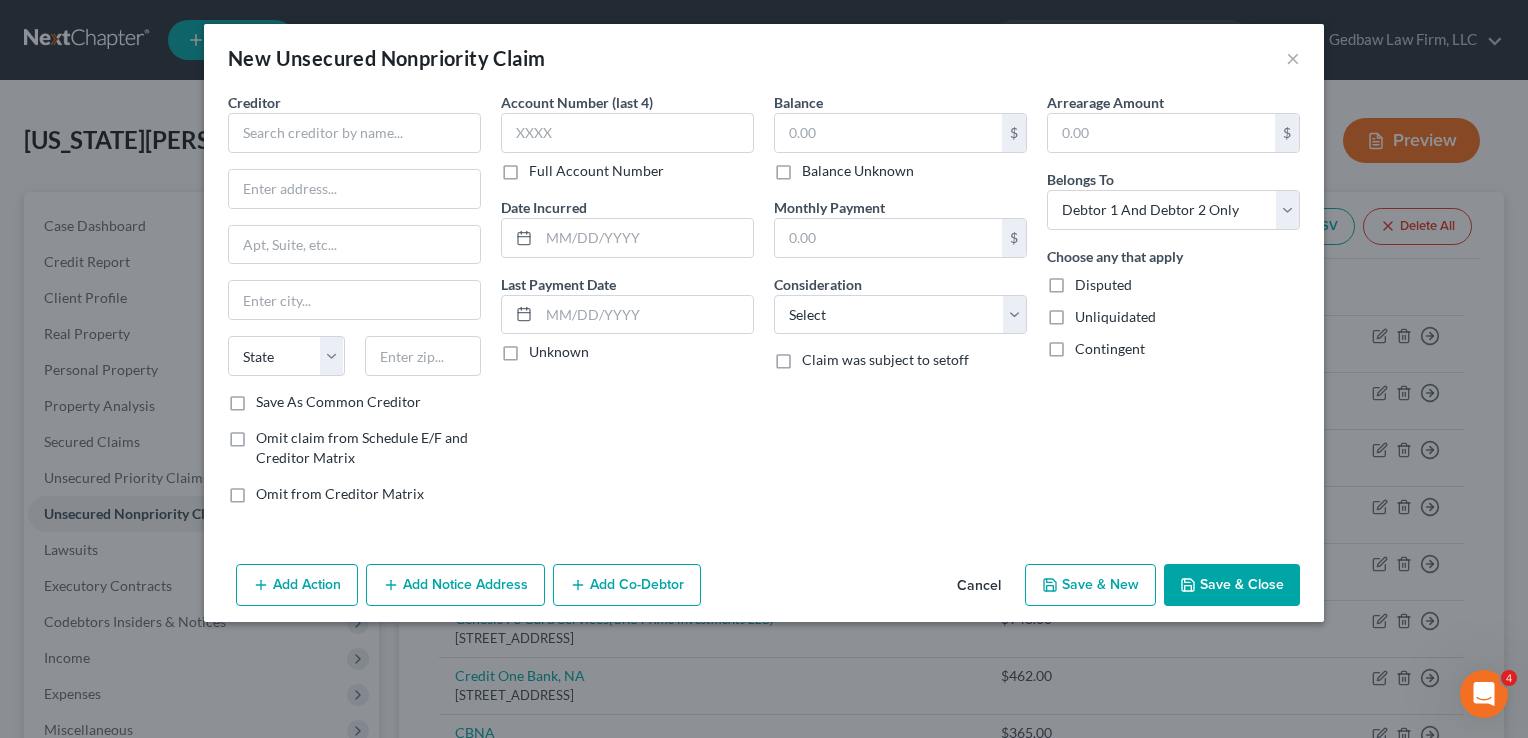 click on "Cancel" at bounding box center [979, 586] 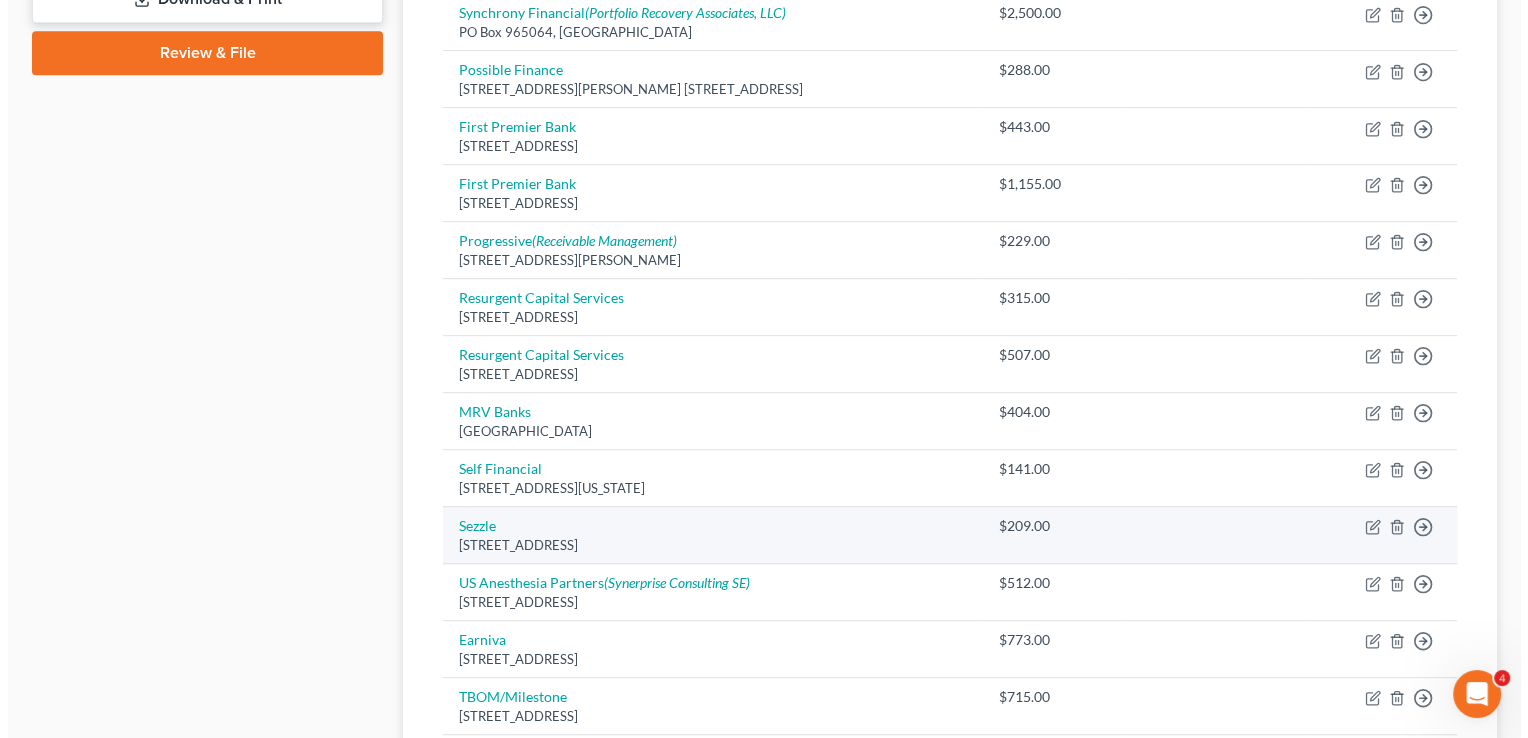 scroll, scrollTop: 950, scrollLeft: 0, axis: vertical 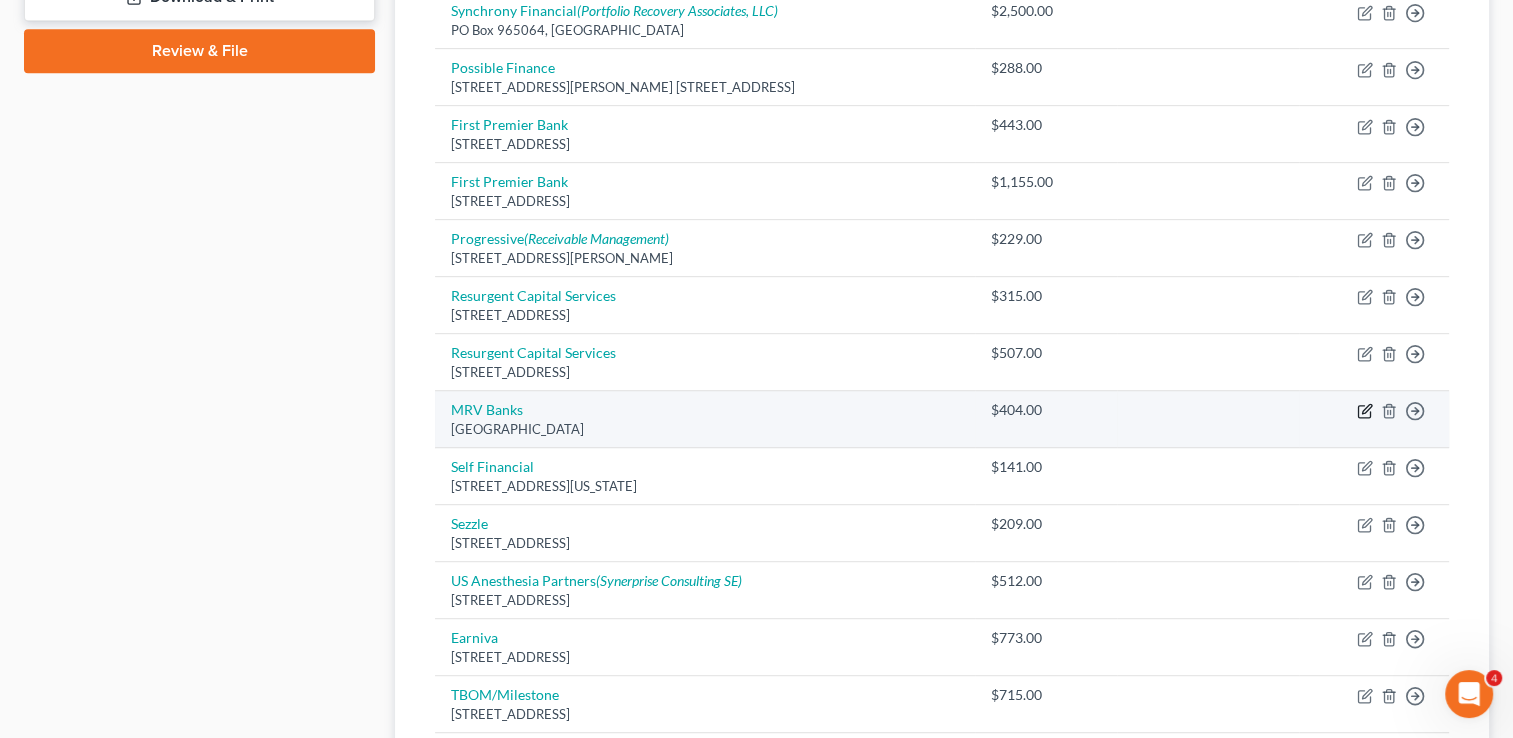 click 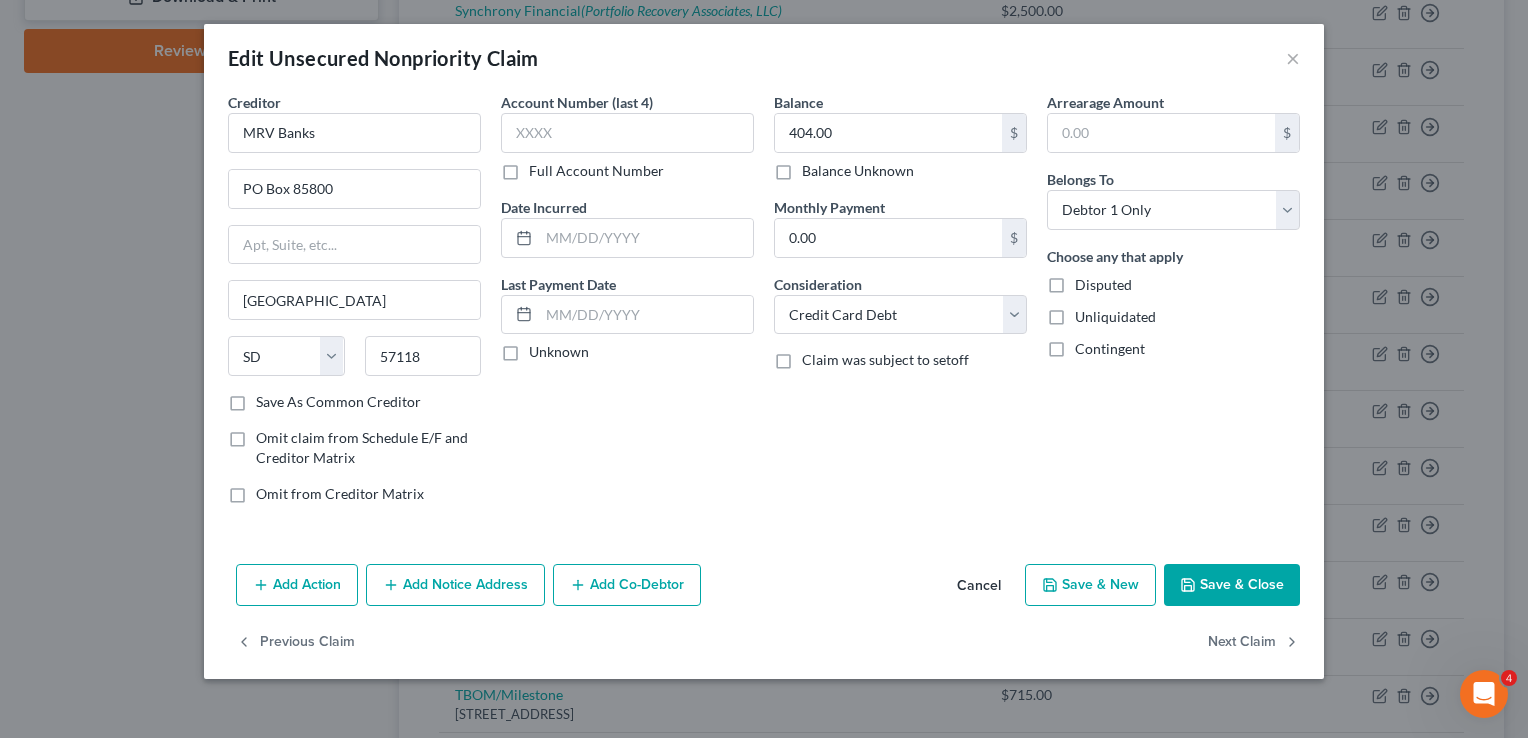 click on "Add Notice Address" at bounding box center (455, 585) 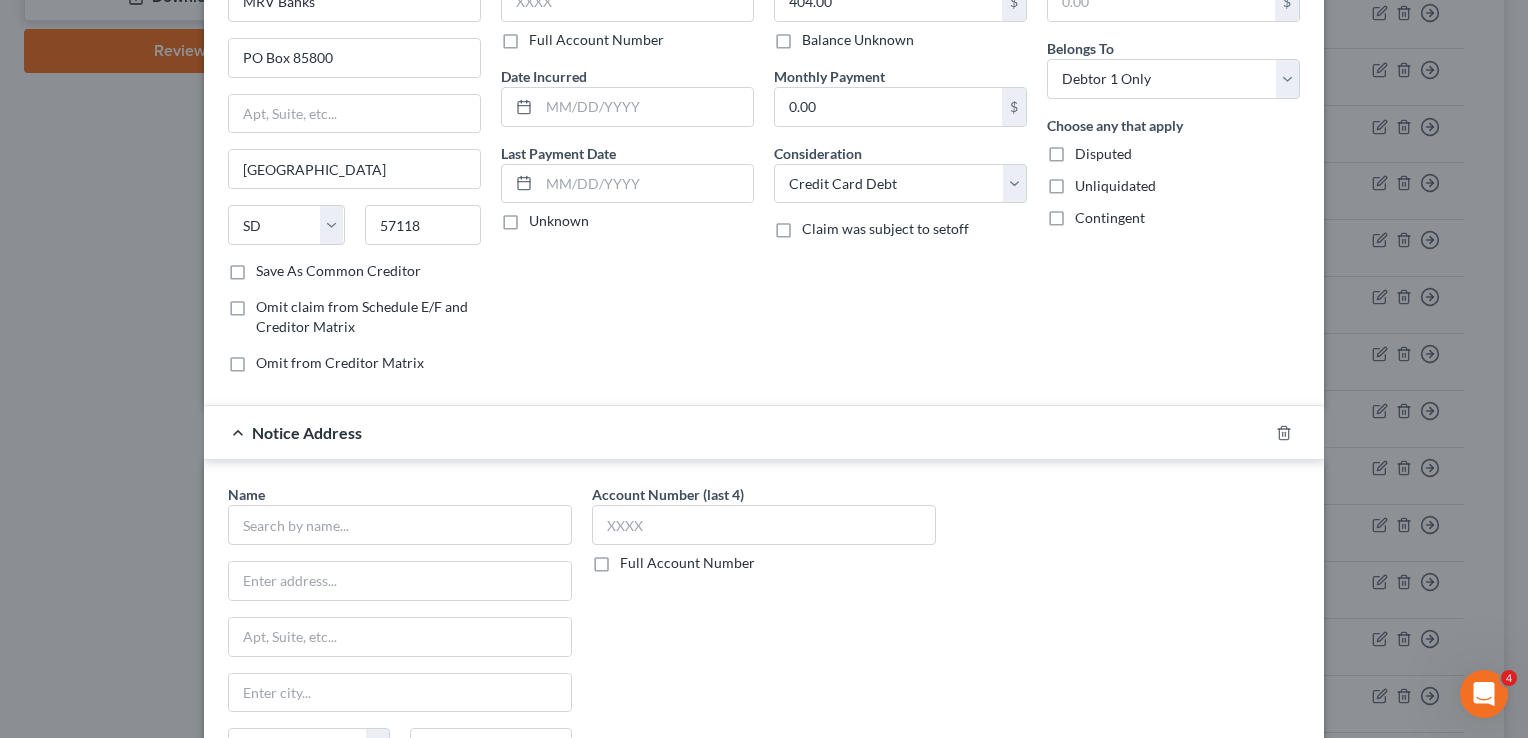 scroll, scrollTop: 175, scrollLeft: 0, axis: vertical 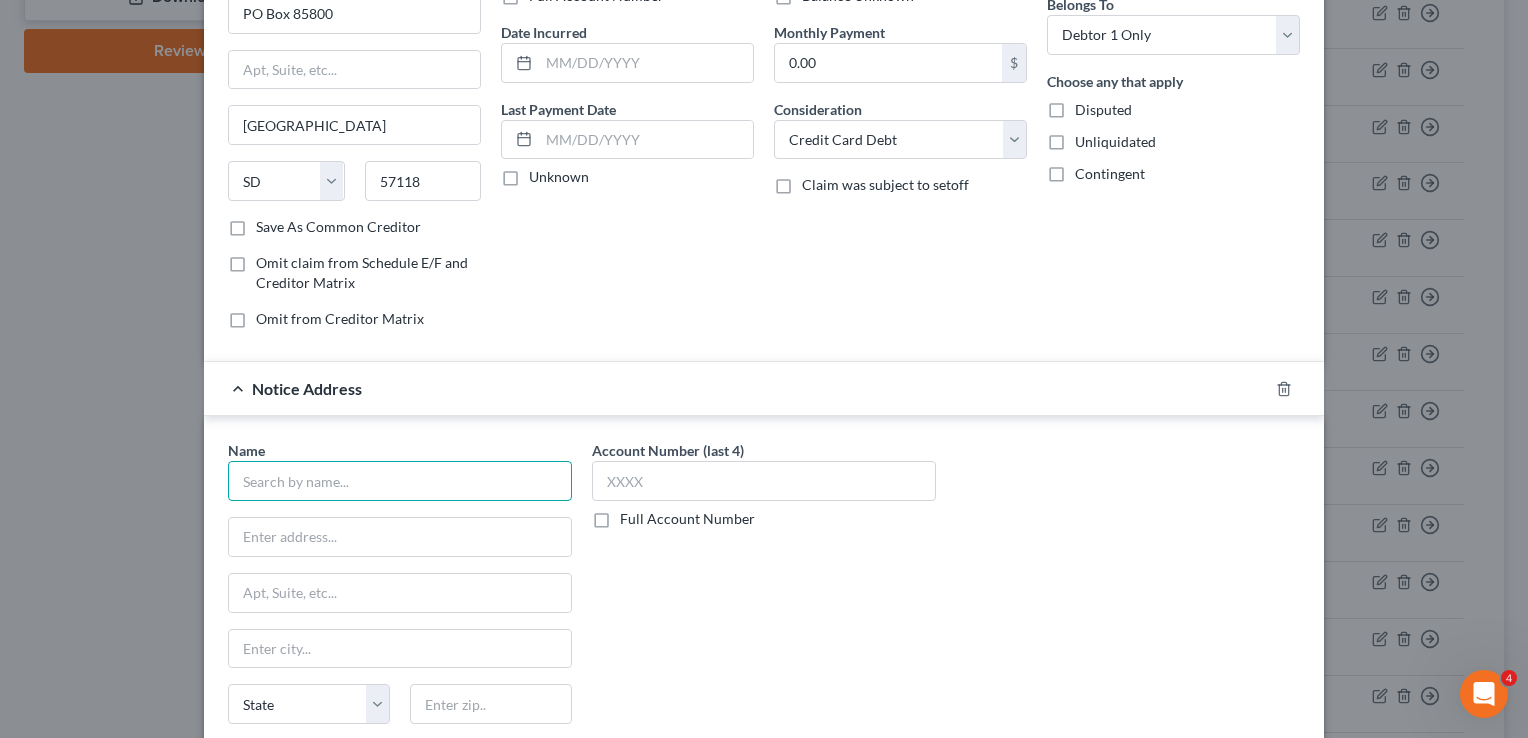 click at bounding box center [400, 481] 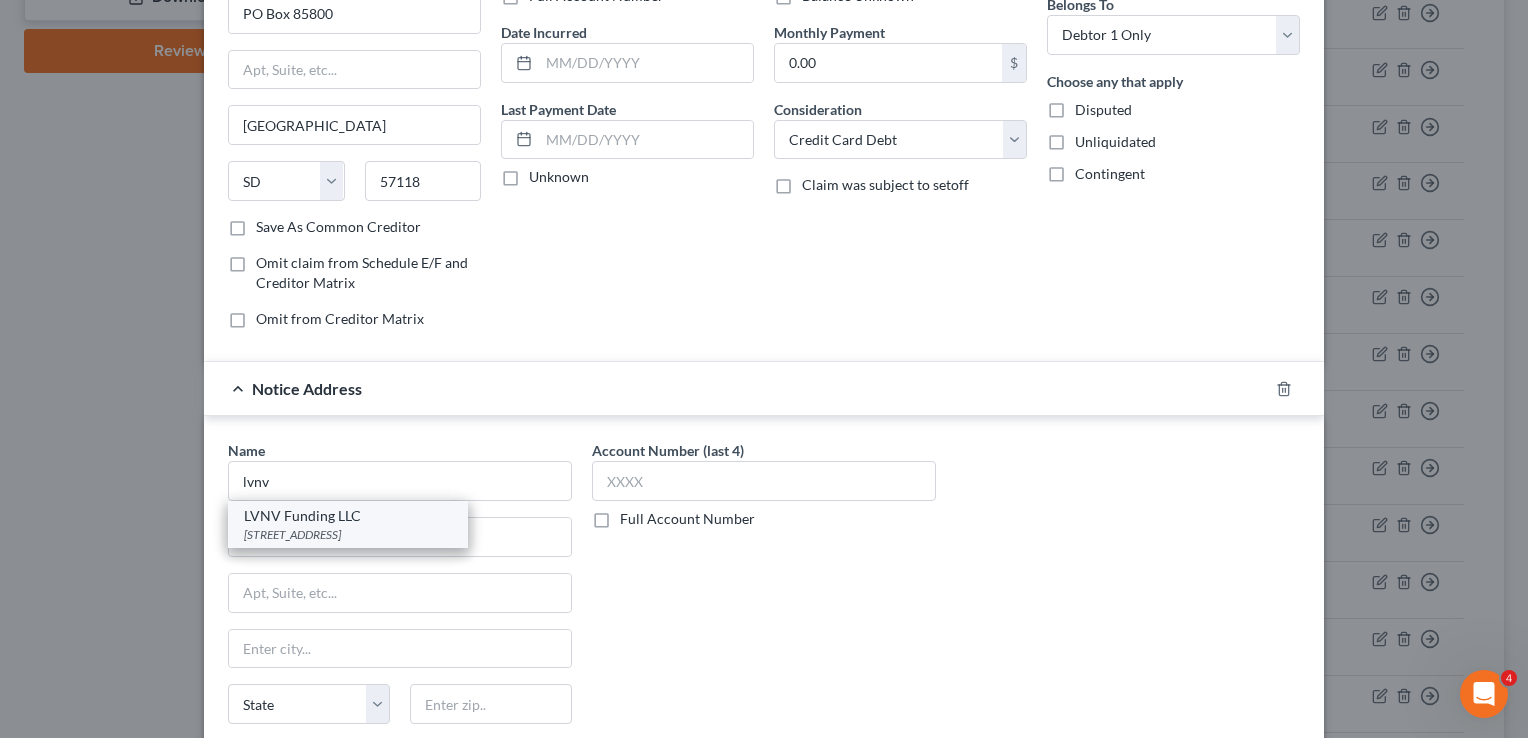 click on "[STREET_ADDRESS]" at bounding box center [348, 534] 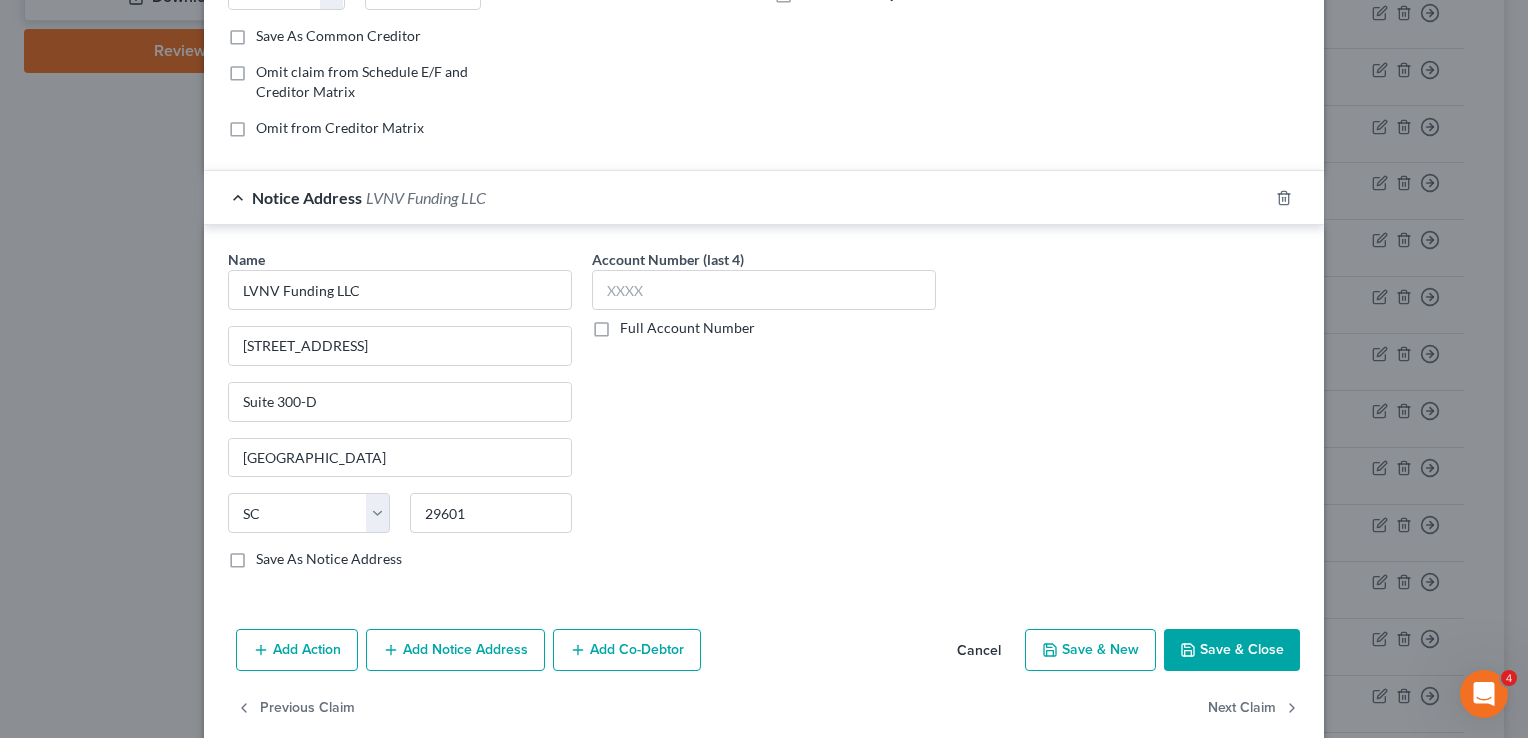 scroll, scrollTop: 392, scrollLeft: 0, axis: vertical 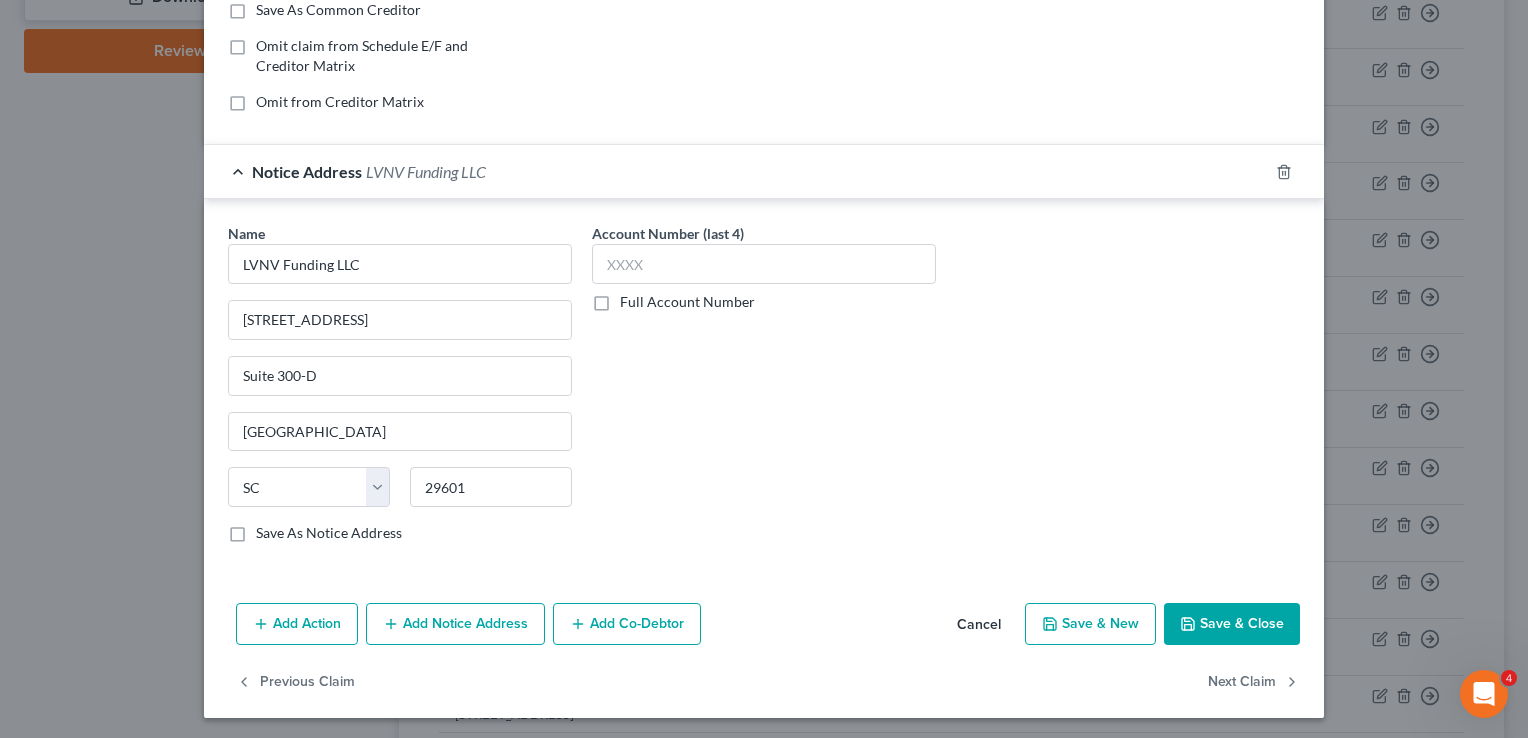 click on "Save & Close" at bounding box center (1232, 624) 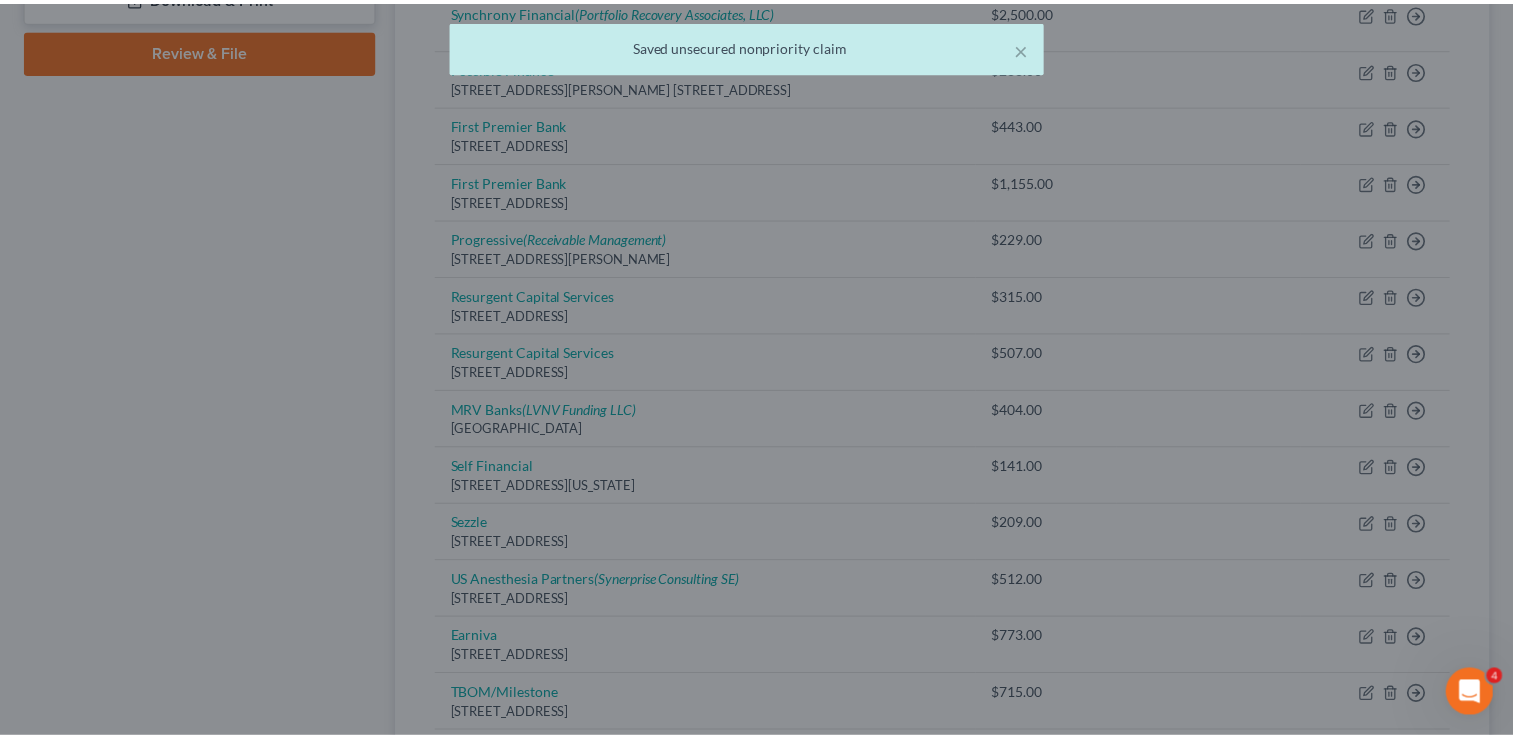 scroll, scrollTop: 0, scrollLeft: 0, axis: both 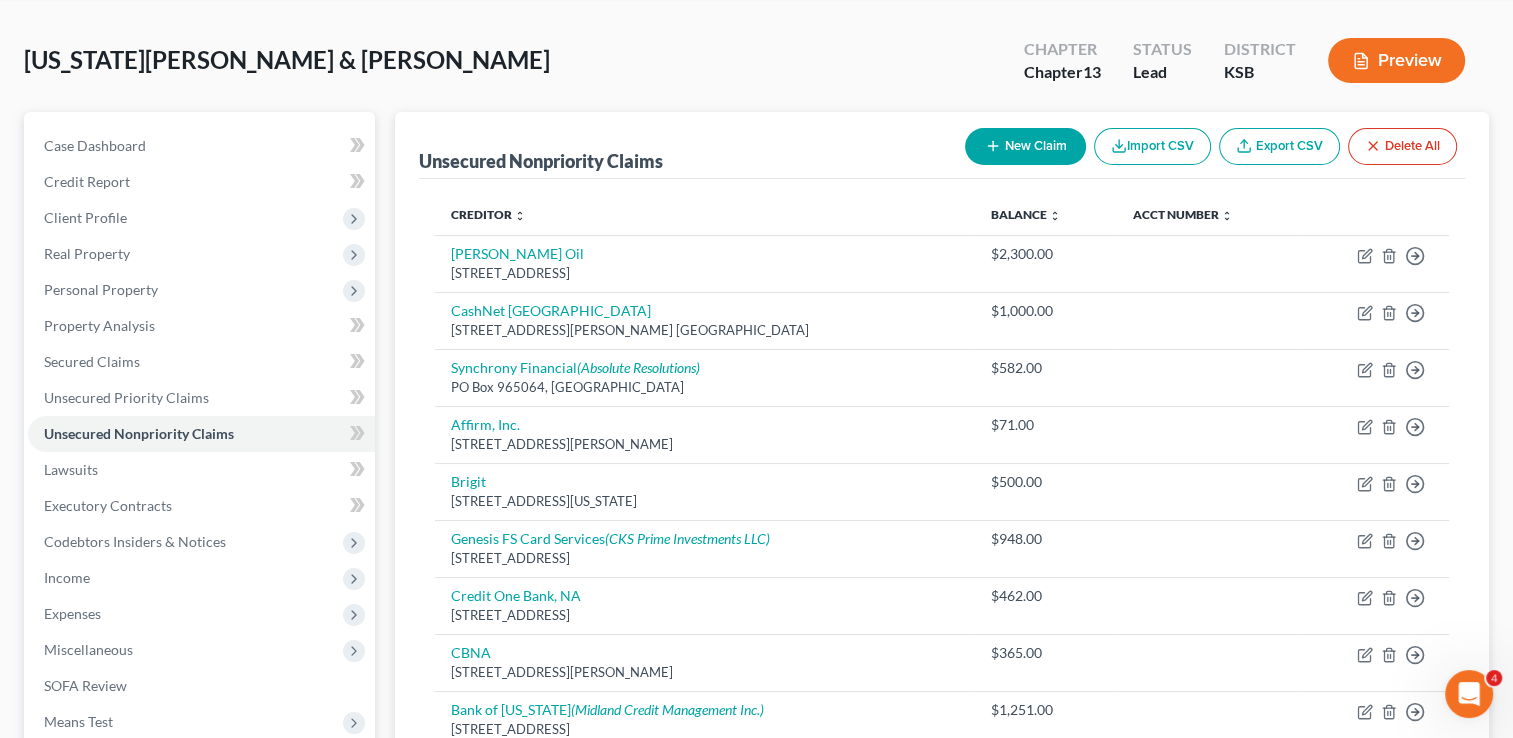 click on "New Claim" at bounding box center [1025, 146] 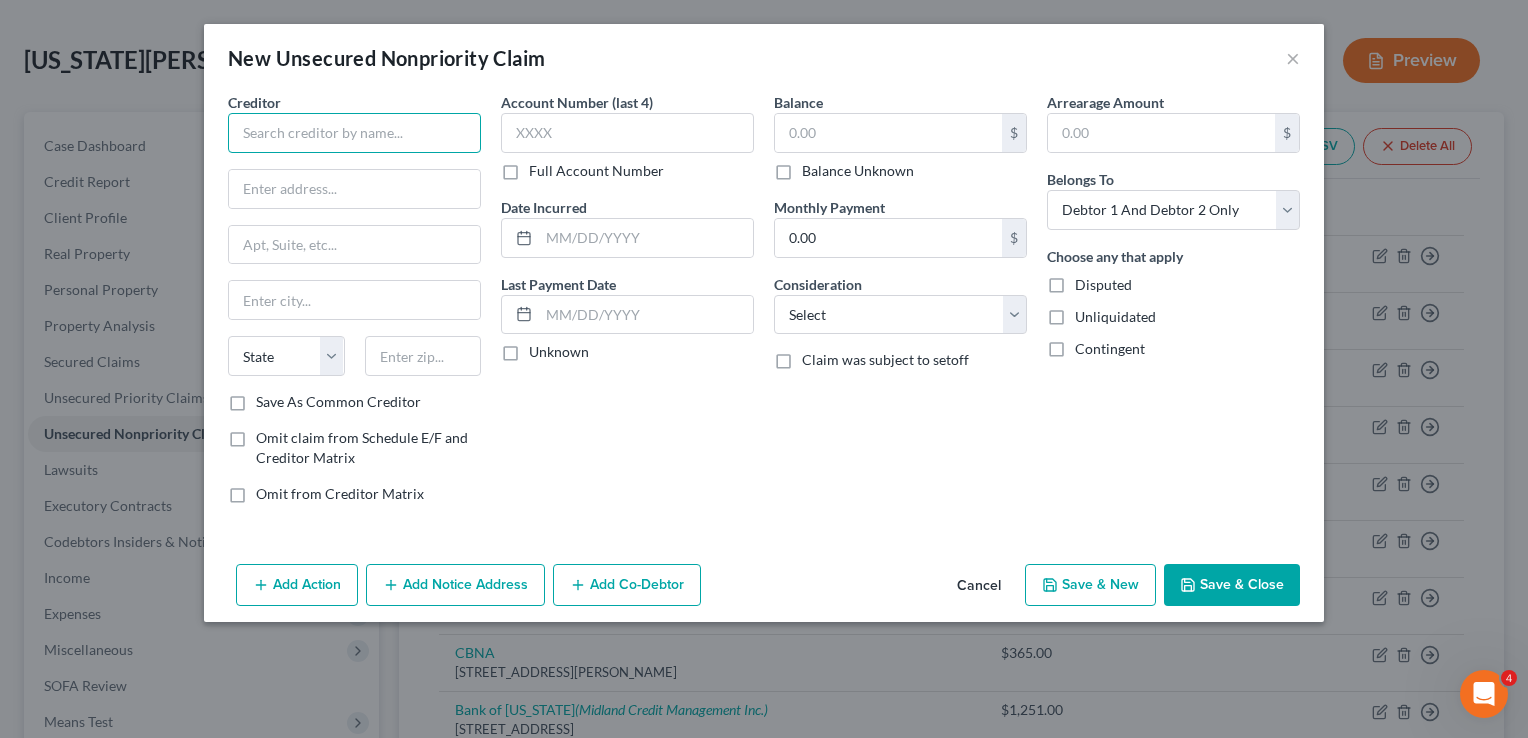 click at bounding box center [354, 133] 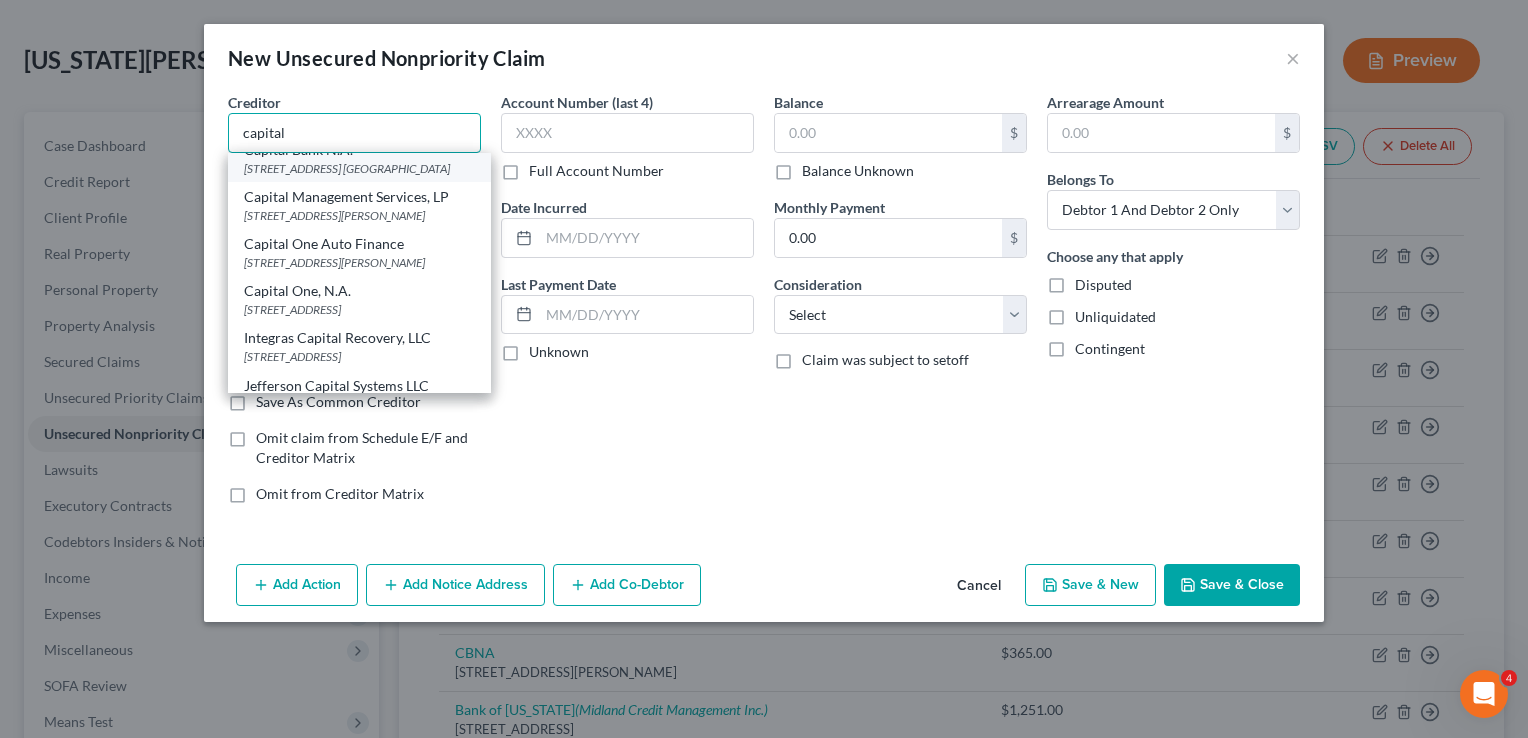 scroll, scrollTop: 100, scrollLeft: 0, axis: vertical 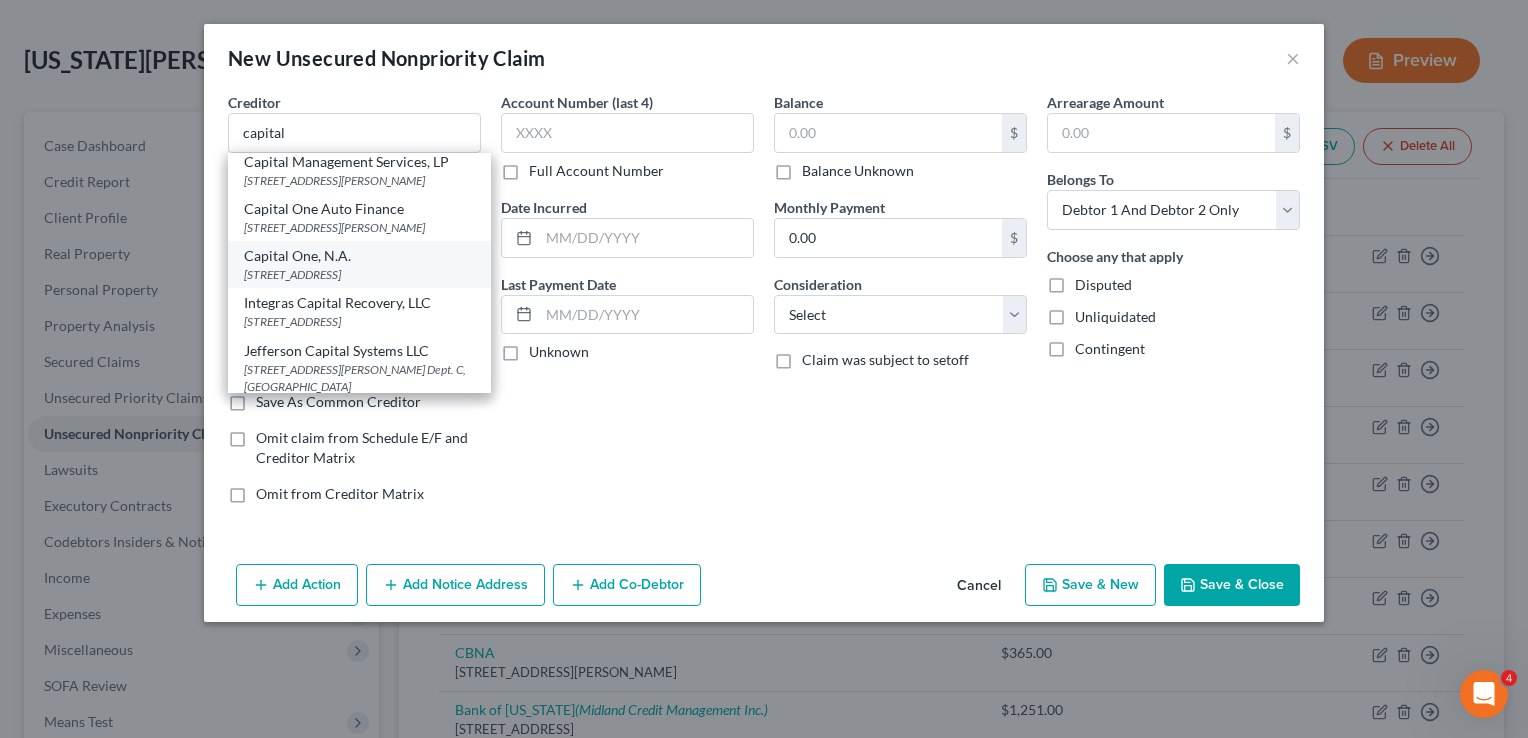 click on "Capital One, N.A." at bounding box center (359, 256) 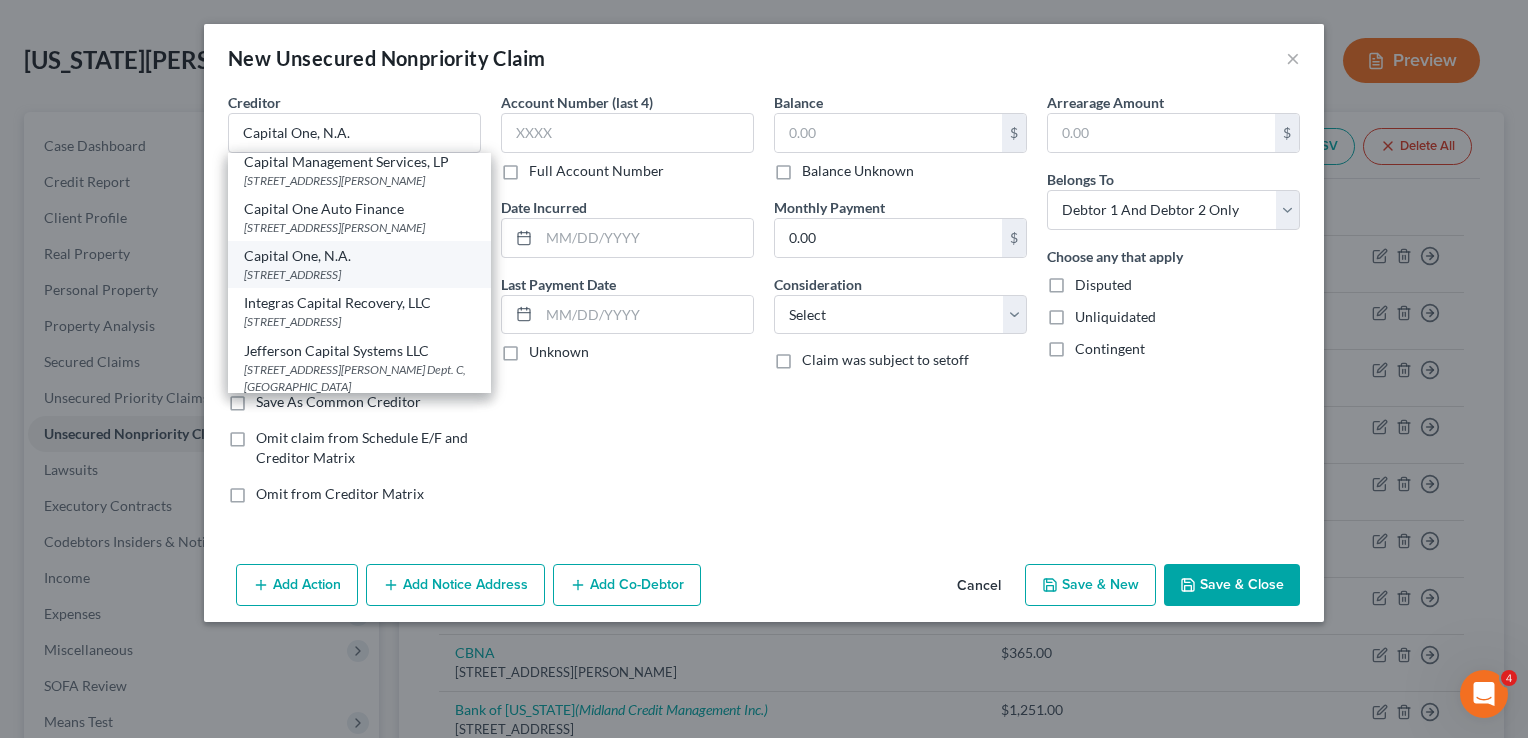 scroll, scrollTop: 0, scrollLeft: 0, axis: both 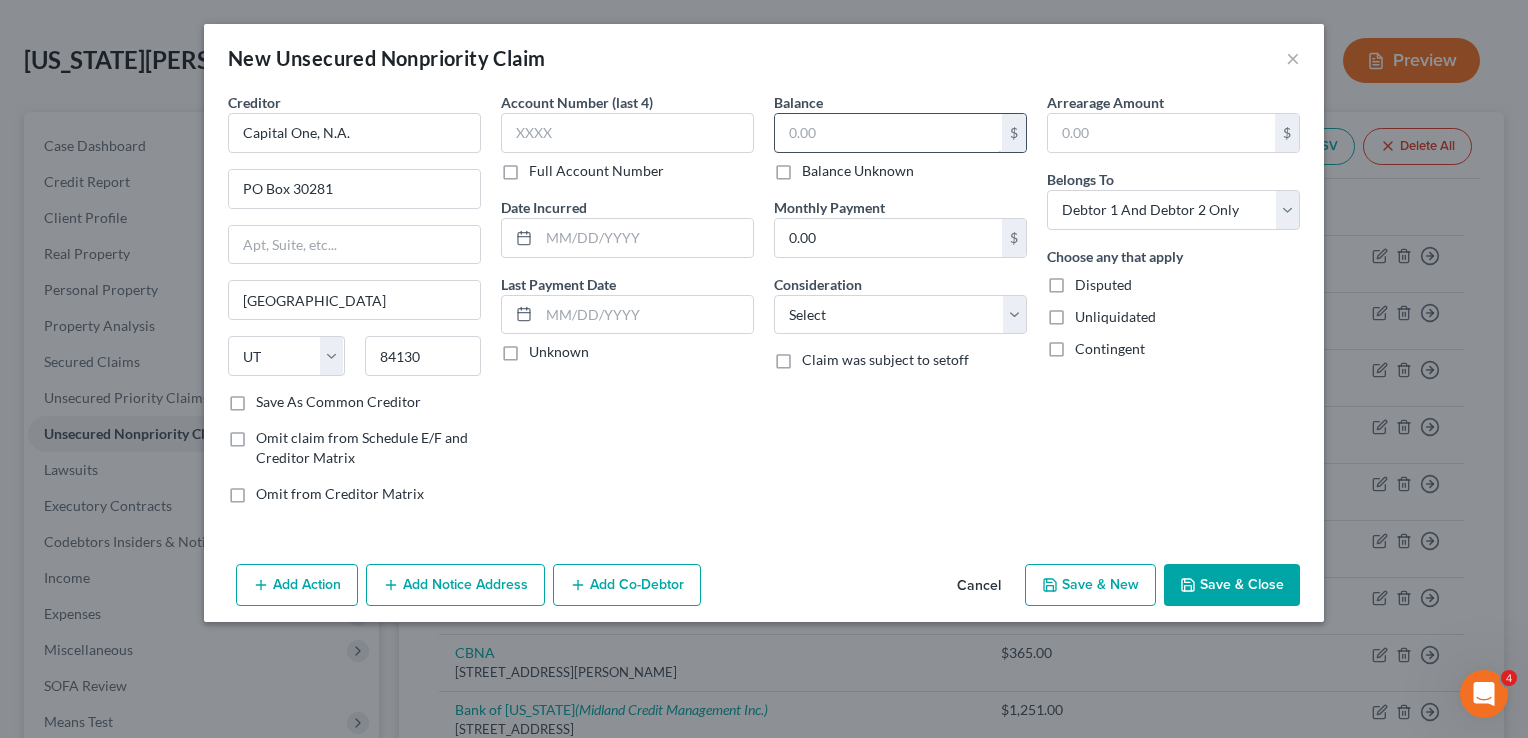 click at bounding box center (888, 133) 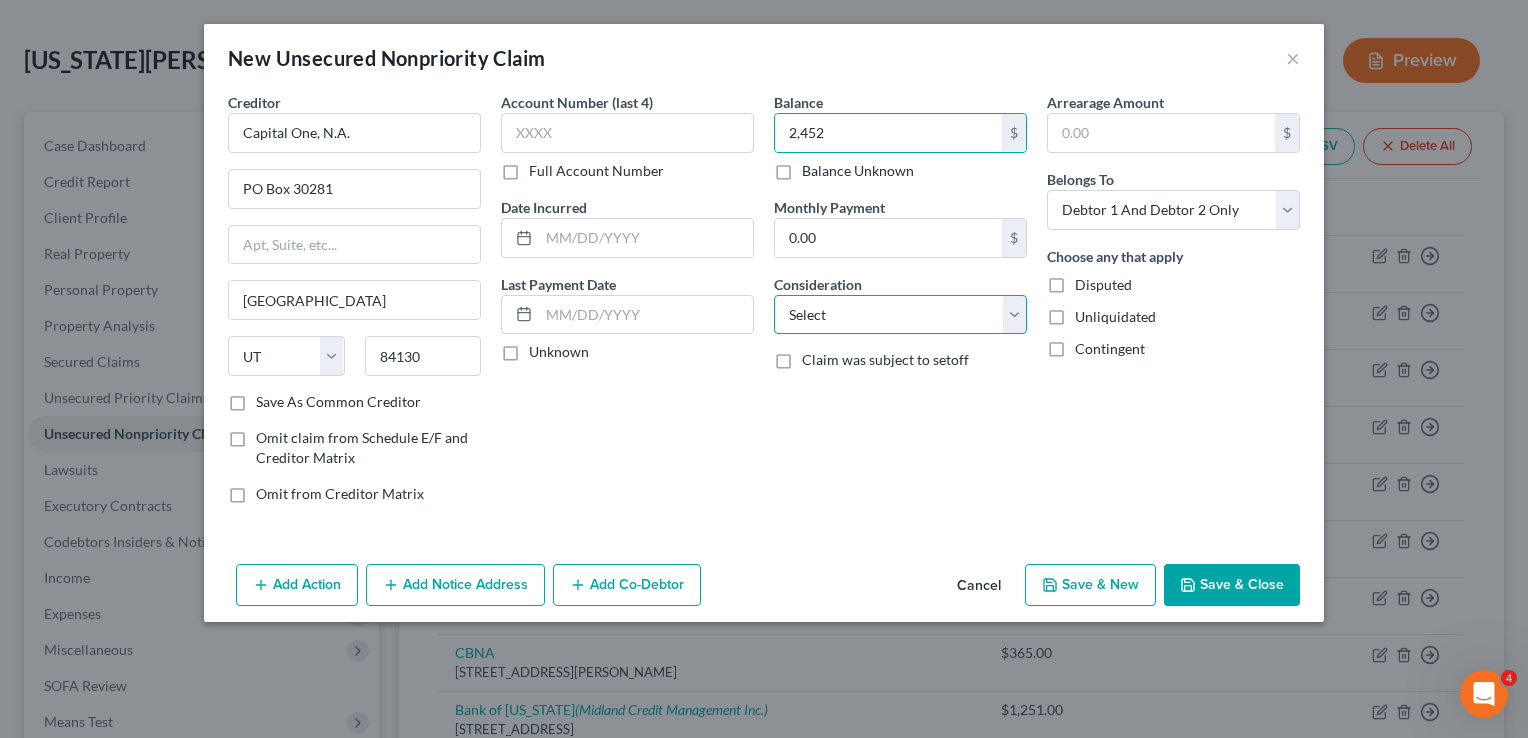 click on "Select Cable / Satellite Services Collection Agency Credit Card Debt Debt Counseling / Attorneys Deficiency Balance Domestic Support Obligations Home / Car Repairs Income Taxes Judgment Liens Medical Services Monies Loaned / Advanced Mortgage Obligation From Divorce Or Separation Obligation To Pensions Other Overdrawn Bank Account Promised To Help Pay Creditors Student Loans Suppliers And Vendors Telephone / Internet Services Utility Services" at bounding box center [900, 315] 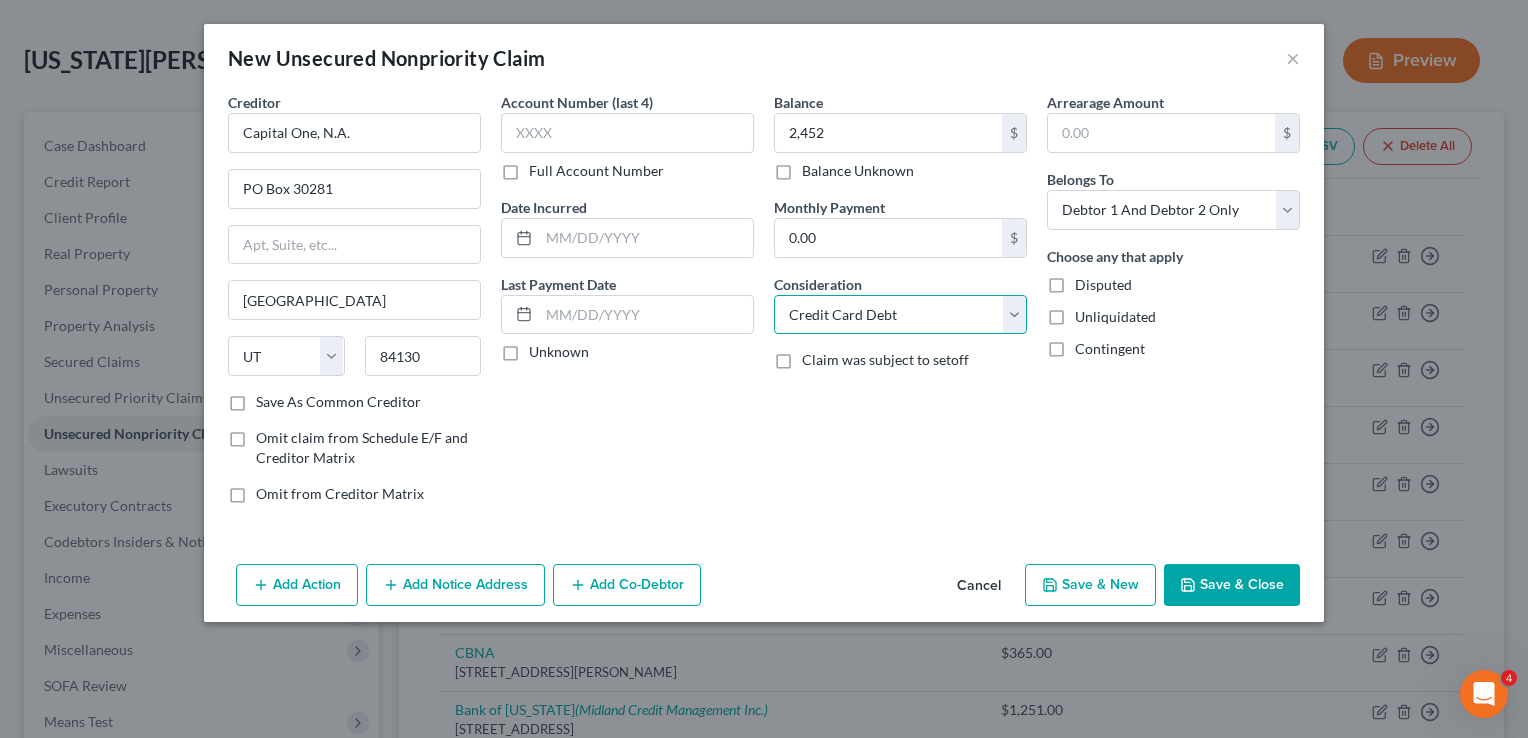click on "Select Cable / Satellite Services Collection Agency Credit Card Debt Debt Counseling / Attorneys Deficiency Balance Domestic Support Obligations Home / Car Repairs Income Taxes Judgment Liens Medical Services Monies Loaned / Advanced Mortgage Obligation From Divorce Or Separation Obligation To Pensions Other Overdrawn Bank Account Promised To Help Pay Creditors Student Loans Suppliers And Vendors Telephone / Internet Services Utility Services" at bounding box center [900, 315] 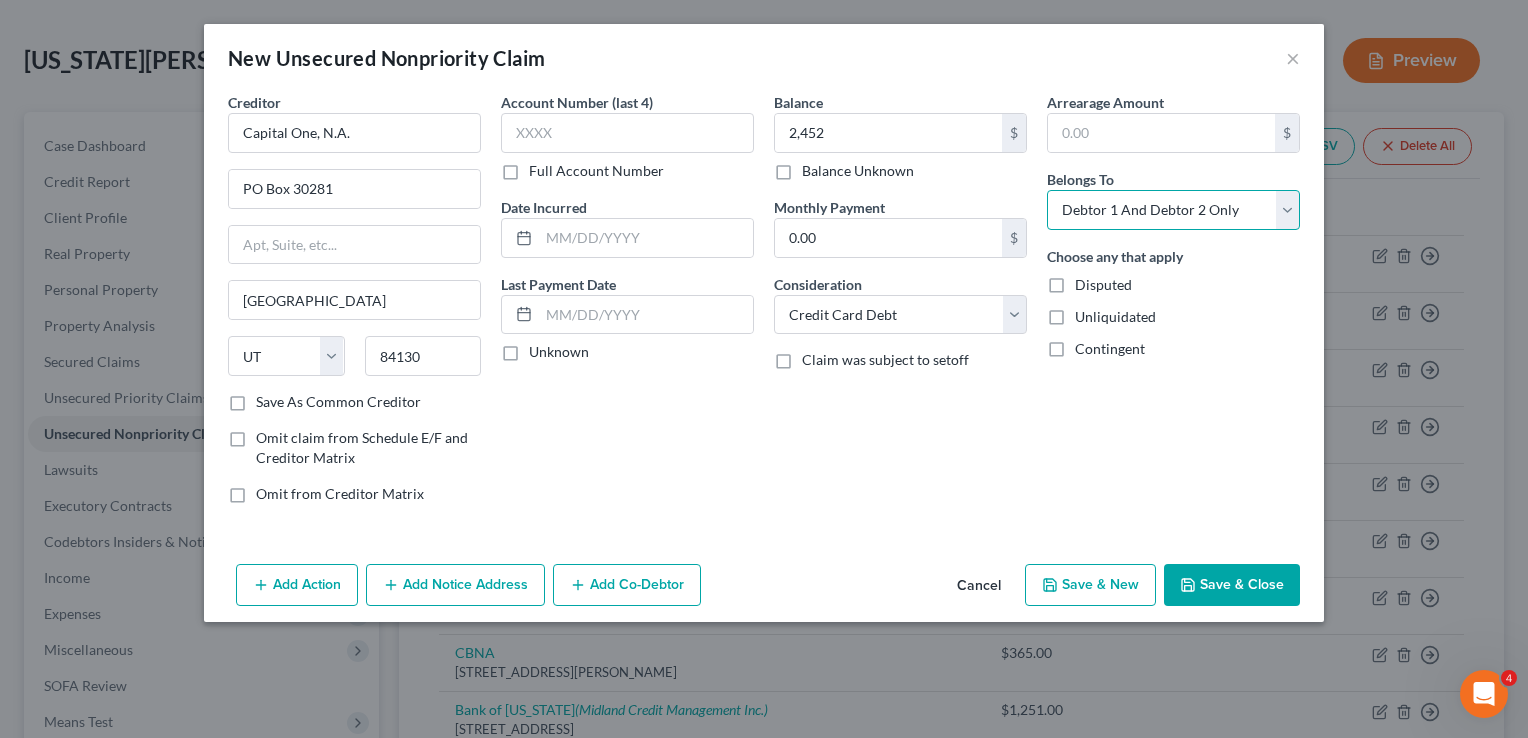 click on "Select Debtor 1 Only Debtor 2 Only Debtor 1 And Debtor 2 Only At Least One Of The Debtors And Another Community Property" at bounding box center (1173, 210) 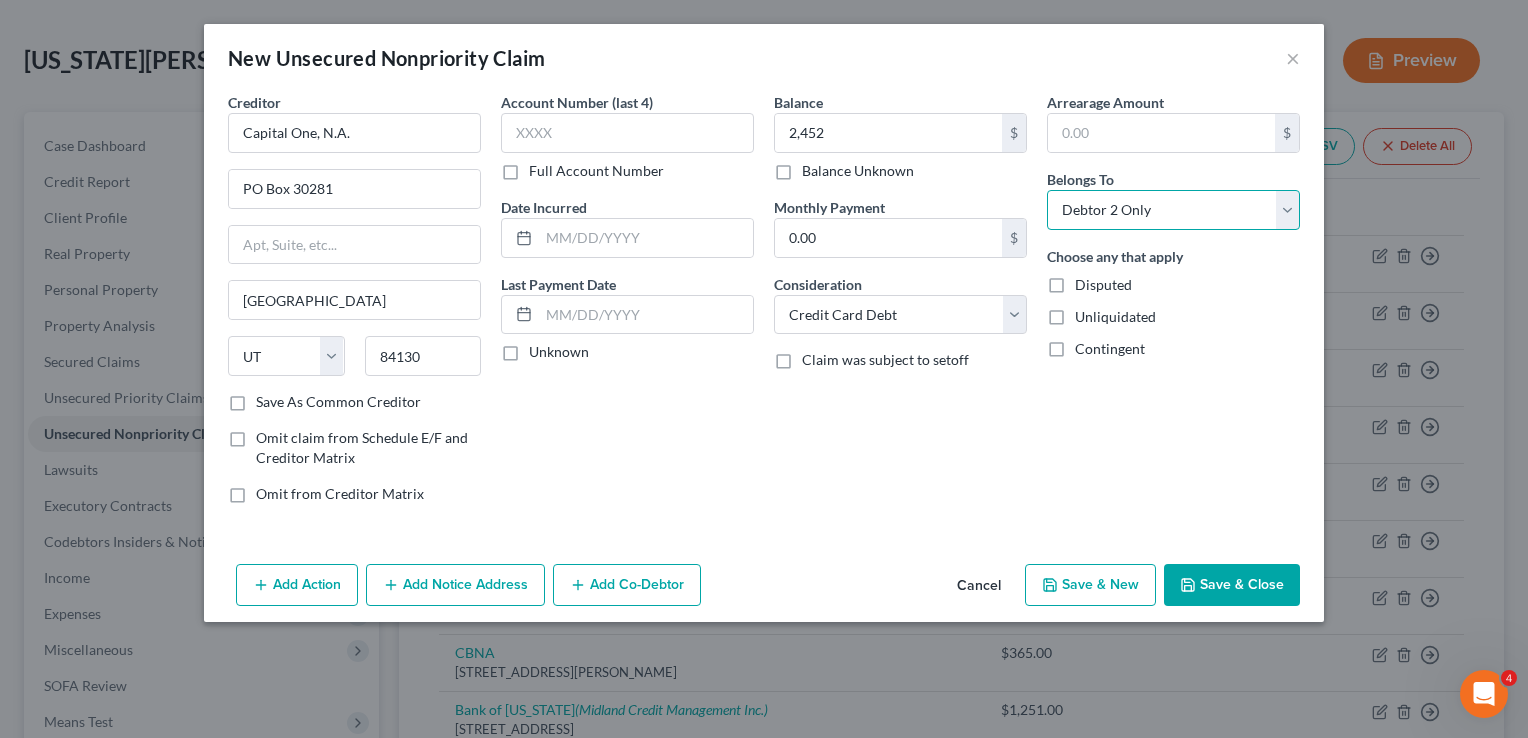 click on "Select Debtor 1 Only Debtor 2 Only Debtor 1 And Debtor 2 Only At Least One Of The Debtors And Another Community Property" at bounding box center (1173, 210) 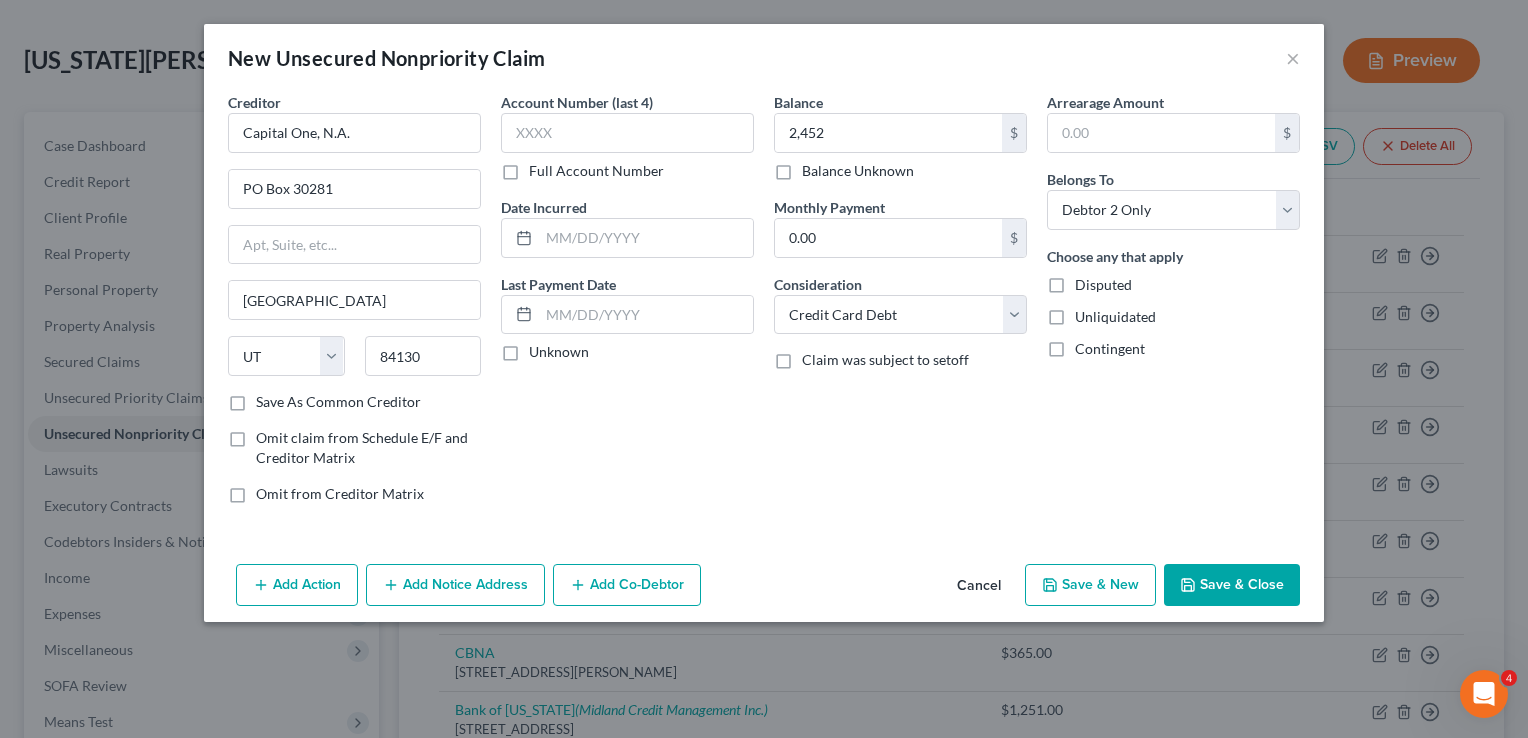 click on "Add Notice Address" at bounding box center [455, 585] 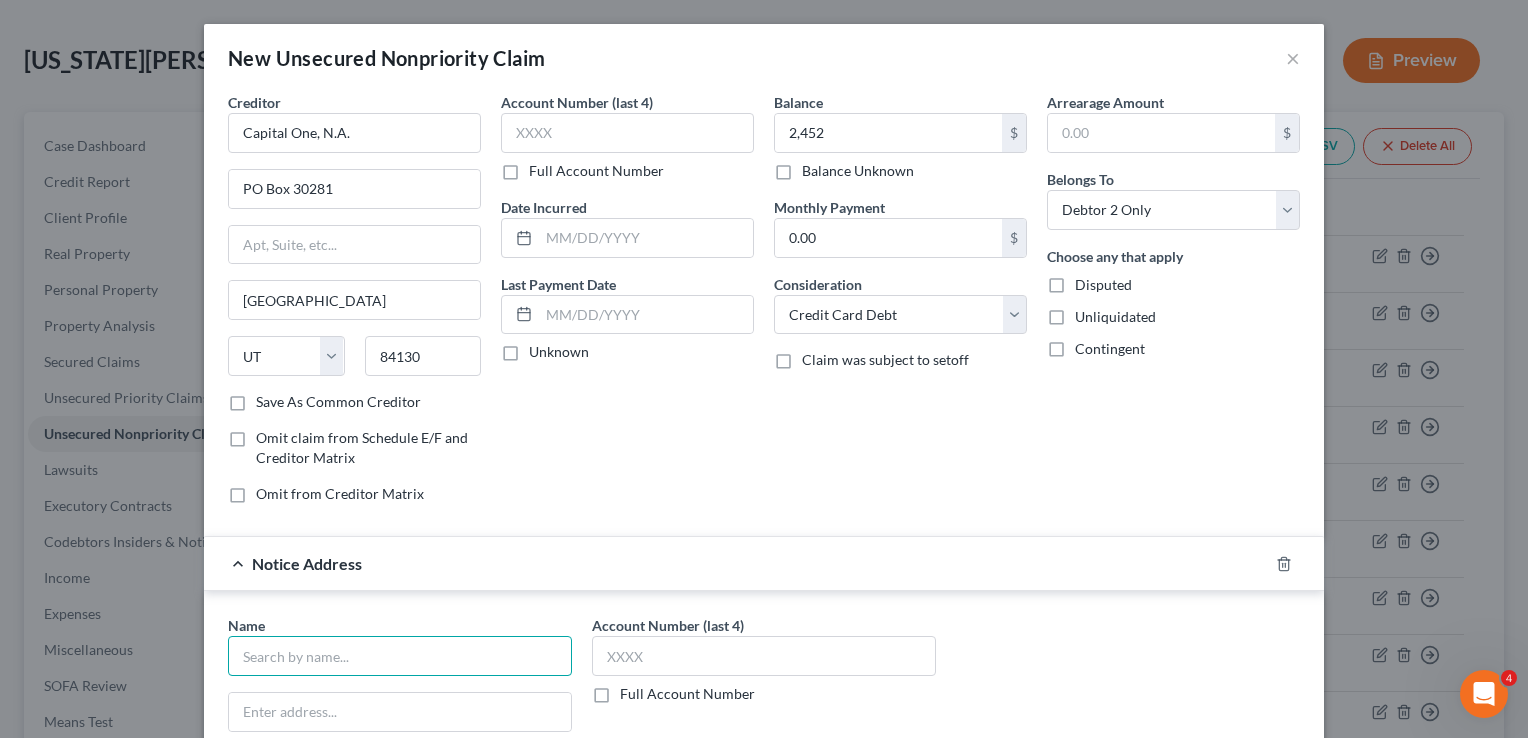 click at bounding box center (400, 656) 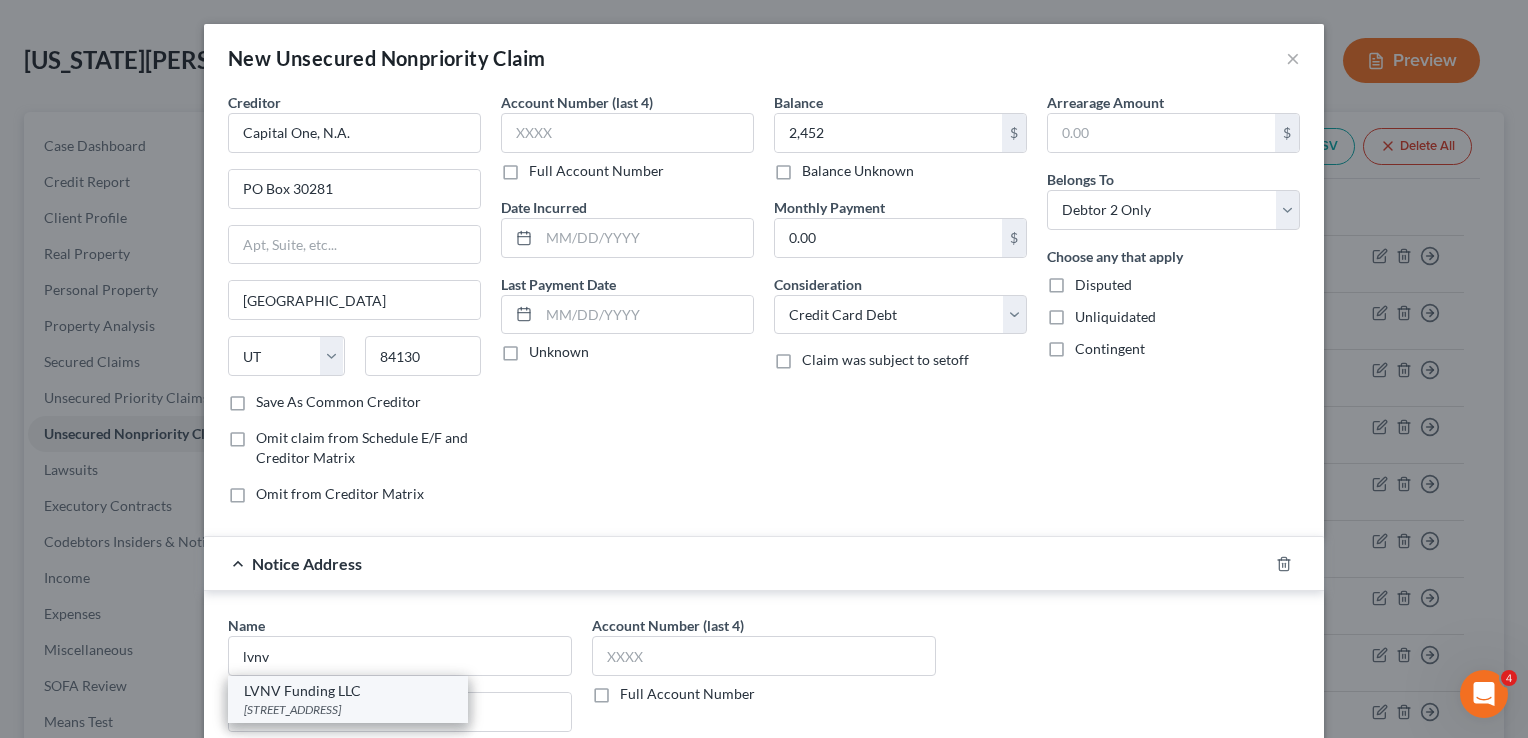 click on "[STREET_ADDRESS]" at bounding box center [348, 709] 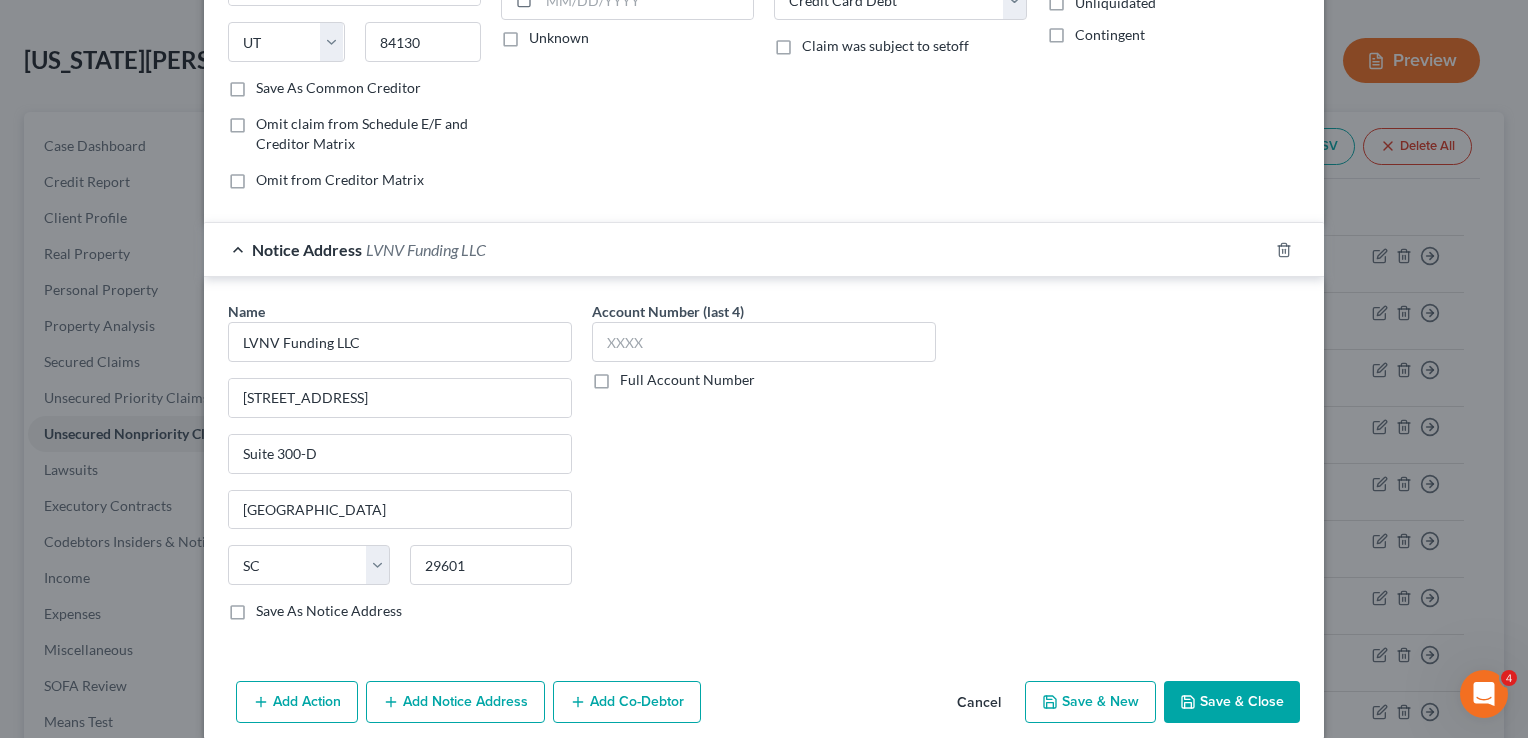 scroll, scrollTop: 324, scrollLeft: 0, axis: vertical 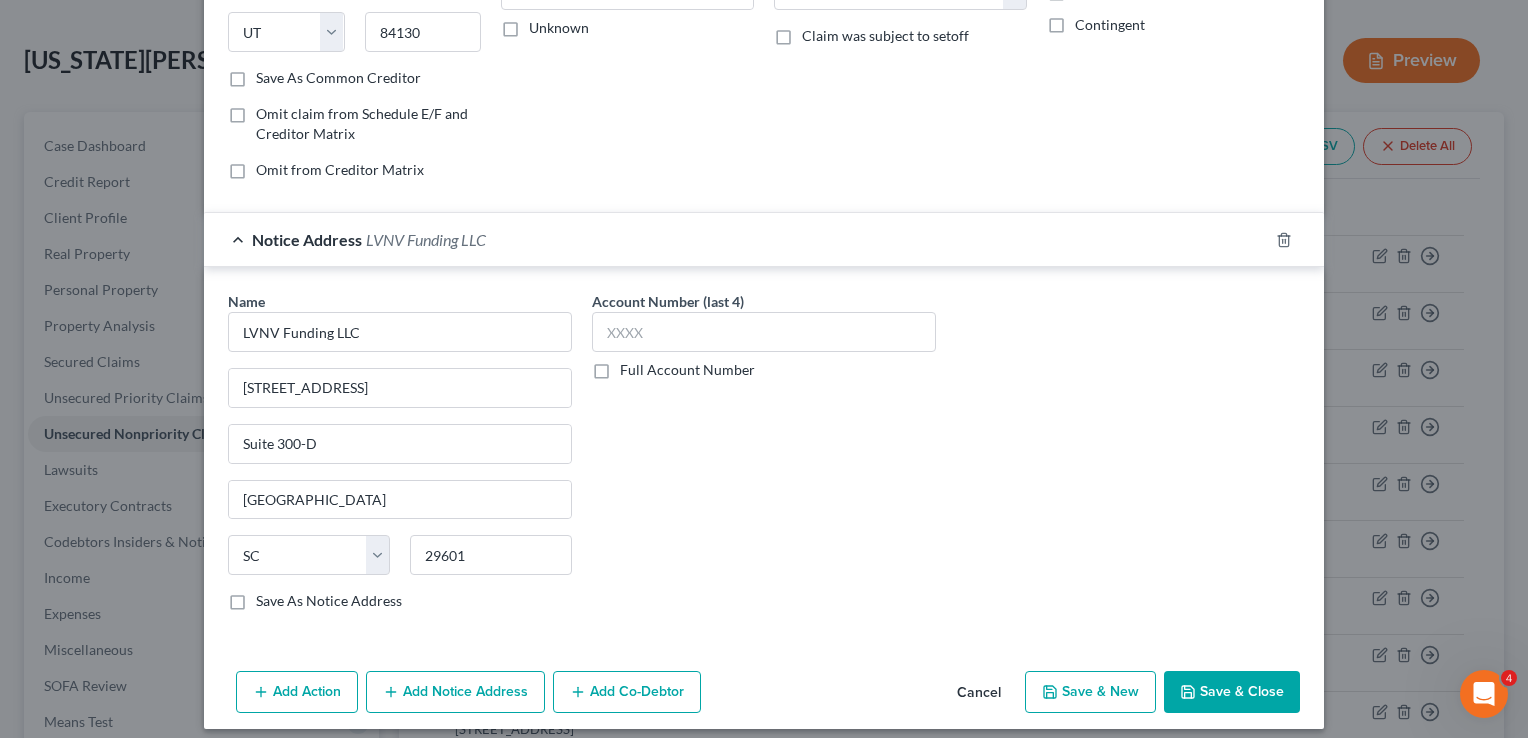 click on "Save & New" at bounding box center (1090, 692) 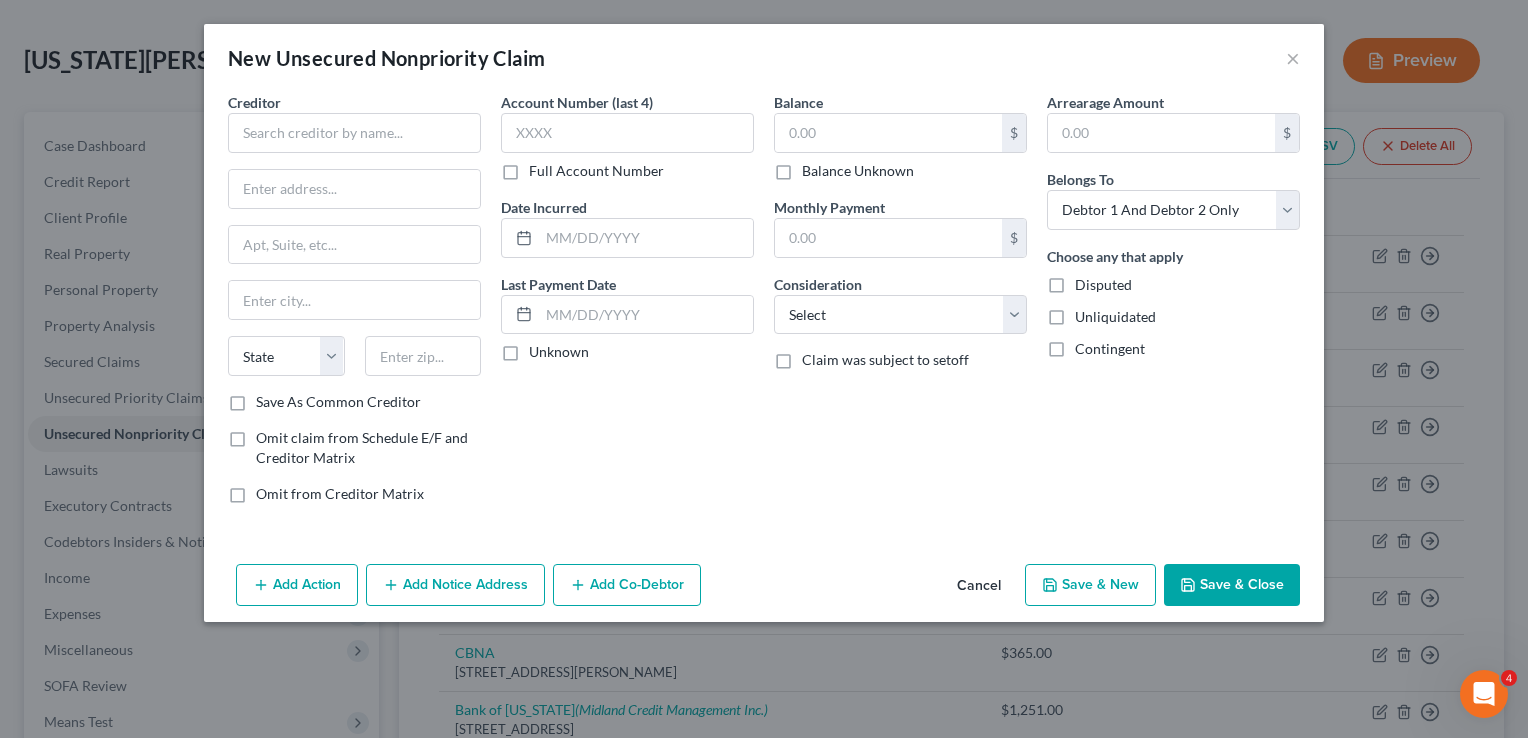 scroll, scrollTop: 0, scrollLeft: 0, axis: both 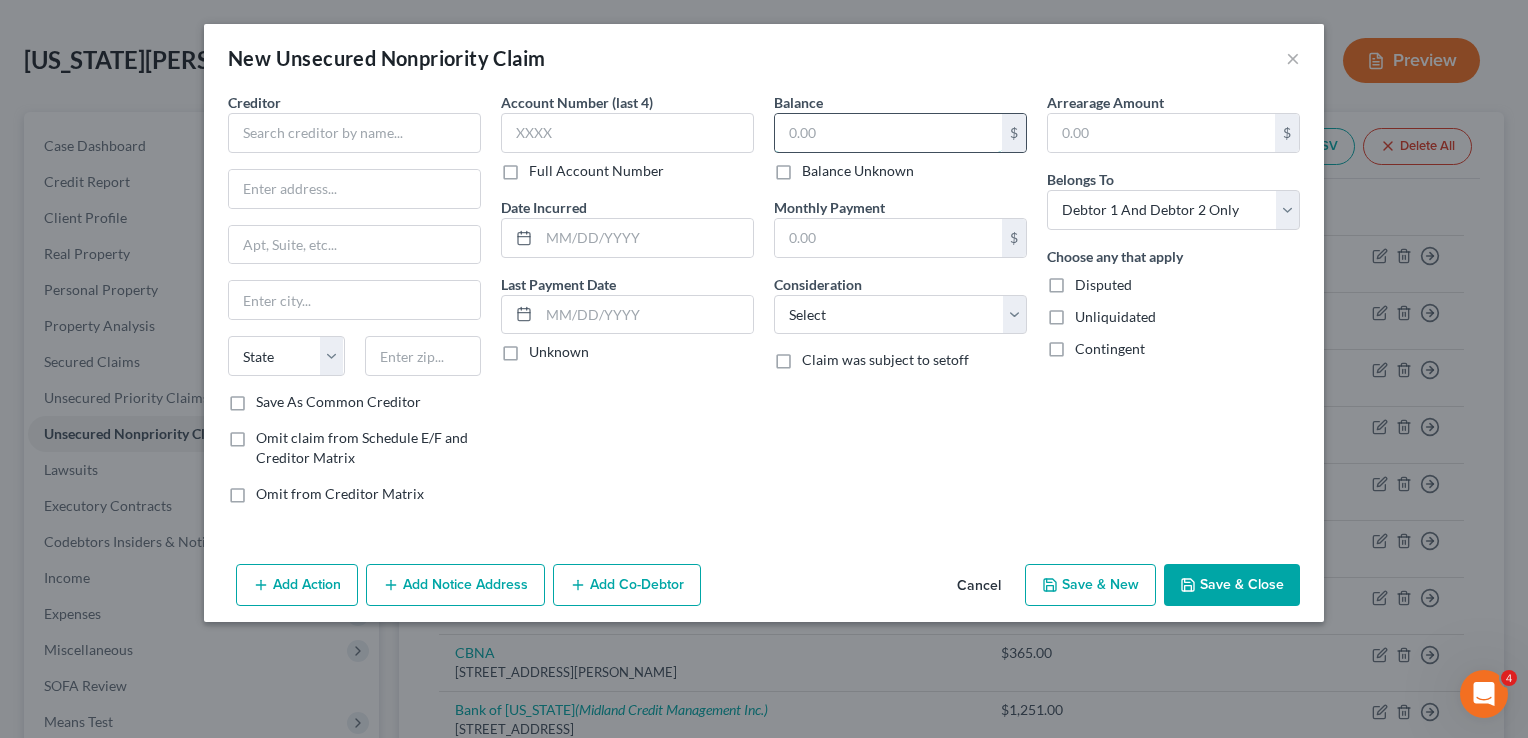 click at bounding box center (888, 133) 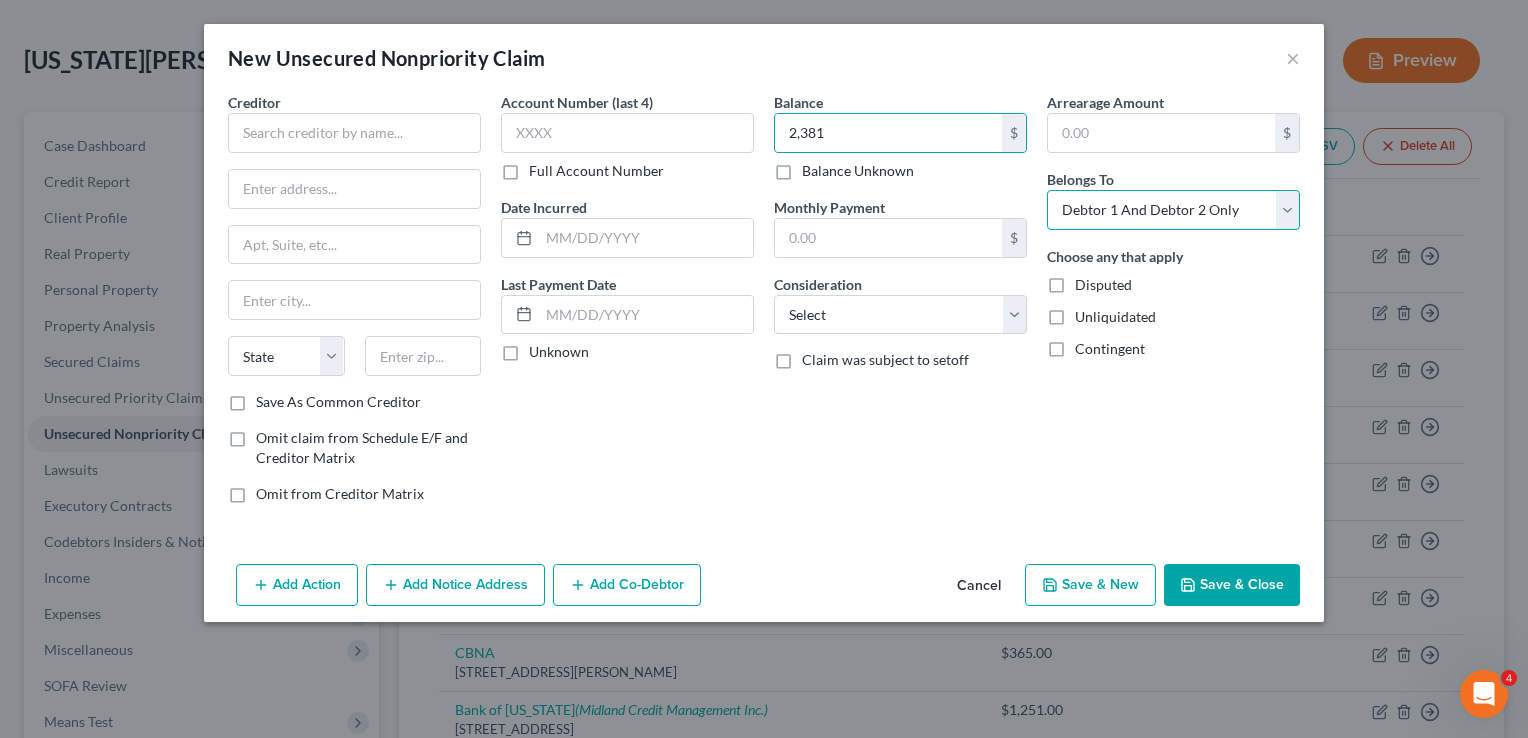 click on "Select Debtor 1 Only Debtor 2 Only Debtor 1 And Debtor 2 Only At Least One Of The Debtors And Another Community Property" at bounding box center [1173, 210] 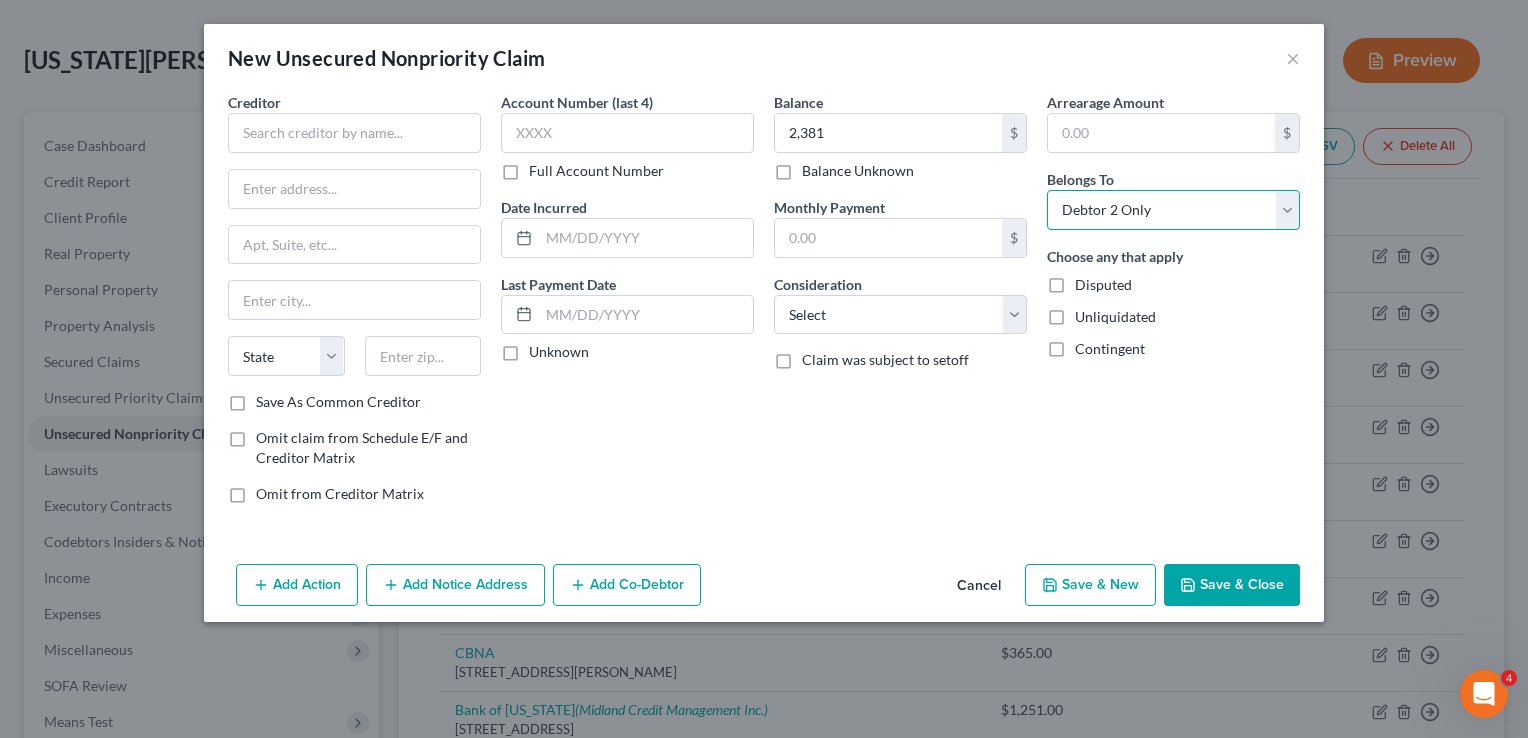 click on "Select Debtor 1 Only Debtor 2 Only Debtor 1 And Debtor 2 Only At Least One Of The Debtors And Another Community Property" at bounding box center (1173, 210) 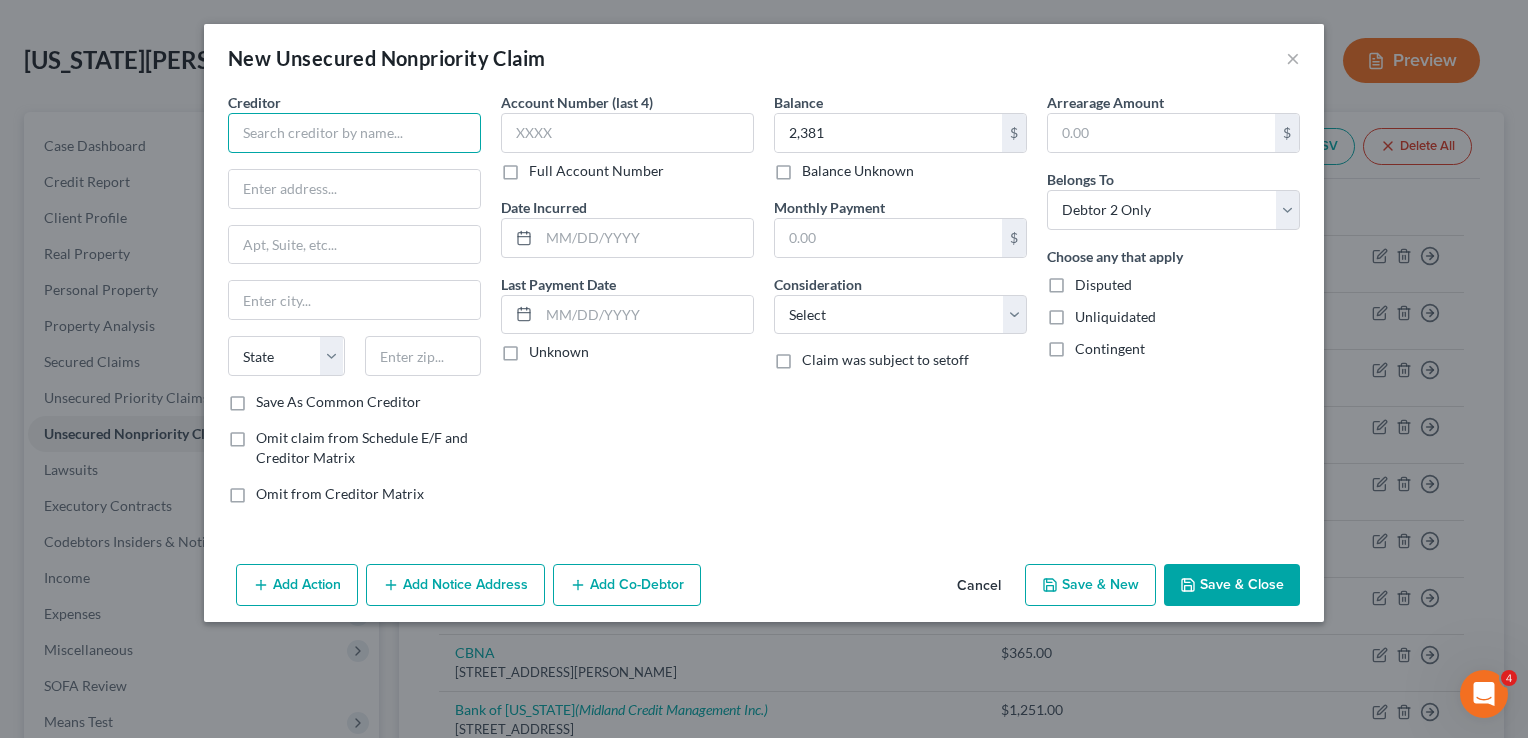 click at bounding box center (354, 133) 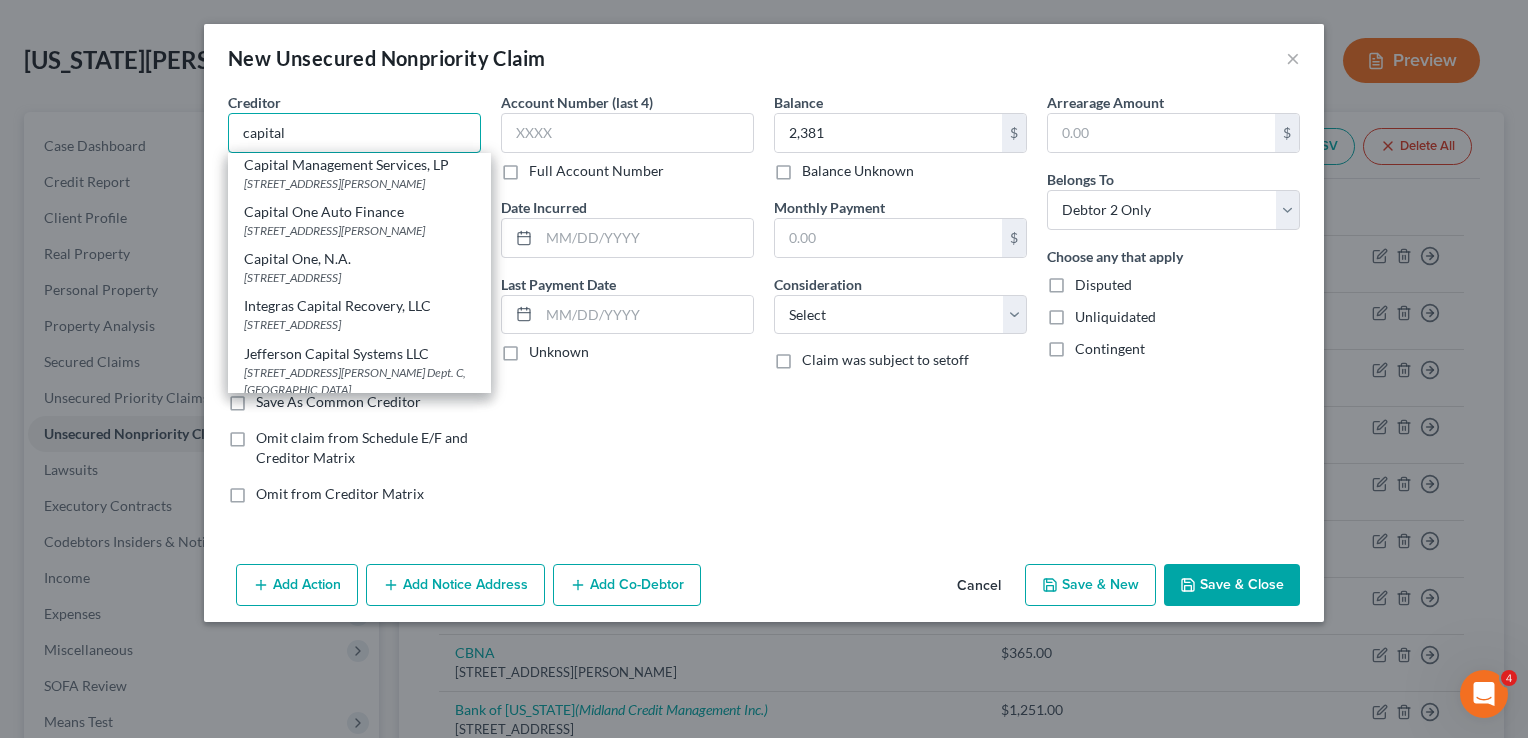 scroll, scrollTop: 124, scrollLeft: 0, axis: vertical 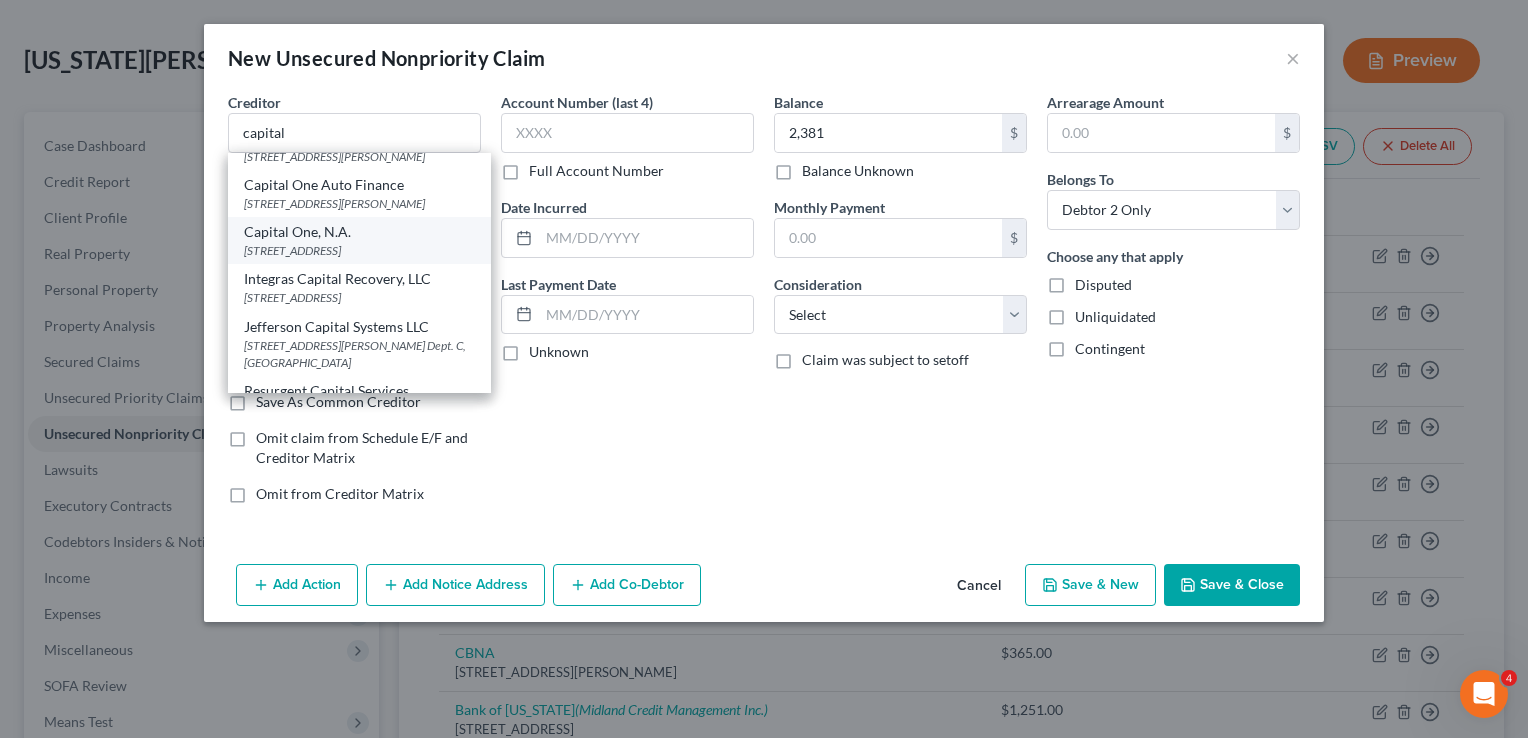 click on "Capital One, N.A." at bounding box center (359, 232) 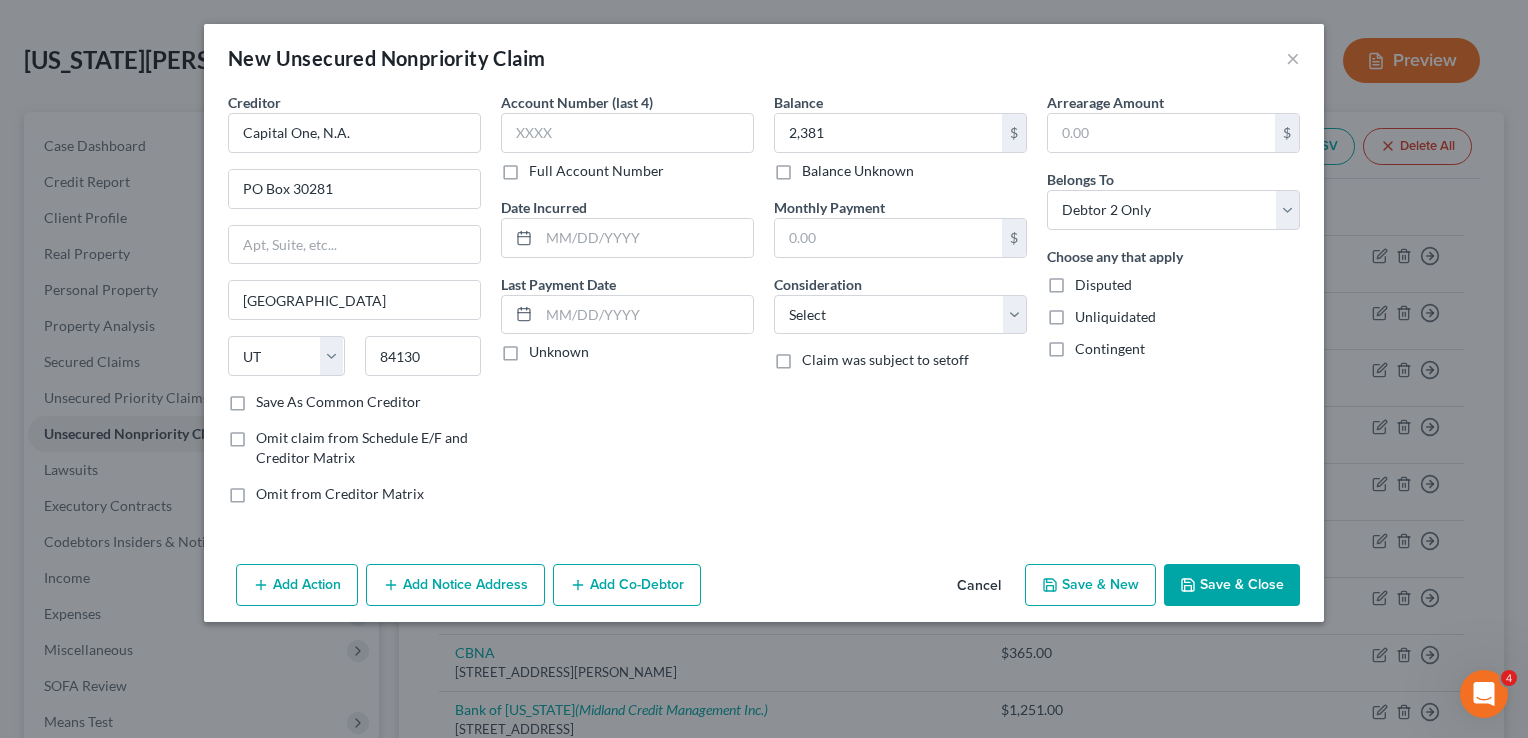 scroll, scrollTop: 0, scrollLeft: 0, axis: both 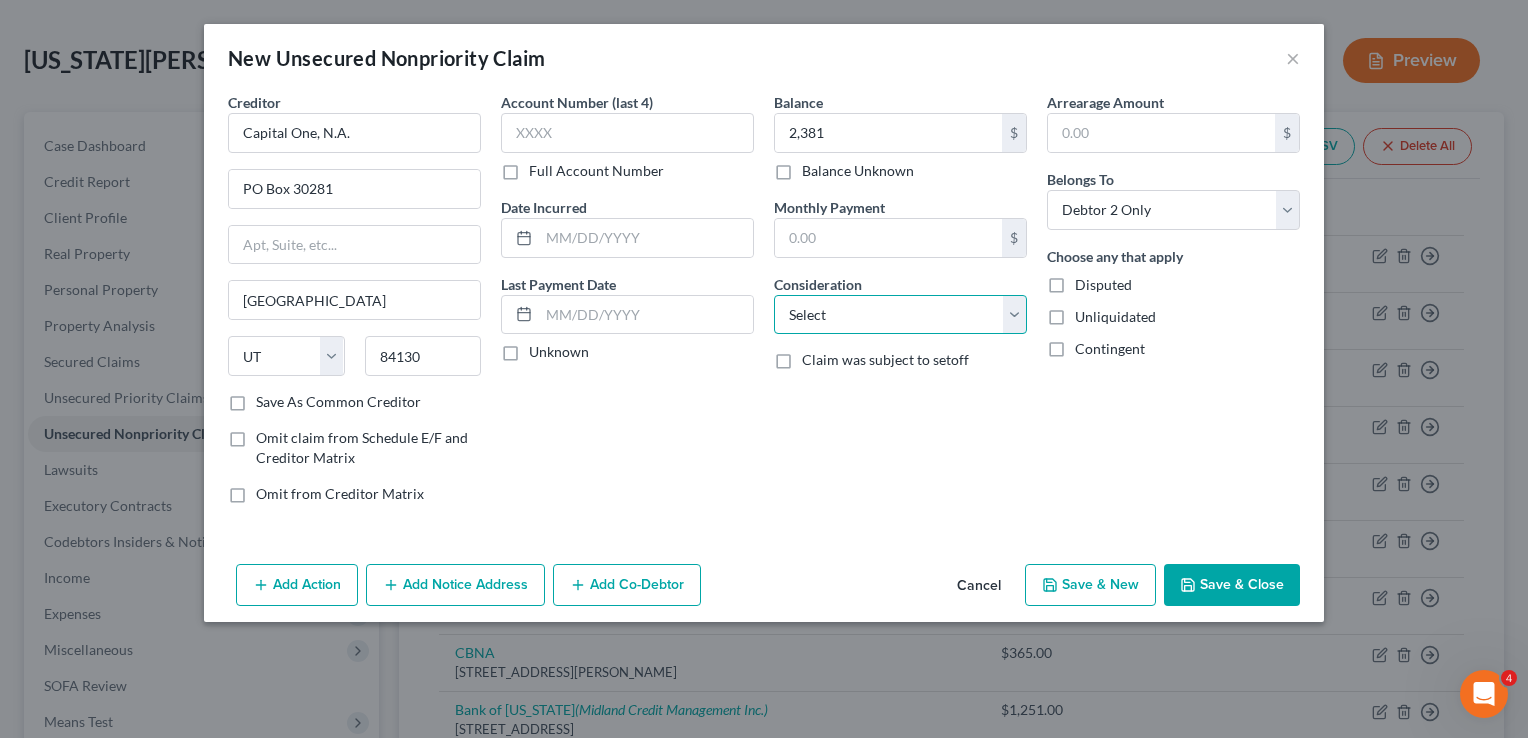 click on "Select Cable / Satellite Services Collection Agency Credit Card Debt Debt Counseling / Attorneys Deficiency Balance Domestic Support Obligations Home / Car Repairs Income Taxes Judgment Liens Medical Services Monies Loaned / Advanced Mortgage Obligation From Divorce Or Separation Obligation To Pensions Other Overdrawn Bank Account Promised To Help Pay Creditors Student Loans Suppliers And Vendors Telephone / Internet Services Utility Services" at bounding box center [900, 315] 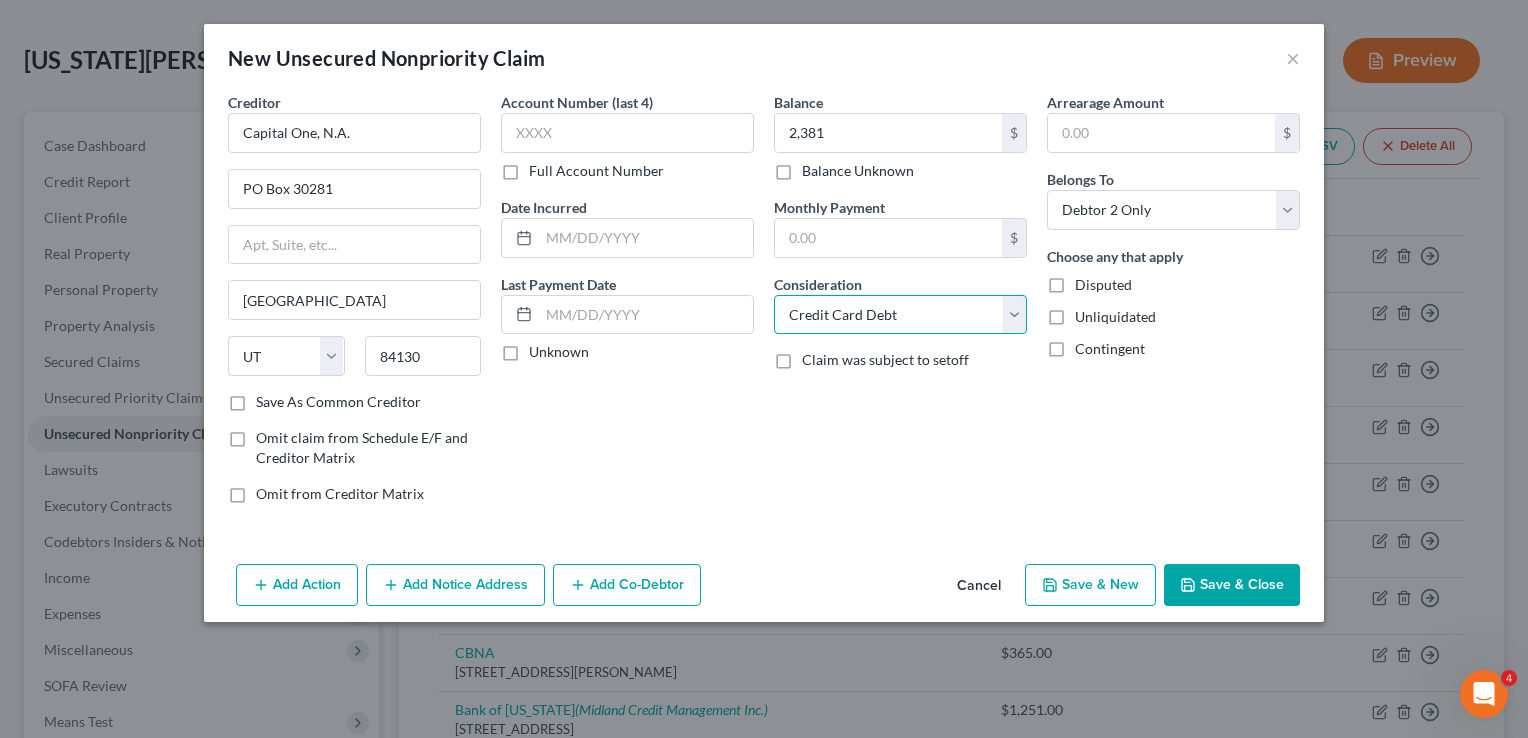 click on "Select Cable / Satellite Services Collection Agency Credit Card Debt Debt Counseling / Attorneys Deficiency Balance Domestic Support Obligations Home / Car Repairs Income Taxes Judgment Liens Medical Services Monies Loaned / Advanced Mortgage Obligation From Divorce Or Separation Obligation To Pensions Other Overdrawn Bank Account Promised To Help Pay Creditors Student Loans Suppliers And Vendors Telephone / Internet Services Utility Services" at bounding box center [900, 315] 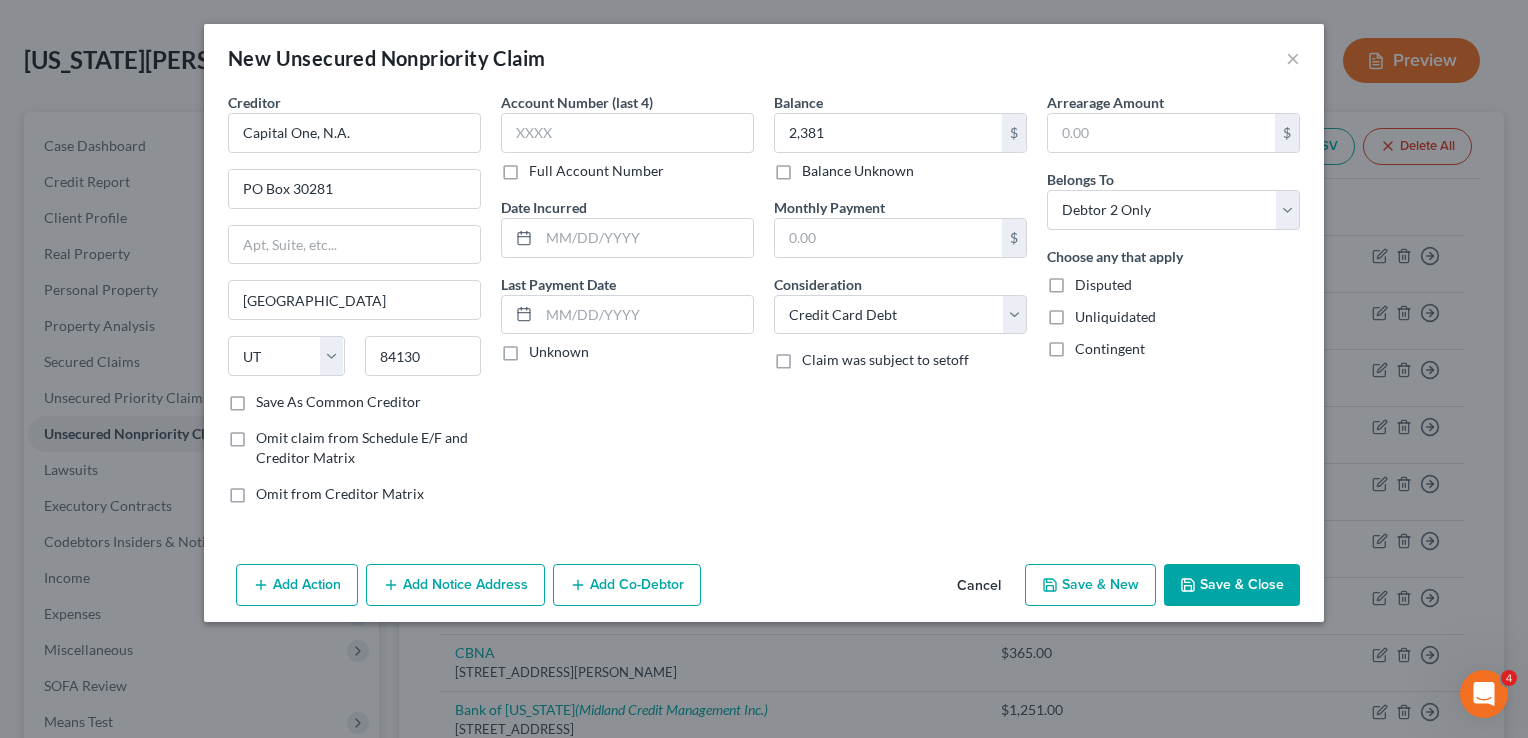 click on "Add Notice Address" at bounding box center [455, 585] 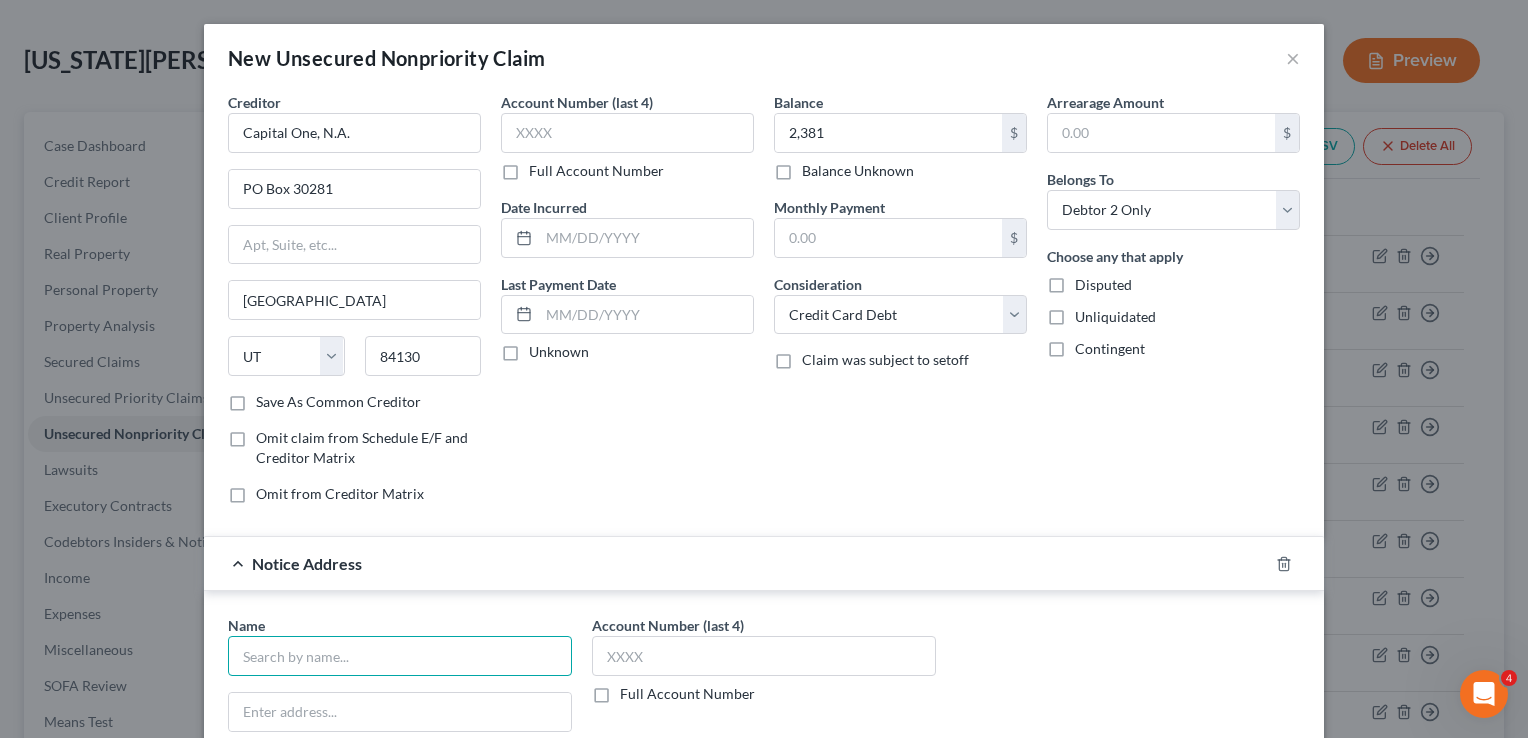 click at bounding box center (400, 656) 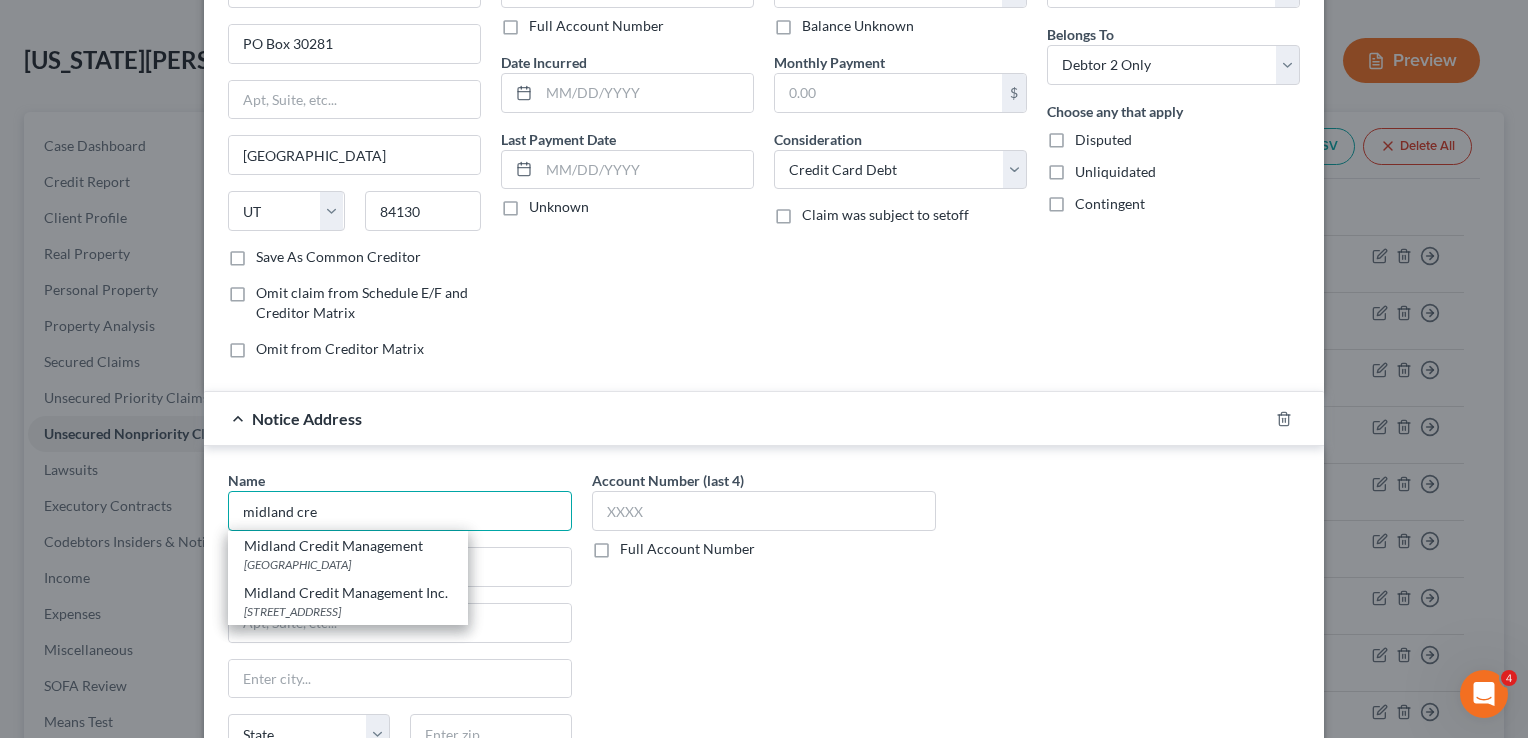 scroll, scrollTop: 175, scrollLeft: 0, axis: vertical 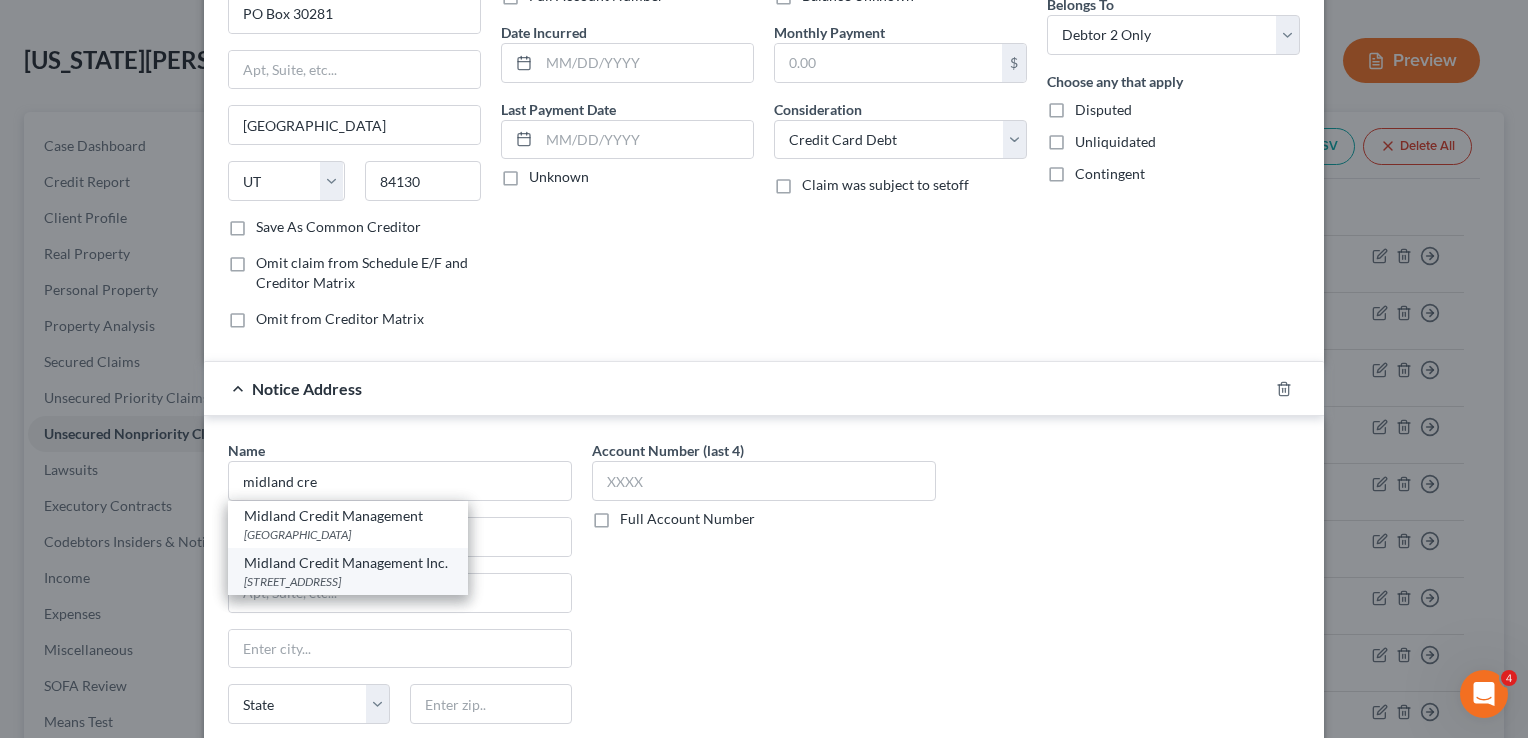 click on "Midland Credit Management Inc." at bounding box center [348, 563] 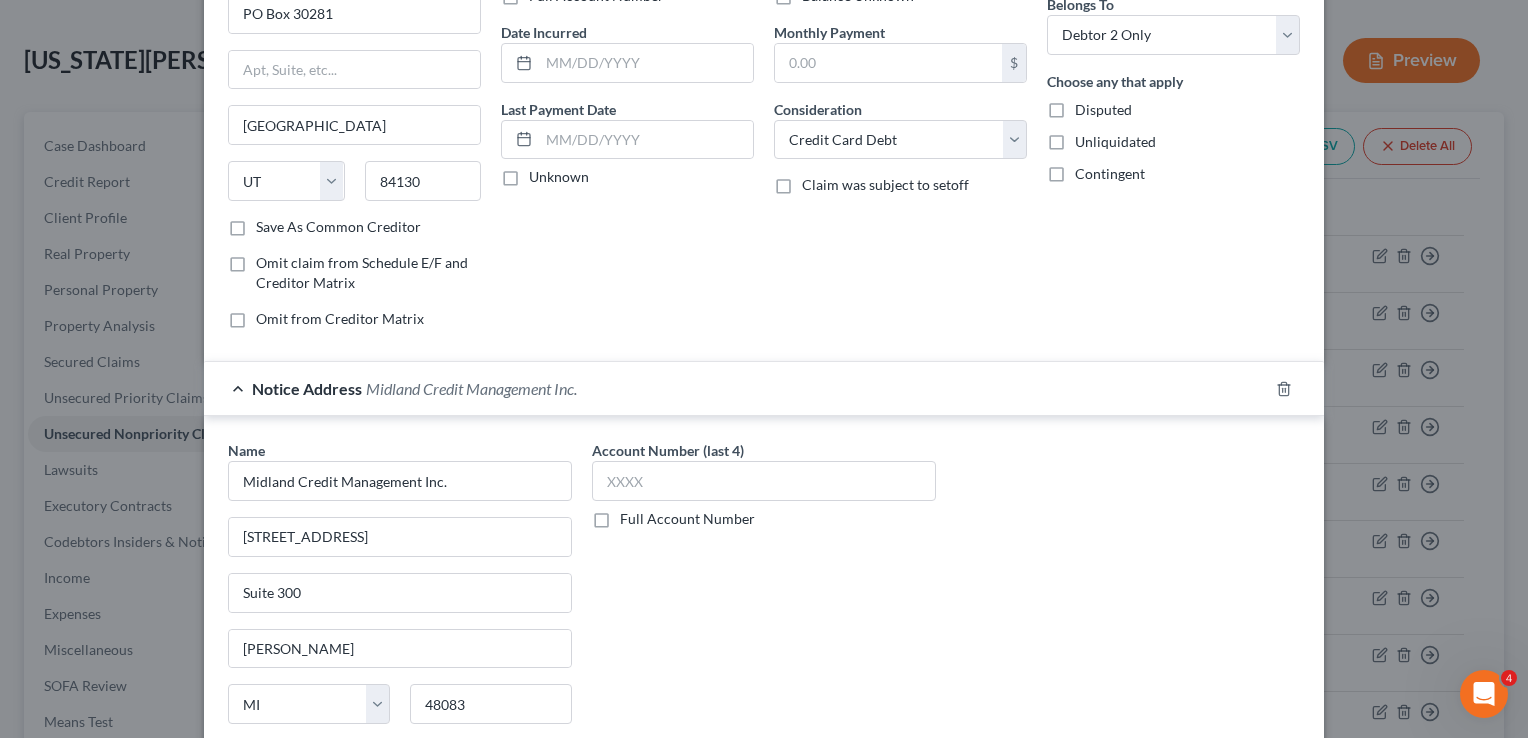 scroll, scrollTop: 334, scrollLeft: 0, axis: vertical 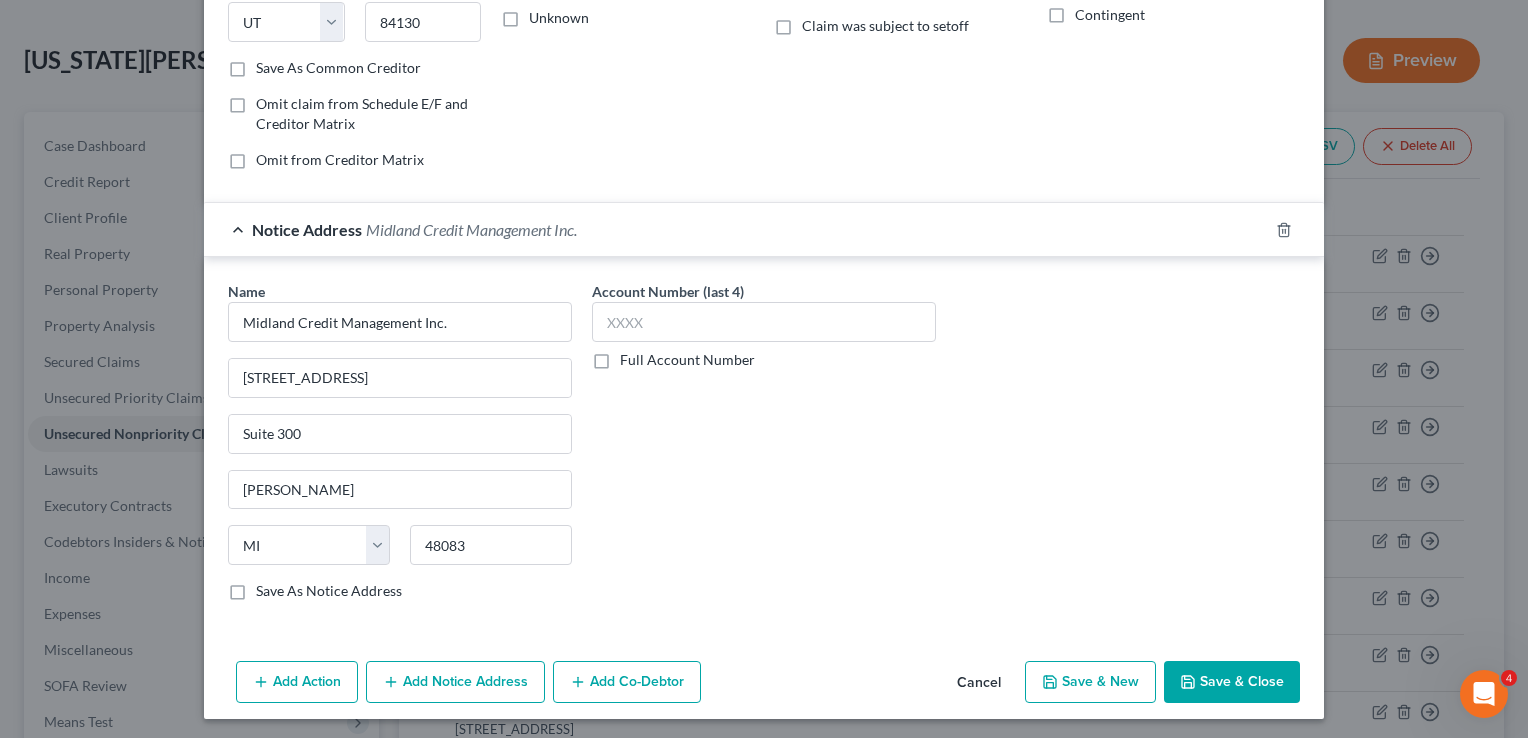 click on "Save & New" at bounding box center [1090, 682] 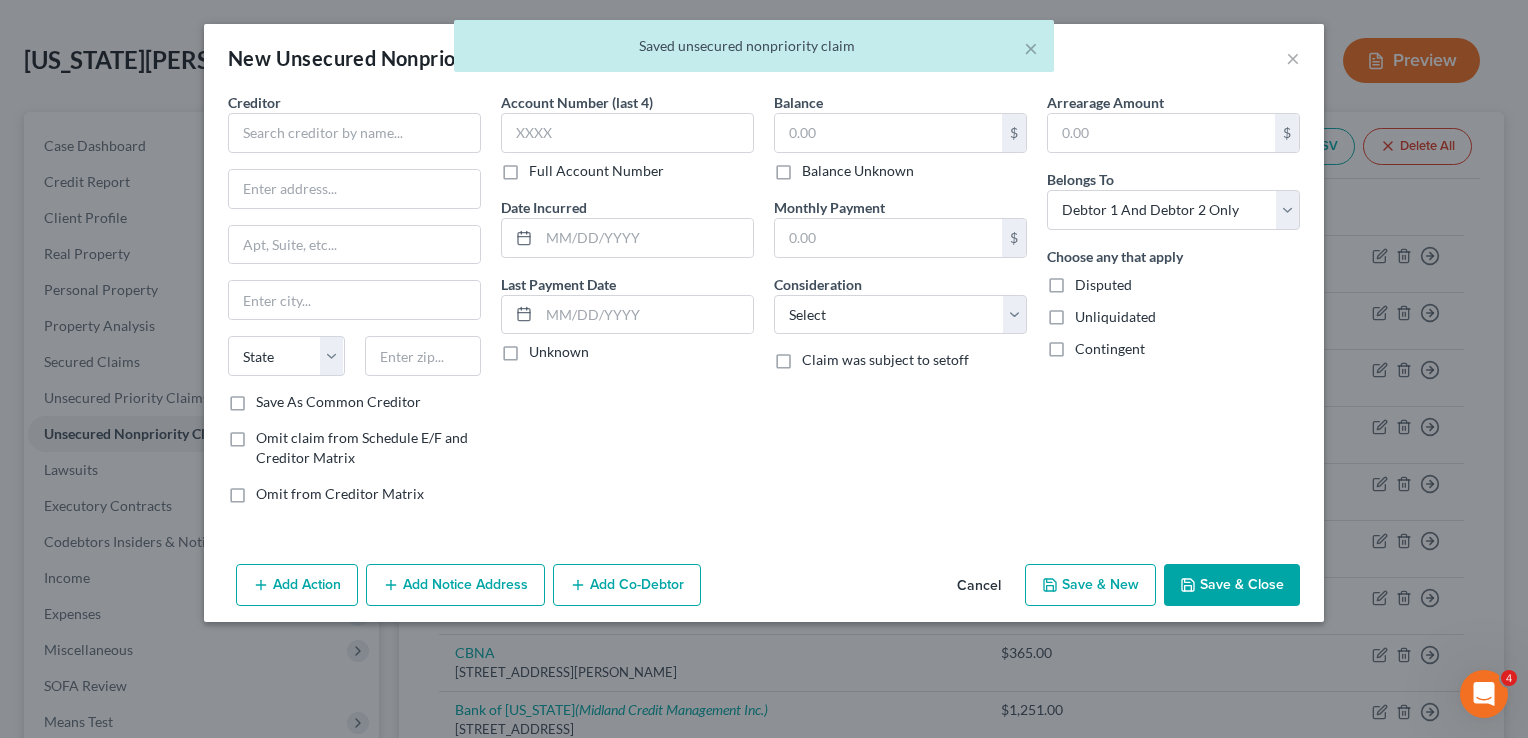 scroll, scrollTop: 0, scrollLeft: 0, axis: both 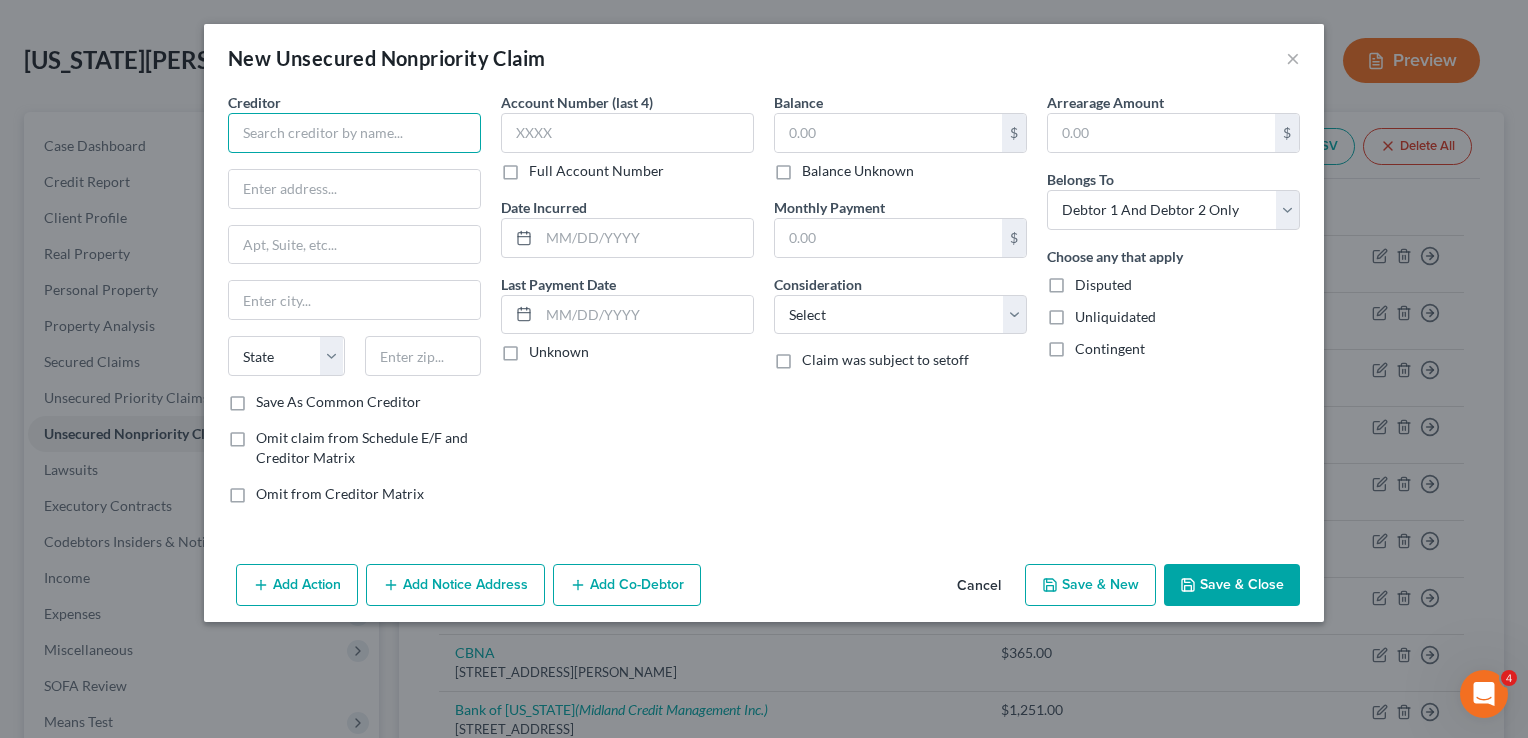 click at bounding box center (354, 133) 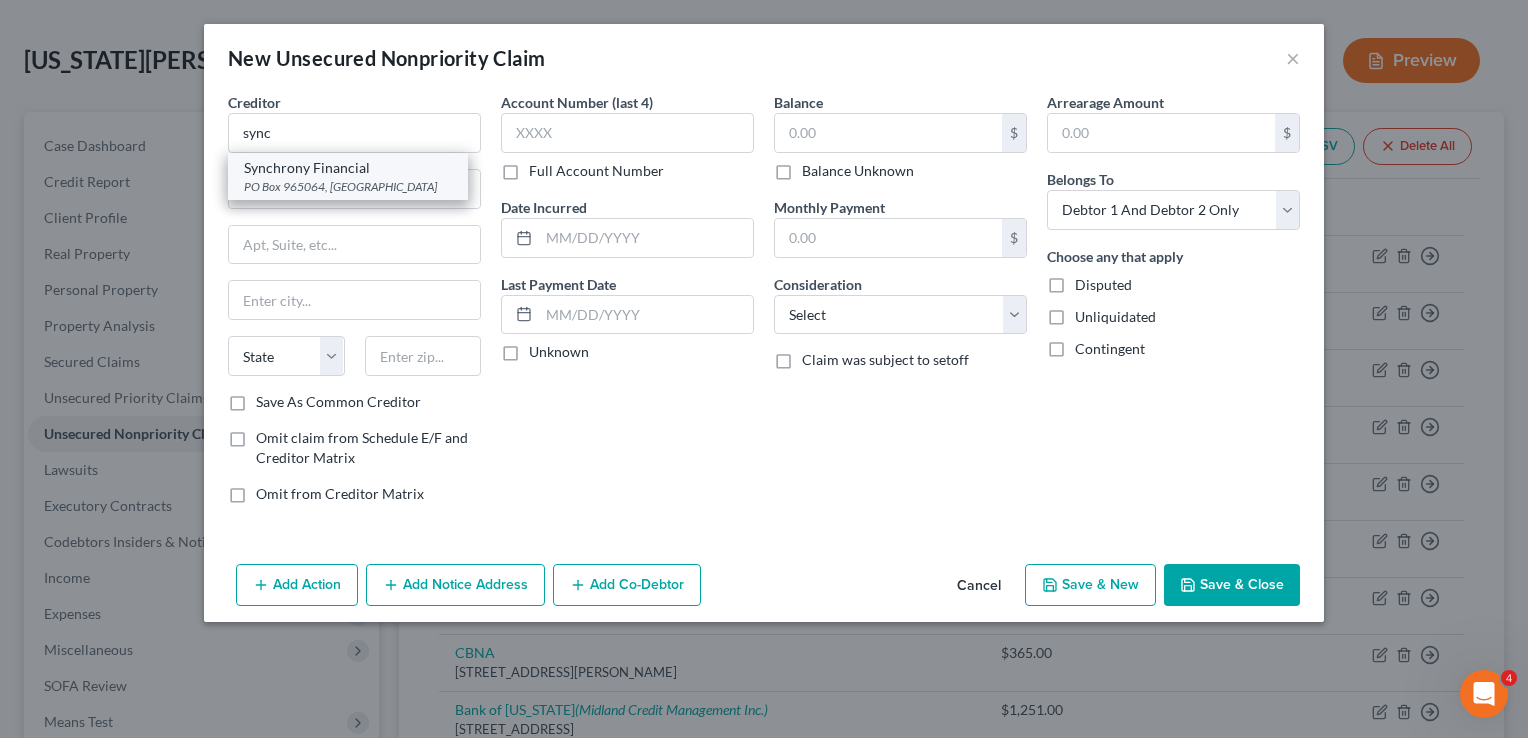 click on "PO Box 965064, [GEOGRAPHIC_DATA]" at bounding box center [348, 186] 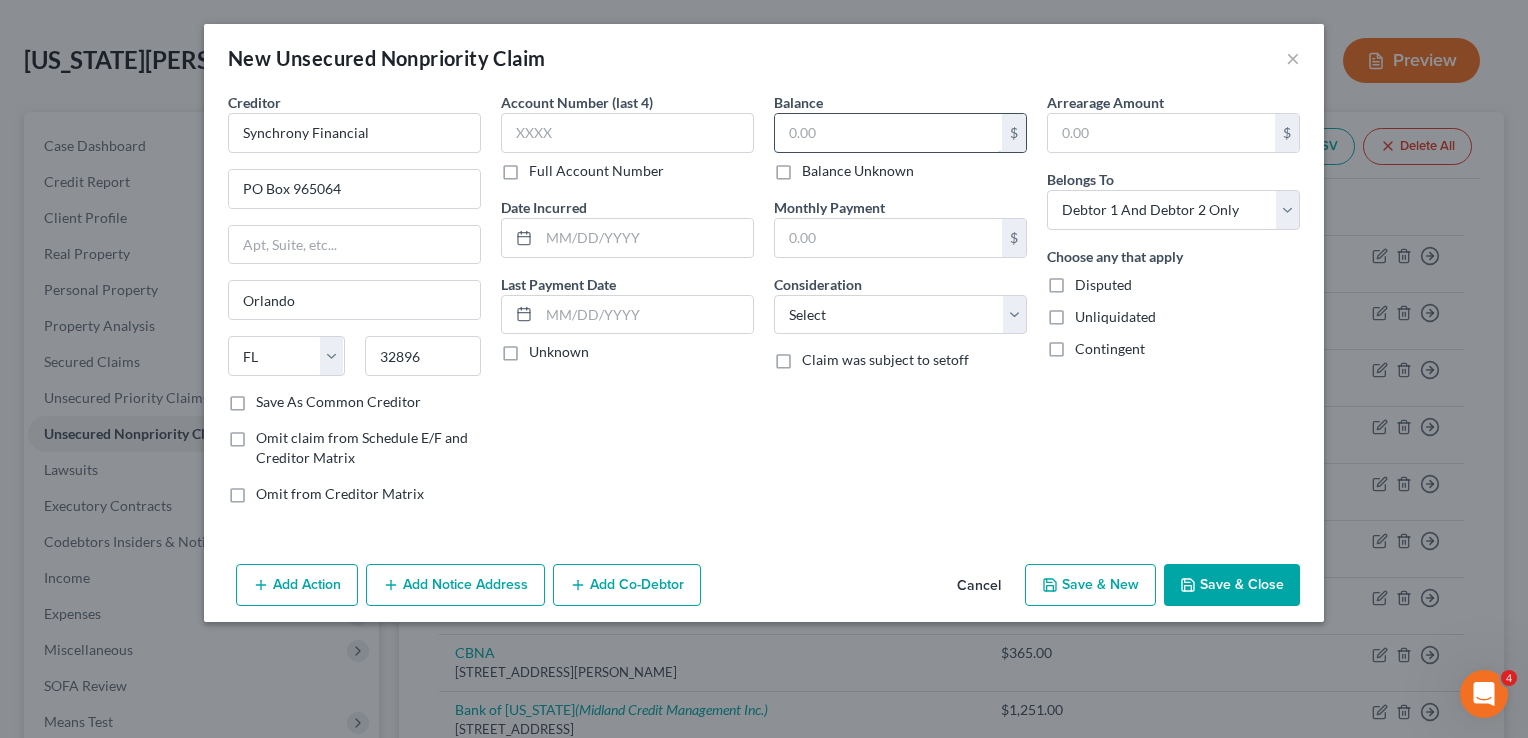 click at bounding box center (888, 133) 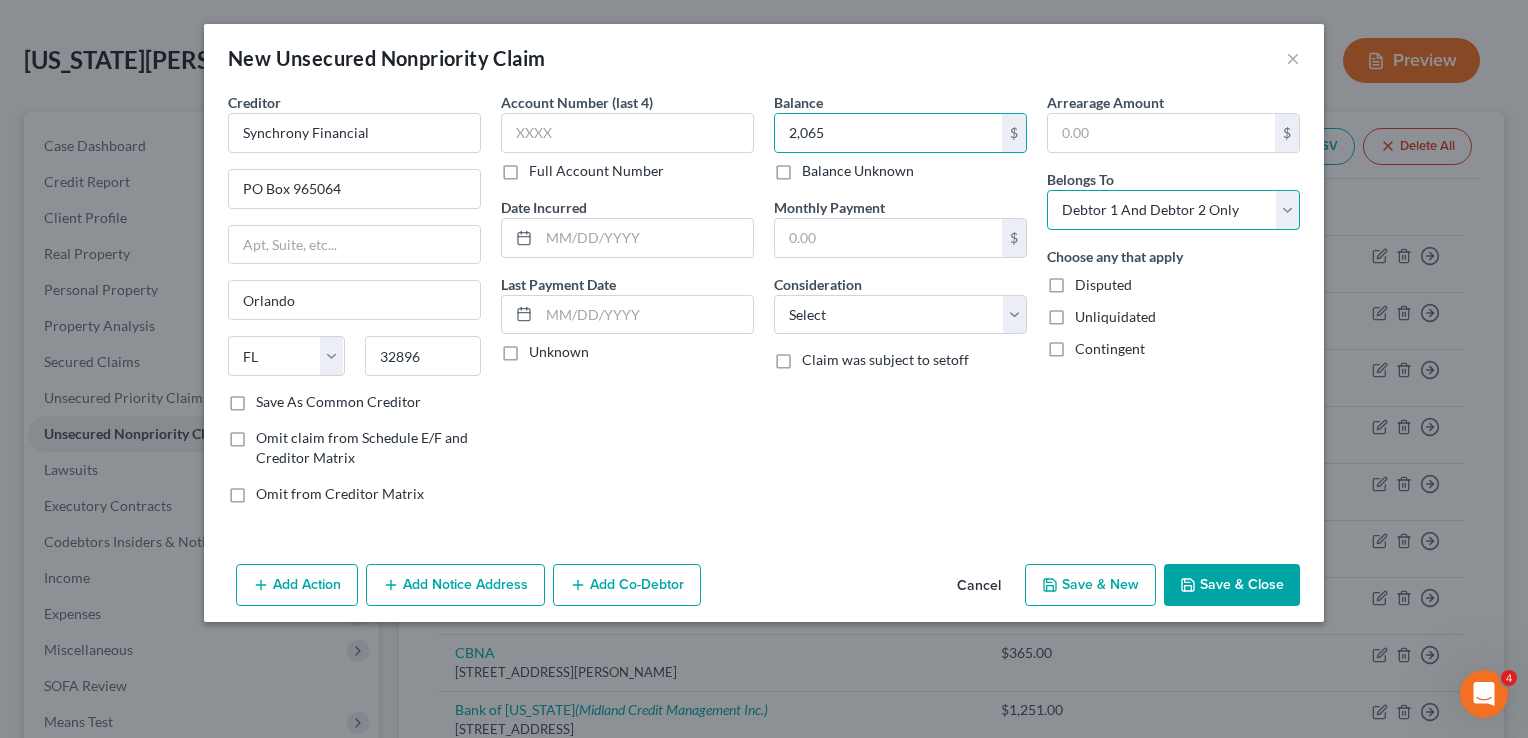 click on "Select Debtor 1 Only Debtor 2 Only Debtor 1 And Debtor 2 Only At Least One Of The Debtors And Another Community Property" at bounding box center [1173, 210] 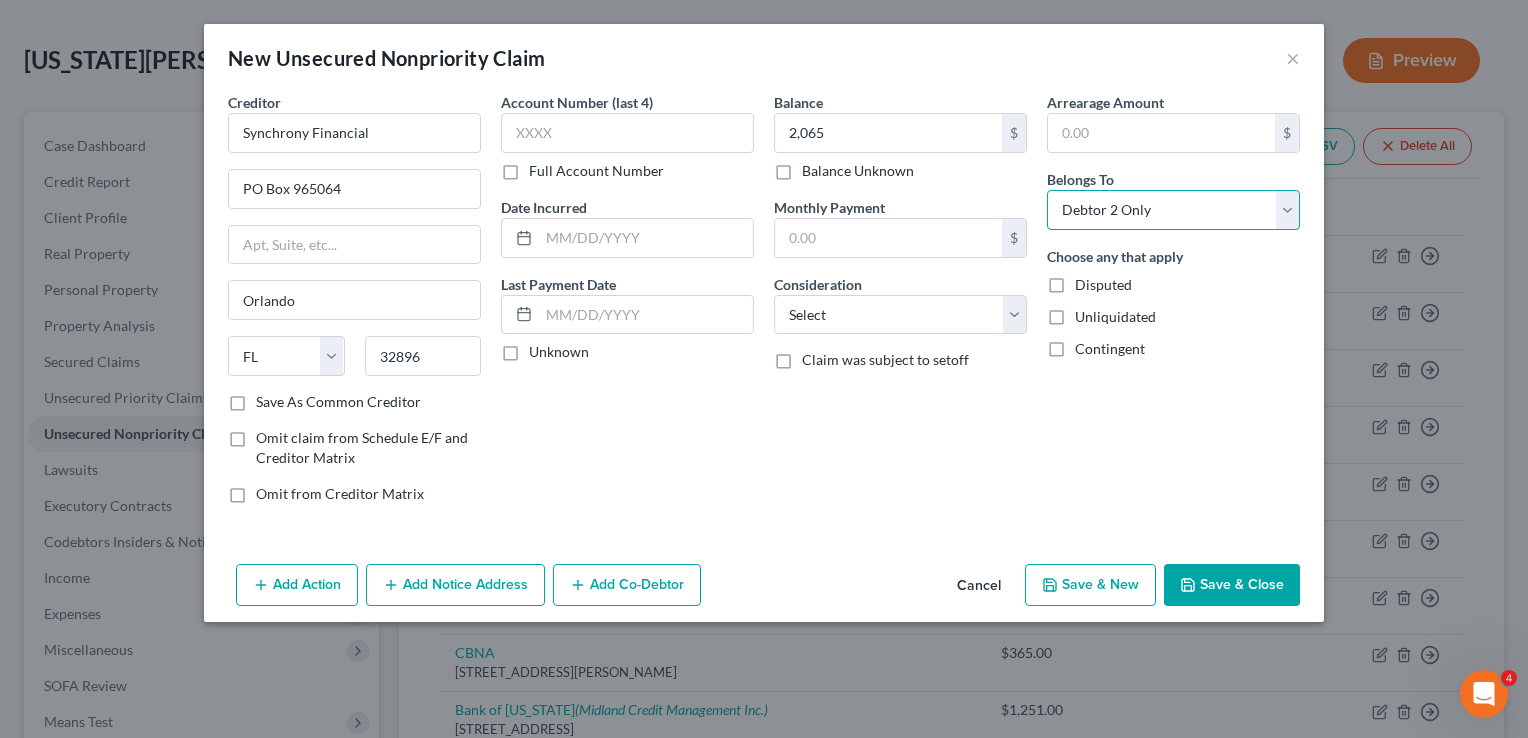 click on "Select Debtor 1 Only Debtor 2 Only Debtor 1 And Debtor 2 Only At Least One Of The Debtors And Another Community Property" at bounding box center (1173, 210) 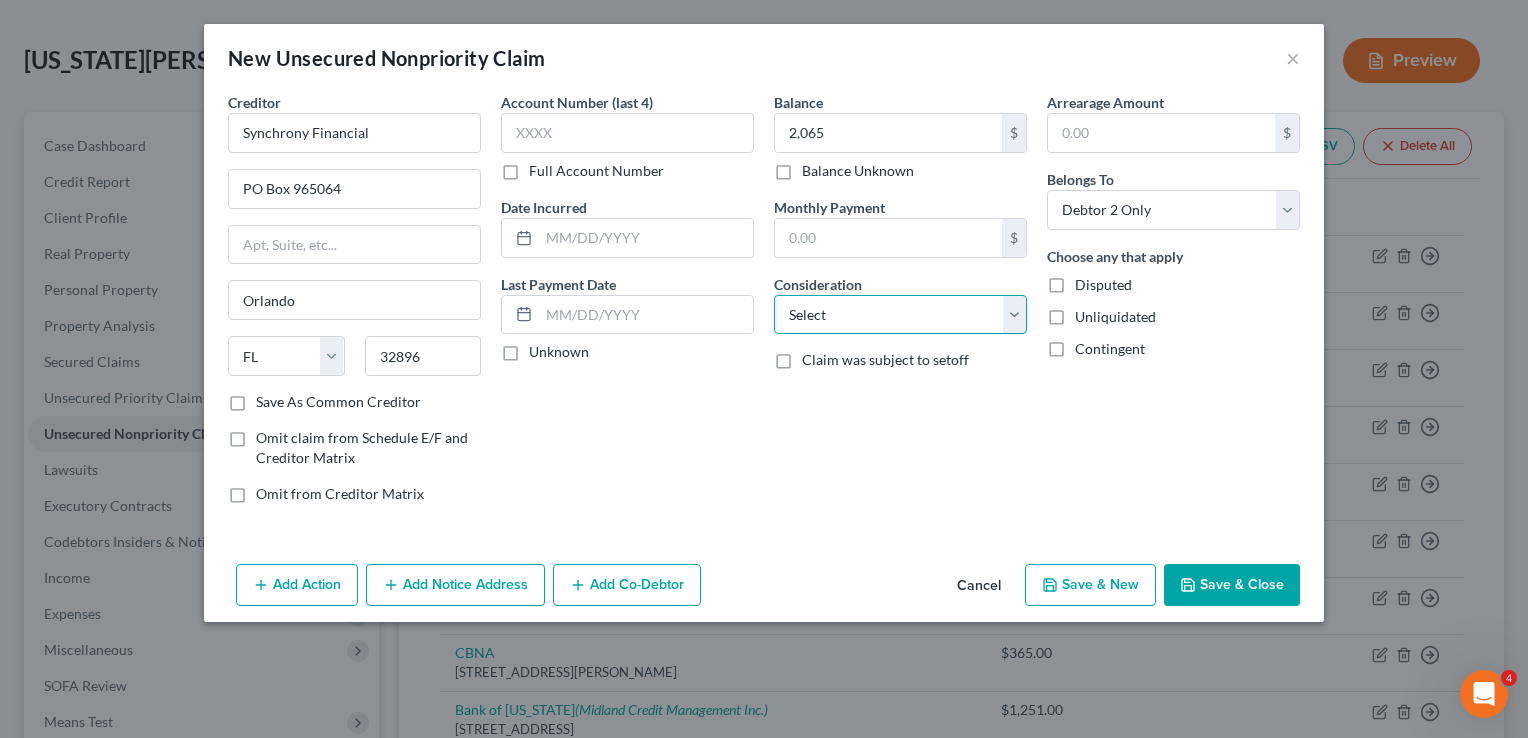 click on "Select Cable / Satellite Services Collection Agency Credit Card Debt Debt Counseling / Attorneys Deficiency Balance Domestic Support Obligations Home / Car Repairs Income Taxes Judgment Liens Medical Services Monies Loaned / Advanced Mortgage Obligation From Divorce Or Separation Obligation To Pensions Other Overdrawn Bank Account Promised To Help Pay Creditors Student Loans Suppliers And Vendors Telephone / Internet Services Utility Services" at bounding box center (900, 315) 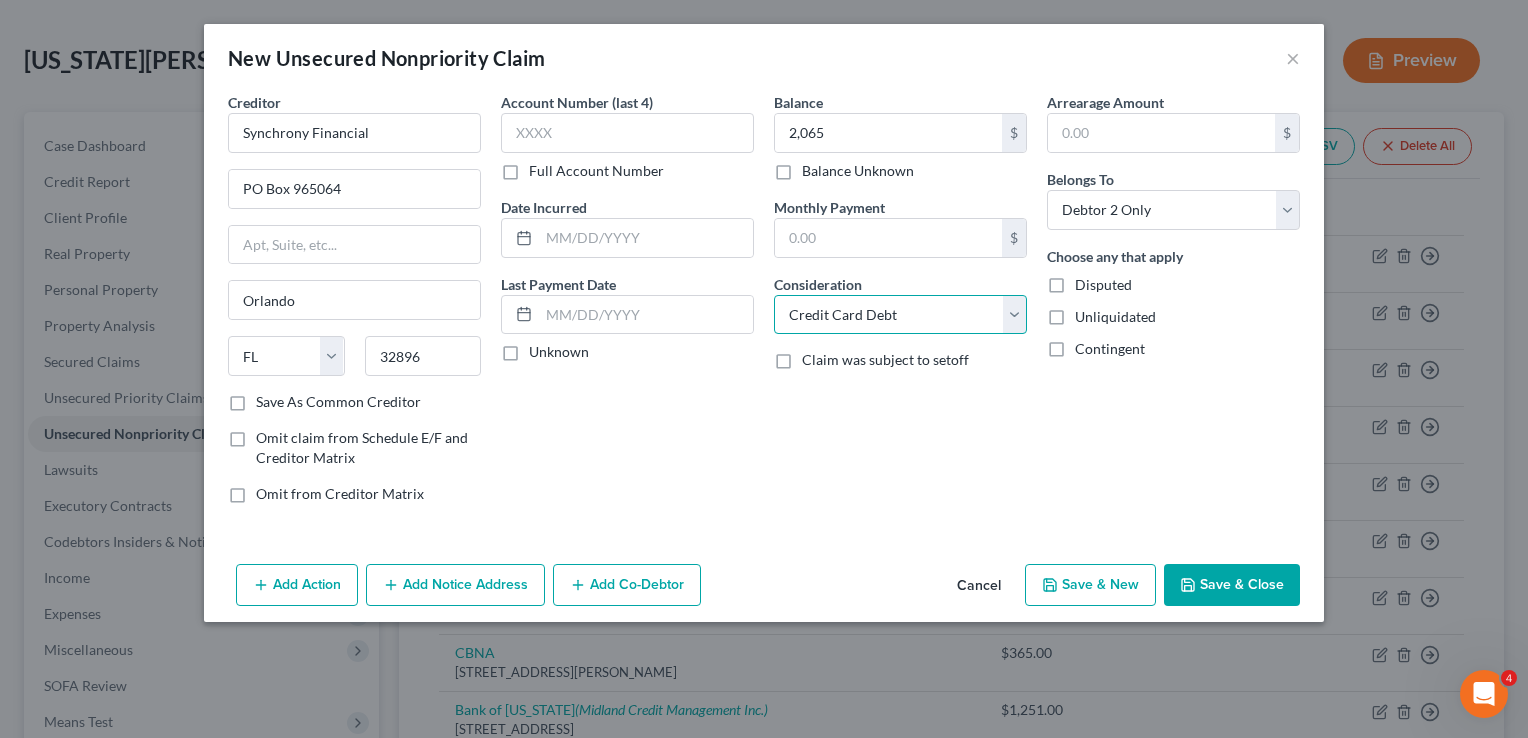 click on "Select Cable / Satellite Services Collection Agency Credit Card Debt Debt Counseling / Attorneys Deficiency Balance Domestic Support Obligations Home / Car Repairs Income Taxes Judgment Liens Medical Services Monies Loaned / Advanced Mortgage Obligation From Divorce Or Separation Obligation To Pensions Other Overdrawn Bank Account Promised To Help Pay Creditors Student Loans Suppliers And Vendors Telephone / Internet Services Utility Services" at bounding box center [900, 315] 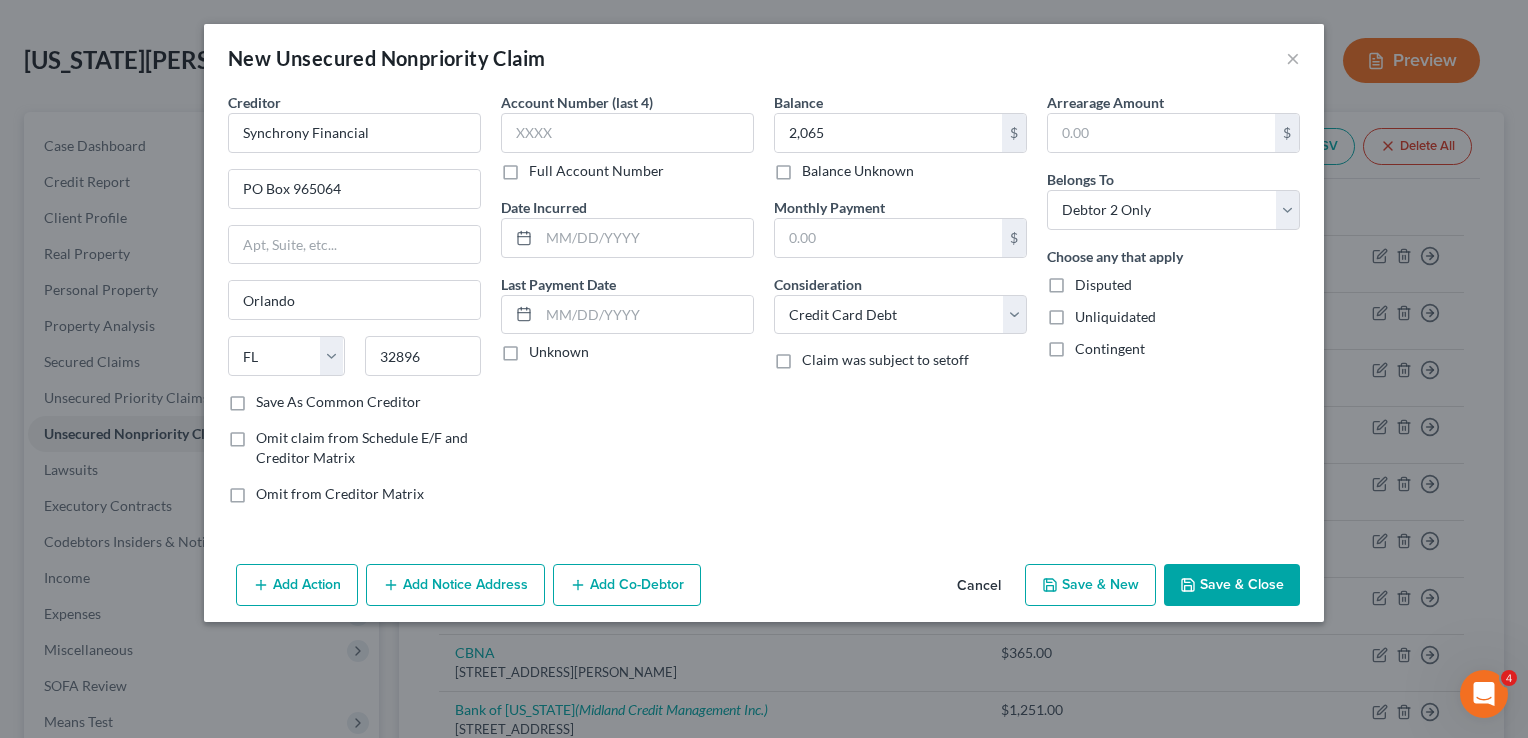 click on "Add Notice Address" at bounding box center [455, 585] 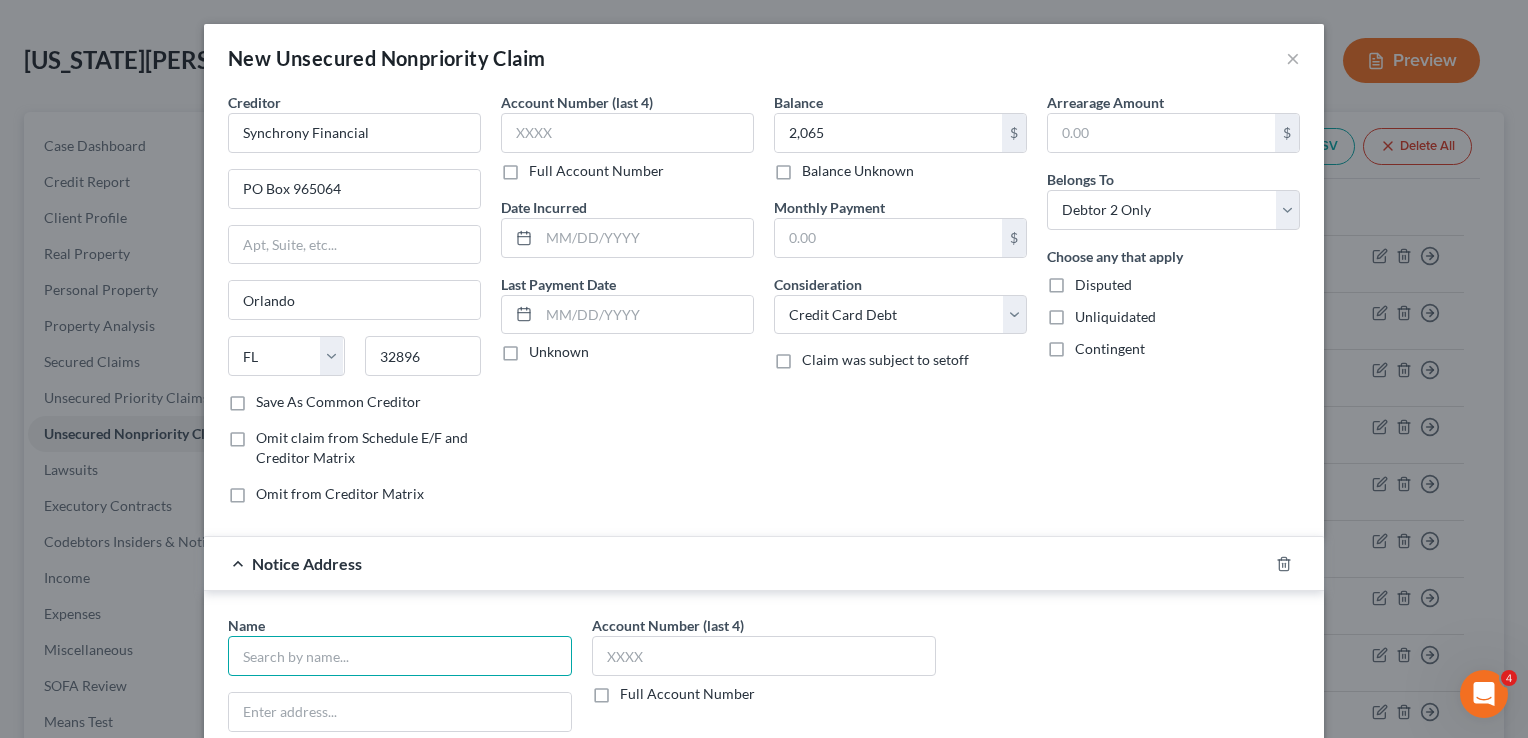 click at bounding box center (400, 656) 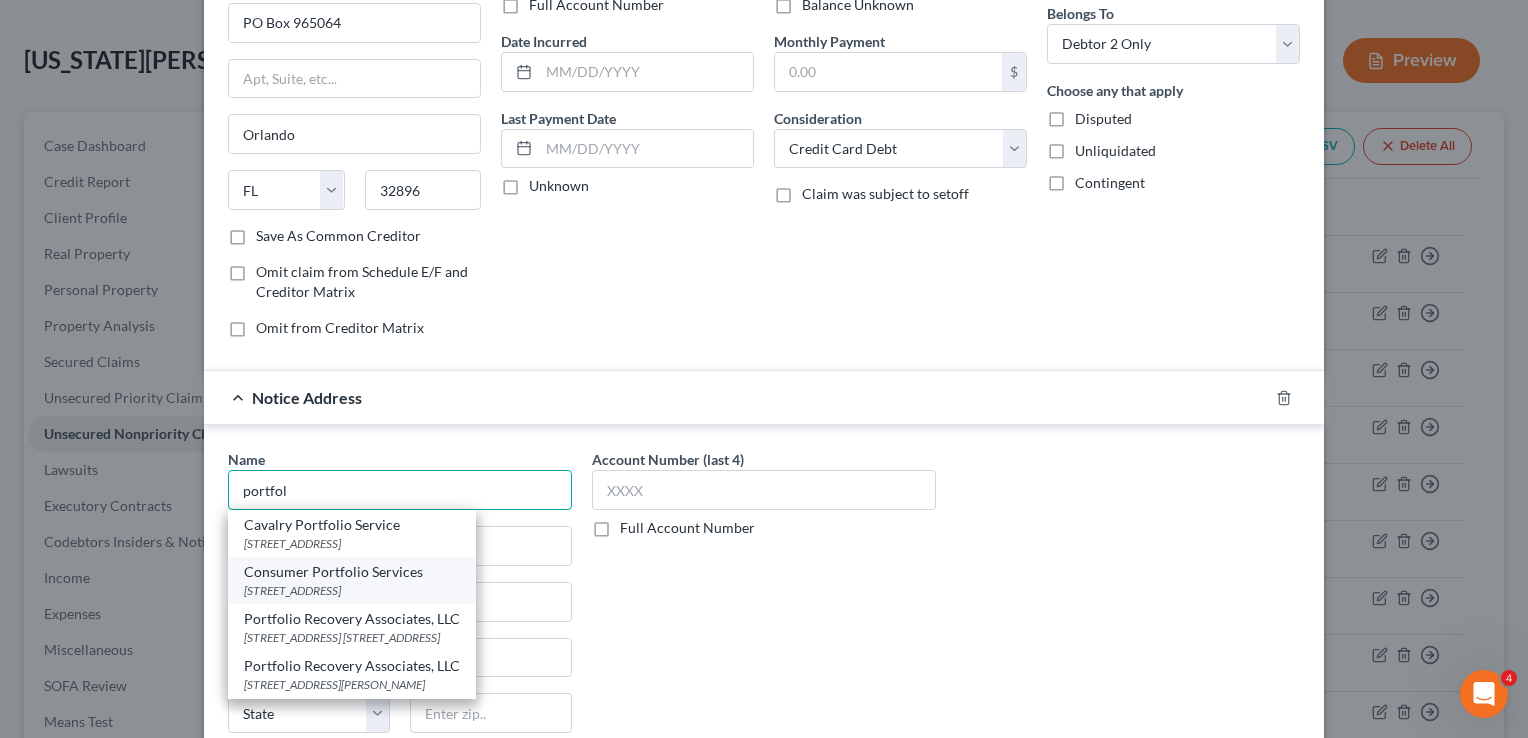scroll, scrollTop: 175, scrollLeft: 0, axis: vertical 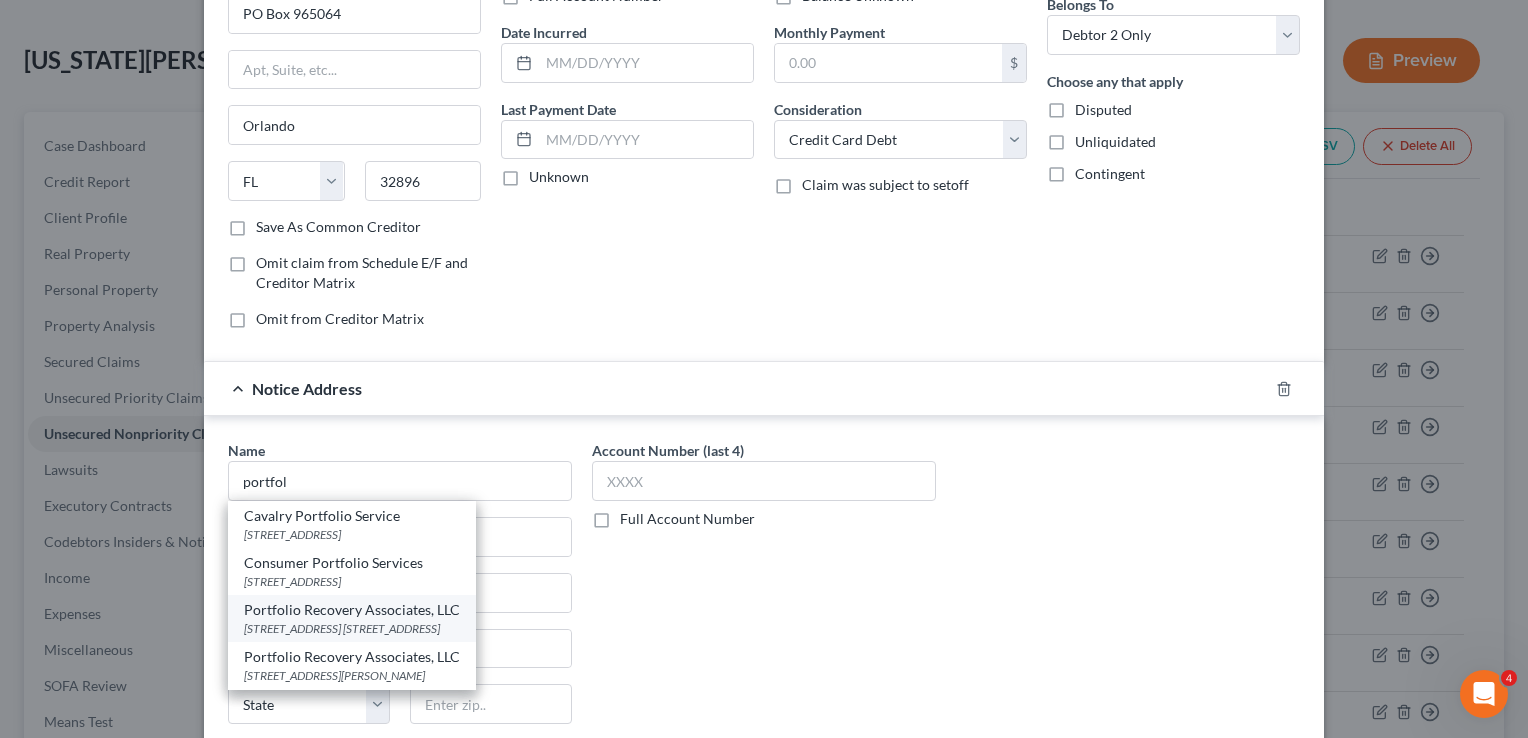 click on "[STREET_ADDRESS] [STREET_ADDRESS]" at bounding box center [352, 628] 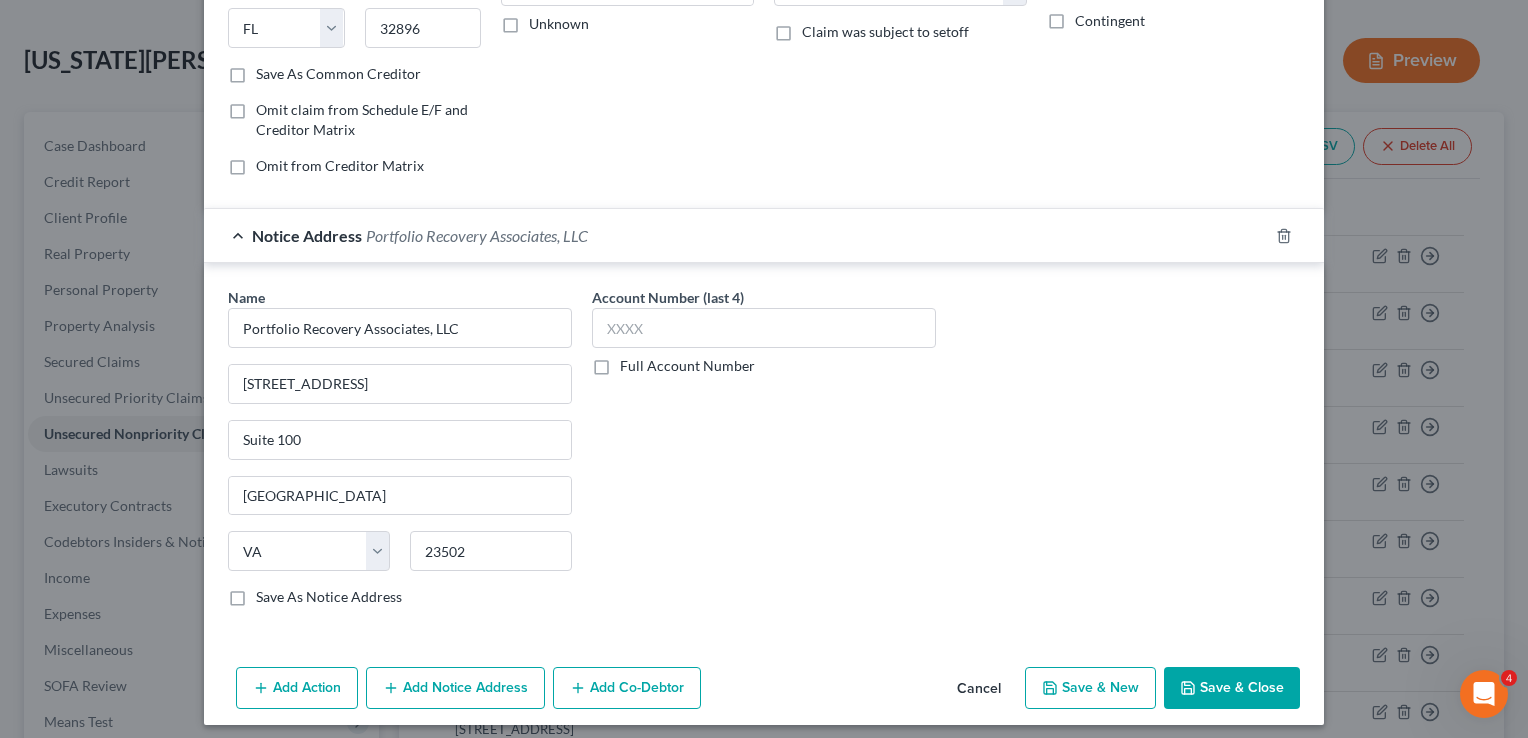 scroll, scrollTop: 334, scrollLeft: 0, axis: vertical 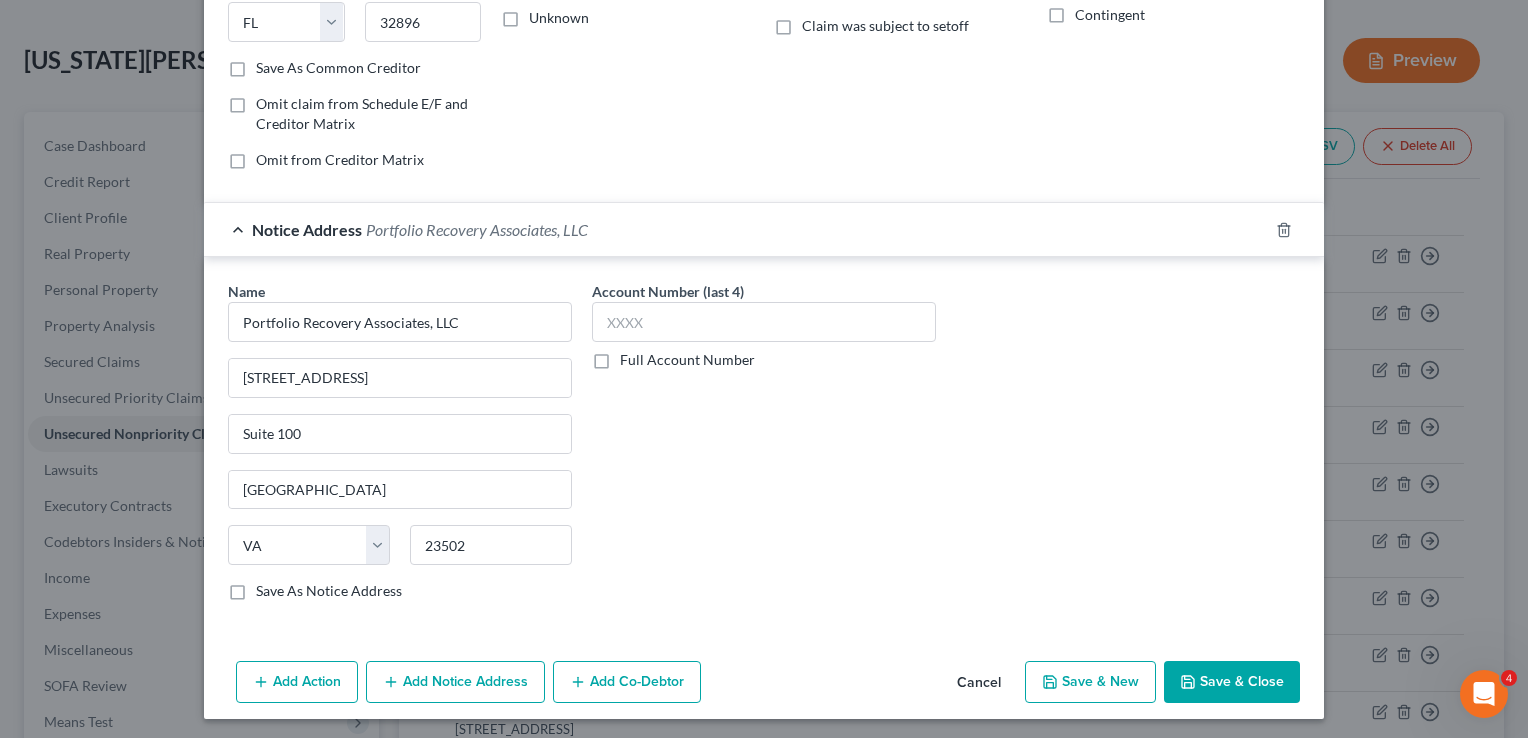 click on "Save & New" at bounding box center [1090, 682] 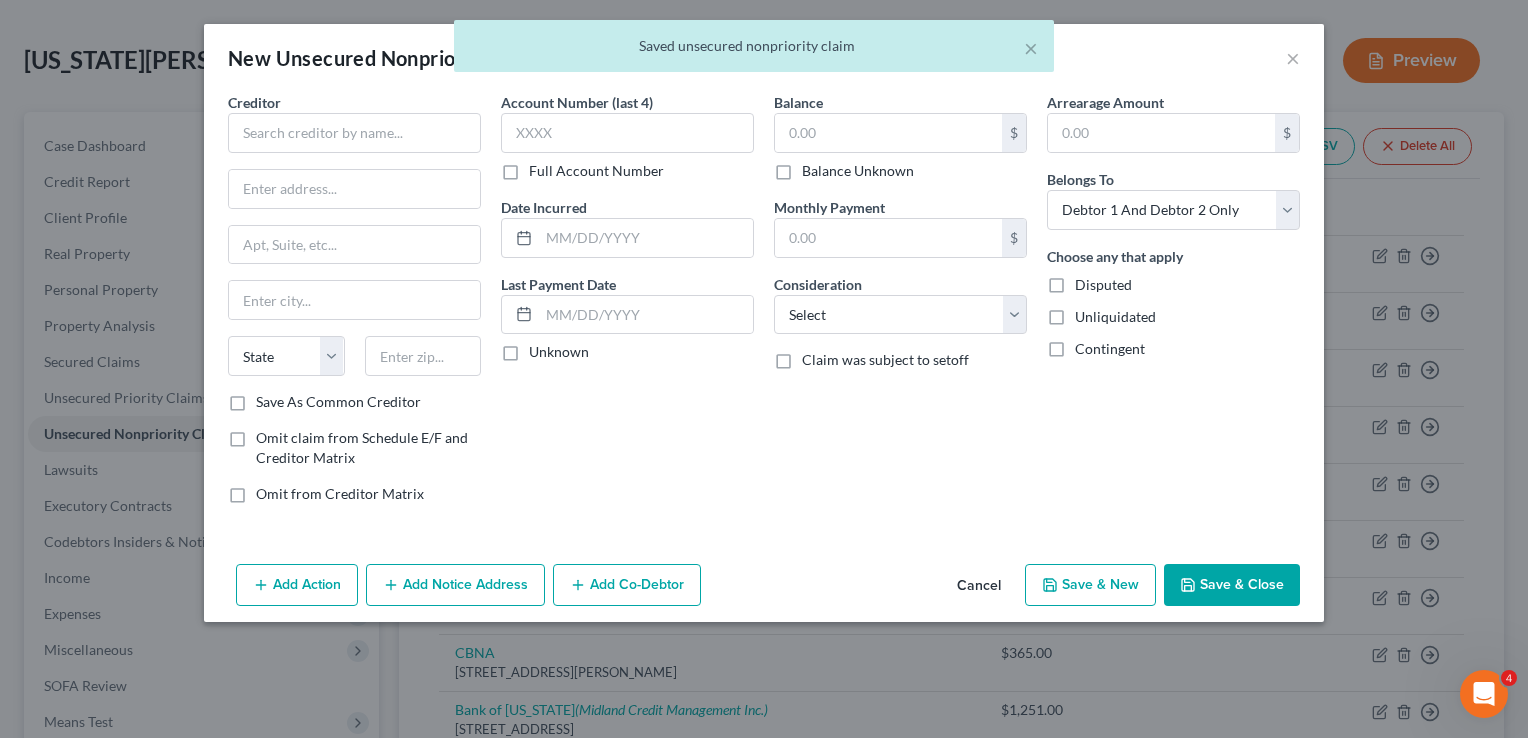 scroll, scrollTop: 0, scrollLeft: 0, axis: both 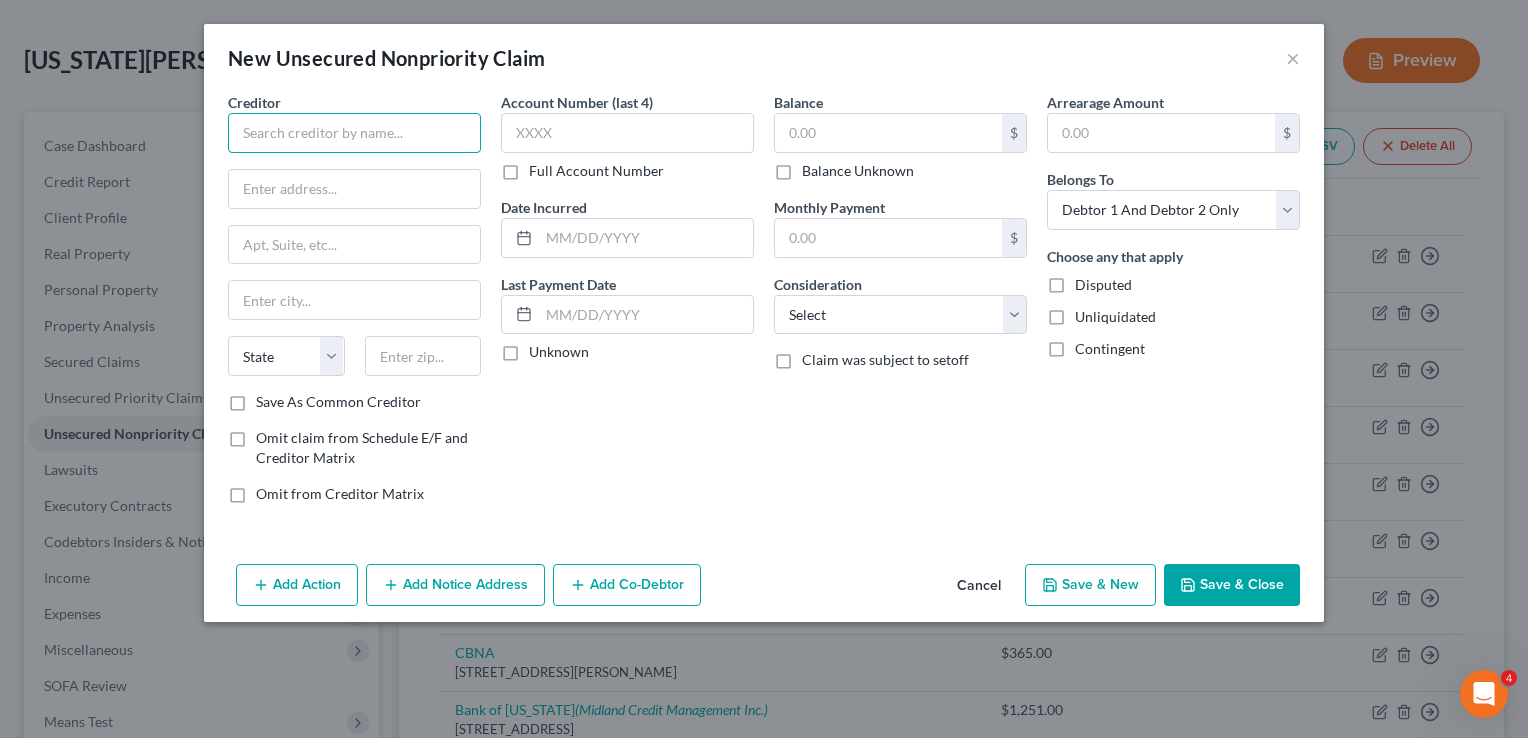 click at bounding box center (354, 133) 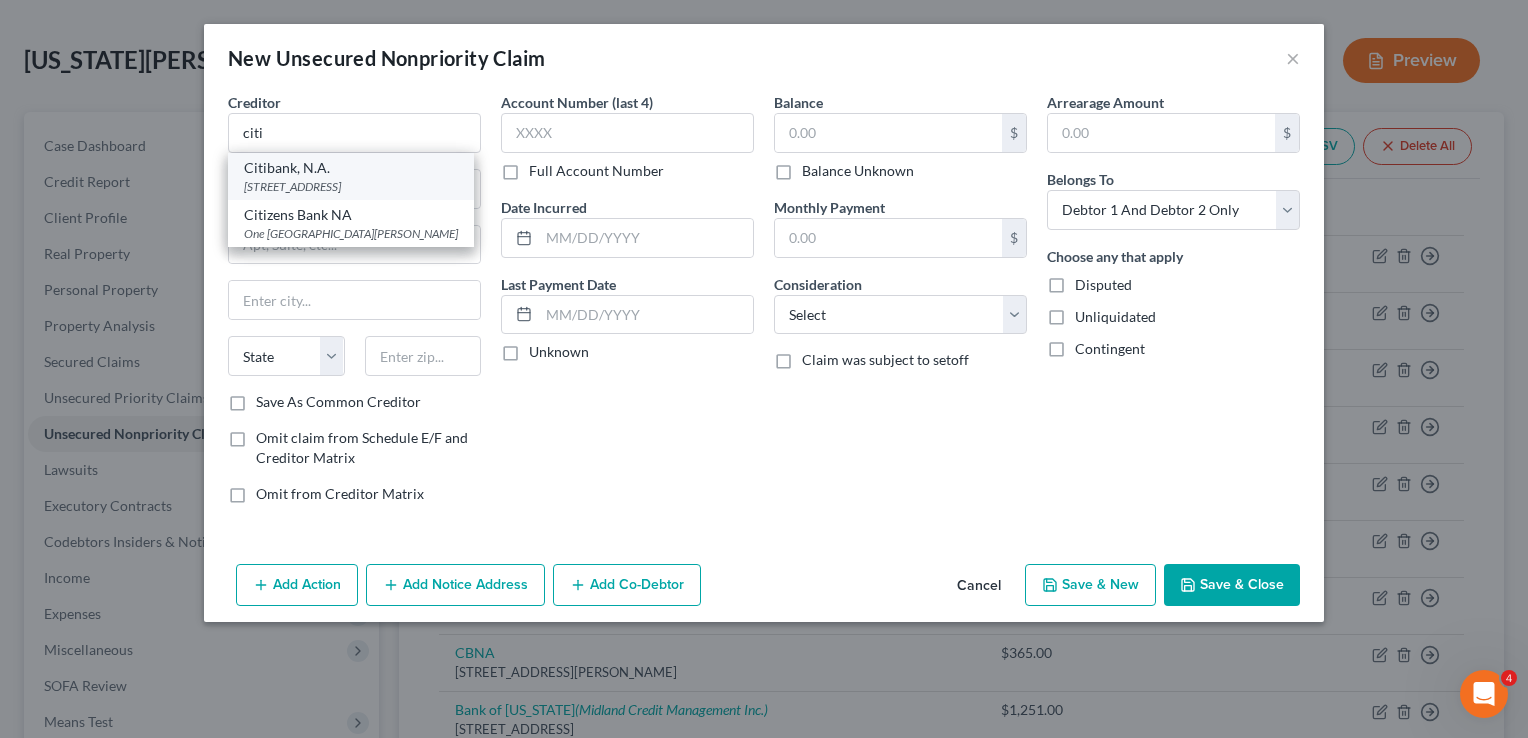click on "Citibank, N.A." at bounding box center [351, 168] 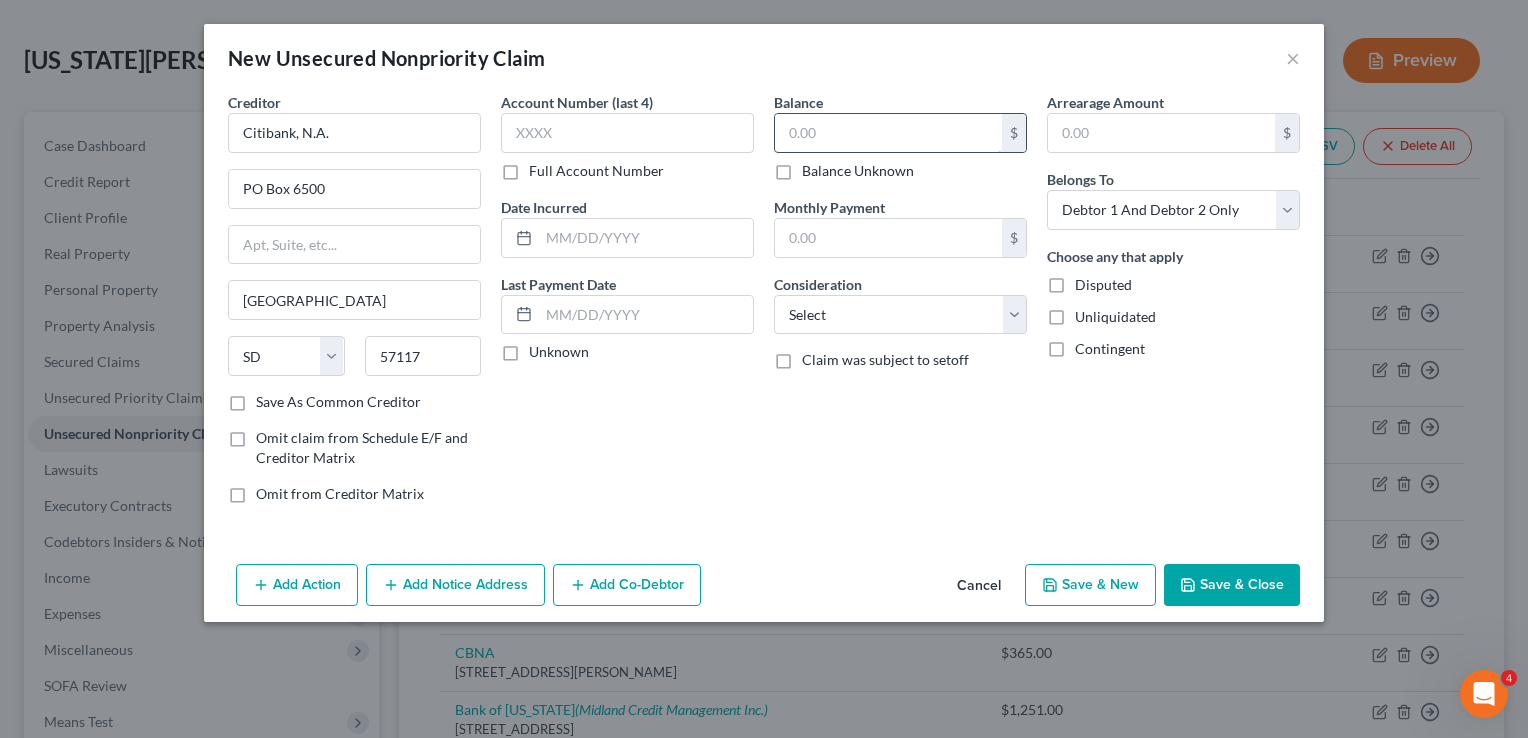 click at bounding box center (888, 133) 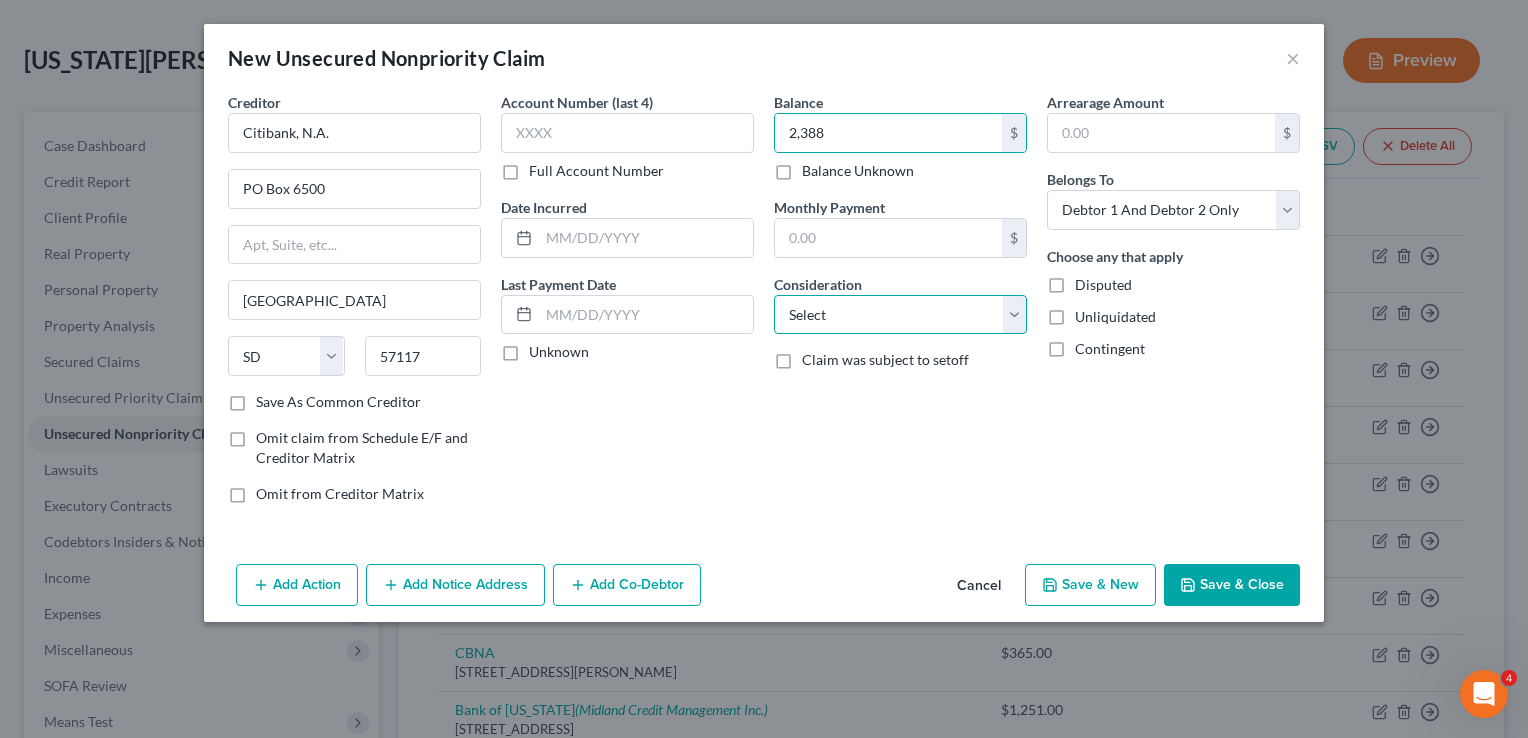 click on "Select Cable / Satellite Services Collection Agency Credit Card Debt Debt Counseling / Attorneys Deficiency Balance Domestic Support Obligations Home / Car Repairs Income Taxes Judgment Liens Medical Services Monies Loaned / Advanced Mortgage Obligation From Divorce Or Separation Obligation To Pensions Other Overdrawn Bank Account Promised To Help Pay Creditors Student Loans Suppliers And Vendors Telephone / Internet Services Utility Services" at bounding box center (900, 315) 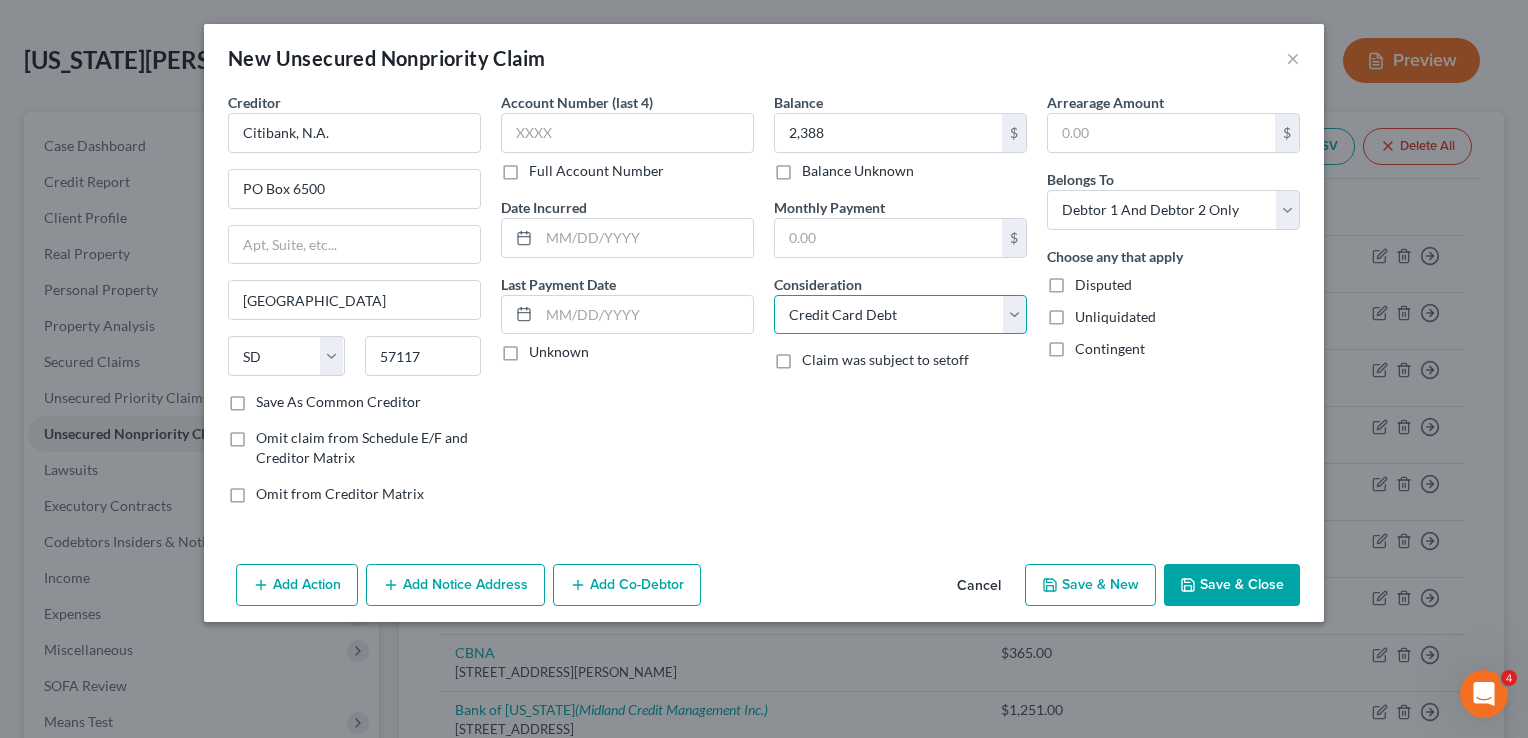 click on "Select Cable / Satellite Services Collection Agency Credit Card Debt Debt Counseling / Attorneys Deficiency Balance Domestic Support Obligations Home / Car Repairs Income Taxes Judgment Liens Medical Services Monies Loaned / Advanced Mortgage Obligation From Divorce Or Separation Obligation To Pensions Other Overdrawn Bank Account Promised To Help Pay Creditors Student Loans Suppliers And Vendors Telephone / Internet Services Utility Services" at bounding box center (900, 315) 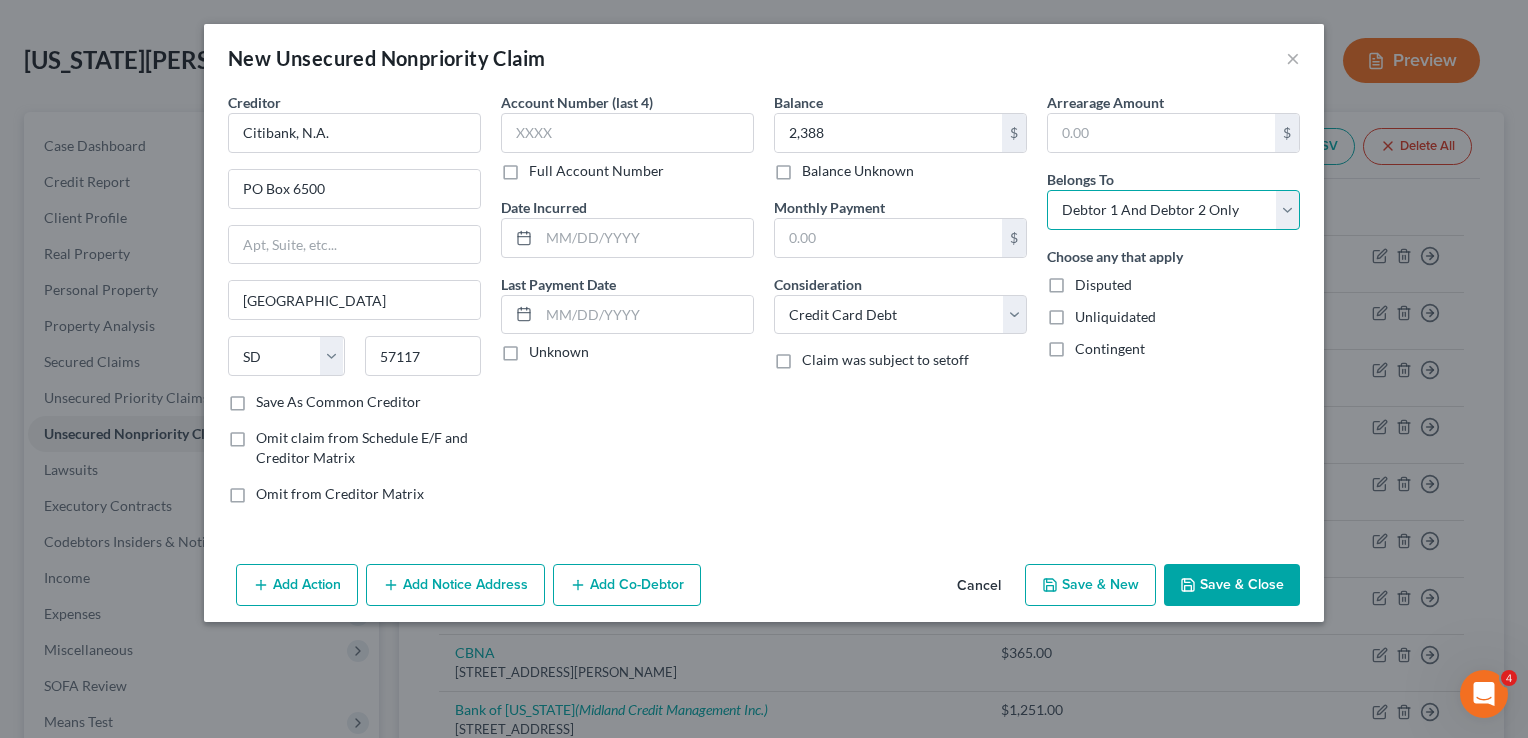 click on "Select Debtor 1 Only Debtor 2 Only Debtor 1 And Debtor 2 Only At Least One Of The Debtors And Another Community Property" at bounding box center [1173, 210] 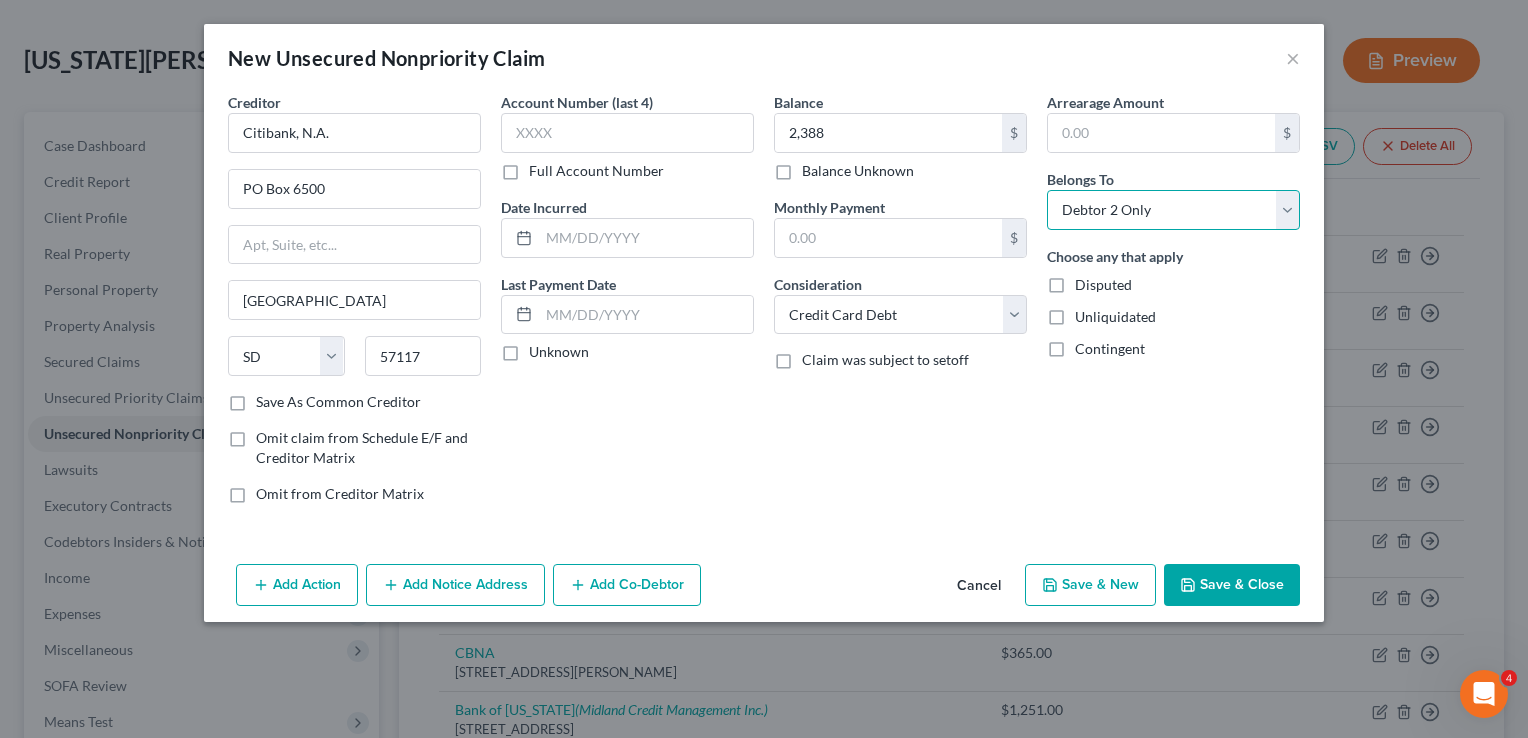click on "Select Debtor 1 Only Debtor 2 Only Debtor 1 And Debtor 2 Only At Least One Of The Debtors And Another Community Property" at bounding box center (1173, 210) 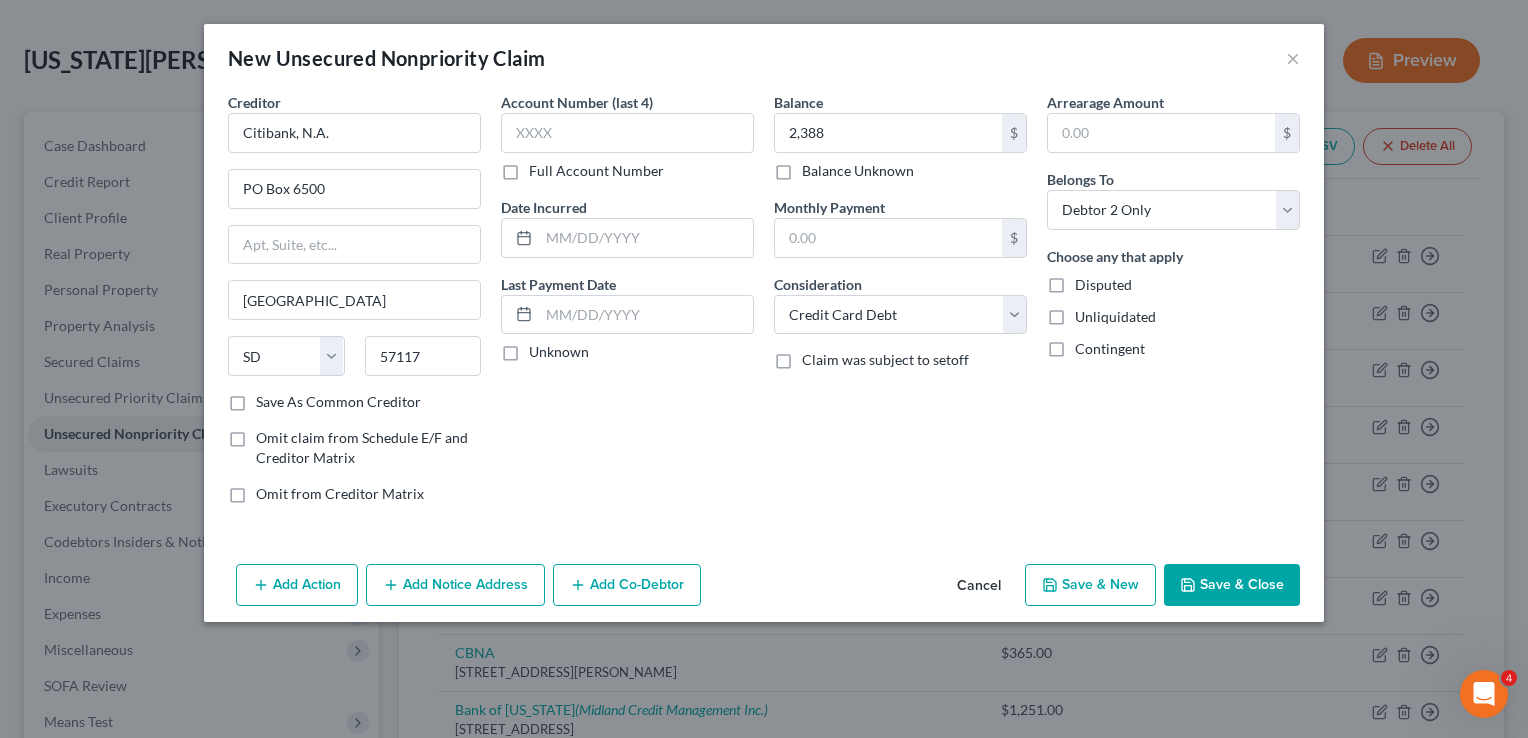 click on "Add Notice Address" at bounding box center [455, 585] 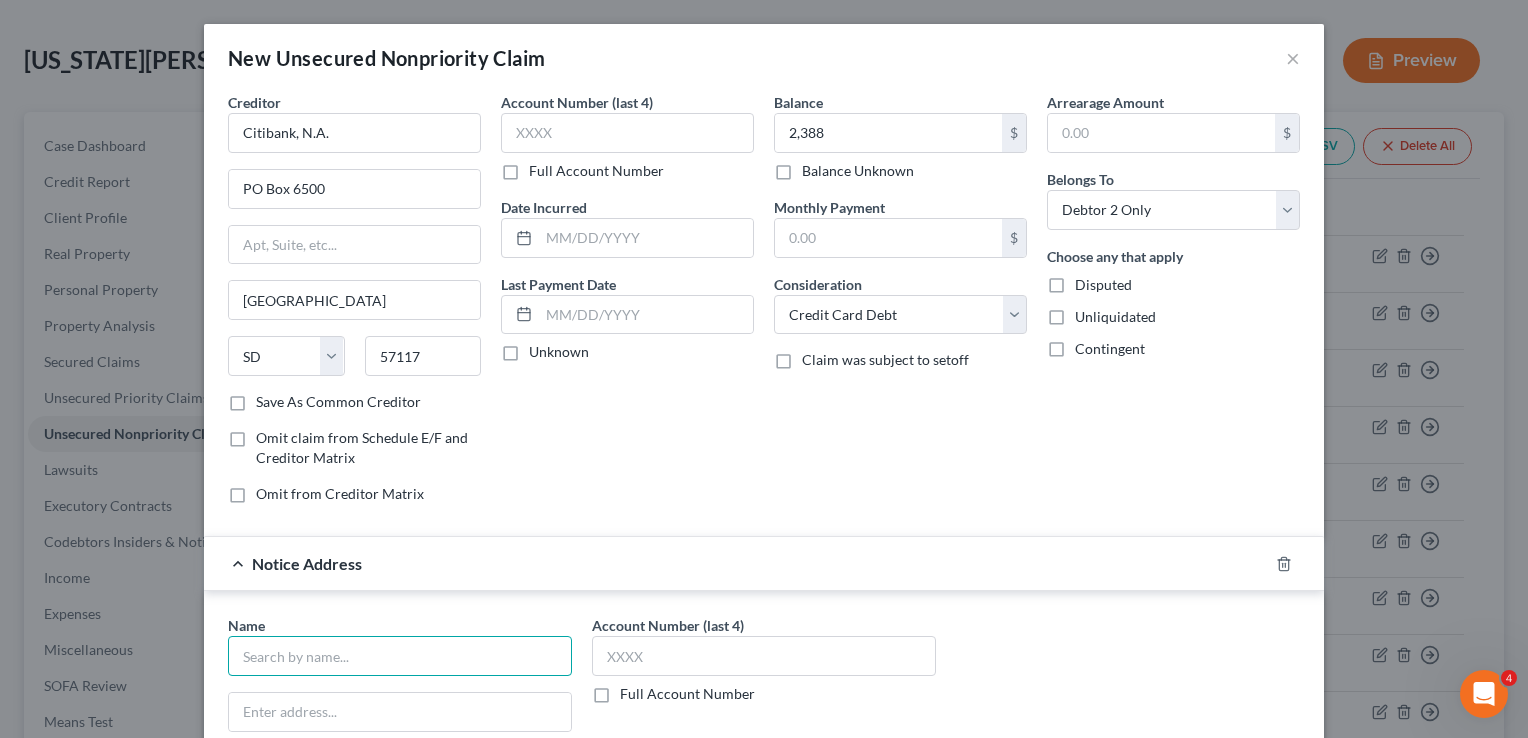 click at bounding box center (400, 656) 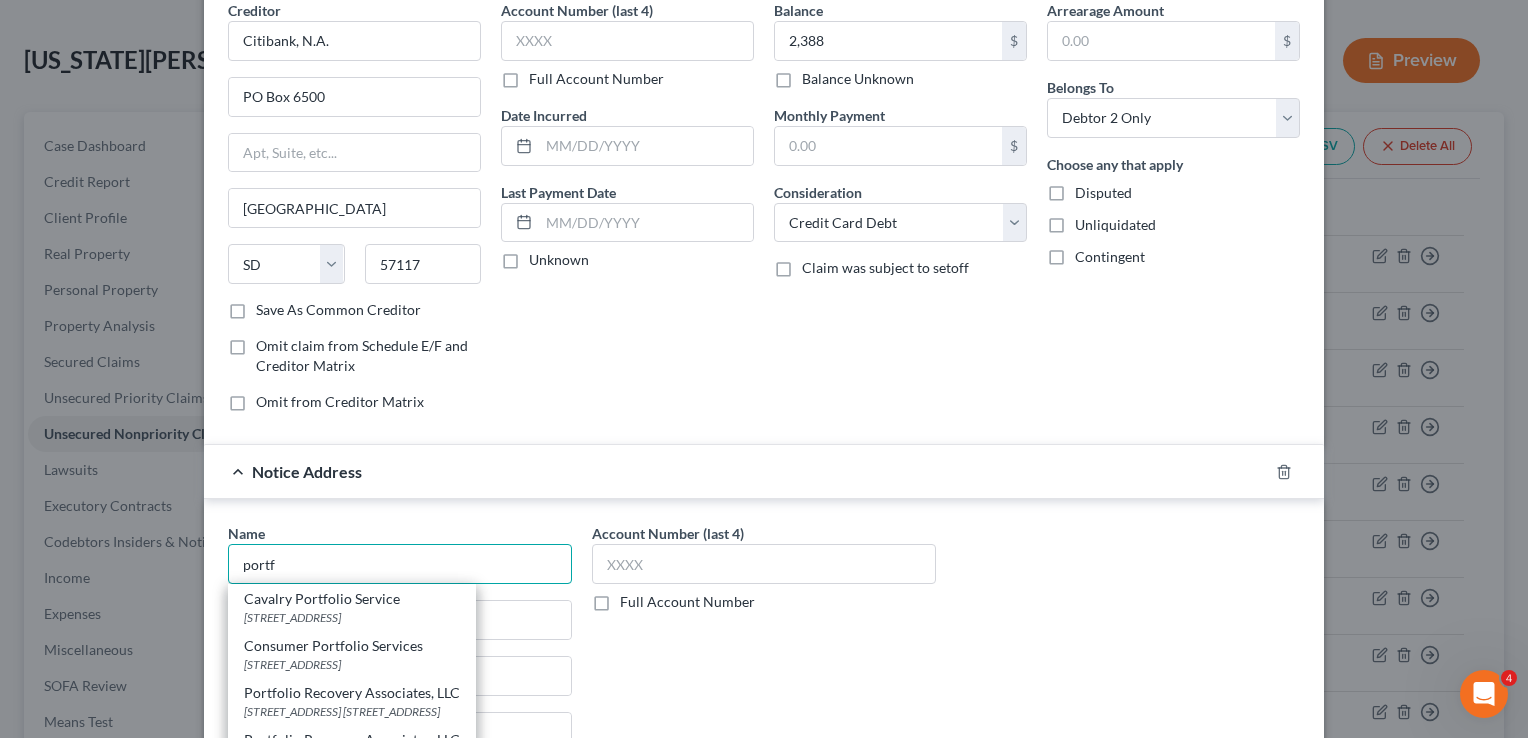 scroll, scrollTop: 124, scrollLeft: 0, axis: vertical 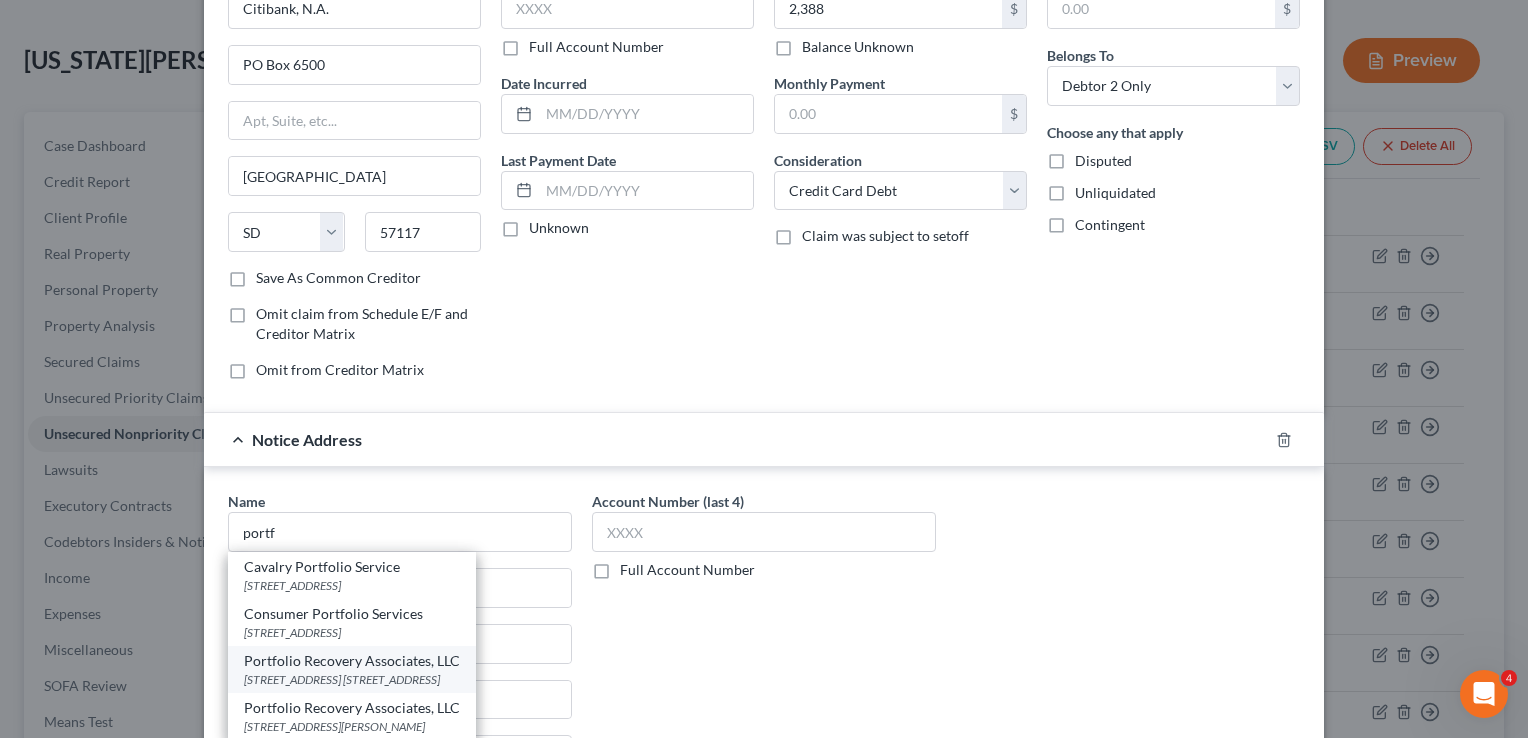 click on "Portfolio Recovery Associates, LLC" at bounding box center [352, 661] 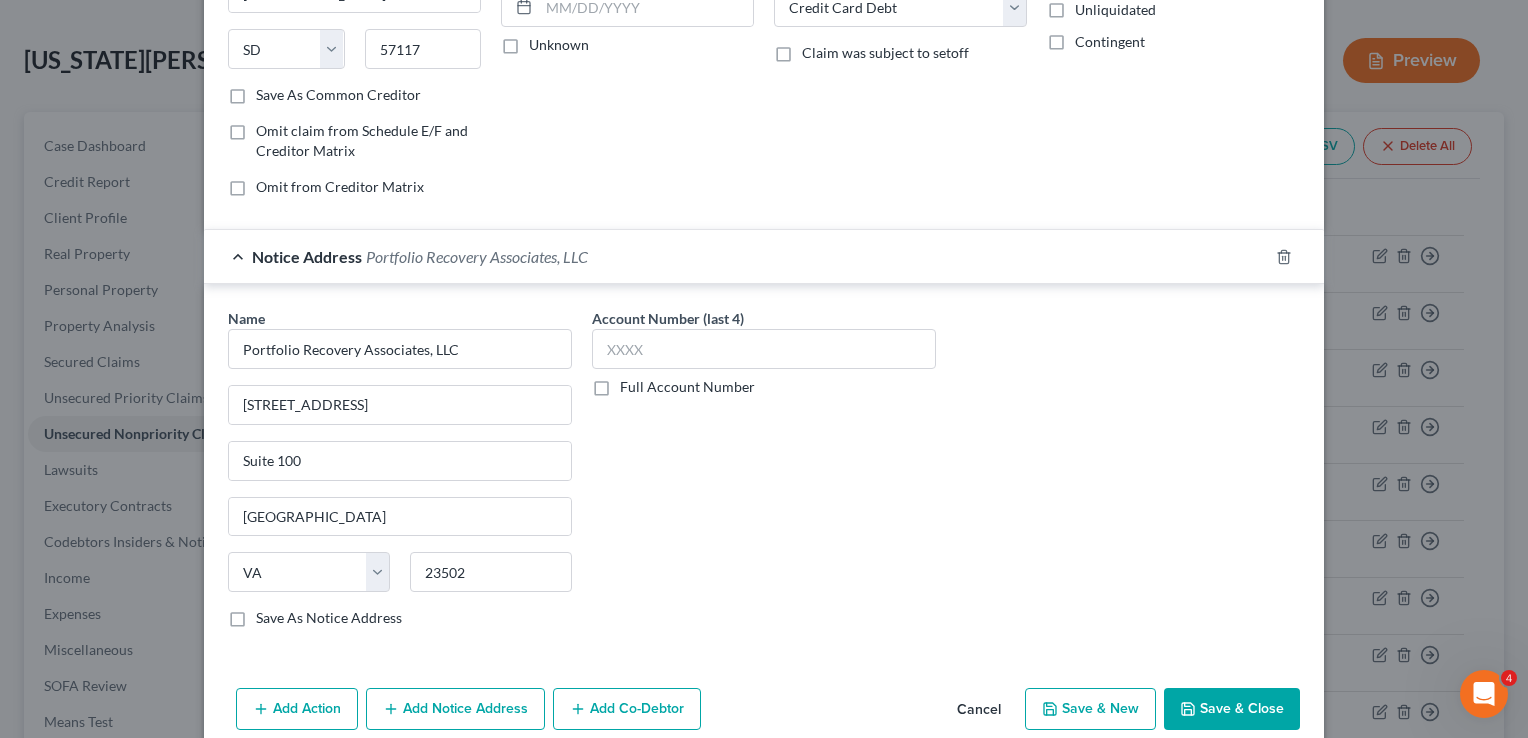 scroll, scrollTop: 334, scrollLeft: 0, axis: vertical 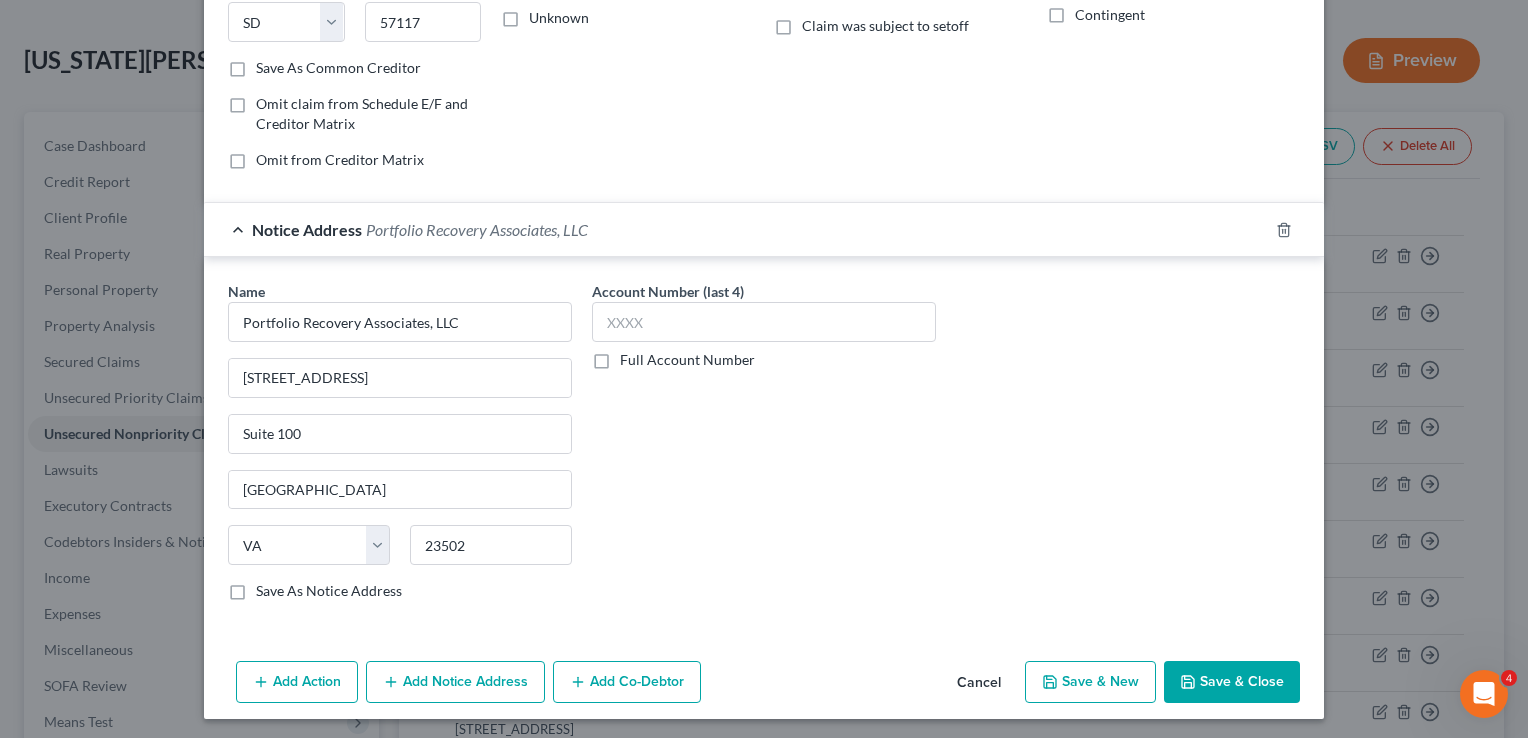 click on "Save & New" at bounding box center [1090, 682] 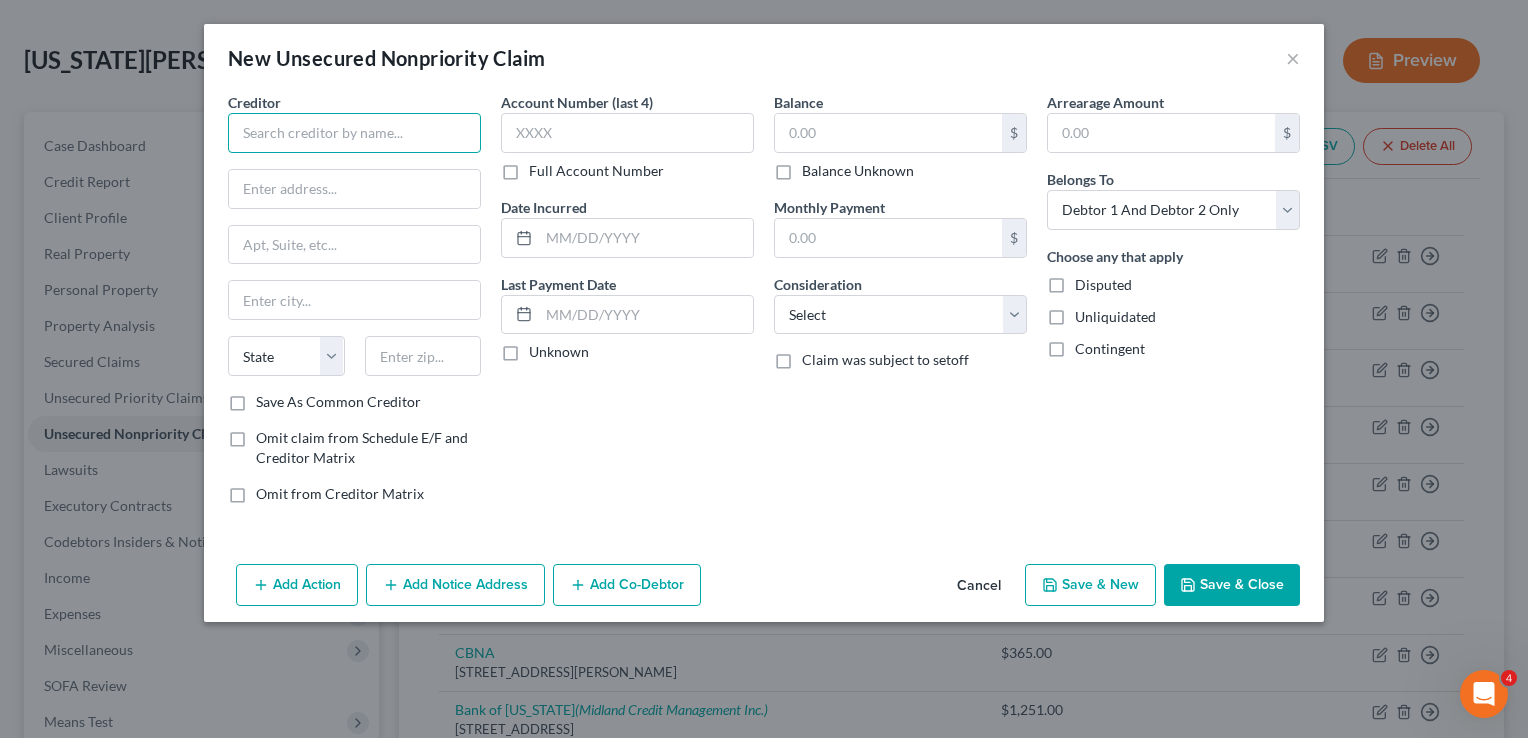 click at bounding box center [354, 133] 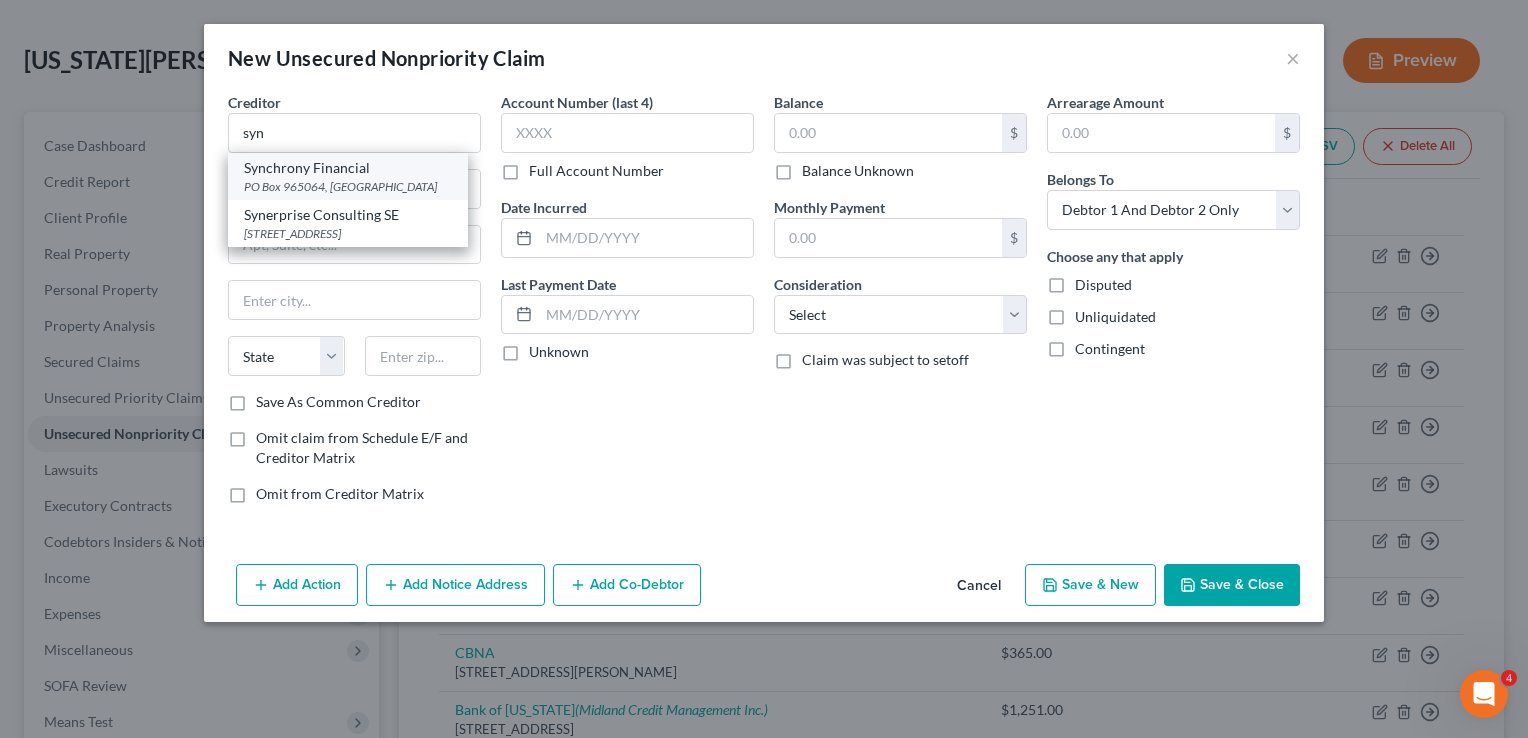 click on "PO Box 965064, [GEOGRAPHIC_DATA]" at bounding box center (348, 186) 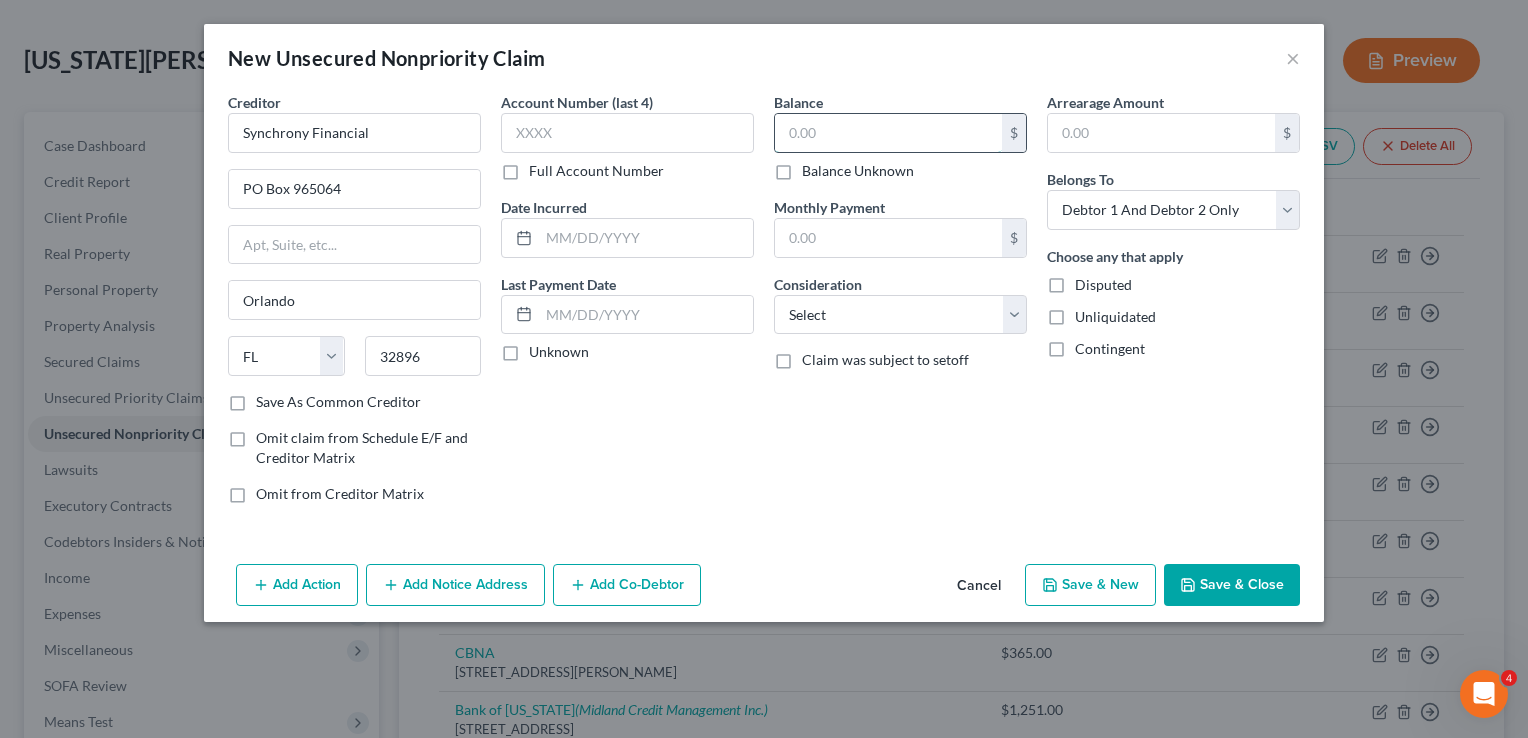 click at bounding box center [888, 133] 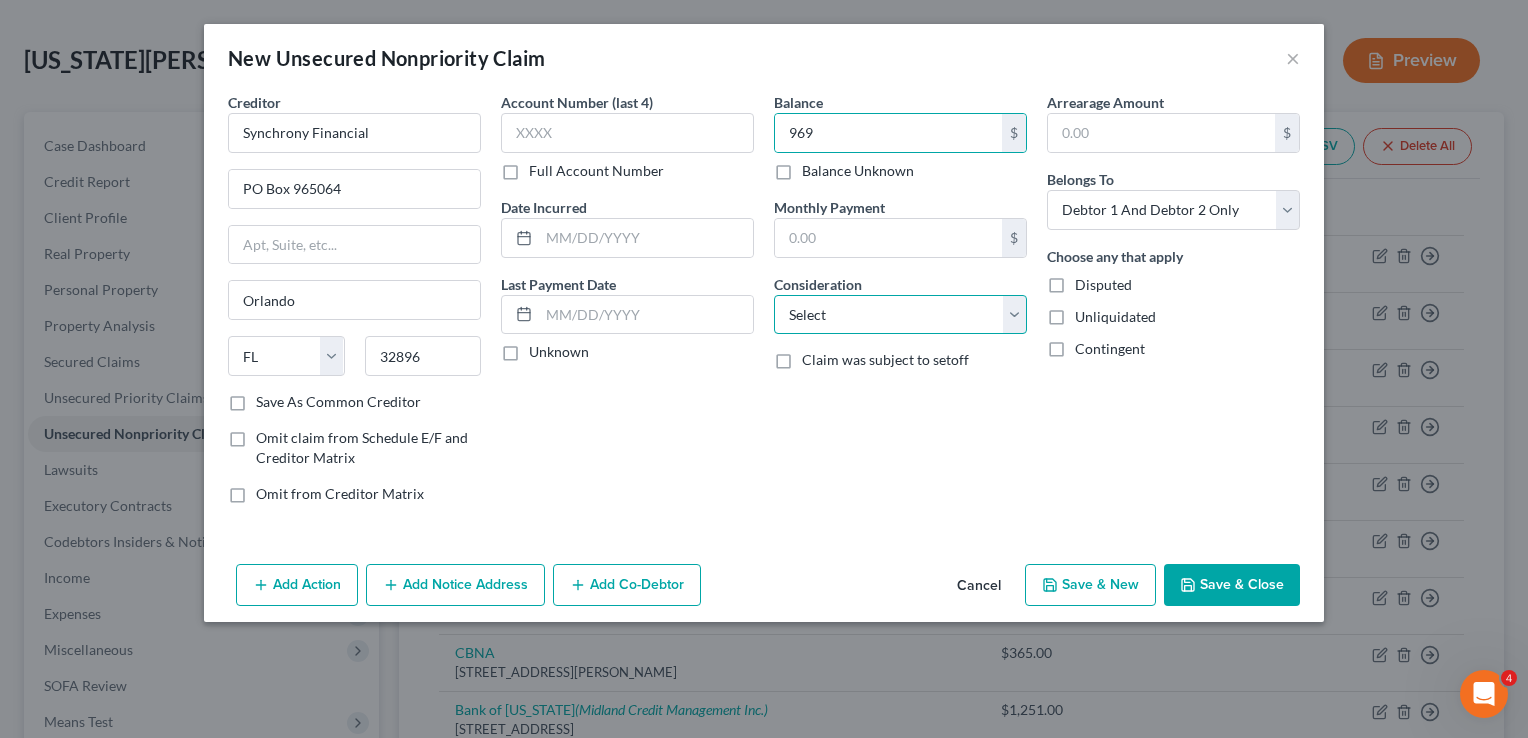 click on "Select Cable / Satellite Services Collection Agency Credit Card Debt Debt Counseling / Attorneys Deficiency Balance Domestic Support Obligations Home / Car Repairs Income Taxes Judgment Liens Medical Services Monies Loaned / Advanced Mortgage Obligation From Divorce Or Separation Obligation To Pensions Other Overdrawn Bank Account Promised To Help Pay Creditors Student Loans Suppliers And Vendors Telephone / Internet Services Utility Services" at bounding box center [900, 315] 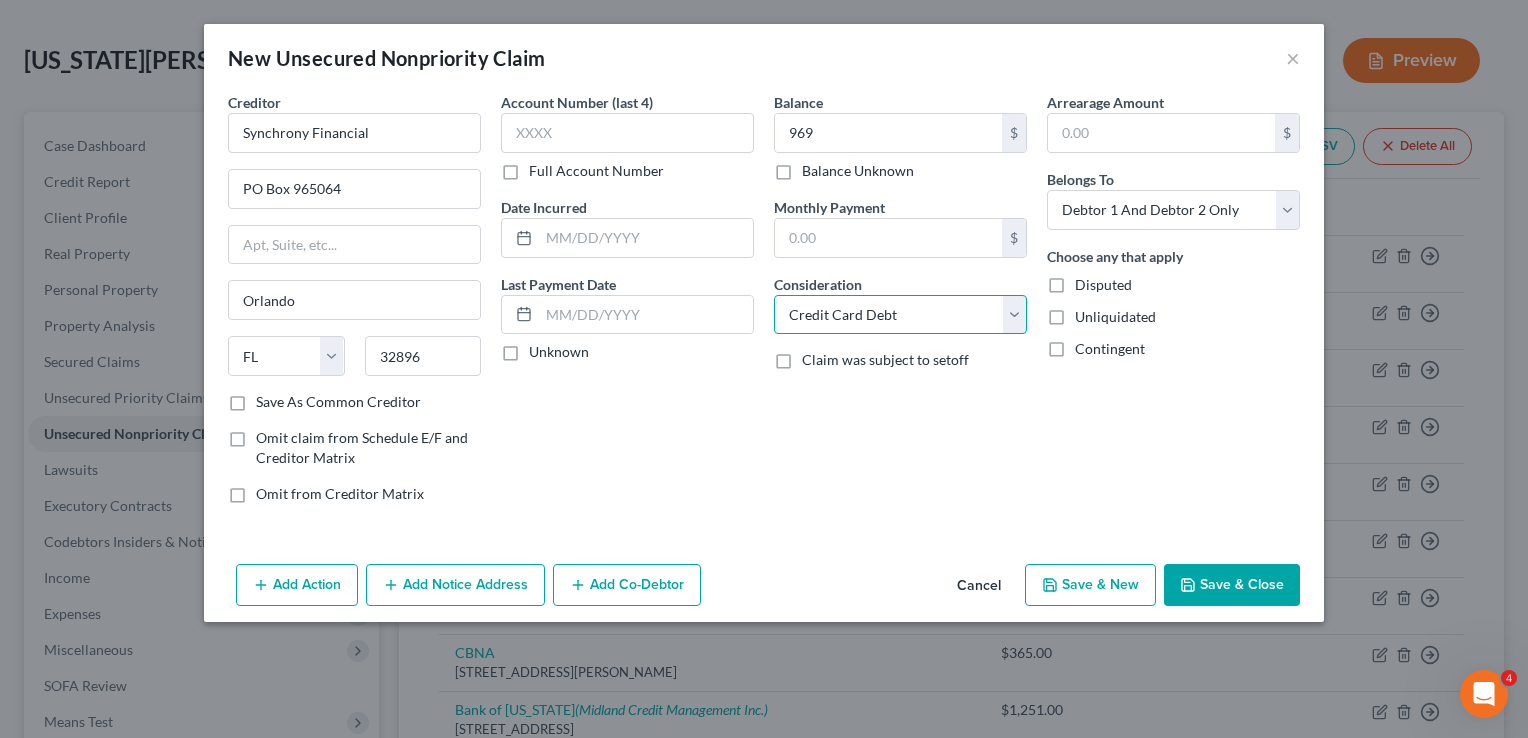 click on "Select Cable / Satellite Services Collection Agency Credit Card Debt Debt Counseling / Attorneys Deficiency Balance Domestic Support Obligations Home / Car Repairs Income Taxes Judgment Liens Medical Services Monies Loaned / Advanced Mortgage Obligation From Divorce Or Separation Obligation To Pensions Other Overdrawn Bank Account Promised To Help Pay Creditors Student Loans Suppliers And Vendors Telephone / Internet Services Utility Services" at bounding box center (900, 315) 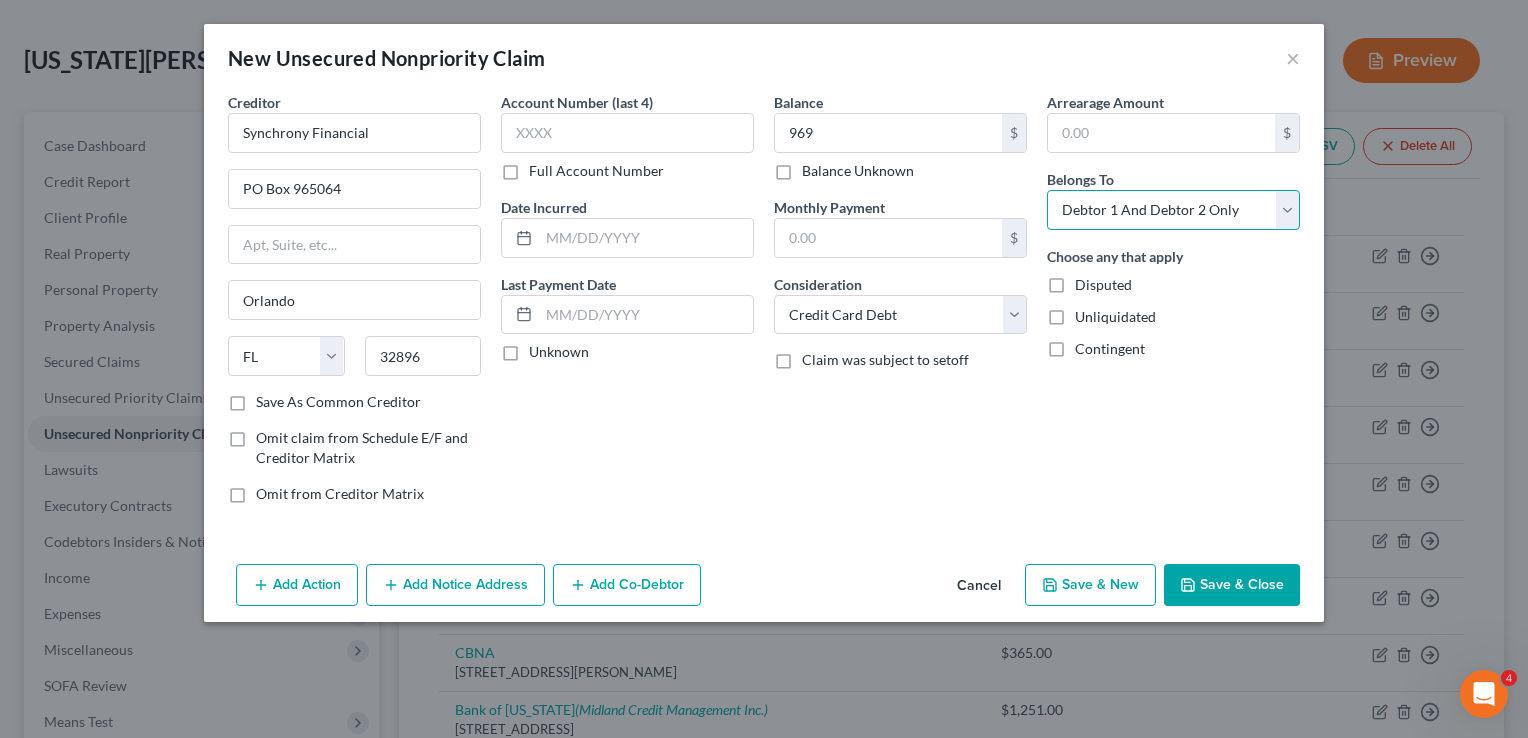 click on "Select Debtor 1 Only Debtor 2 Only Debtor 1 And Debtor 2 Only At Least One Of The Debtors And Another Community Property" at bounding box center [1173, 210] 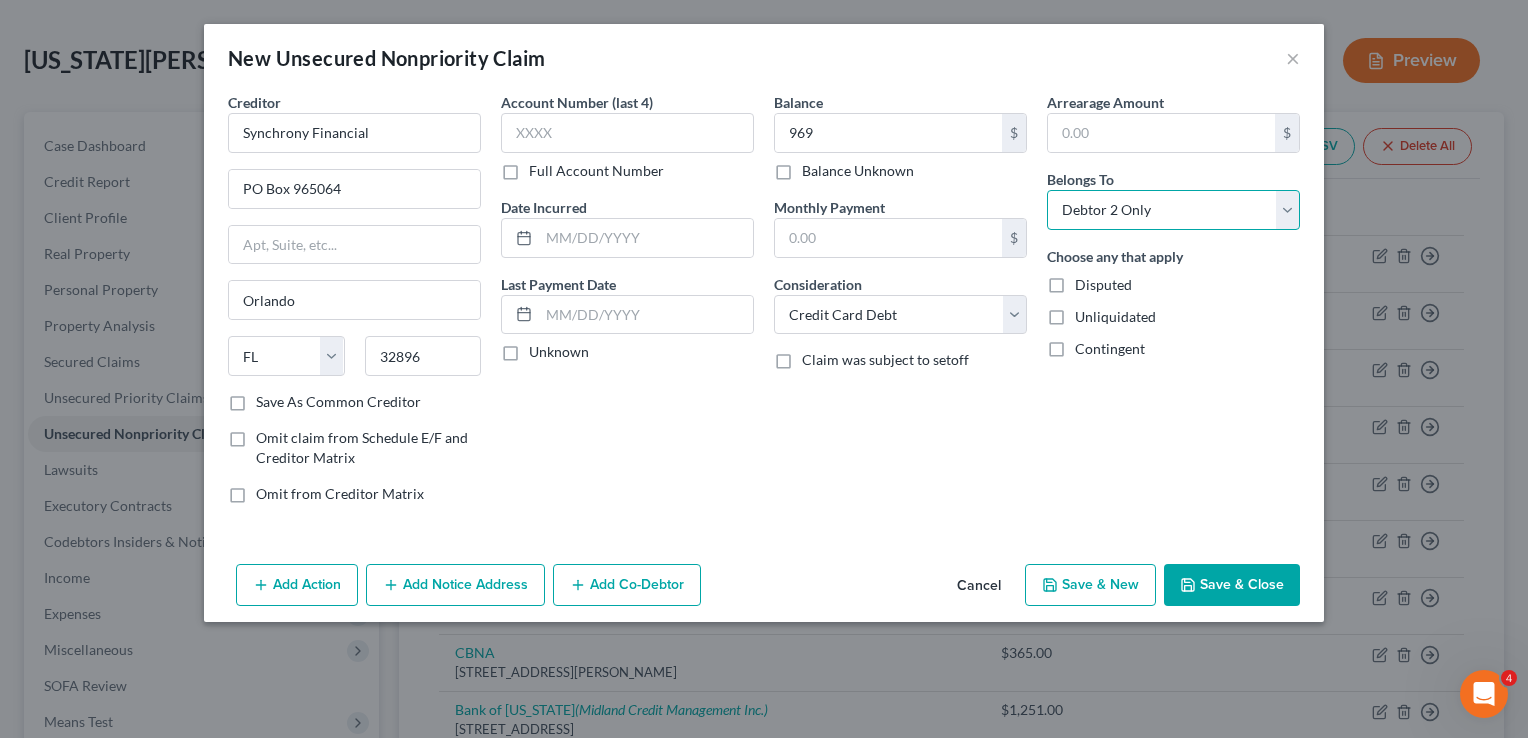 click on "Select Debtor 1 Only Debtor 2 Only Debtor 1 And Debtor 2 Only At Least One Of The Debtors And Another Community Property" at bounding box center (1173, 210) 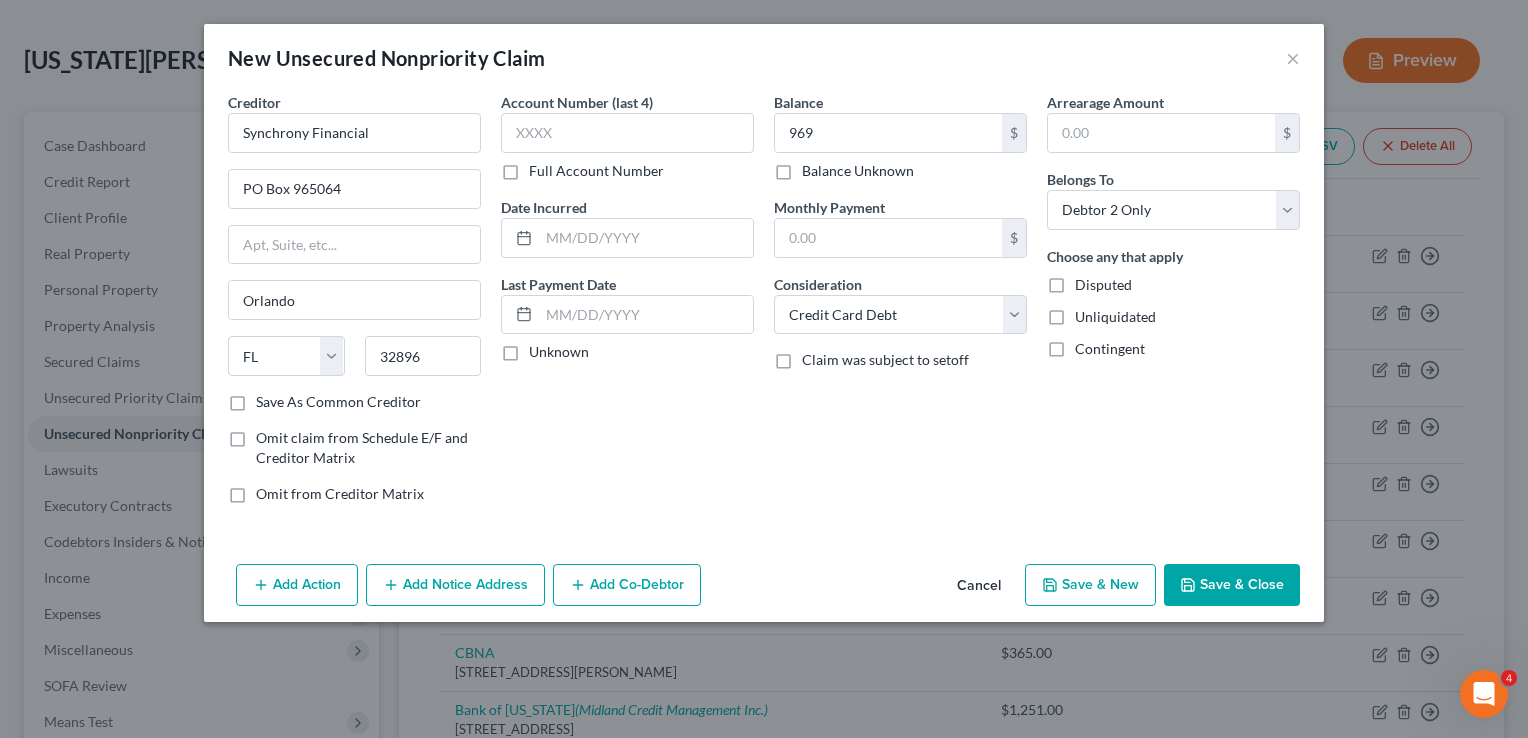 click on "Add Notice Address" at bounding box center [455, 585] 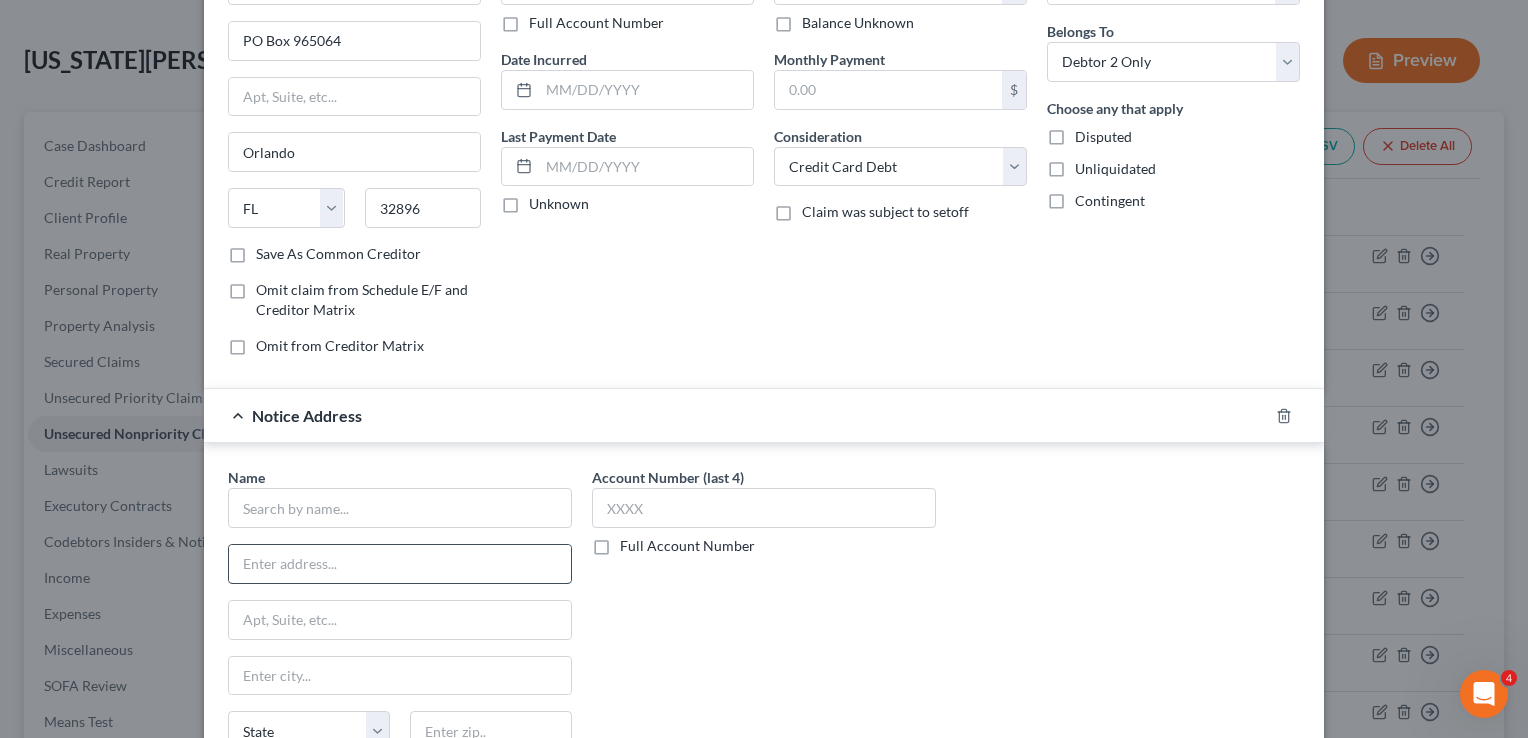 scroll, scrollTop: 200, scrollLeft: 0, axis: vertical 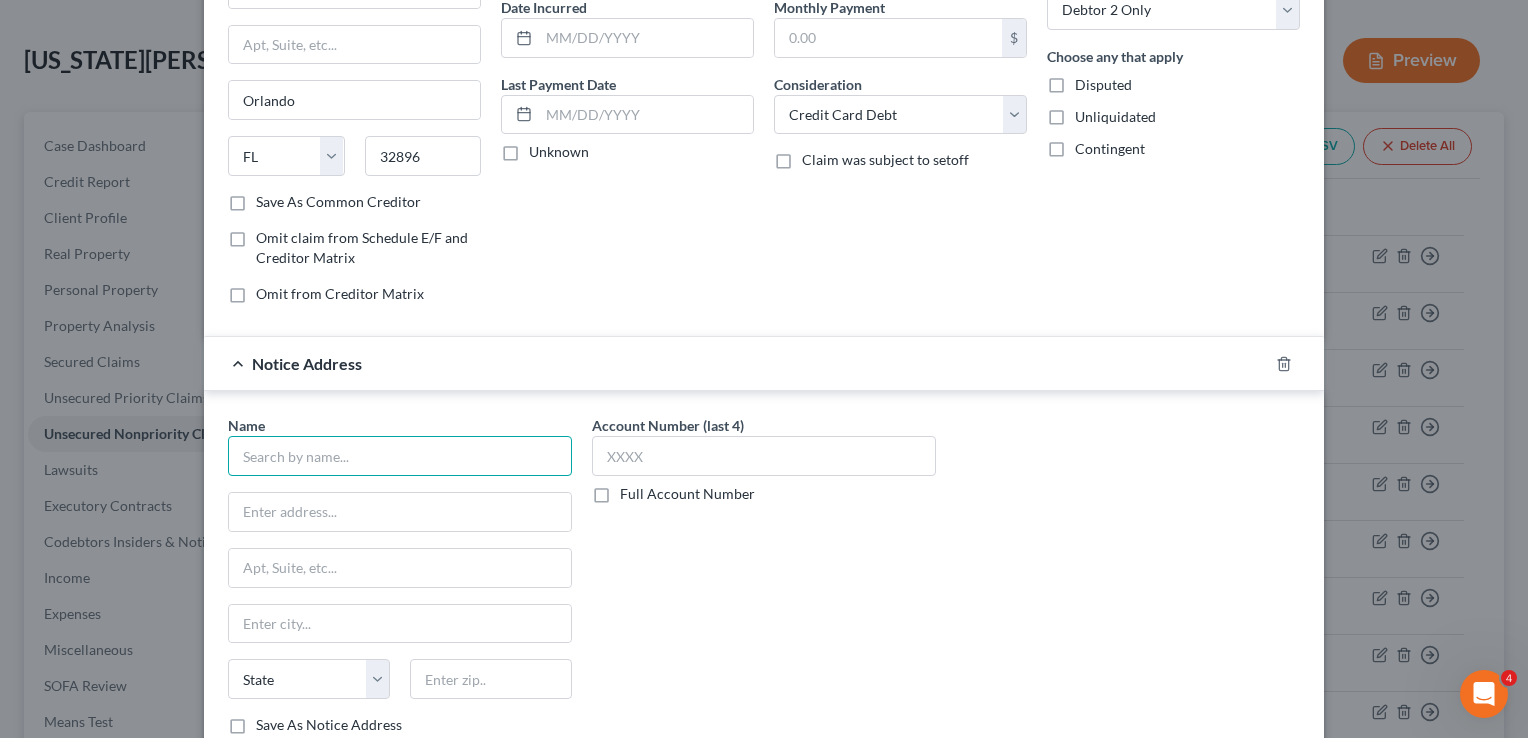 click at bounding box center (400, 456) 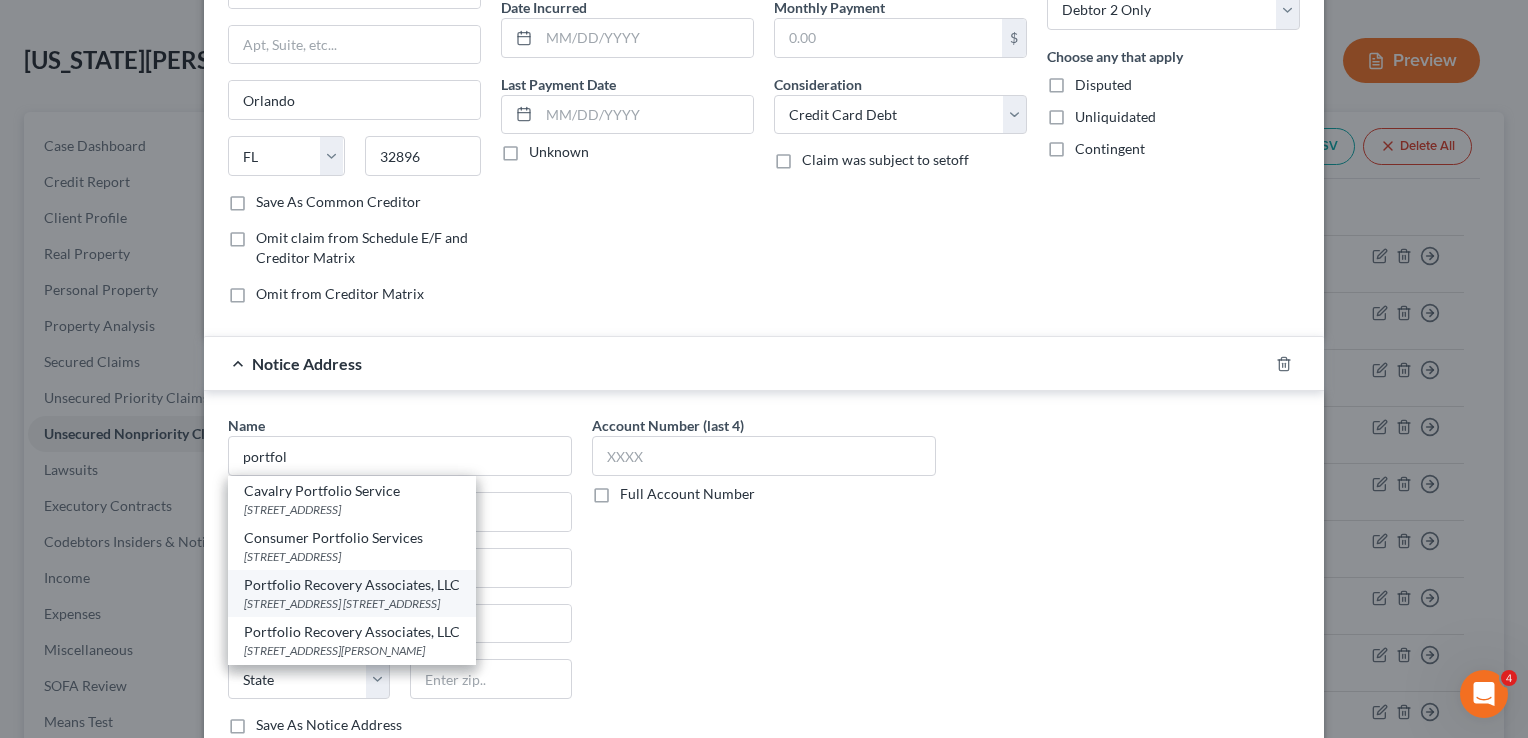 click on "Portfolio Recovery Associates, LLC" at bounding box center (352, 585) 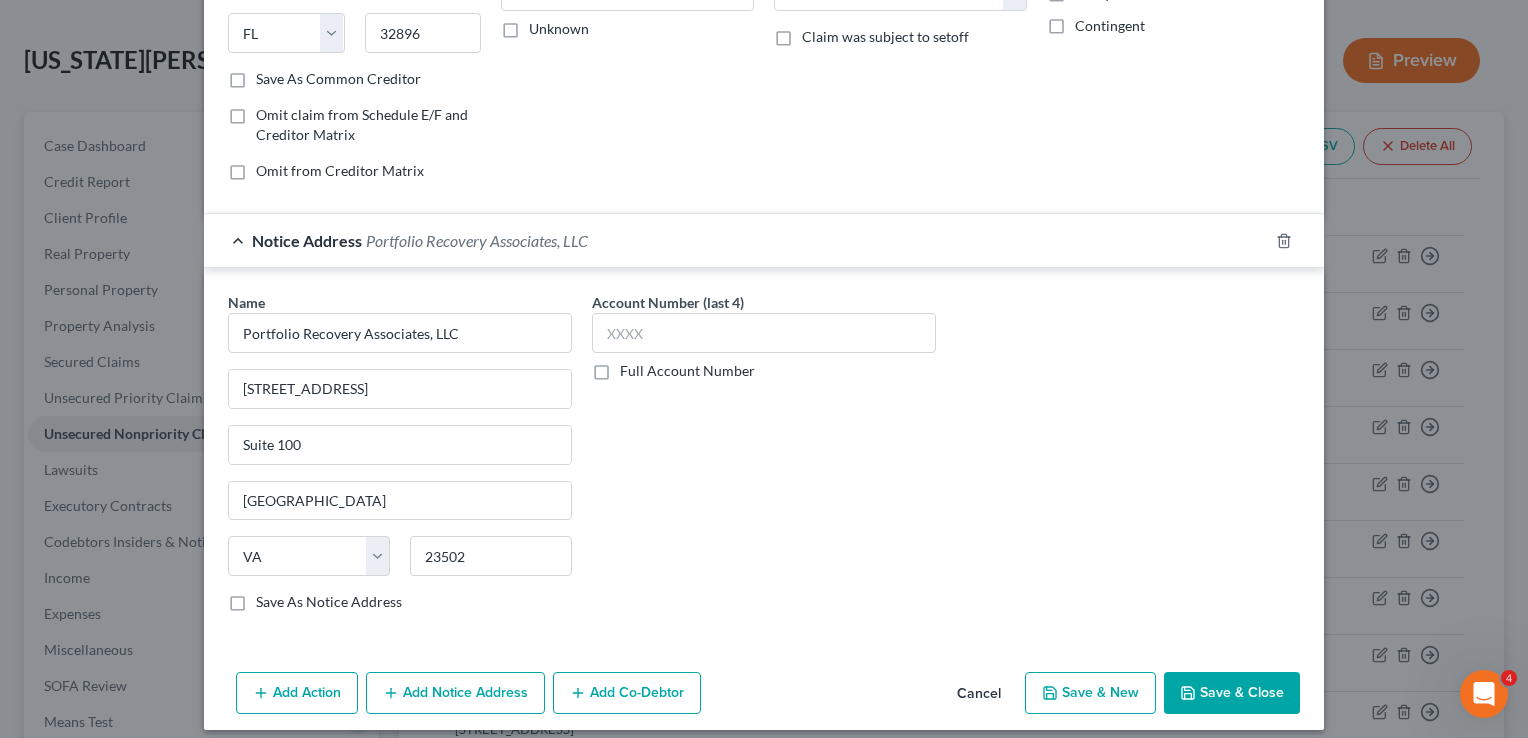 scroll, scrollTop: 334, scrollLeft: 0, axis: vertical 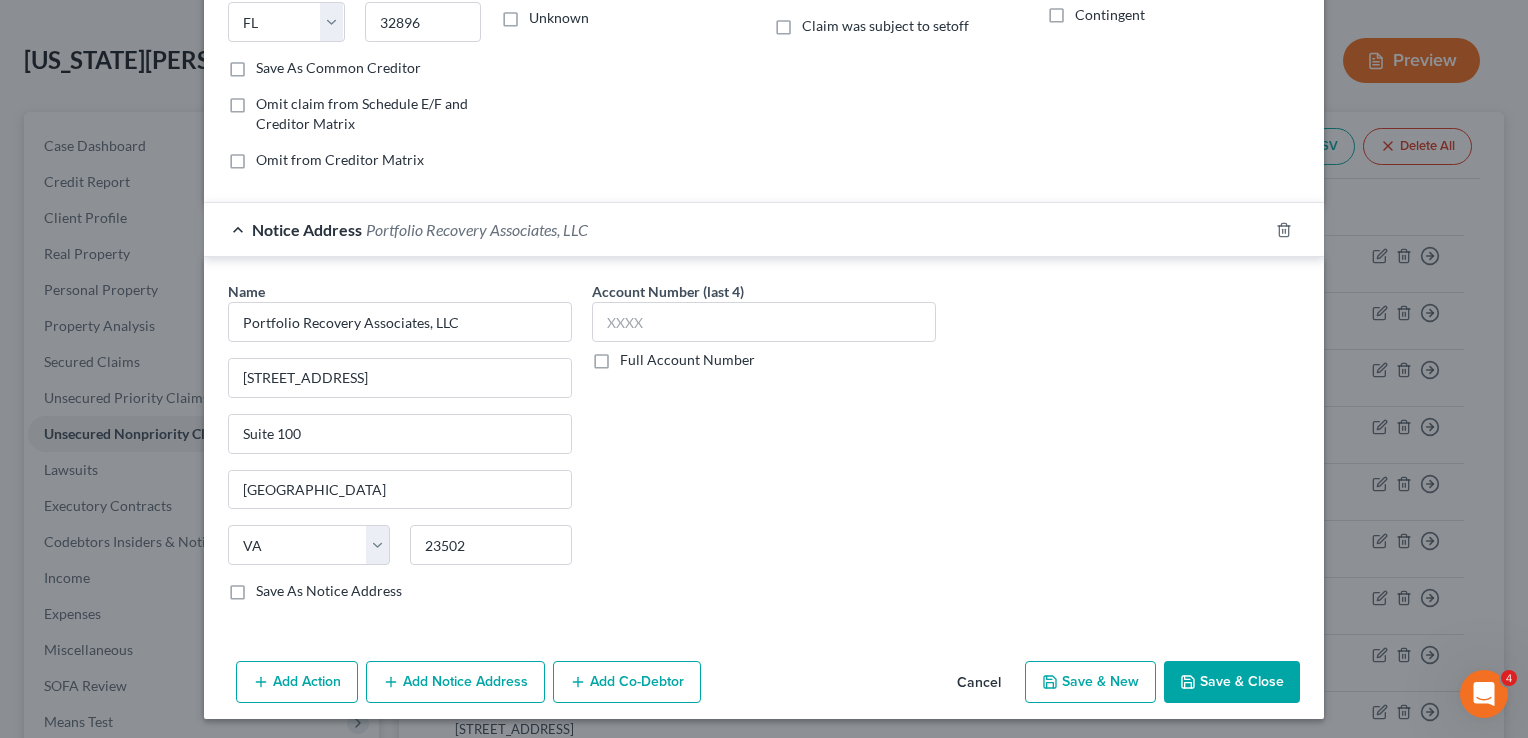 click on "Save & New" at bounding box center [1090, 682] 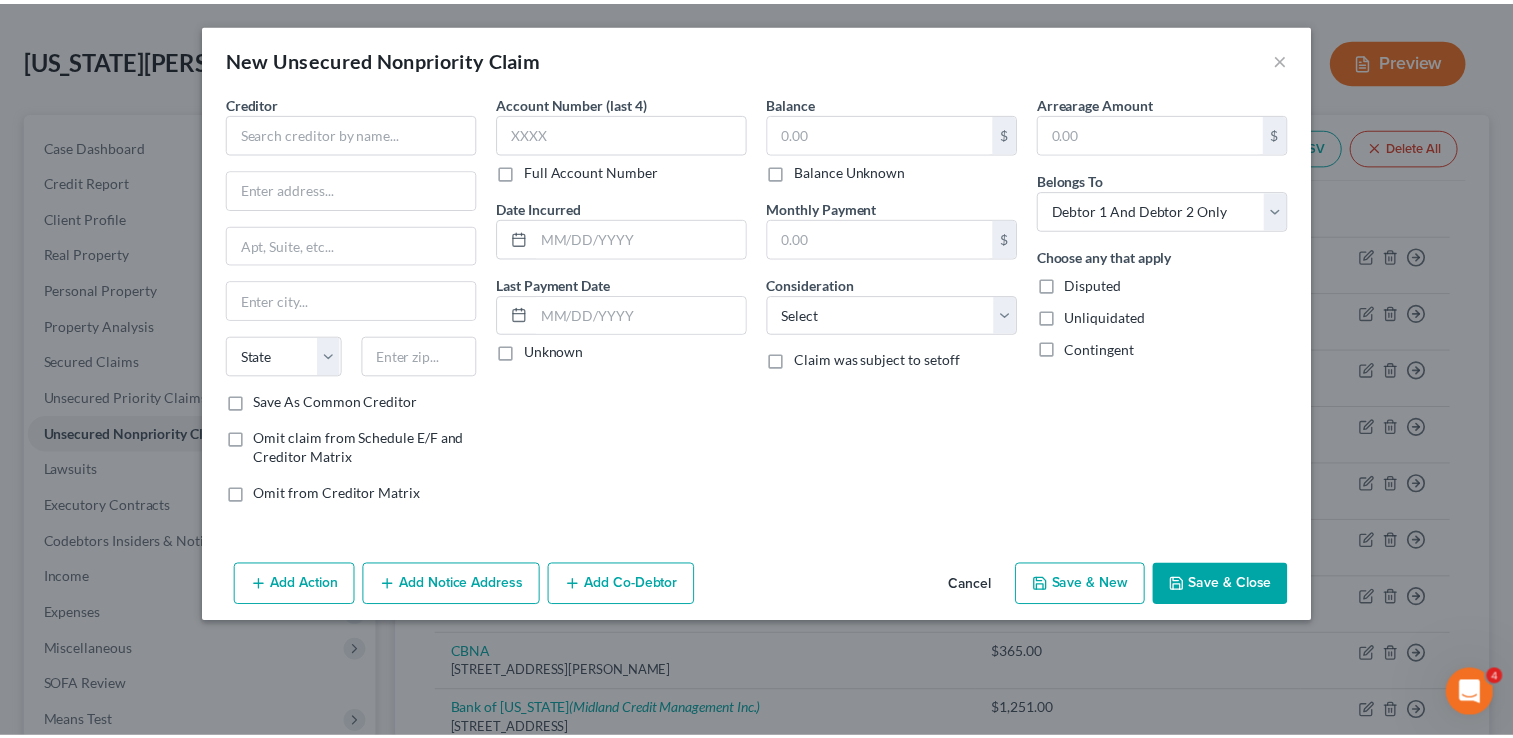 scroll, scrollTop: 0, scrollLeft: 0, axis: both 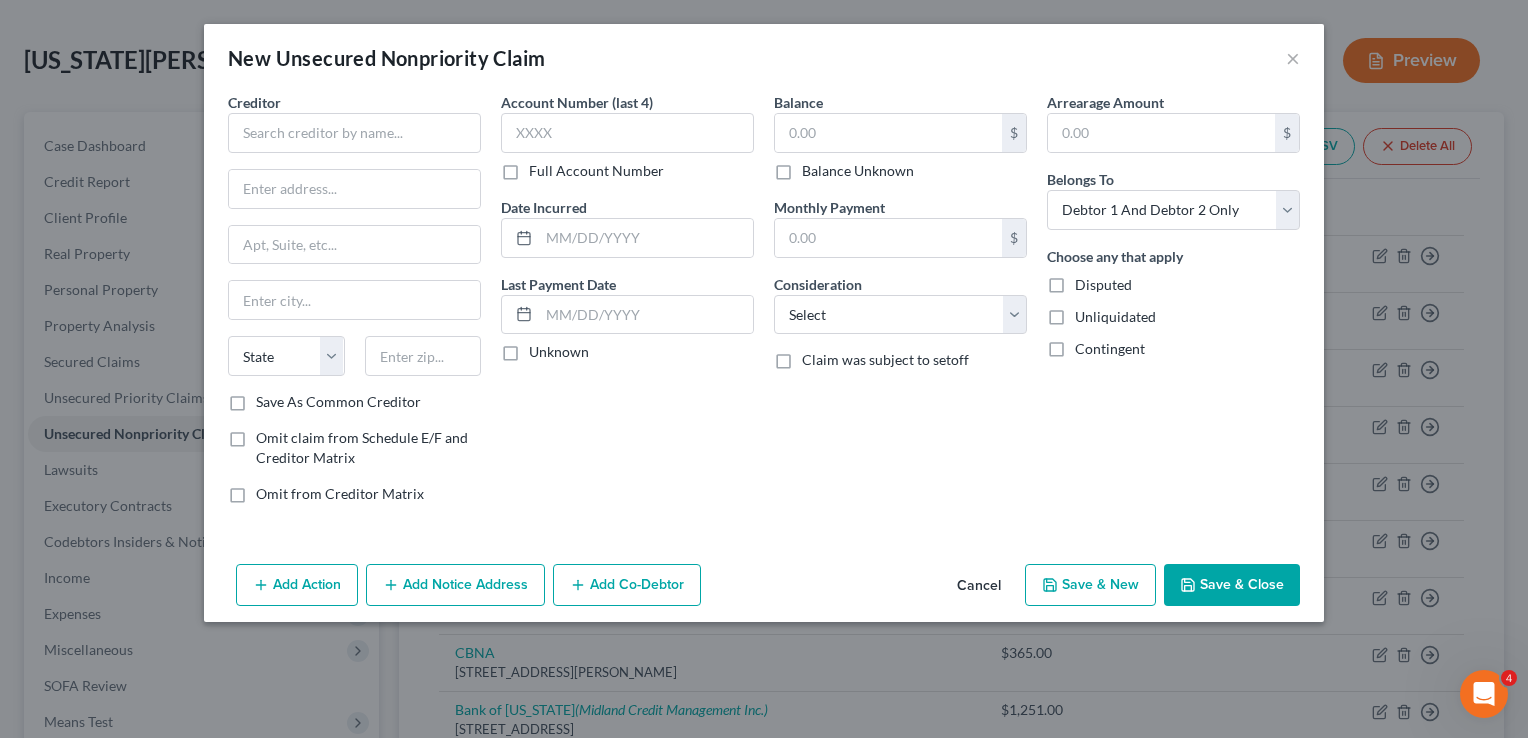 click on "Cancel" at bounding box center (979, 586) 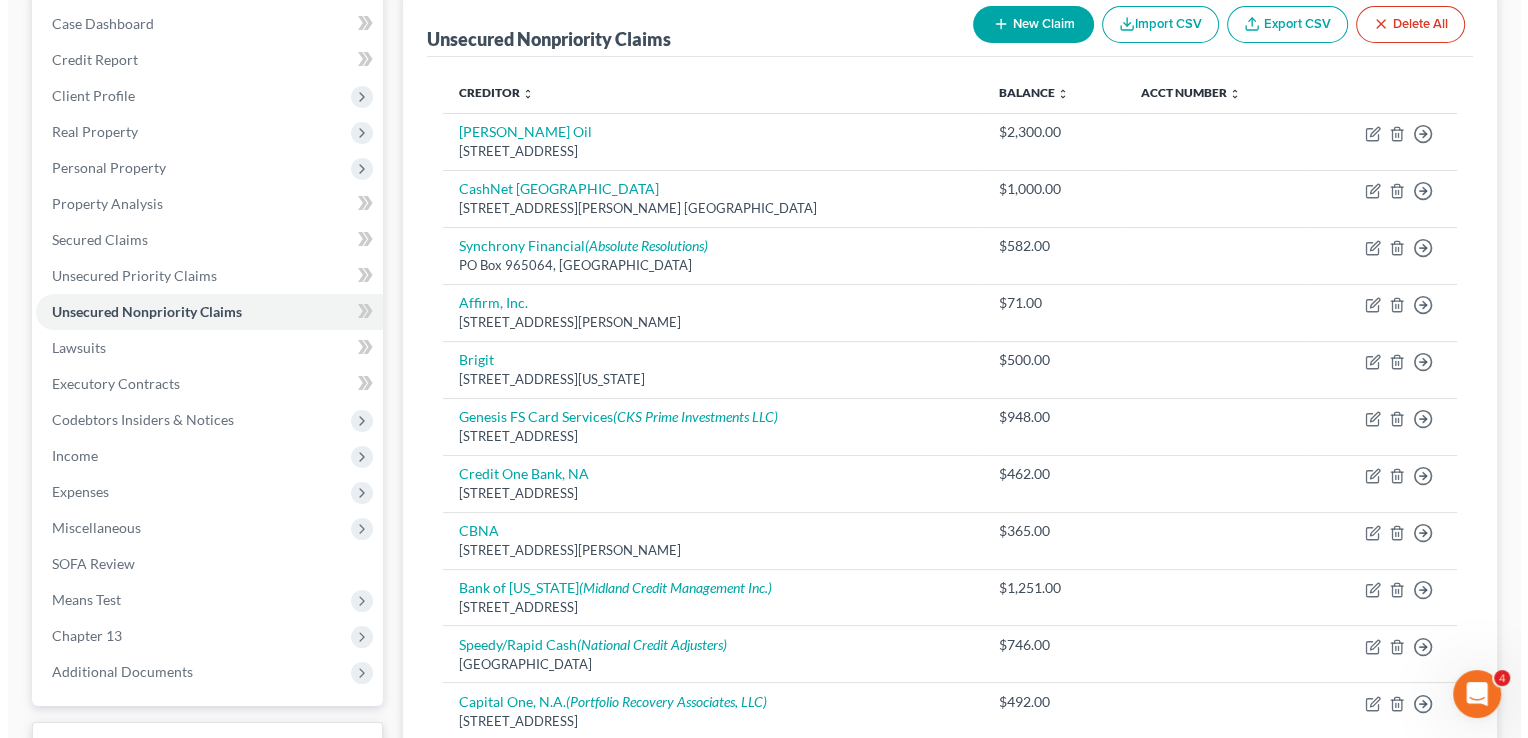 scroll, scrollTop: 0, scrollLeft: 0, axis: both 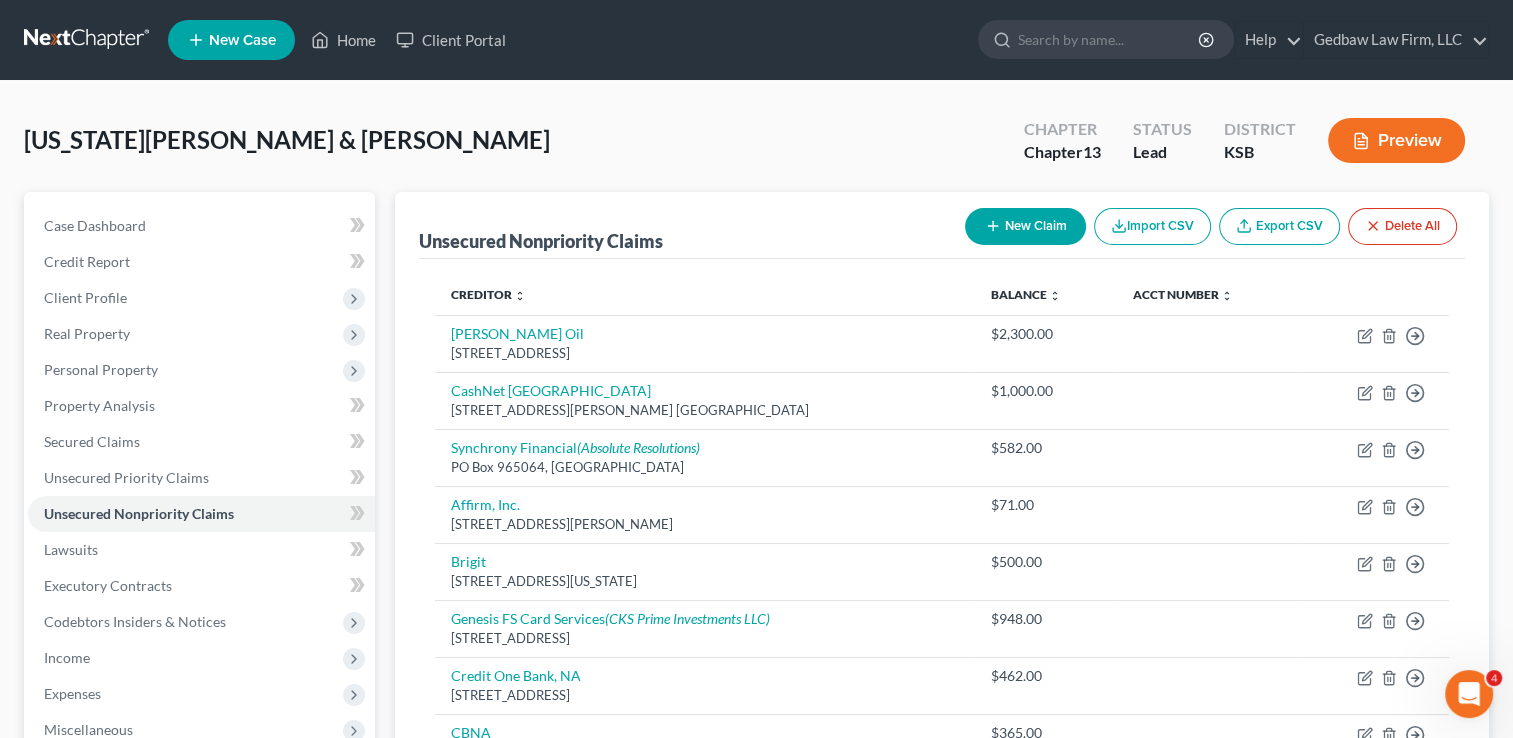 click on "New Claim" at bounding box center [1025, 226] 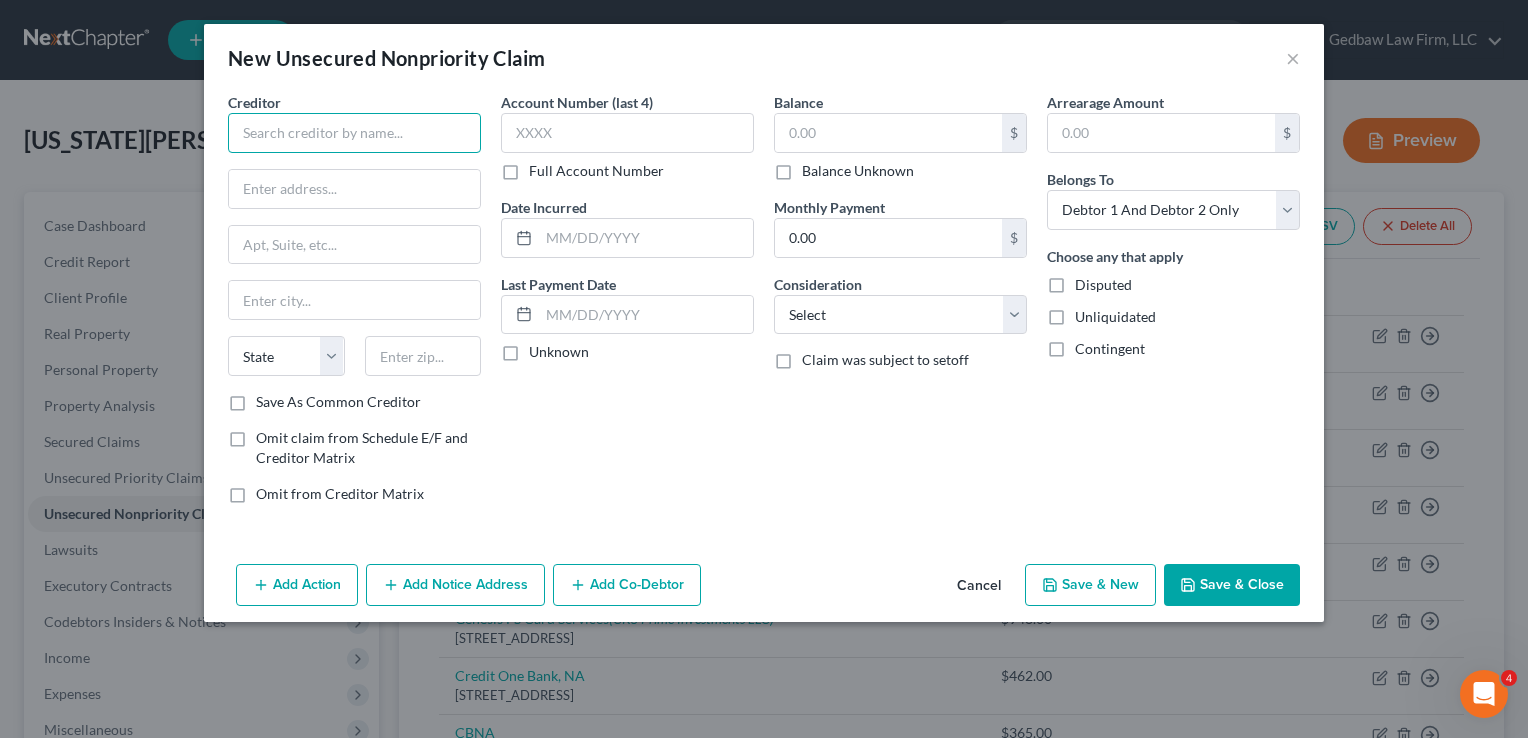 click at bounding box center (354, 133) 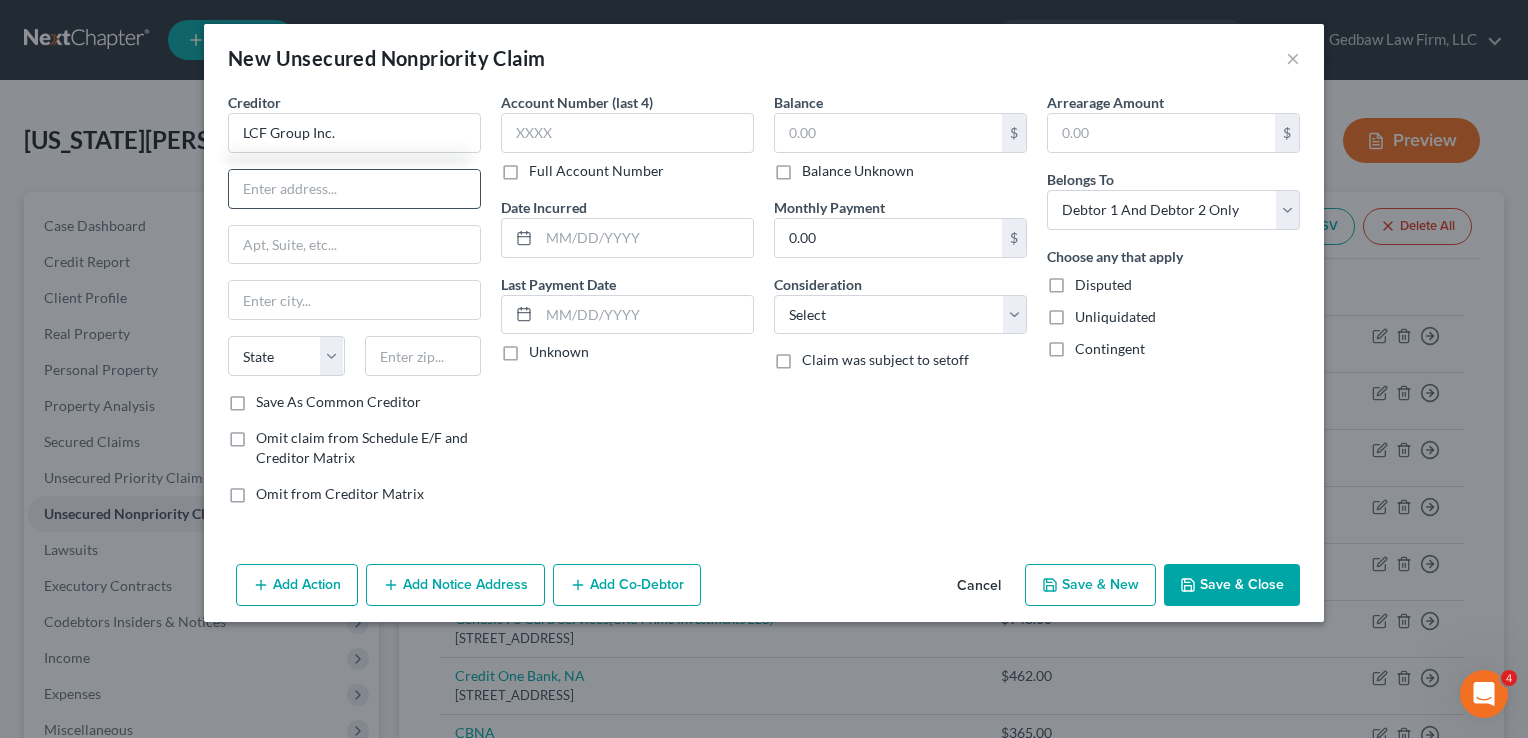 click at bounding box center (354, 189) 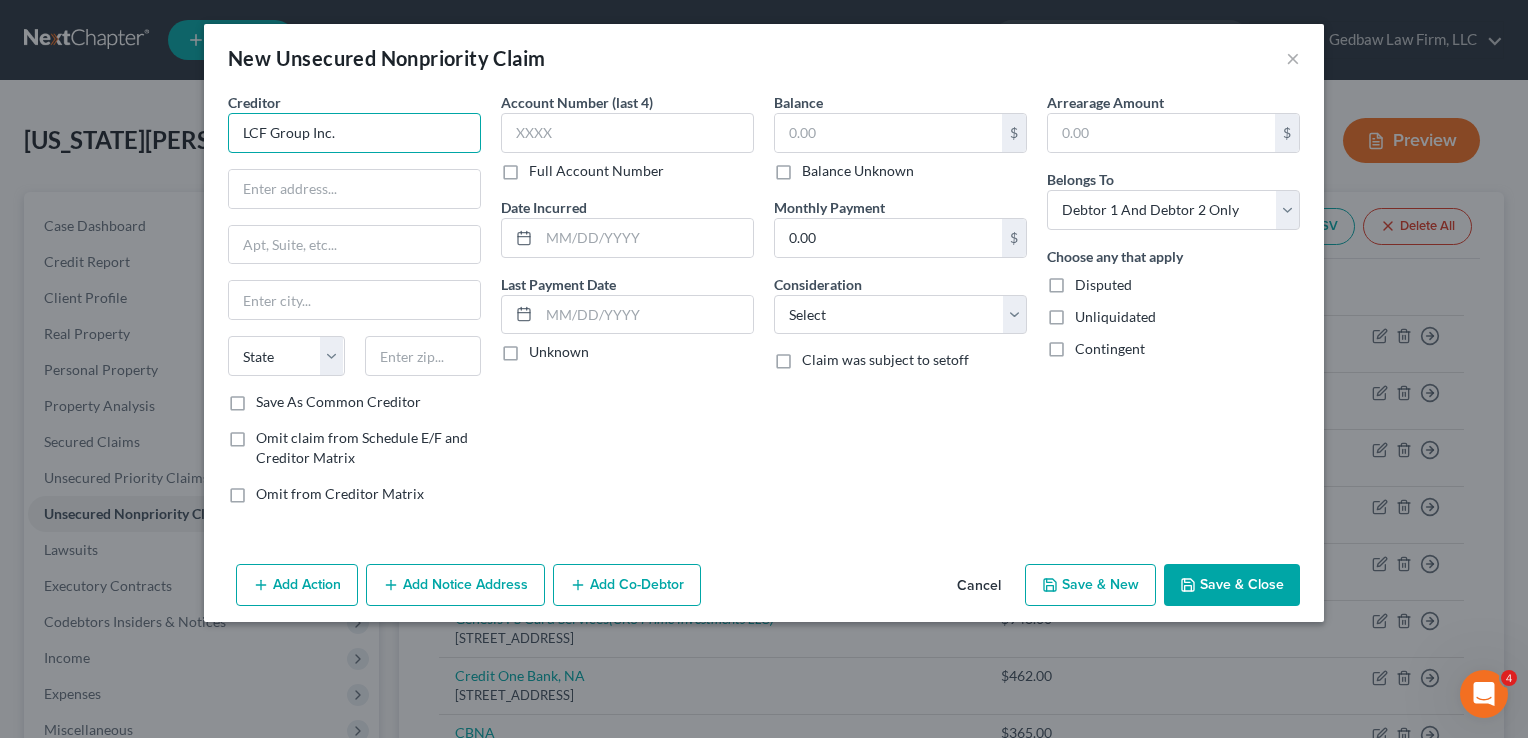 click on "LCF Group Inc." at bounding box center (354, 133) 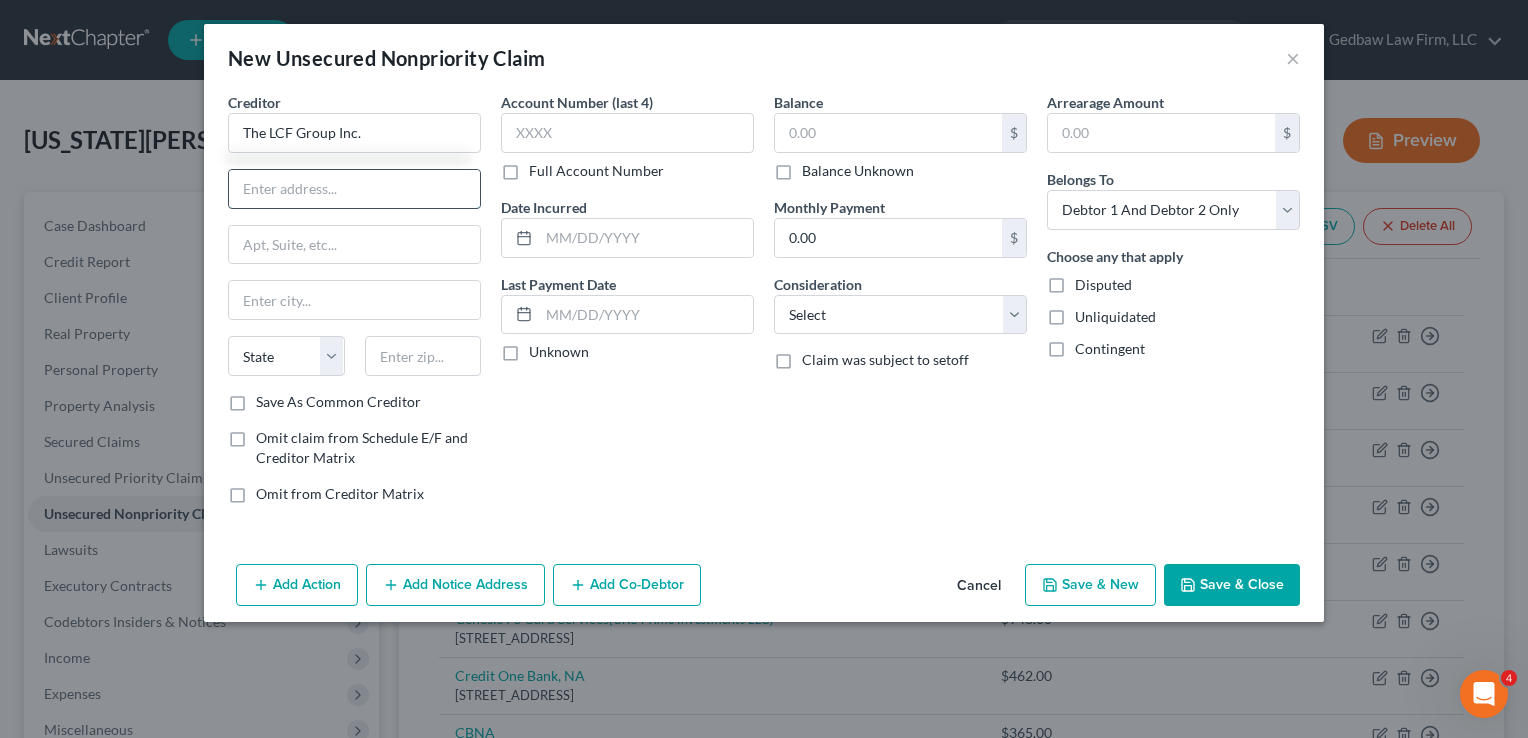 click at bounding box center [354, 189] 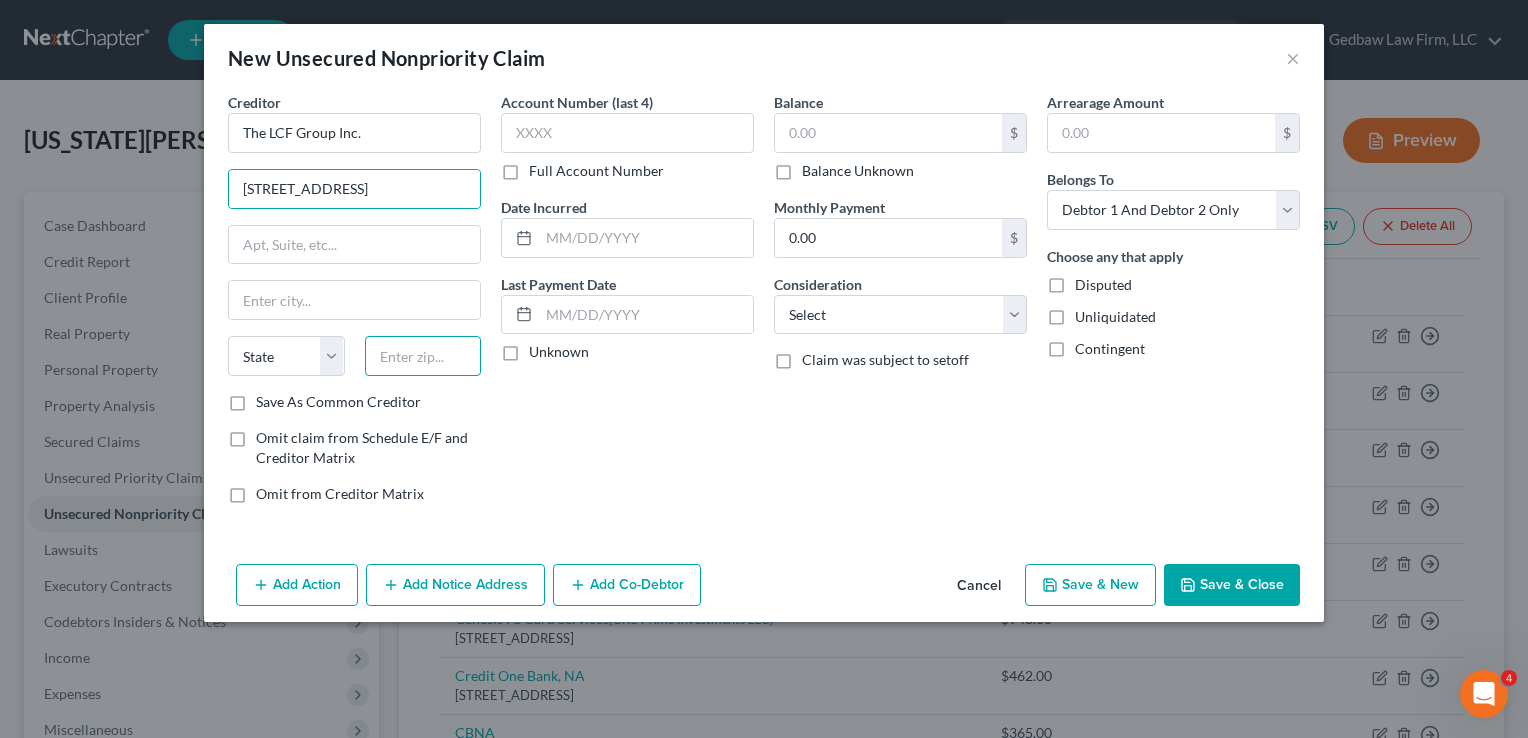 click at bounding box center [423, 356] 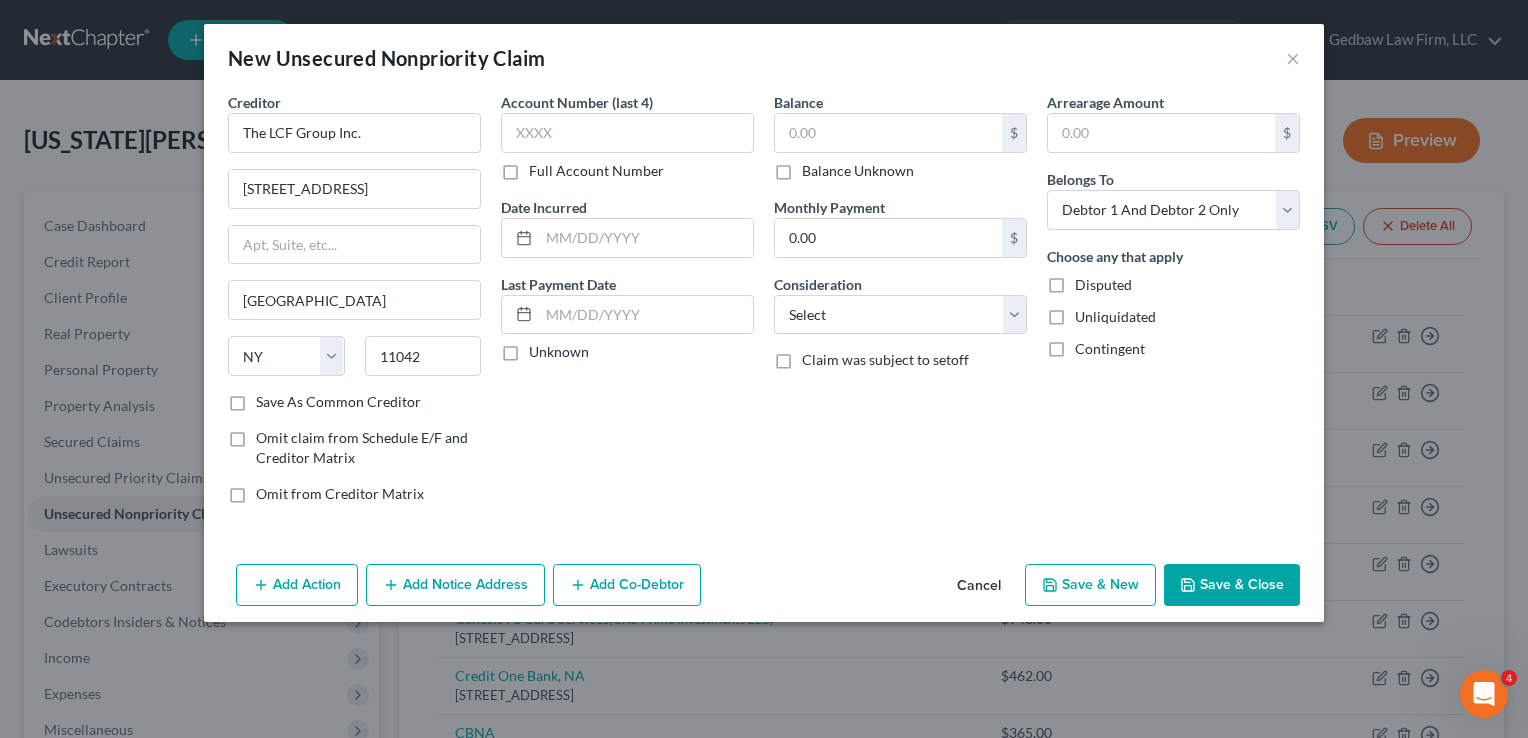 click on "Account Number (last 4)
Full Account Number
Date Incurred         Last Payment Date         Unknown" at bounding box center [627, 306] 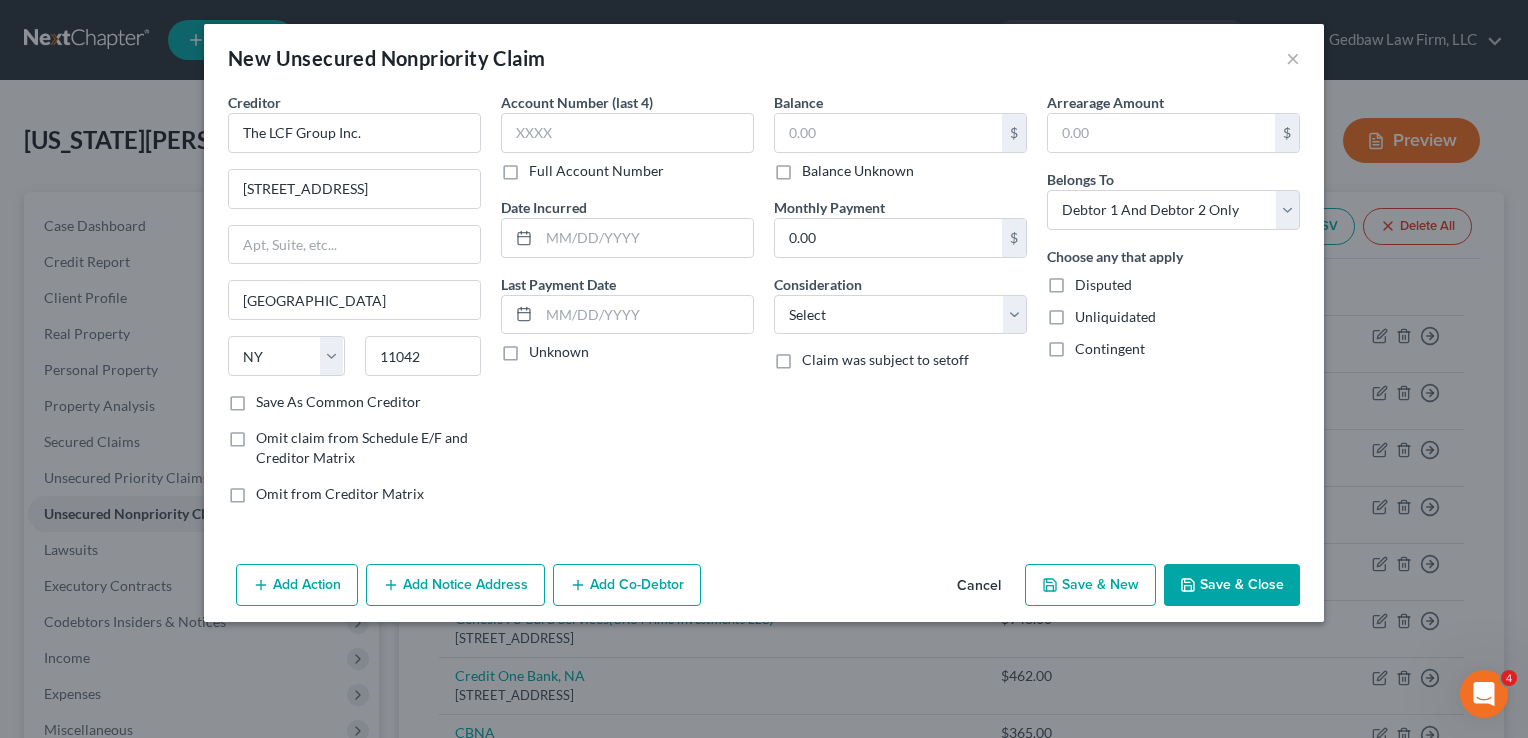 click on "Save As Common Creditor" at bounding box center (338, 402) 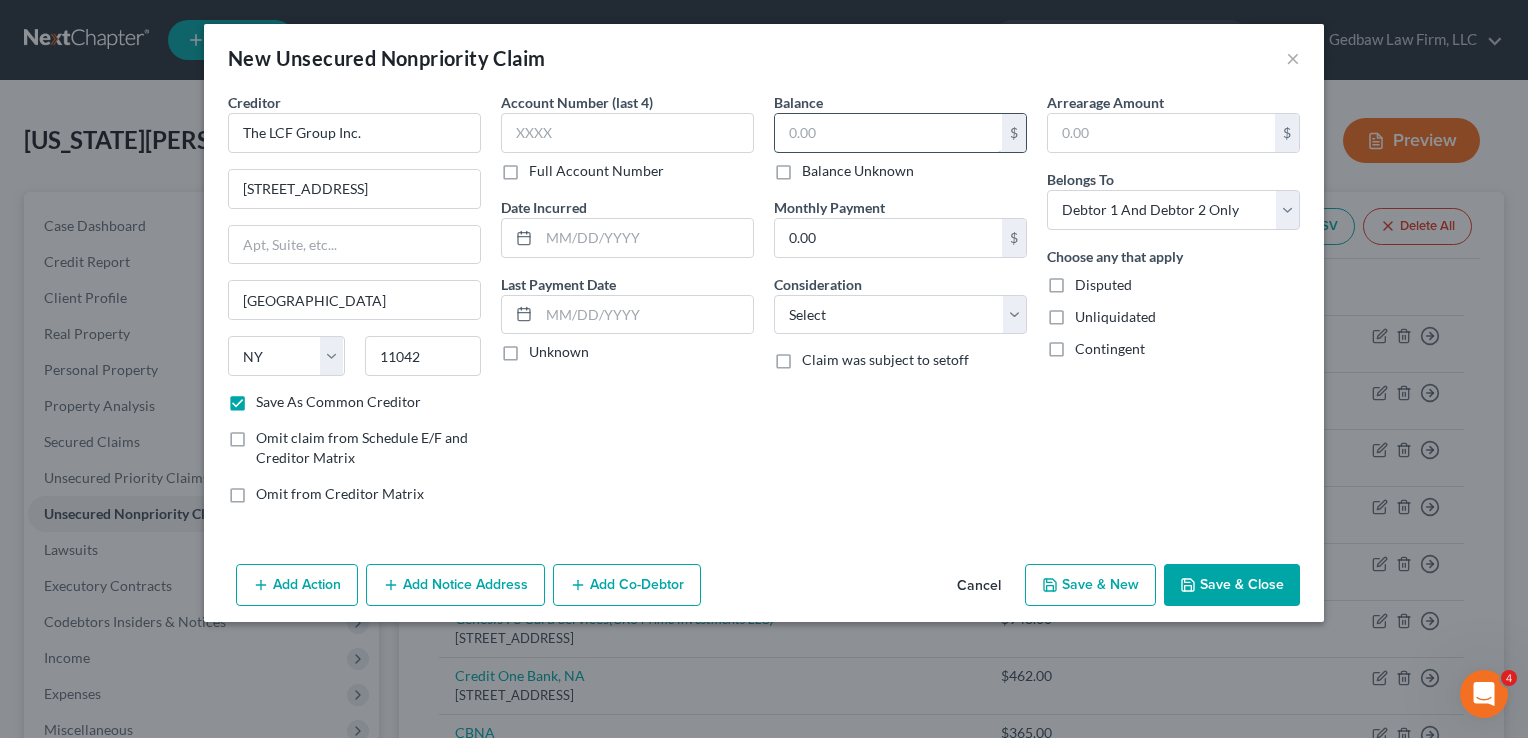 click at bounding box center (888, 133) 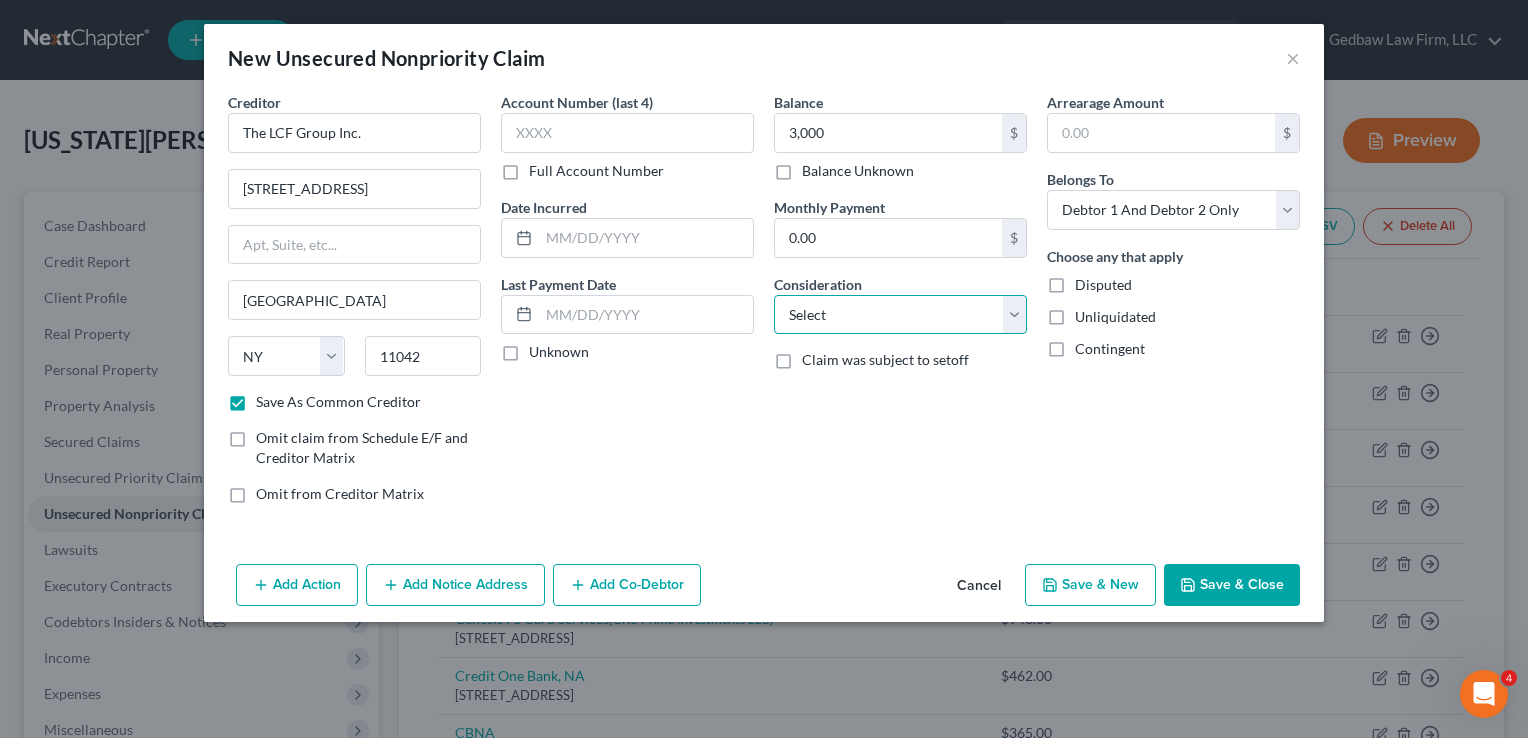 click on "Select Cable / Satellite Services Collection Agency Credit Card Debt Debt Counseling / Attorneys Deficiency Balance Domestic Support Obligations Home / Car Repairs Income Taxes Judgment Liens Medical Services Monies Loaned / Advanced Mortgage Obligation From Divorce Or Separation Obligation To Pensions Other Overdrawn Bank Account Promised To Help Pay Creditors Student Loans Suppliers And Vendors Telephone / Internet Services Utility Services" at bounding box center [900, 315] 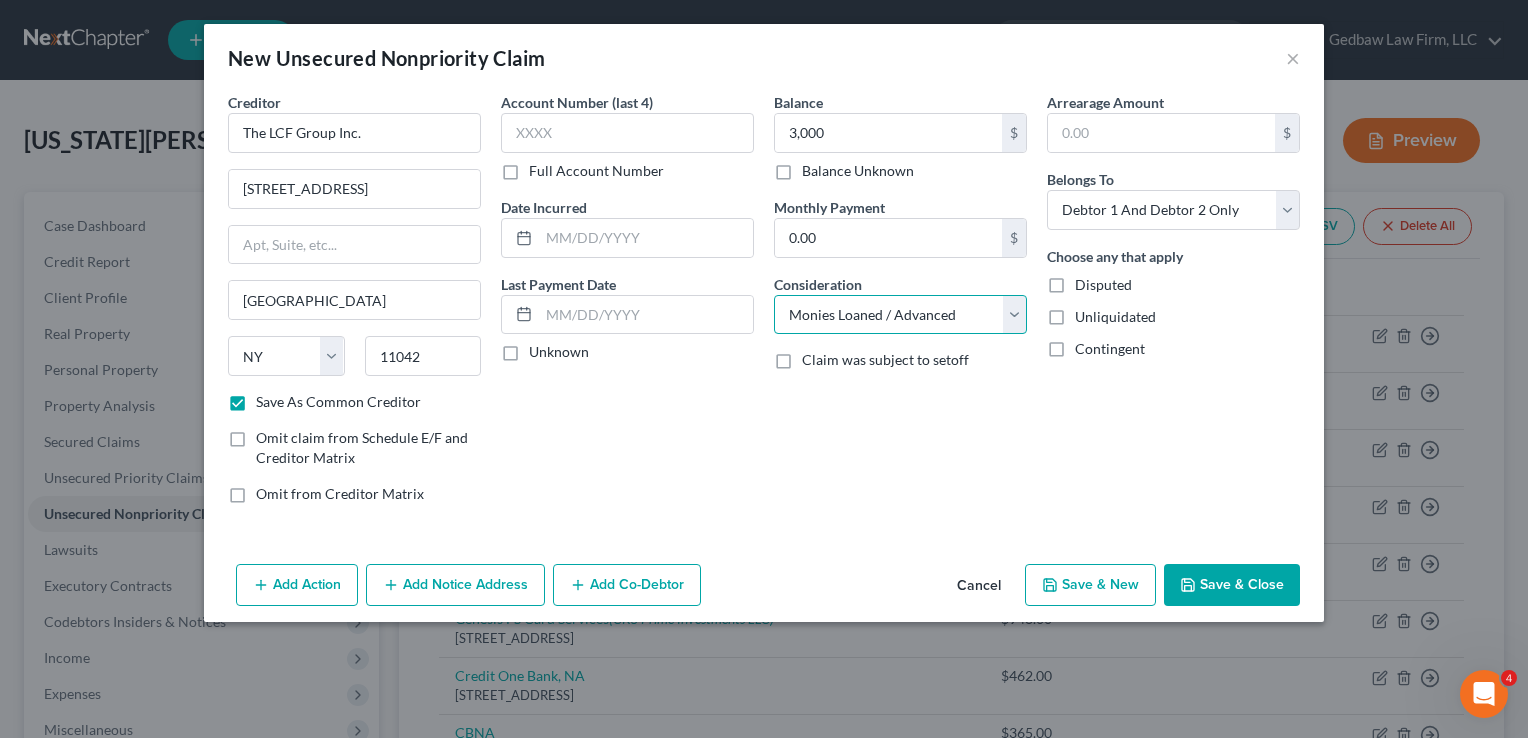 click on "Select Cable / Satellite Services Collection Agency Credit Card Debt Debt Counseling / Attorneys Deficiency Balance Domestic Support Obligations Home / Car Repairs Income Taxes Judgment Liens Medical Services Monies Loaned / Advanced Mortgage Obligation From Divorce Or Separation Obligation To Pensions Other Overdrawn Bank Account Promised To Help Pay Creditors Student Loans Suppliers And Vendors Telephone / Internet Services Utility Services" at bounding box center (900, 315) 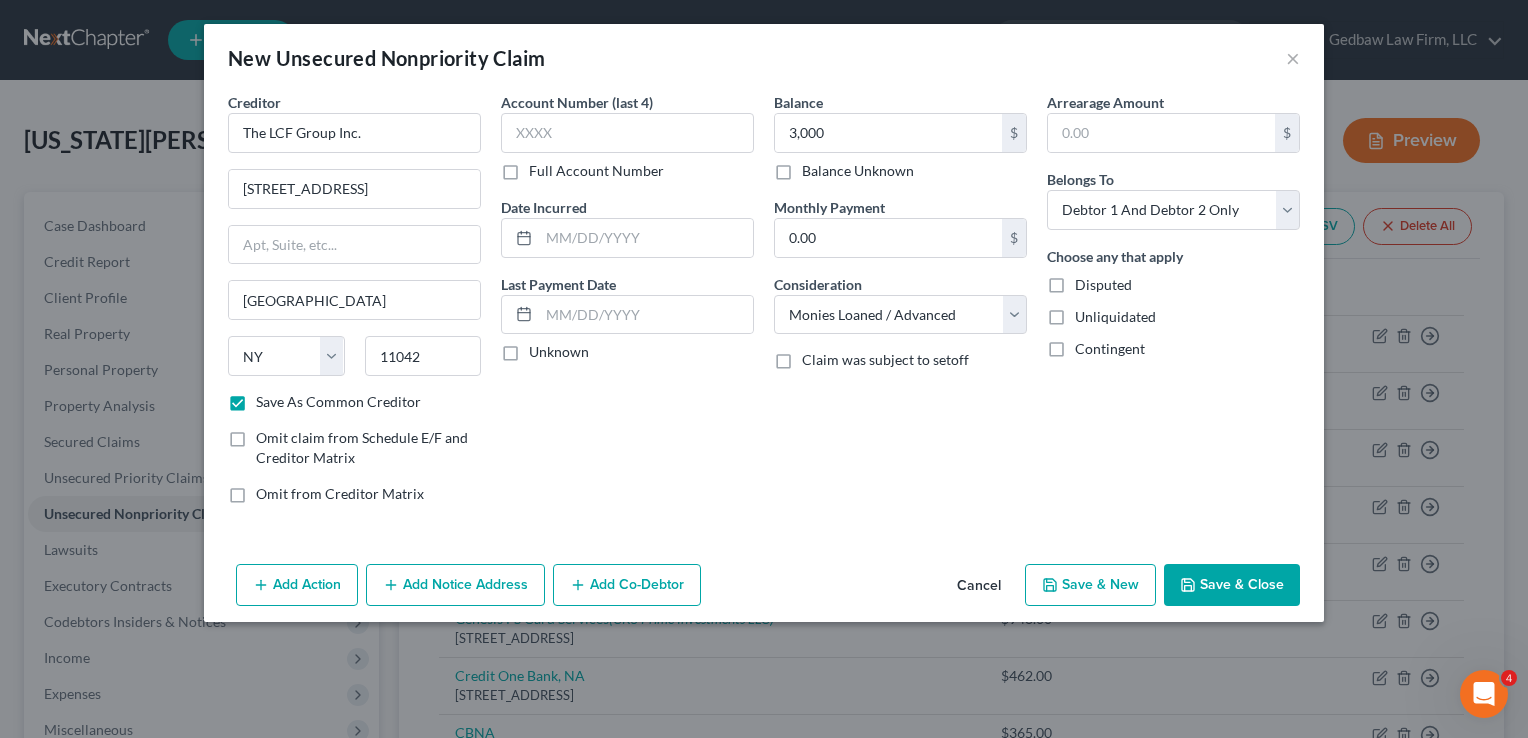 click on "Save & New" at bounding box center (1090, 585) 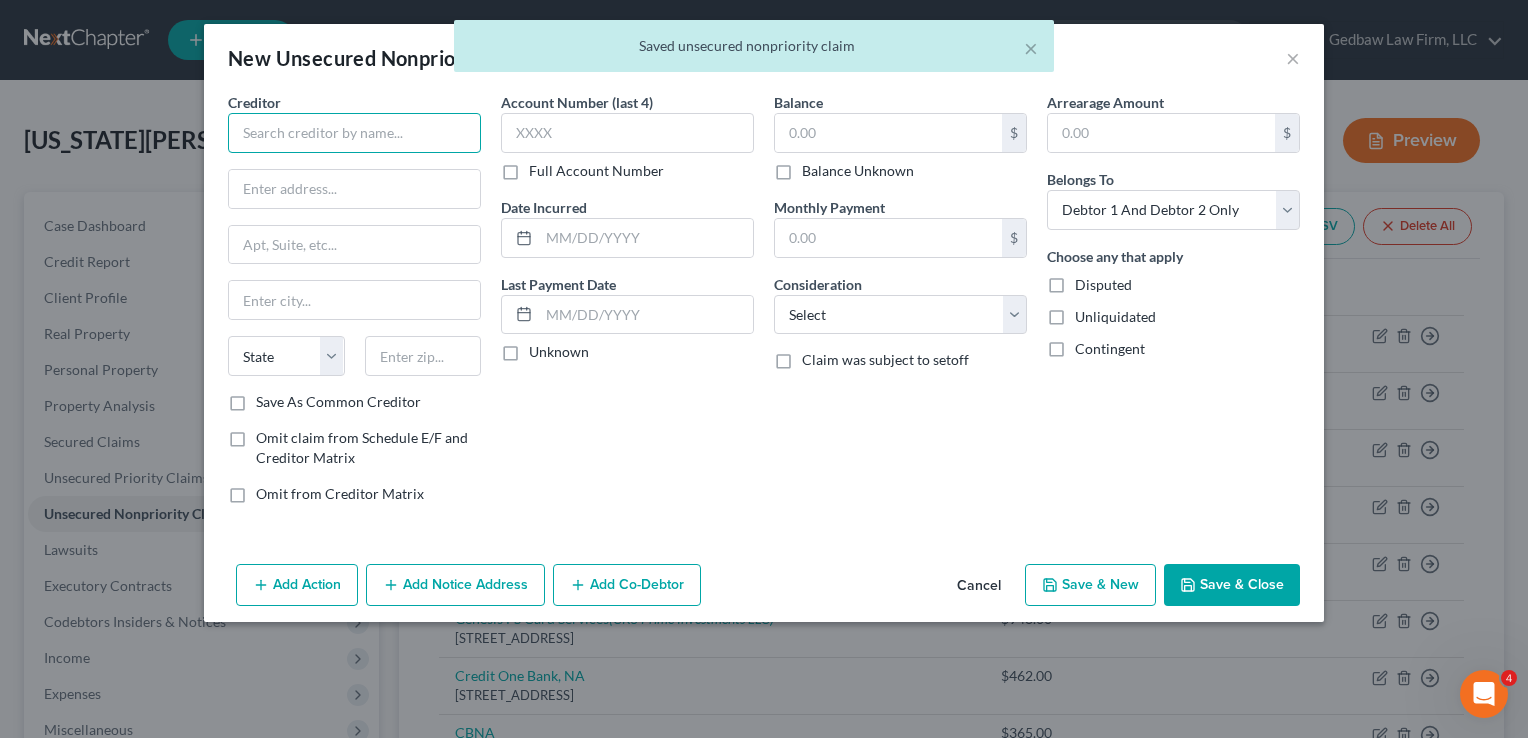 click at bounding box center (354, 133) 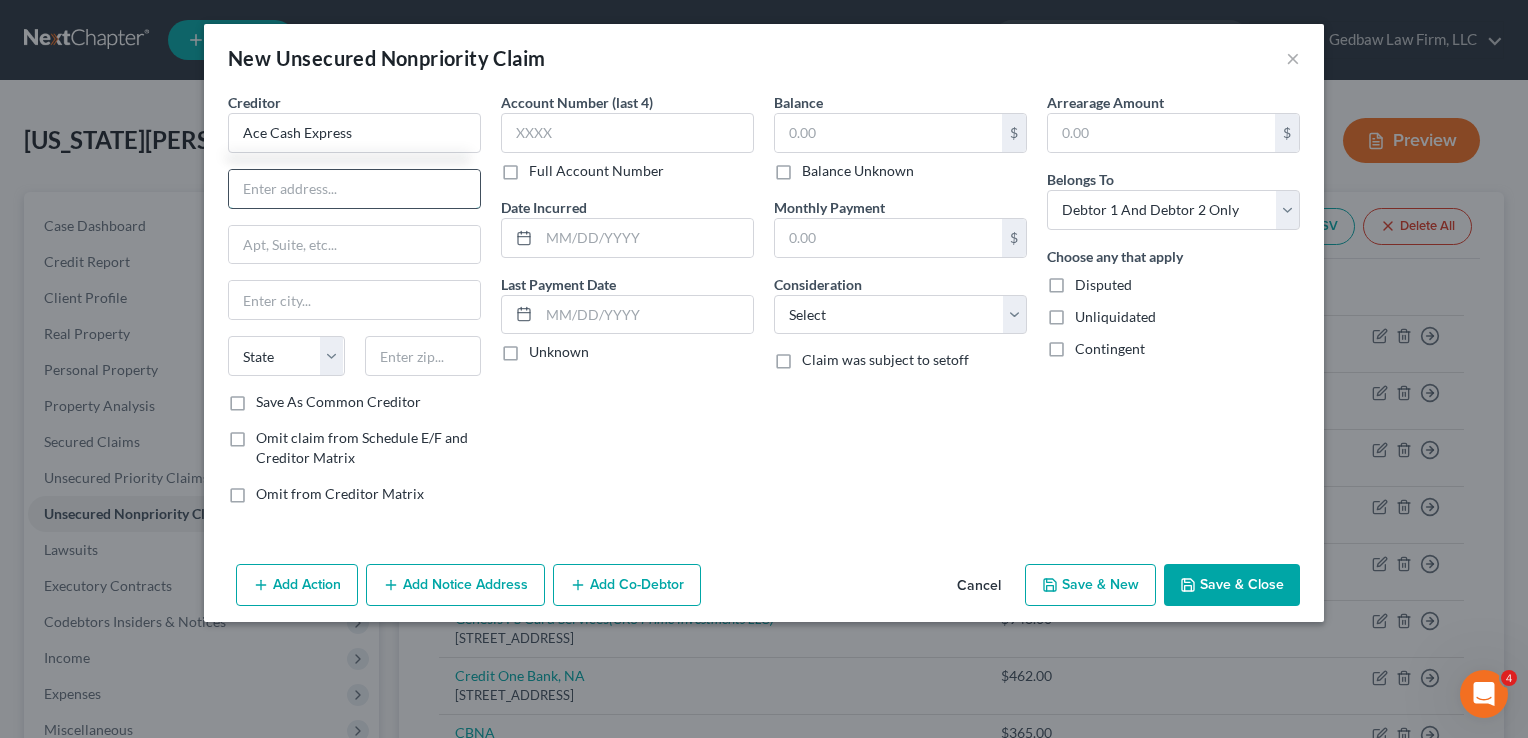 click at bounding box center (354, 189) 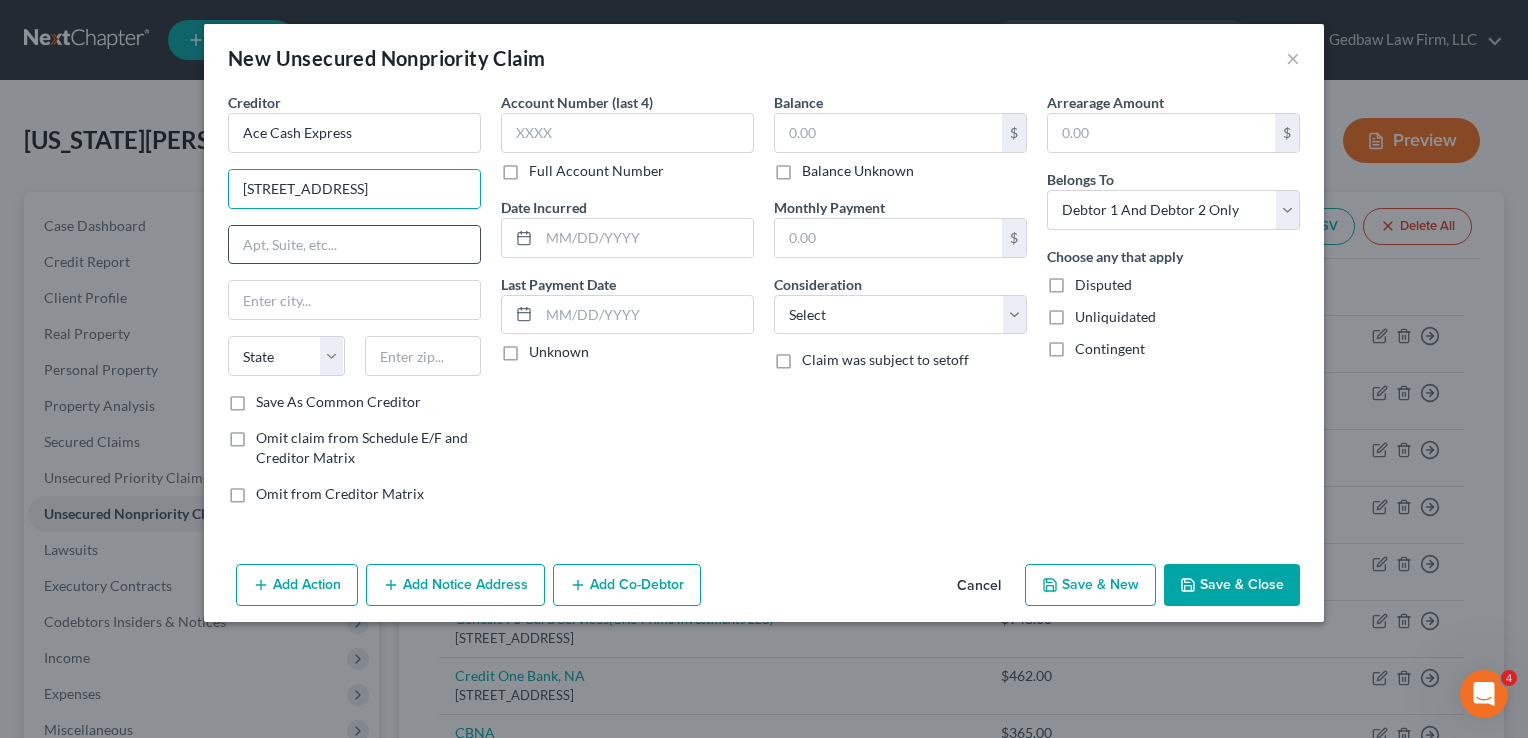 click at bounding box center [354, 245] 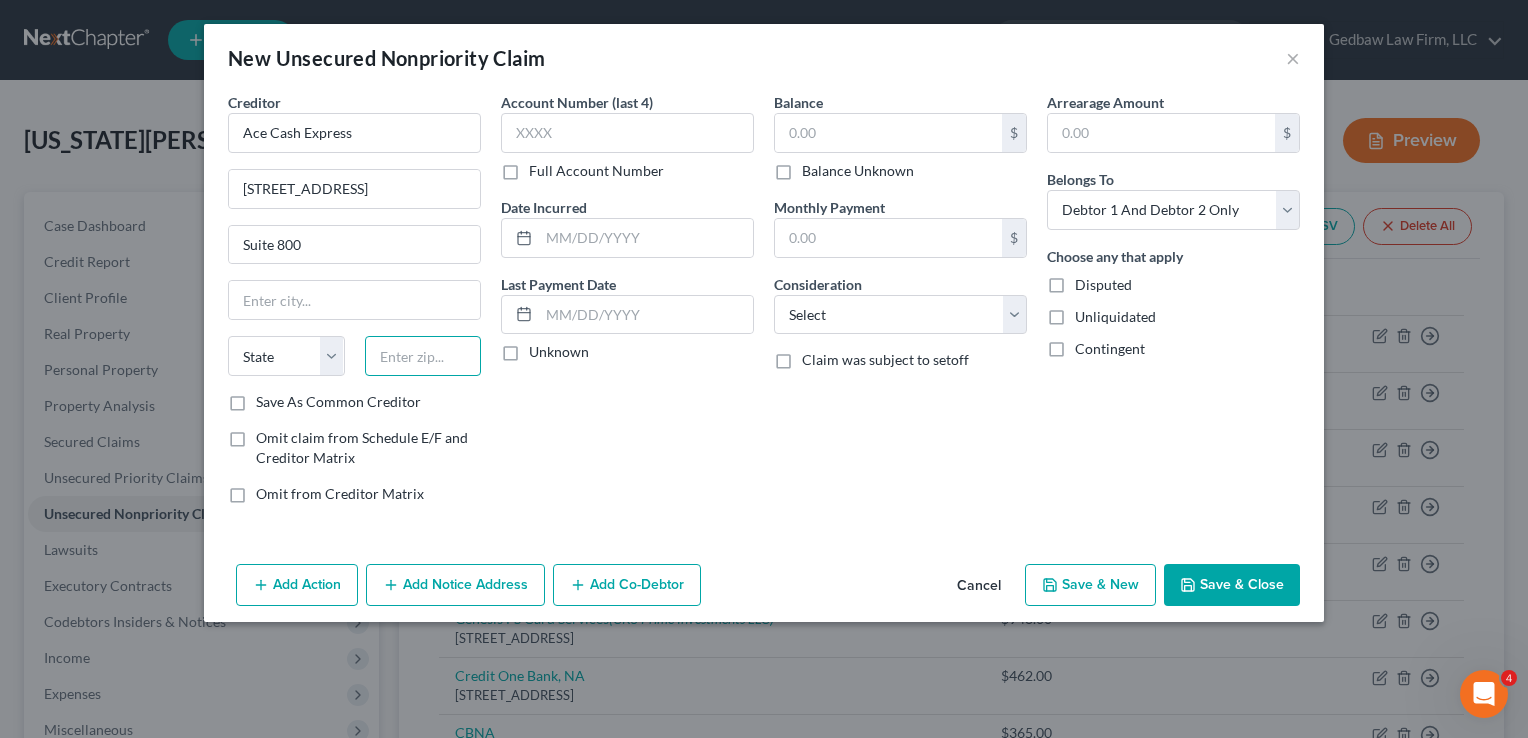 click at bounding box center (423, 356) 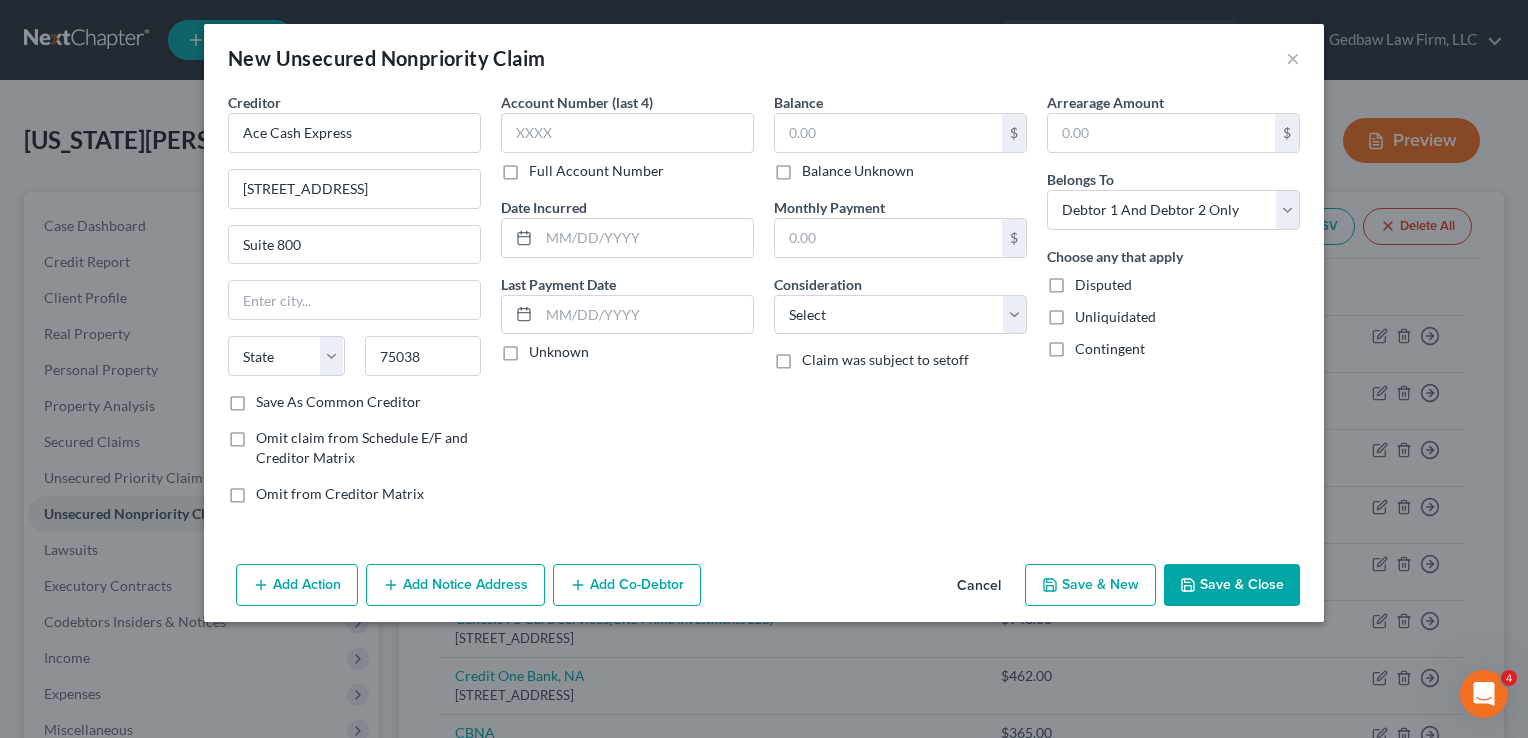 click on "Account Number (last 4)
Full Account Number
Date Incurred         Last Payment Date         Unknown" at bounding box center (627, 306) 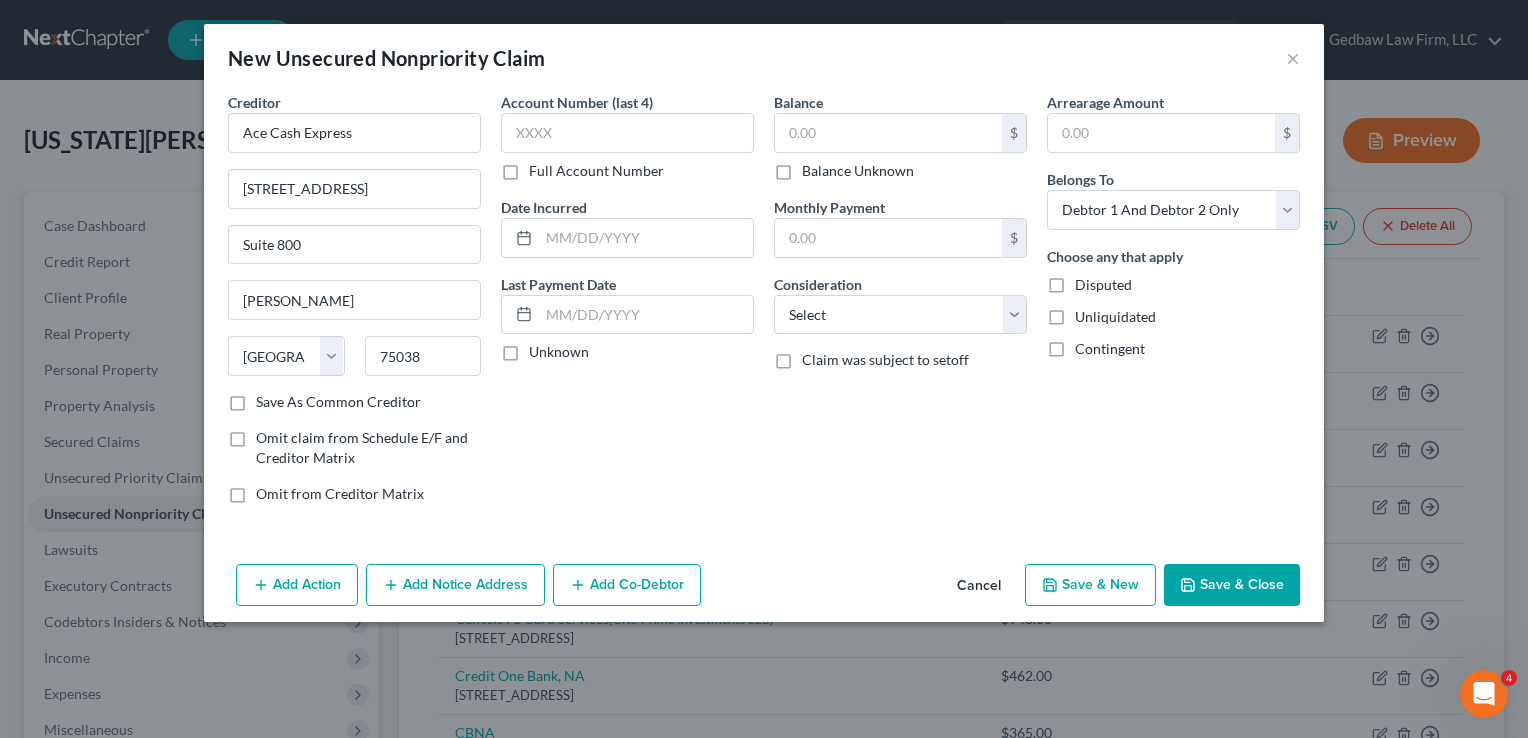 click on "Save As Common Creditor" at bounding box center [338, 402] 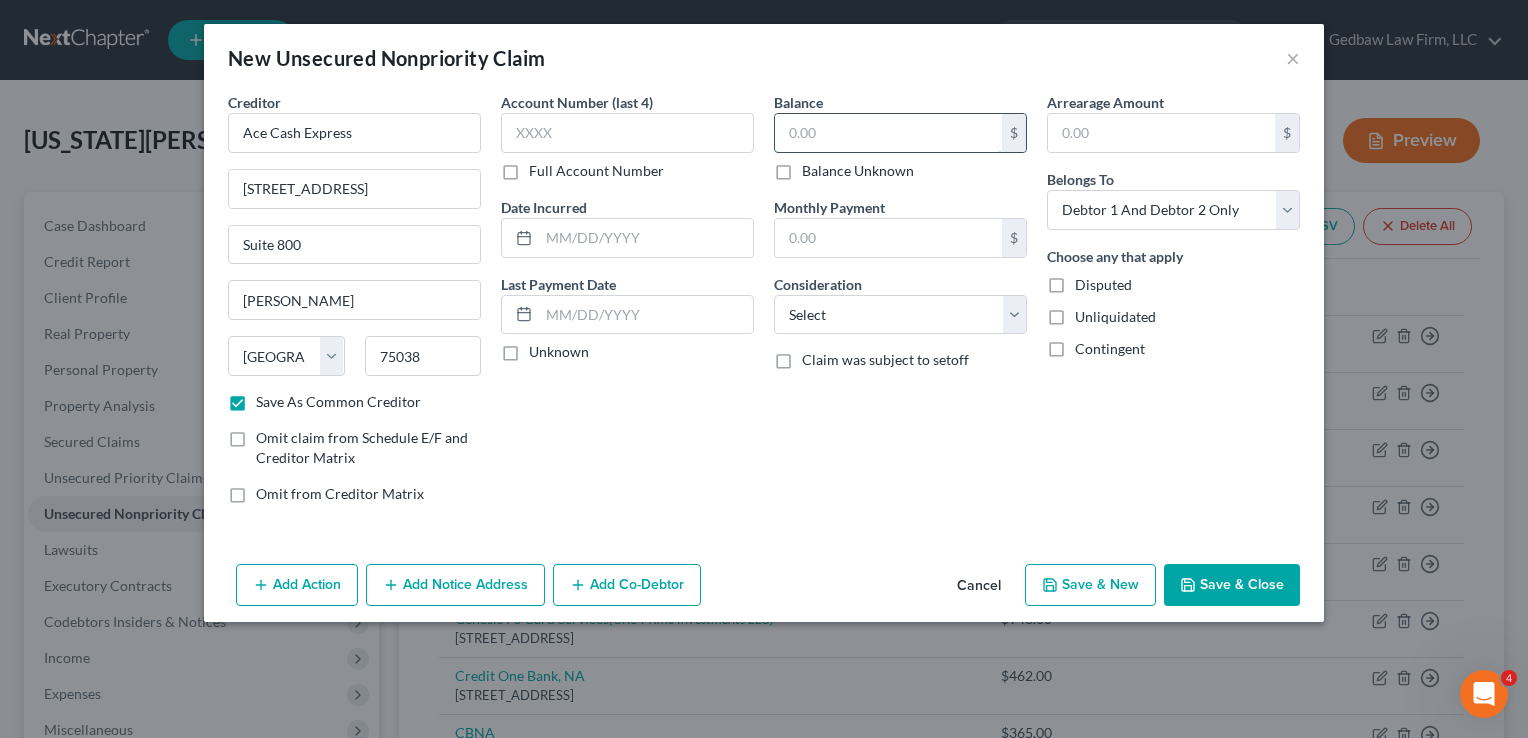 click at bounding box center (888, 133) 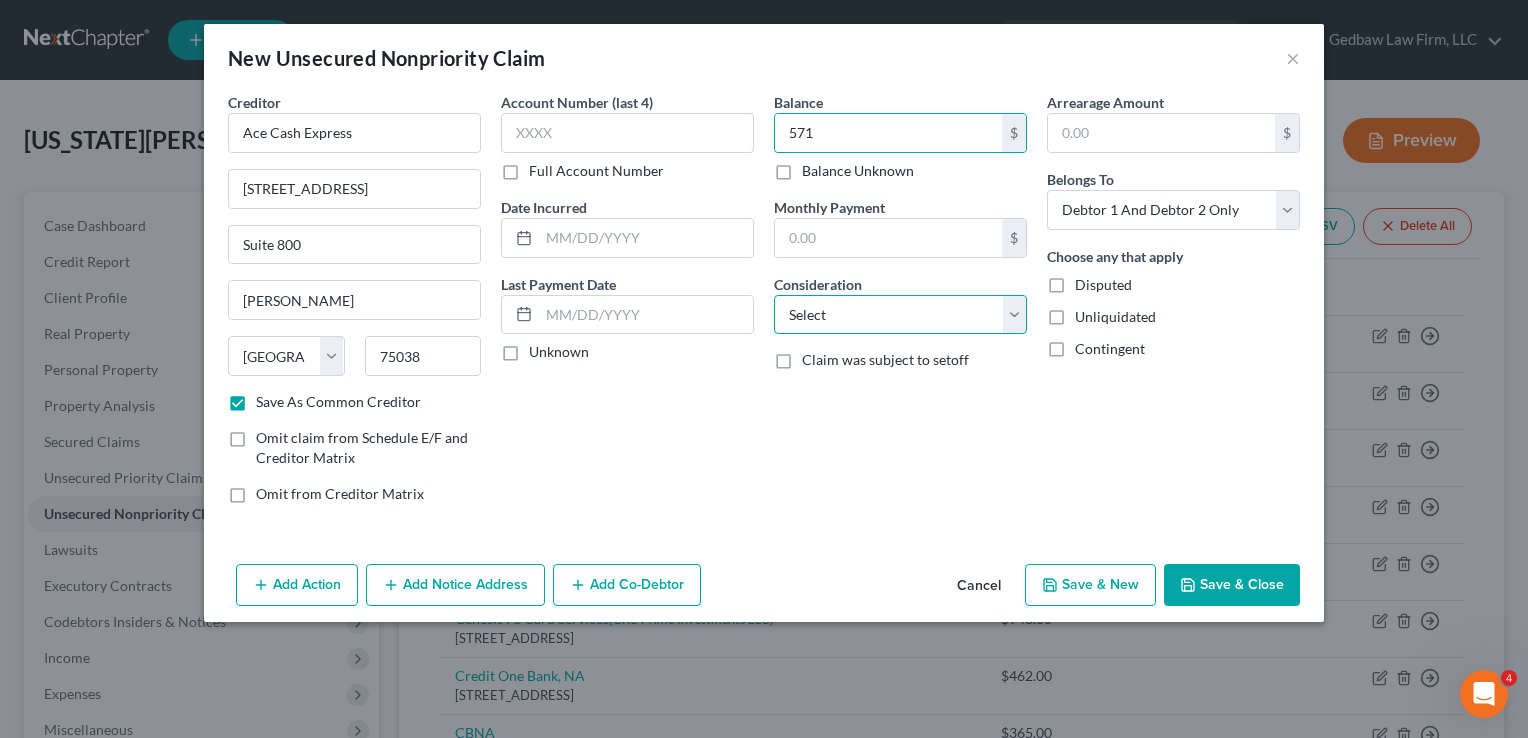 click on "Select Cable / Satellite Services Collection Agency Credit Card Debt Debt Counseling / Attorneys Deficiency Balance Domestic Support Obligations Home / Car Repairs Income Taxes Judgment Liens Medical Services Monies Loaned / Advanced Mortgage Obligation From Divorce Or Separation Obligation To Pensions Other Overdrawn Bank Account Promised To Help Pay Creditors Student Loans Suppliers And Vendors Telephone / Internet Services Utility Services" at bounding box center (900, 315) 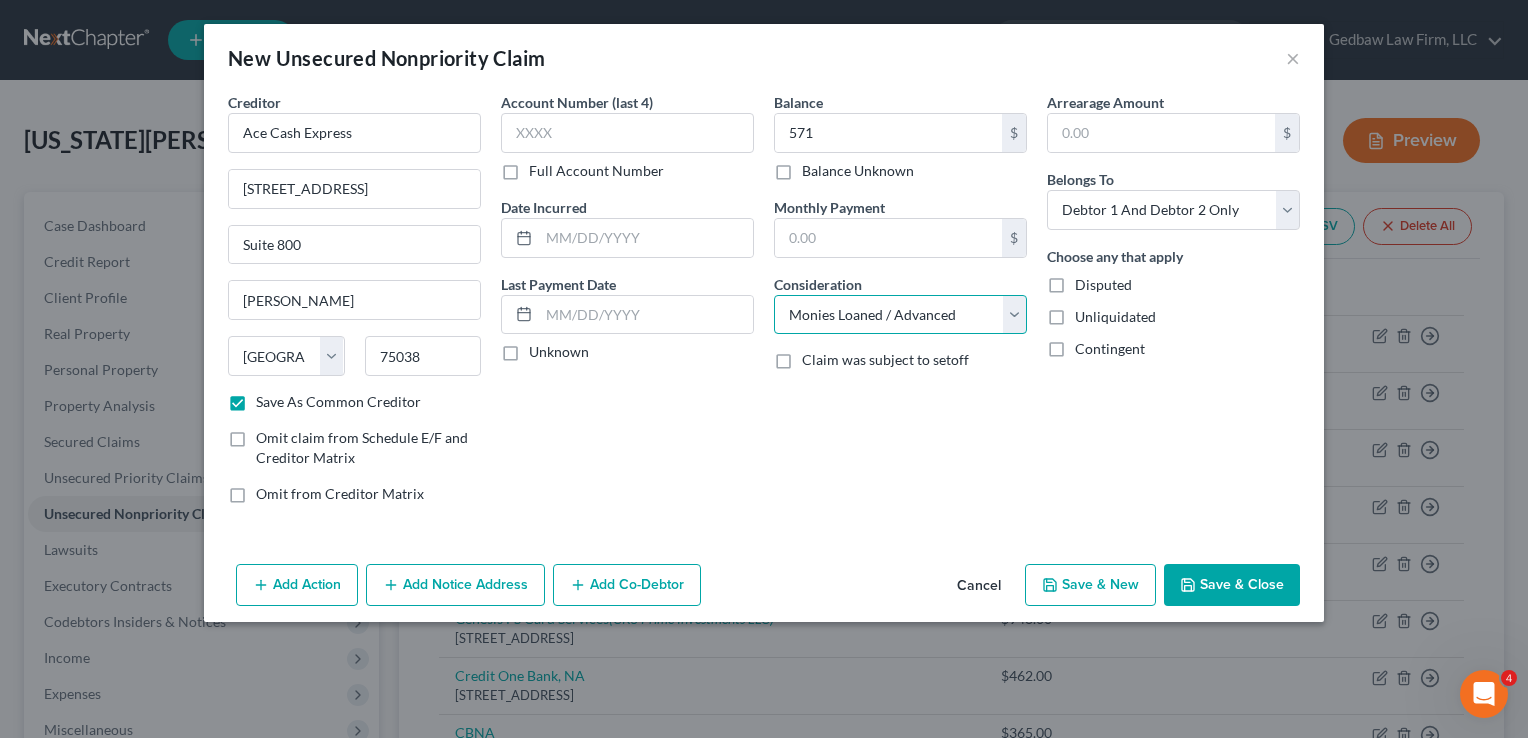 click on "Select Cable / Satellite Services Collection Agency Credit Card Debt Debt Counseling / Attorneys Deficiency Balance Domestic Support Obligations Home / Car Repairs Income Taxes Judgment Liens Medical Services Monies Loaned / Advanced Mortgage Obligation From Divorce Or Separation Obligation To Pensions Other Overdrawn Bank Account Promised To Help Pay Creditors Student Loans Suppliers And Vendors Telephone / Internet Services Utility Services" at bounding box center (900, 315) 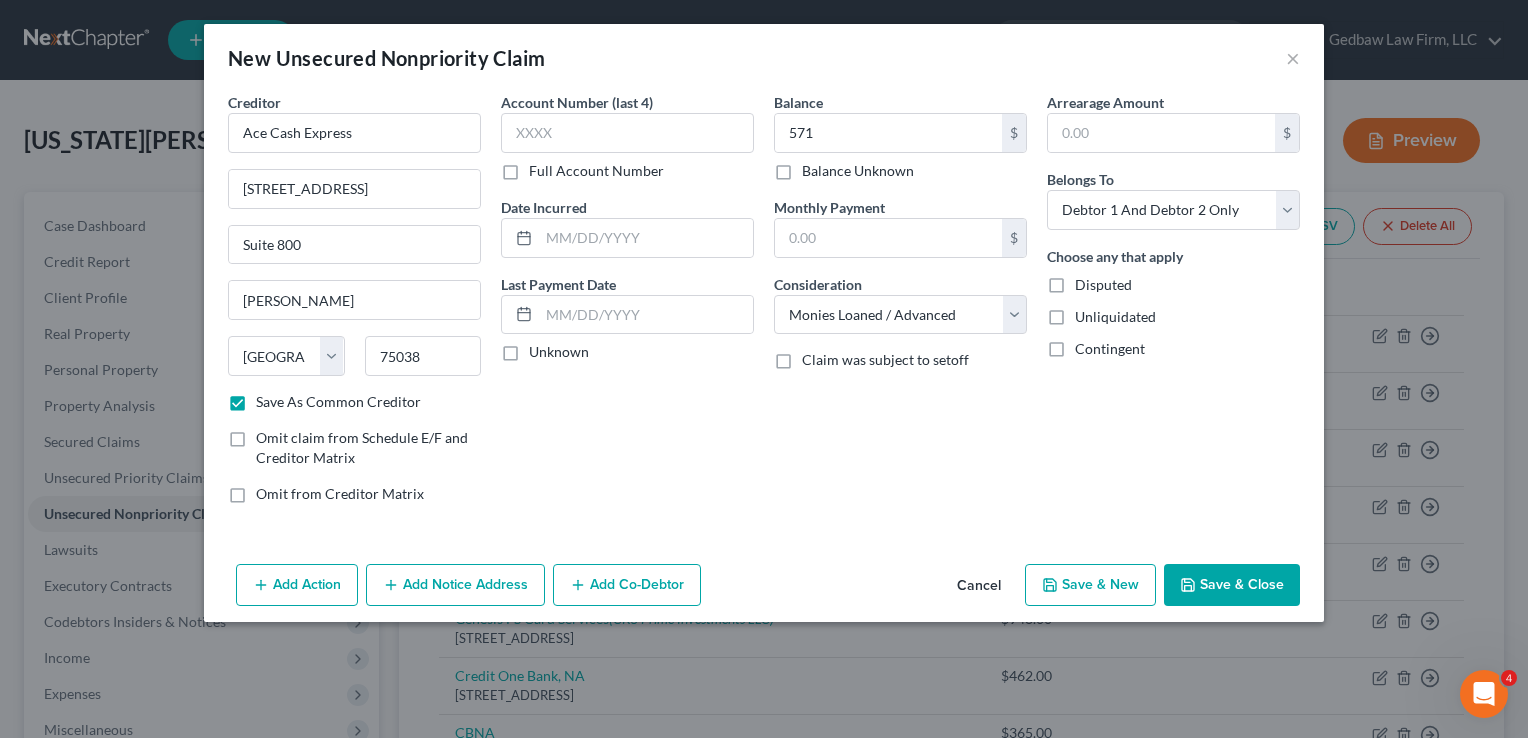 click on "Save & New" at bounding box center (1090, 585) 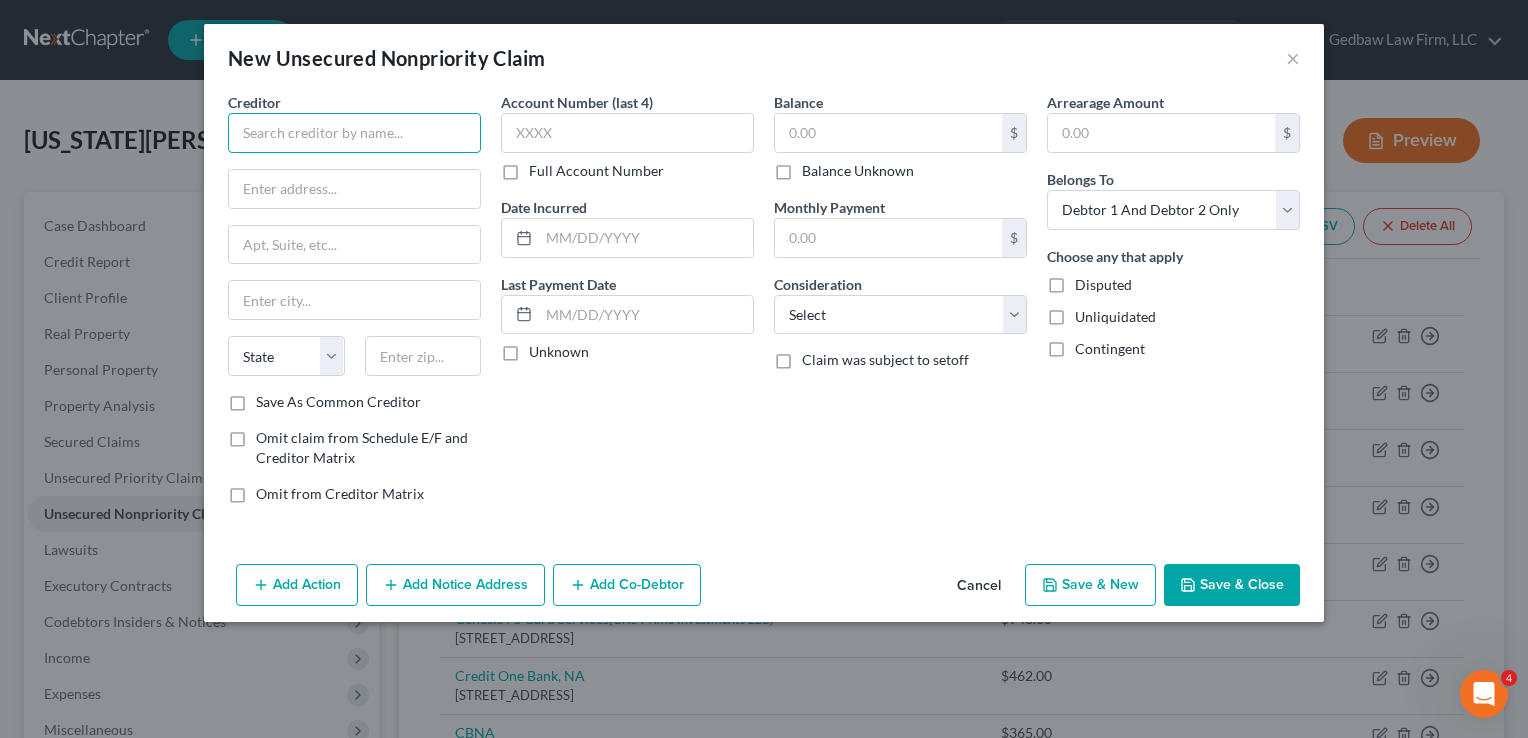click at bounding box center (354, 133) 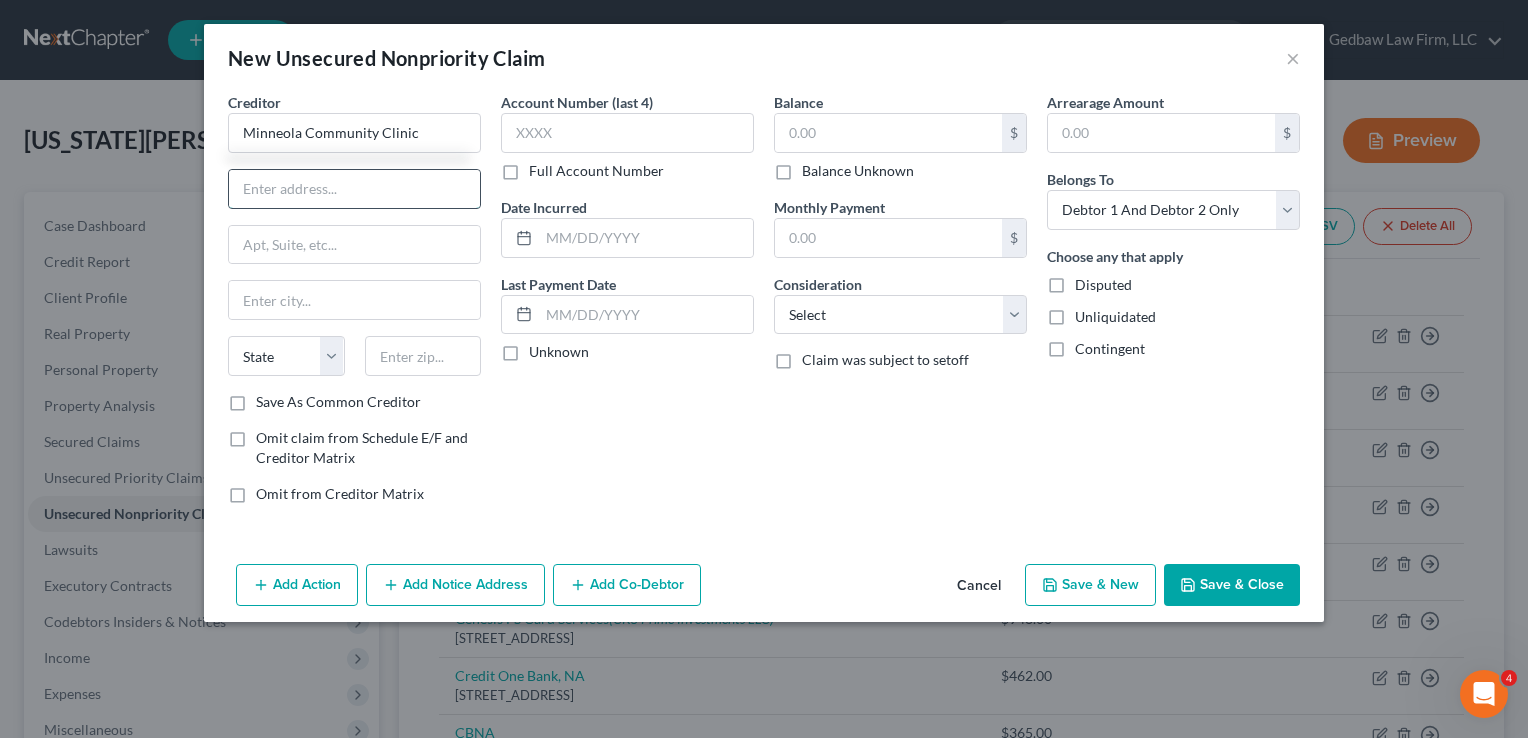 click at bounding box center (354, 189) 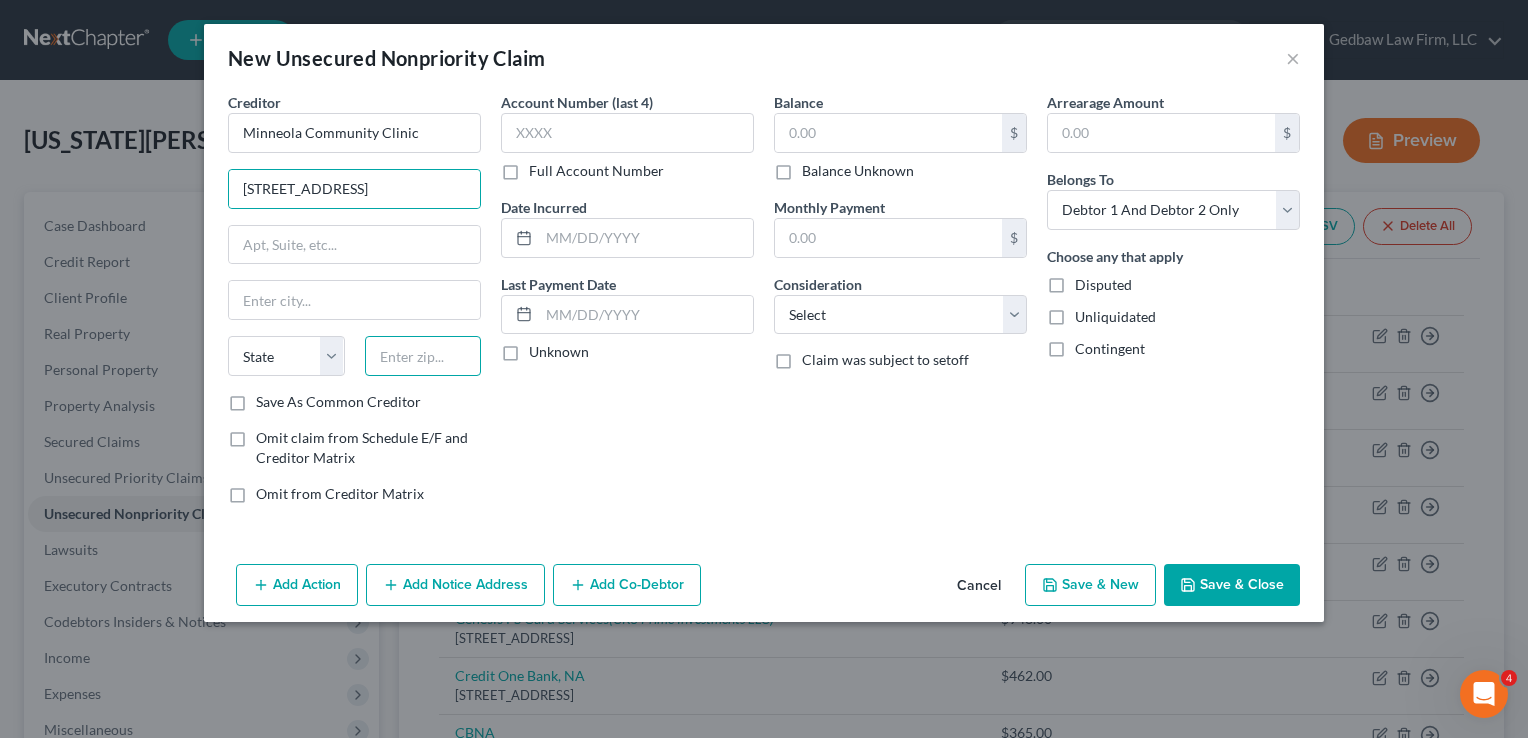 click at bounding box center [423, 356] 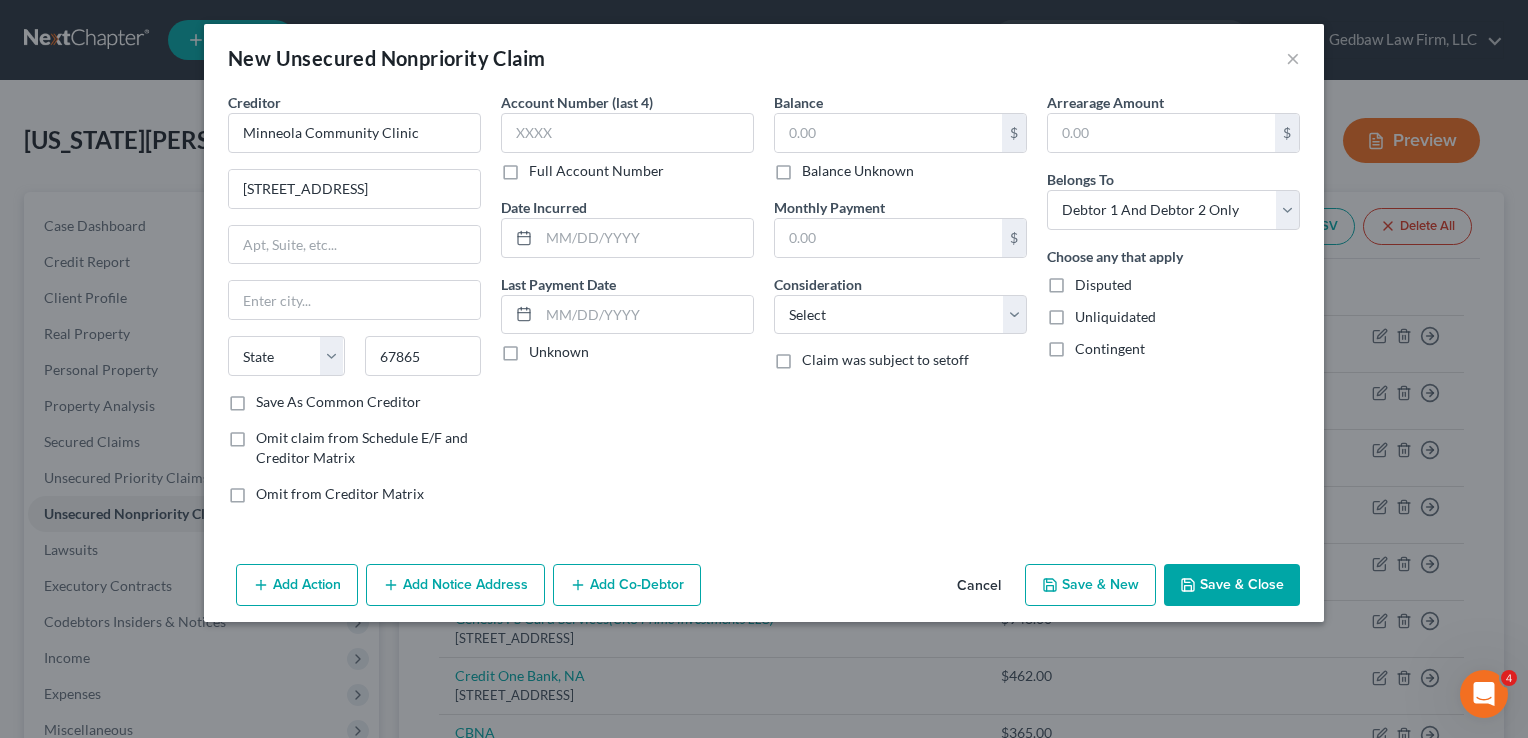 click on "Account Number (last 4)
Full Account Number
Date Incurred         Last Payment Date         Unknown" at bounding box center (627, 306) 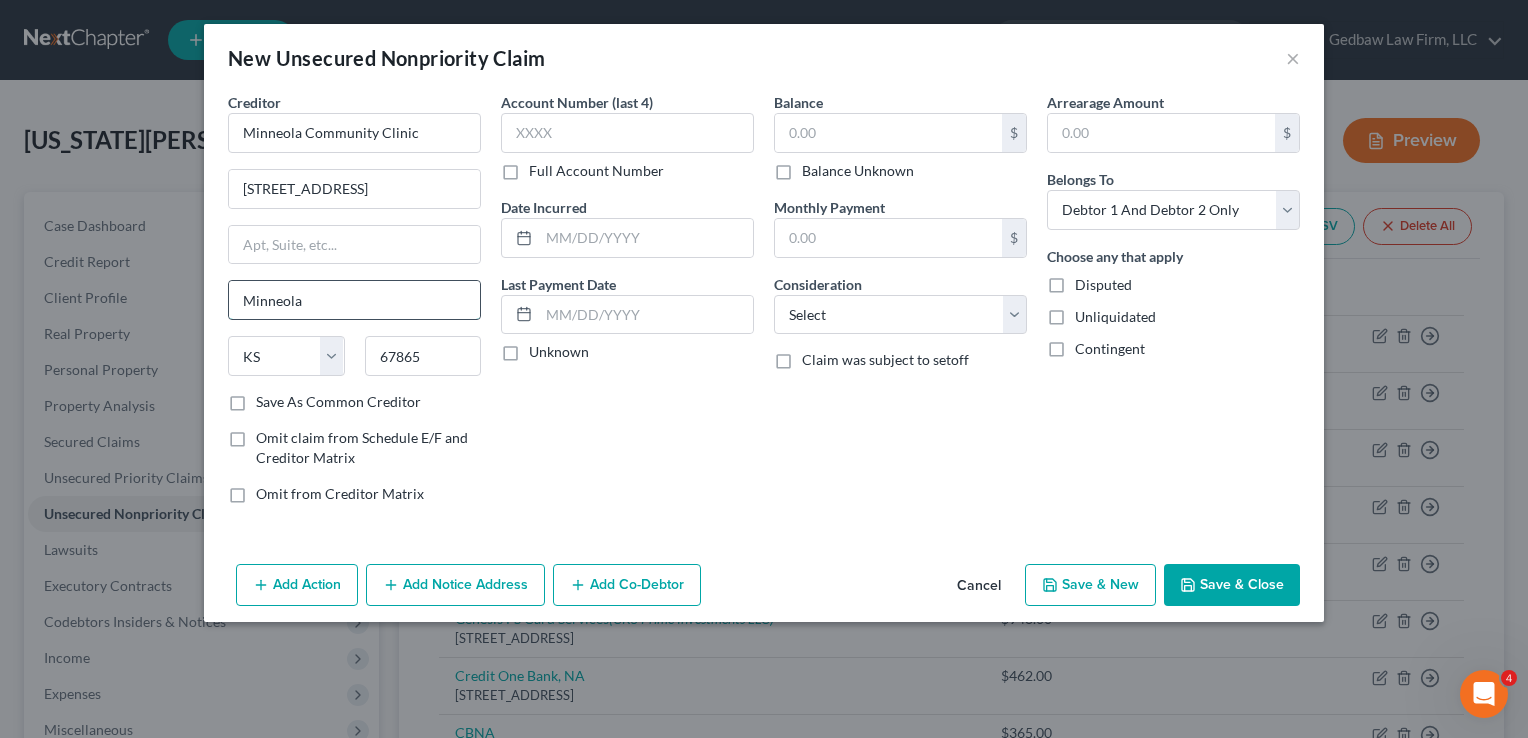 click on "Minneola" at bounding box center (354, 300) 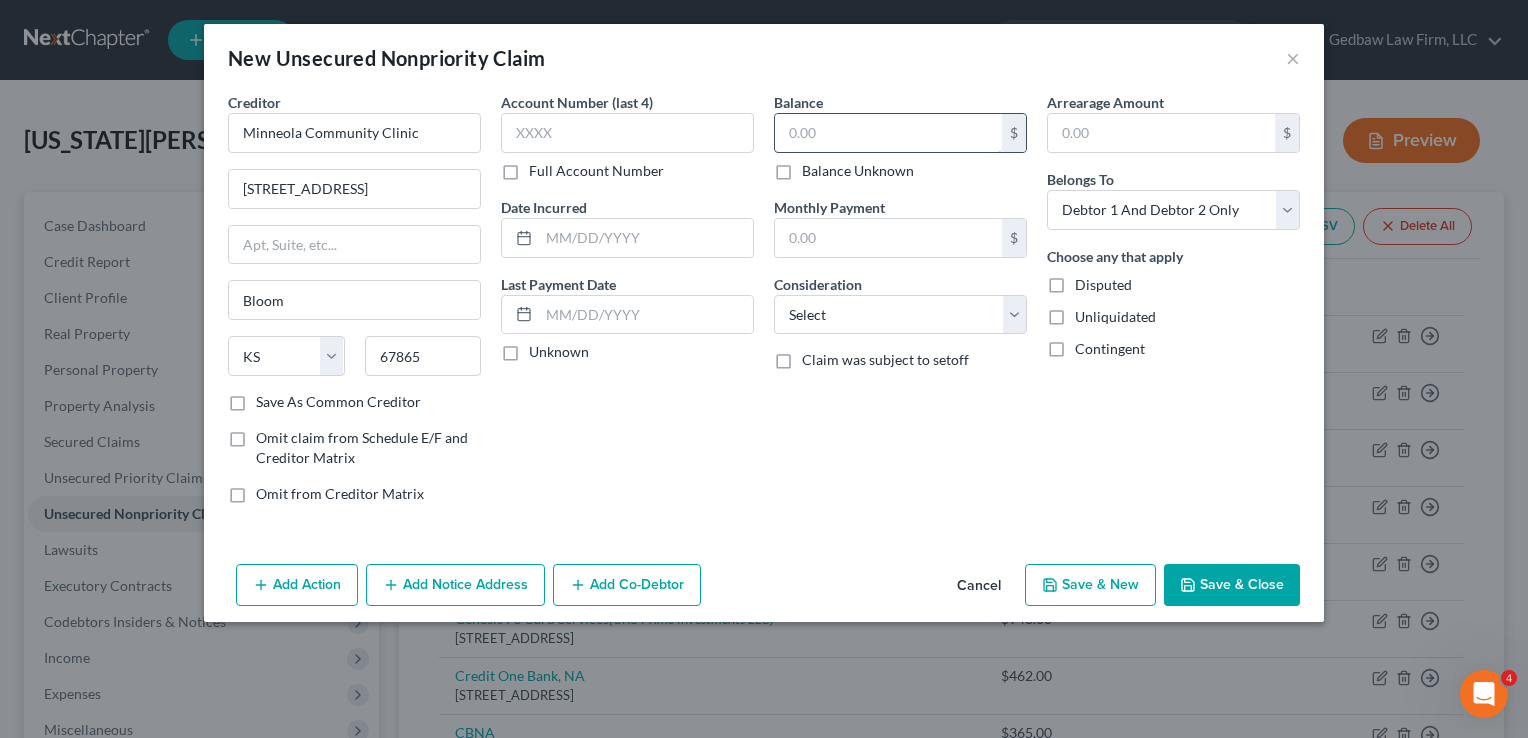 click at bounding box center [888, 133] 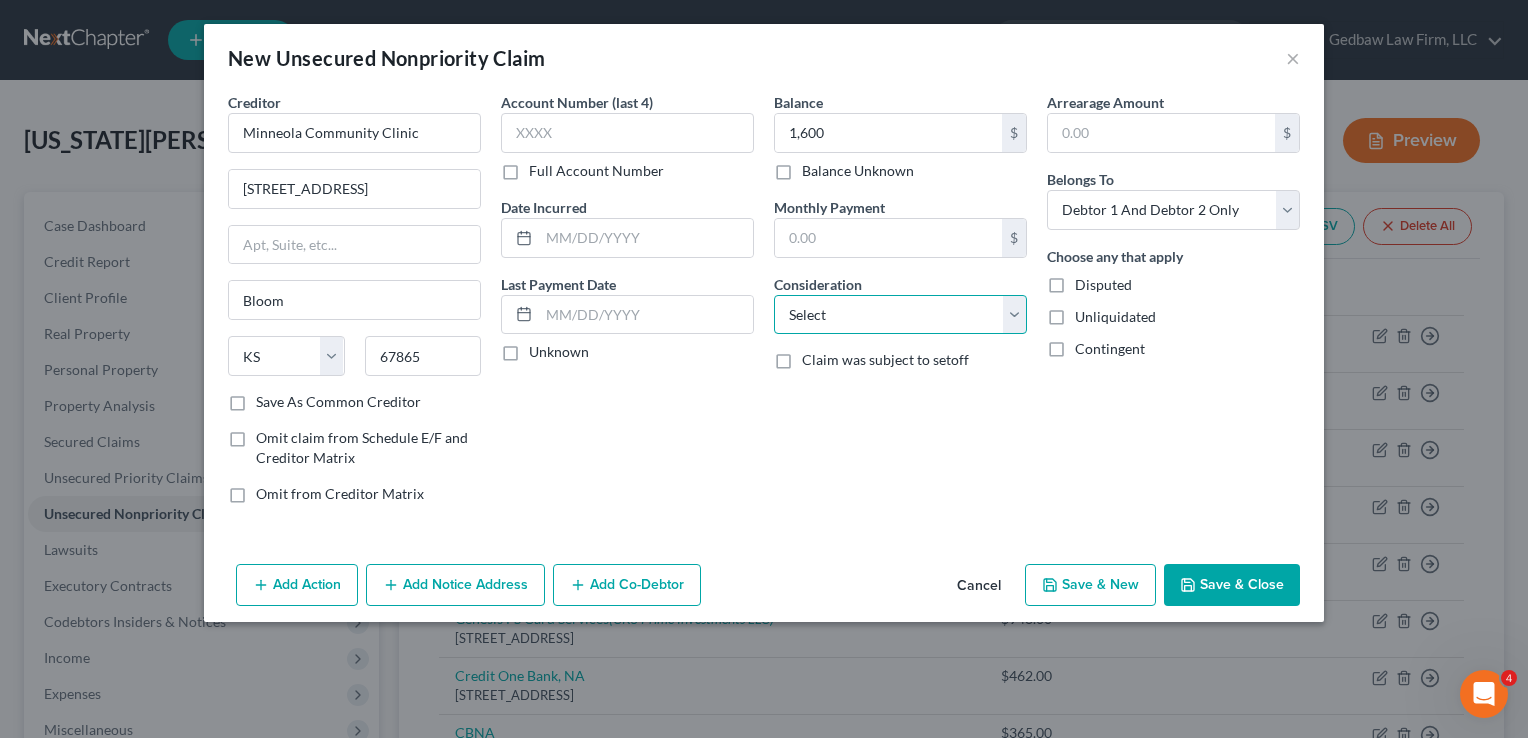 click on "Select Cable / Satellite Services Collection Agency Credit Card Debt Debt Counseling / Attorneys Deficiency Balance Domestic Support Obligations Home / Car Repairs Income Taxes Judgment Liens Medical Services Monies Loaned / Advanced Mortgage Obligation From Divorce Or Separation Obligation To Pensions Other Overdrawn Bank Account Promised To Help Pay Creditors Student Loans Suppliers And Vendors Telephone / Internet Services Utility Services" at bounding box center [900, 315] 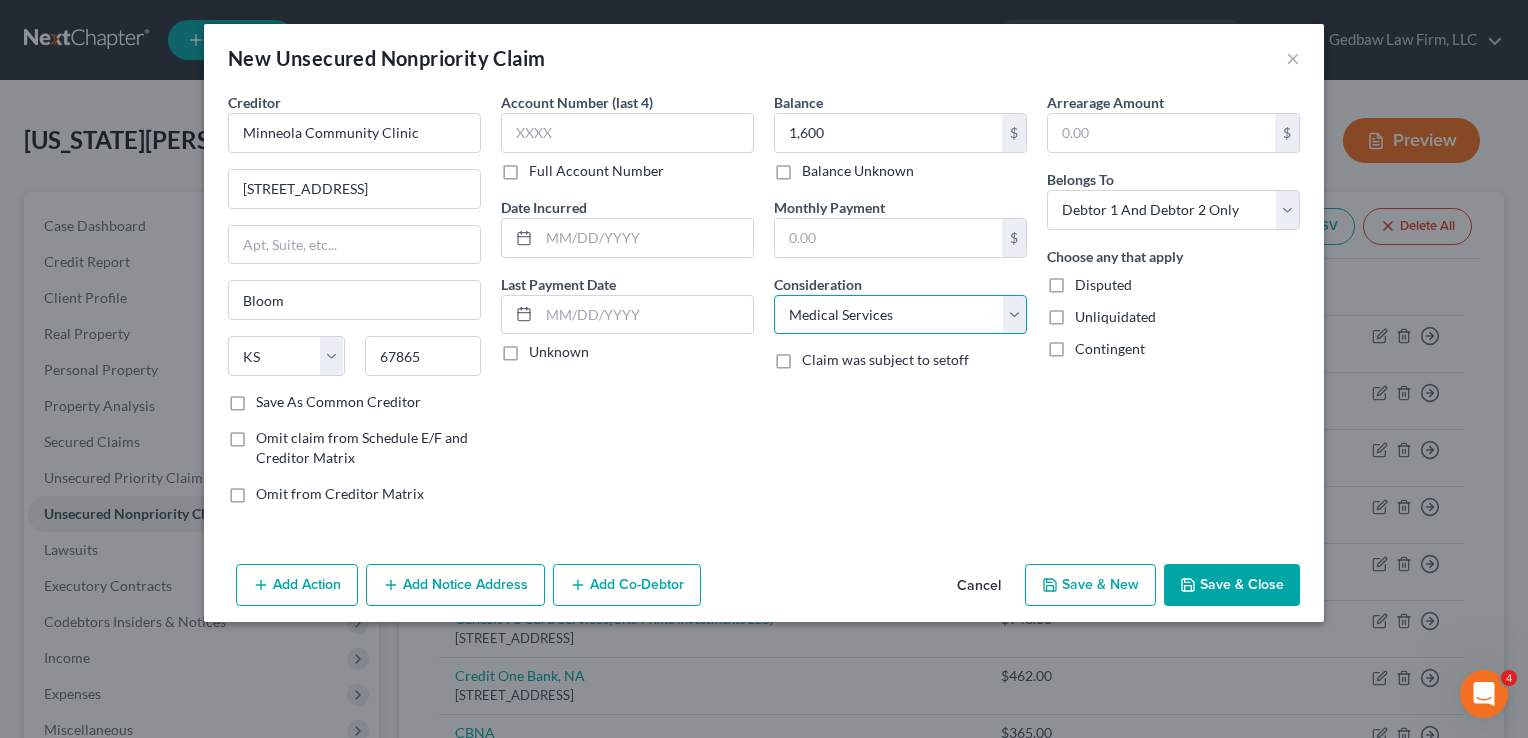 click on "Select Cable / Satellite Services Collection Agency Credit Card Debt Debt Counseling / Attorneys Deficiency Balance Domestic Support Obligations Home / Car Repairs Income Taxes Judgment Liens Medical Services Monies Loaned / Advanced Mortgage Obligation From Divorce Or Separation Obligation To Pensions Other Overdrawn Bank Account Promised To Help Pay Creditors Student Loans Suppliers And Vendors Telephone / Internet Services Utility Services" at bounding box center (900, 315) 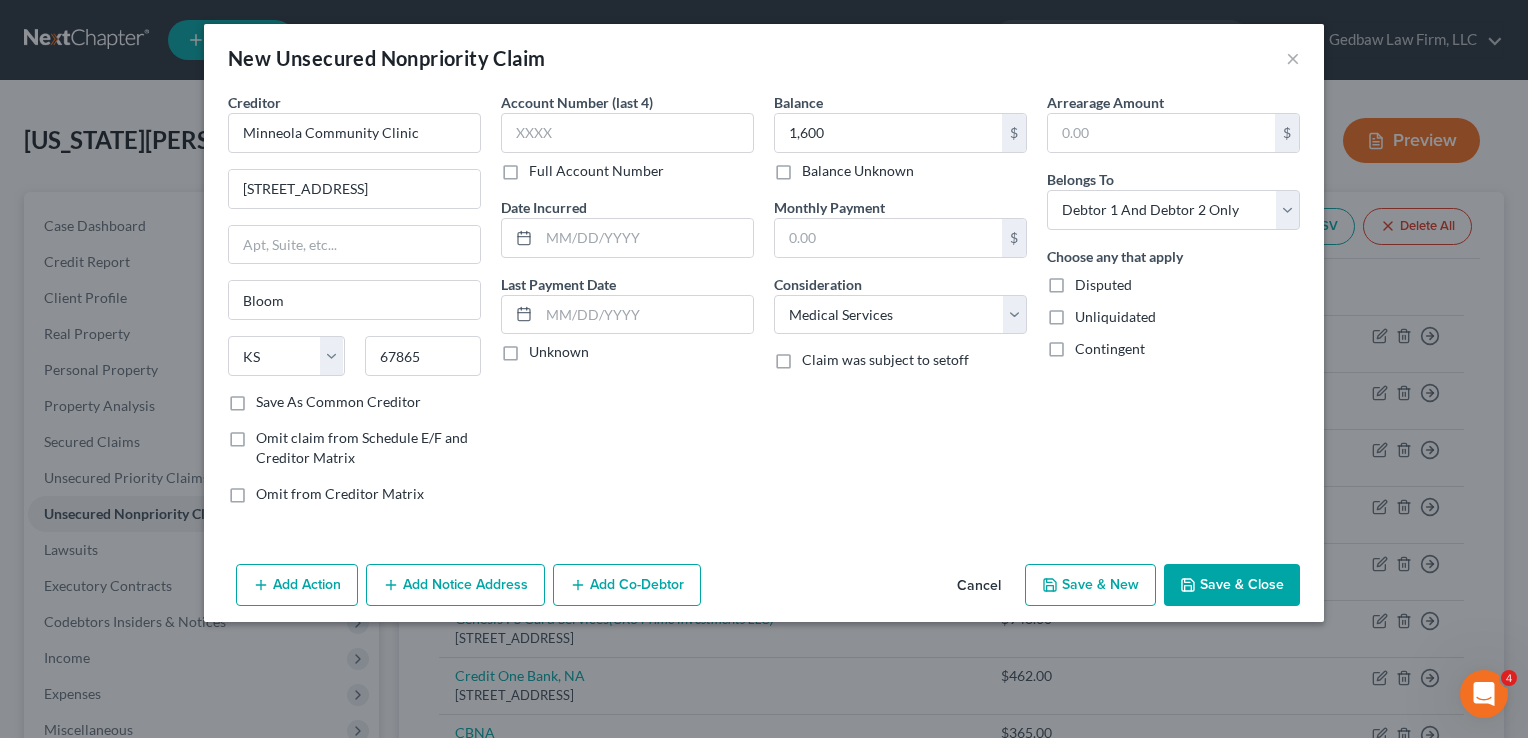 click on "Save & New" at bounding box center (1090, 585) 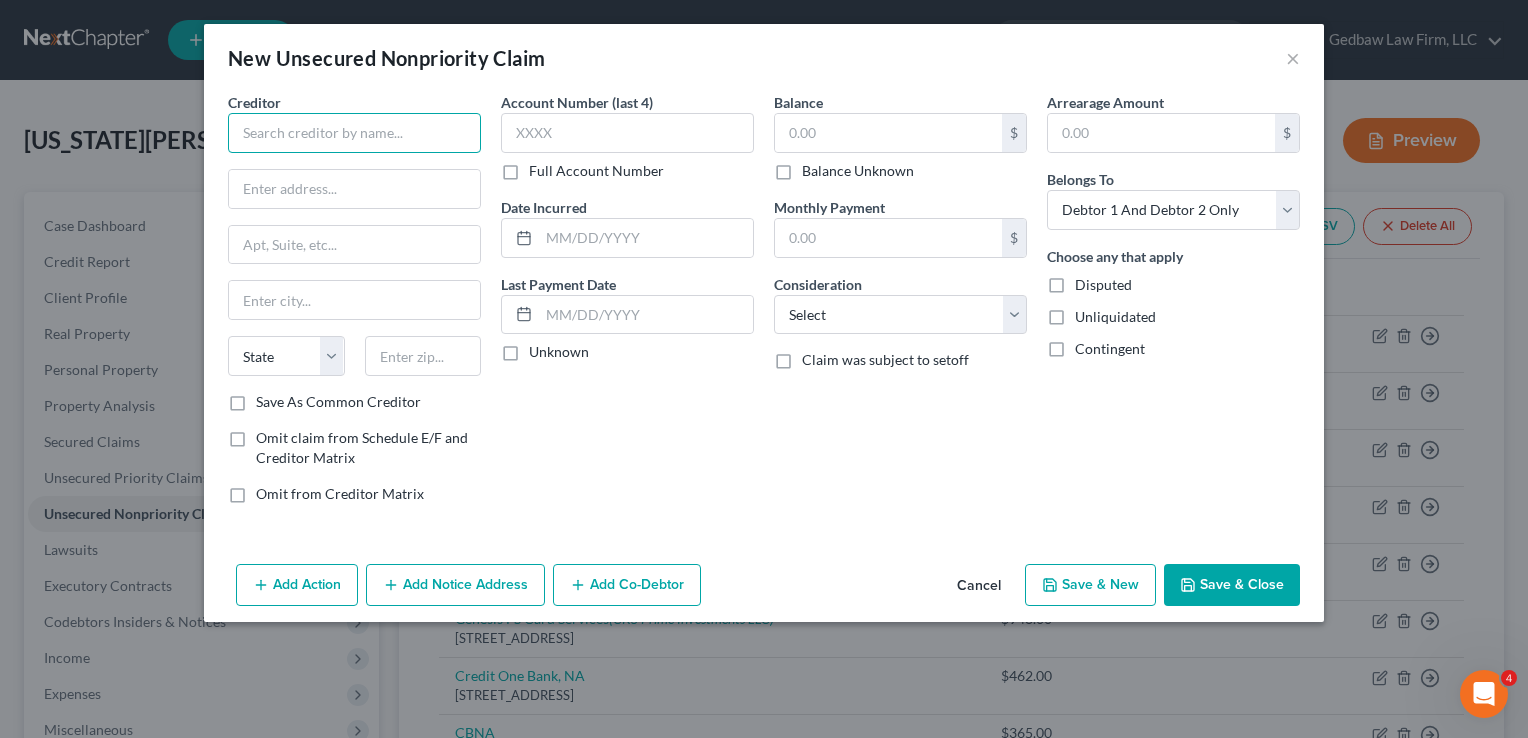 click at bounding box center (354, 133) 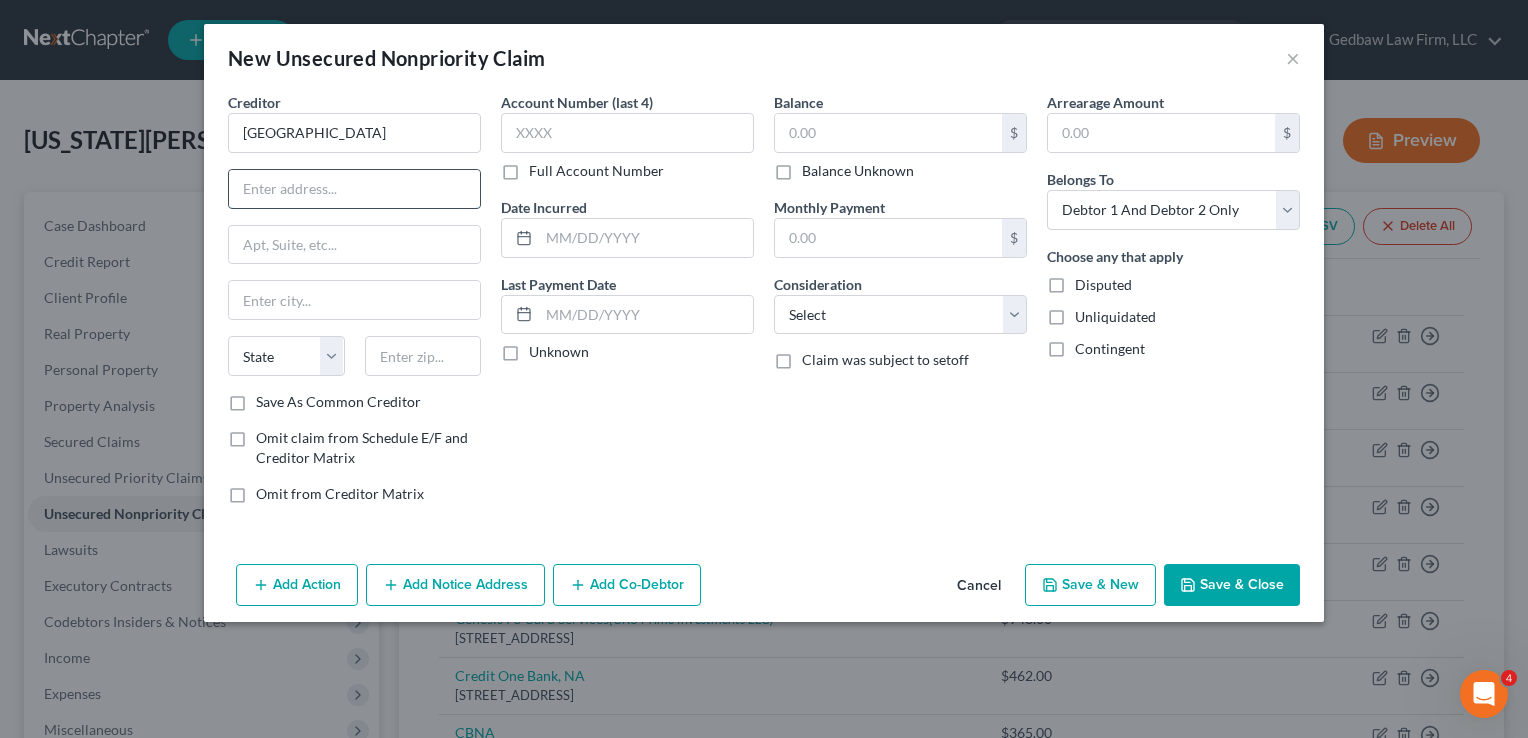click at bounding box center [354, 189] 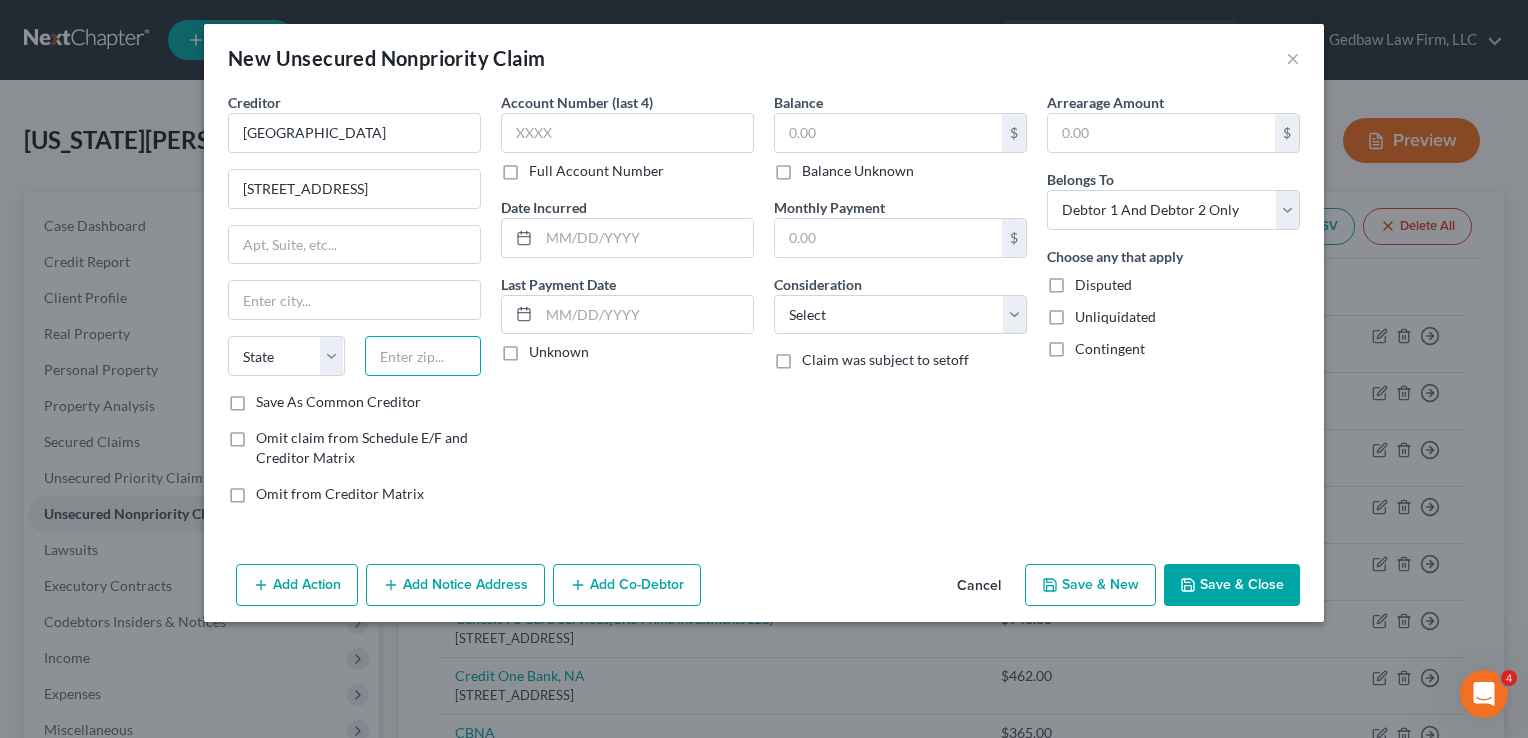 click at bounding box center (423, 356) 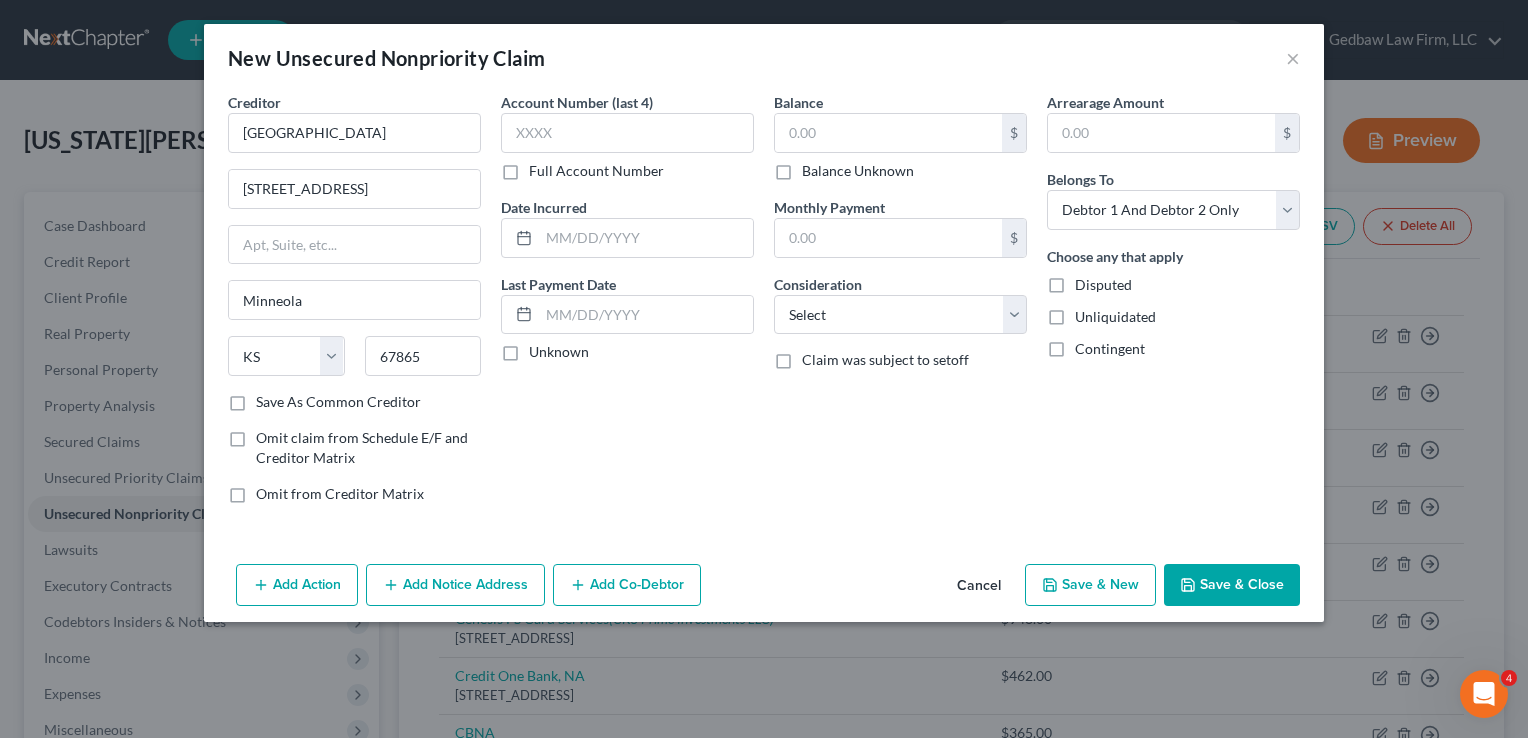 click on "Account Number (last 4)
Full Account Number
Date Incurred         Last Payment Date         Unknown" at bounding box center [627, 306] 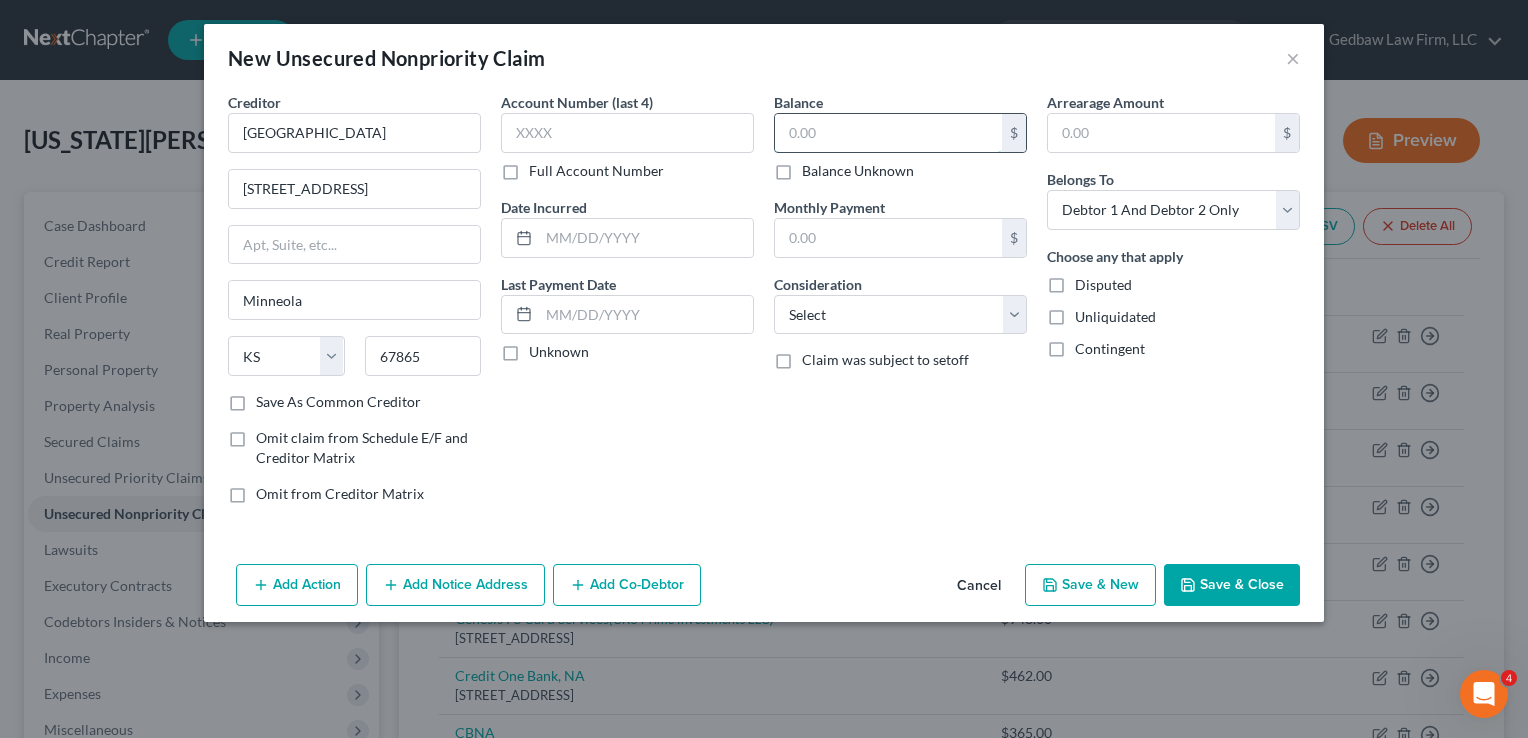 click at bounding box center [888, 133] 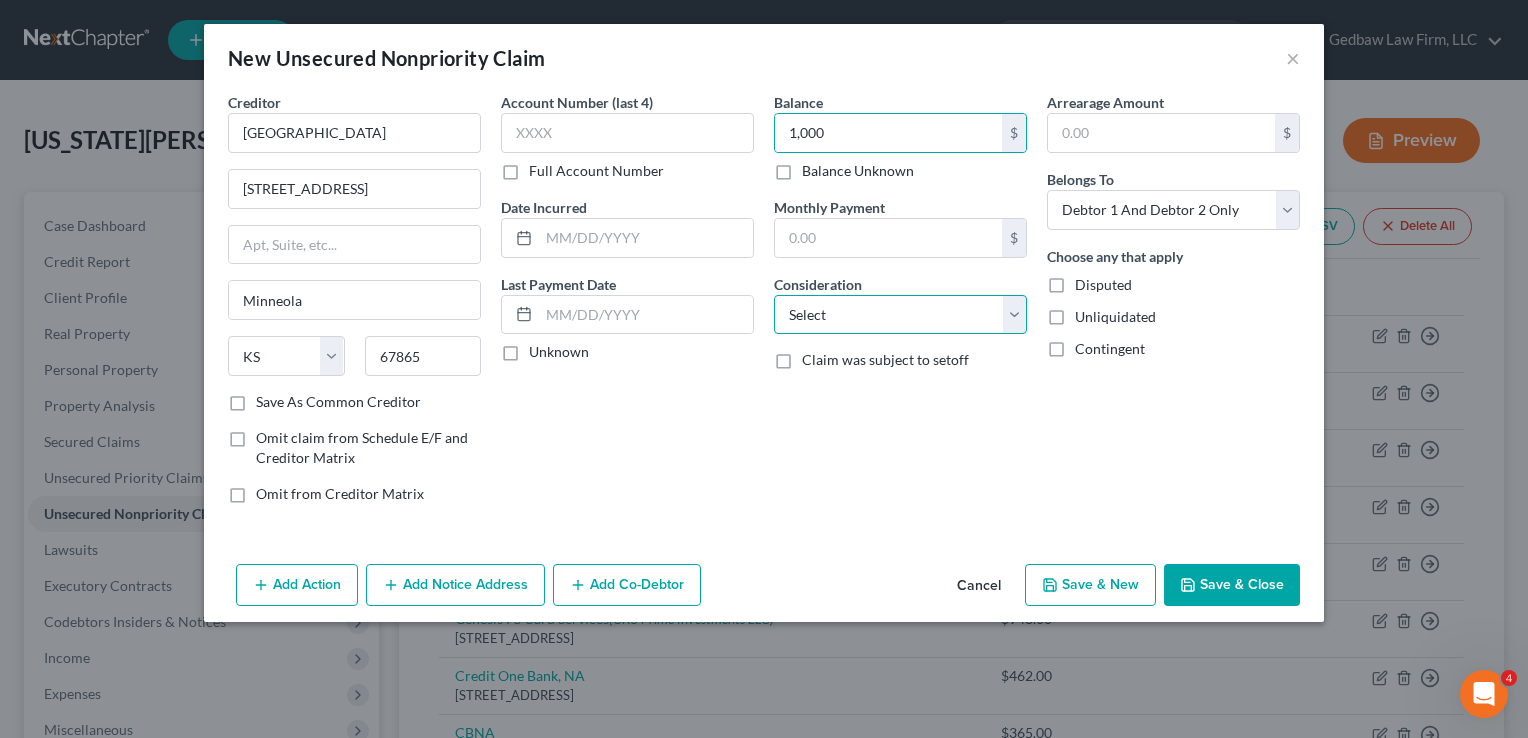 click on "Select Cable / Satellite Services Collection Agency Credit Card Debt Debt Counseling / Attorneys Deficiency Balance Domestic Support Obligations Home / Car Repairs Income Taxes Judgment Liens Medical Services Monies Loaned / Advanced Mortgage Obligation From Divorce Or Separation Obligation To Pensions Other Overdrawn Bank Account Promised To Help Pay Creditors Student Loans Suppliers And Vendors Telephone / Internet Services Utility Services" at bounding box center (900, 315) 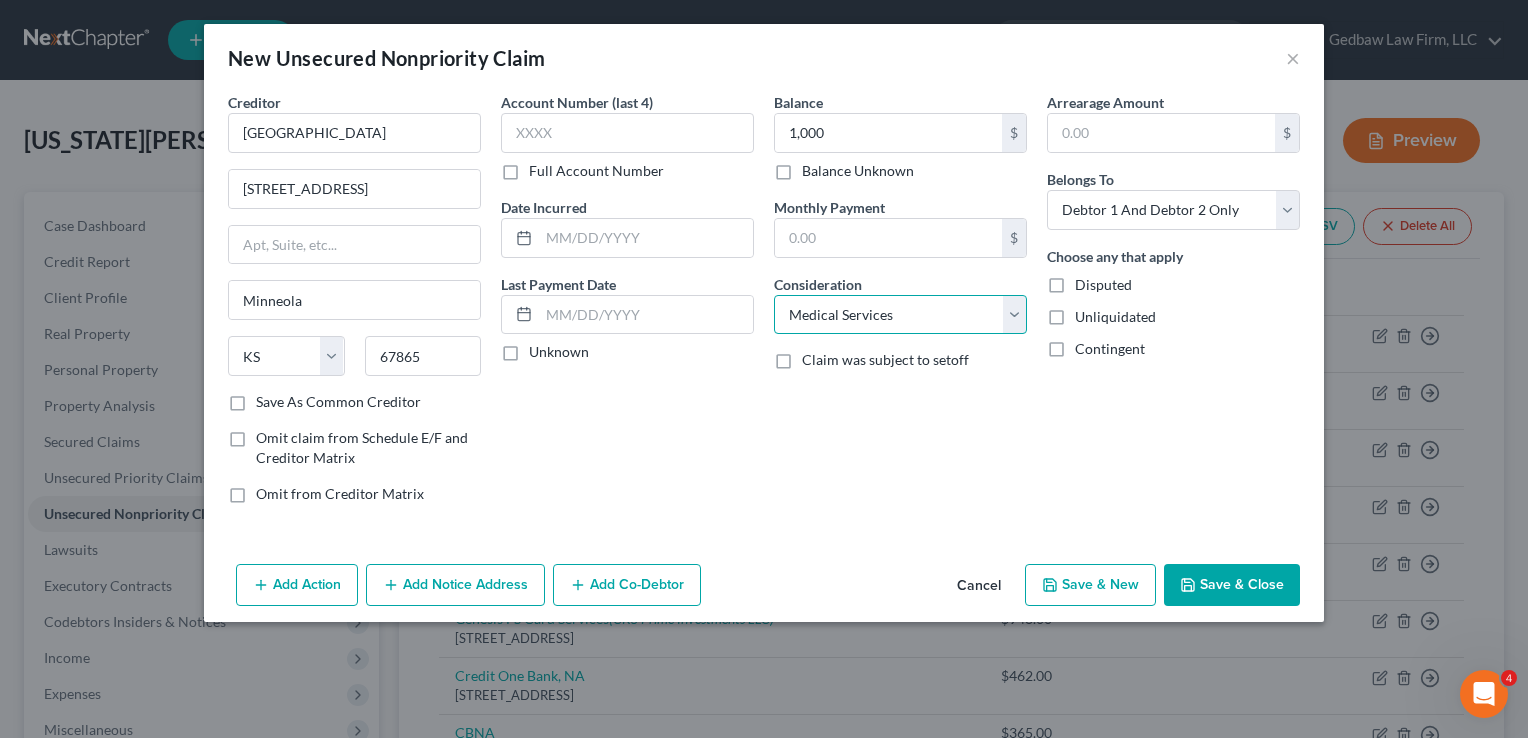 click on "Select Cable / Satellite Services Collection Agency Credit Card Debt Debt Counseling / Attorneys Deficiency Balance Domestic Support Obligations Home / Car Repairs Income Taxes Judgment Liens Medical Services Monies Loaned / Advanced Mortgage Obligation From Divorce Or Separation Obligation To Pensions Other Overdrawn Bank Account Promised To Help Pay Creditors Student Loans Suppliers And Vendors Telephone / Internet Services Utility Services" at bounding box center (900, 315) 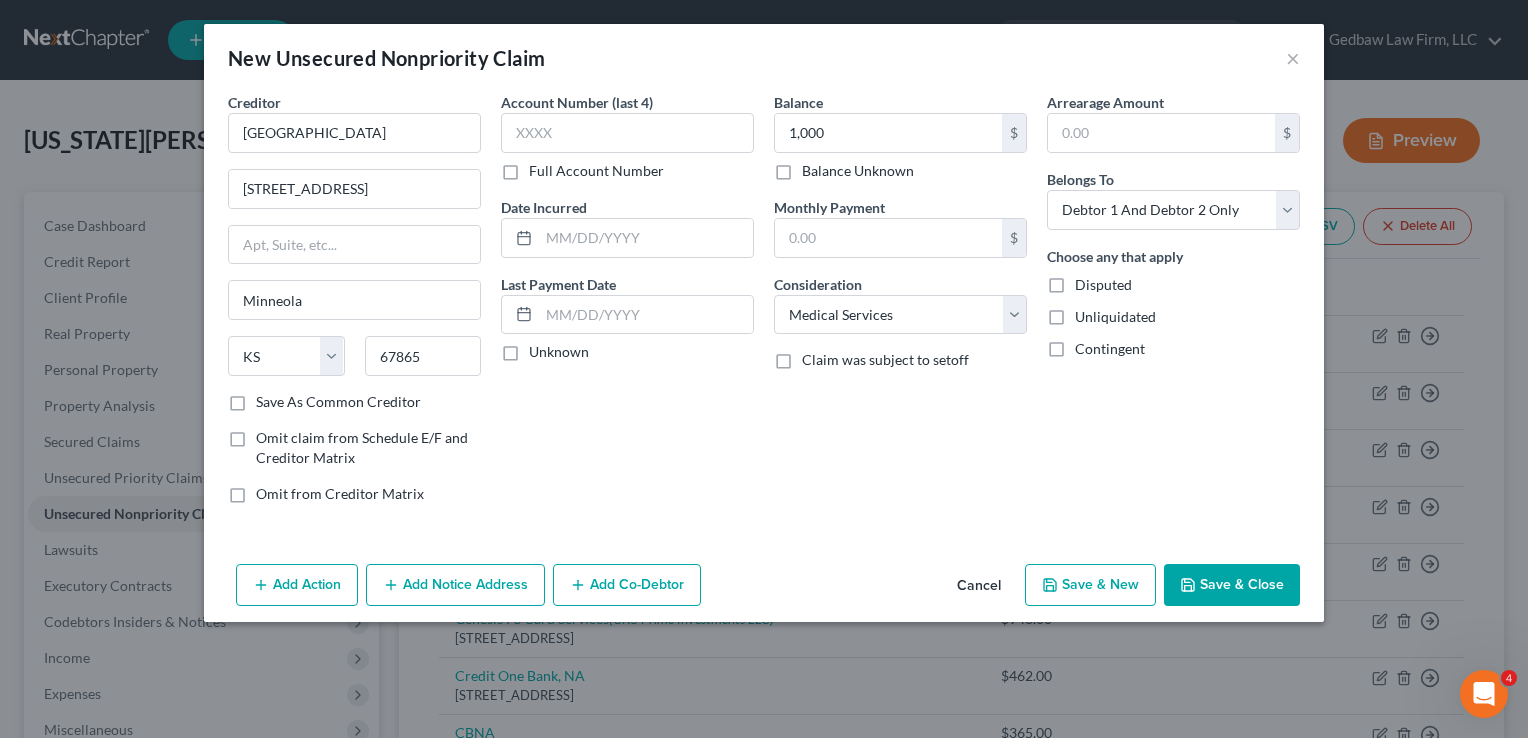 click on "Save & New" at bounding box center [1090, 585] 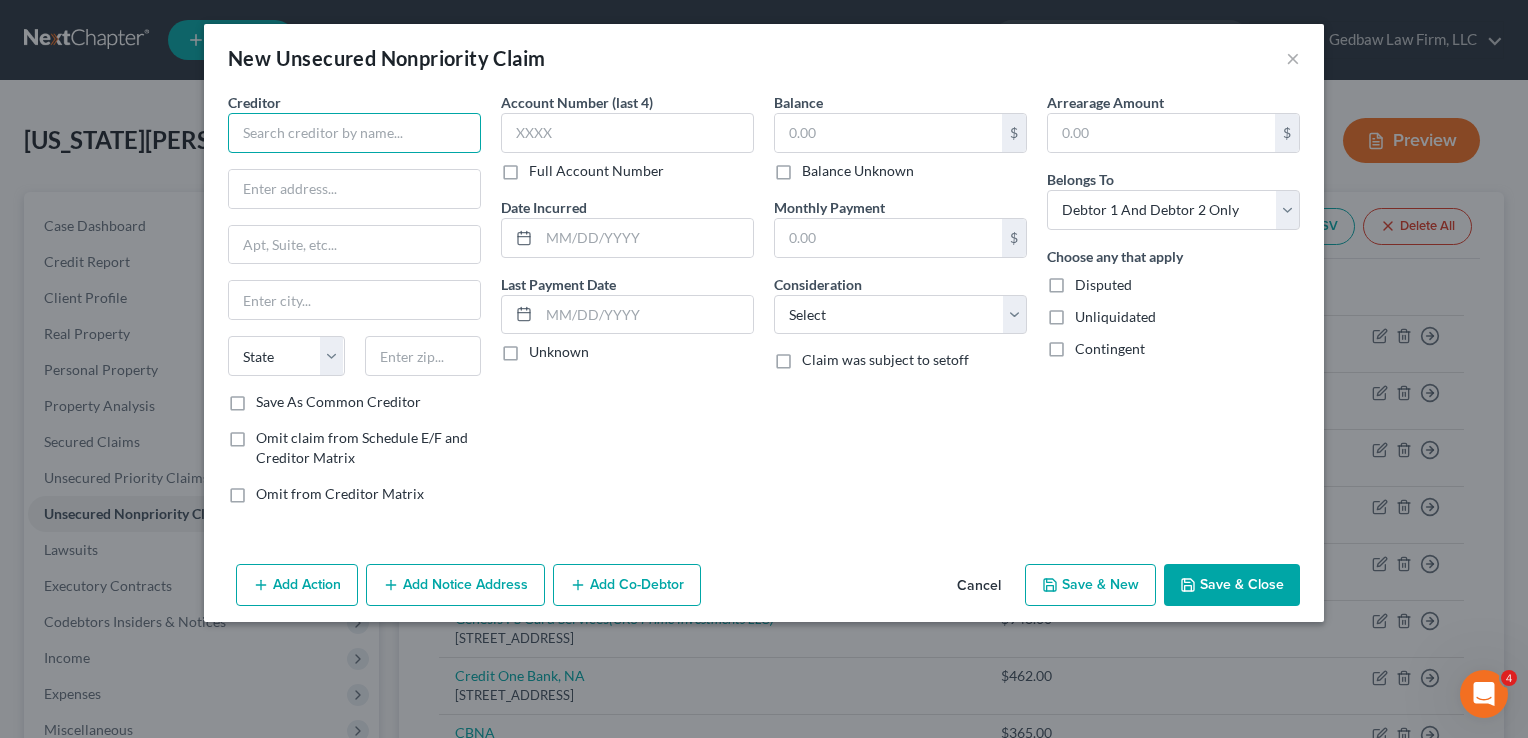 click at bounding box center (354, 133) 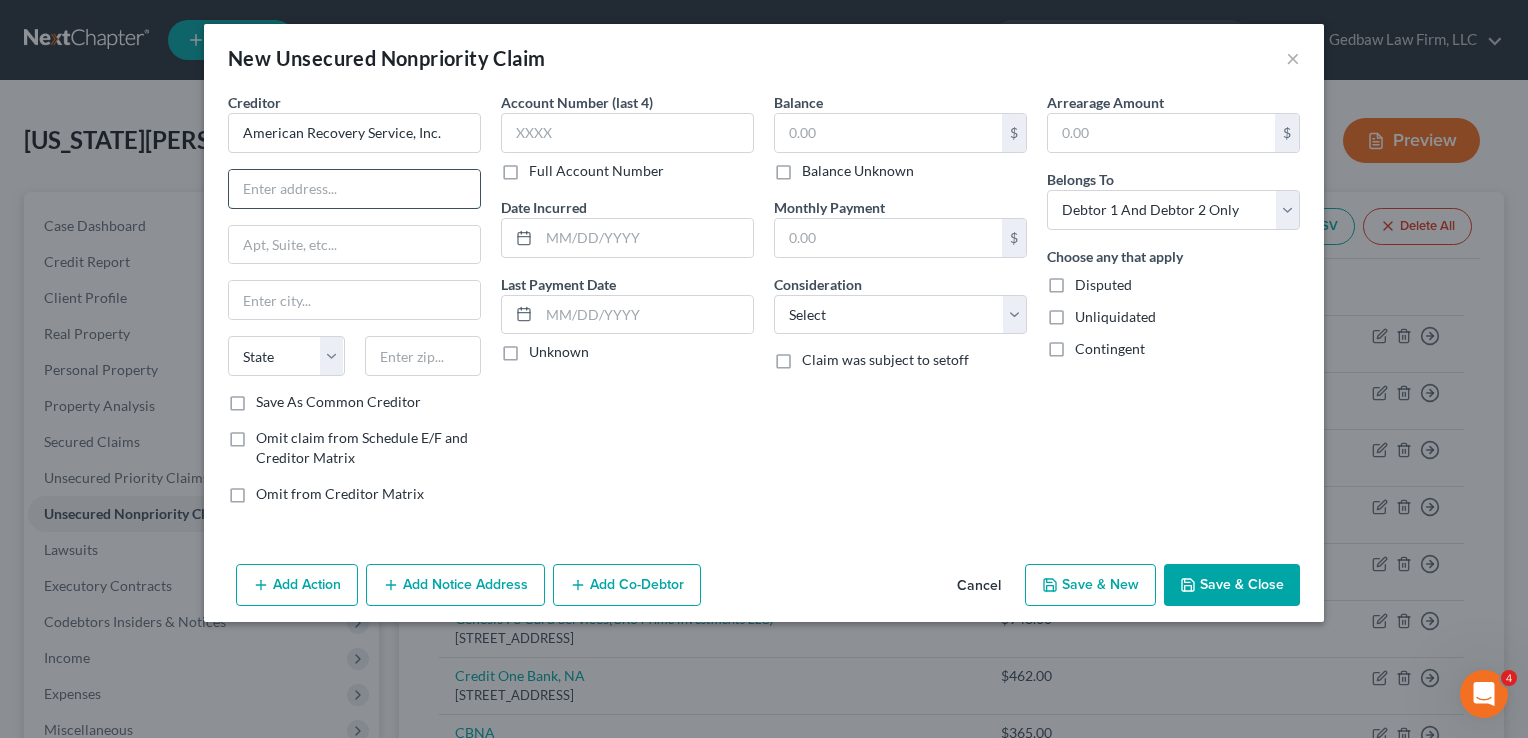 click at bounding box center [354, 189] 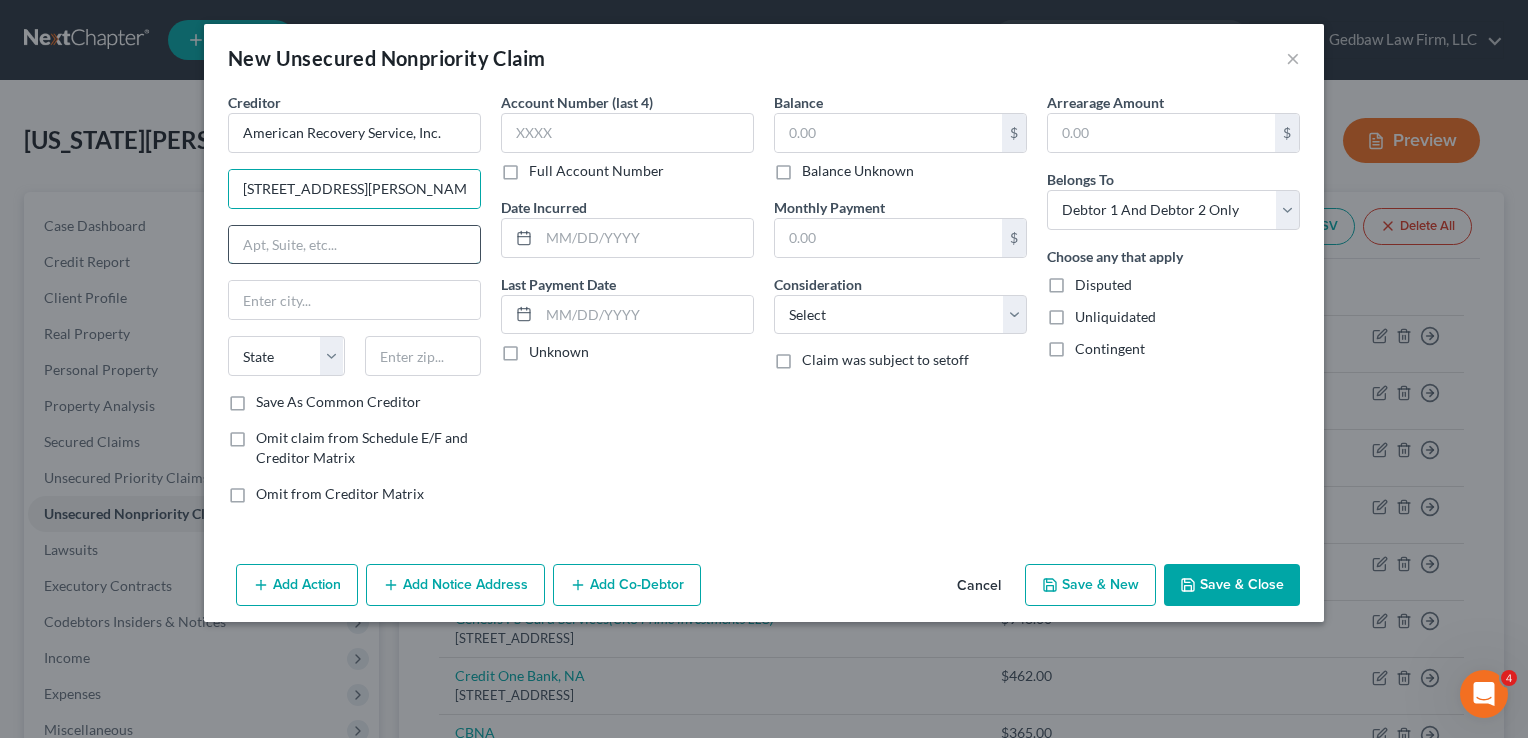 click at bounding box center [354, 245] 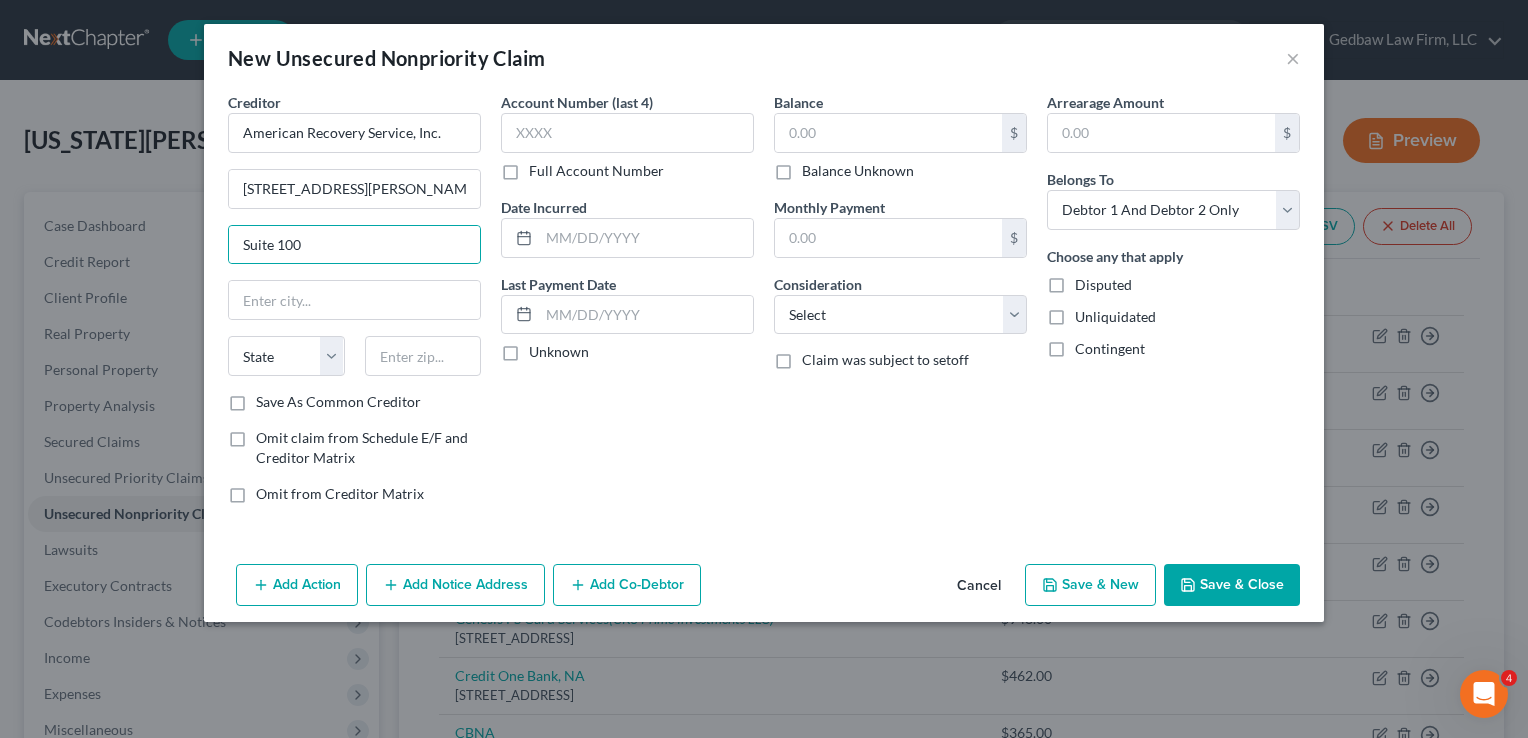 click on "Account Number (last 4)
Full Account Number
Date Incurred         Last Payment Date         Unknown" at bounding box center [627, 306] 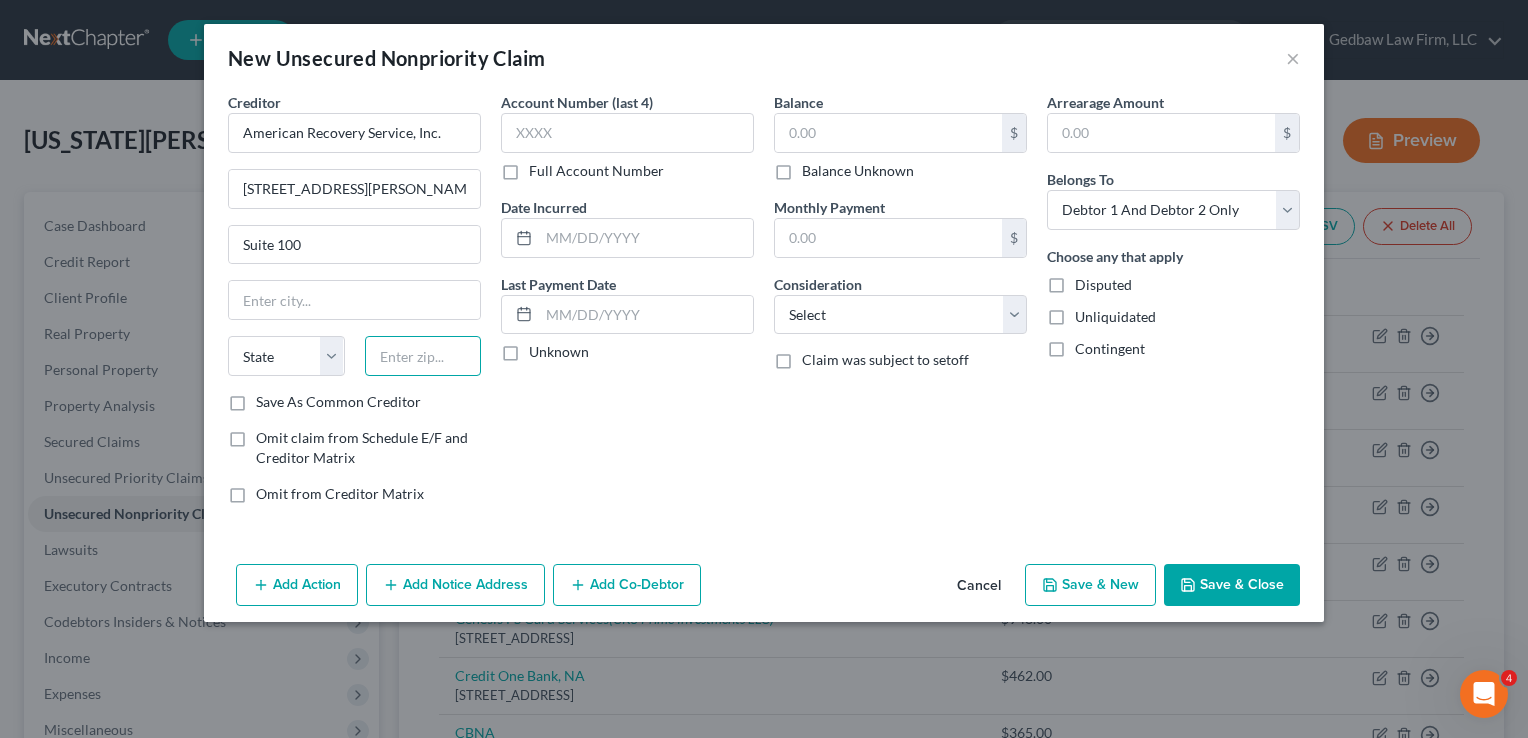 click at bounding box center (423, 356) 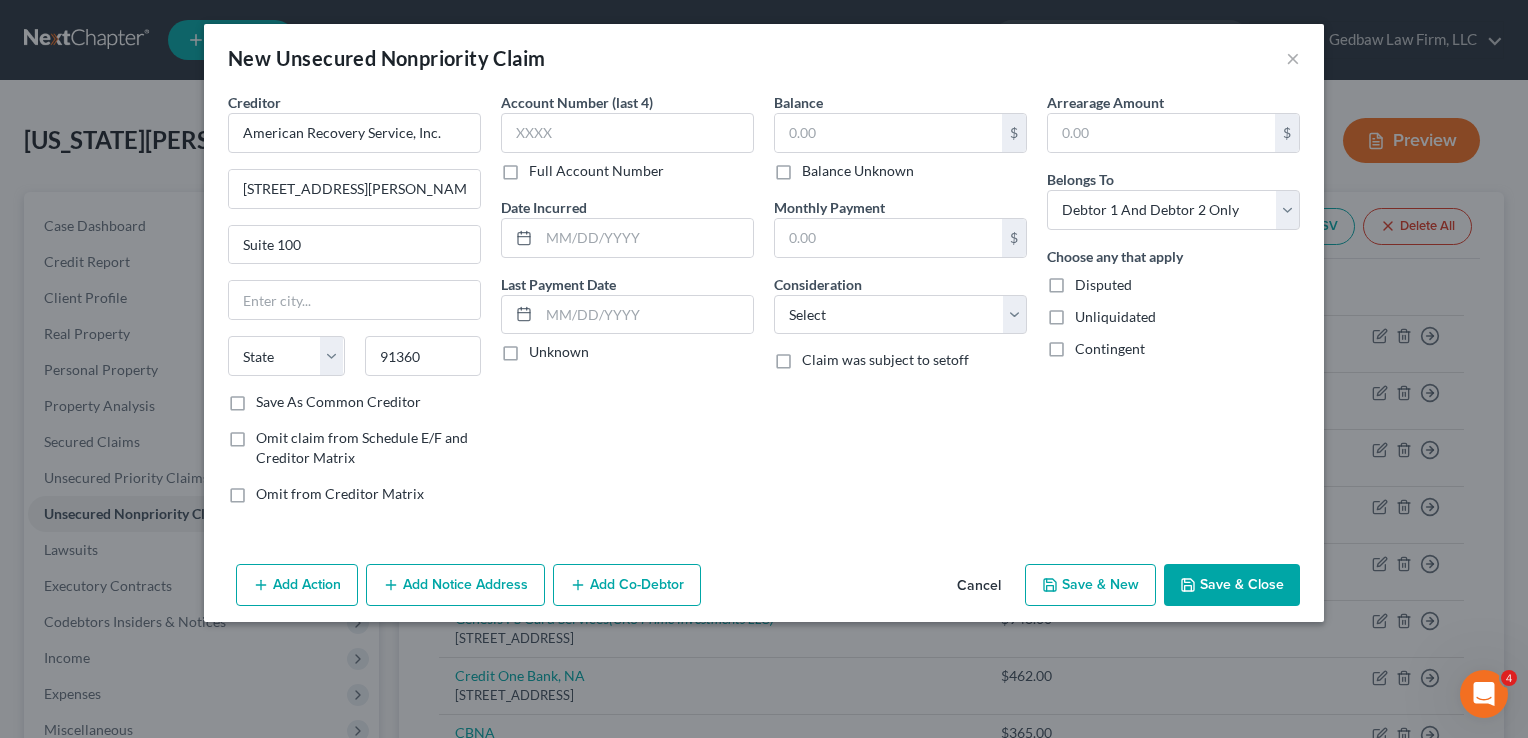 click on "Account Number (last 4)
Full Account Number
Date Incurred         Last Payment Date         Unknown" at bounding box center [627, 306] 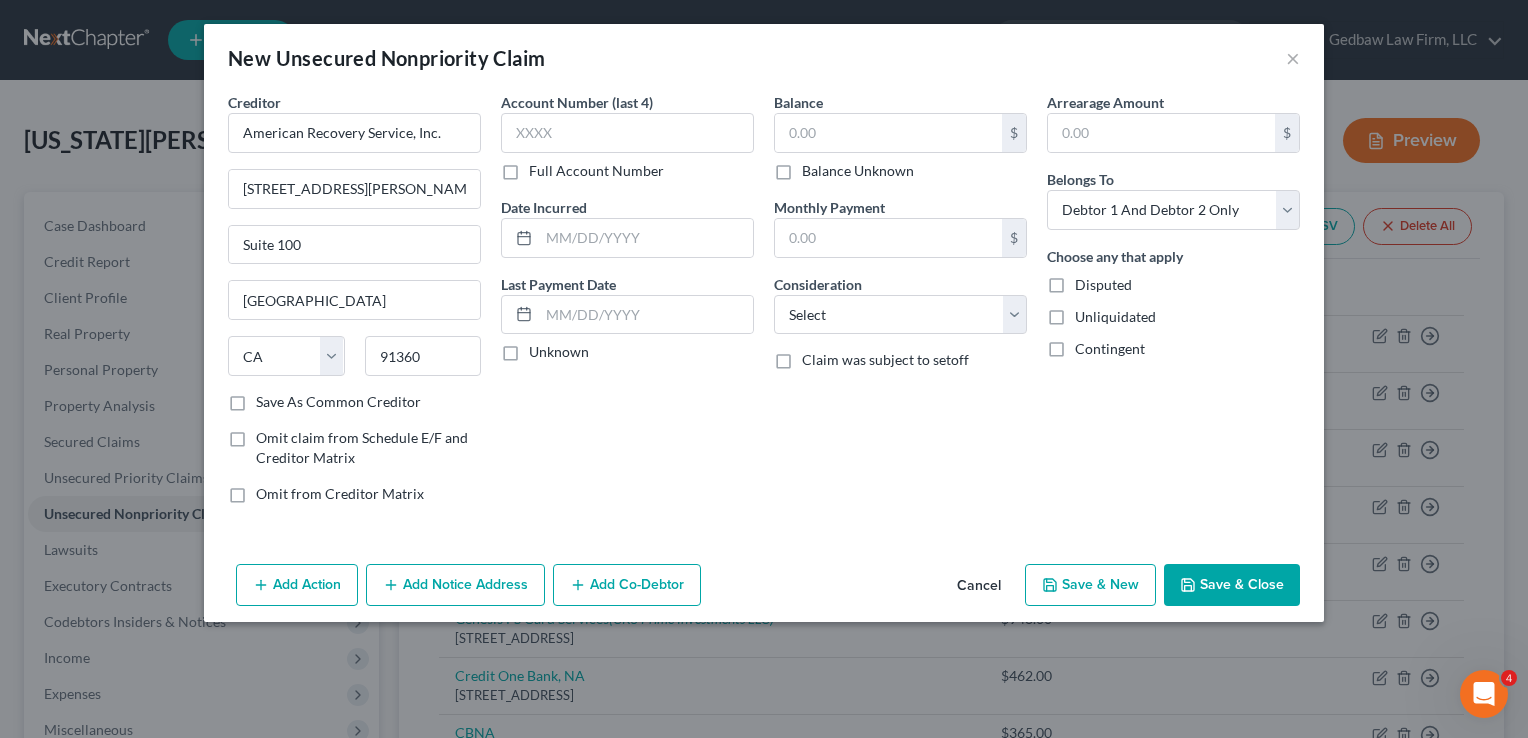 click on "Save As Common Creditor" at bounding box center [338, 402] 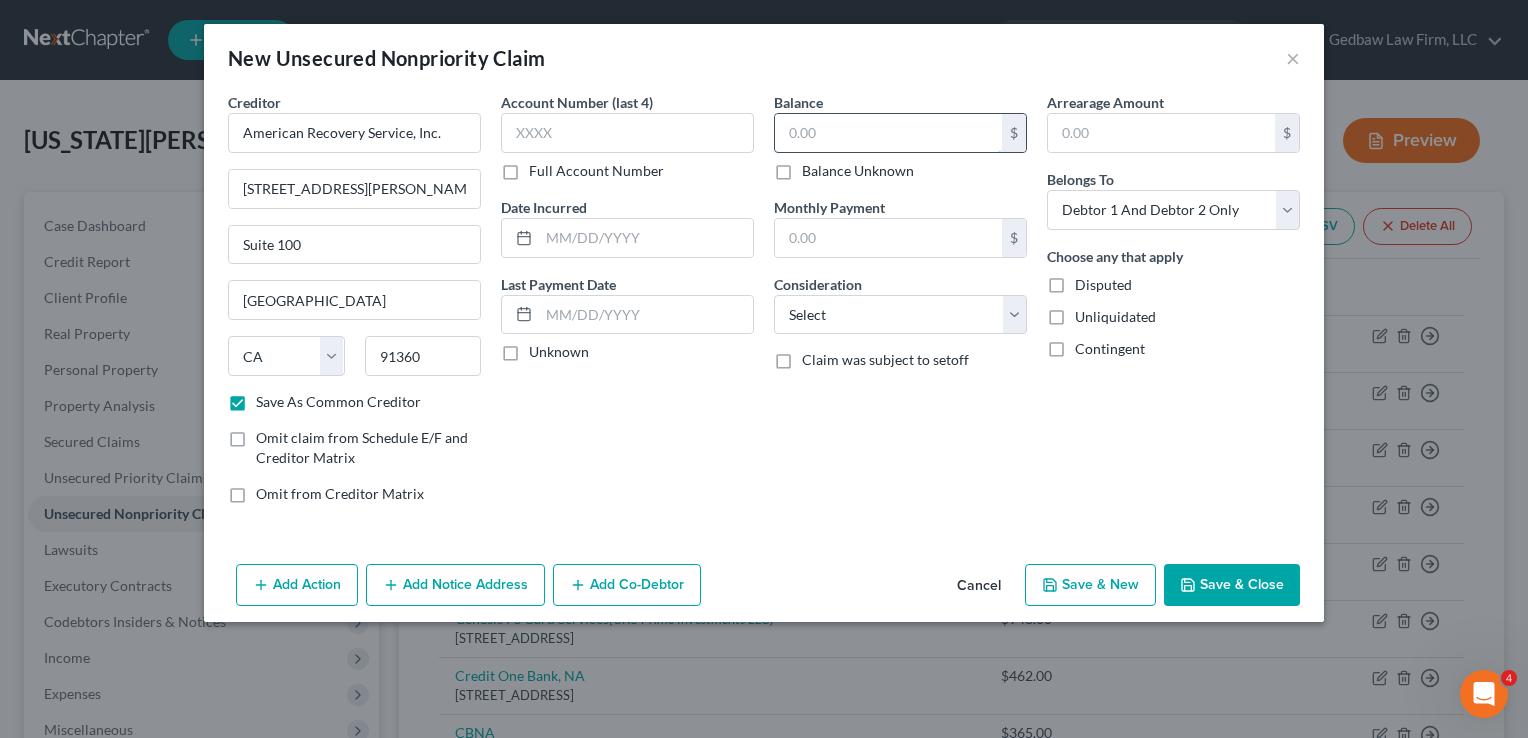 click at bounding box center [888, 133] 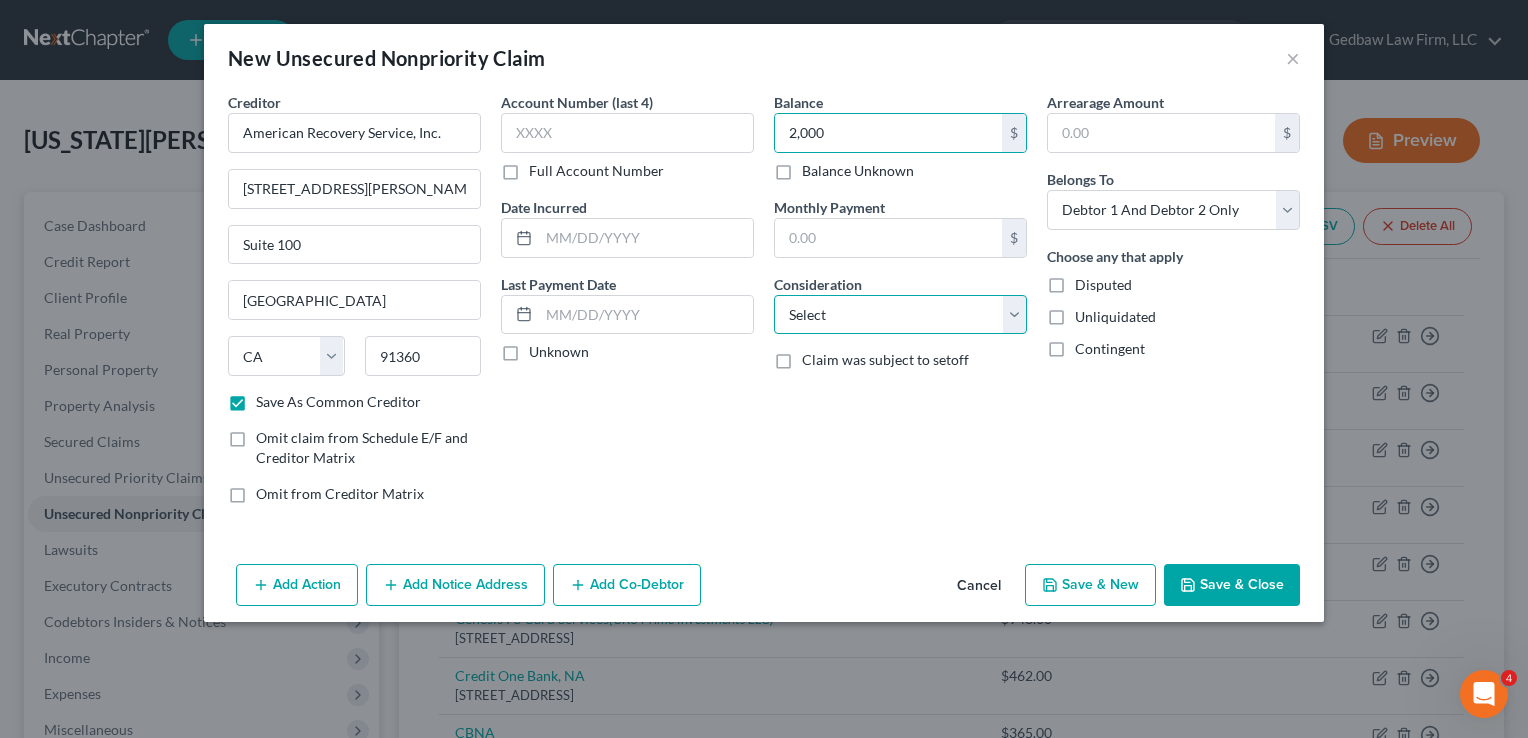 click on "Select Cable / Satellite Services Collection Agency Credit Card Debt Debt Counseling / Attorneys Deficiency Balance Domestic Support Obligations Home / Car Repairs Income Taxes Judgment Liens Medical Services Monies Loaned / Advanced Mortgage Obligation From Divorce Or Separation Obligation To Pensions Other Overdrawn Bank Account Promised To Help Pay Creditors Student Loans Suppliers And Vendors Telephone / Internet Services Utility Services" at bounding box center (900, 315) 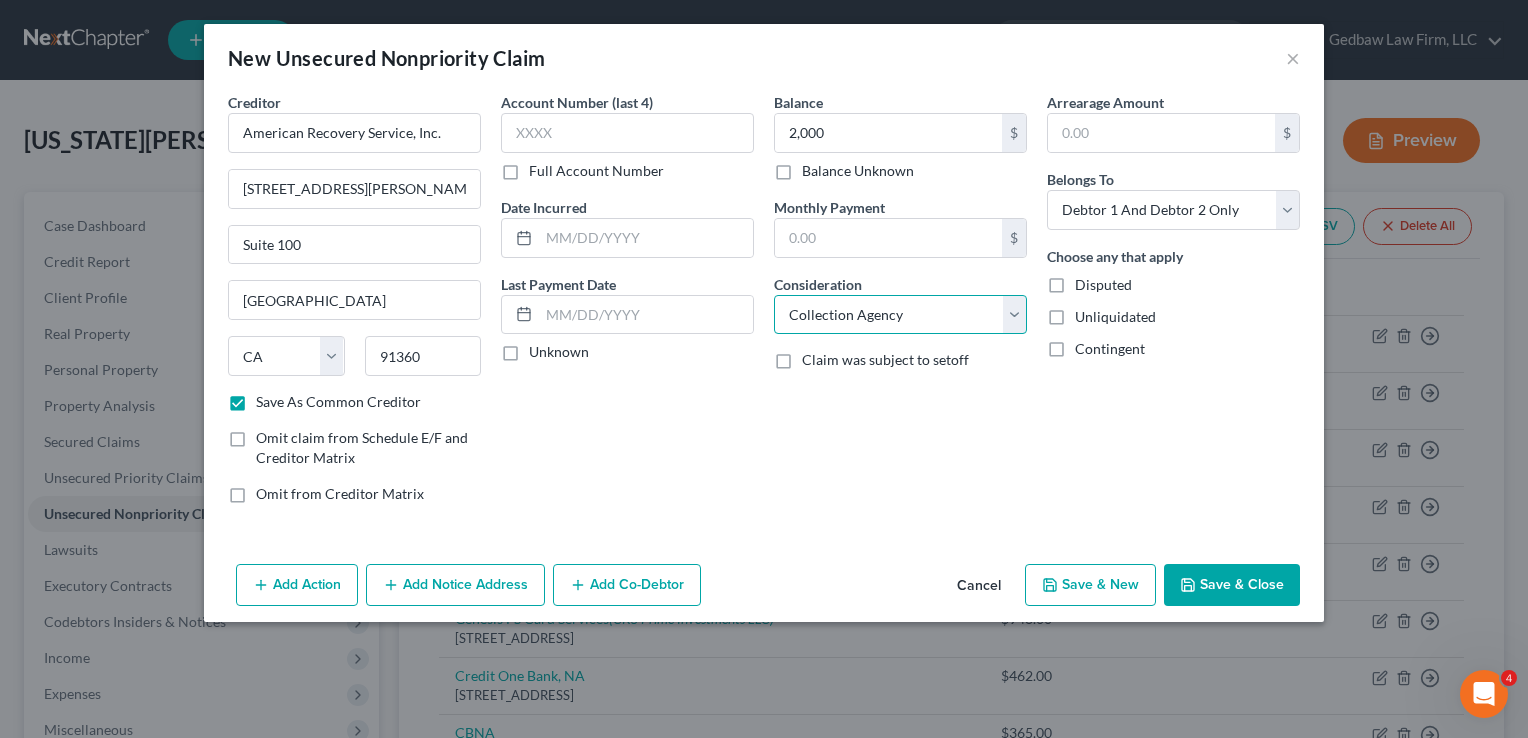 click on "Select Cable / Satellite Services Collection Agency Credit Card Debt Debt Counseling / Attorneys Deficiency Balance Domestic Support Obligations Home / Car Repairs Income Taxes Judgment Liens Medical Services Monies Loaned / Advanced Mortgage Obligation From Divorce Or Separation Obligation To Pensions Other Overdrawn Bank Account Promised To Help Pay Creditors Student Loans Suppliers And Vendors Telephone / Internet Services Utility Services" at bounding box center [900, 315] 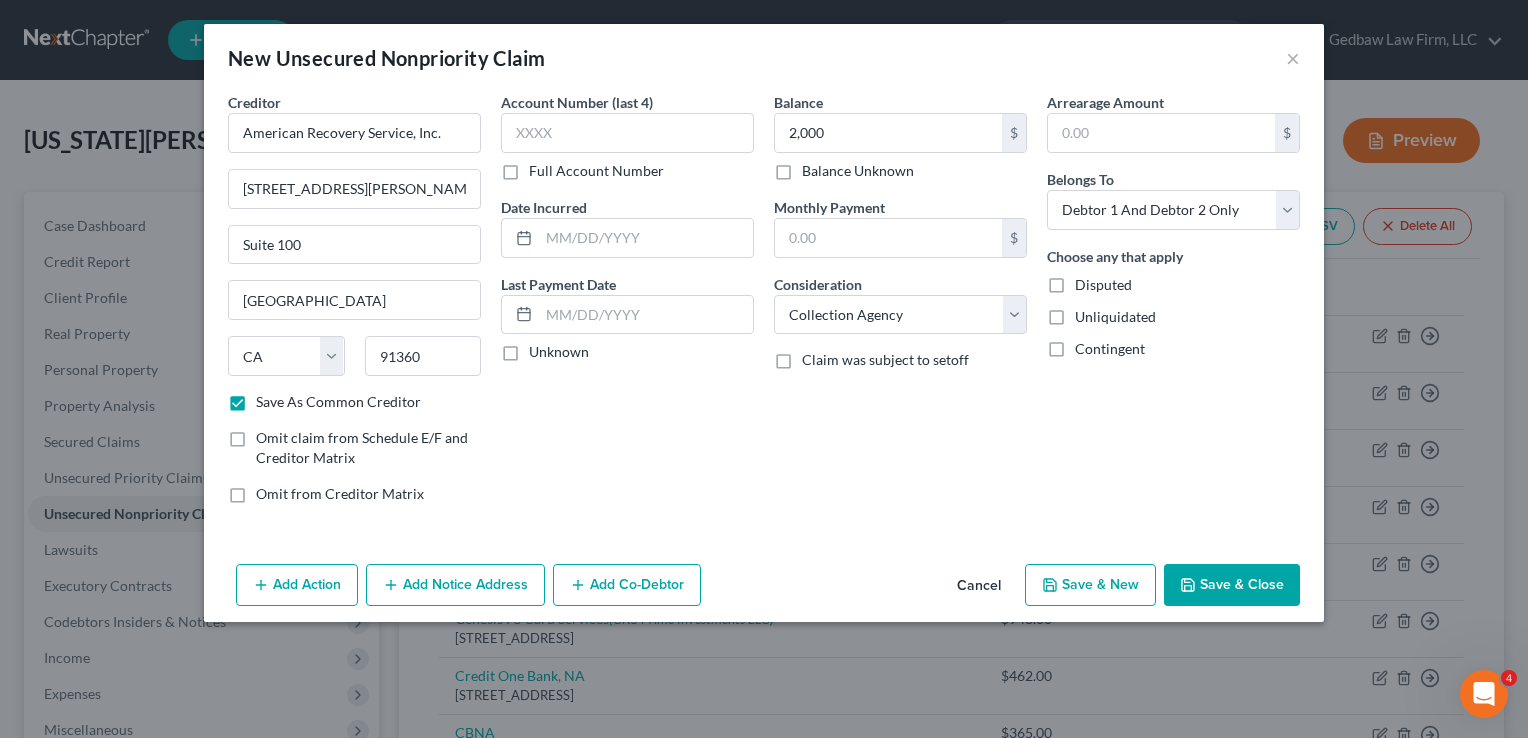 click on "Save & New" at bounding box center [1090, 585] 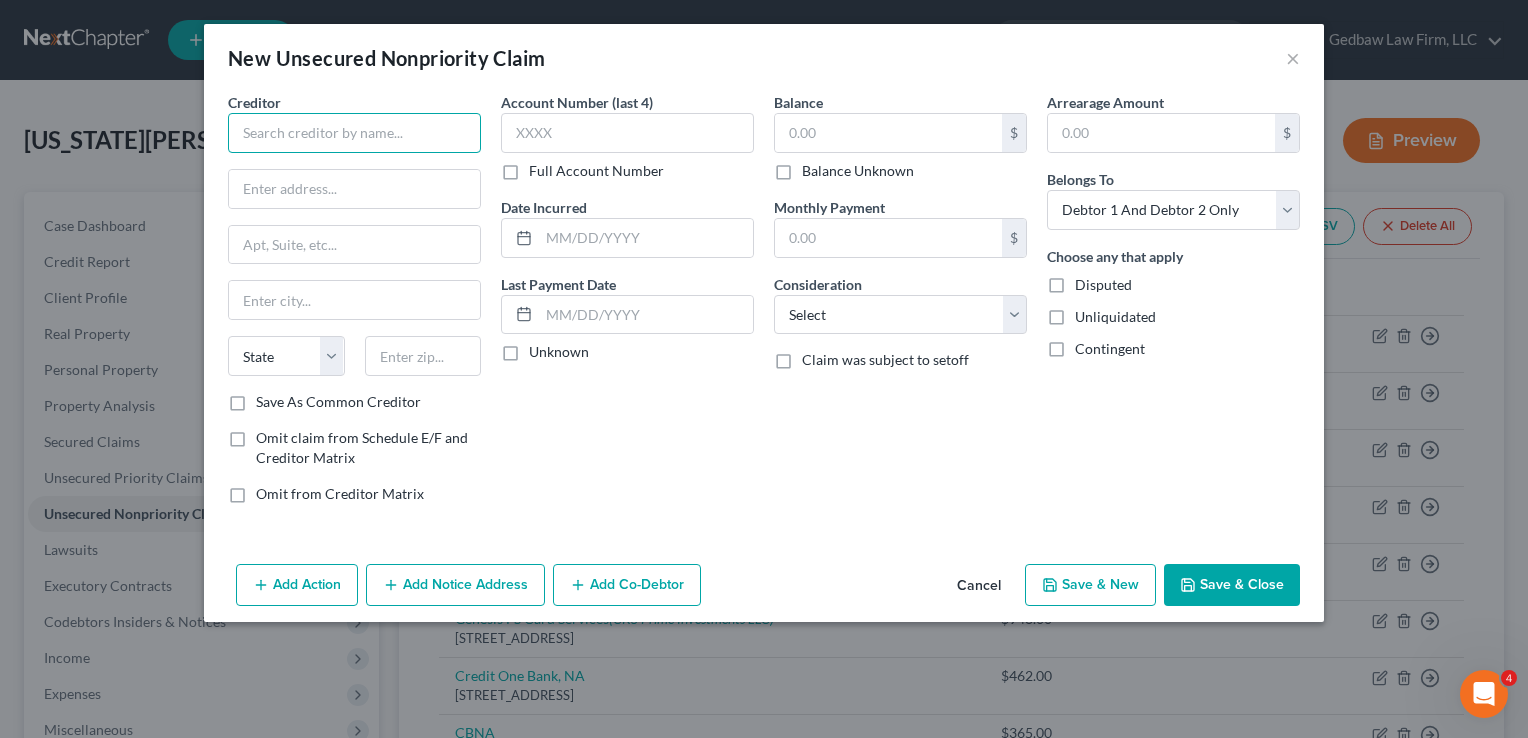 click at bounding box center [354, 133] 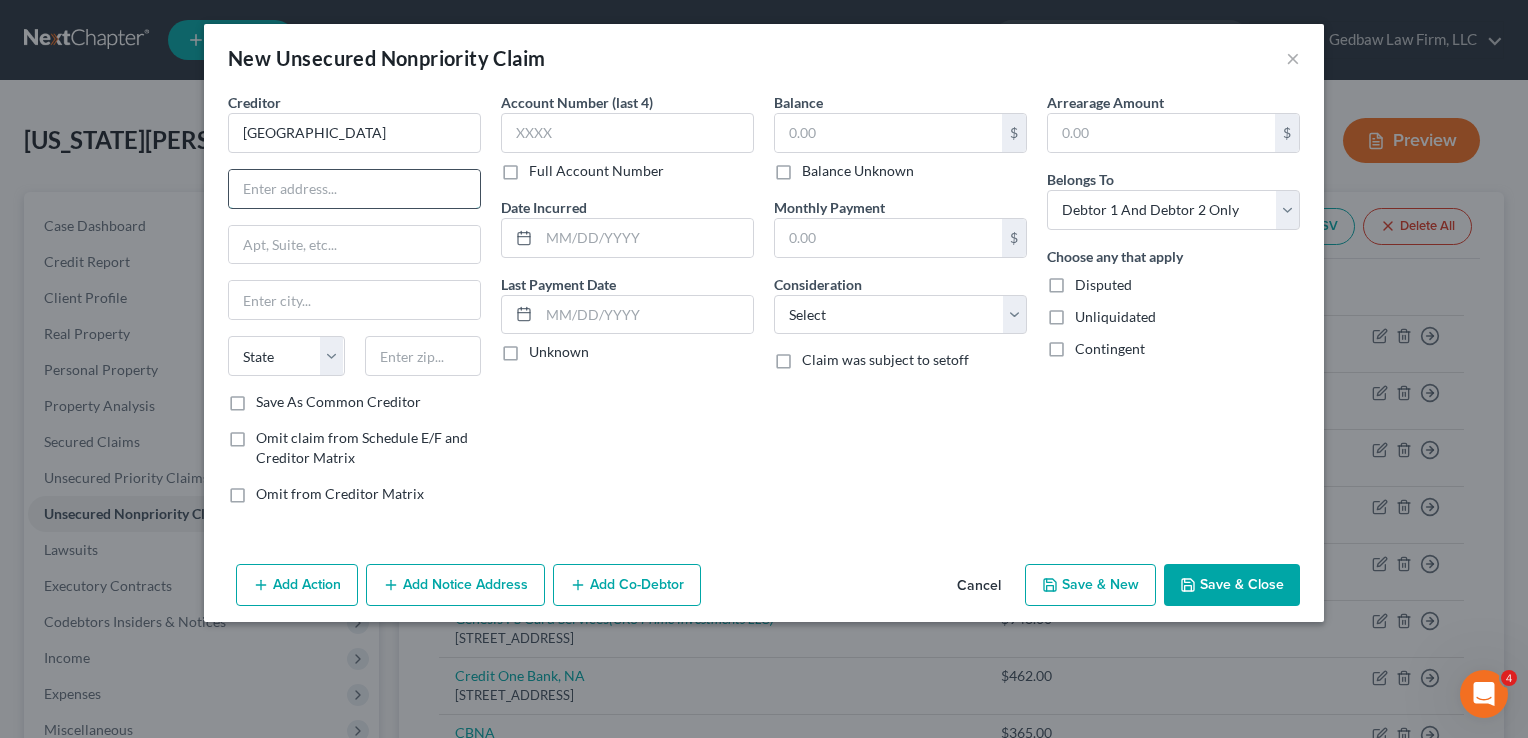 click at bounding box center (354, 189) 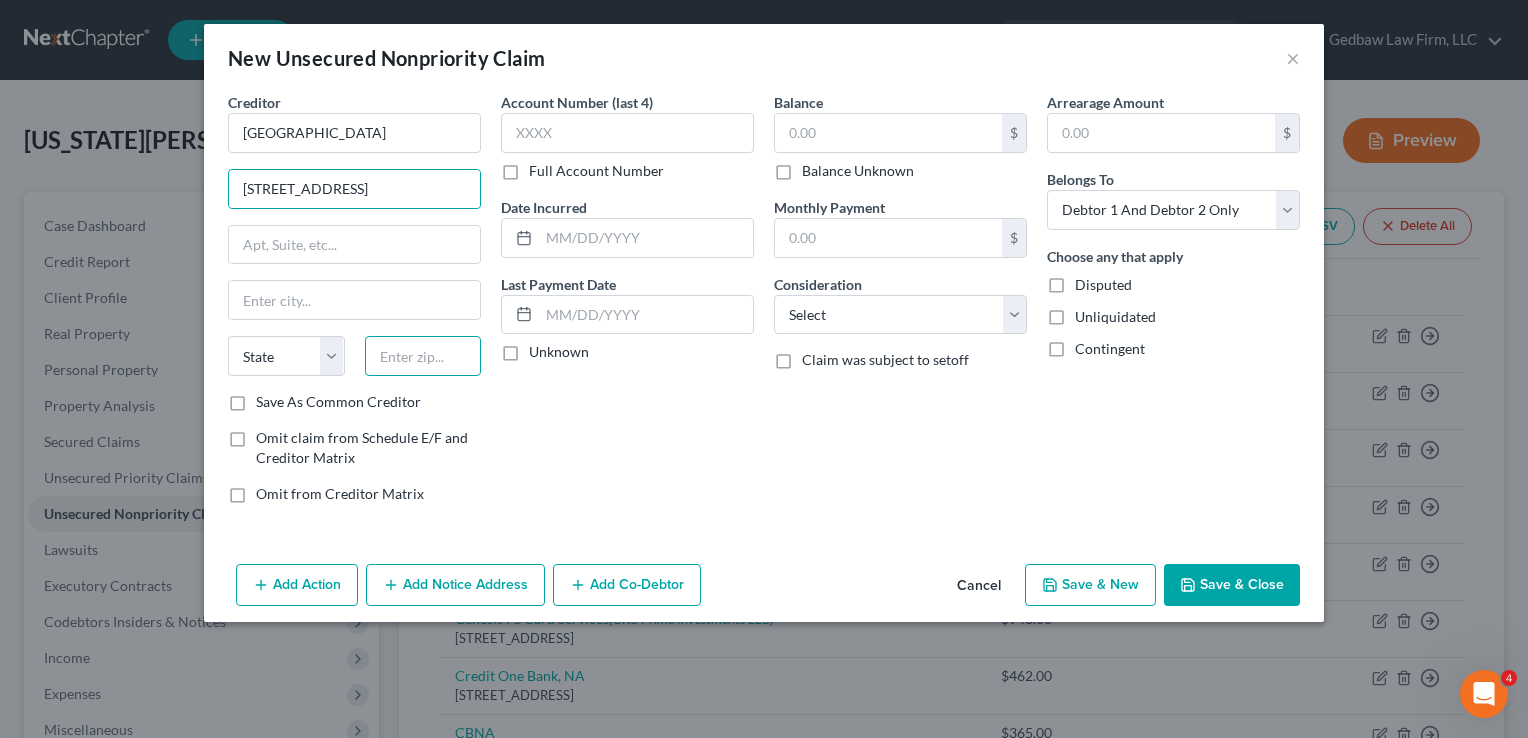 click at bounding box center [423, 356] 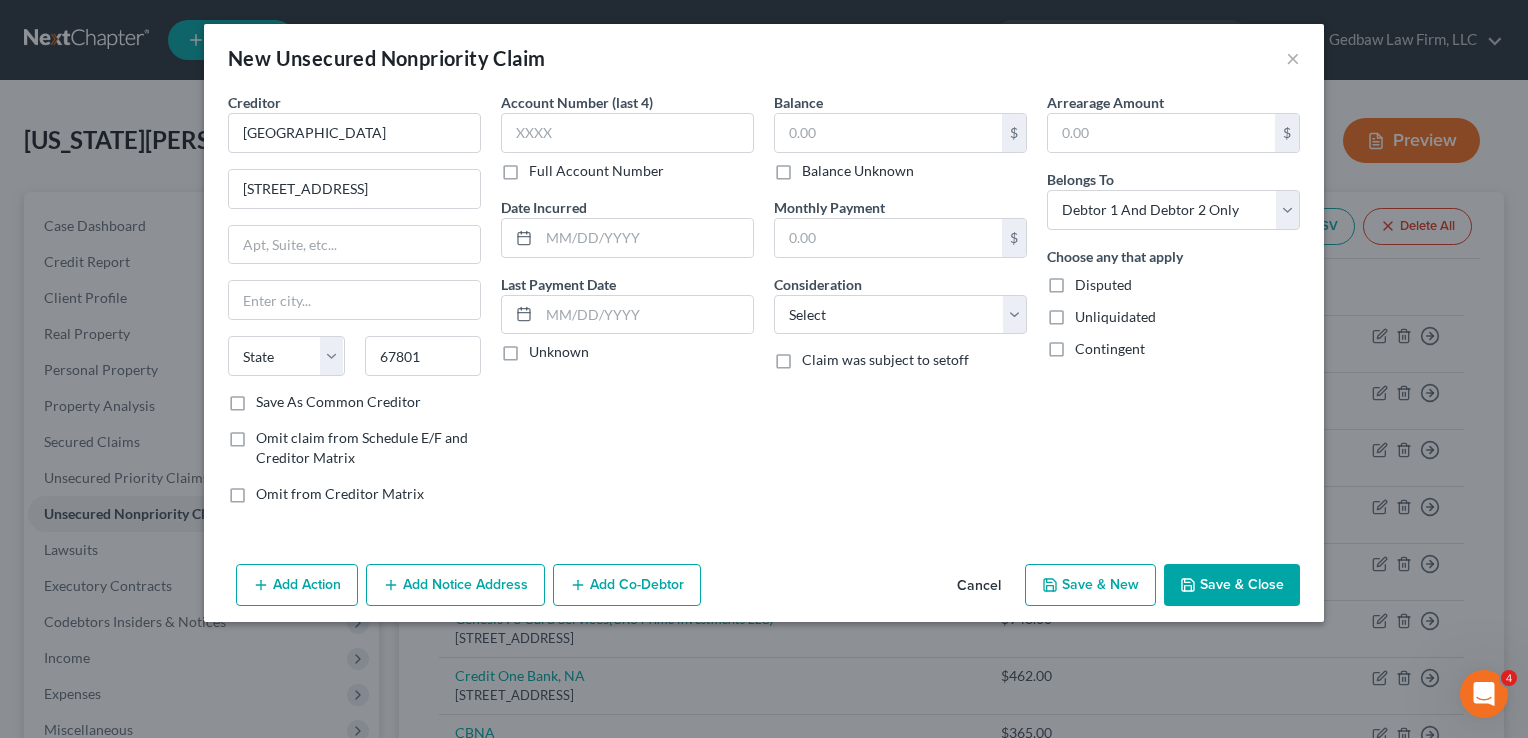 click on "Account Number (last 4)
Full Account Number
Date Incurred         Last Payment Date         Unknown" at bounding box center [627, 306] 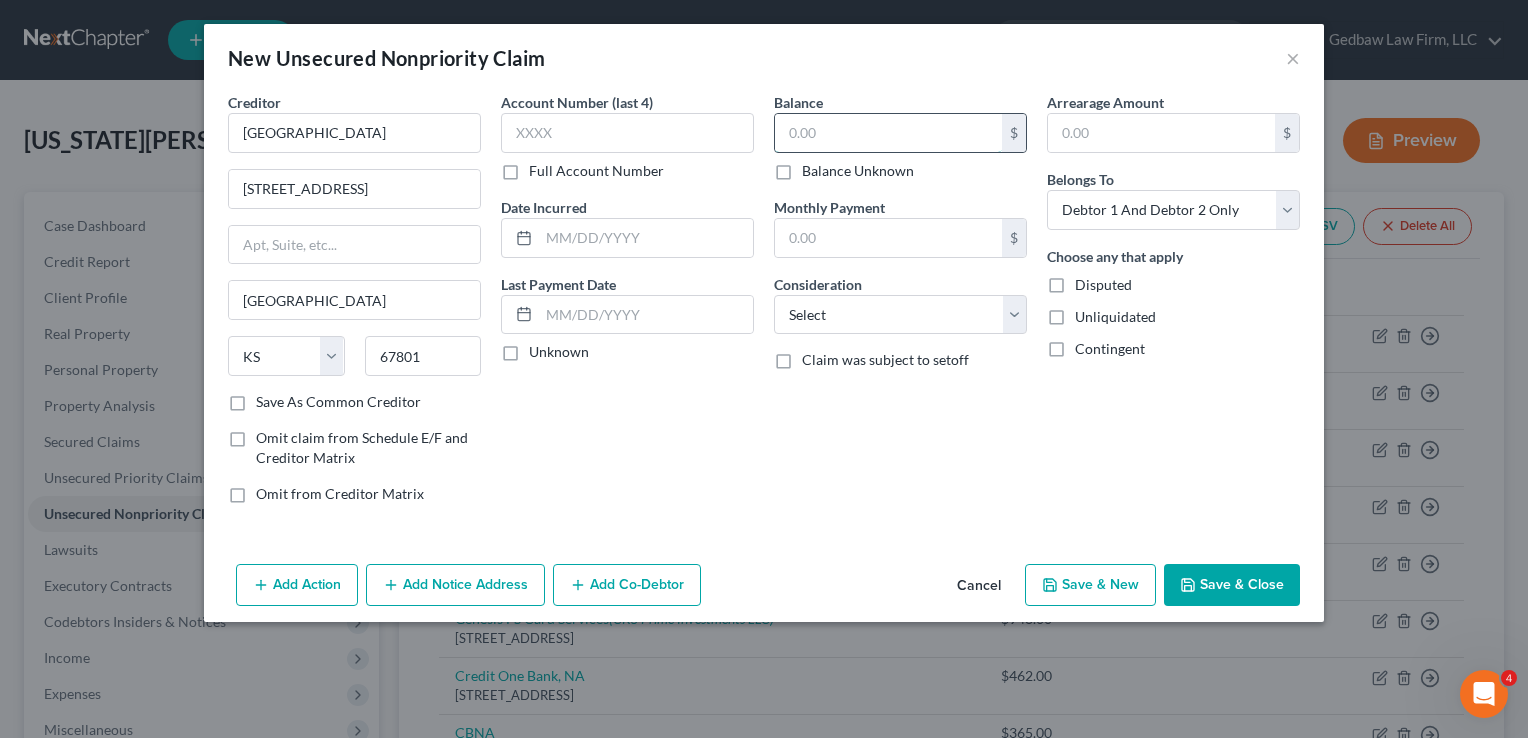 click at bounding box center (888, 133) 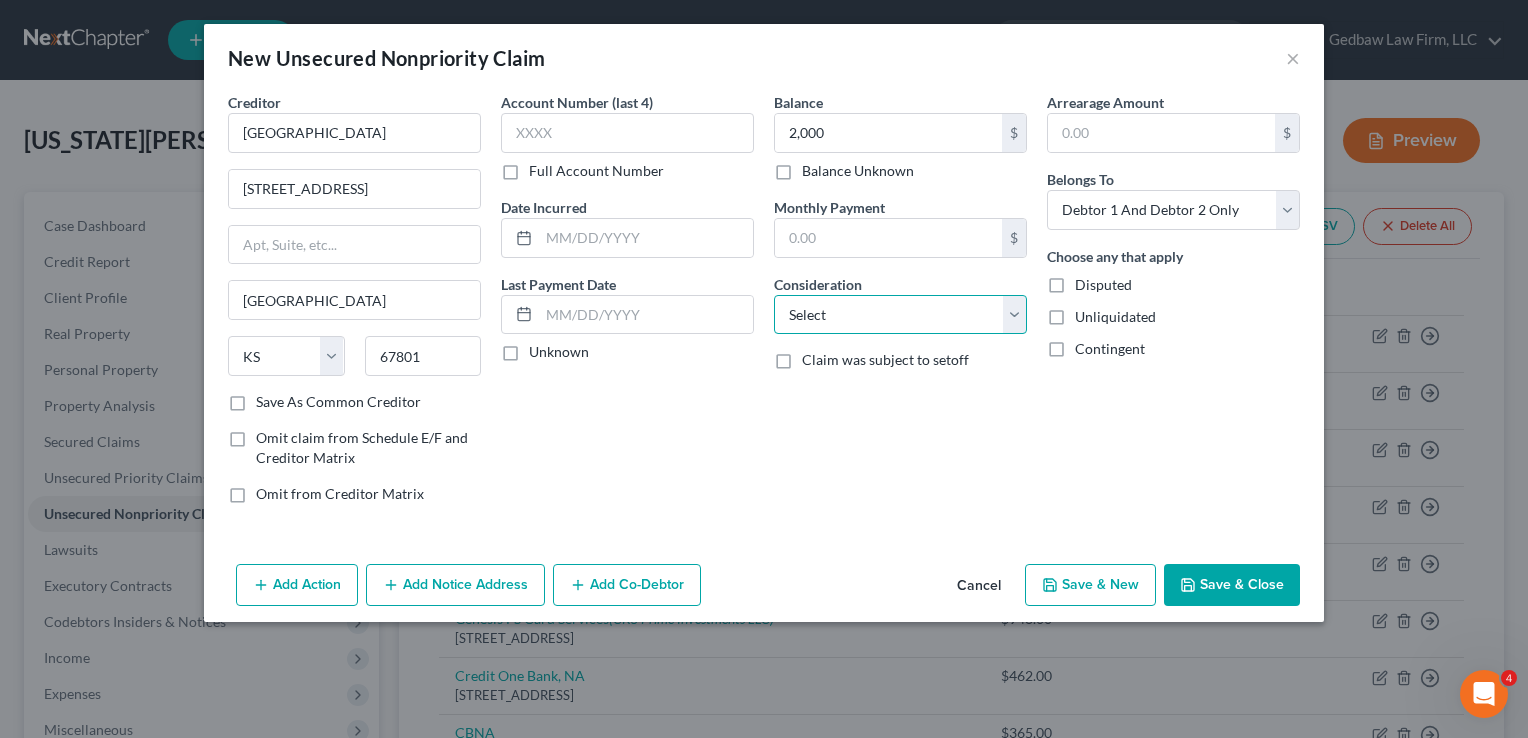 click on "Select Cable / Satellite Services Collection Agency Credit Card Debt Debt Counseling / Attorneys Deficiency Balance Domestic Support Obligations Home / Car Repairs Income Taxes Judgment Liens Medical Services Monies Loaned / Advanced Mortgage Obligation From Divorce Or Separation Obligation To Pensions Other Overdrawn Bank Account Promised To Help Pay Creditors Student Loans Suppliers And Vendors Telephone / Internet Services Utility Services" at bounding box center (900, 315) 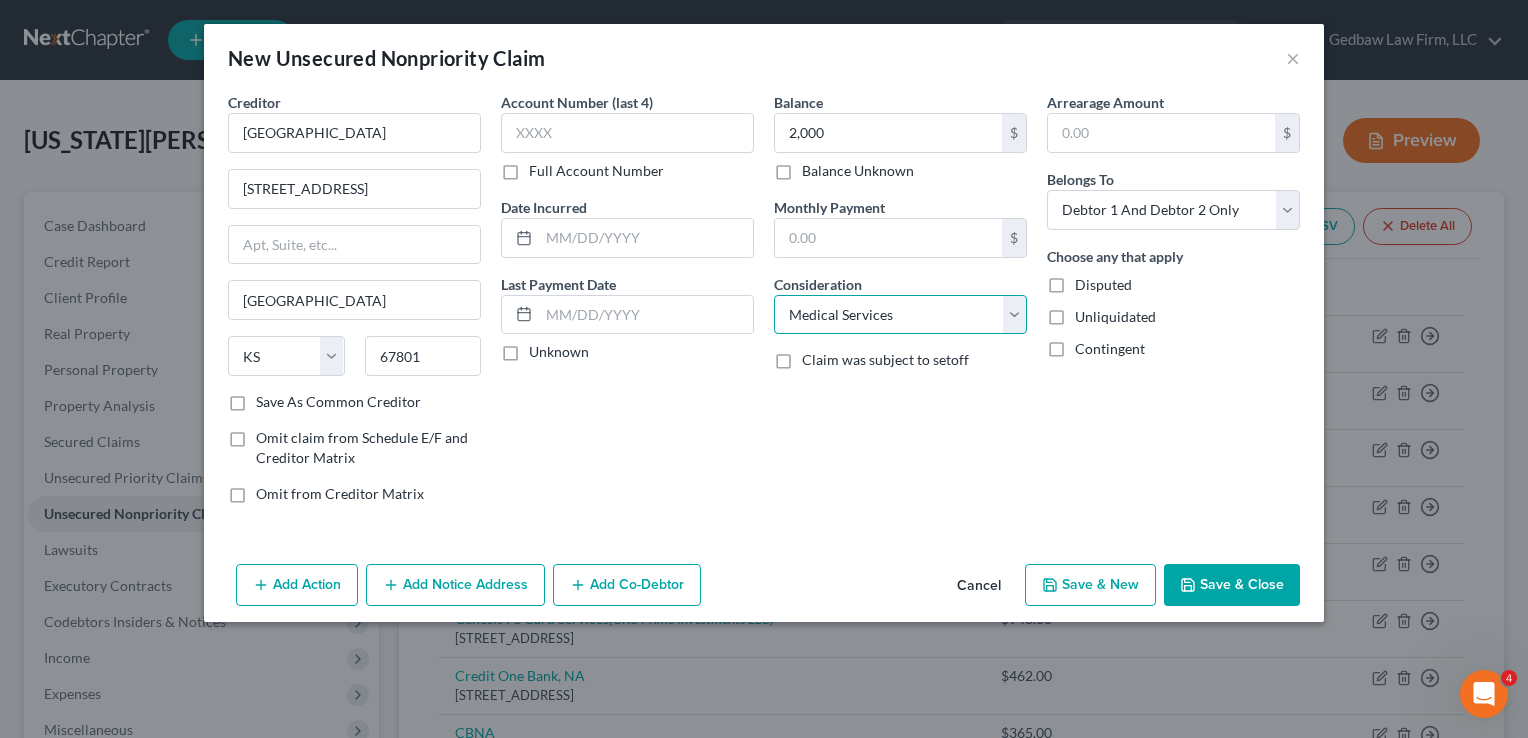 click on "Select Cable / Satellite Services Collection Agency Credit Card Debt Debt Counseling / Attorneys Deficiency Balance Domestic Support Obligations Home / Car Repairs Income Taxes Judgment Liens Medical Services Monies Loaned / Advanced Mortgage Obligation From Divorce Or Separation Obligation To Pensions Other Overdrawn Bank Account Promised To Help Pay Creditors Student Loans Suppliers And Vendors Telephone / Internet Services Utility Services" at bounding box center [900, 315] 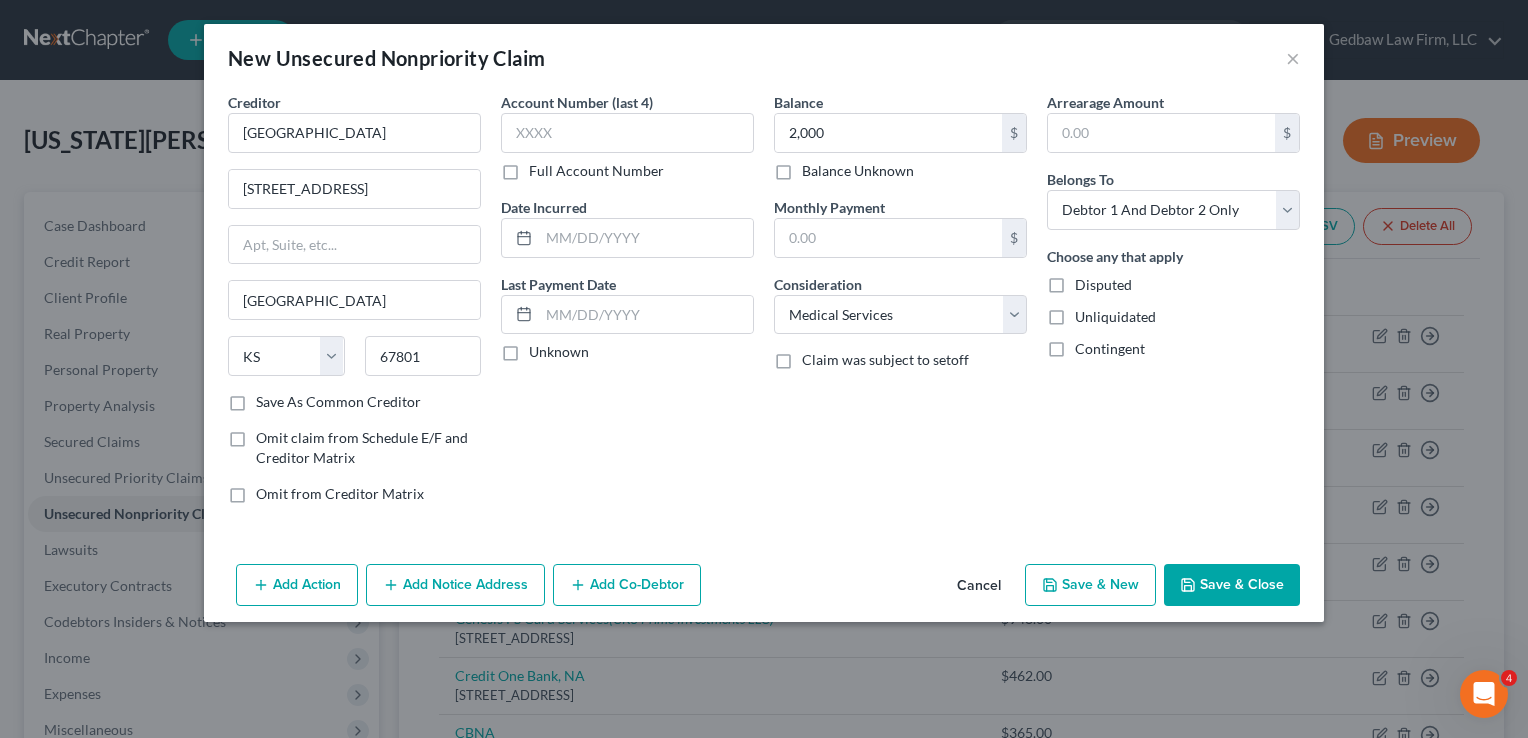 click on "Save & New" at bounding box center [1090, 585] 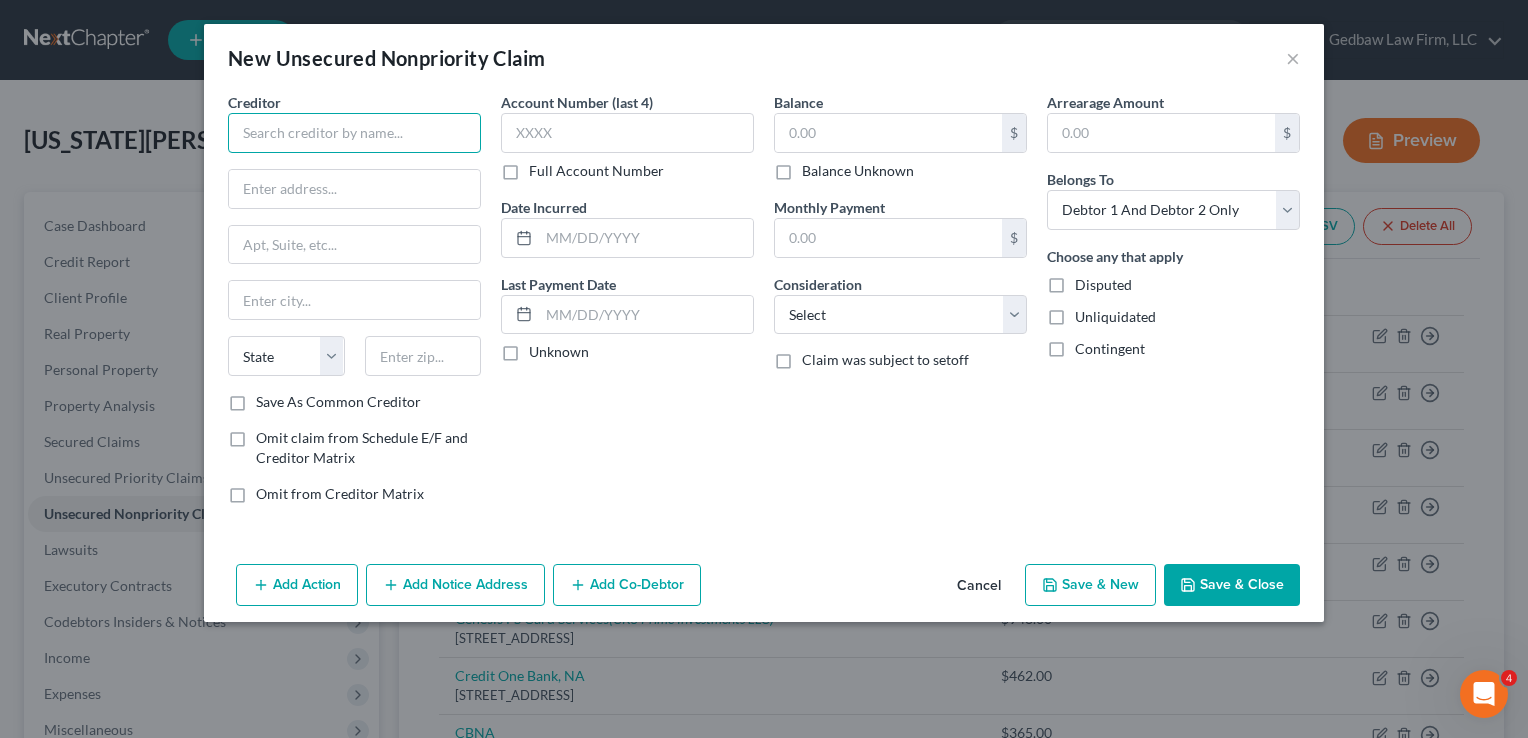 click at bounding box center [354, 133] 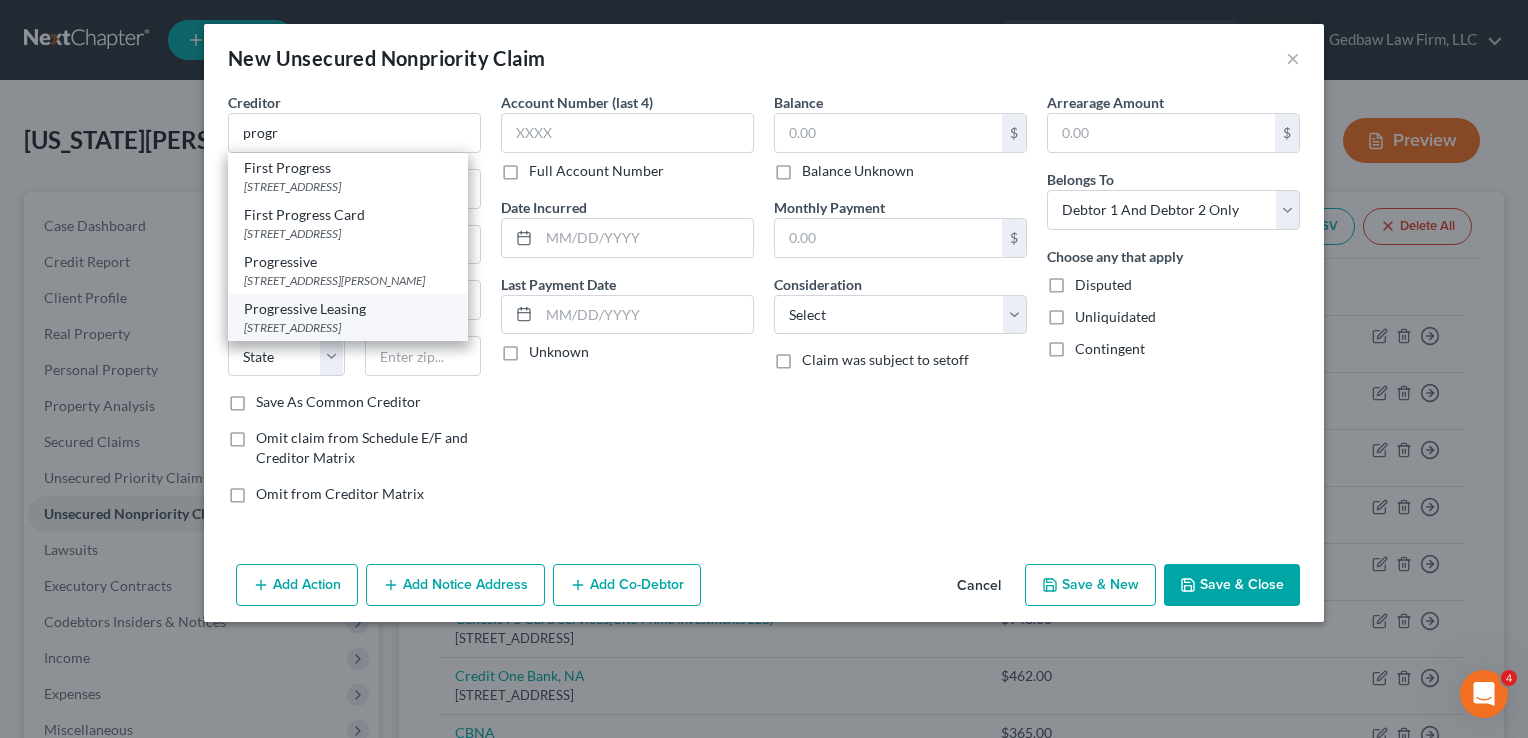 click on "[STREET_ADDRESS]" at bounding box center [348, 327] 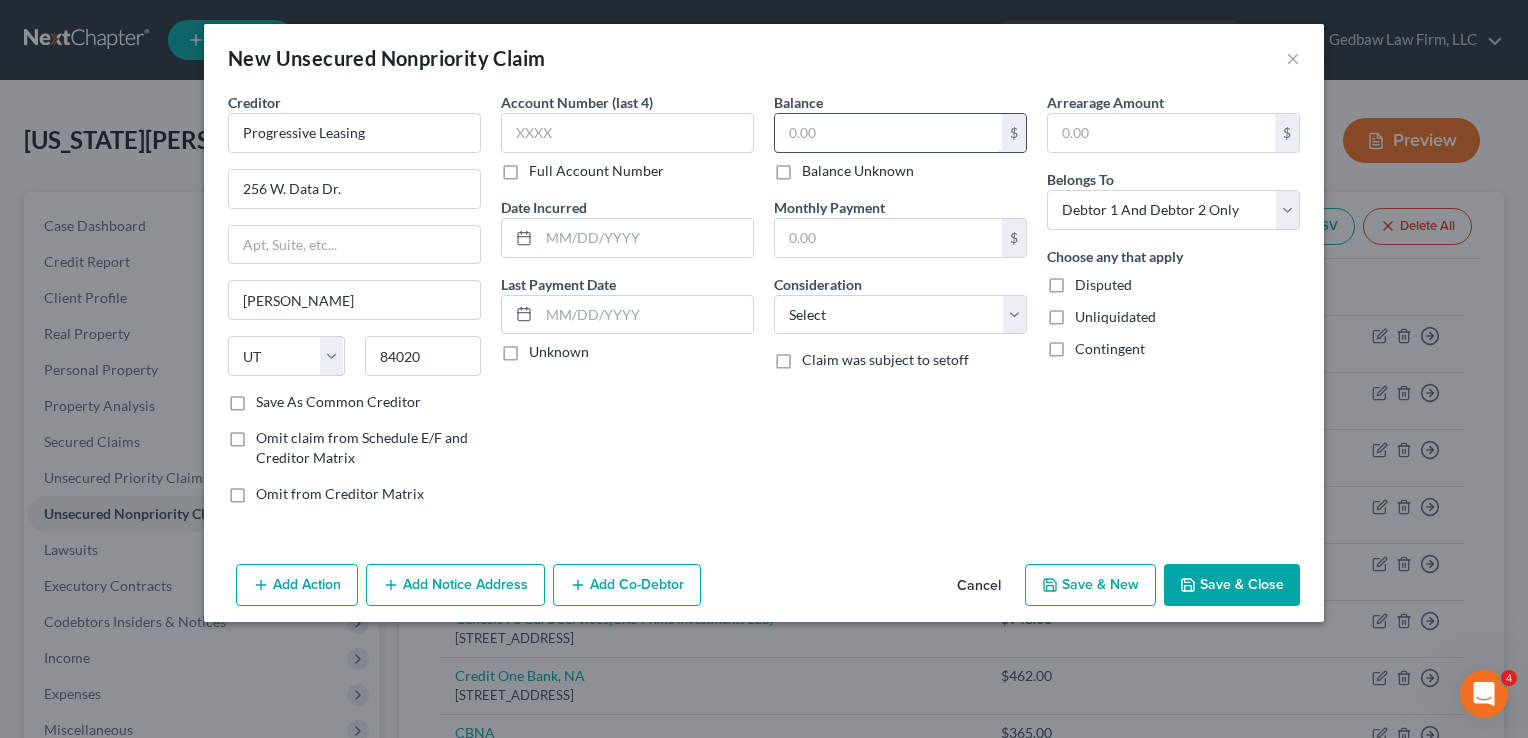 click at bounding box center [888, 133] 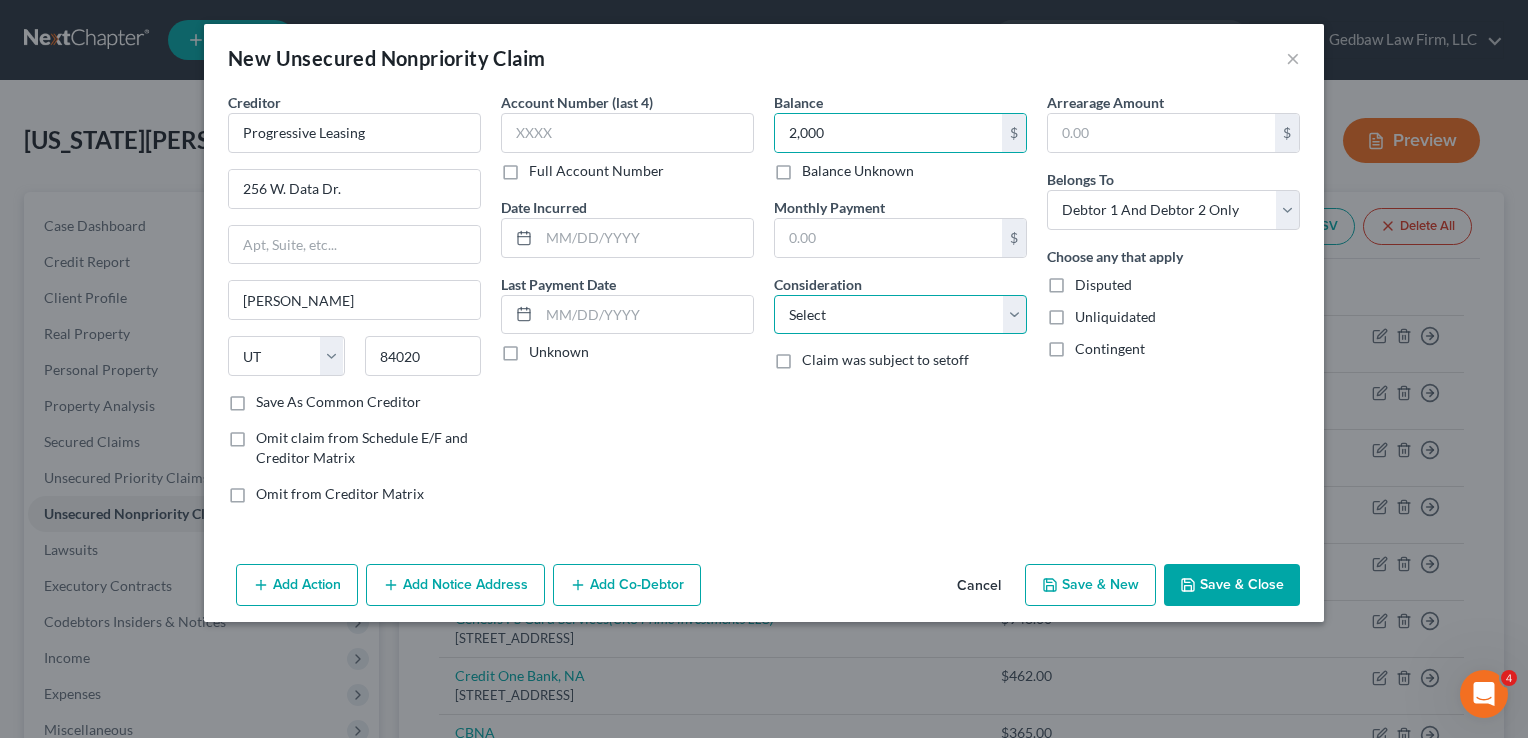 click on "Select Cable / Satellite Services Collection Agency Credit Card Debt Debt Counseling / Attorneys Deficiency Balance Domestic Support Obligations Home / Car Repairs Income Taxes Judgment Liens Medical Services Monies Loaned / Advanced Mortgage Obligation From Divorce Or Separation Obligation To Pensions Other Overdrawn Bank Account Promised To Help Pay Creditors Student Loans Suppliers And Vendors Telephone / Internet Services Utility Services" at bounding box center [900, 315] 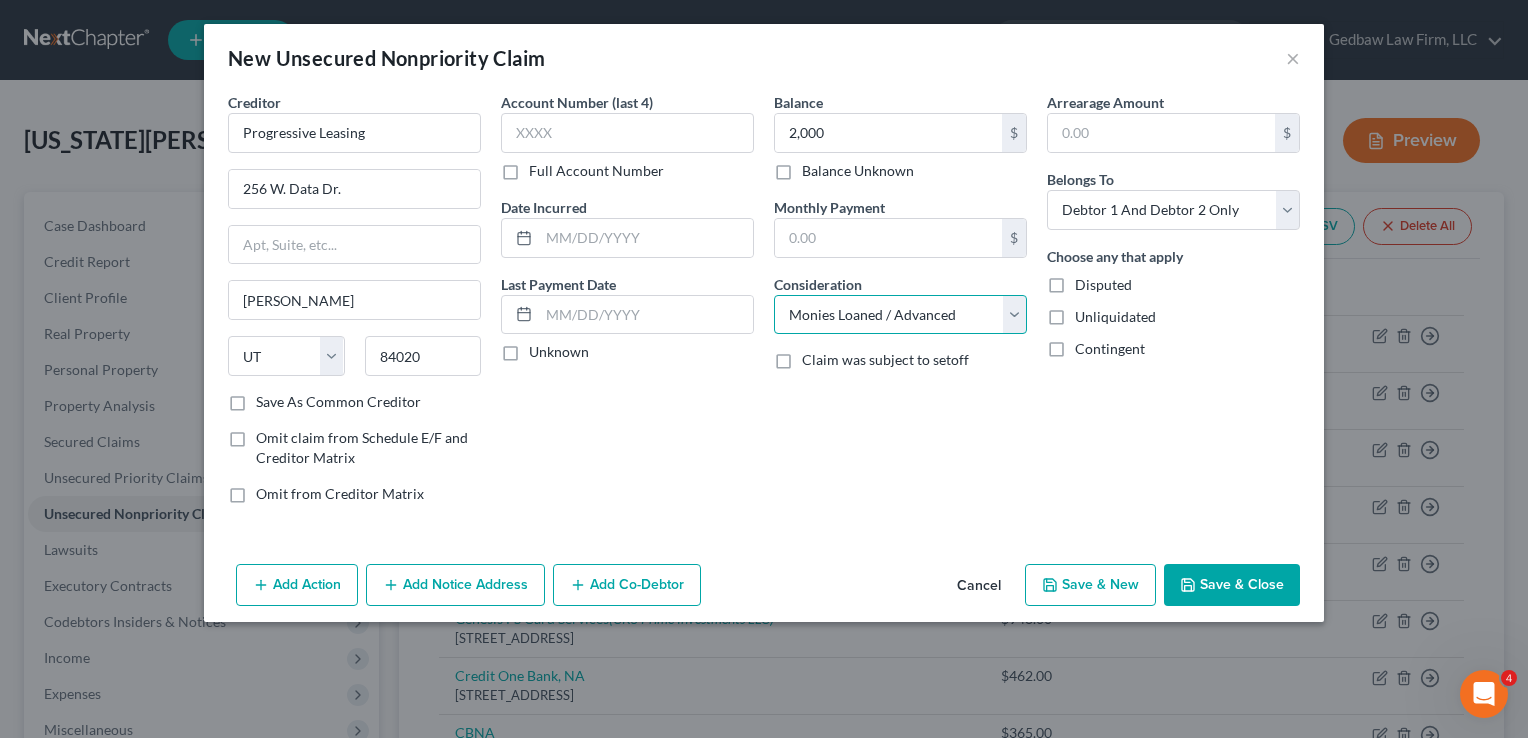 click on "Select Cable / Satellite Services Collection Agency Credit Card Debt Debt Counseling / Attorneys Deficiency Balance Domestic Support Obligations Home / Car Repairs Income Taxes Judgment Liens Medical Services Monies Loaned / Advanced Mortgage Obligation From Divorce Or Separation Obligation To Pensions Other Overdrawn Bank Account Promised To Help Pay Creditors Student Loans Suppliers And Vendors Telephone / Internet Services Utility Services" at bounding box center [900, 315] 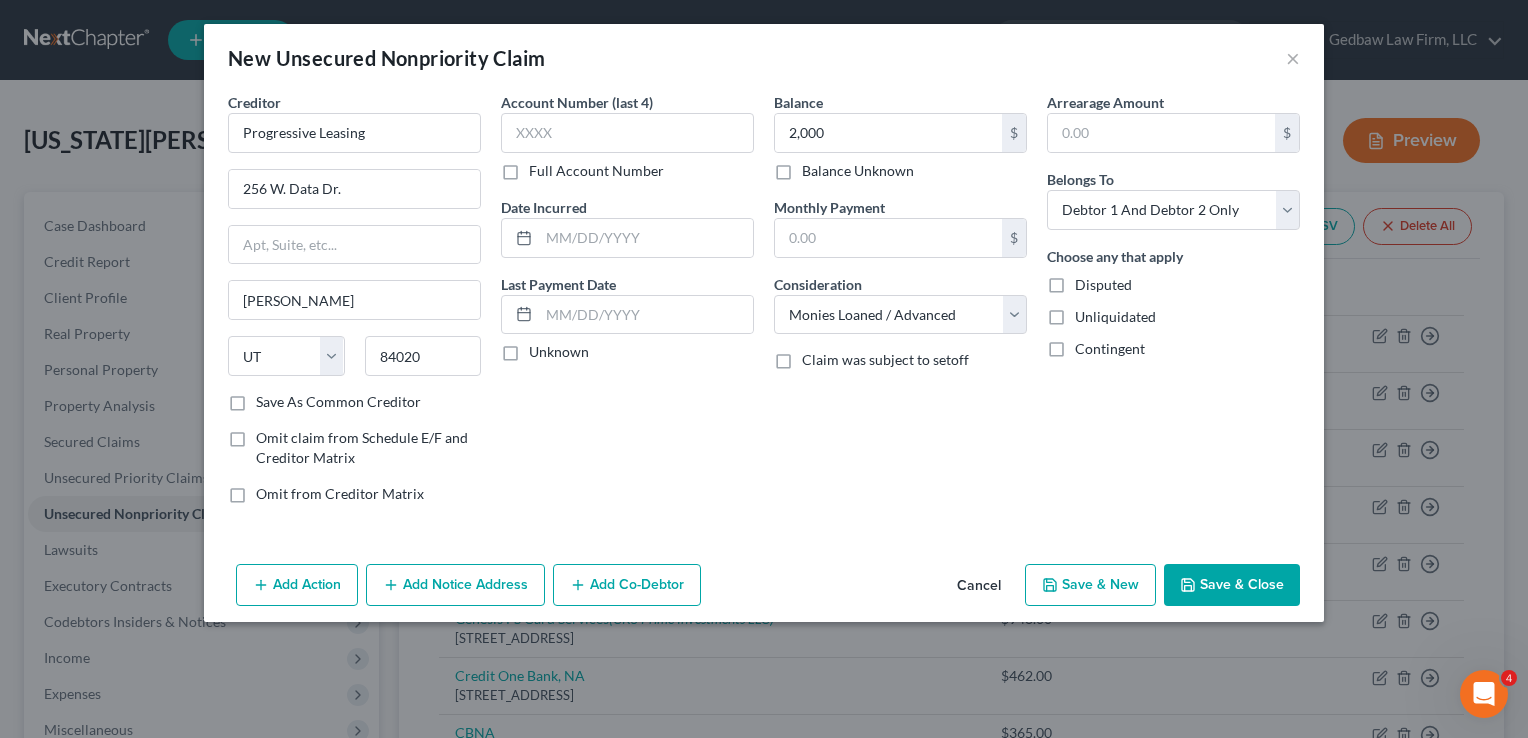 click on "Save & New" at bounding box center [1090, 585] 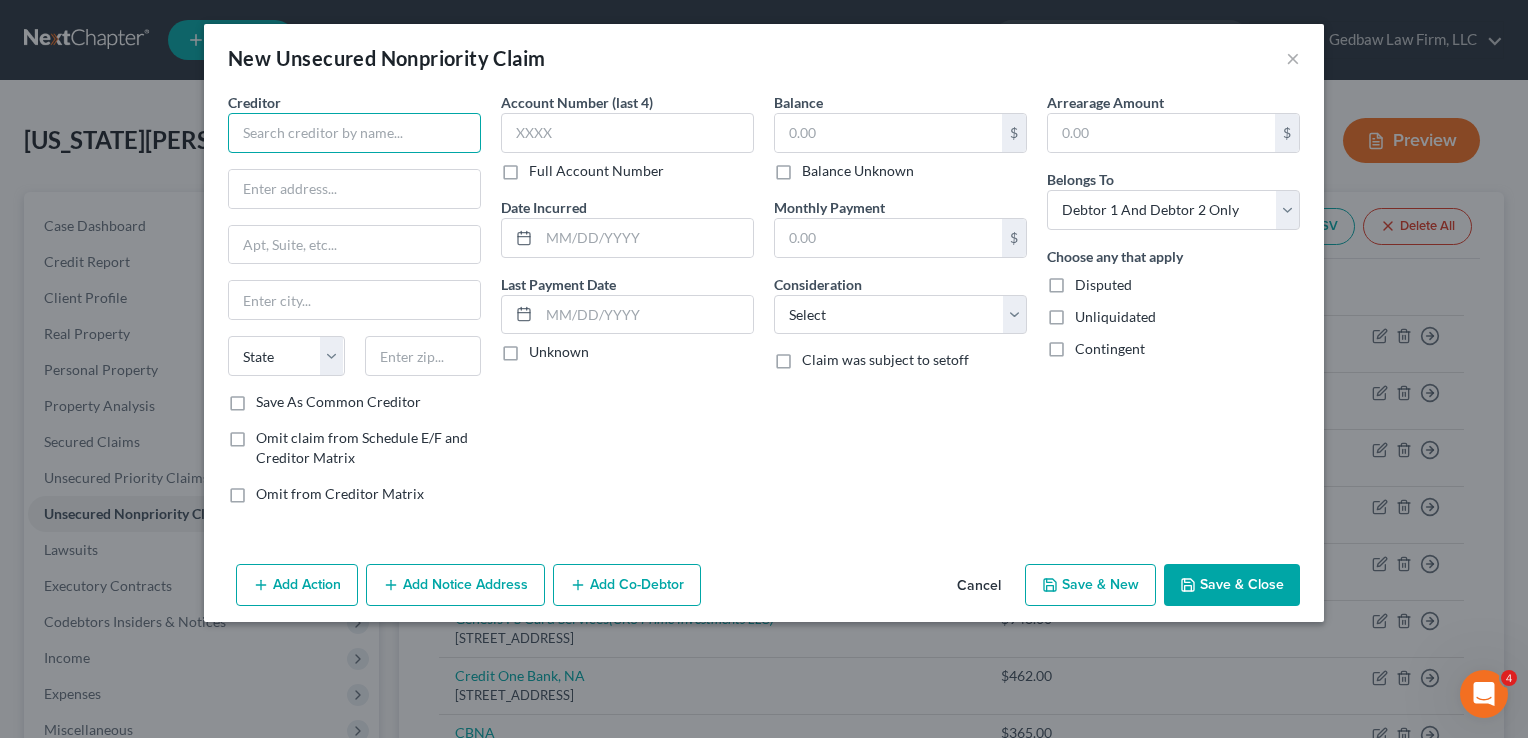 click at bounding box center (354, 133) 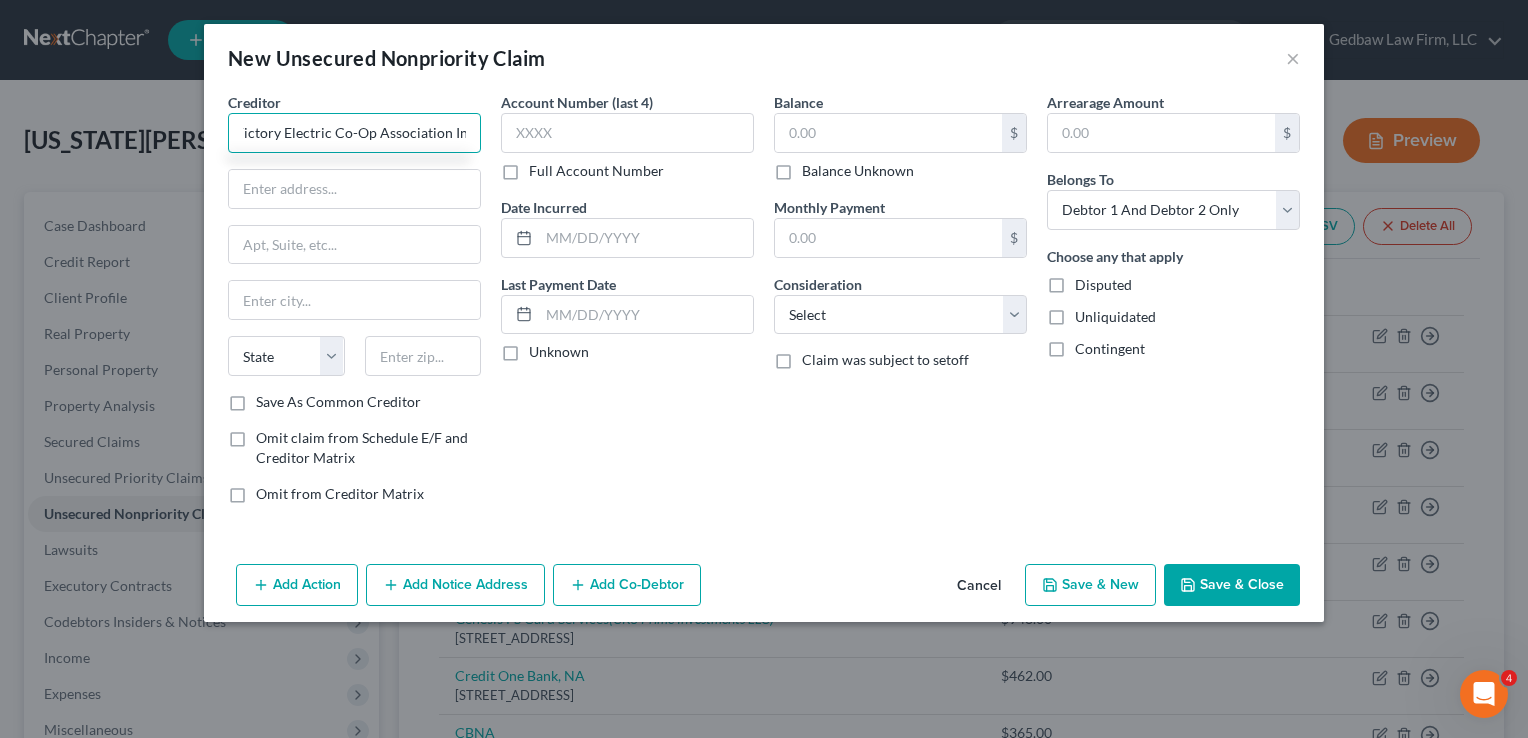 scroll, scrollTop: 0, scrollLeft: 12, axis: horizontal 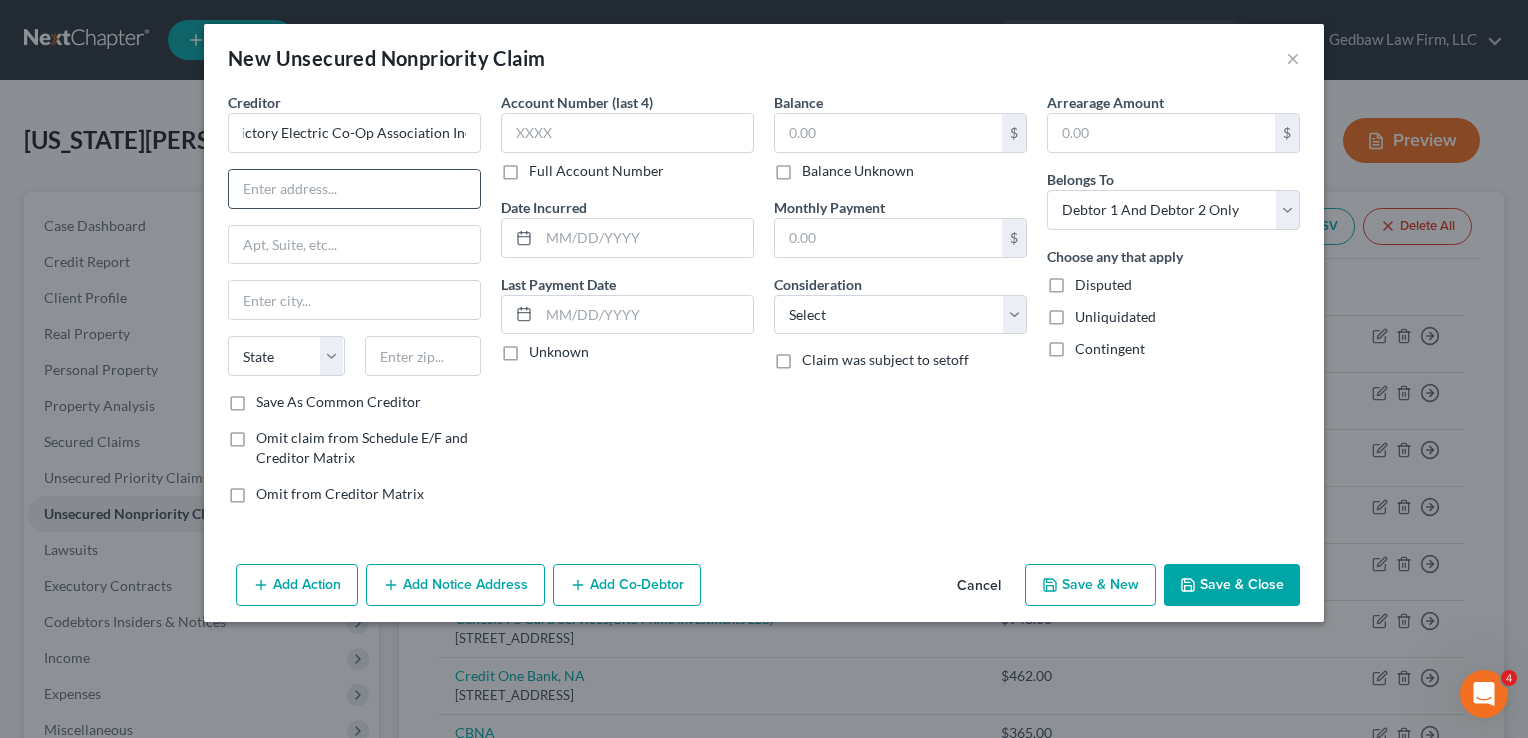 click at bounding box center [354, 189] 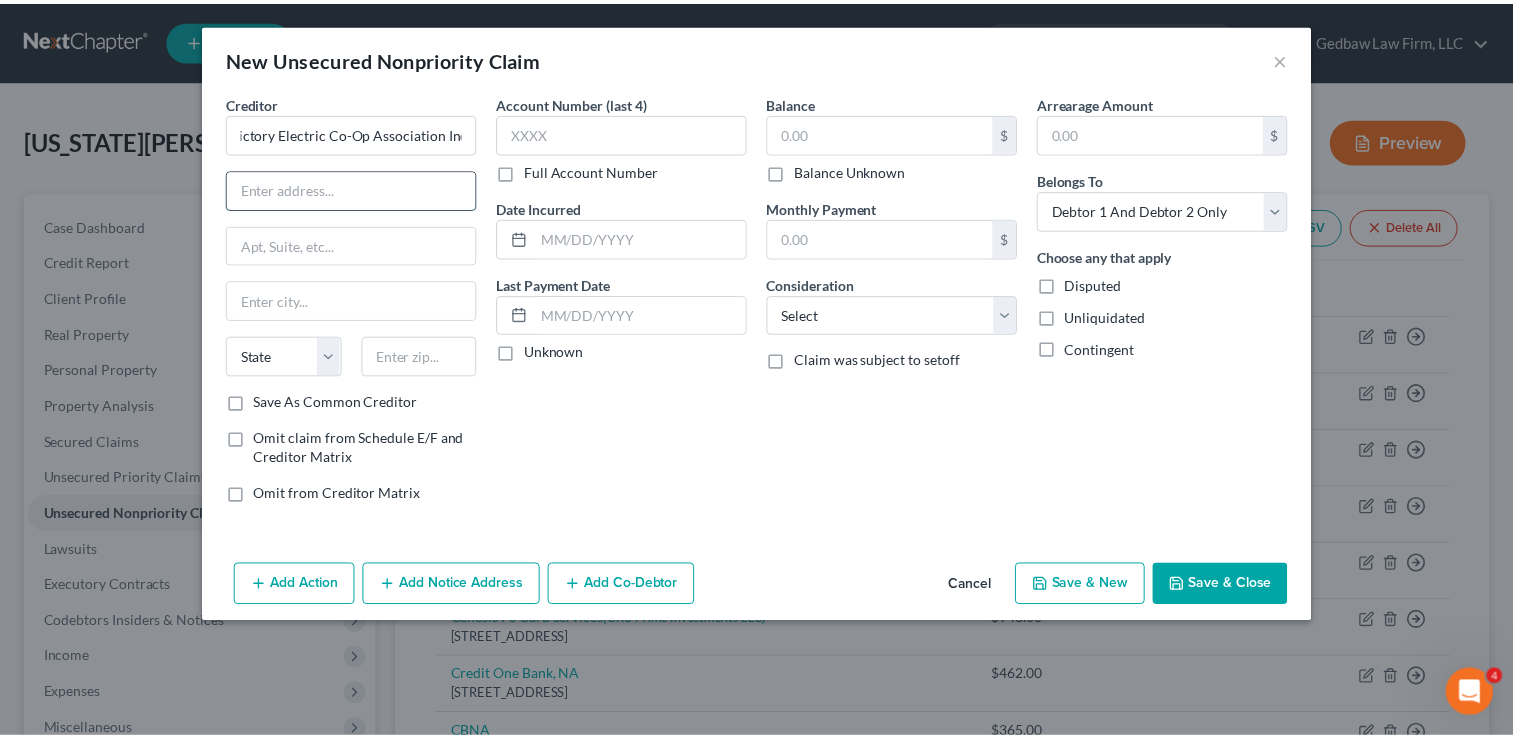 scroll, scrollTop: 0, scrollLeft: 0, axis: both 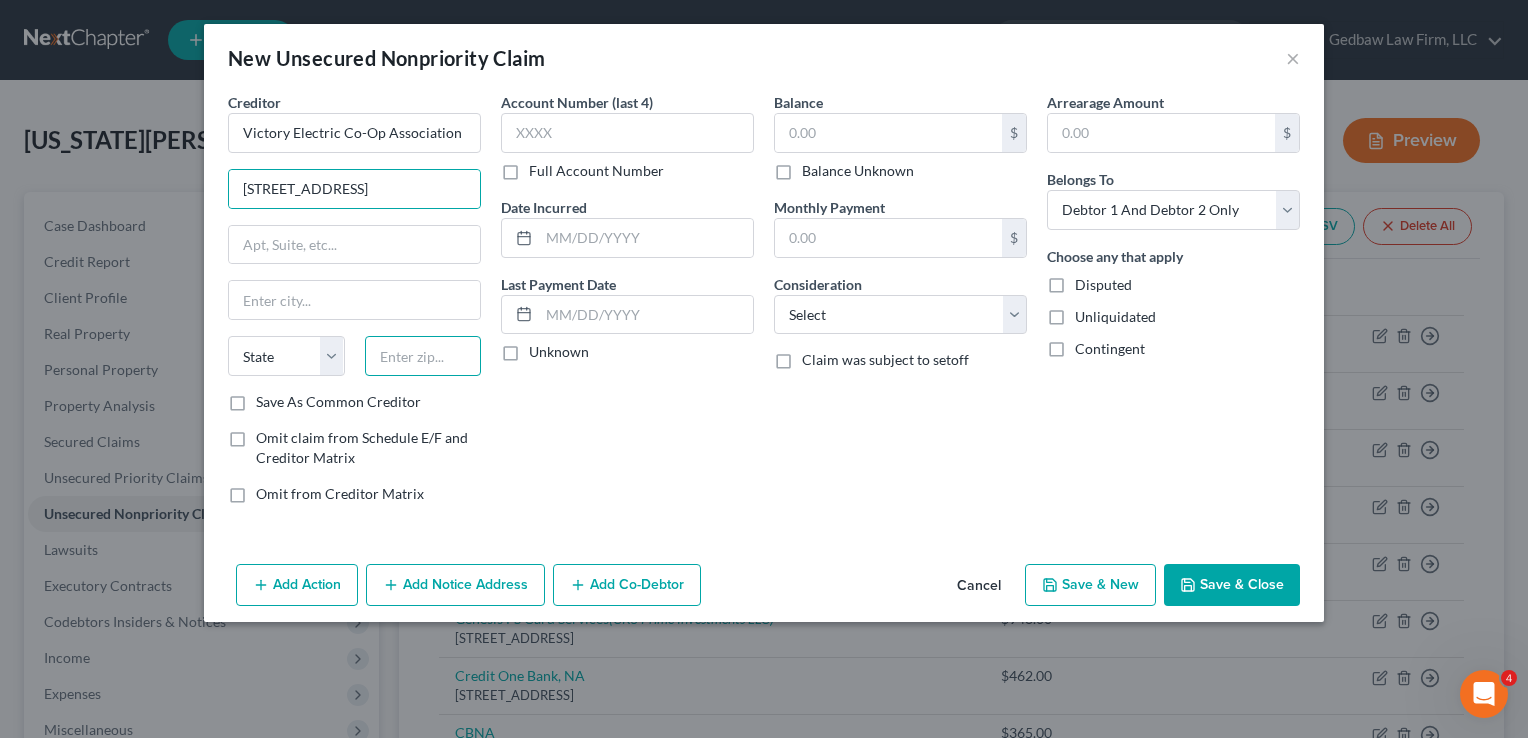 click at bounding box center (423, 356) 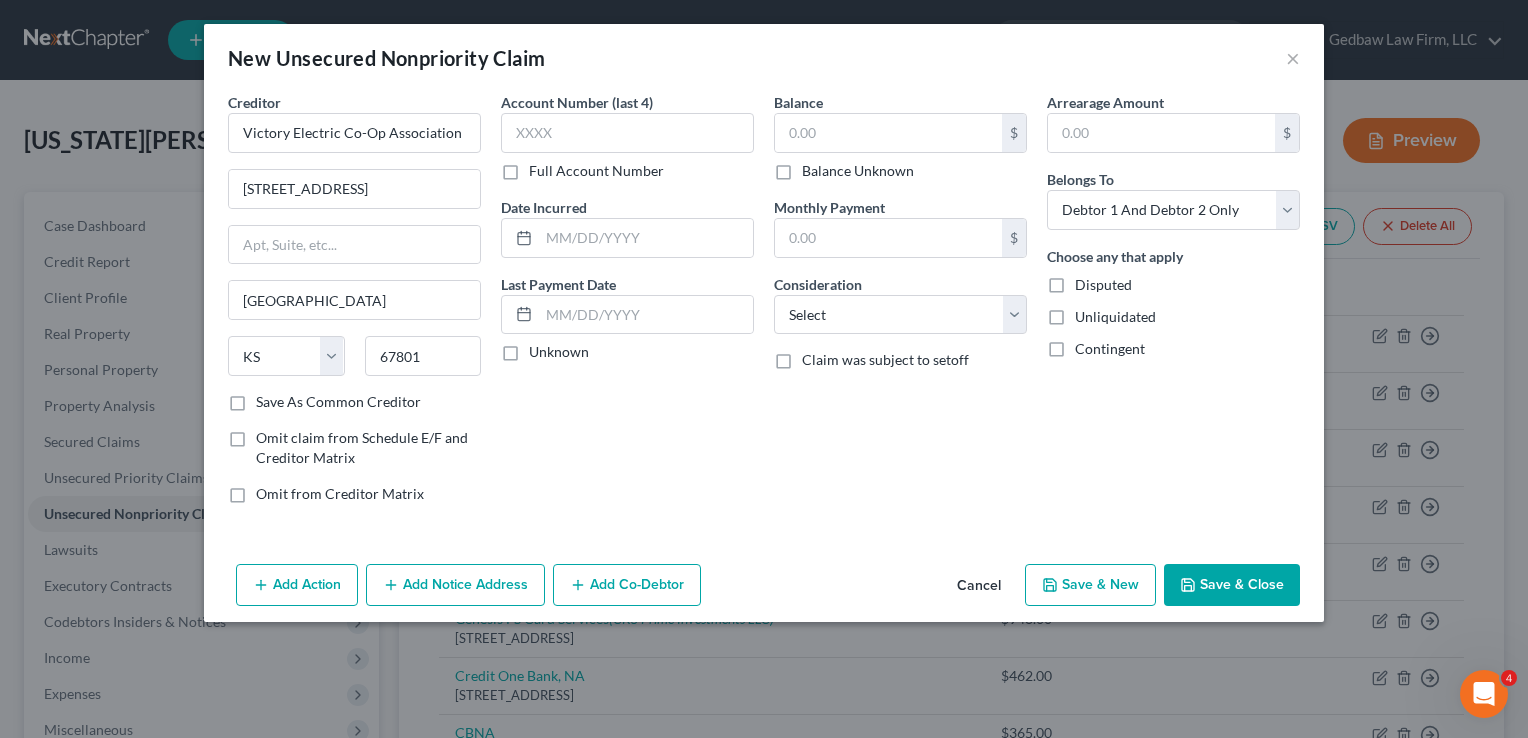 click on "Account Number (last 4)
Full Account Number
Date Incurred         Last Payment Date         Unknown" at bounding box center [627, 306] 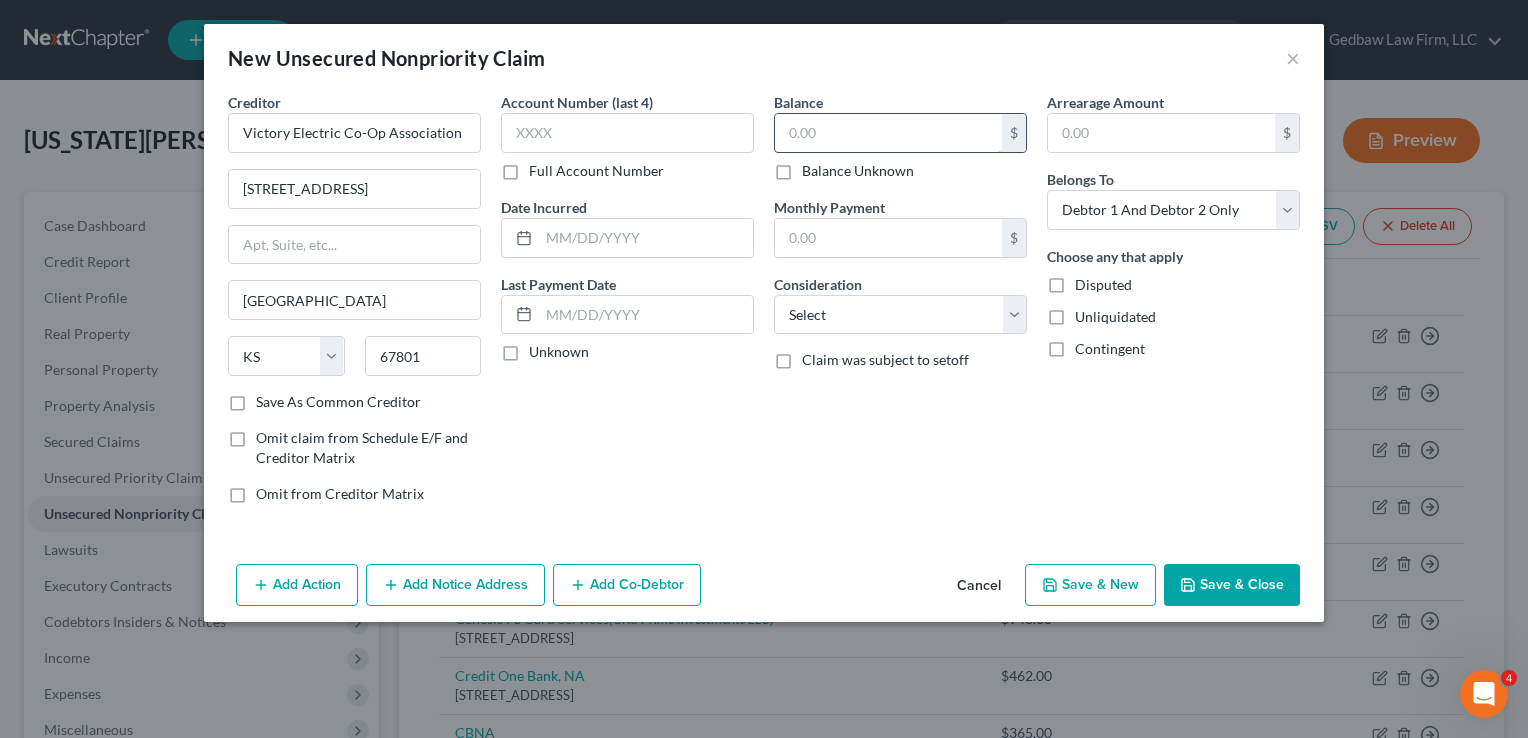 click at bounding box center [888, 133] 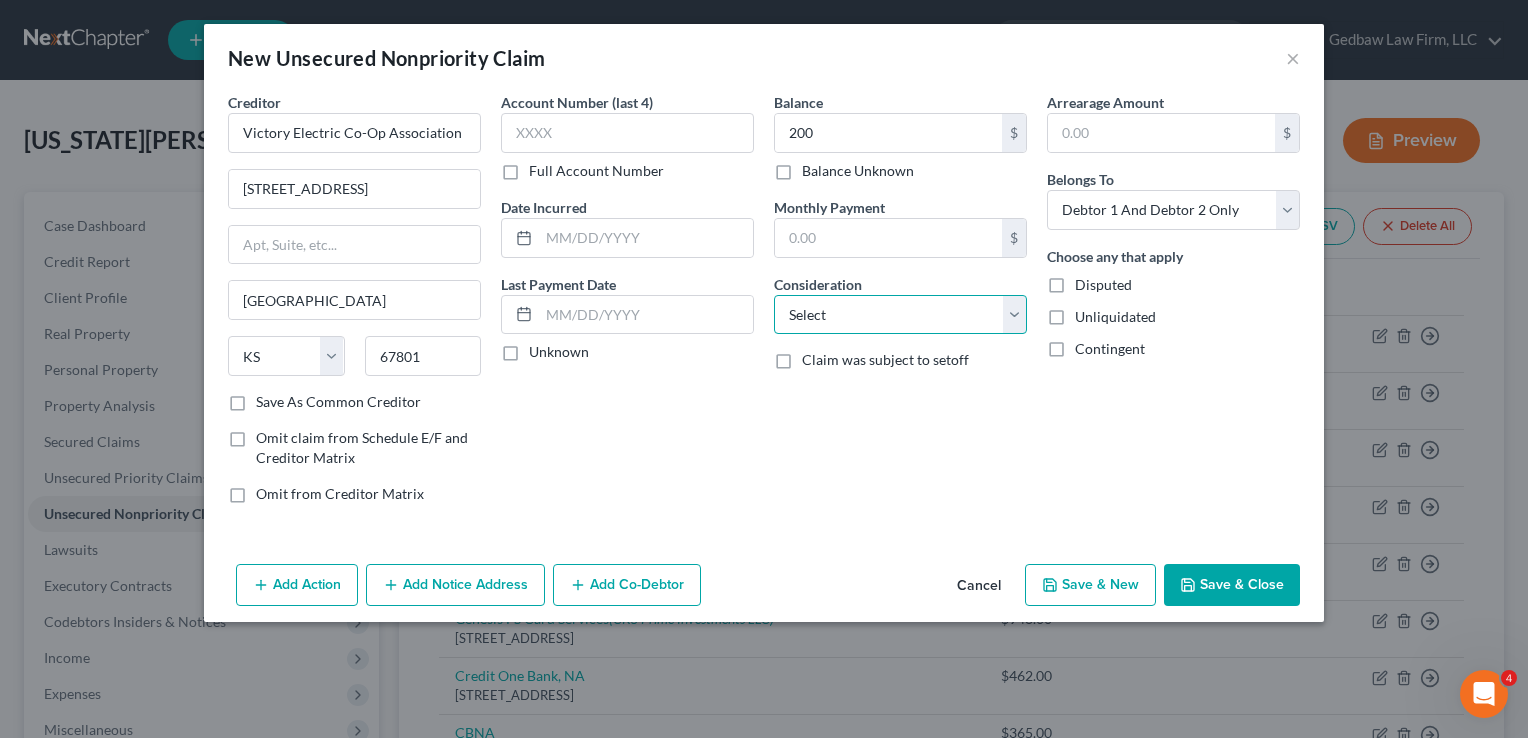 click on "Select Cable / Satellite Services Collection Agency Credit Card Debt Debt Counseling / Attorneys Deficiency Balance Domestic Support Obligations Home / Car Repairs Income Taxes Judgment Liens Medical Services Monies Loaned / Advanced Mortgage Obligation From Divorce Or Separation Obligation To Pensions Other Overdrawn Bank Account Promised To Help Pay Creditors Student Loans Suppliers And Vendors Telephone / Internet Services Utility Services" at bounding box center [900, 315] 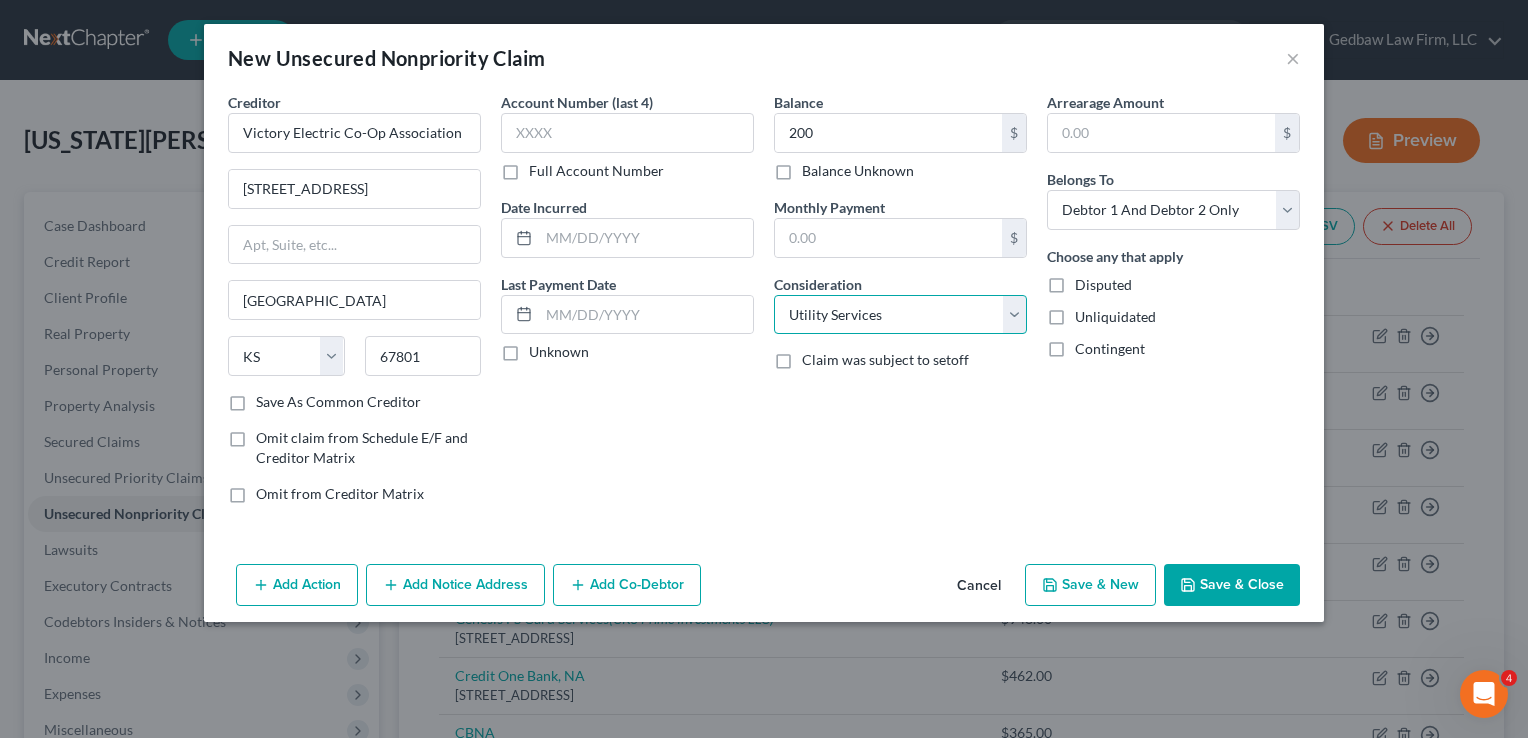 click on "Select Cable / Satellite Services Collection Agency Credit Card Debt Debt Counseling / Attorneys Deficiency Balance Domestic Support Obligations Home / Car Repairs Income Taxes Judgment Liens Medical Services Monies Loaned / Advanced Mortgage Obligation From Divorce Or Separation Obligation To Pensions Other Overdrawn Bank Account Promised To Help Pay Creditors Student Loans Suppliers And Vendors Telephone / Internet Services Utility Services" at bounding box center (900, 315) 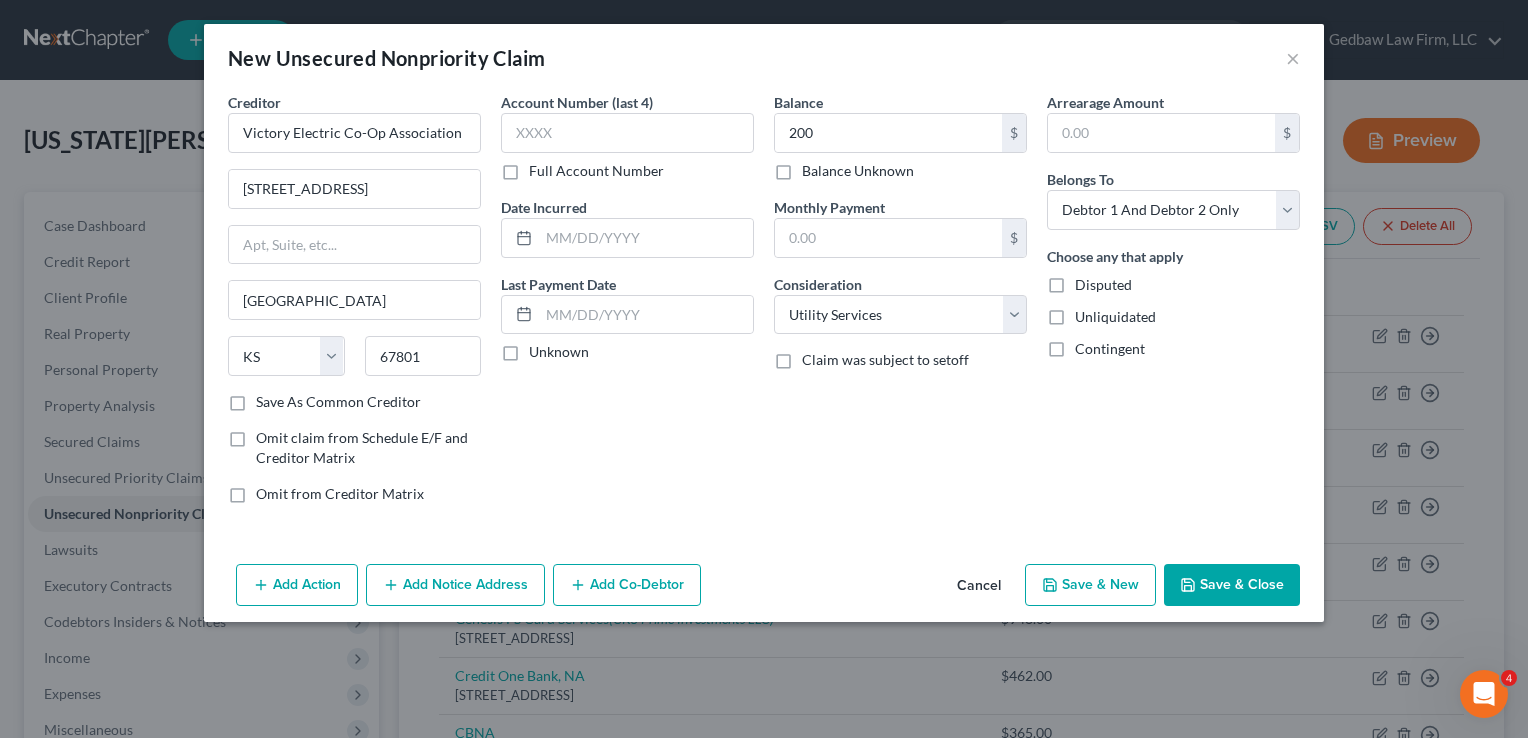 click on "Save & Close" at bounding box center [1232, 585] 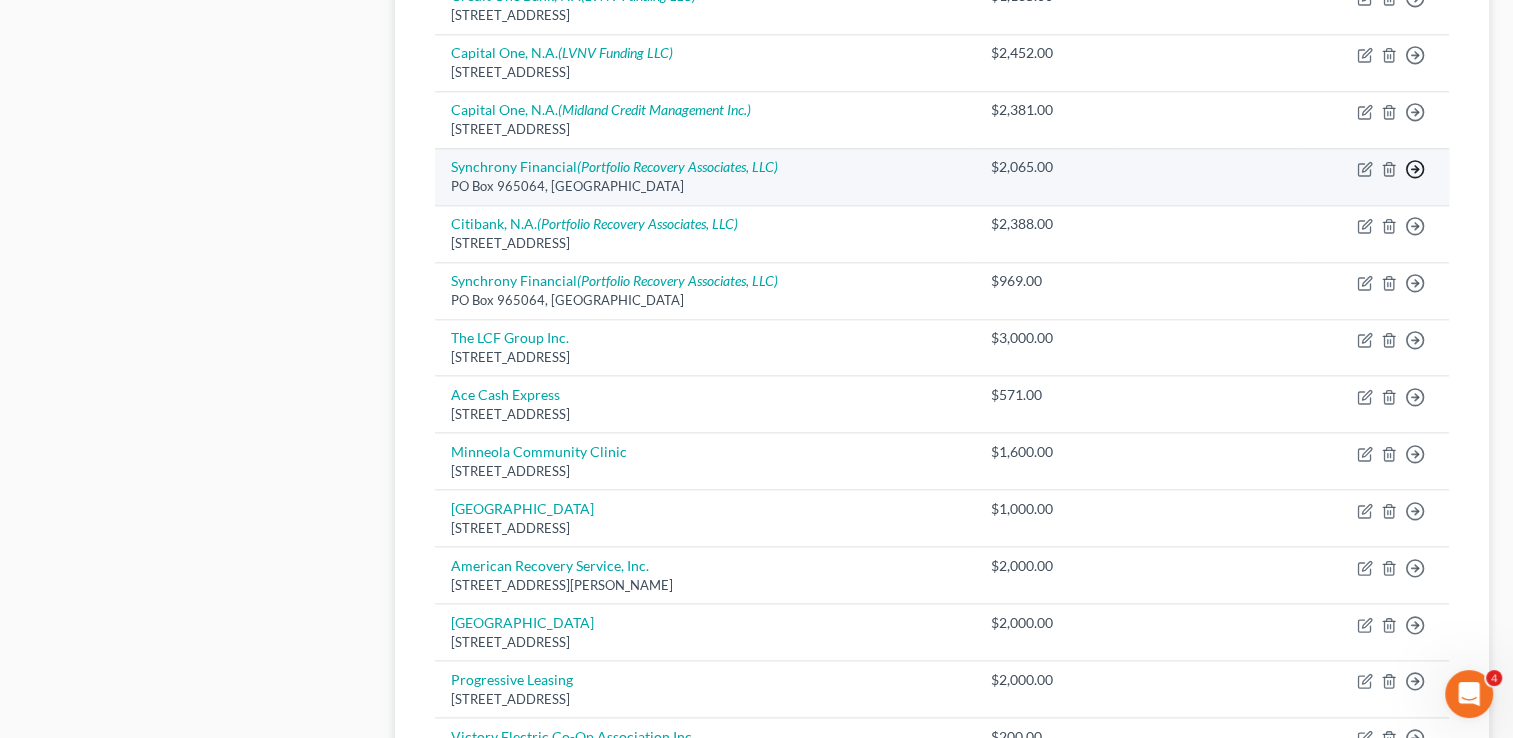 scroll, scrollTop: 2517, scrollLeft: 0, axis: vertical 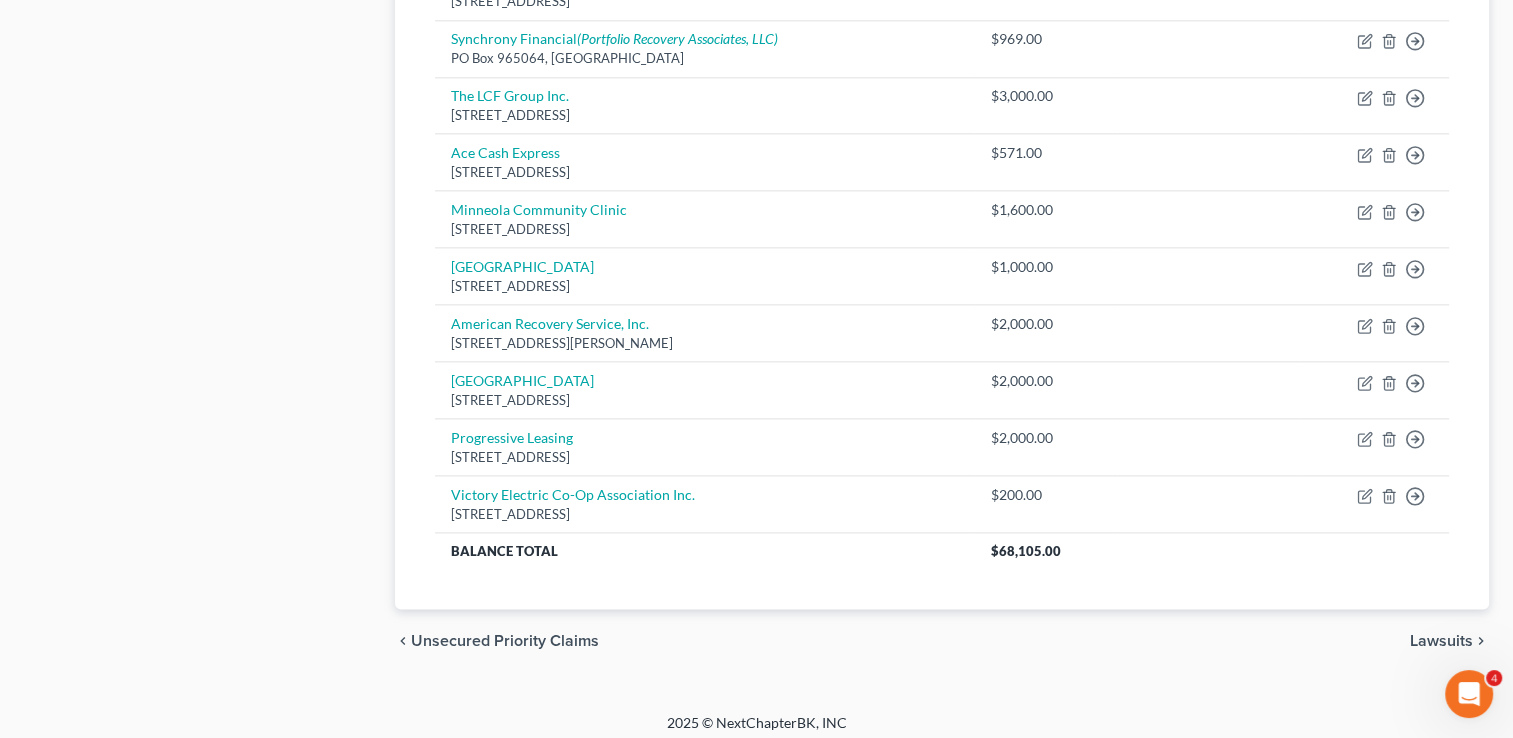 click on "Lawsuits" at bounding box center (1441, 641) 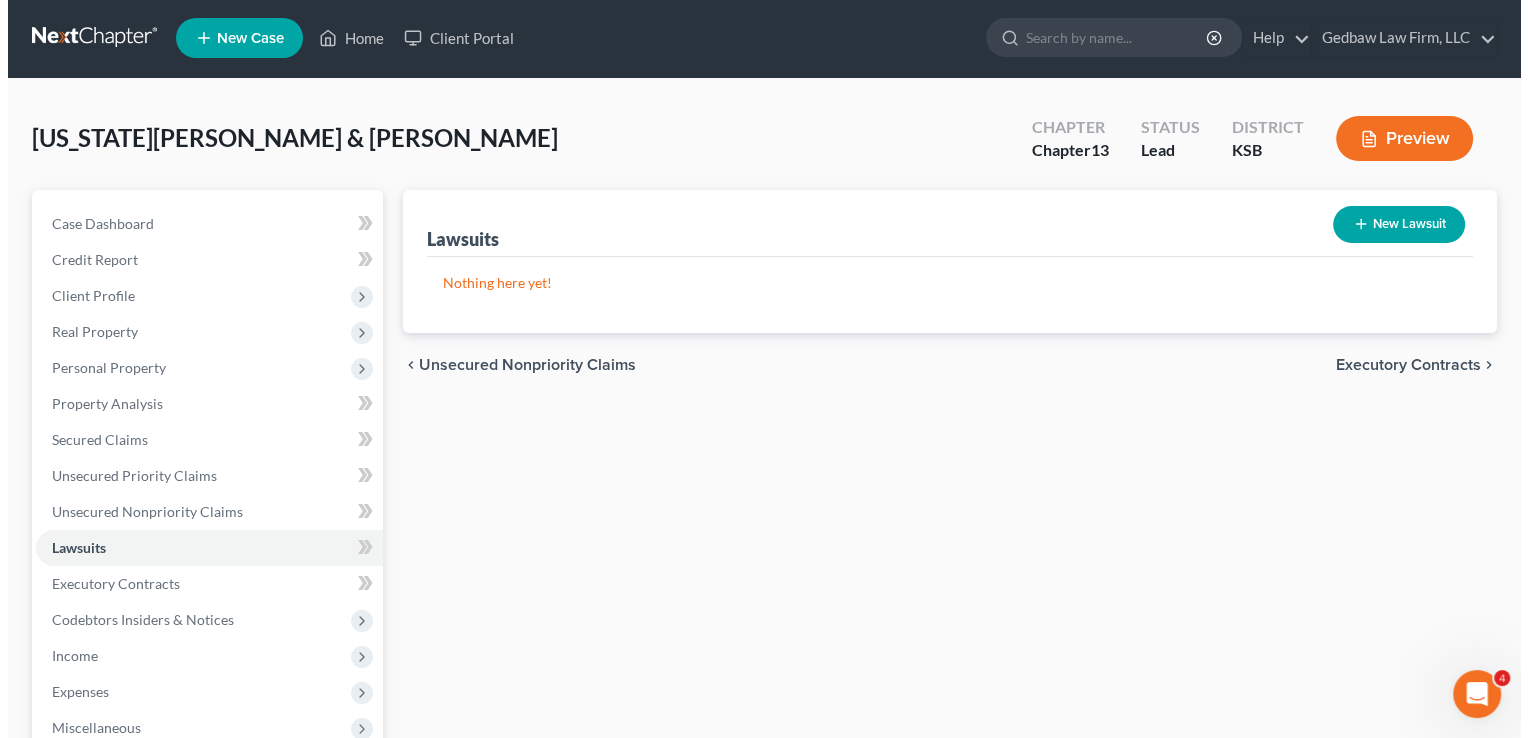 scroll, scrollTop: 0, scrollLeft: 0, axis: both 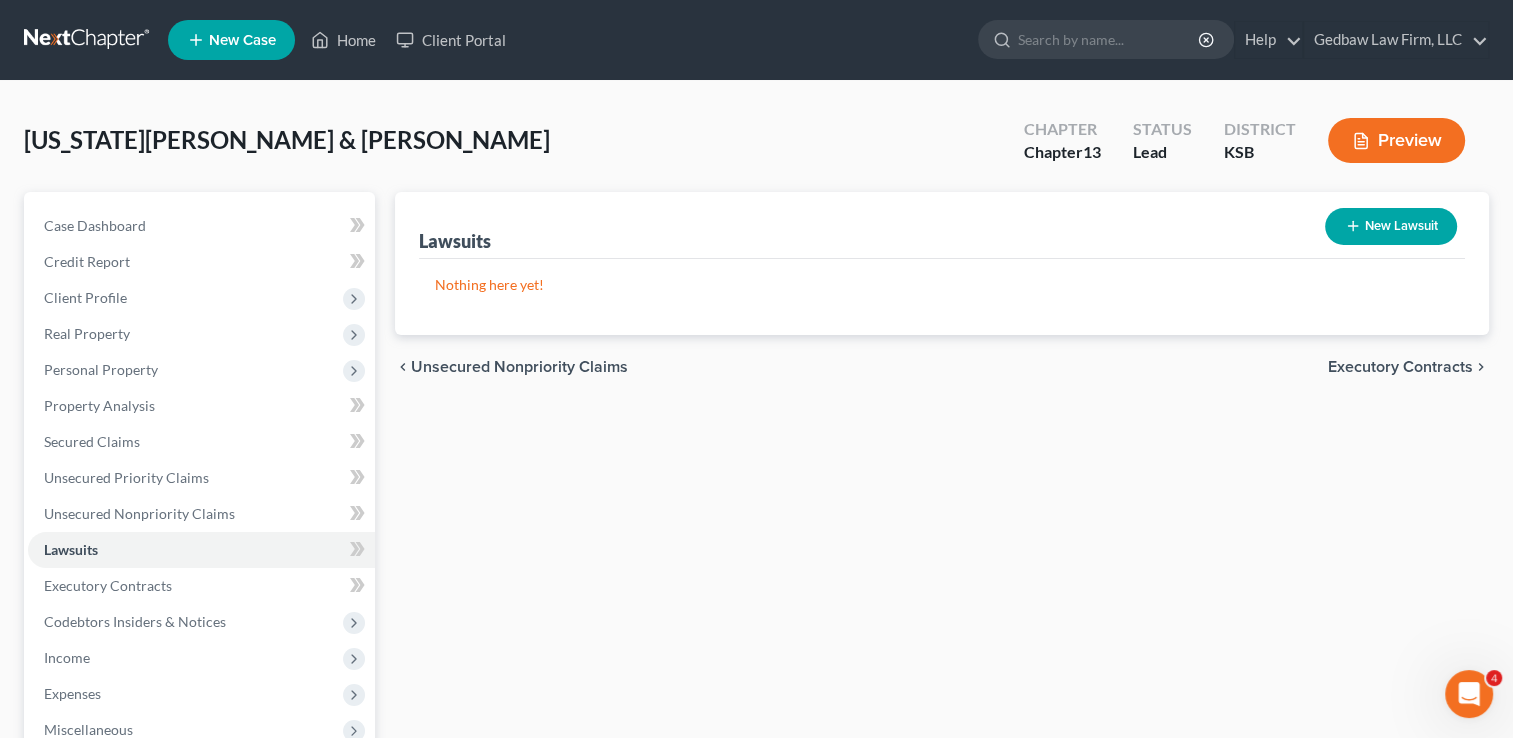 click on "Executory Contracts" at bounding box center (1400, 367) 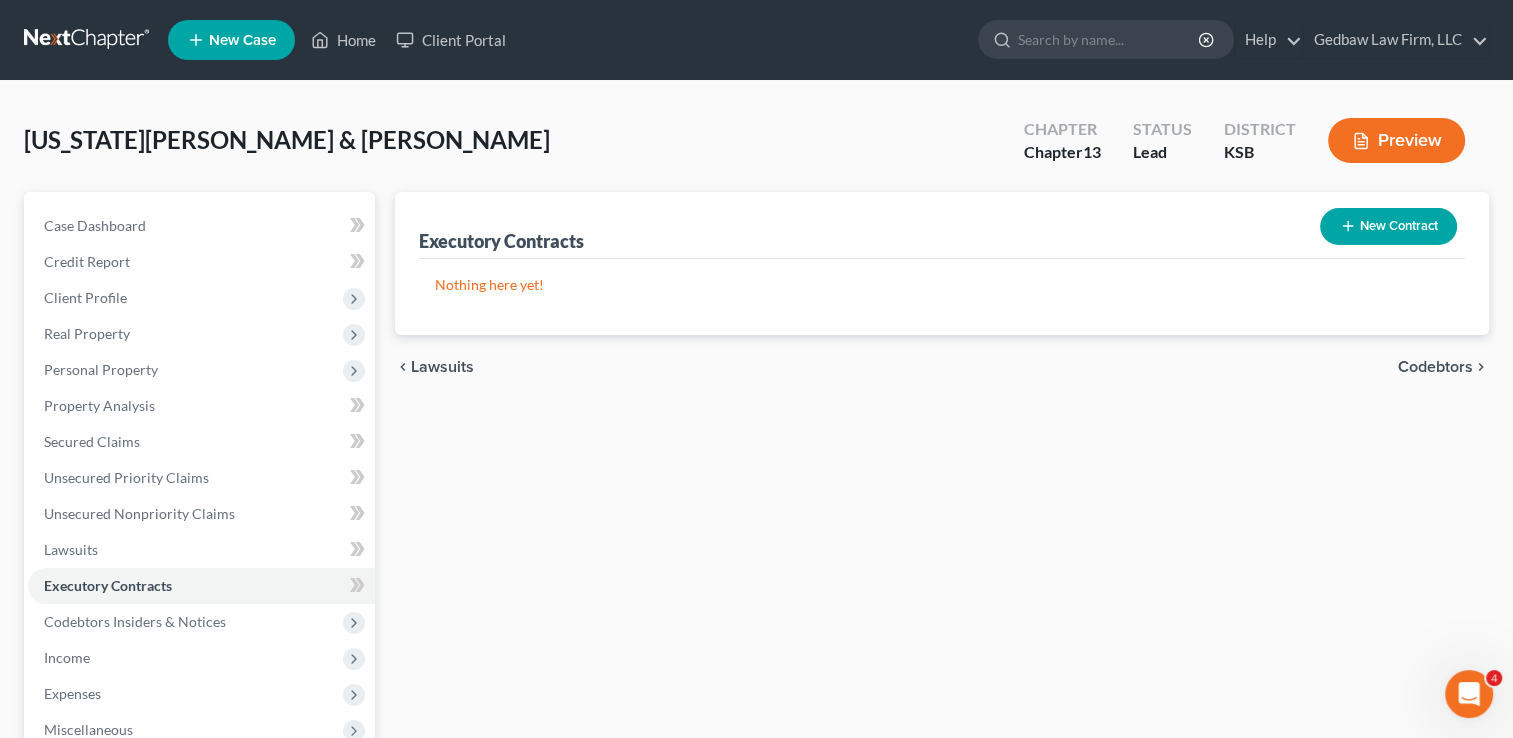 click on "Codebtors" at bounding box center (1435, 367) 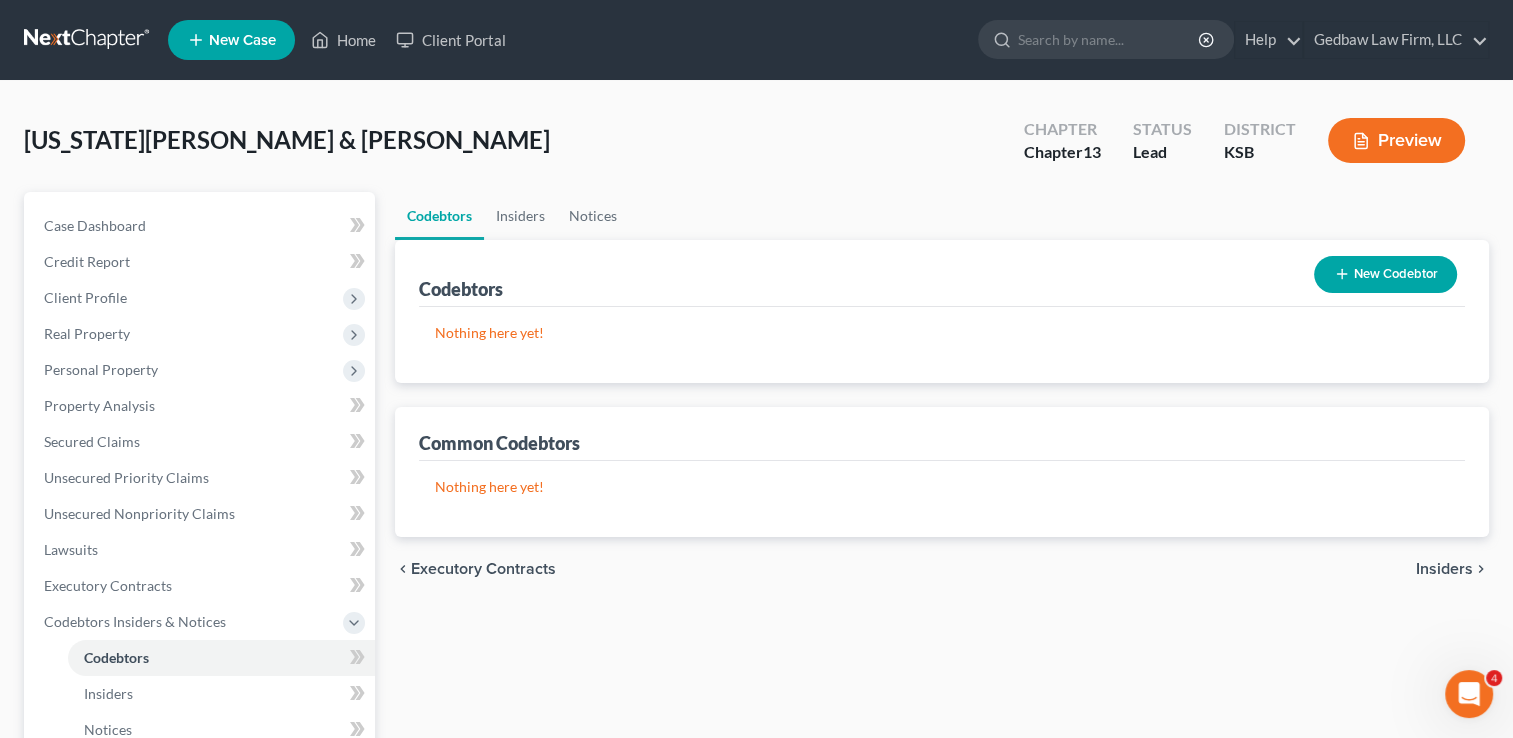 click on "Insiders" at bounding box center [1444, 569] 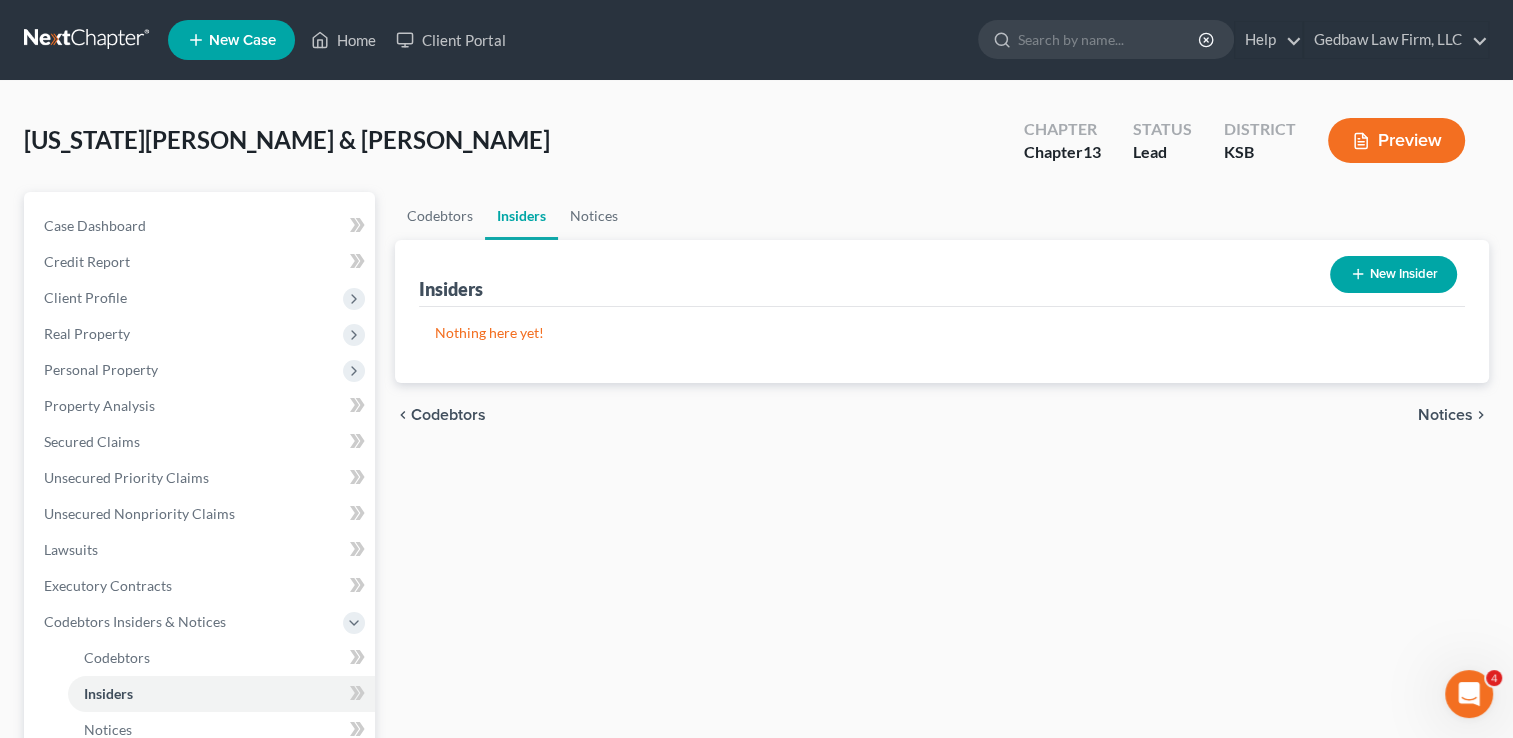 click on "Notices" at bounding box center (1445, 415) 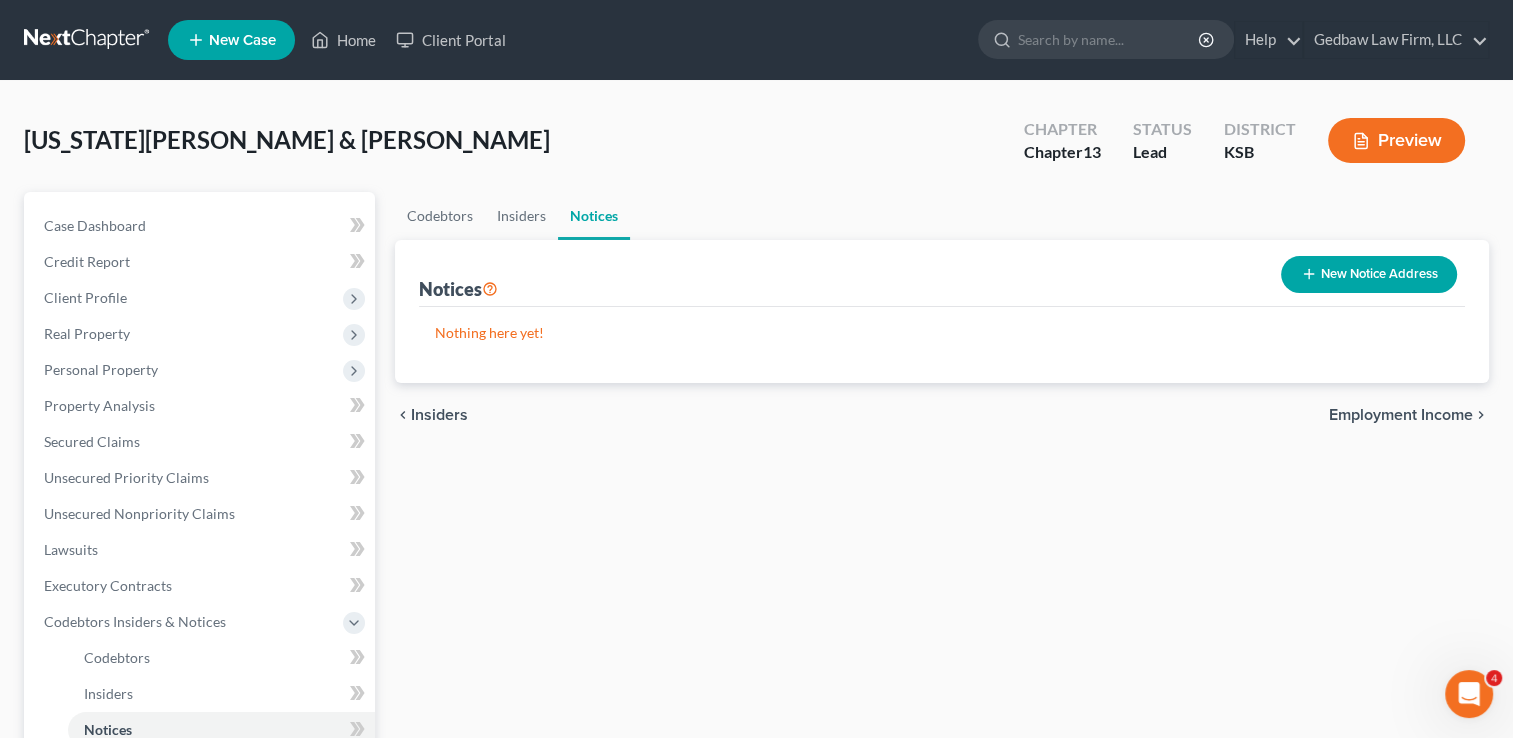click on "Employment Income" at bounding box center [1401, 415] 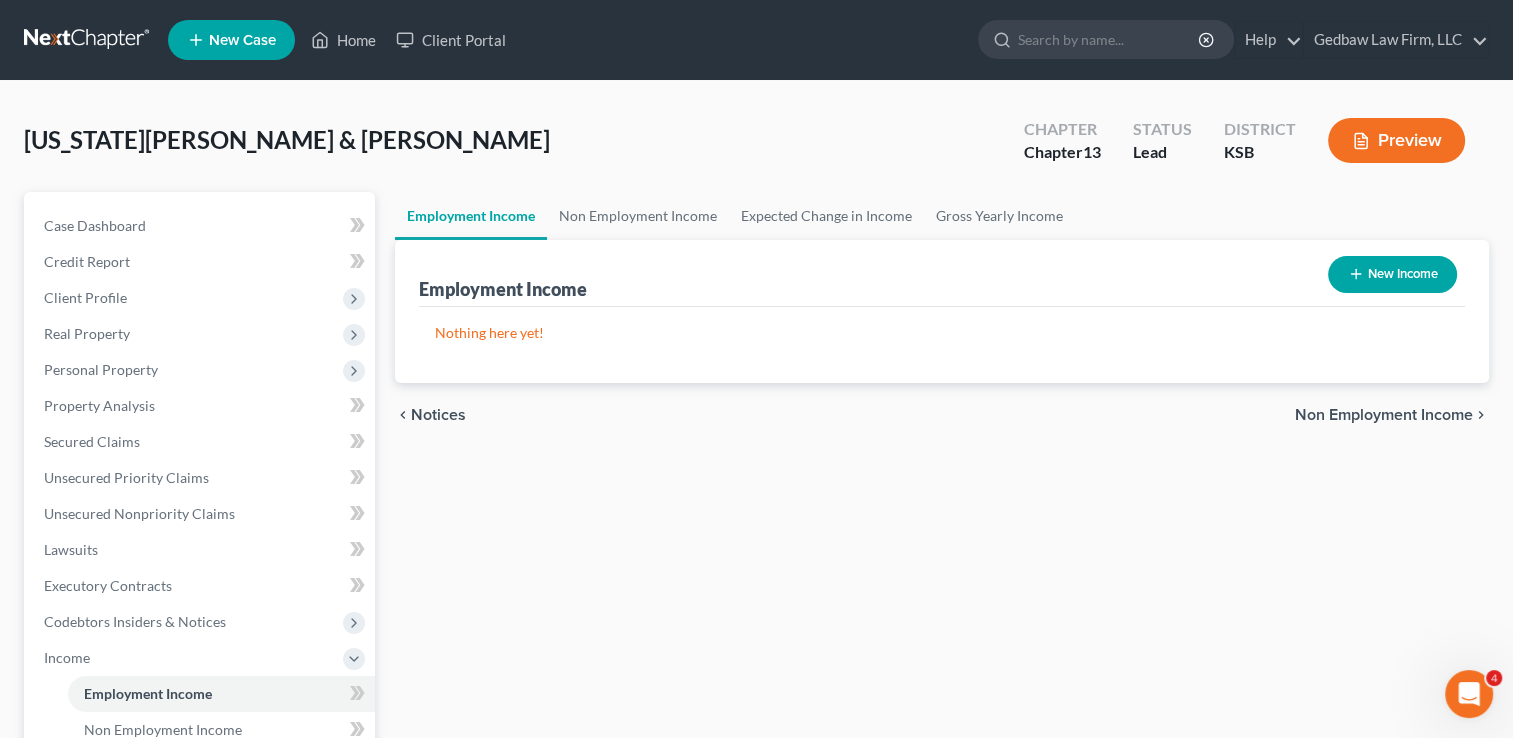 click on "New Income" at bounding box center (1392, 274) 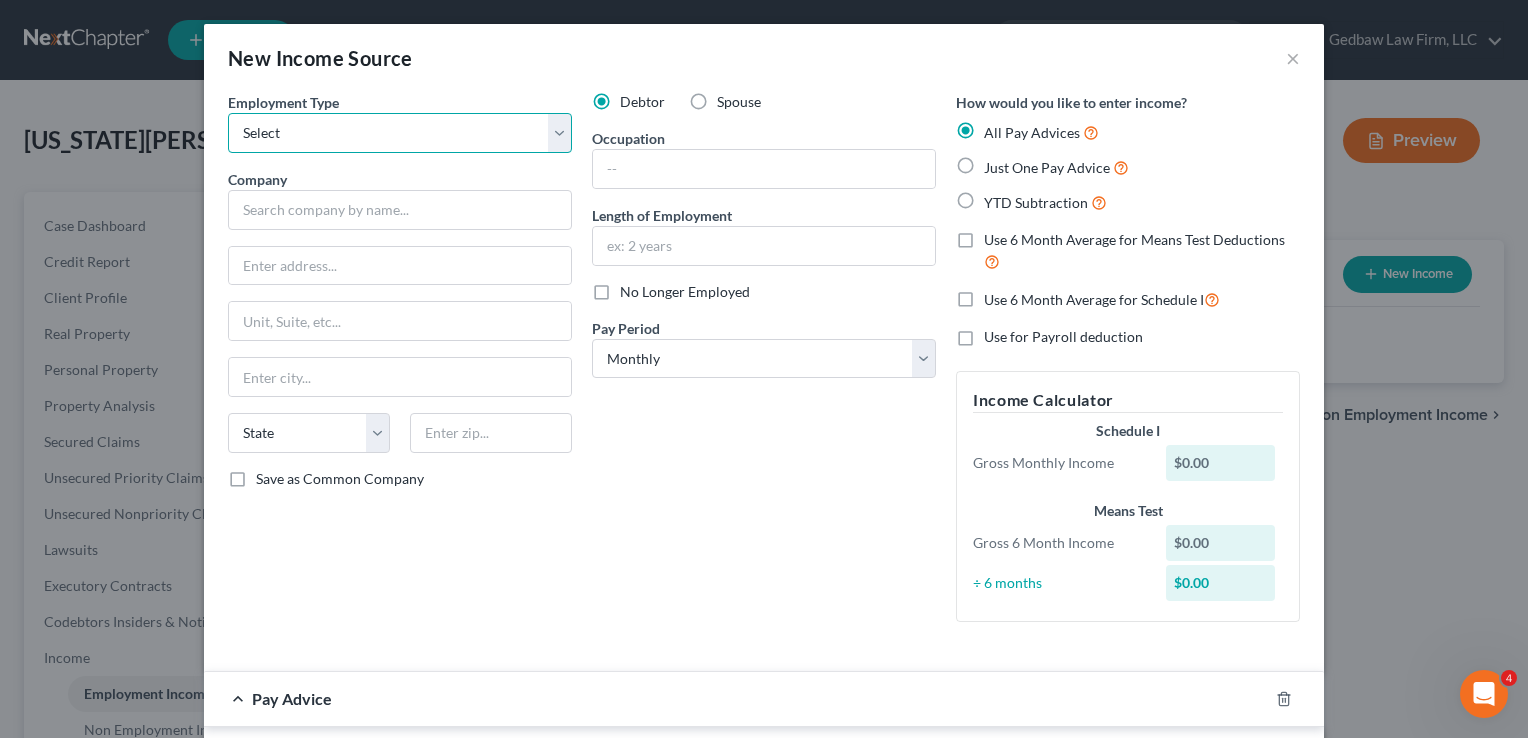 click on "Select Full or [DEMOGRAPHIC_DATA] Employment Self Employment" at bounding box center (400, 133) 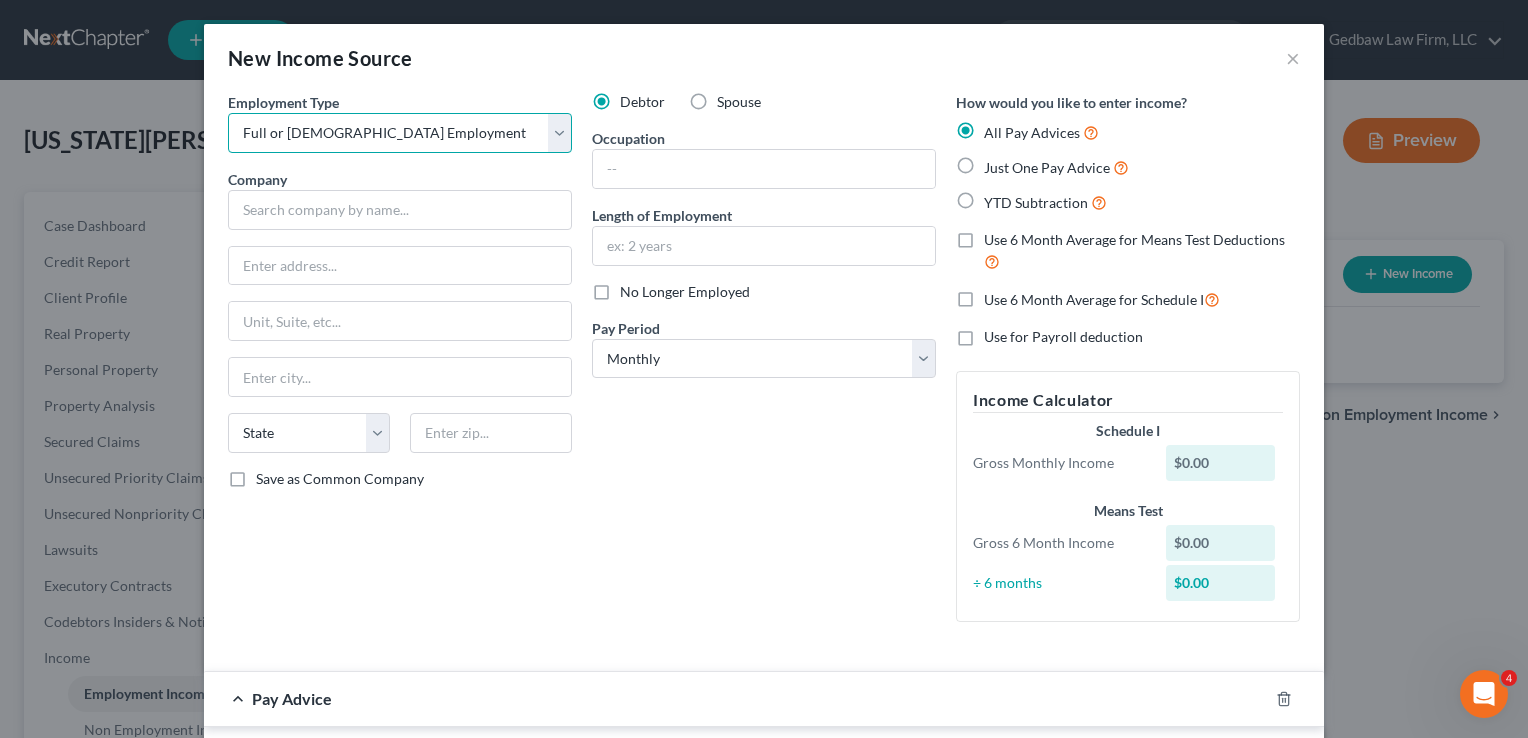 click on "Select Full or [DEMOGRAPHIC_DATA] Employment Self Employment" at bounding box center [400, 133] 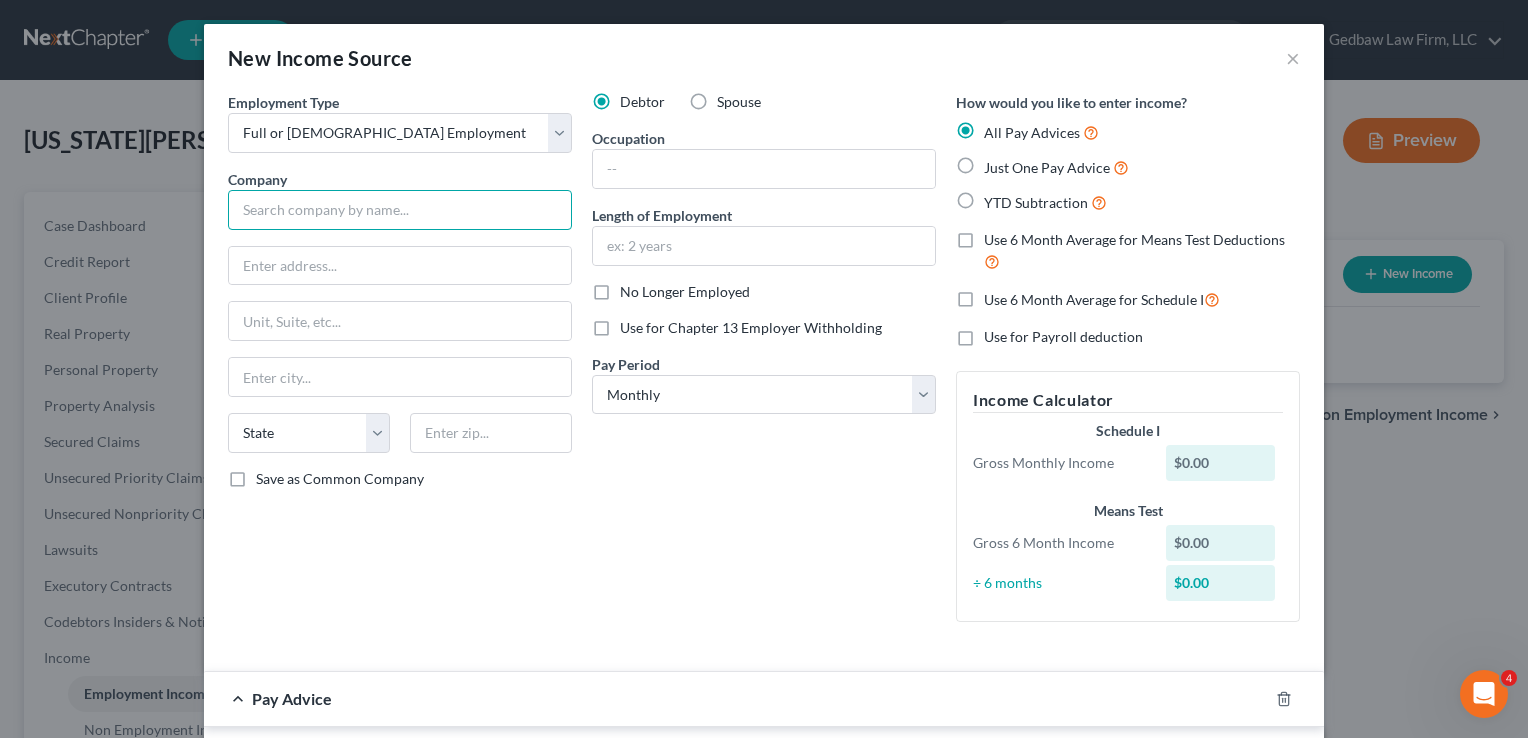 click at bounding box center [400, 210] 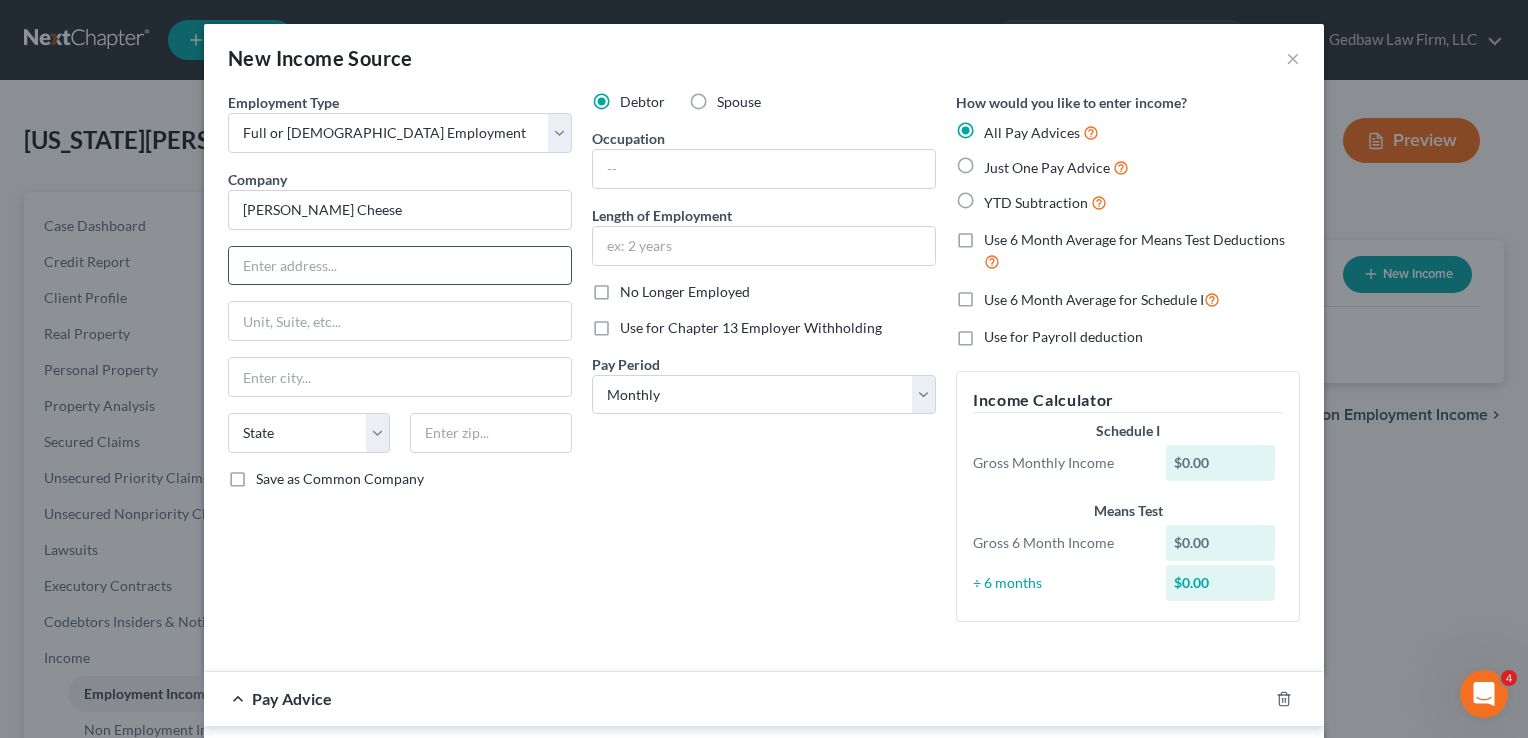 click at bounding box center [400, 266] 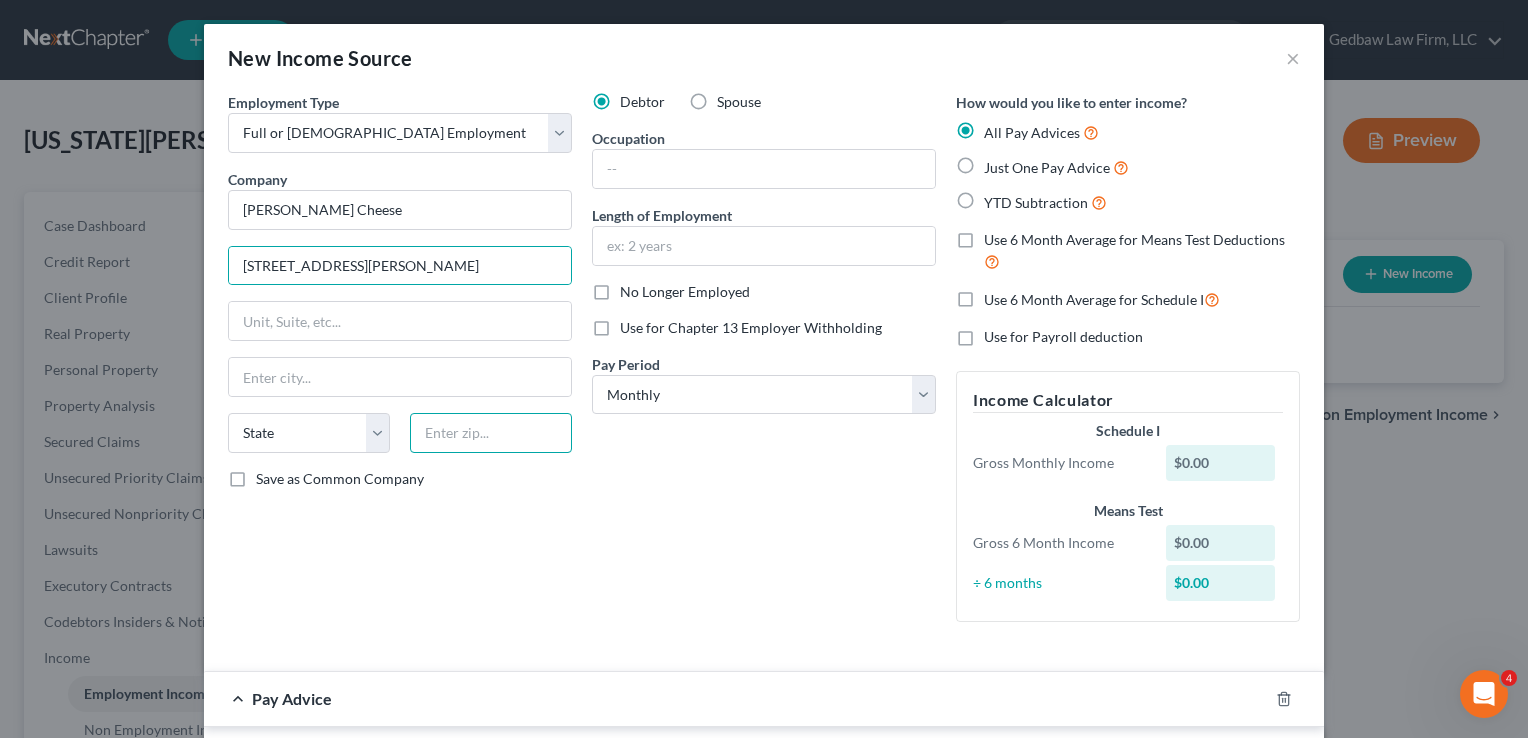 click at bounding box center (491, 433) 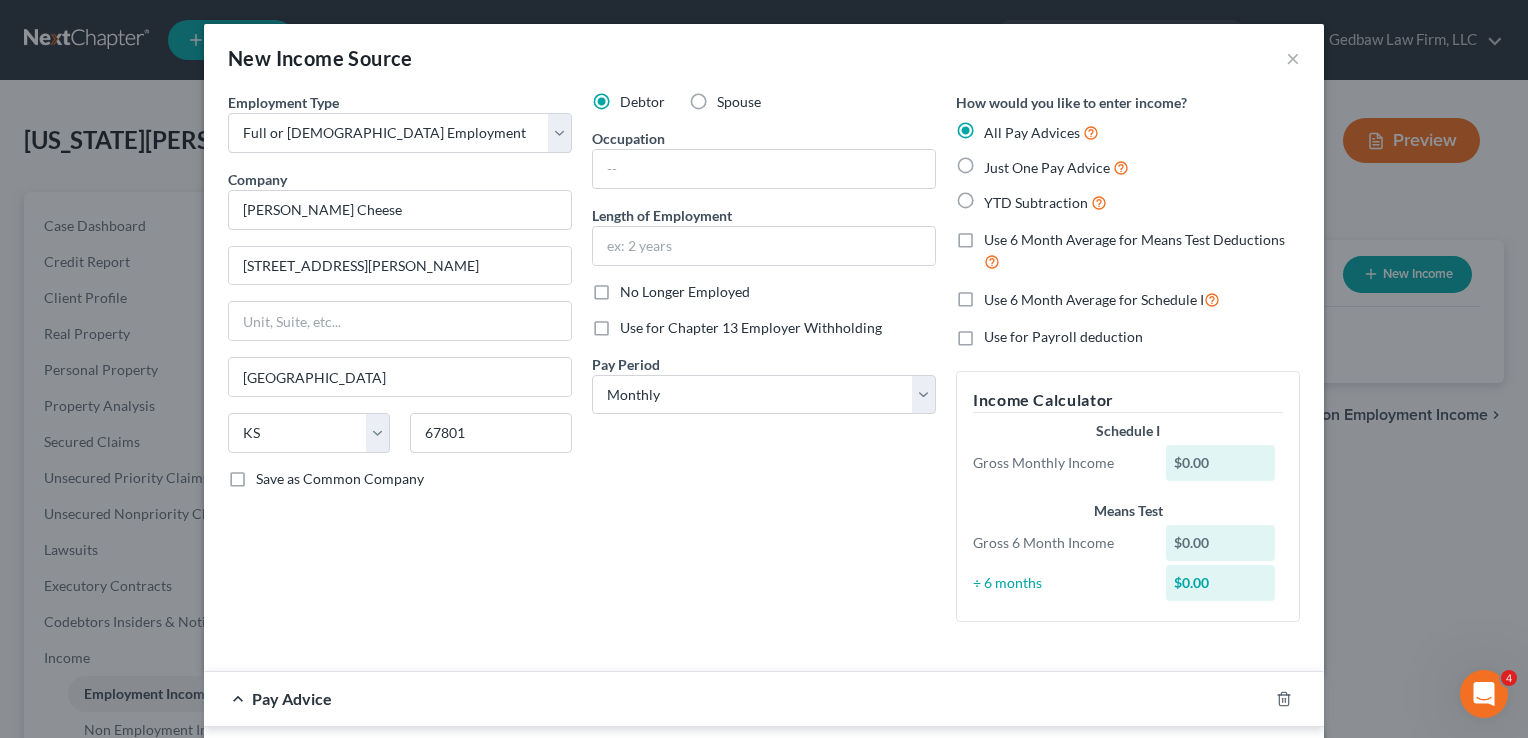 click on "Debtor Spouse Occupation Length of Employment No Longer Employed Use for Chapter 13 Employer Withholding
Pay Period
*
Select Monthly Twice Monthly Every Other Week Weekly" at bounding box center [764, 365] 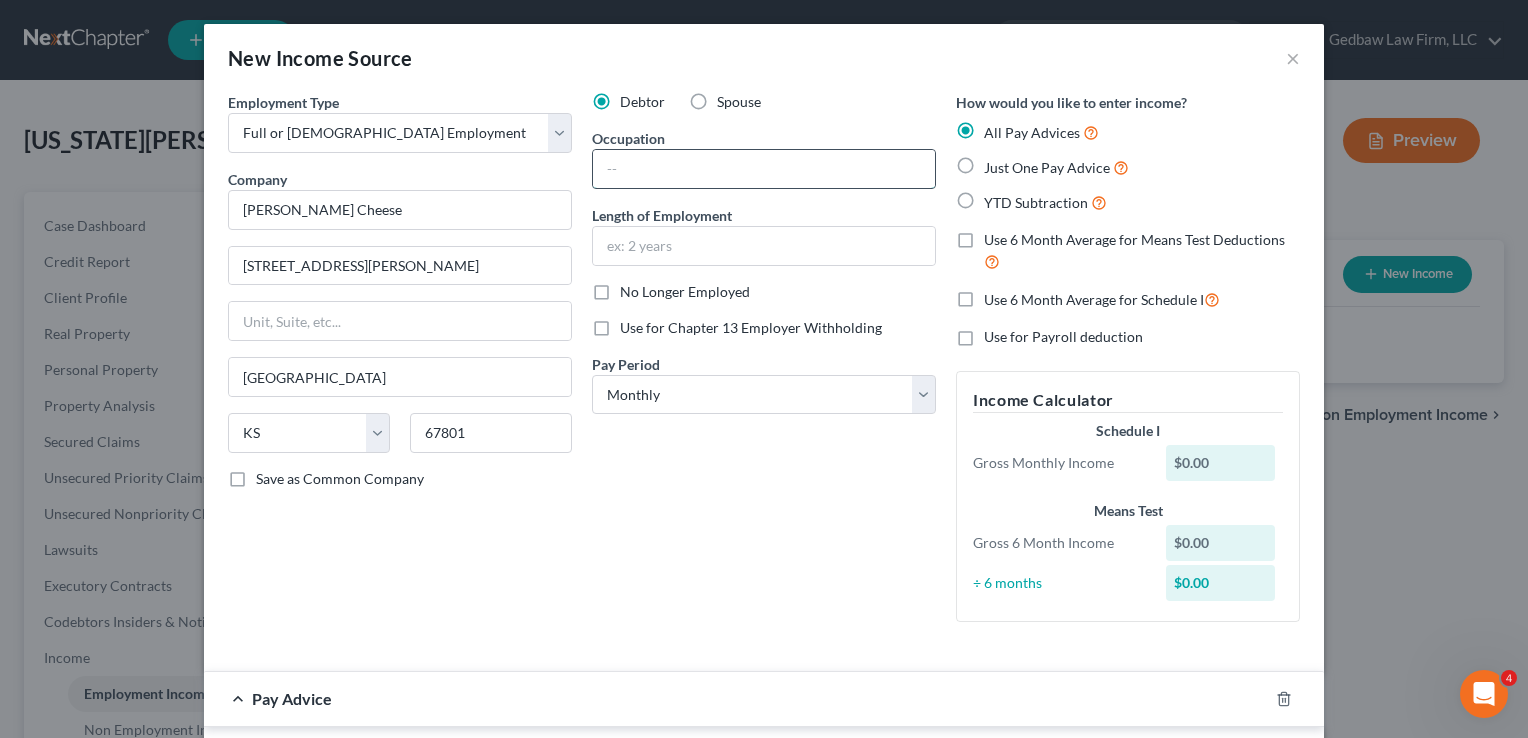 click at bounding box center (764, 169) 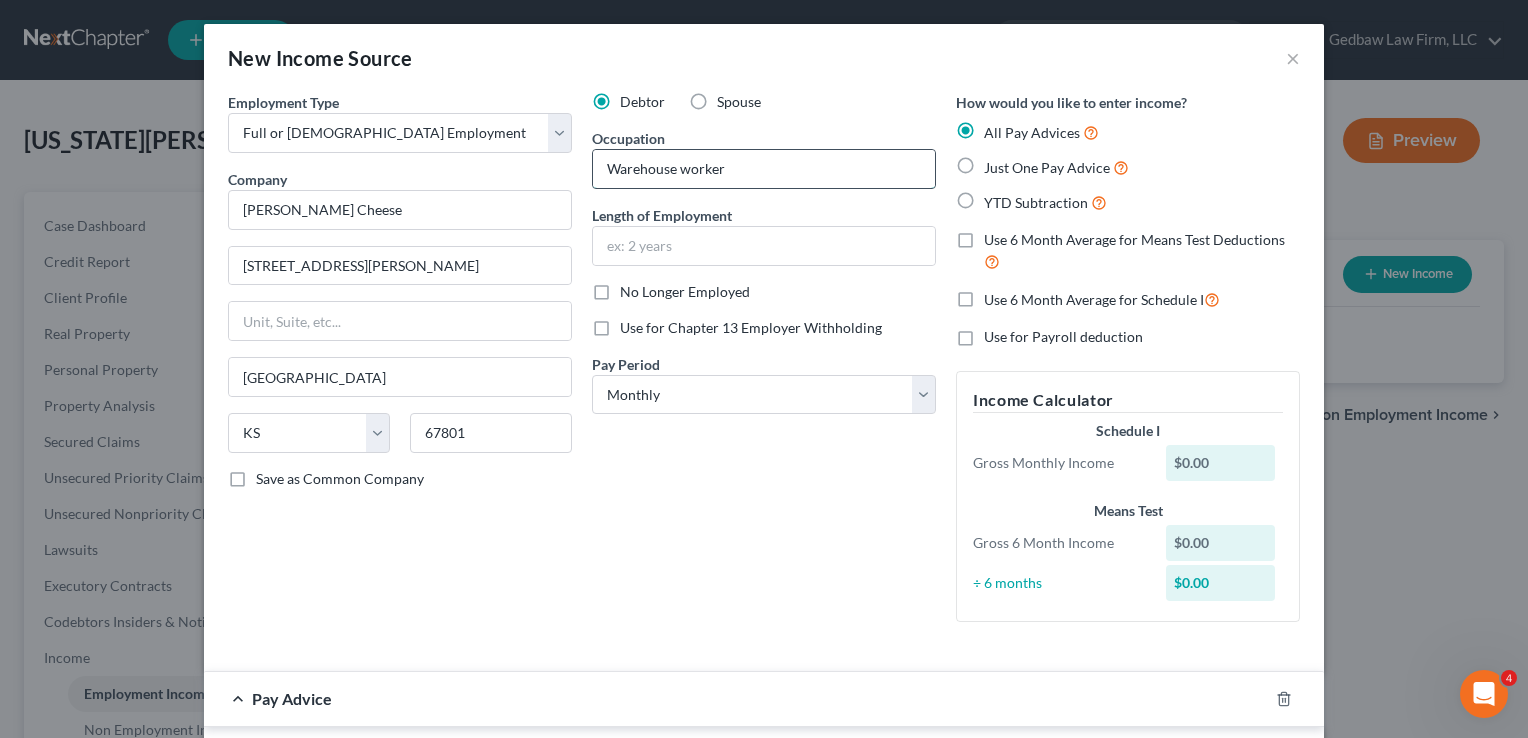 click on "Warehouse worker" at bounding box center [764, 169] 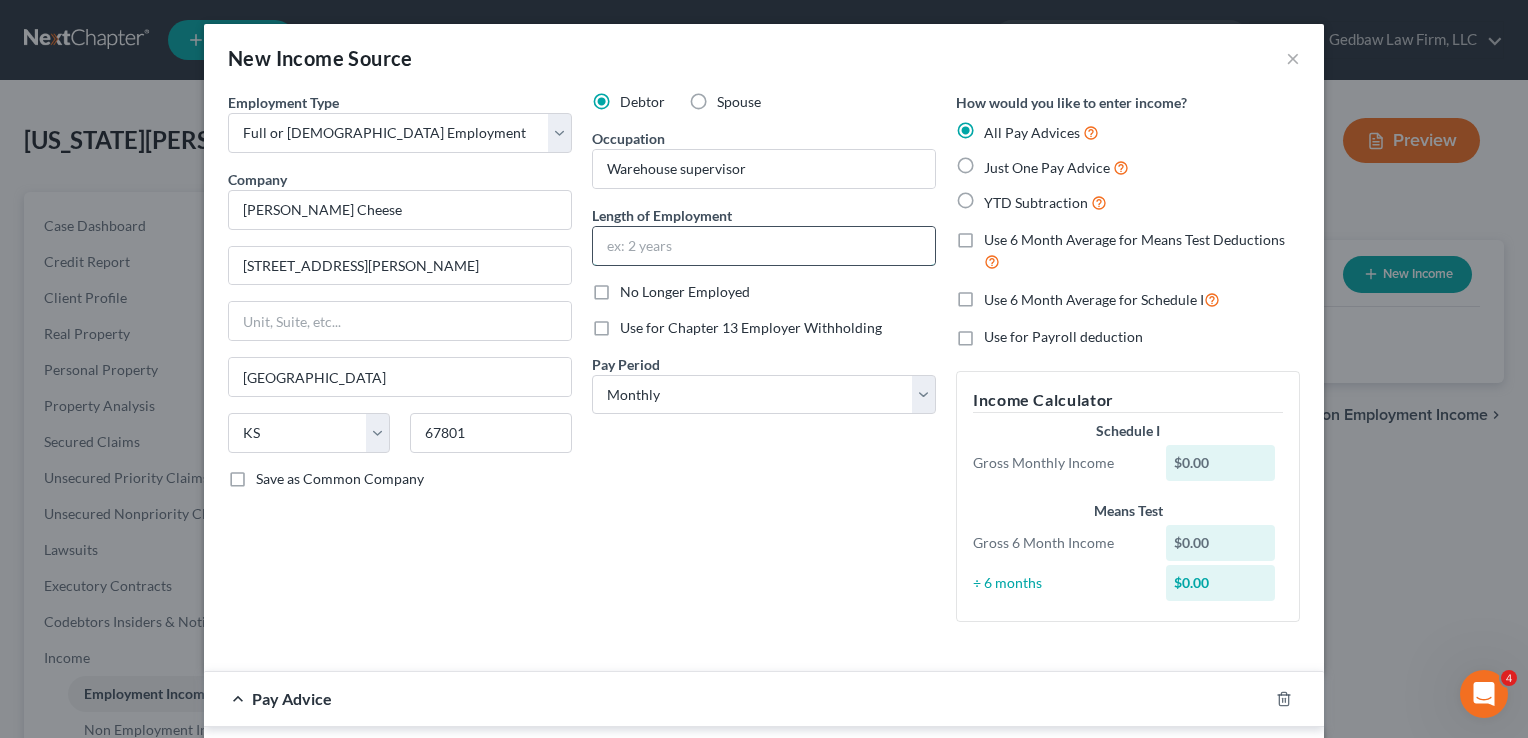 click at bounding box center [764, 246] 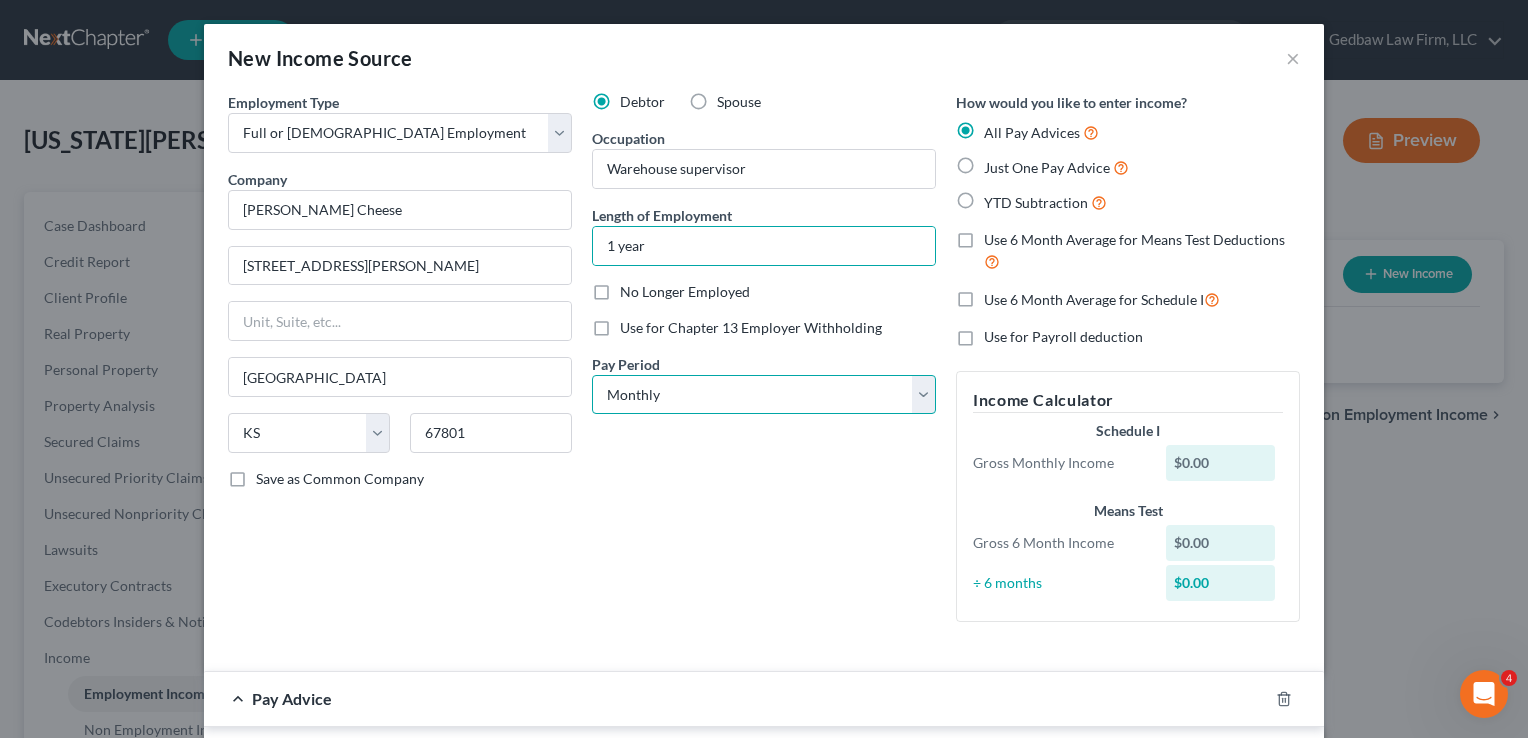 click on "Select Monthly Twice Monthly Every Other Week Weekly" at bounding box center (764, 395) 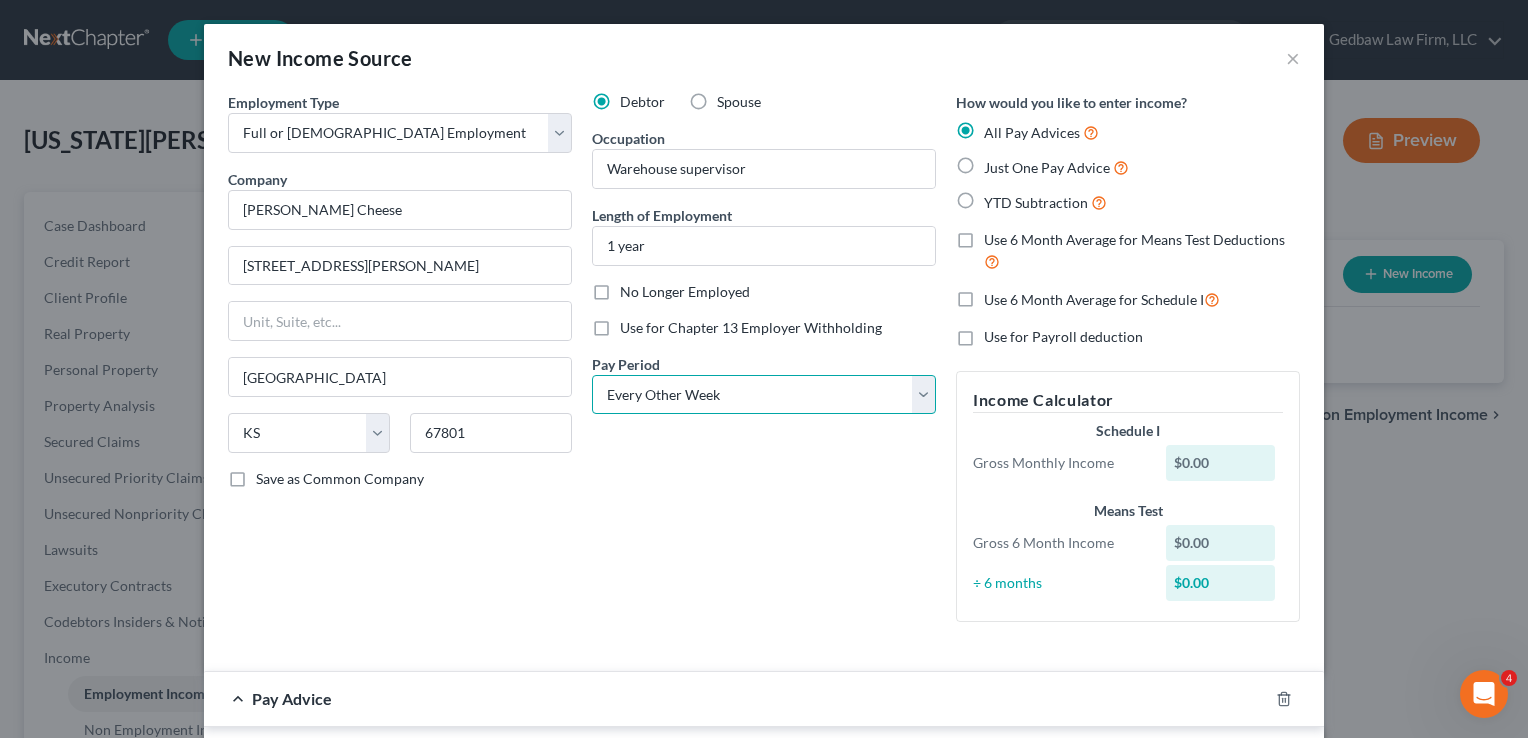 click on "Select Monthly Twice Monthly Every Other Week Weekly" at bounding box center (764, 395) 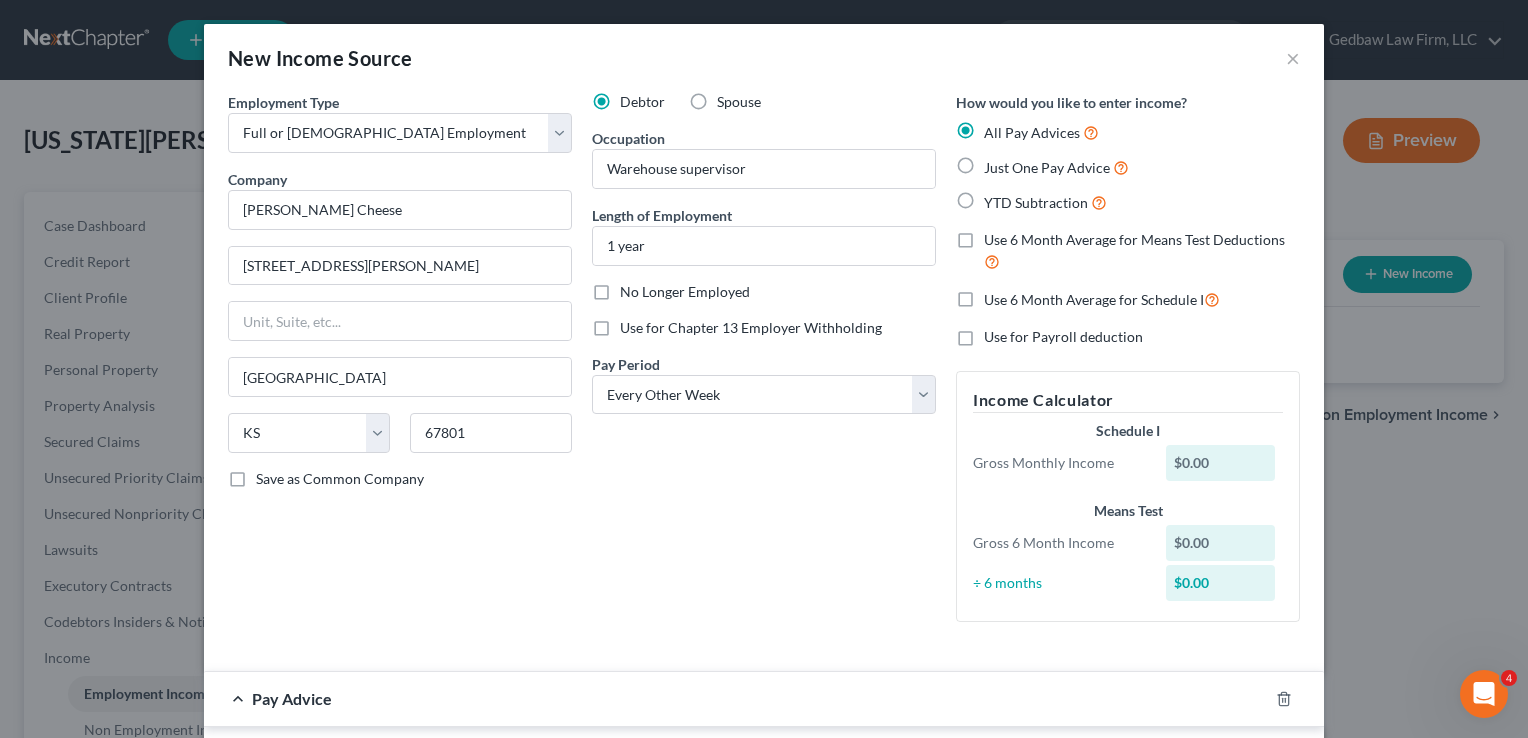 click on "Just One Pay Advice" at bounding box center [1056, 167] 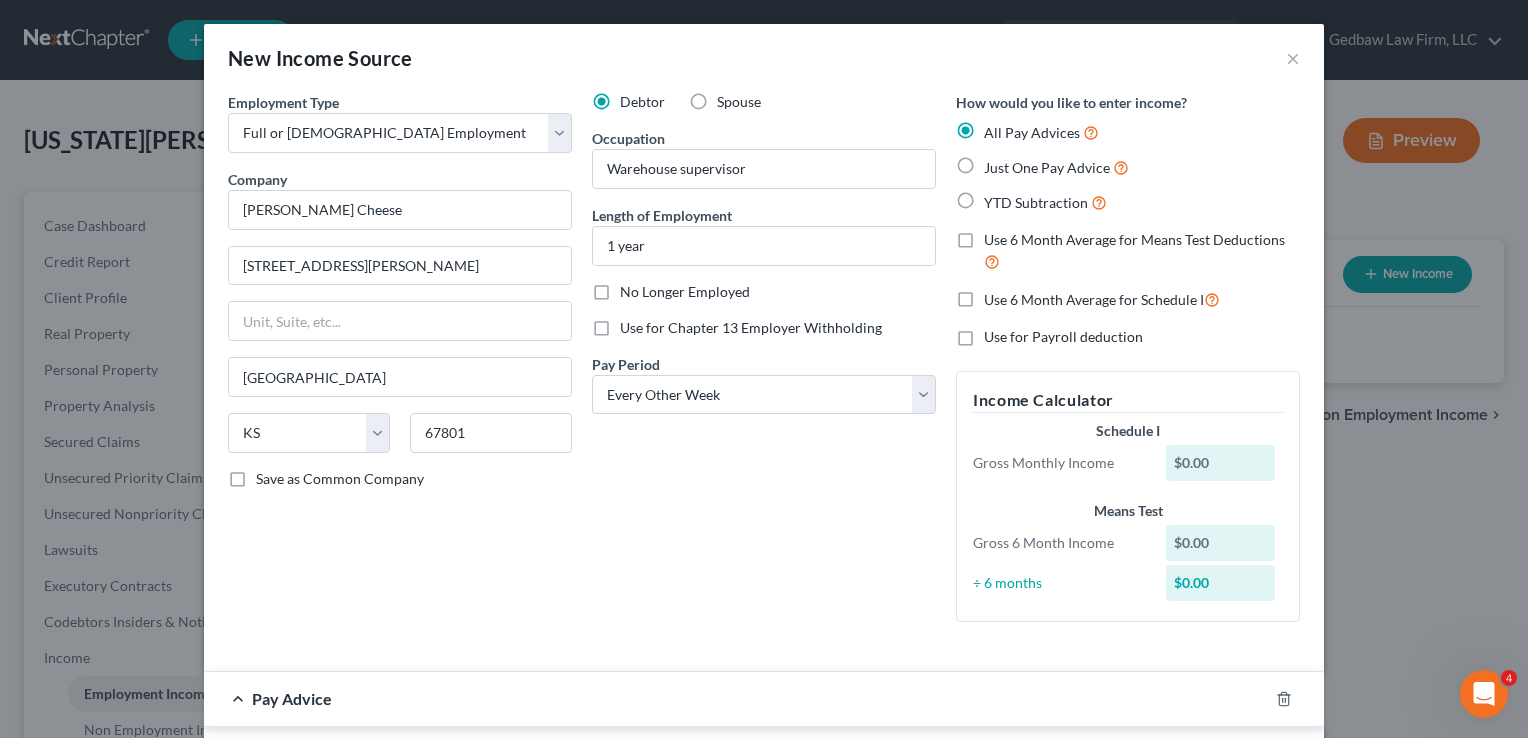 click on "Just One Pay Advice" at bounding box center (998, 162) 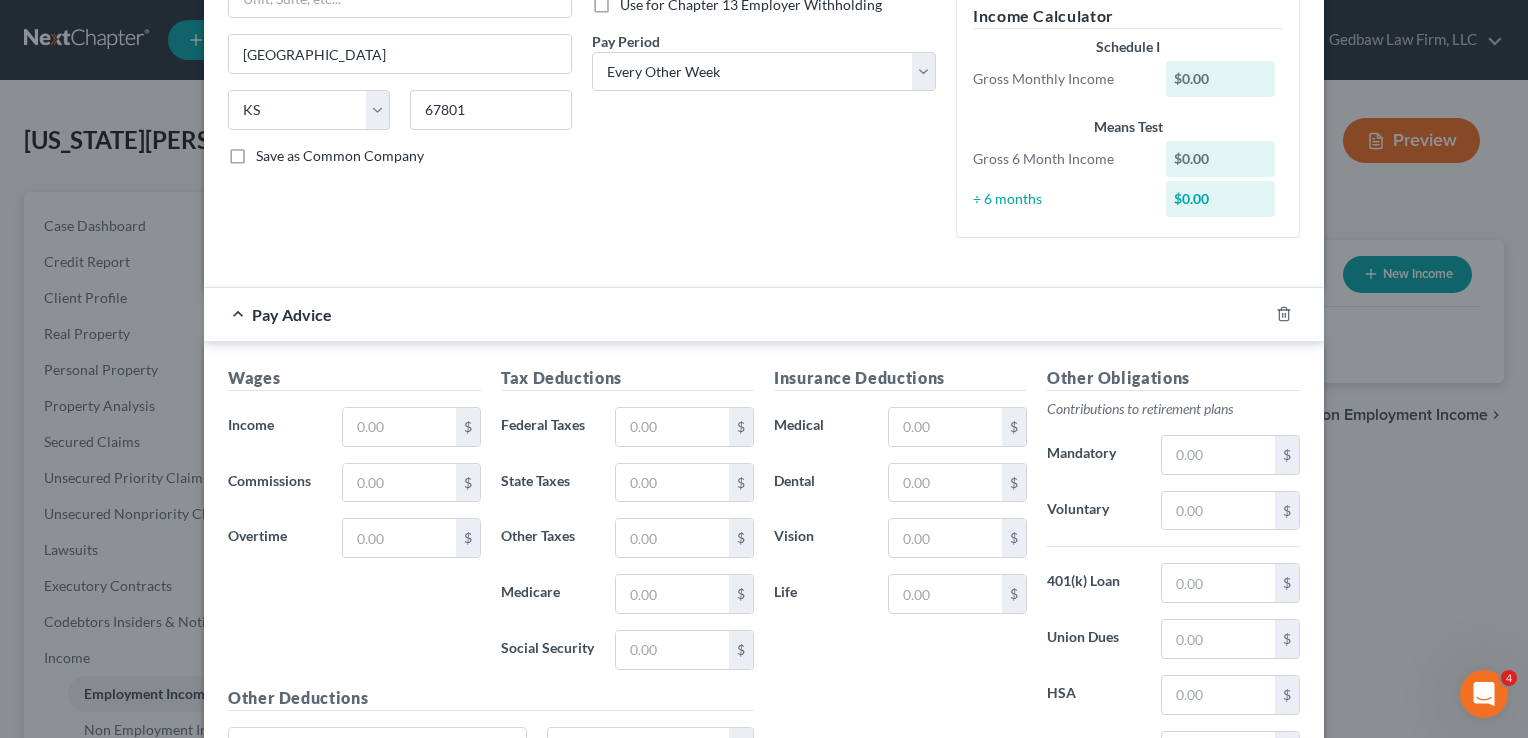 scroll, scrollTop: 324, scrollLeft: 0, axis: vertical 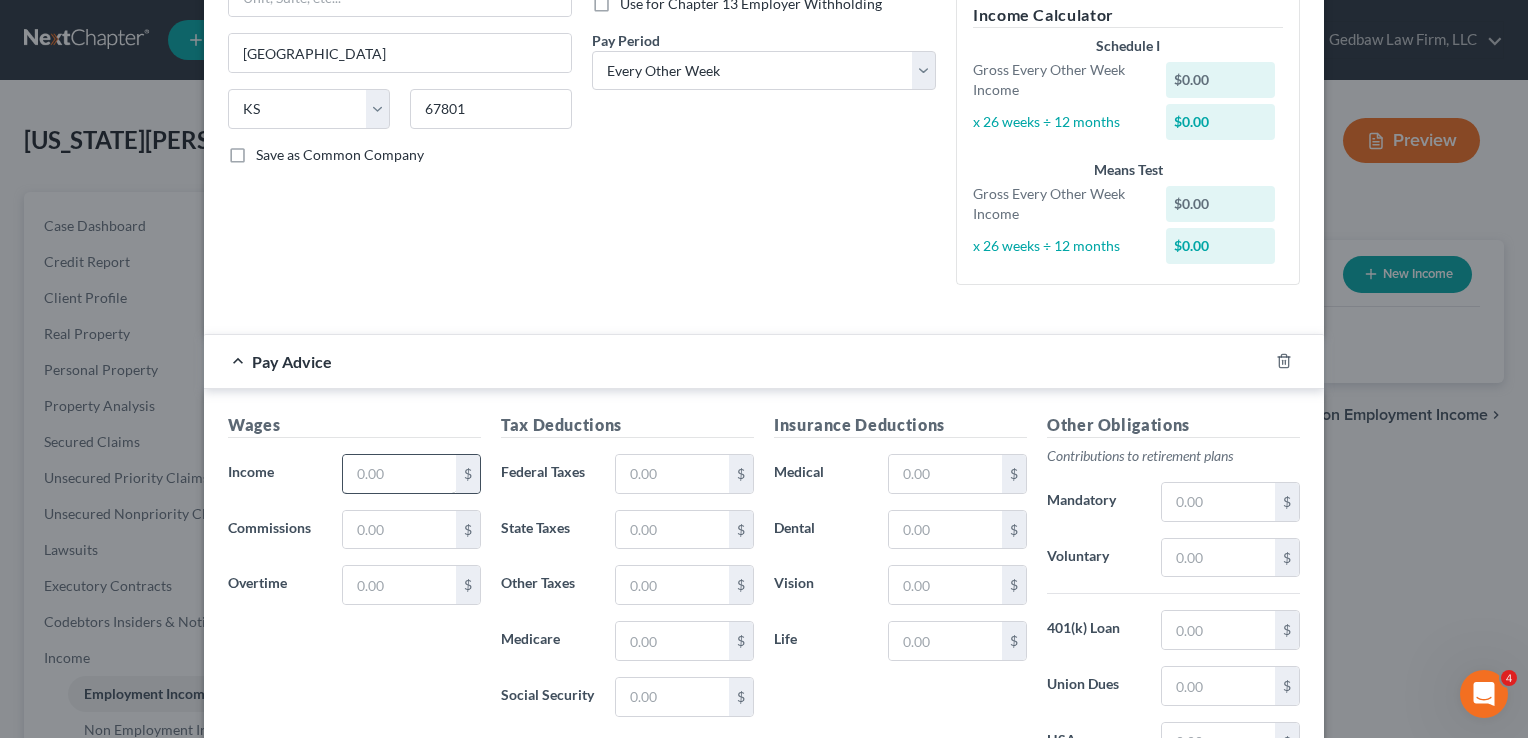 click on "Wages" at bounding box center (354, 425) 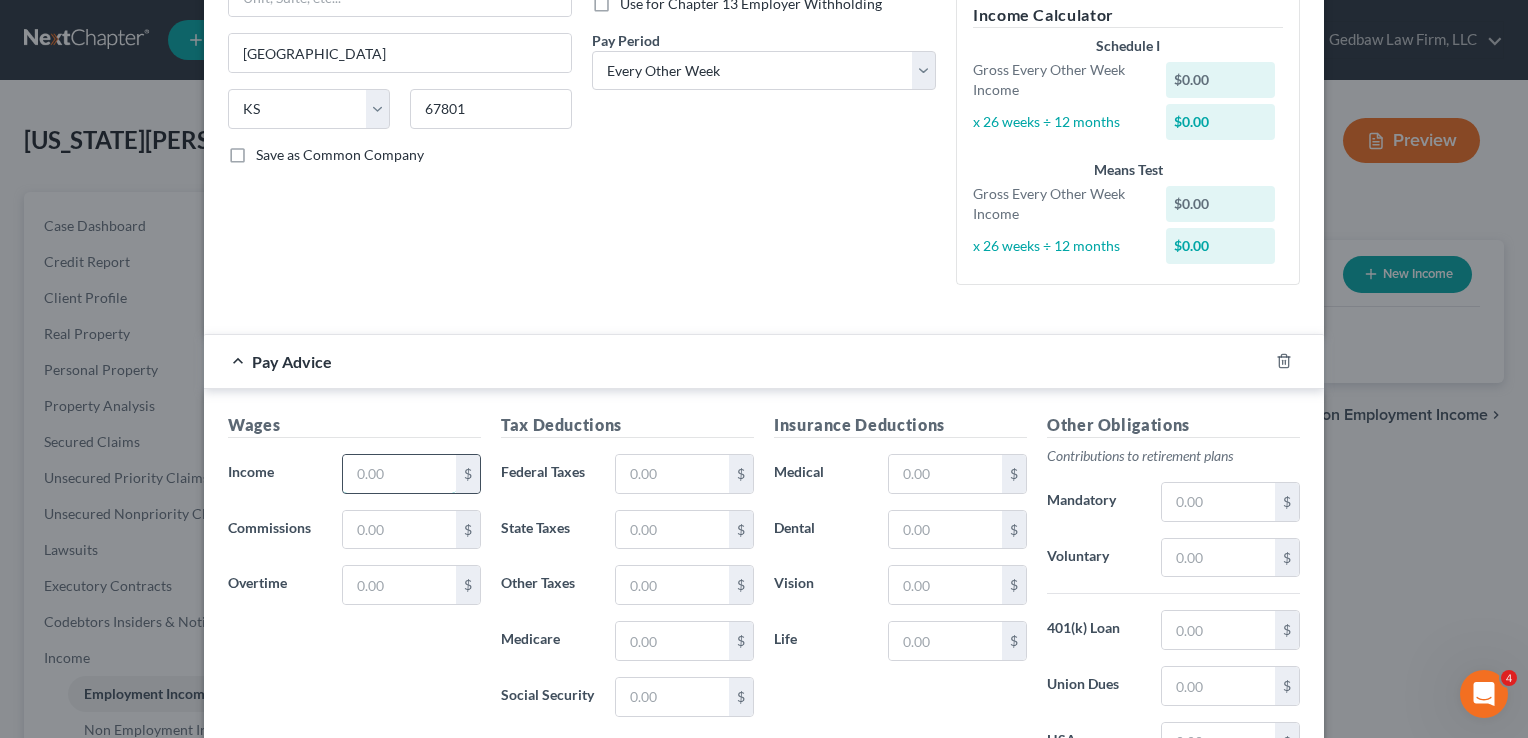 click at bounding box center (399, 474) 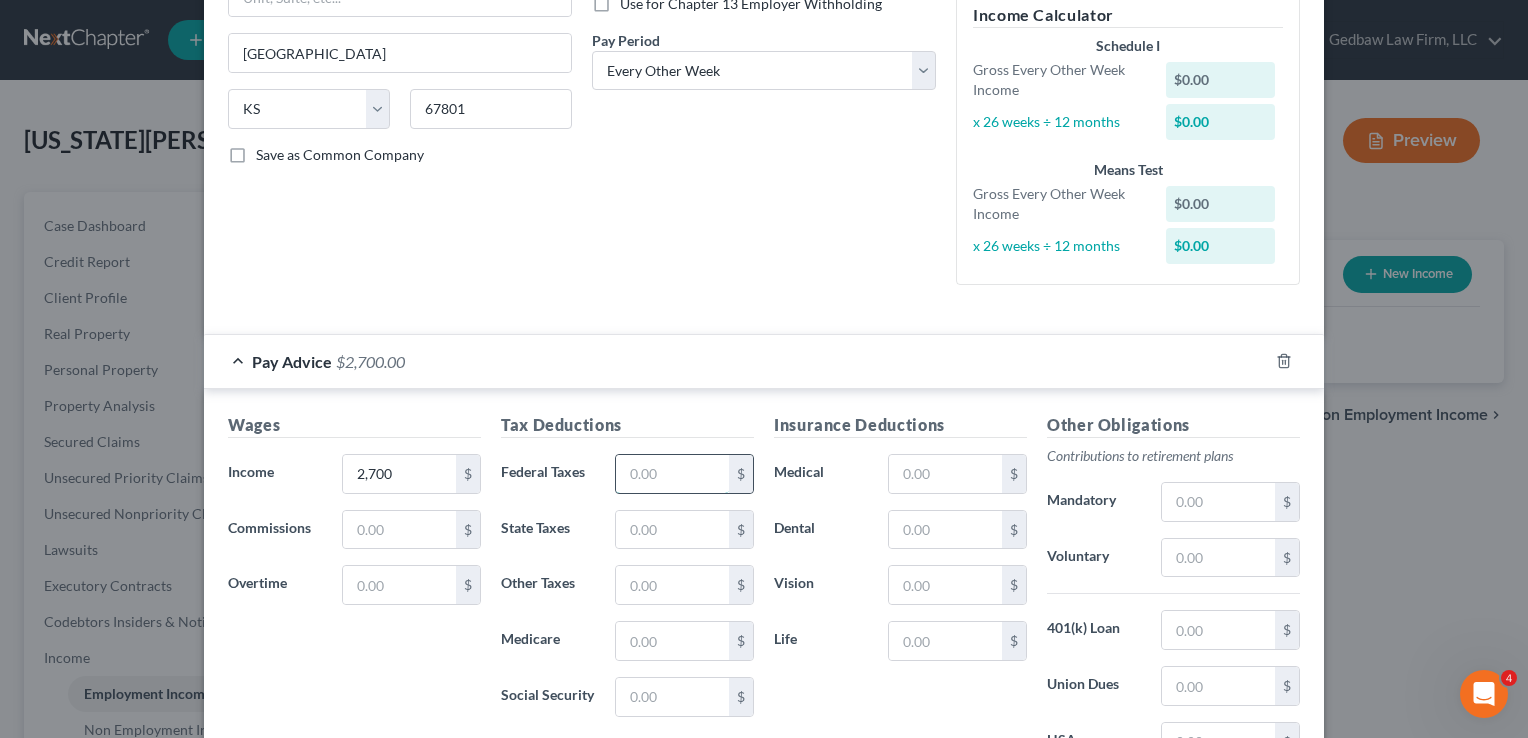 click at bounding box center (672, 474) 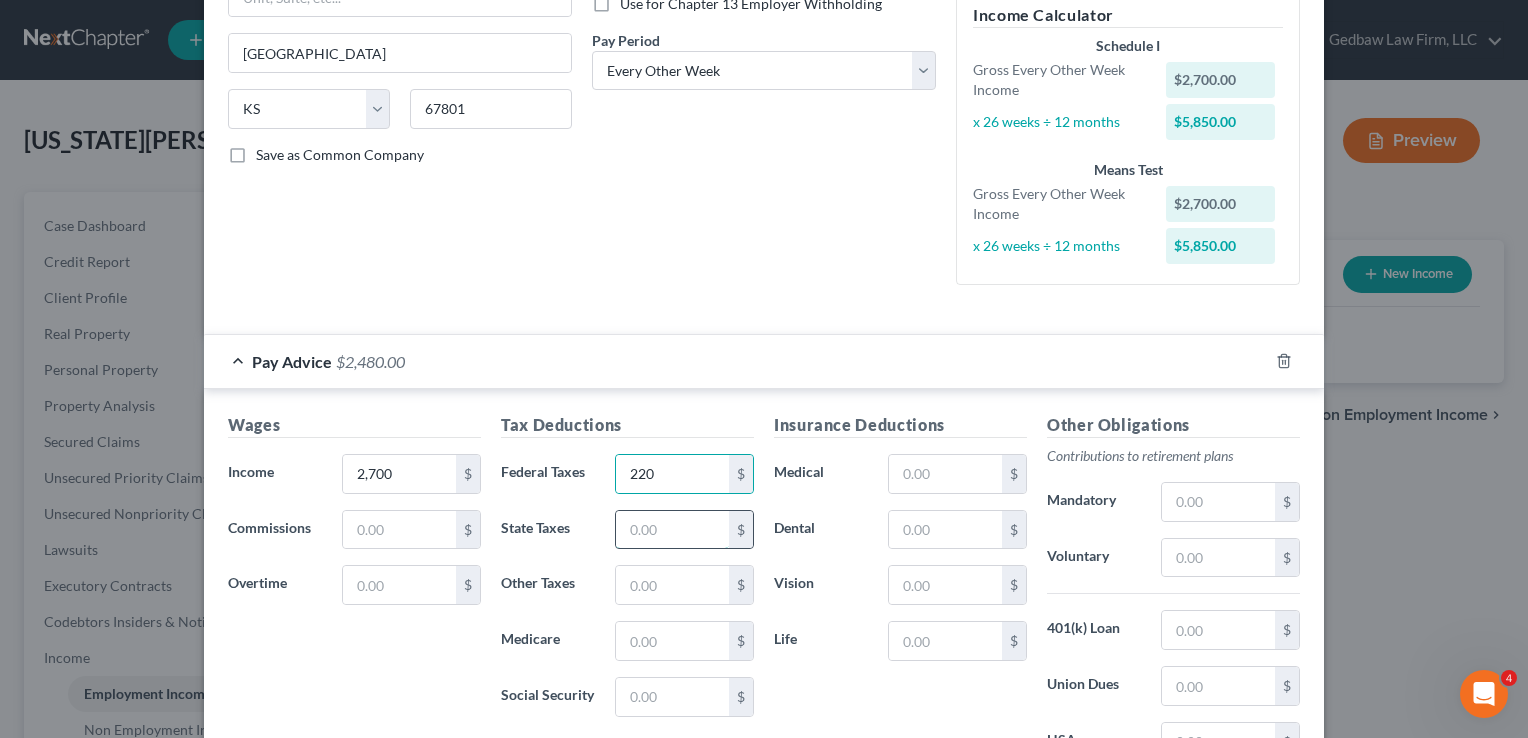 click at bounding box center (672, 530) 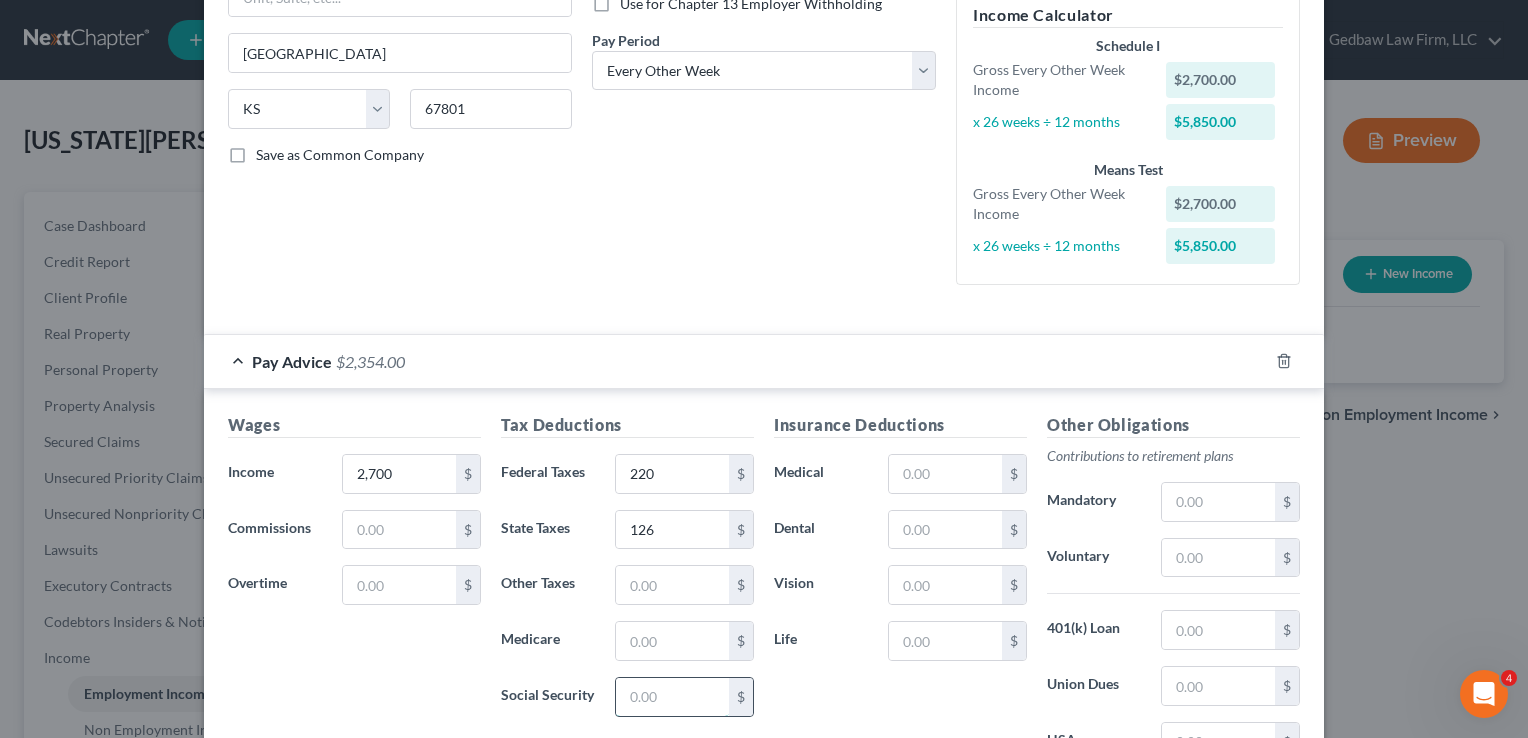 click at bounding box center [672, 697] 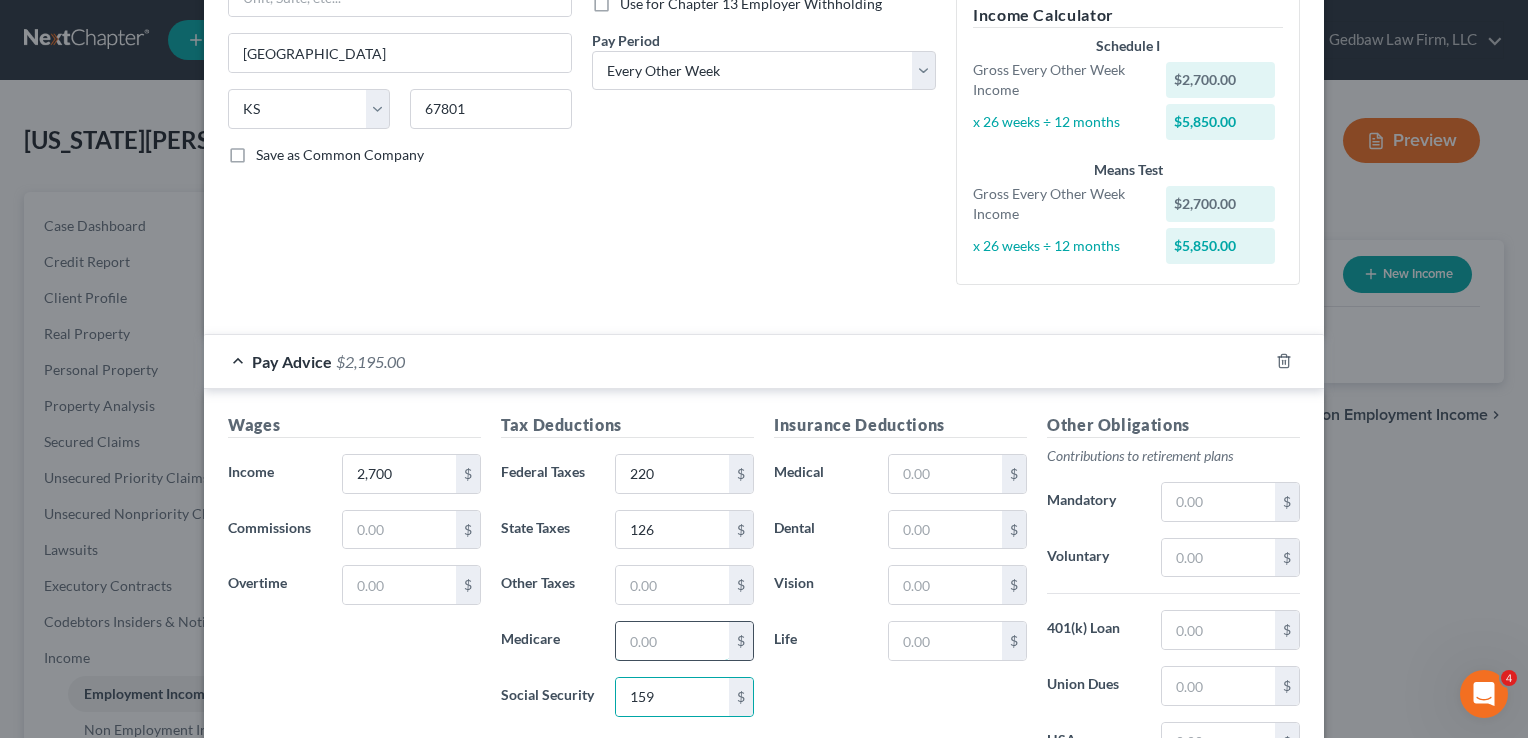 click at bounding box center (672, 641) 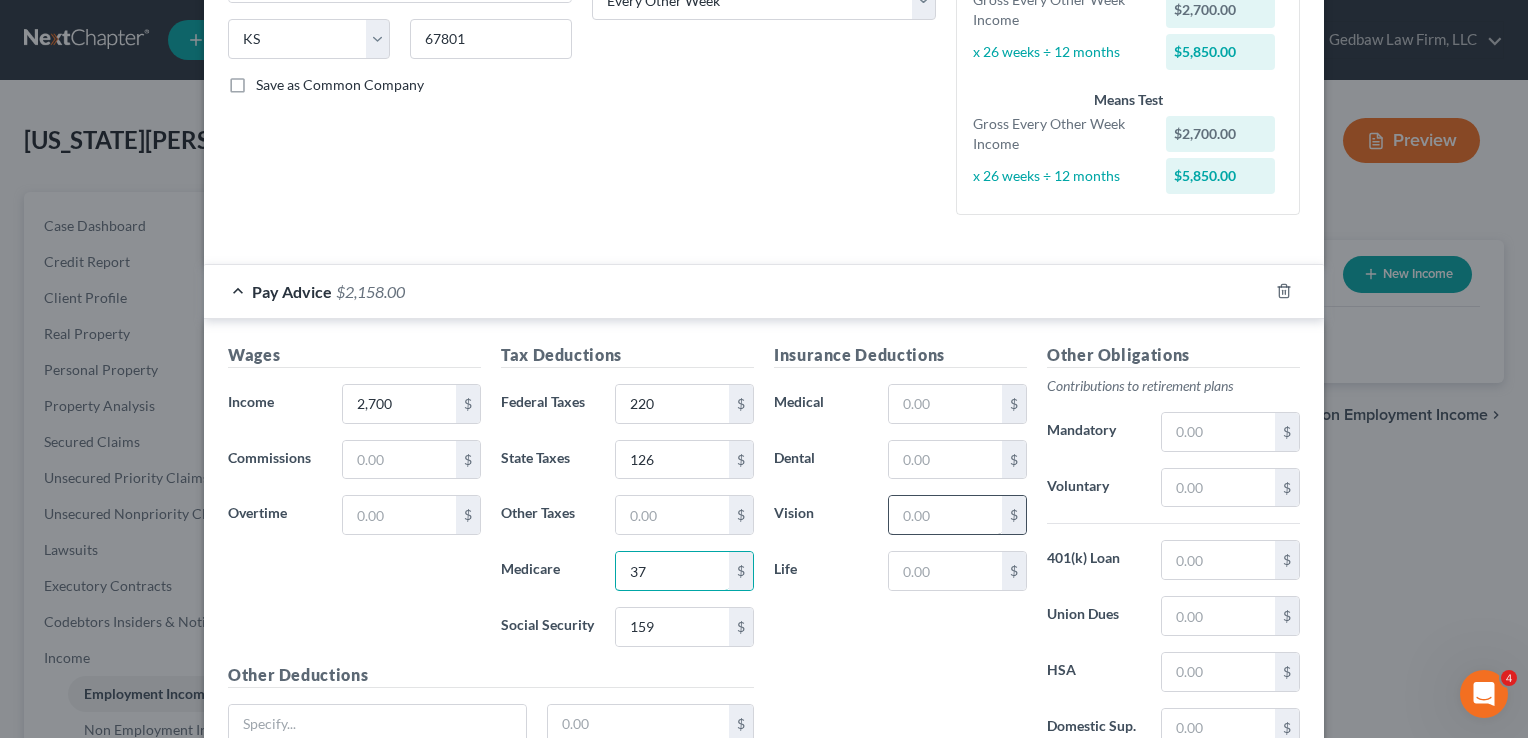 scroll, scrollTop: 424, scrollLeft: 0, axis: vertical 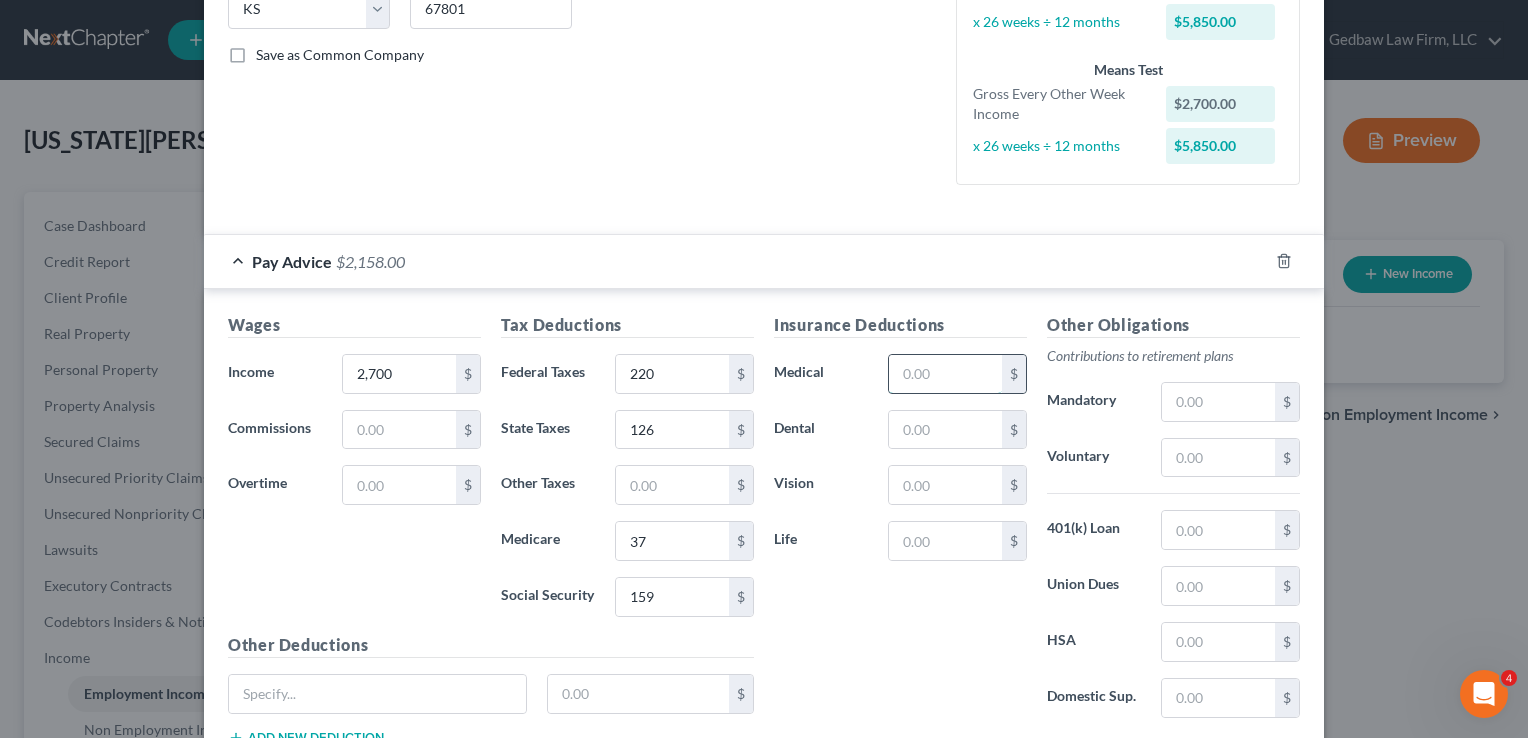 click at bounding box center (945, 374) 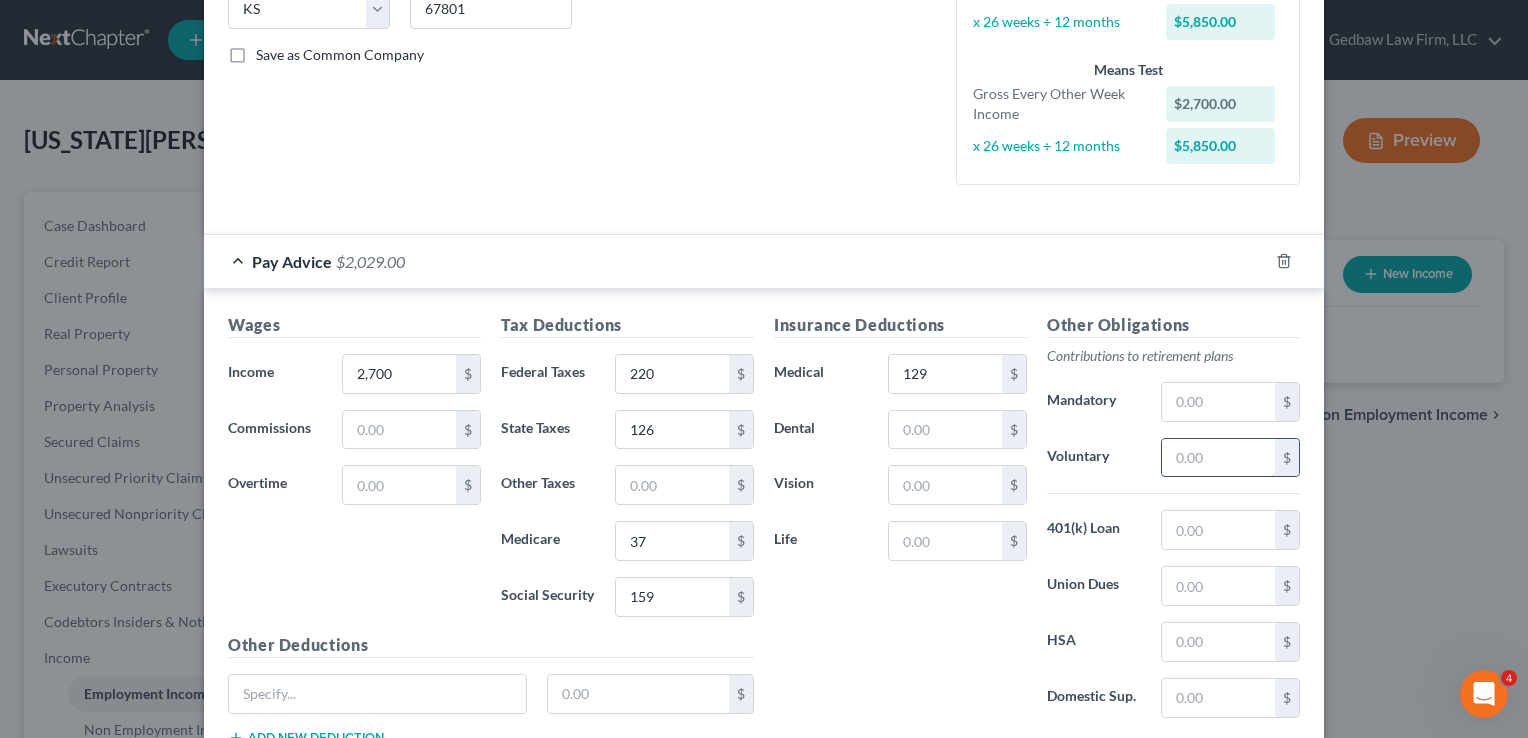 click at bounding box center [1218, 458] 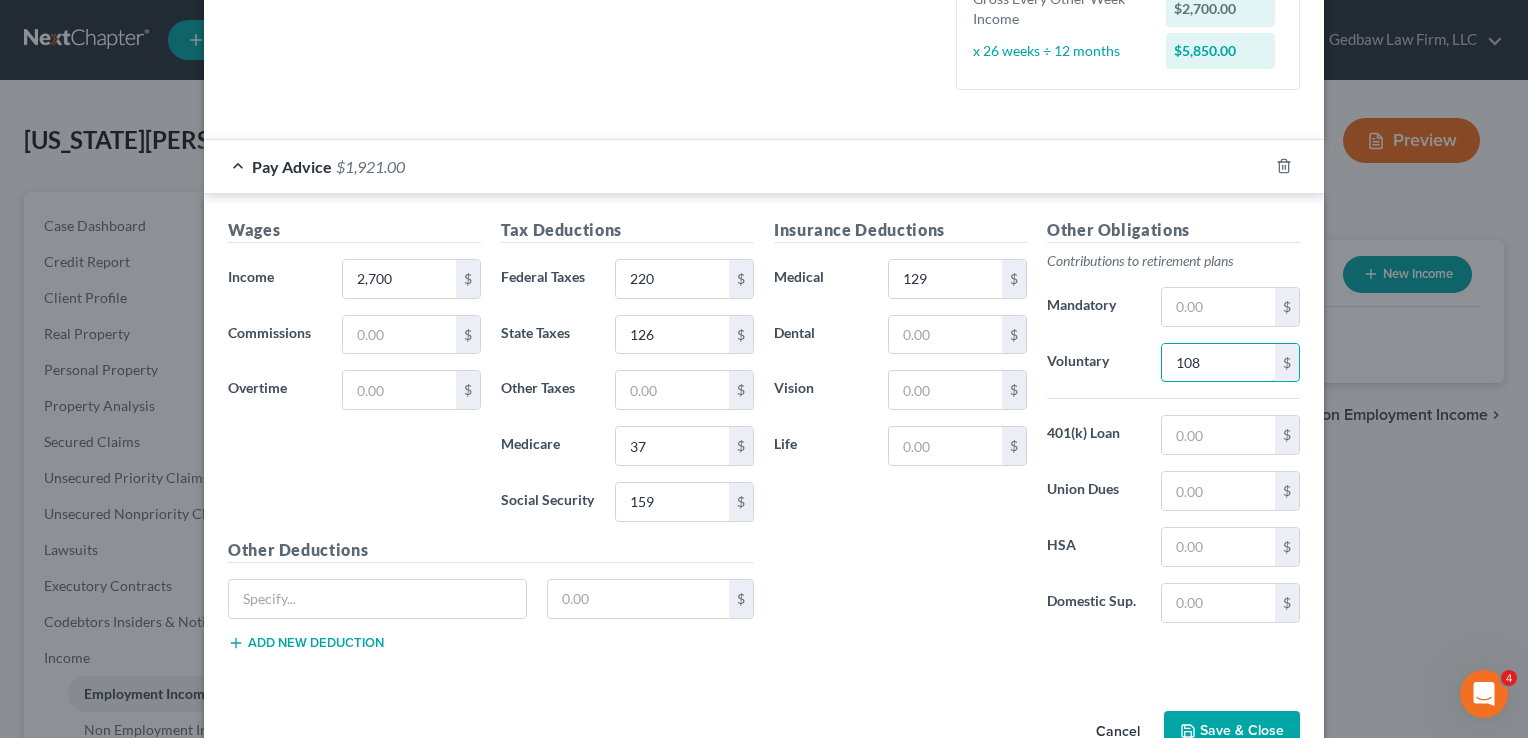 scroll, scrollTop: 524, scrollLeft: 0, axis: vertical 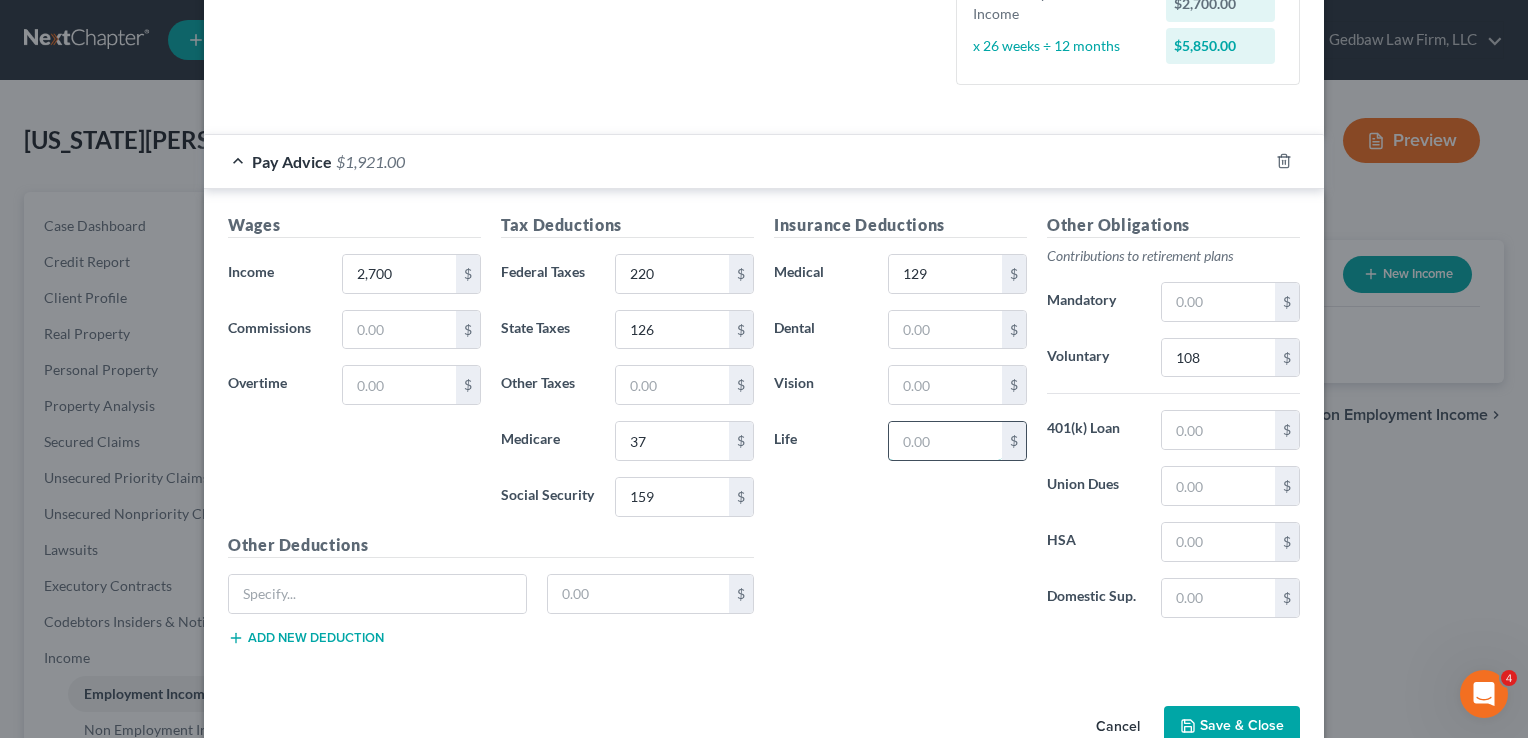 click at bounding box center (945, 441) 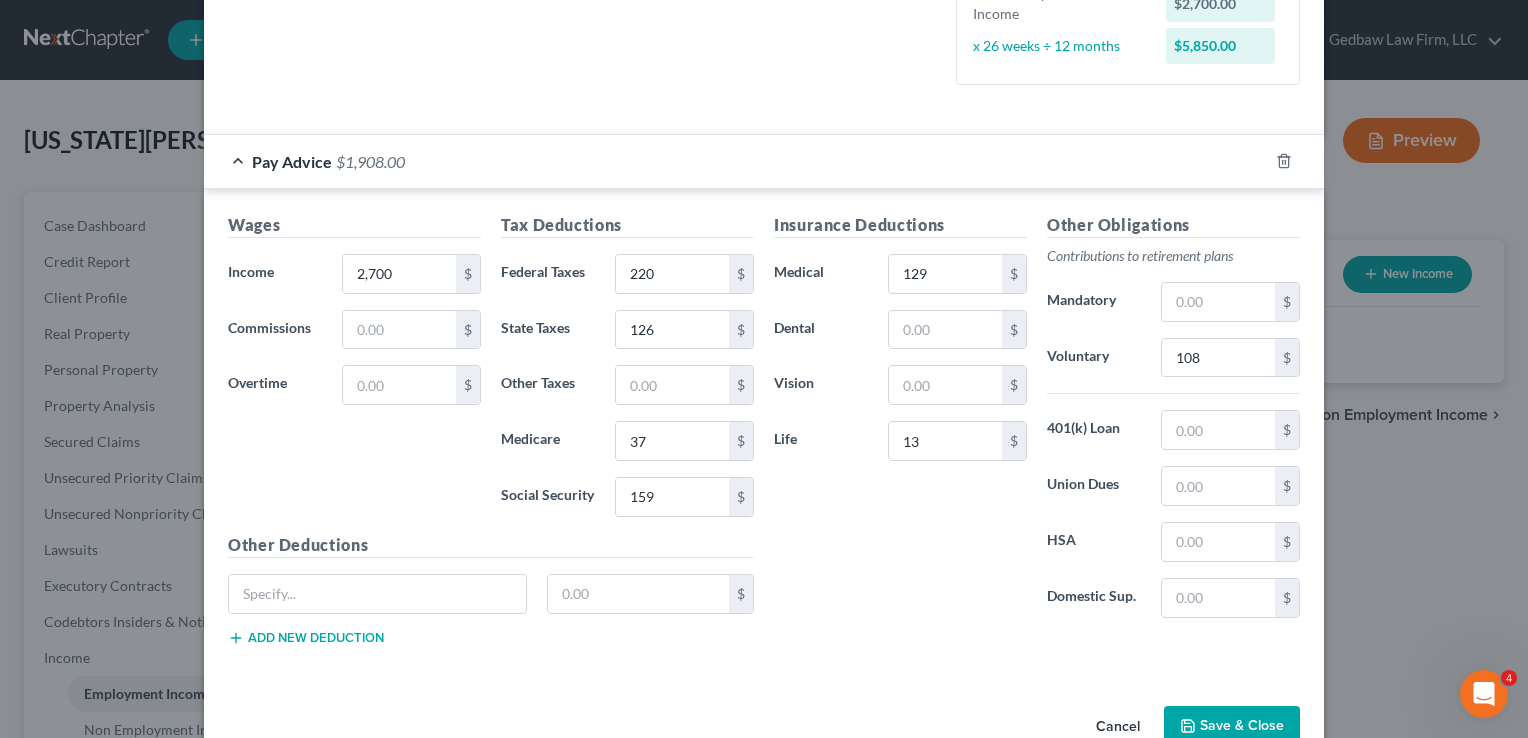 click on "Insurance Deductions Medical 129 $ Dental $ Vision $ Life 13 $" at bounding box center (900, 423) 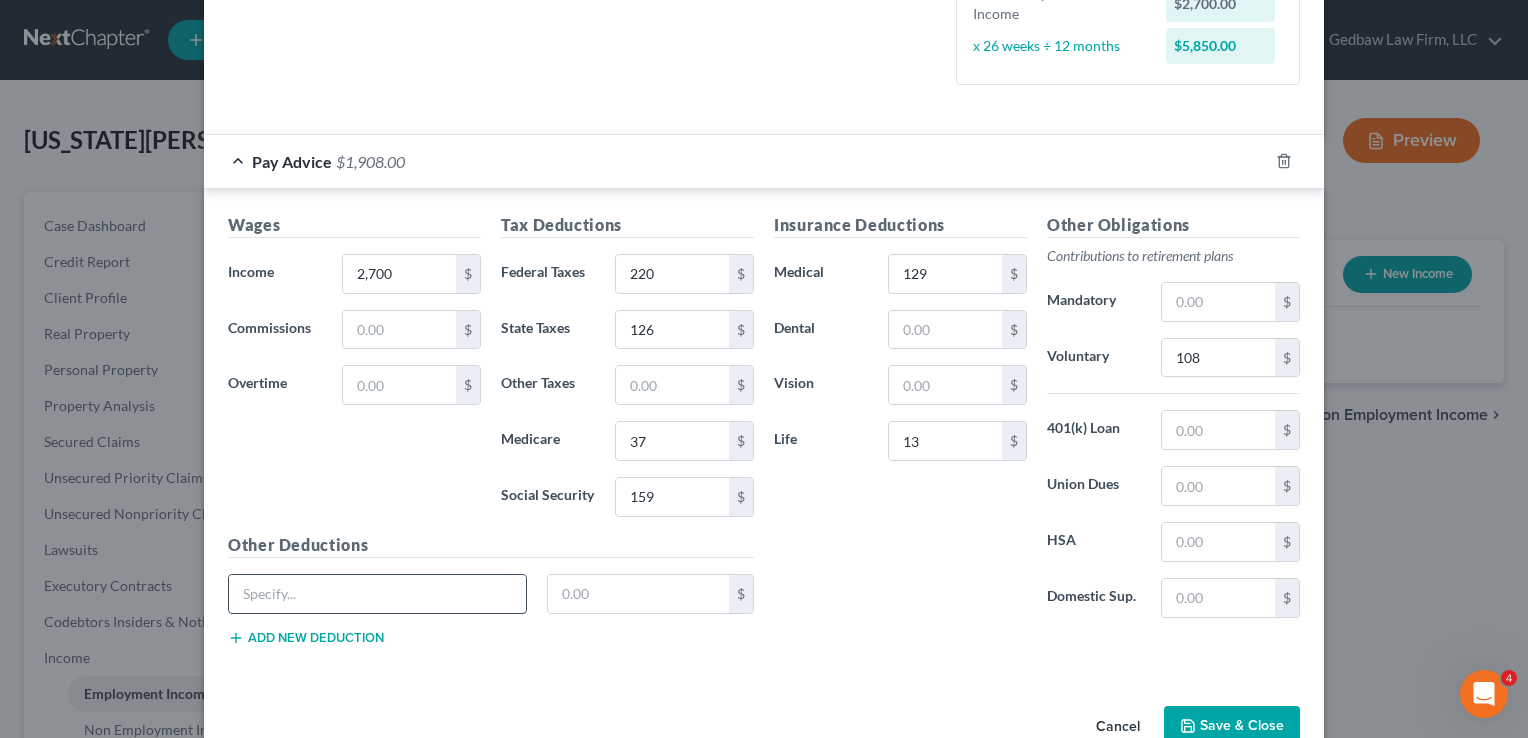 click at bounding box center (377, 594) 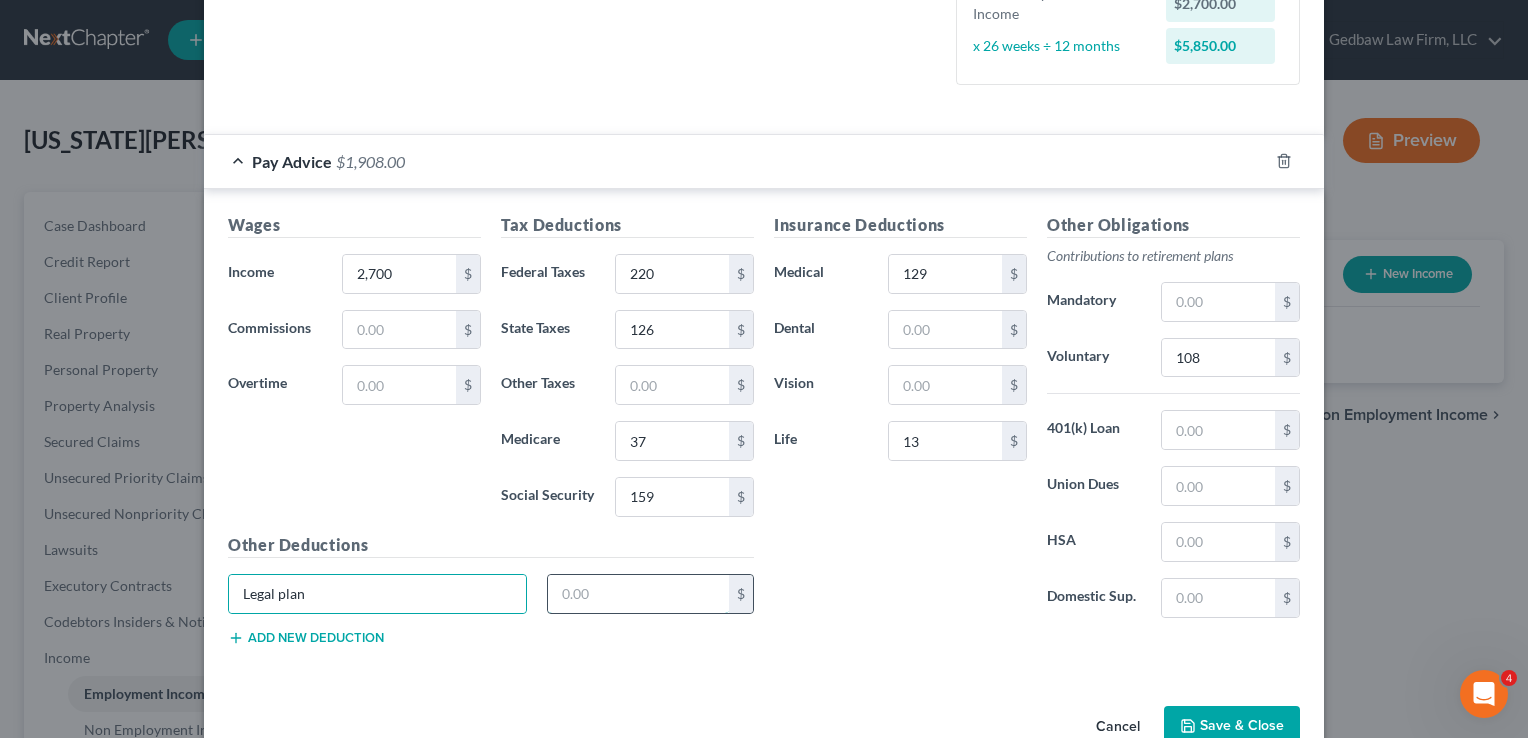 click at bounding box center (639, 594) 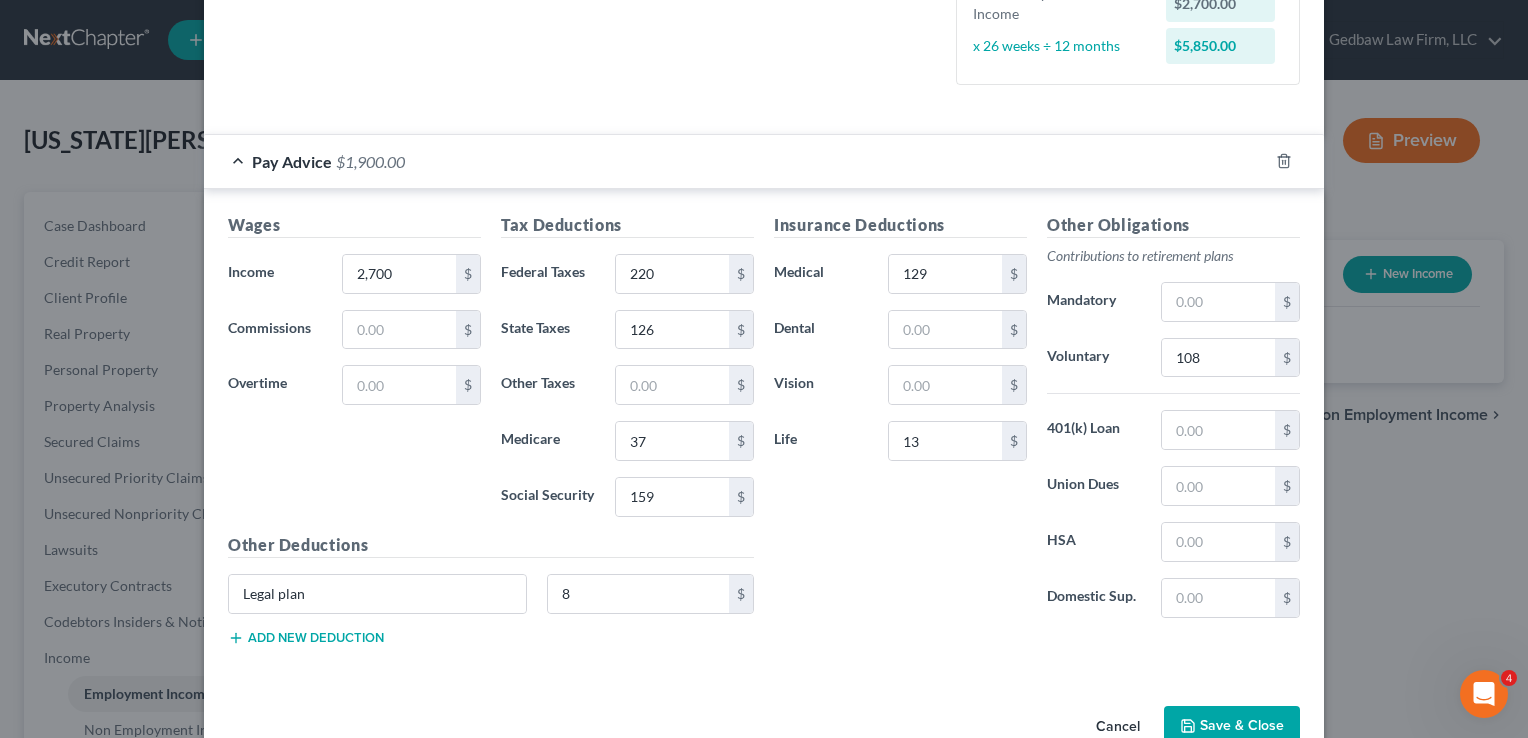 click on "Insurance Deductions Medical 129 $ Dental $ Vision $ Life 13 $ Other Obligations Contributions to retirement plans Mandatory $ Voluntary 108 $ 401(k) Loan $ Union Dues $ HSA $ Domestic Sup. $" at bounding box center (1037, 437) 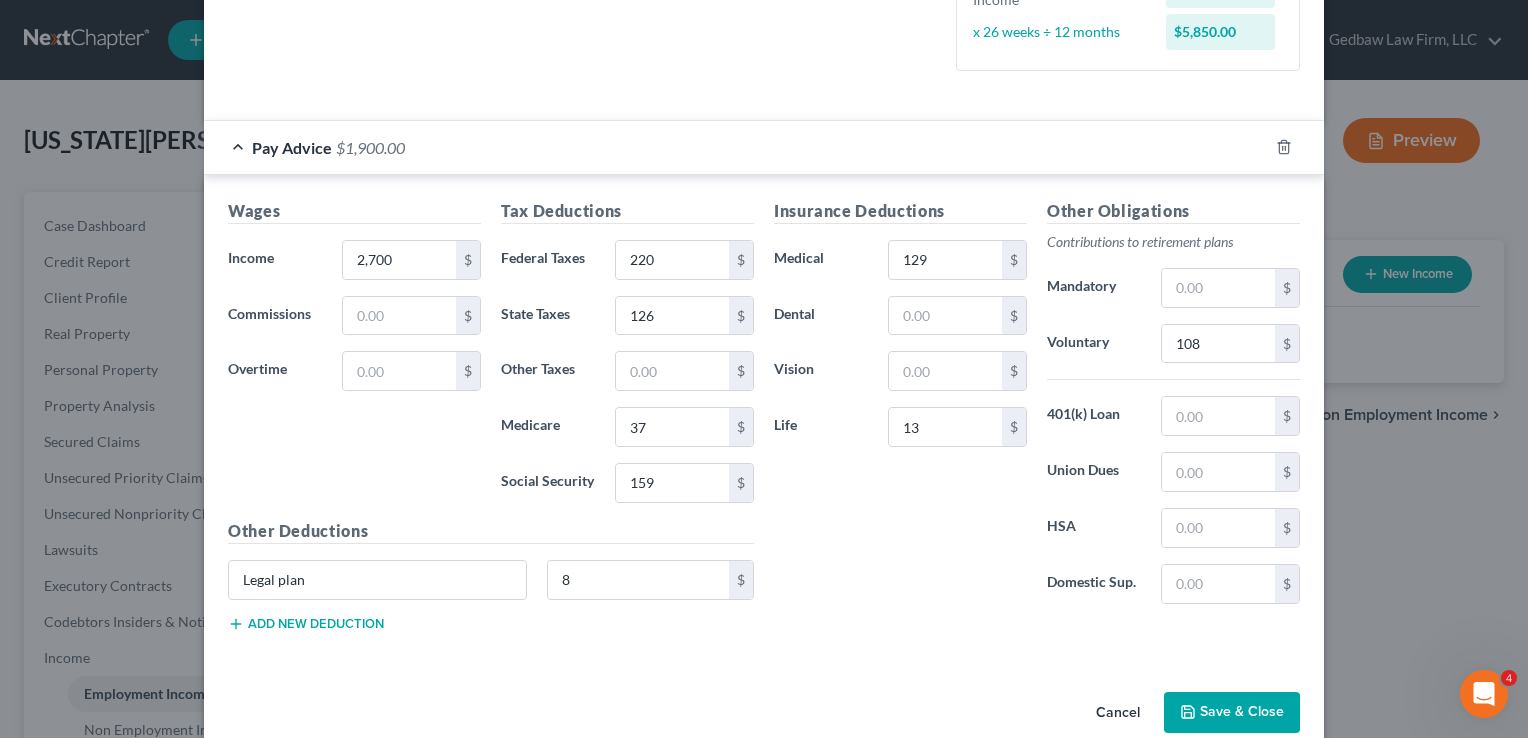 scroll, scrollTop: 568, scrollLeft: 0, axis: vertical 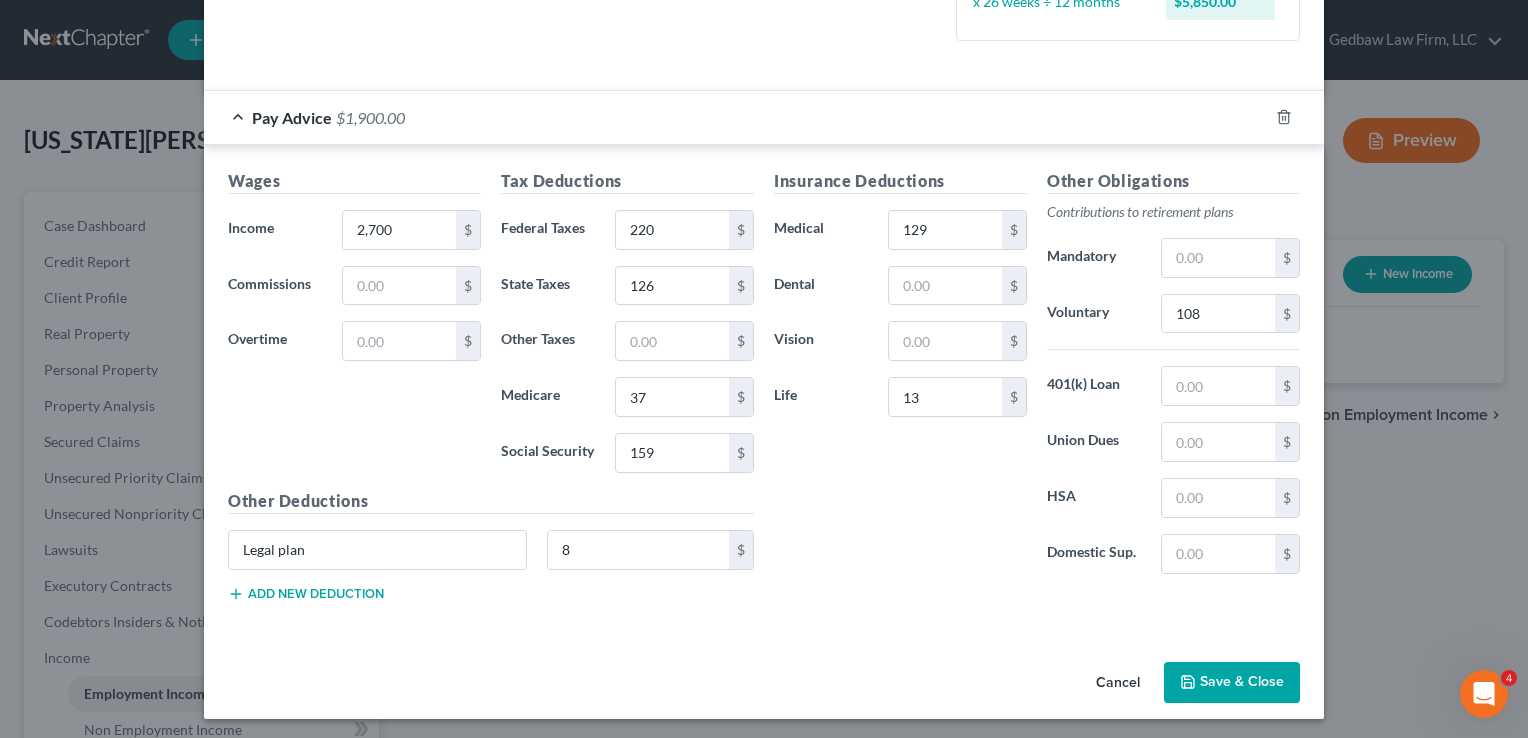 click on "Save & Close" at bounding box center (1232, 683) 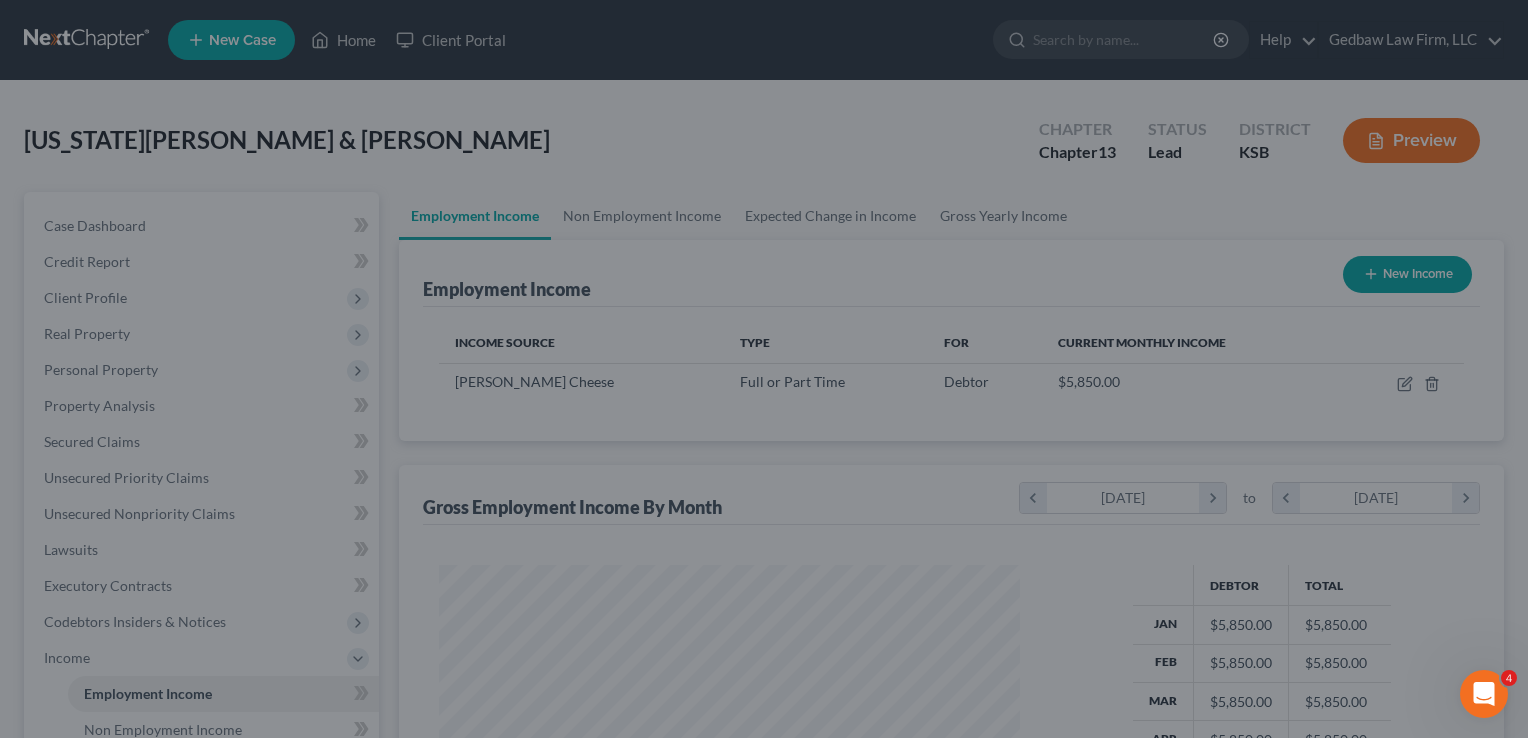 scroll, scrollTop: 999643, scrollLeft: 999385, axis: both 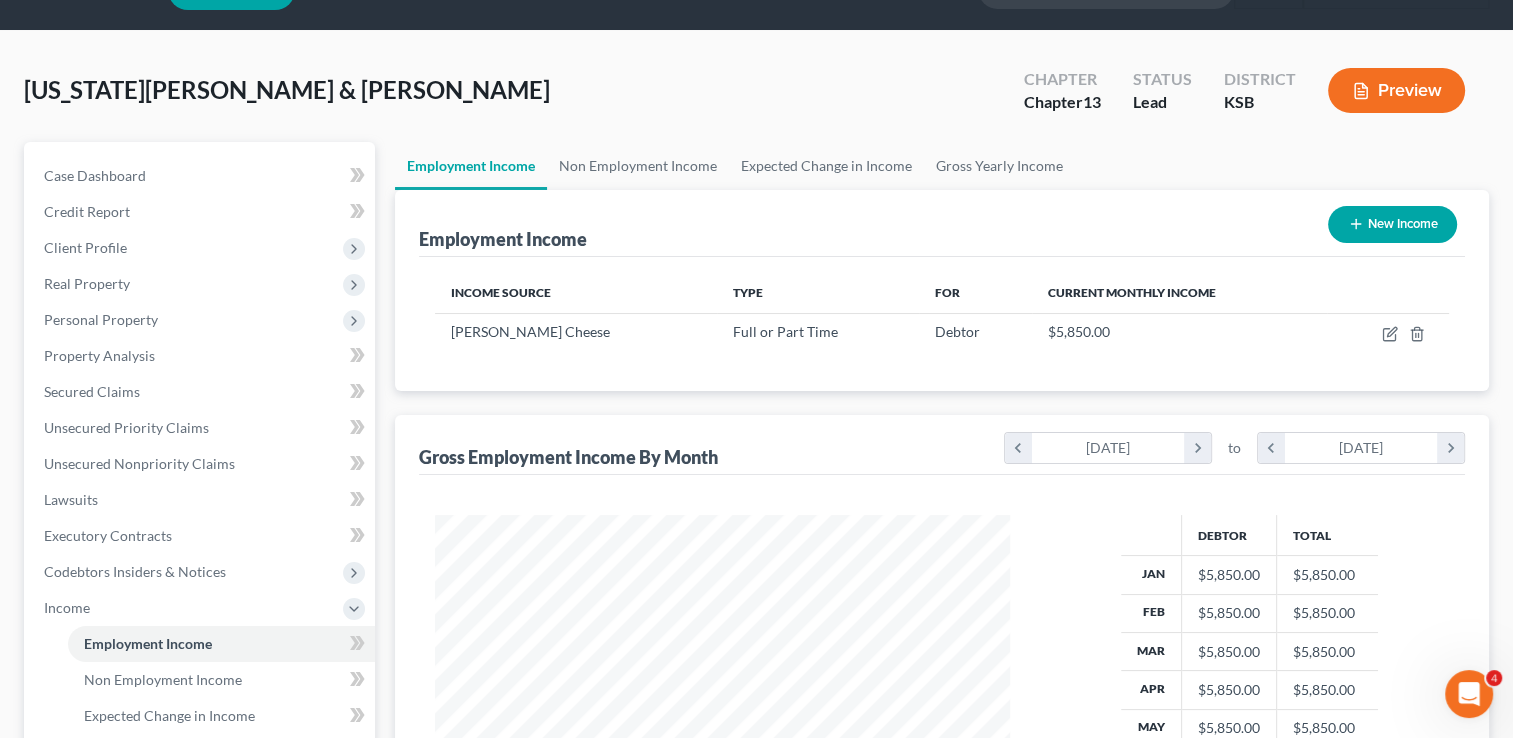 click on "New Income" at bounding box center (1392, 224) 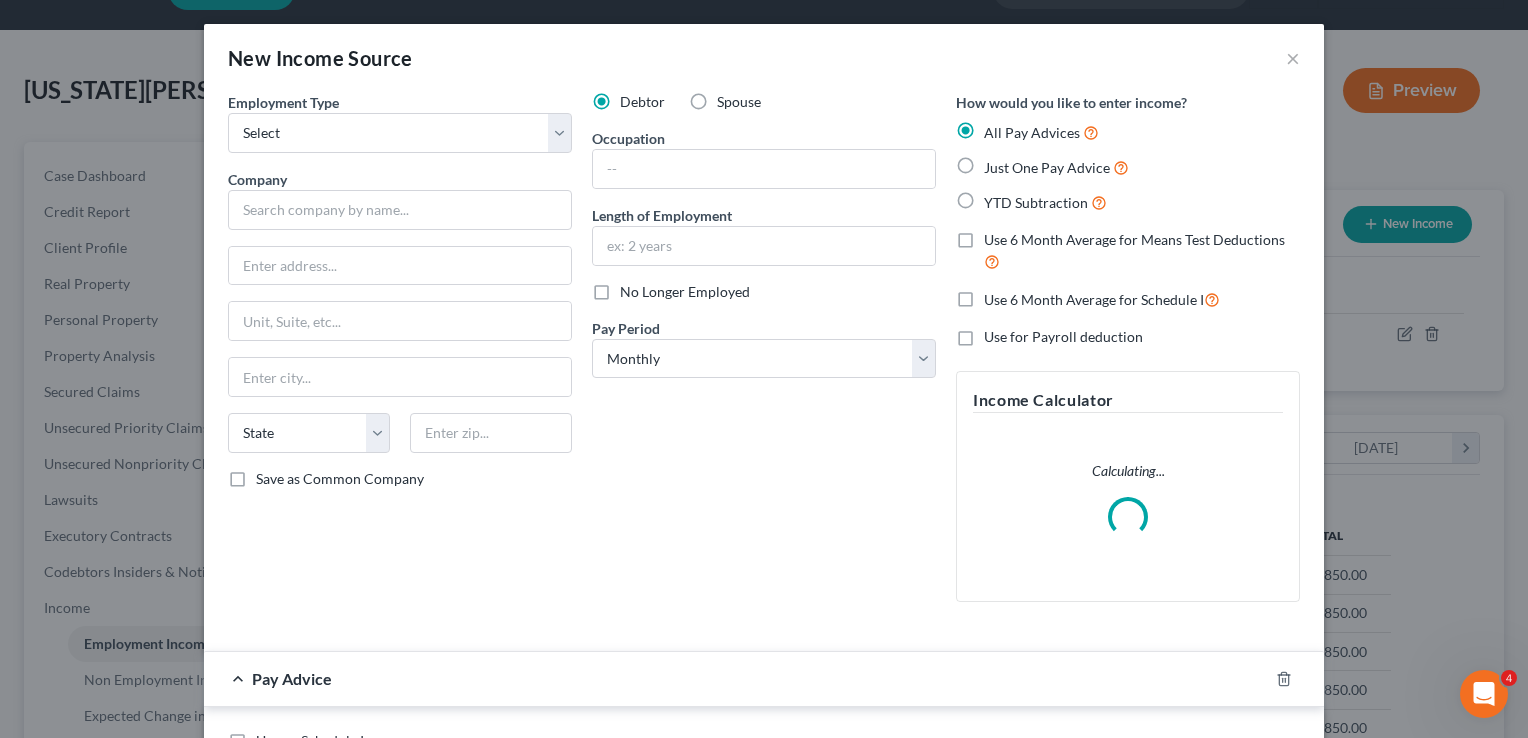 scroll, scrollTop: 999643, scrollLeft: 999378, axis: both 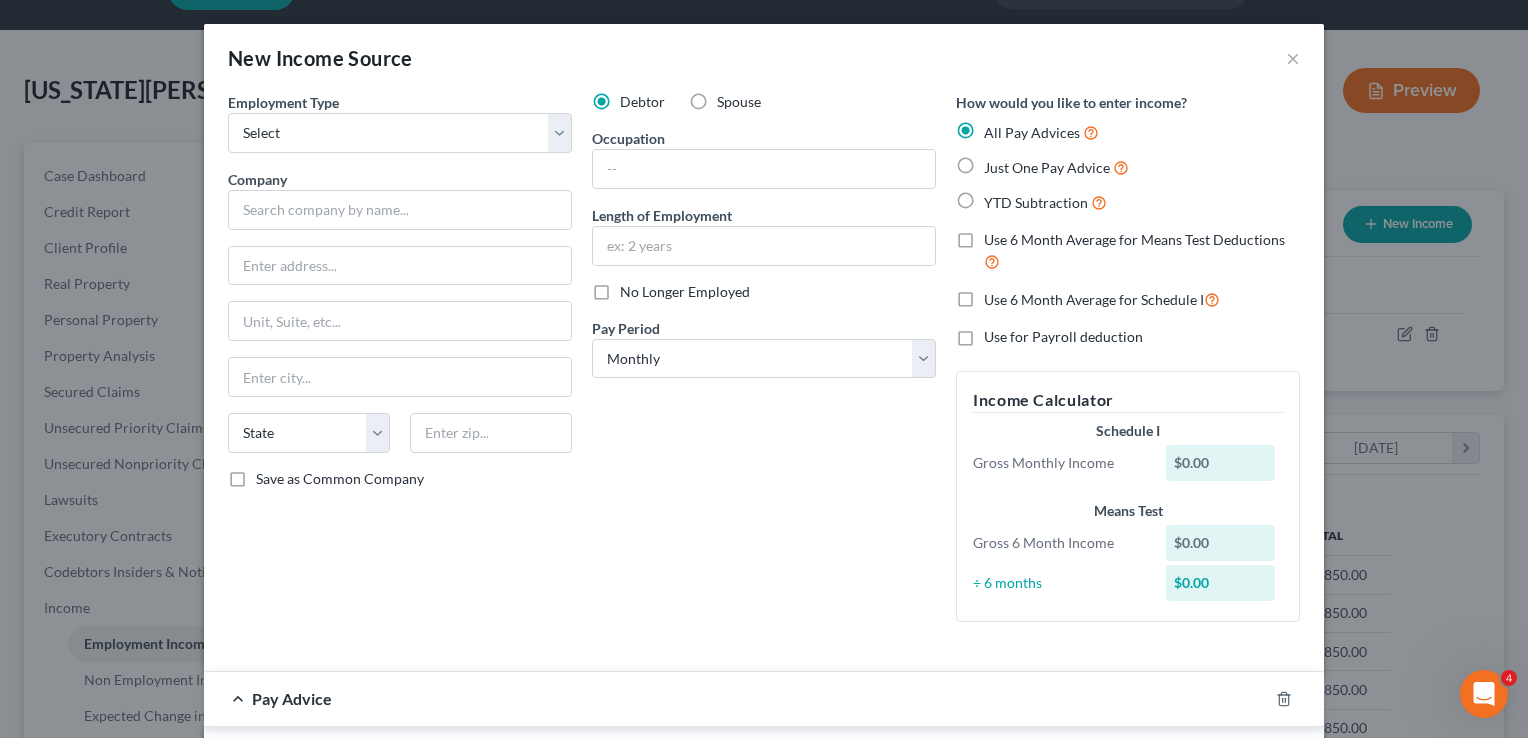 click on "Spouse" at bounding box center [739, 102] 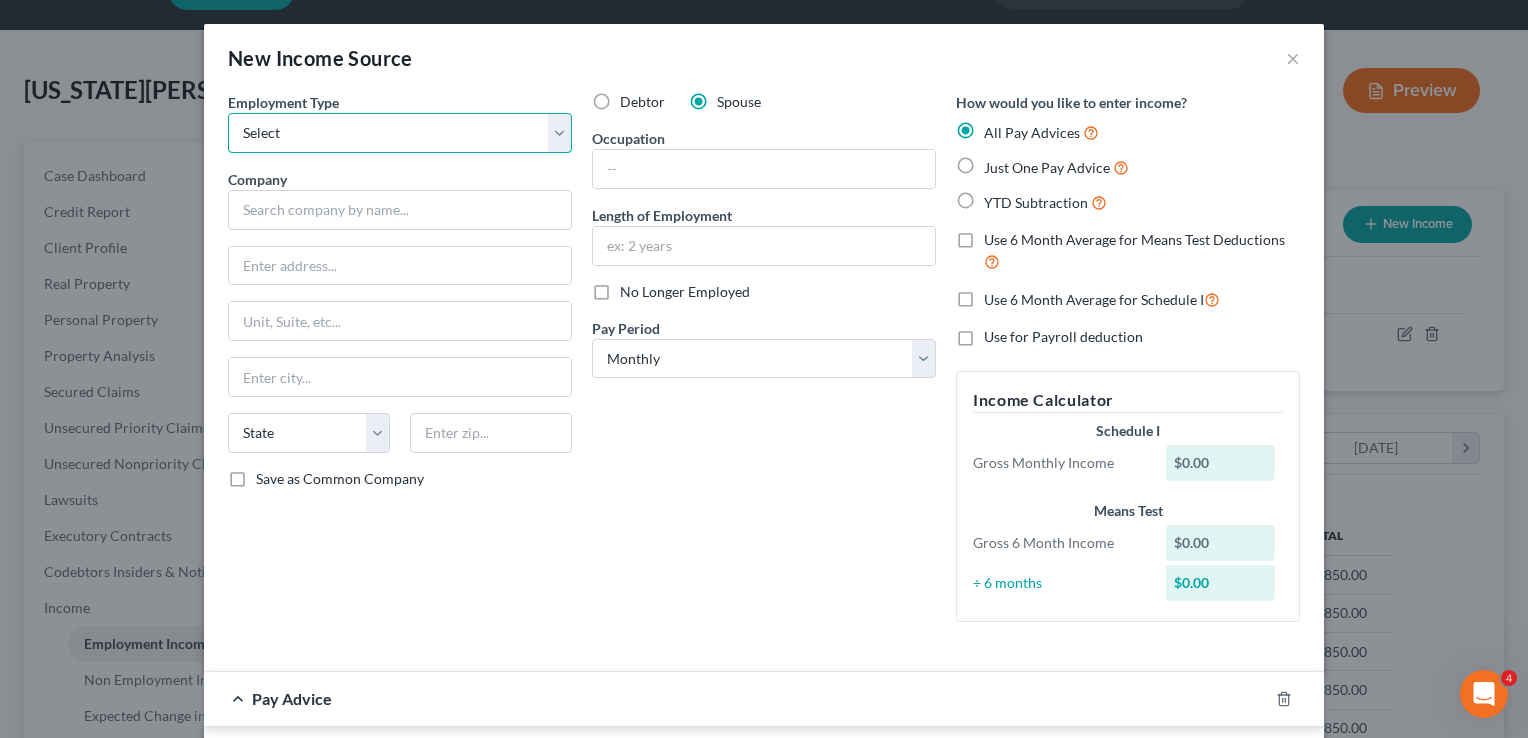 click on "Select Full or [DEMOGRAPHIC_DATA] Employment Self Employment" at bounding box center [400, 133] 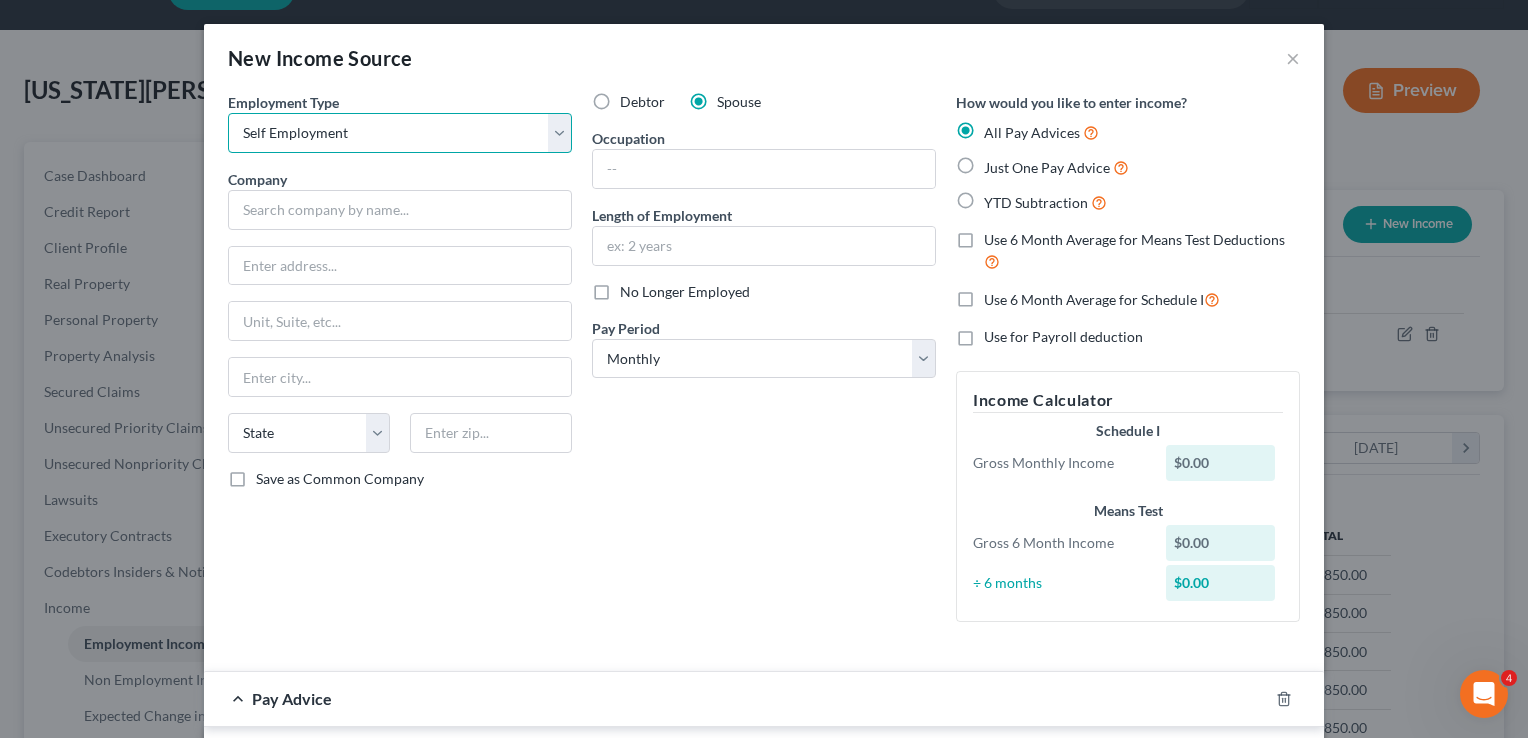 click on "Select Full or [DEMOGRAPHIC_DATA] Employment Self Employment" at bounding box center (400, 133) 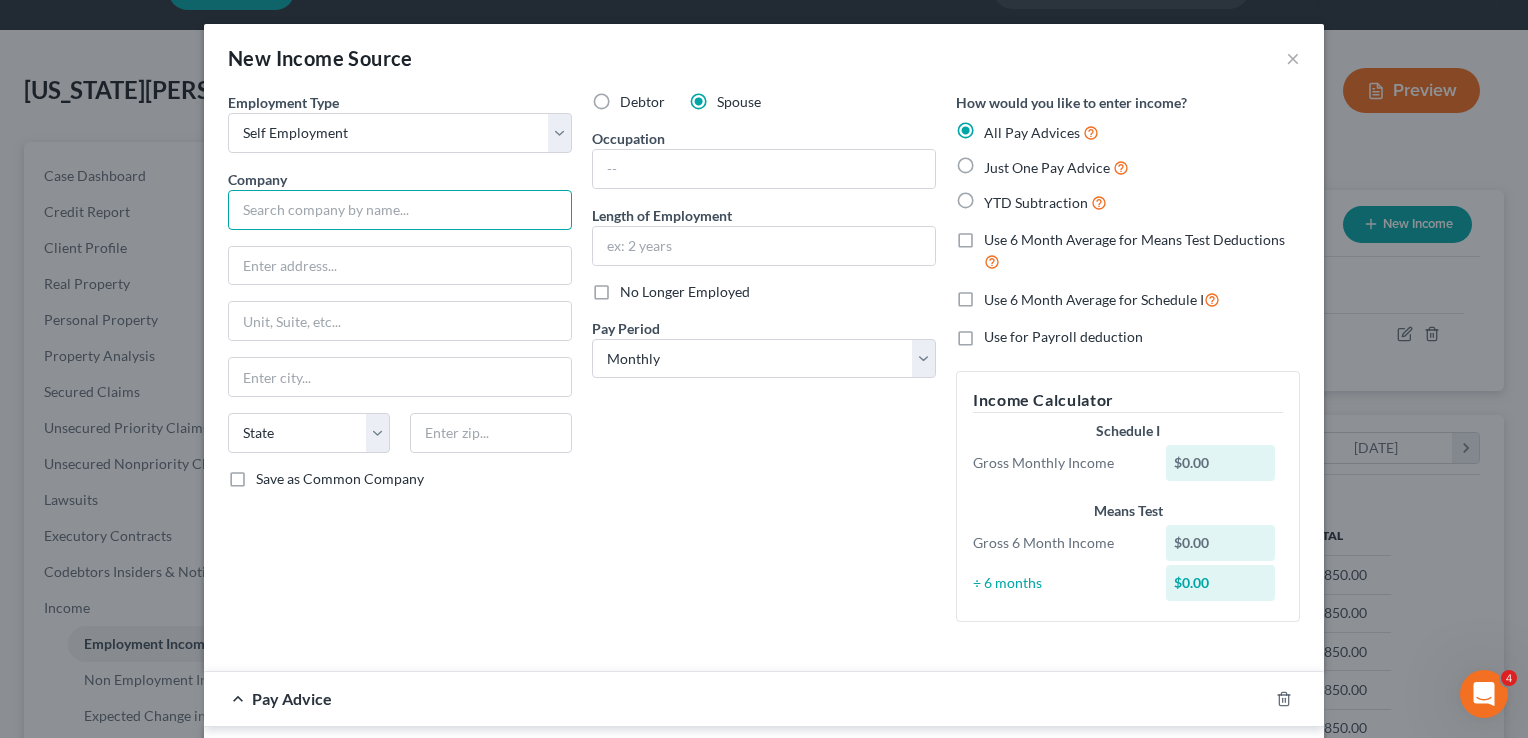 click at bounding box center [400, 210] 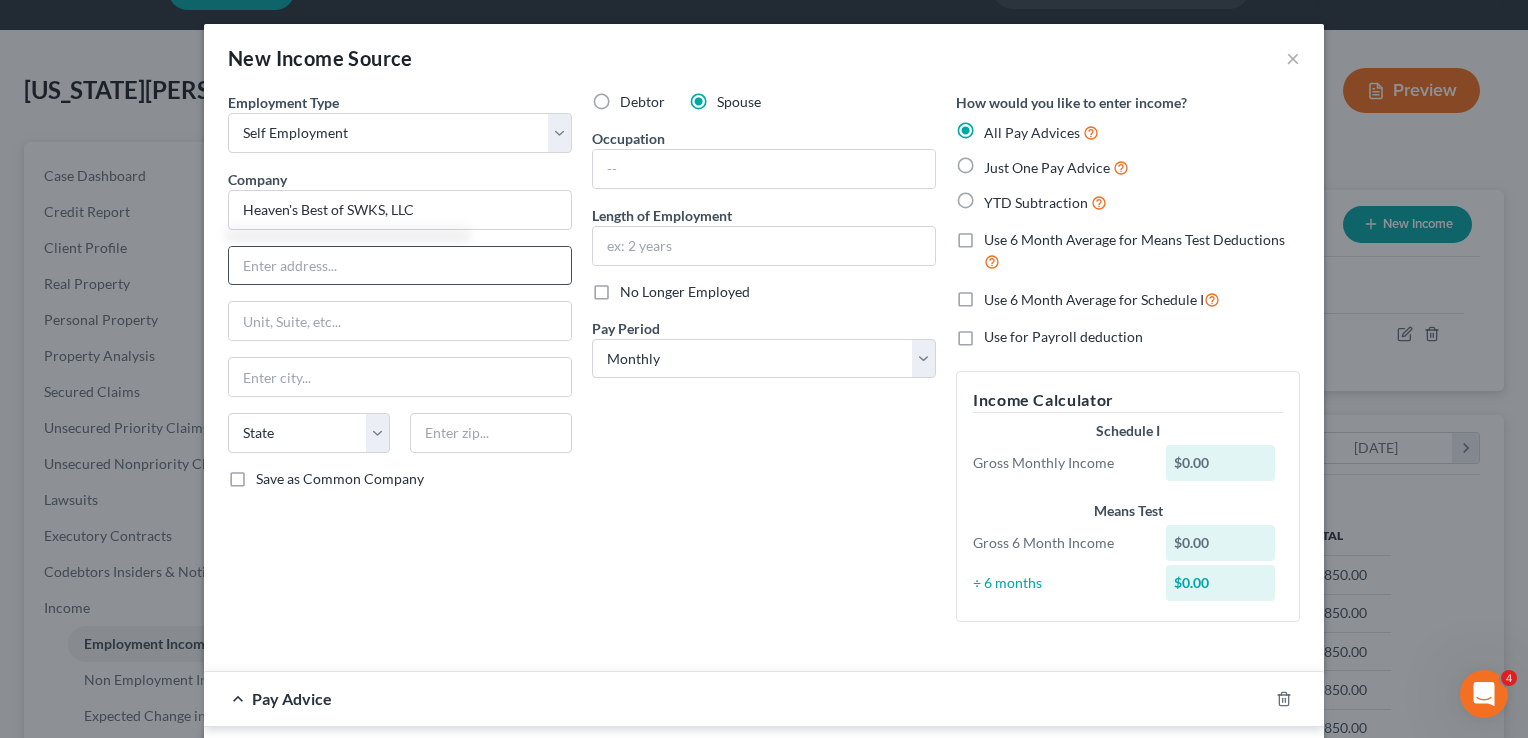 click at bounding box center [400, 266] 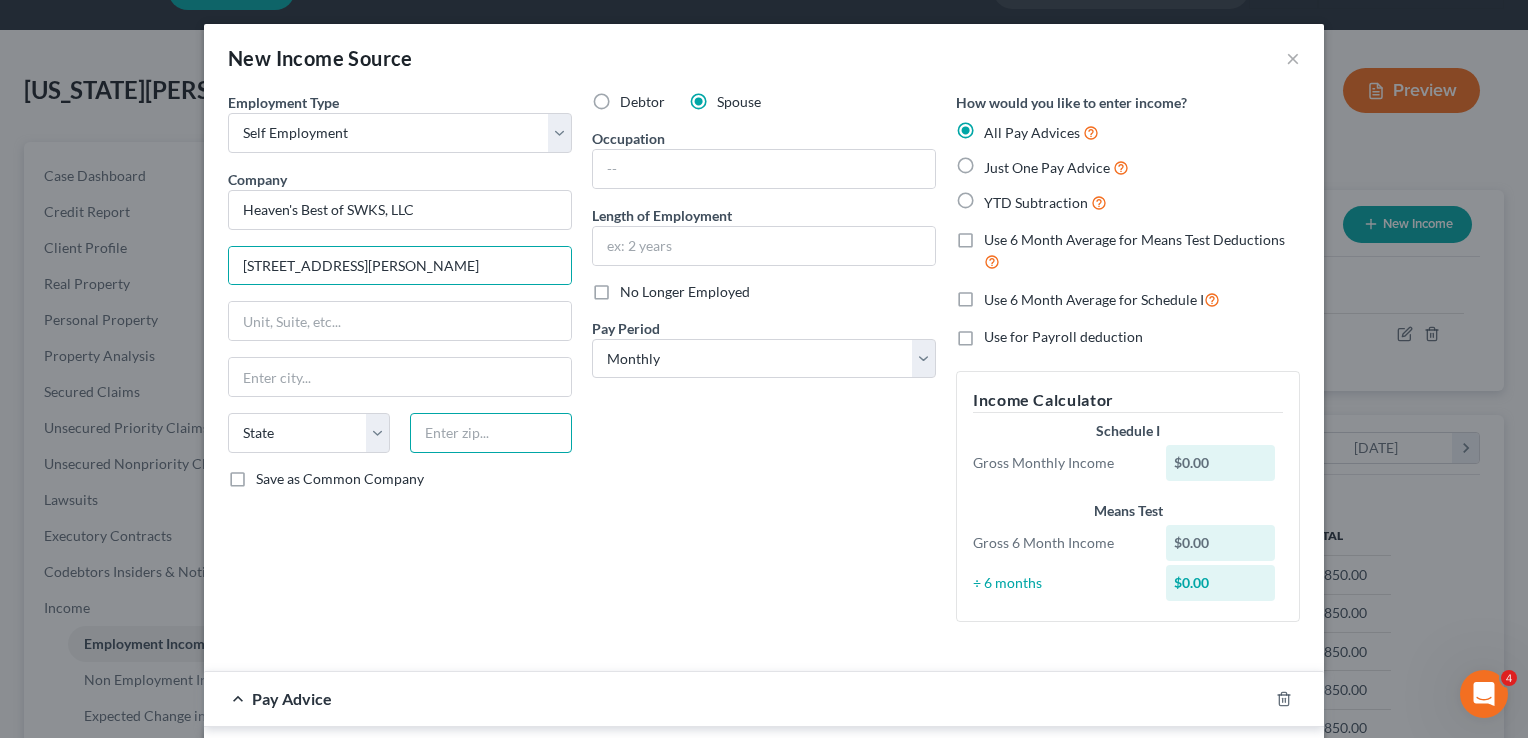 click at bounding box center [491, 433] 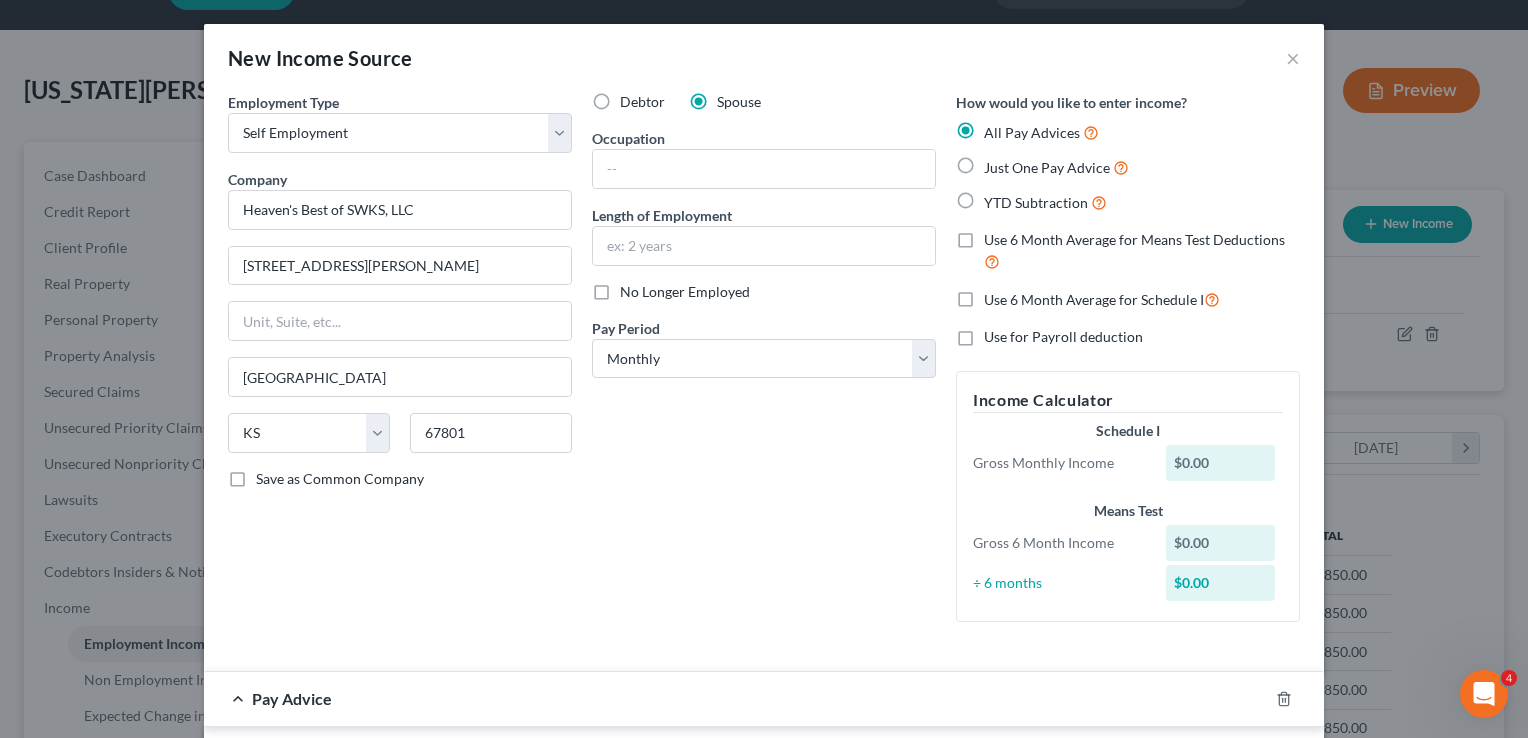 click on "Debtor Spouse Occupation Length of Employment No Longer Employed
Pay Period
*
Select Monthly Twice Monthly Every Other Week Weekly" at bounding box center [764, 365] 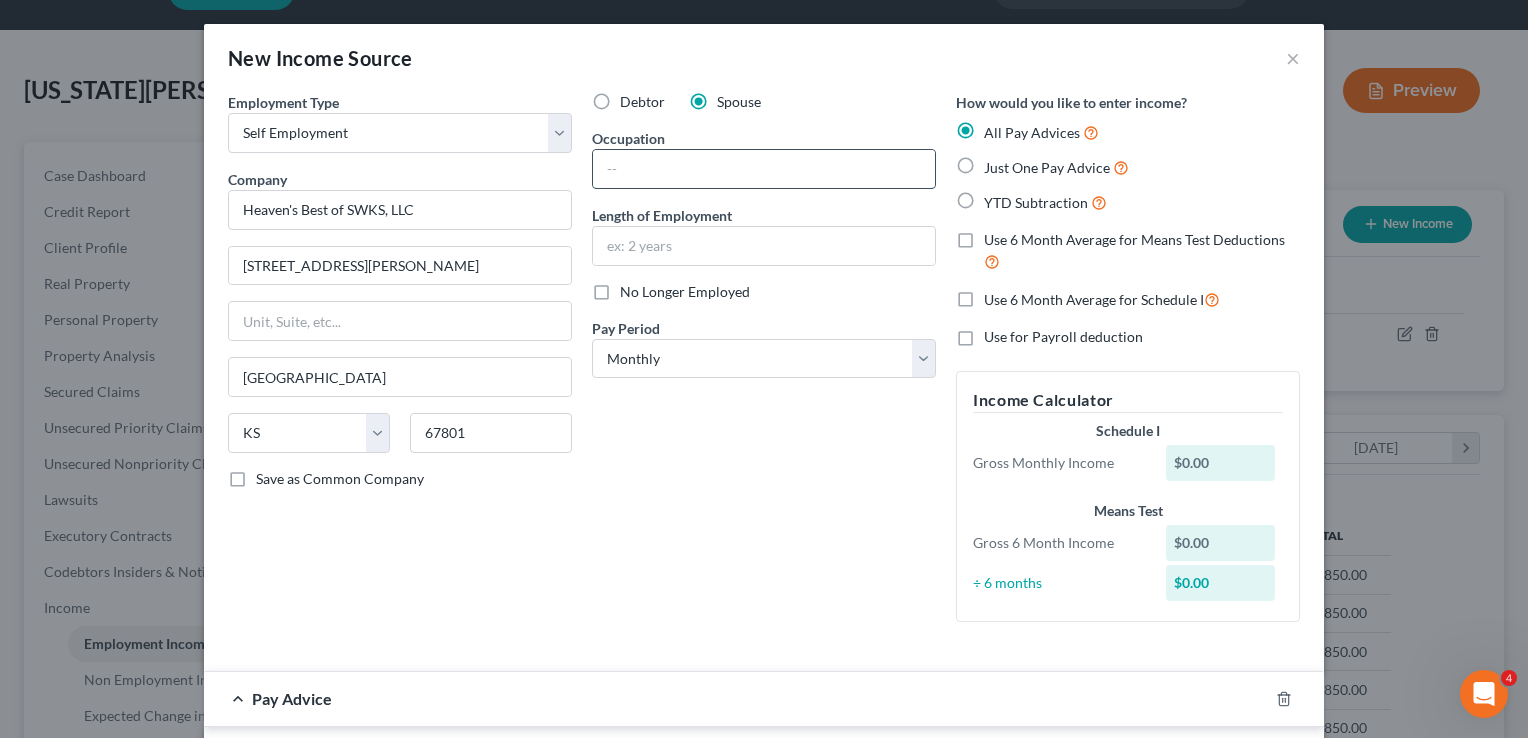 click at bounding box center (764, 169) 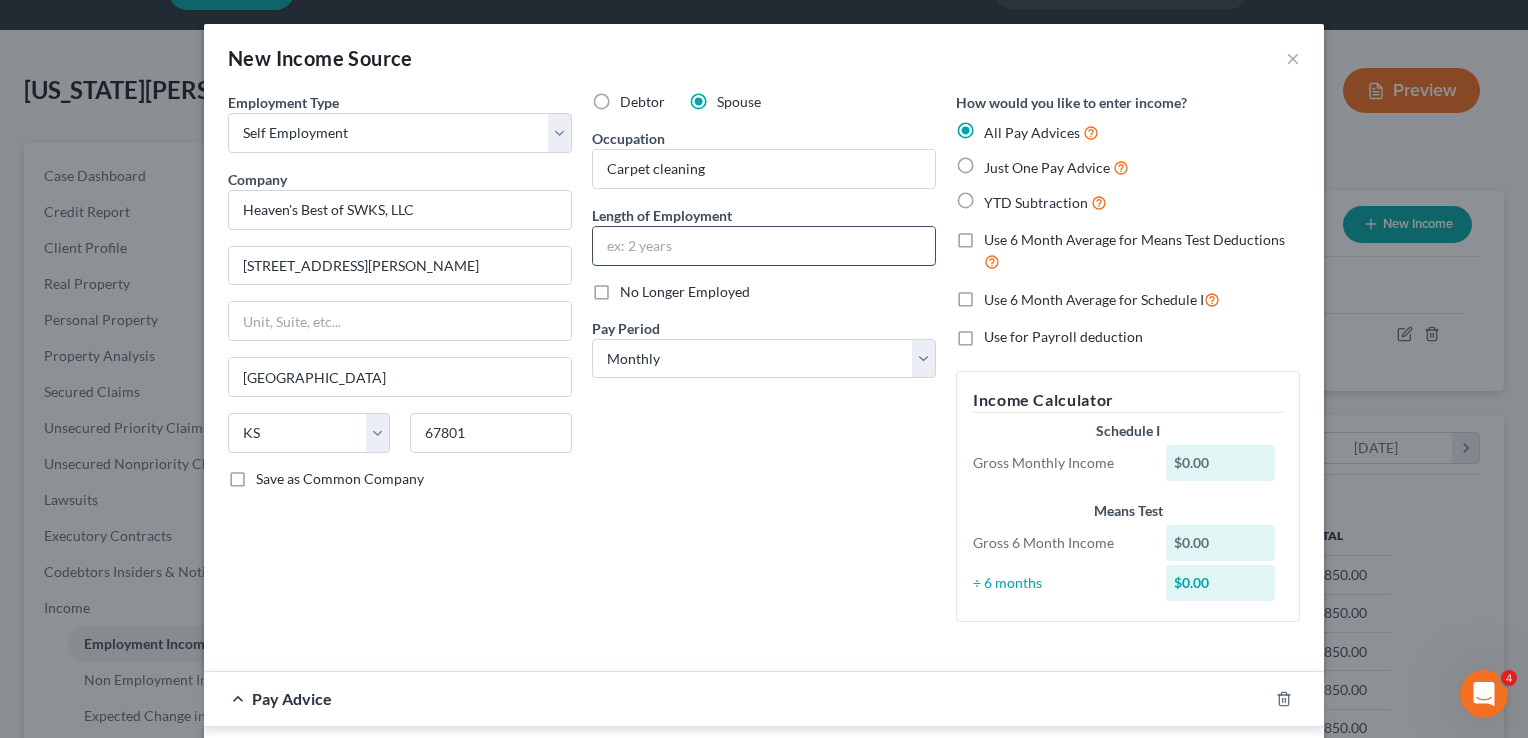 click at bounding box center [764, 246] 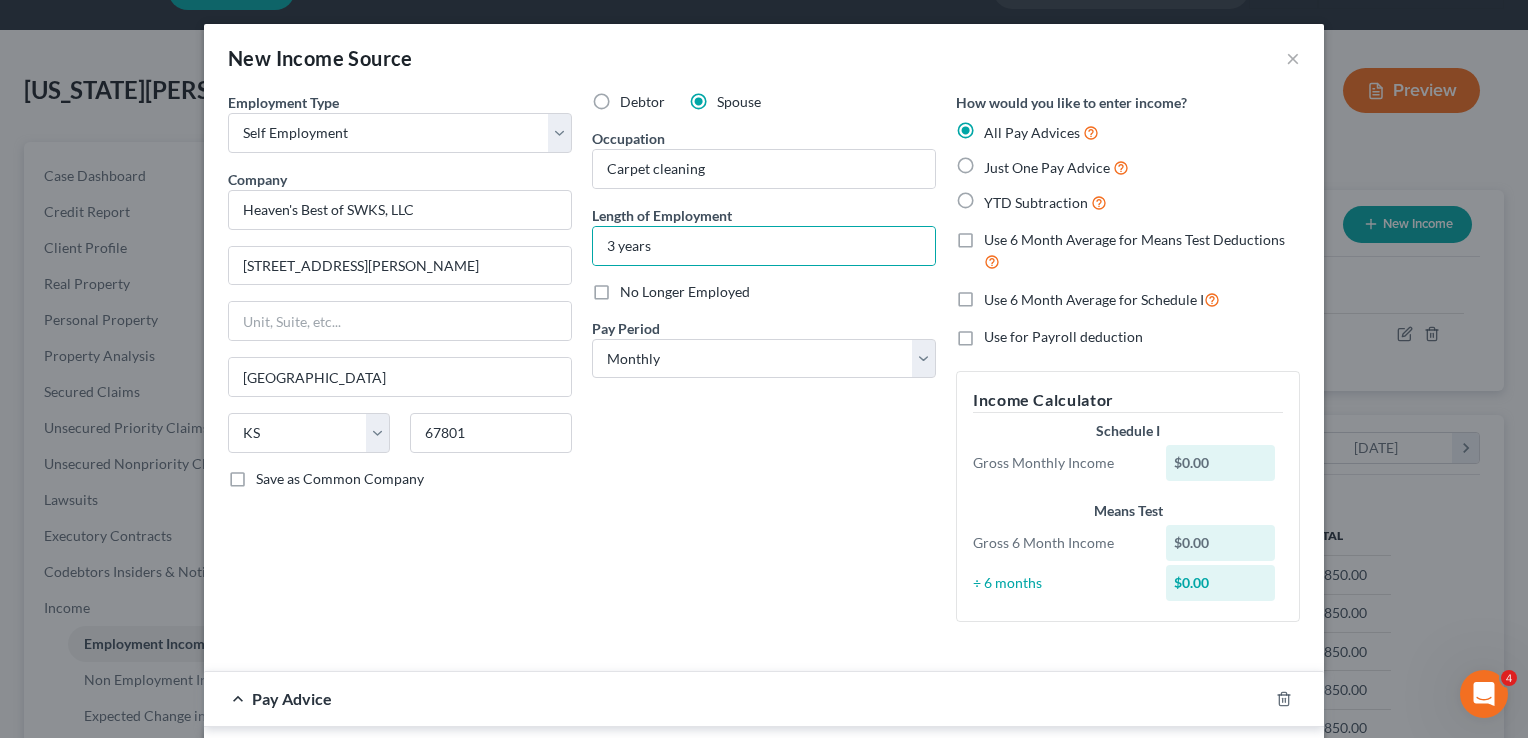 click on "Just One Pay Advice" at bounding box center (1056, 167) 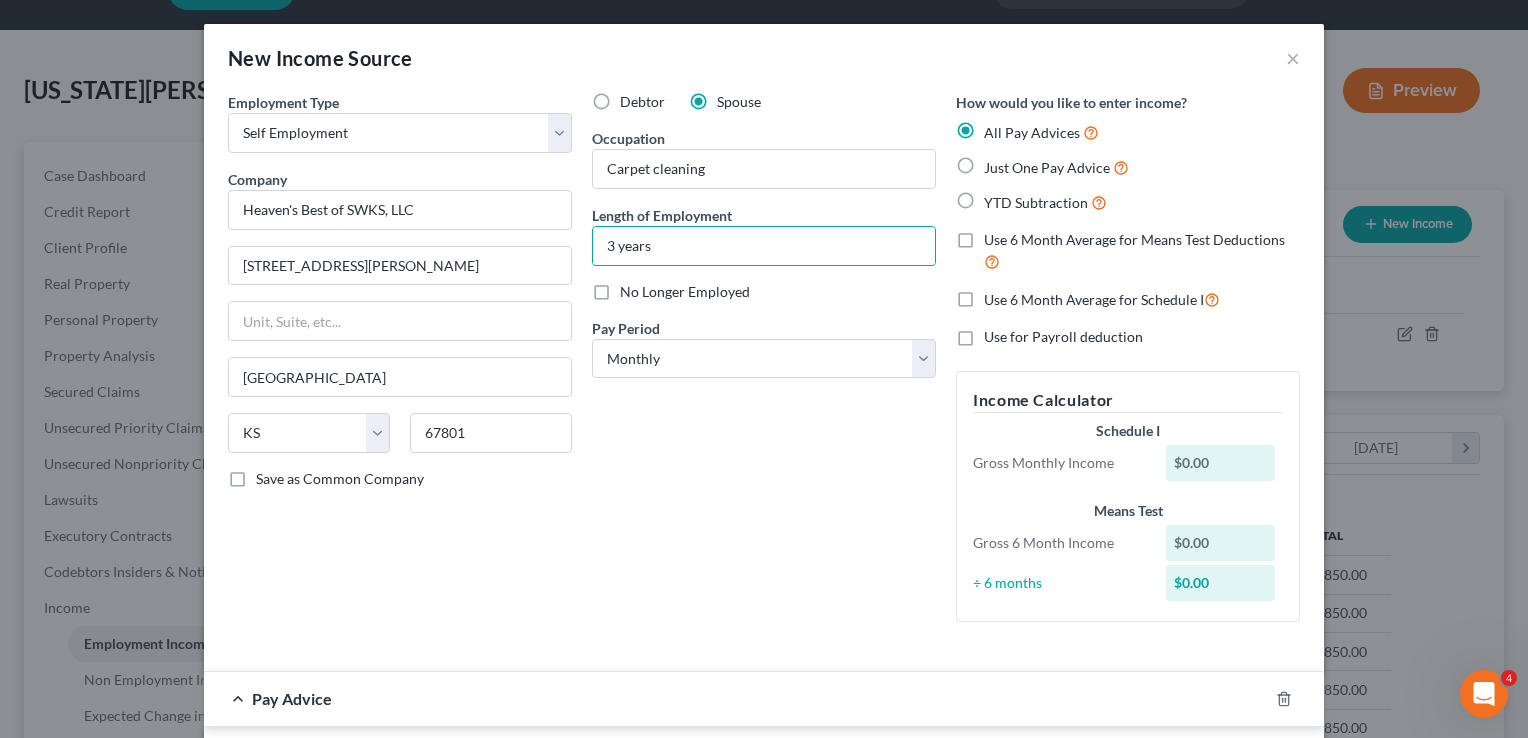 click on "Just One Pay Advice" at bounding box center [998, 162] 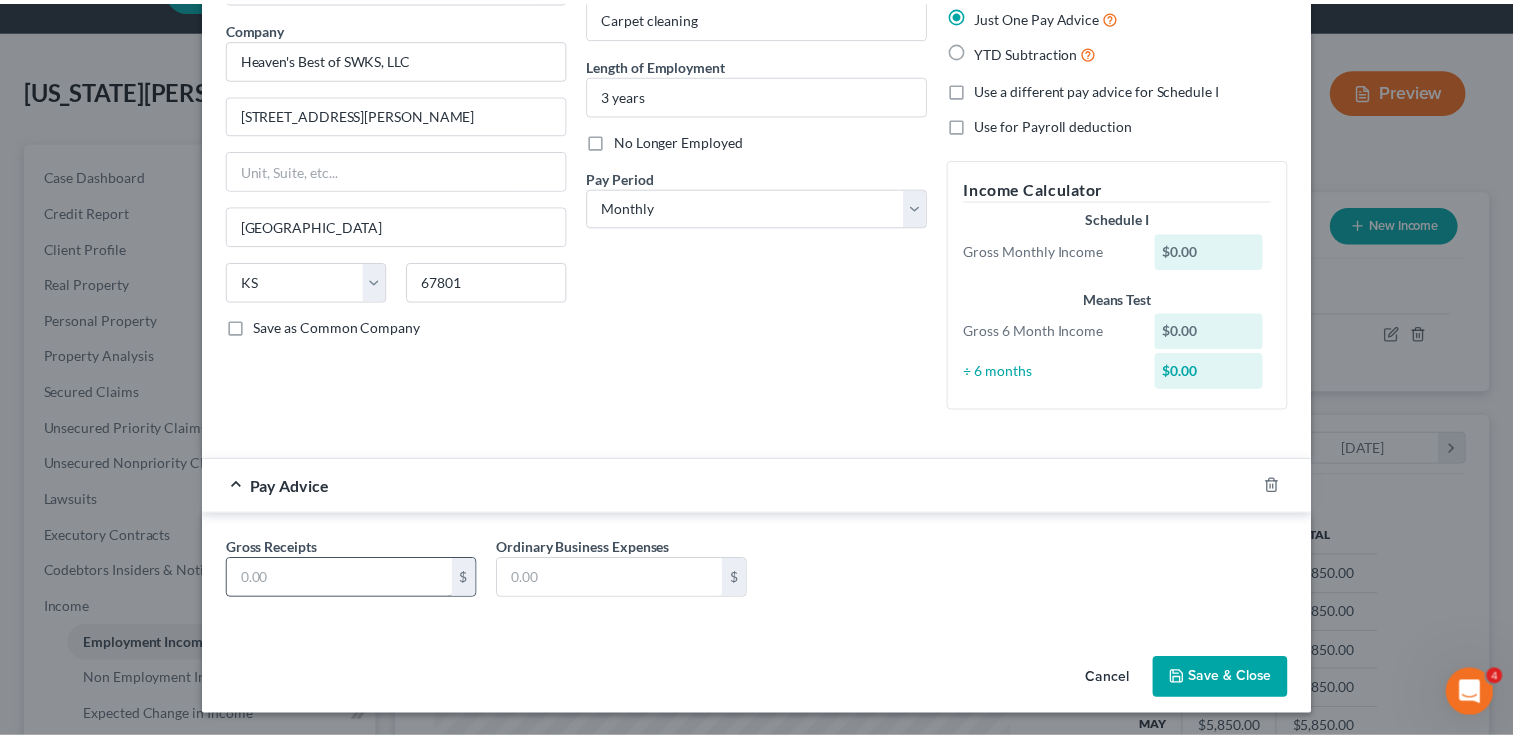 scroll, scrollTop: 111, scrollLeft: 0, axis: vertical 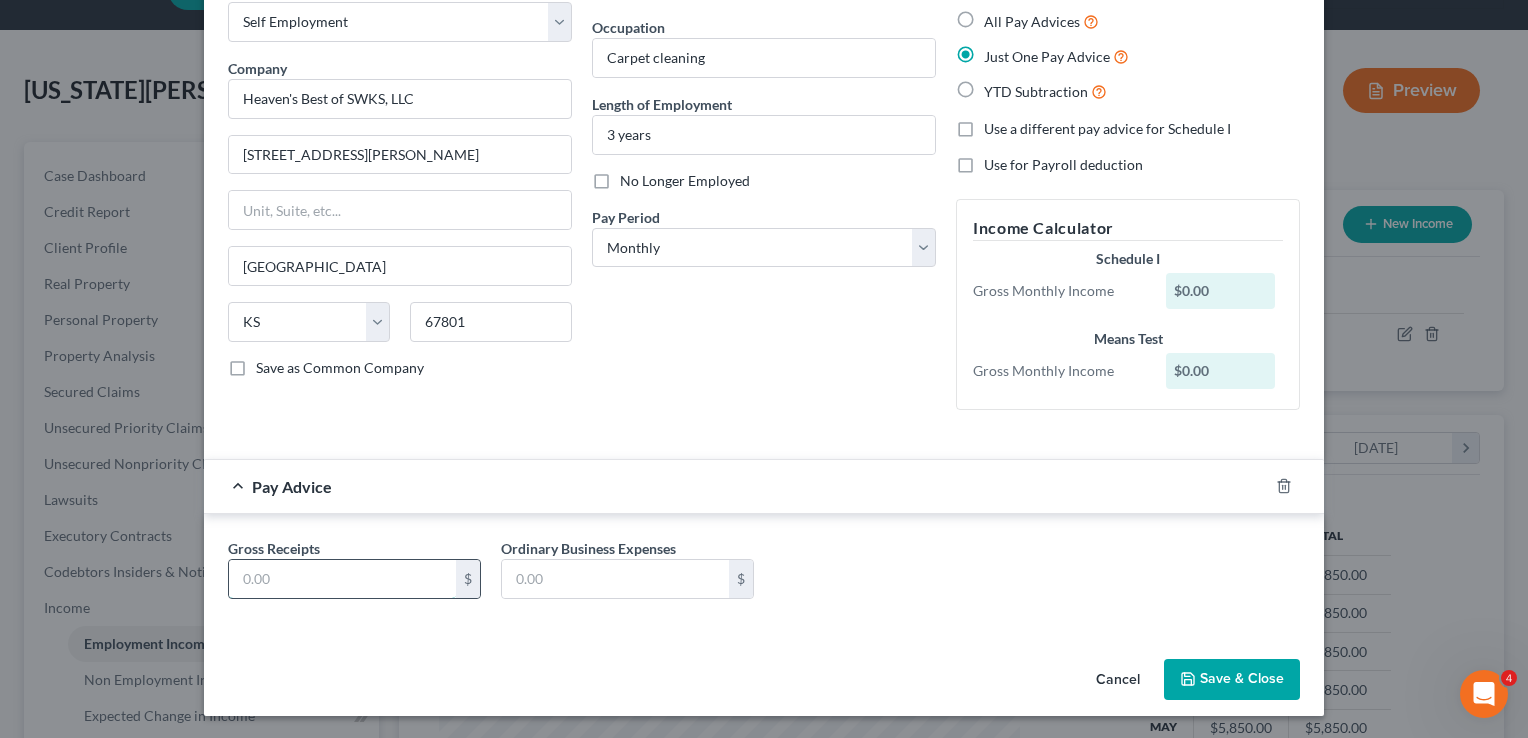 click at bounding box center (342, 579) 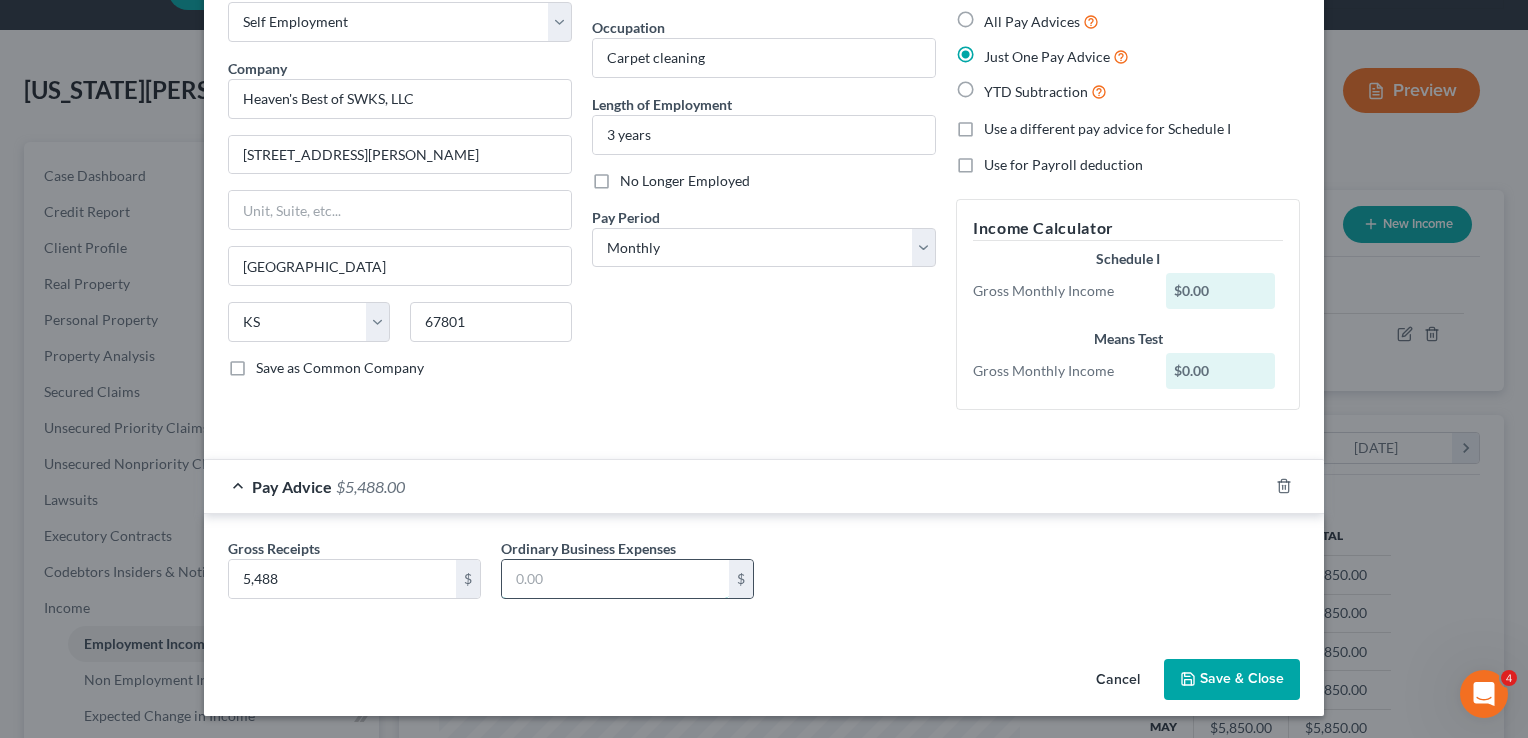 click at bounding box center [615, 579] 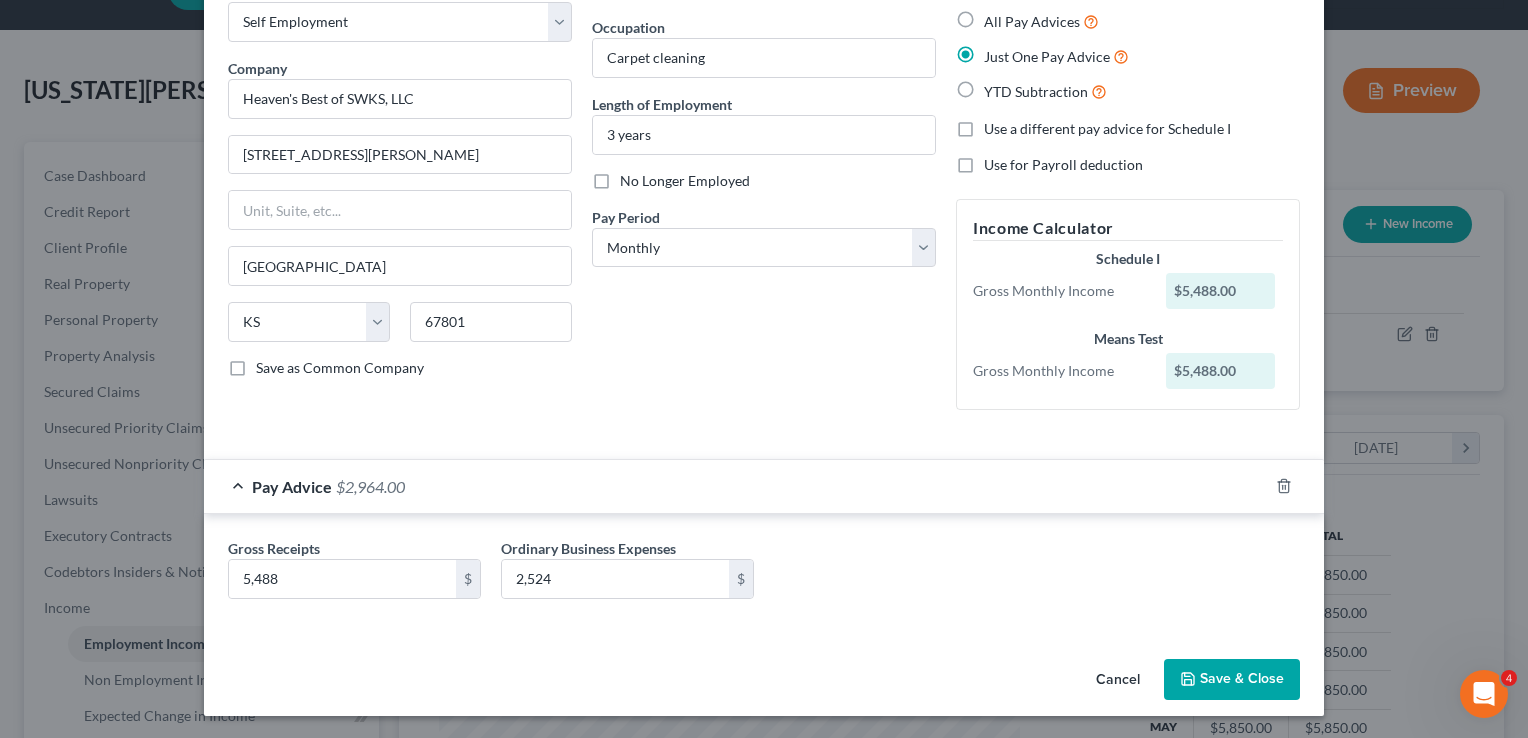 click on "Gross Receipts 5,488 $ Ordinary Business Expenses 2,524 $" at bounding box center (764, 572) 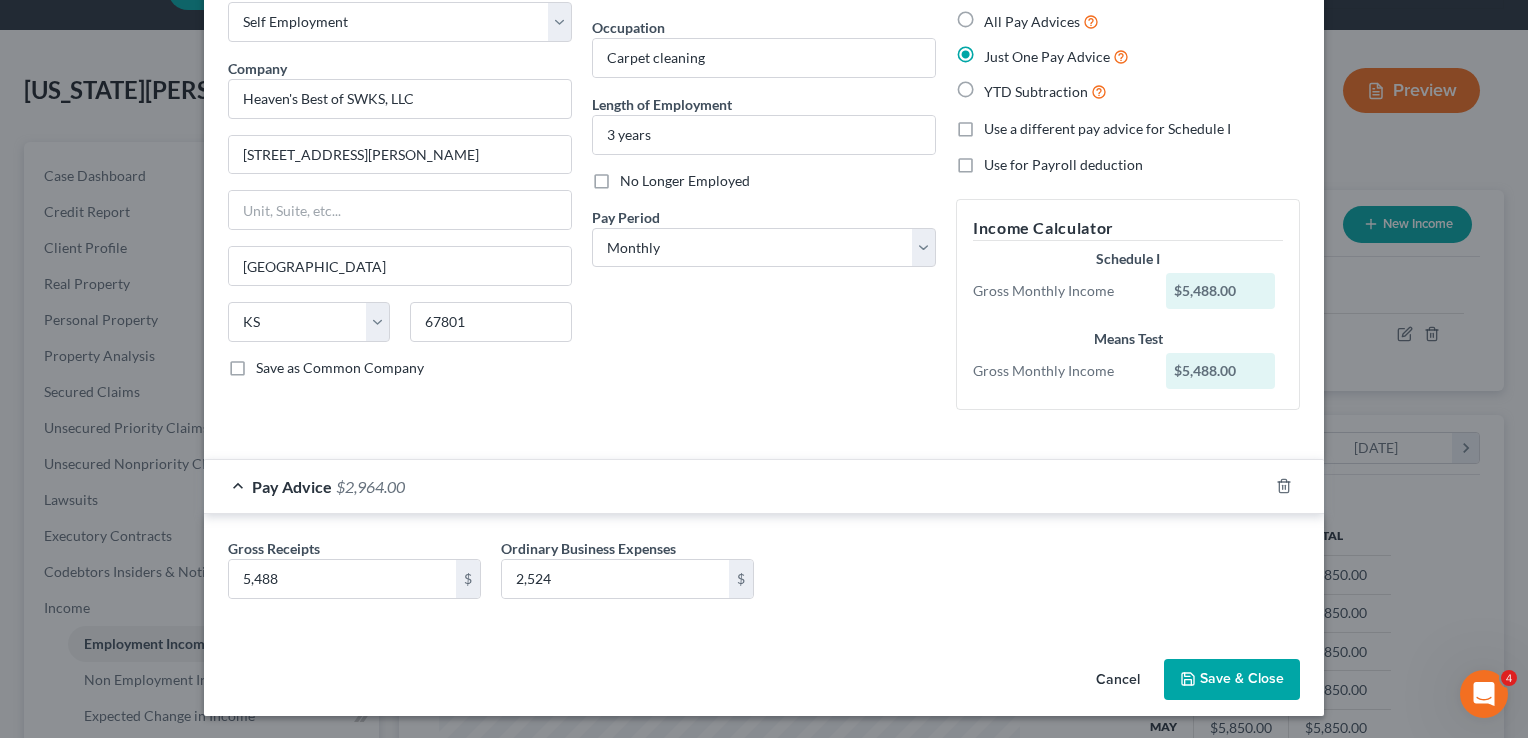 click on "Save & Close" at bounding box center (1232, 680) 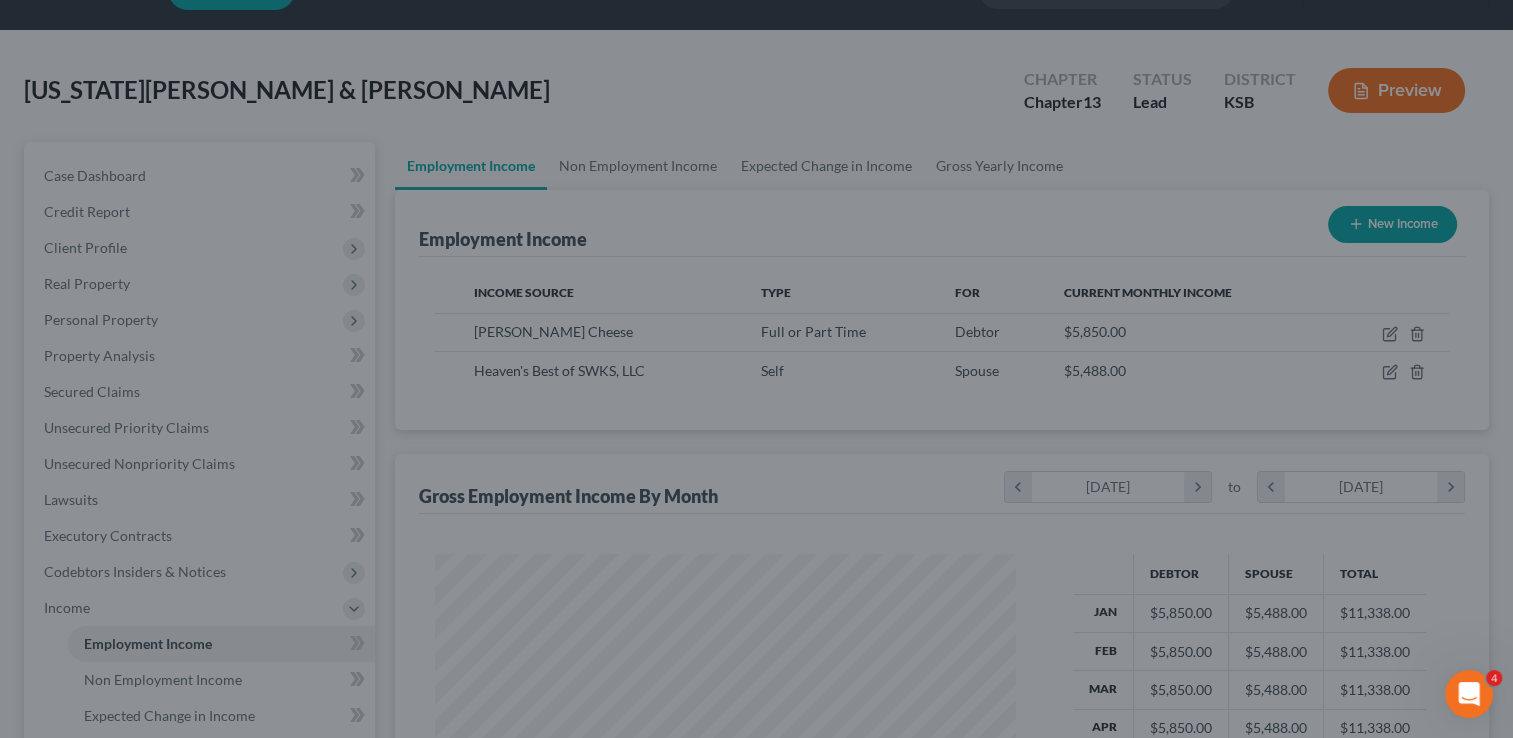 scroll, scrollTop: 356, scrollLeft: 615, axis: both 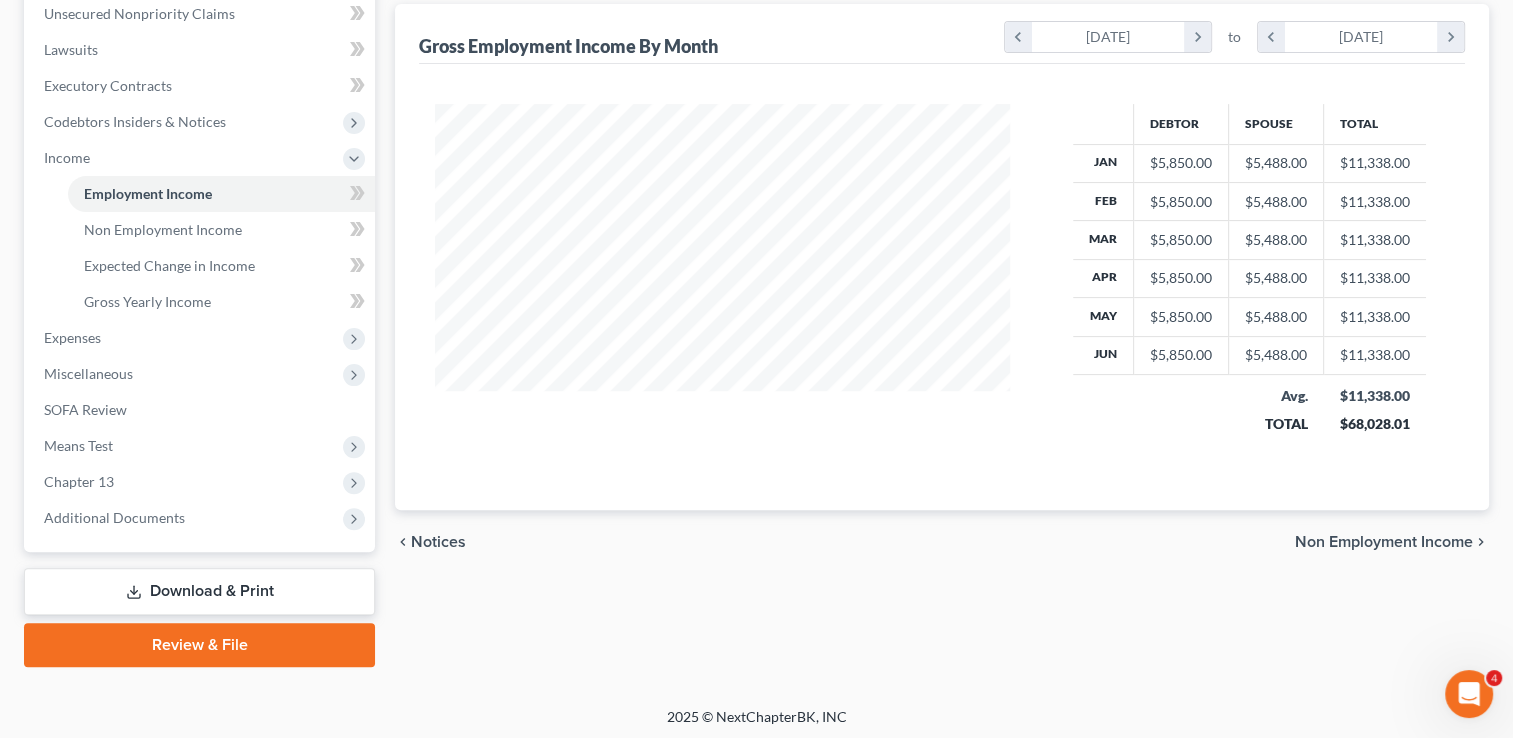 click on "Non Employment Income" at bounding box center [1384, 542] 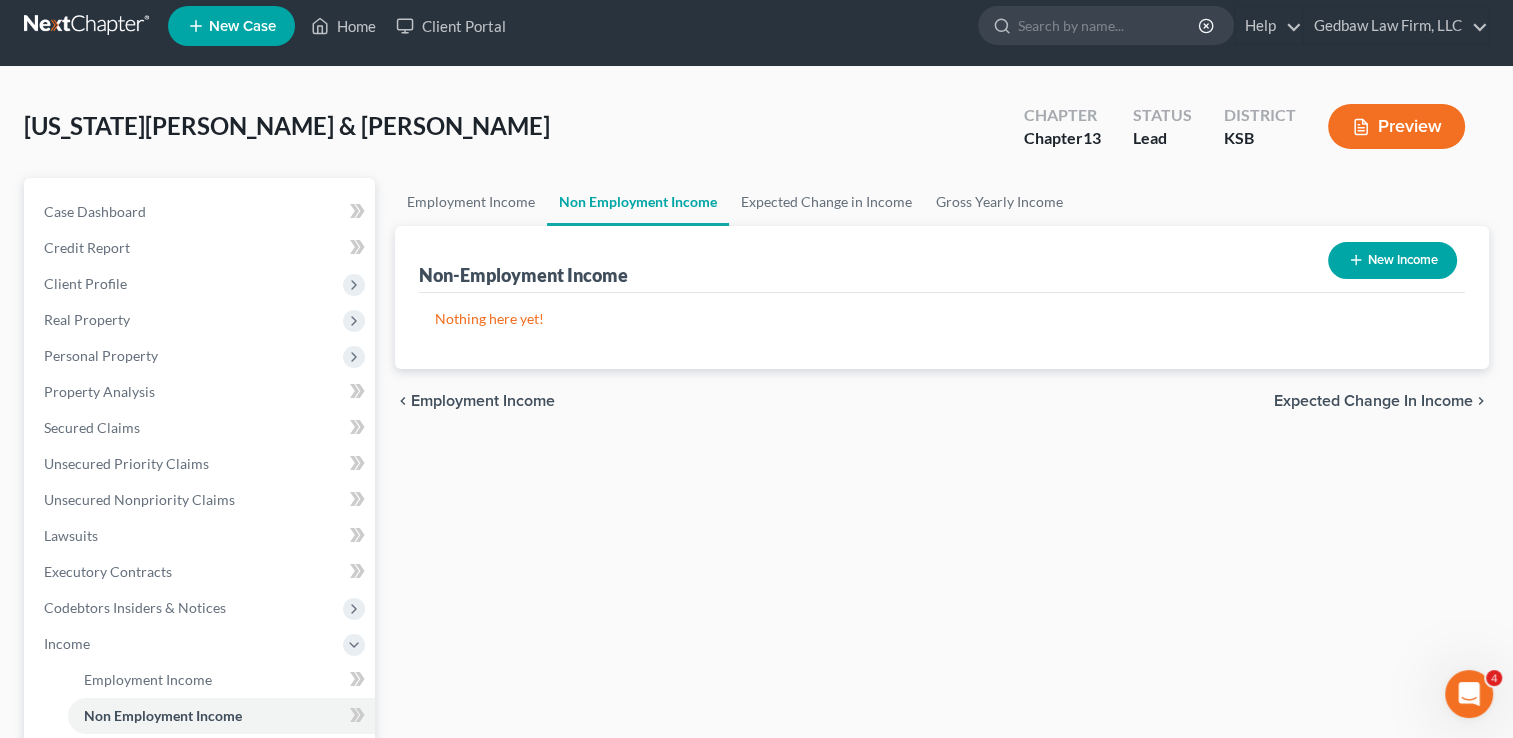 scroll, scrollTop: 0, scrollLeft: 0, axis: both 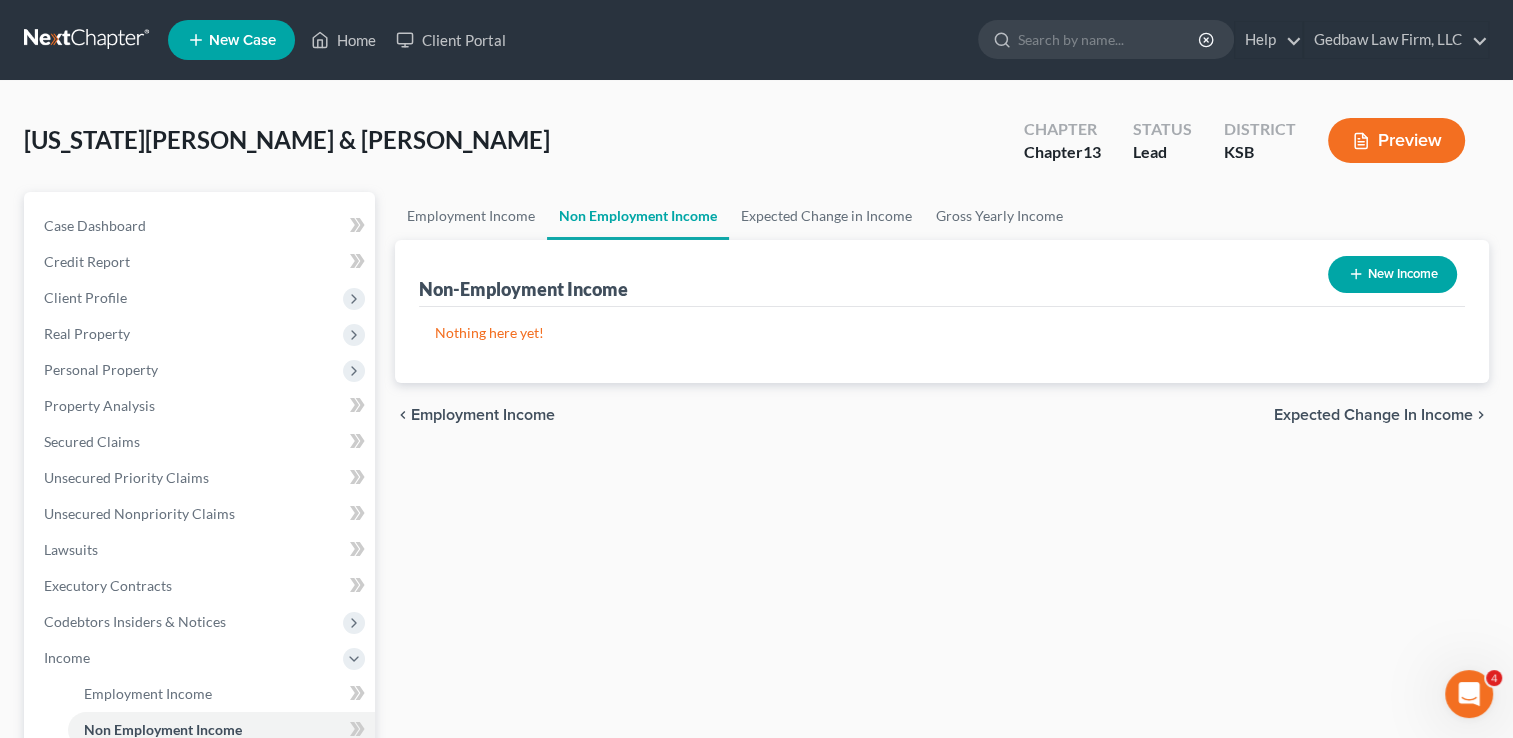 click on "Expected Change in Income" at bounding box center [1373, 415] 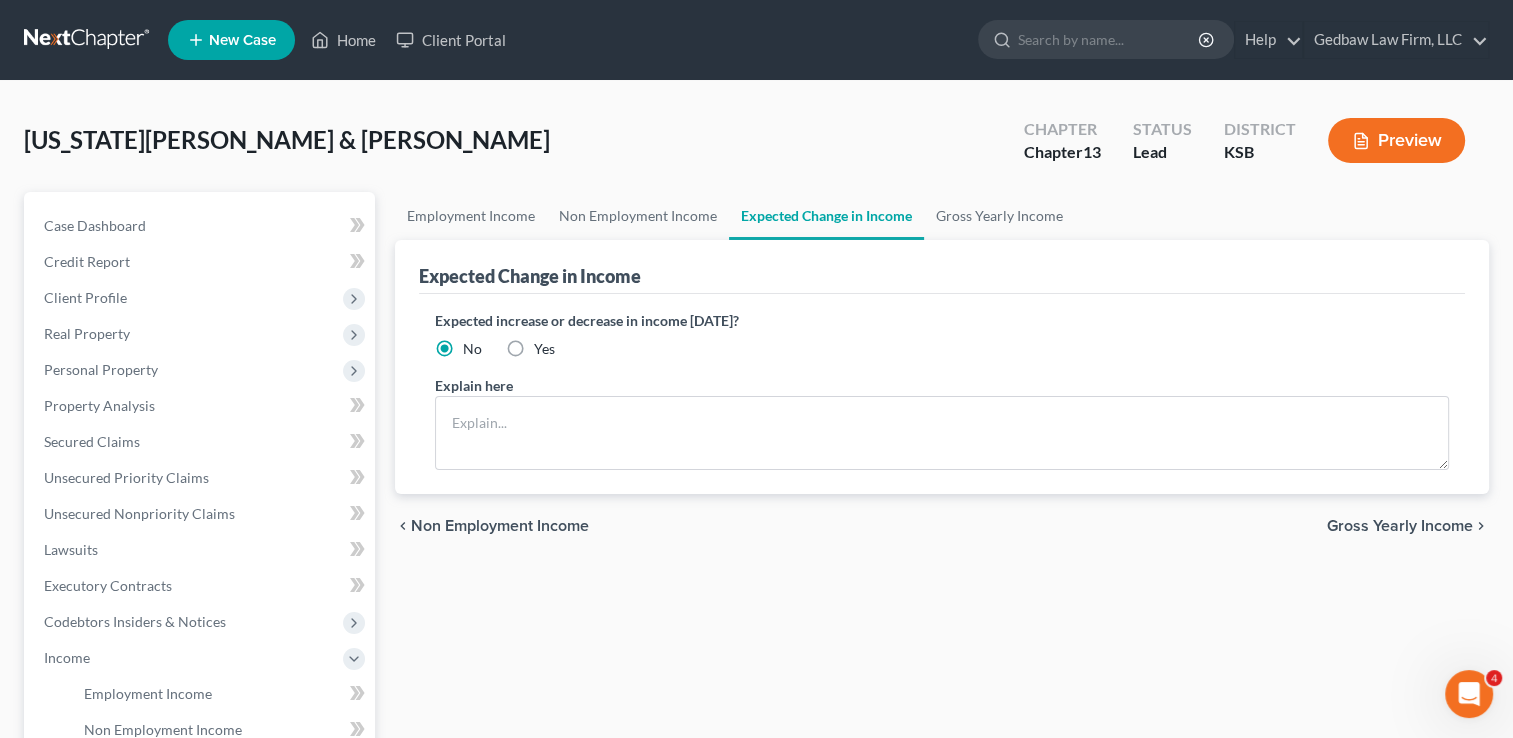 click on "Gross Yearly Income" at bounding box center (1400, 526) 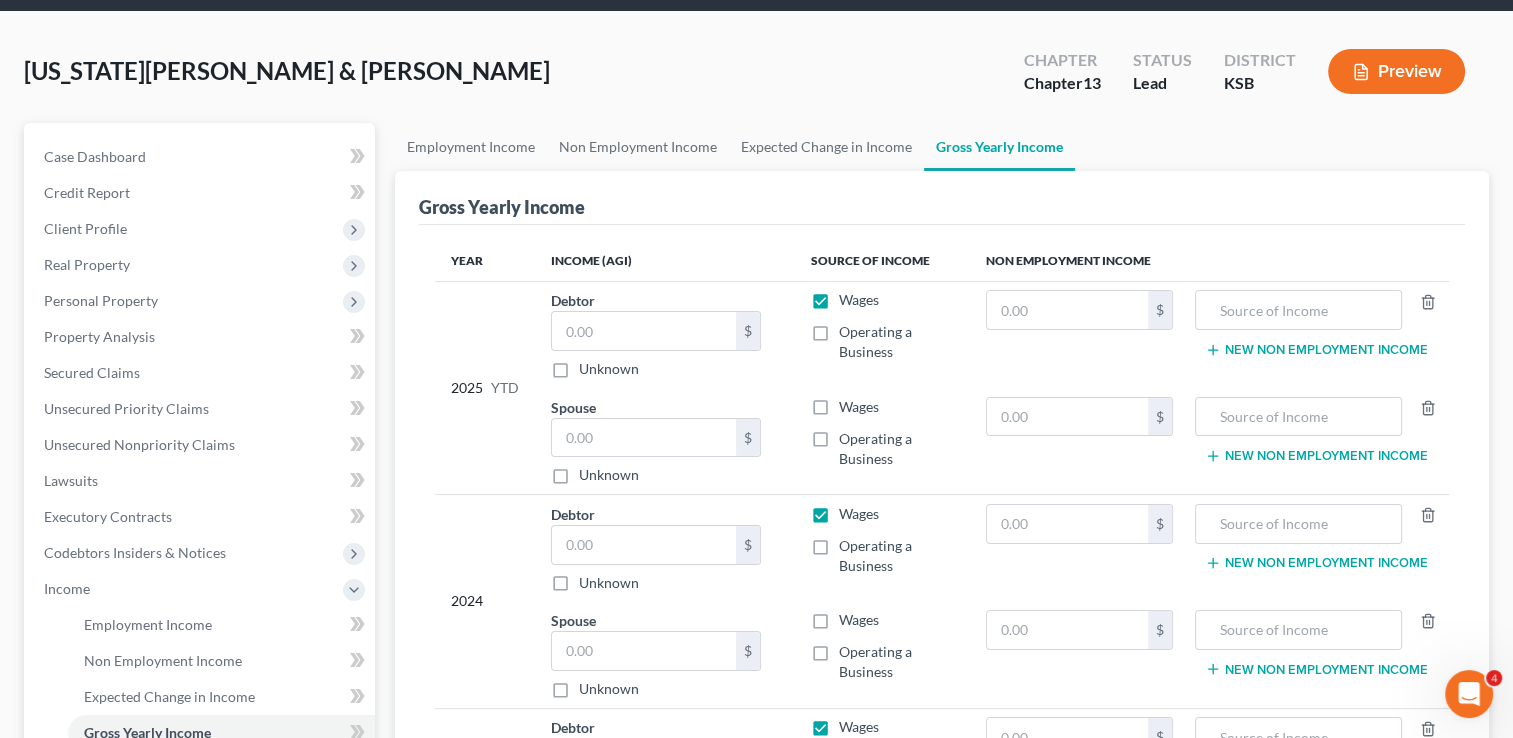 scroll, scrollTop: 75, scrollLeft: 0, axis: vertical 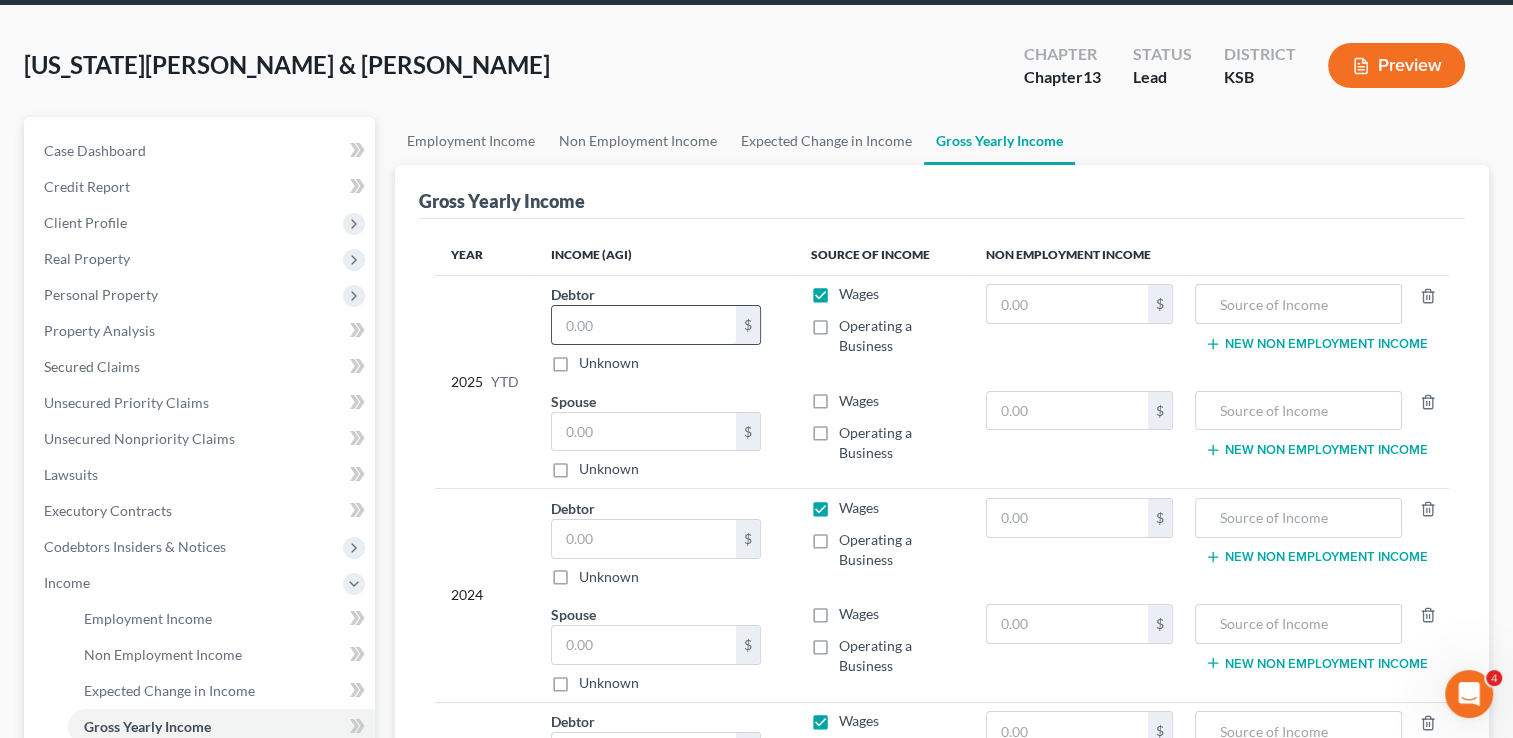click at bounding box center (644, 325) 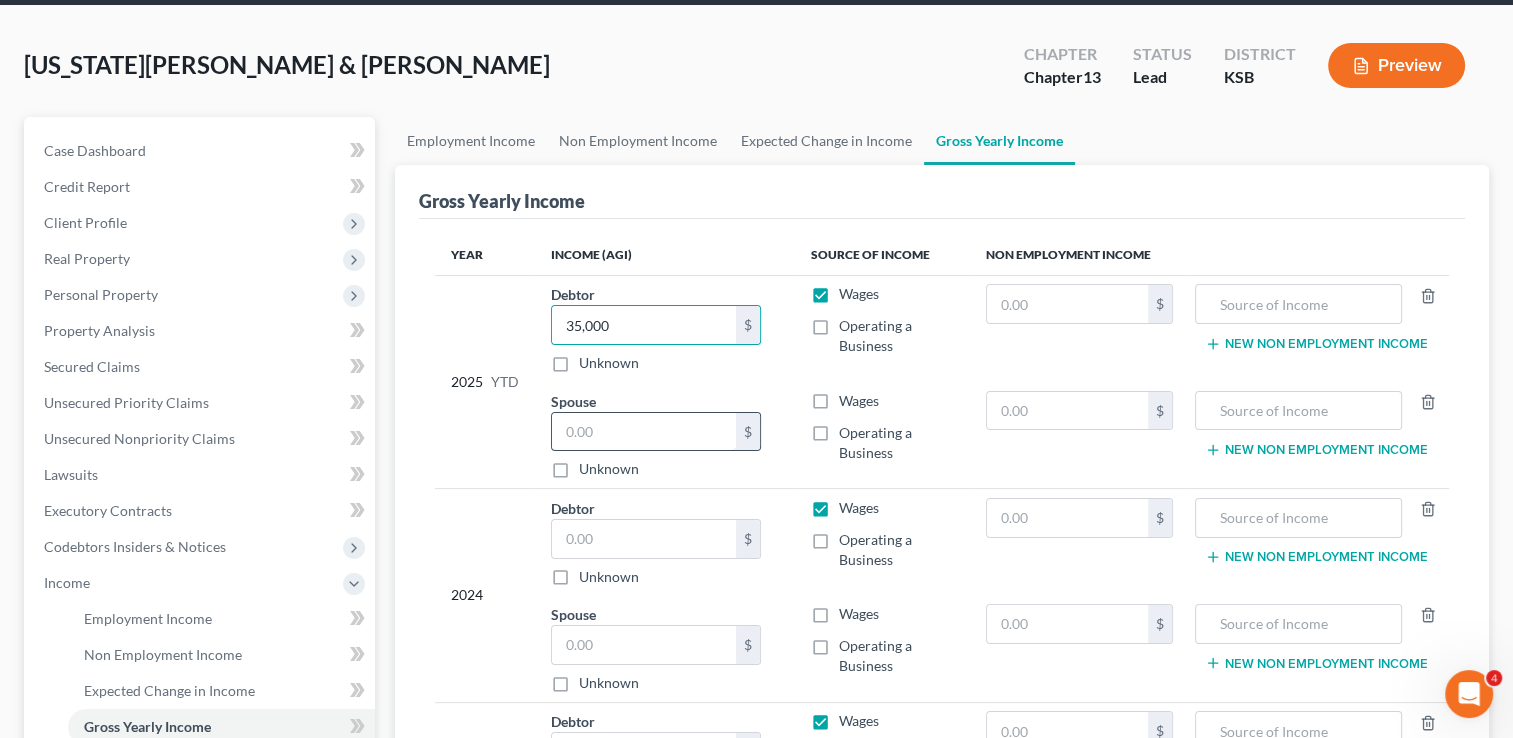 click at bounding box center (644, 432) 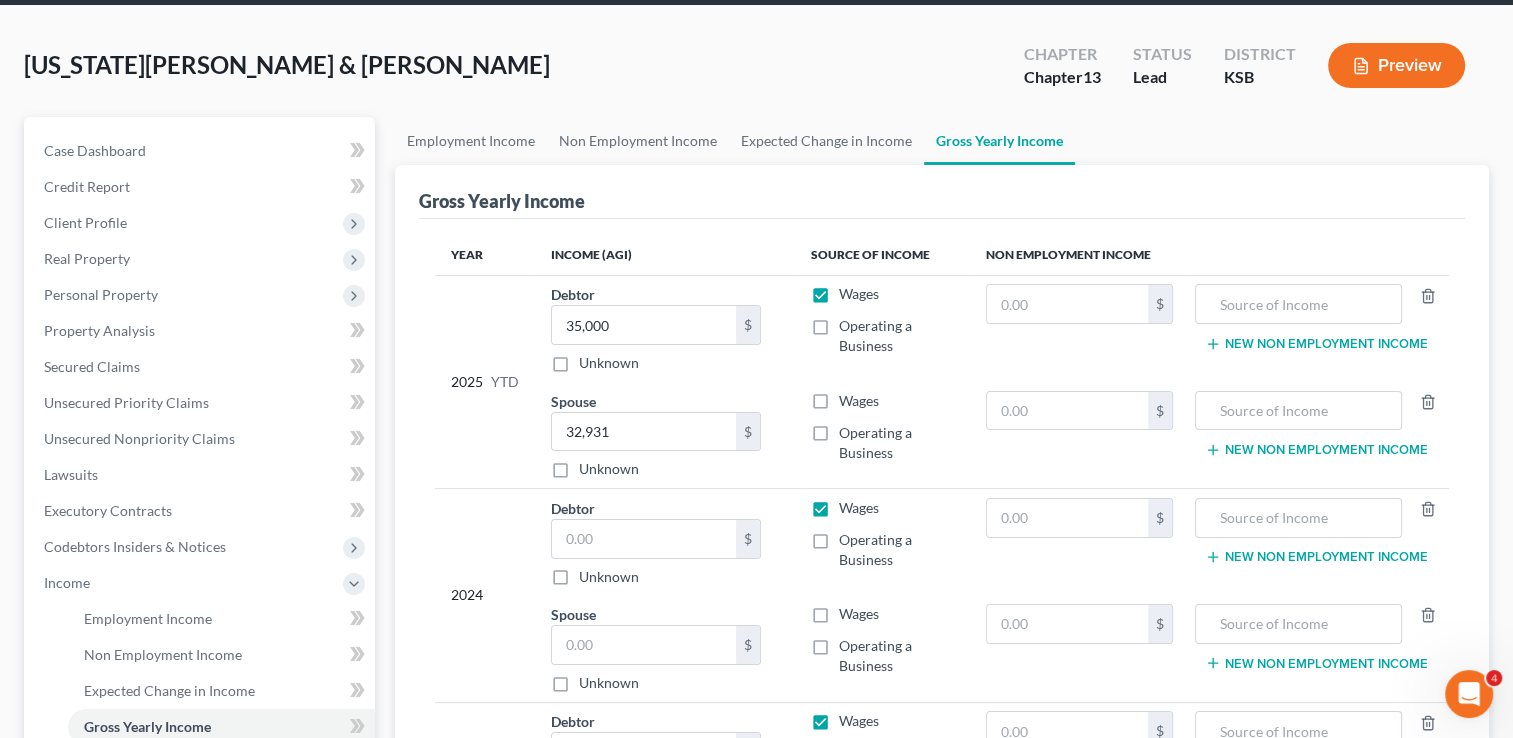 click on "2024" at bounding box center [485, 595] 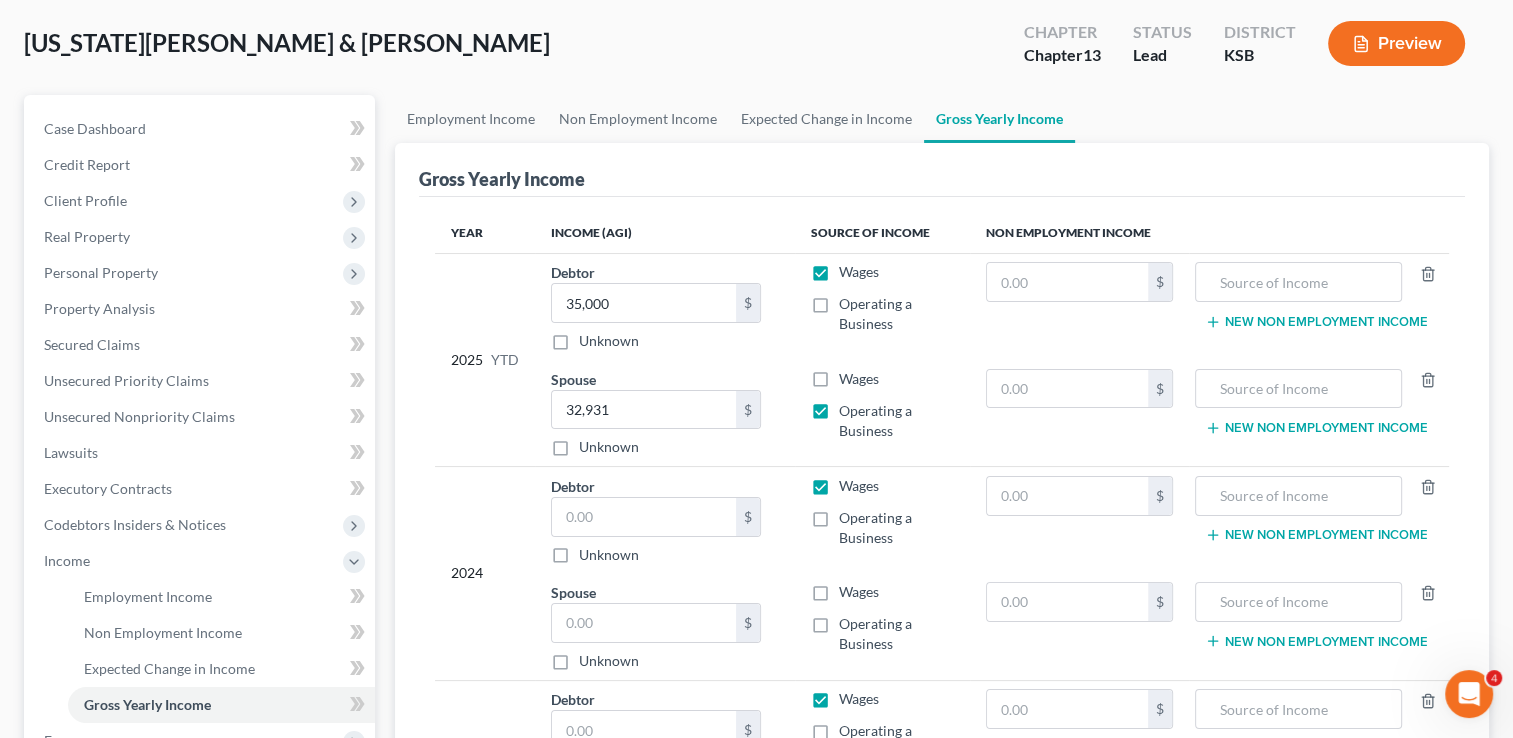 scroll, scrollTop: 75, scrollLeft: 0, axis: vertical 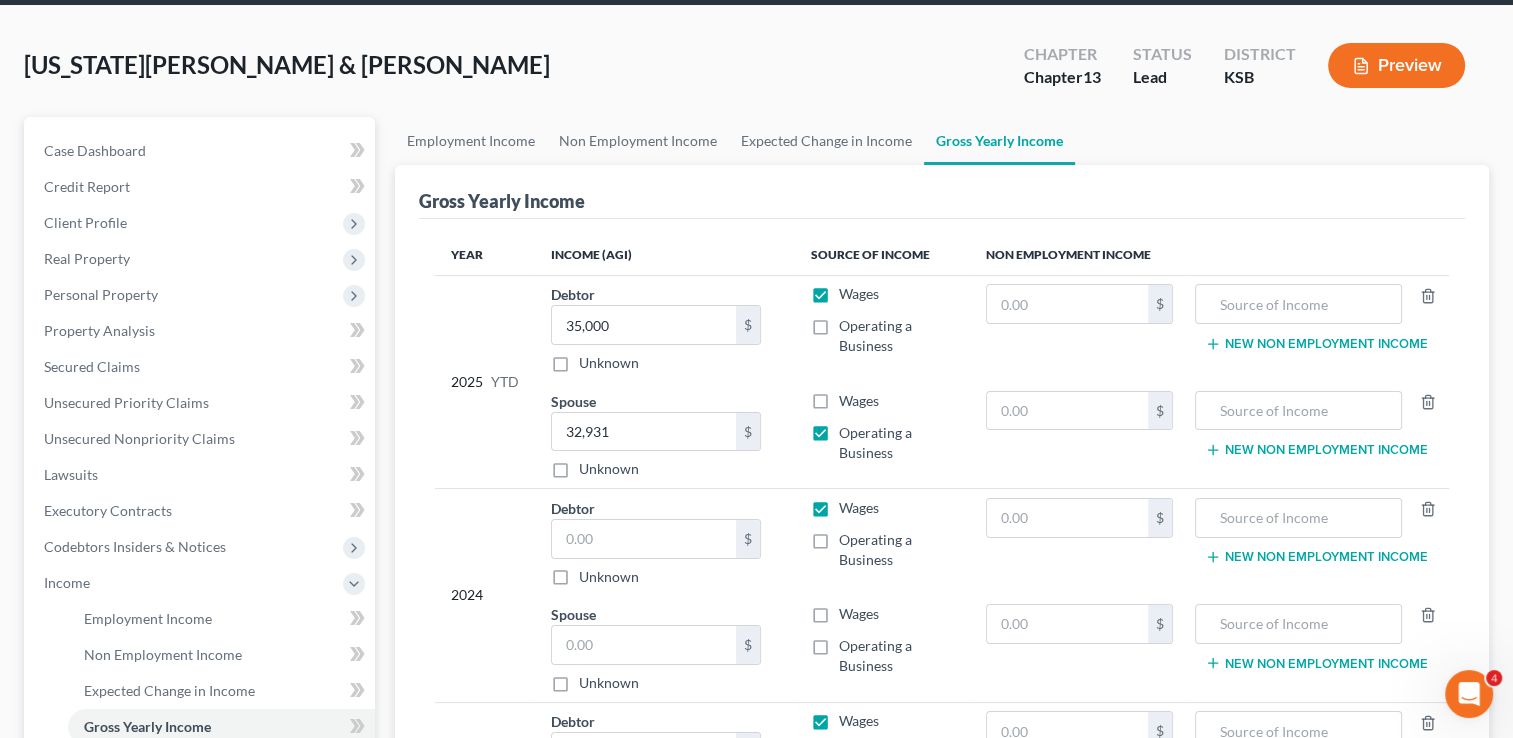 click on "Operating a Business" at bounding box center (896, 656) 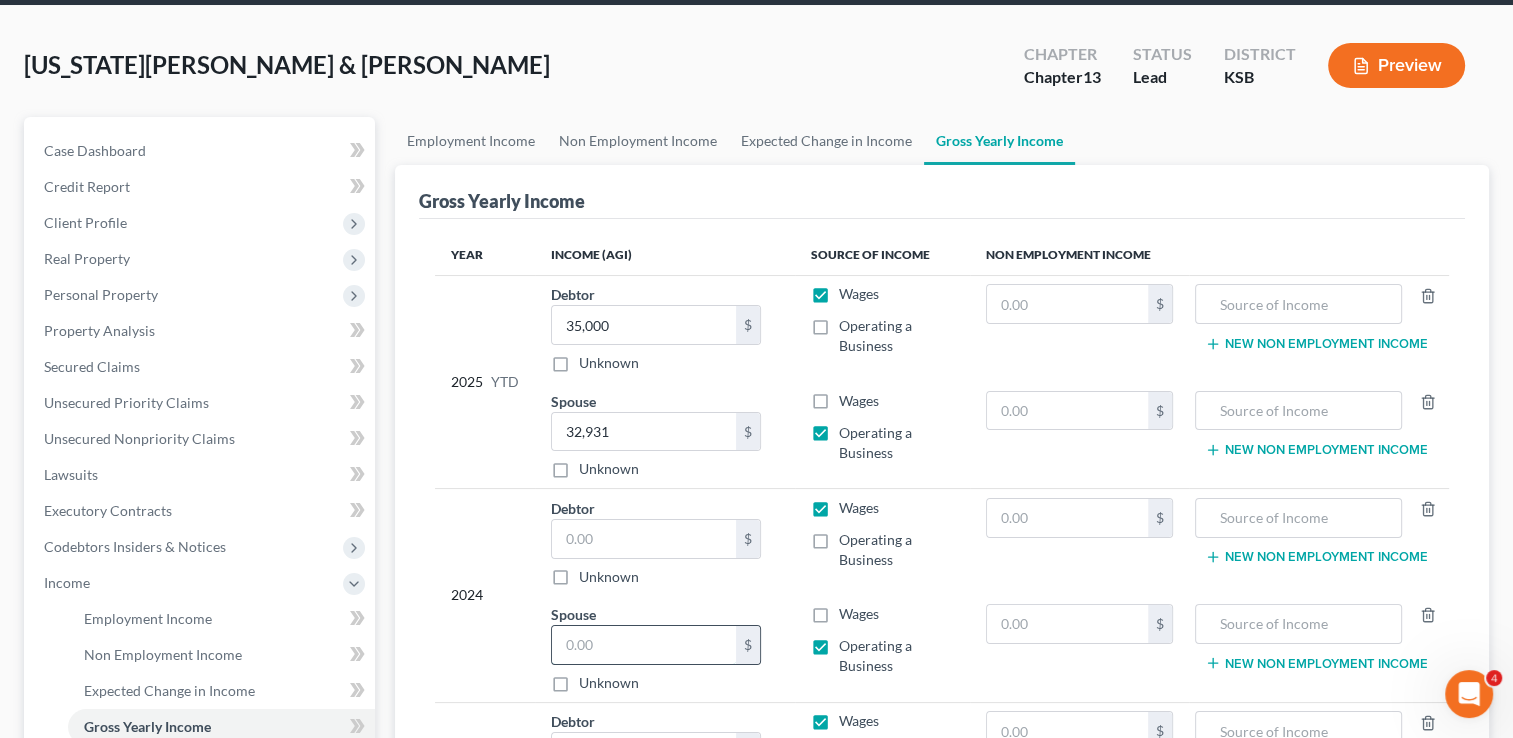 click at bounding box center (644, 645) 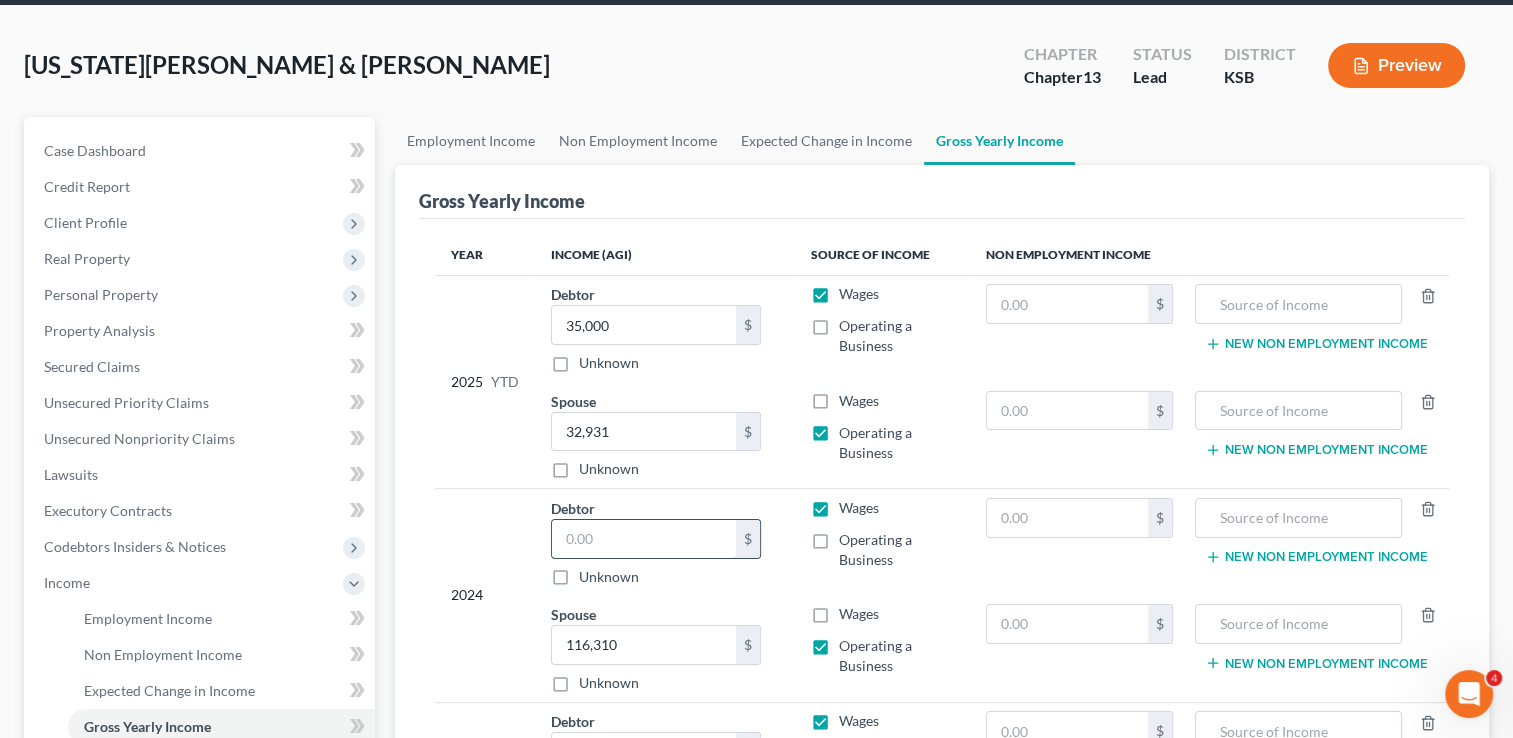 click at bounding box center [644, 539] 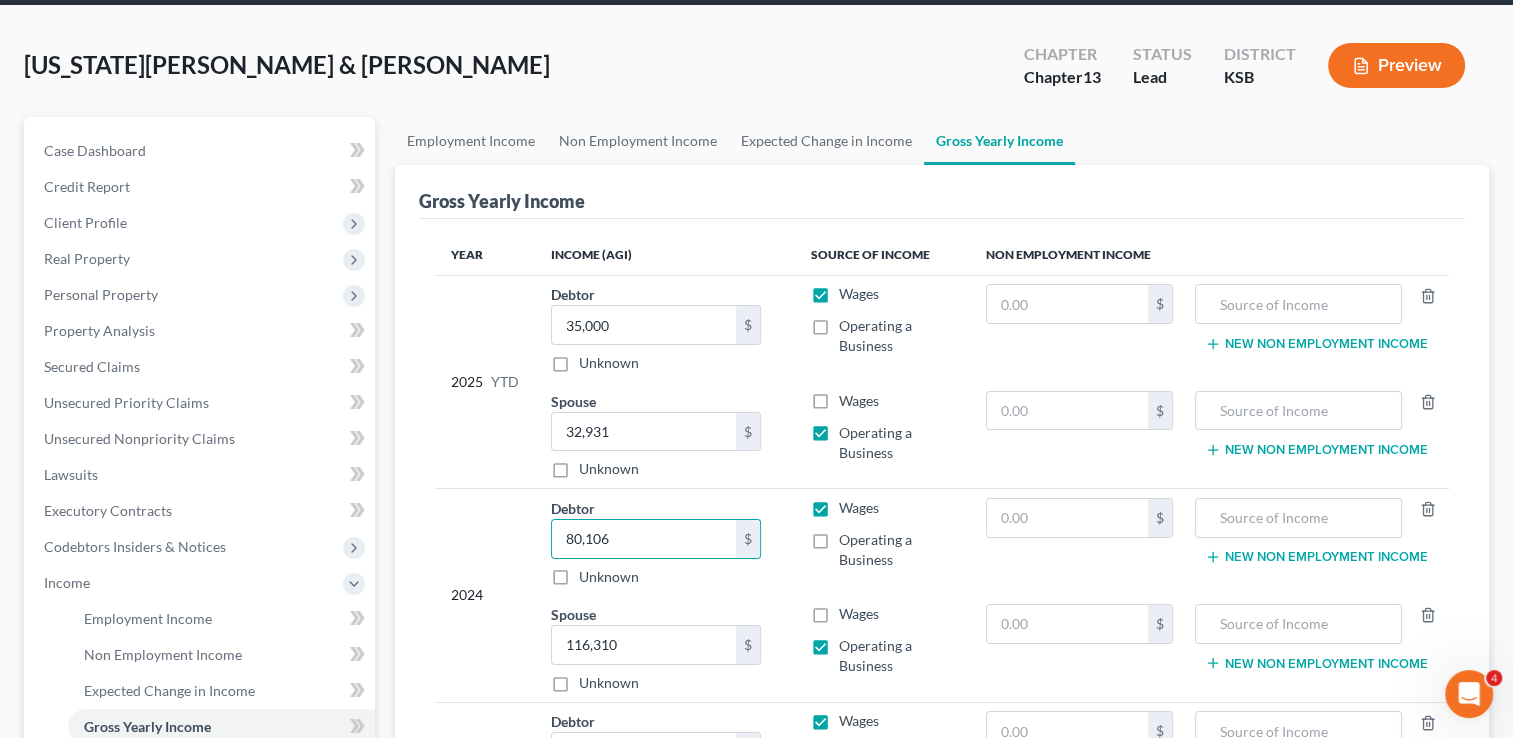 click on "2024" at bounding box center (485, 595) 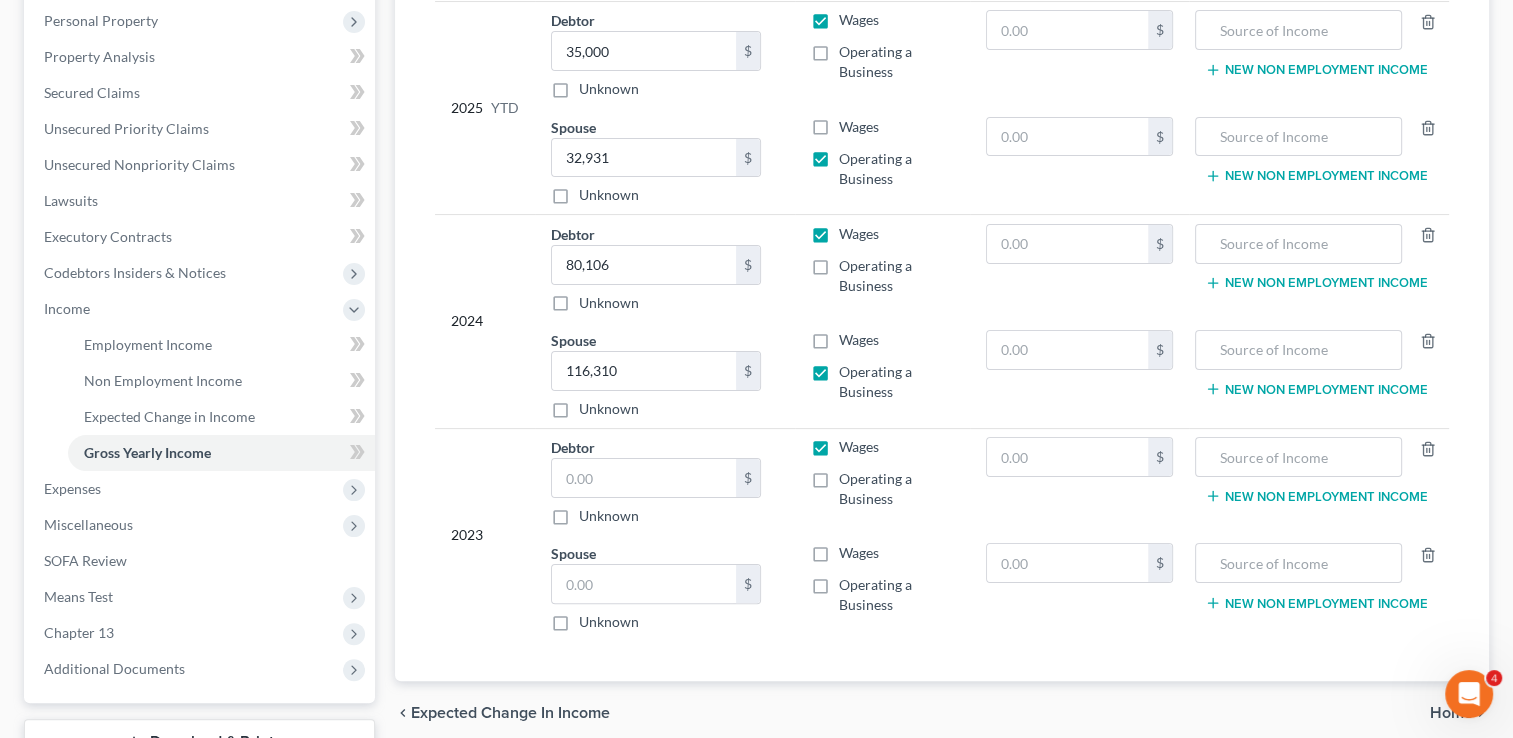 scroll, scrollTop: 350, scrollLeft: 0, axis: vertical 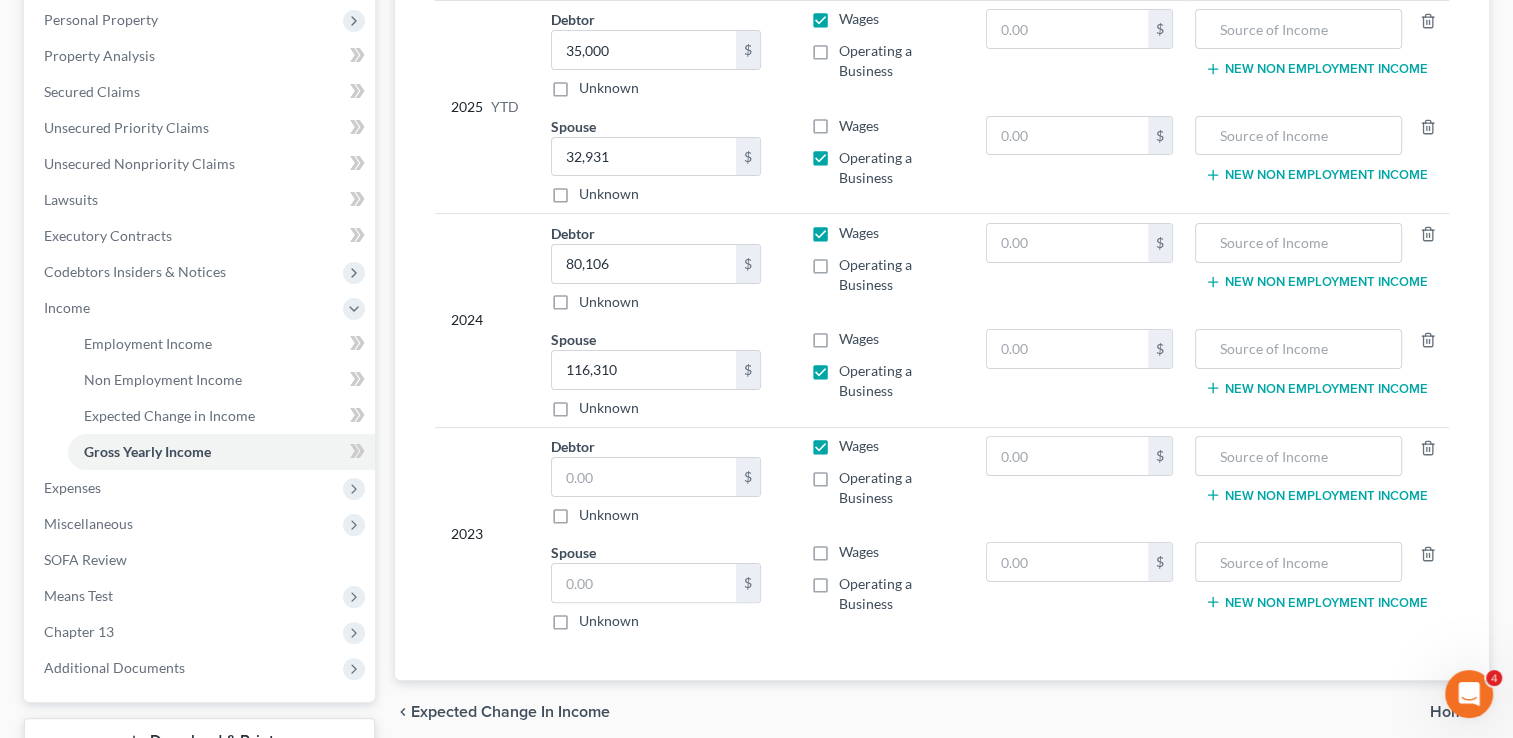 click on "Operating a Business" at bounding box center (896, 594) 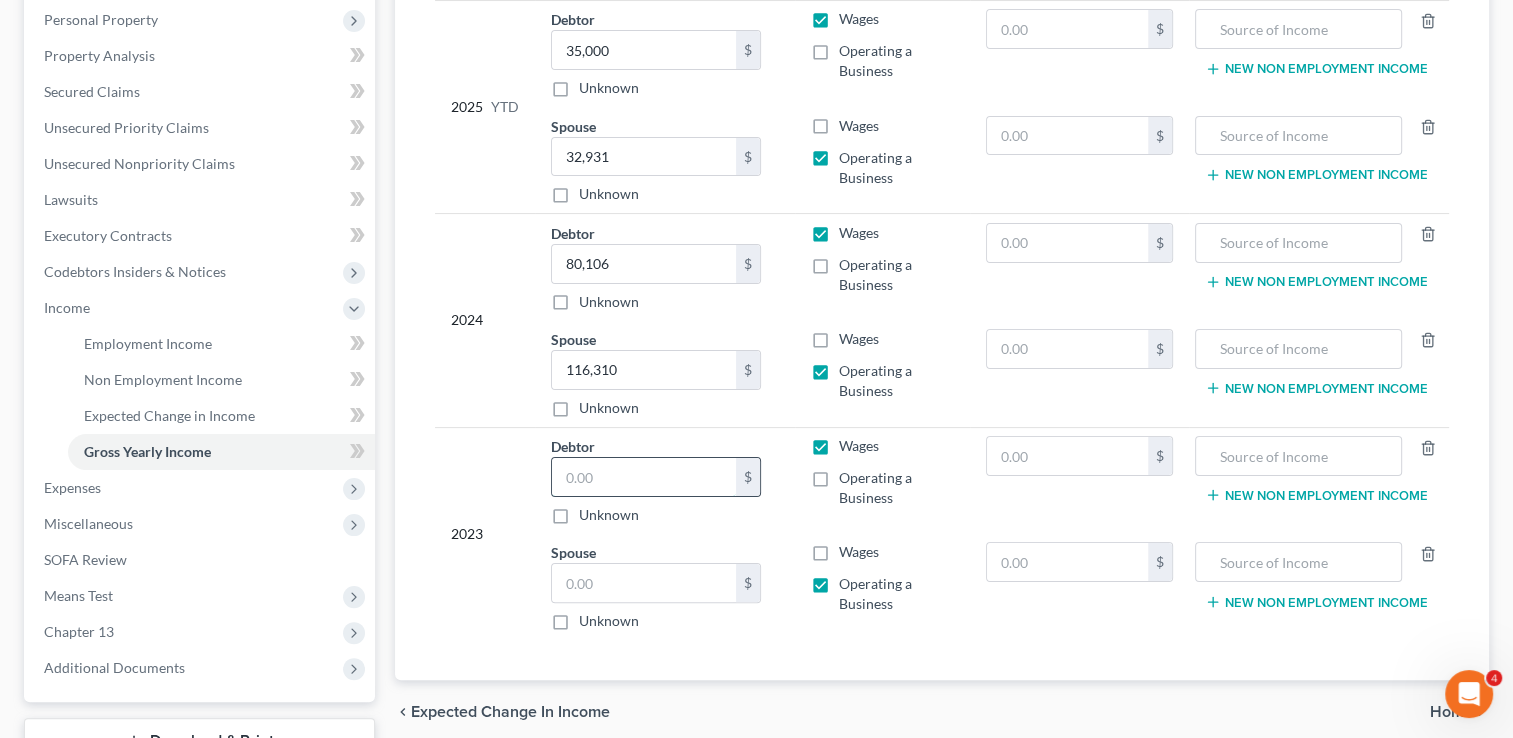click at bounding box center [644, 477] 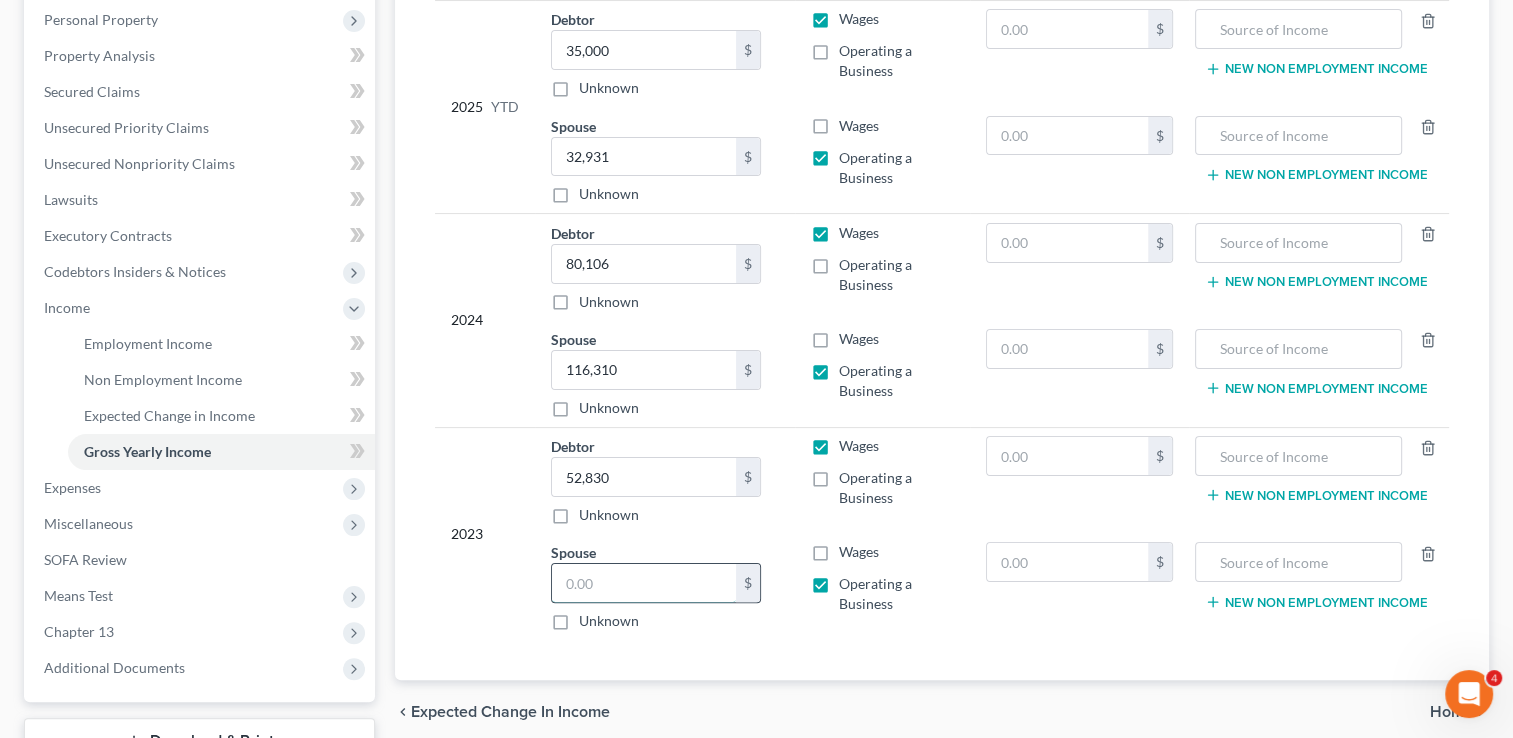 click at bounding box center (644, 583) 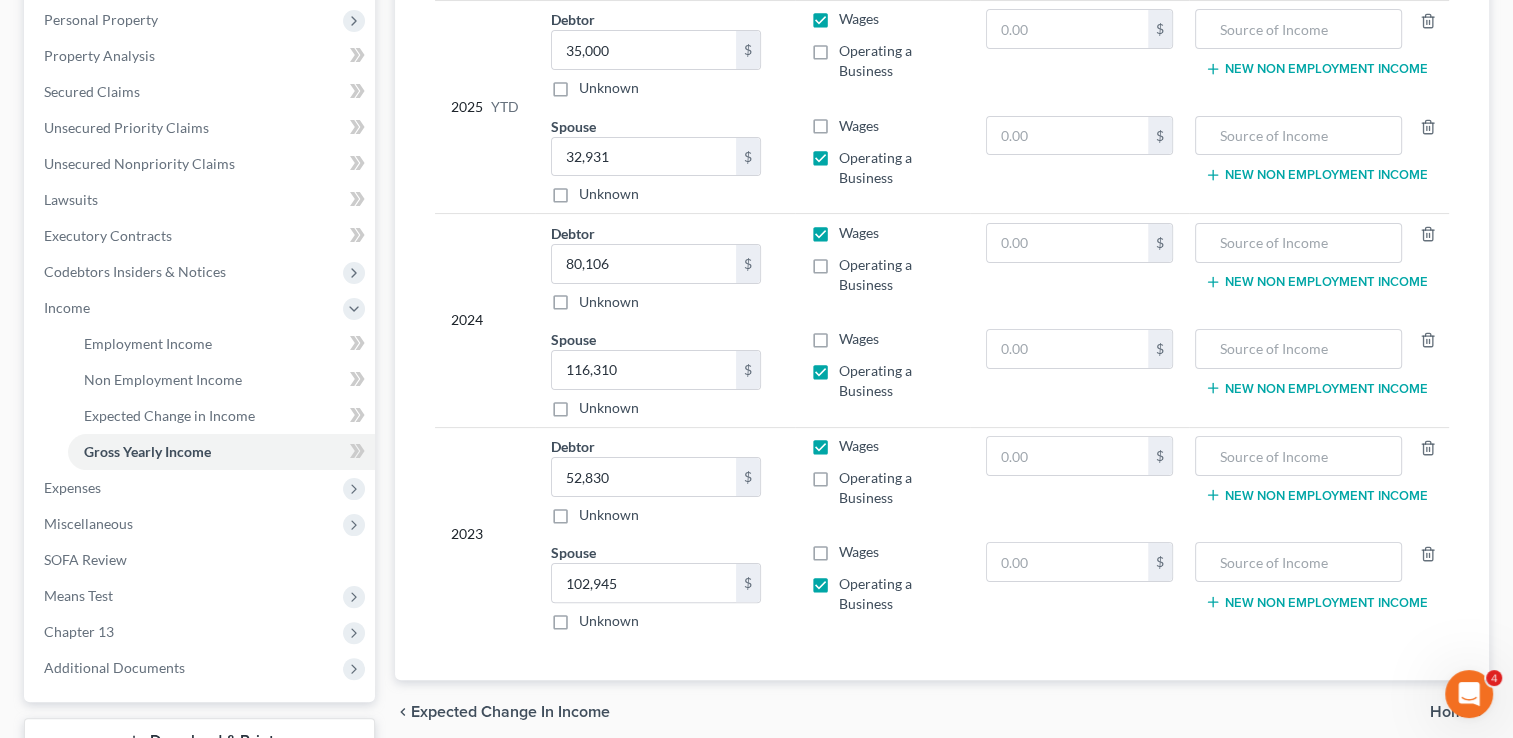 click on "2023" at bounding box center (485, 533) 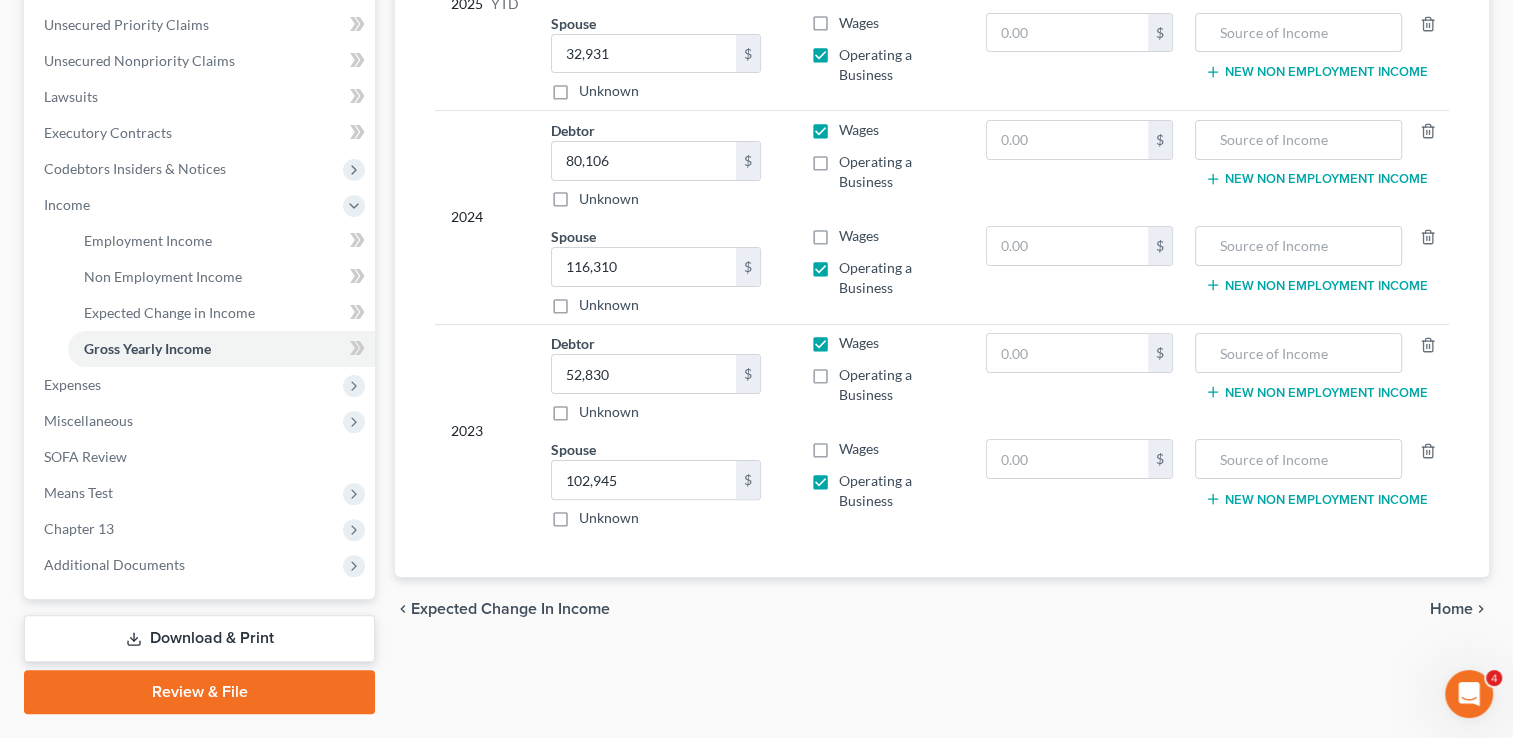 scroll, scrollTop: 478, scrollLeft: 0, axis: vertical 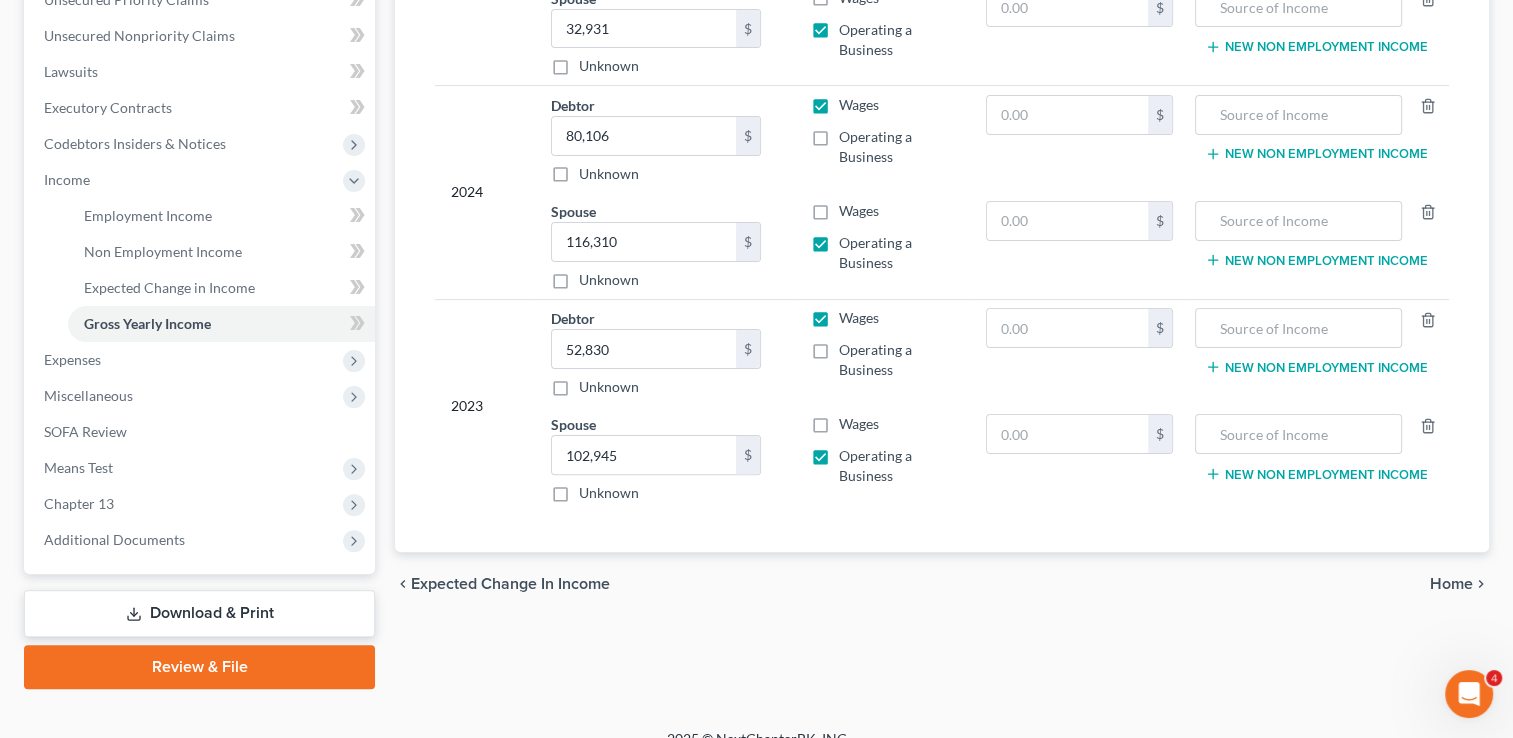 click on "Home" at bounding box center (1451, 584) 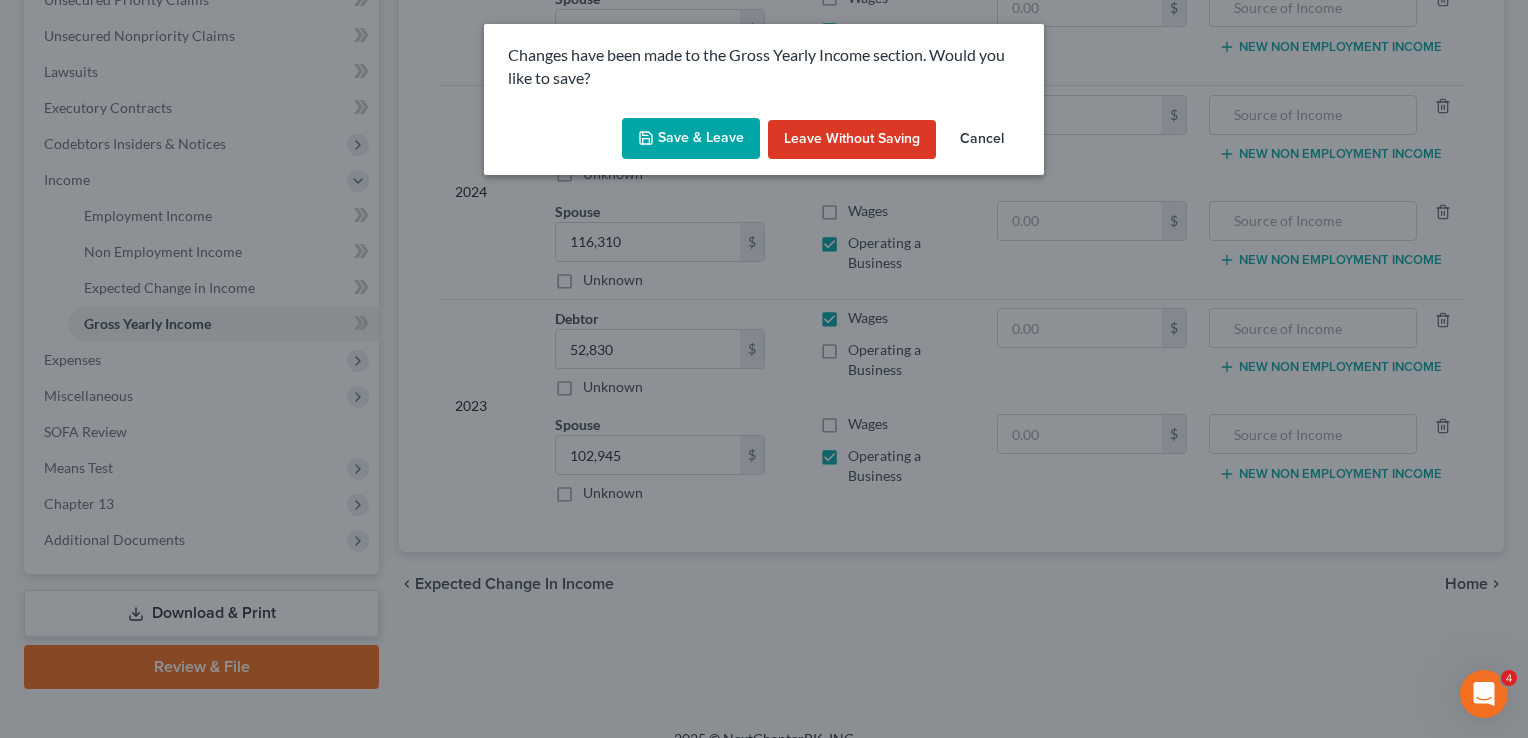 click on "Save & Leave" at bounding box center (691, 139) 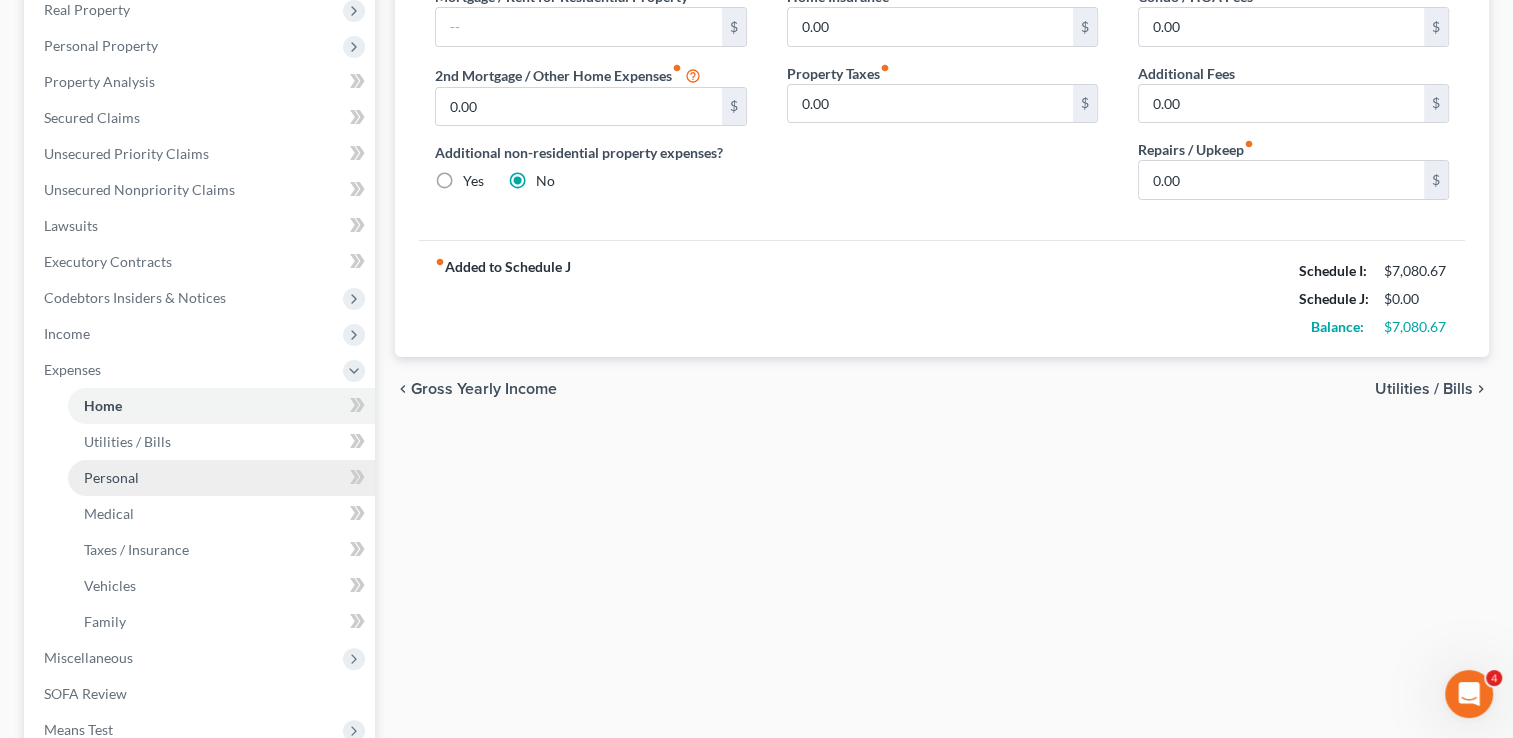 scroll, scrollTop: 350, scrollLeft: 0, axis: vertical 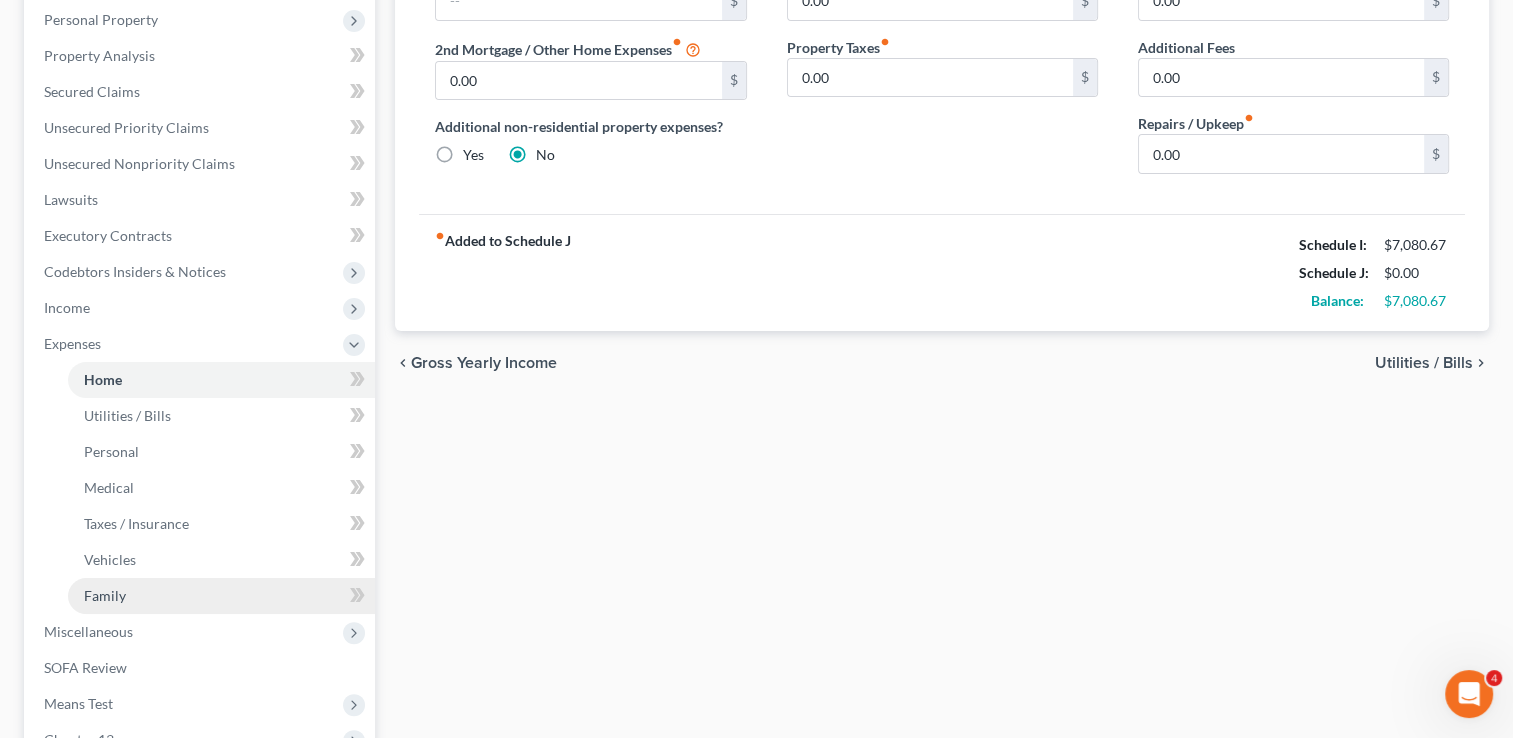 click on "Family" at bounding box center (221, 596) 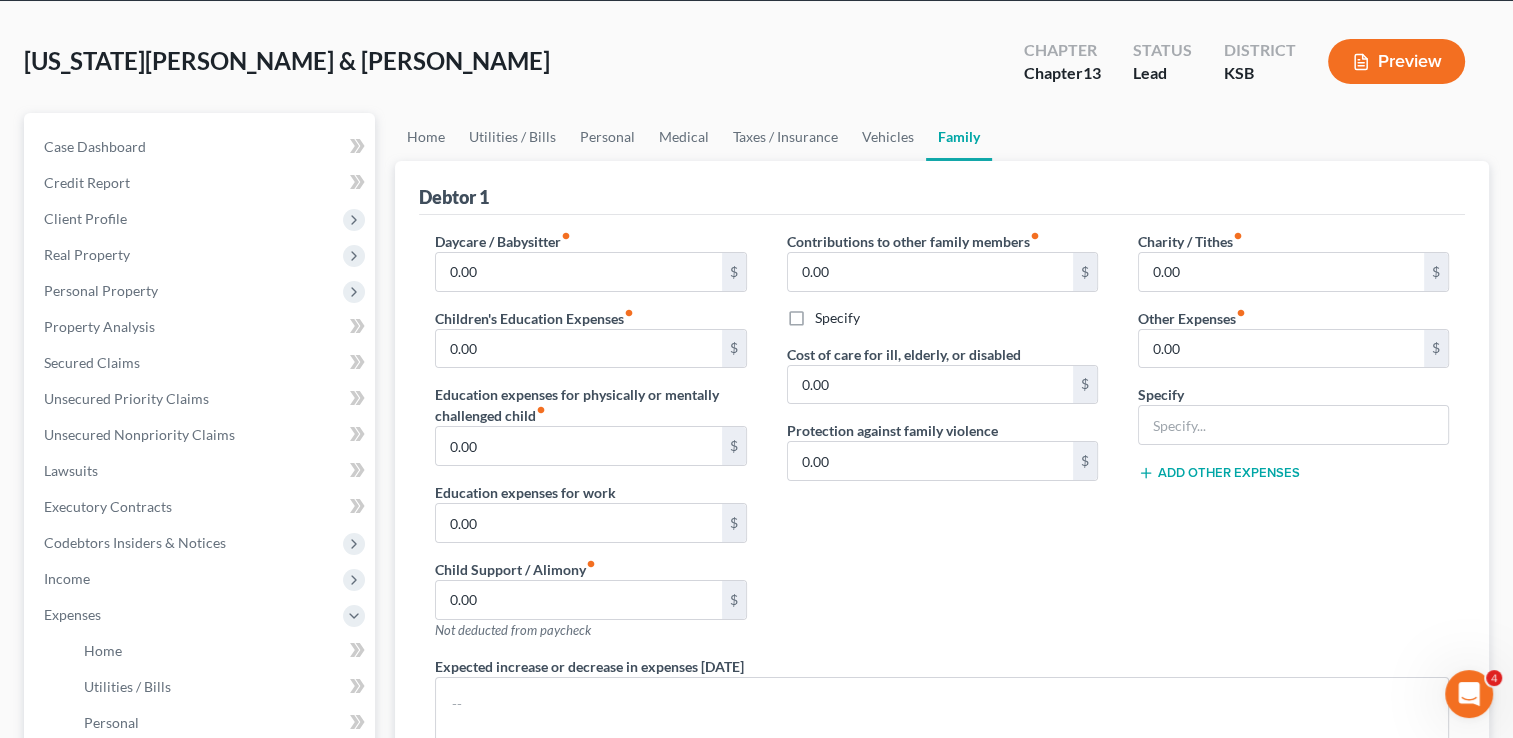 scroll, scrollTop: 0, scrollLeft: 0, axis: both 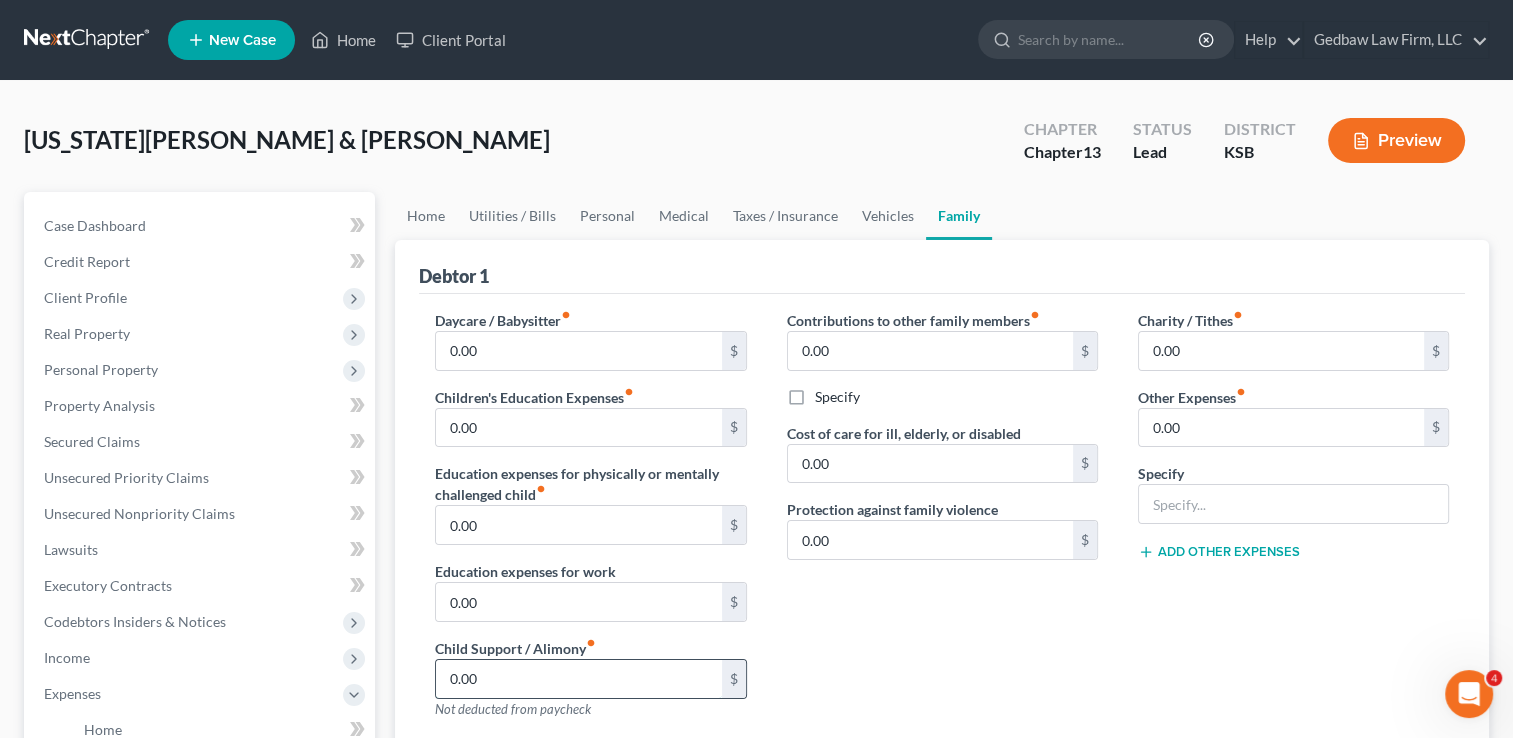click on "0.00" at bounding box center (578, 679) 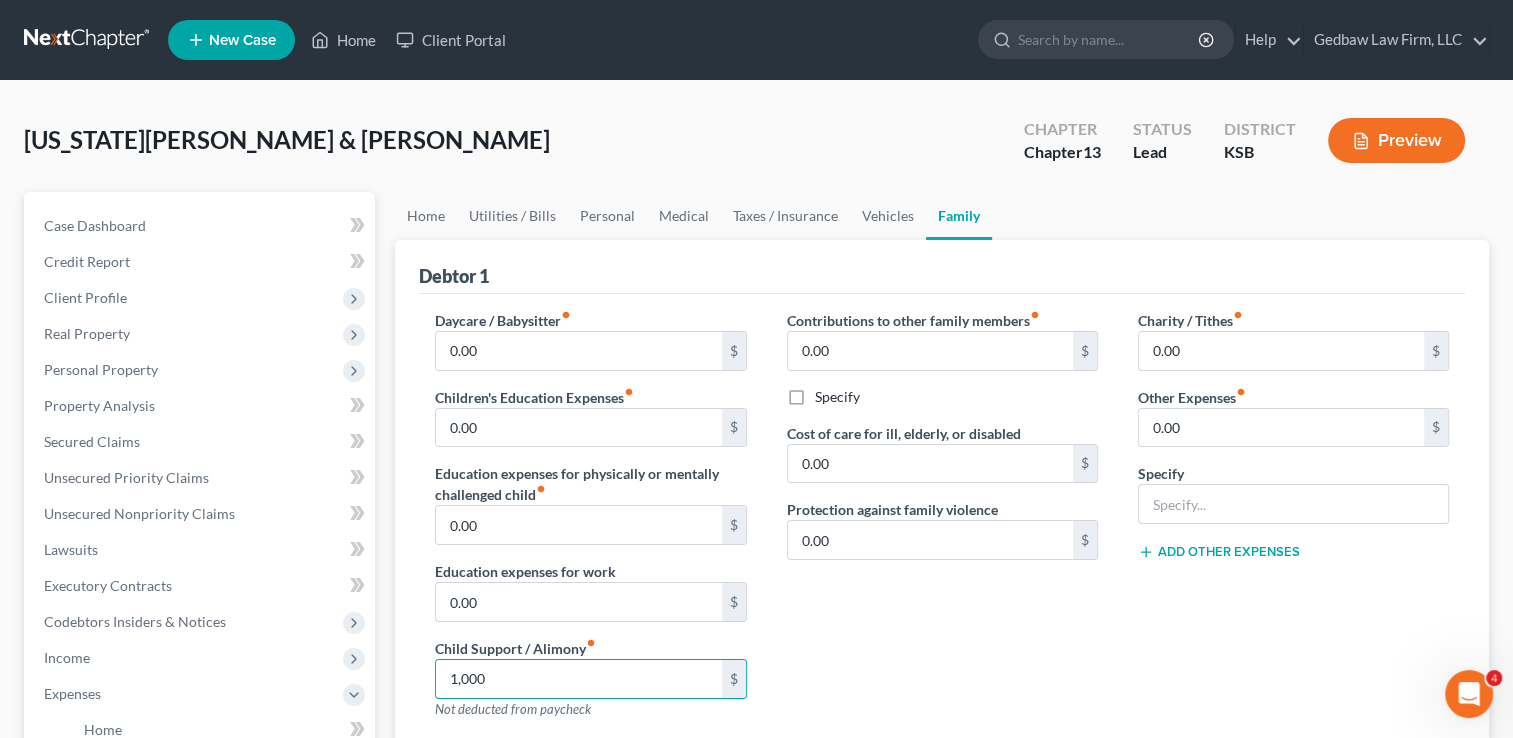 click on "Contributions to other family members  fiber_manual_record 0.00 $ Specify Cost of care for ill, elderly, or disabled 0.00 $ Protection against family violence 0.00 $" at bounding box center [942, 522] 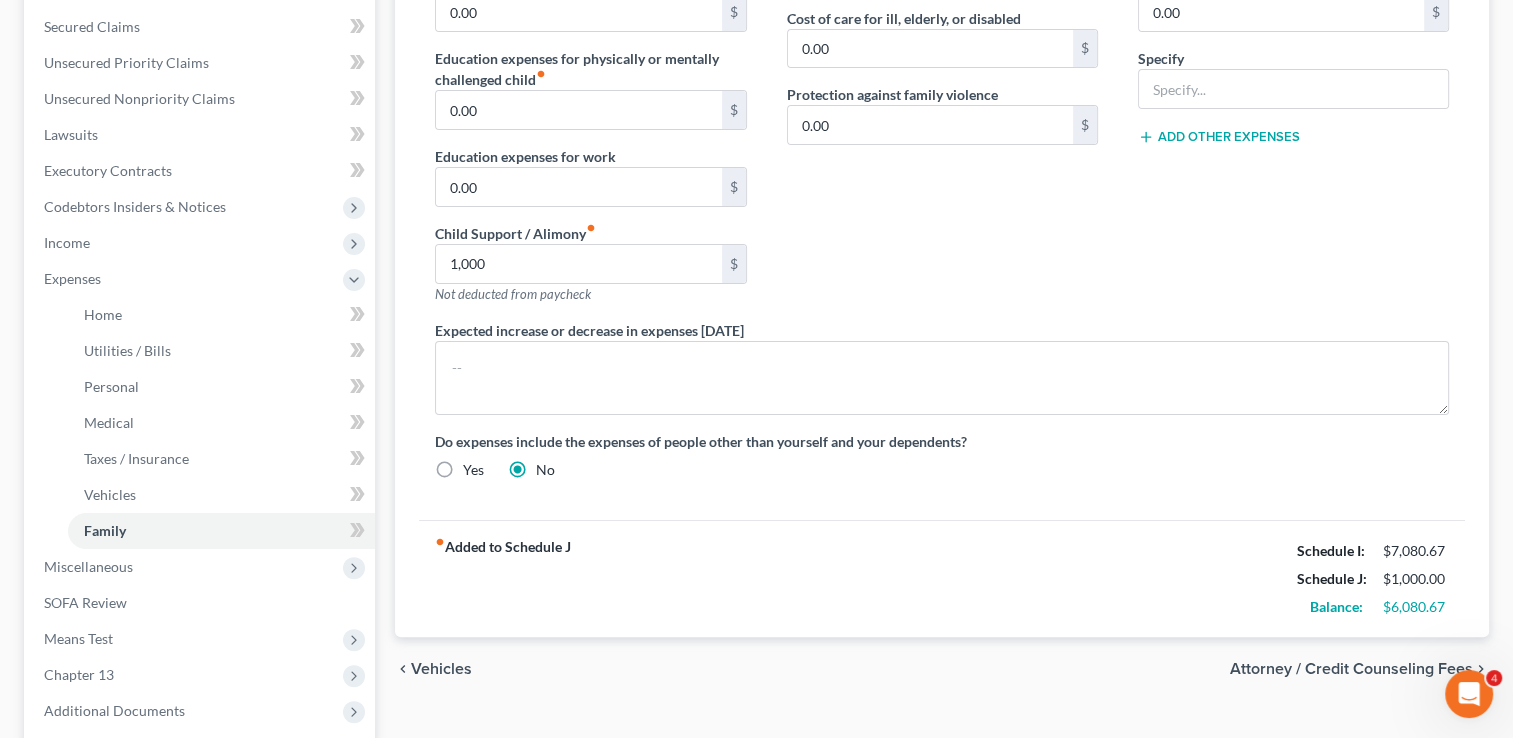 scroll, scrollTop: 475, scrollLeft: 0, axis: vertical 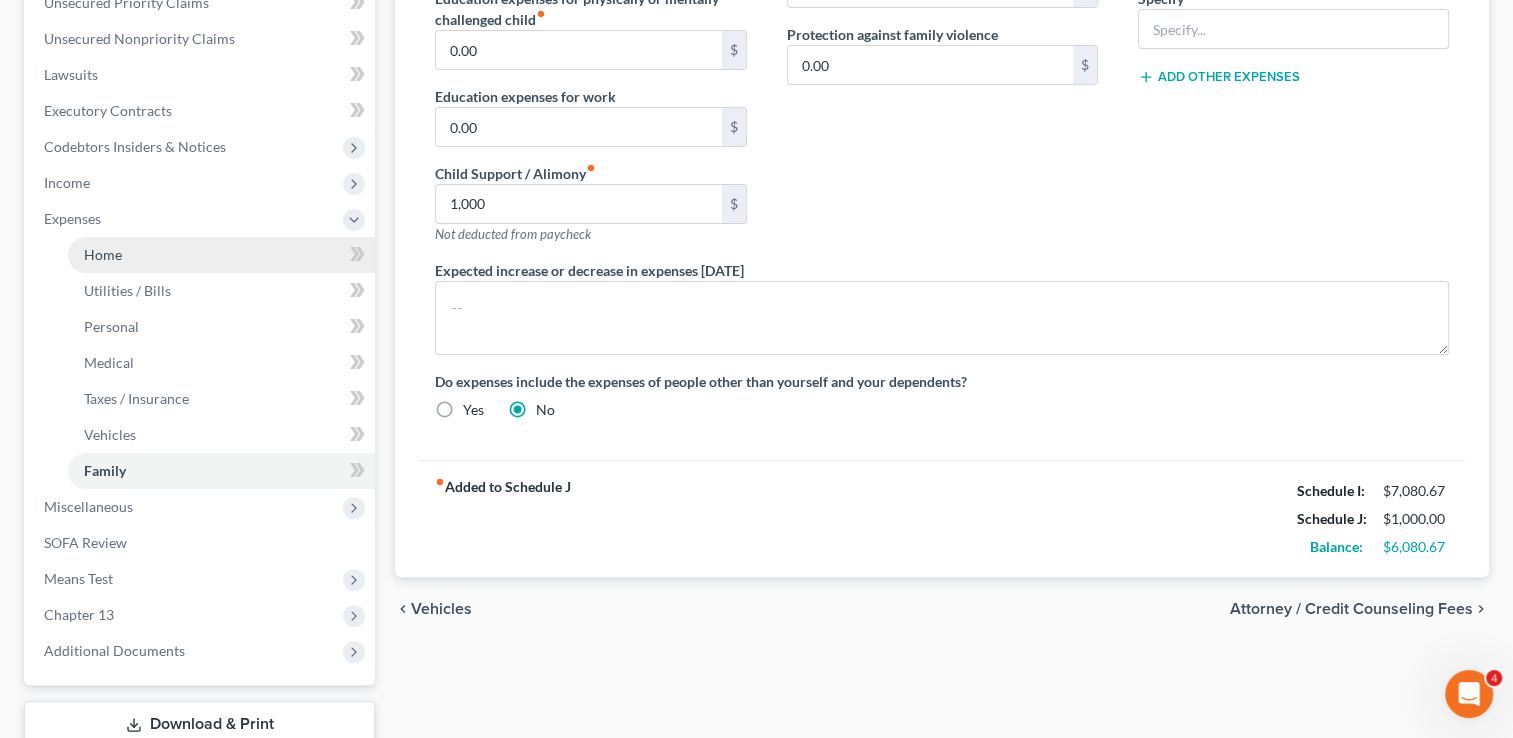 click on "Home" at bounding box center [221, 255] 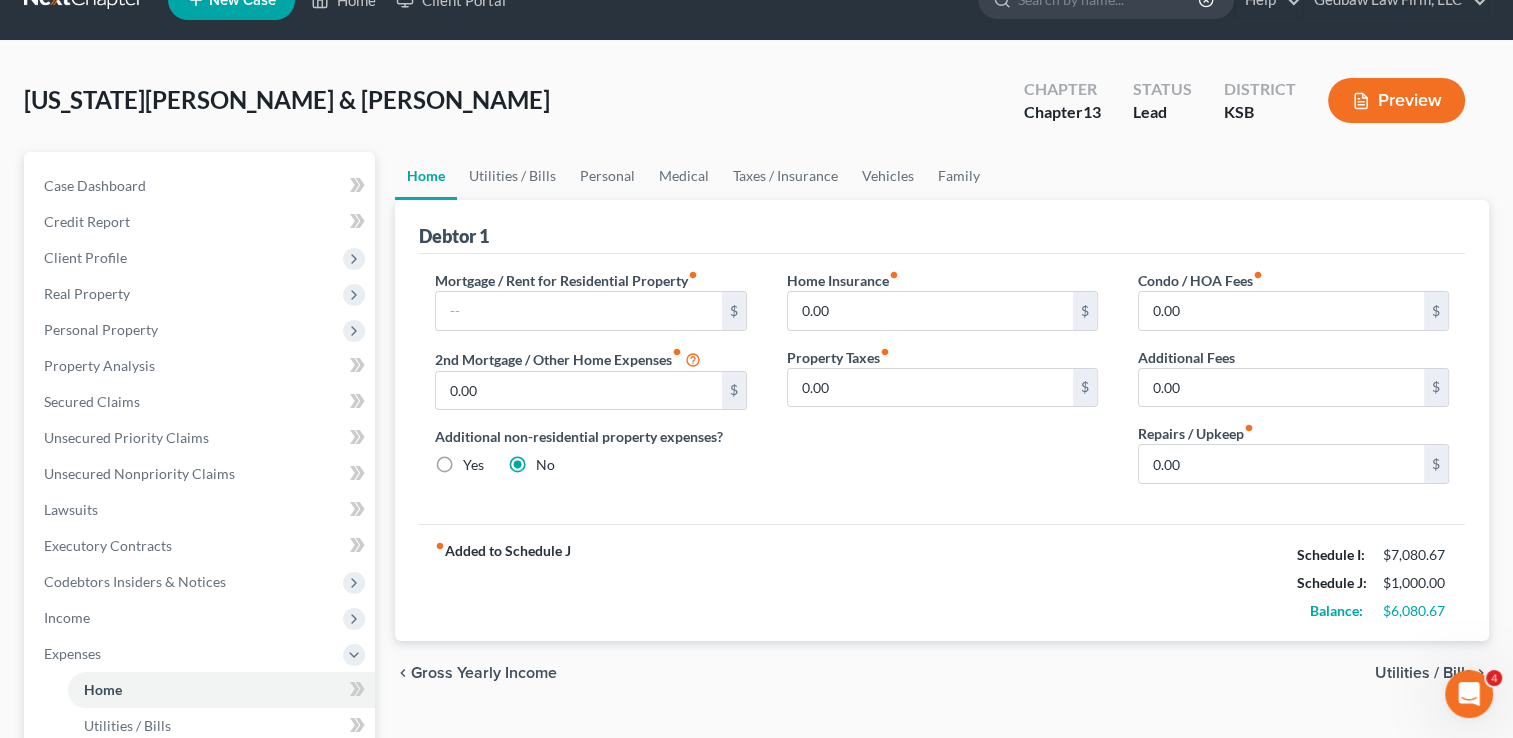 scroll, scrollTop: 50, scrollLeft: 0, axis: vertical 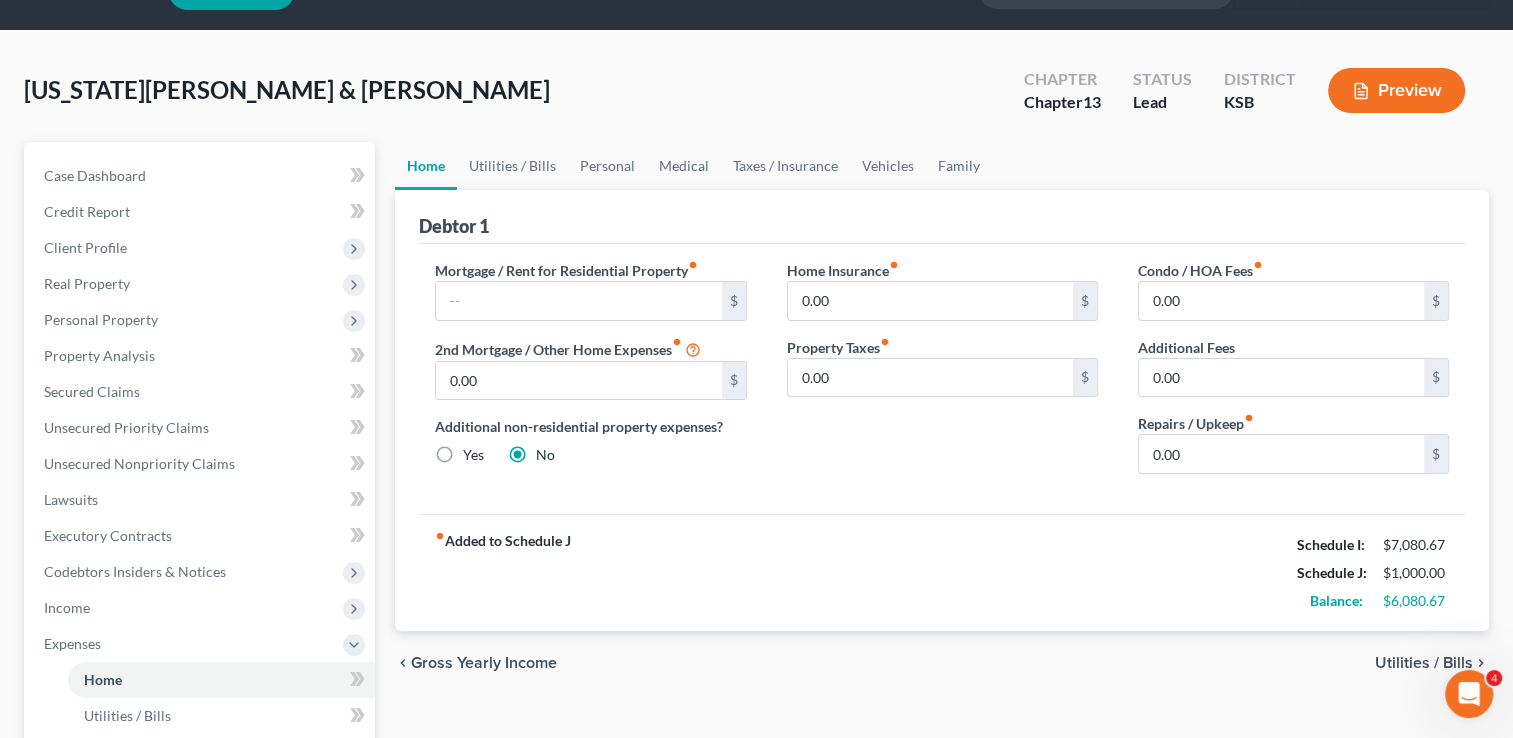 click on "Utilities / Bills" at bounding box center [1424, 663] 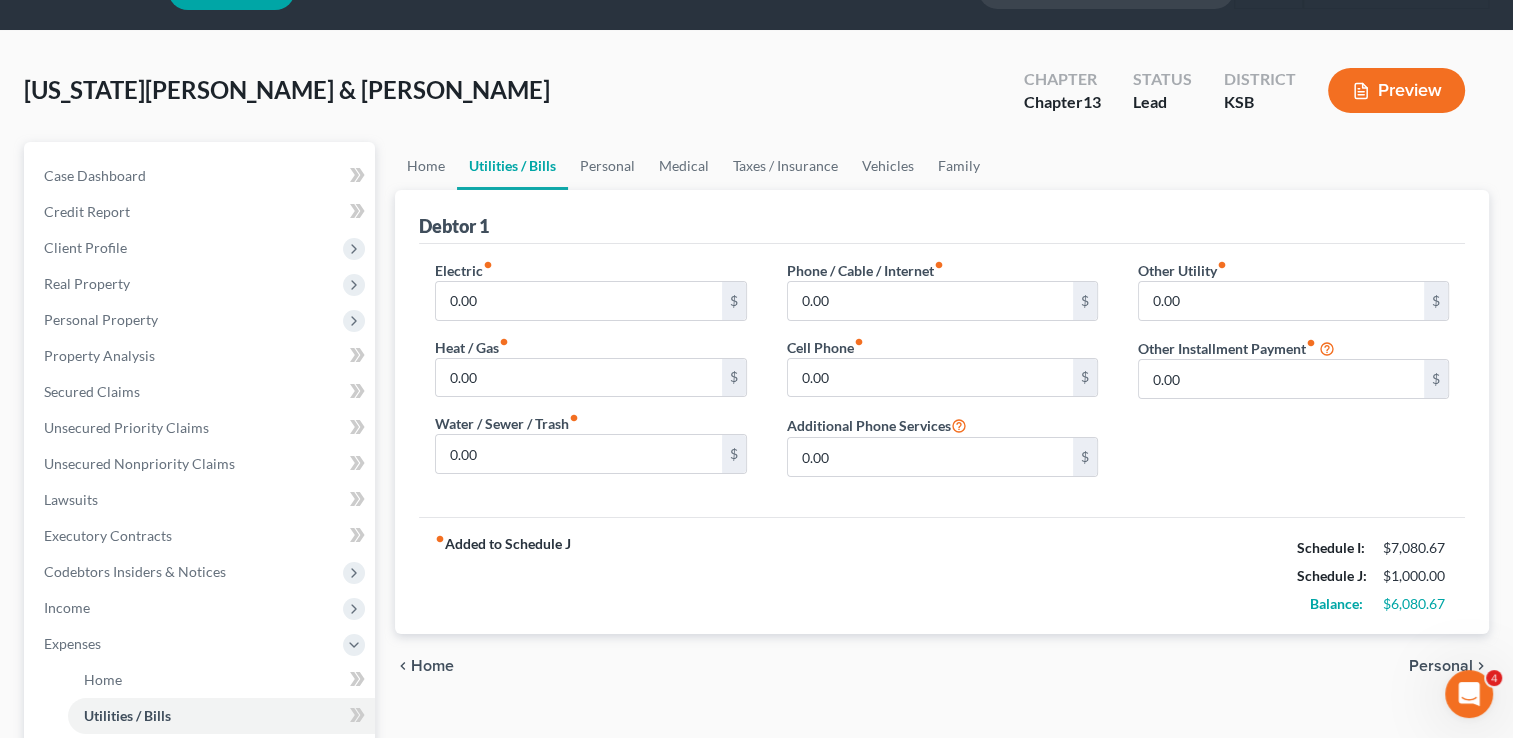 scroll, scrollTop: 0, scrollLeft: 0, axis: both 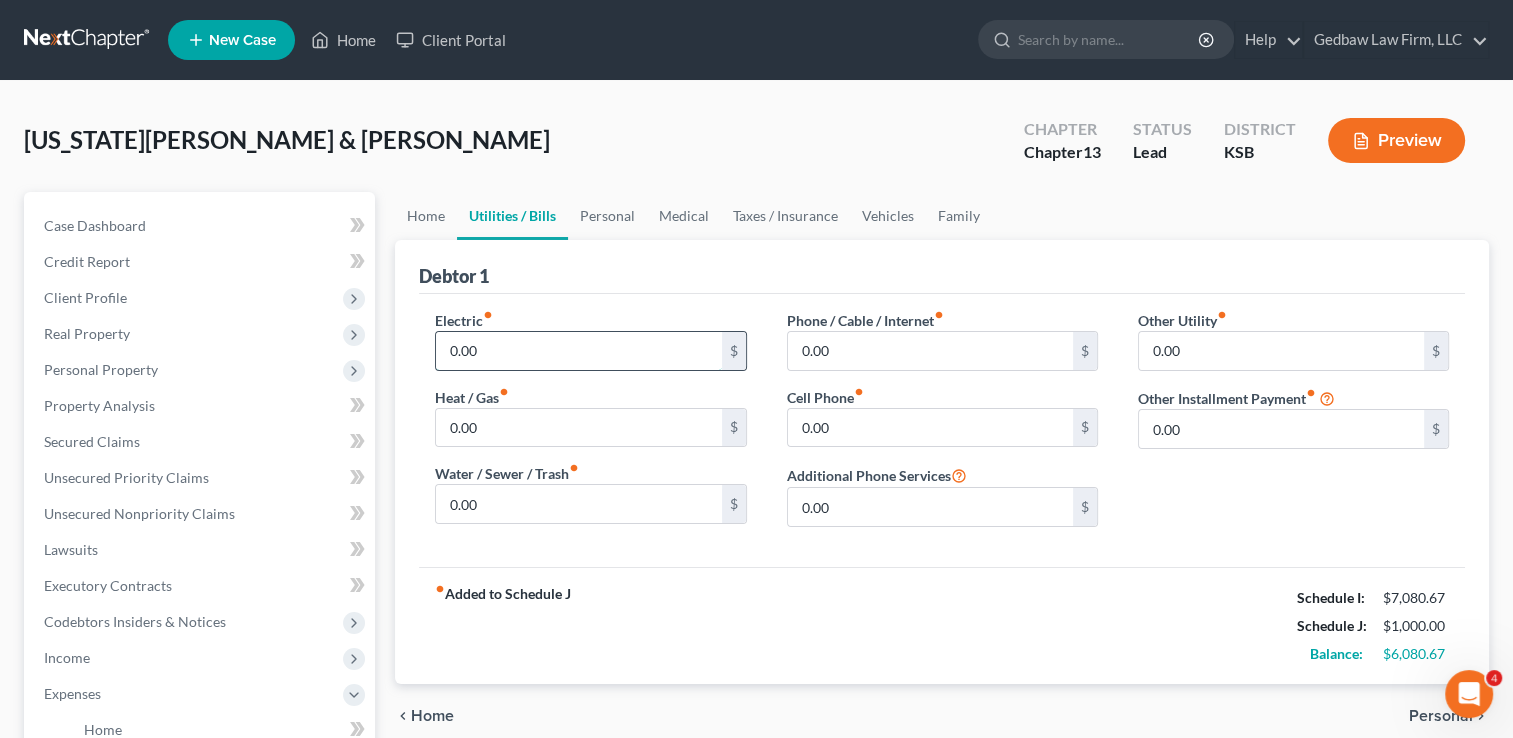 click on "0.00" at bounding box center [578, 351] 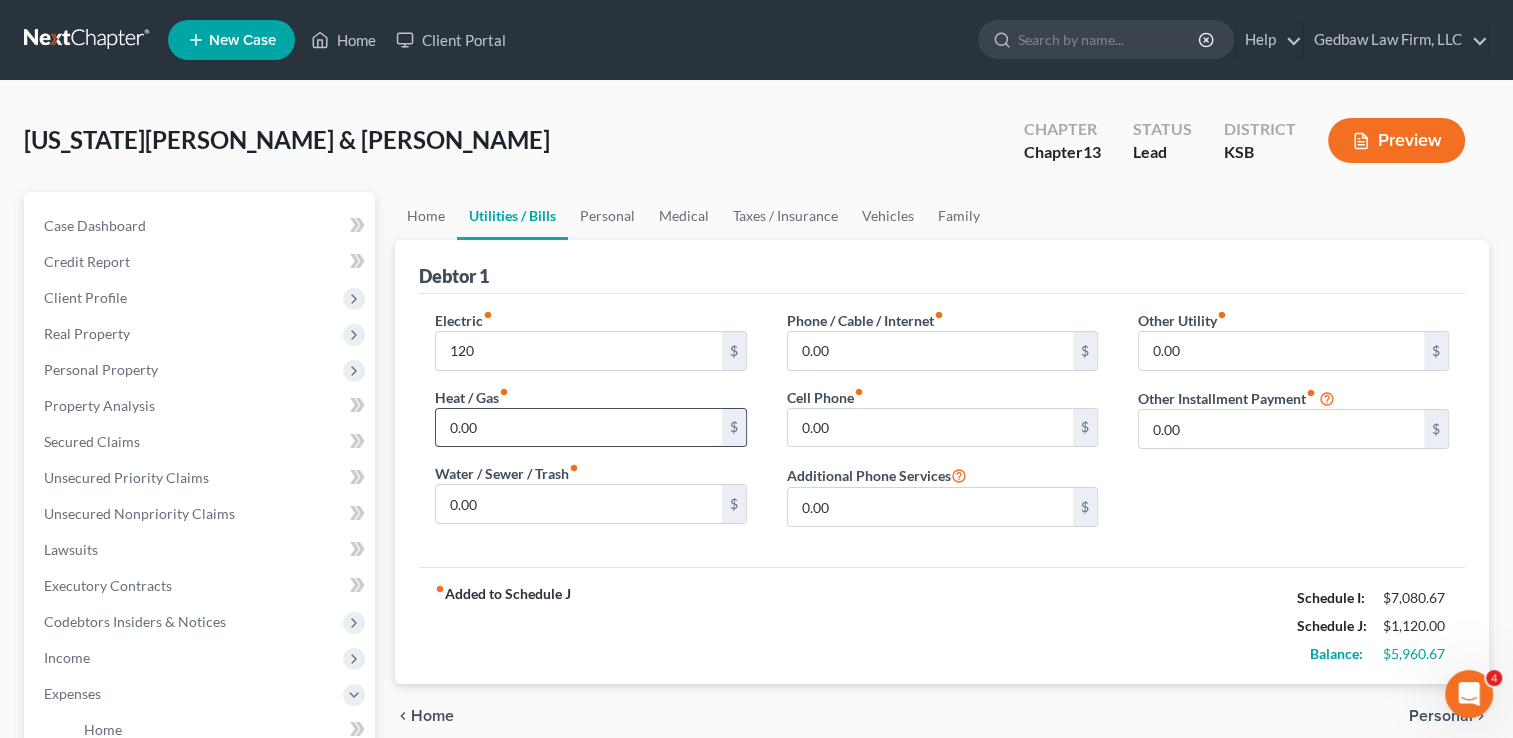 click on "0.00" at bounding box center (578, 428) 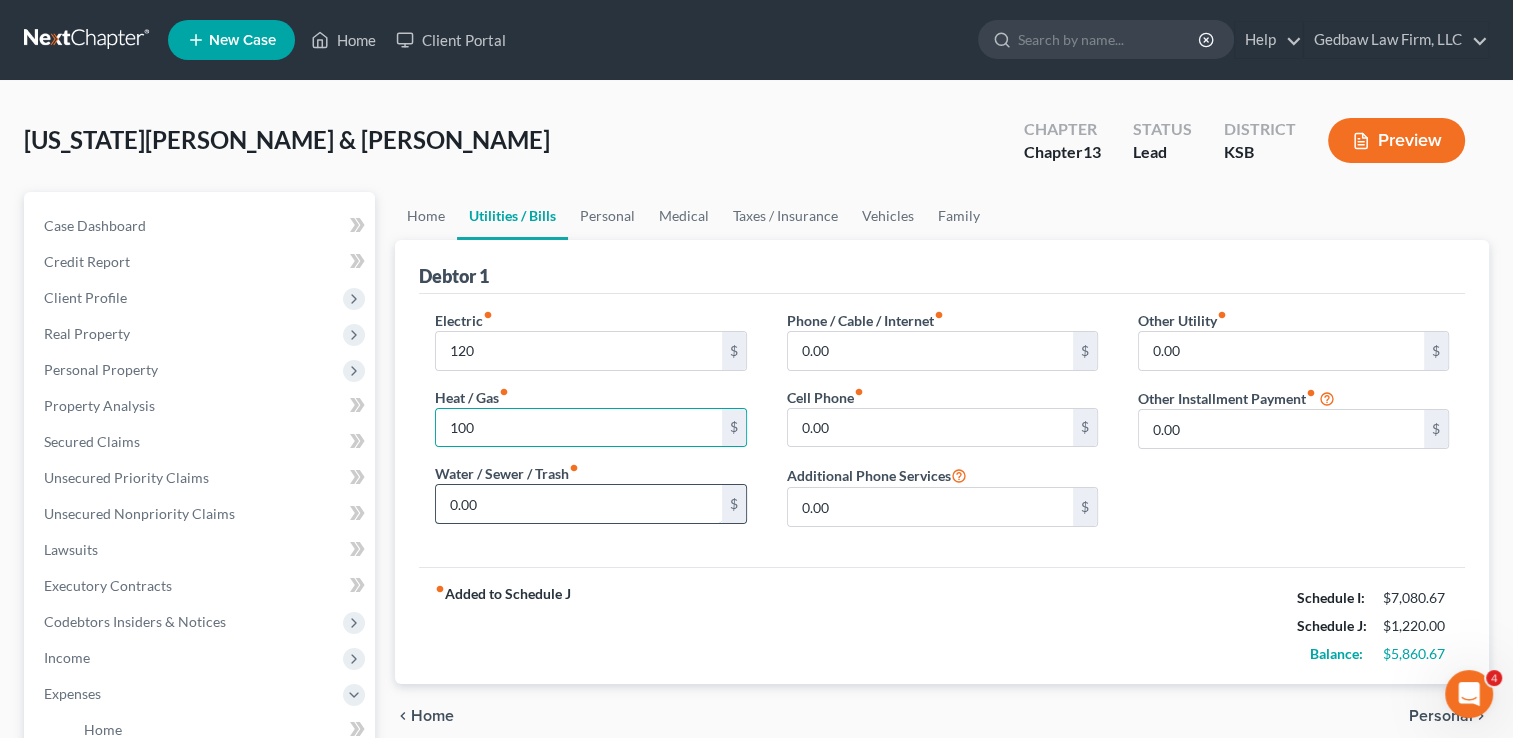 click on "0.00" at bounding box center (578, 504) 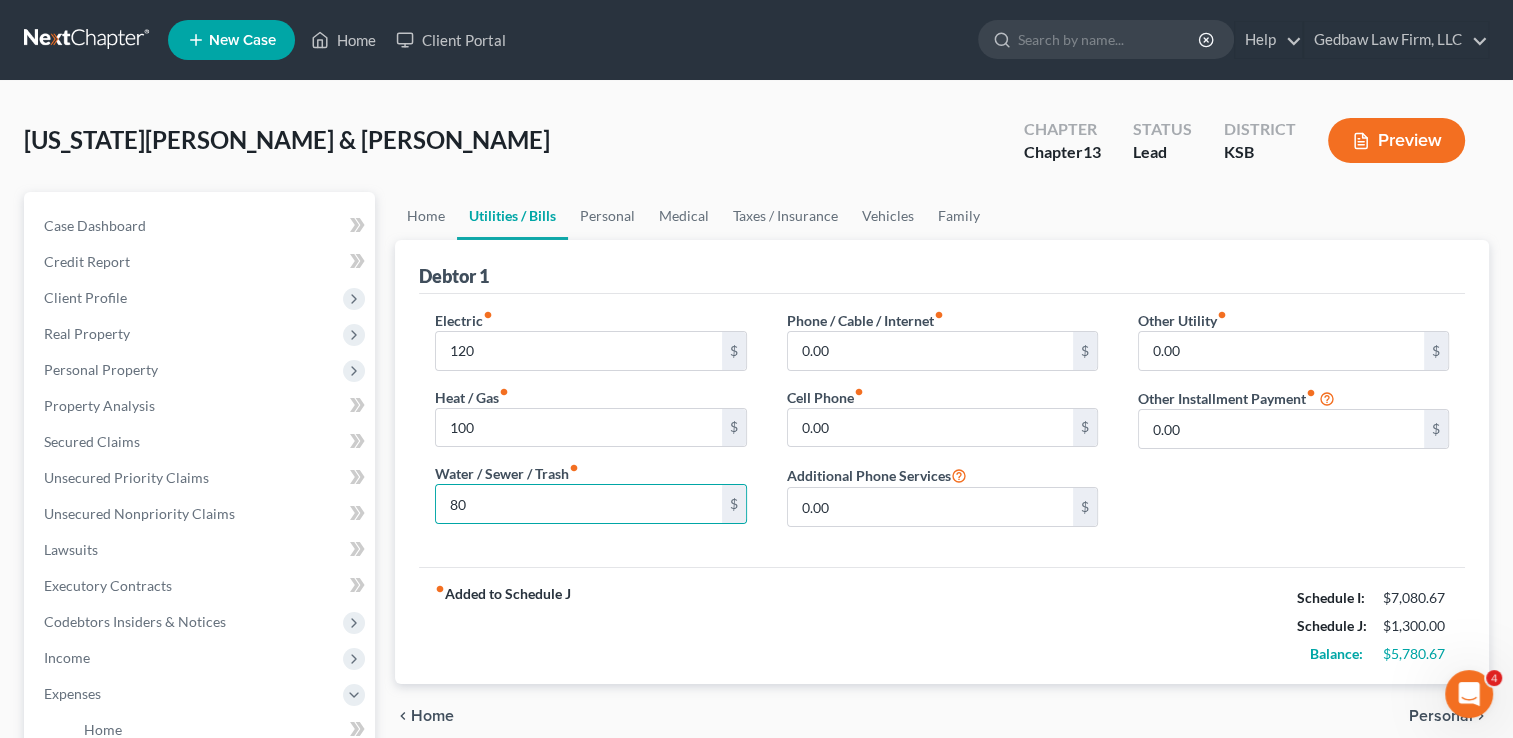 click on "fiber_manual_record  Added to Schedule J Schedule I: $7,080.67 Schedule J: $1,300.00 Balance: $5,780.67" at bounding box center (942, 625) 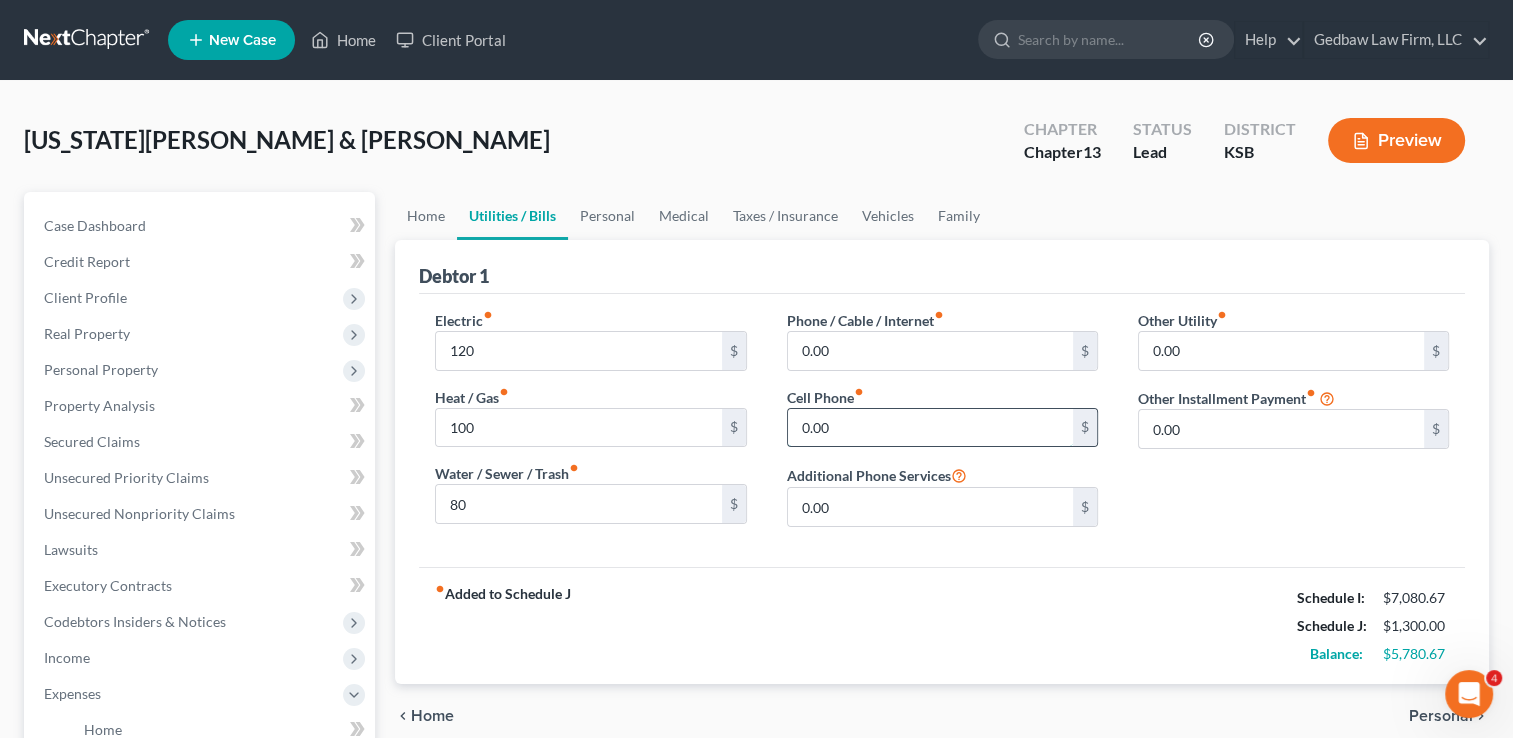 click on "0.00" at bounding box center [930, 428] 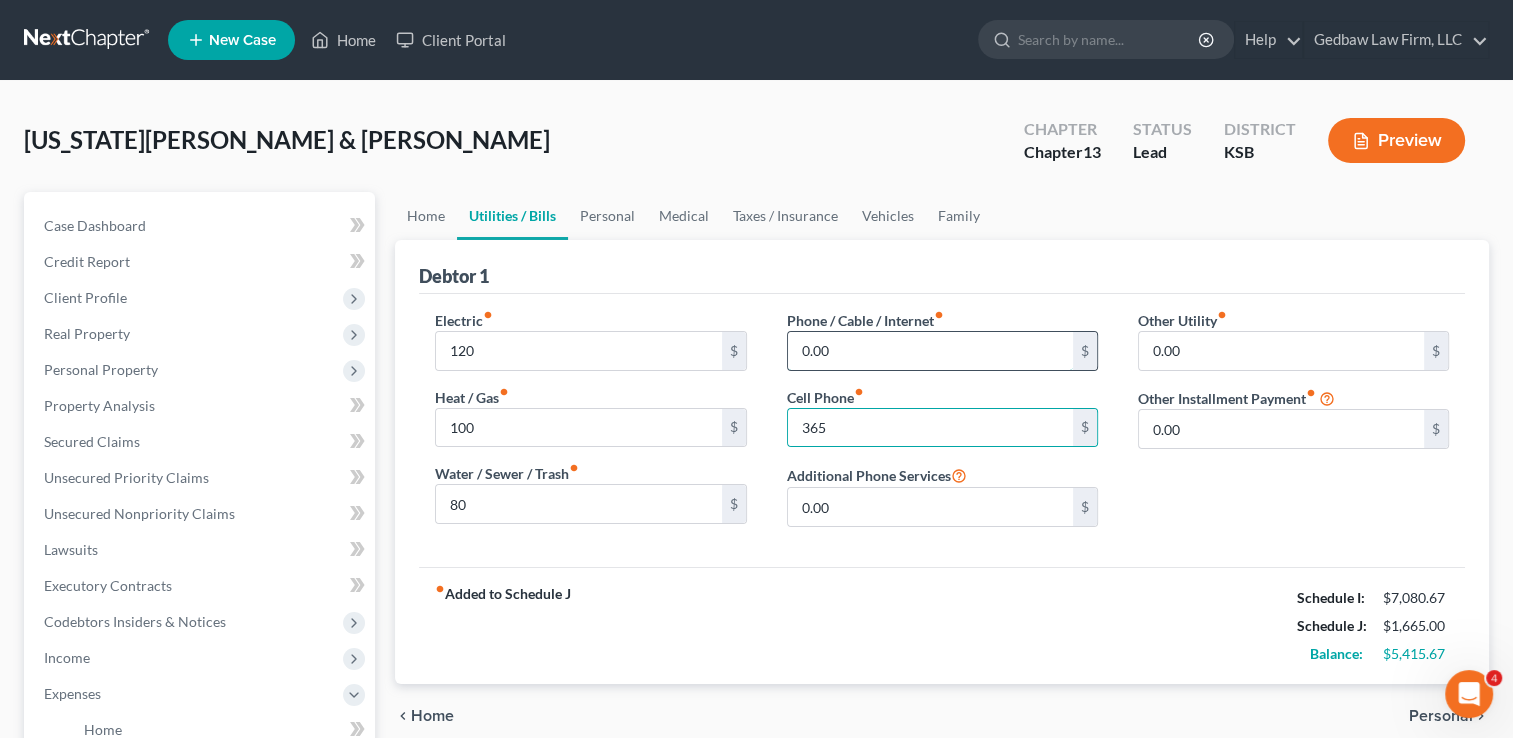 click on "0.00" at bounding box center (930, 351) 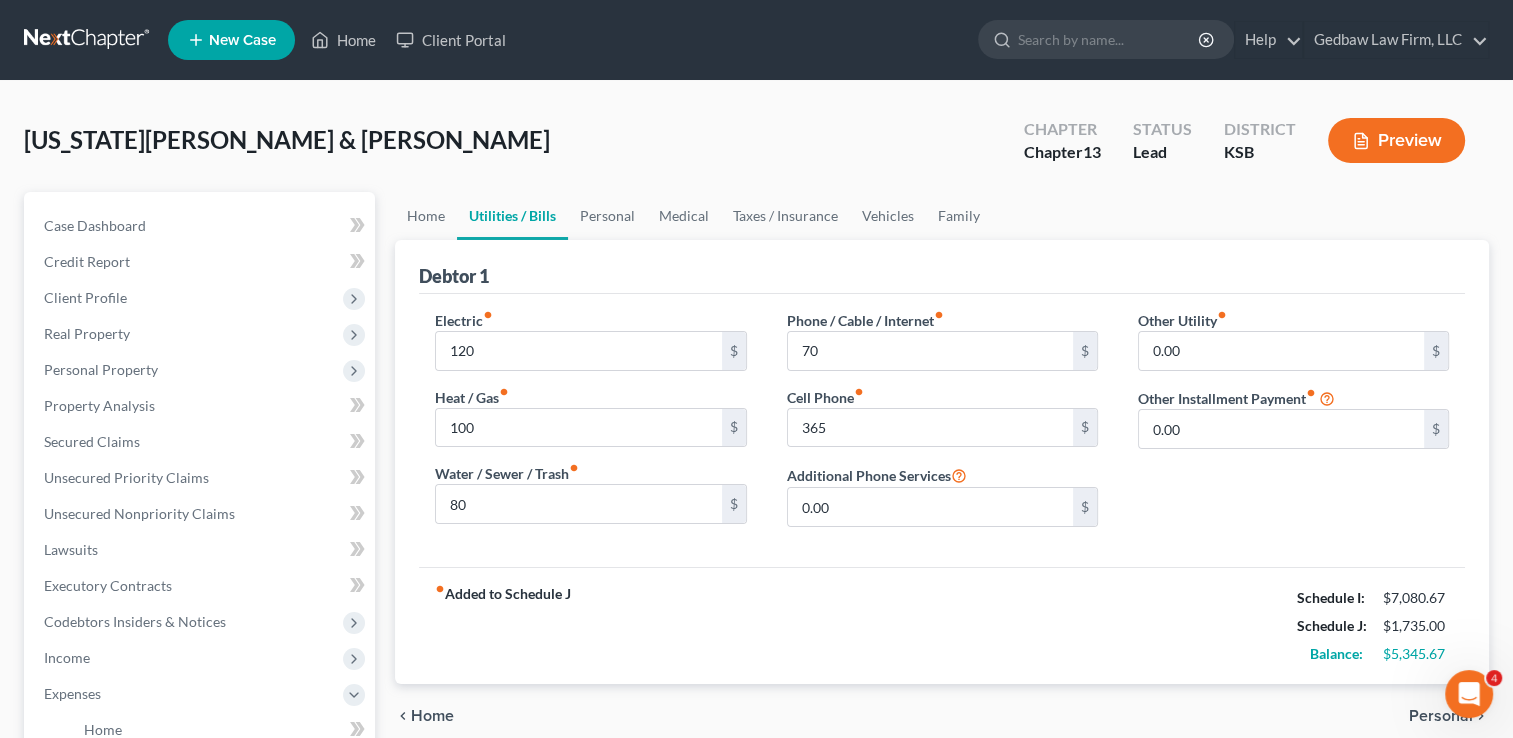 click on "fiber_manual_record  Added to Schedule J Schedule I: $7,080.67 Schedule J: $1,735.00 Balance: $5,345.67" at bounding box center (942, 625) 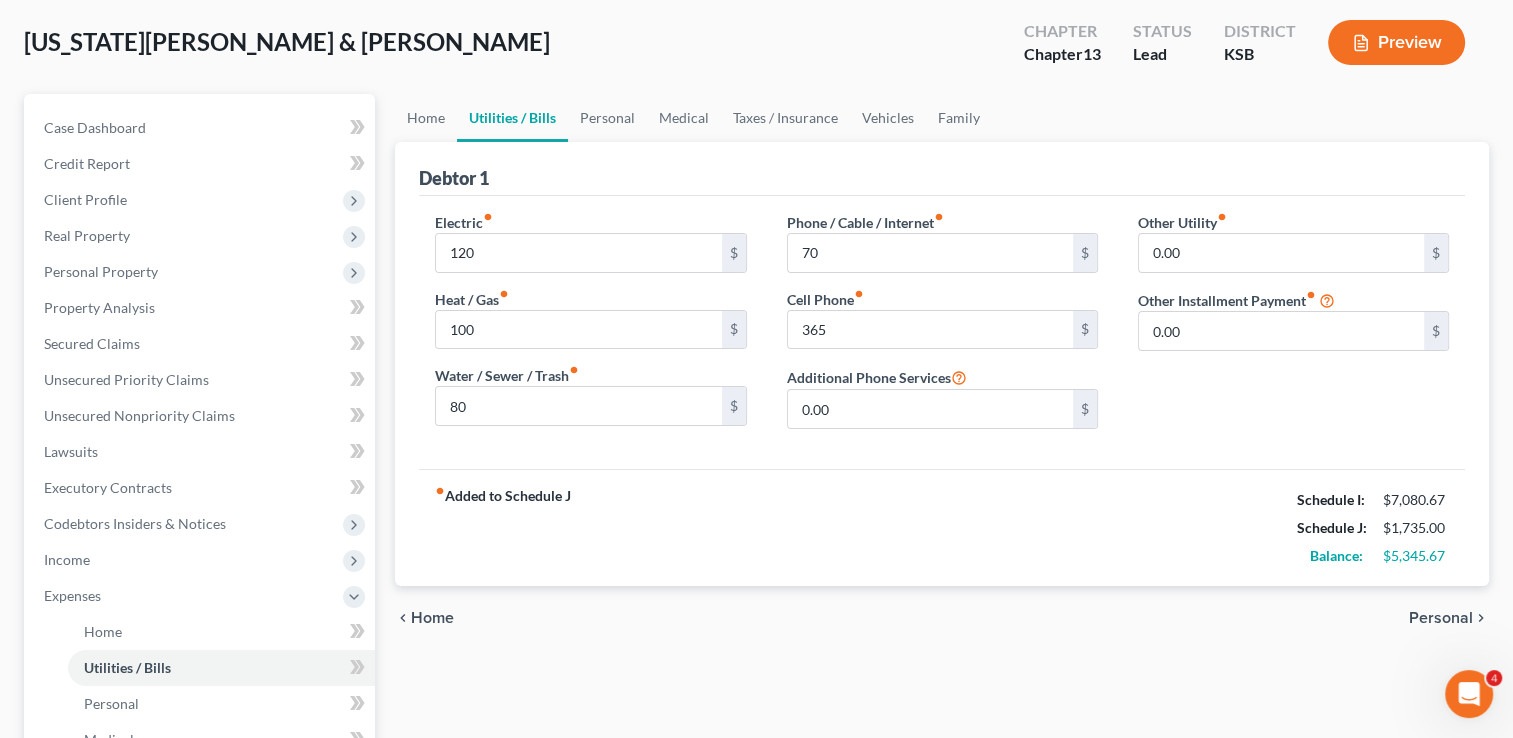 scroll, scrollTop: 100, scrollLeft: 0, axis: vertical 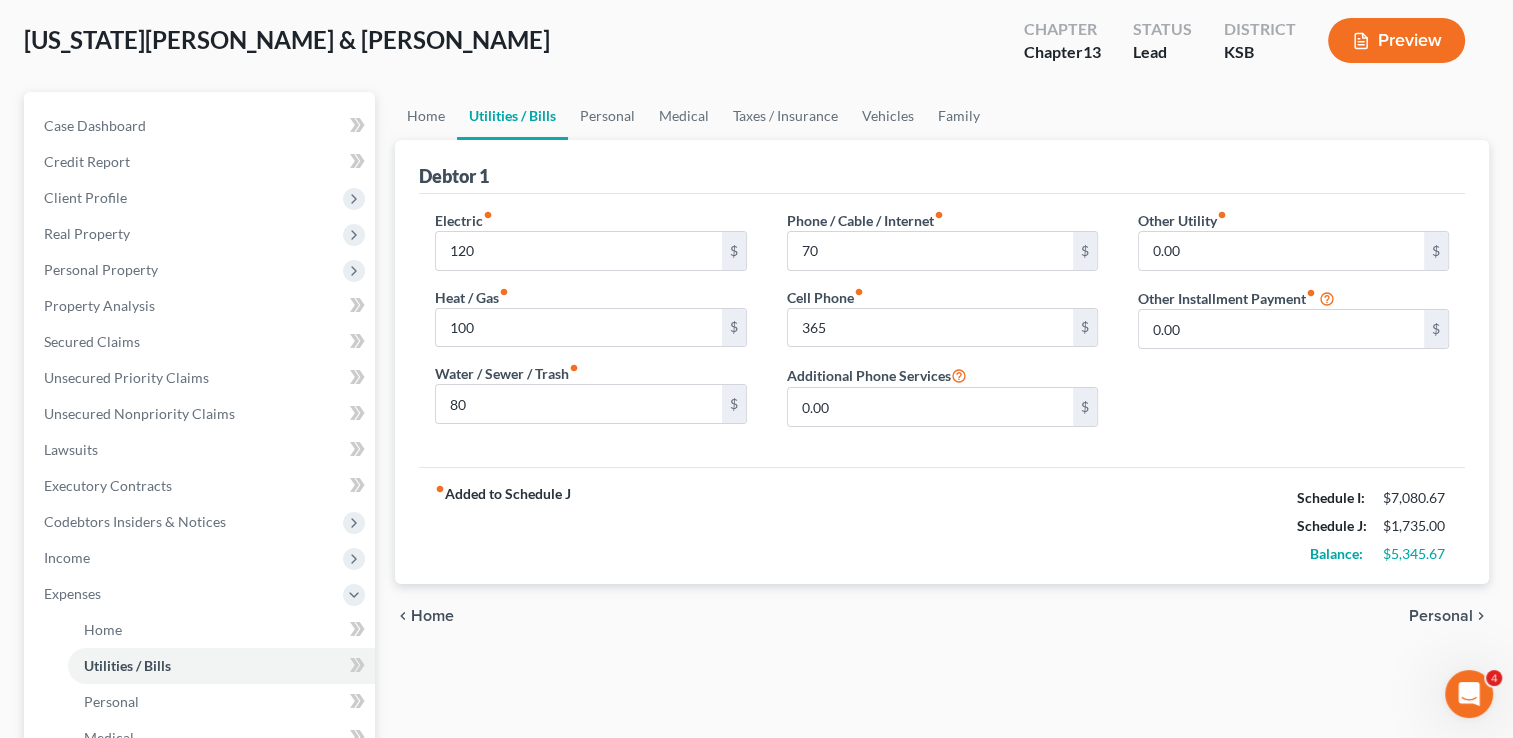 click on "Personal" at bounding box center [1441, 616] 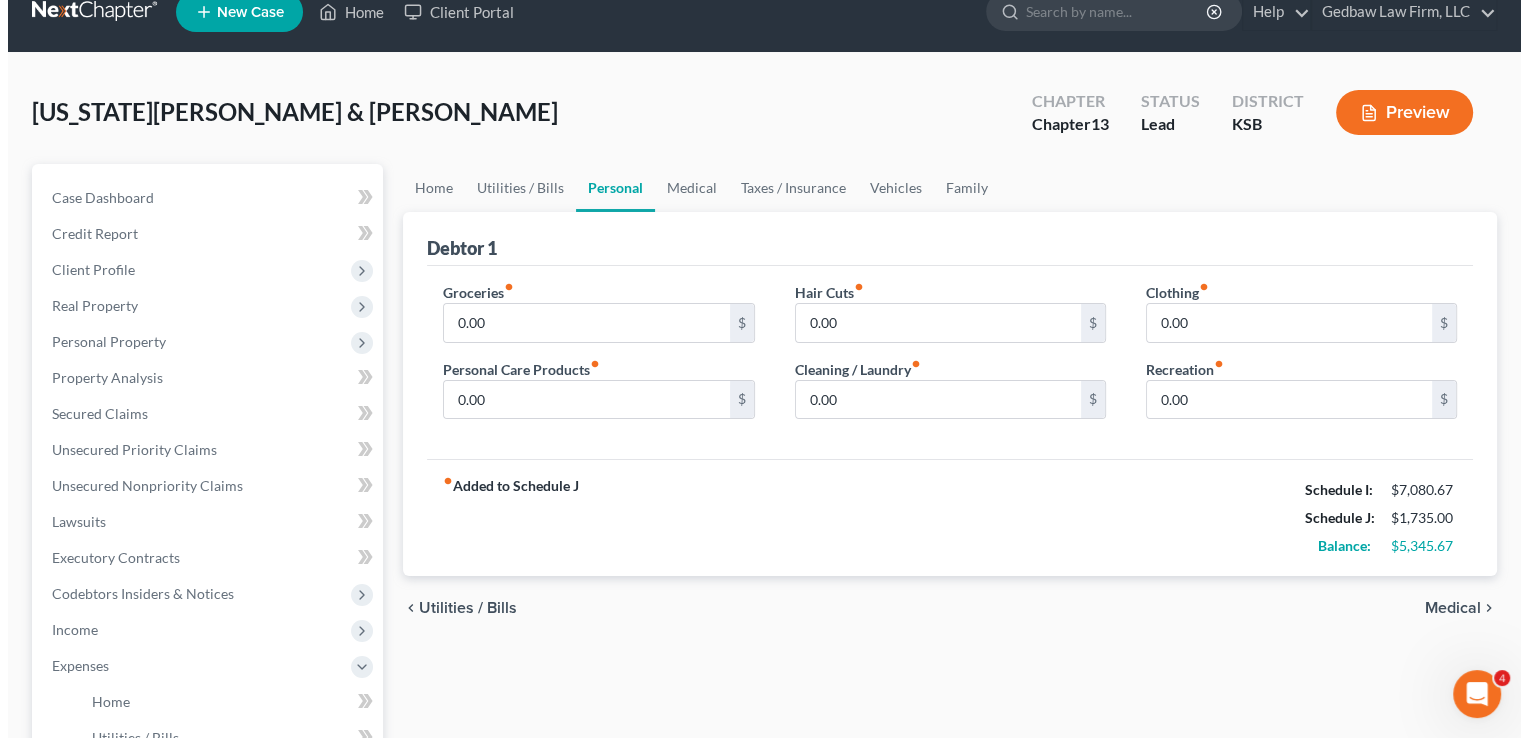 scroll, scrollTop: 0, scrollLeft: 0, axis: both 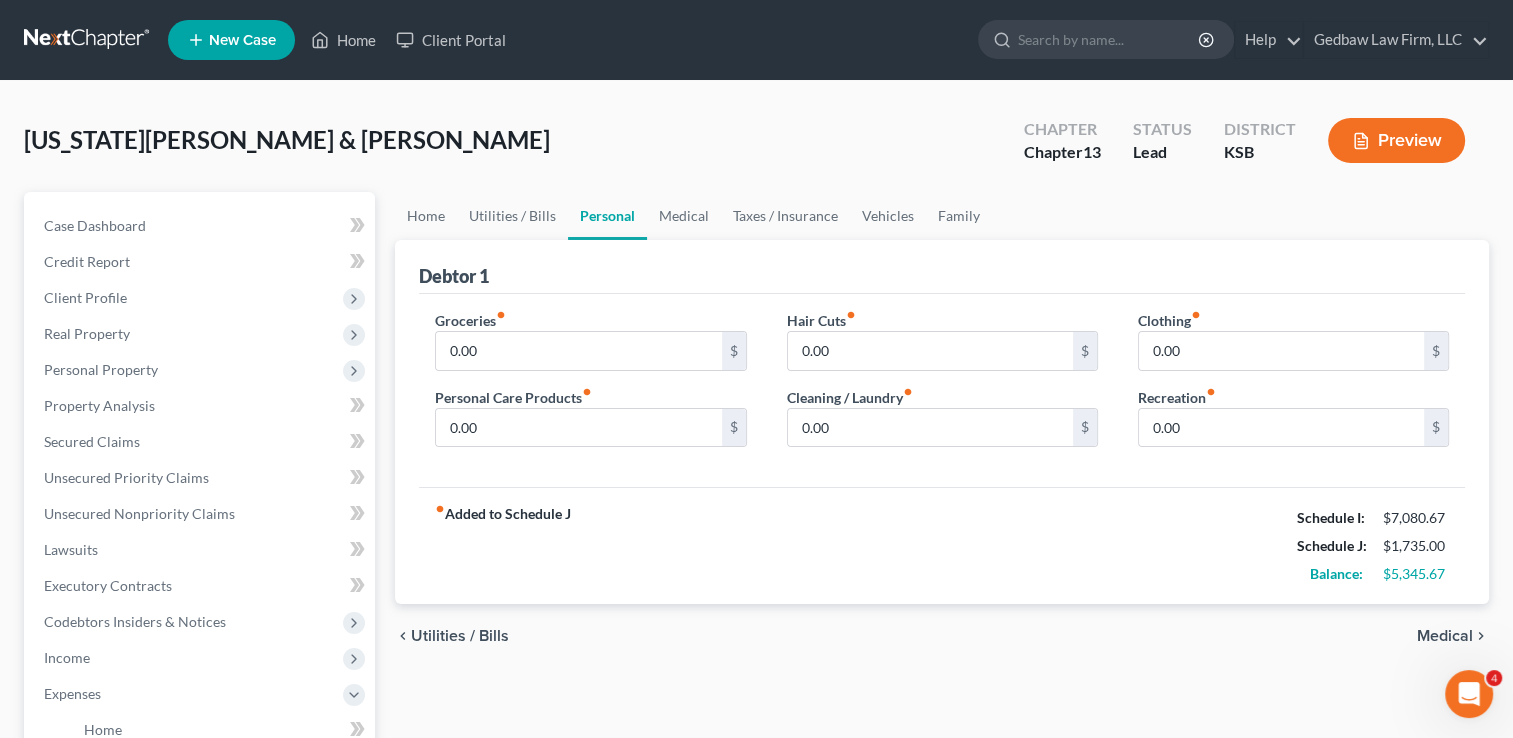 click on "Preview" at bounding box center (1396, 140) 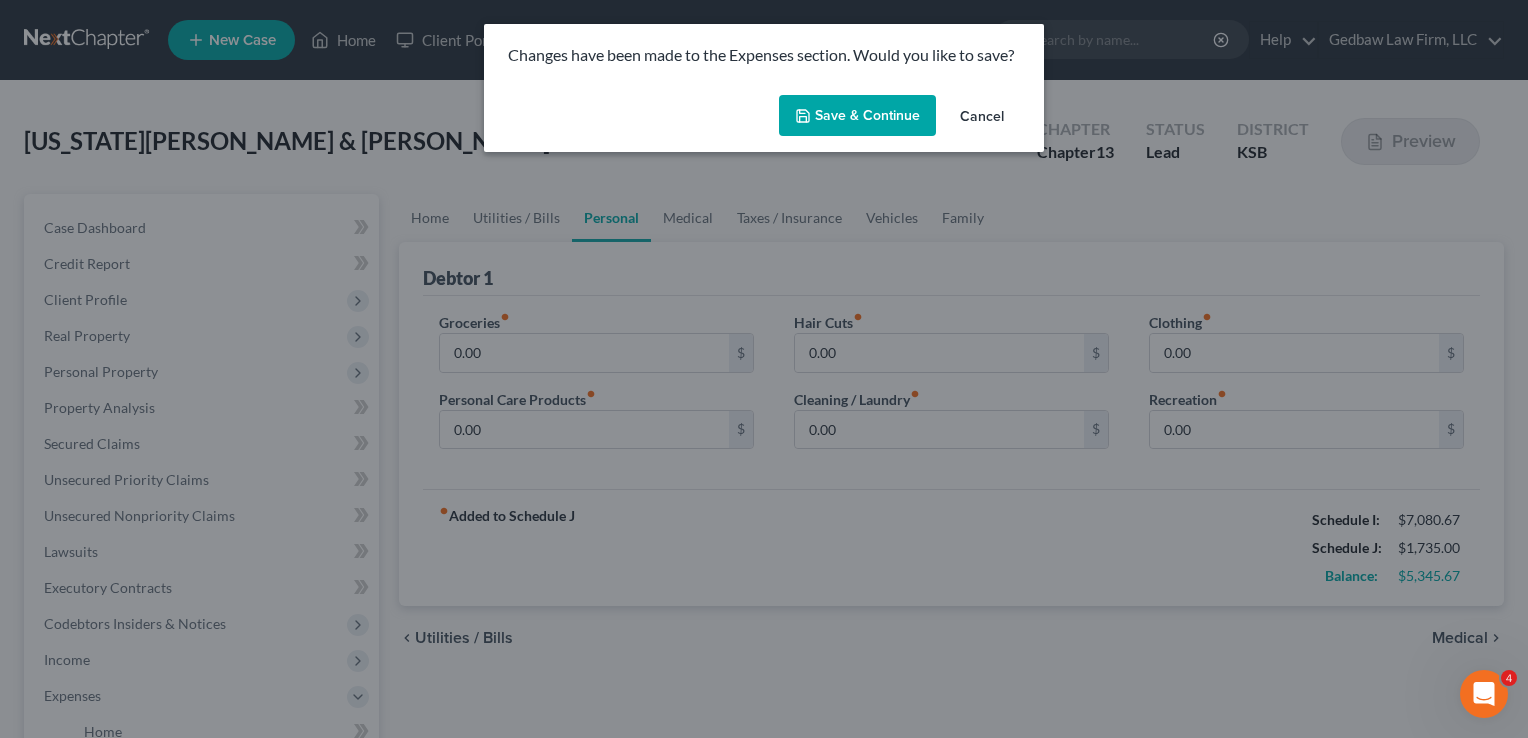 click on "Save & Continue" at bounding box center [857, 116] 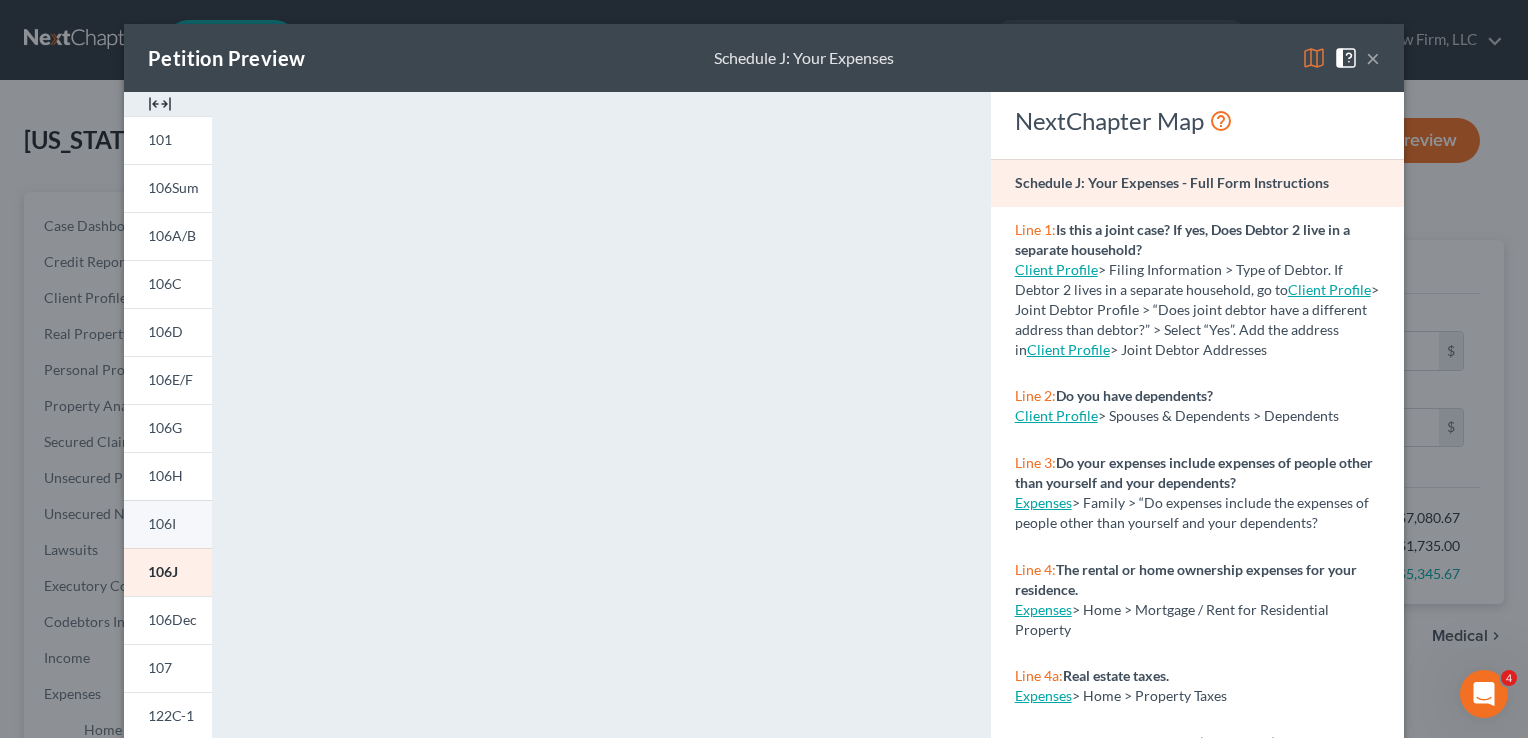 click on "106I" at bounding box center (162, 523) 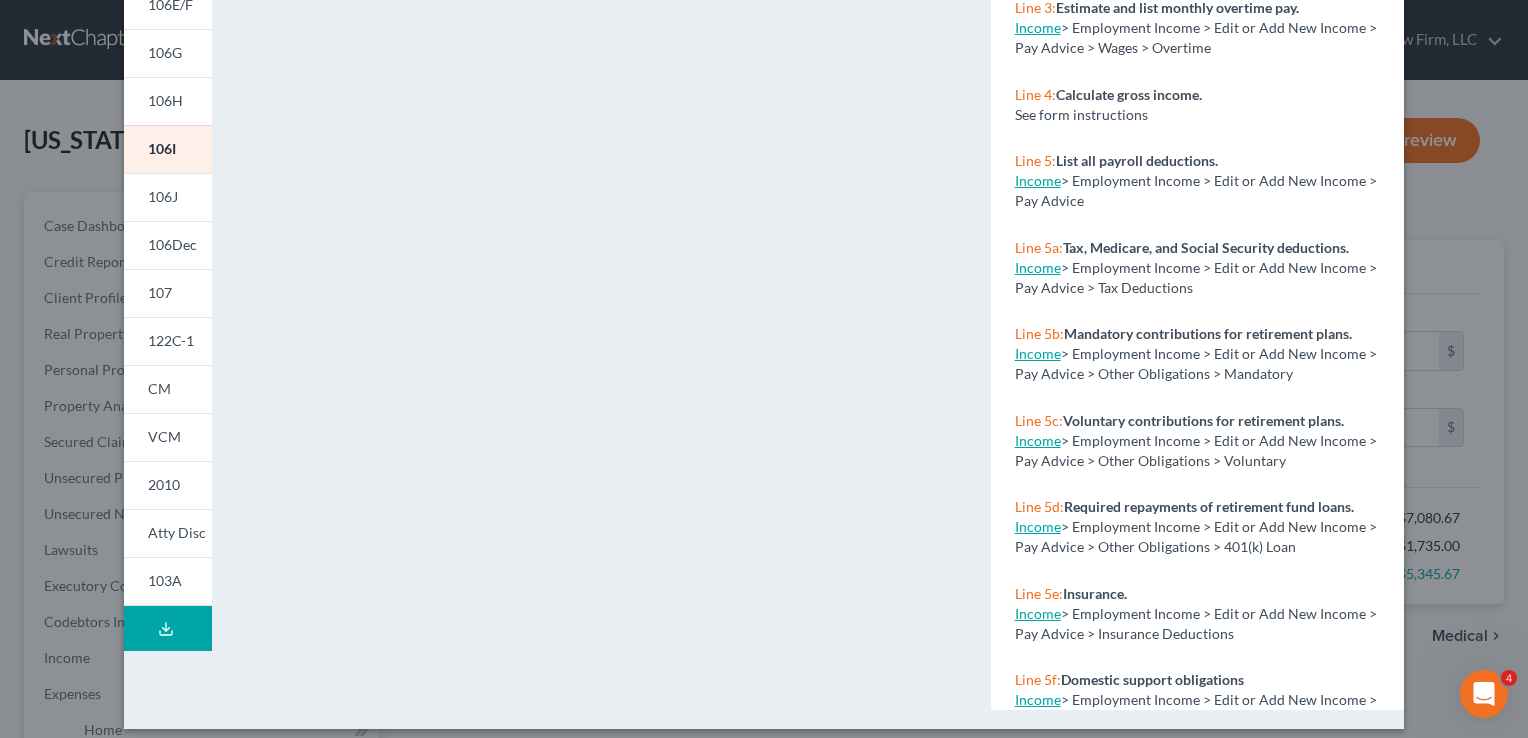 scroll, scrollTop: 389, scrollLeft: 0, axis: vertical 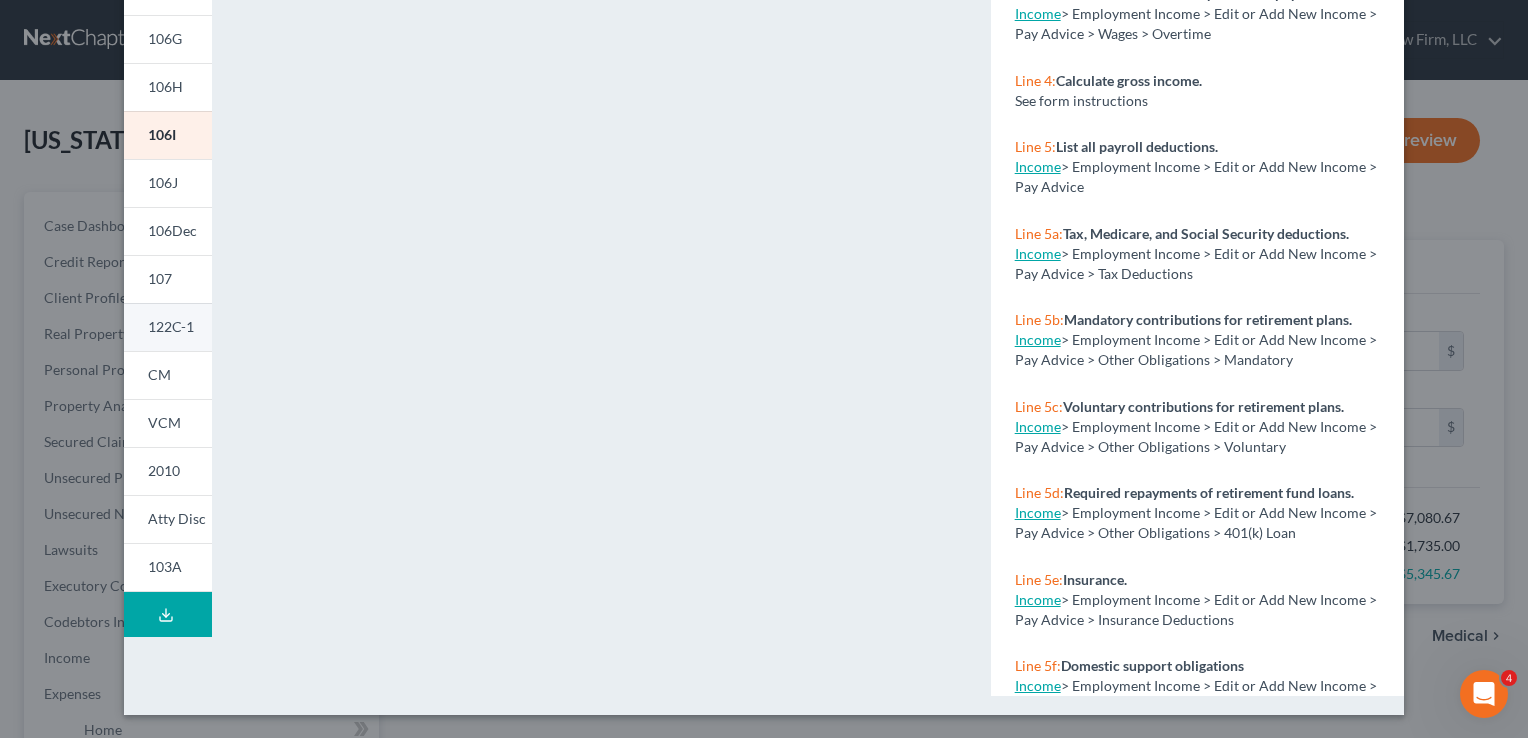 click on "122C-1" at bounding box center [171, 326] 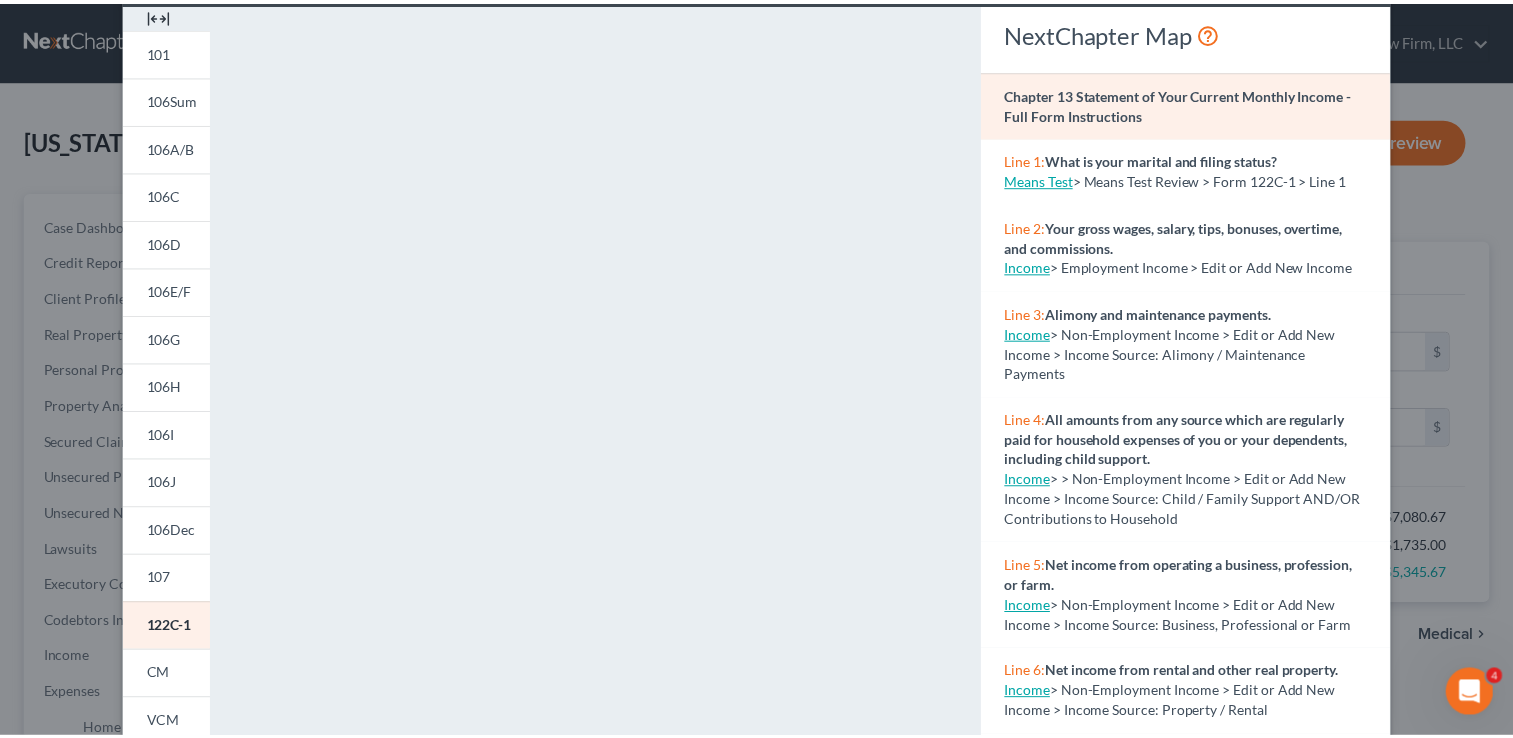 scroll, scrollTop: 0, scrollLeft: 0, axis: both 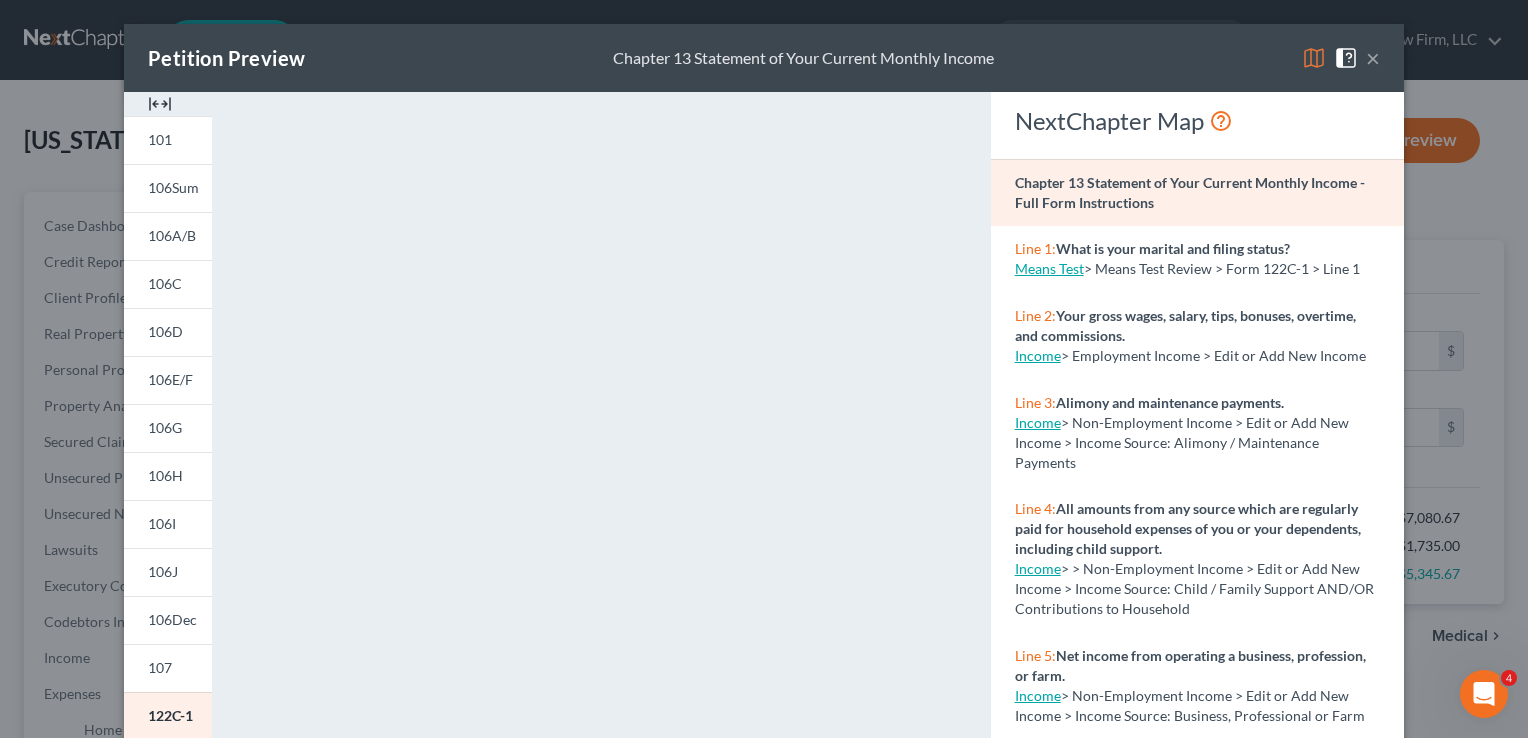 click on "×" at bounding box center [1373, 58] 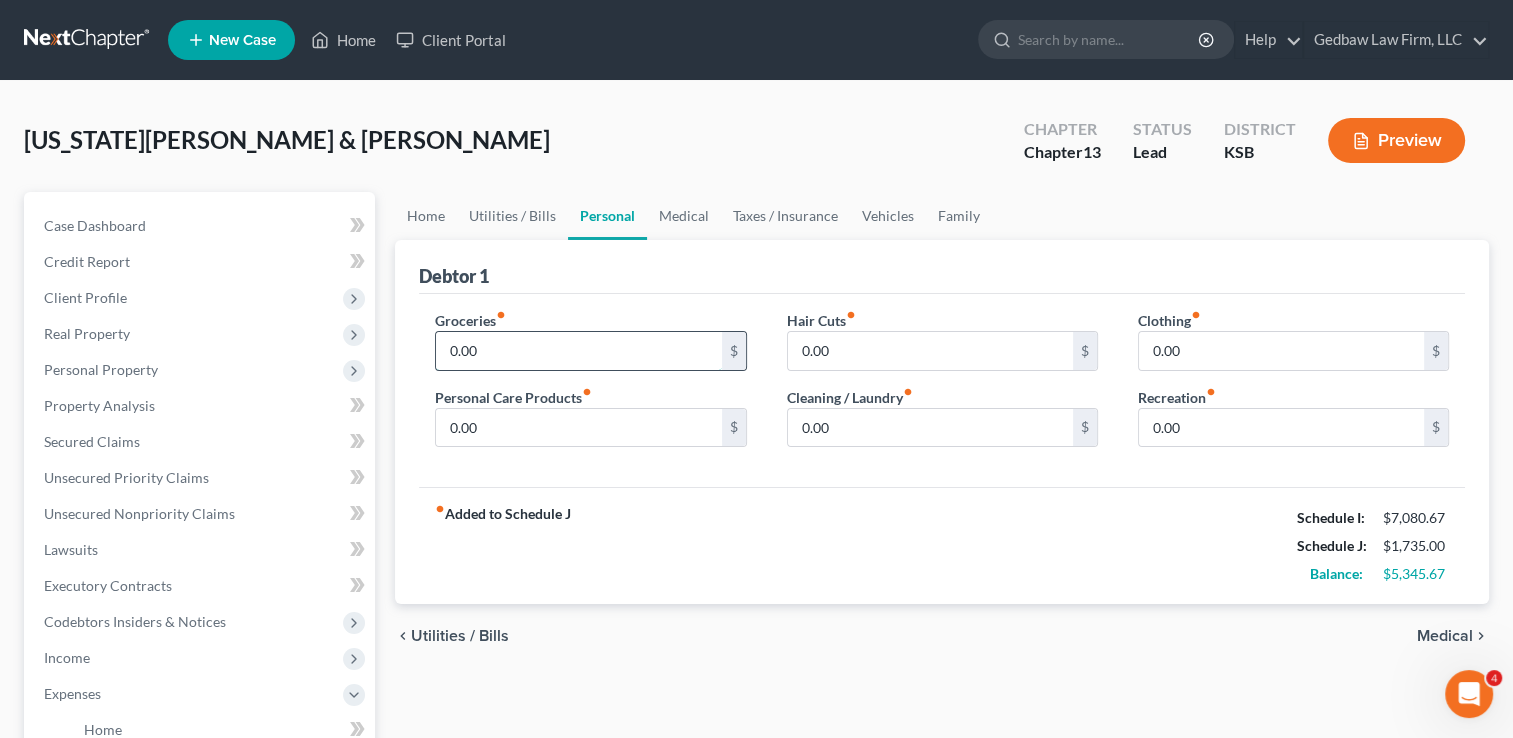 click on "0.00" at bounding box center [578, 351] 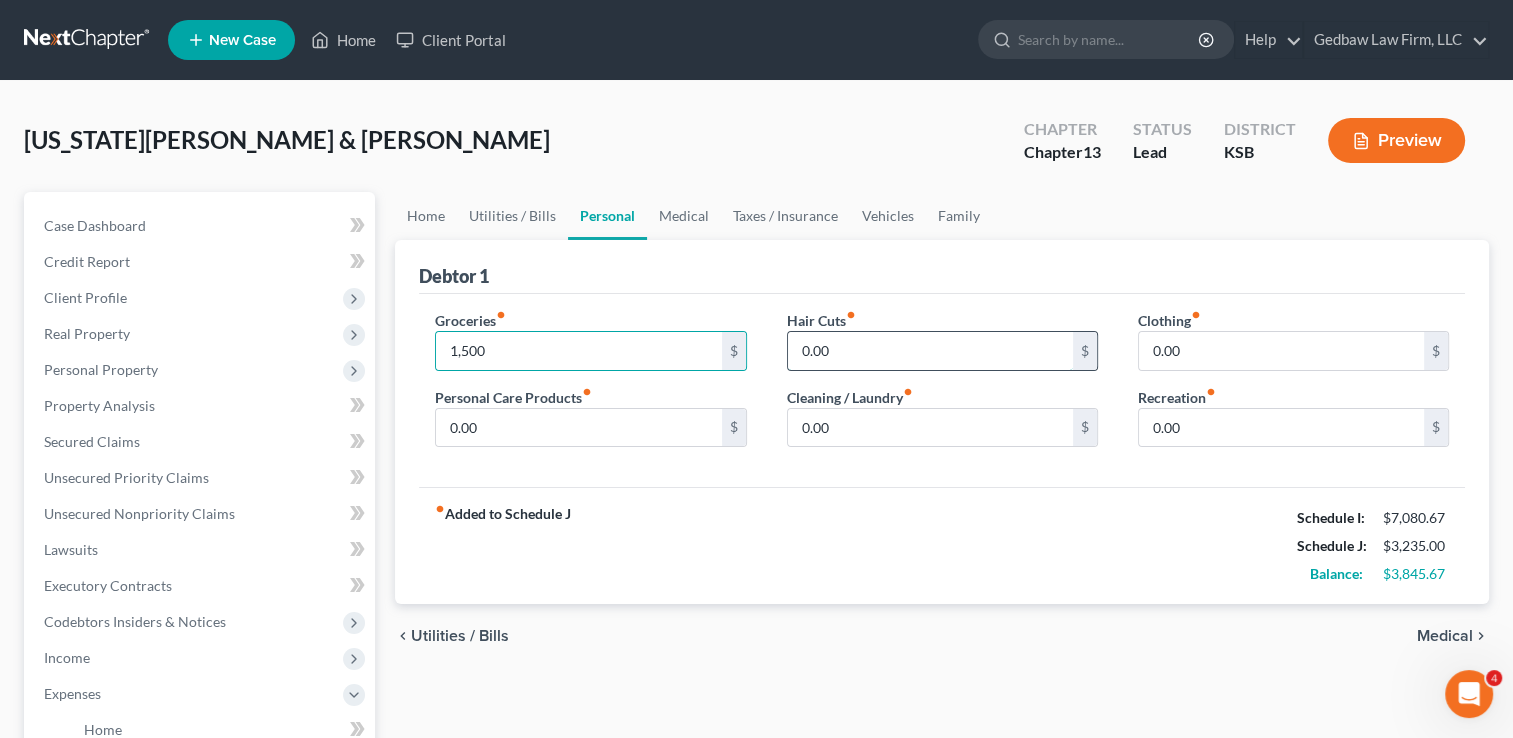 click on "0.00" at bounding box center [930, 351] 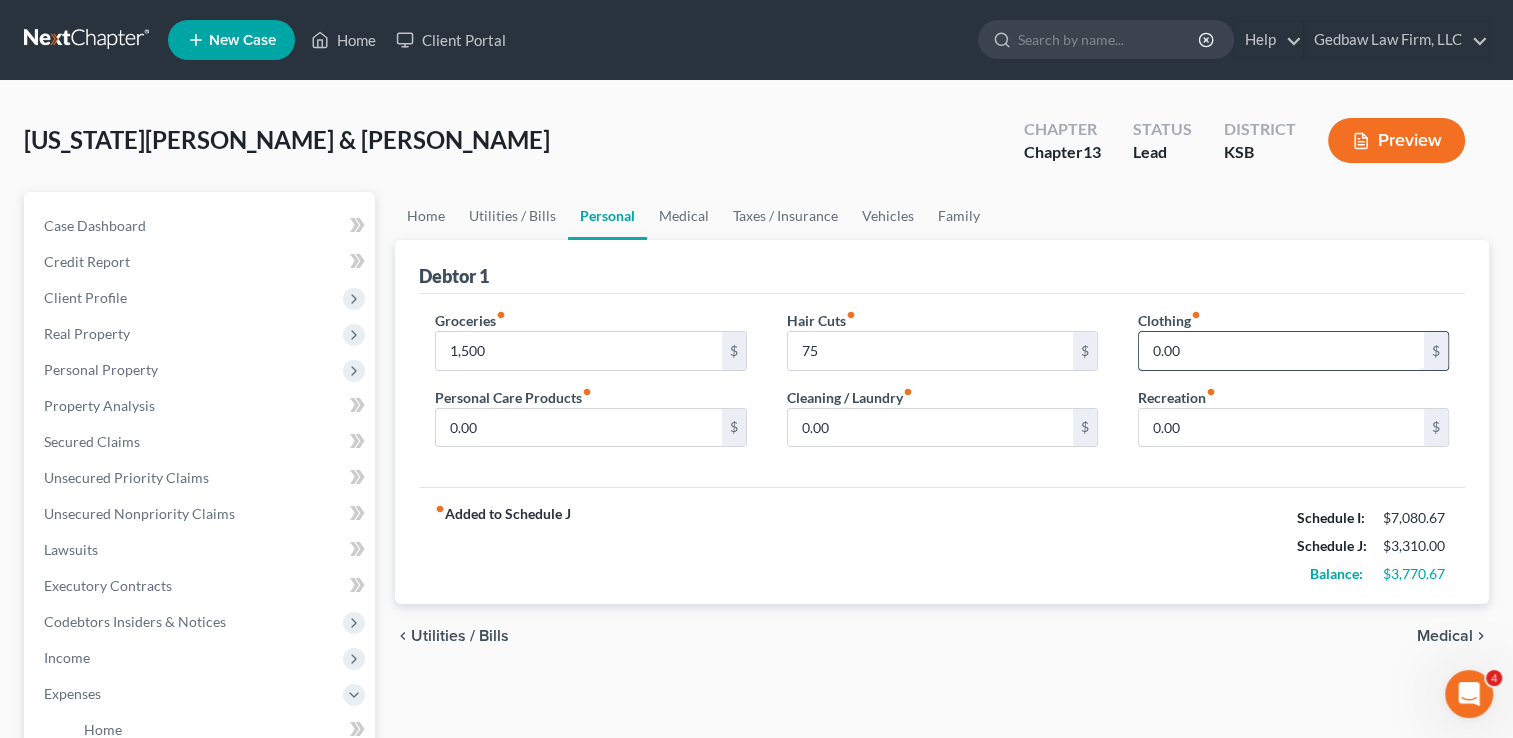 click on "0.00" at bounding box center (1281, 351) 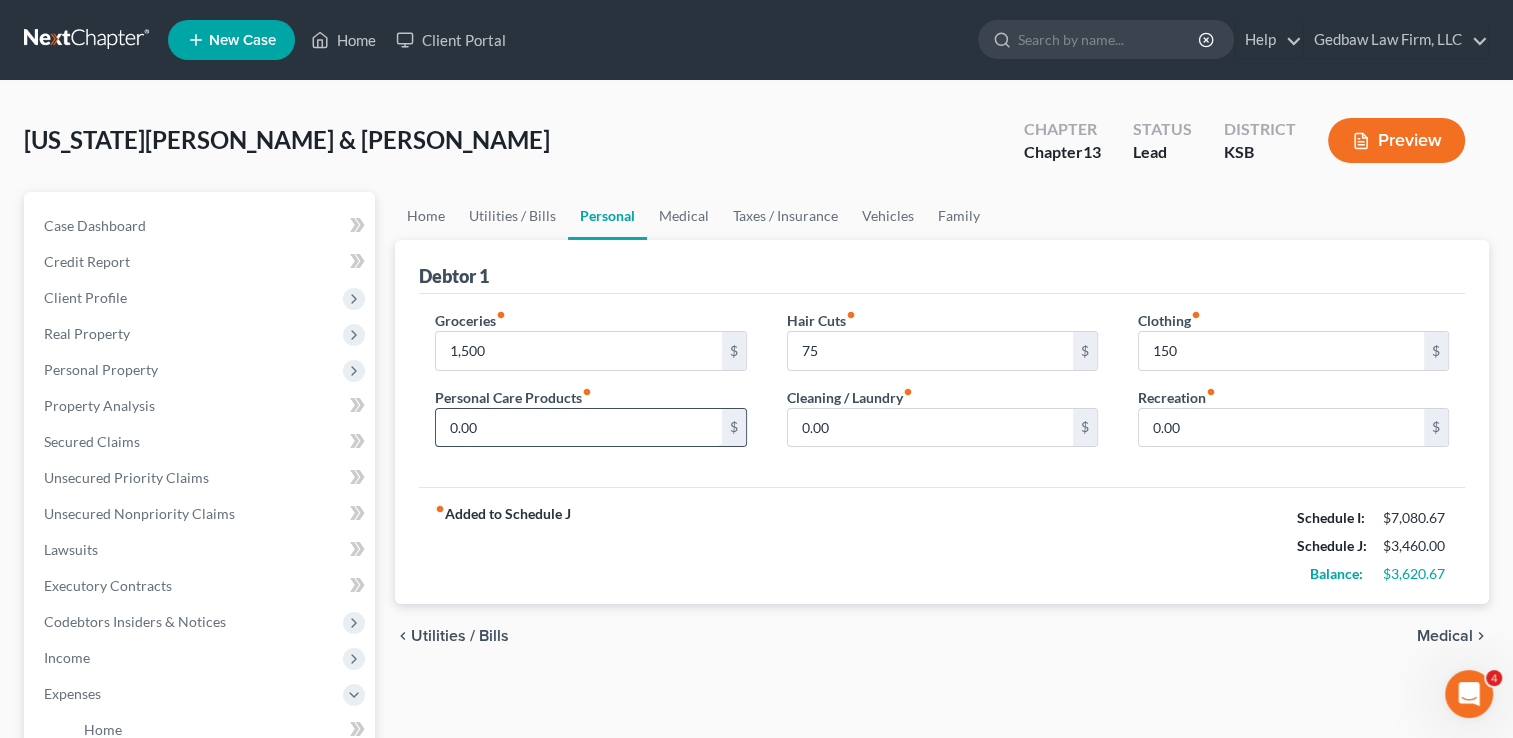 click on "0.00" at bounding box center [578, 428] 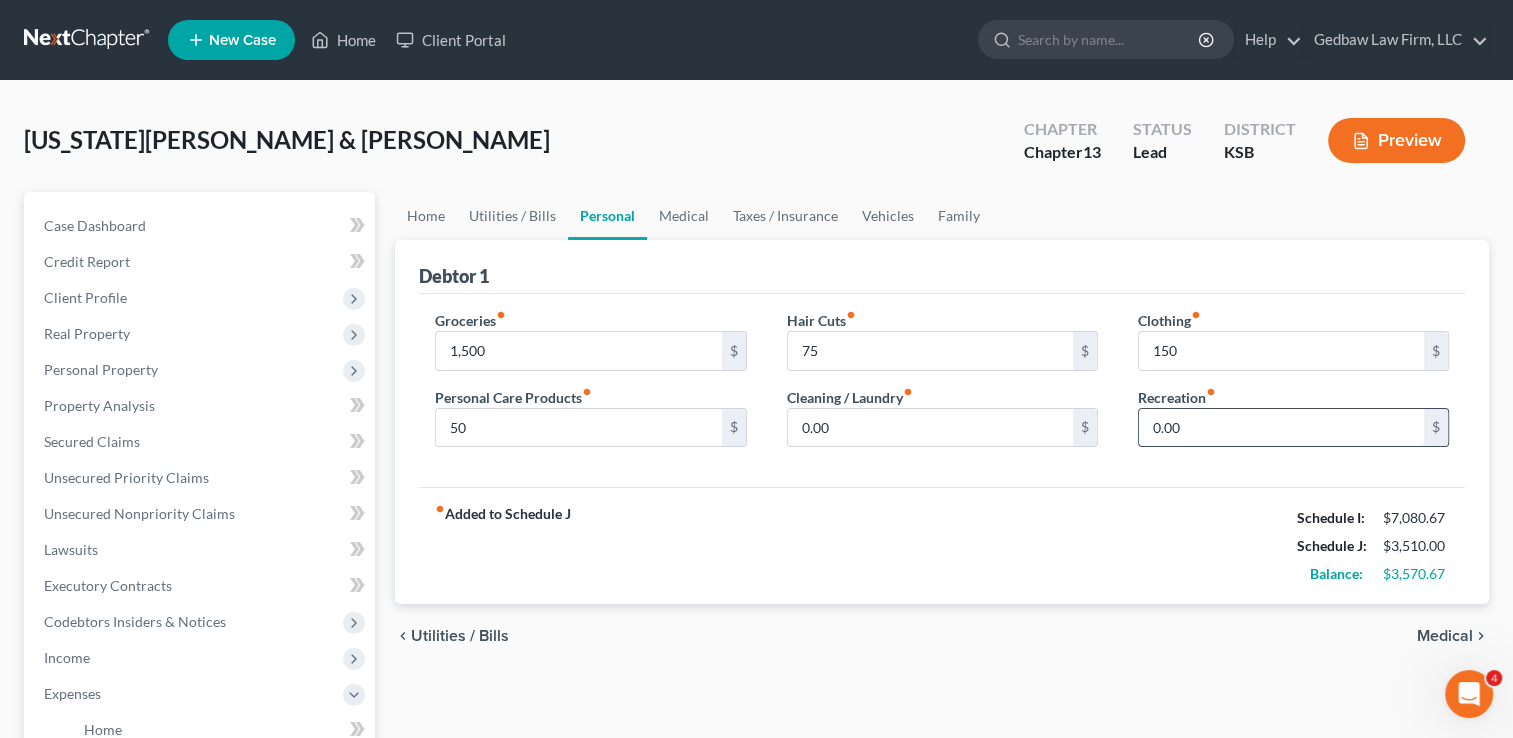 click on "0.00" at bounding box center [1281, 428] 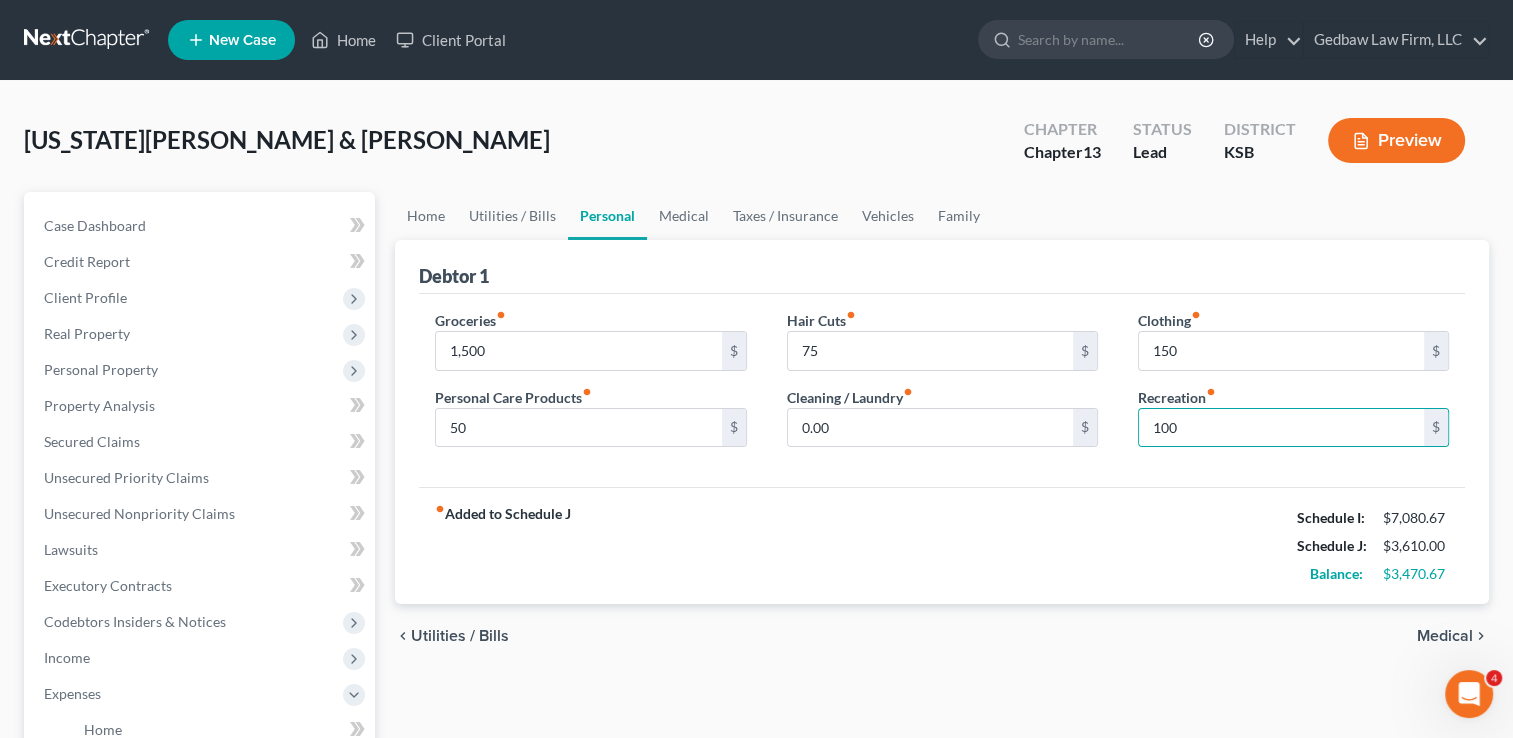 click on "Medical" at bounding box center (1445, 636) 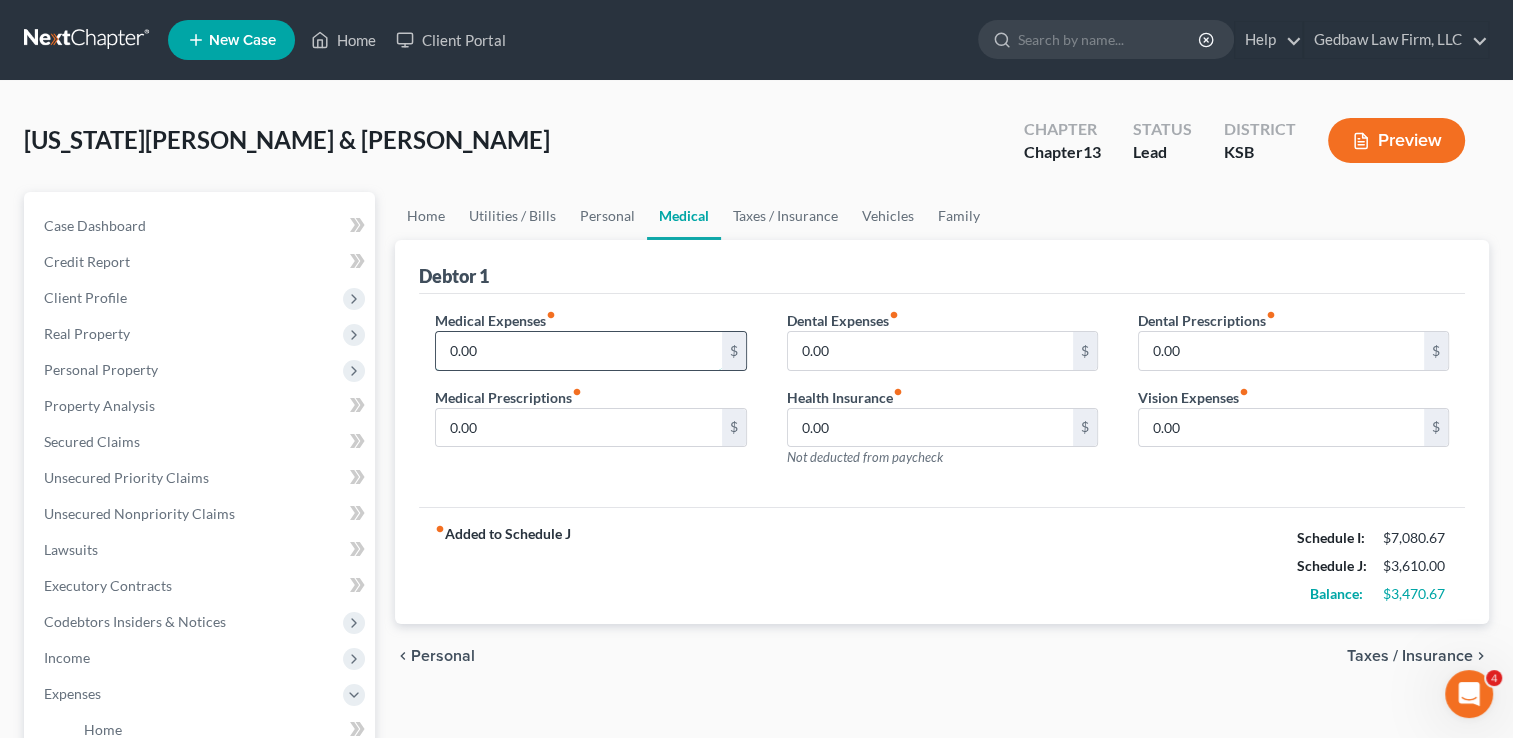 click on "0.00" at bounding box center (578, 351) 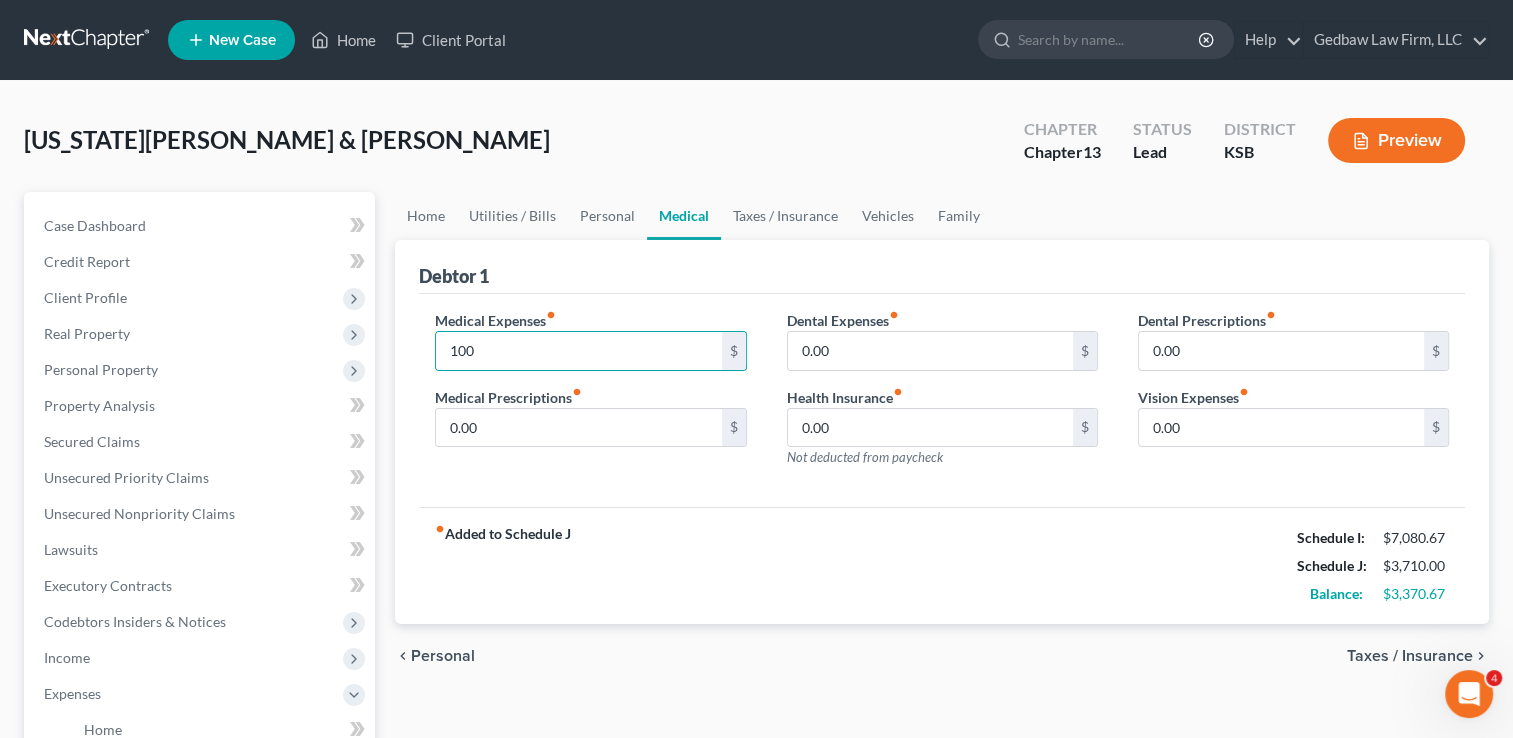 click on "Taxes / Insurance" at bounding box center (1410, 656) 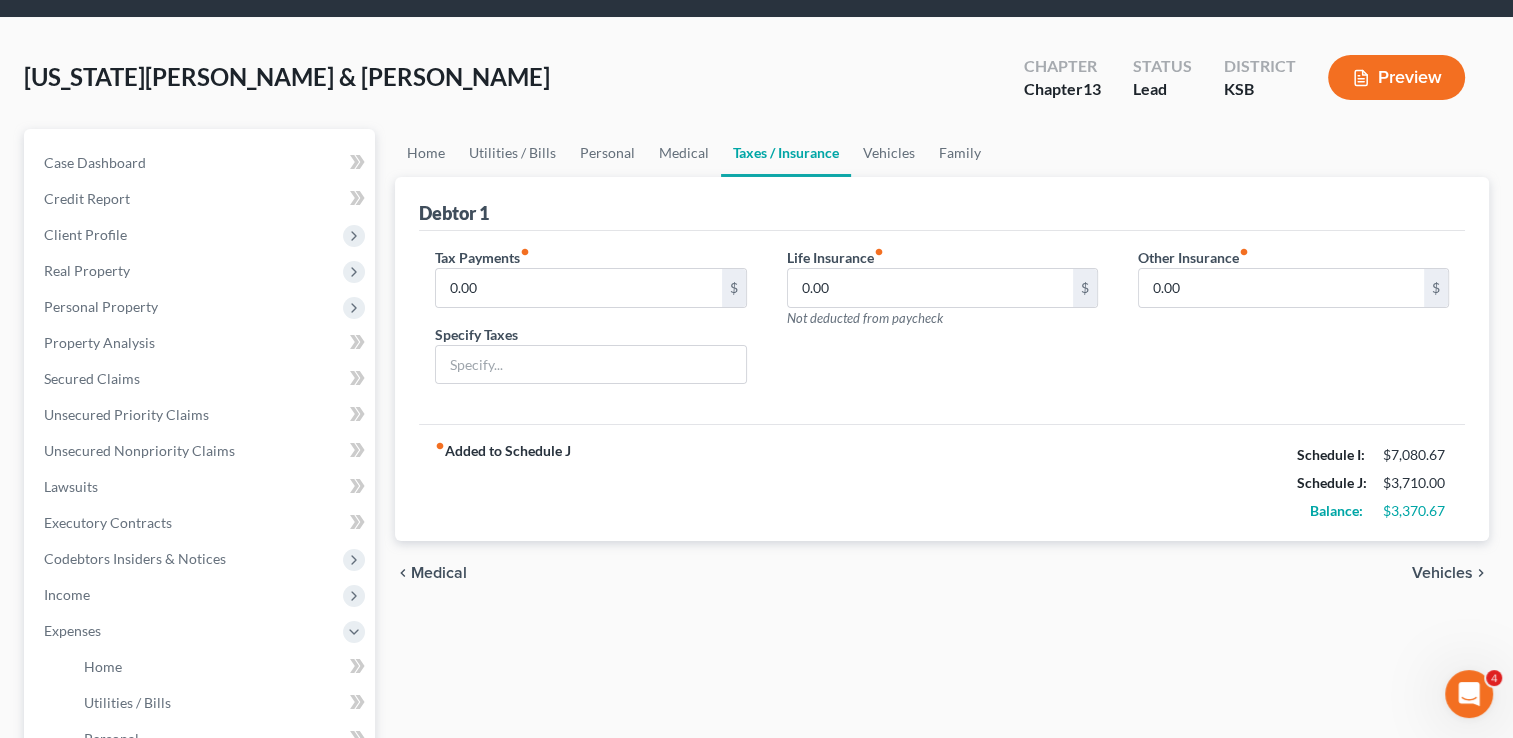 scroll, scrollTop: 75, scrollLeft: 0, axis: vertical 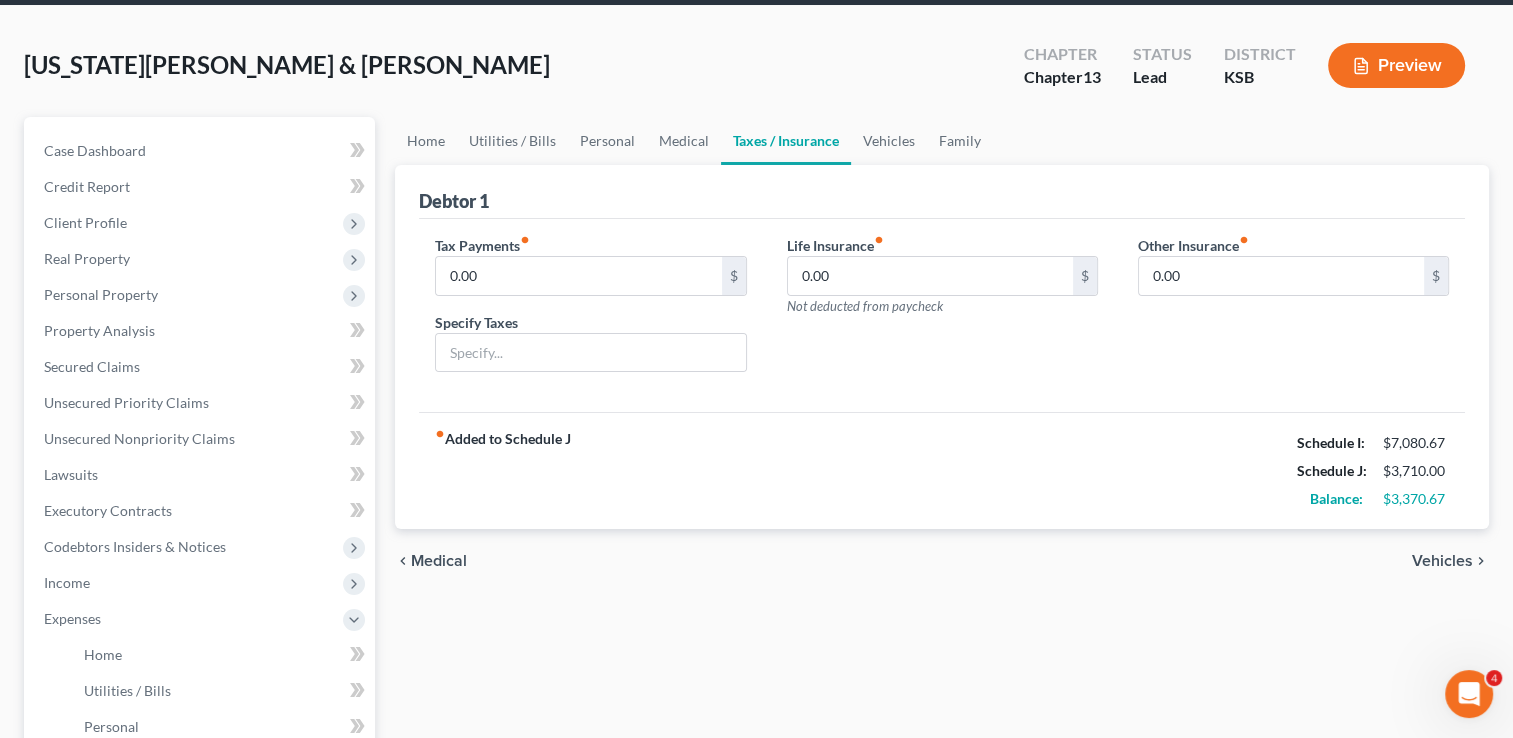 click on "Vehicles" at bounding box center [1442, 561] 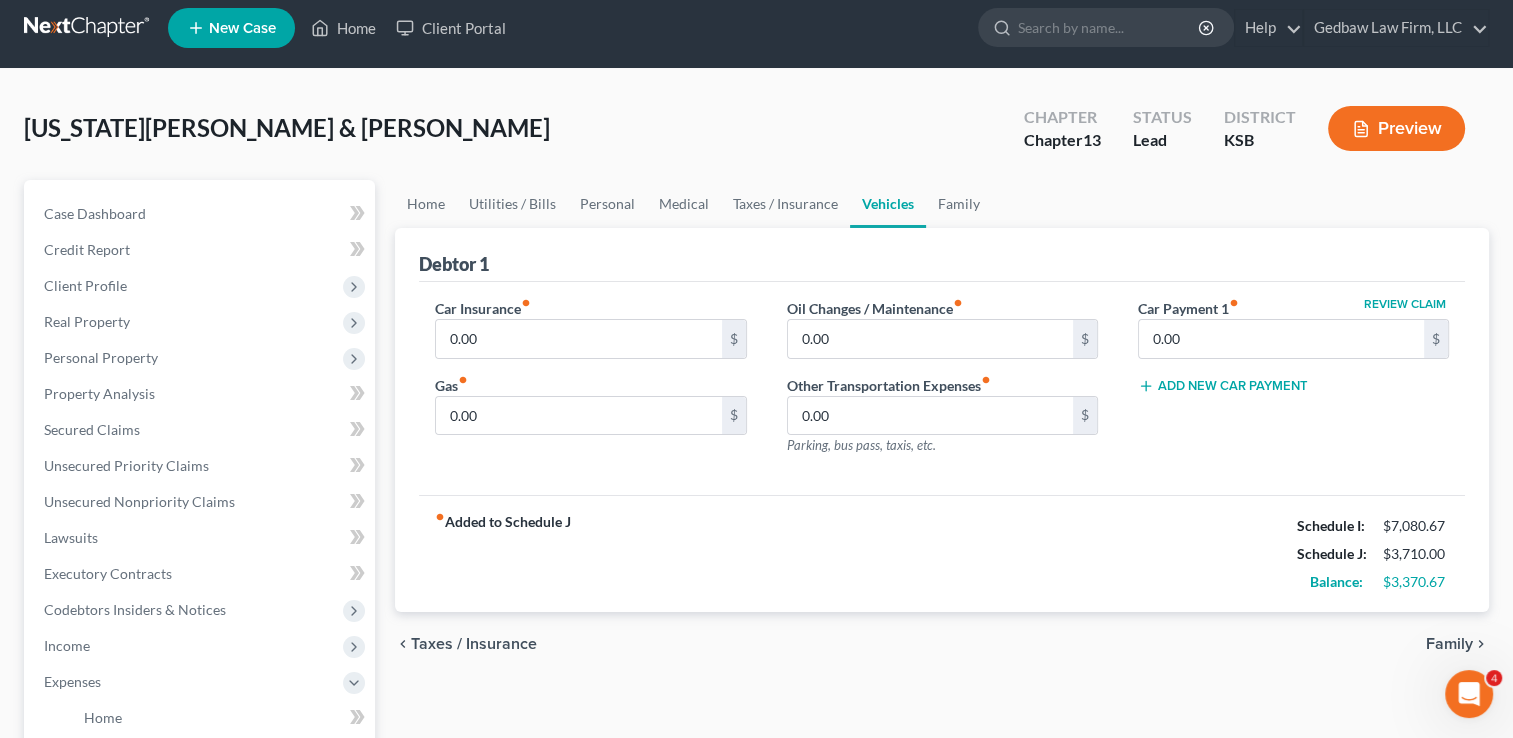 scroll, scrollTop: 0, scrollLeft: 0, axis: both 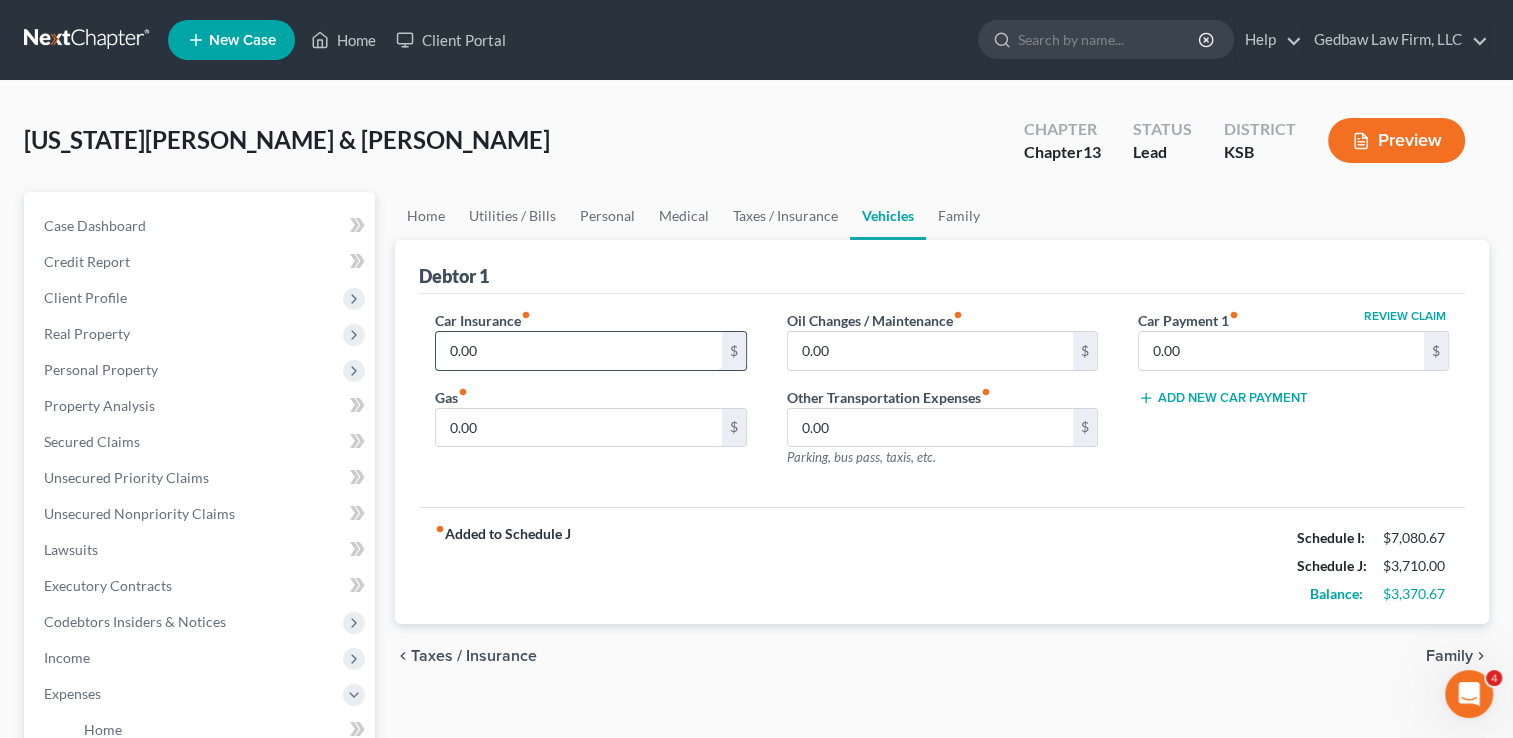 click on "0.00" at bounding box center (578, 351) 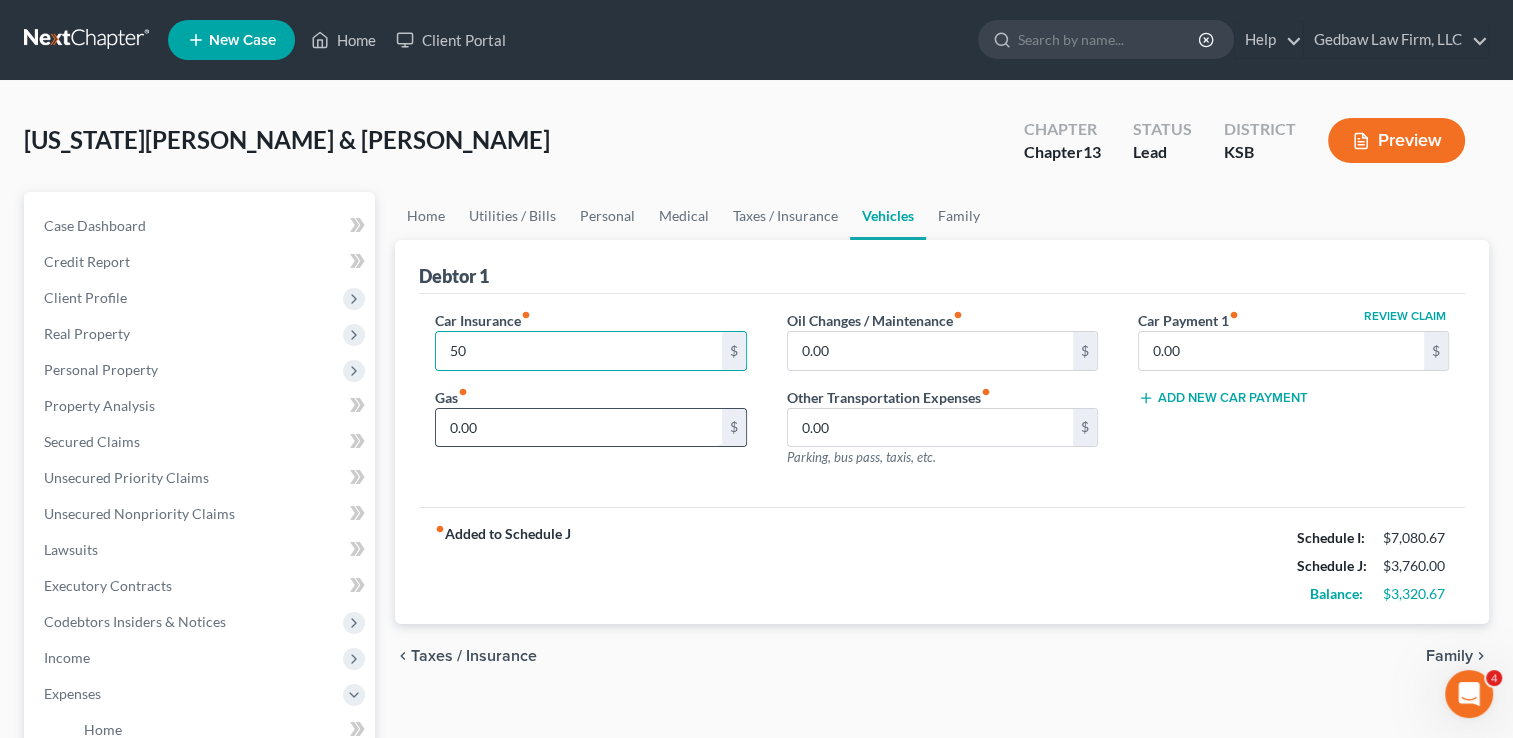 click on "0.00" at bounding box center [578, 428] 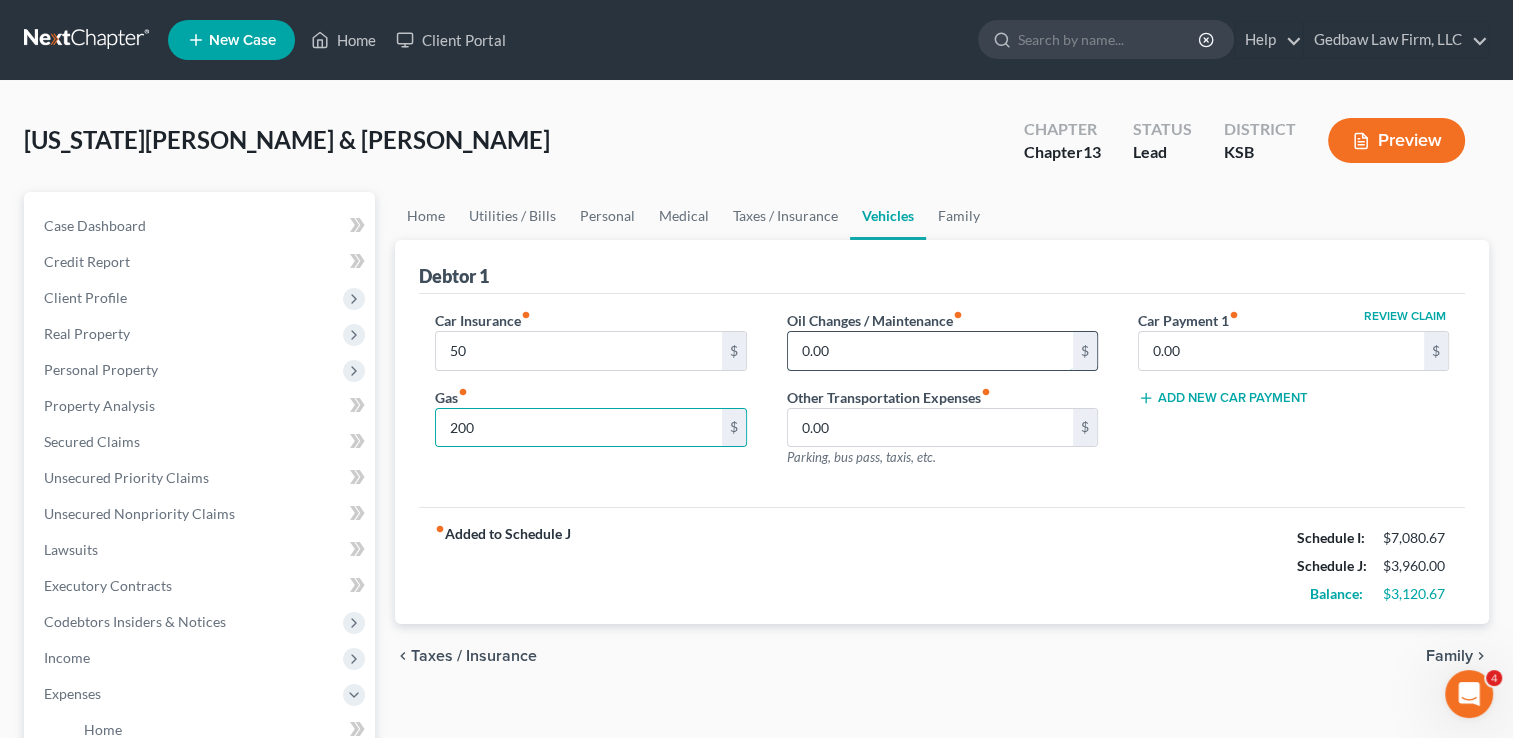 click on "0.00" at bounding box center [930, 351] 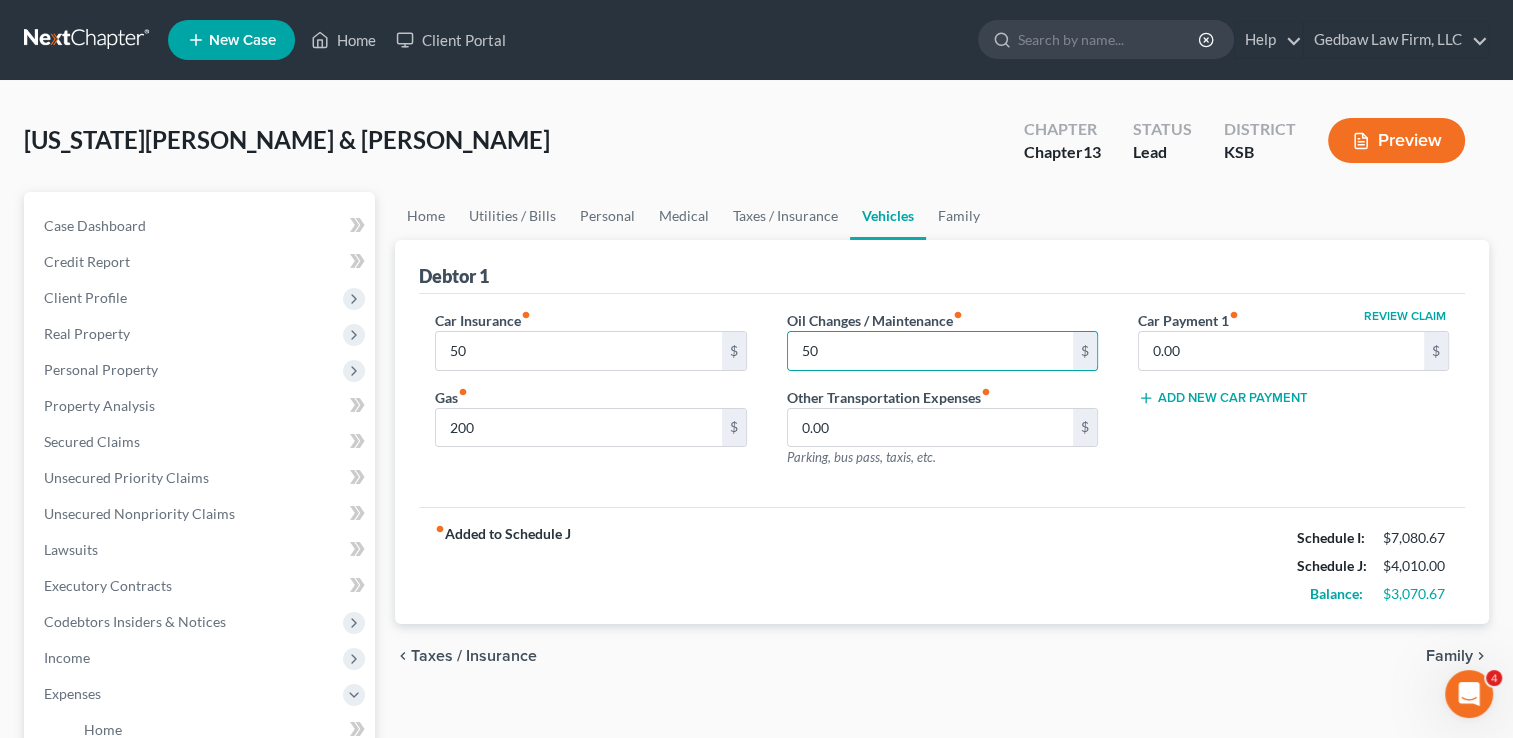 click on "Taxes / Insurance" at bounding box center (474, 656) 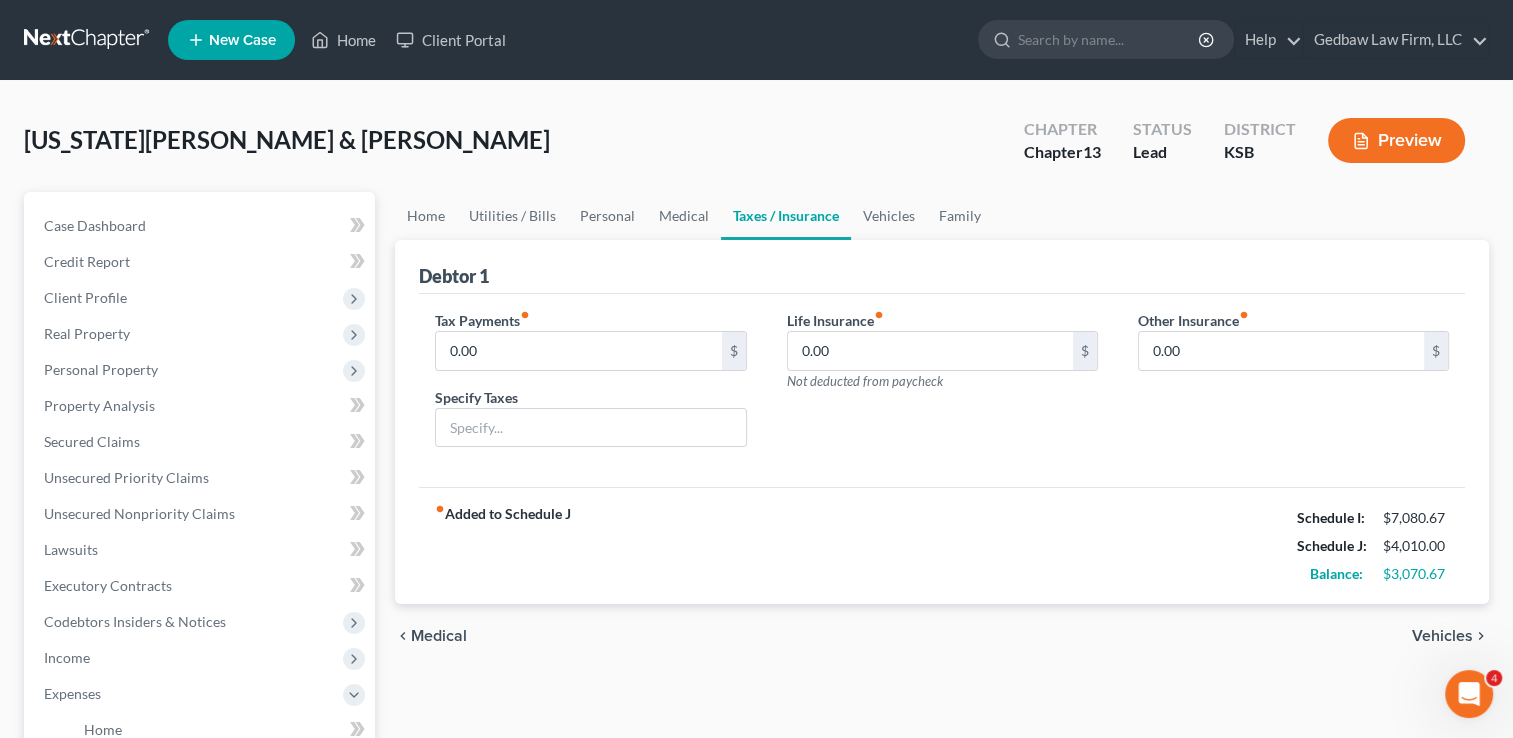 click on "Medical" at bounding box center (439, 636) 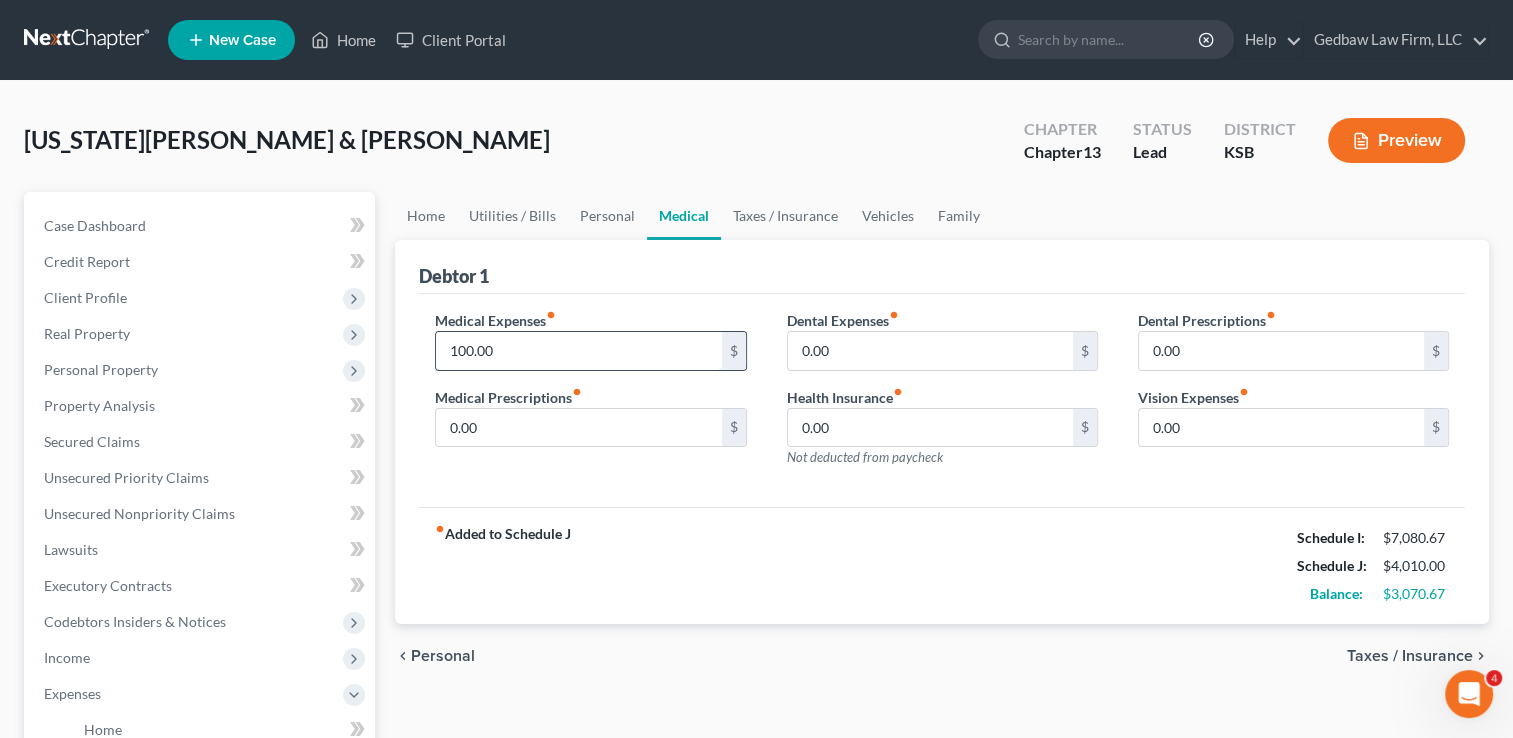 click on "100.00" at bounding box center [578, 351] 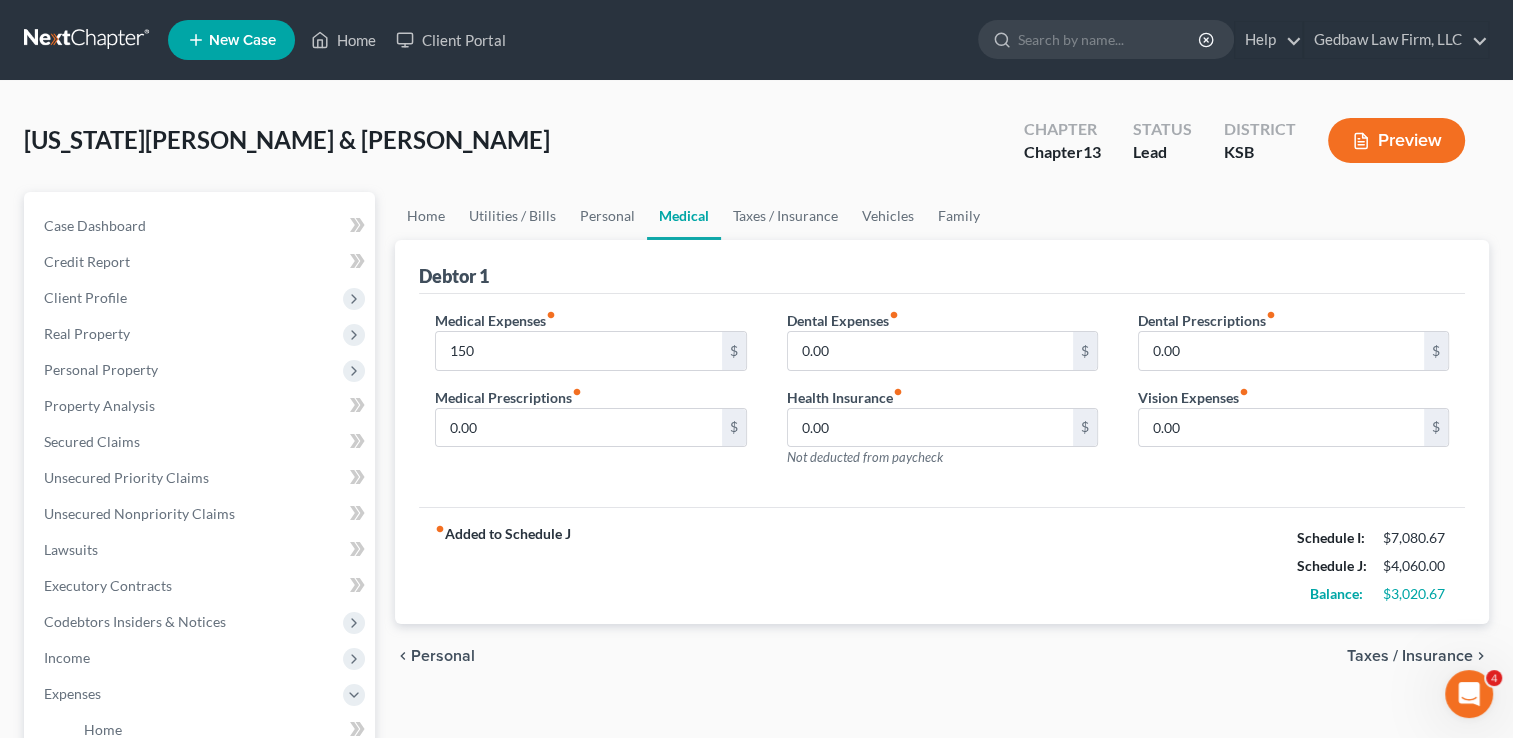 click on "Personal" at bounding box center [443, 656] 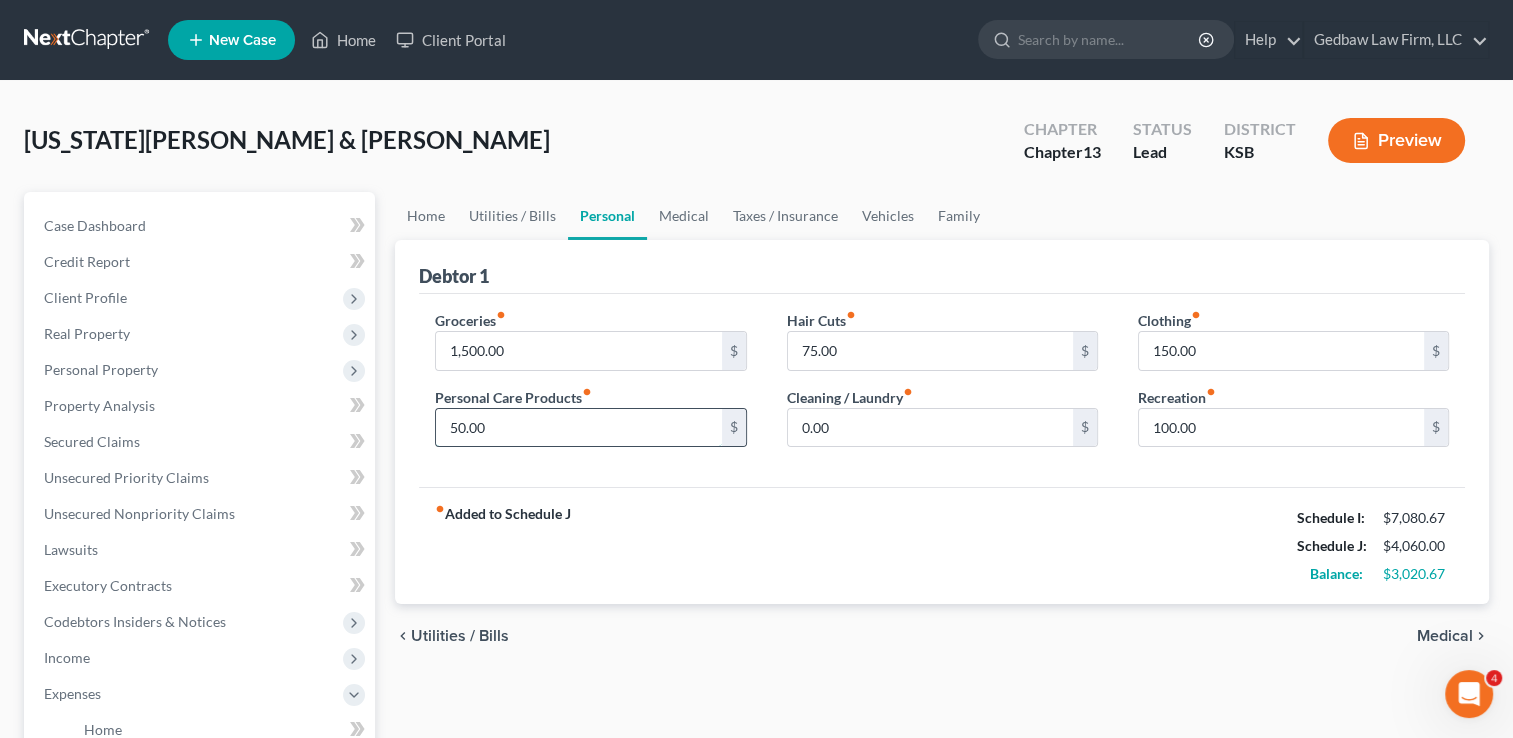 click on "50.00" at bounding box center [578, 428] 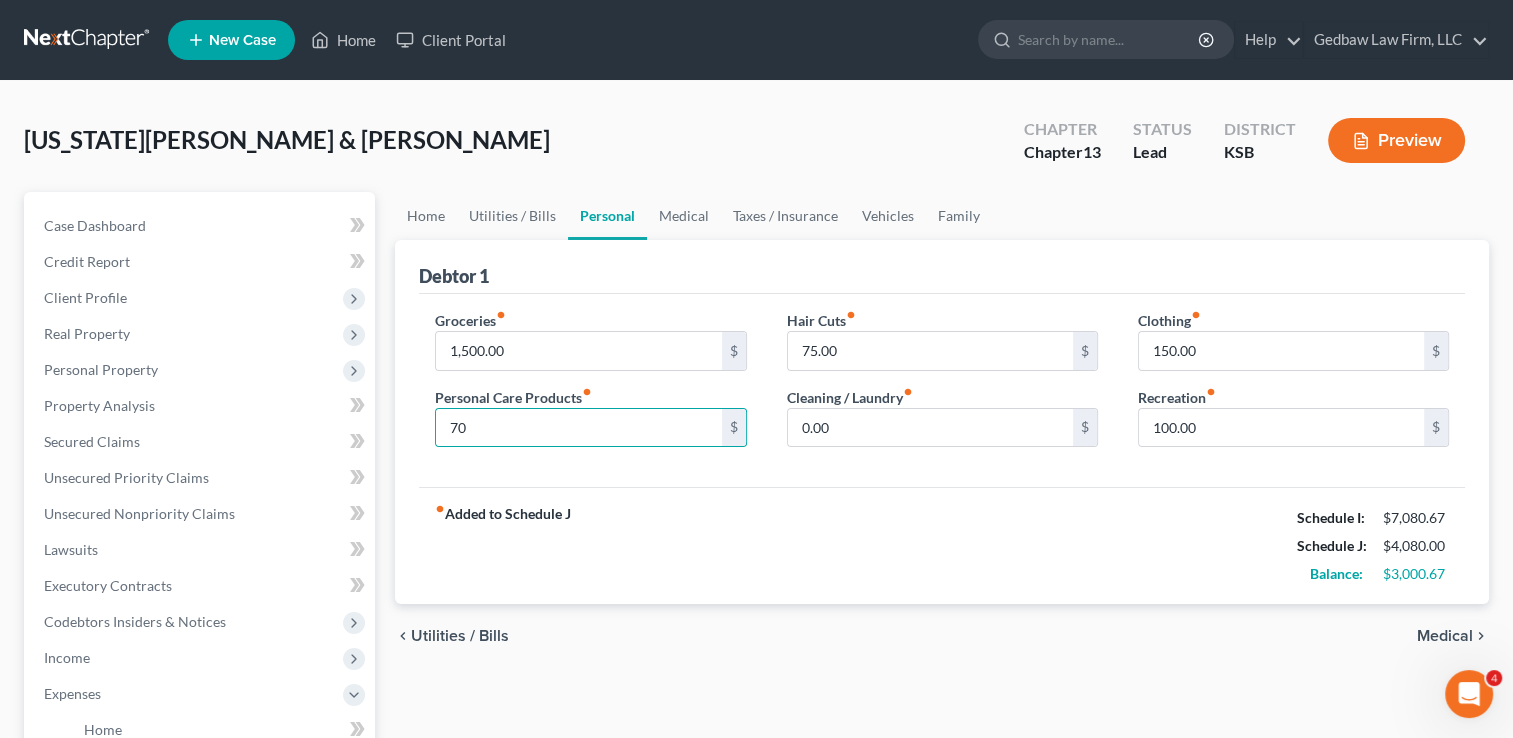 click on "fiber_manual_record  Added to Schedule J Schedule I: $7,080.67 Schedule J: $4,080.00 Balance: $3,000.67" at bounding box center [942, 545] 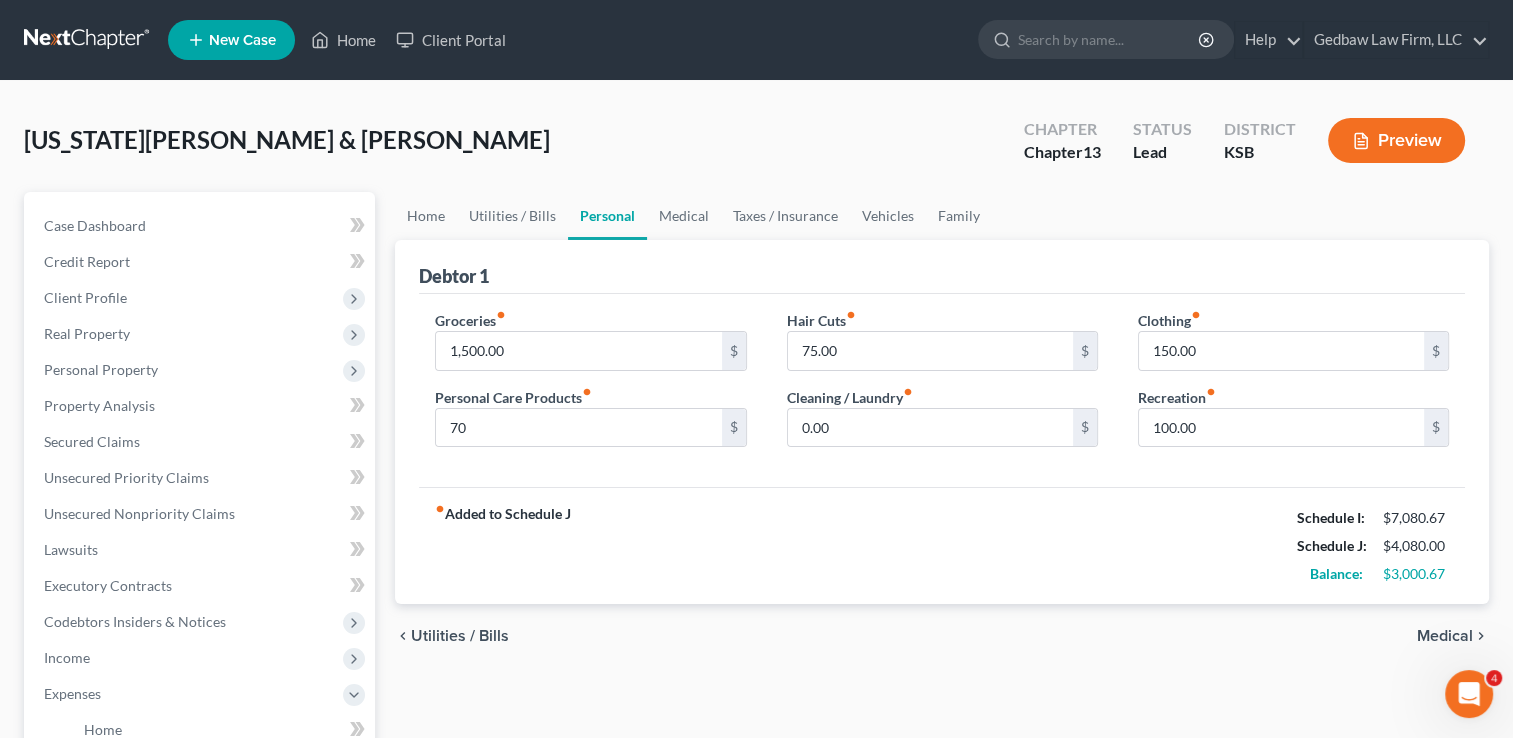 click on "Medical" at bounding box center (1445, 636) 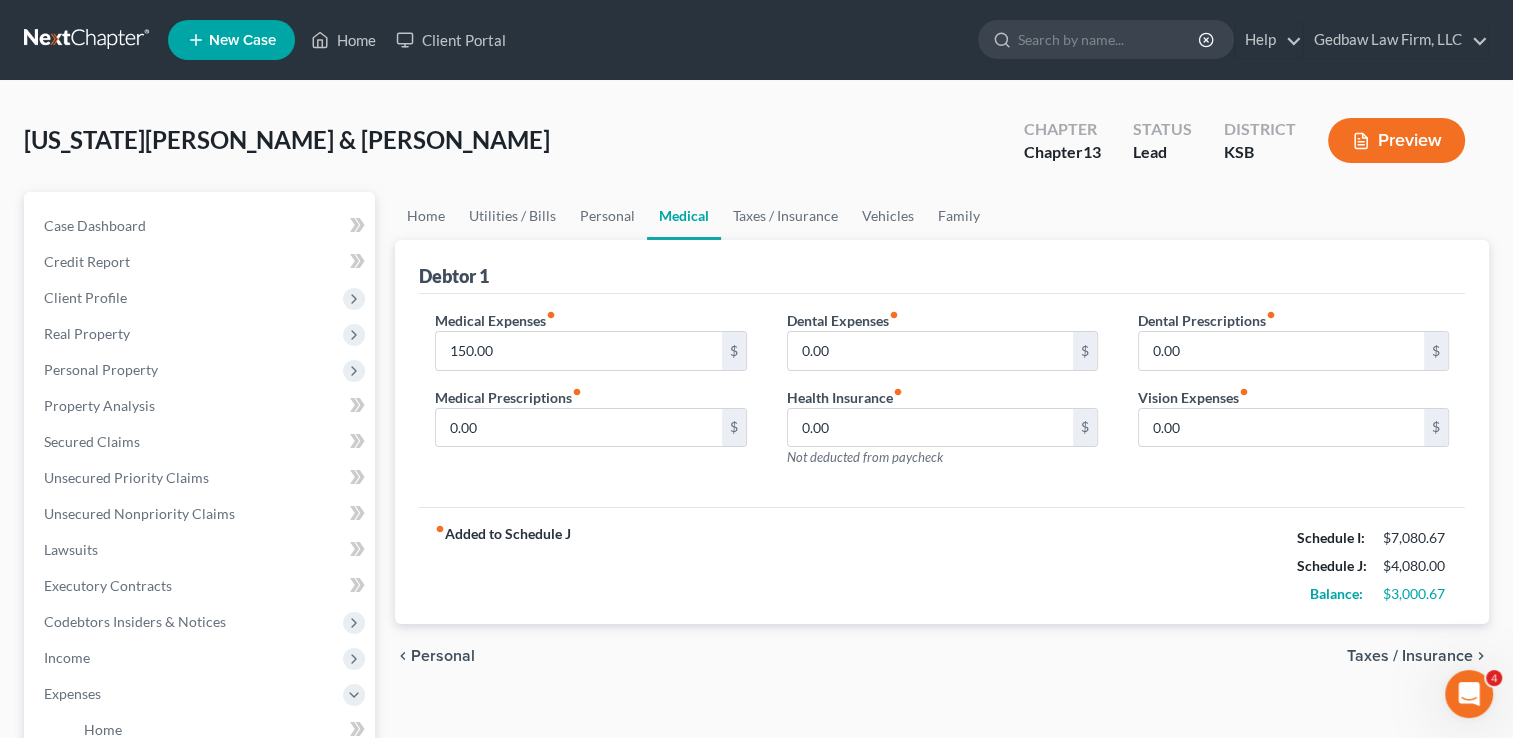 click on "Taxes / Insurance" at bounding box center [1410, 656] 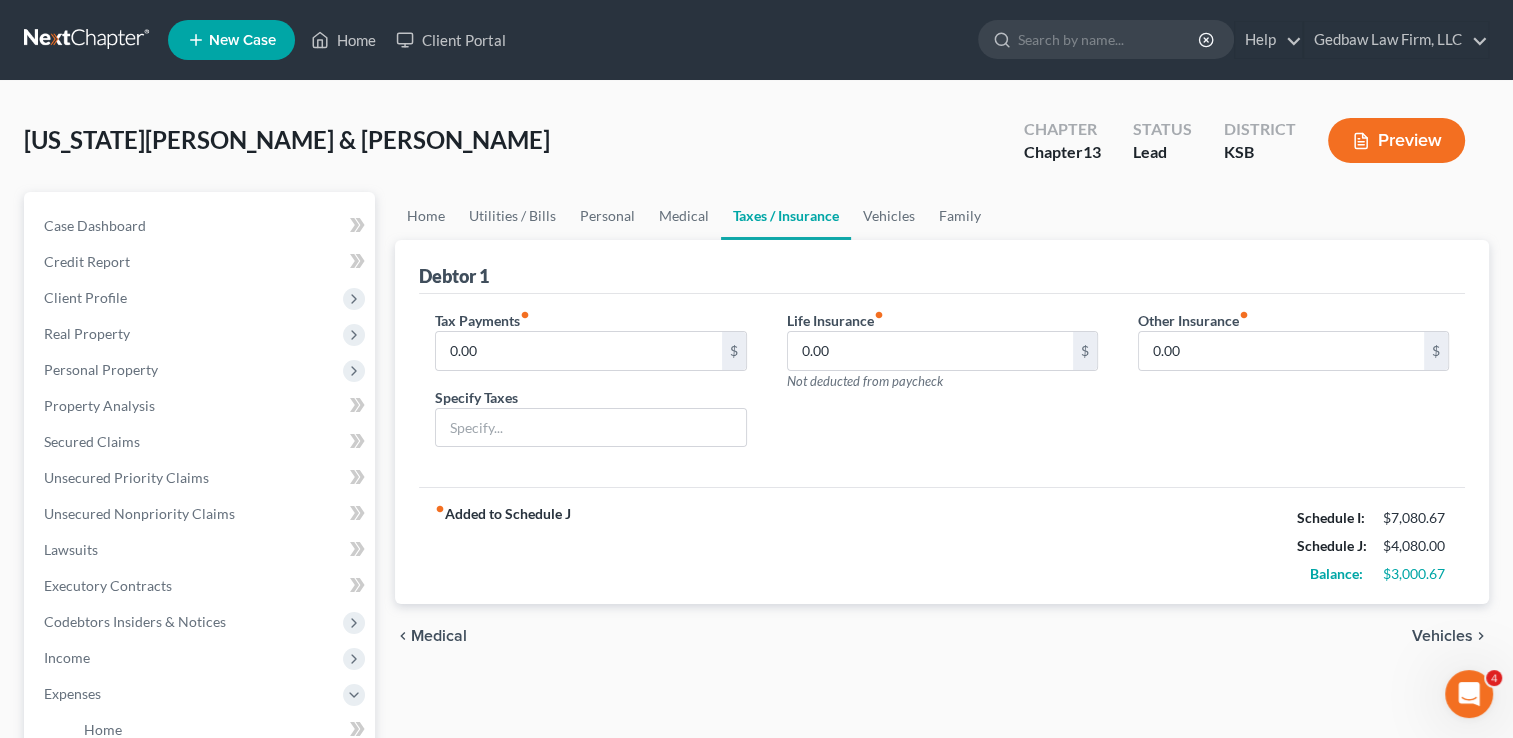 click on "Vehicles" at bounding box center [1442, 636] 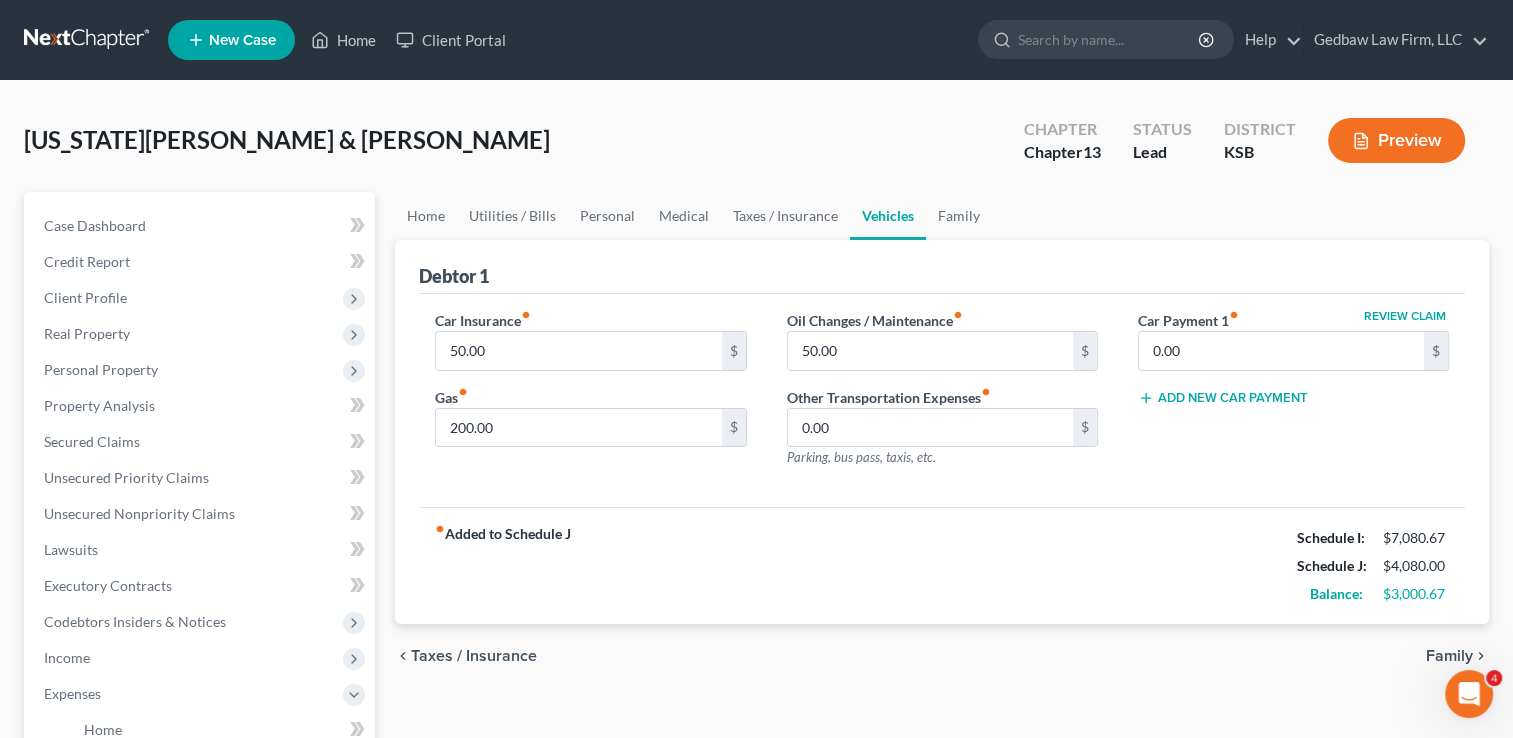 click on "Family" at bounding box center [1449, 656] 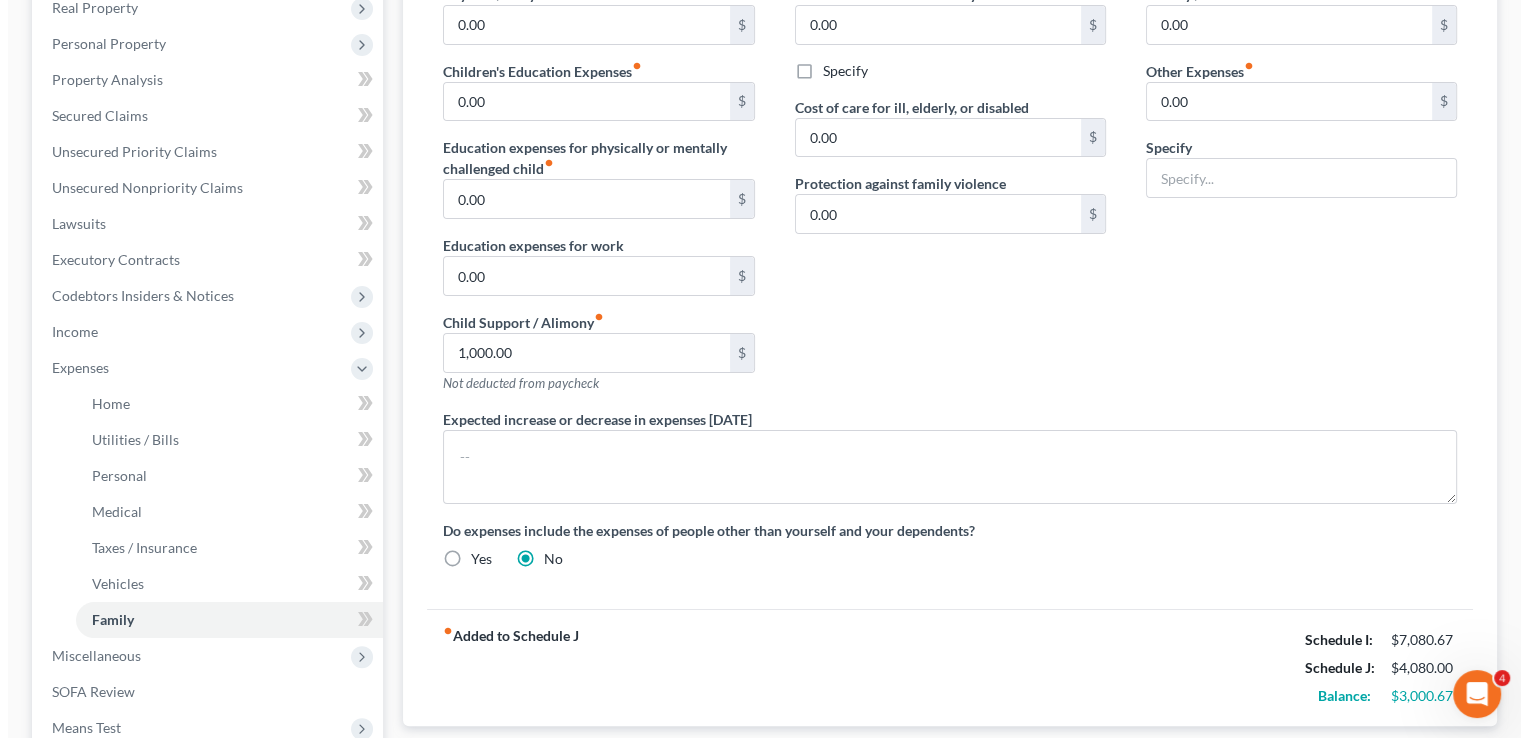 scroll, scrollTop: 575, scrollLeft: 0, axis: vertical 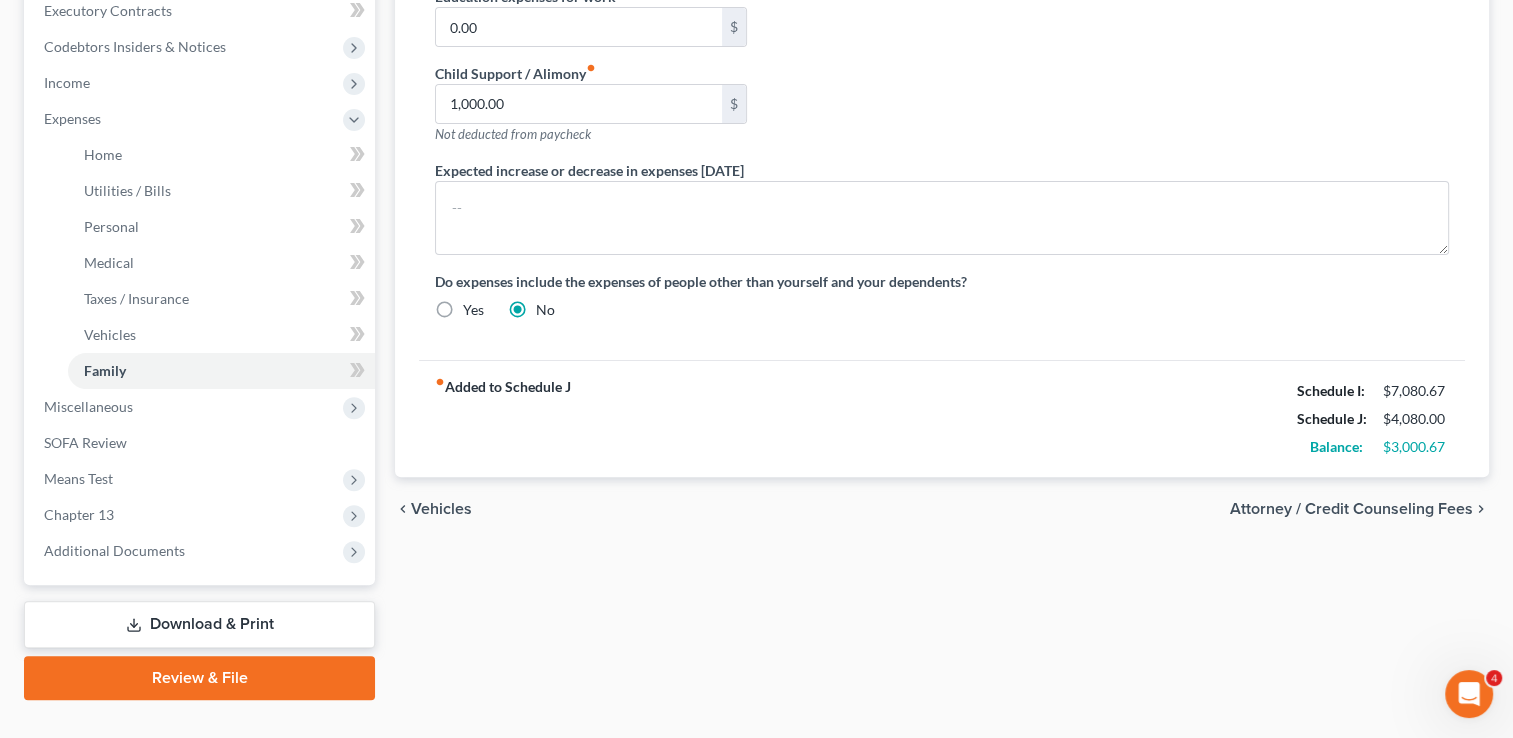 click on "Attorney / Credit Counseling Fees" at bounding box center [1351, 509] 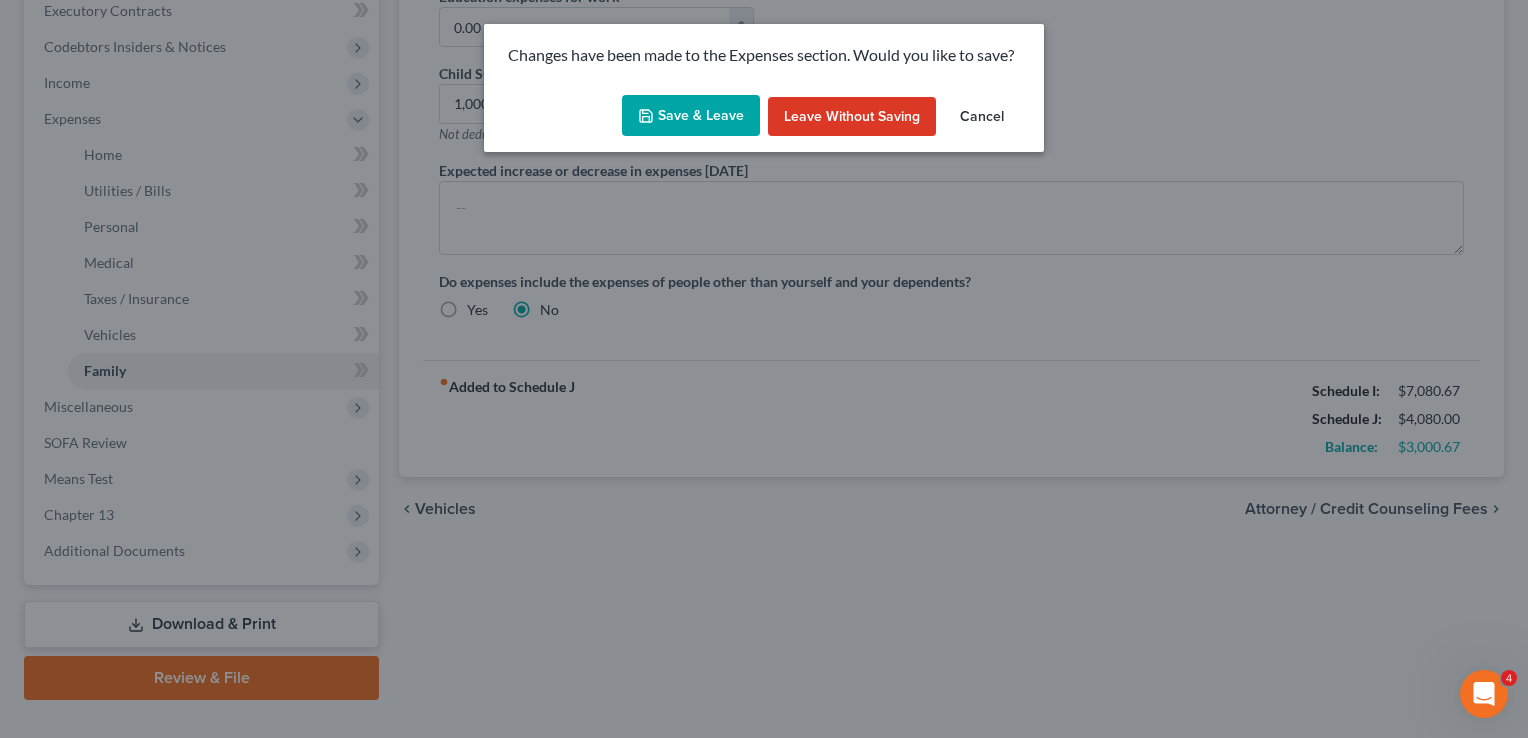 click on "Save & Leave" at bounding box center [691, 116] 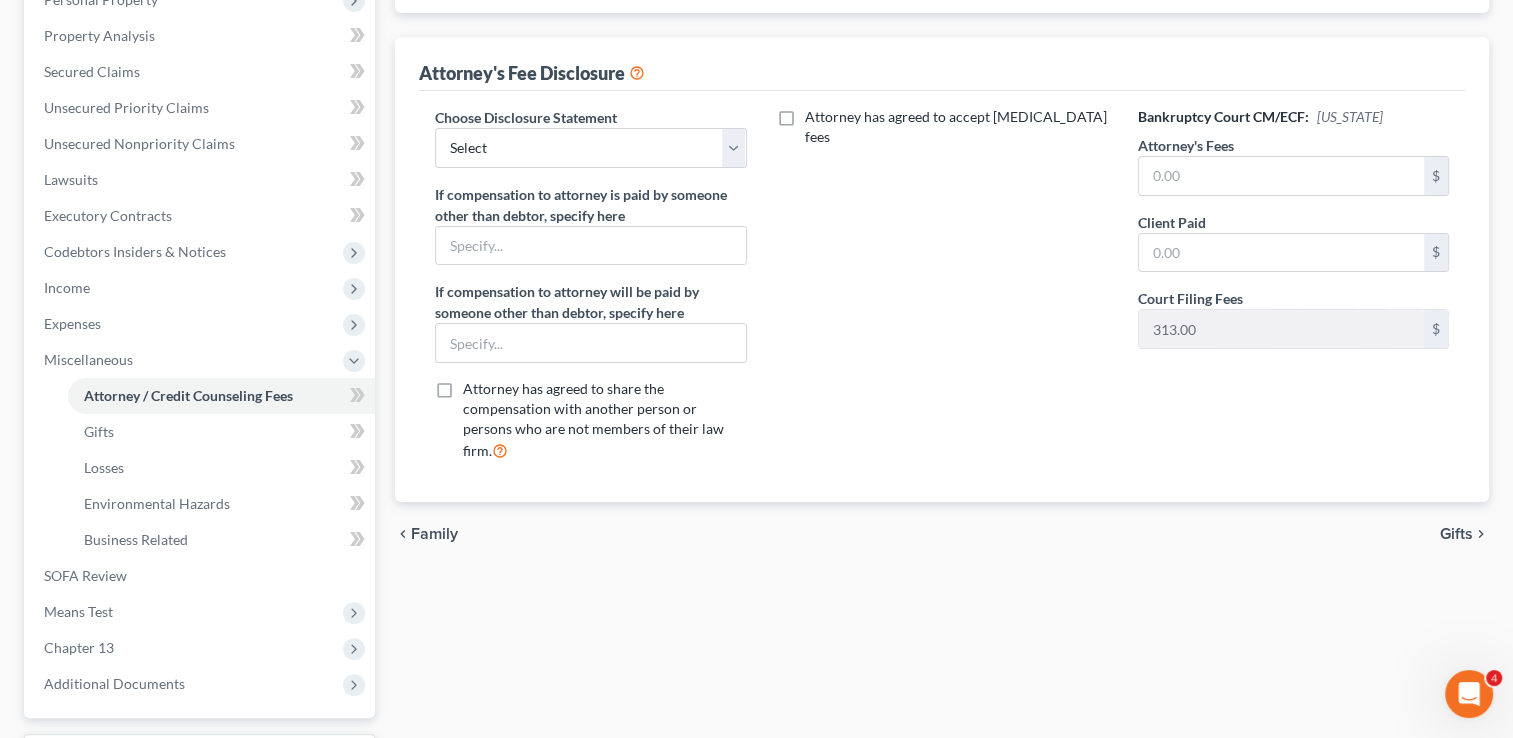 scroll, scrollTop: 475, scrollLeft: 0, axis: vertical 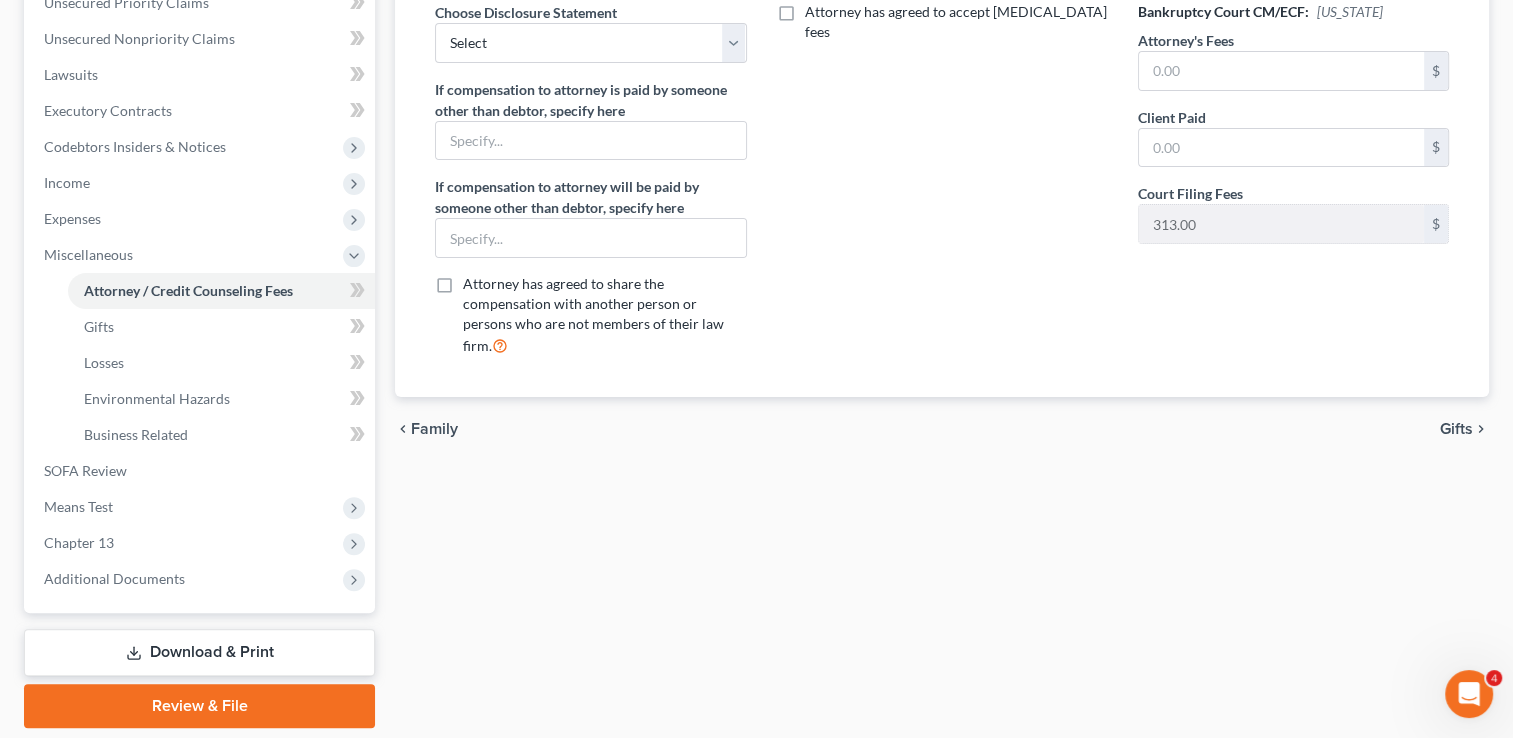 click on "Gifts" at bounding box center (1456, 429) 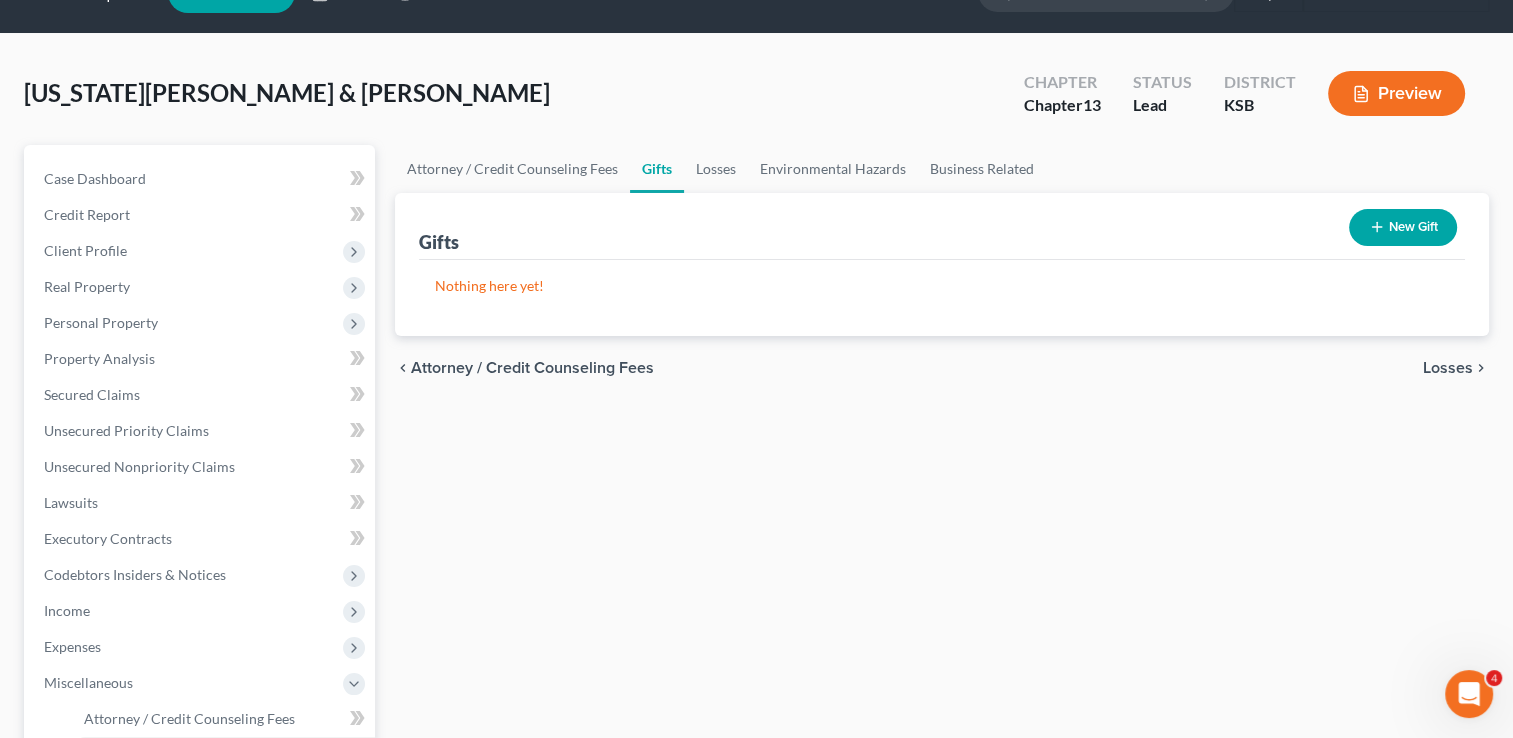 scroll, scrollTop: 0, scrollLeft: 0, axis: both 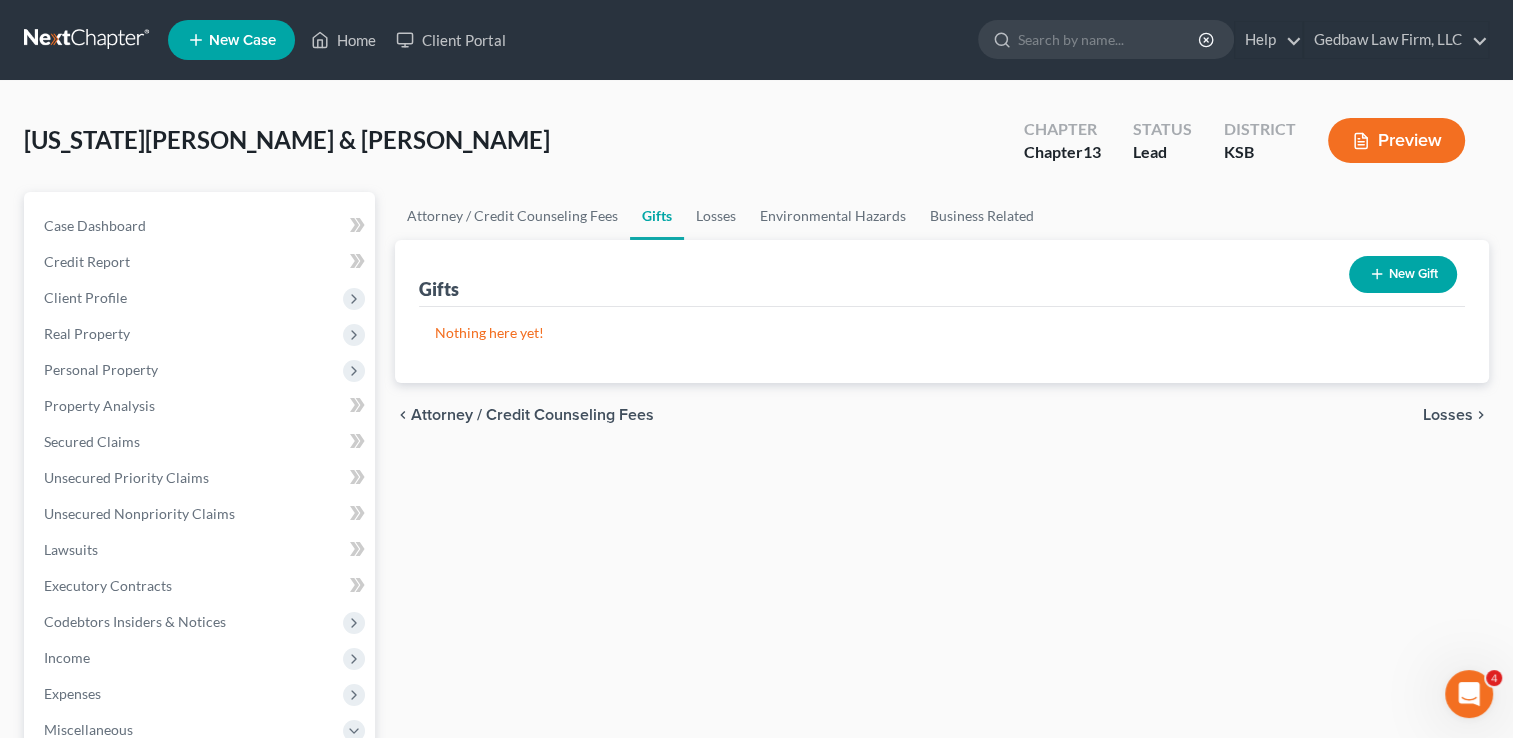 click on "Losses" at bounding box center [1448, 415] 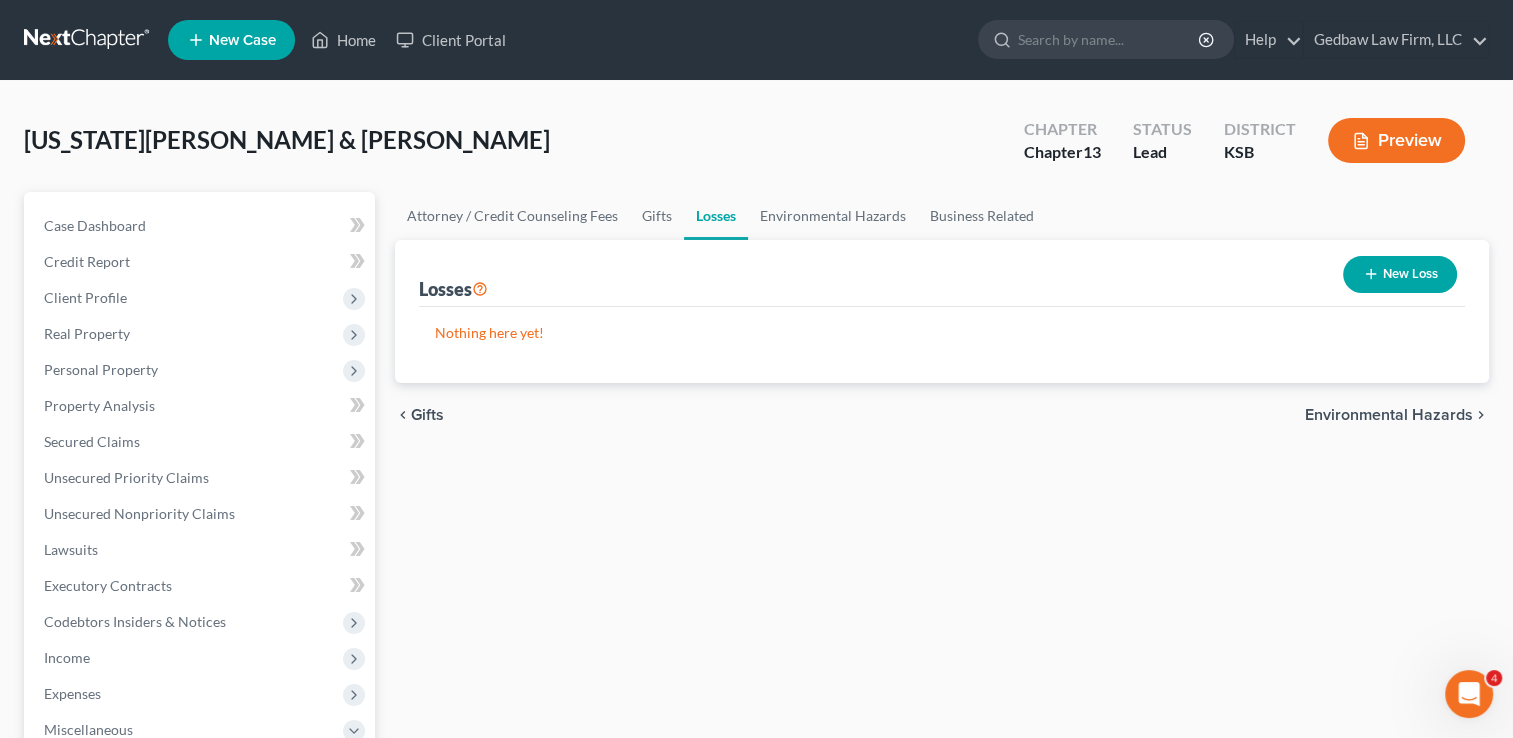 click on "Environmental Hazards" at bounding box center [1389, 415] 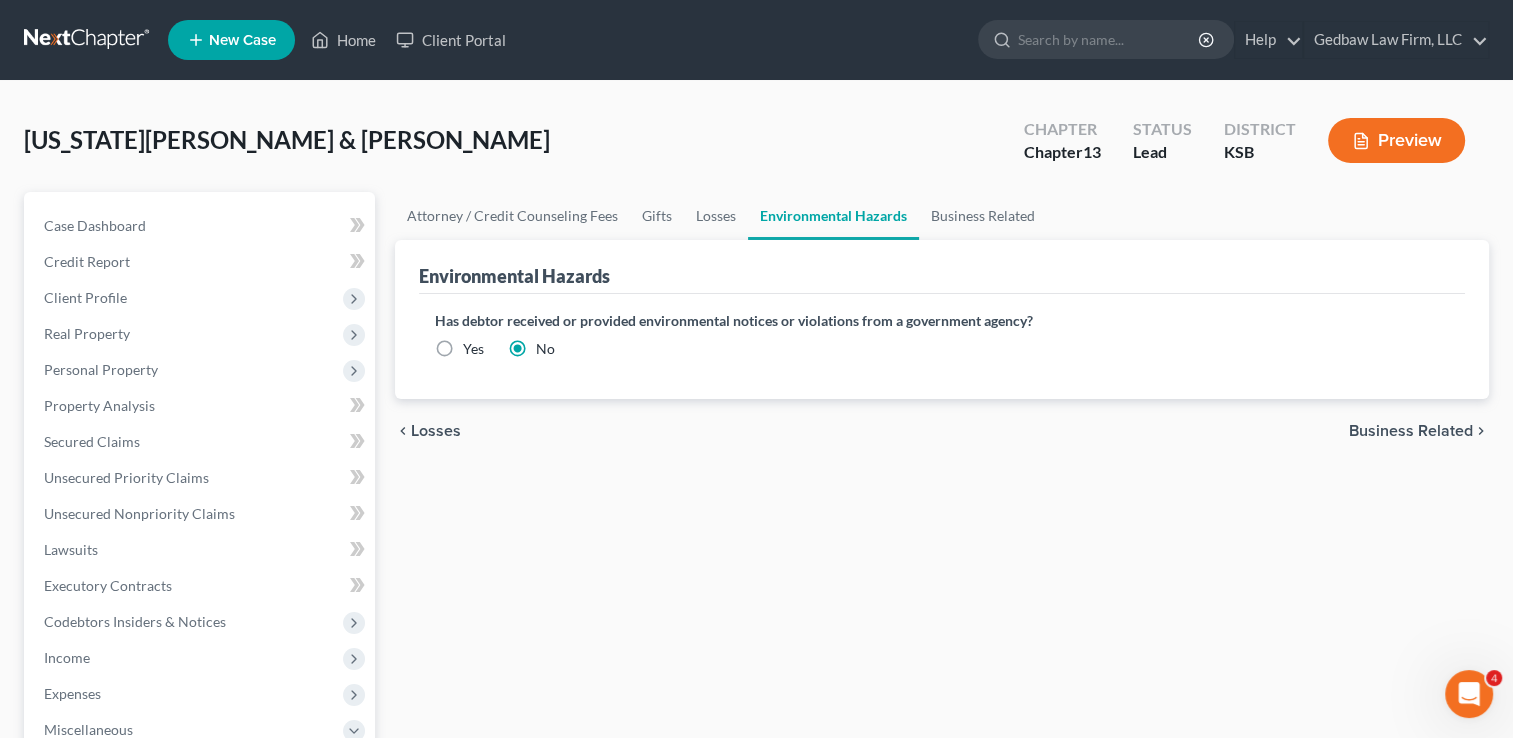 click on "Business Related" at bounding box center (1411, 431) 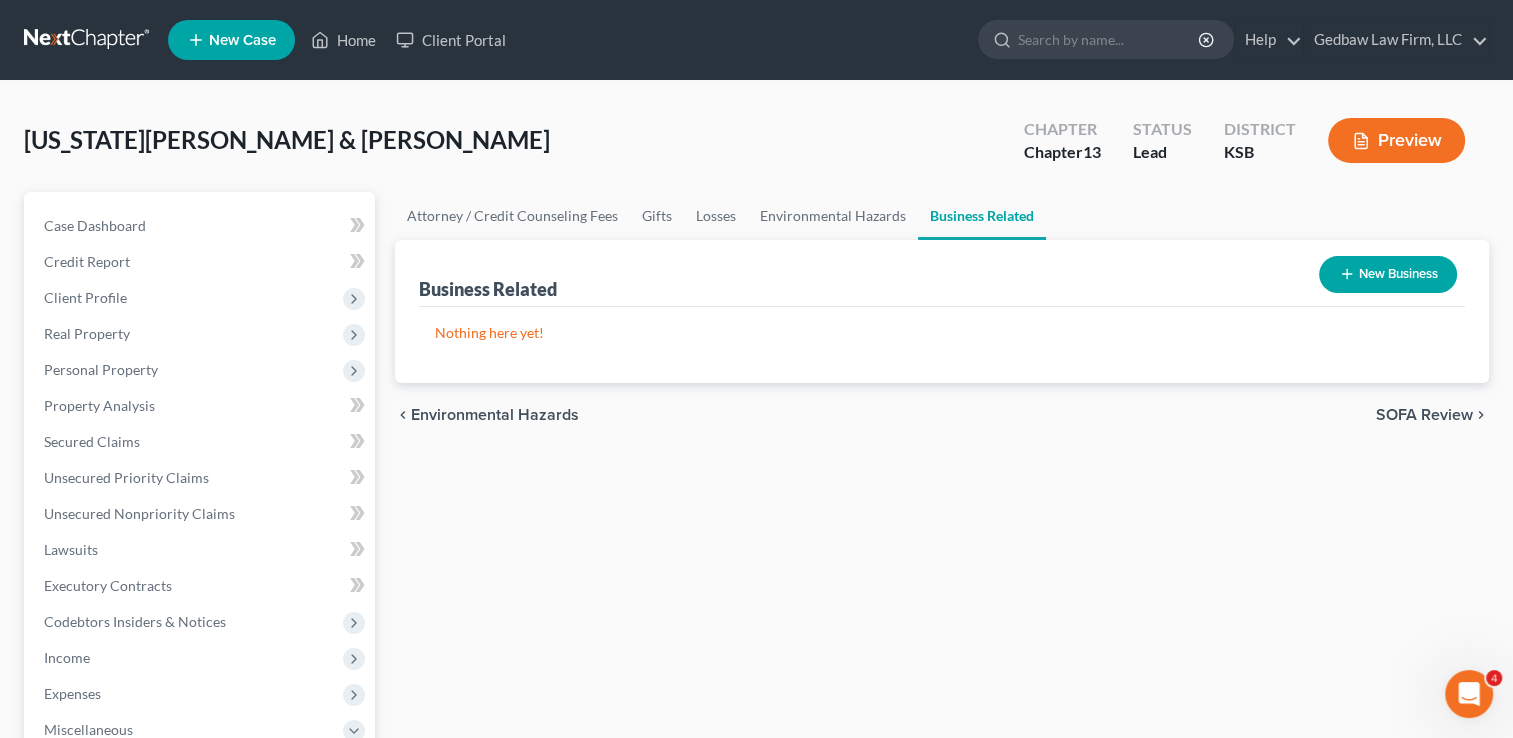 click on "SOFA Review" at bounding box center (1424, 415) 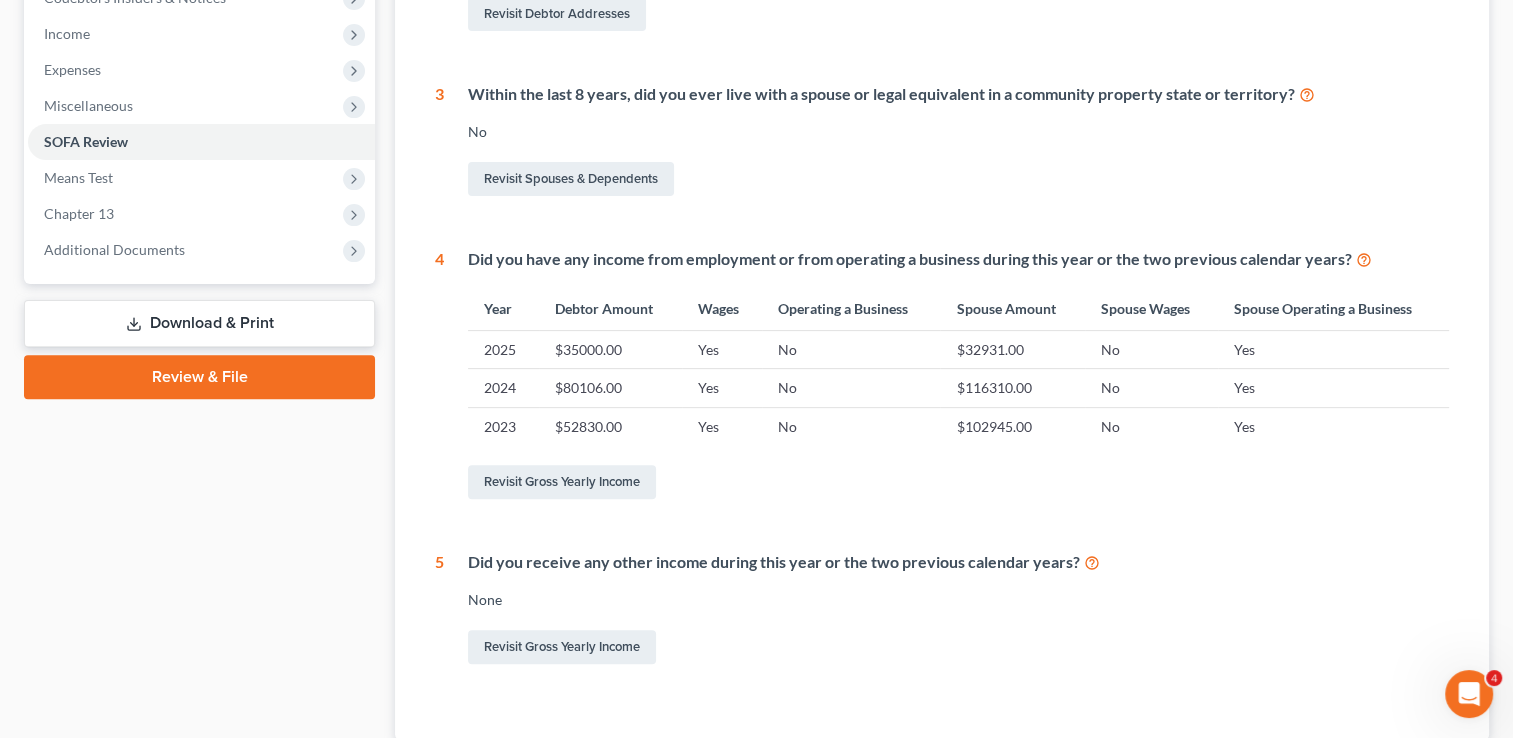 scroll, scrollTop: 600, scrollLeft: 0, axis: vertical 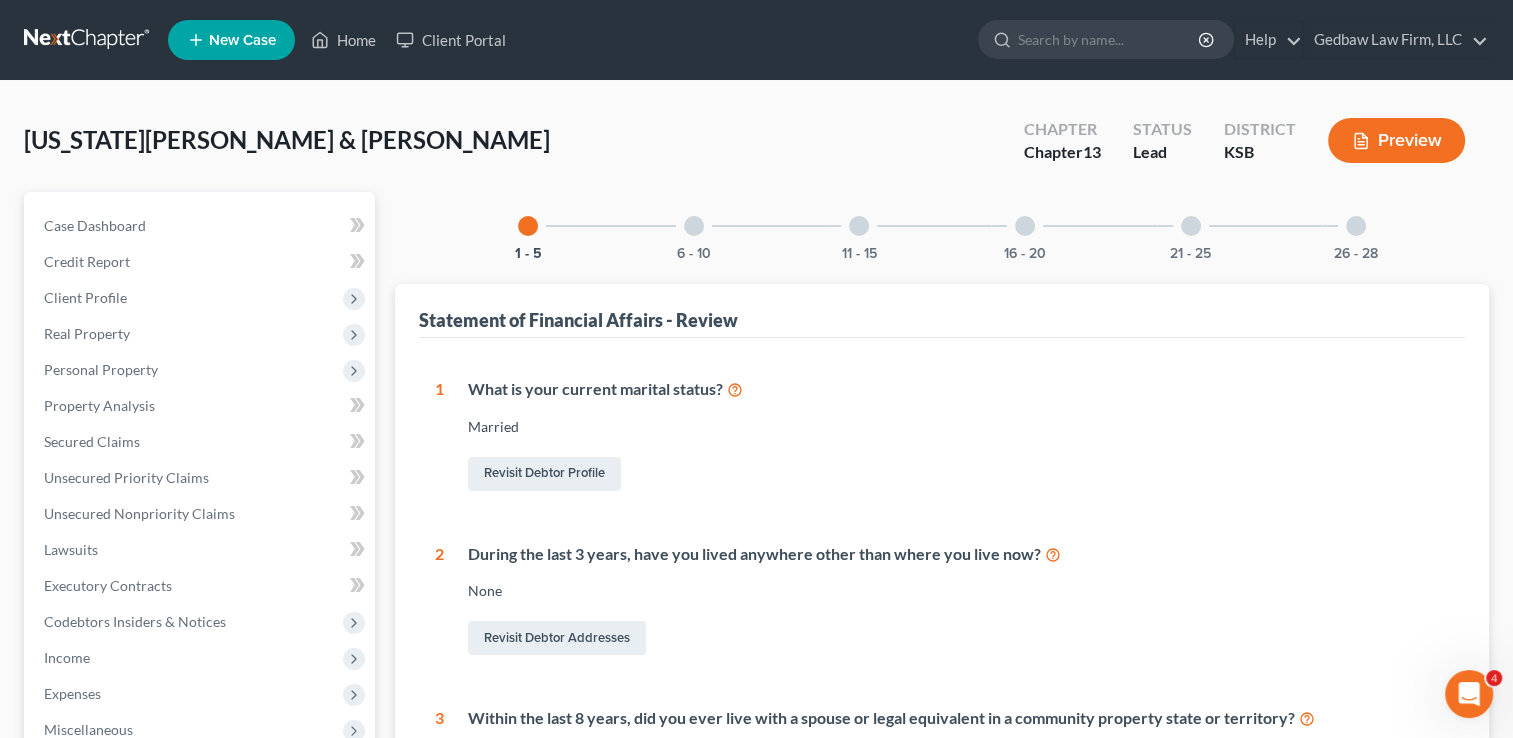 click at bounding box center [694, 226] 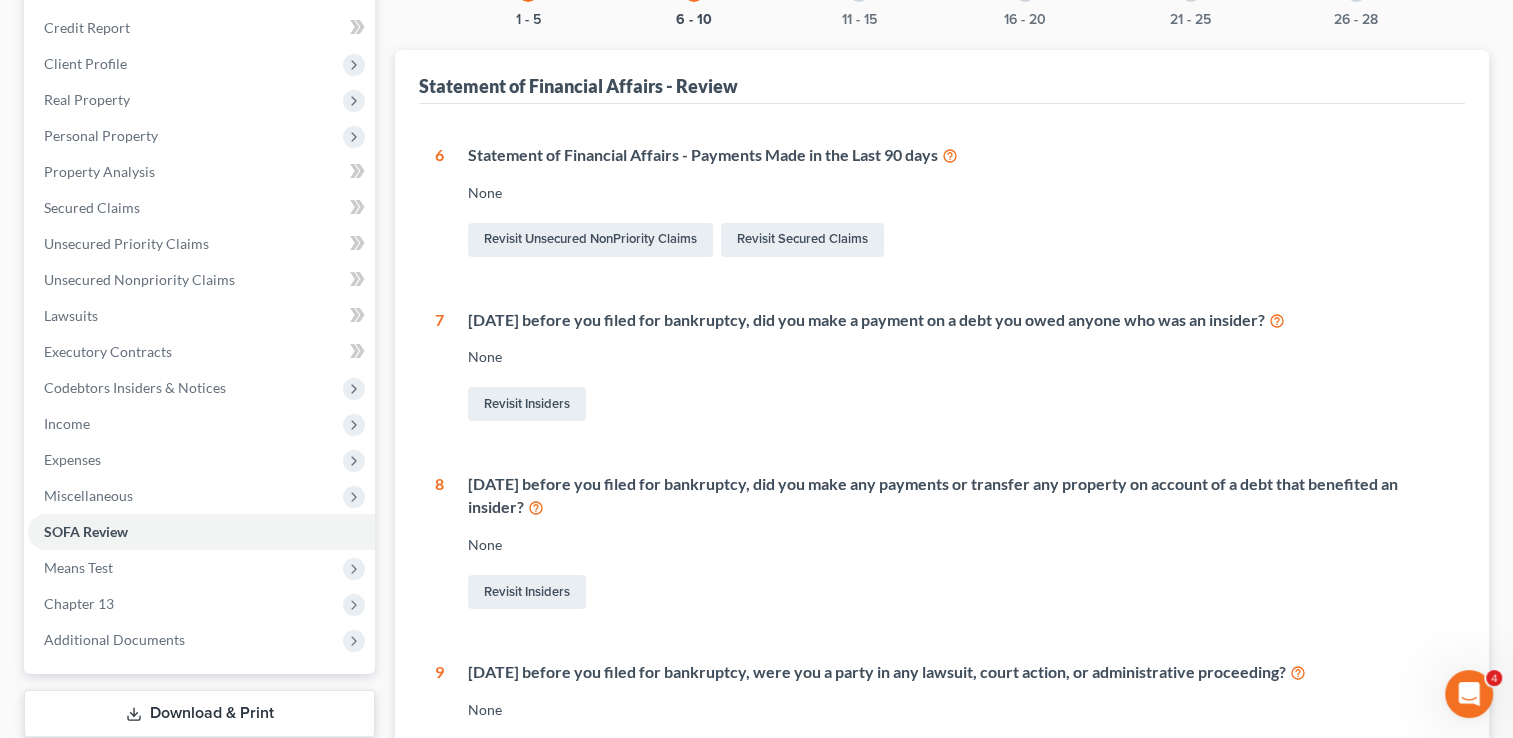scroll, scrollTop: 175, scrollLeft: 0, axis: vertical 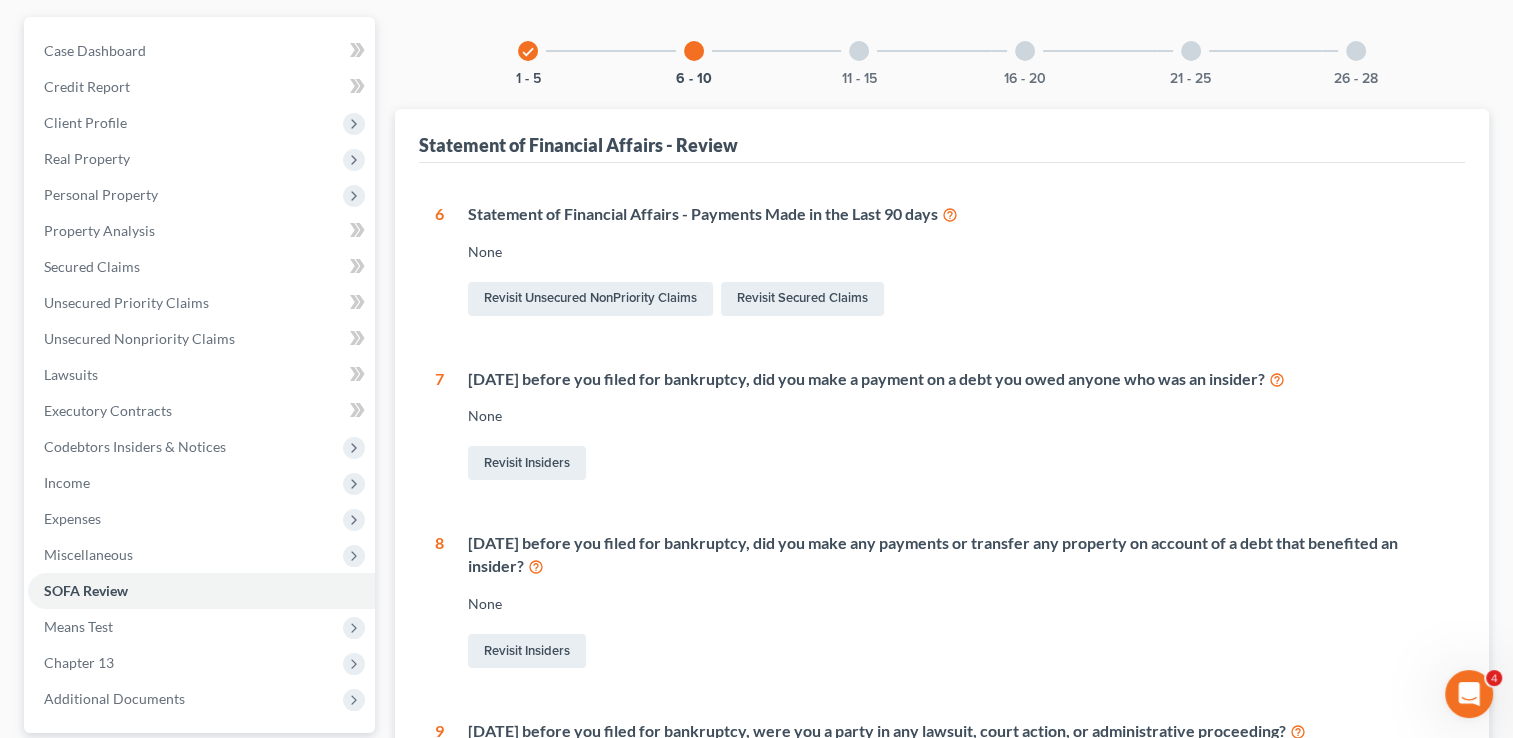 click at bounding box center [859, 51] 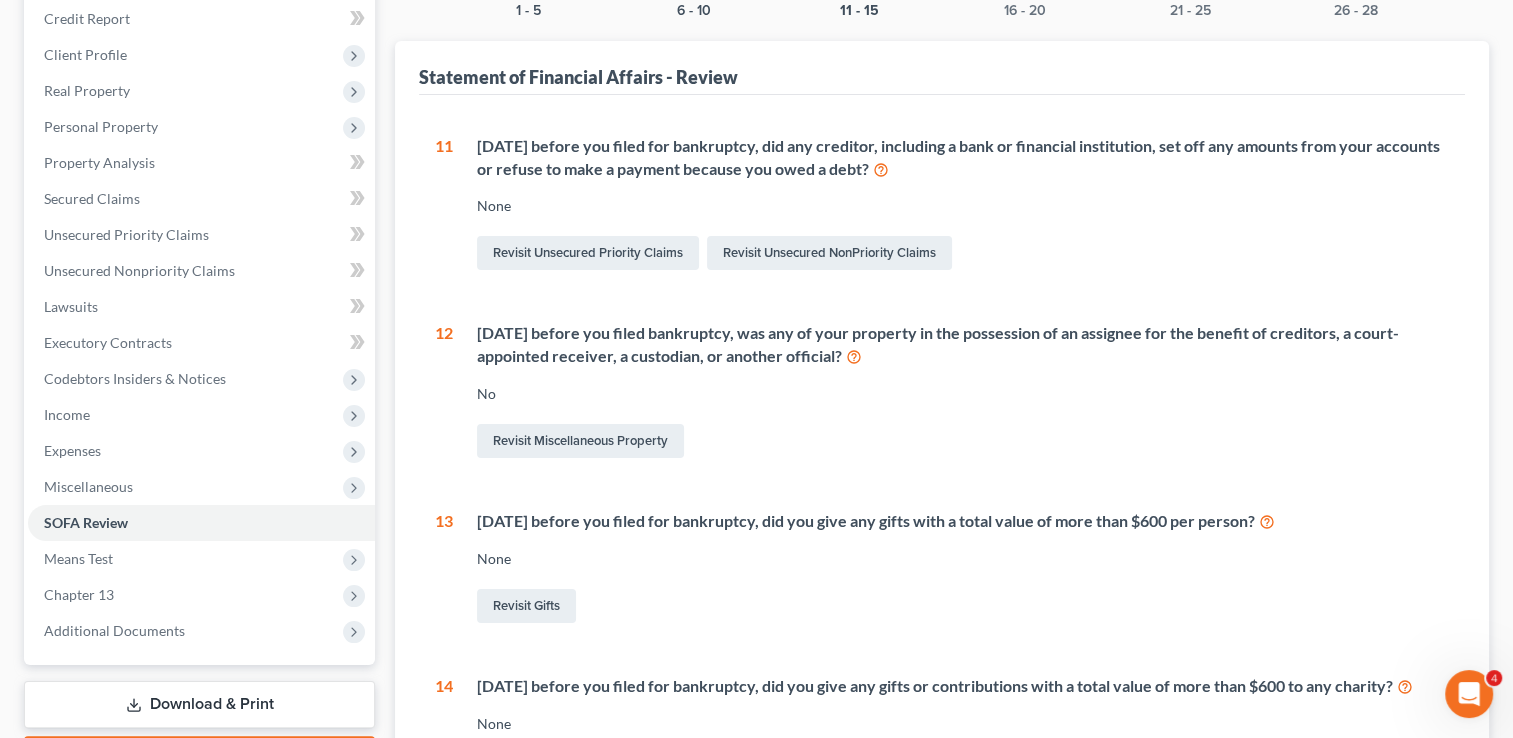 scroll, scrollTop: 200, scrollLeft: 0, axis: vertical 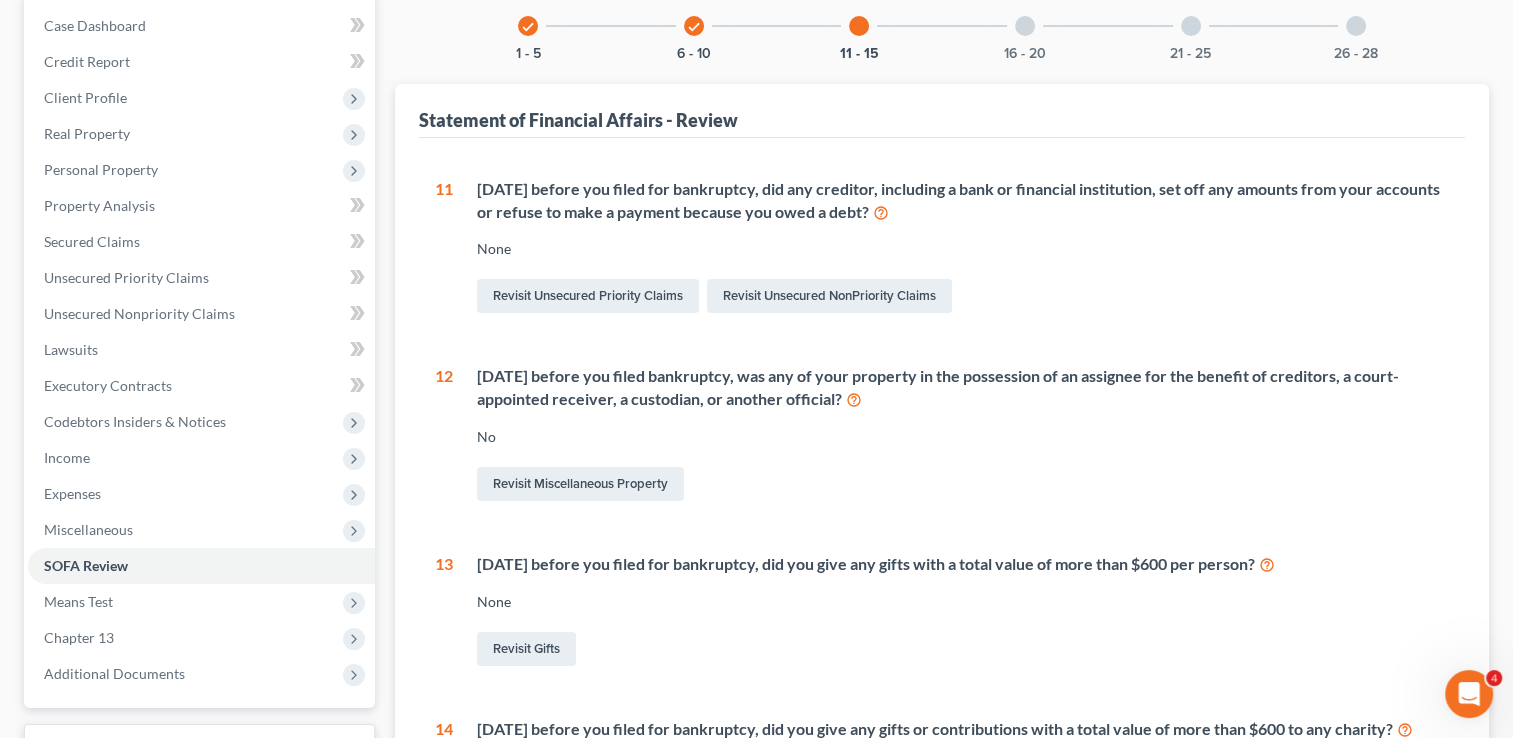 click at bounding box center [1025, 26] 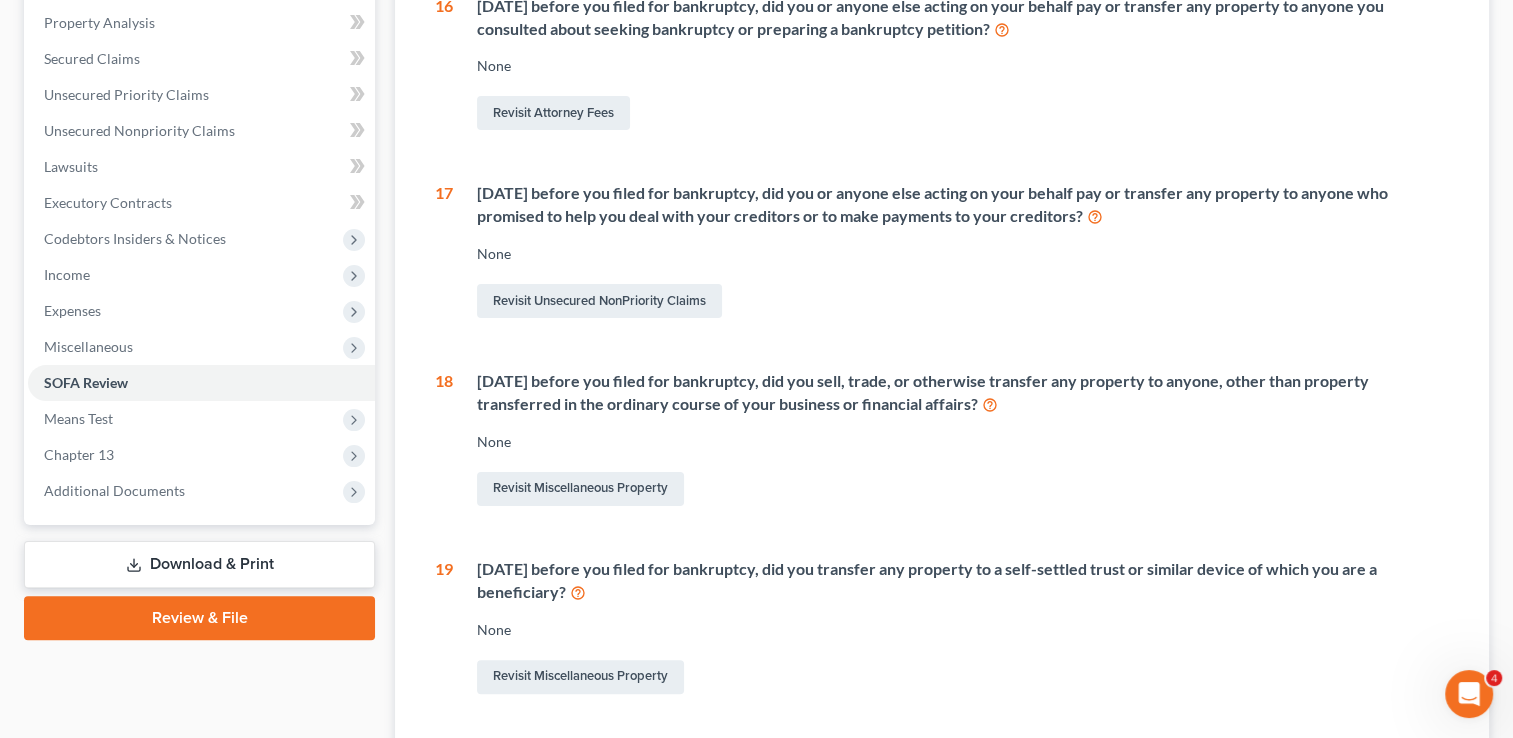 scroll, scrollTop: 0, scrollLeft: 0, axis: both 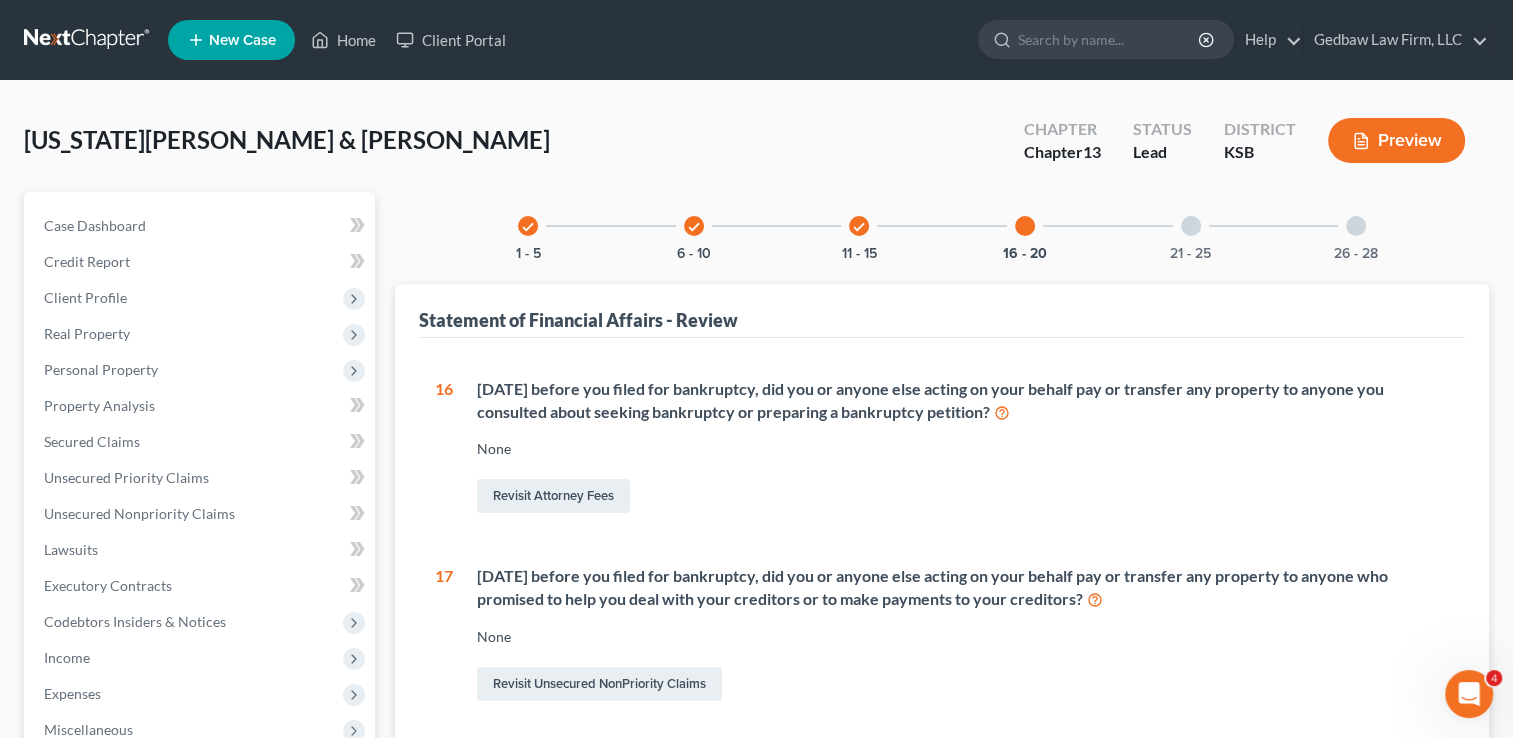 click at bounding box center [1191, 226] 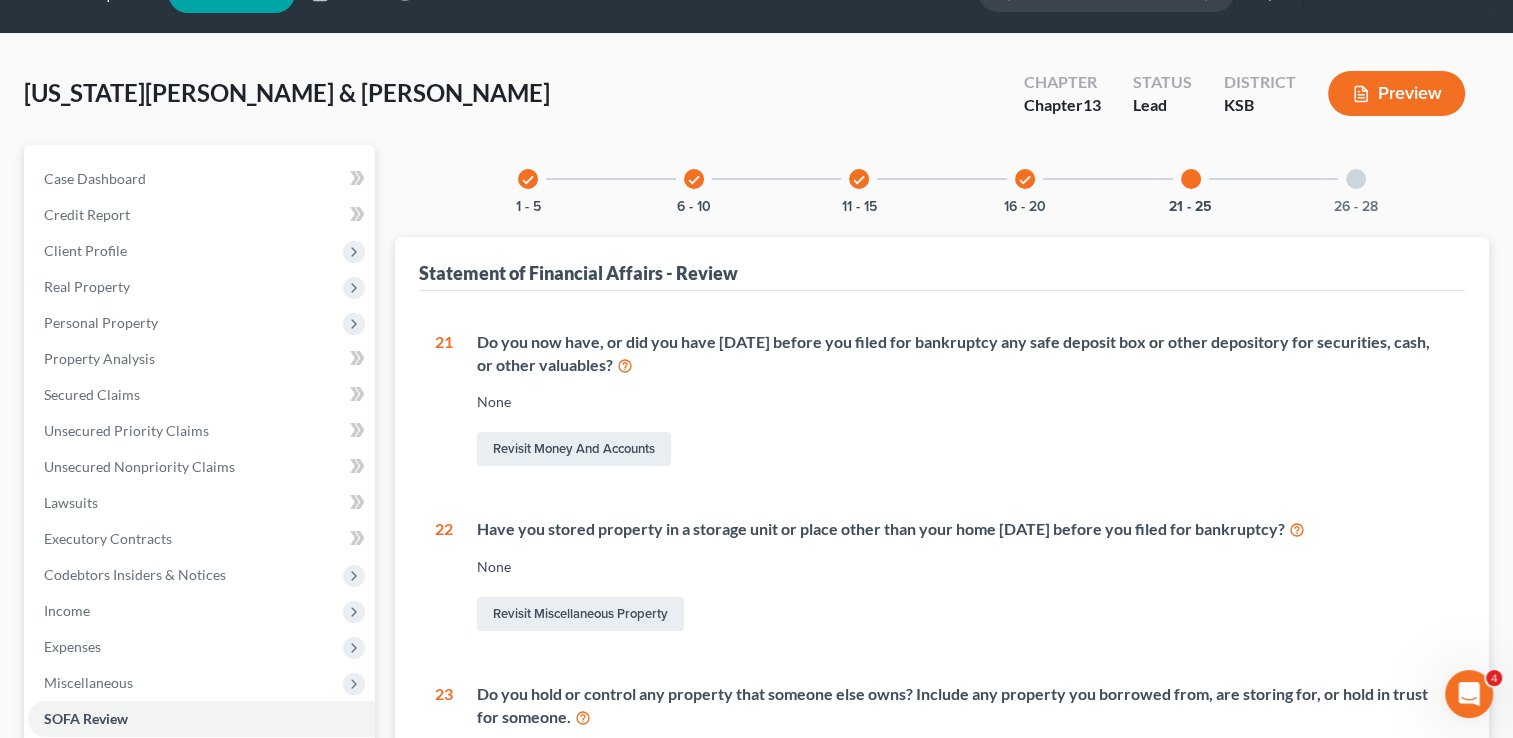 scroll, scrollTop: 24, scrollLeft: 0, axis: vertical 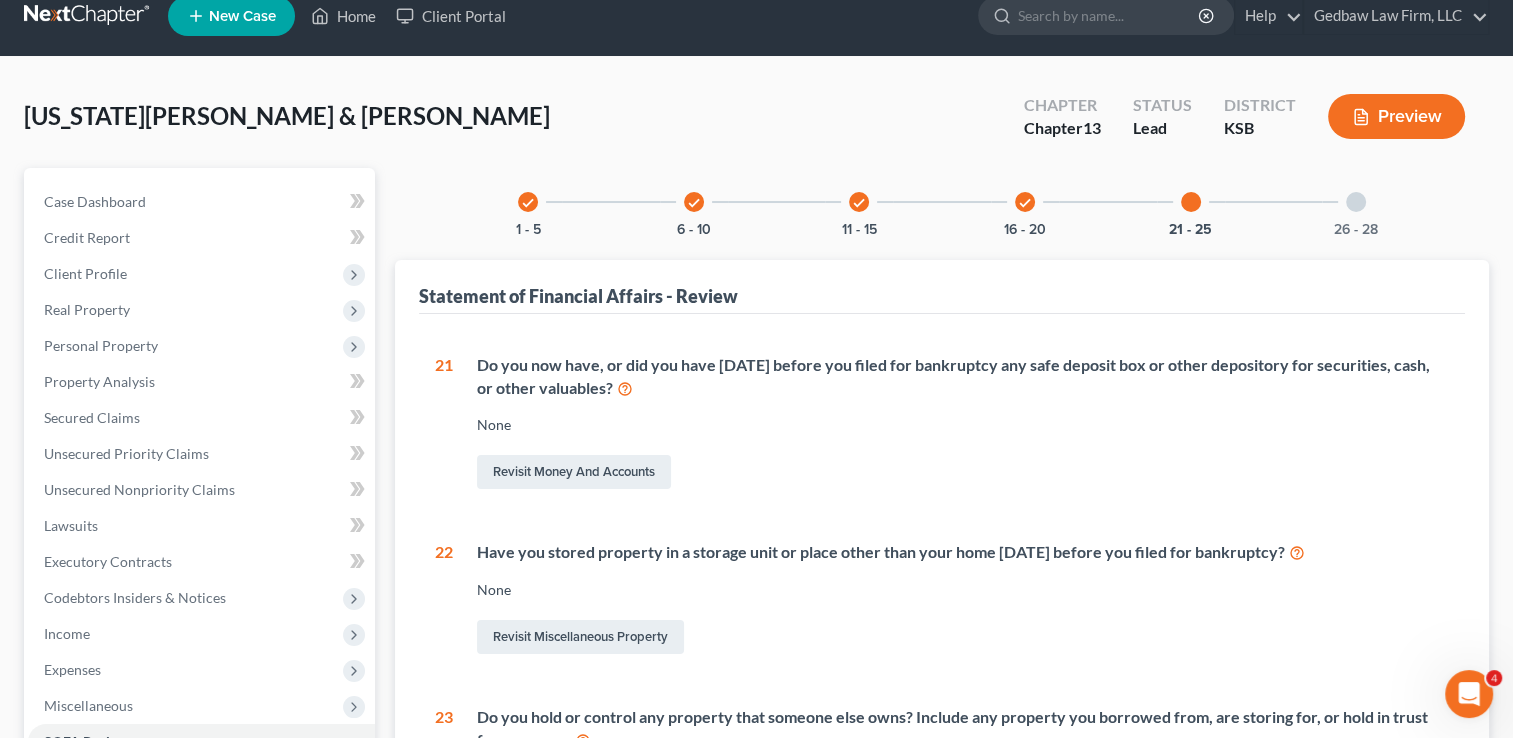 click at bounding box center [1356, 202] 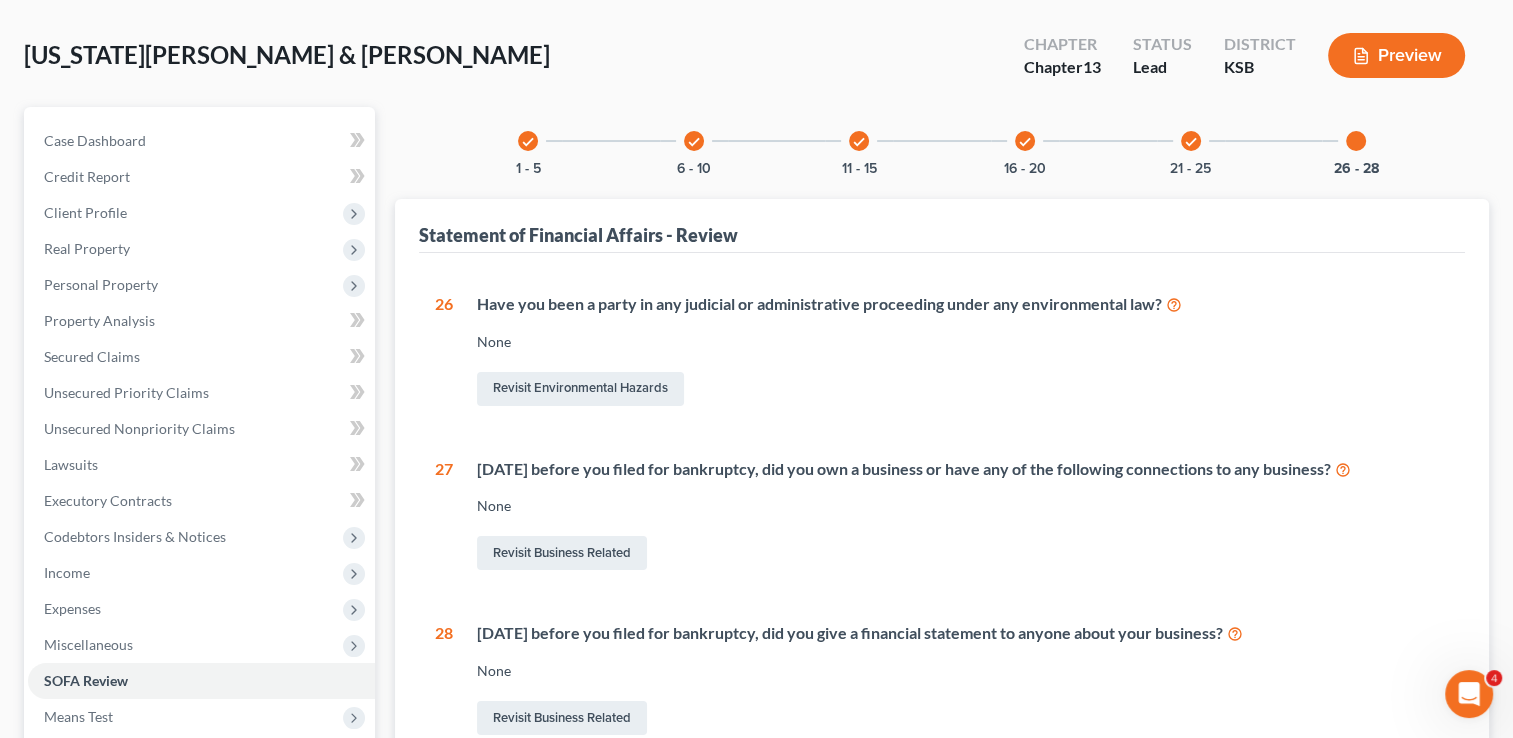 scroll, scrollTop: 100, scrollLeft: 0, axis: vertical 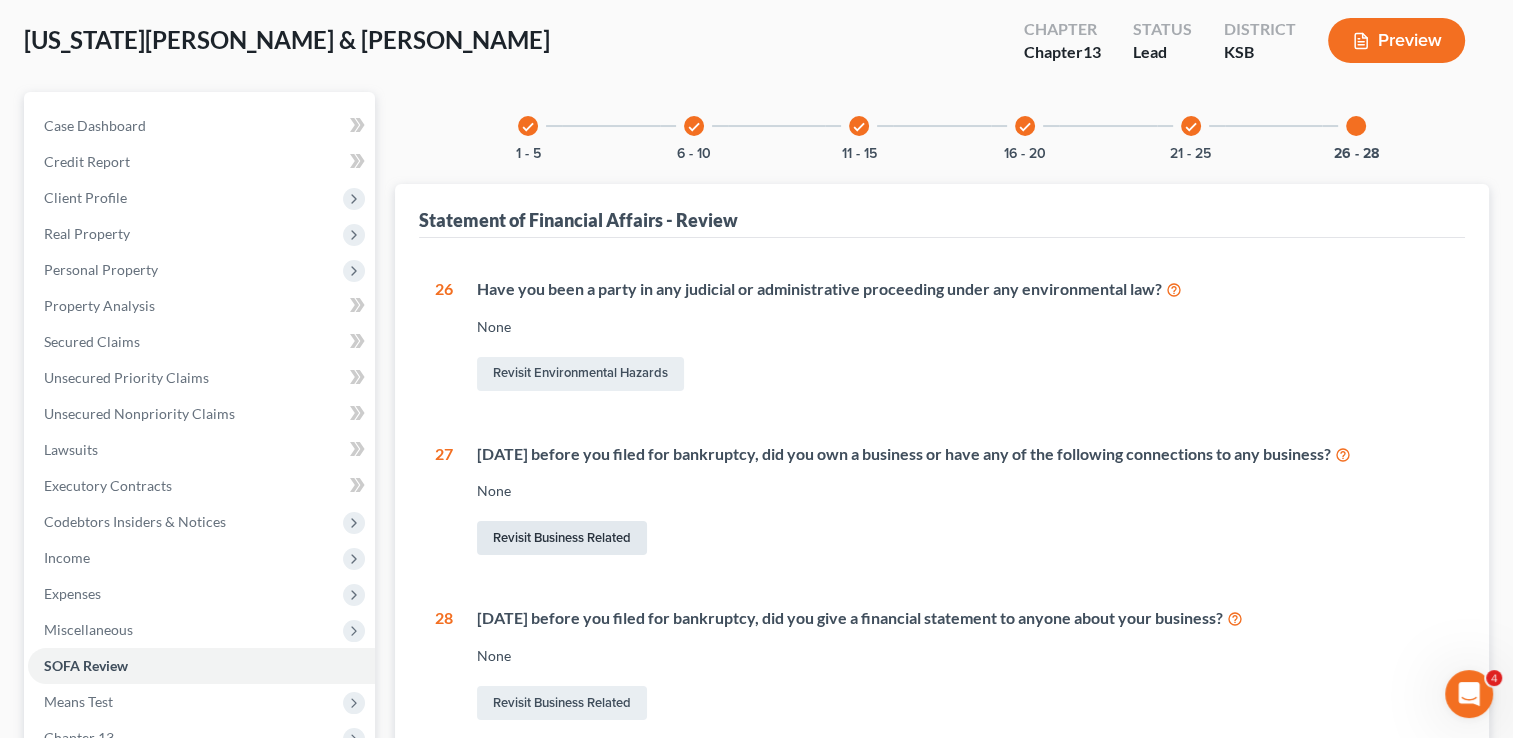 click on "Revisit Business Related" at bounding box center (562, 538) 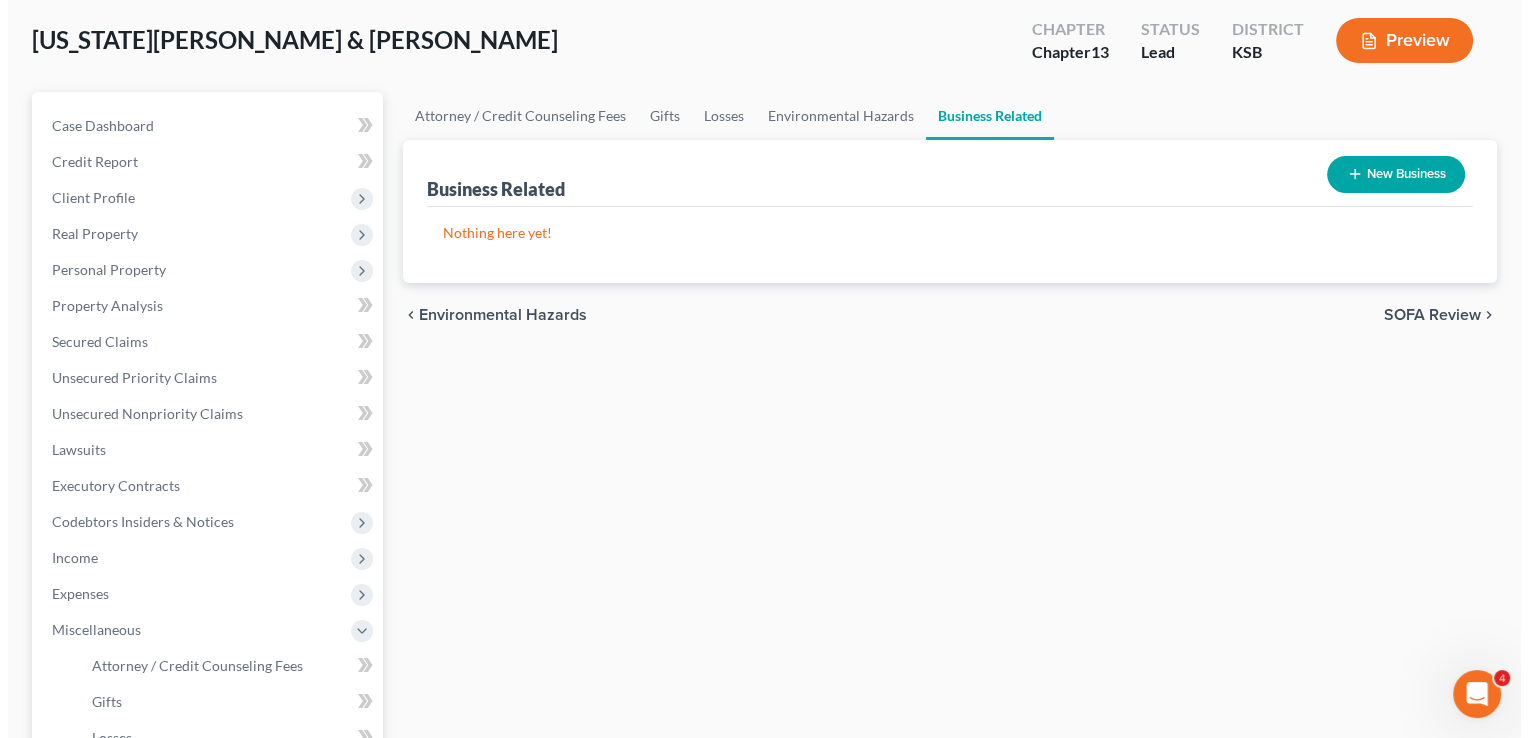 scroll, scrollTop: 0, scrollLeft: 0, axis: both 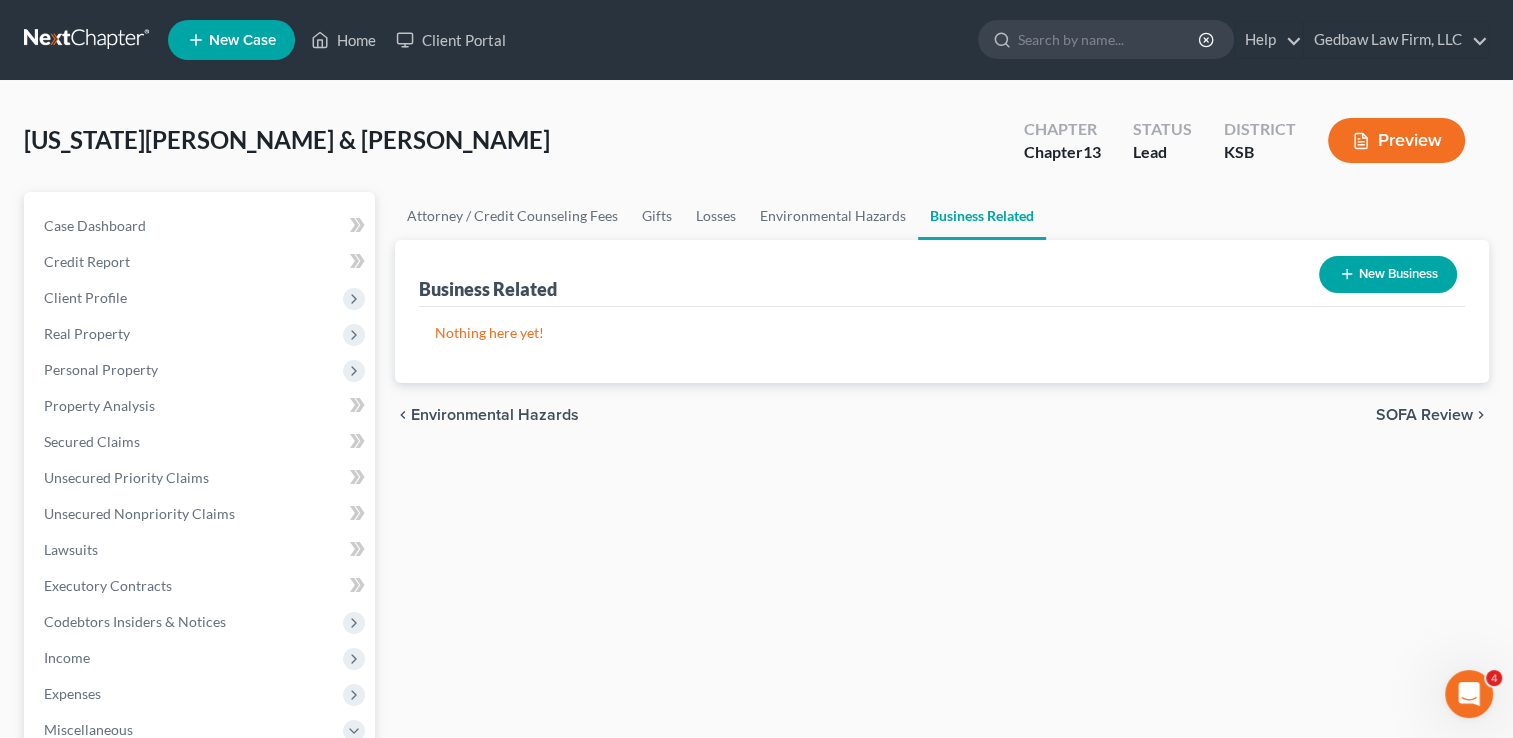 click on "New Business" at bounding box center [1388, 274] 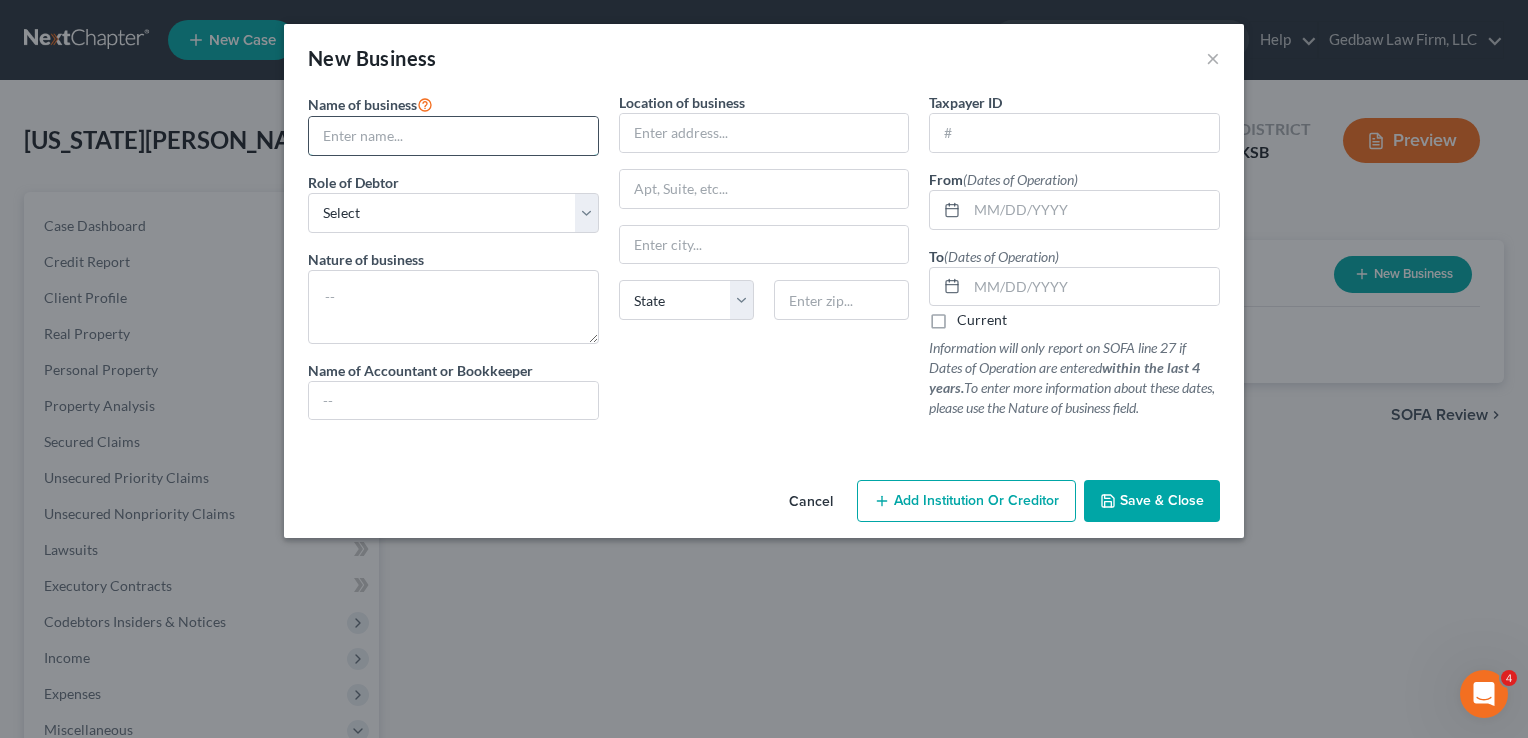 click at bounding box center [453, 136] 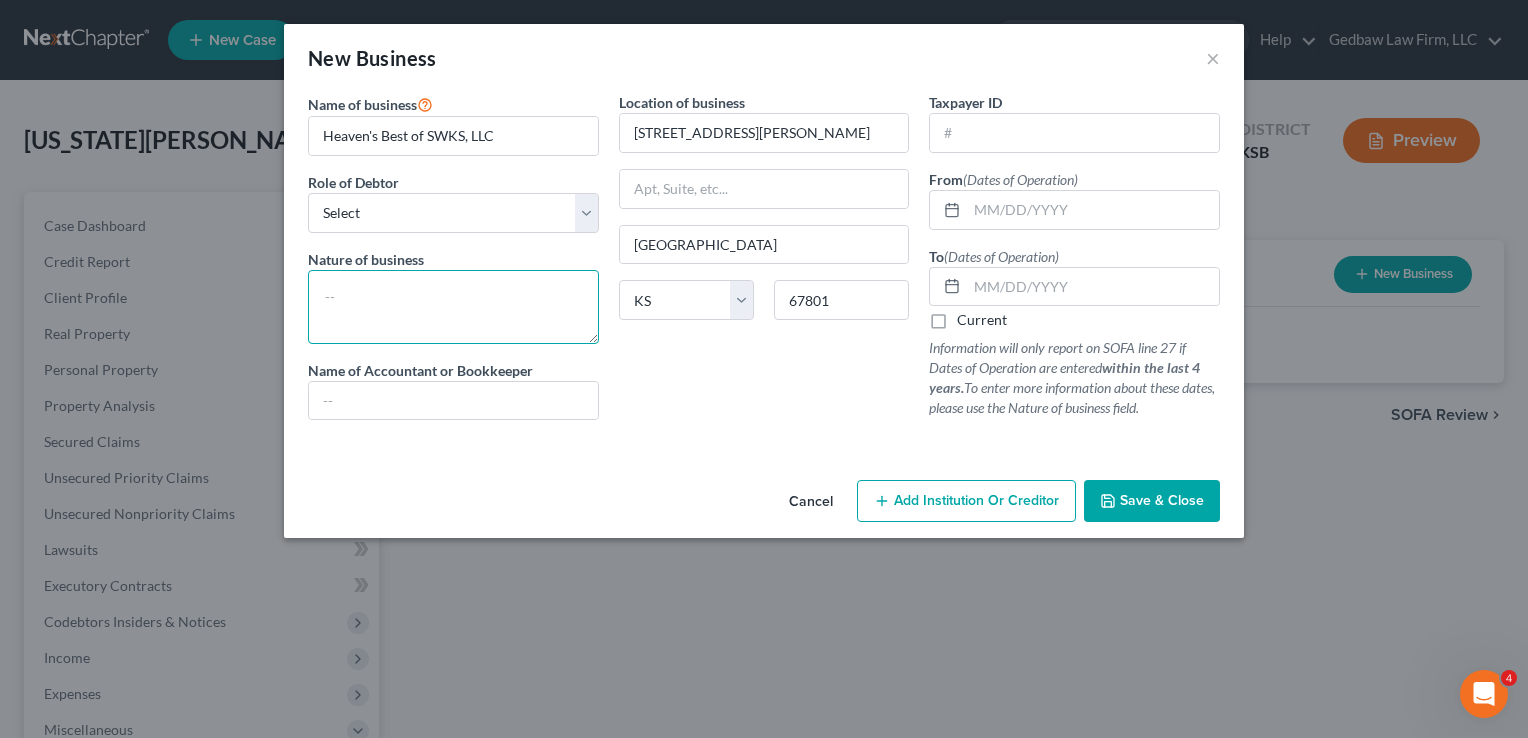 click at bounding box center [453, 307] 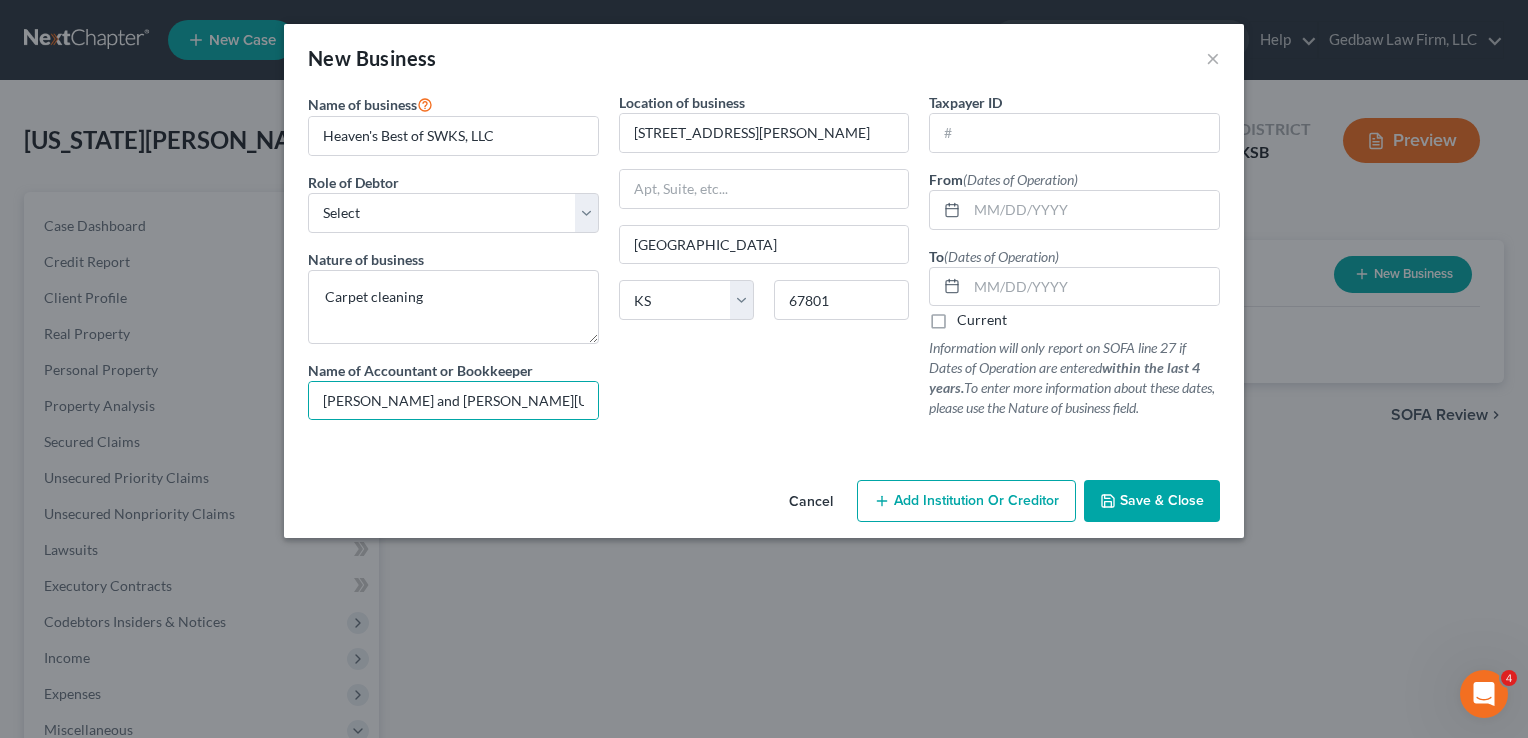 click on "Current" at bounding box center (982, 320) 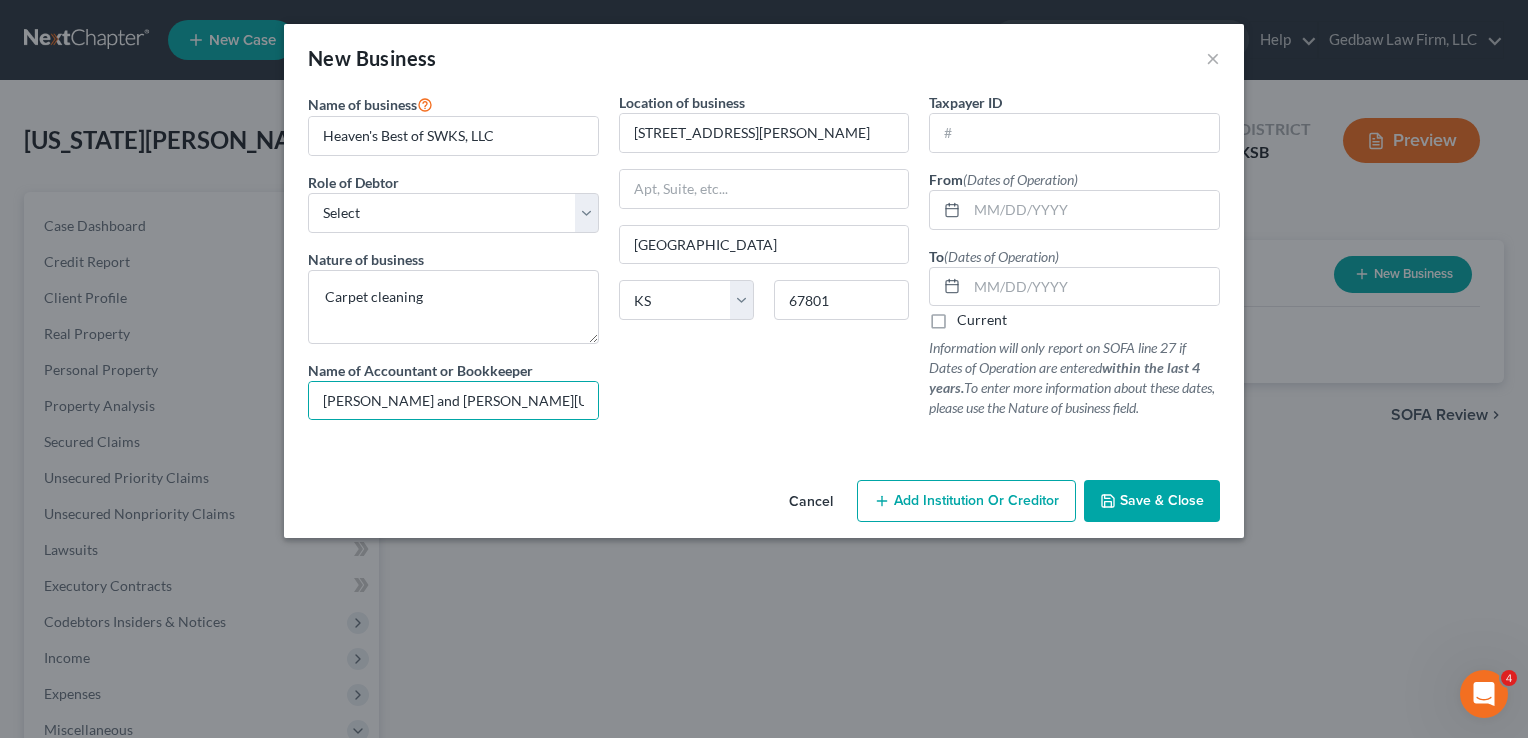 click on "Current" at bounding box center [971, 316] 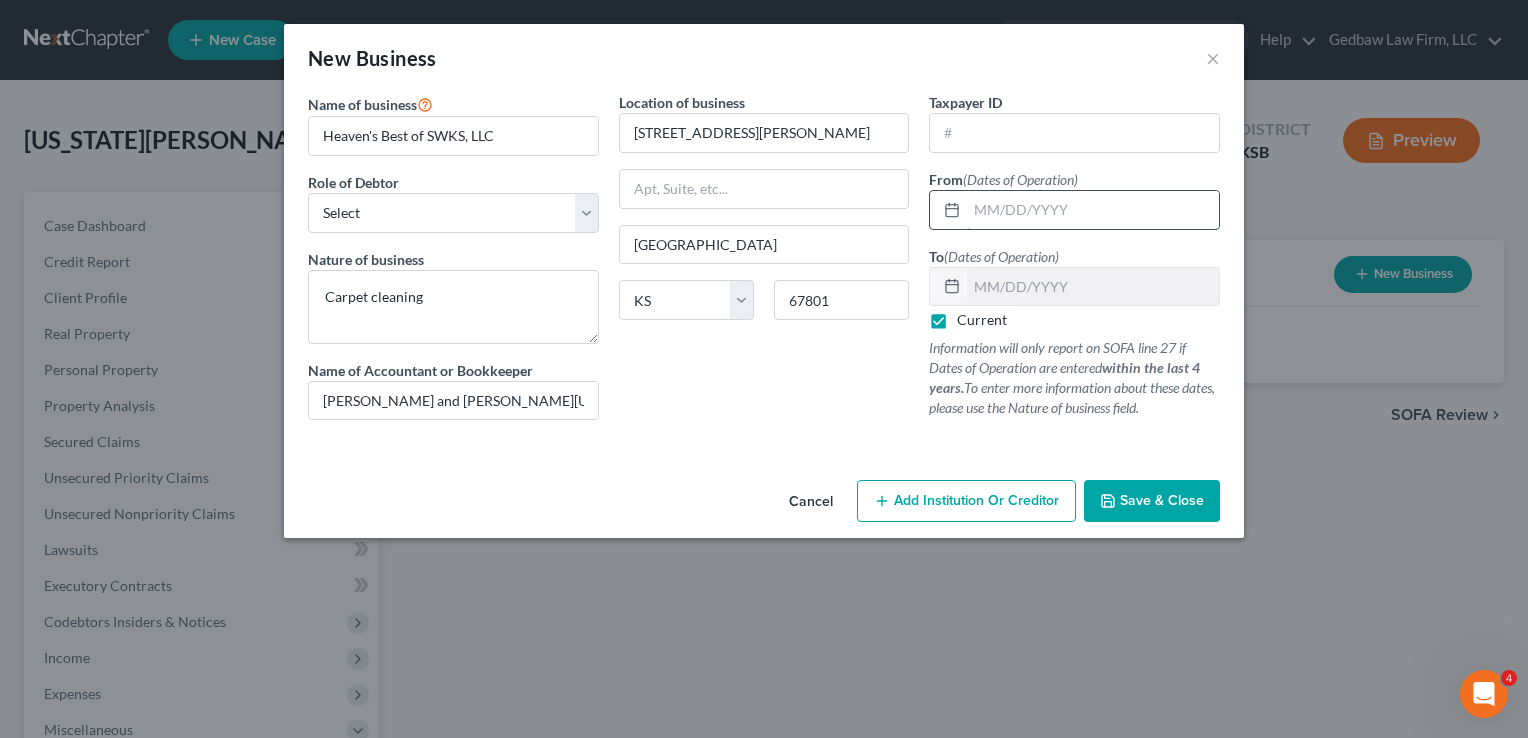 click at bounding box center [1093, 210] 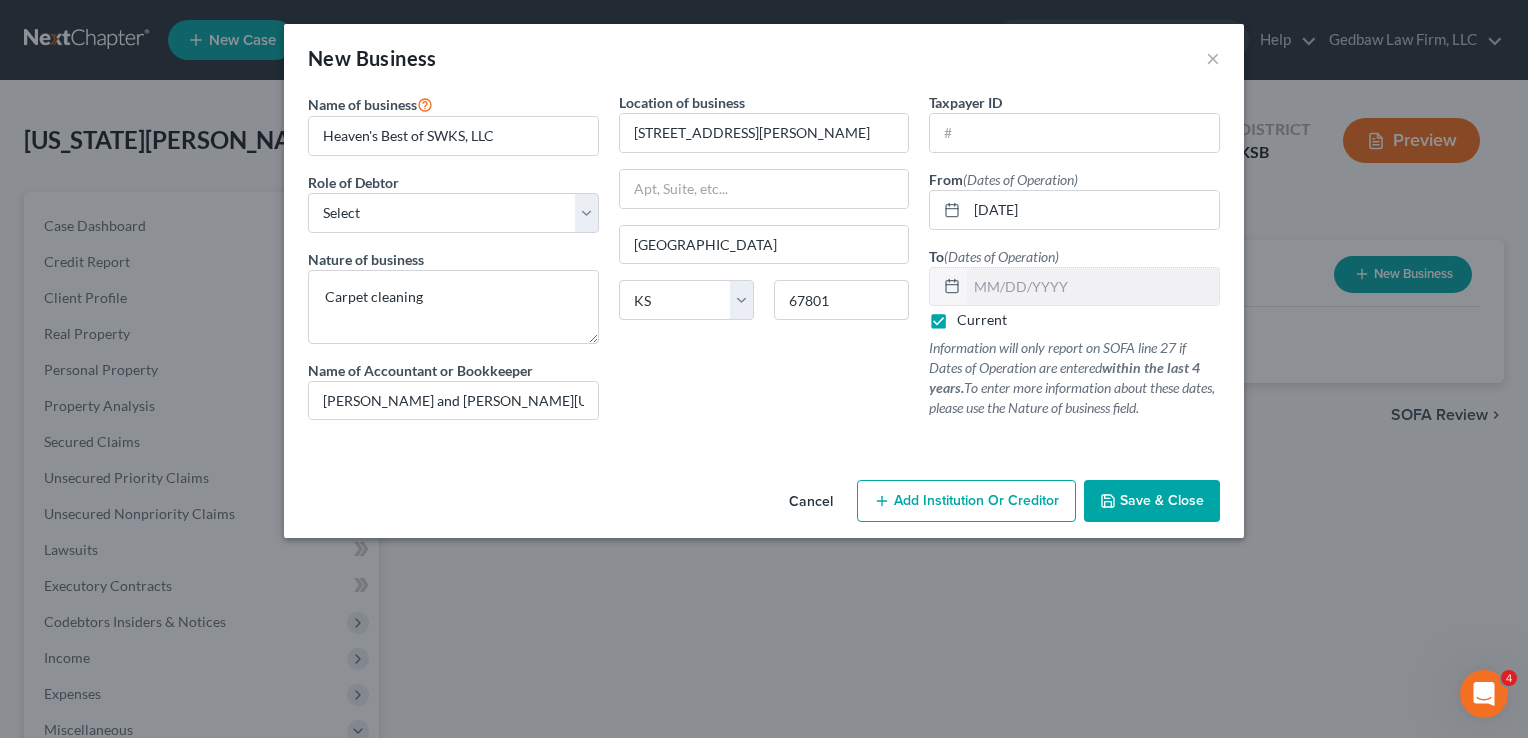 click on "Save & Close" at bounding box center [1162, 500] 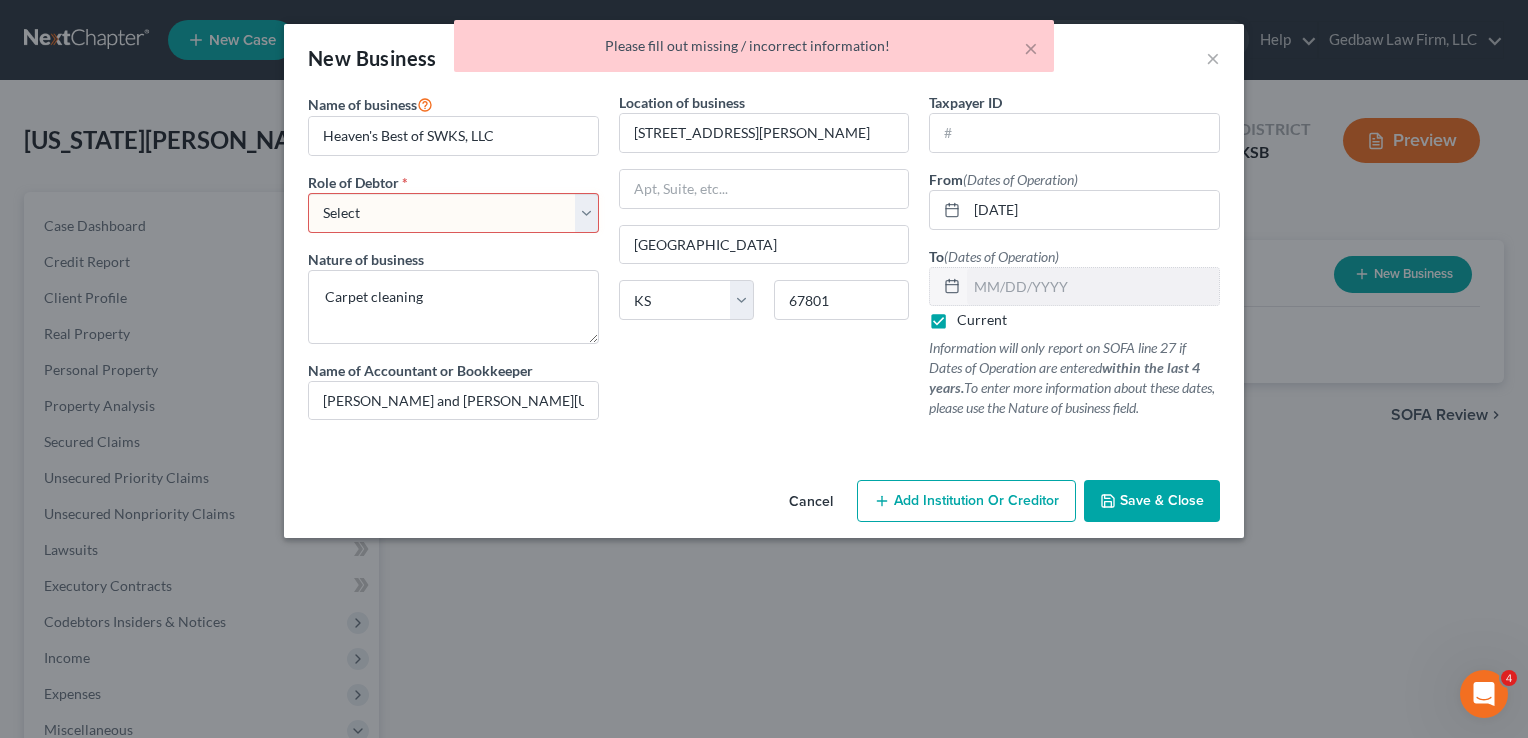 click on "Select A member of a limited liability company (LLC) or limited liability partnership (LLP) An officer, director, or managing executive of a corporation An owner of at least 5% of the voting or equity securities of a corporation A partner in a partnership A sole proprietor or self-employed in a trade, profession, or [MEDICAL_DATA], either full-time or part-time" at bounding box center [453, 213] 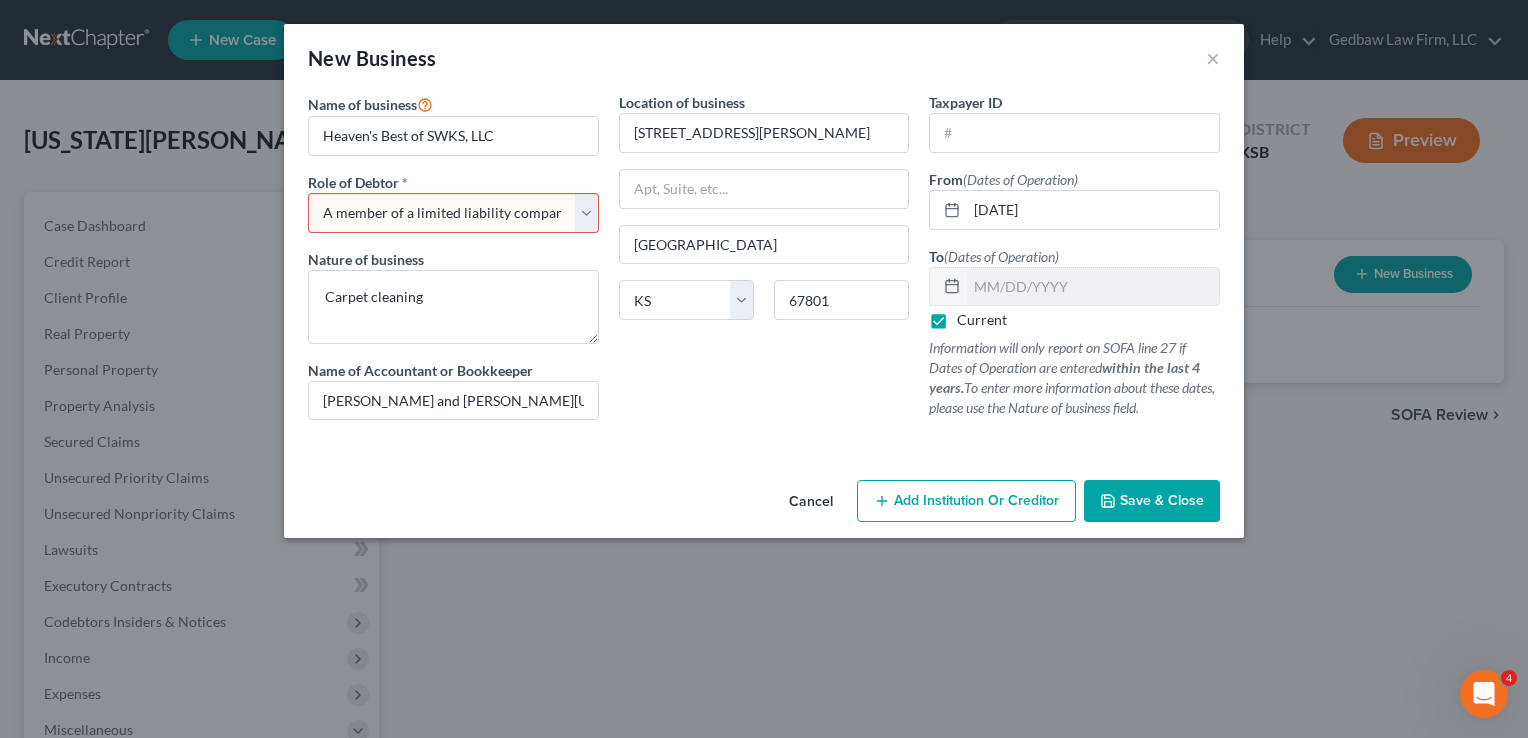 click on "Select A member of a limited liability company (LLC) or limited liability partnership (LLP) An officer, director, or managing executive of a corporation An owner of at least 5% of the voting or equity securities of a corporation A partner in a partnership A sole proprietor or self-employed in a trade, profession, or [MEDICAL_DATA], either full-time or part-time" at bounding box center [453, 213] 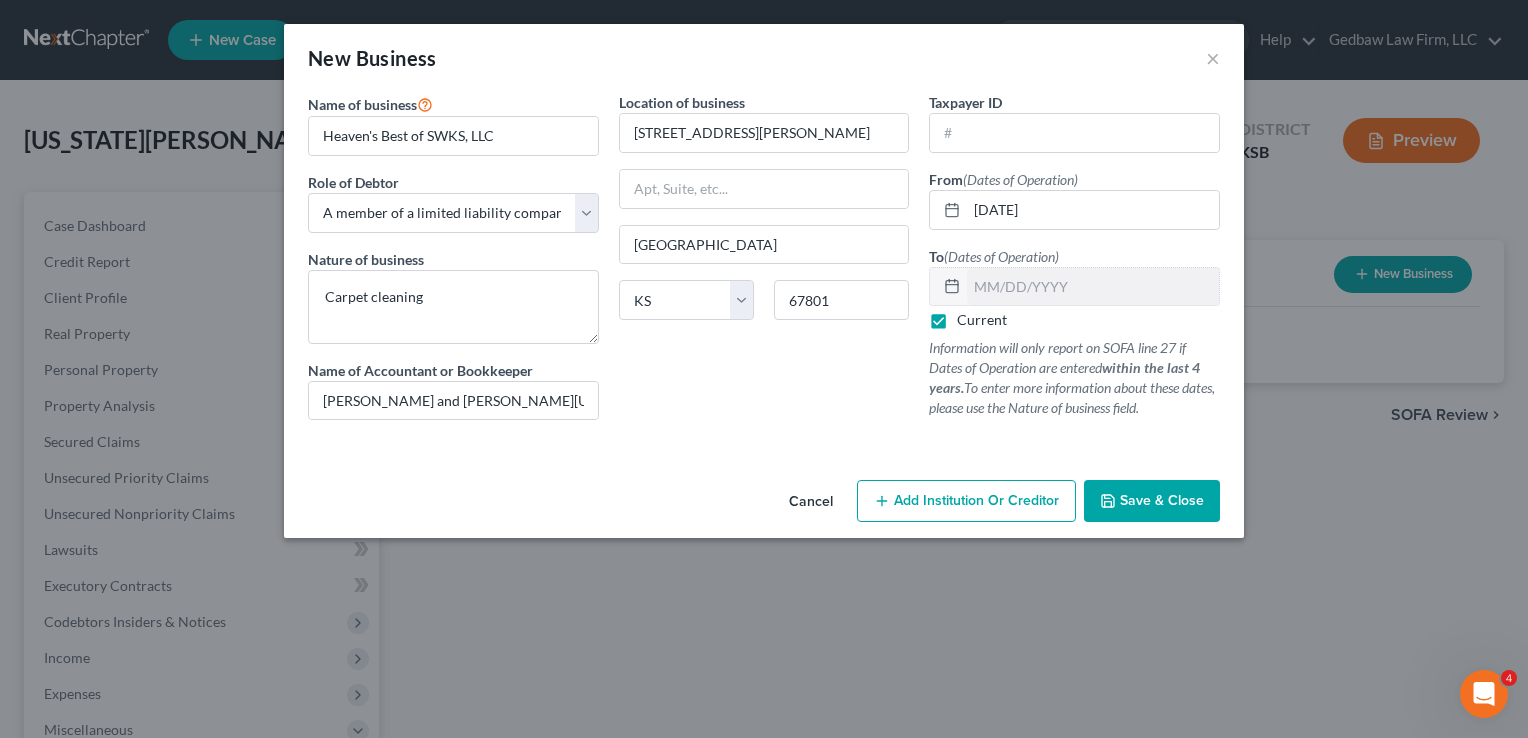 click on "Save & Close" at bounding box center [1162, 500] 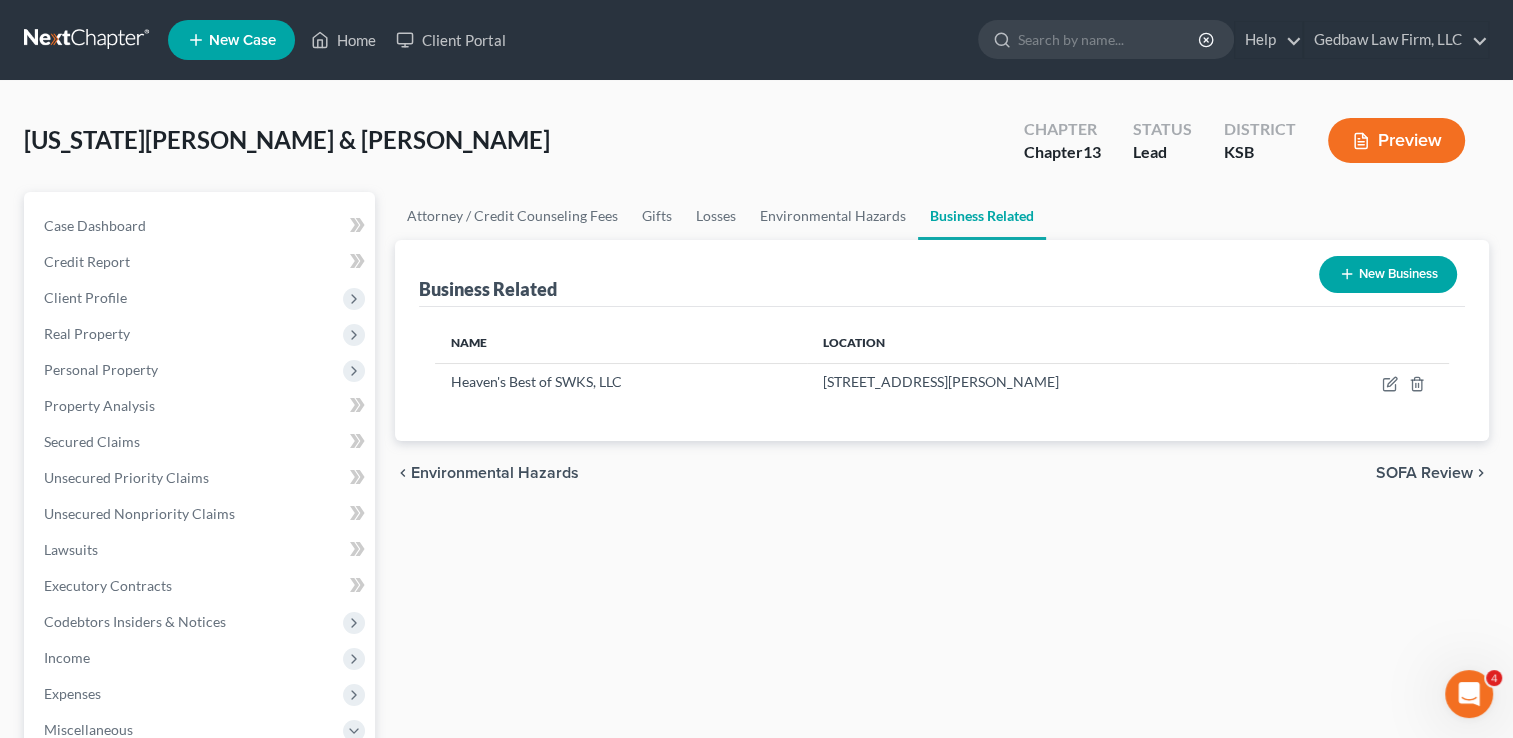 click on "Preview" at bounding box center (1396, 140) 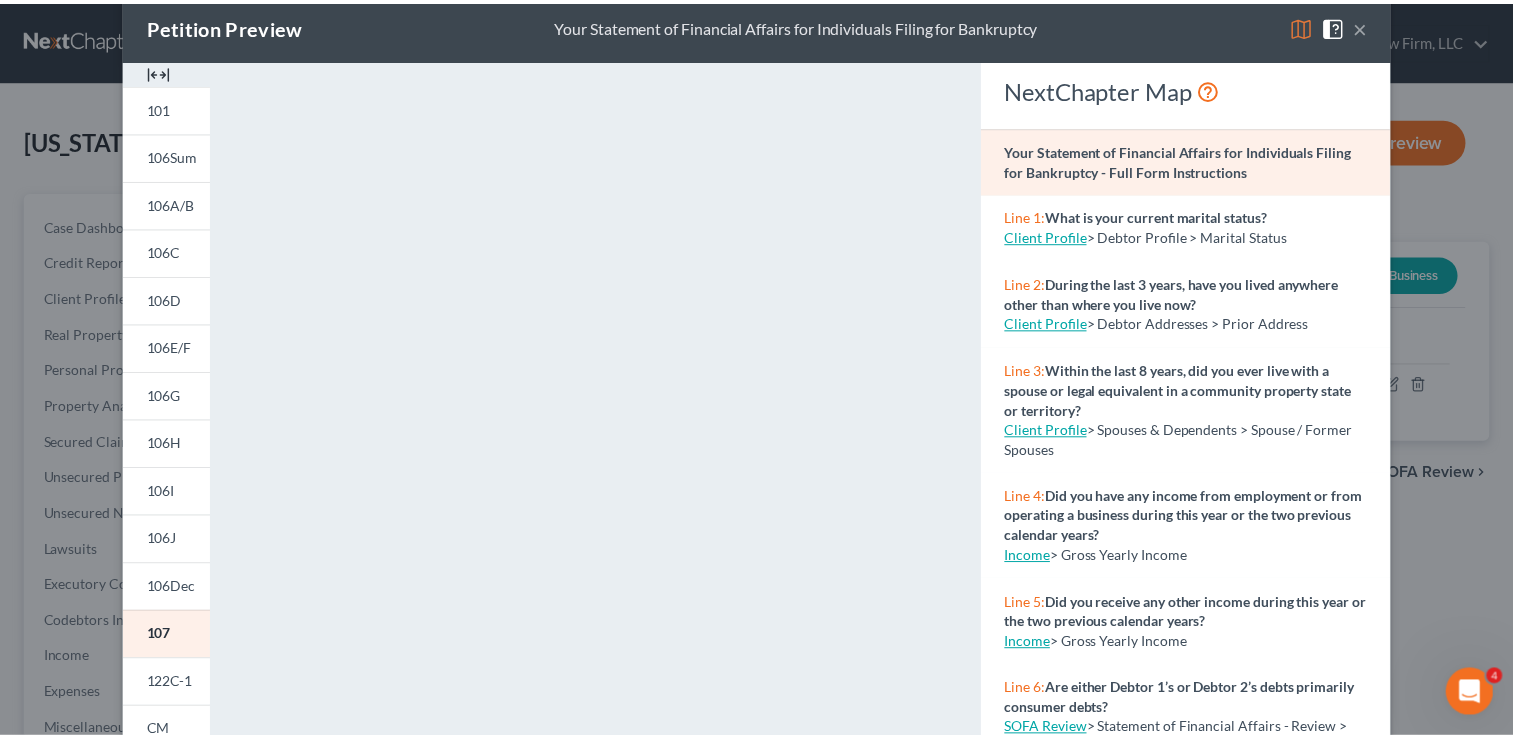 scroll, scrollTop: 0, scrollLeft: 0, axis: both 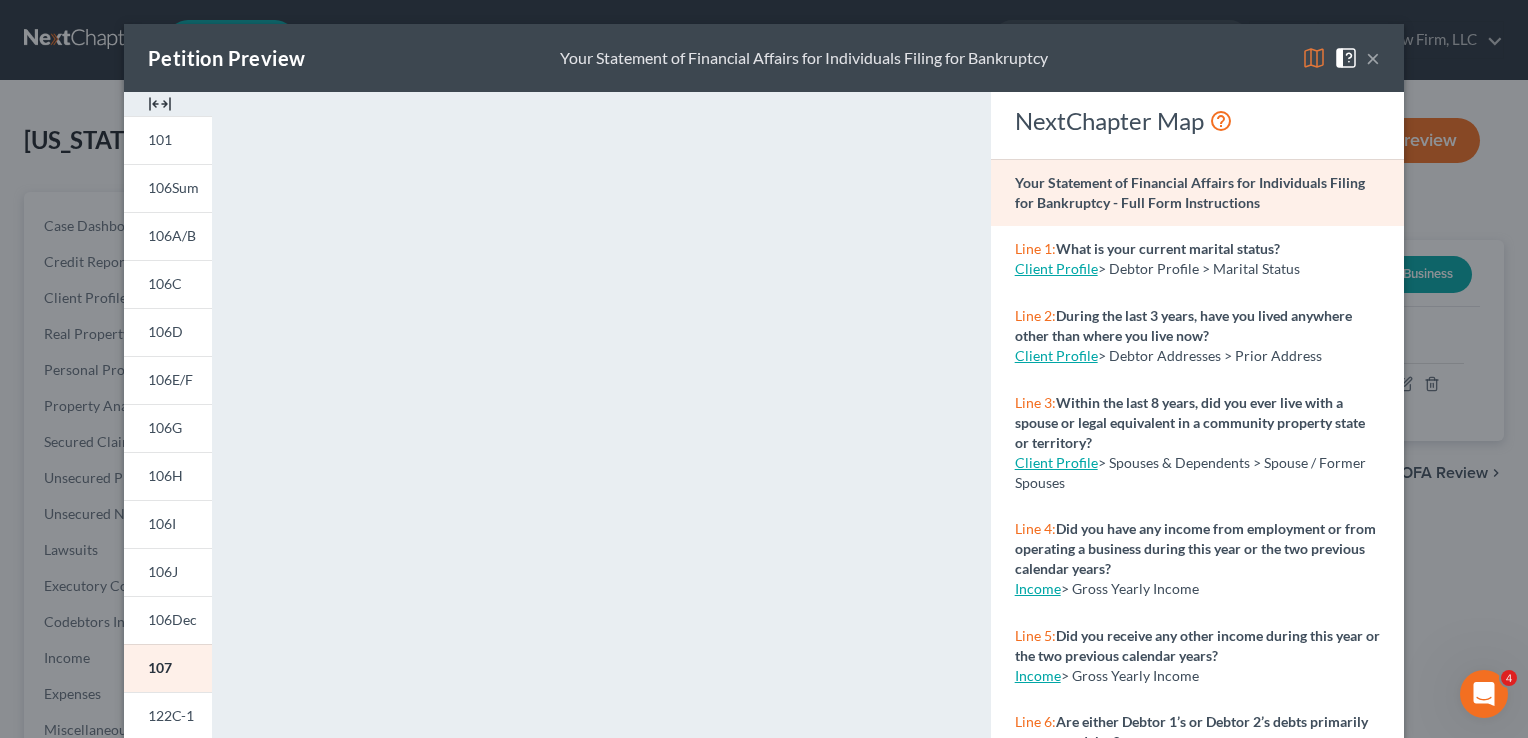 click on "×" at bounding box center [1373, 58] 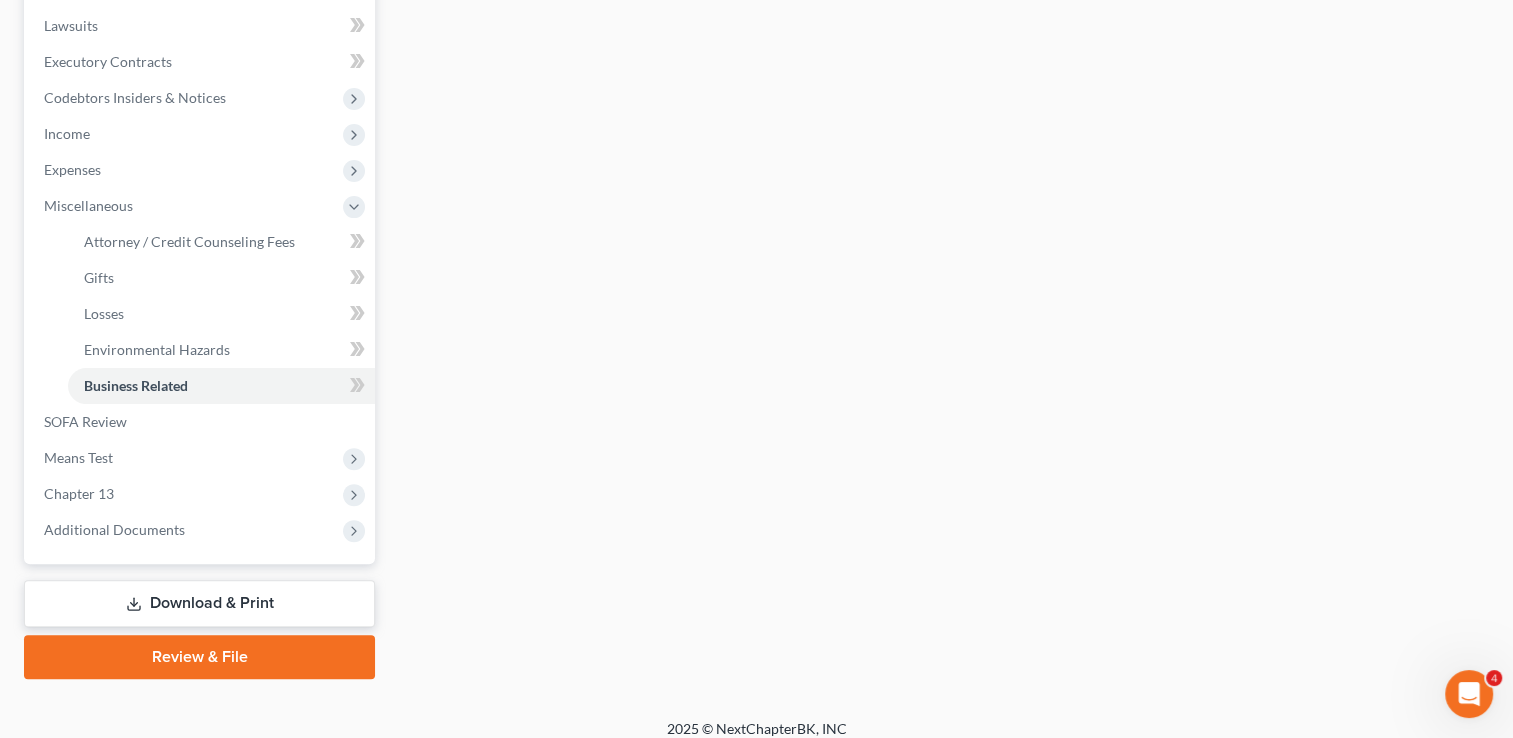 scroll, scrollTop: 539, scrollLeft: 0, axis: vertical 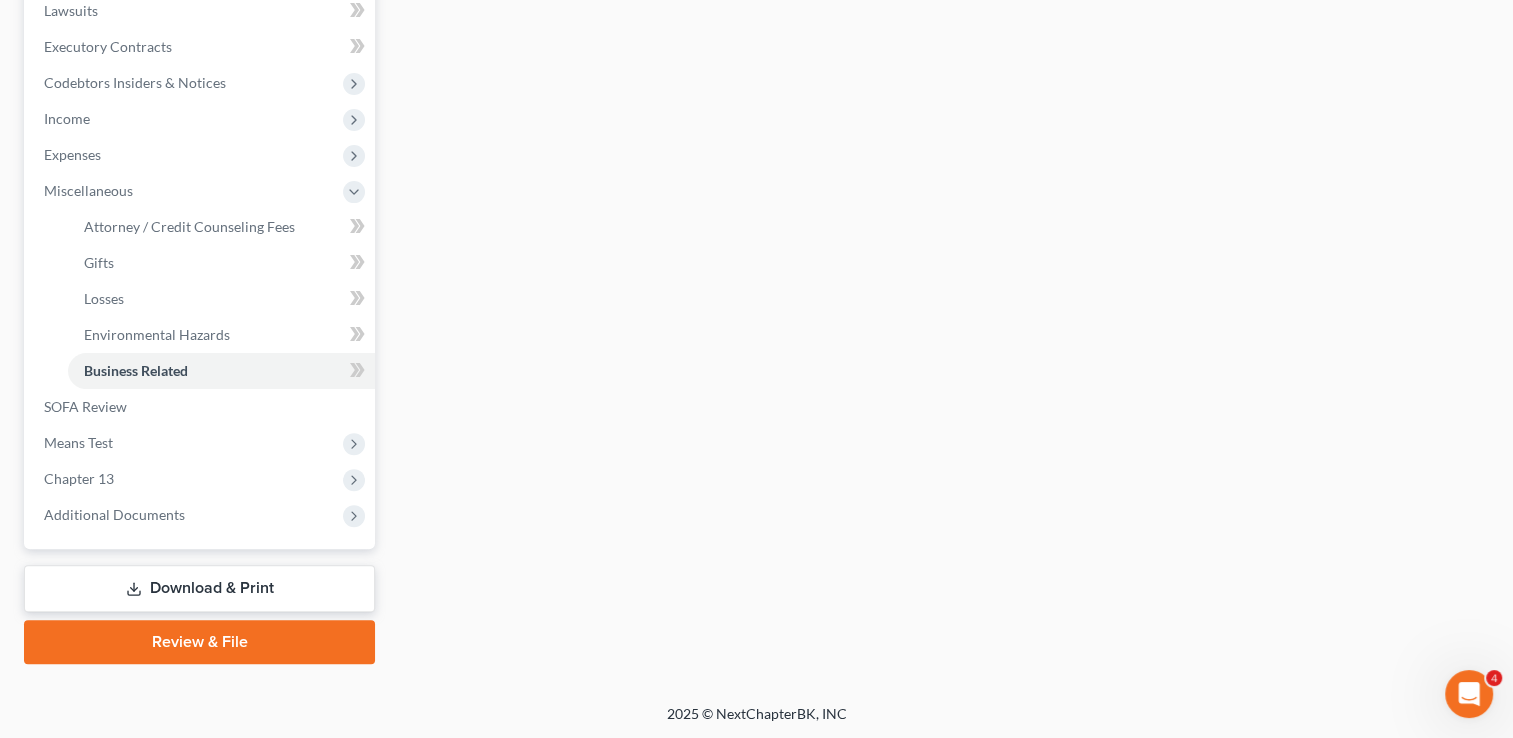 click on "Download & Print" at bounding box center [199, 588] 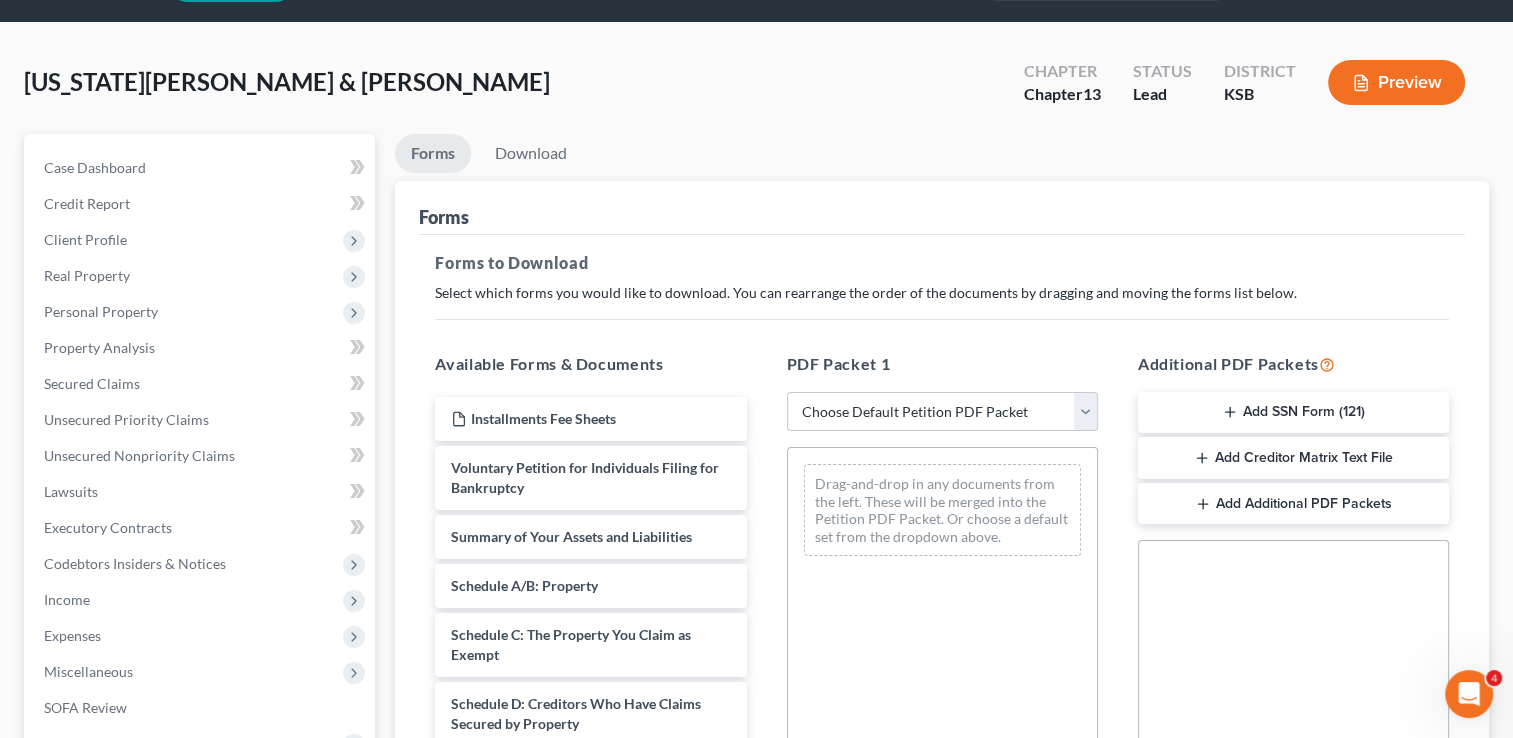 scroll, scrollTop: 0, scrollLeft: 0, axis: both 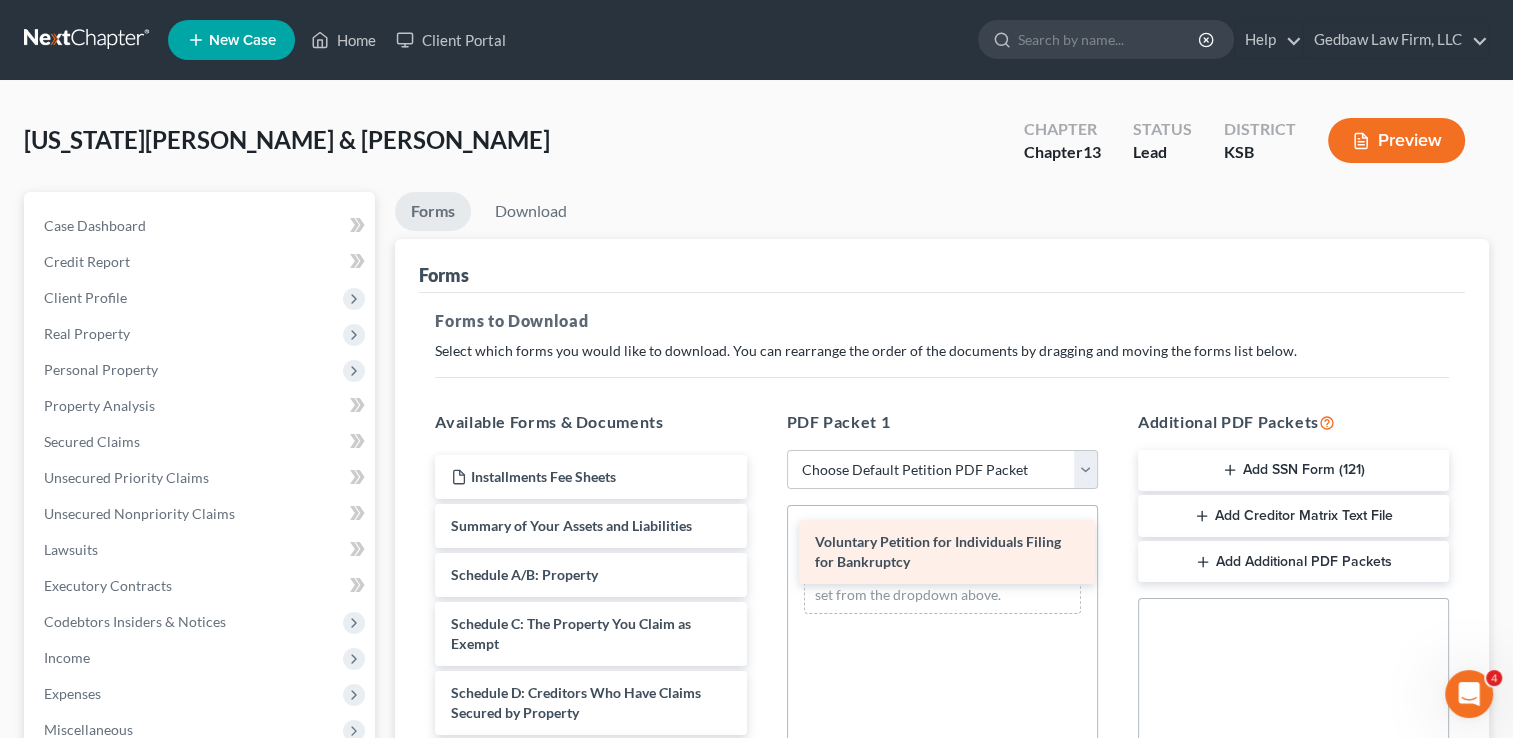 drag, startPoint x: 616, startPoint y: 539, endPoint x: 980, endPoint y: 557, distance: 364.4448 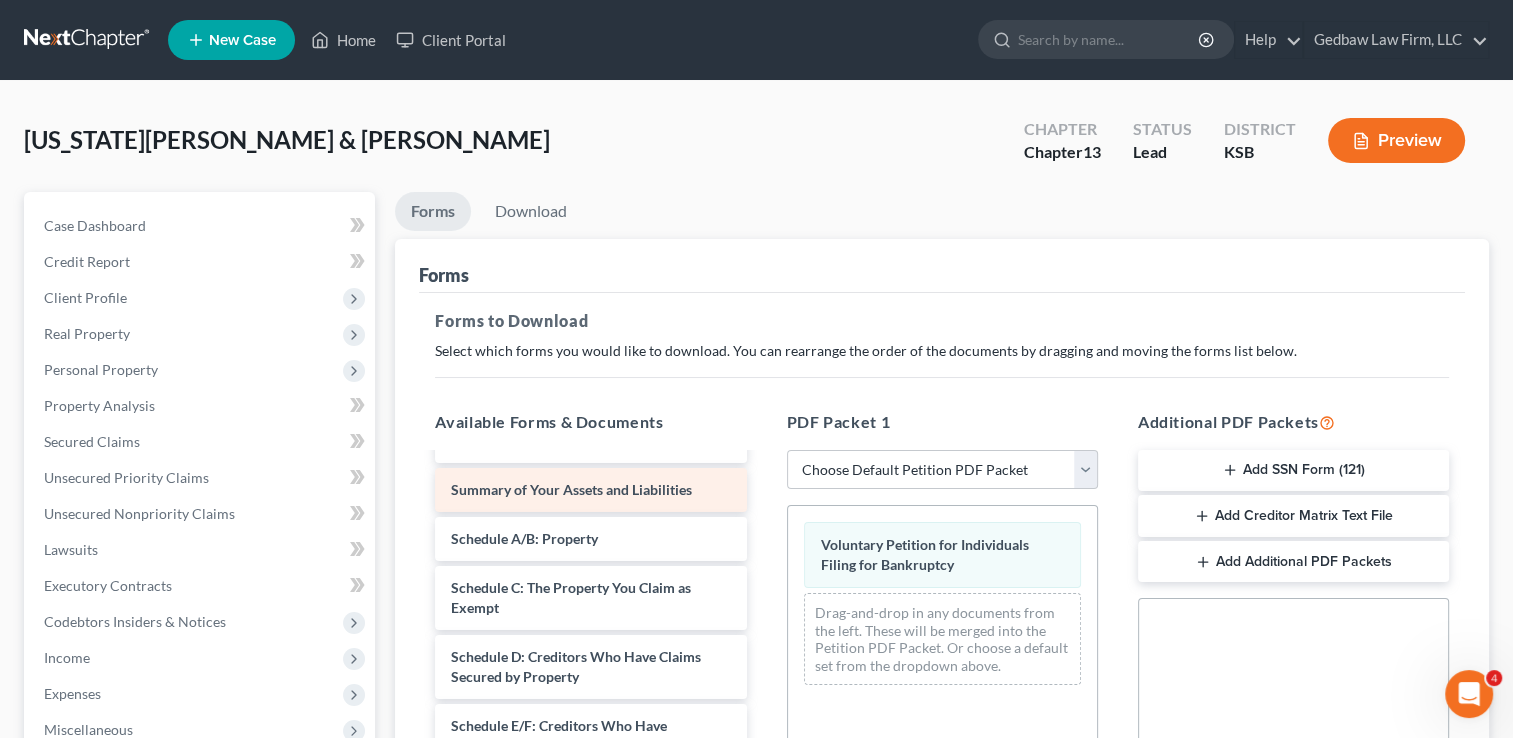 scroll, scrollTop: 24, scrollLeft: 0, axis: vertical 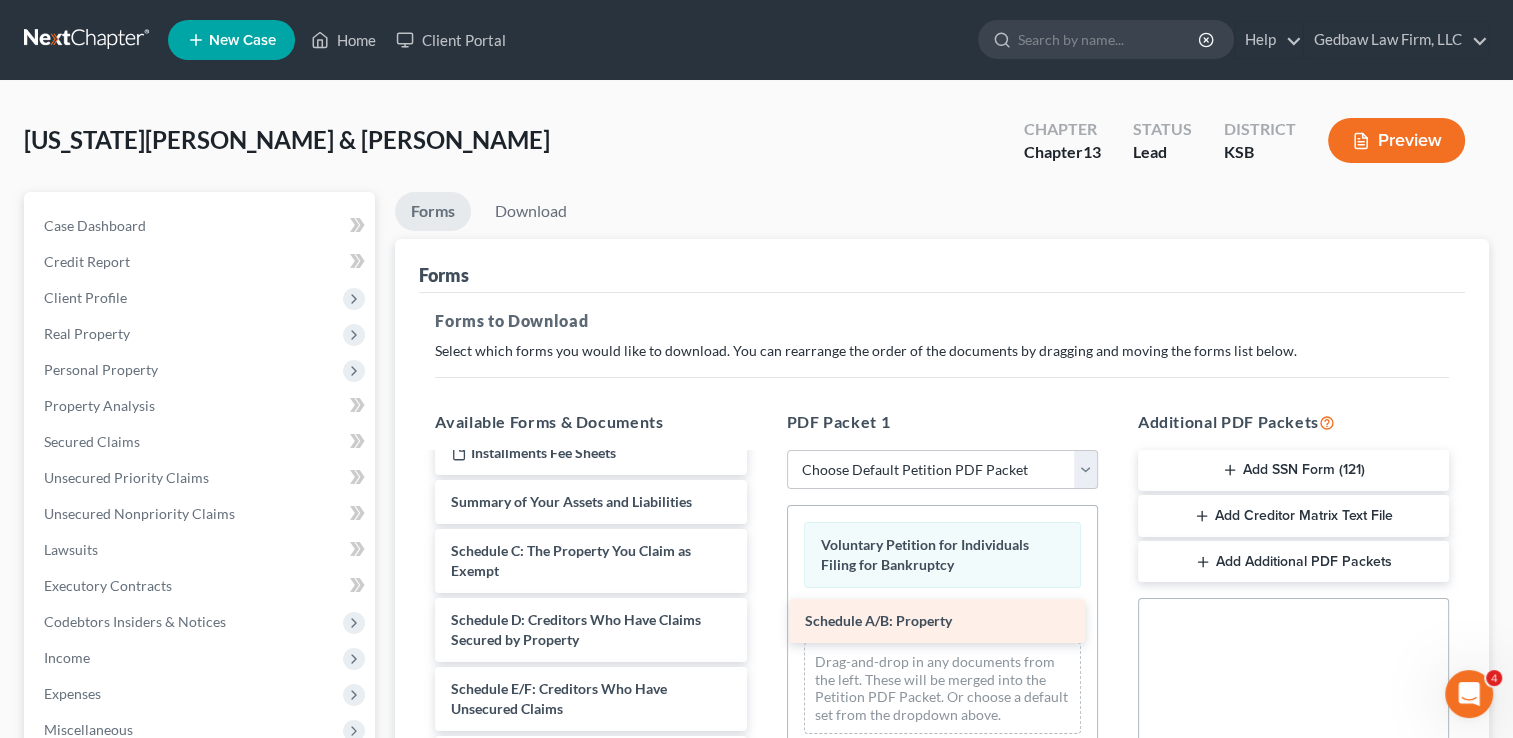 drag, startPoint x: 603, startPoint y: 546, endPoint x: 957, endPoint y: 618, distance: 361.24783 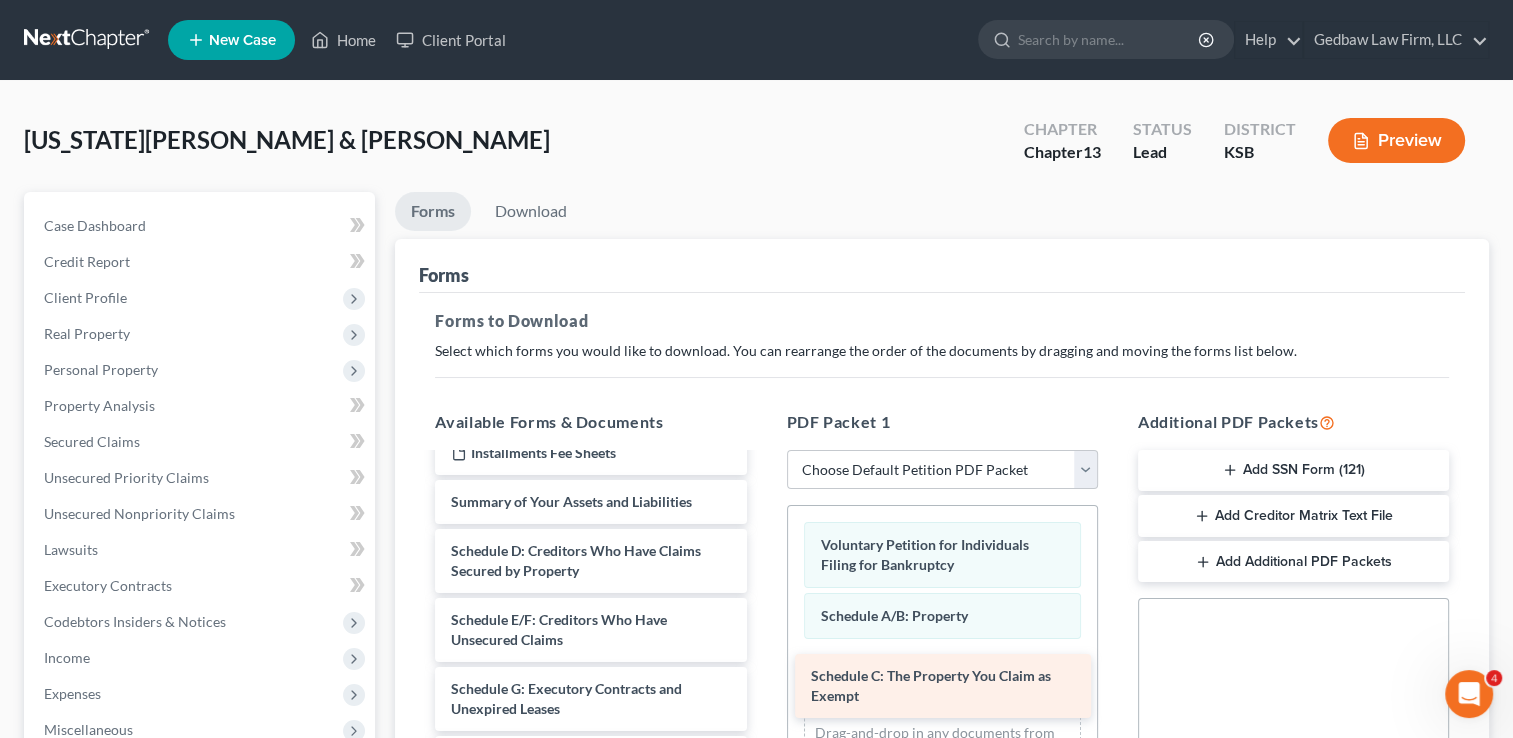 drag, startPoint x: 648, startPoint y: 560, endPoint x: 1008, endPoint y: 687, distance: 381.7447 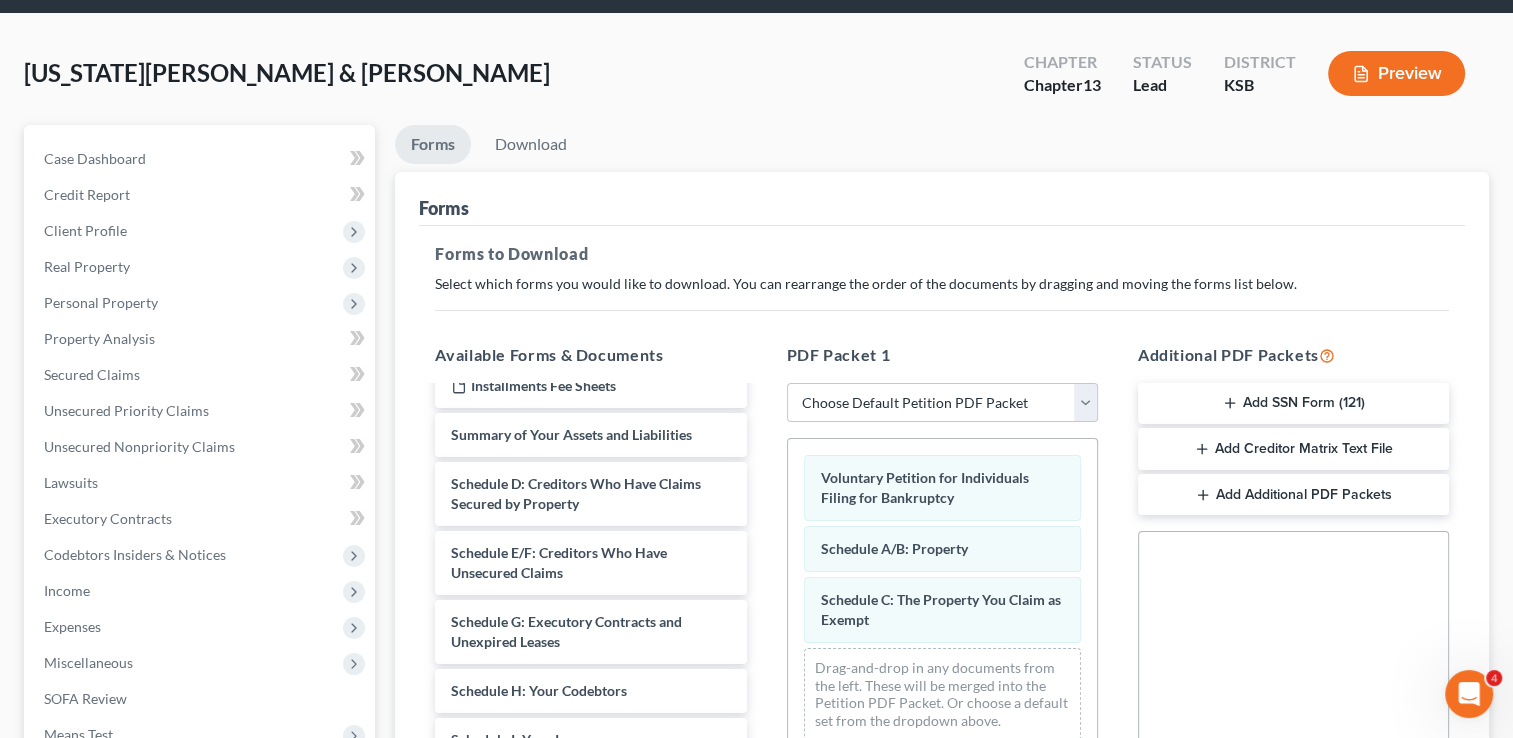 scroll, scrollTop: 100, scrollLeft: 0, axis: vertical 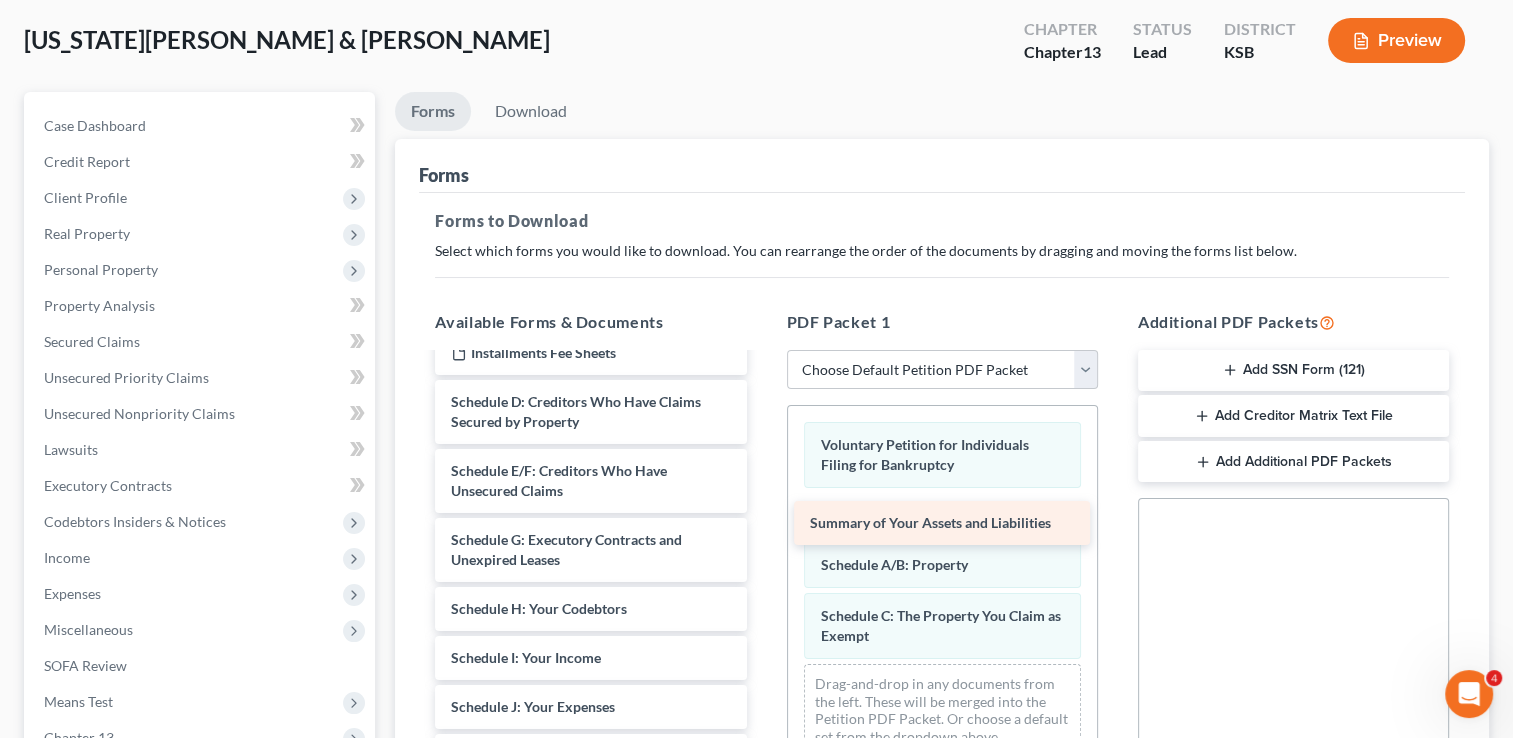 drag, startPoint x: 611, startPoint y: 404, endPoint x: 970, endPoint y: 527, distance: 379.48648 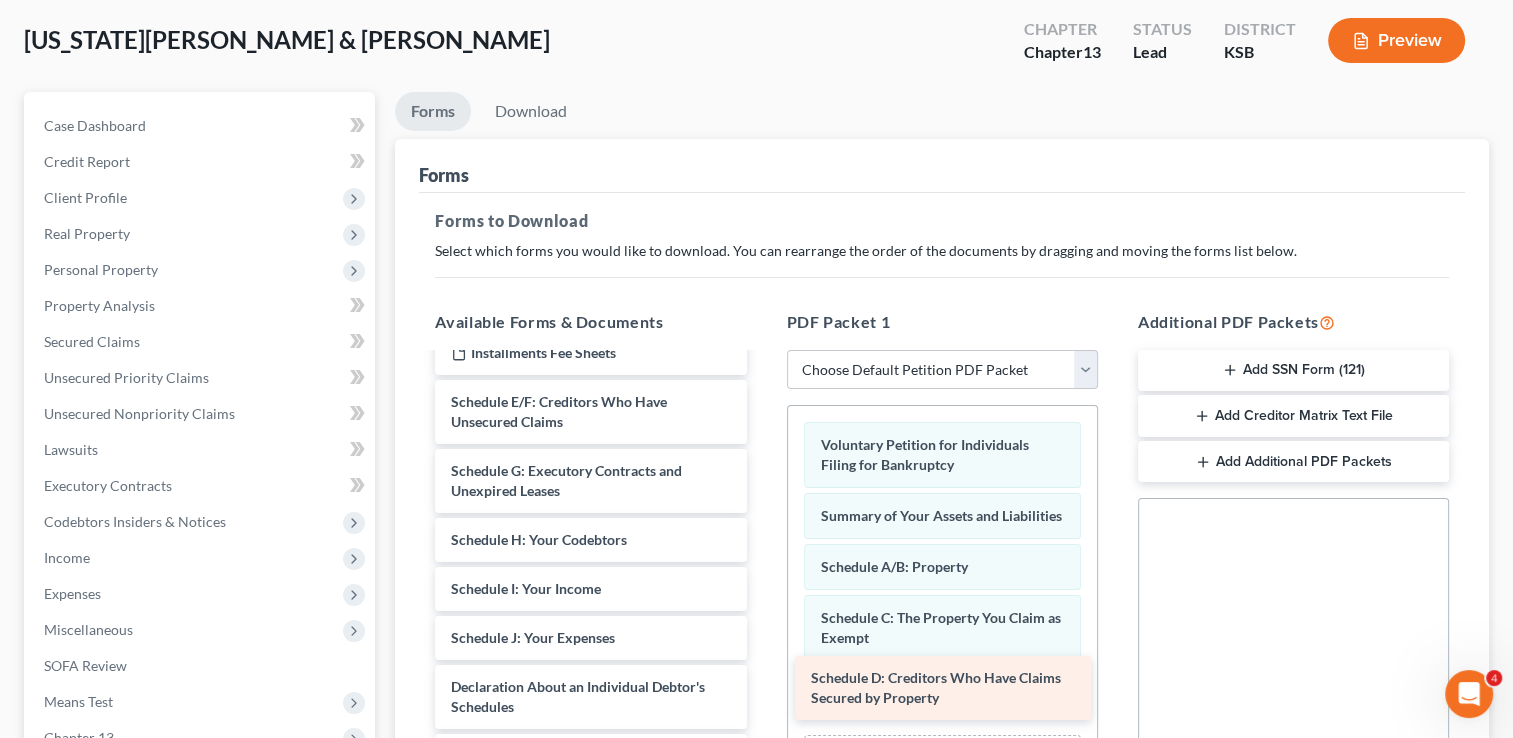 drag, startPoint x: 575, startPoint y: 401, endPoint x: 935, endPoint y: 679, distance: 454.84503 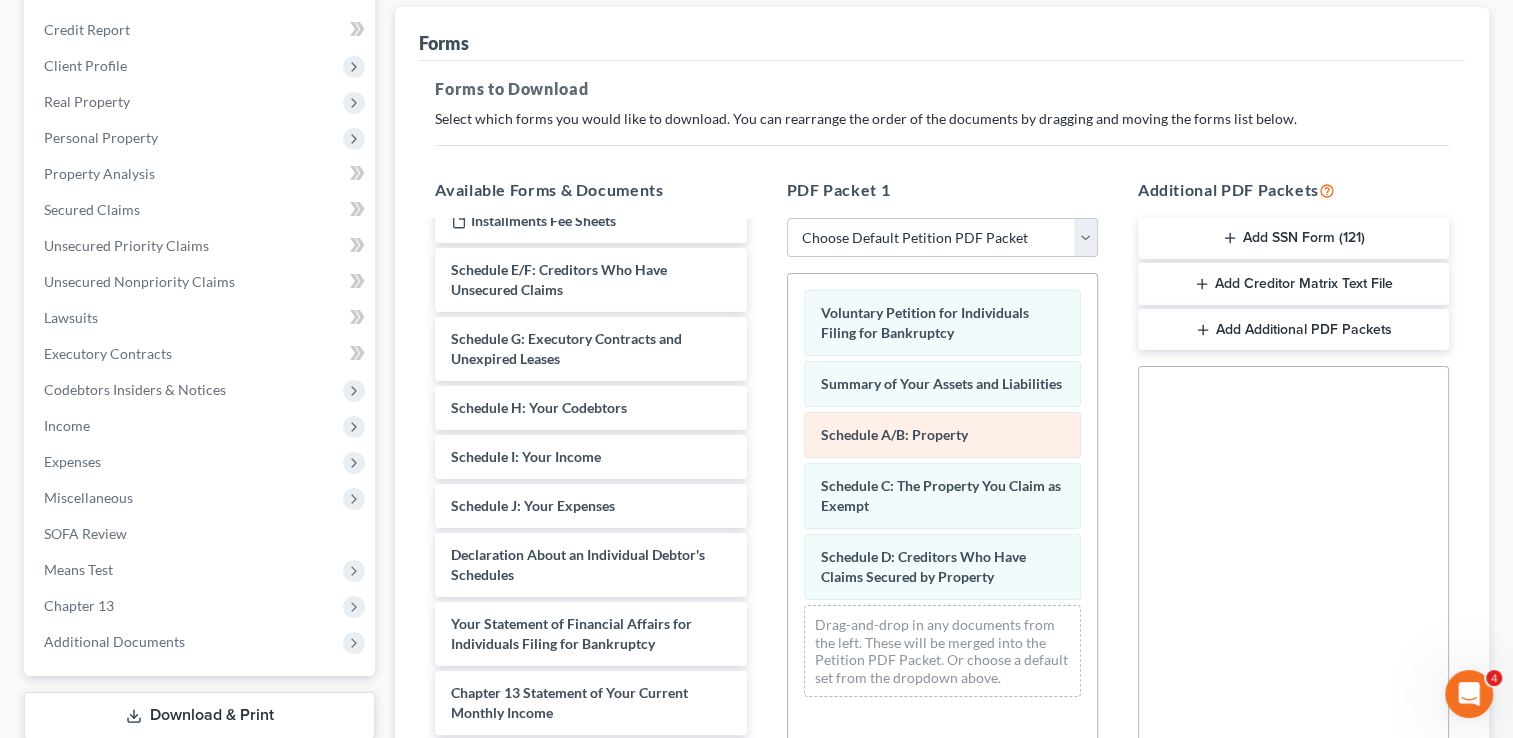 scroll, scrollTop: 275, scrollLeft: 0, axis: vertical 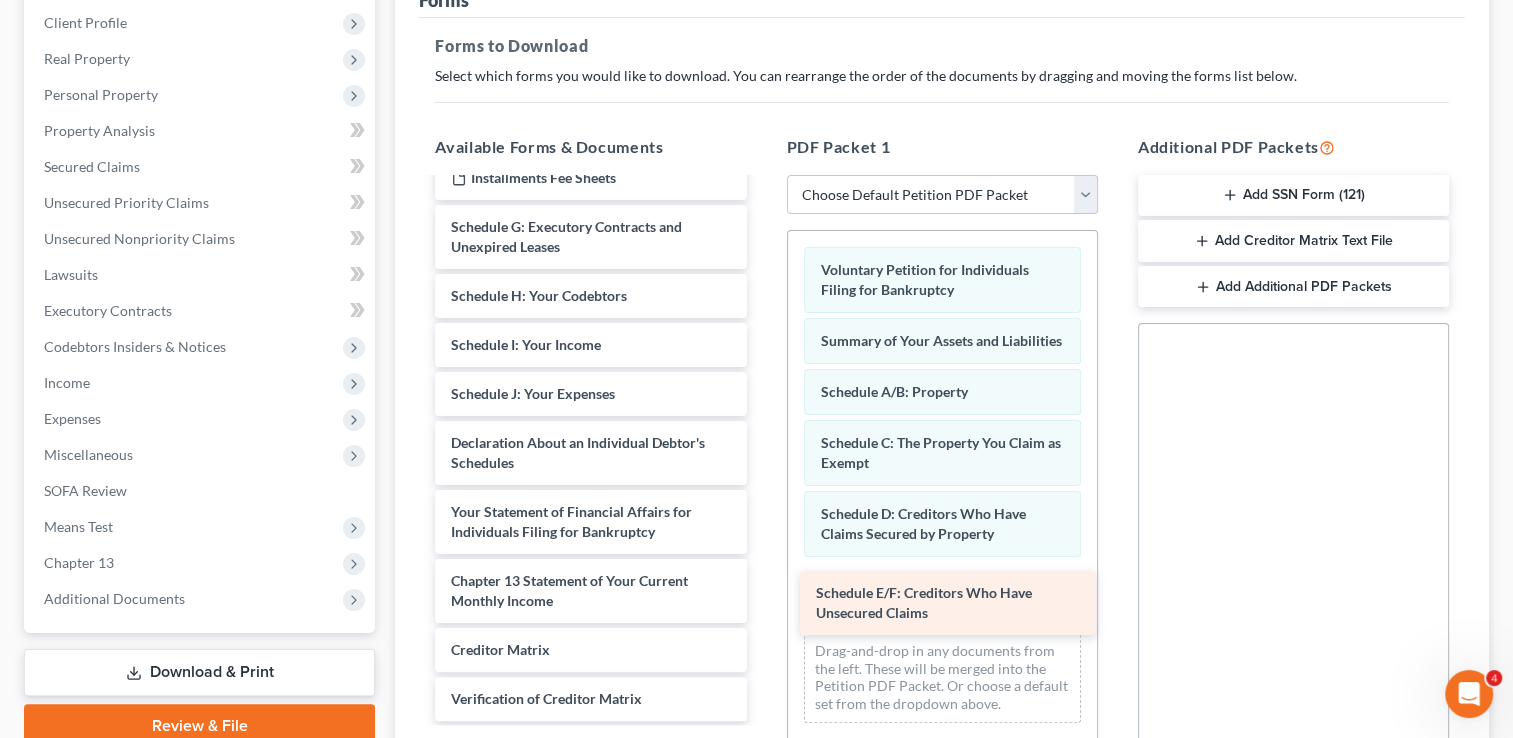drag, startPoint x: 577, startPoint y: 226, endPoint x: 942, endPoint y: 595, distance: 519.0241 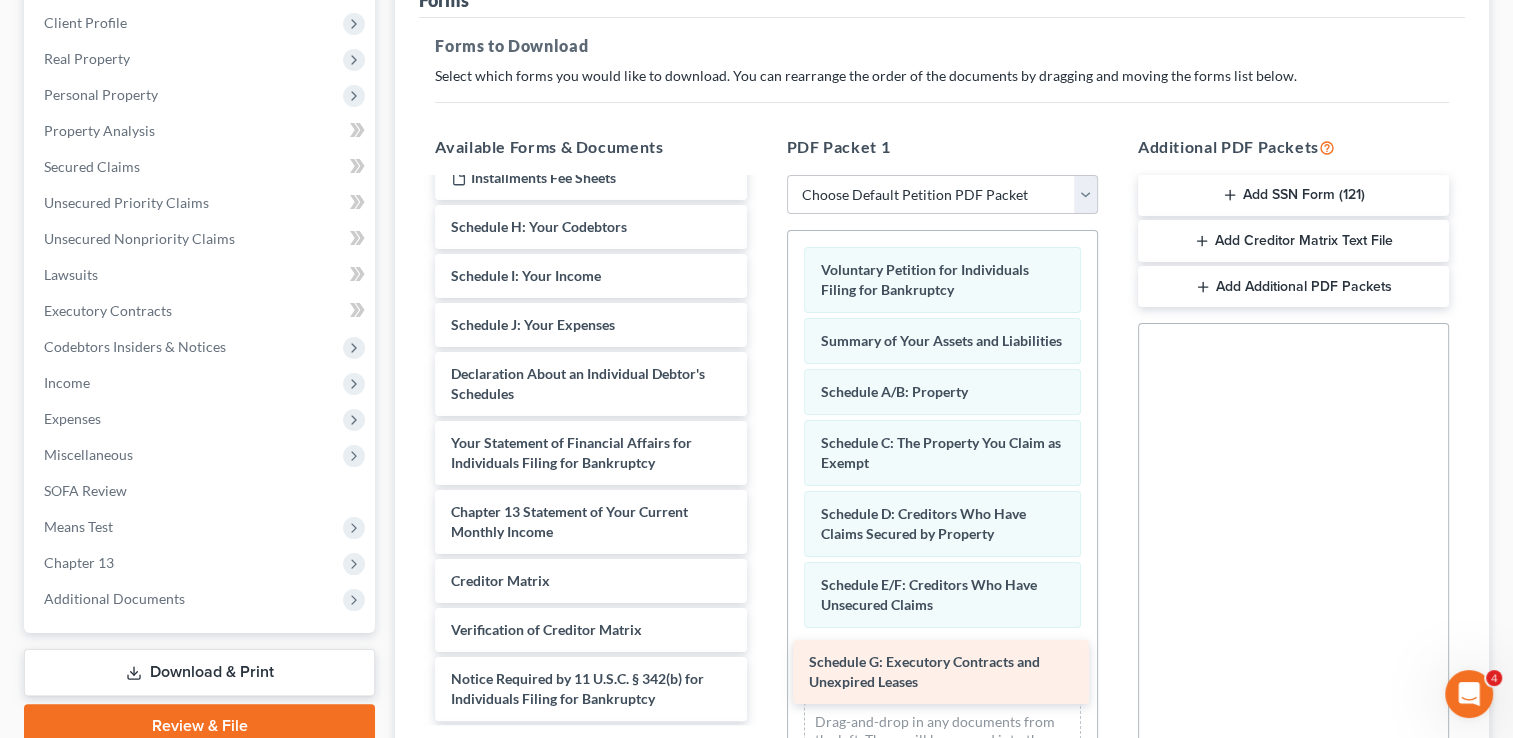 drag, startPoint x: 615, startPoint y: 235, endPoint x: 973, endPoint y: 673, distance: 565.6925 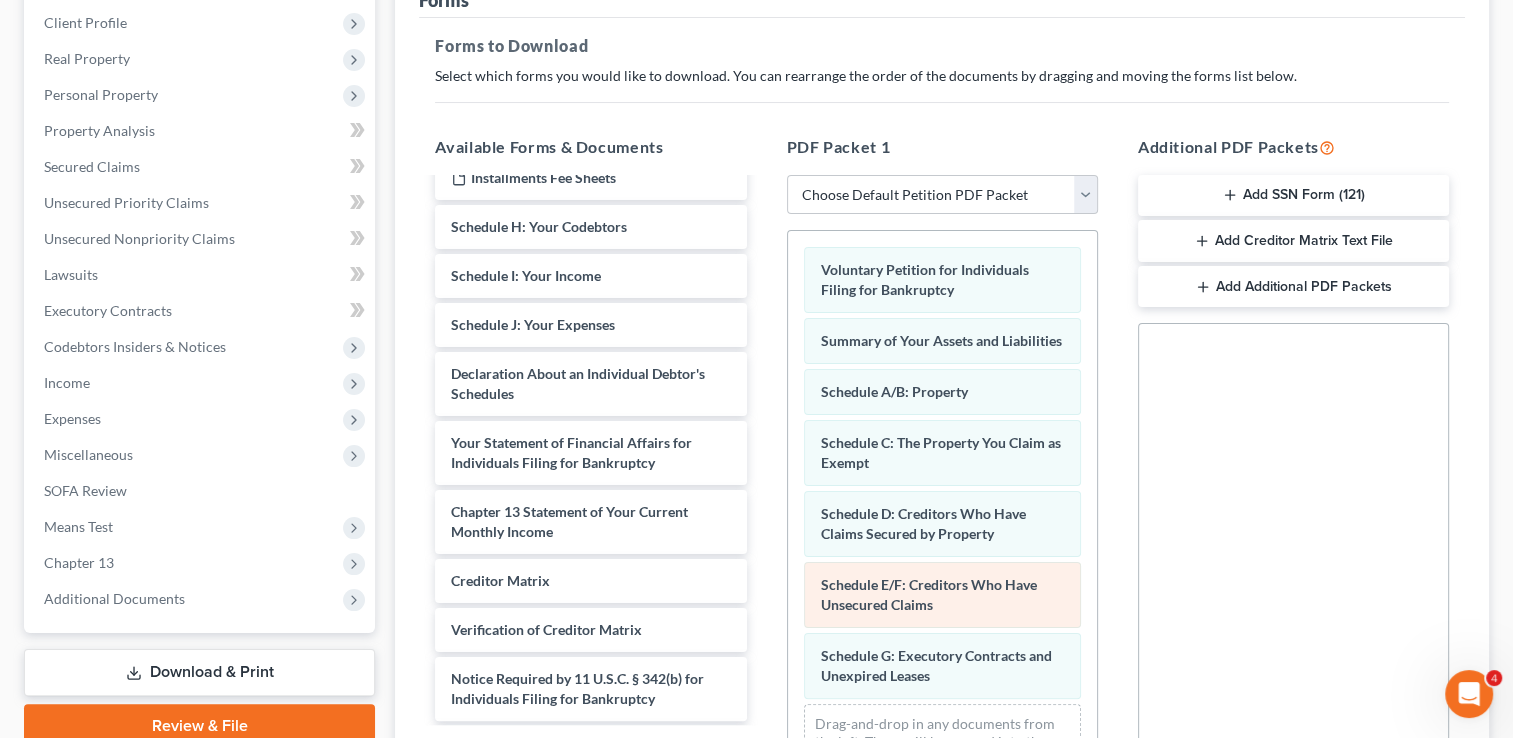 scroll, scrollTop: 48, scrollLeft: 0, axis: vertical 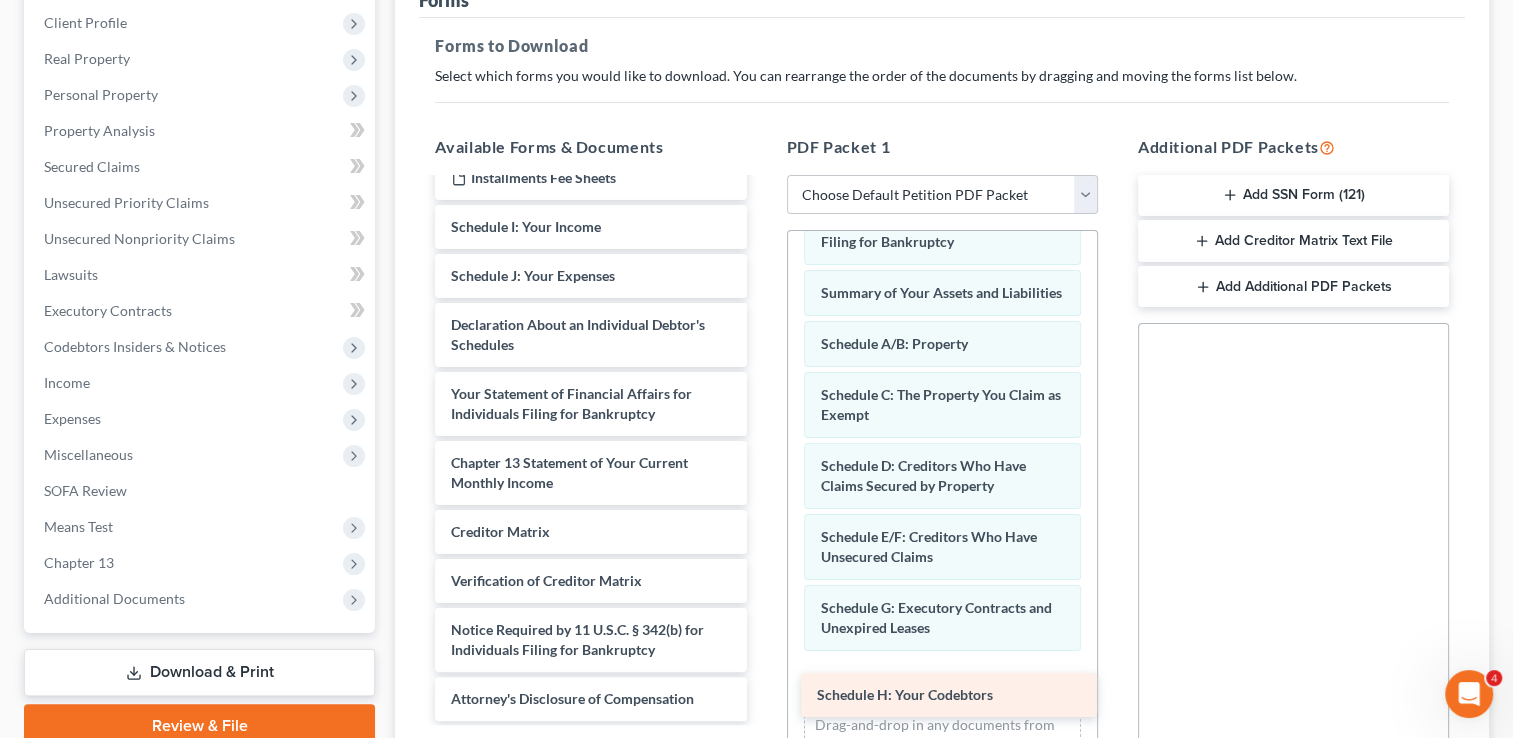 drag, startPoint x: 600, startPoint y: 230, endPoint x: 966, endPoint y: 701, distance: 596.48724 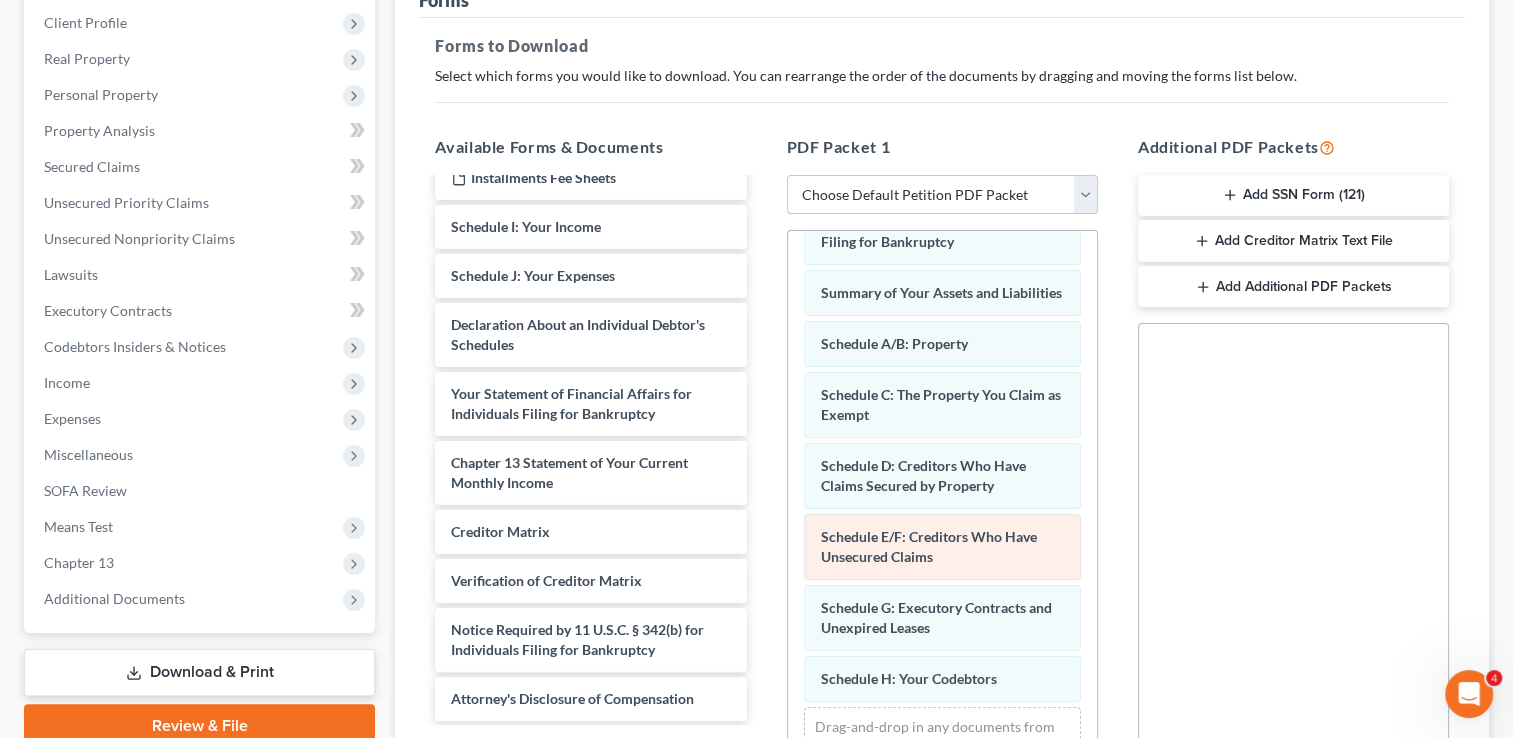 scroll, scrollTop: 100, scrollLeft: 0, axis: vertical 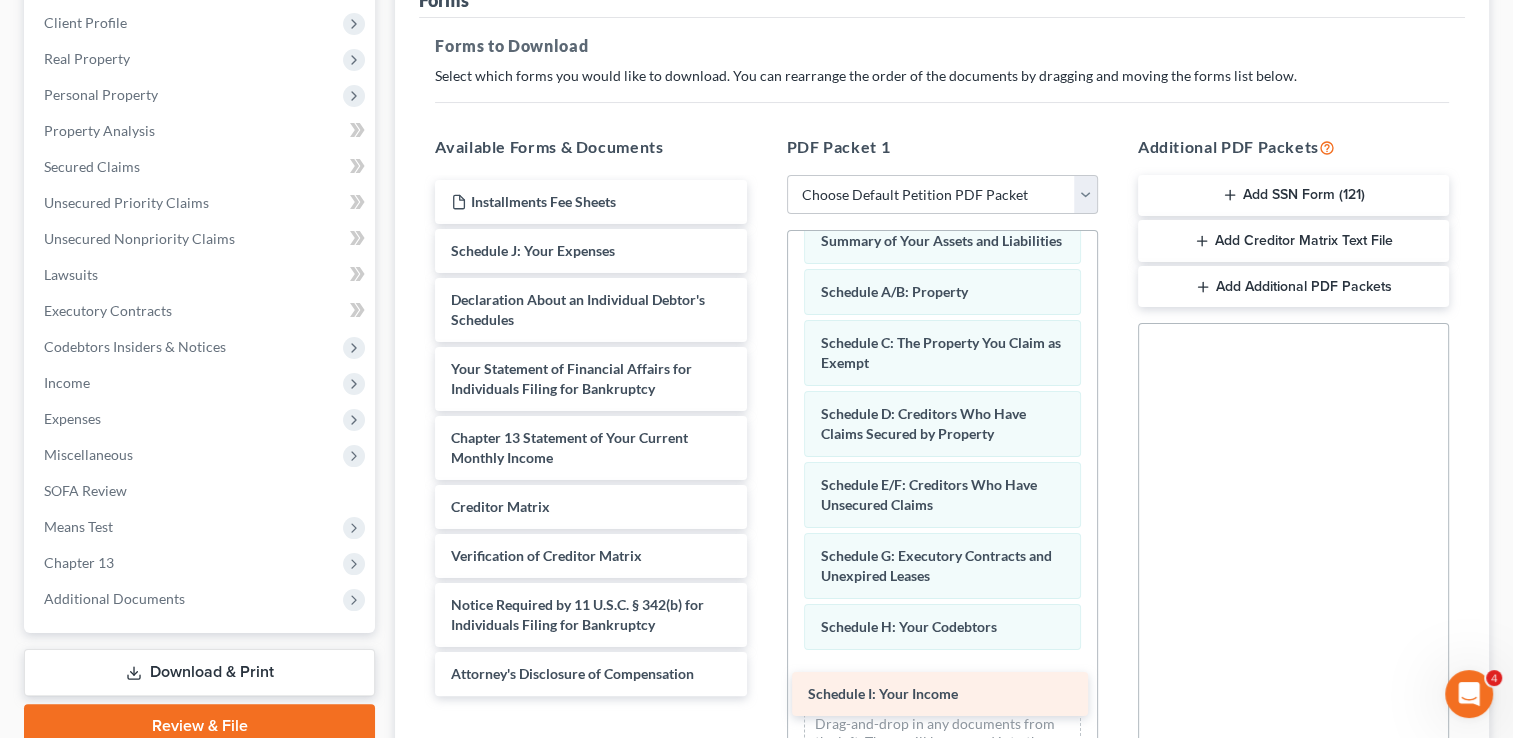 drag, startPoint x: 579, startPoint y: 227, endPoint x: 935, endPoint y: 695, distance: 588.0136 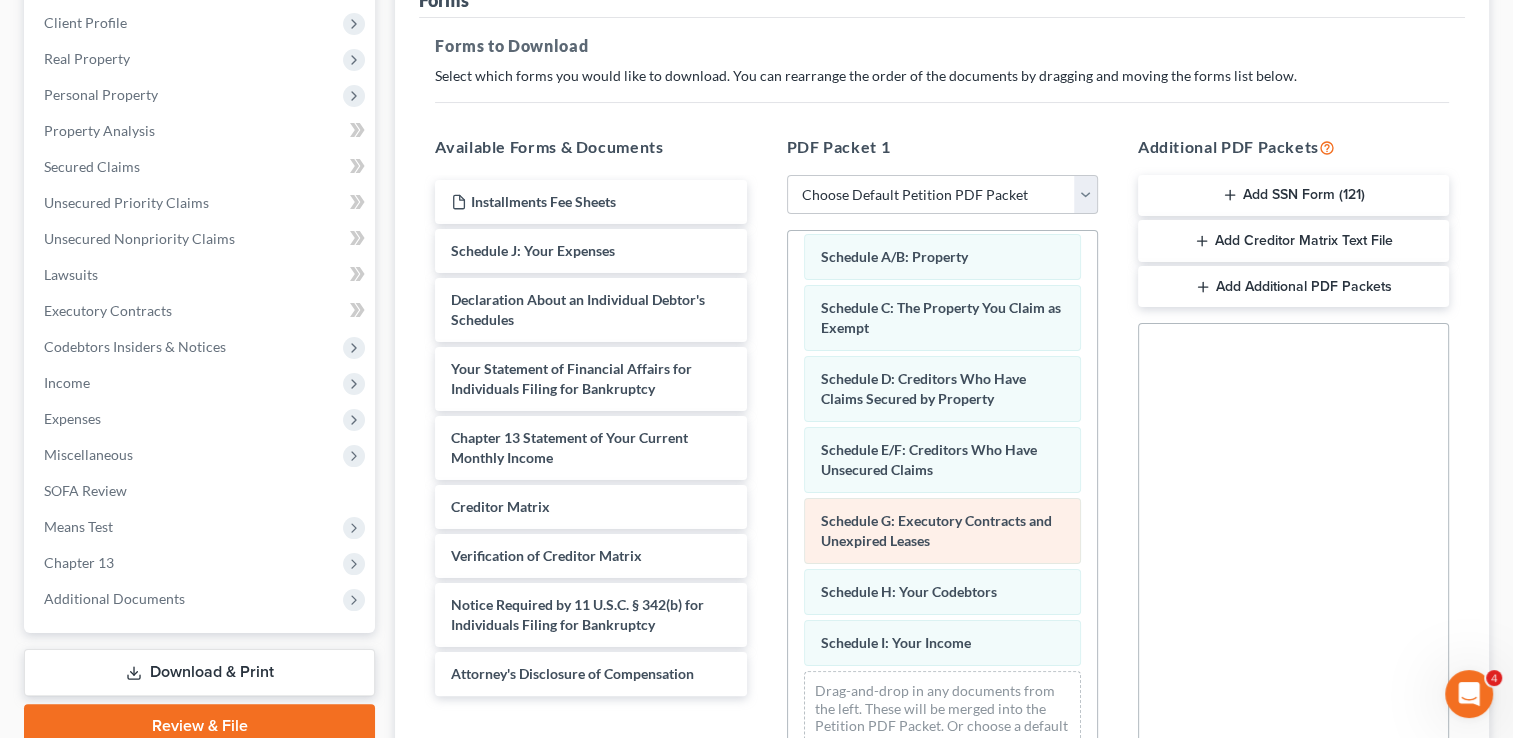 scroll, scrollTop: 150, scrollLeft: 0, axis: vertical 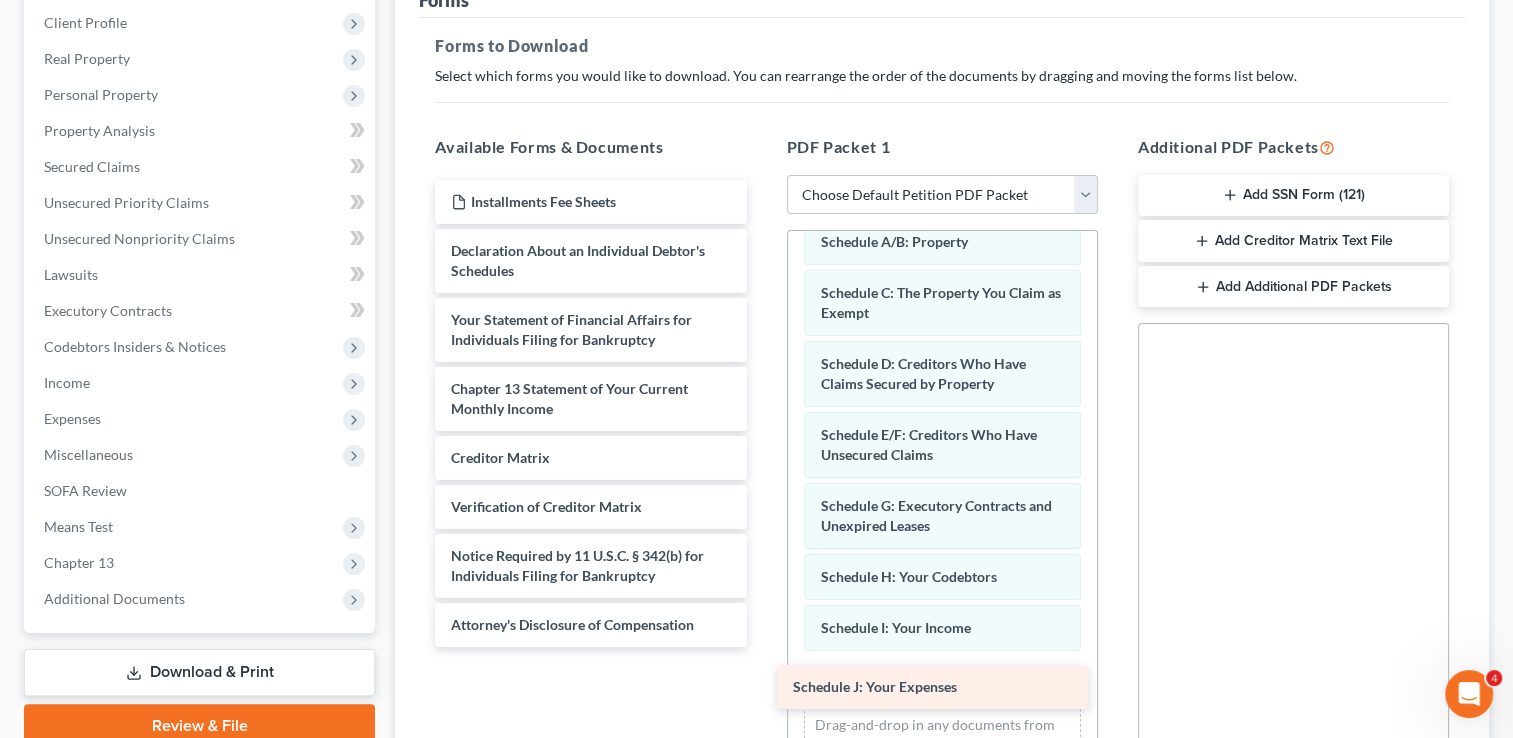 drag, startPoint x: 614, startPoint y: 253, endPoint x: 956, endPoint y: 691, distance: 555.70496 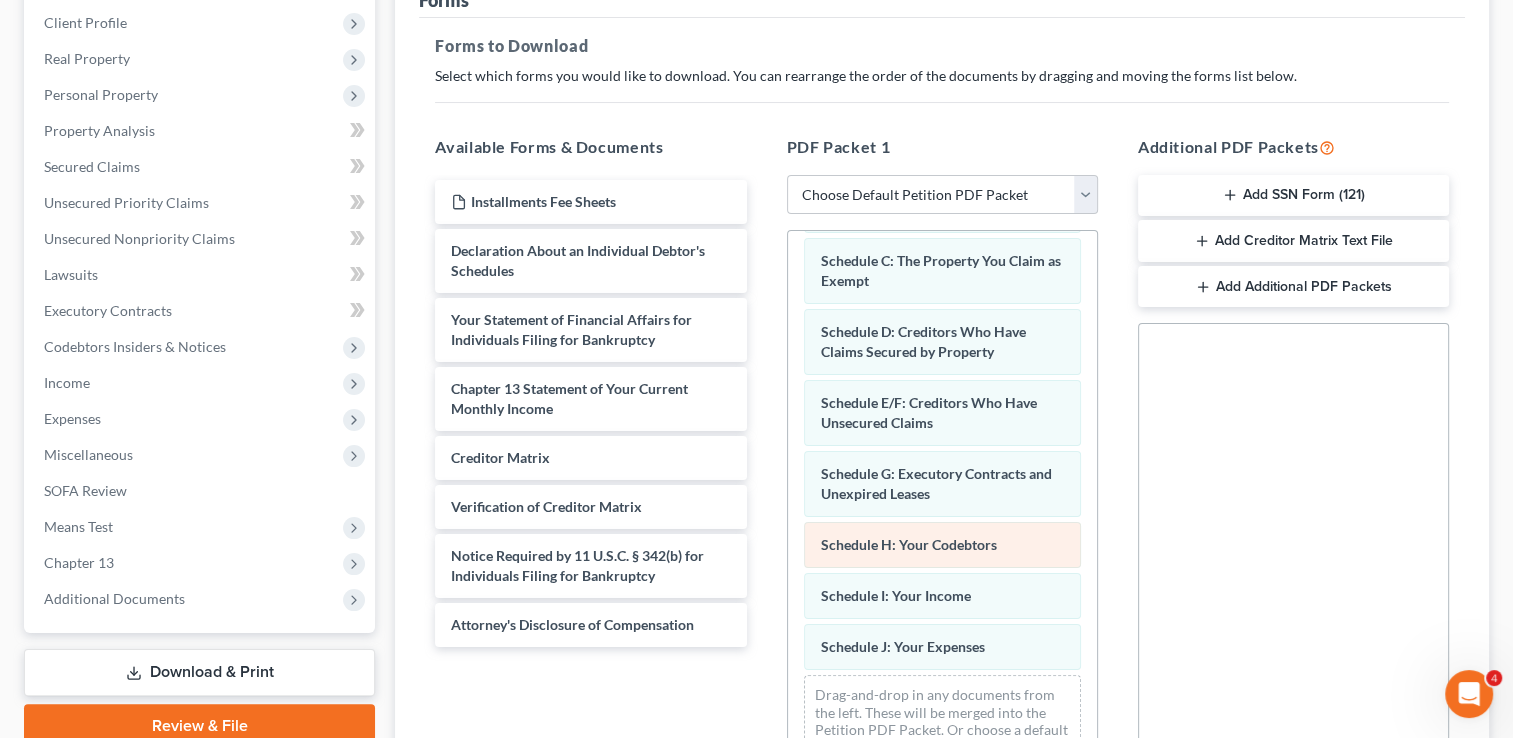 scroll, scrollTop: 200, scrollLeft: 0, axis: vertical 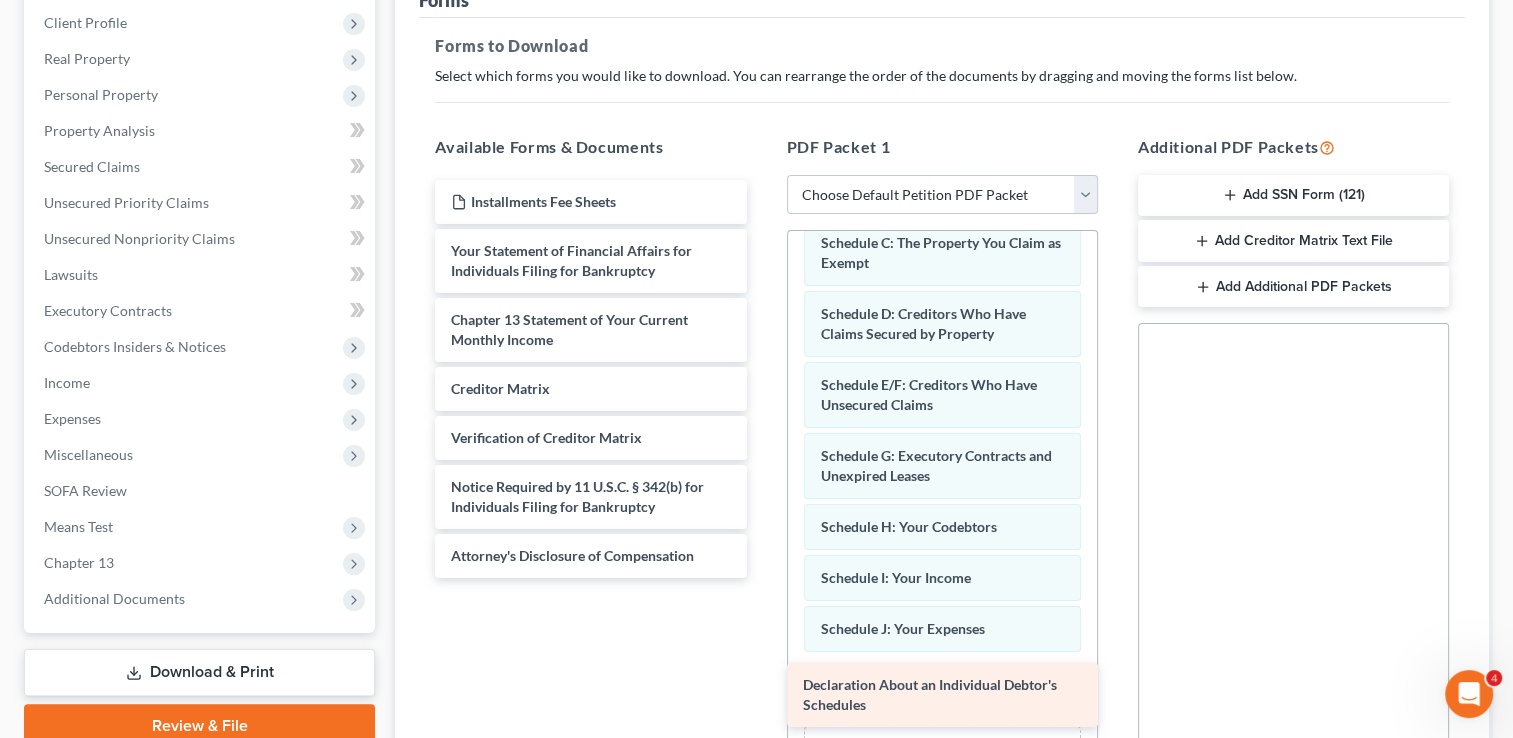 drag, startPoint x: 630, startPoint y: 255, endPoint x: 982, endPoint y: 691, distance: 560.35706 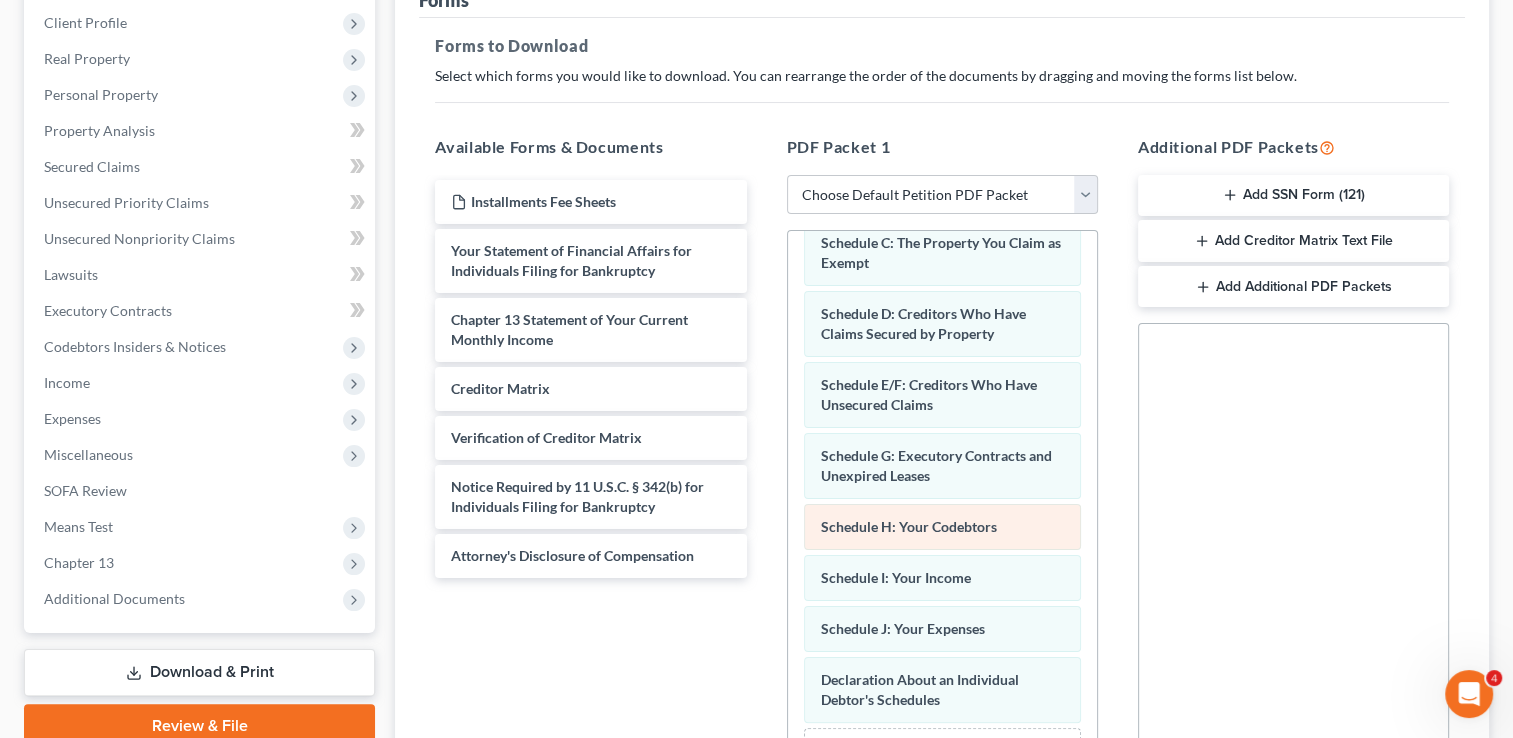 scroll, scrollTop: 271, scrollLeft: 0, axis: vertical 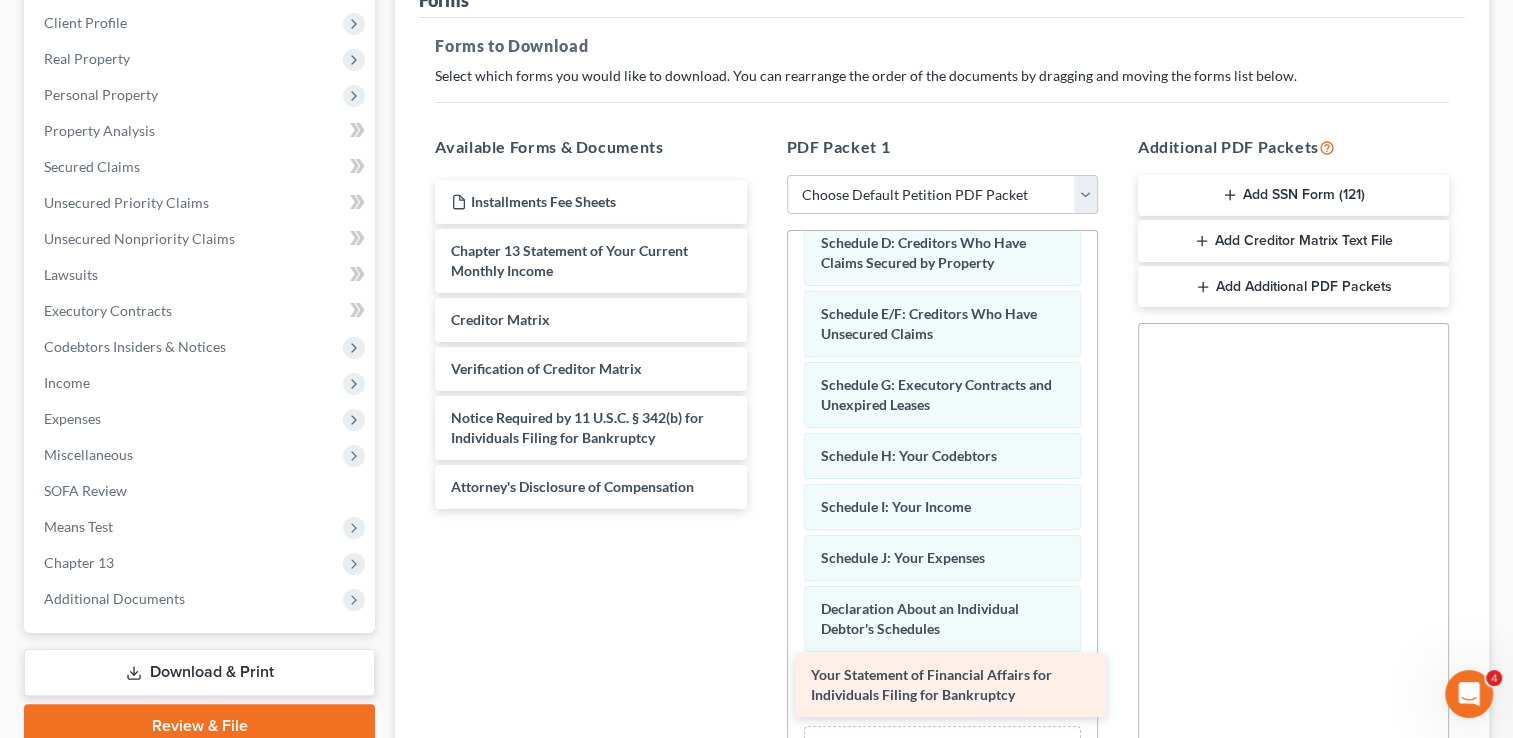 drag, startPoint x: 632, startPoint y: 253, endPoint x: 992, endPoint y: 680, distance: 558.50604 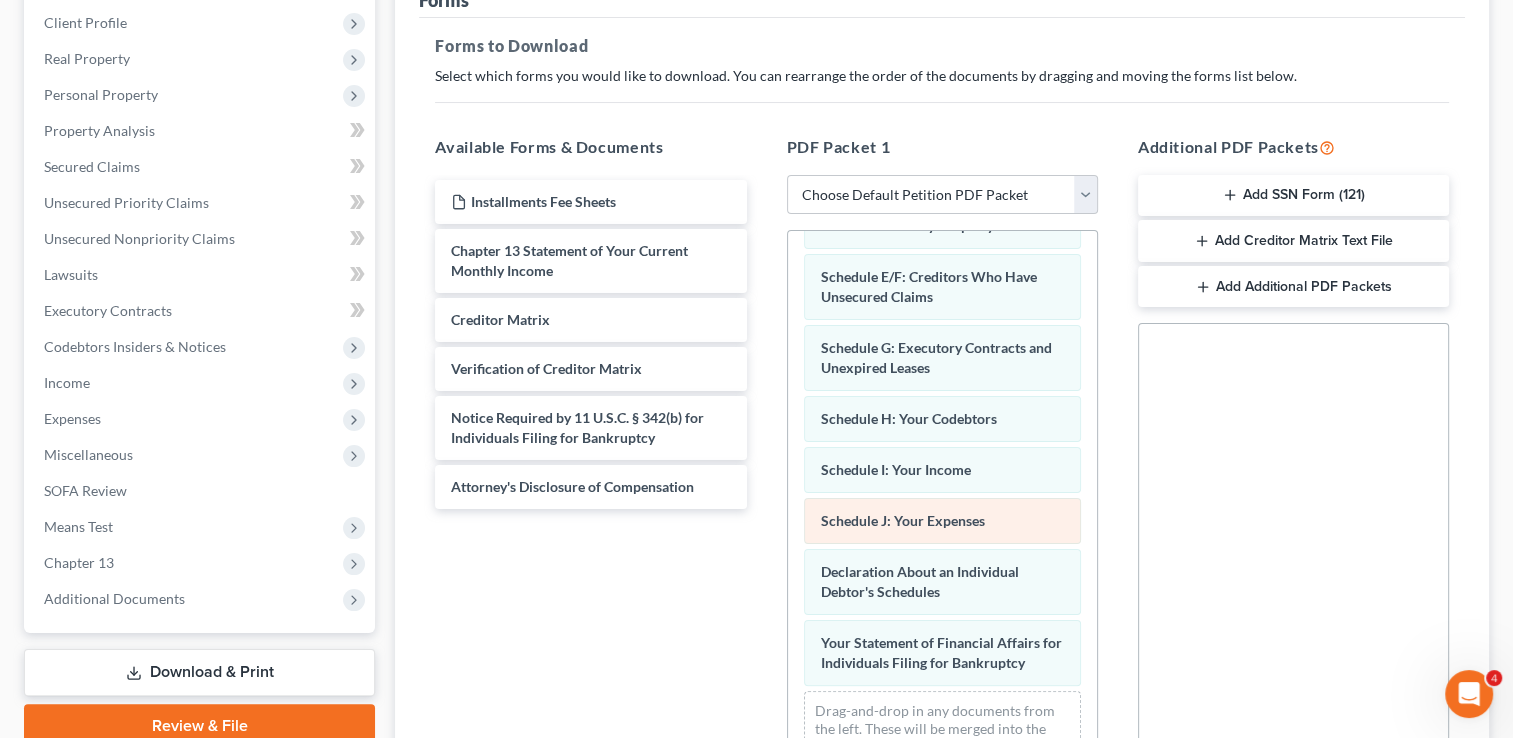 scroll, scrollTop: 342, scrollLeft: 0, axis: vertical 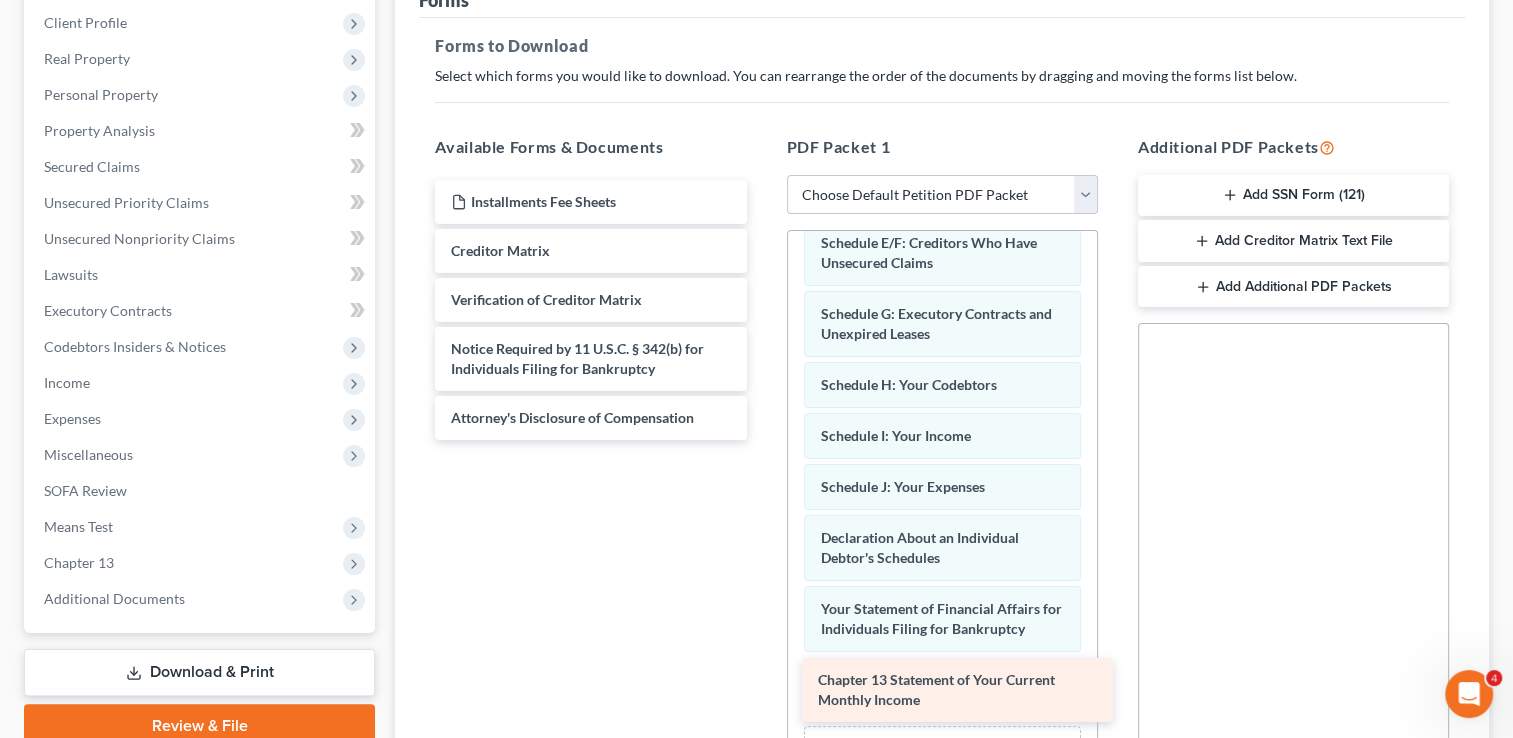drag, startPoint x: 640, startPoint y: 262, endPoint x: 1007, endPoint y: 693, distance: 566.083 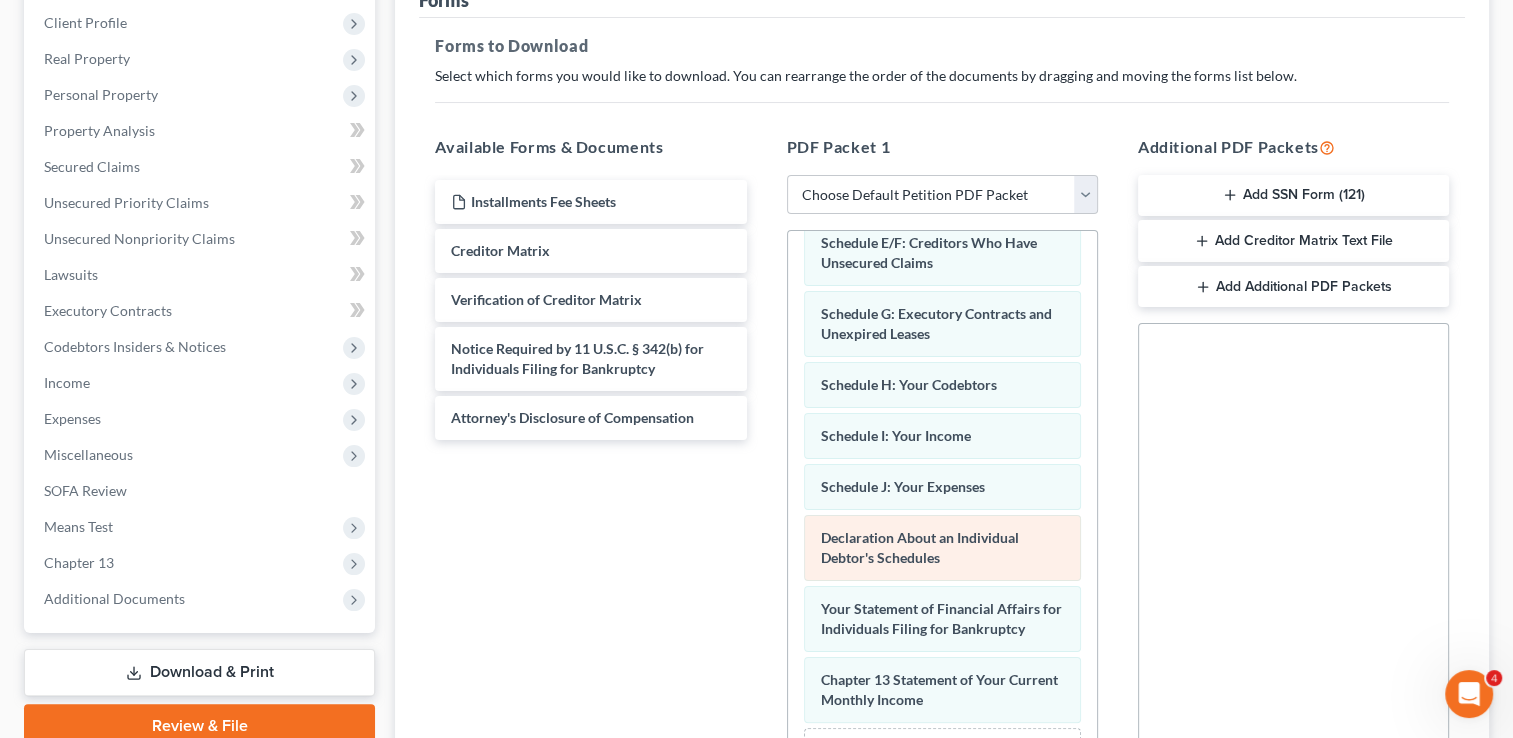 scroll, scrollTop: 412, scrollLeft: 0, axis: vertical 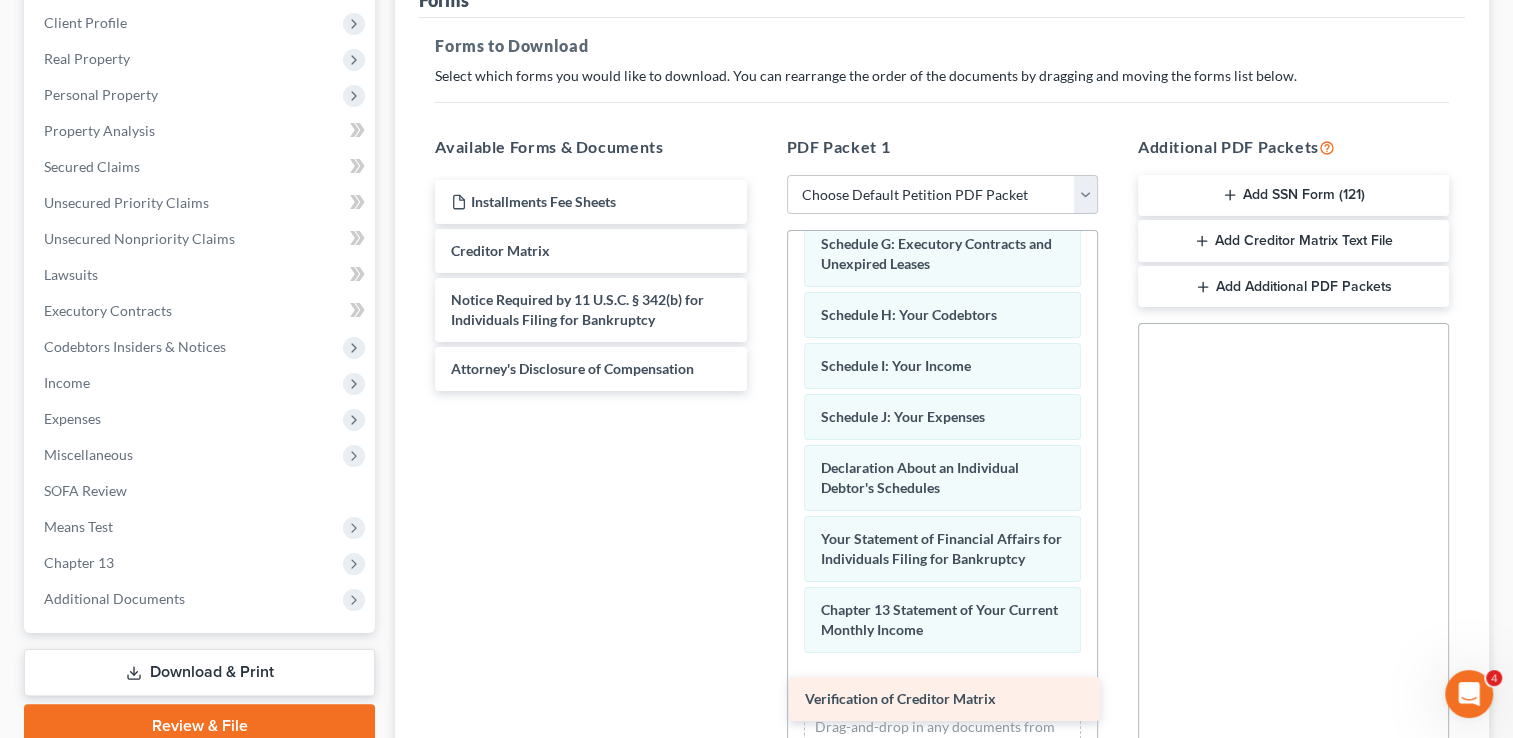 drag, startPoint x: 610, startPoint y: 291, endPoint x: 964, endPoint y: 692, distance: 534.89905 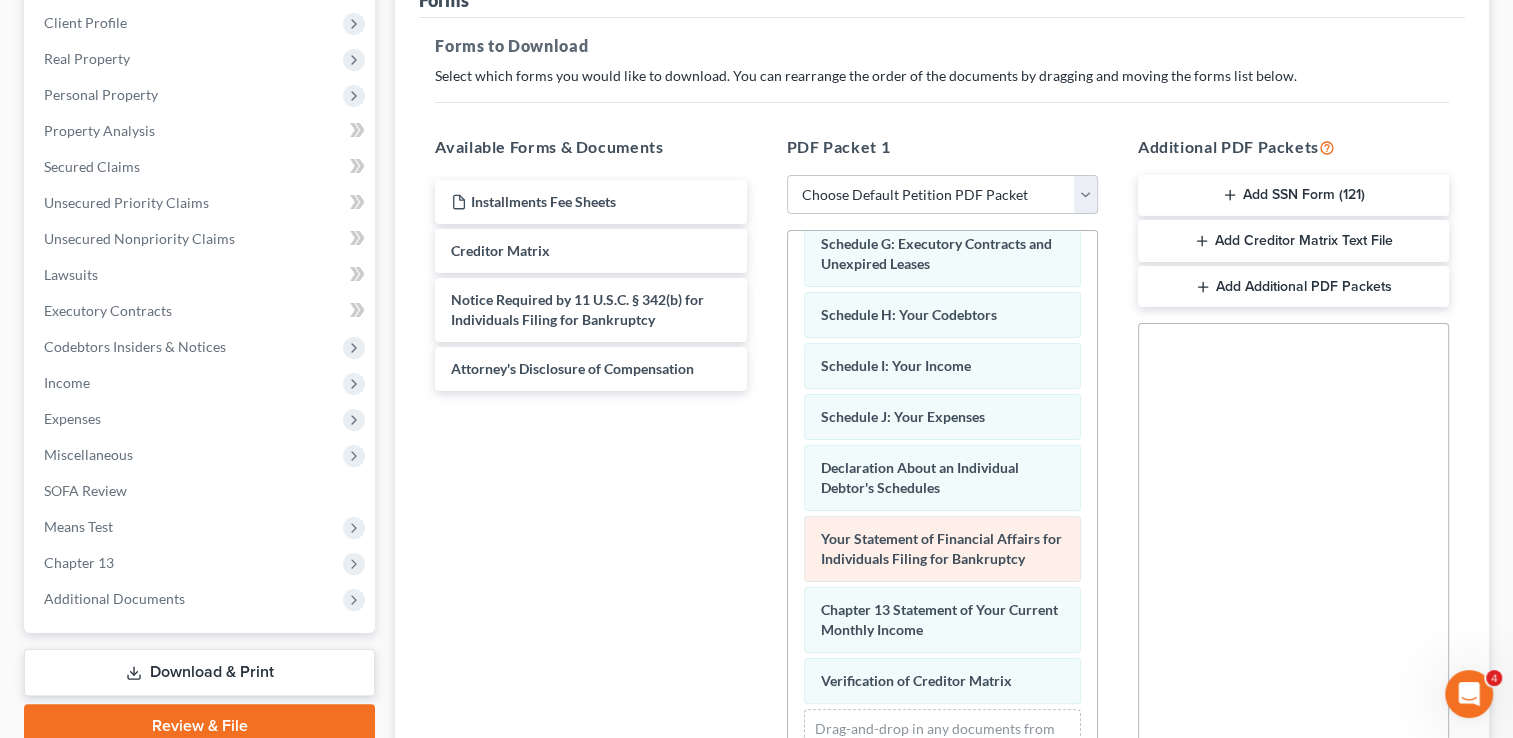 scroll, scrollTop: 463, scrollLeft: 0, axis: vertical 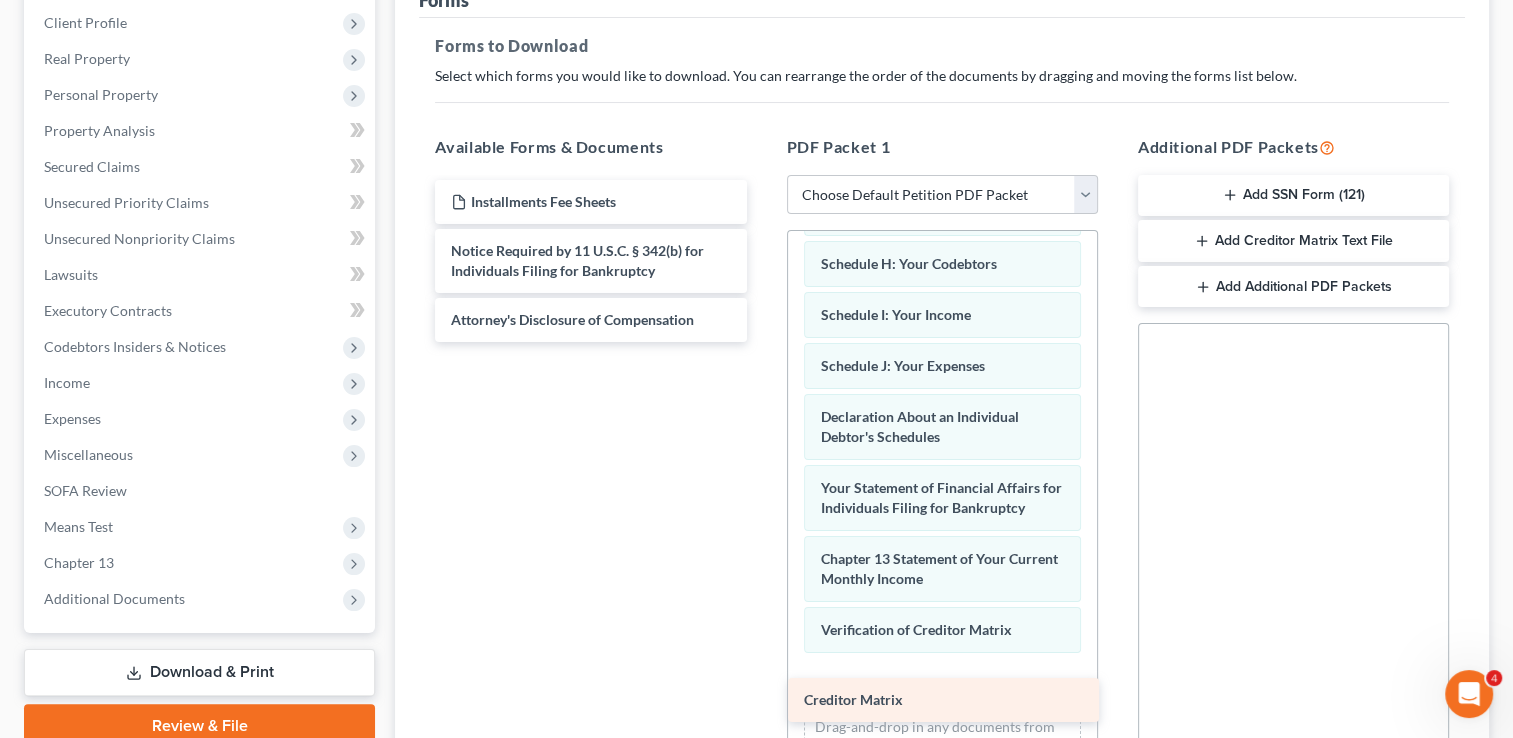 drag, startPoint x: 633, startPoint y: 239, endPoint x: 986, endPoint y: 690, distance: 572.72156 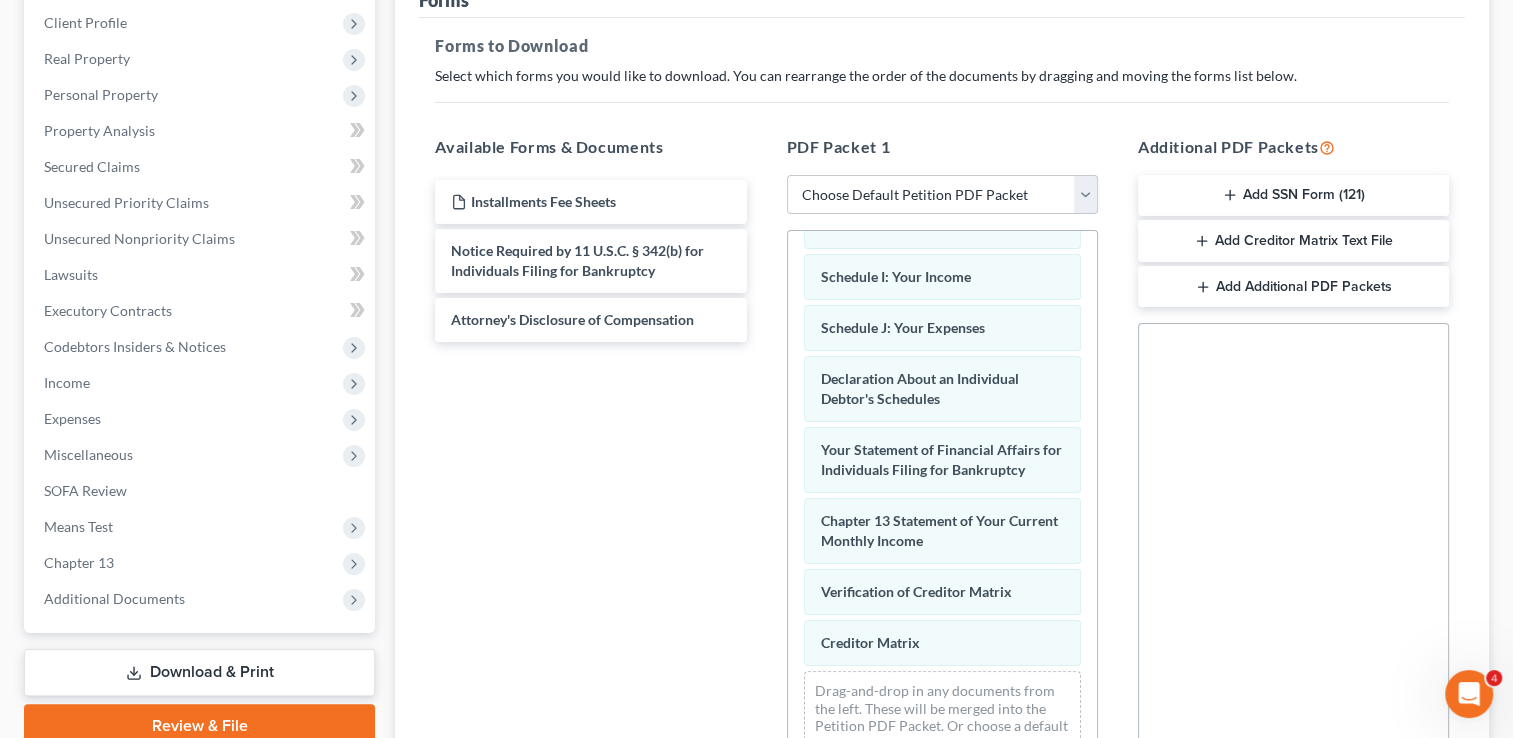 scroll, scrollTop: 513, scrollLeft: 0, axis: vertical 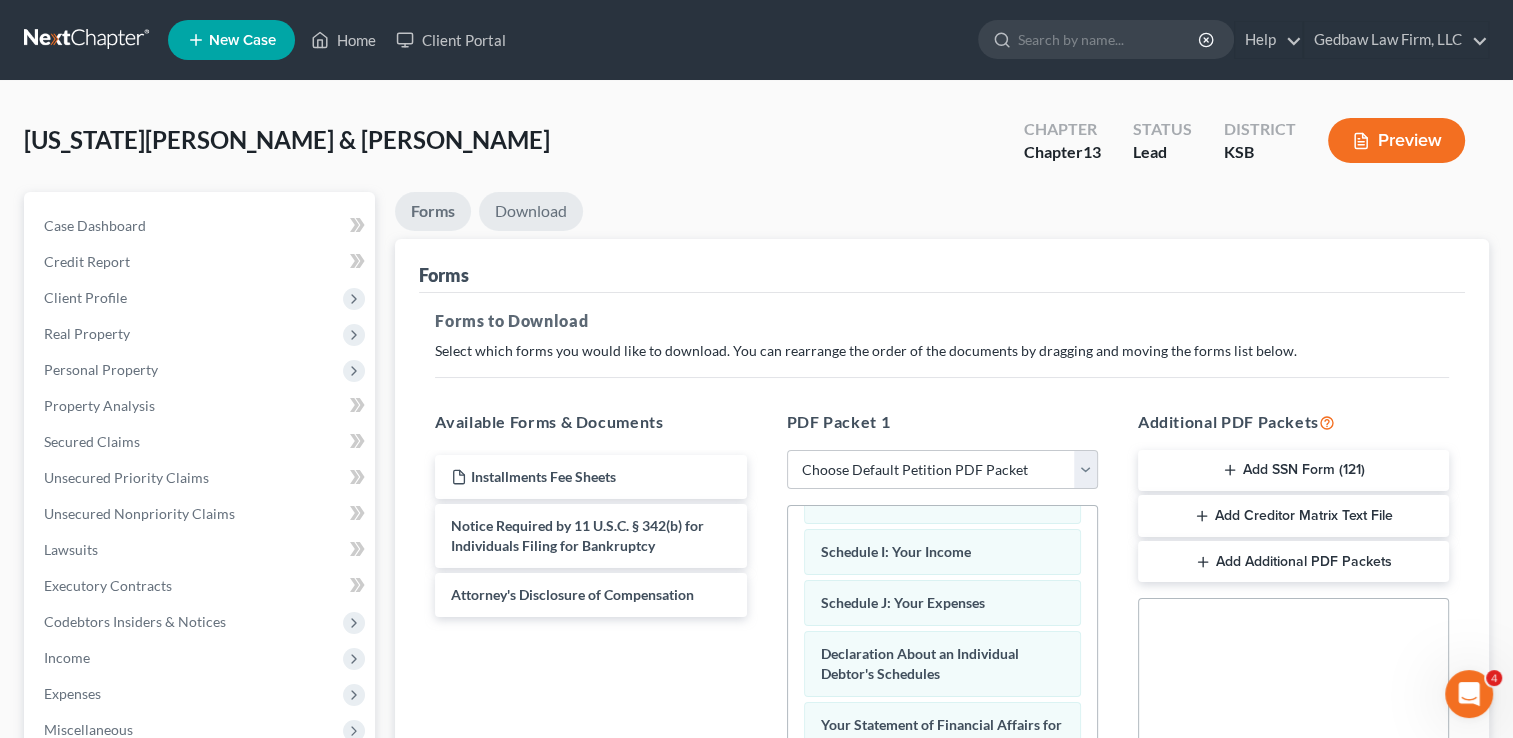 click on "Download" at bounding box center (531, 211) 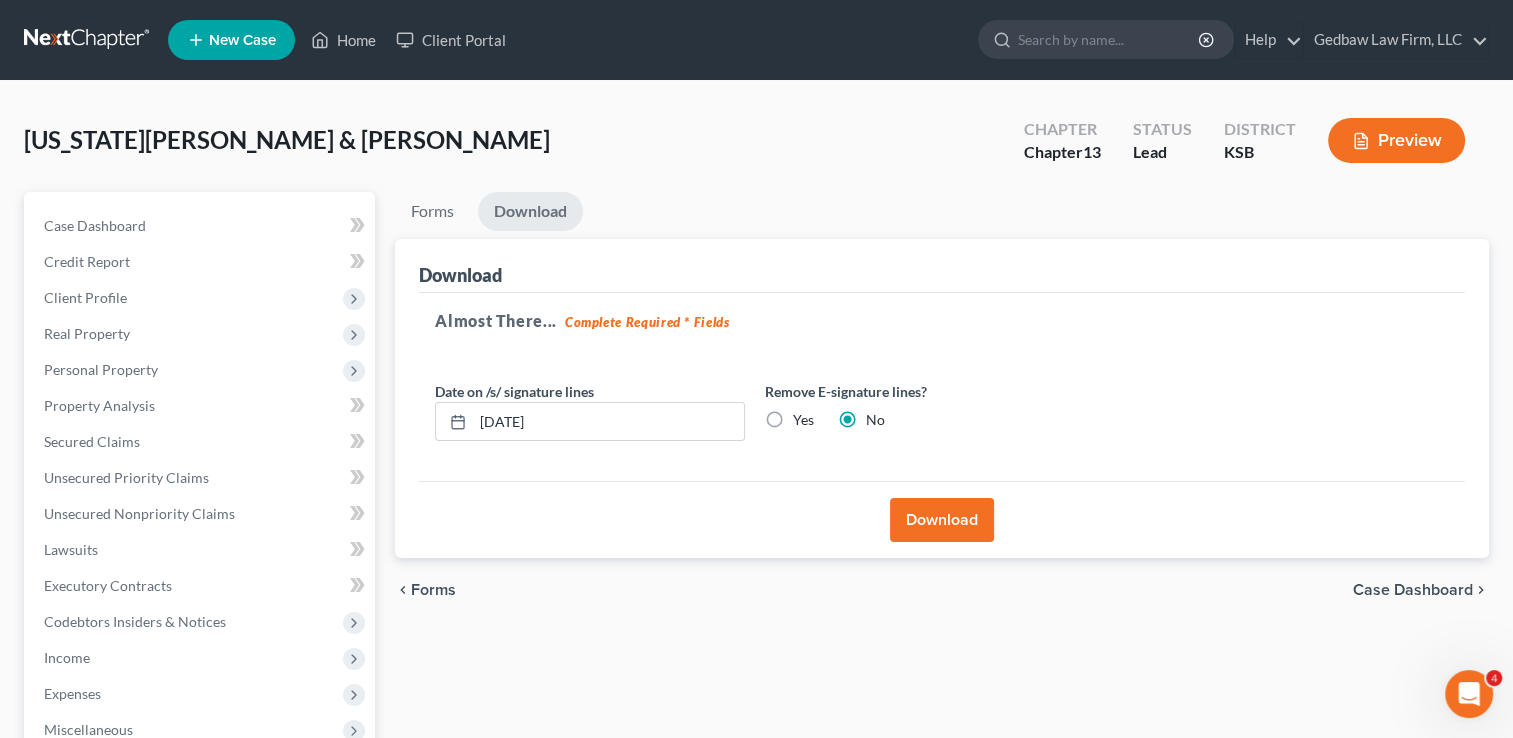 click on "Download" at bounding box center [942, 520] 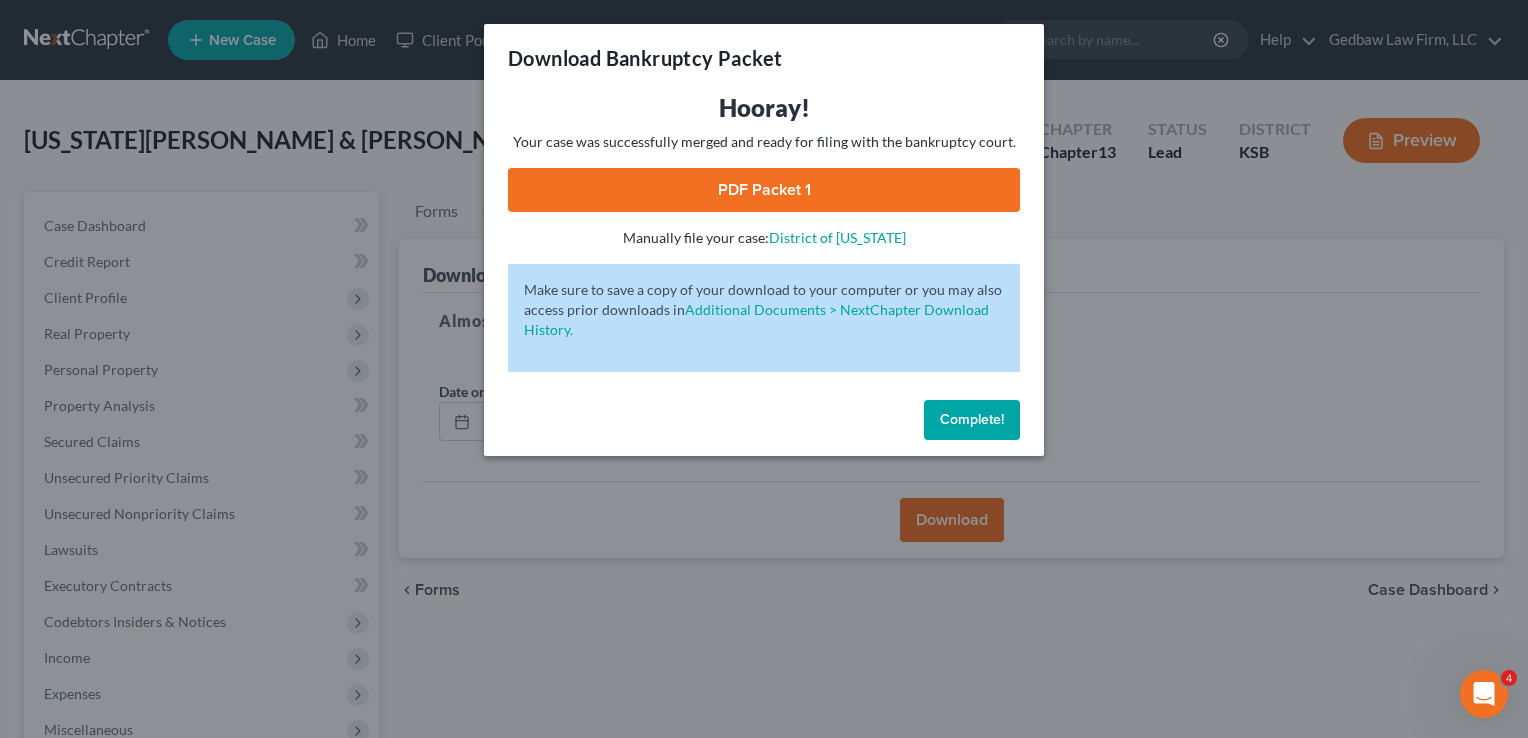 click on "PDF Packet 1" at bounding box center [764, 190] 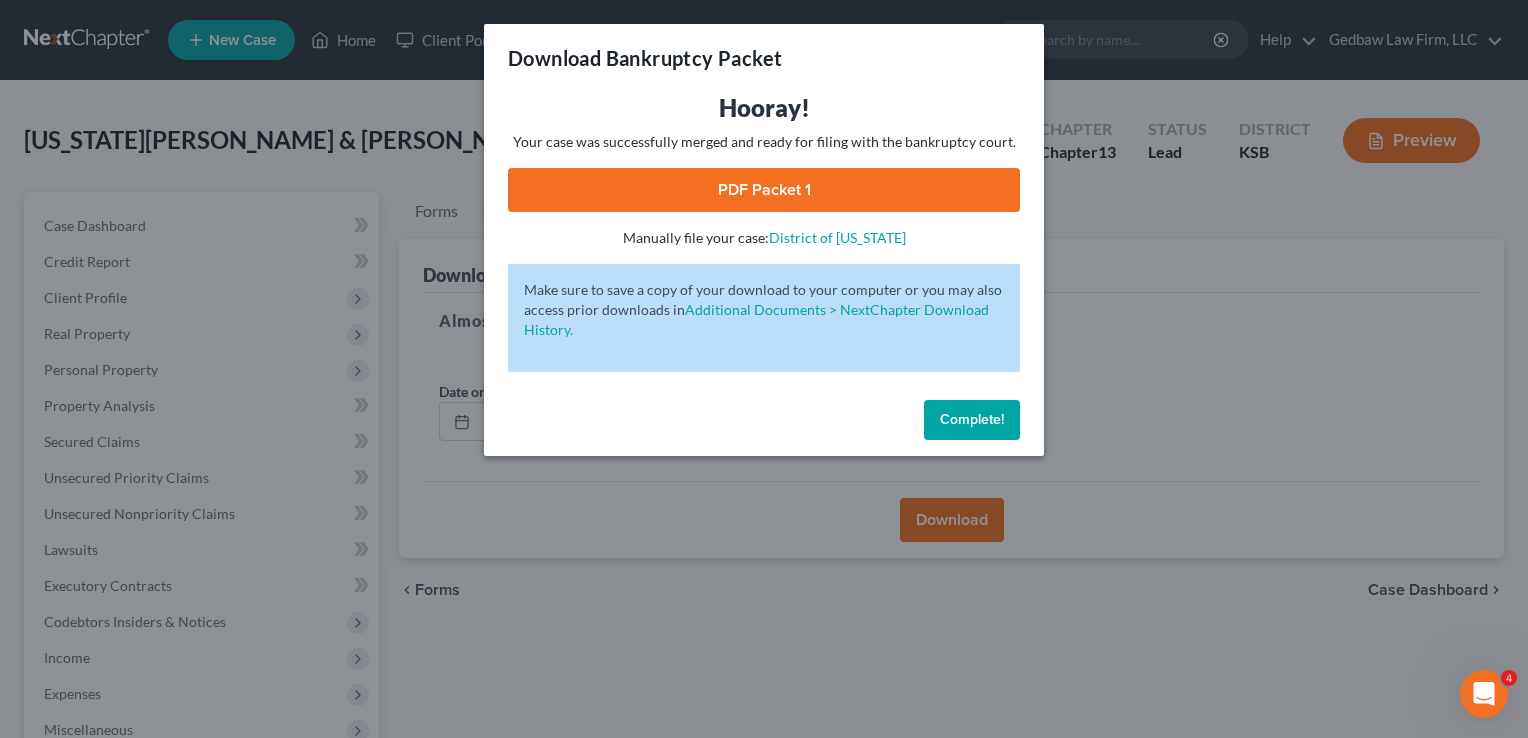 click on "Complete!" at bounding box center [972, 419] 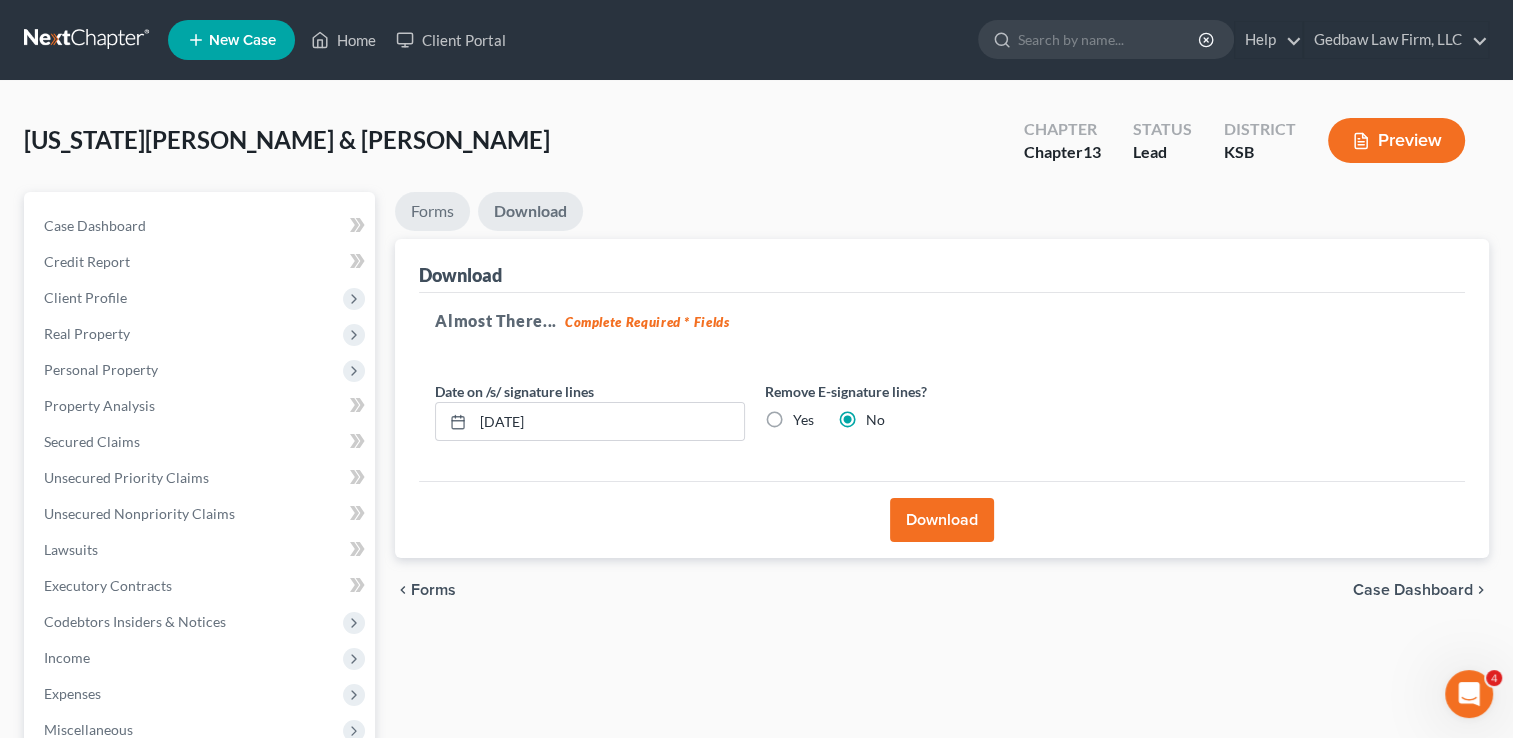 click on "Forms" at bounding box center [432, 211] 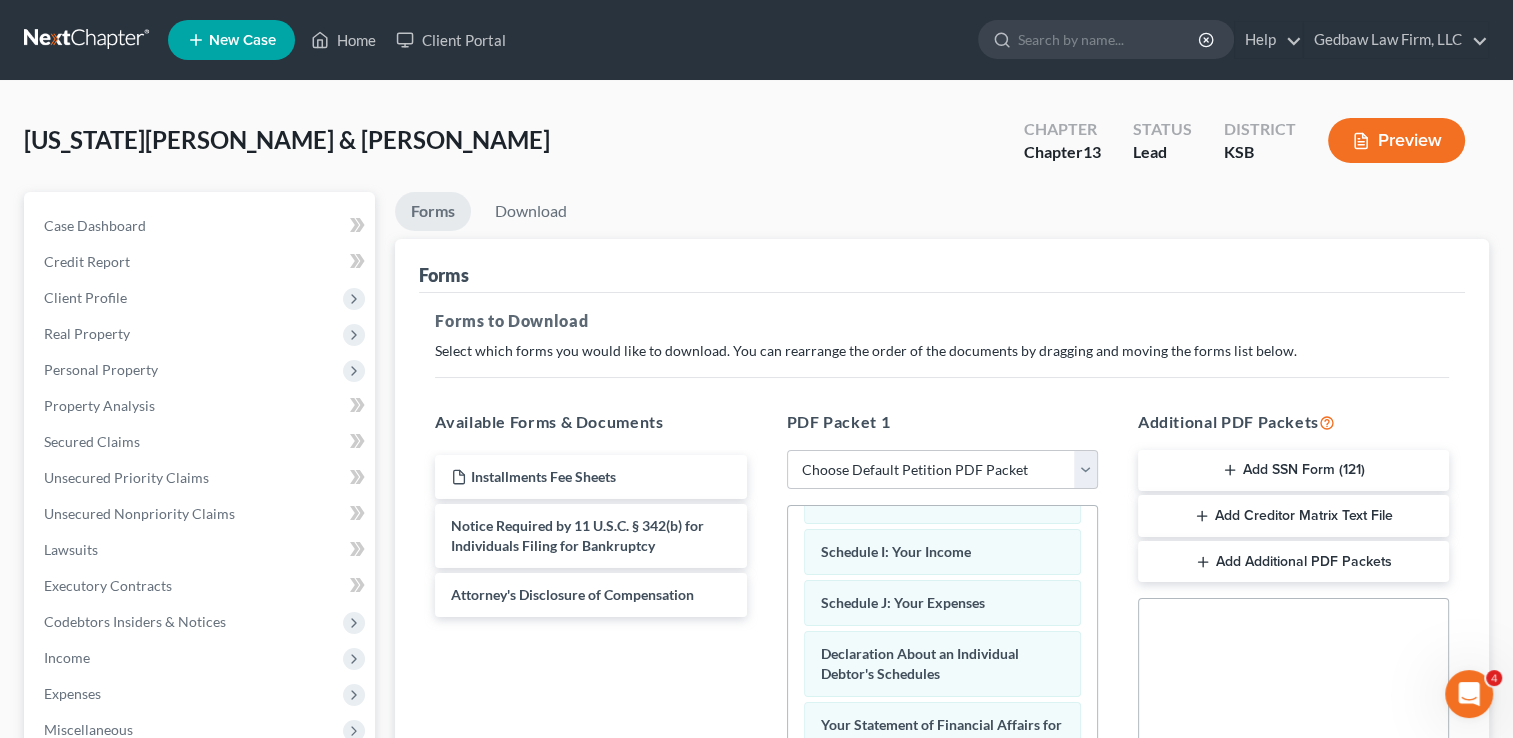 click on "Add Creditor Matrix Text File" at bounding box center [1293, 516] 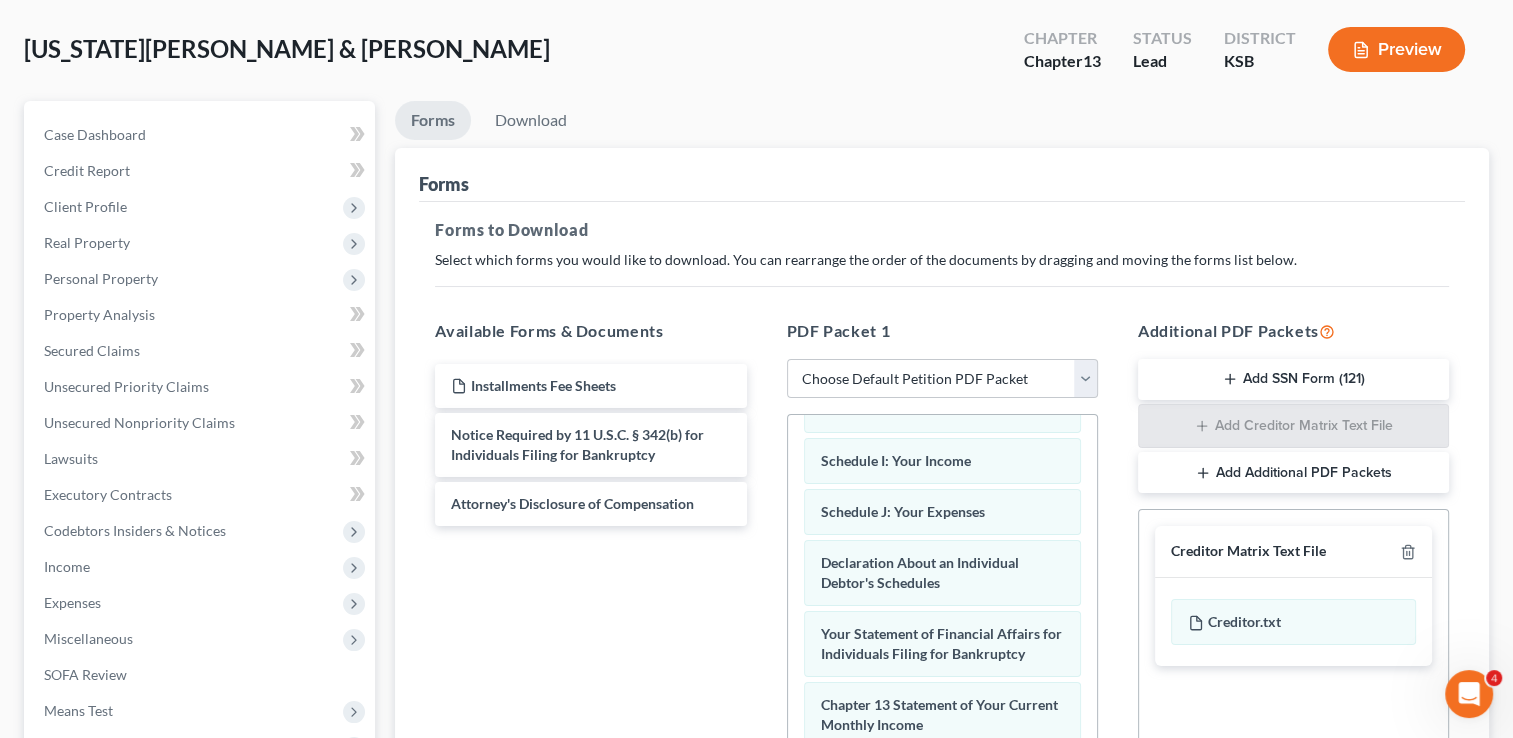 scroll, scrollTop: 124, scrollLeft: 0, axis: vertical 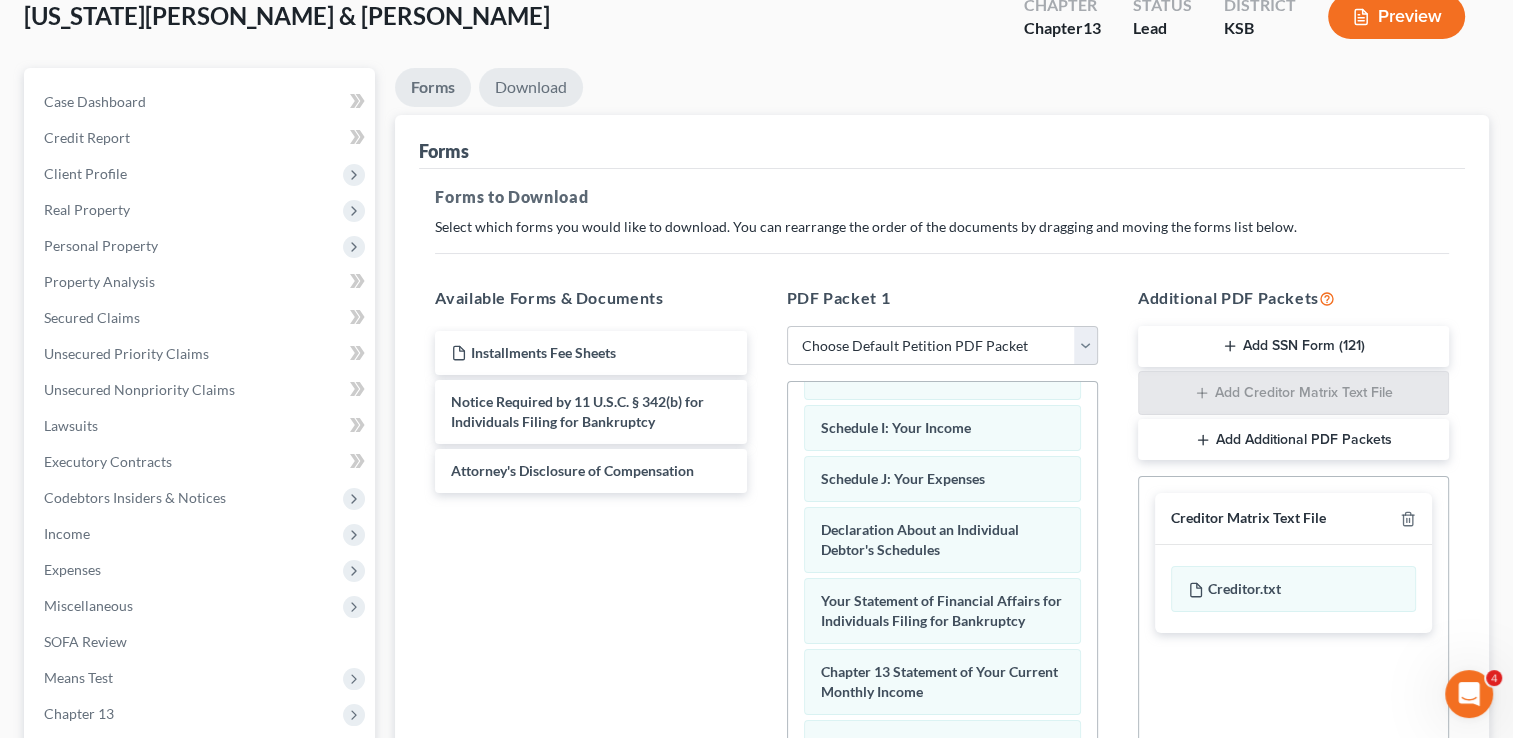 click on "Download" at bounding box center (531, 87) 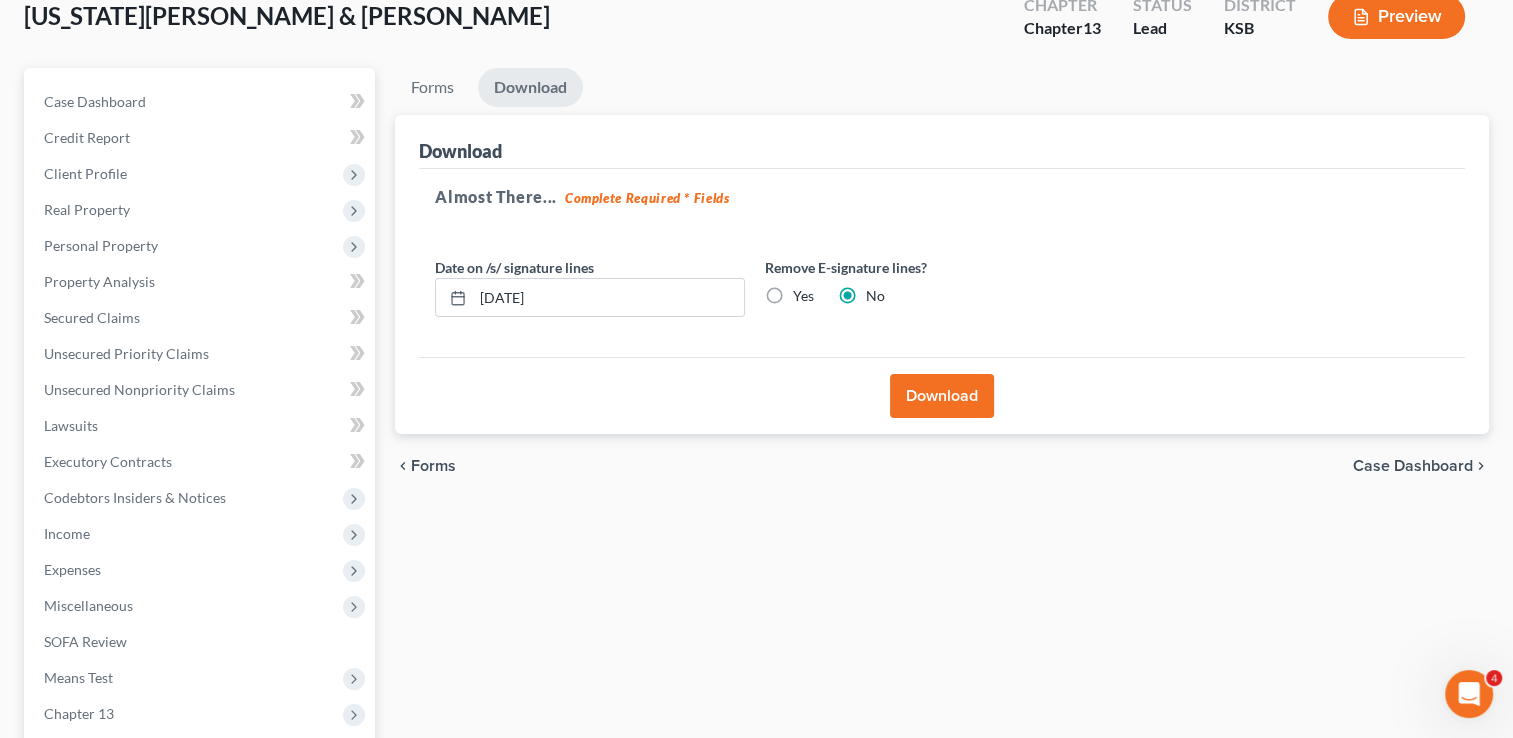 click on "Download" at bounding box center [942, 396] 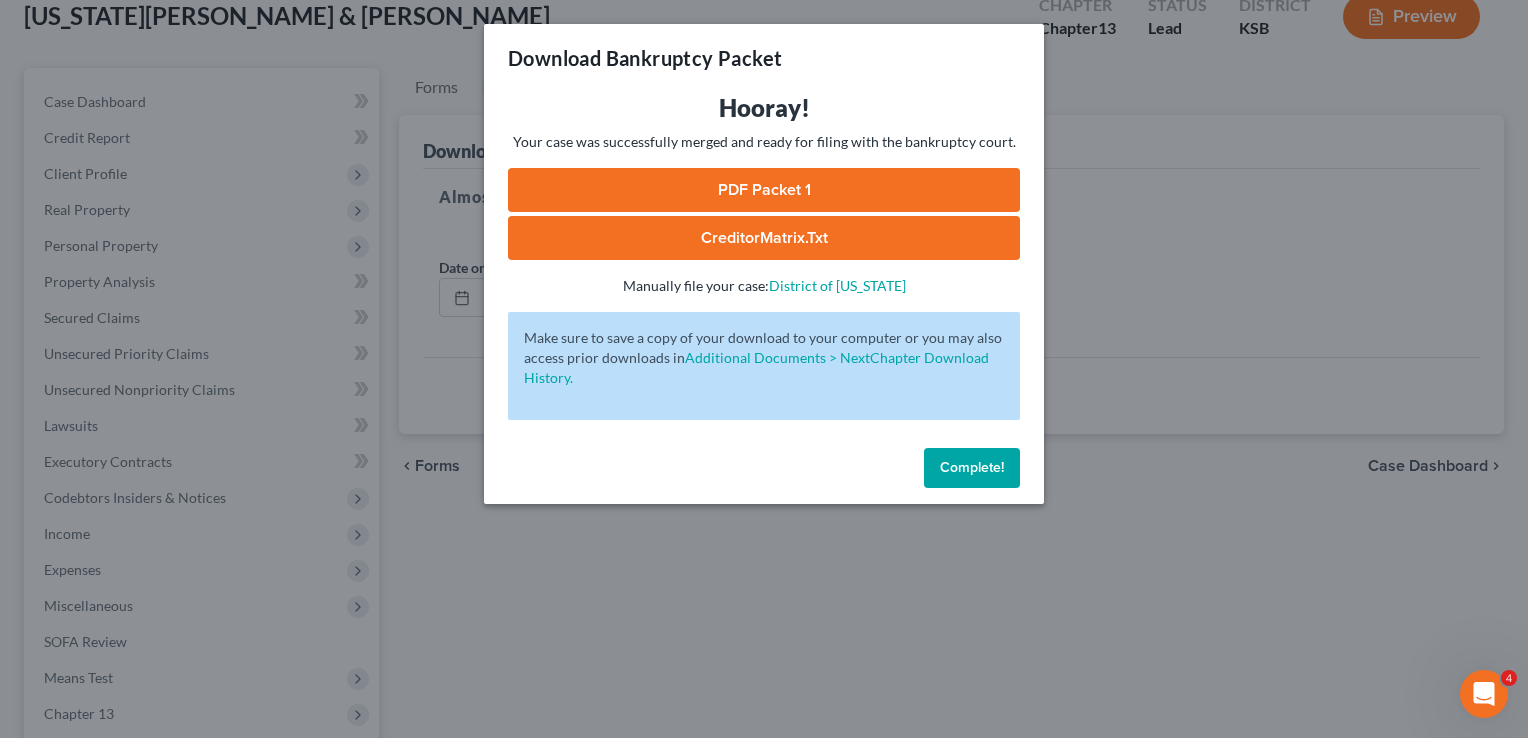 click on "CreditorMatrix.txt" at bounding box center [764, 238] 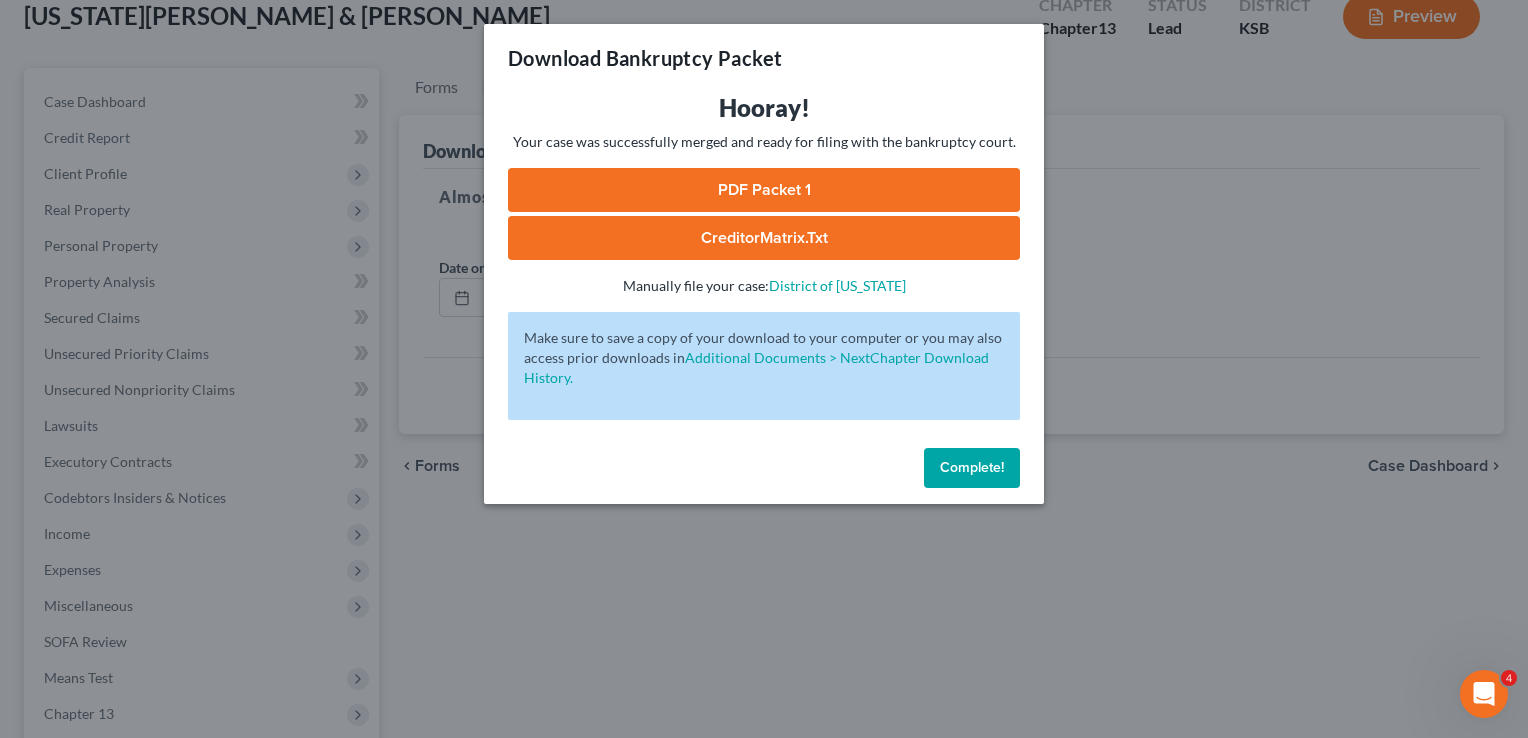 click on "Complete!" at bounding box center (972, 467) 